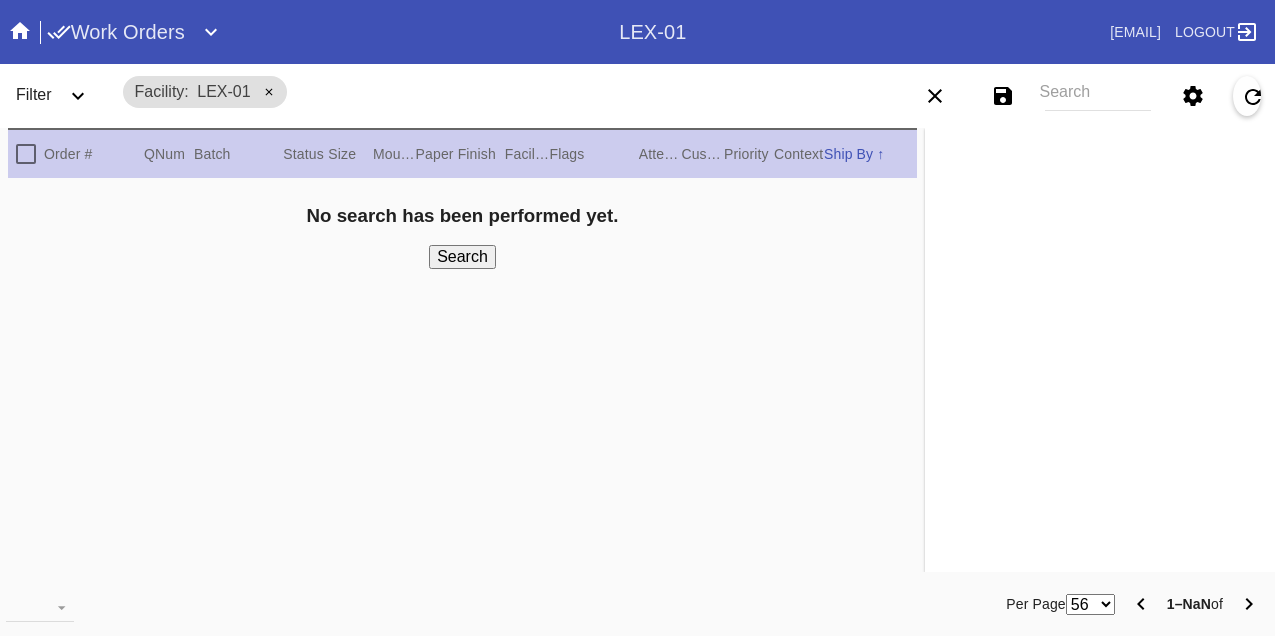 scroll, scrollTop: 0, scrollLeft: 0, axis: both 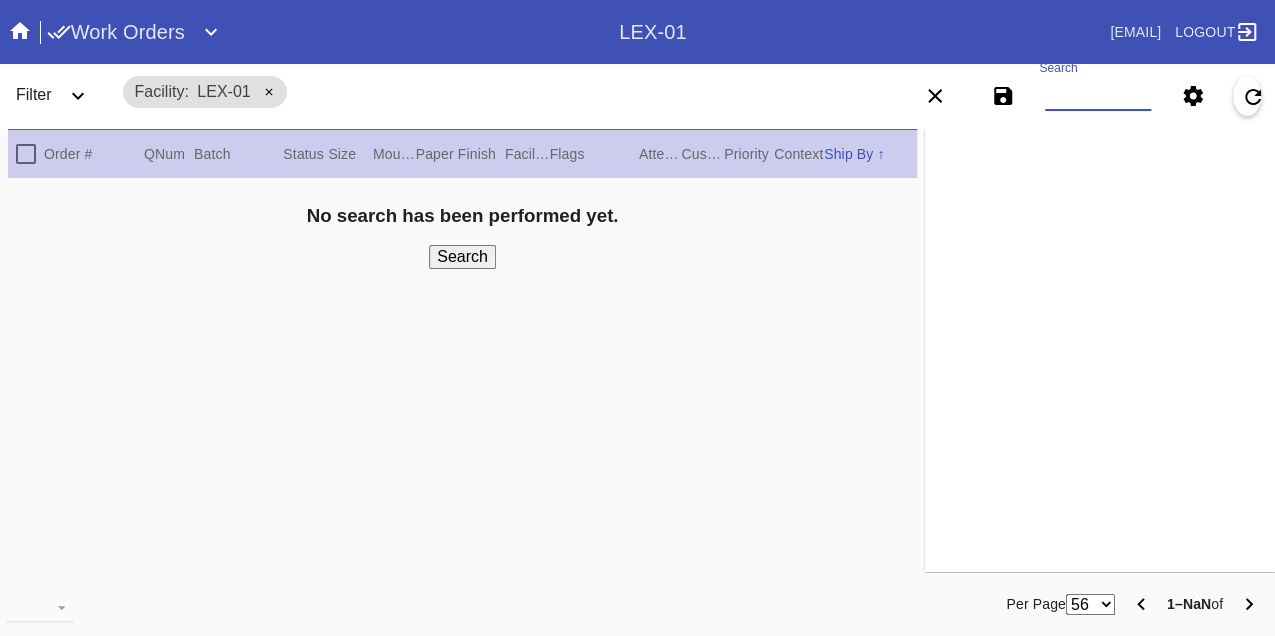 click on "Search" at bounding box center [1098, 96] 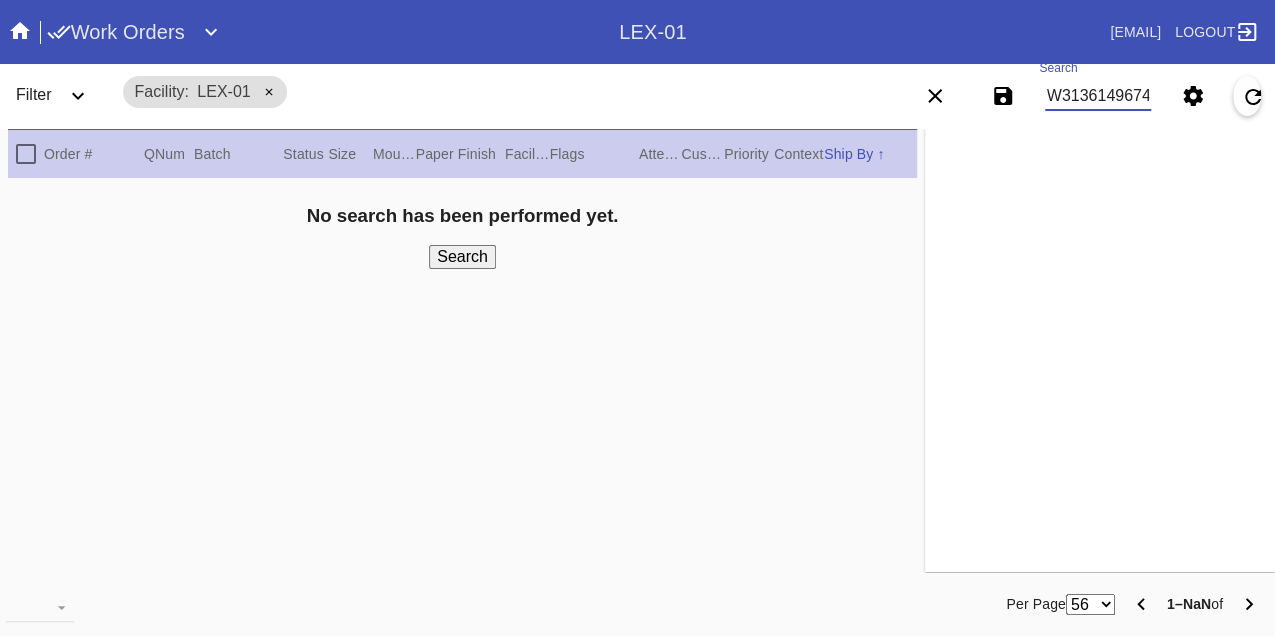 type on "W313614967467839" 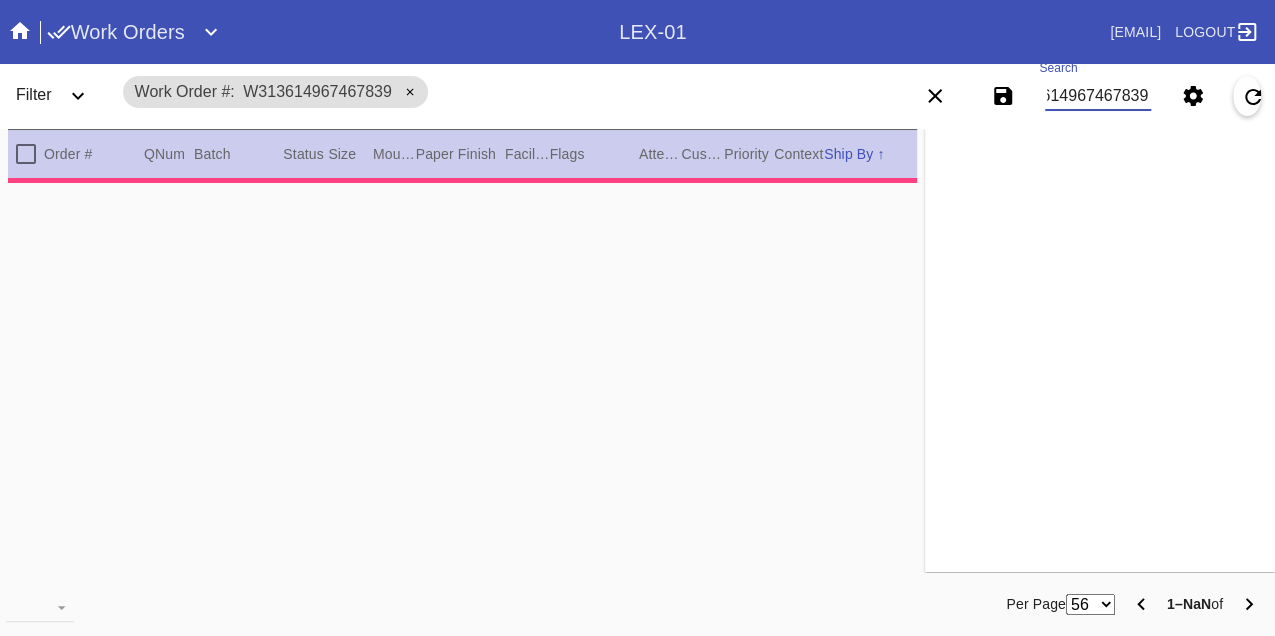 type on "1.5" 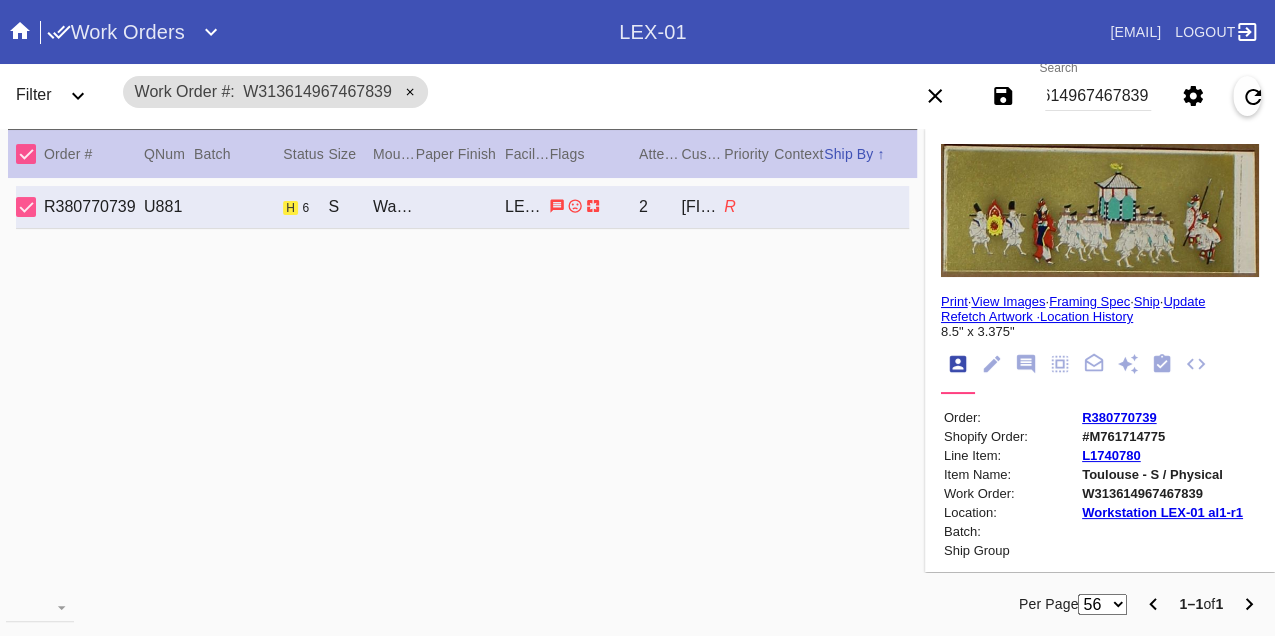 scroll, scrollTop: 0, scrollLeft: 0, axis: both 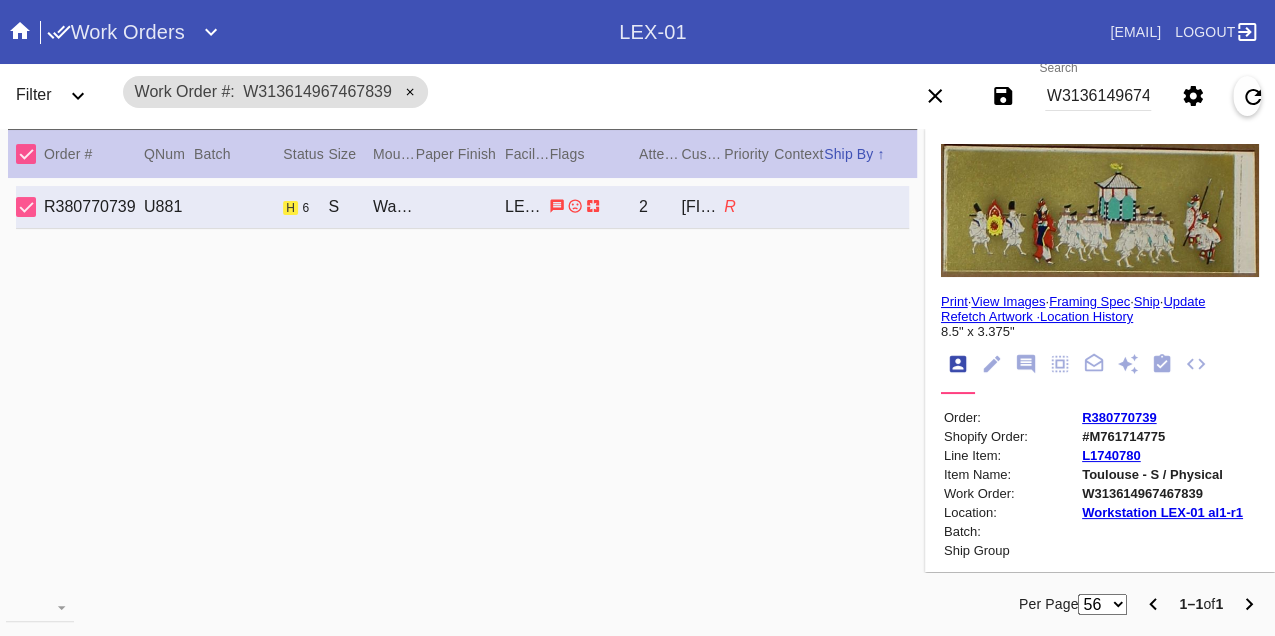 click at bounding box center [1100, 210] 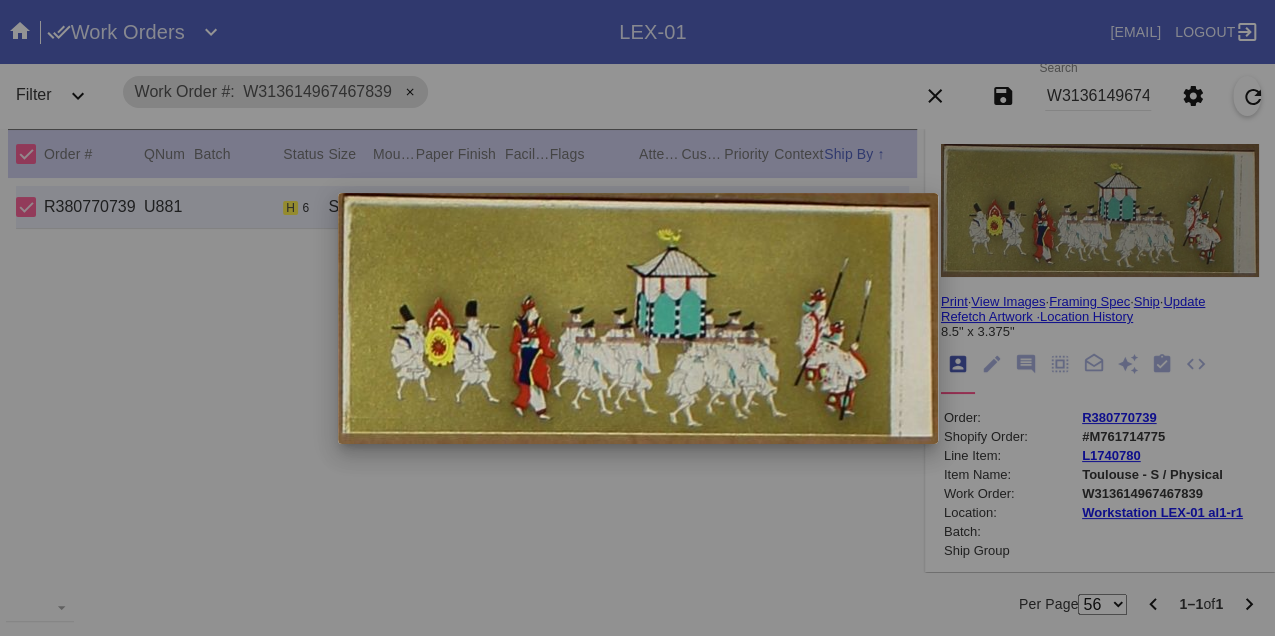 click at bounding box center [637, 318] 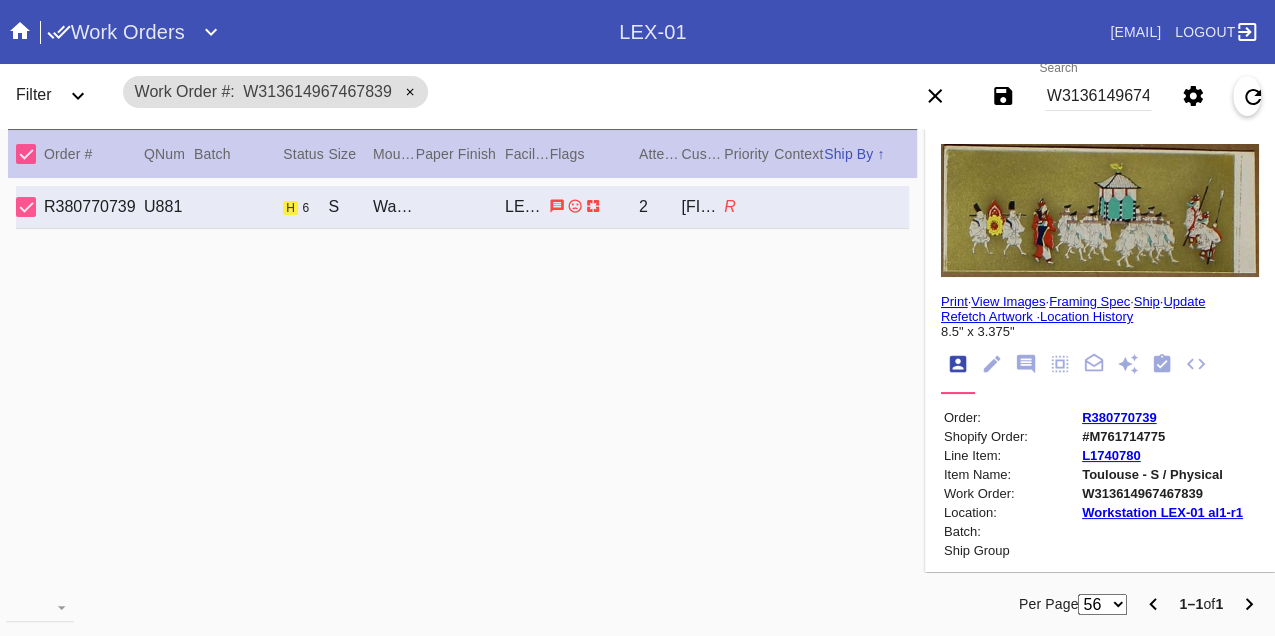 click on "W313614967467839" at bounding box center [1098, 96] 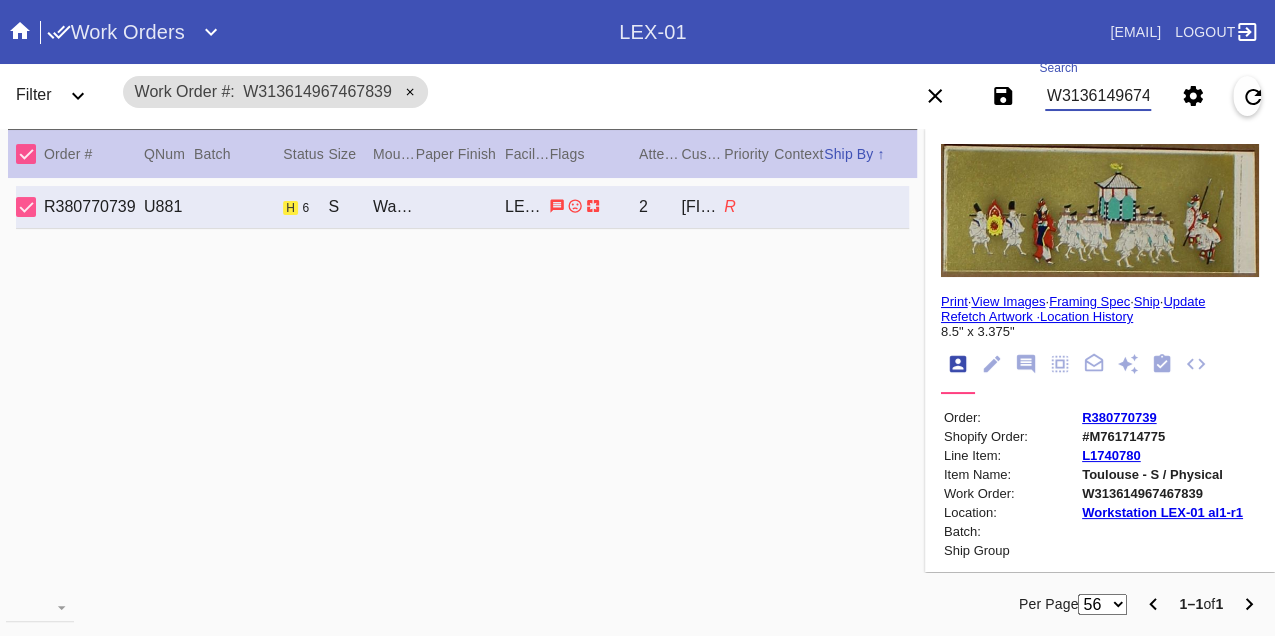 click on "W313614967467839" at bounding box center [1098, 96] 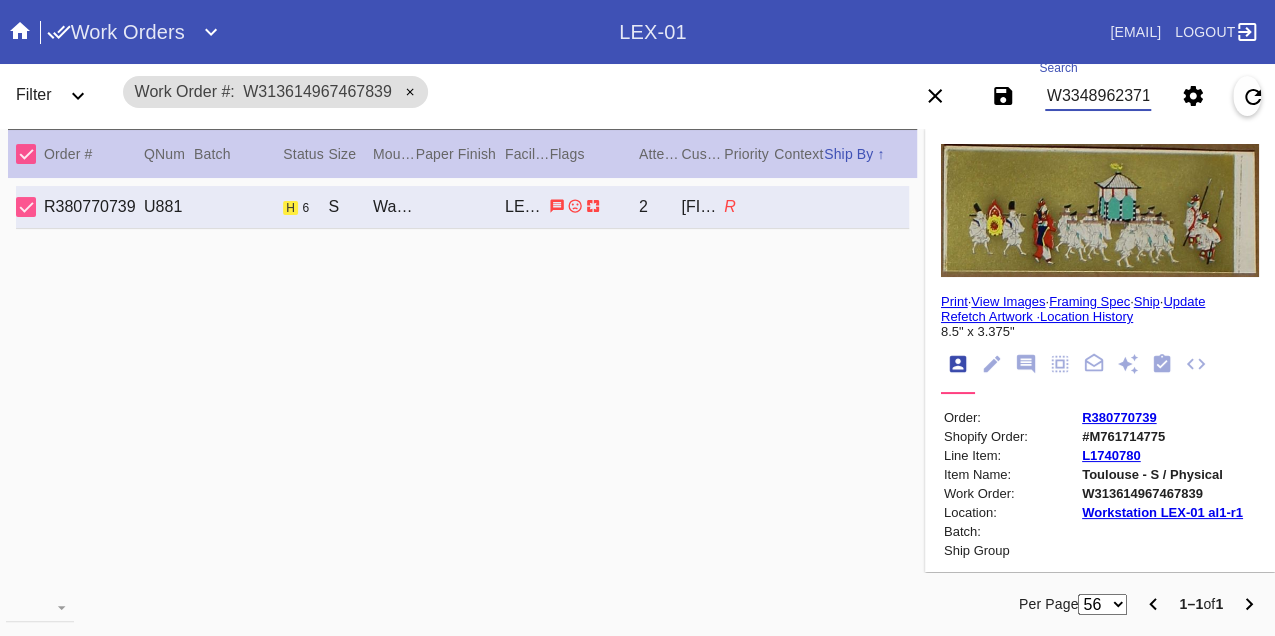 type on "W334896237131736" 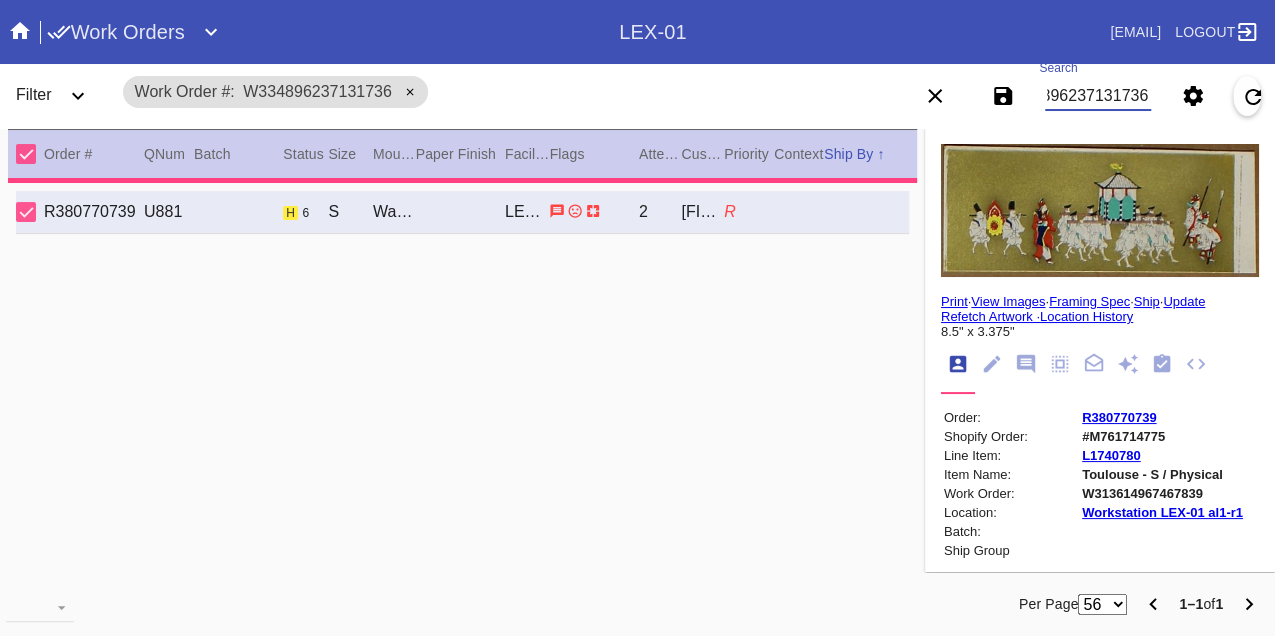 type on "3.0" 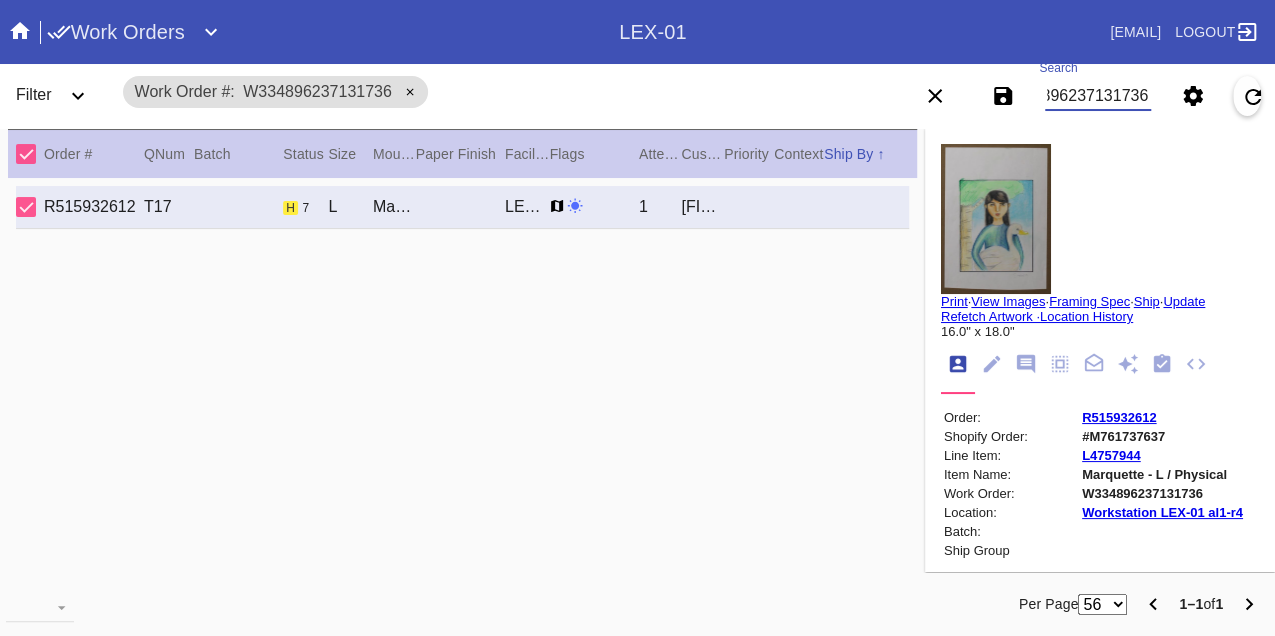 click on "W334896237131736" at bounding box center [1098, 96] 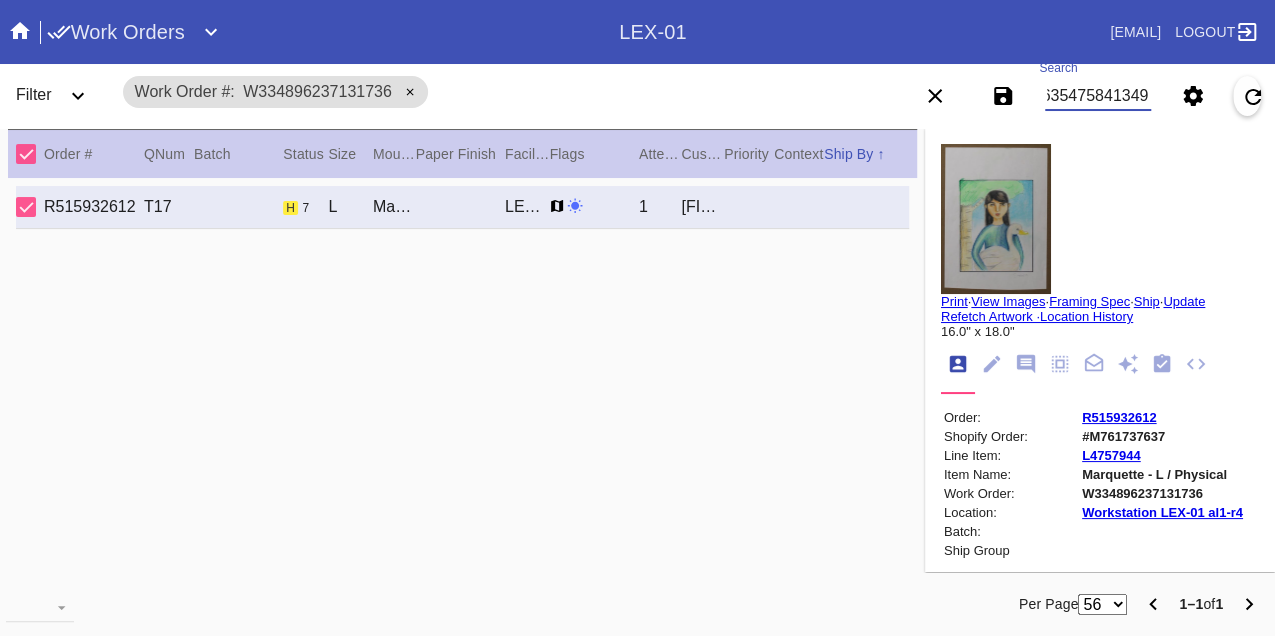 type on "W266354758413490" 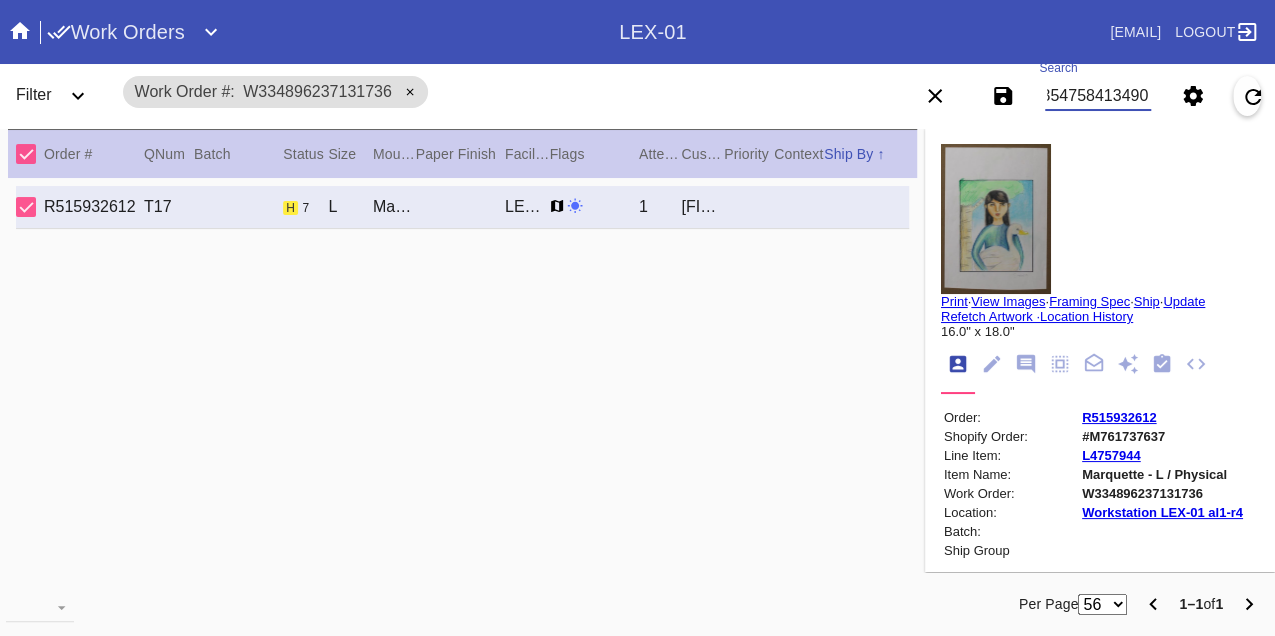 scroll, scrollTop: 0, scrollLeft: 48, axis: horizontal 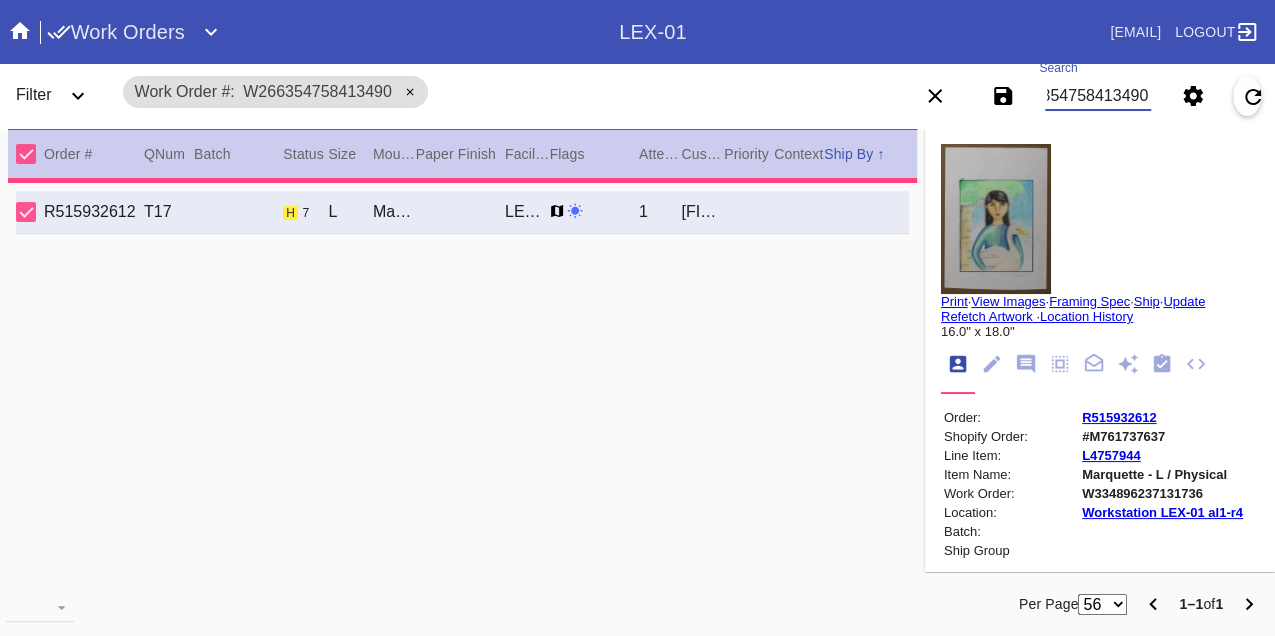 type on "1.5" 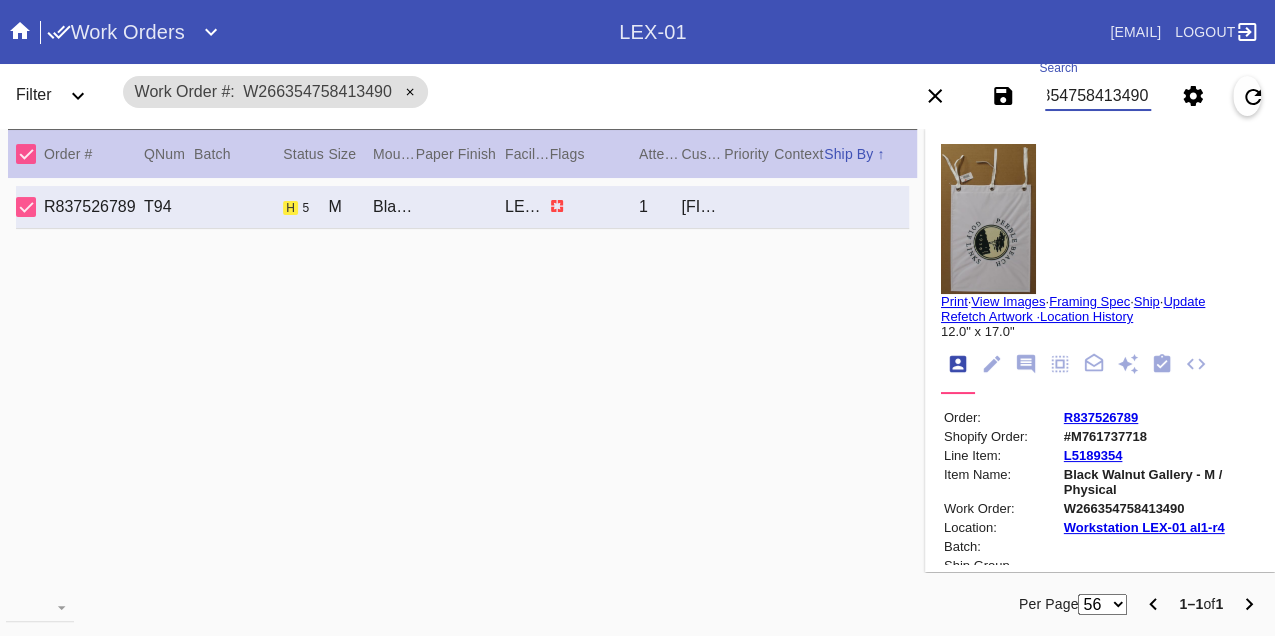 click on "W266354758413490" at bounding box center (1098, 96) 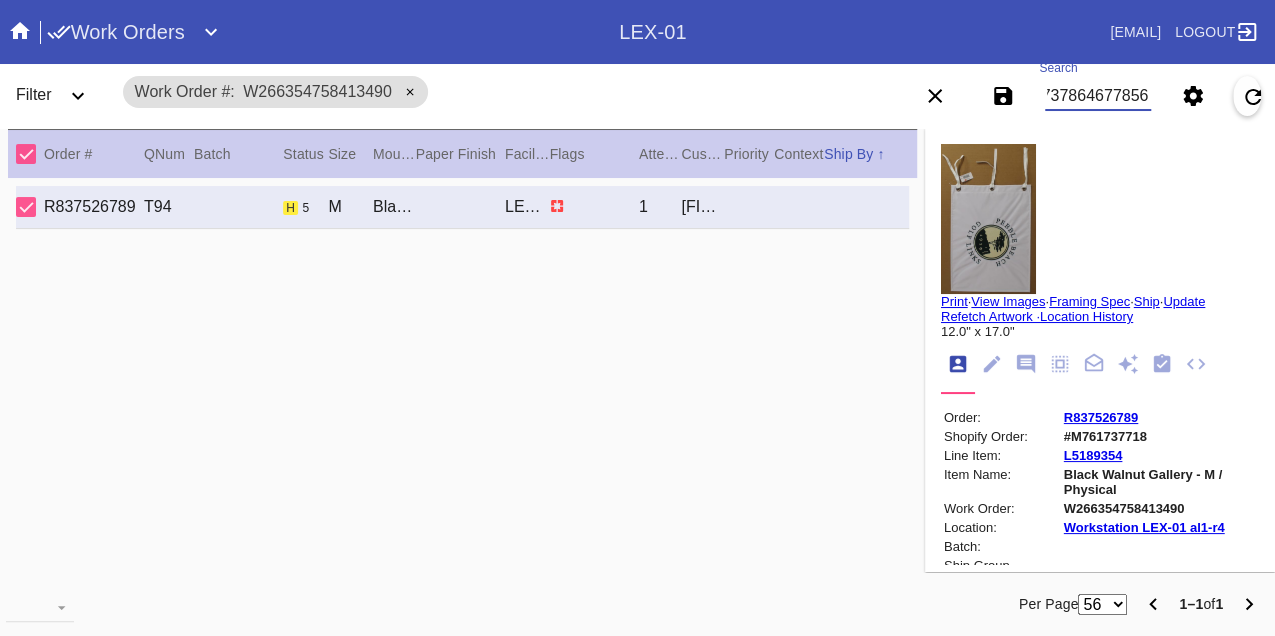 type on "W497378646778560" 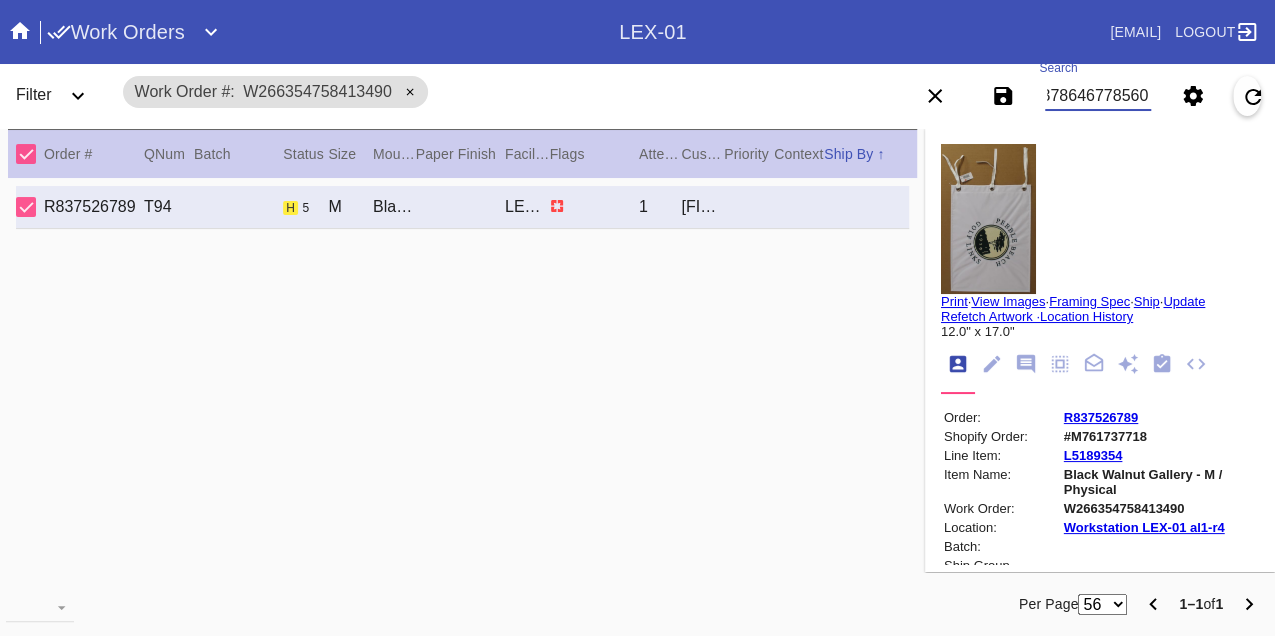 scroll, scrollTop: 0, scrollLeft: 48, axis: horizontal 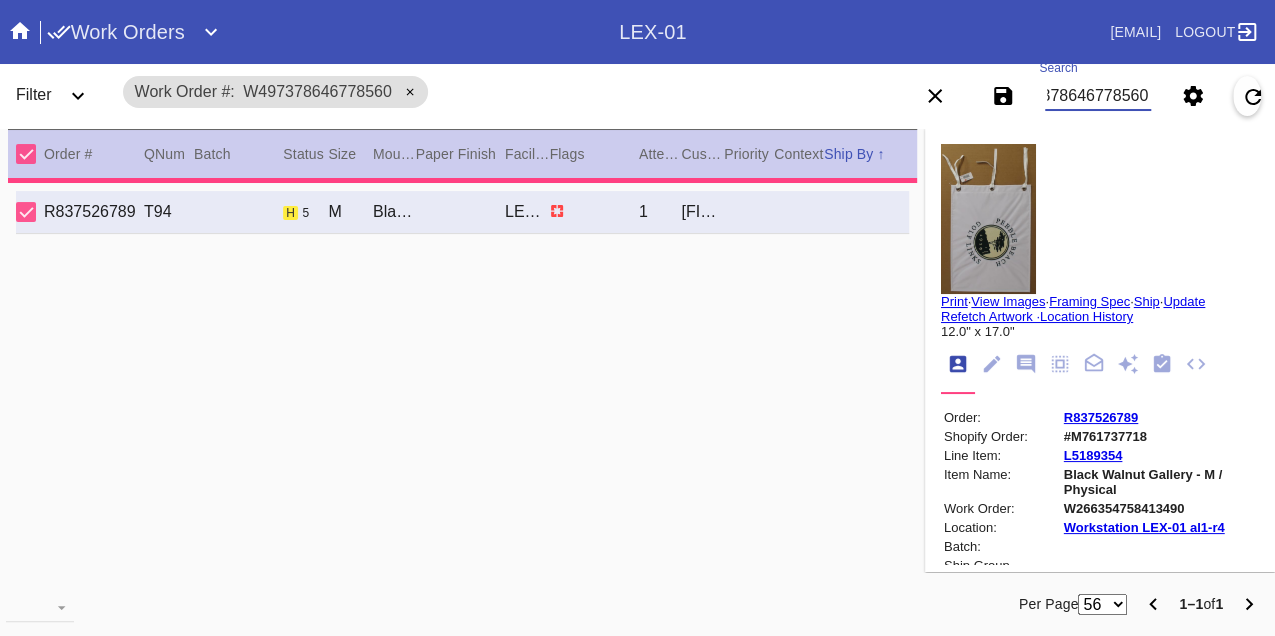 type on "3.0" 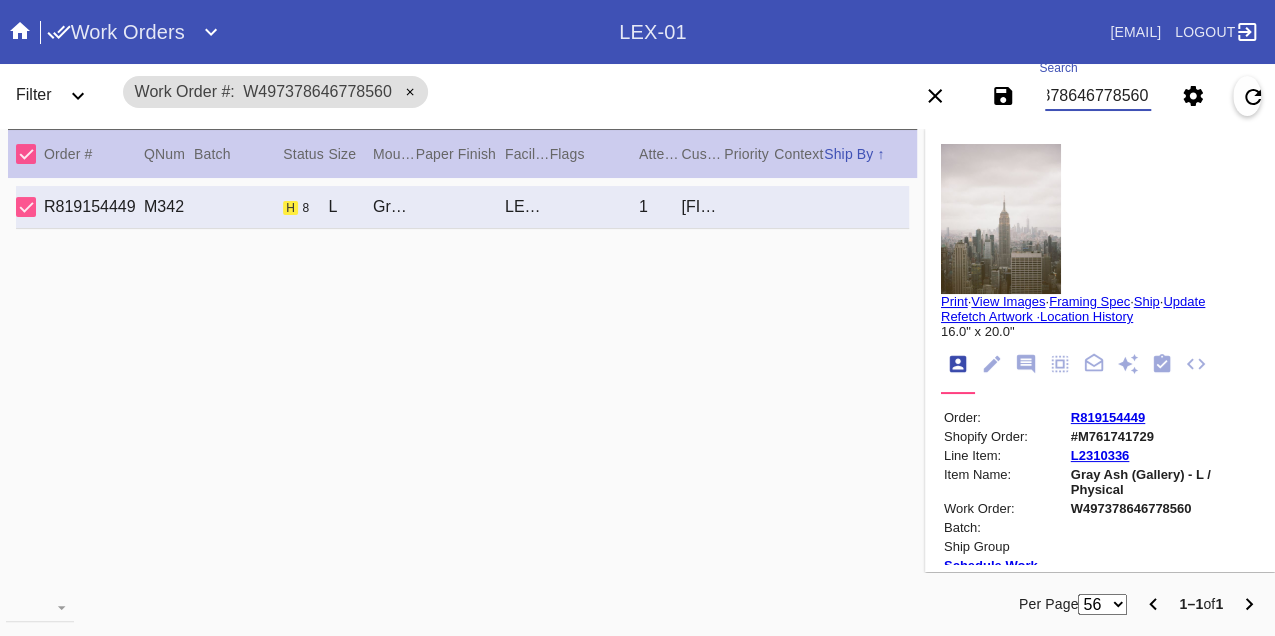 click on "W497378646778560" at bounding box center [1098, 96] 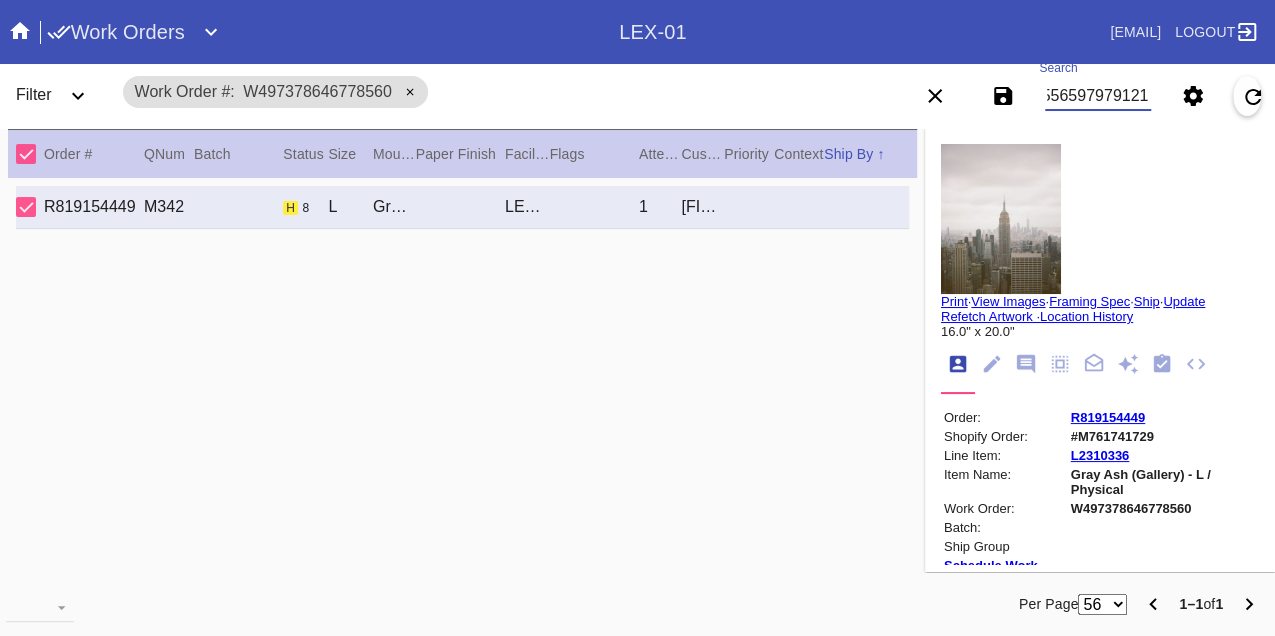 type on "W155565979791211" 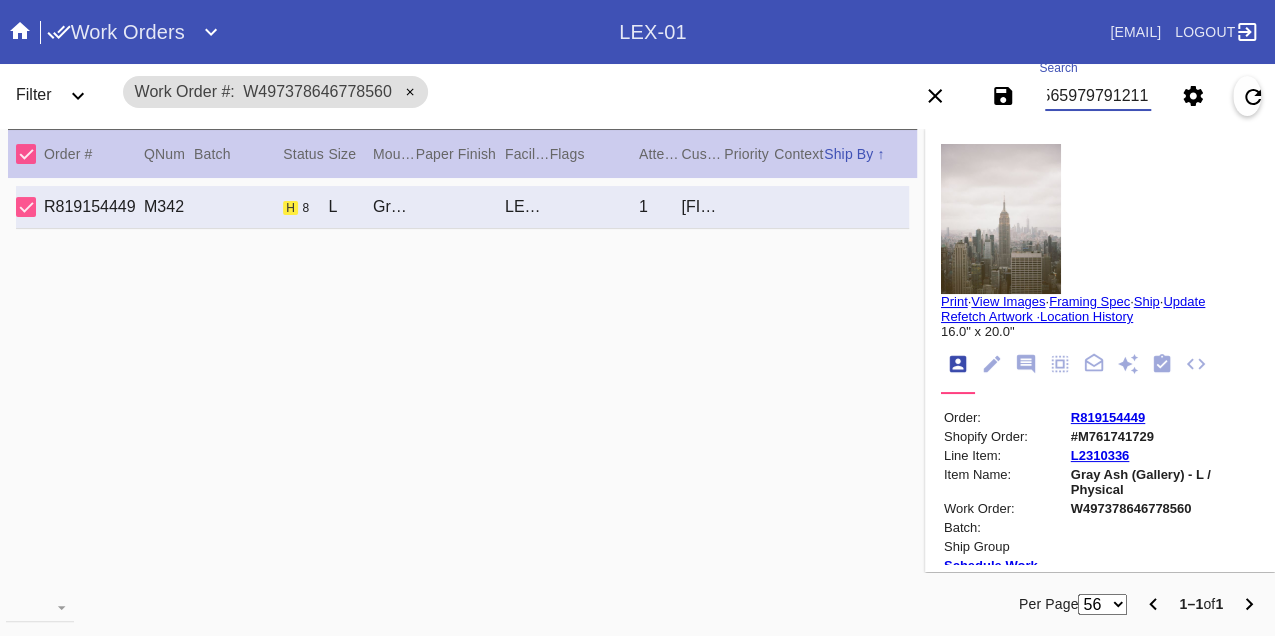 scroll, scrollTop: 0, scrollLeft: 48, axis: horizontal 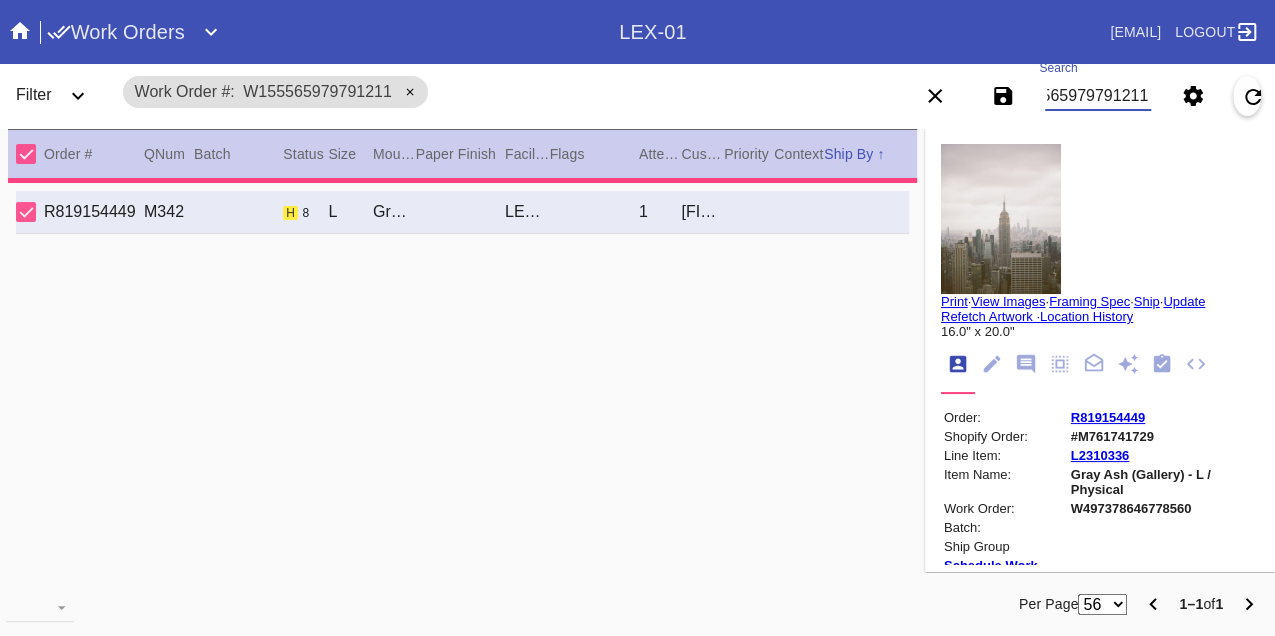 type on "2.5" 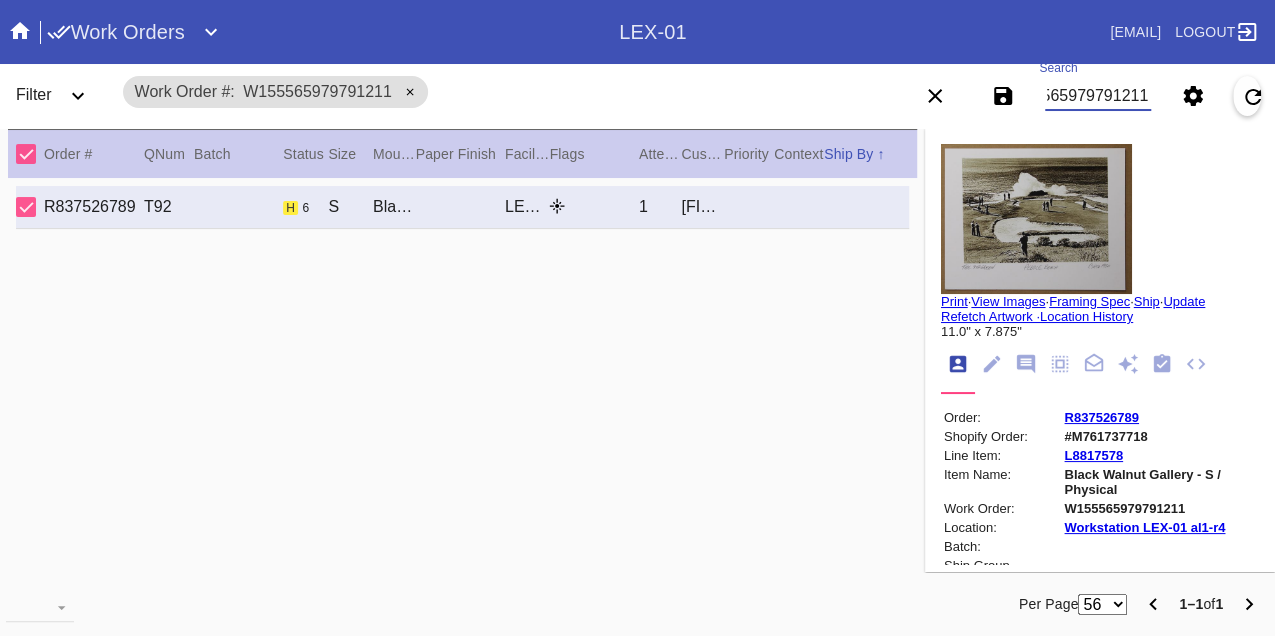 click on "W155565979791211" at bounding box center [1098, 96] 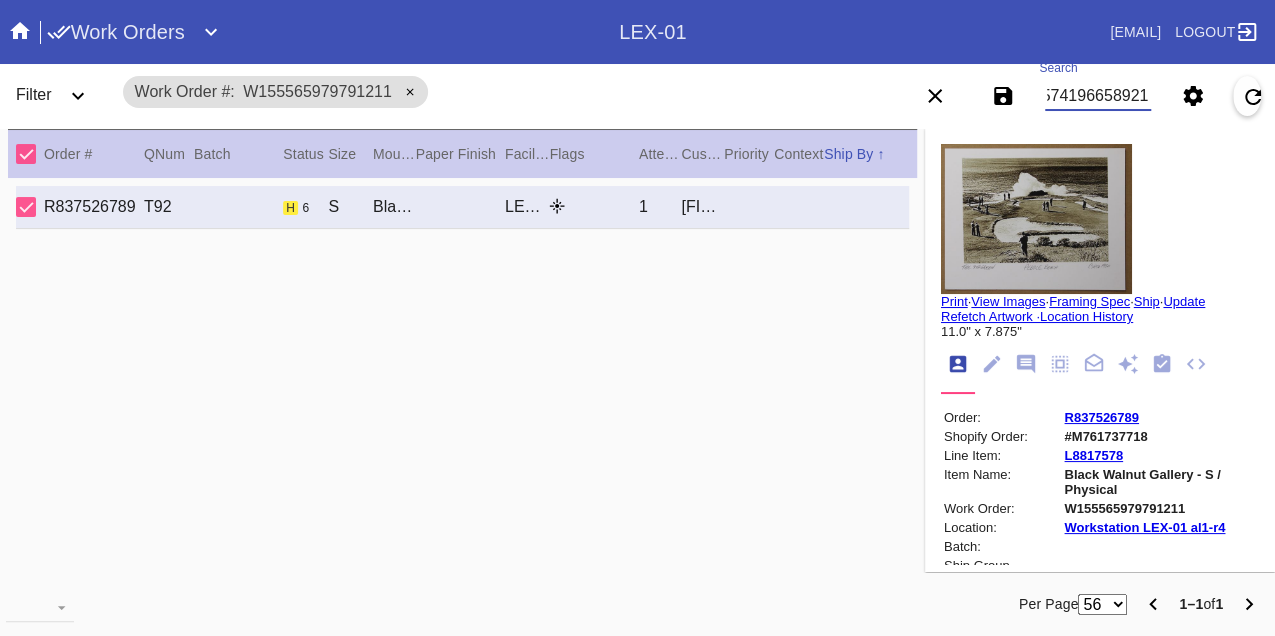 type on "W165741966589210" 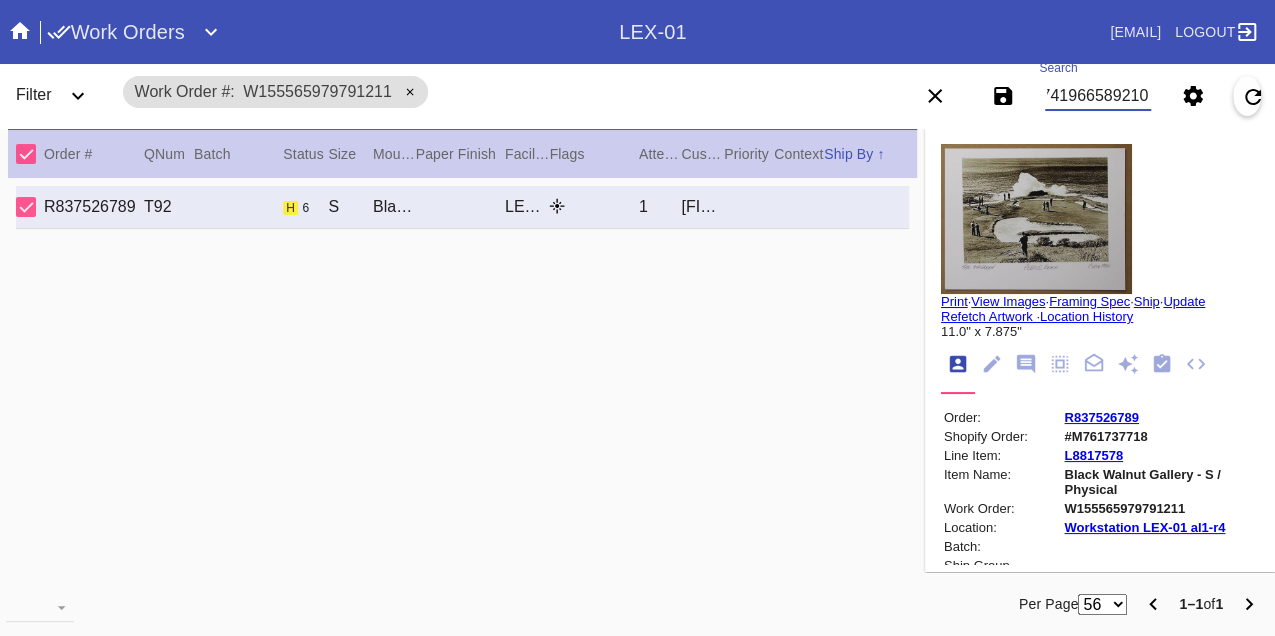 scroll, scrollTop: 0, scrollLeft: 48, axis: horizontal 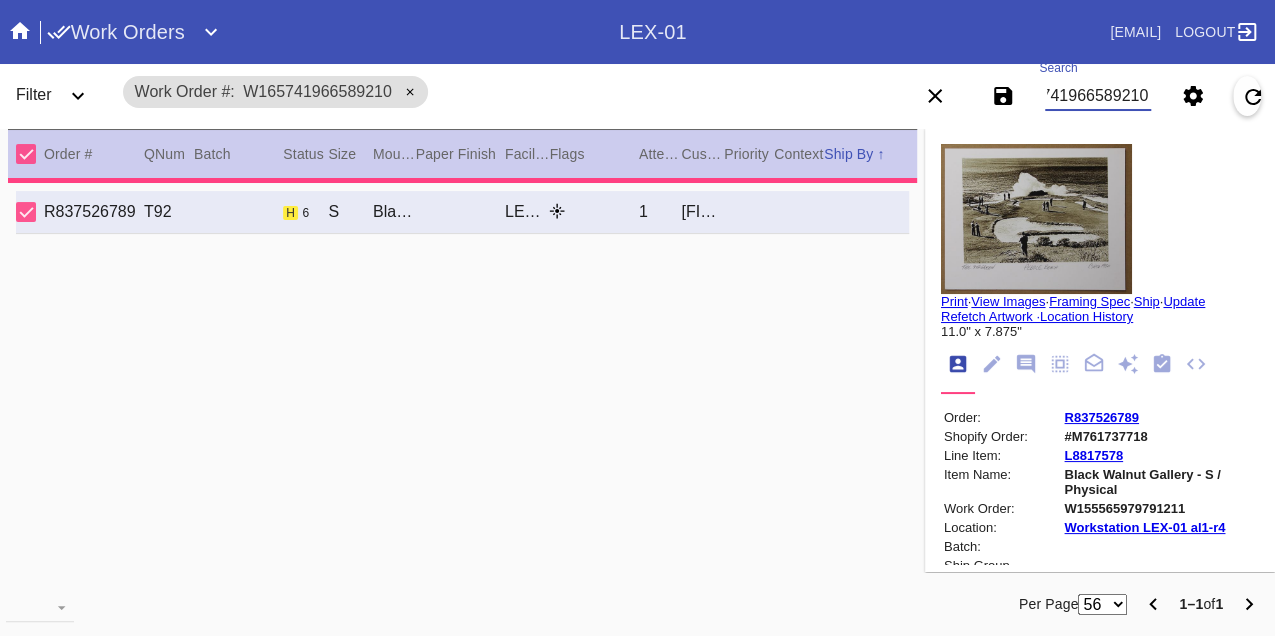 type on "0.0" 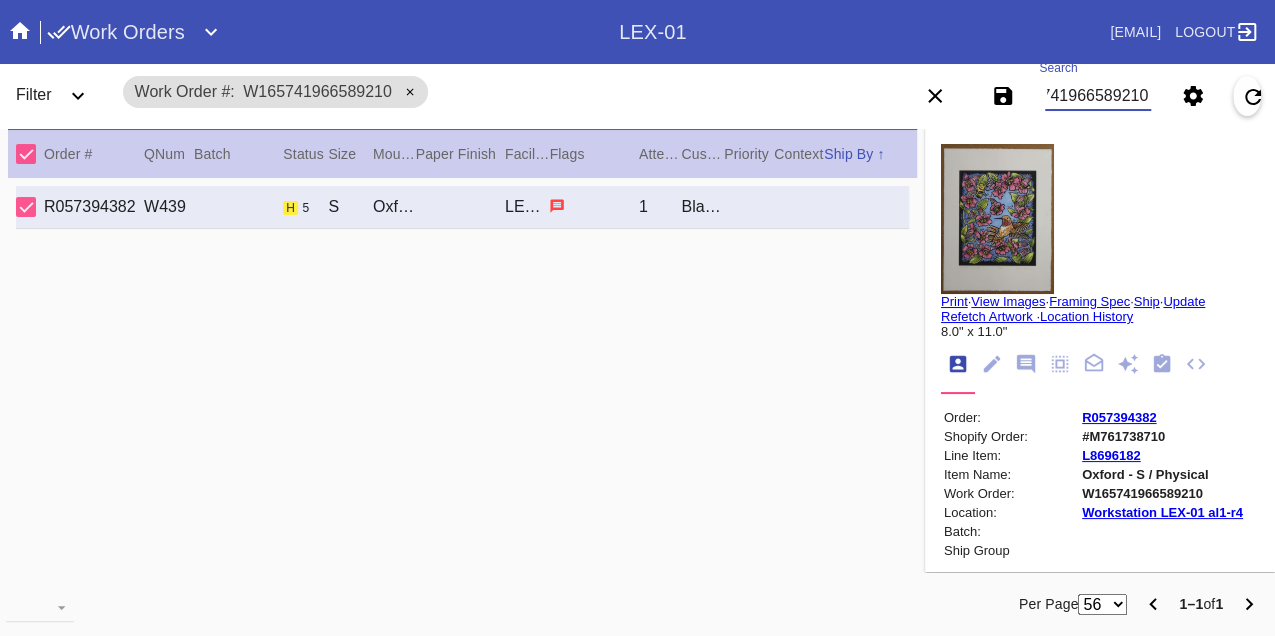 click on "W165741966589210" at bounding box center (1098, 96) 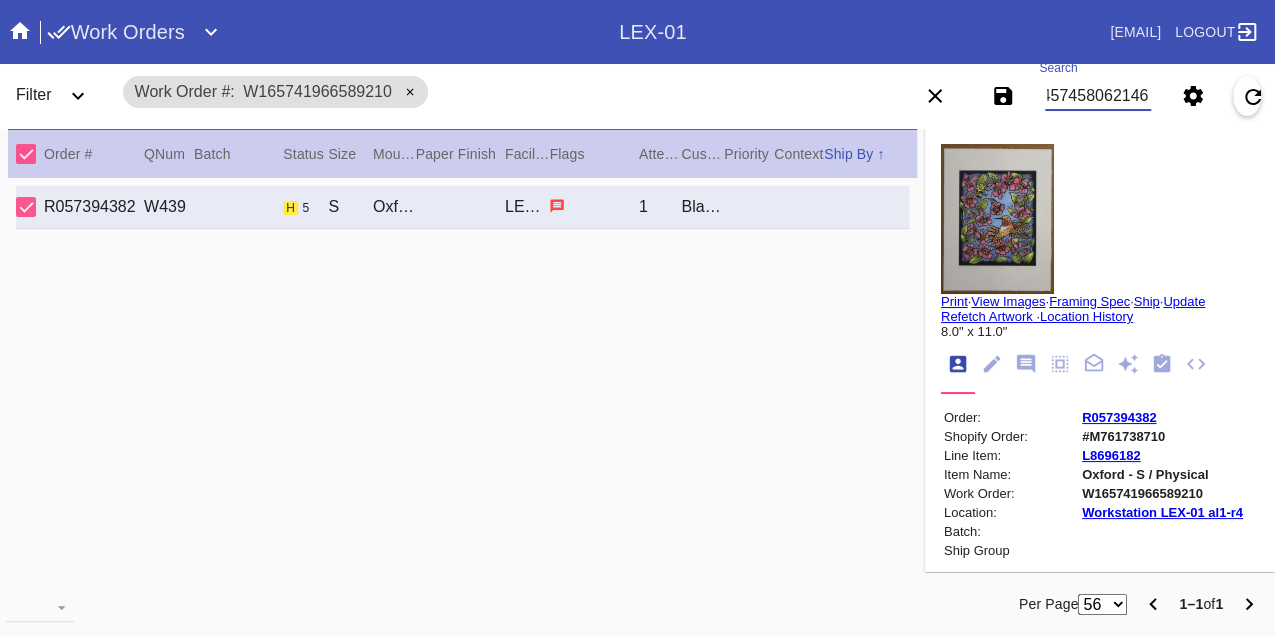 type on "W124574580621465" 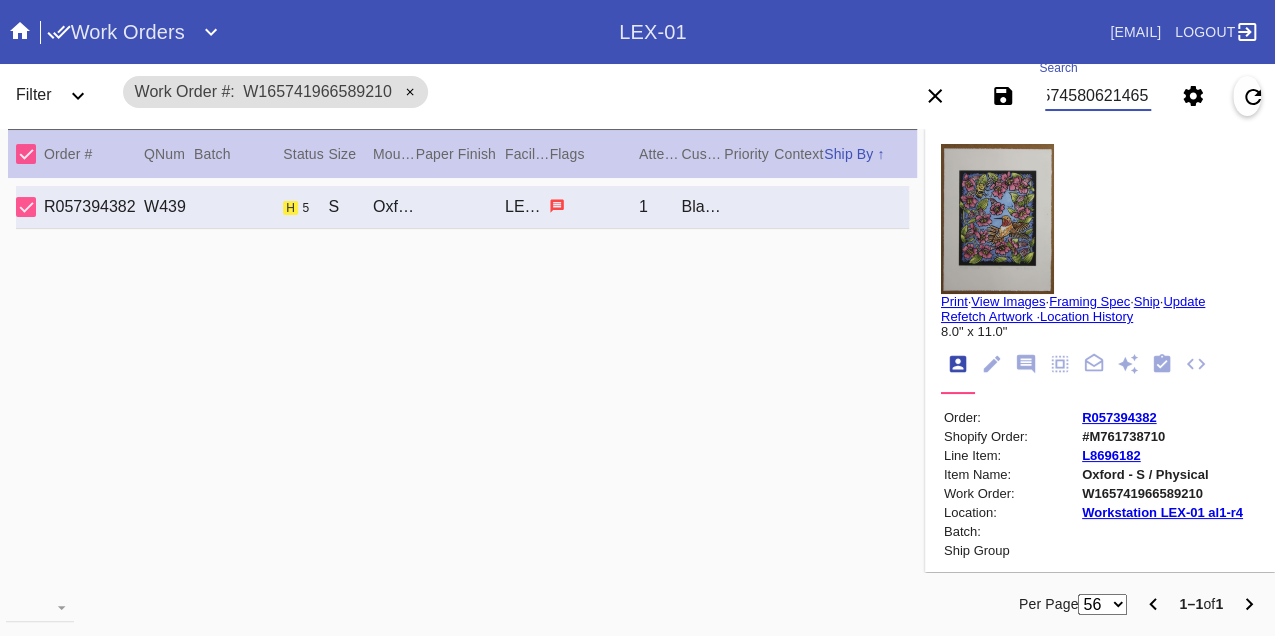 scroll, scrollTop: 0, scrollLeft: 48, axis: horizontal 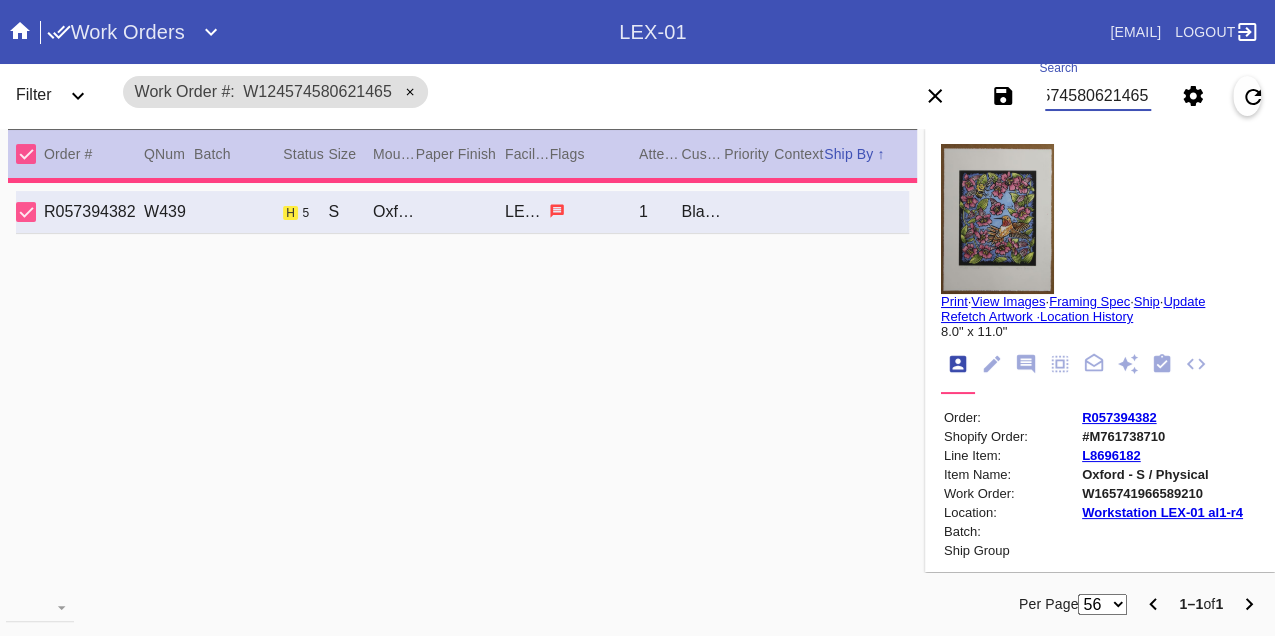 type on "2.5" 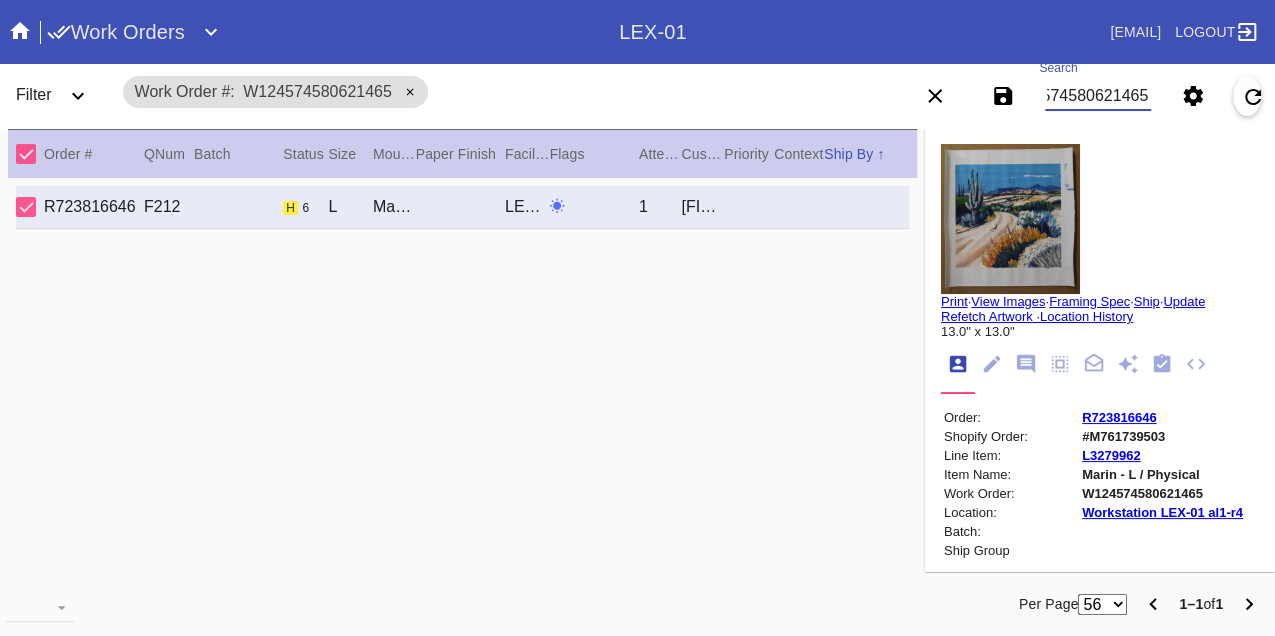 click on "W124574580621465" at bounding box center [1098, 96] 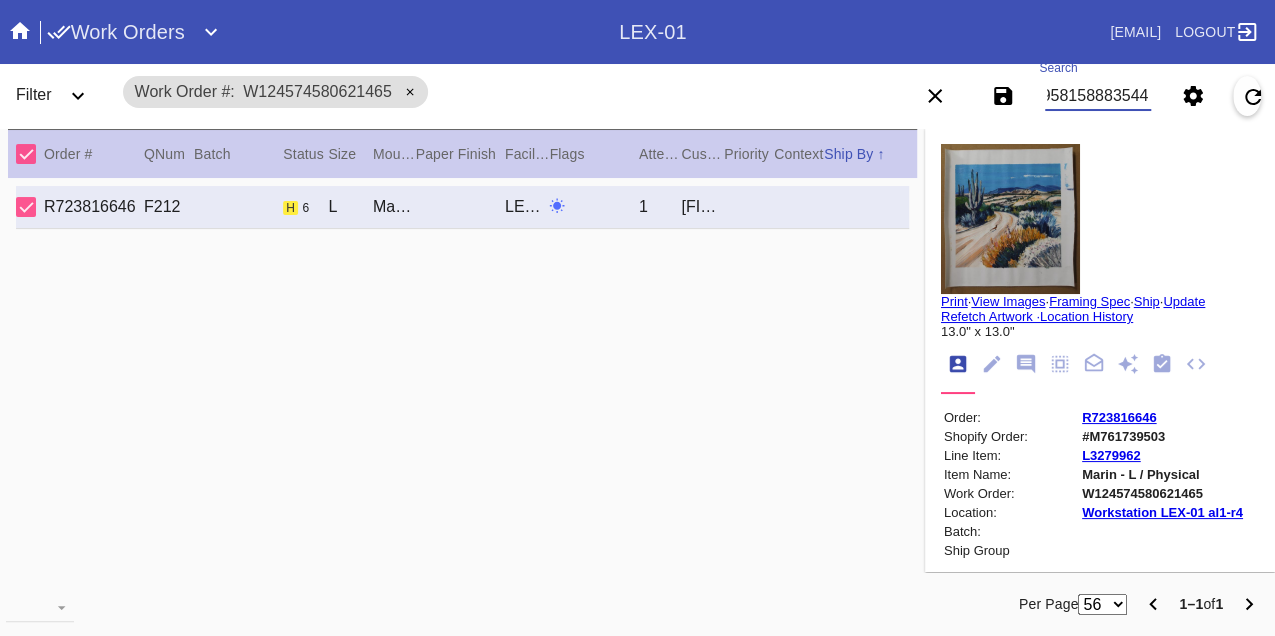 type on "W569581588835446" 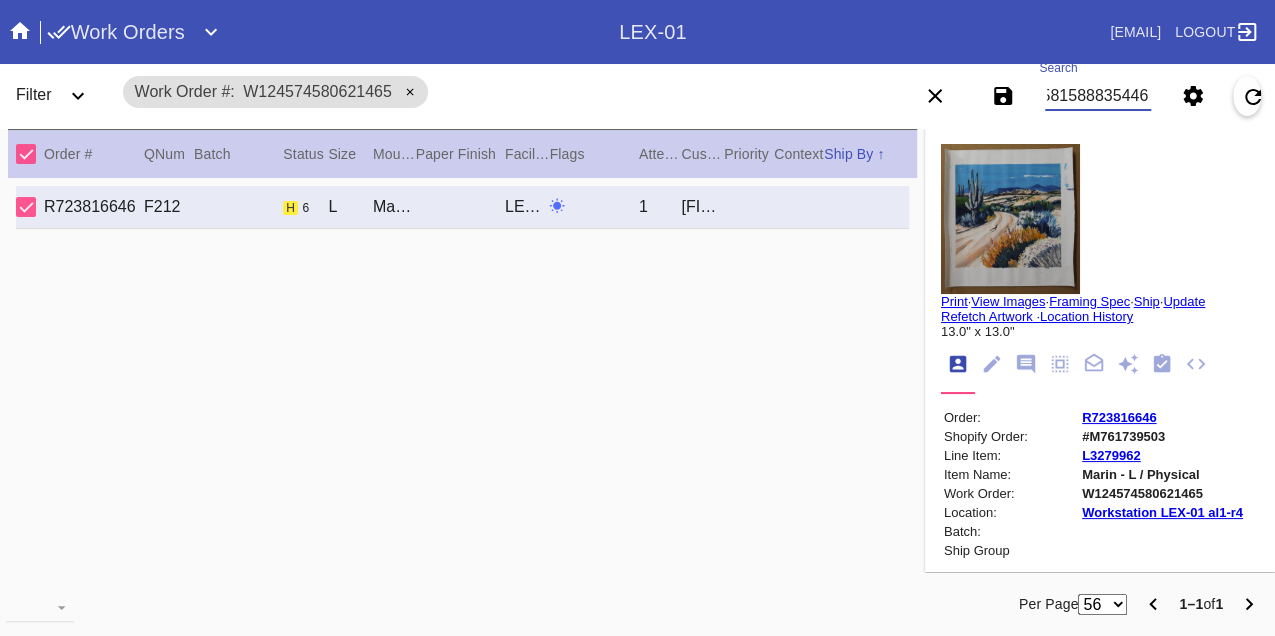 scroll, scrollTop: 0, scrollLeft: 48, axis: horizontal 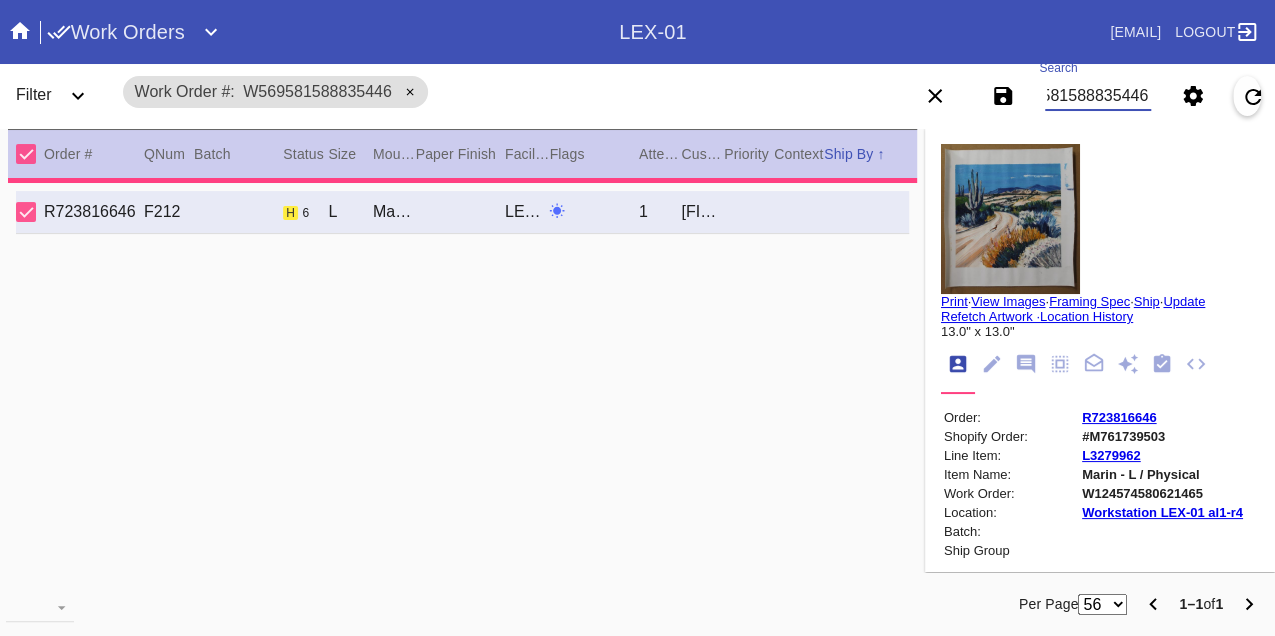 type on "0.0" 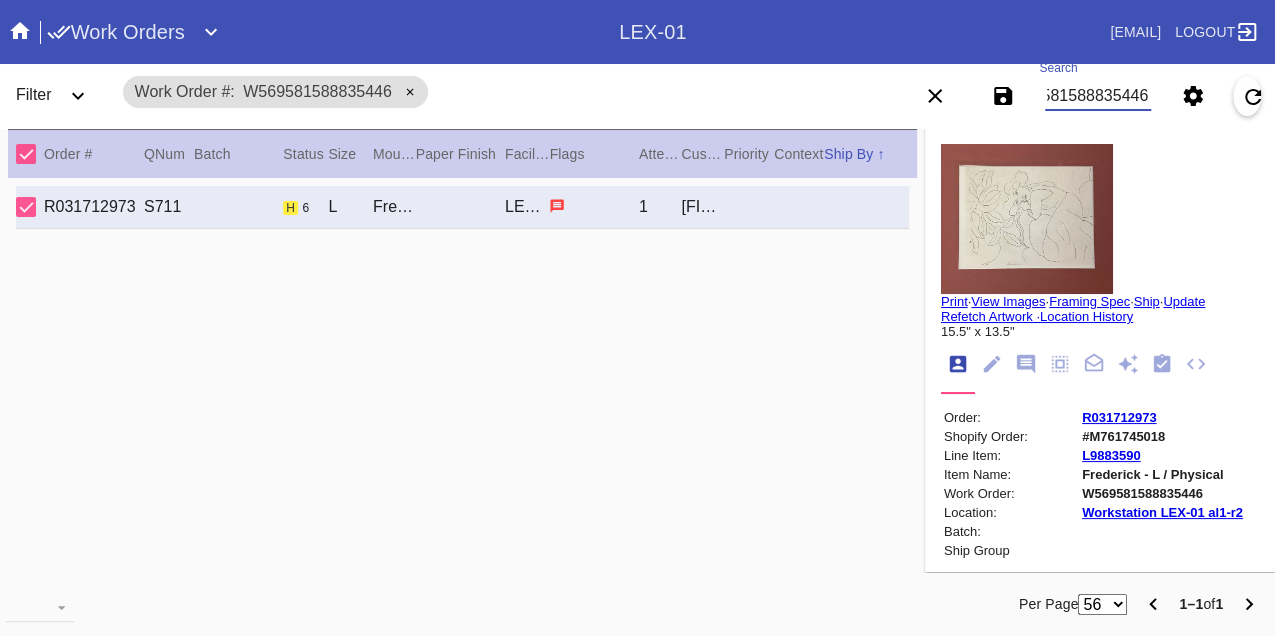 click on "W569581588835446" at bounding box center [1098, 96] 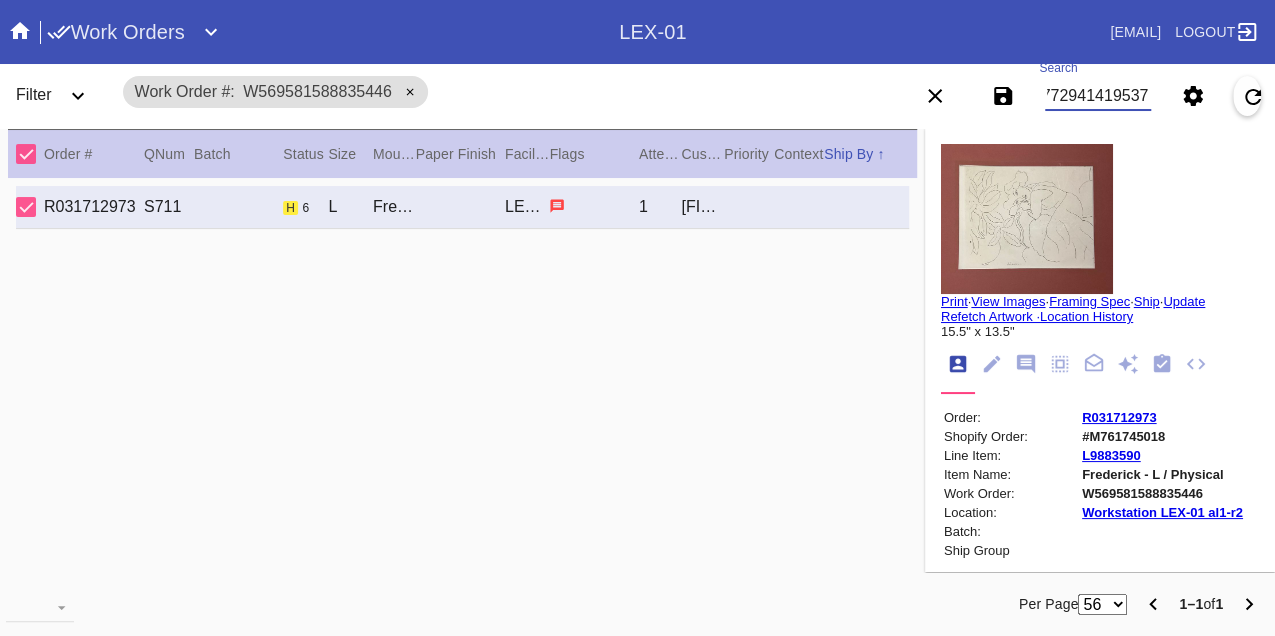 type on "W507729414195372" 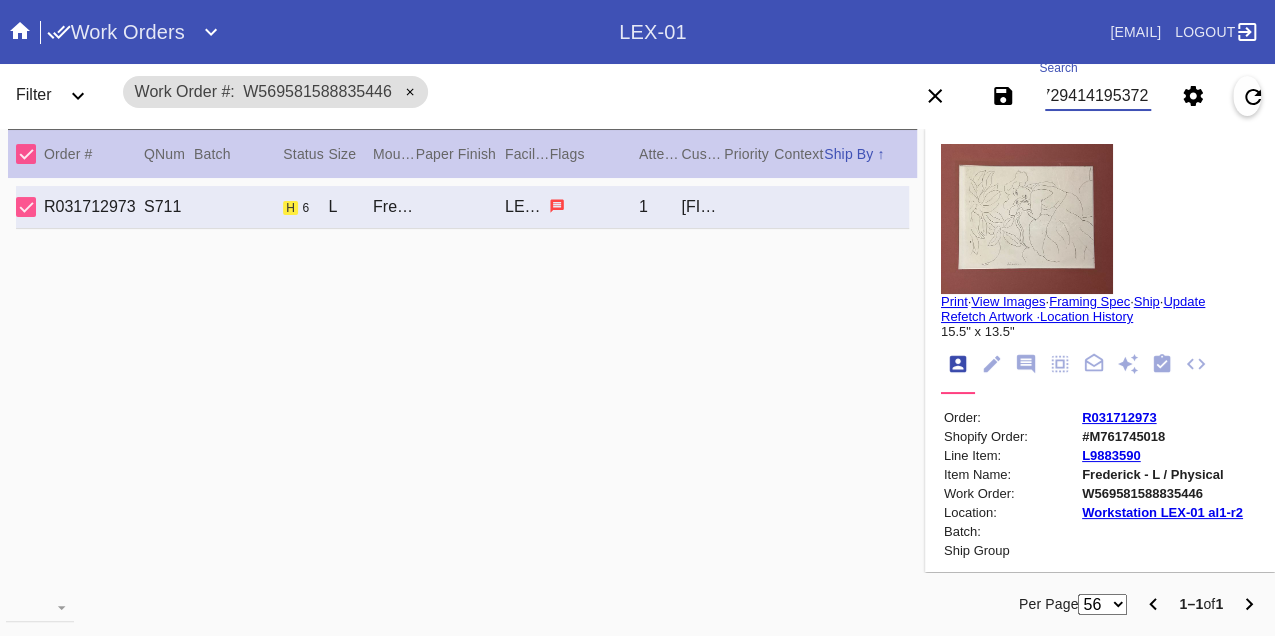 scroll, scrollTop: 0, scrollLeft: 48, axis: horizontal 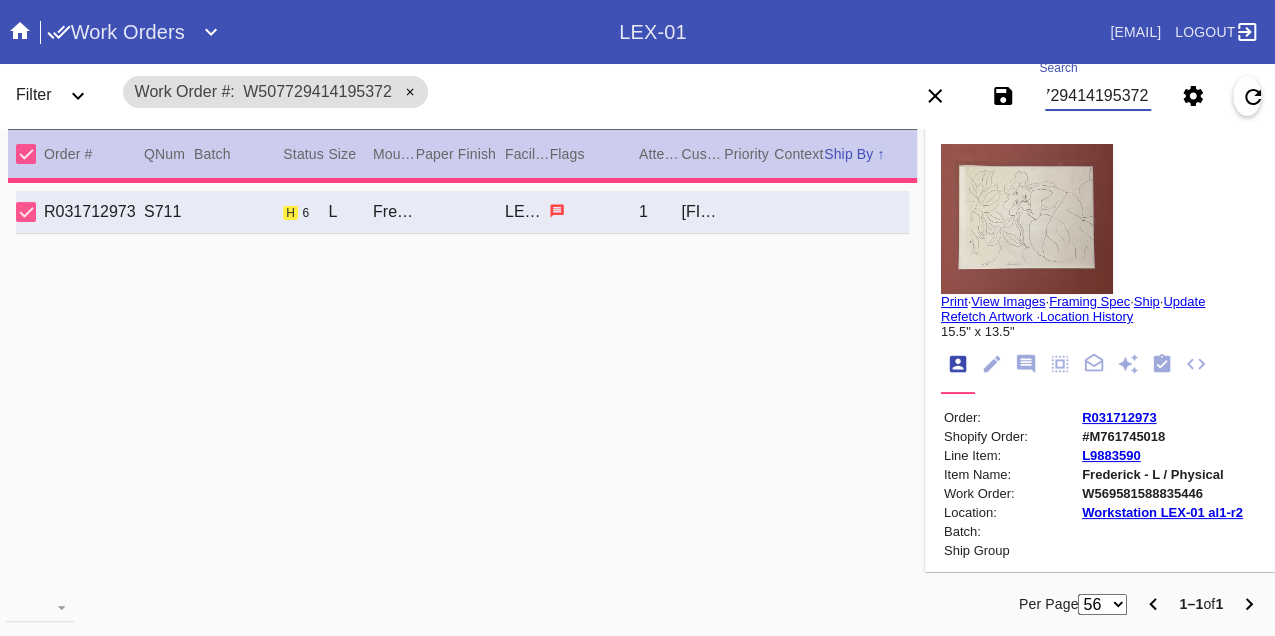 type on "2.5" 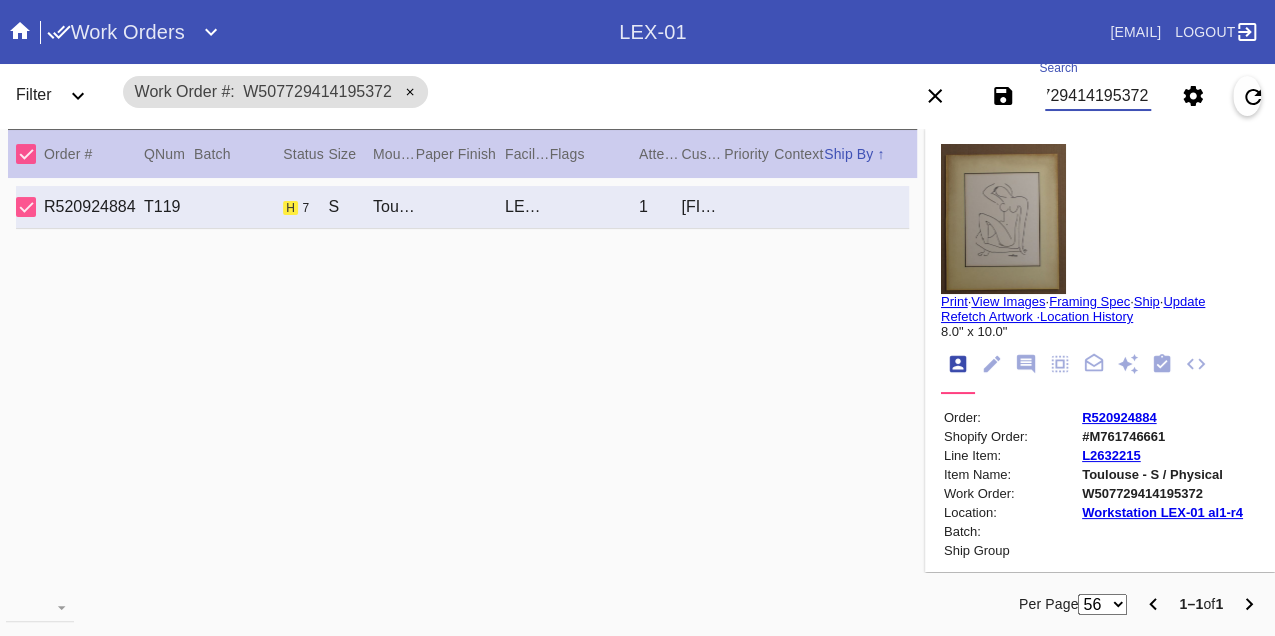 click on "W507729414195372" at bounding box center [1098, 96] 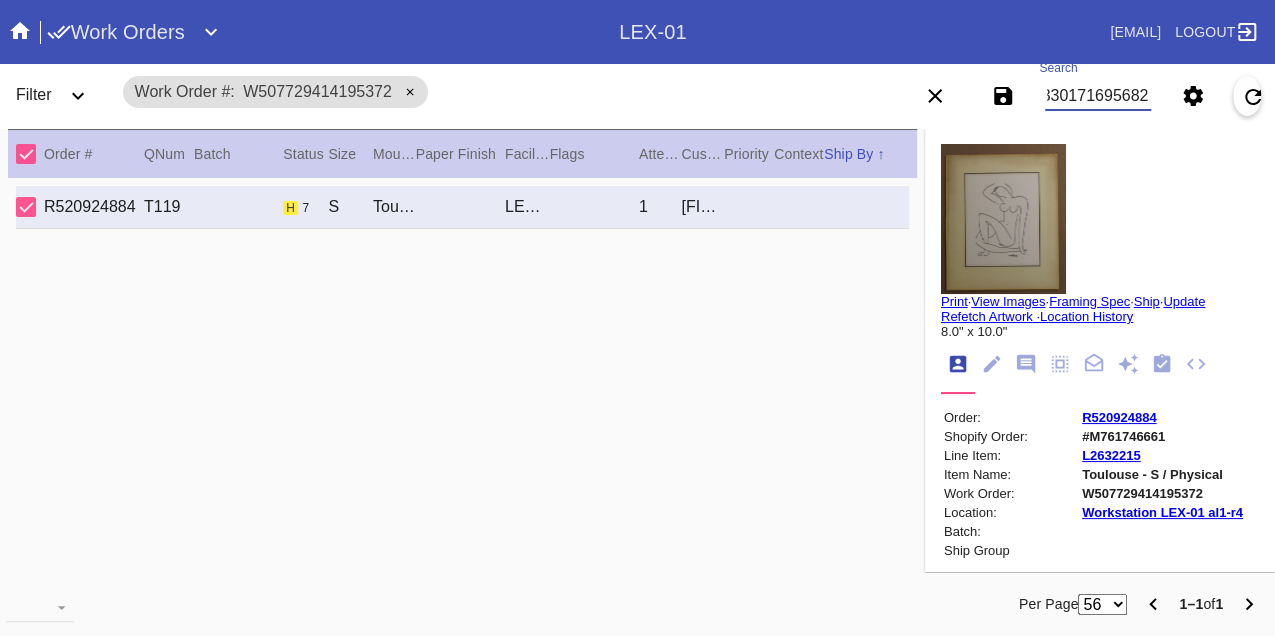 type on "W963301716956826" 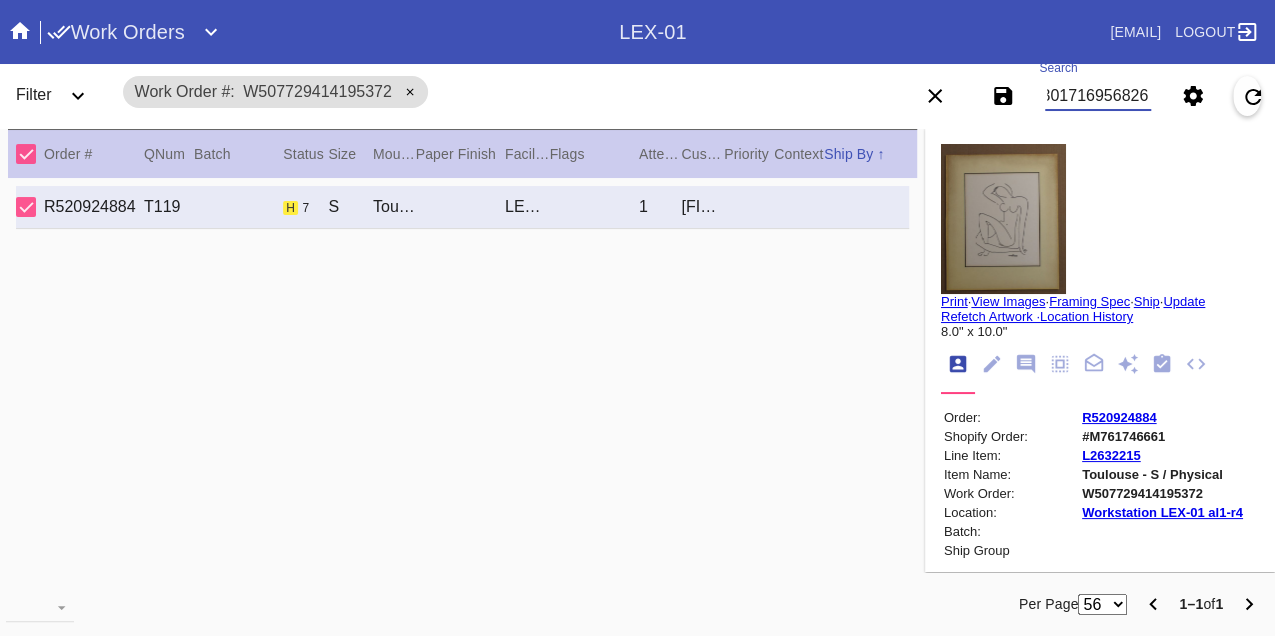 scroll, scrollTop: 0, scrollLeft: 48, axis: horizontal 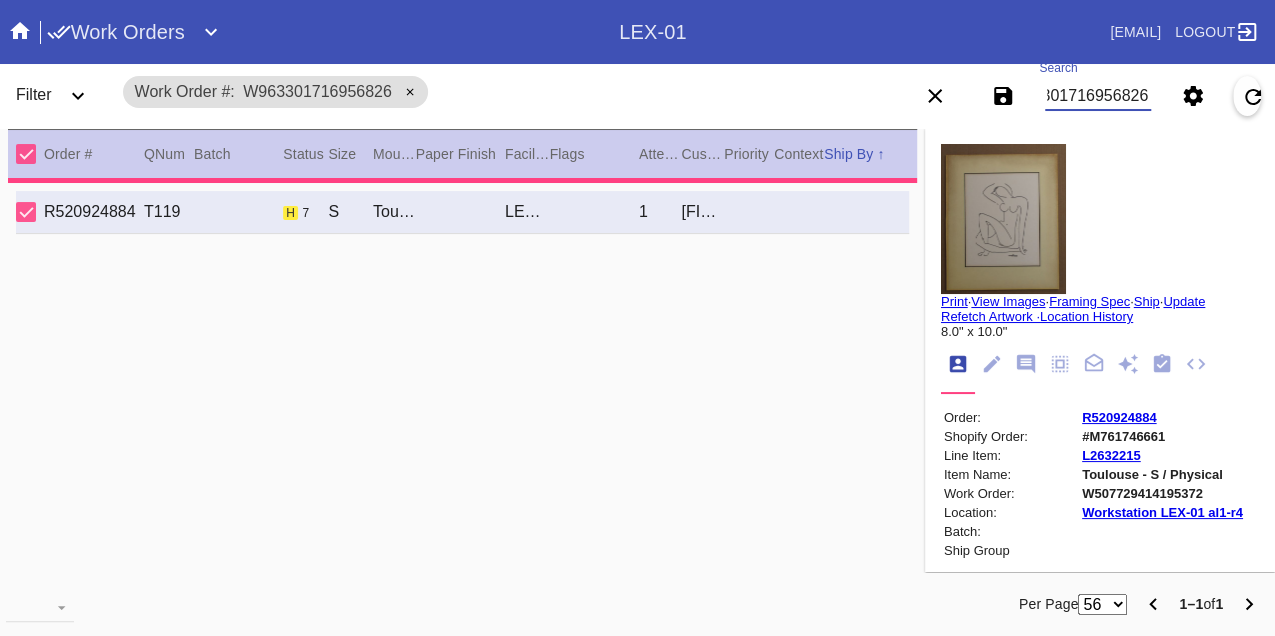 type on "0.0" 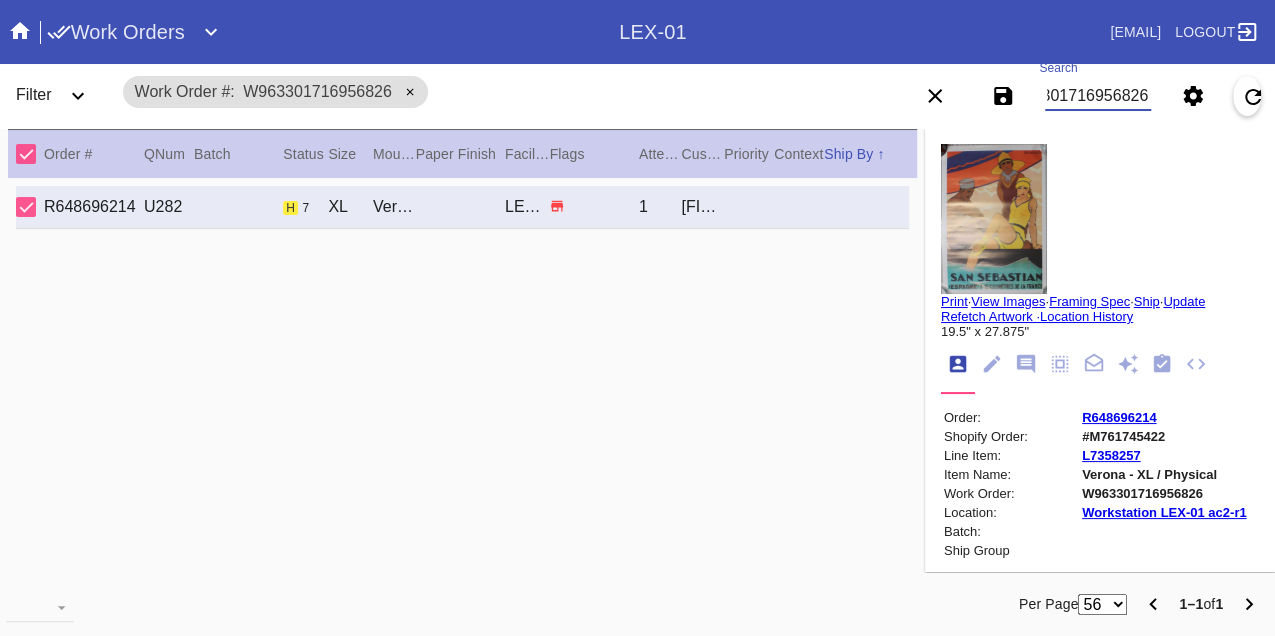 scroll, scrollTop: 0, scrollLeft: 0, axis: both 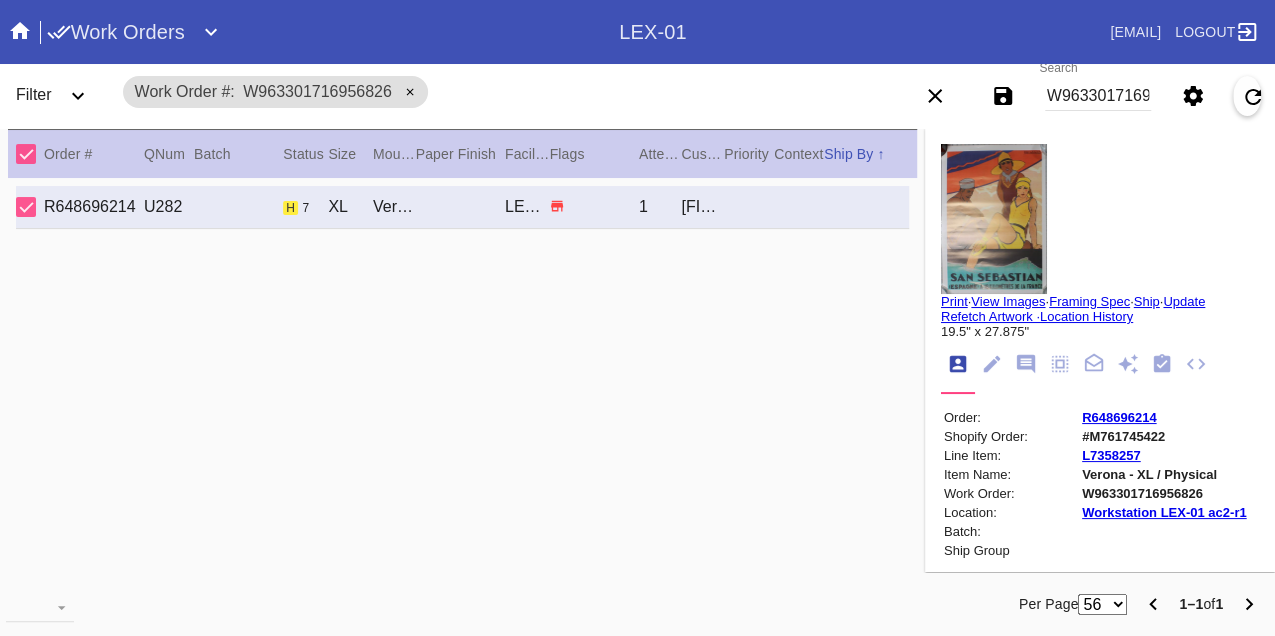 click on "W963301716956826" at bounding box center [1098, 96] 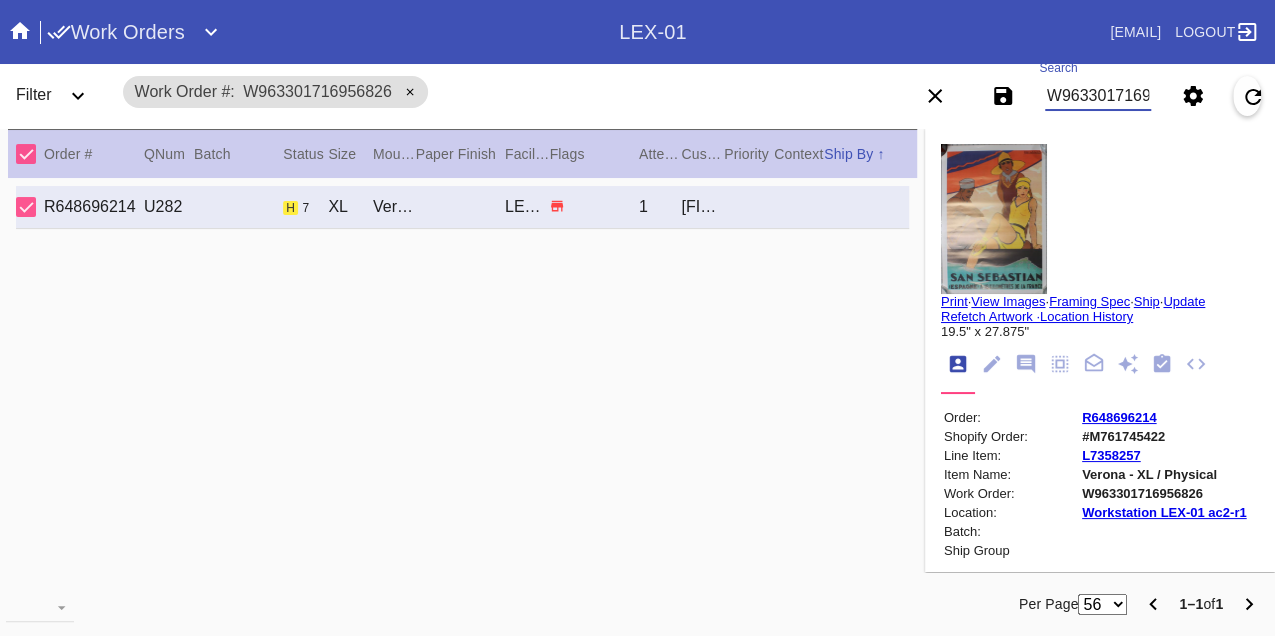 click on "W963301716956826" at bounding box center (1098, 96) 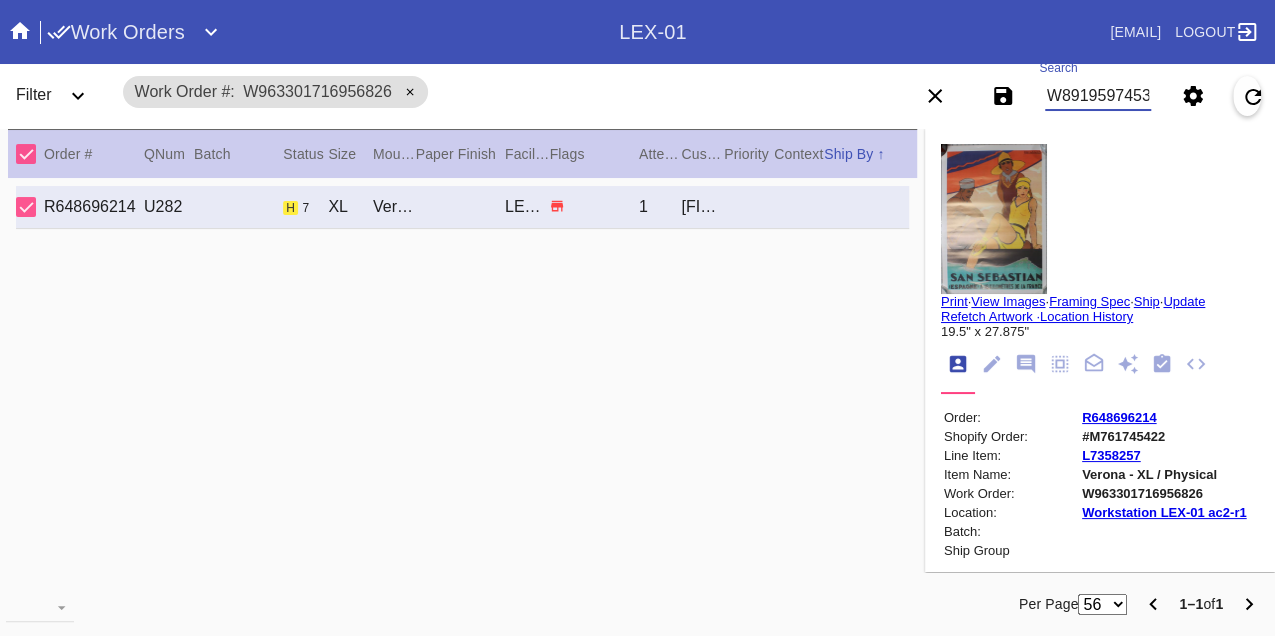 type on "W891959745362844" 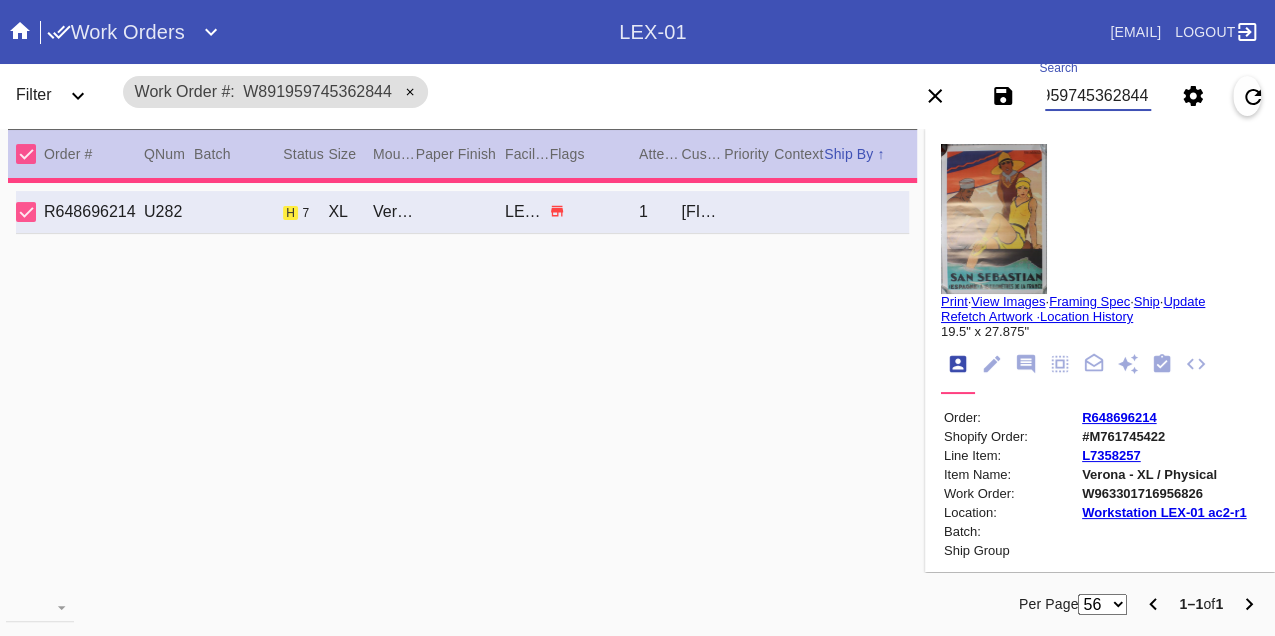 type on "1.5" 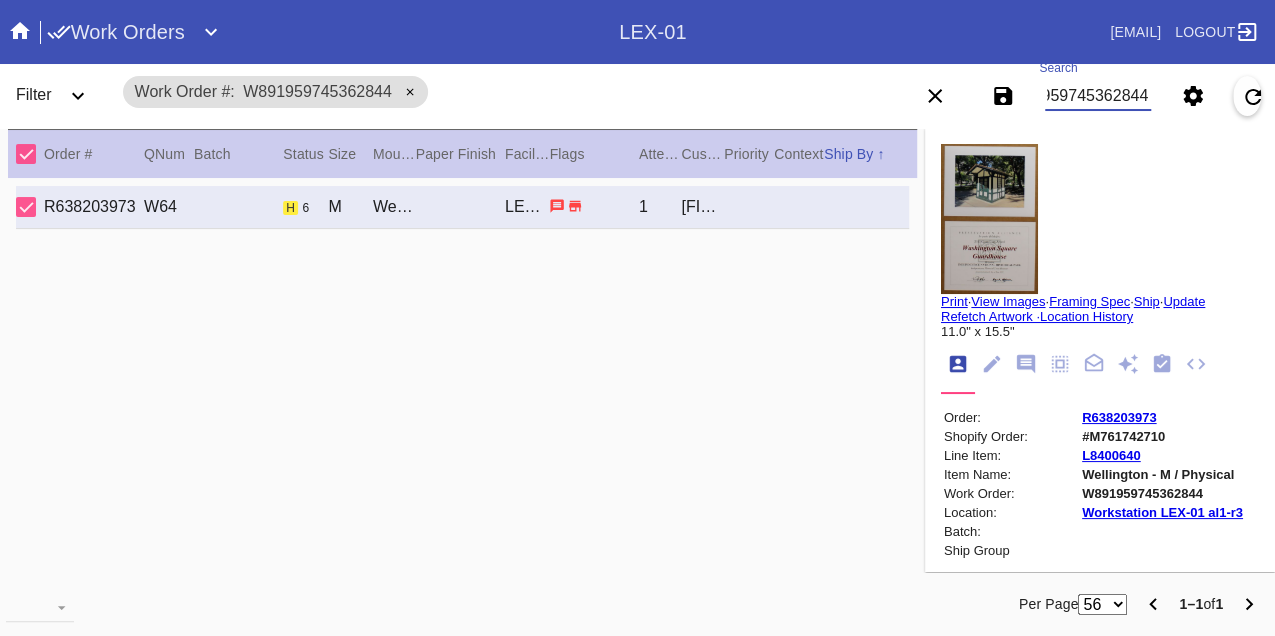 click on "W891959745362844" at bounding box center [1098, 96] 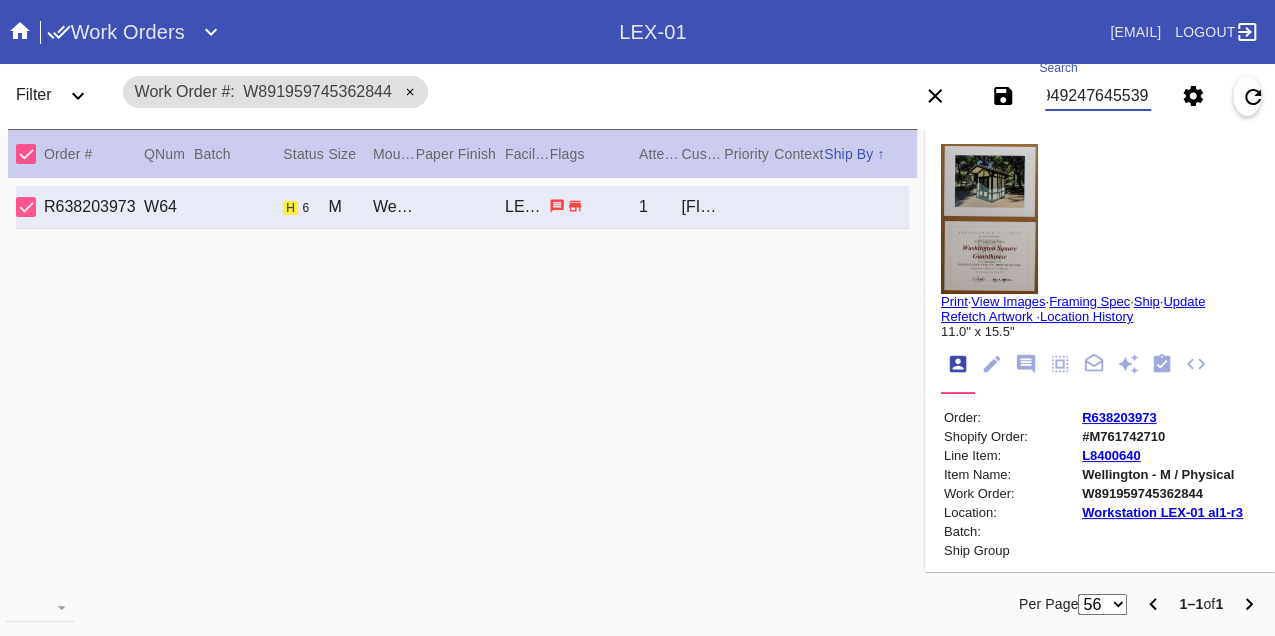 type on "W989492476455393" 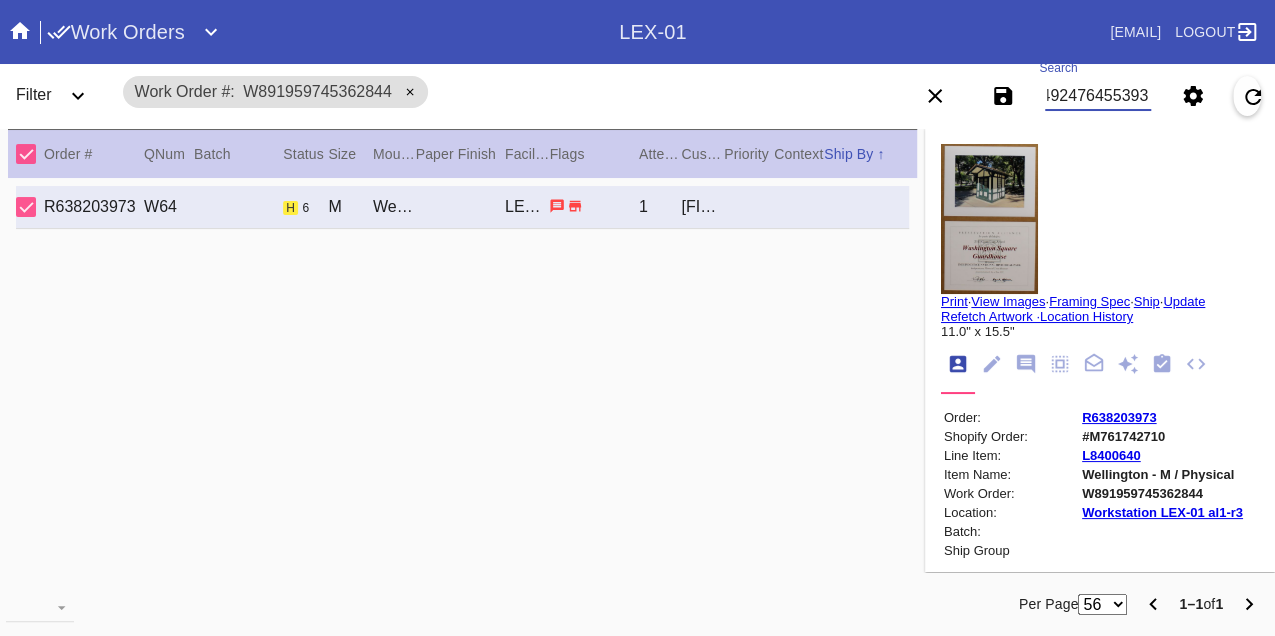 scroll, scrollTop: 0, scrollLeft: 48, axis: horizontal 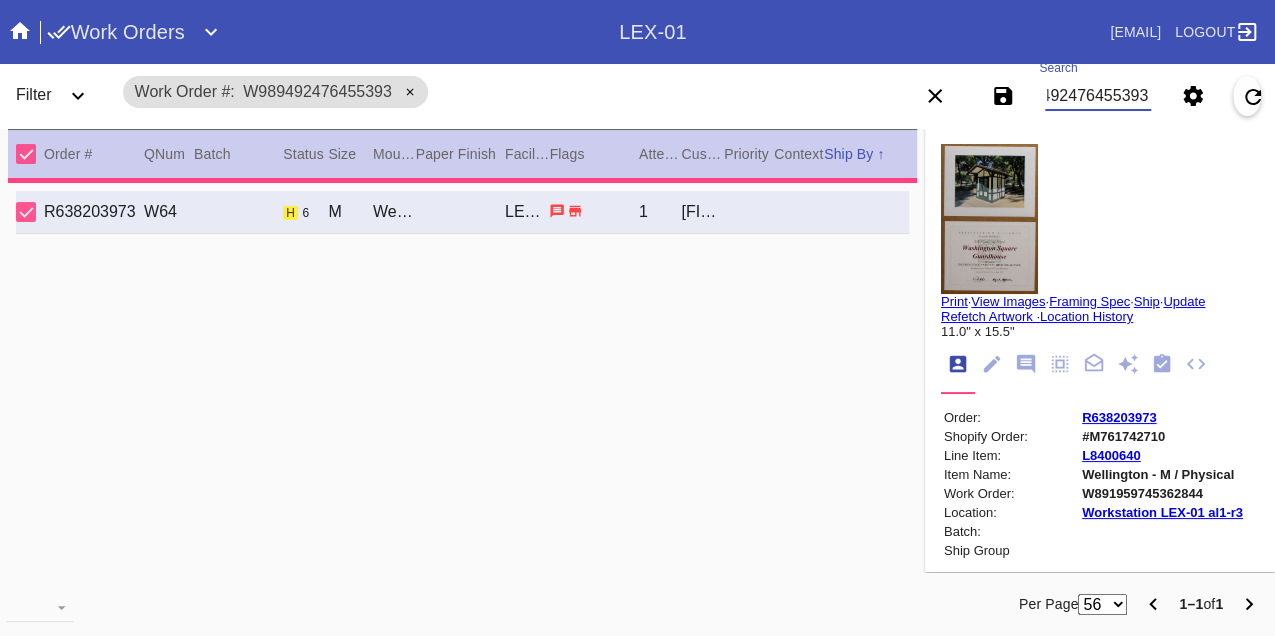 type 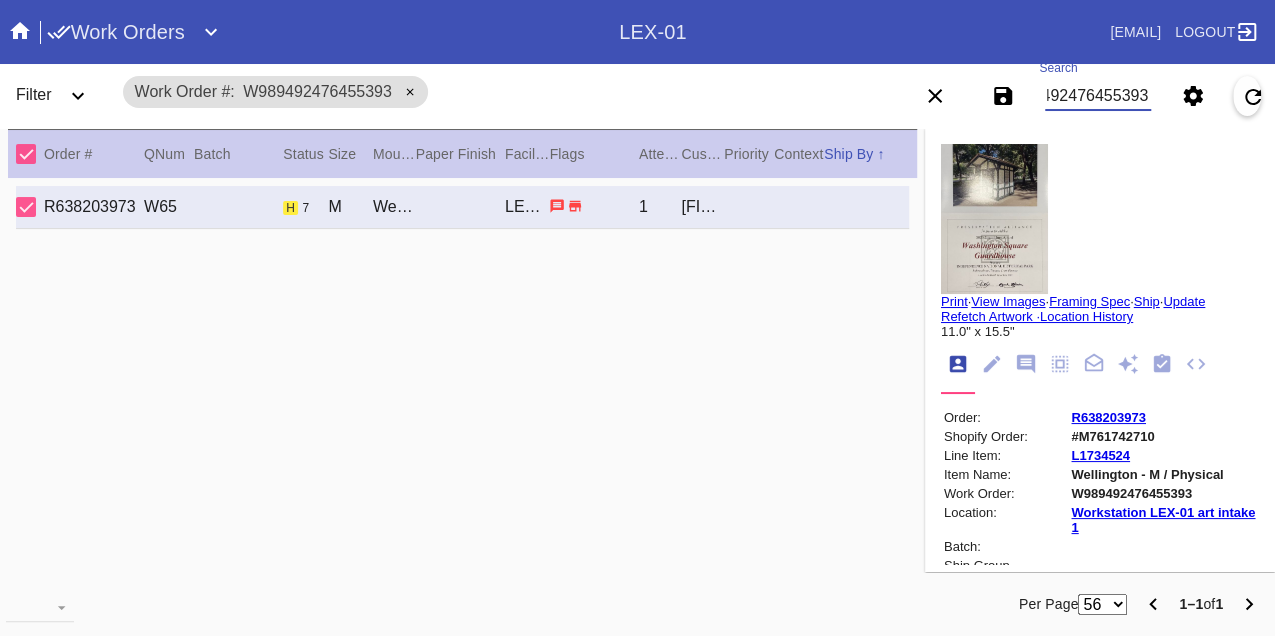 click on "W989492476455393" at bounding box center [1098, 96] 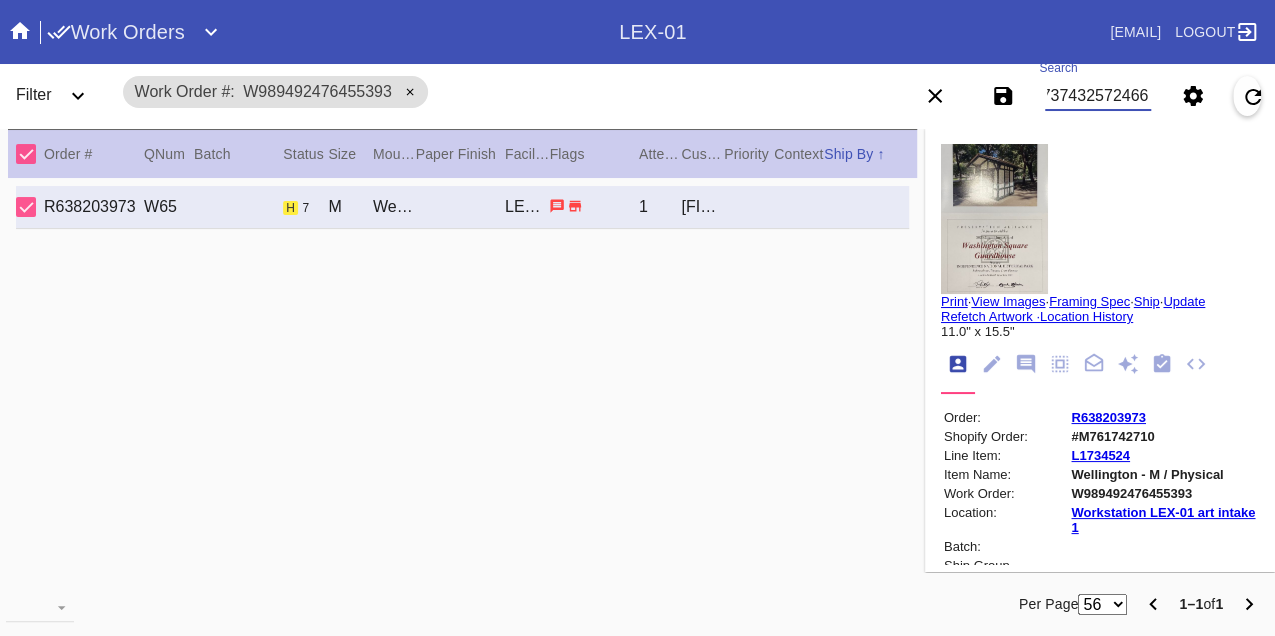 type on "W747374325724661" 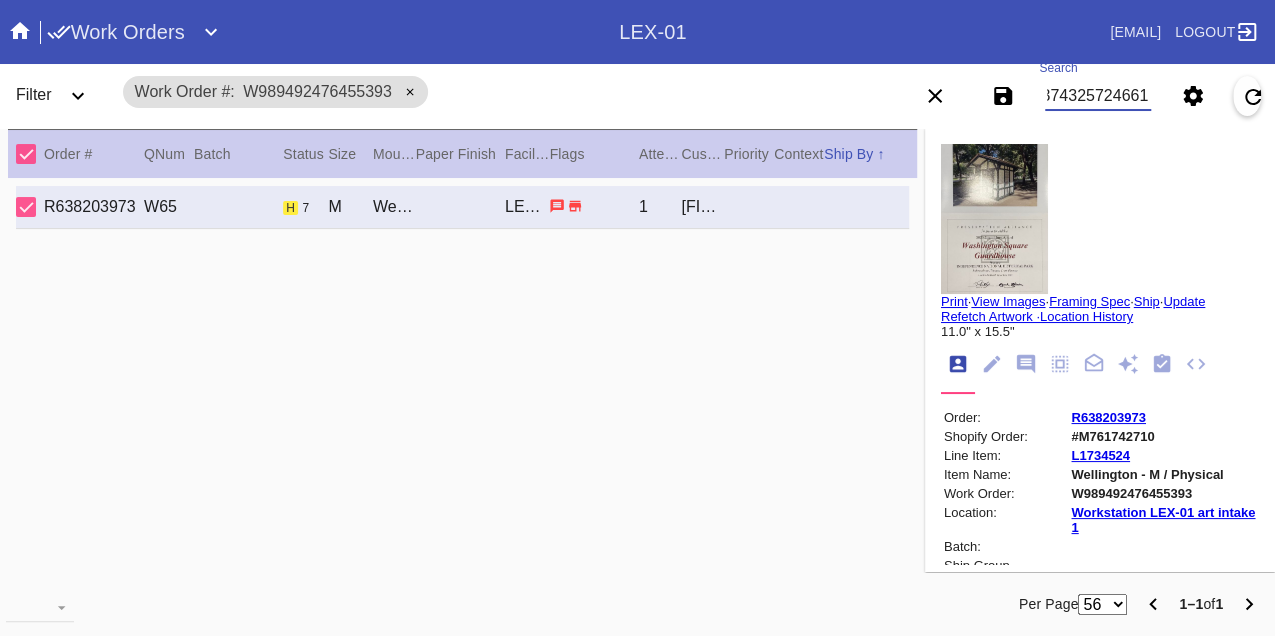 scroll, scrollTop: 0, scrollLeft: 48, axis: horizontal 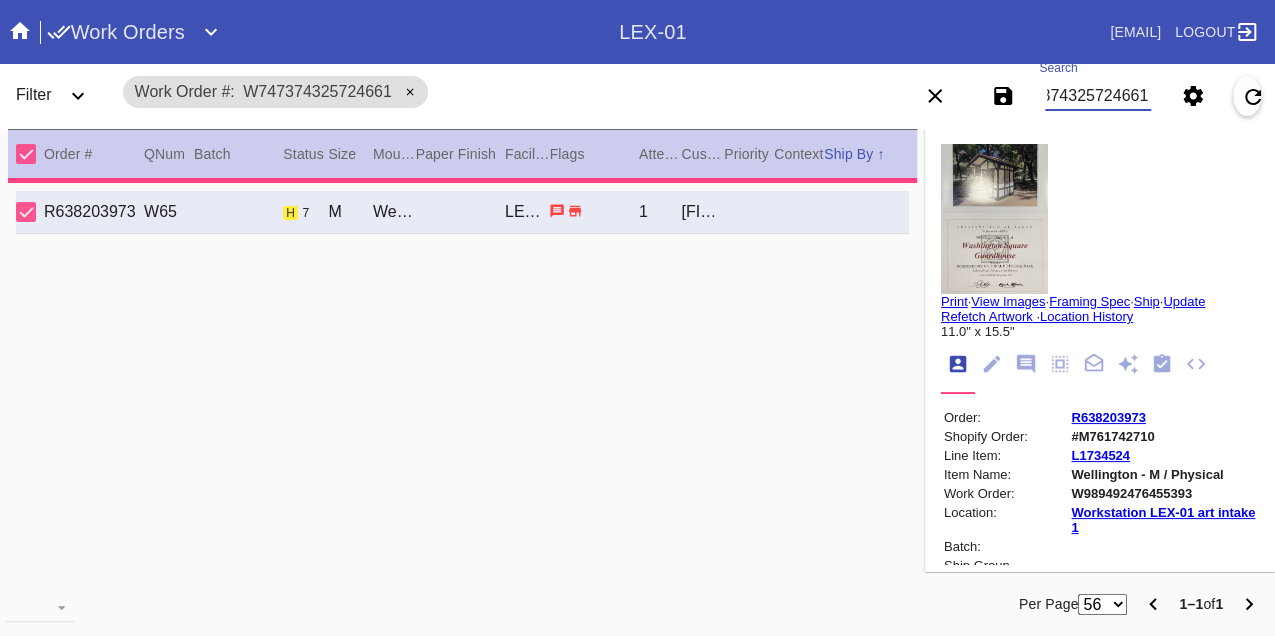 type on "light specks on both, as well as bent corners, light scratches across surface oh photo." 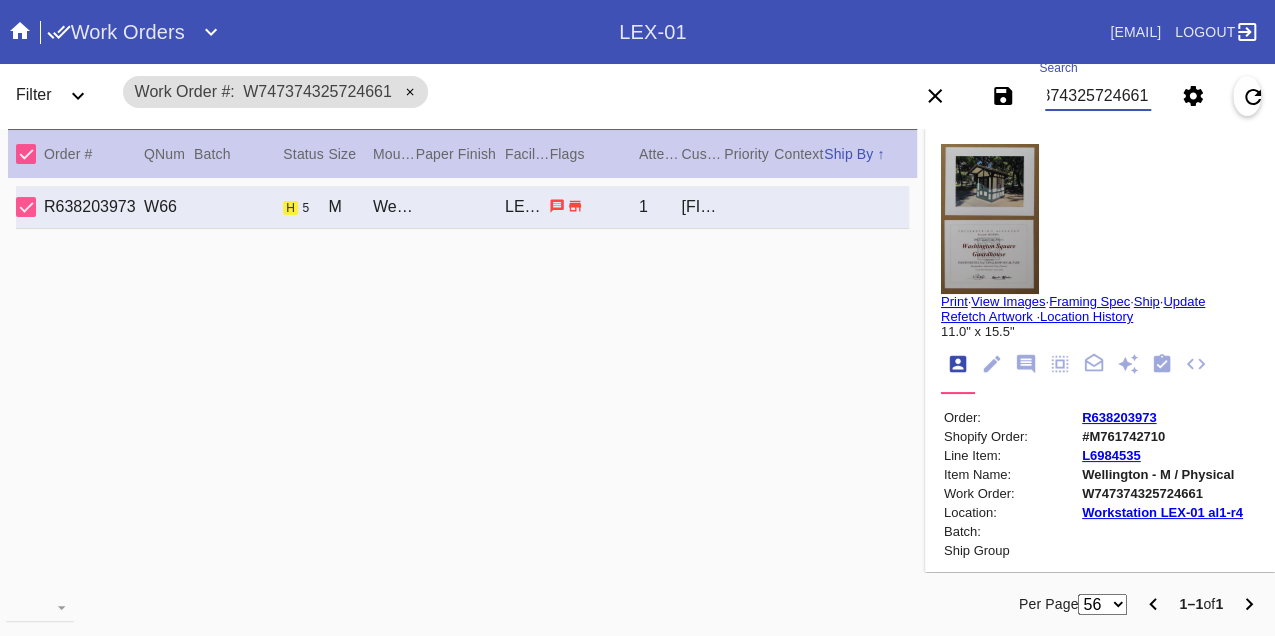 click on "W747374325724661" at bounding box center (1098, 96) 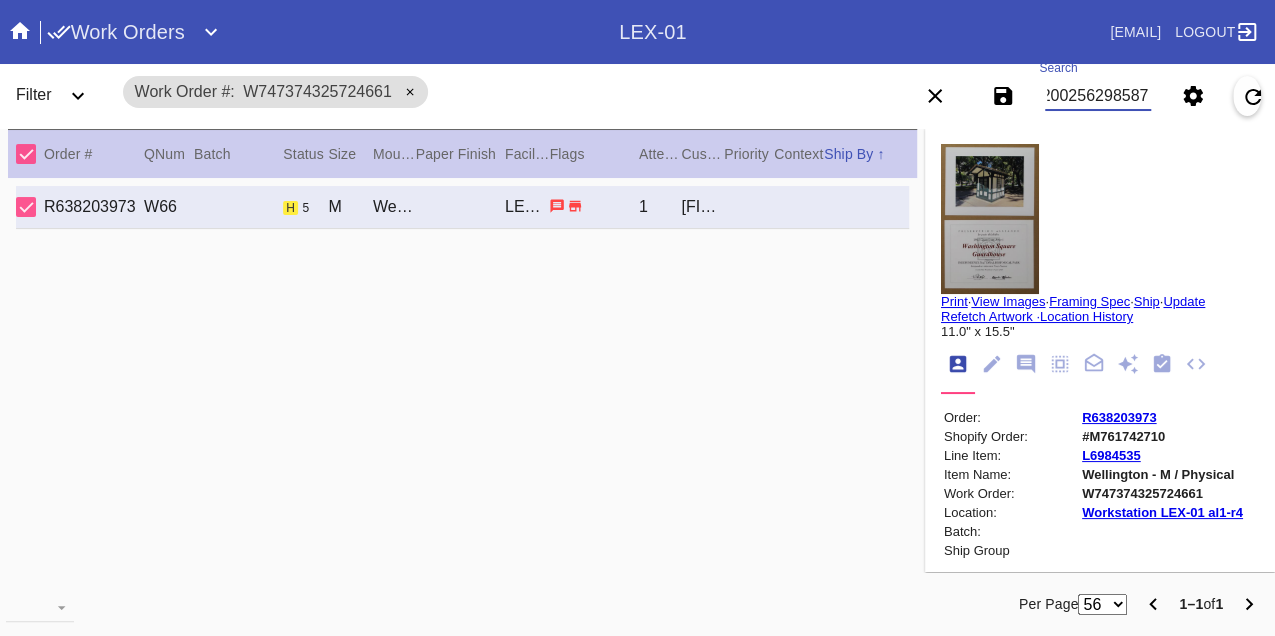 type on "W722002562985874" 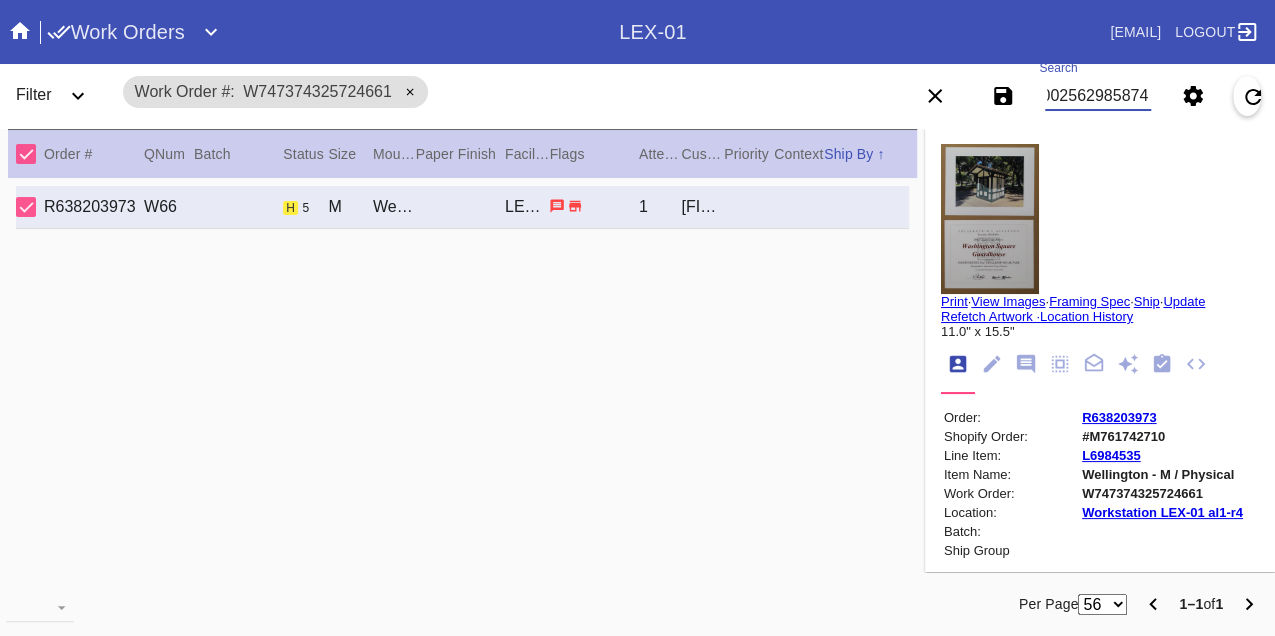 scroll, scrollTop: 0, scrollLeft: 48, axis: horizontal 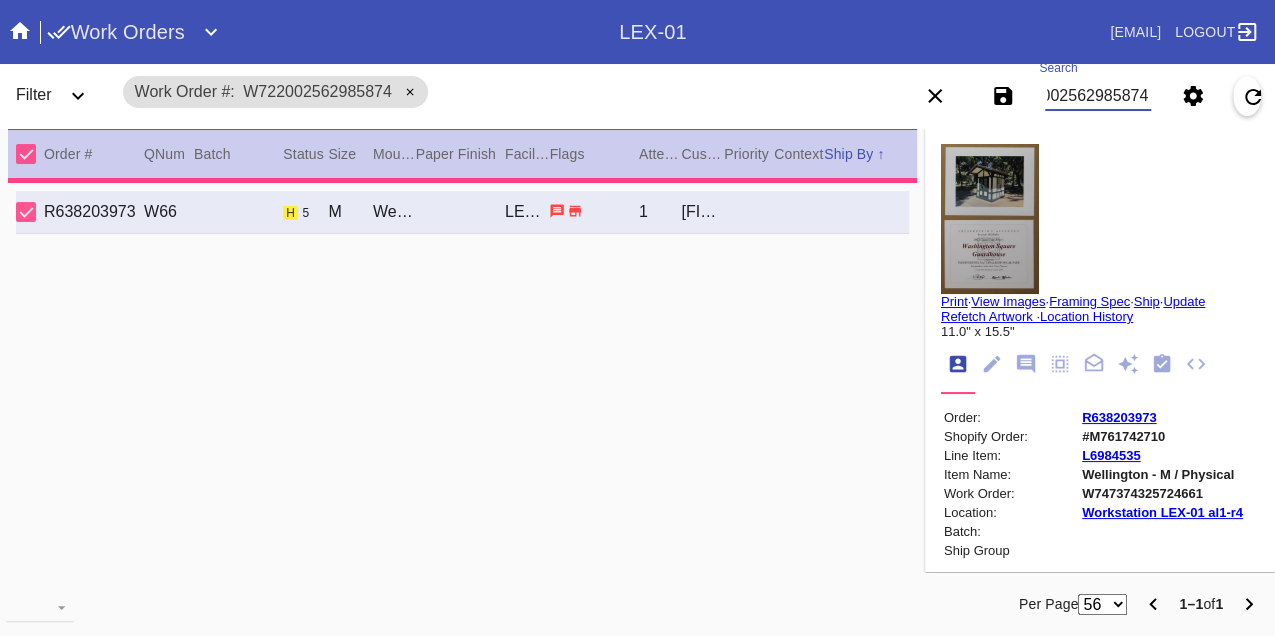 type on "light specks on both, bent corners. a few faint scratches across surface of photograph" 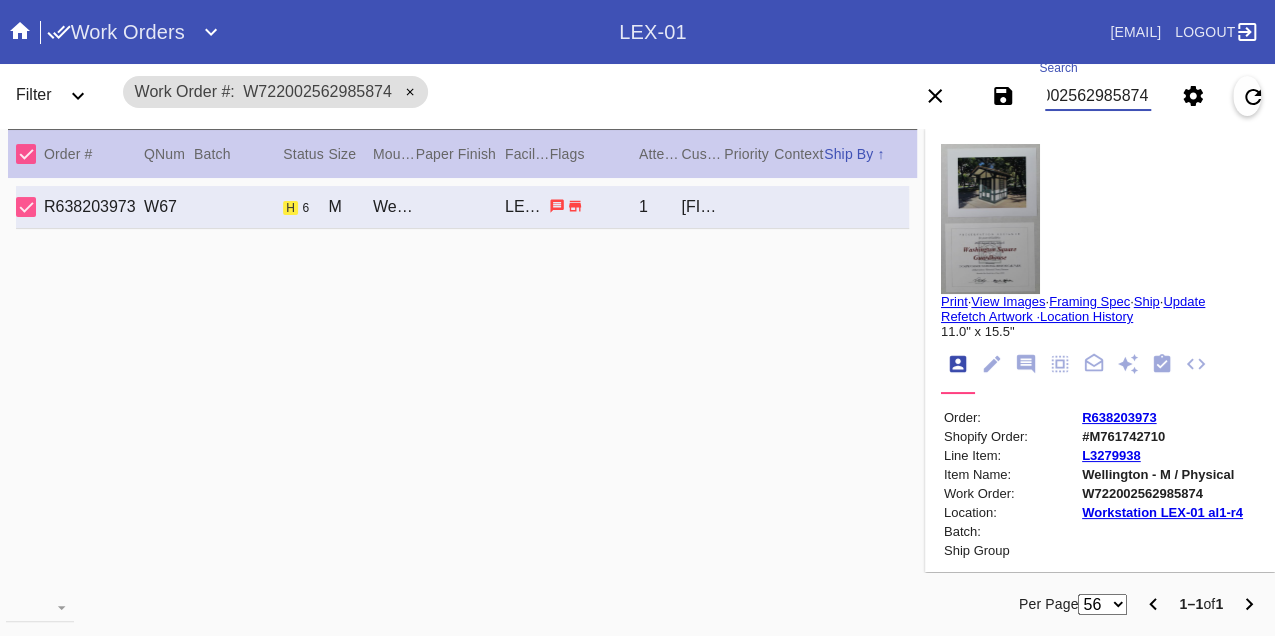 click on "W722002562985874" at bounding box center (1098, 96) 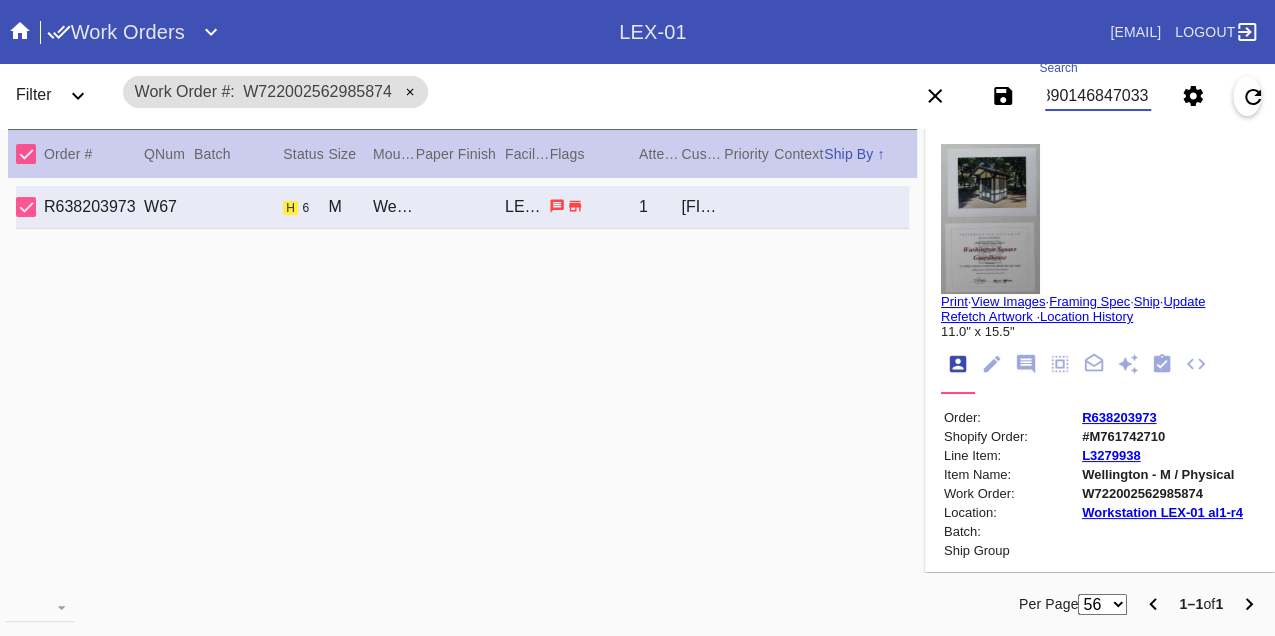 type on "W848901468470339" 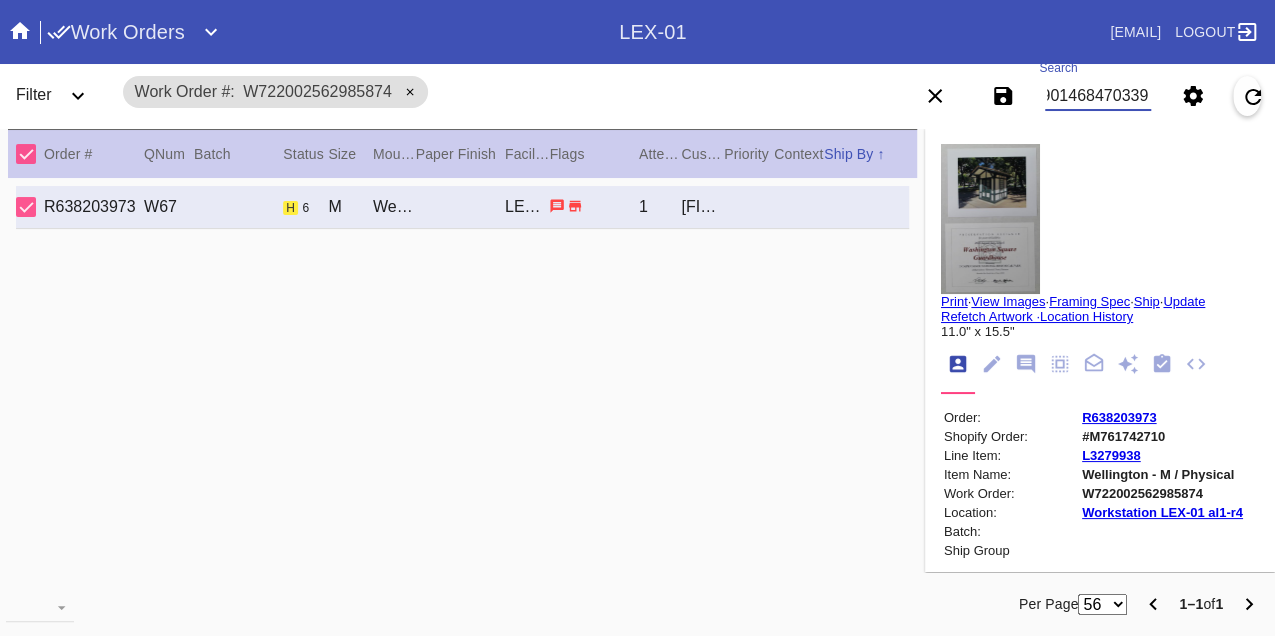 scroll, scrollTop: 0, scrollLeft: 48, axis: horizontal 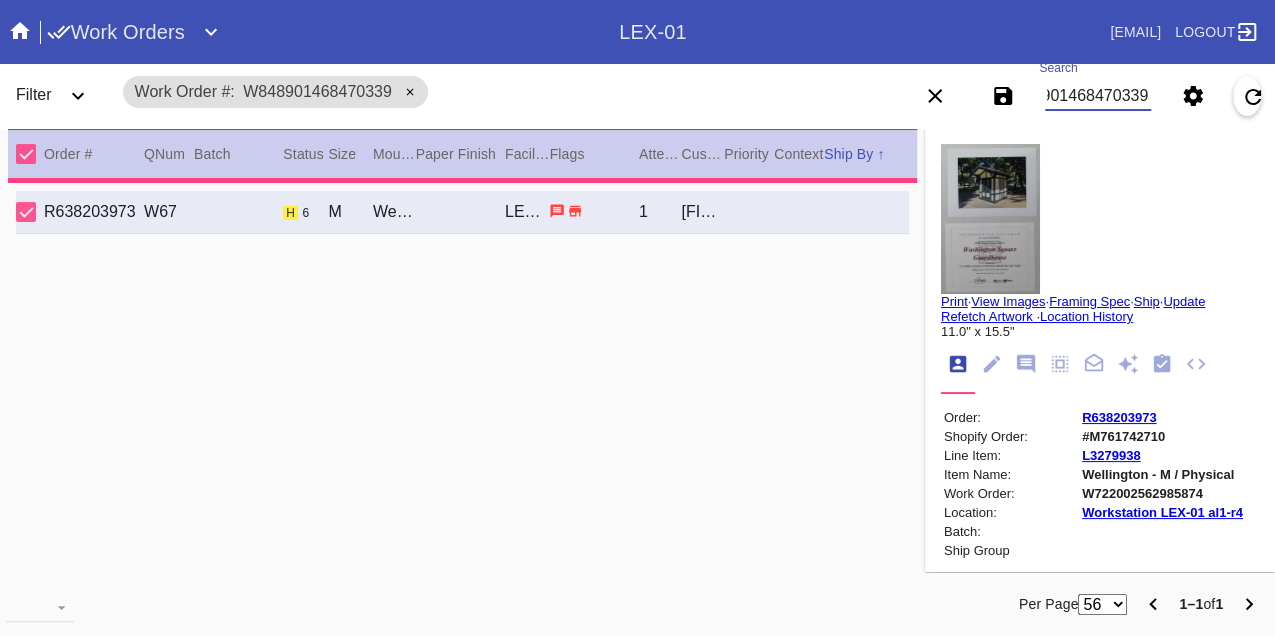 type on "light specks on both, bent corners as well. a couple of scratches thru out surface of photo." 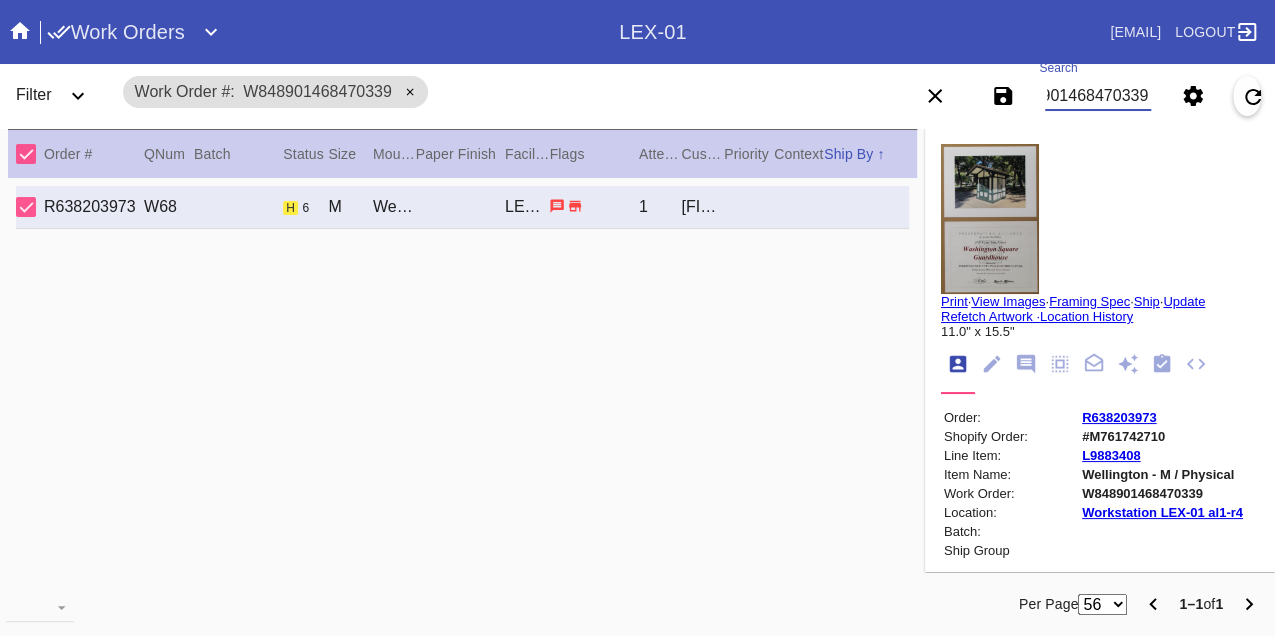 scroll, scrollTop: 0, scrollLeft: 0, axis: both 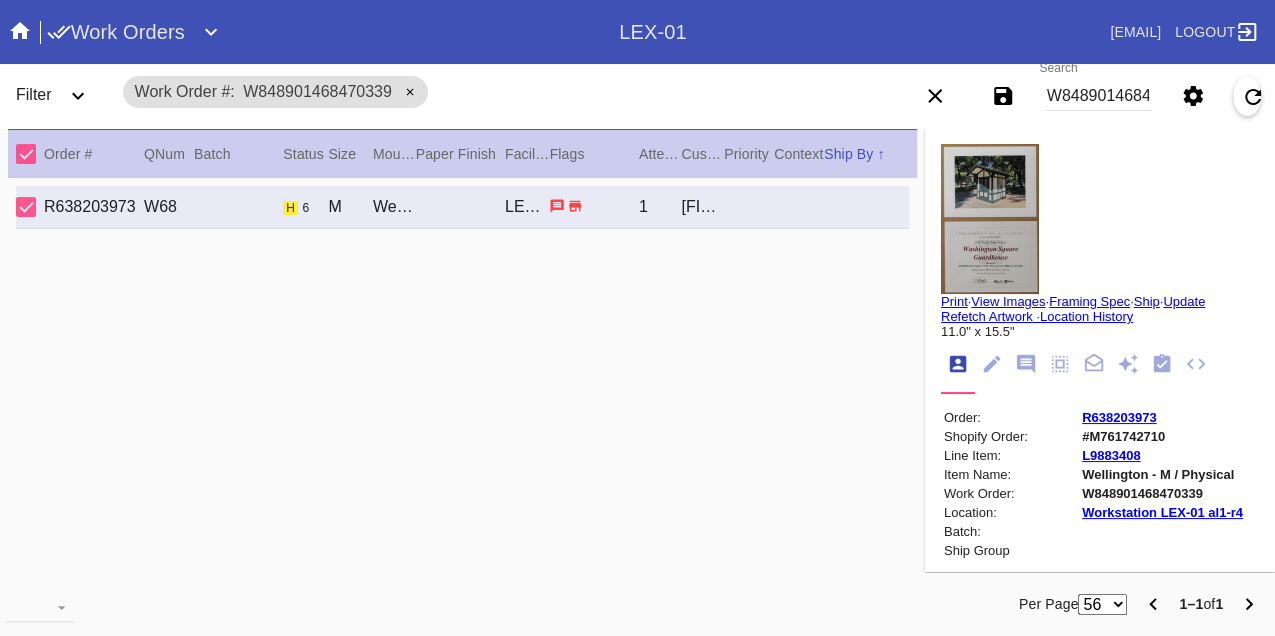 click on "W848901468470339" at bounding box center (1098, 96) 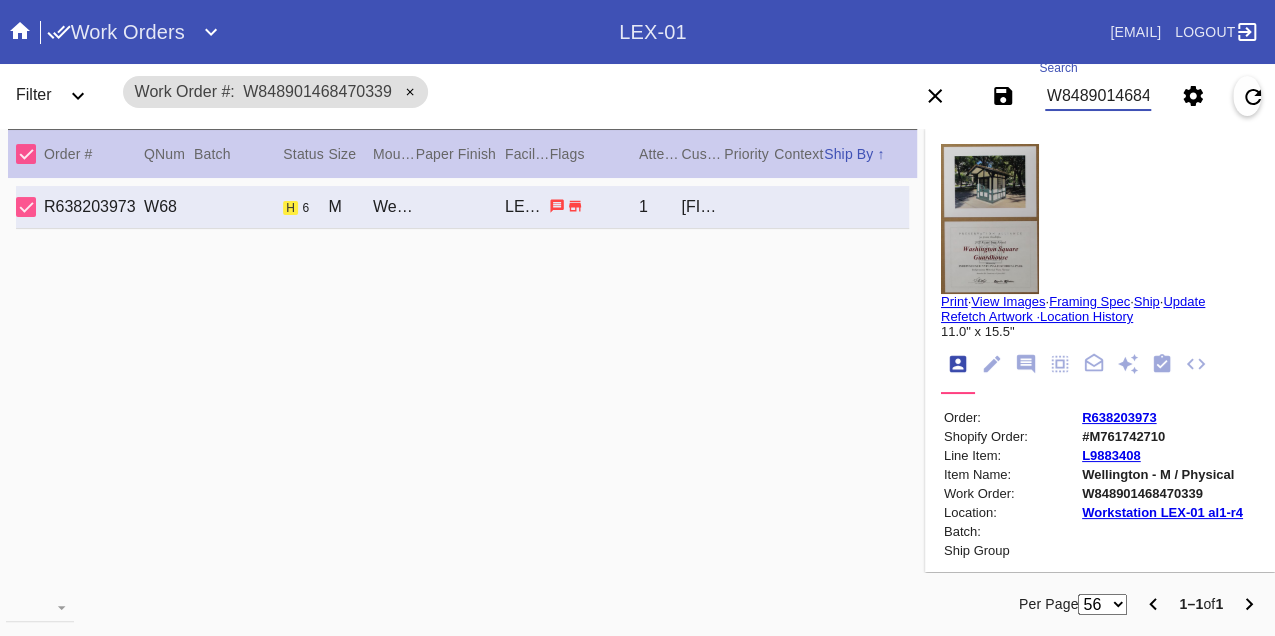 click on "W848901468470339" at bounding box center [1098, 96] 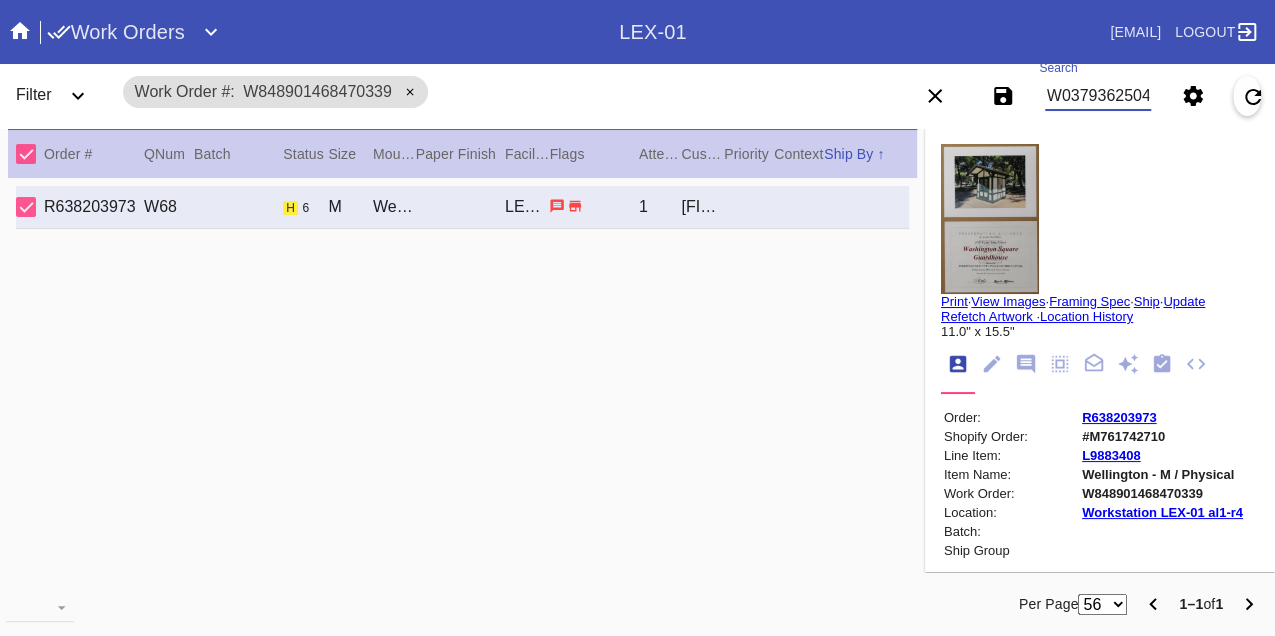 type on "W037936250474312" 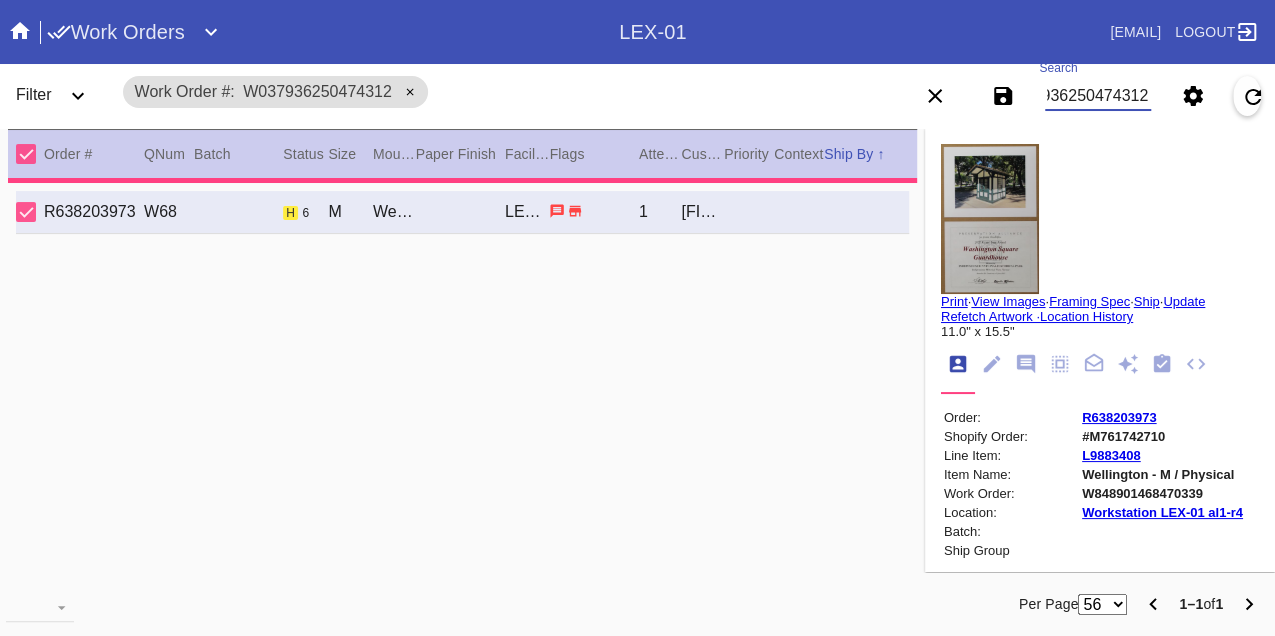 type on "18.0" 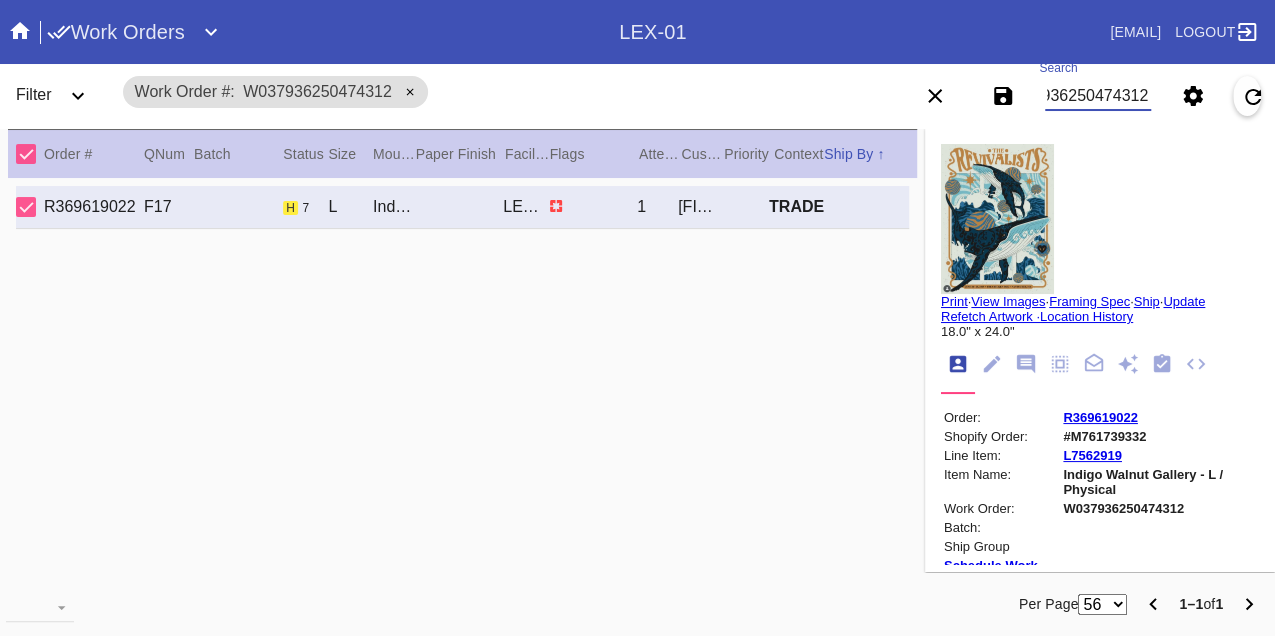 click on "W037936250474312" at bounding box center [1098, 96] 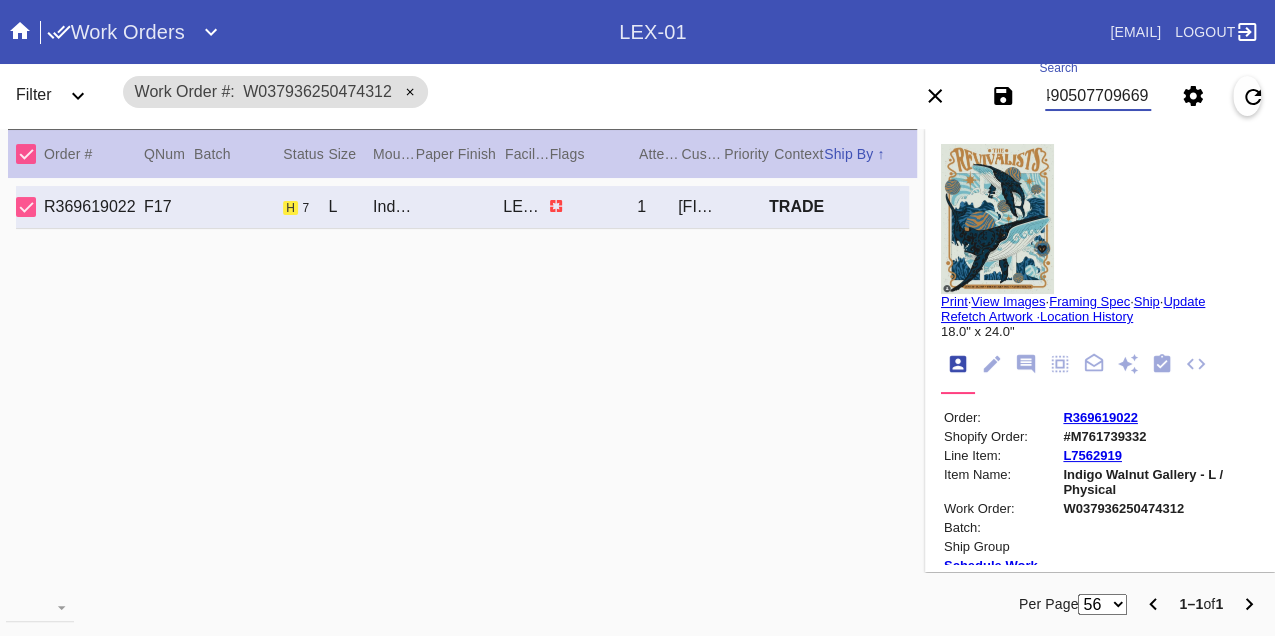 type on "W584905077096693" 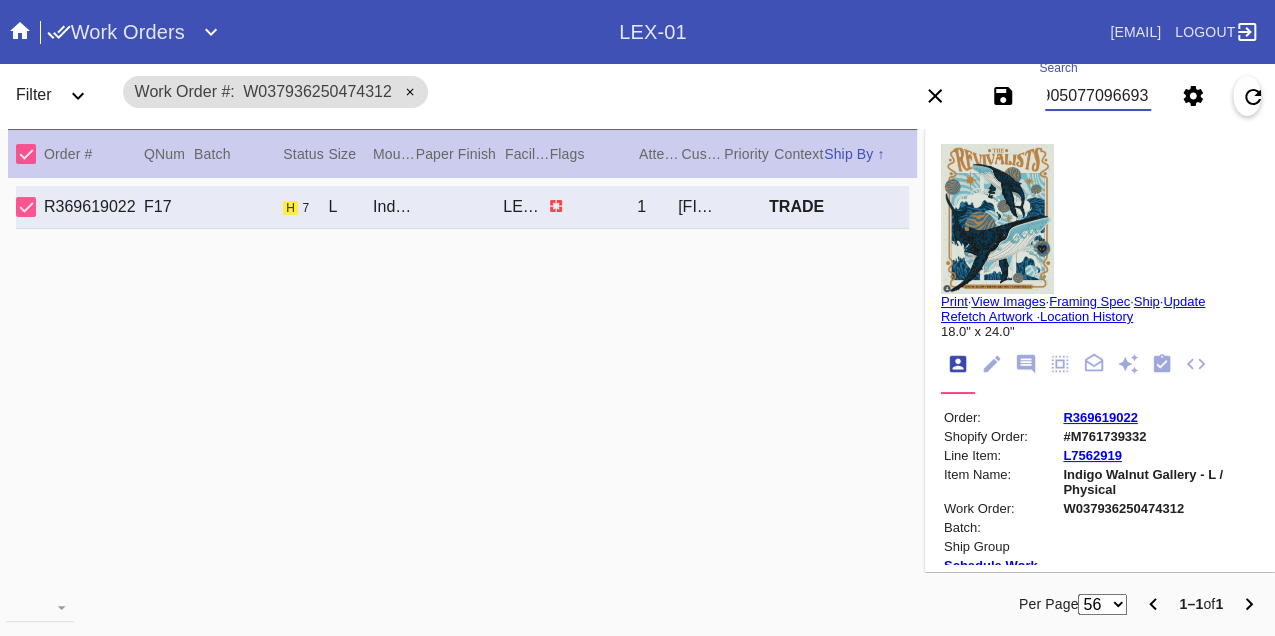 scroll, scrollTop: 0, scrollLeft: 48, axis: horizontal 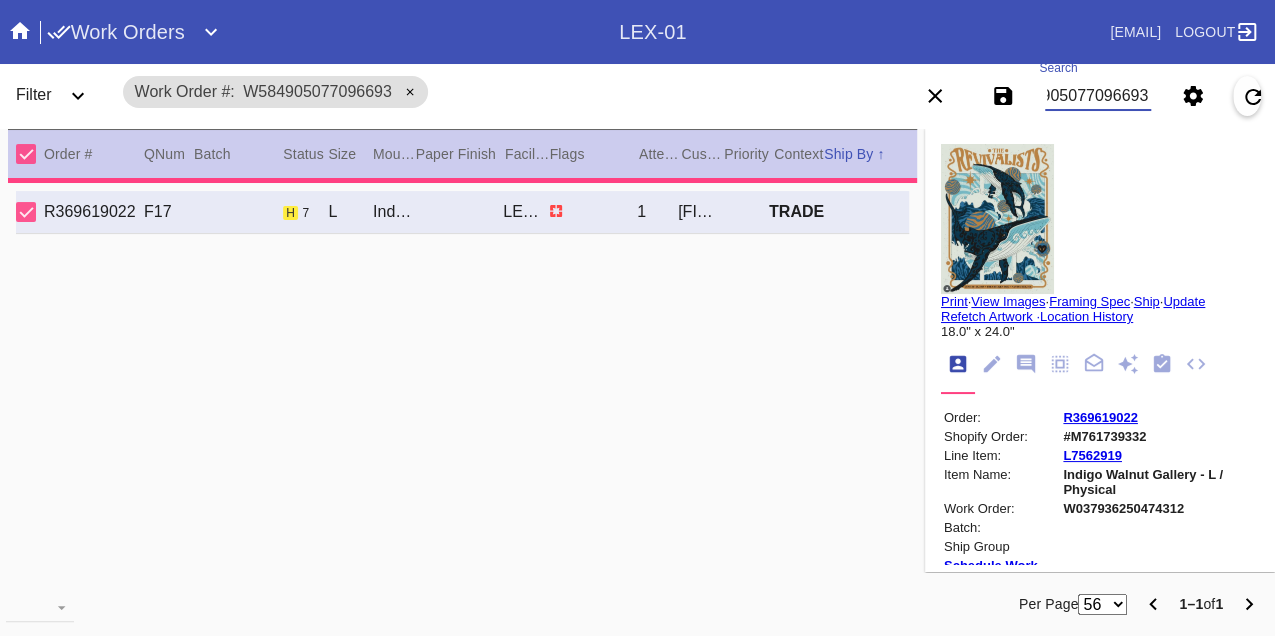 type on "10.0" 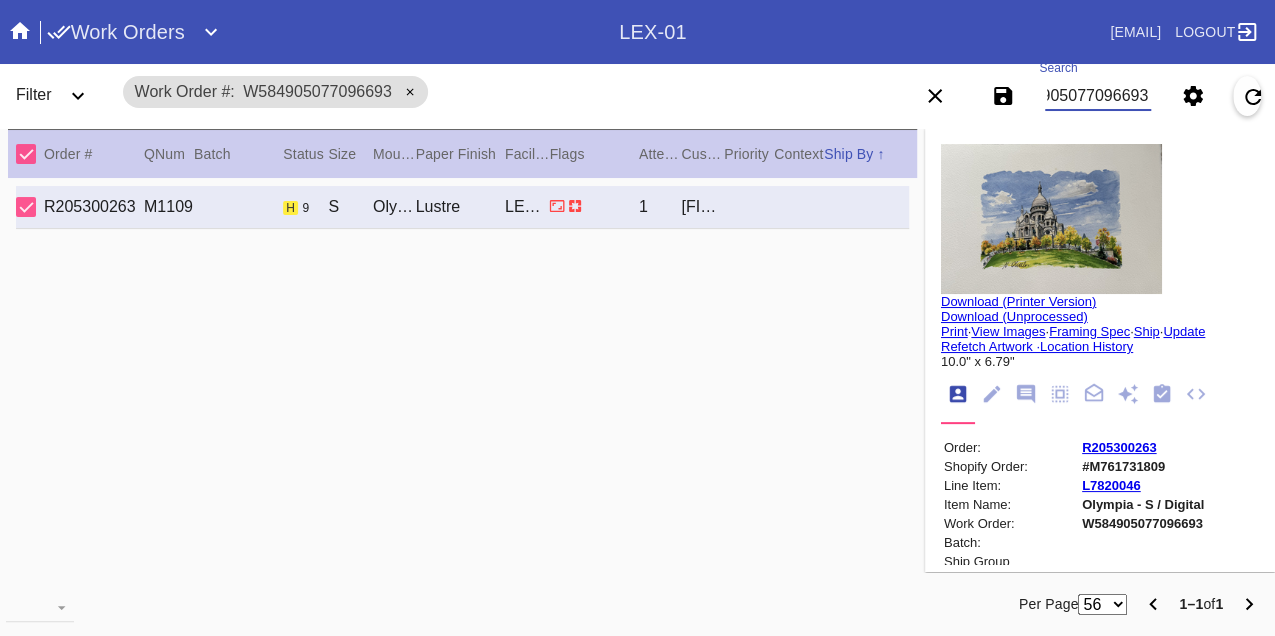 click on "W584905077096693" at bounding box center [1098, 96] 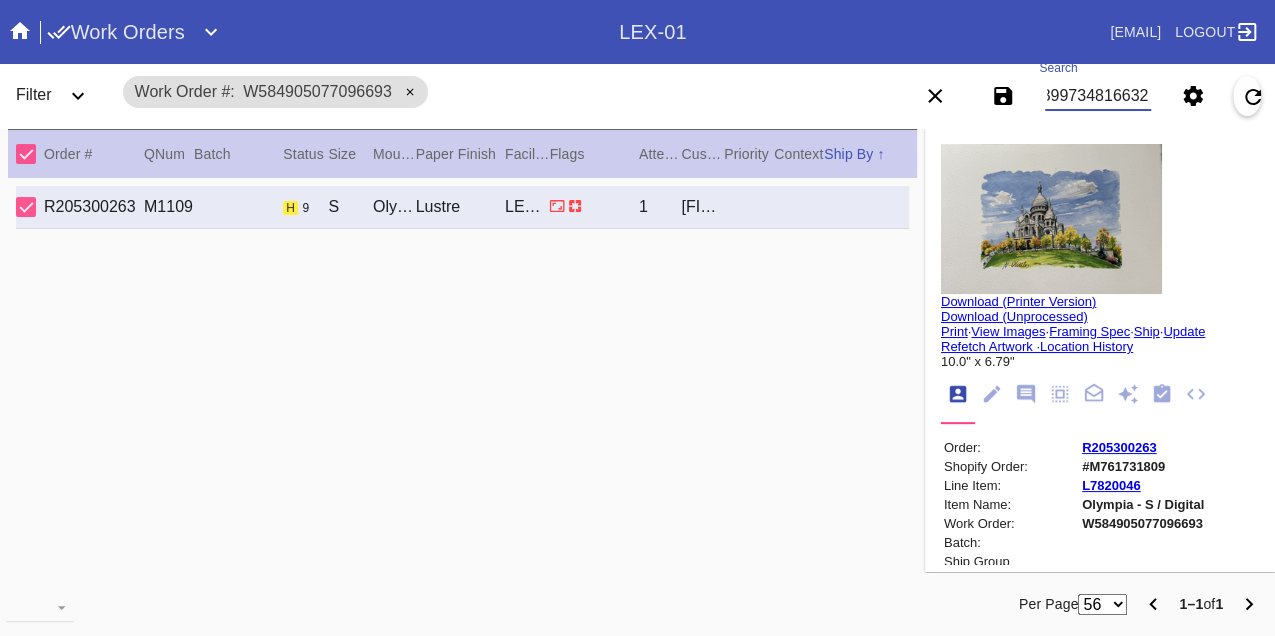 type on "W923997348166325" 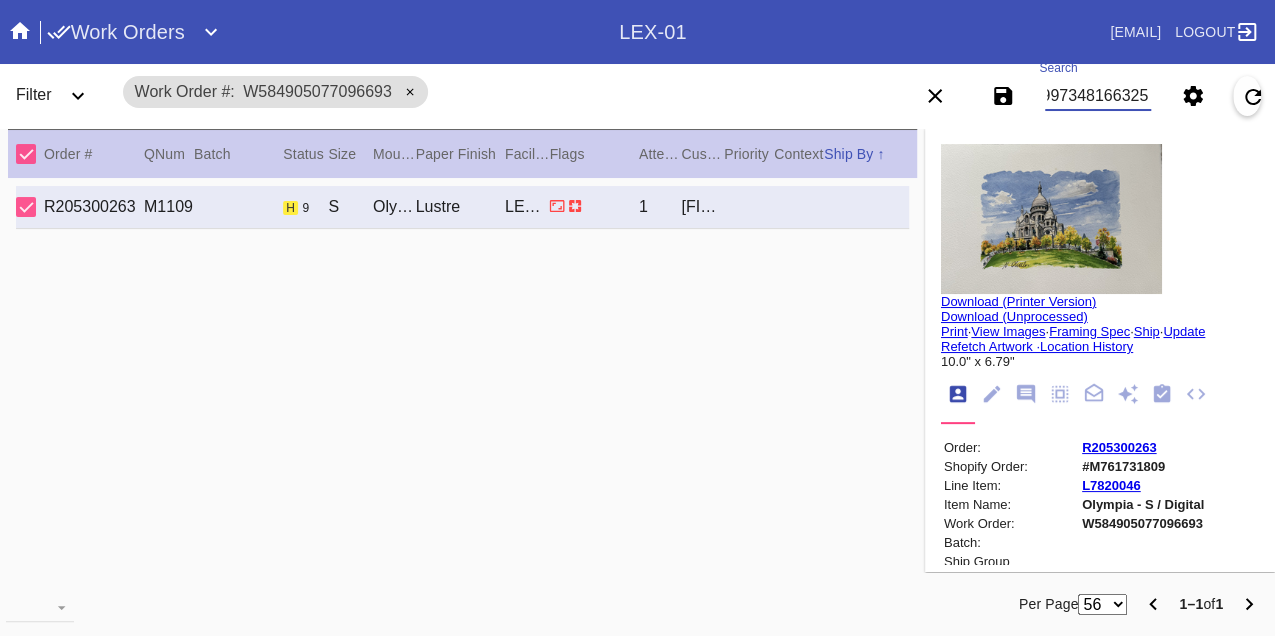 scroll, scrollTop: 0, scrollLeft: 48, axis: horizontal 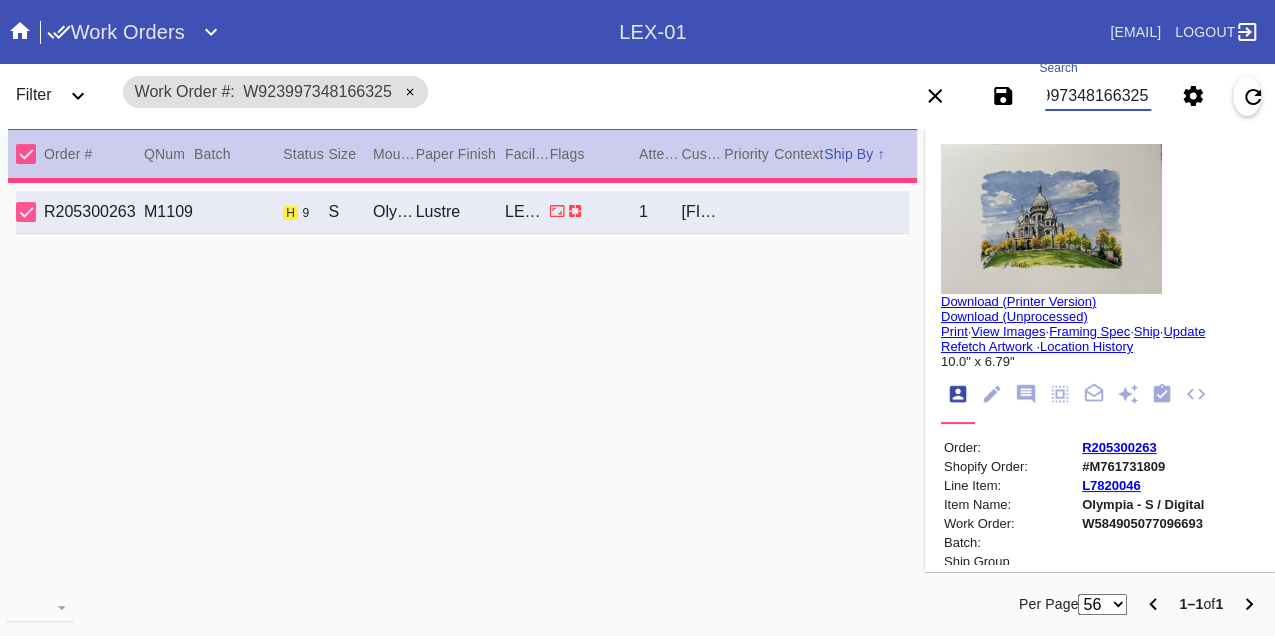 type on "4.0" 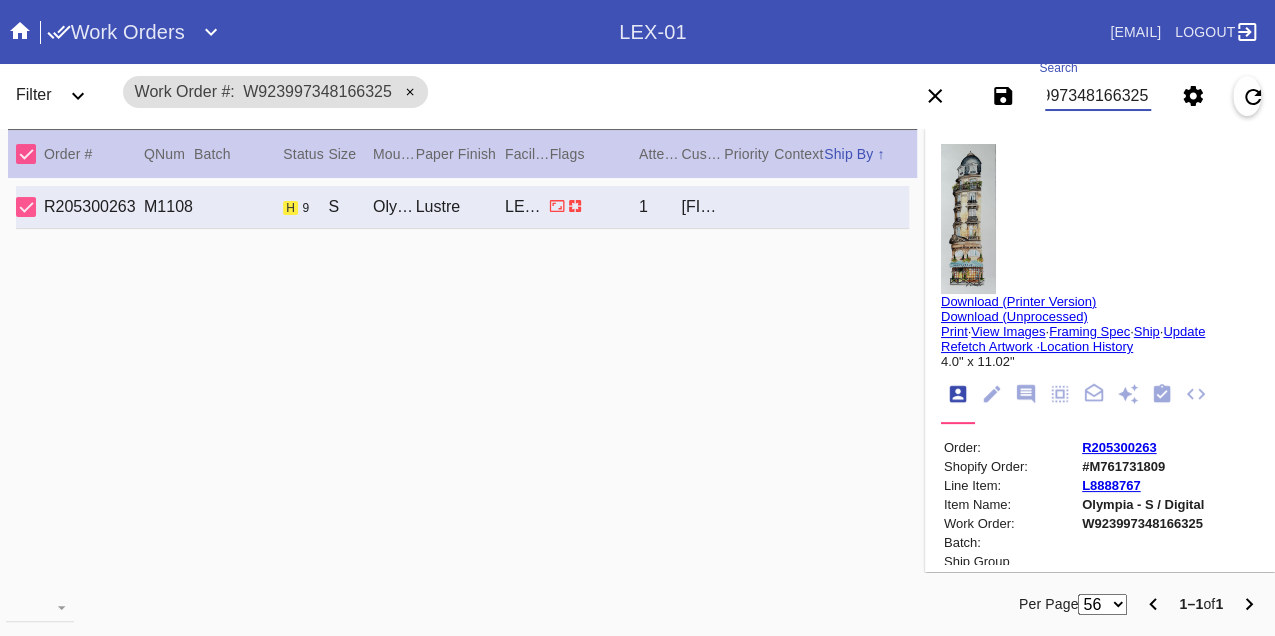 click on "W923997348166325" at bounding box center (1098, 96) 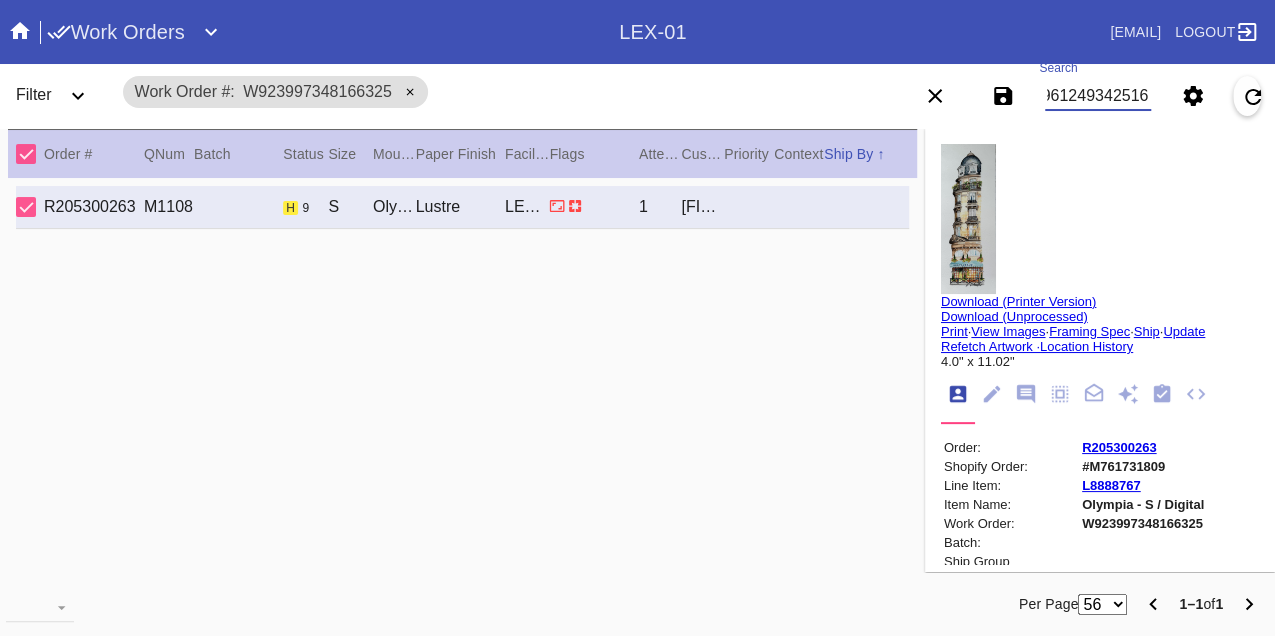 type on "W639612493425165" 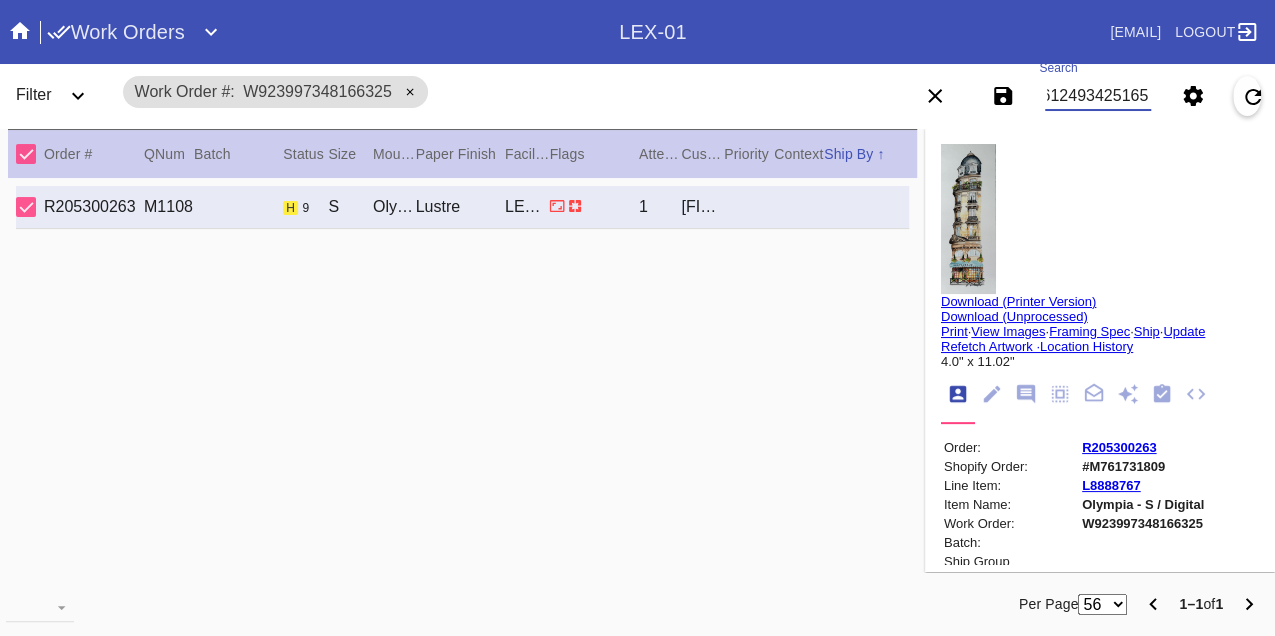 scroll, scrollTop: 0, scrollLeft: 48, axis: horizontal 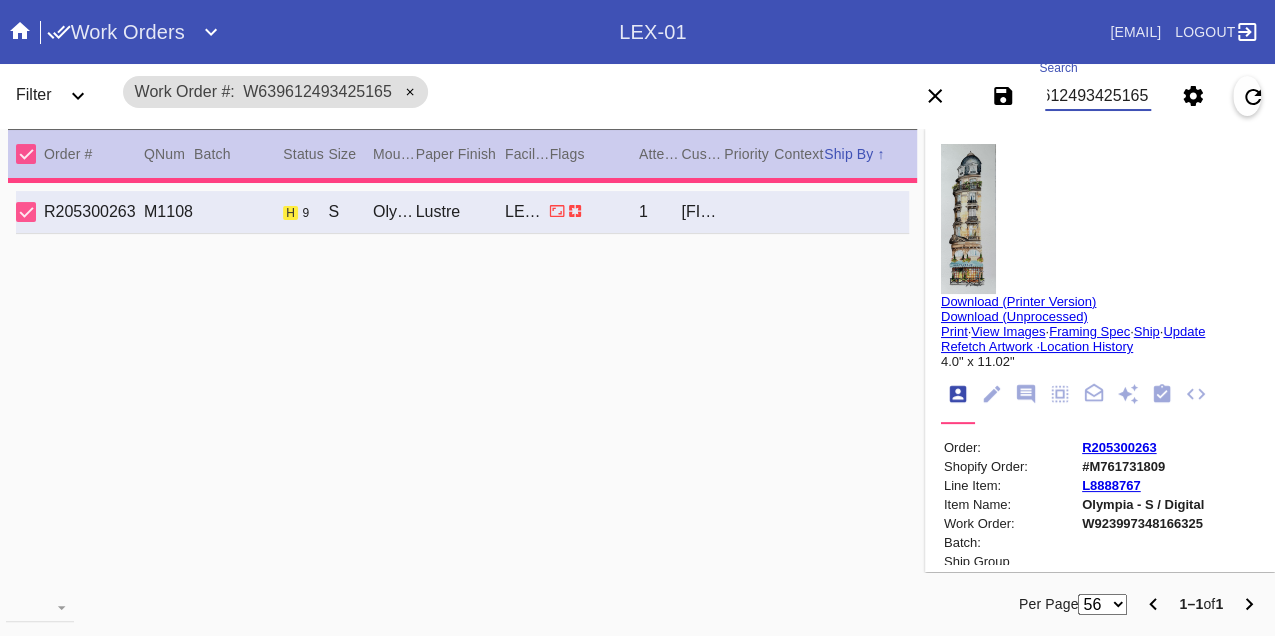type on "0.0" 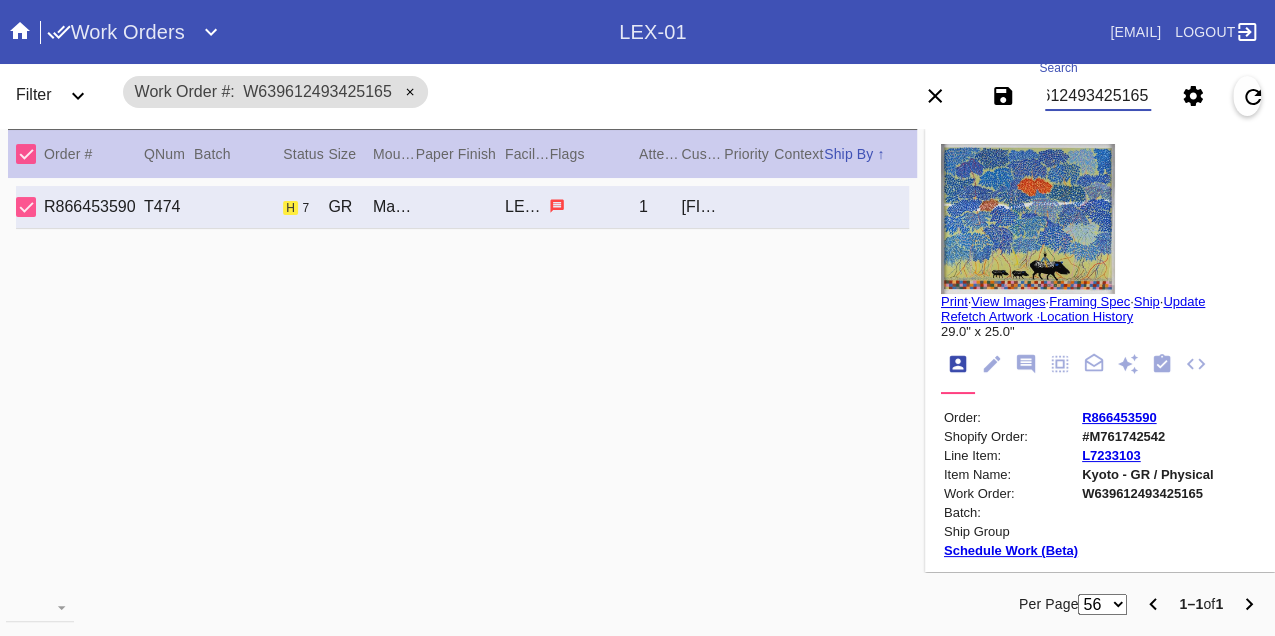 click on "W639612493425165" at bounding box center (1098, 96) 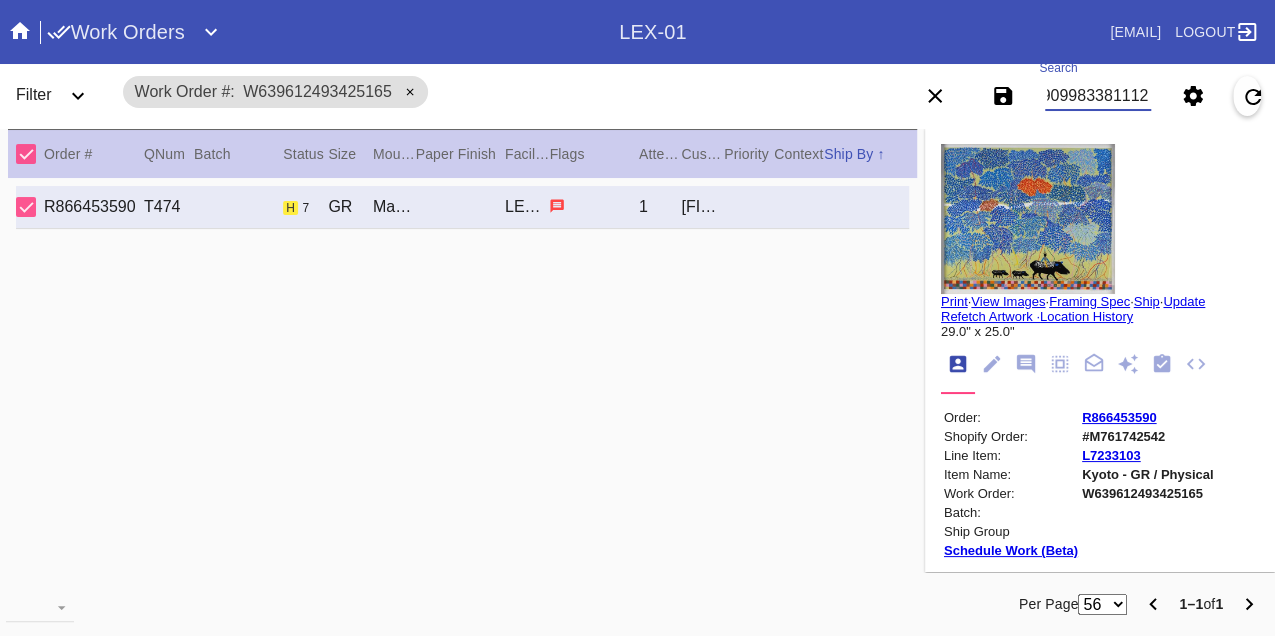 type on "W799099833811126" 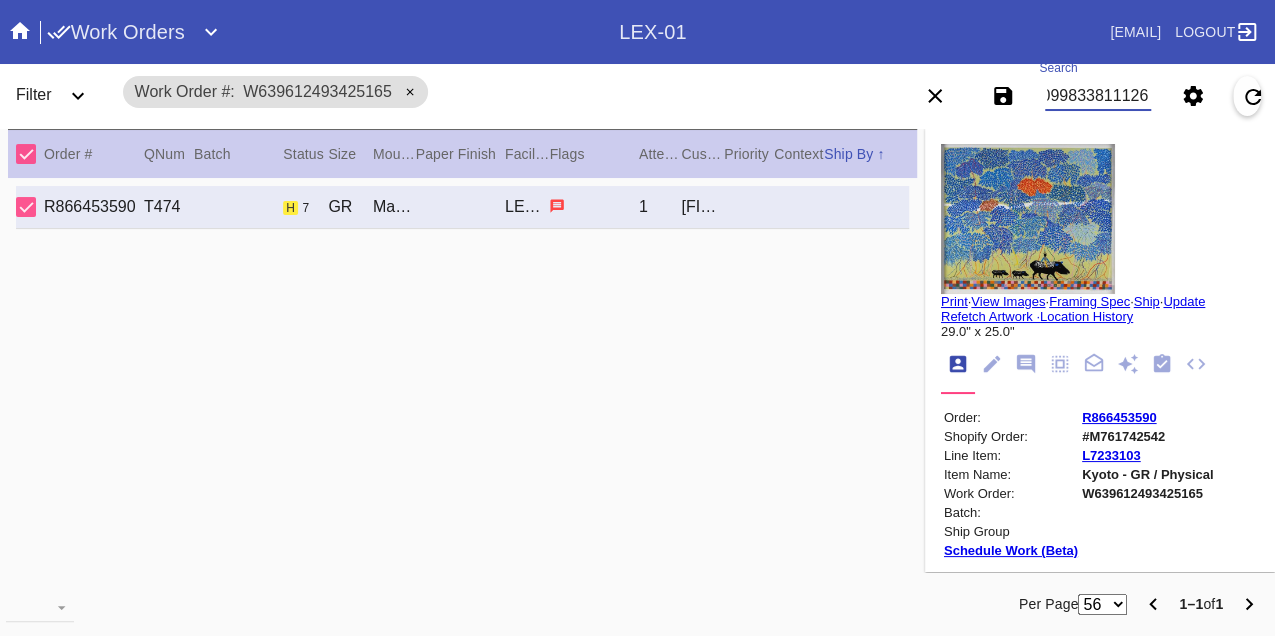 scroll, scrollTop: 0, scrollLeft: 48, axis: horizontal 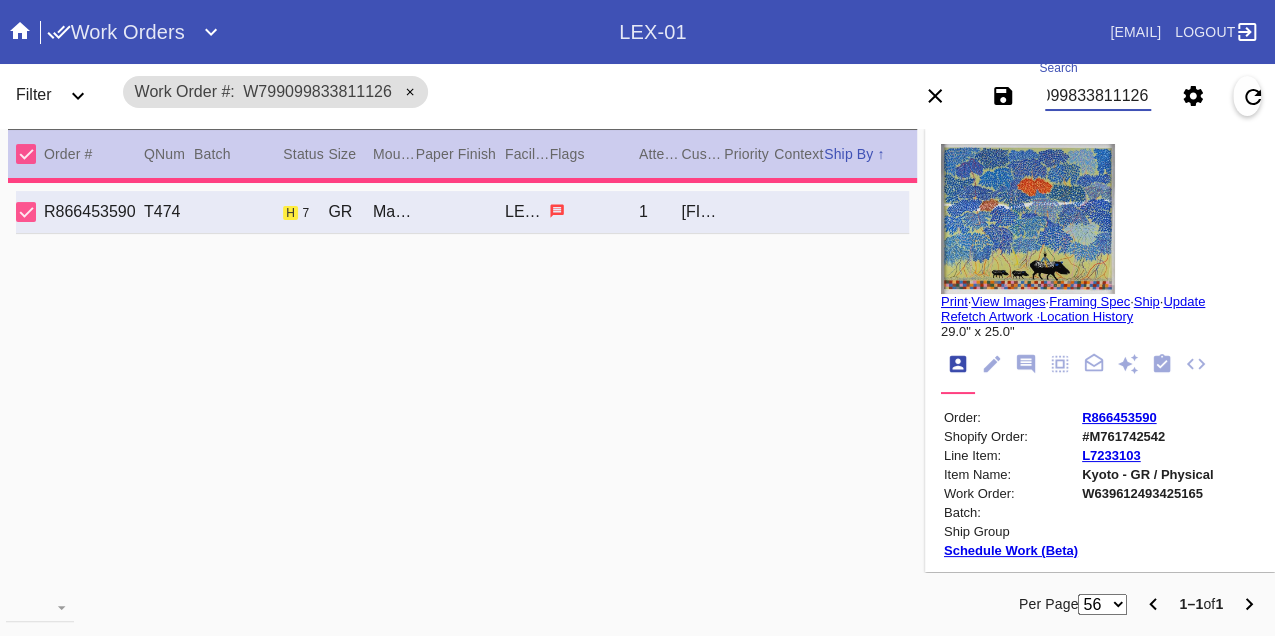 type on "5.0" 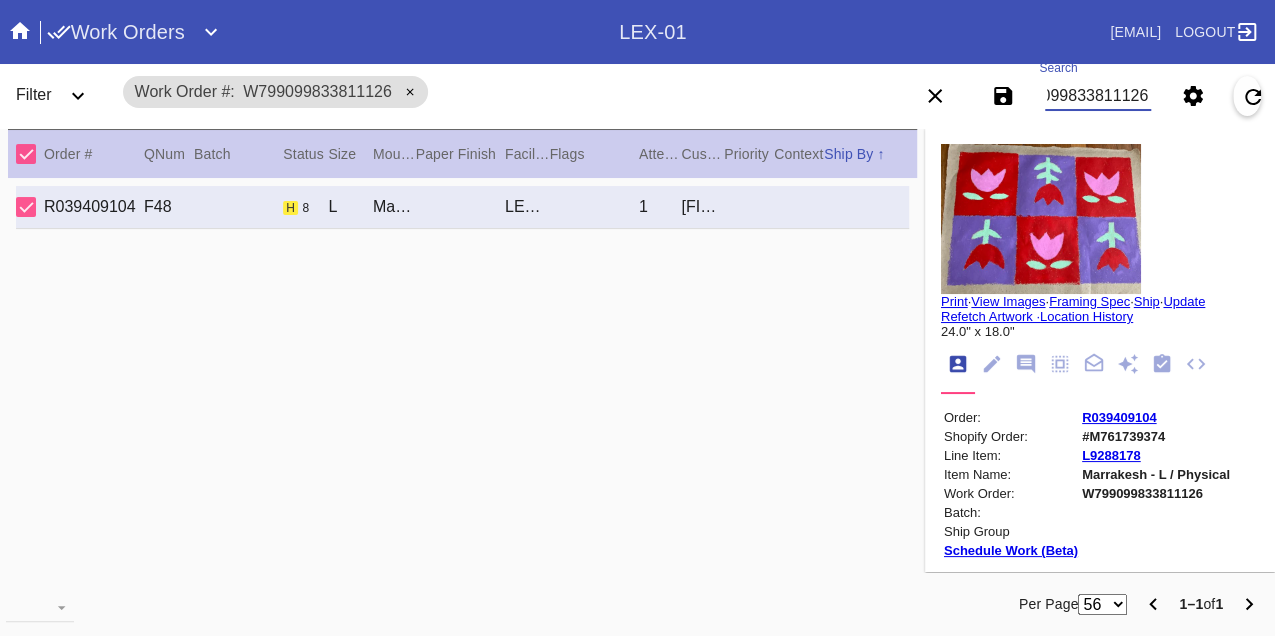 click on "W799099833811126" at bounding box center (1098, 96) 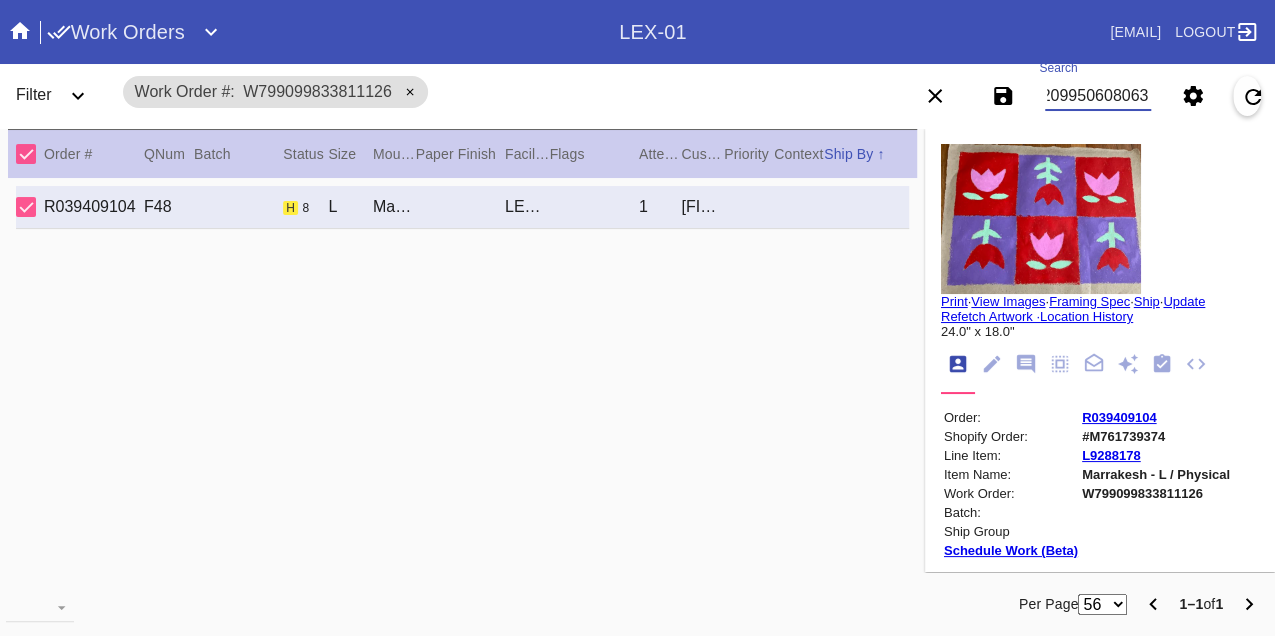 type on "W762099506080632" 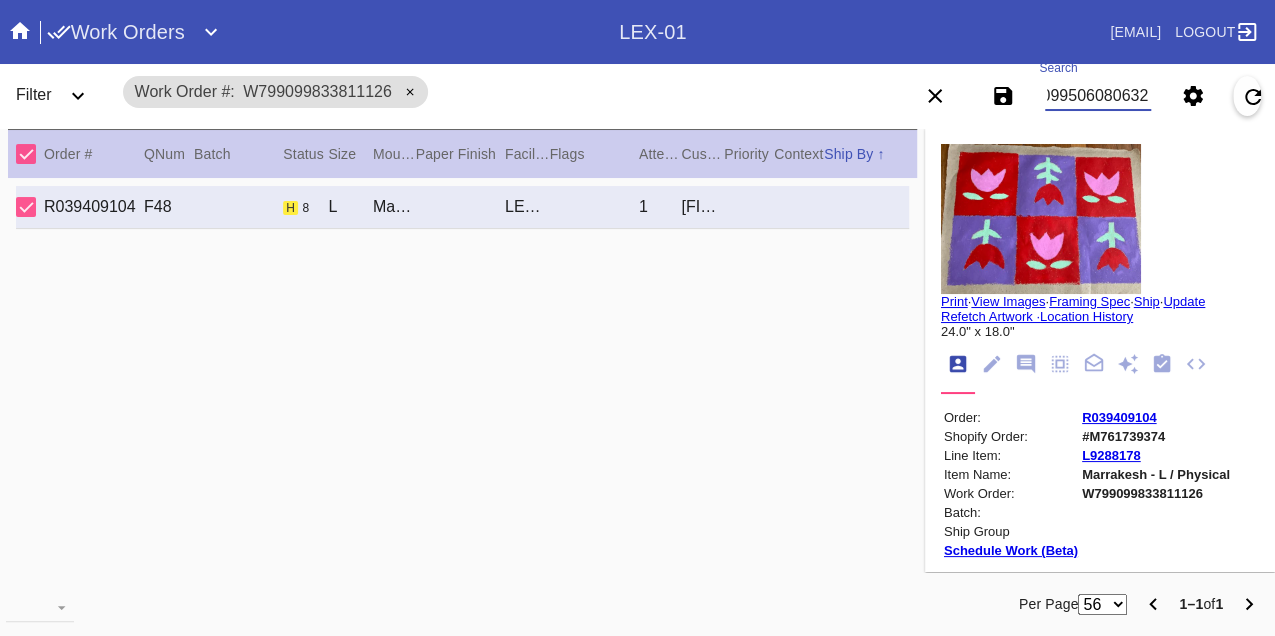 scroll, scrollTop: 0, scrollLeft: 48, axis: horizontal 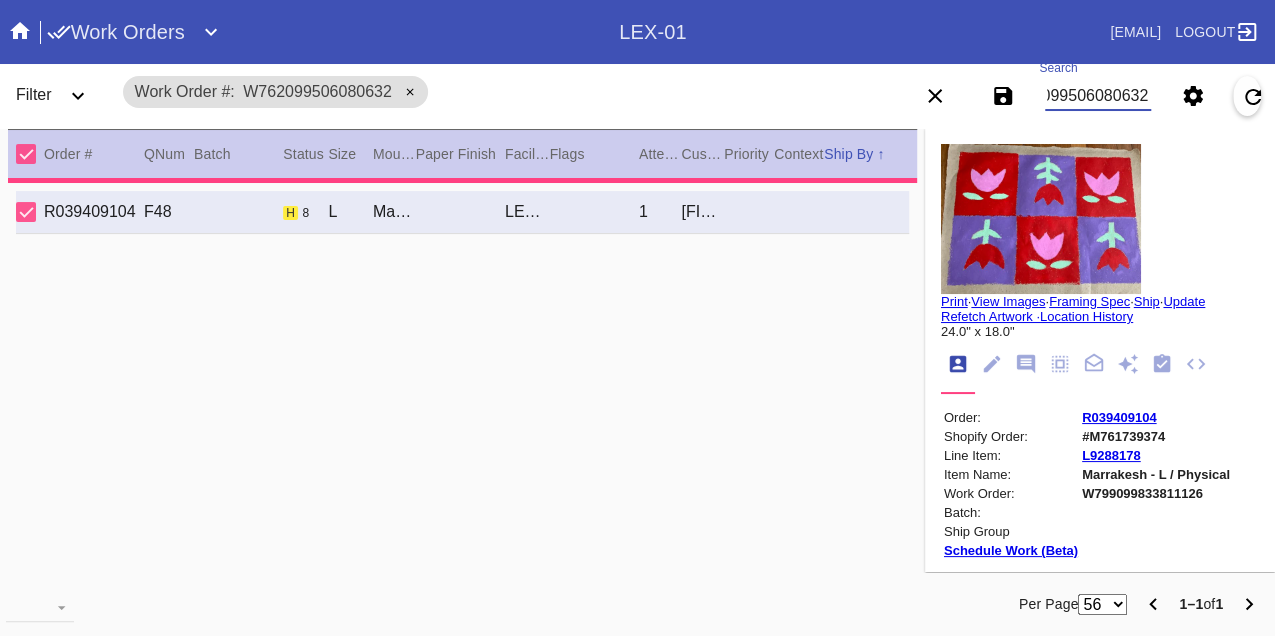 type on "3.0" 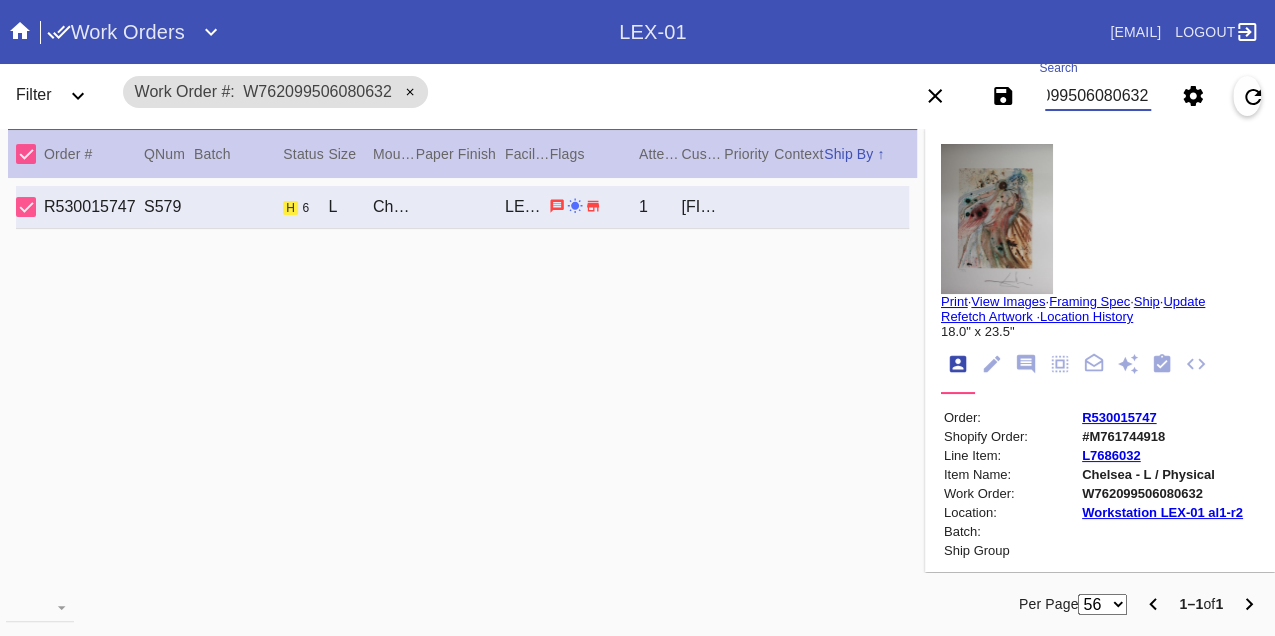 type on "W762099506080632" 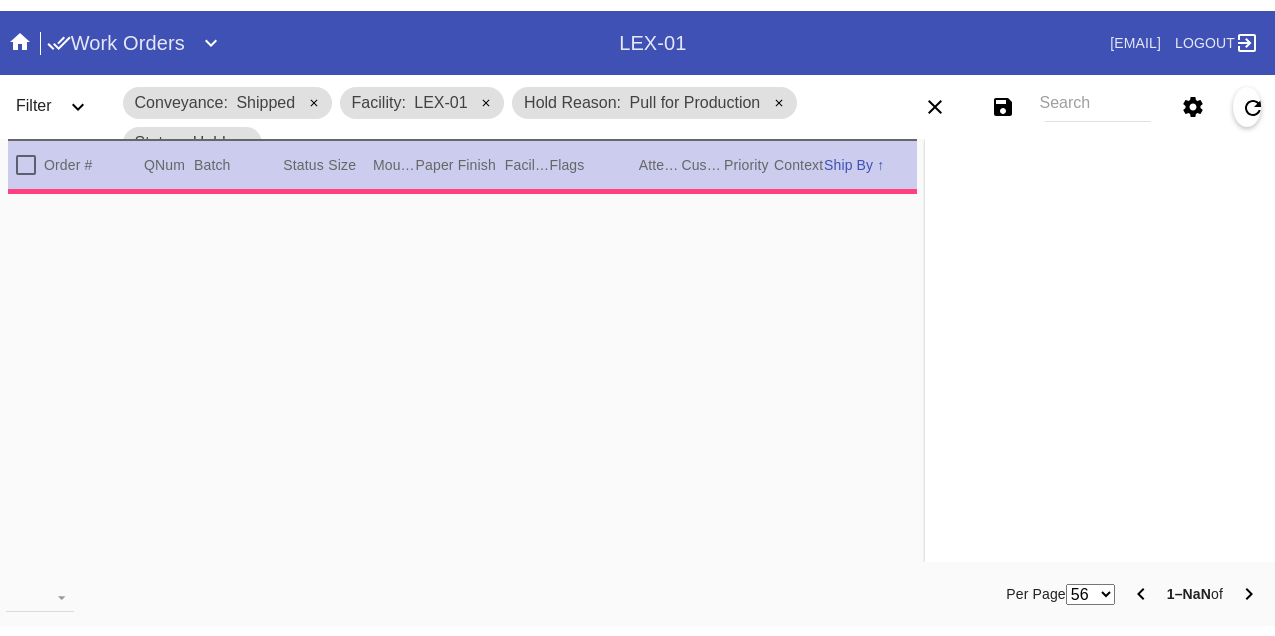 scroll, scrollTop: 0, scrollLeft: 0, axis: both 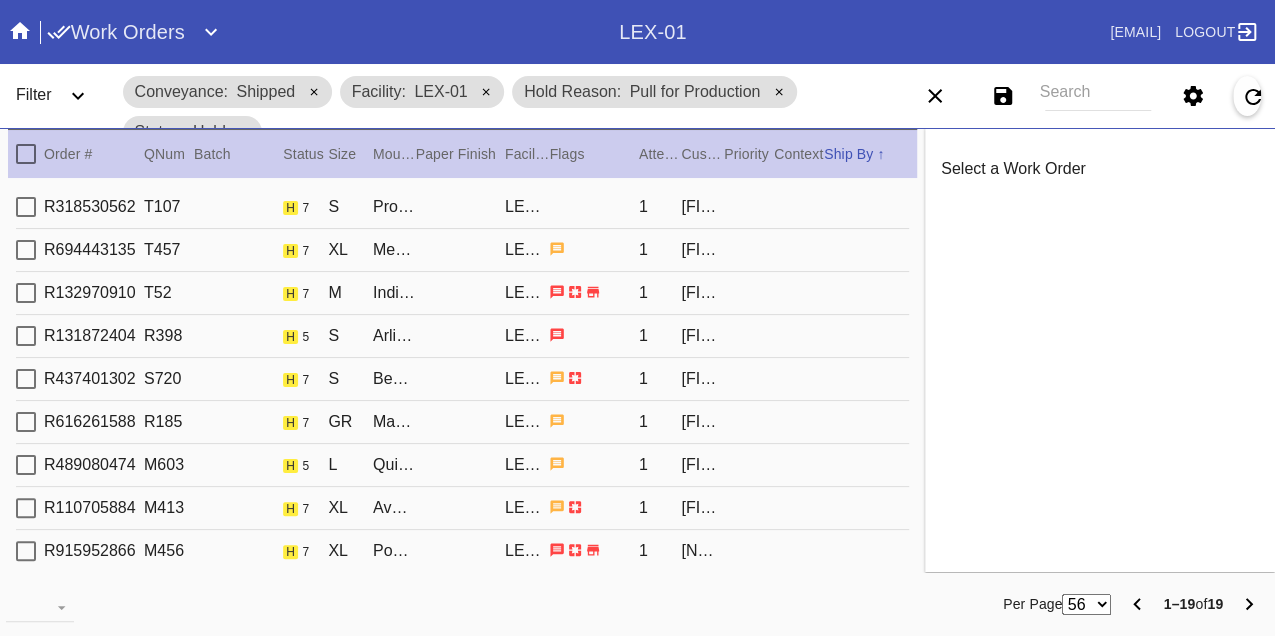 click on "R318530562 T107 h   7 S Providence / White Art with Black Core LEX-01 1 [FIRST] [LAST]" at bounding box center (462, 207) 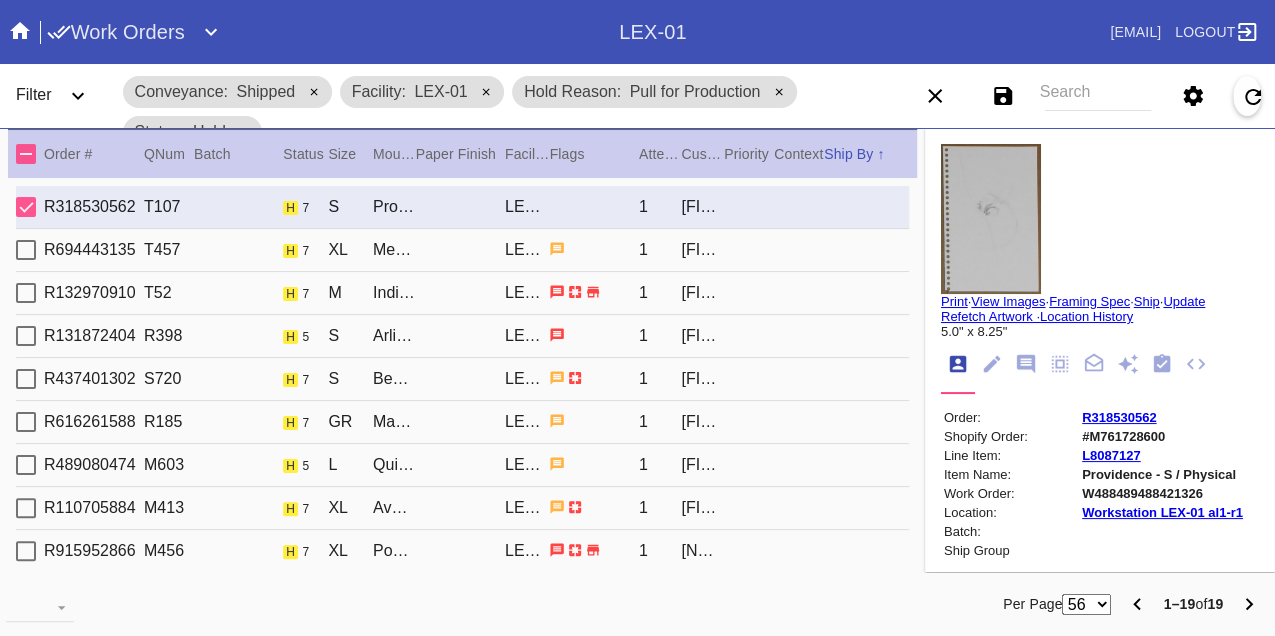 click on "R694443135 T457 h   7 XL Mercer / Dove White [FACILITY] 1 [FIRST] [LAST]" at bounding box center [462, 250] 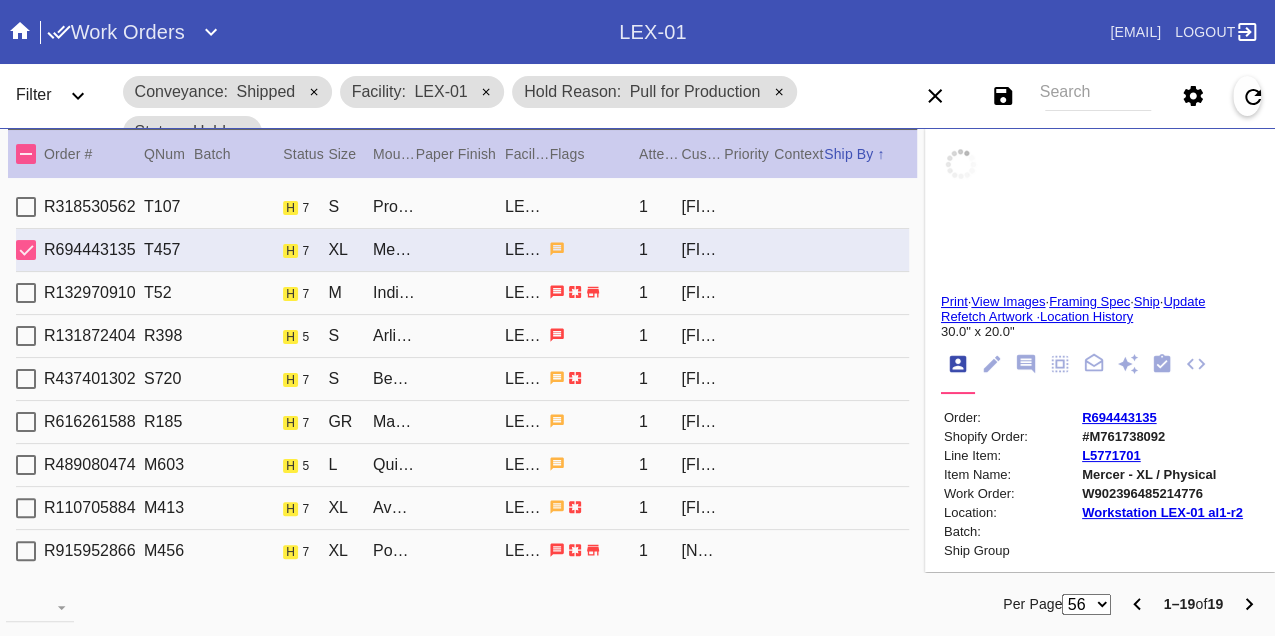 type on "PRO NOTE: Customer approved to trim borders as needed. CM 8|7" 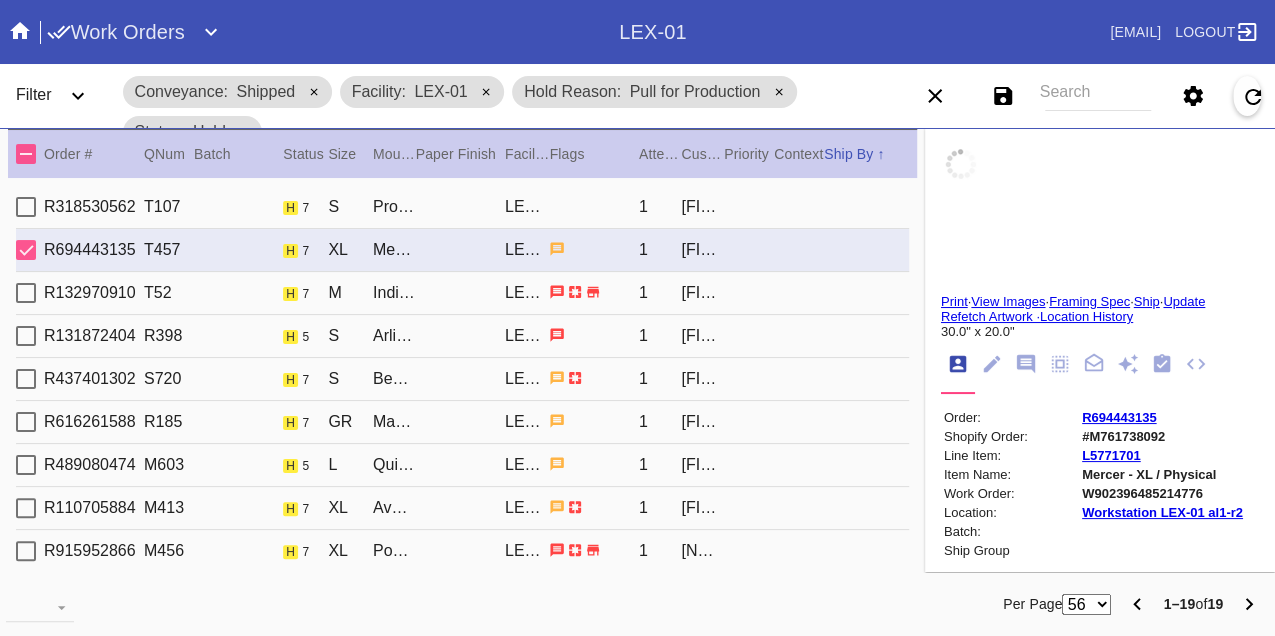type on "3.0" 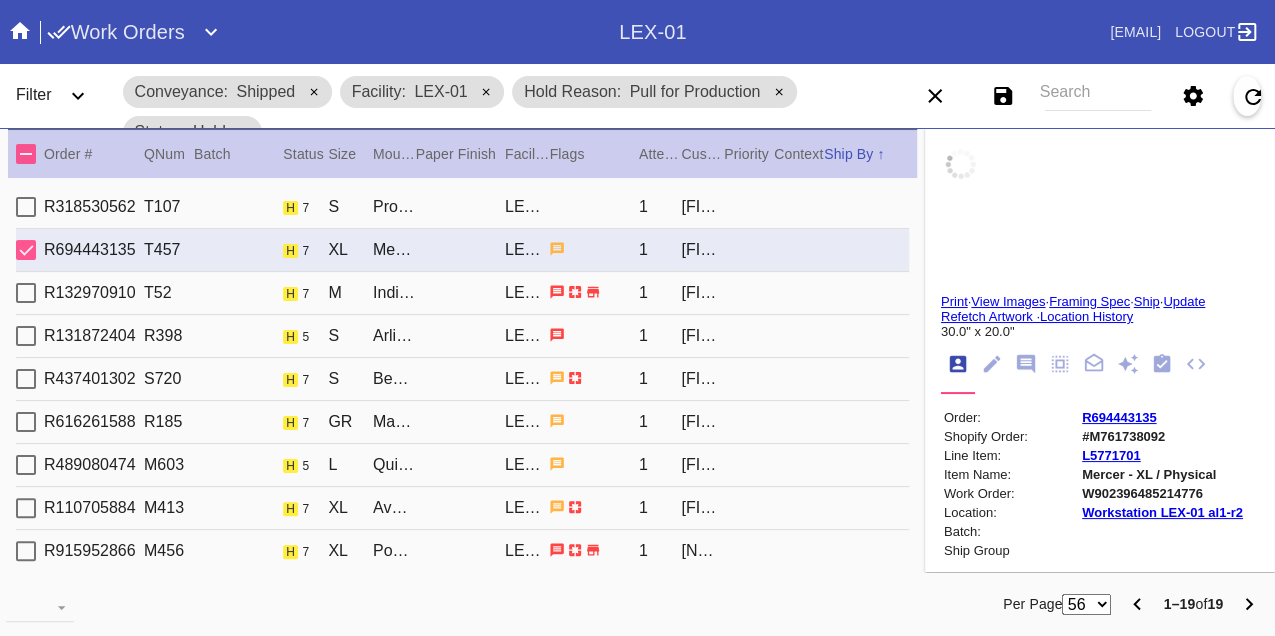 type on "3.0" 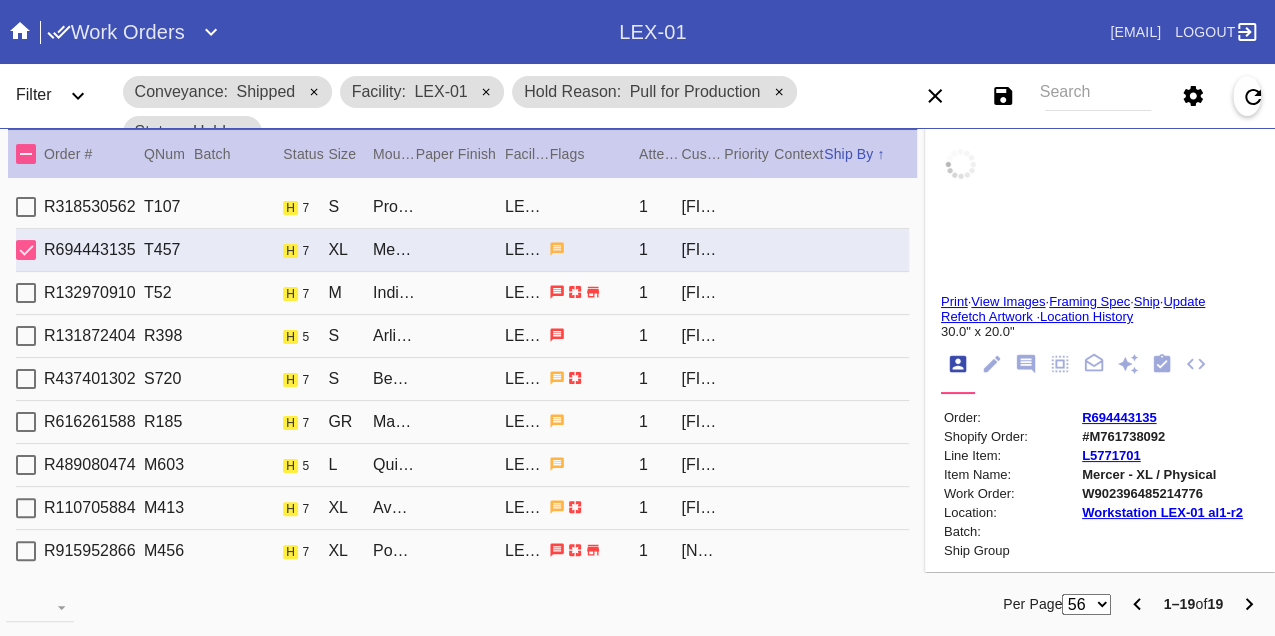 type on "3.0" 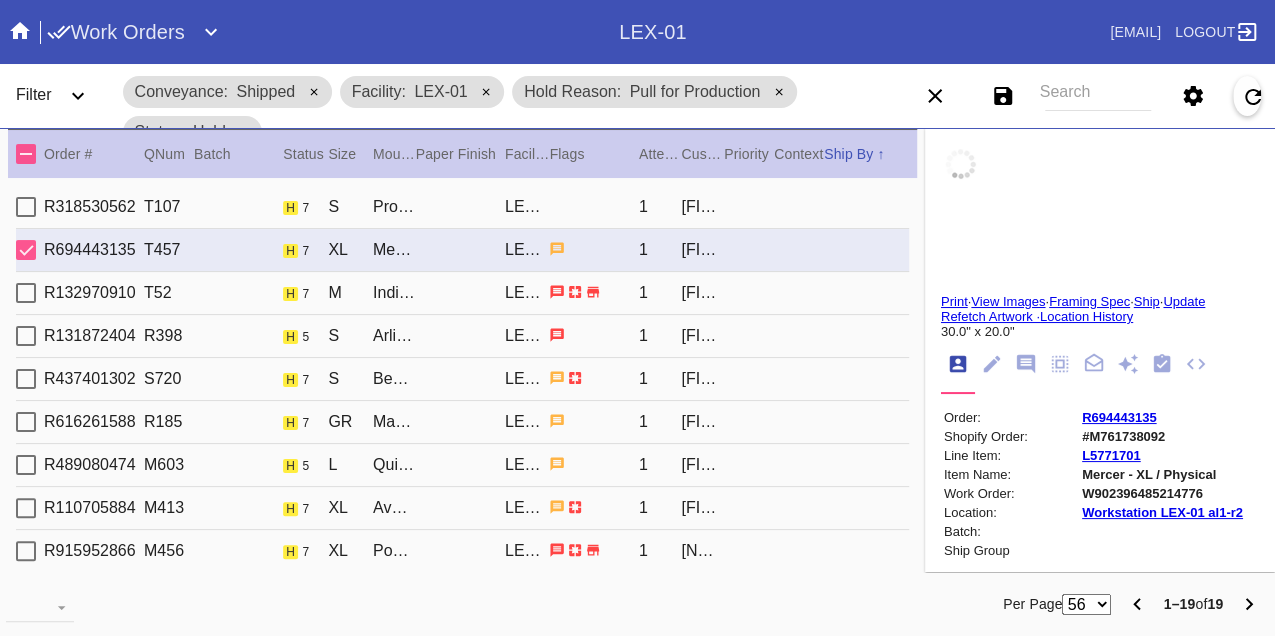 type on "30.0" 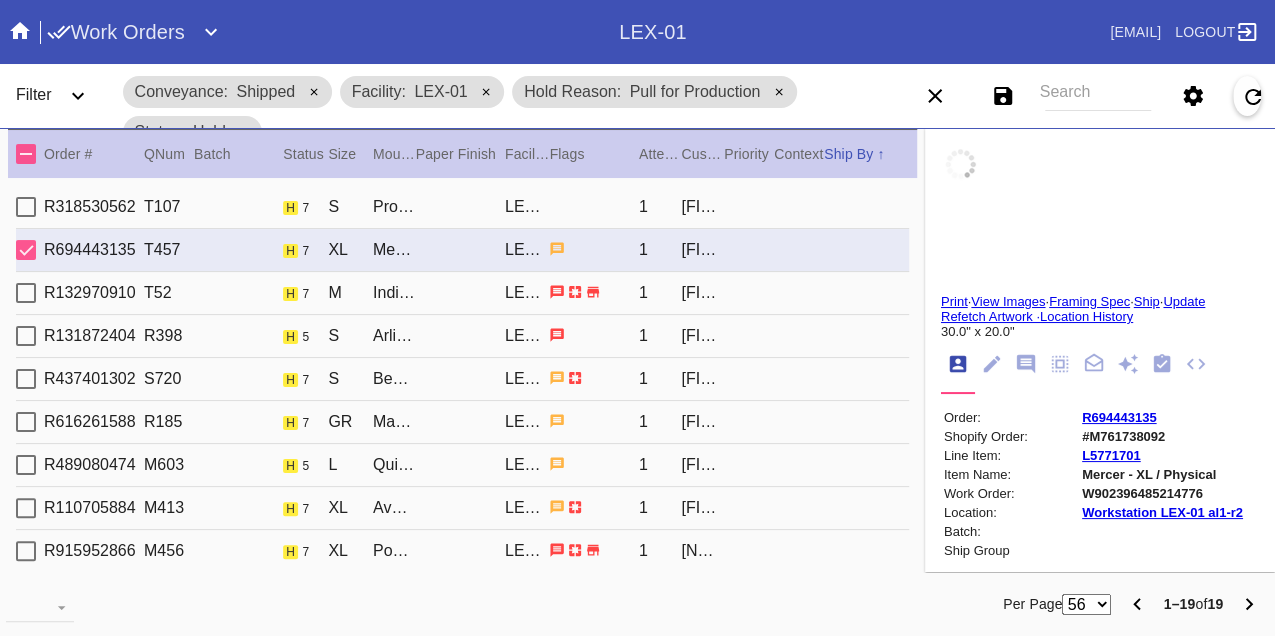 type on "20.0" 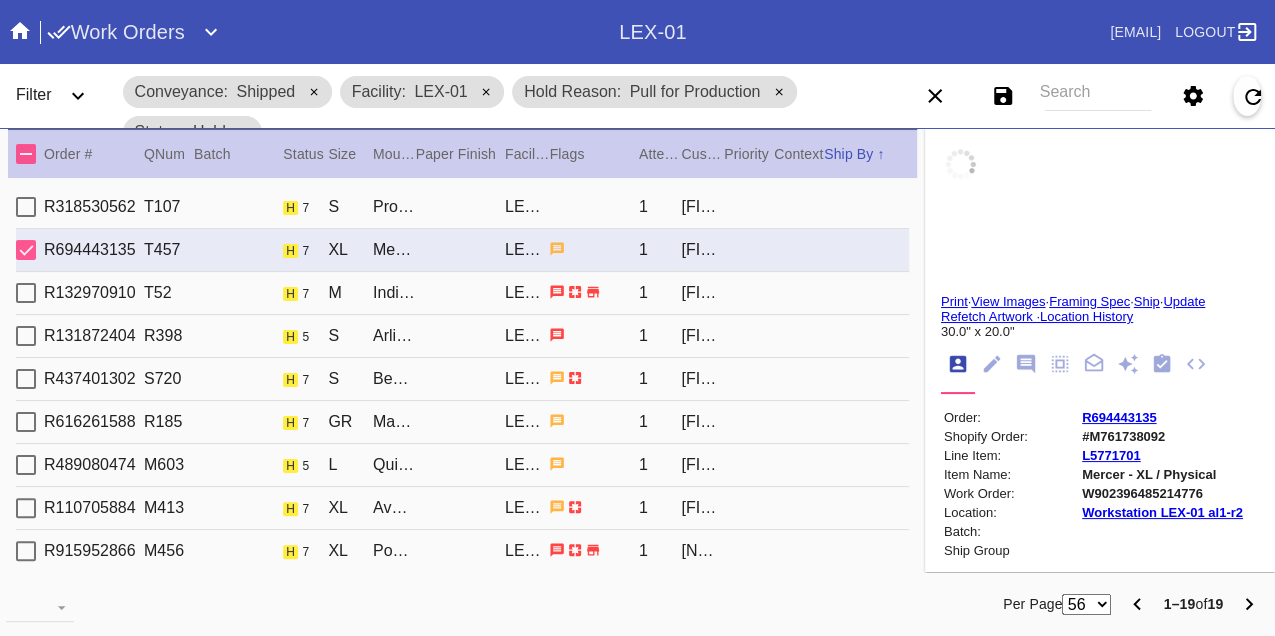 type 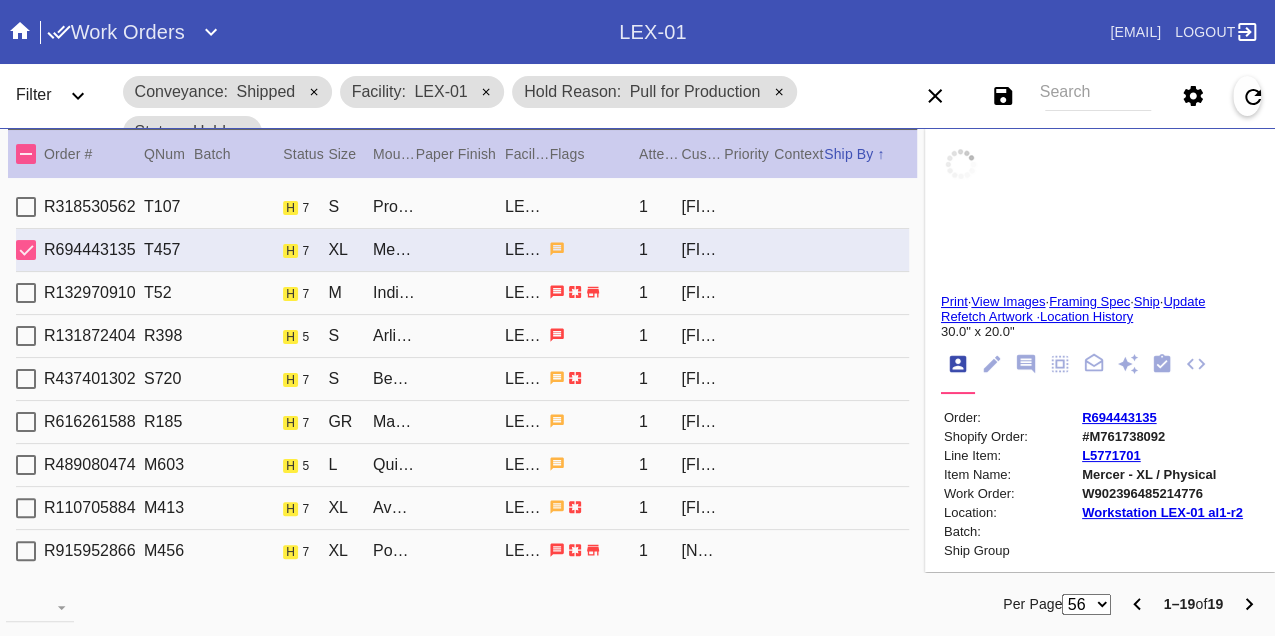 type on "8/5/2025" 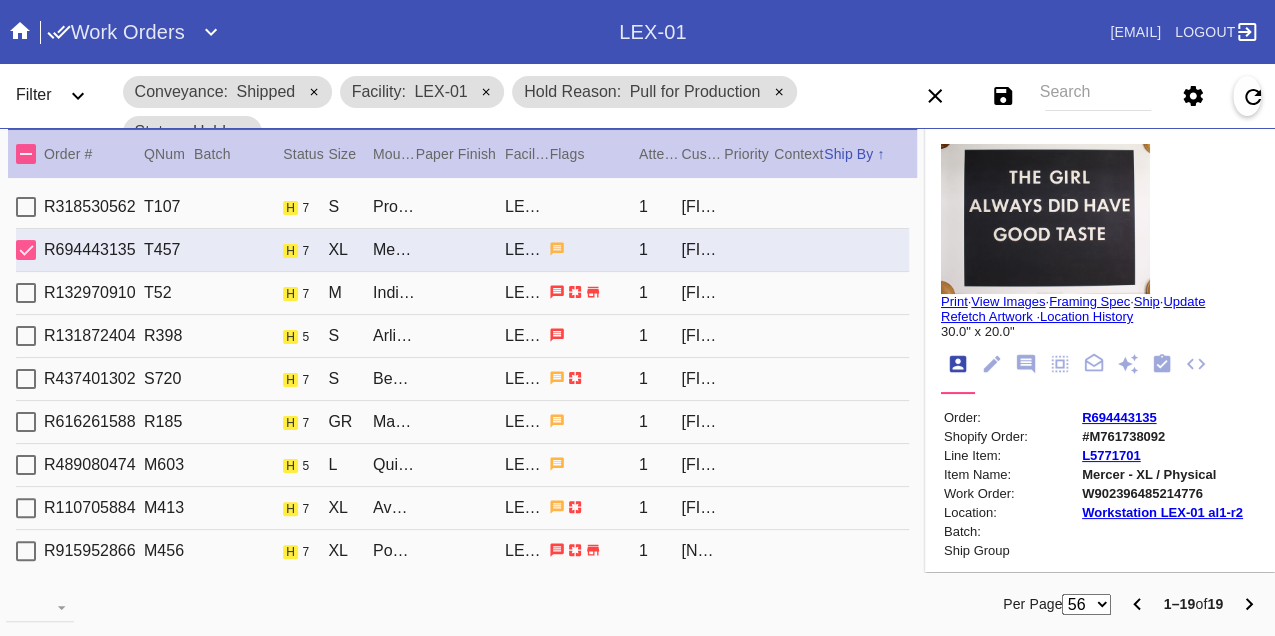 click on "R132970910 T52 h   7 M Indigo Walnut Round / White LEX-01 1 Megan Hall" at bounding box center [462, 293] 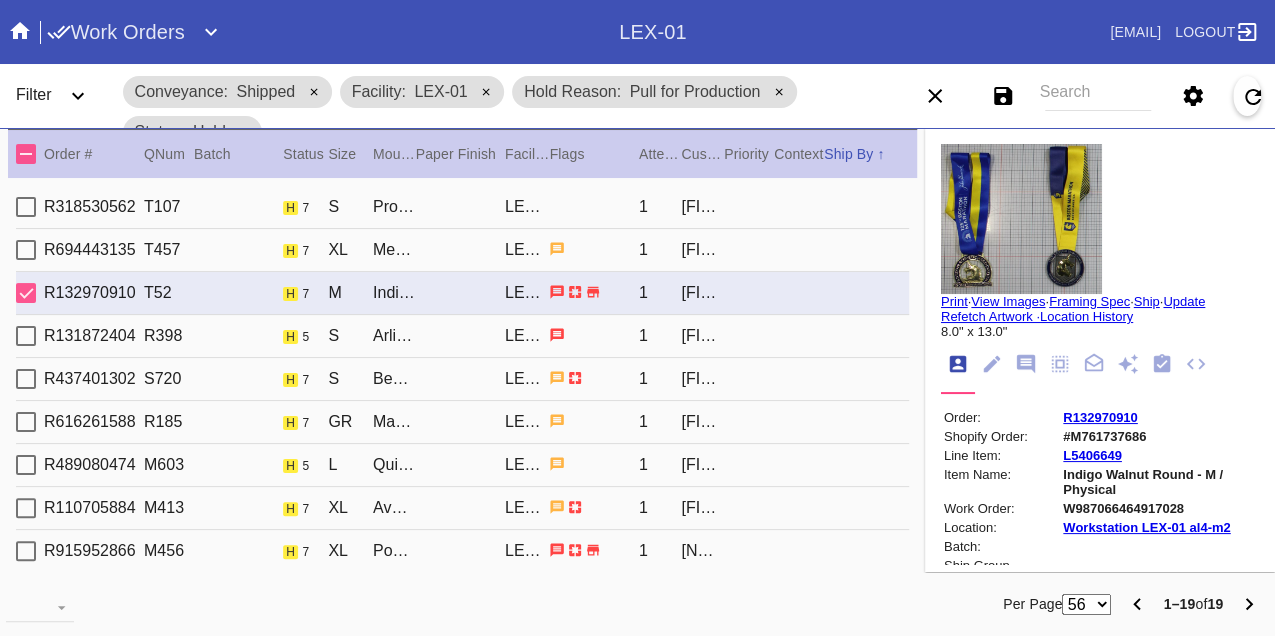 click on "R131872404 R398 h   5 S Arlington / No Mat LEX-01 1 Marian Stumpf" at bounding box center (462, 336) 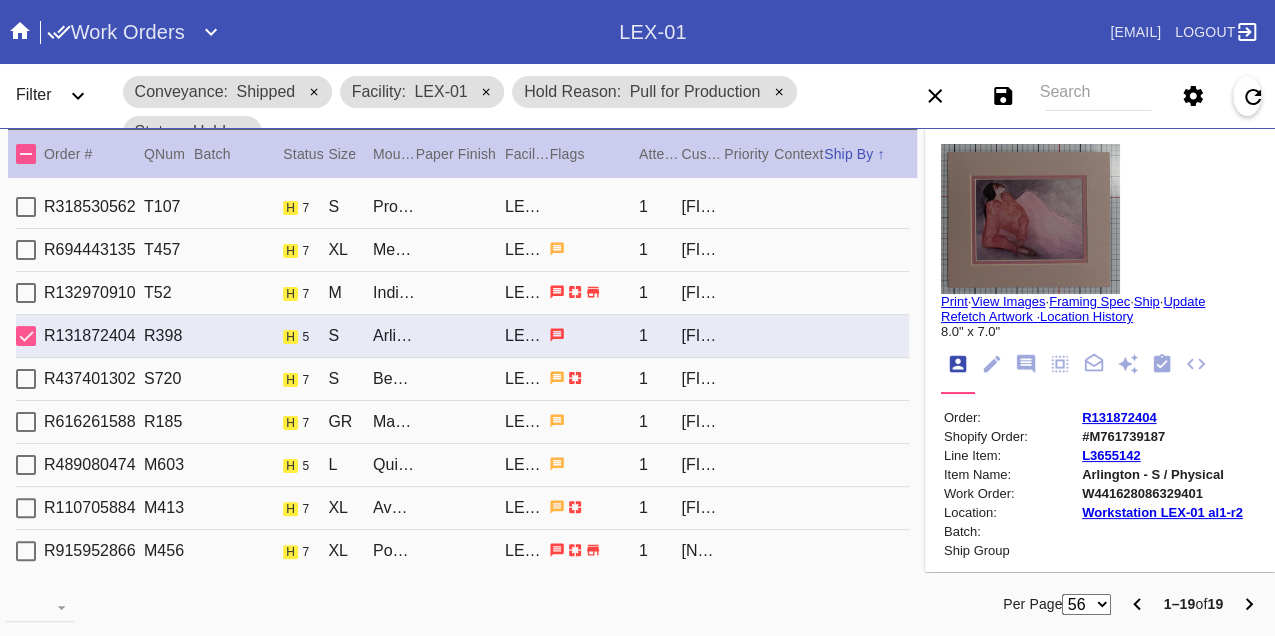 click on "R437401302 S720 h   7 S Beverly / White LEX-01 1 Shannon Murtagh" at bounding box center [462, 379] 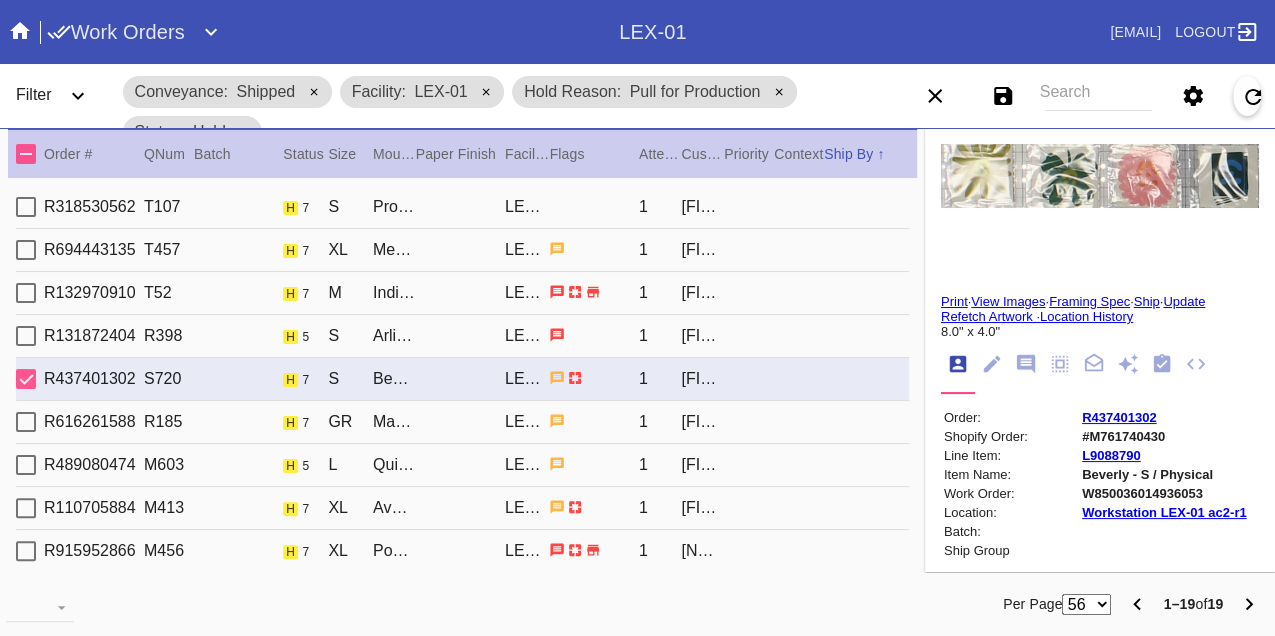 click on "R616261588 R185 h   7 GR Mandalay / No Mat LEX-01 1 Elizabeth Foster" at bounding box center (462, 422) 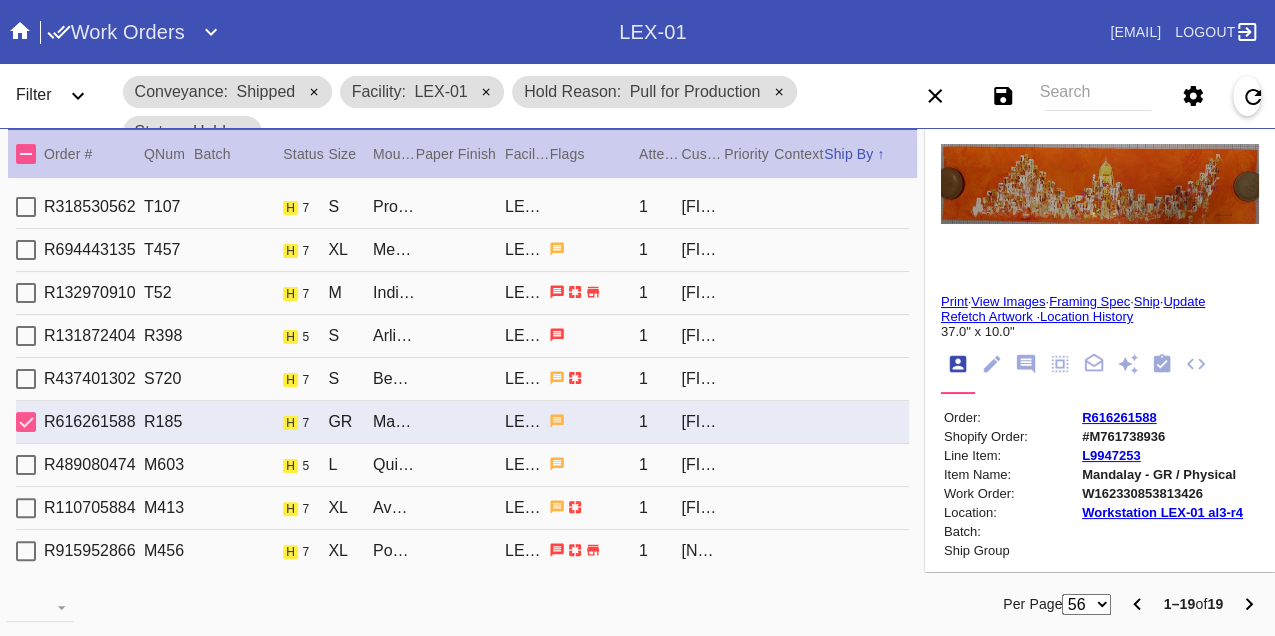 click on "R489080474 M603 h   5 L Quito / Canvas LEX-01 1 Maria Hudacek" at bounding box center [462, 465] 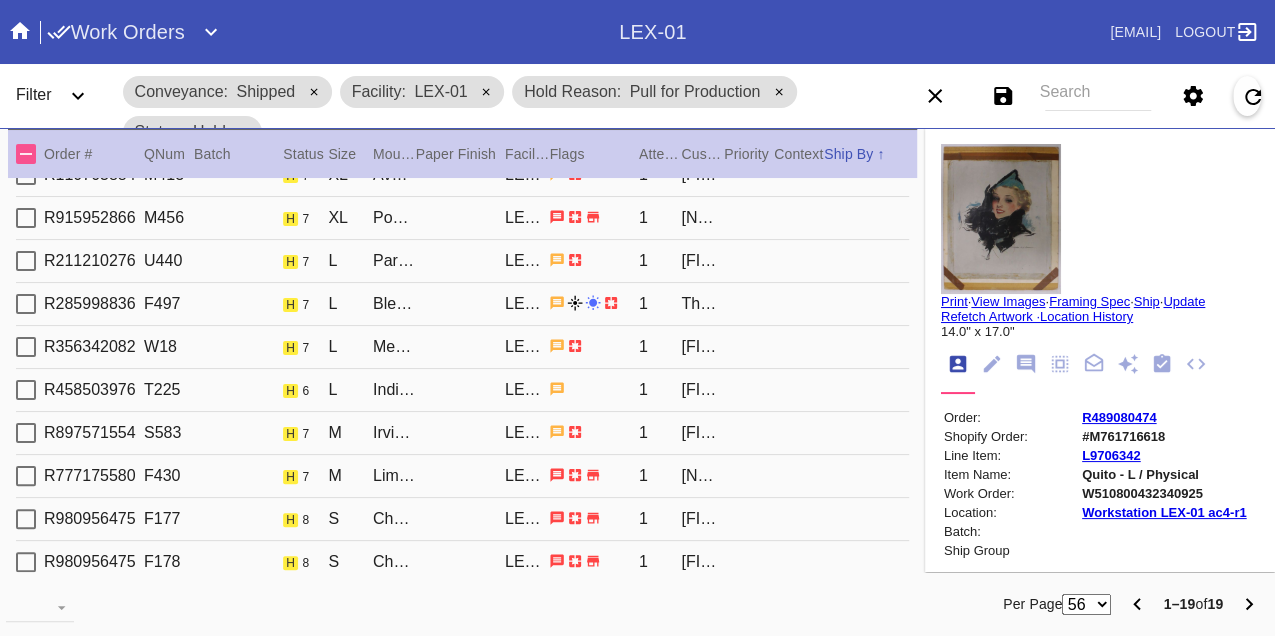scroll, scrollTop: 222, scrollLeft: 0, axis: vertical 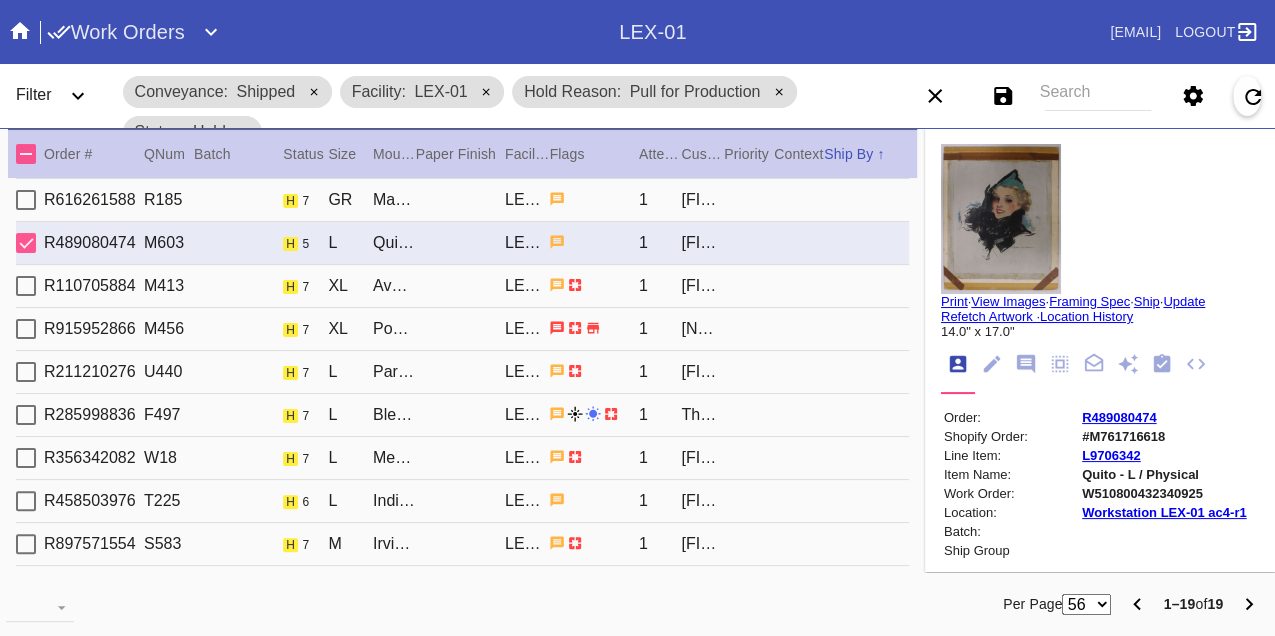 click on "R110705884 M413 h   7 XL Avalon / White LEX-01 1 Bernardita Laban" at bounding box center (462, 286) 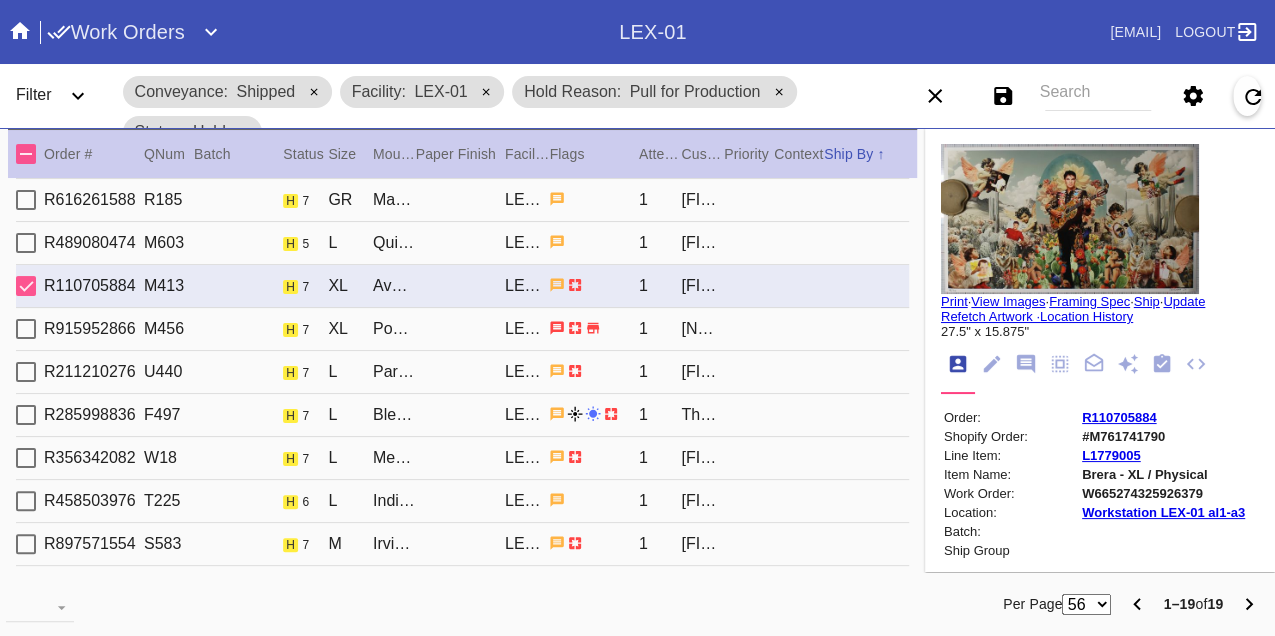 click on "R915952866 M456 h   7 XL Positano / White LEX-01 1 Annabel Williams" at bounding box center [462, 329] 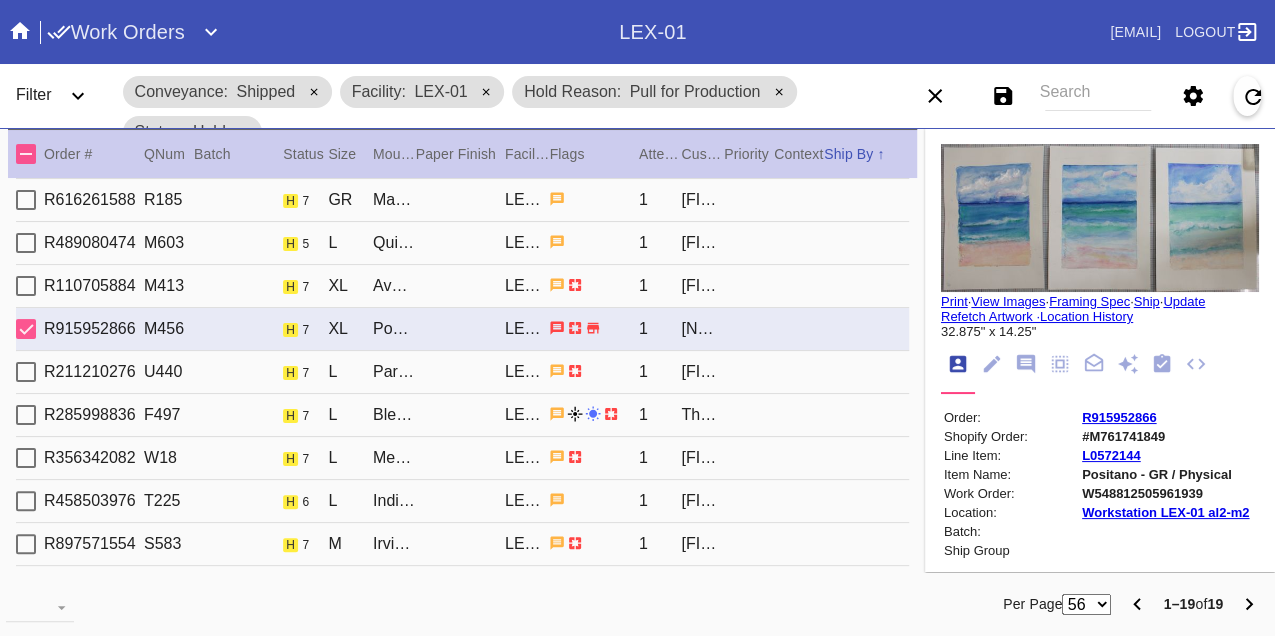 click on "R211210276 U440 h   7 L Paris / White LEX-01 1 Dana Davis" at bounding box center [462, 372] 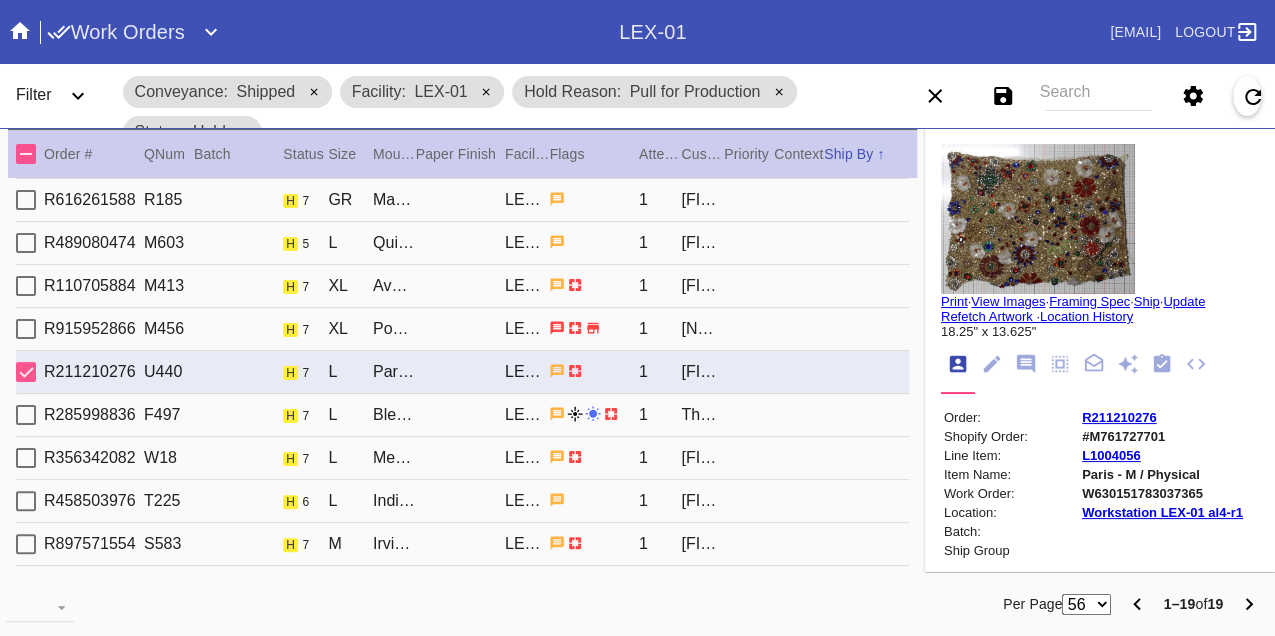 click on "R285998836 F497 h   7 L Bleached Maple Gallery / White LEX-01 1 The Shahery Family" at bounding box center (462, 415) 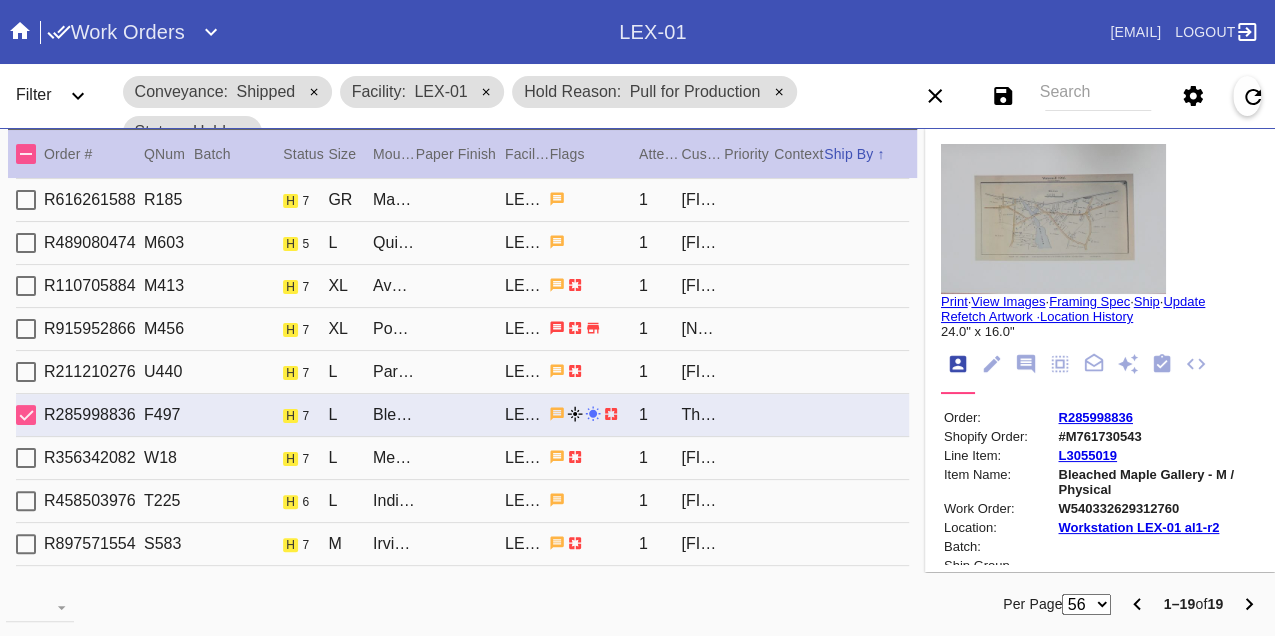 type on "We love you" 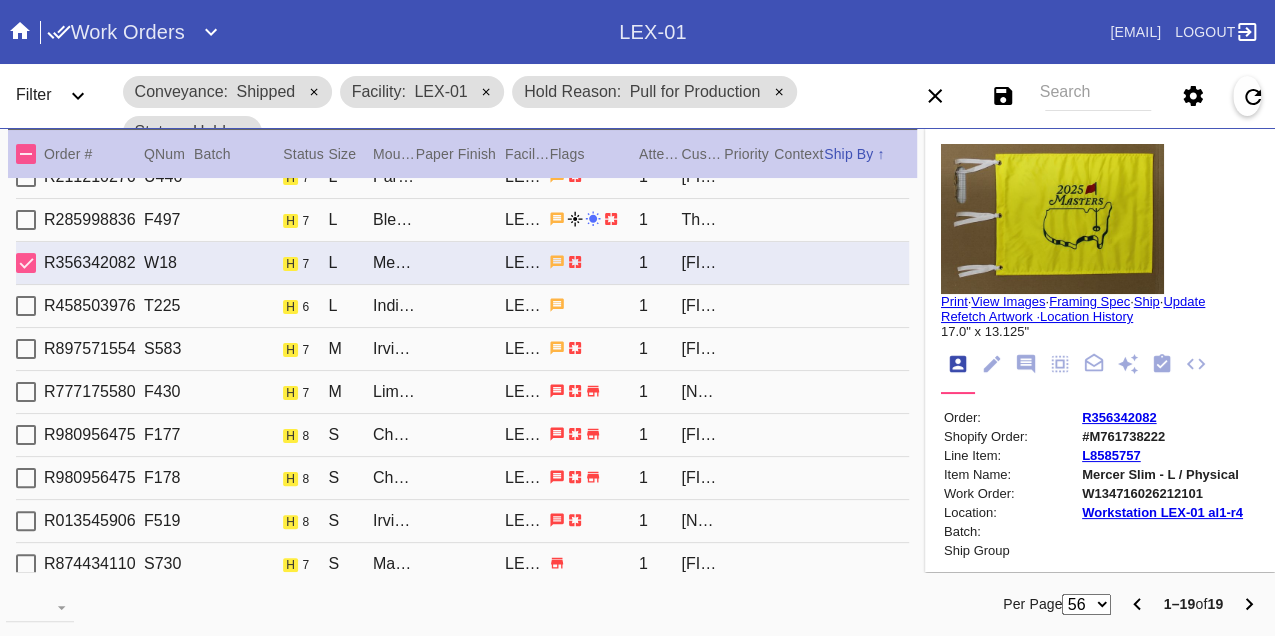 scroll, scrollTop: 436, scrollLeft: 0, axis: vertical 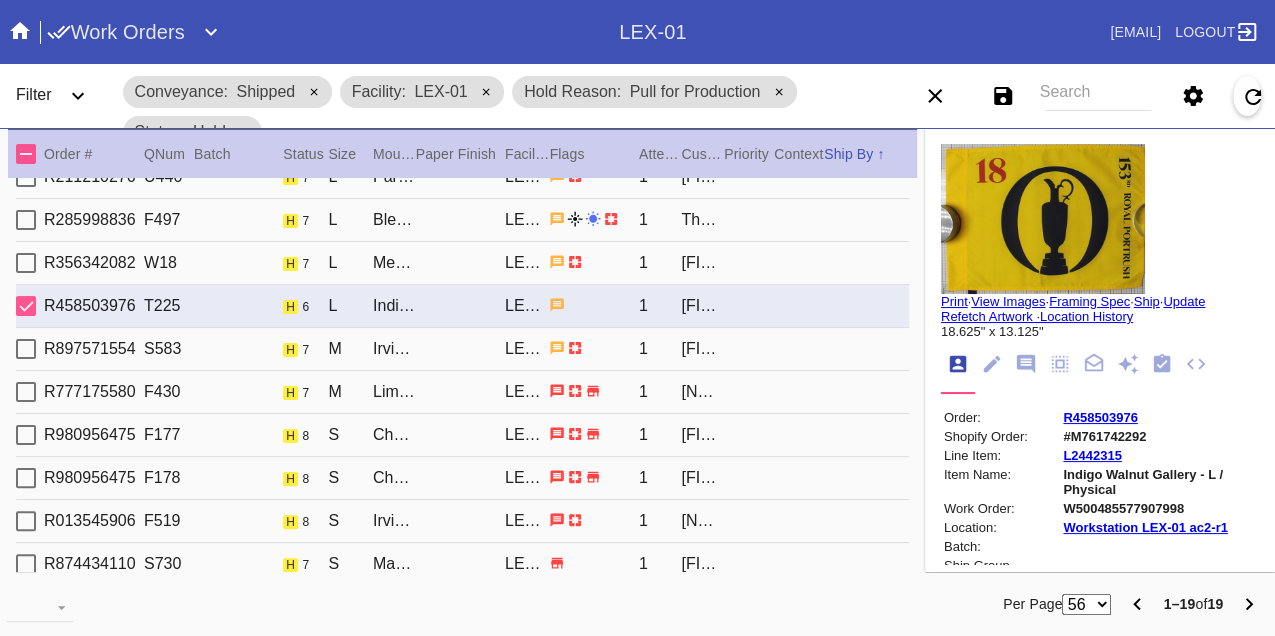 click on "R897571554 S583 h   7 M Irvine Slim / Fabric White LEX-01 1 Julet Jacobs" at bounding box center (462, 349) 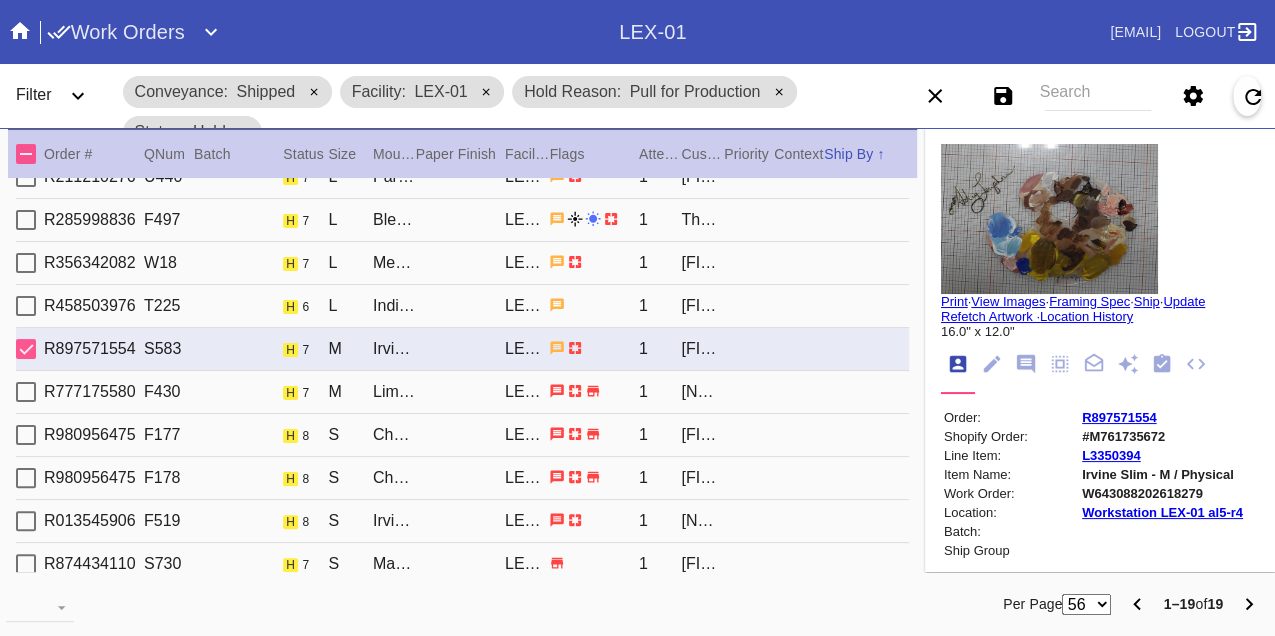 click on "R777175580 F430 h   7 M Lima / White LEX-01 1 Matthew Miller" at bounding box center (462, 392) 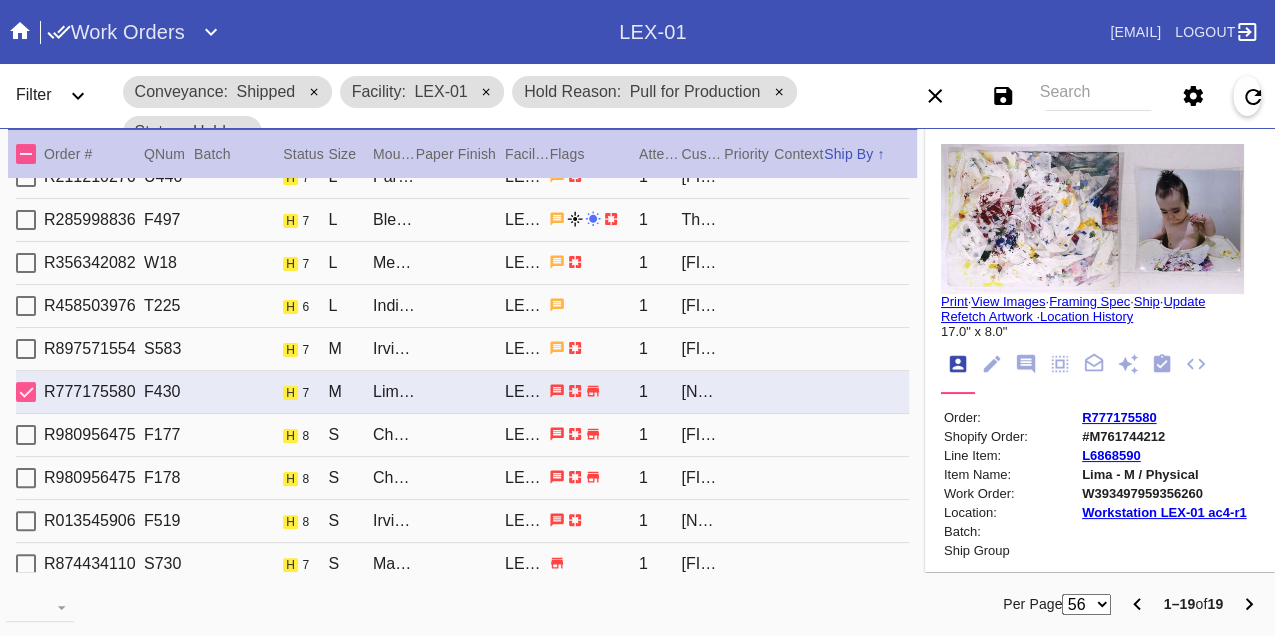 click on "R980956475 F177 h   8 S Cherry (Gallery) / White LEX-01 1 Grace Steinhauser" at bounding box center [462, 435] 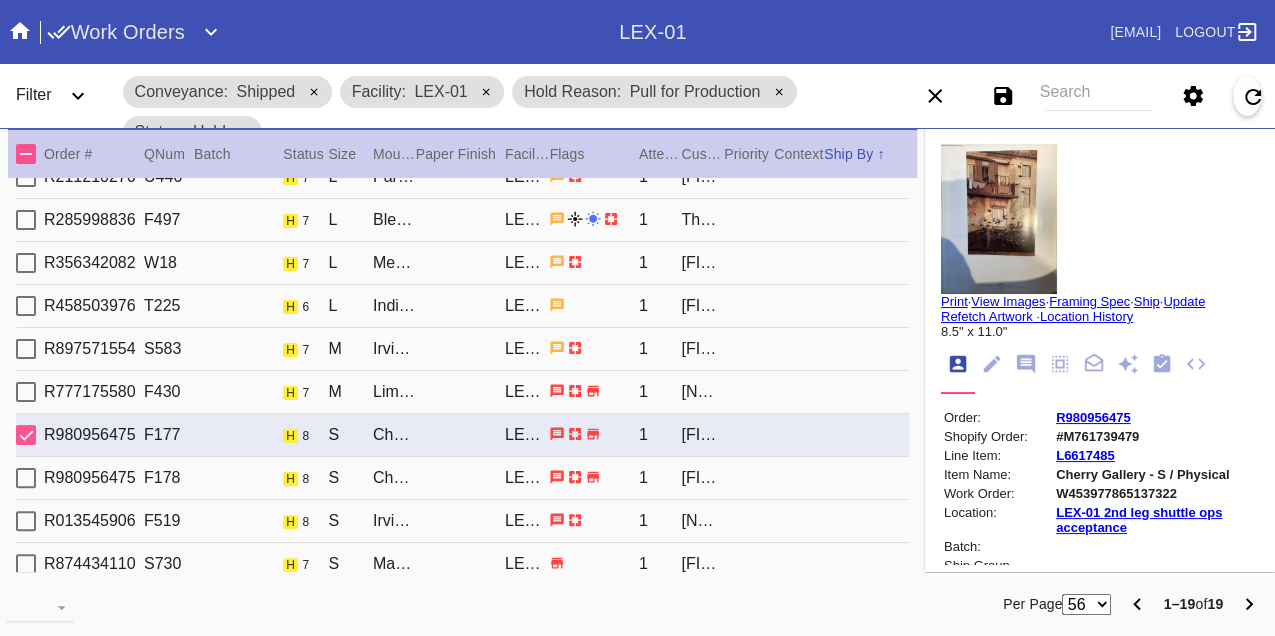 click on "R980956475 F178 h   8 S Cherry (Gallery) / White LEX-01 1 Grace Steinhauser" at bounding box center (462, 478) 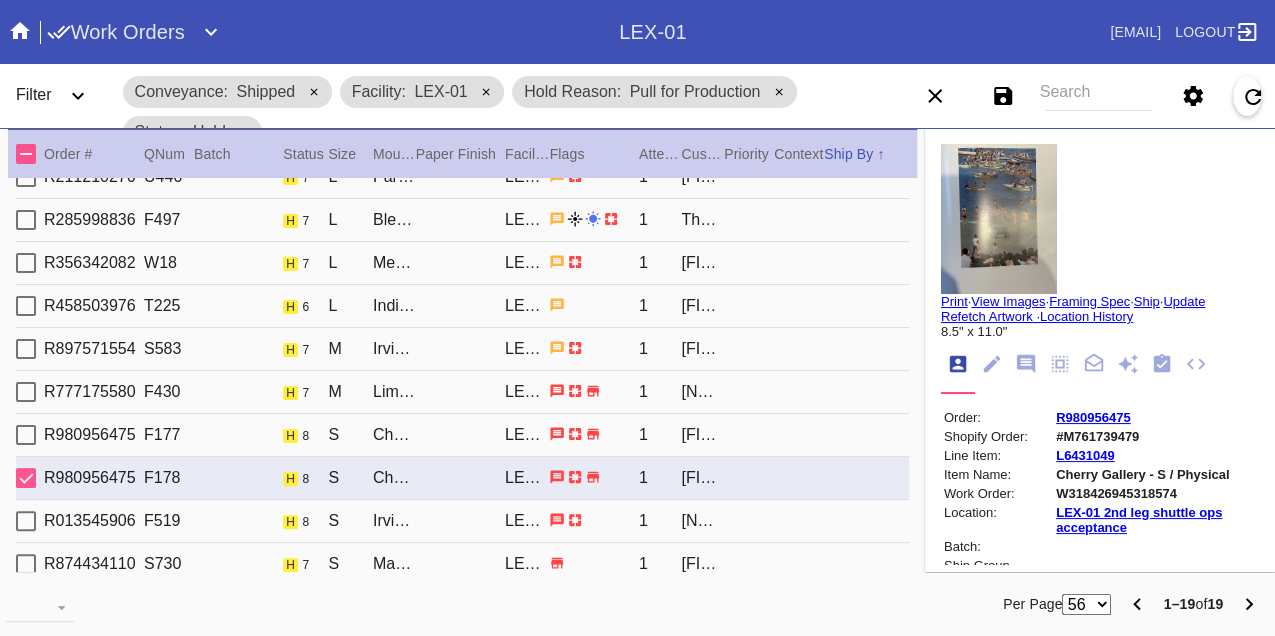 click on "R013545906 F519 h   8 S Irvine Slim / White LEX-01 1 Dena Silver" at bounding box center [462, 521] 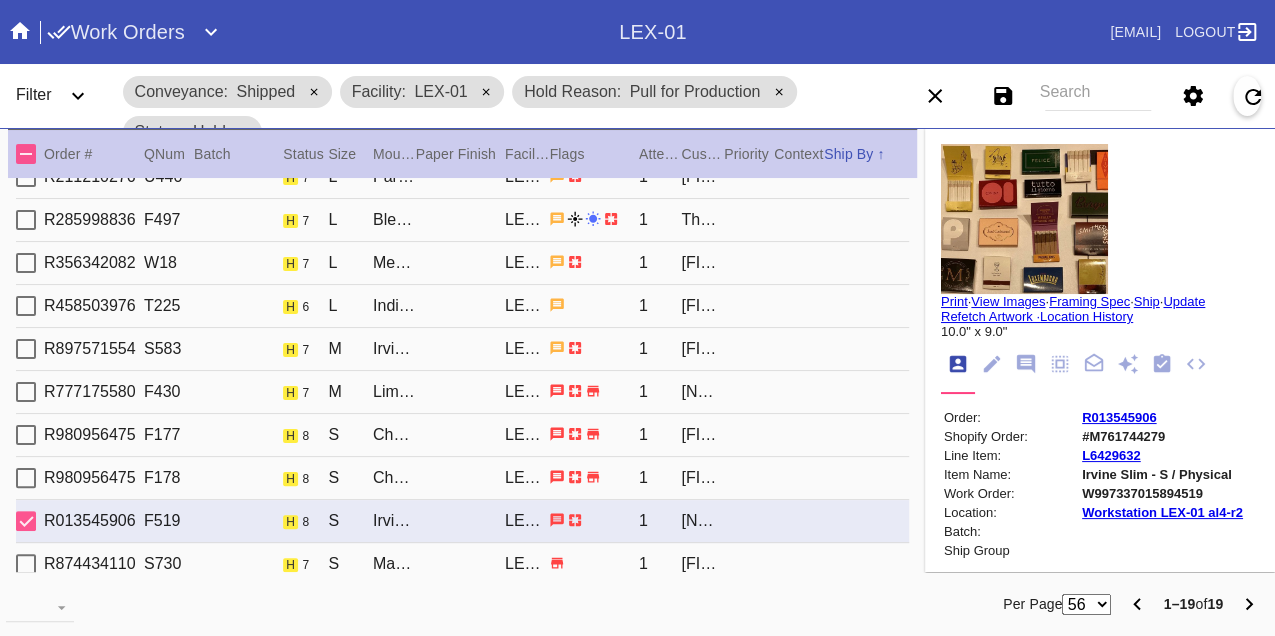 scroll, scrollTop: 21, scrollLeft: 0, axis: vertical 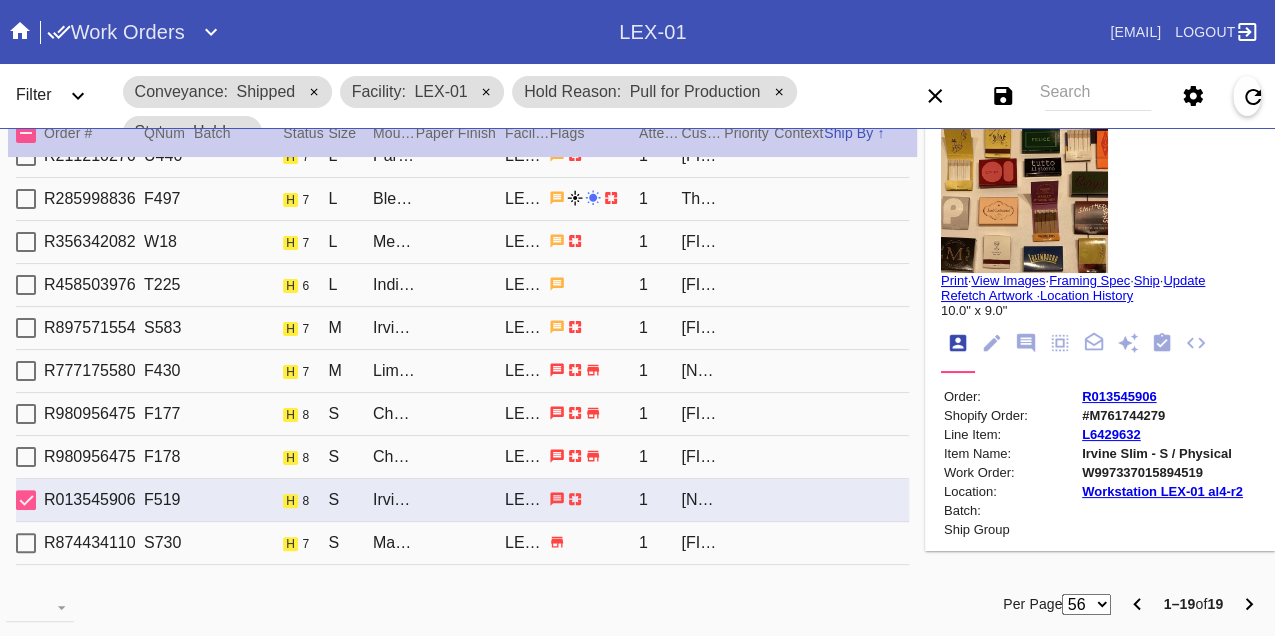 click on "R874434110 S730 h   7 S Marrakesh / Brulée LEX-01 1 Melanie Nall" at bounding box center (462, 543) 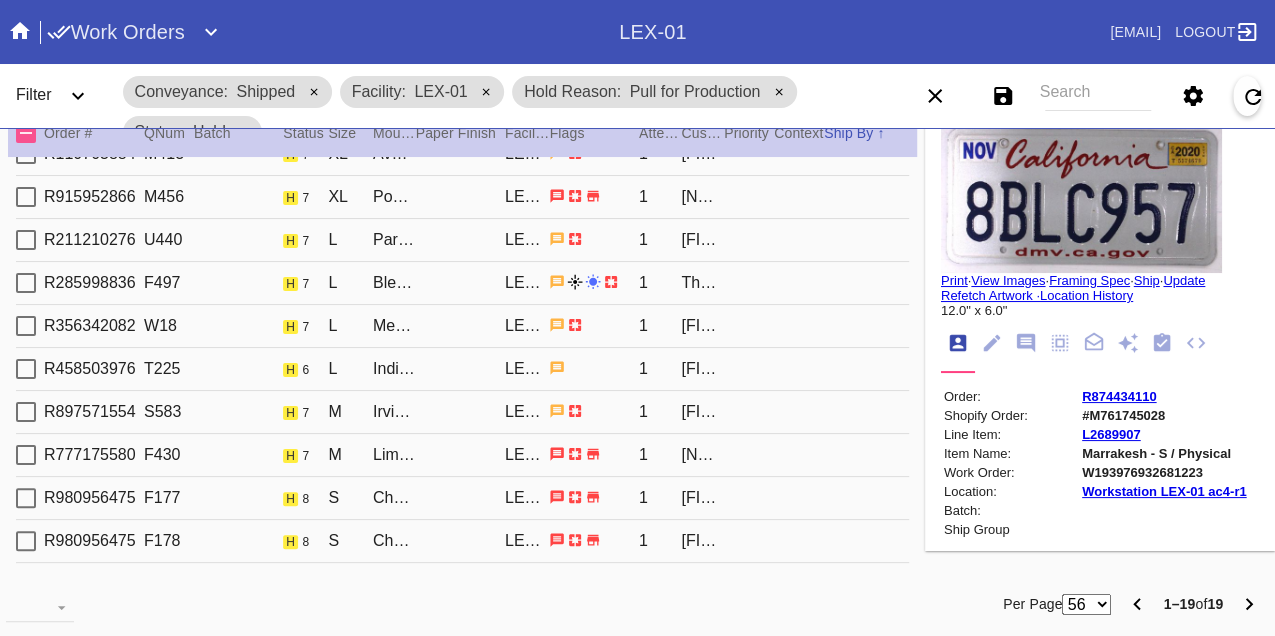 scroll, scrollTop: 0, scrollLeft: 0, axis: both 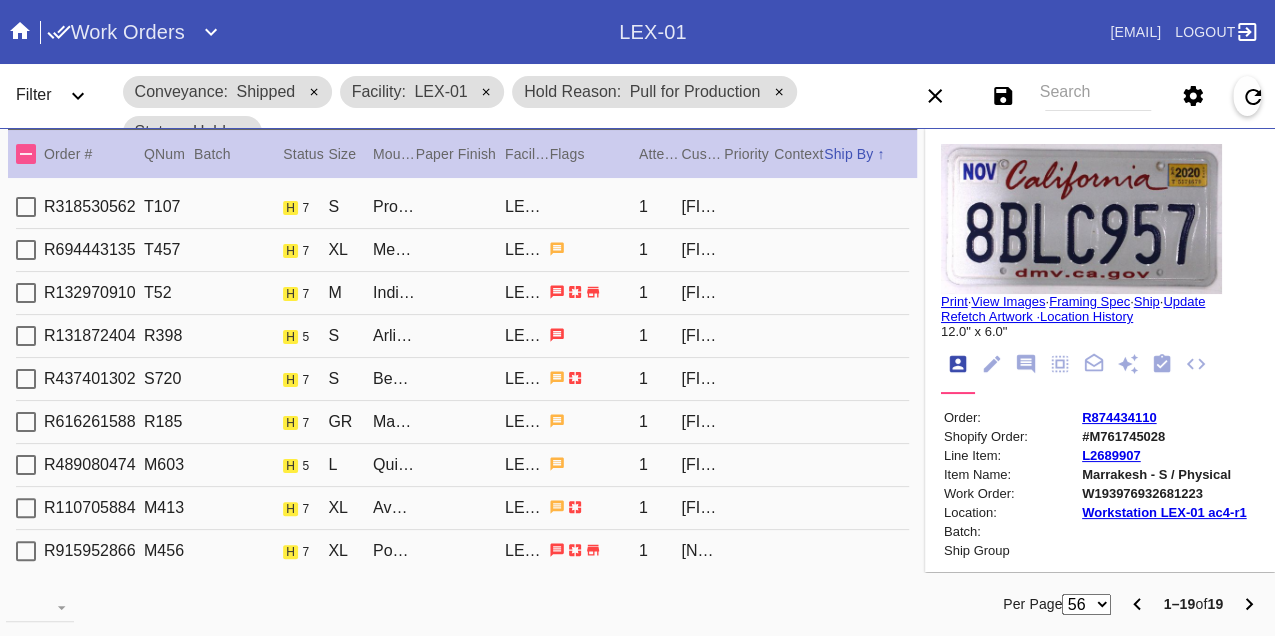 click on "R318530562 T107 h   7 S Providence / White Art with Black Core LEX-01 1 Rebecca Entwisle" at bounding box center [462, 207] 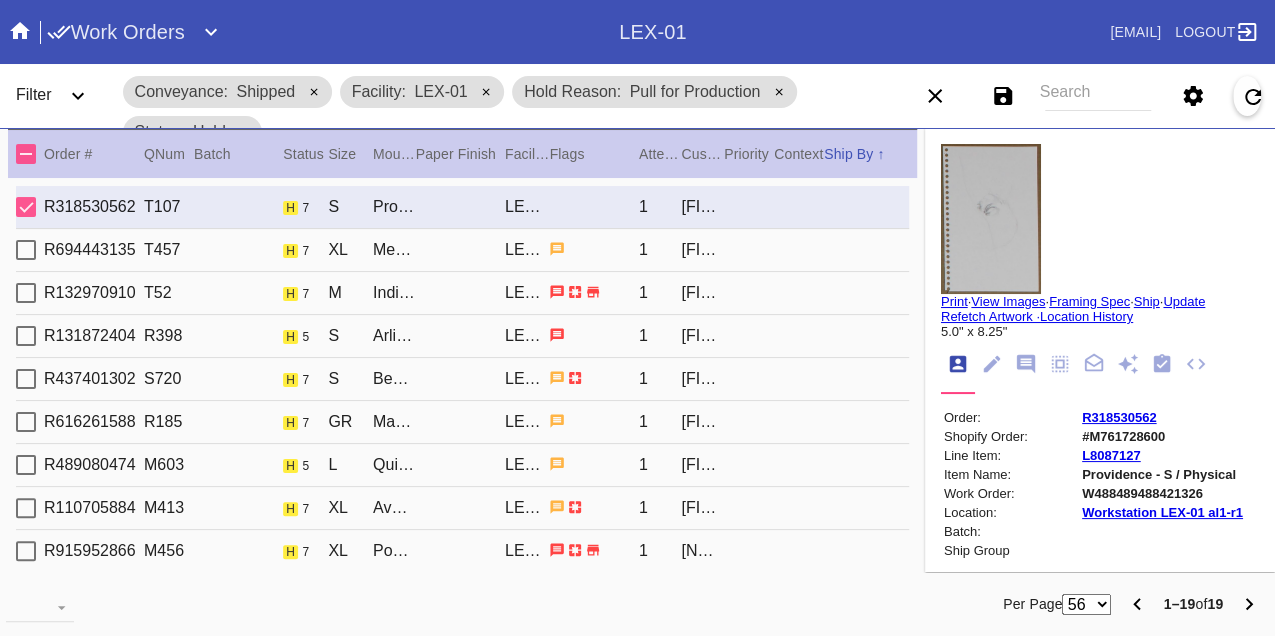 click on "W488489488421326" at bounding box center [1162, 493] 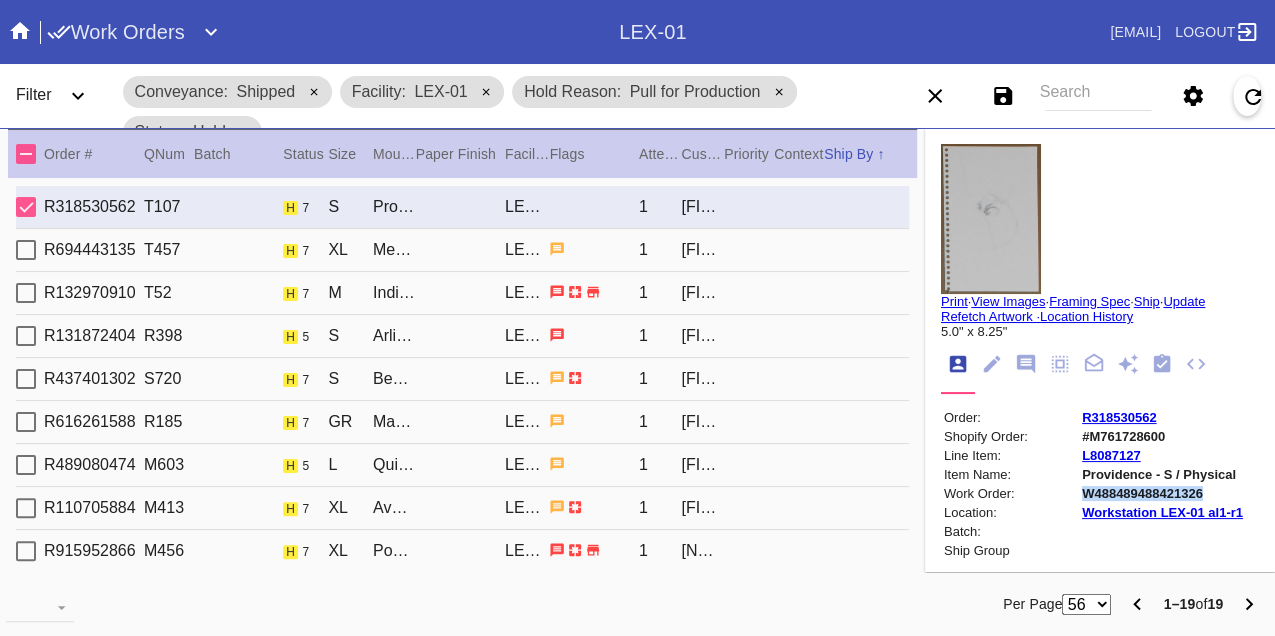 click on "W488489488421326" at bounding box center [1162, 493] 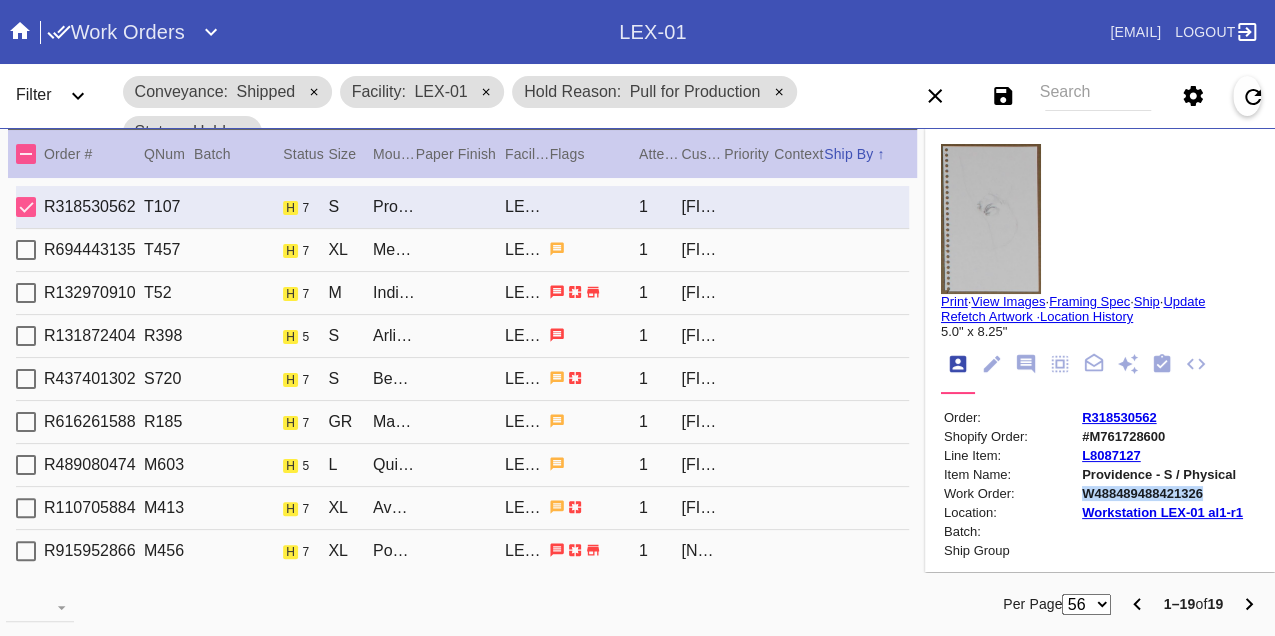 copy on "W488489488421326" 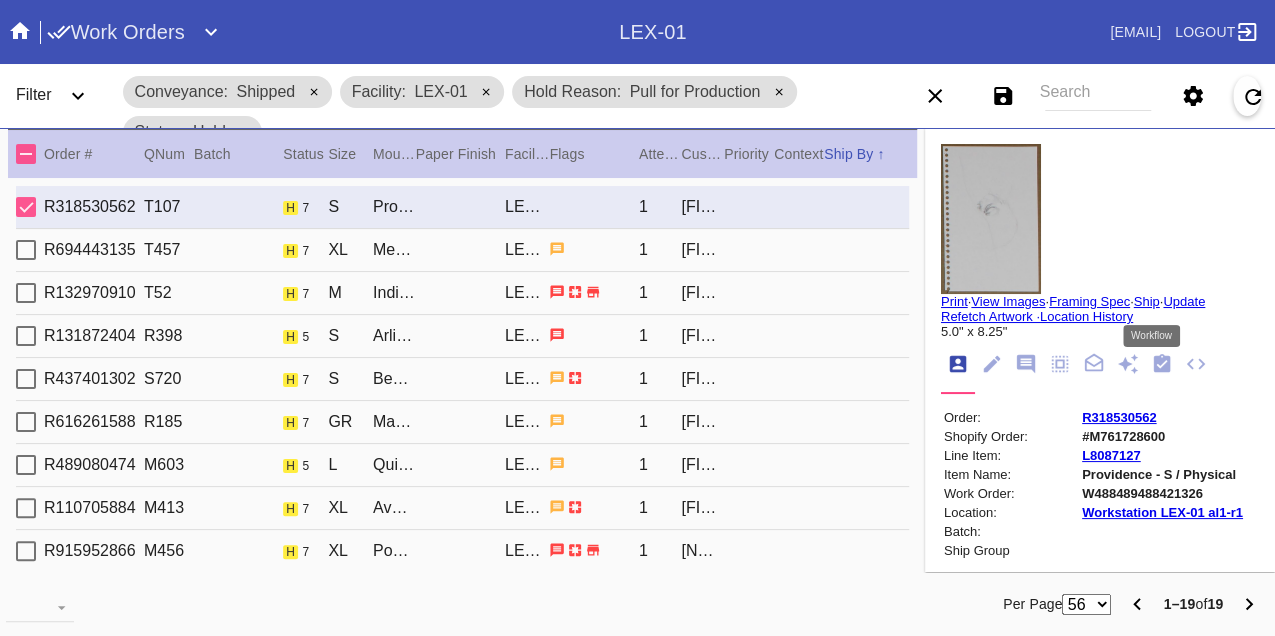 click 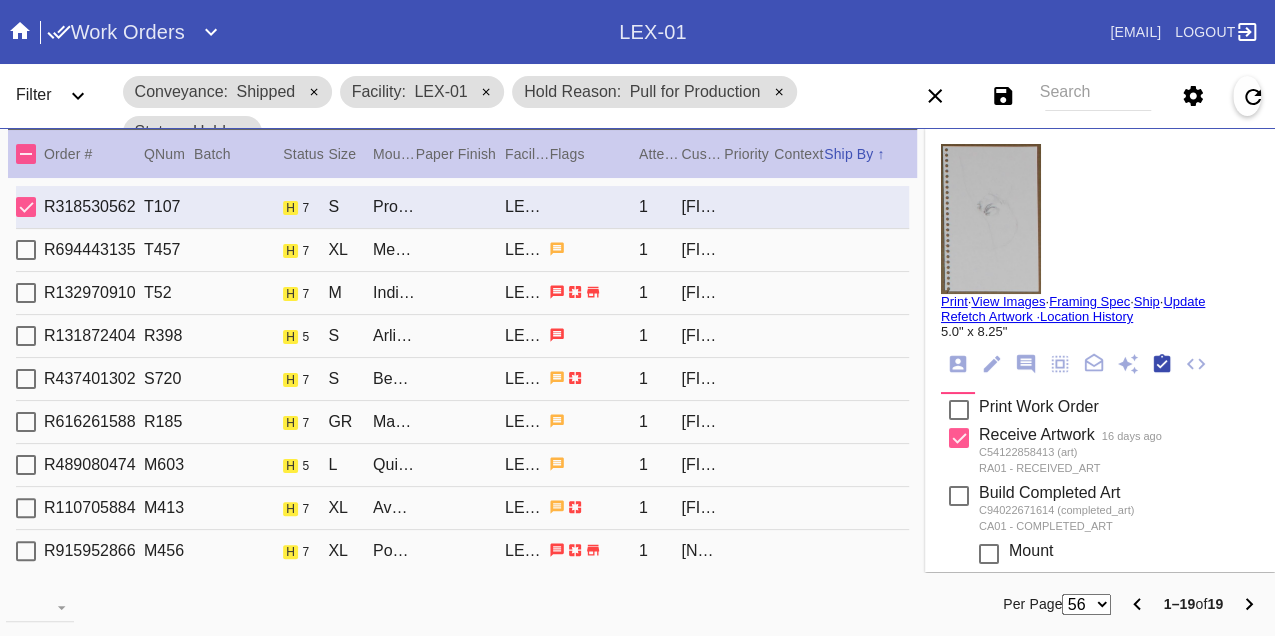 scroll, scrollTop: 318, scrollLeft: 0, axis: vertical 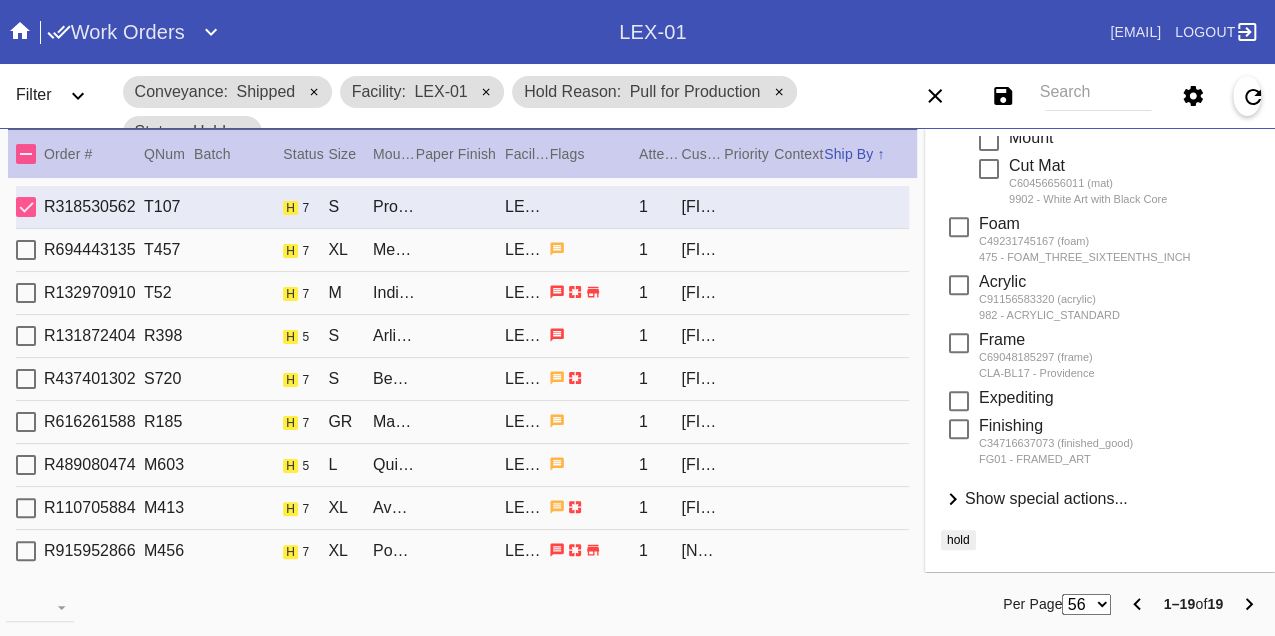 click on "Show special actions..." at bounding box center [1046, 498] 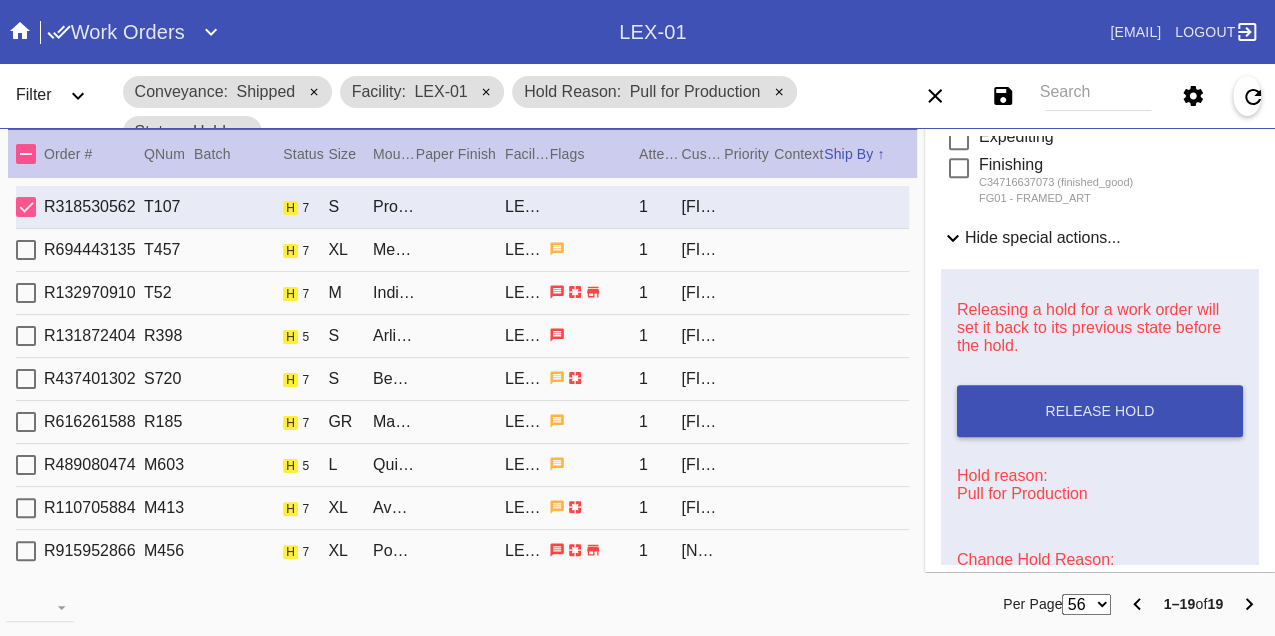 scroll, scrollTop: 888, scrollLeft: 0, axis: vertical 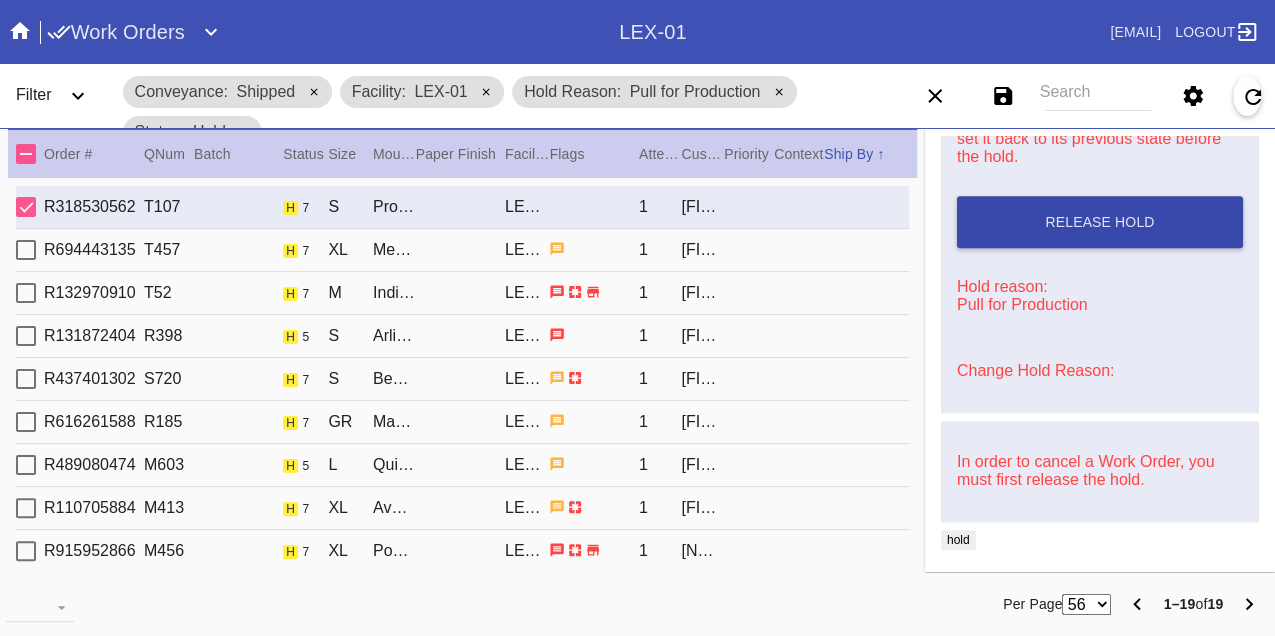 click on "Release Hold" at bounding box center (1100, 222) 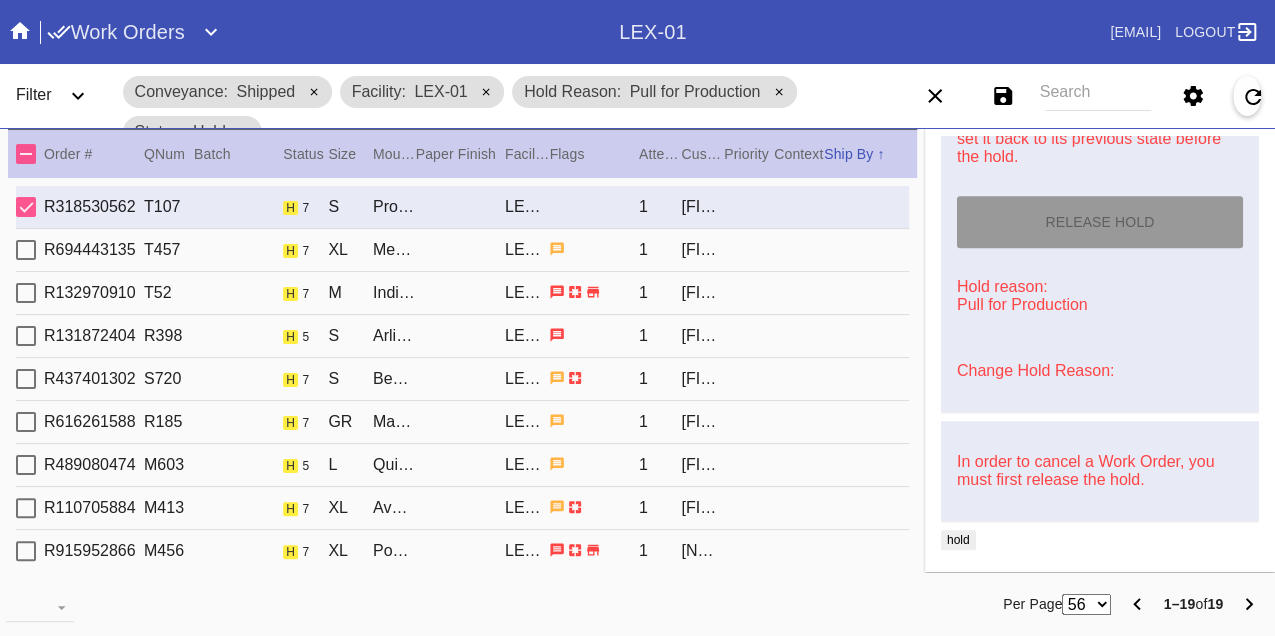 type on "8/10/2025" 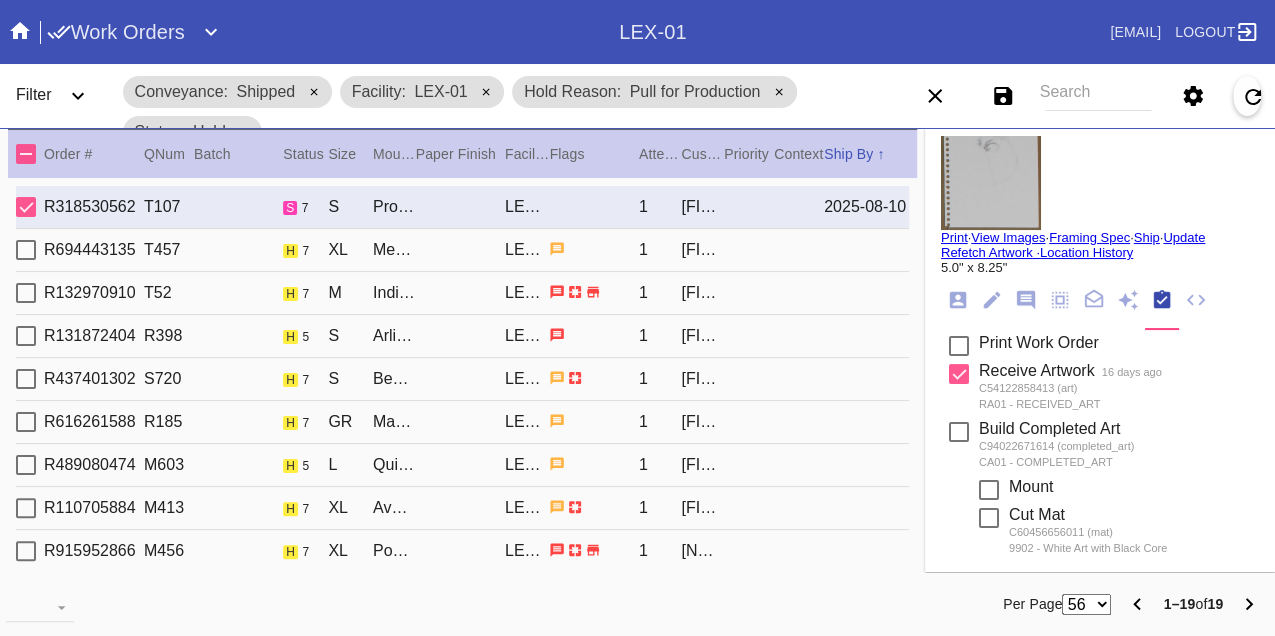scroll, scrollTop: 0, scrollLeft: 0, axis: both 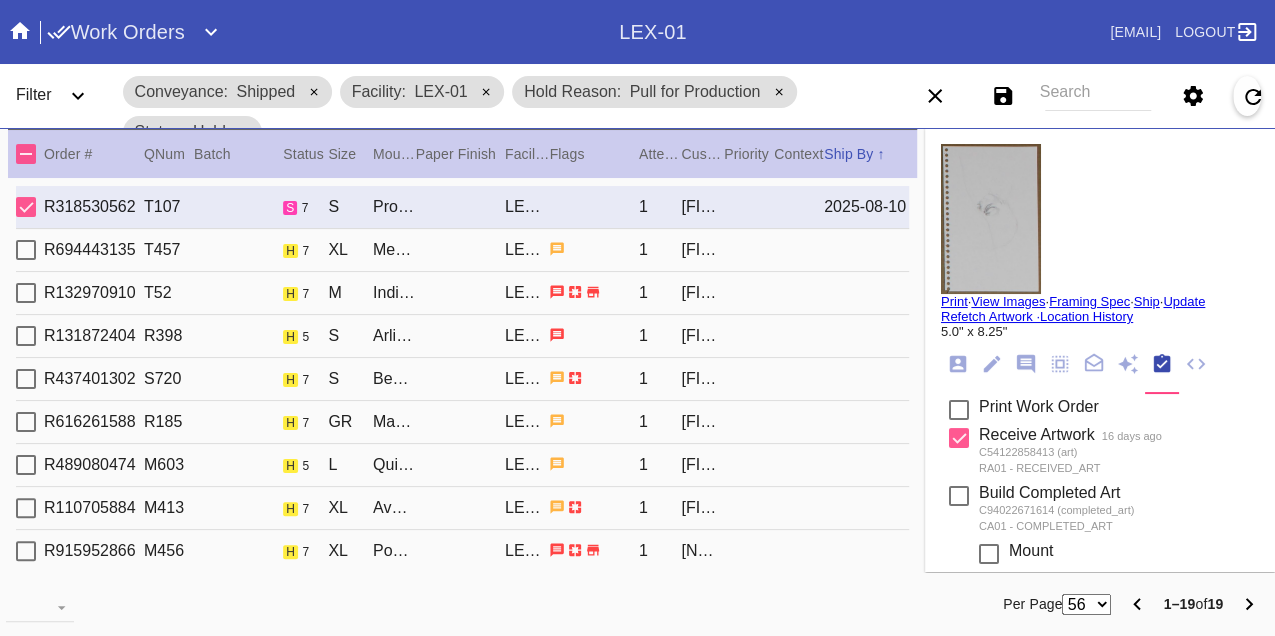 click on "Print" at bounding box center (954, 301) 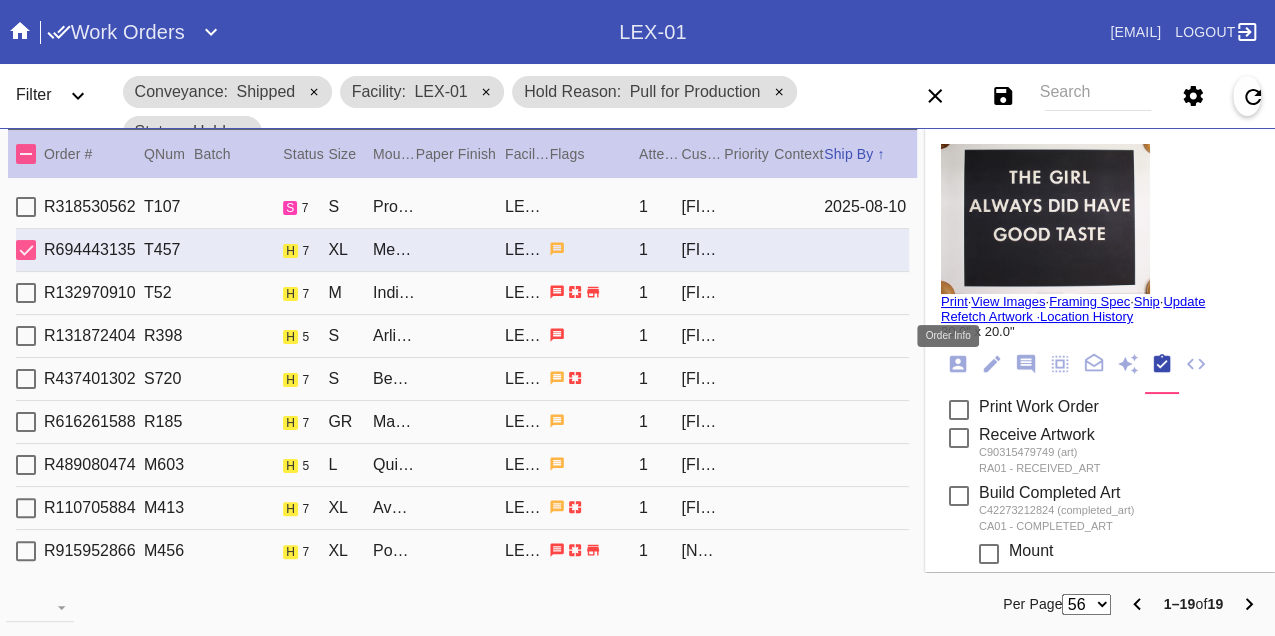 click 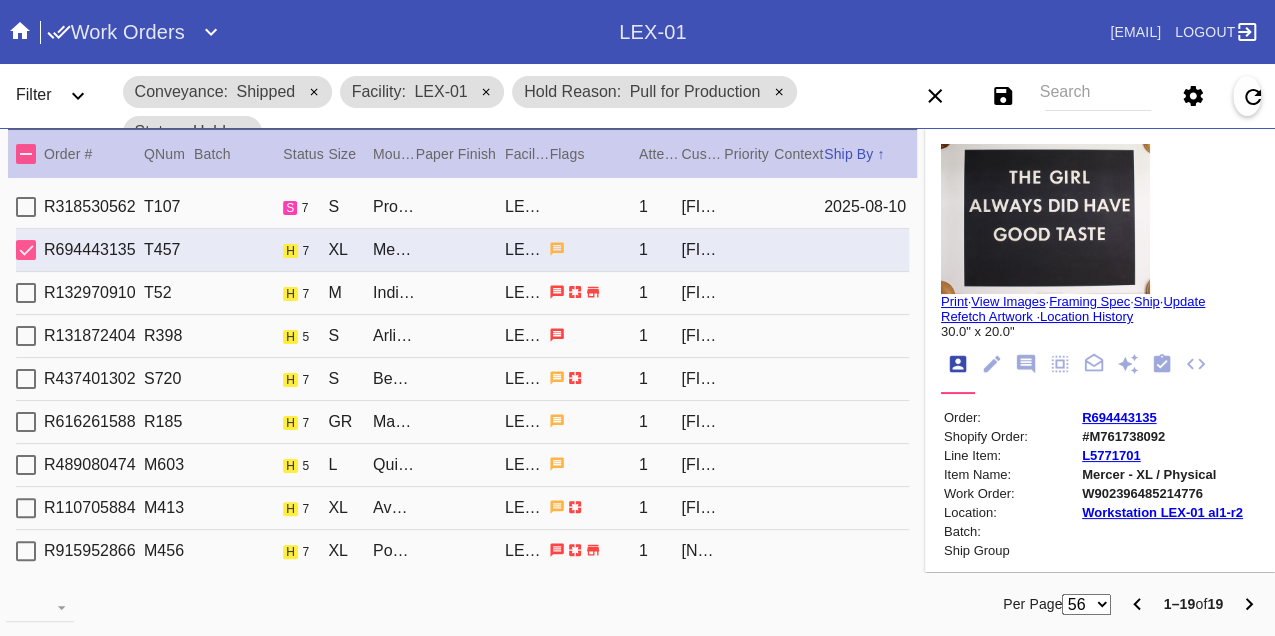 click on "W902396485214776" at bounding box center [1162, 493] 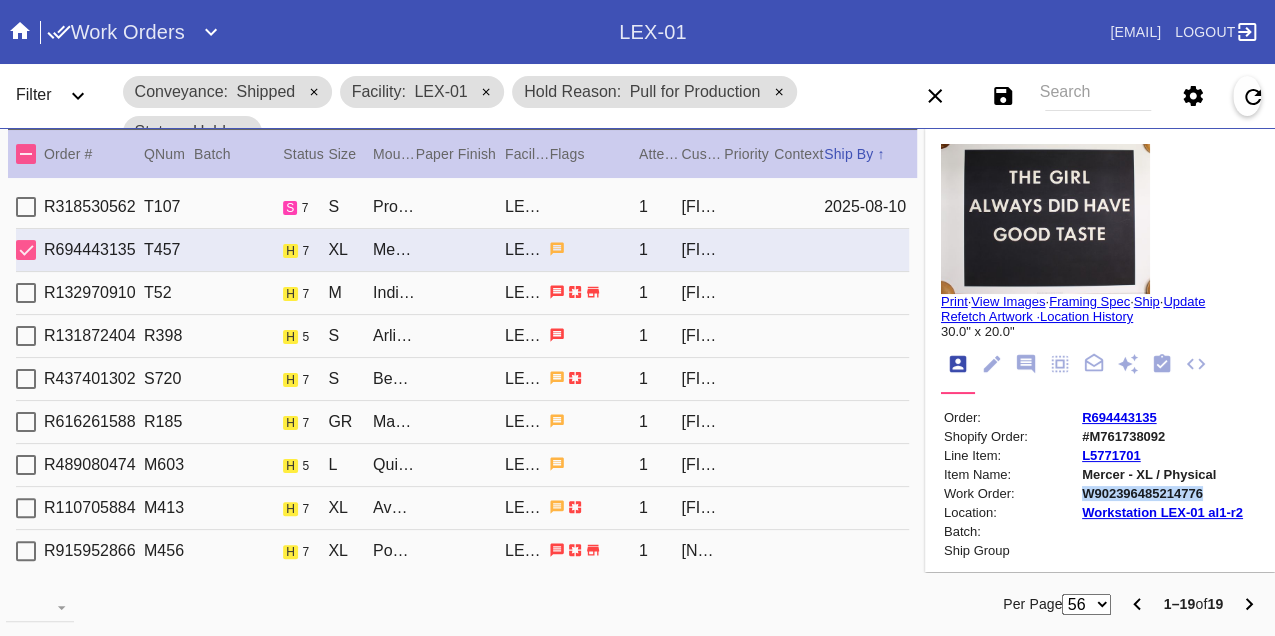 click on "W902396485214776" at bounding box center (1162, 493) 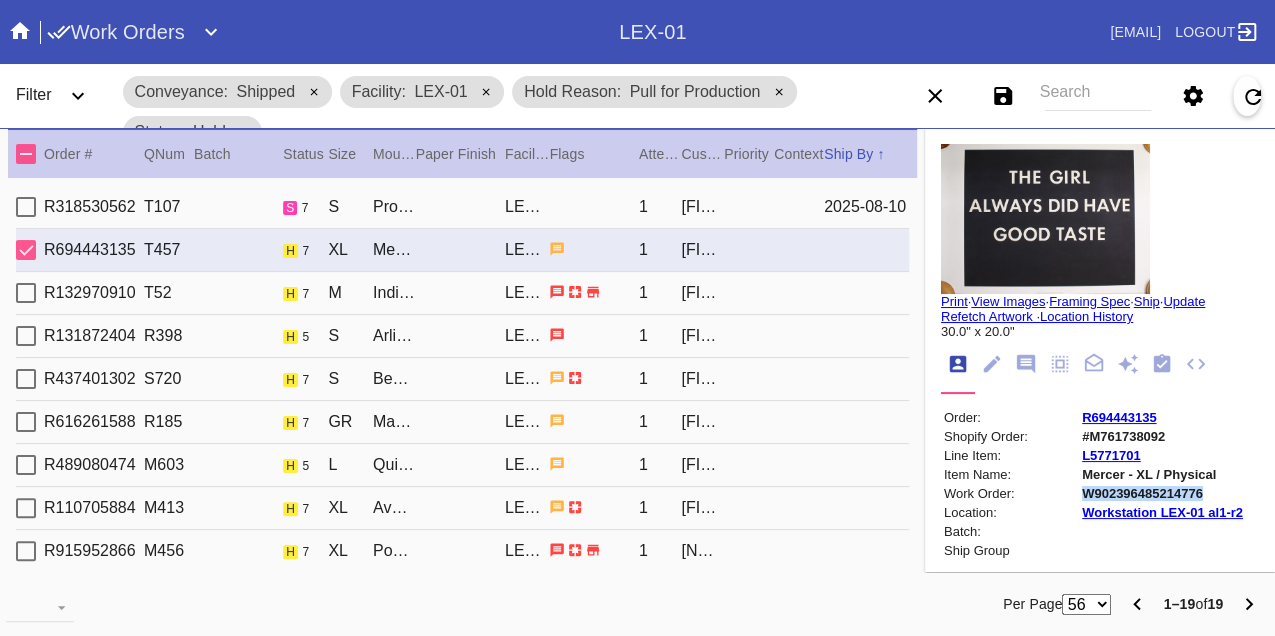 copy on "W902396485214776" 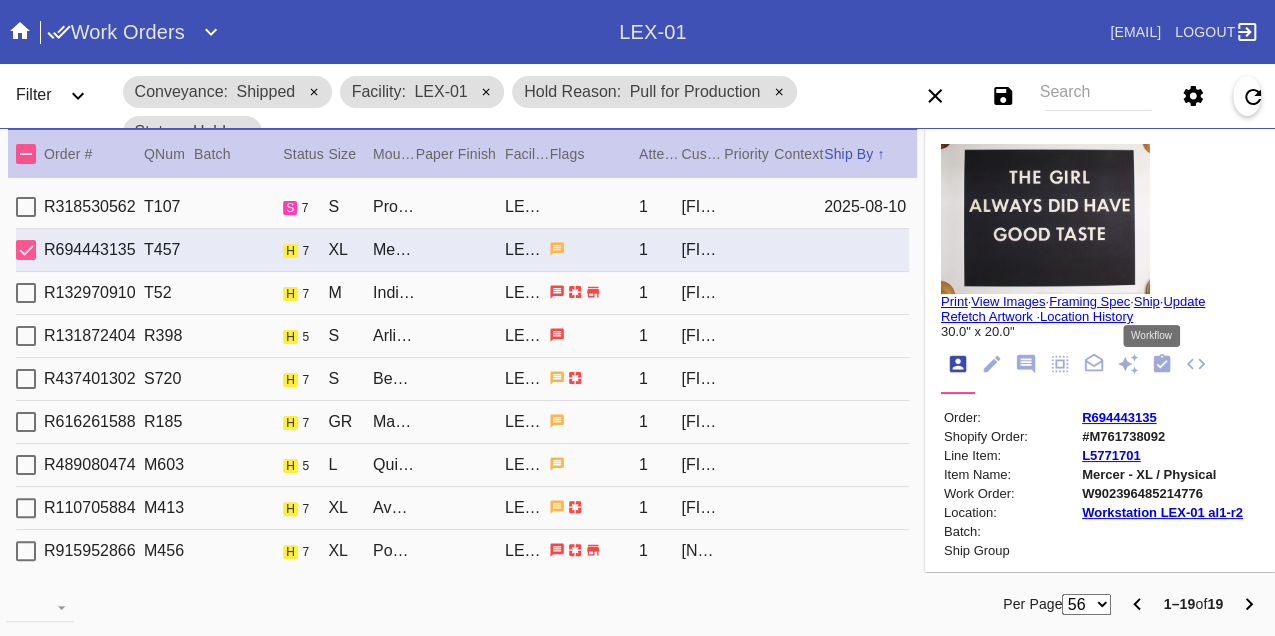 click 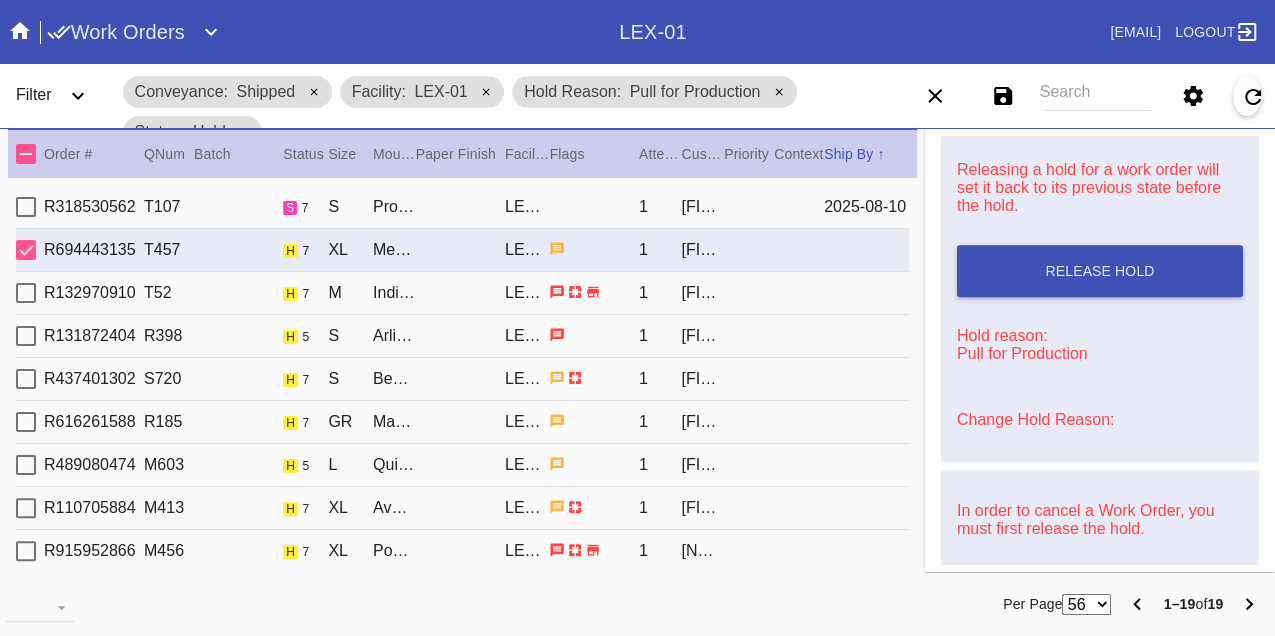 scroll, scrollTop: 829, scrollLeft: 0, axis: vertical 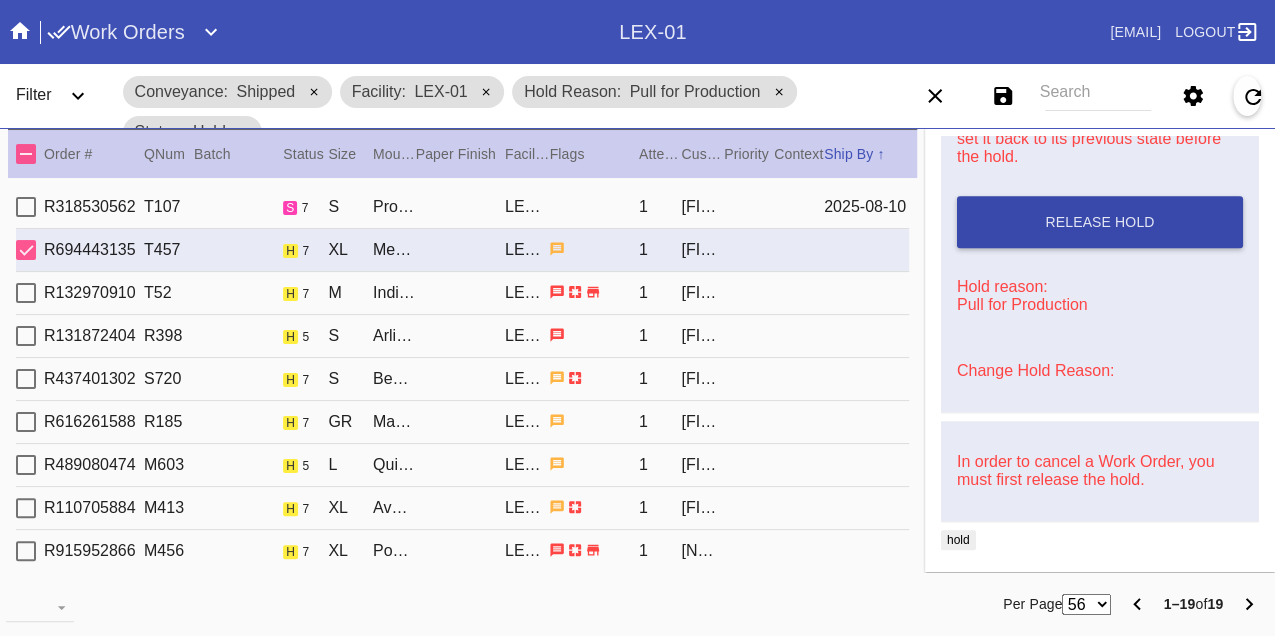 click on "Release Hold" at bounding box center (1100, 222) 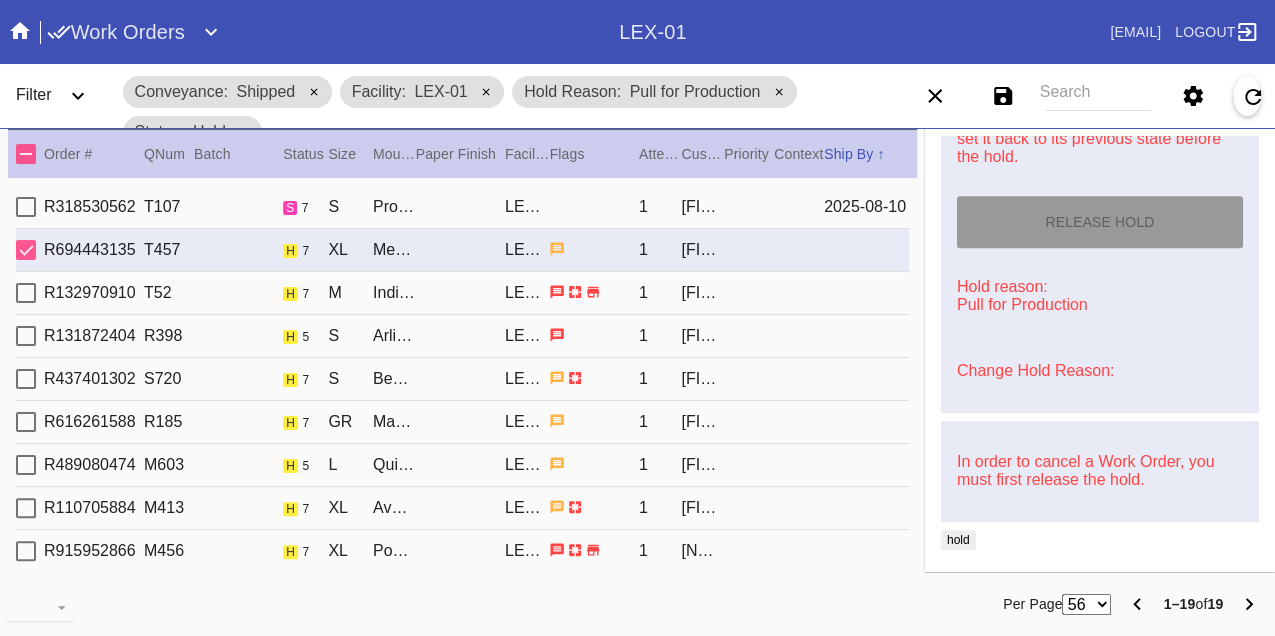type on "8/10/2025" 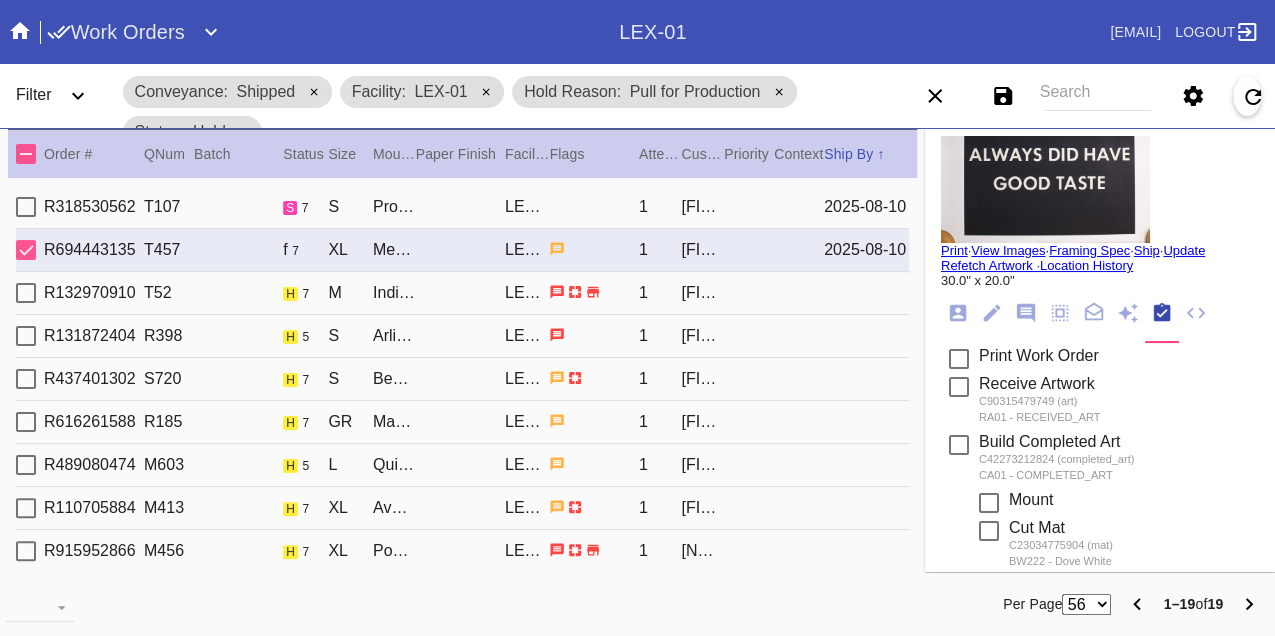 scroll, scrollTop: 0, scrollLeft: 0, axis: both 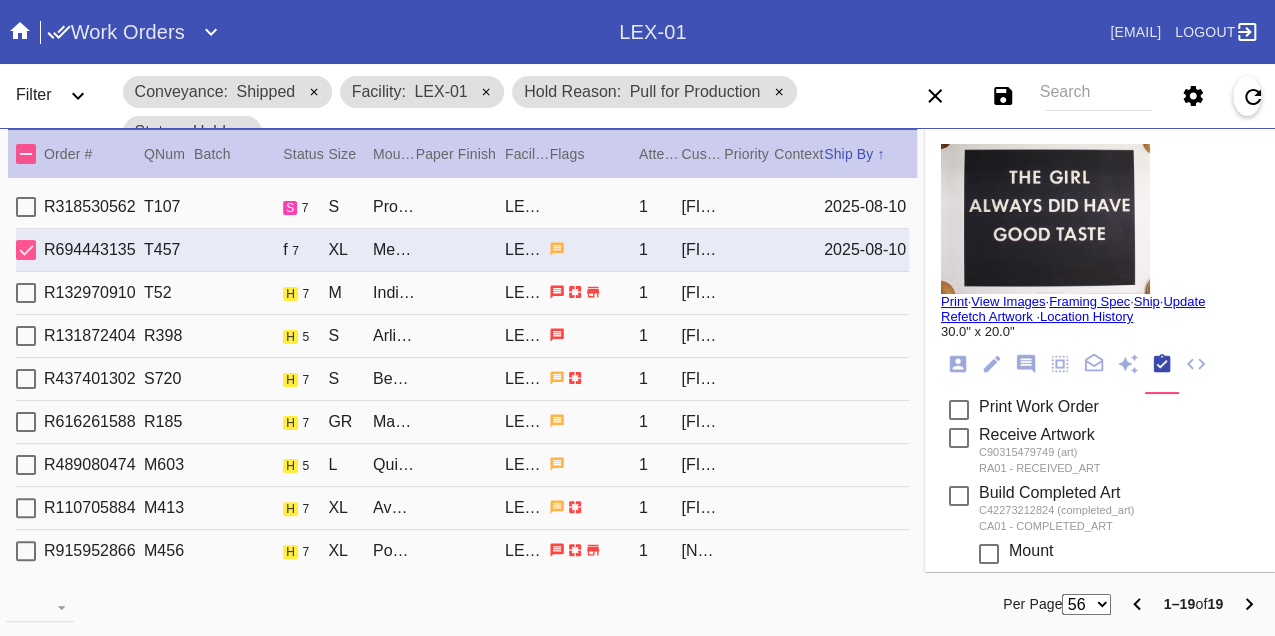 click on "Print" at bounding box center [954, 301] 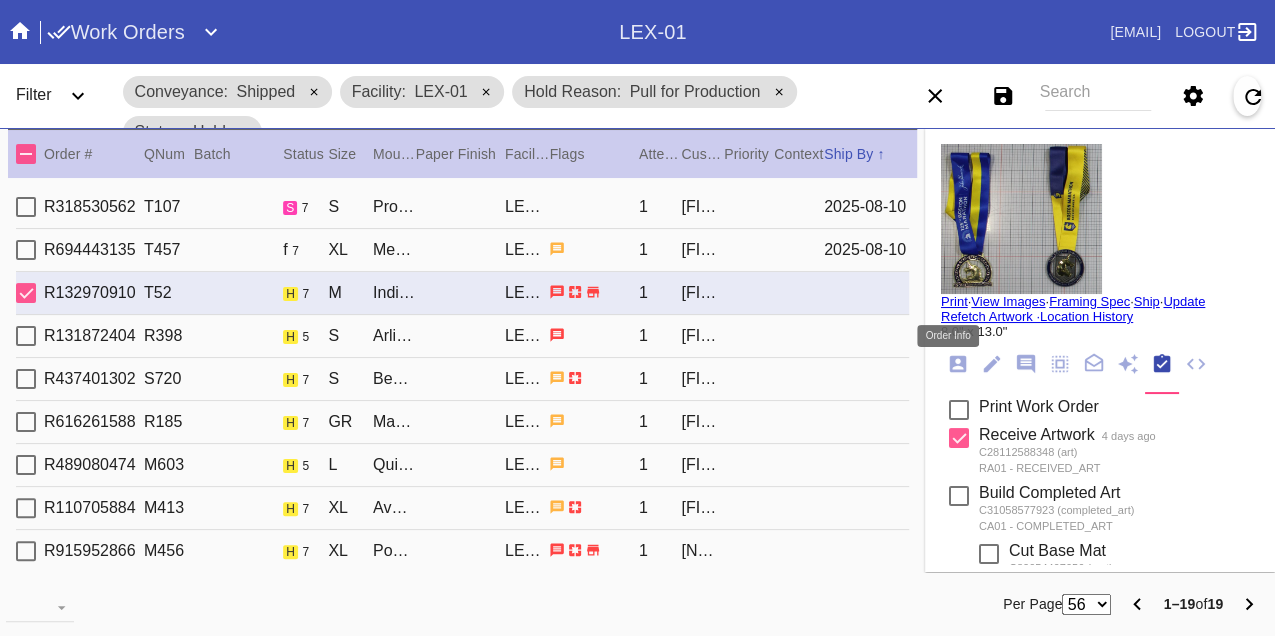 click 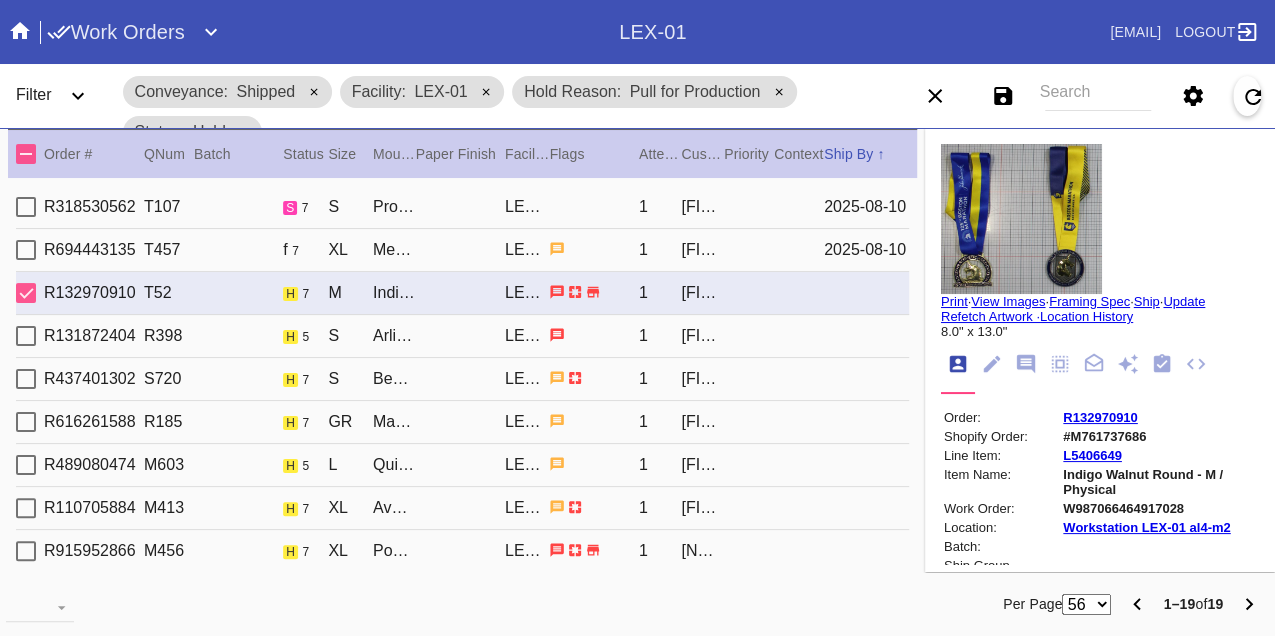 click on "W987066464917028" at bounding box center [1159, 508] 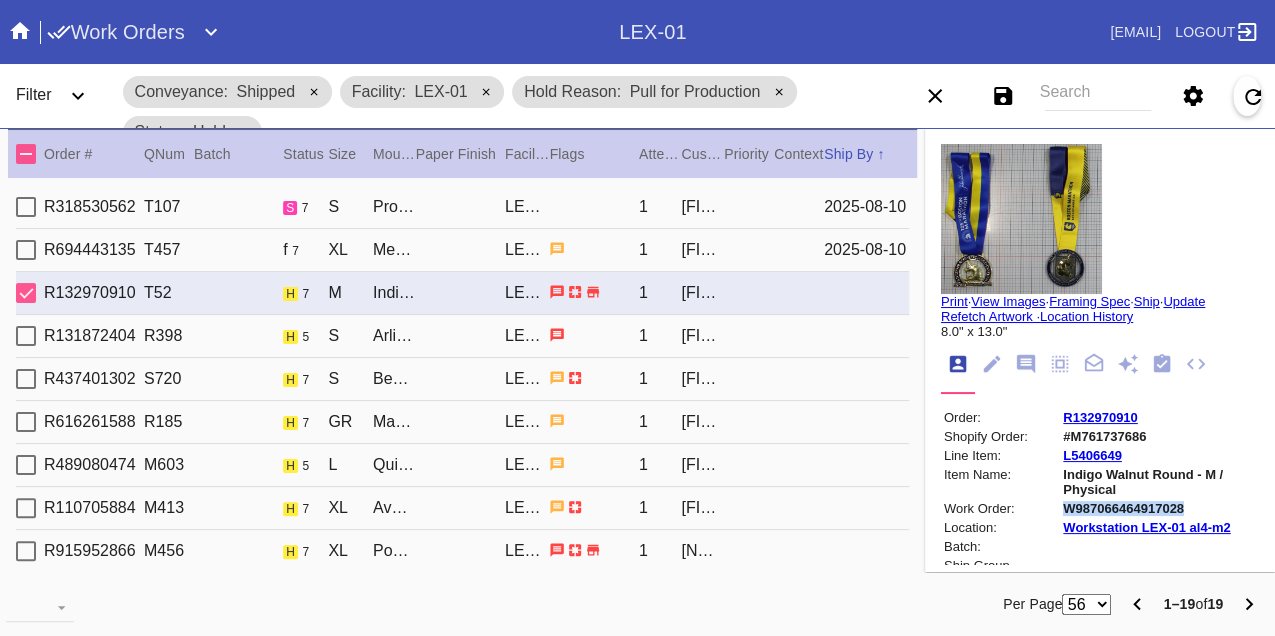 click on "W987066464917028" at bounding box center (1159, 508) 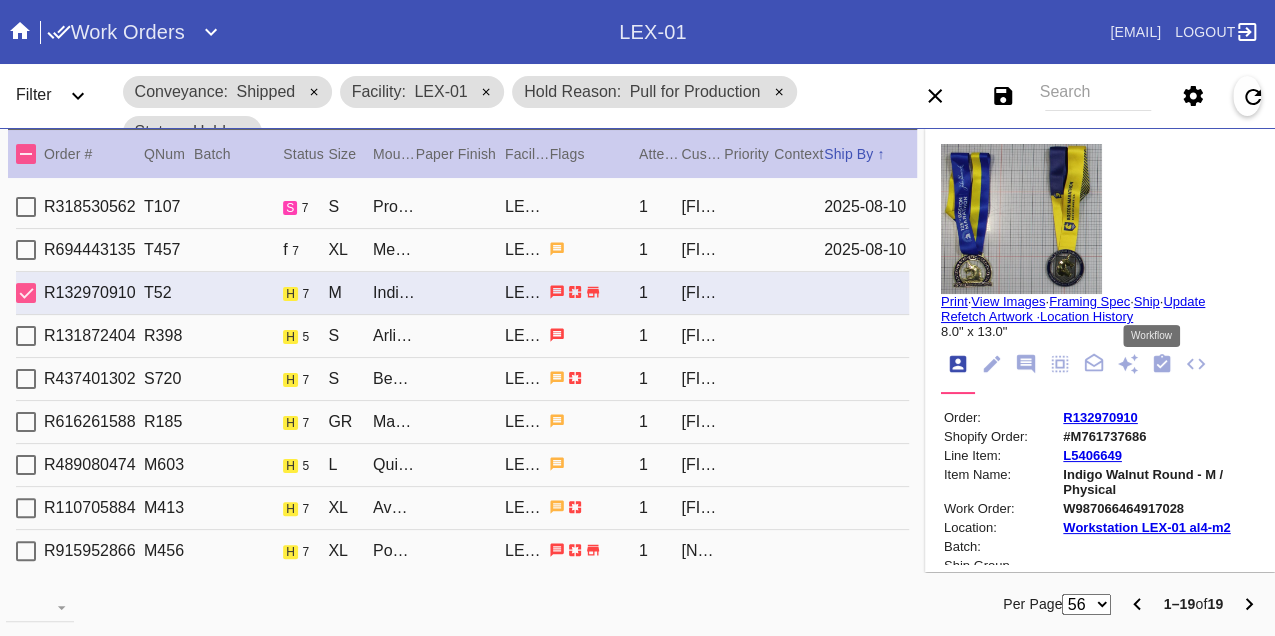 click 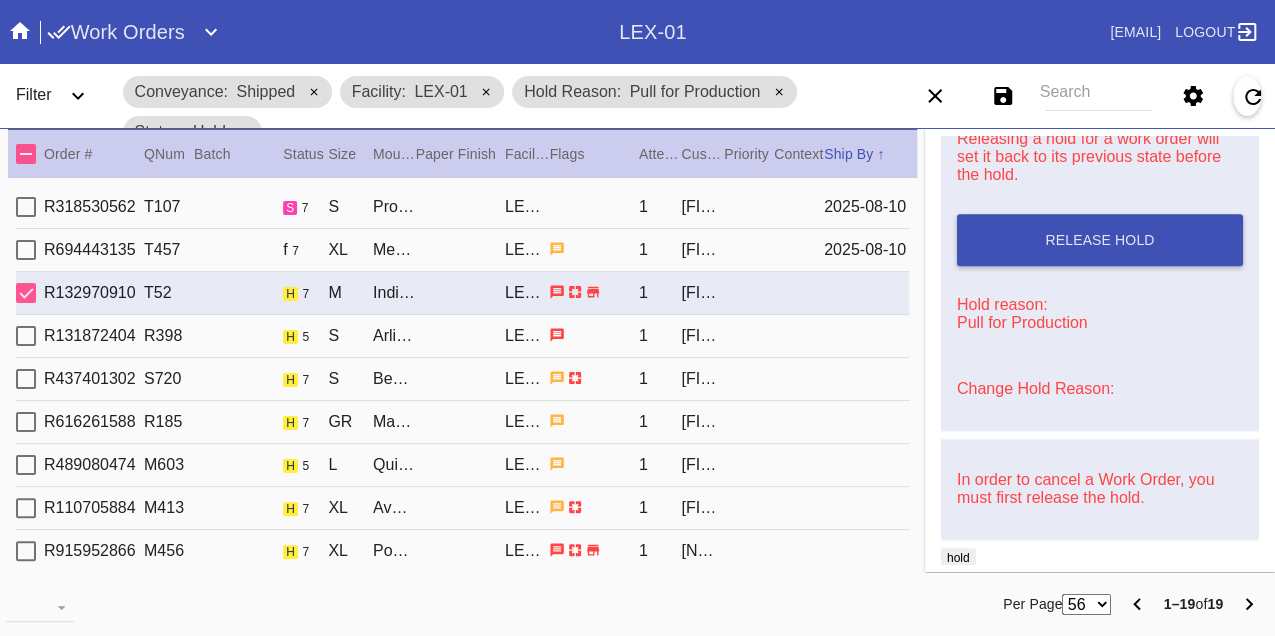 scroll, scrollTop: 948, scrollLeft: 0, axis: vertical 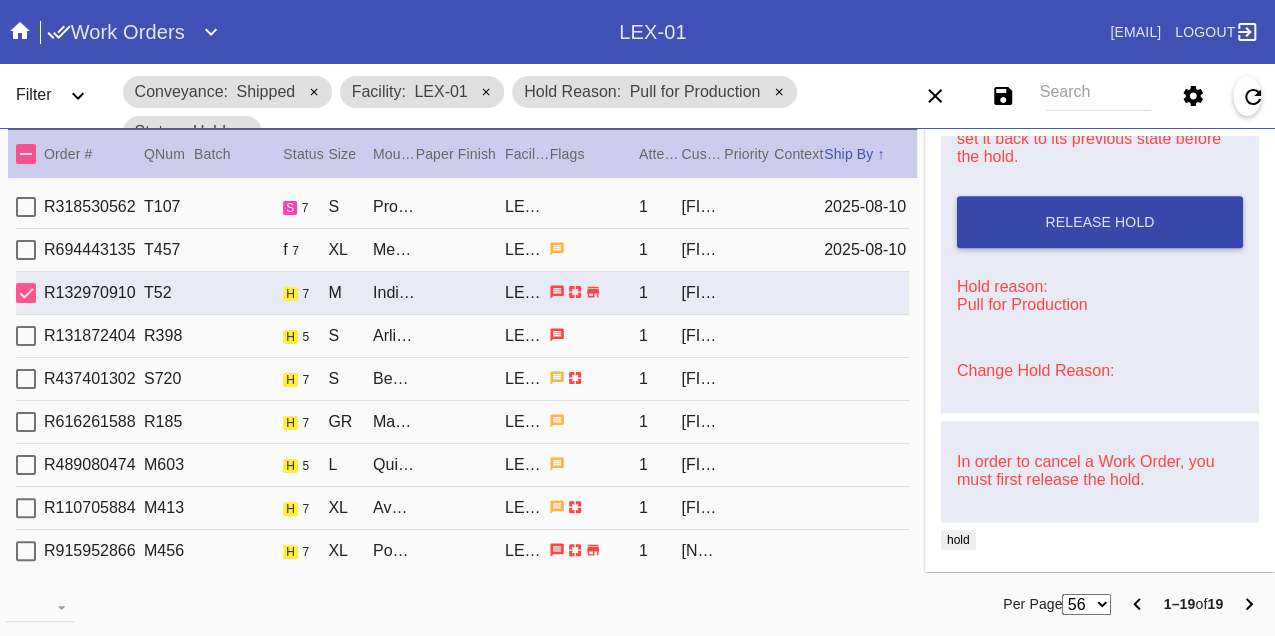 click on "Release Hold" at bounding box center (1100, 222) 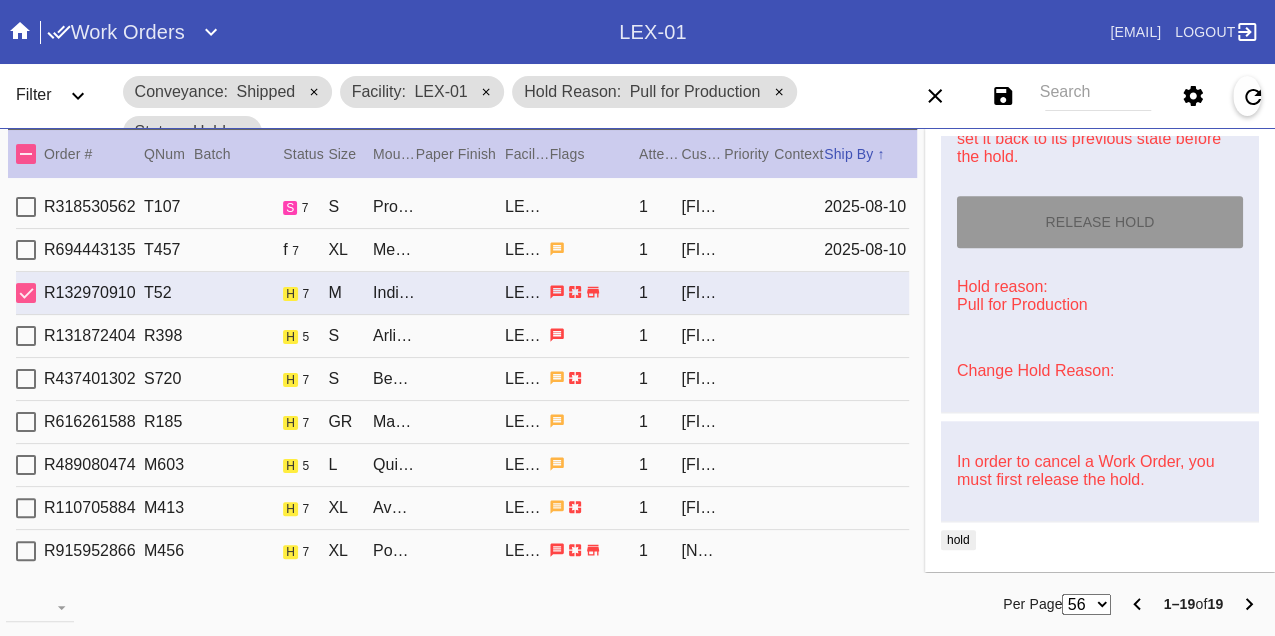 type on "8/10/2025" 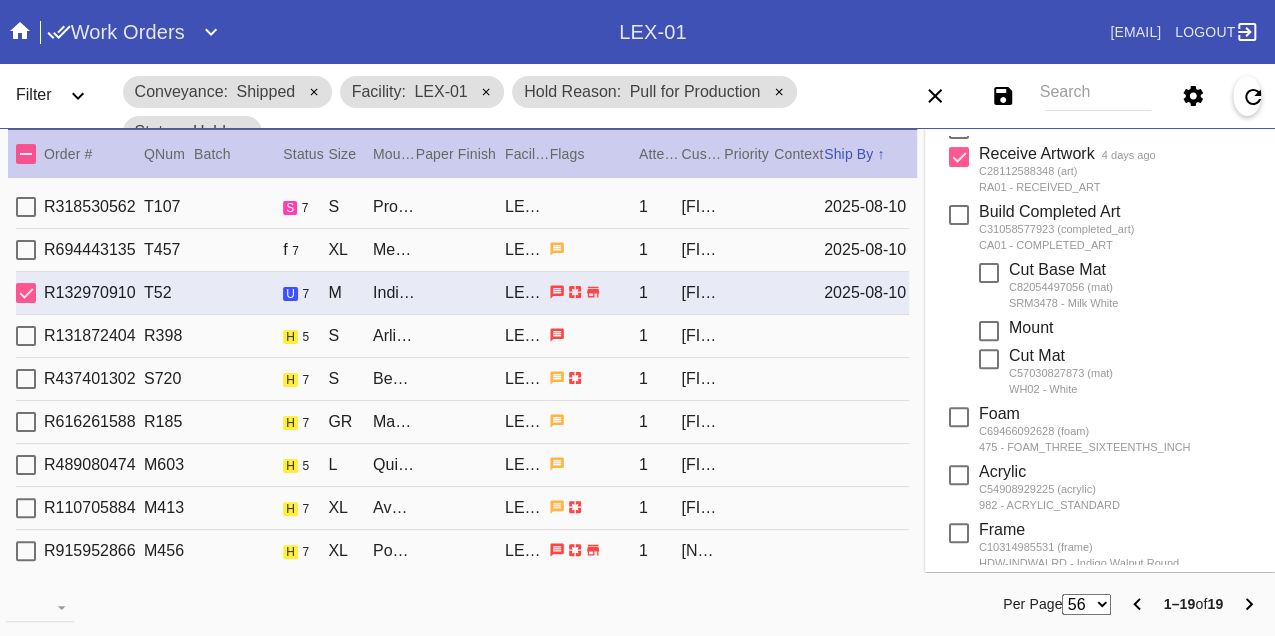 scroll, scrollTop: 0, scrollLeft: 0, axis: both 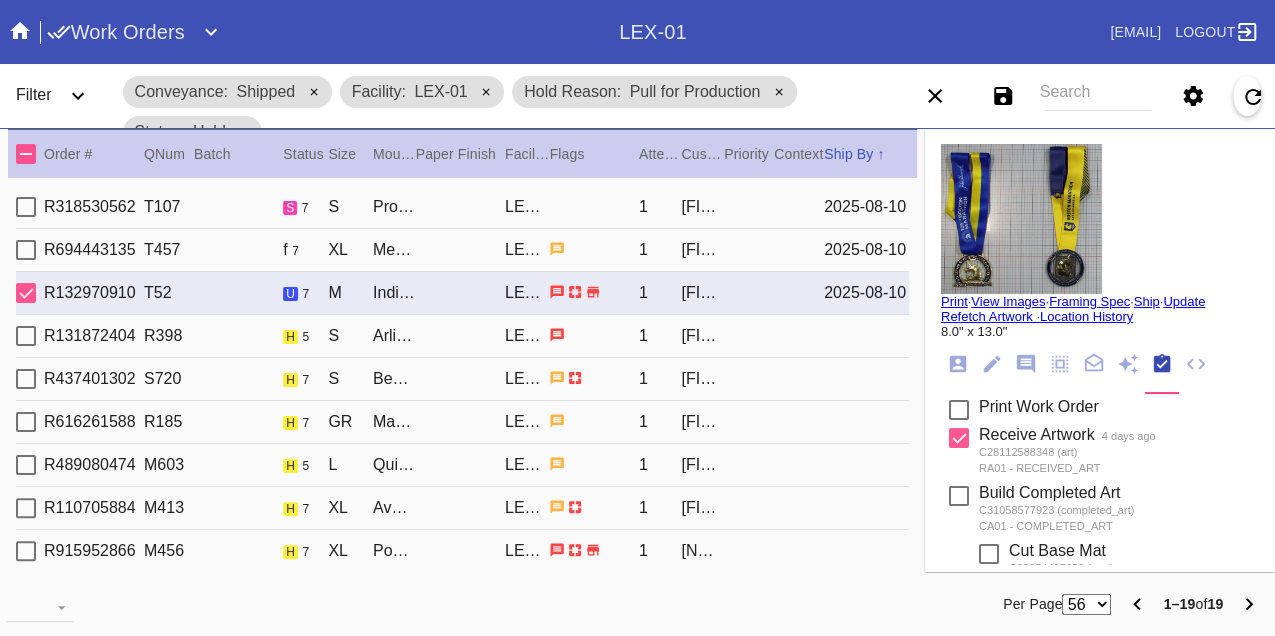 click on "Print" at bounding box center (954, 301) 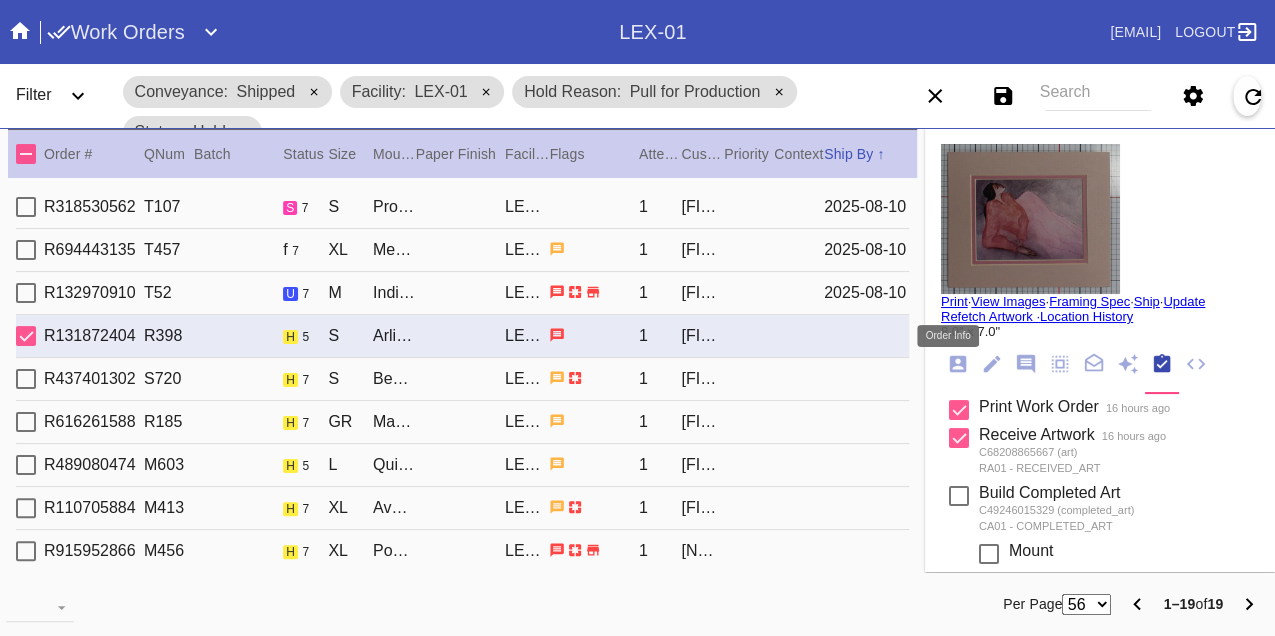 click 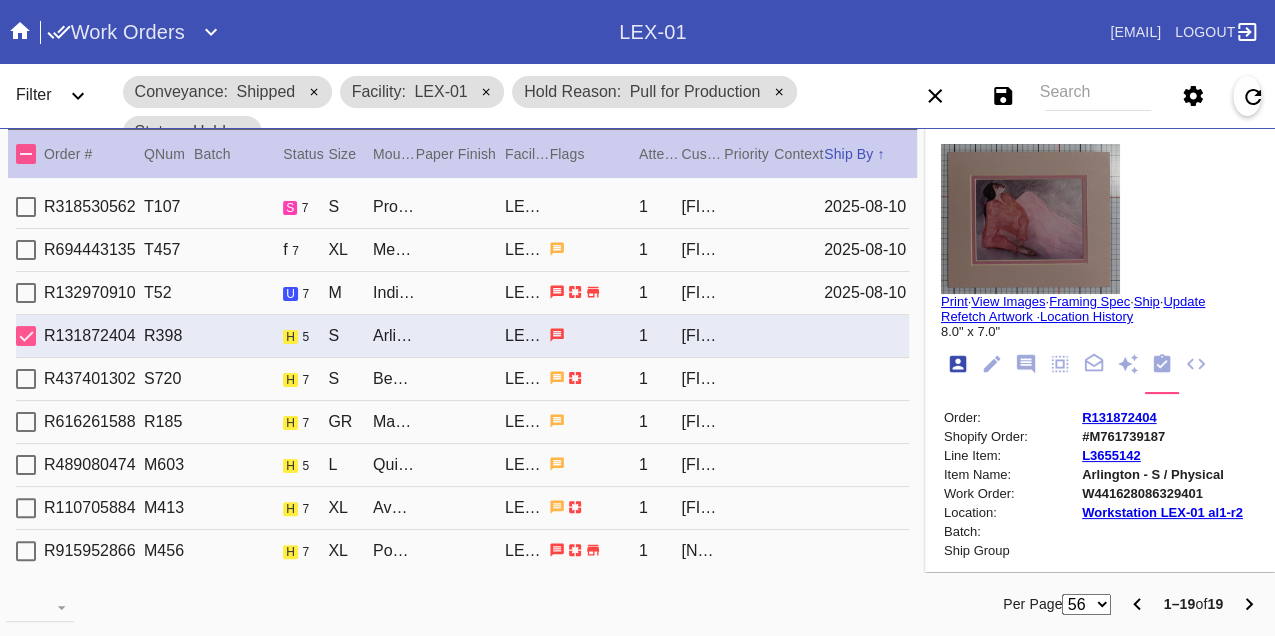 scroll, scrollTop: 24, scrollLeft: 0, axis: vertical 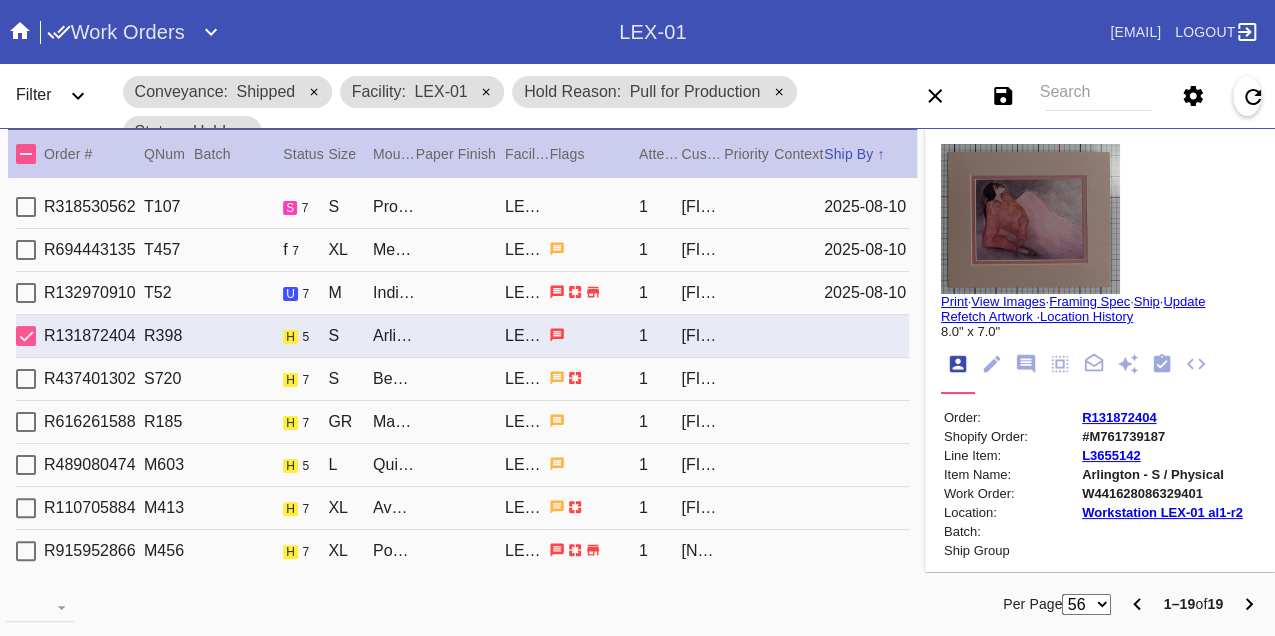 click on "W441628086329401" at bounding box center (1162, 493) 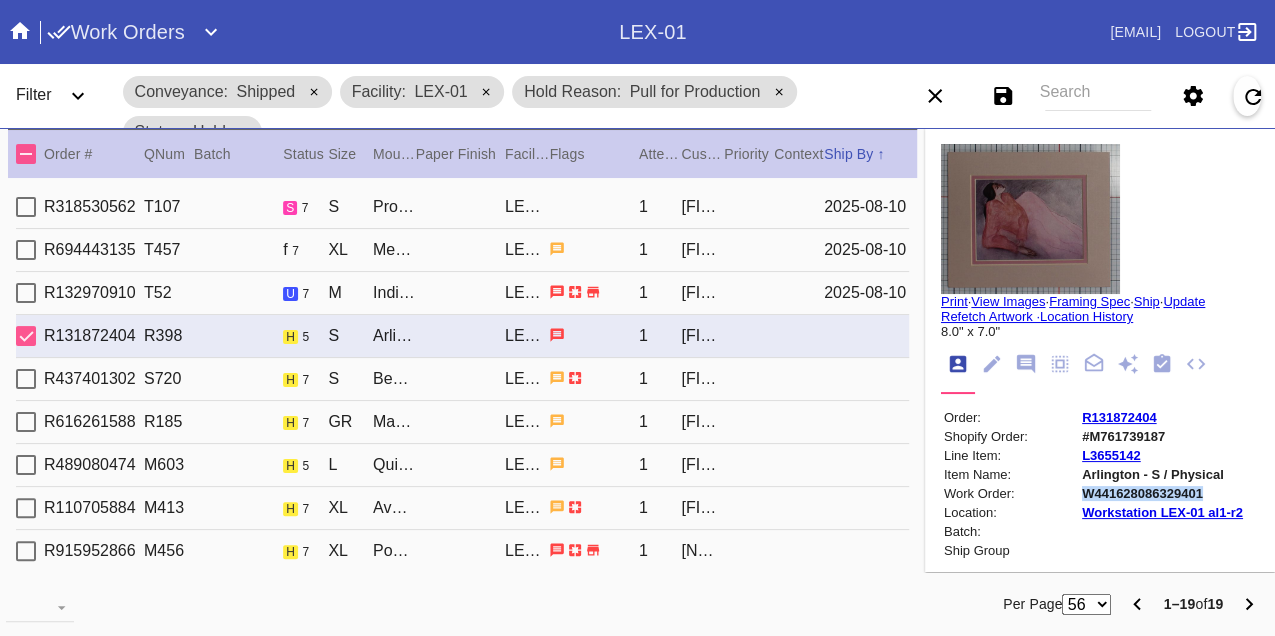 click on "W441628086329401" at bounding box center [1162, 493] 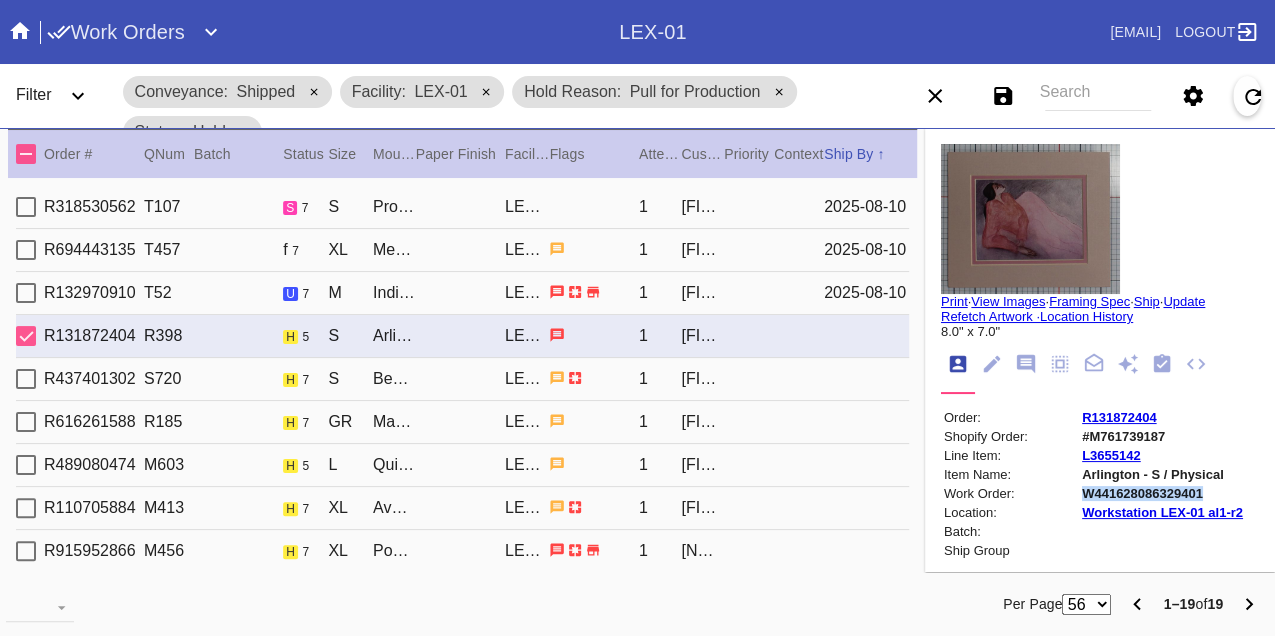 copy on "W441628086329401" 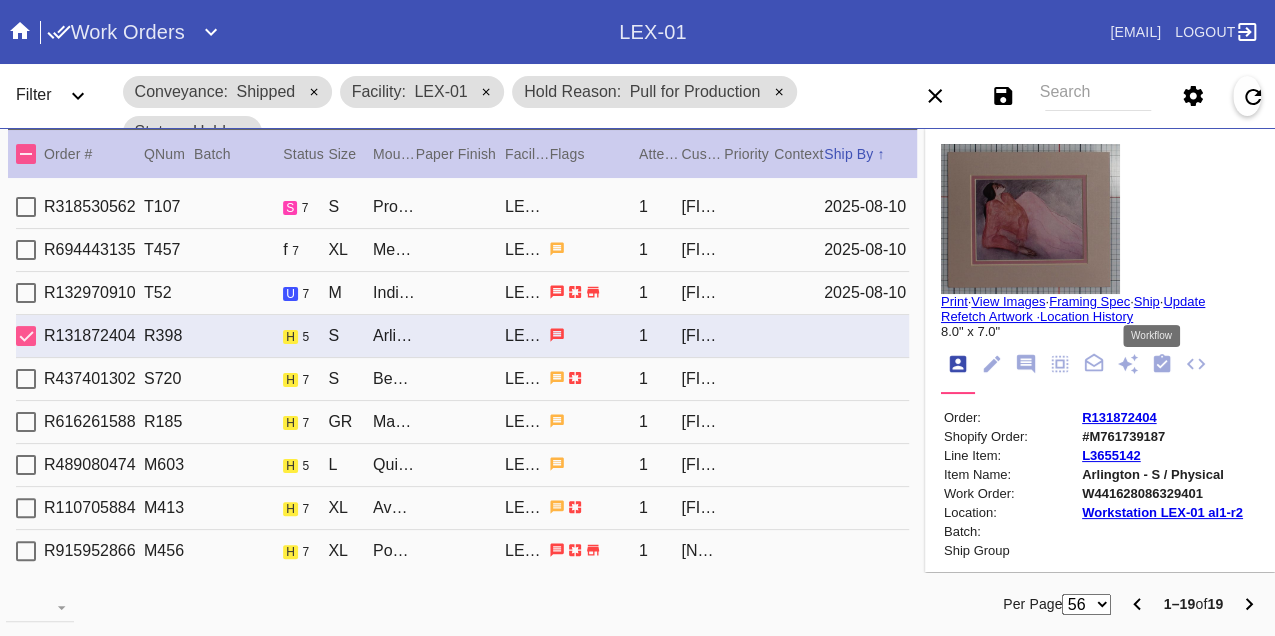 click 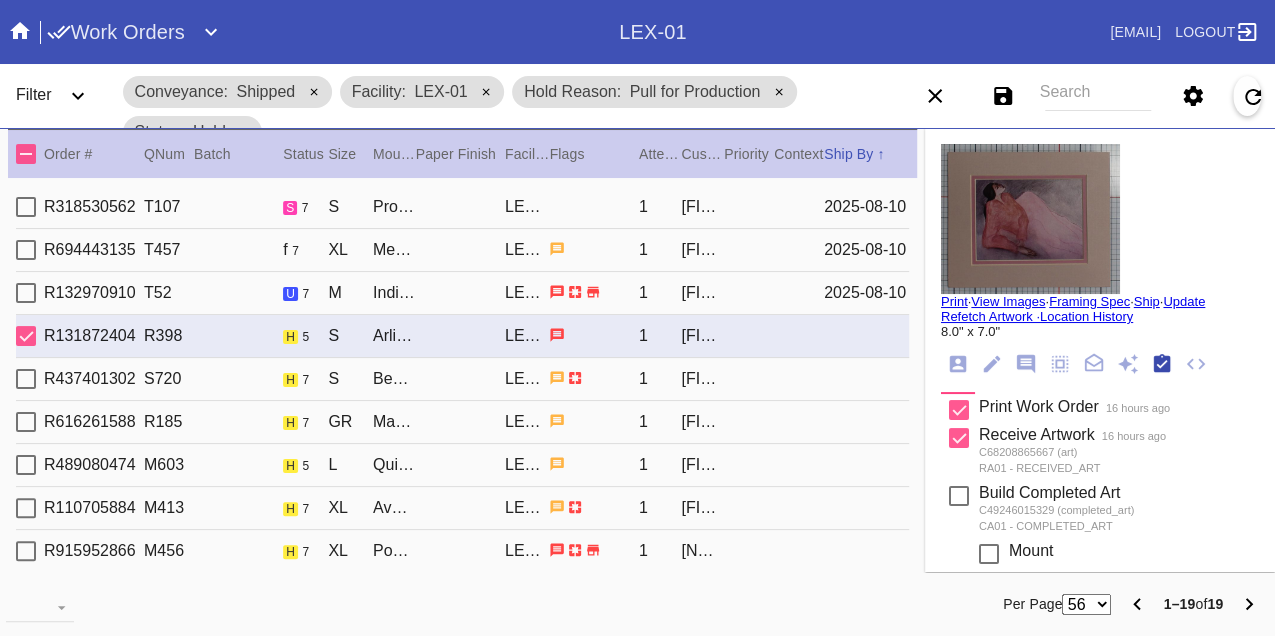 scroll, scrollTop: 318, scrollLeft: 0, axis: vertical 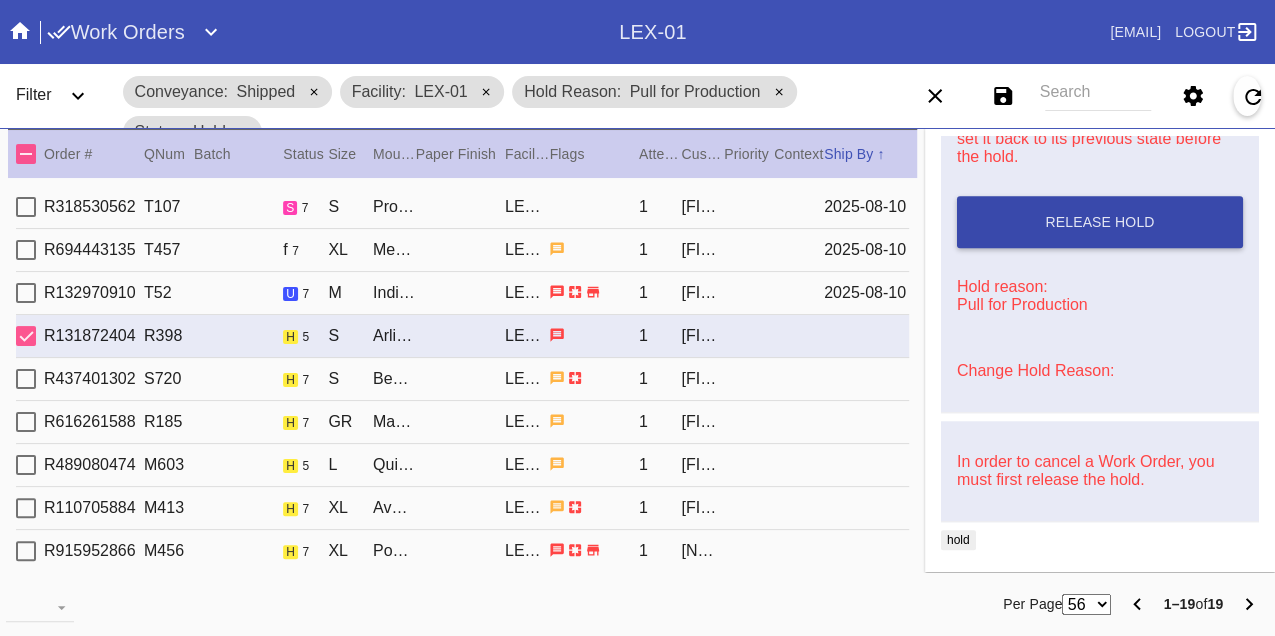 click on "Release Hold" at bounding box center [1100, 222] 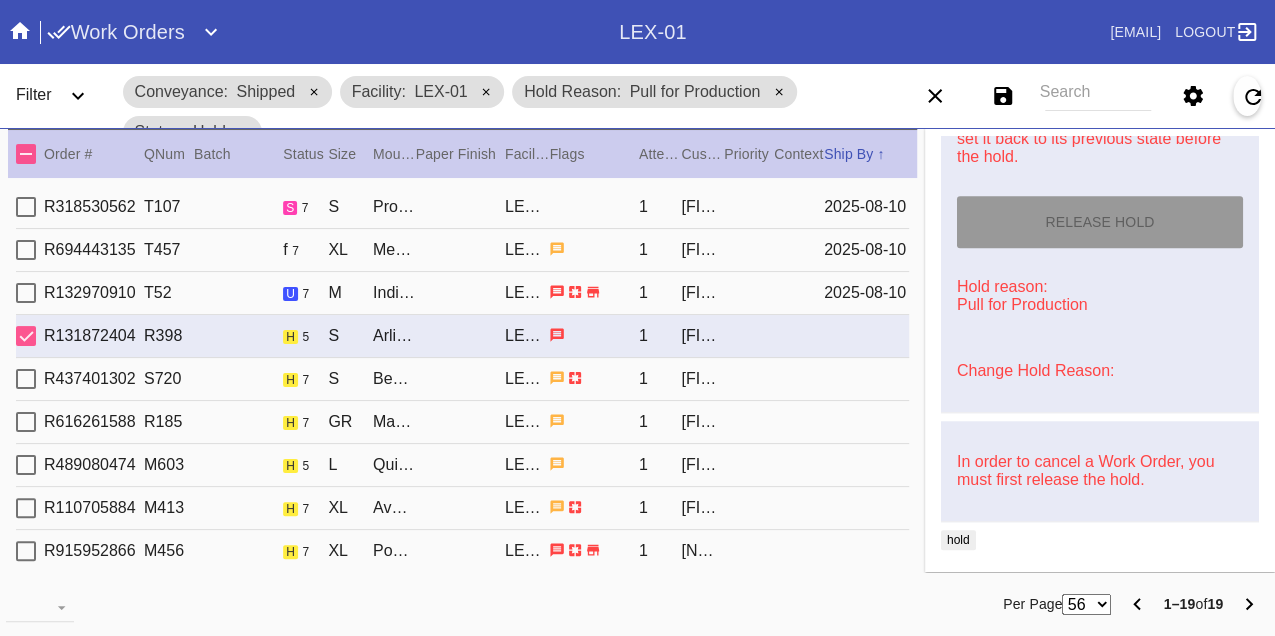 type on "8/10/2025" 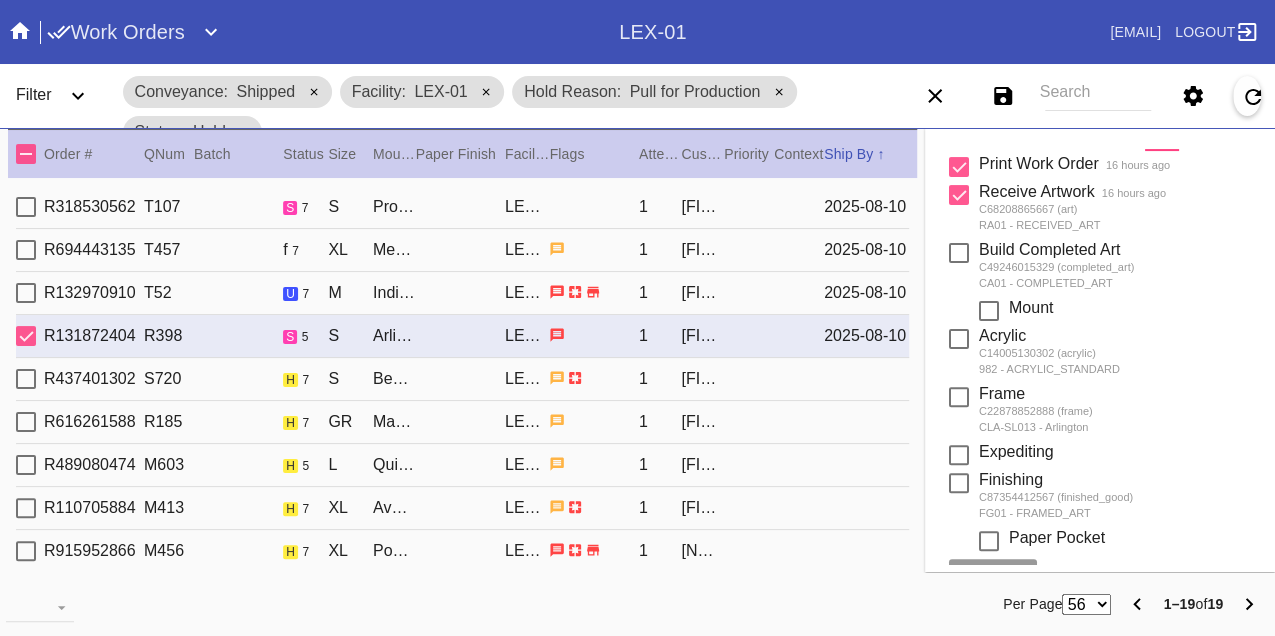 scroll, scrollTop: 0, scrollLeft: 0, axis: both 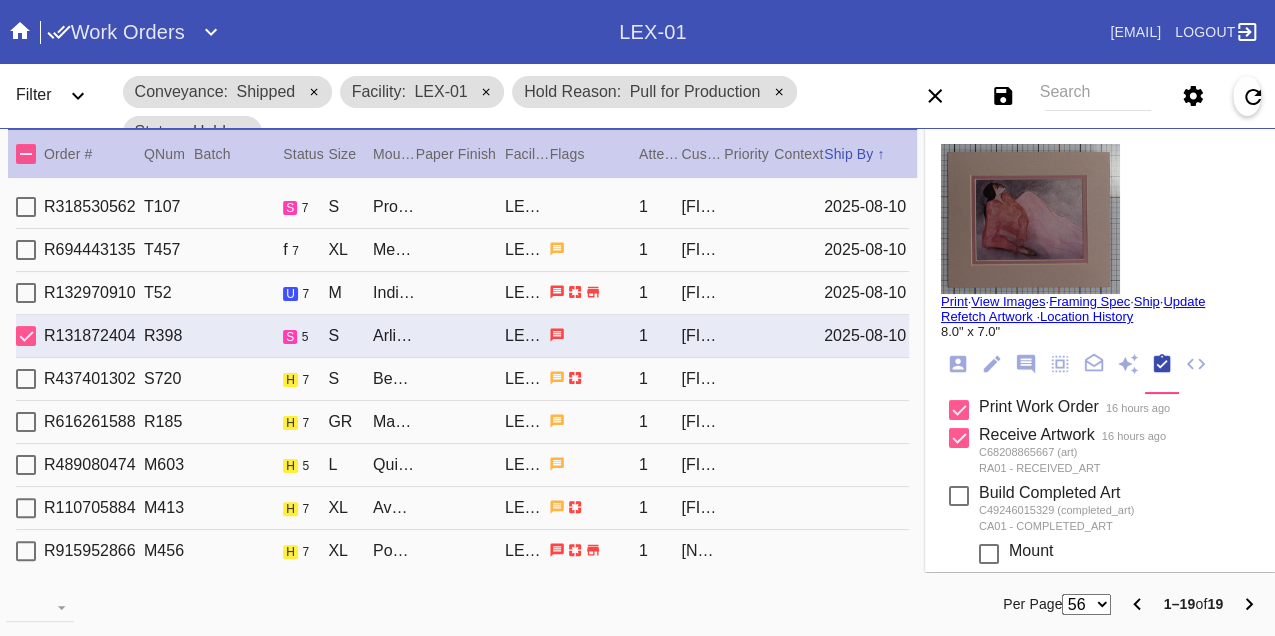 click on "Print" at bounding box center [954, 301] 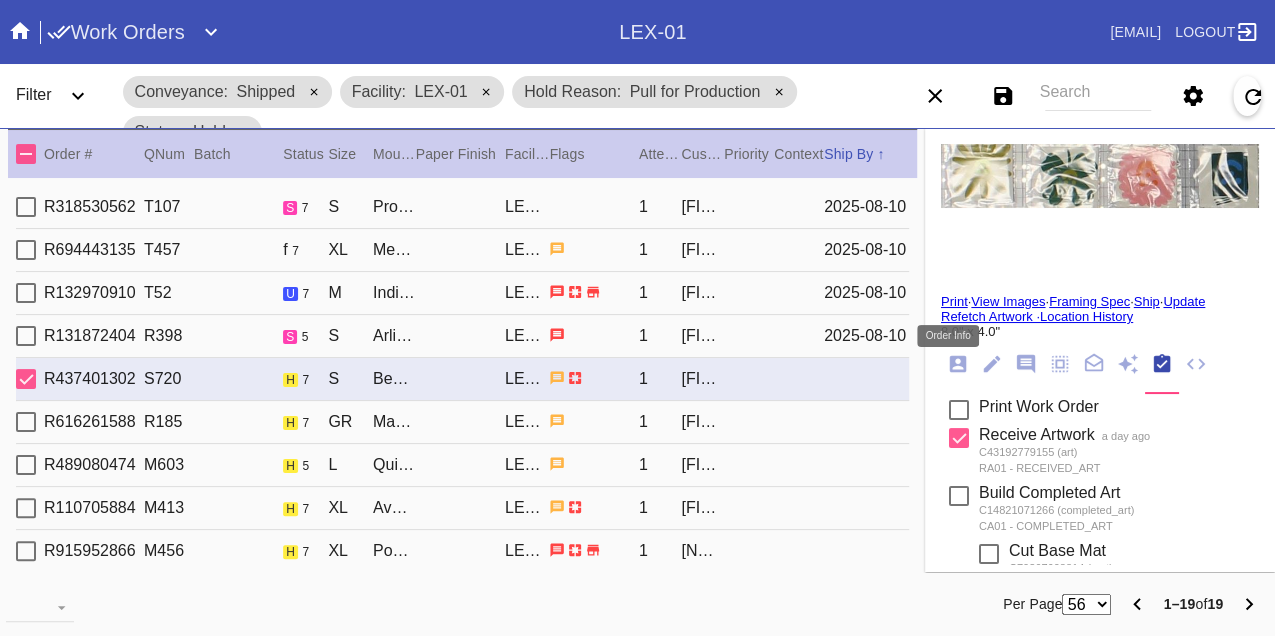 click 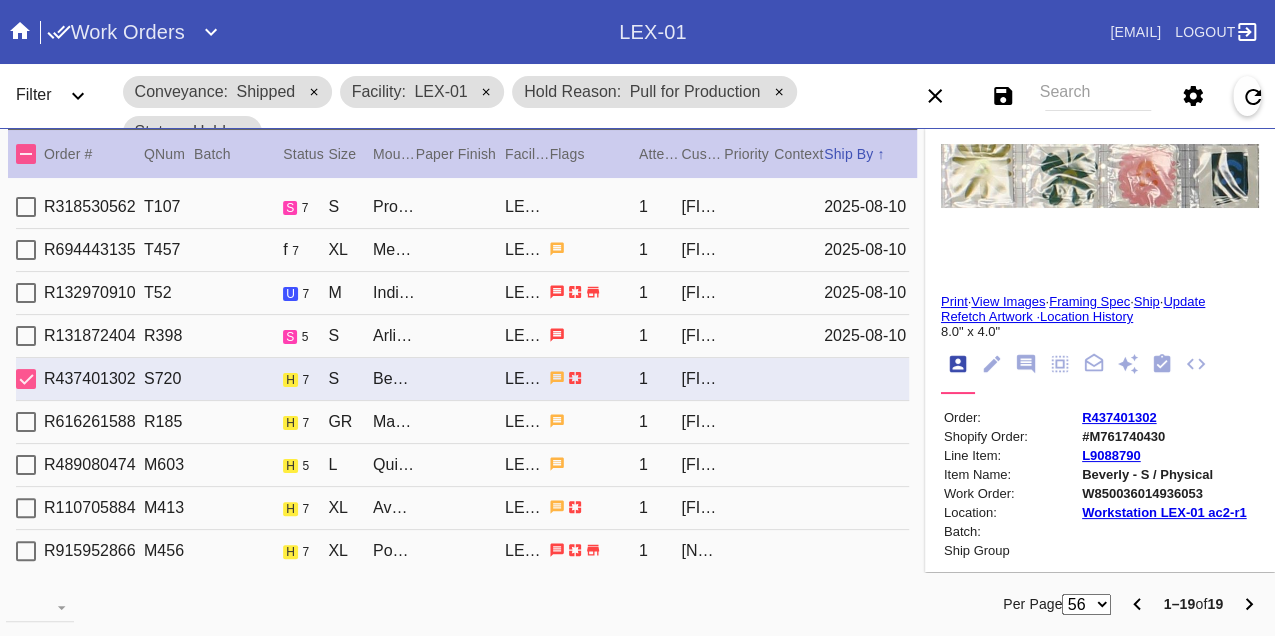 click on "W850036014936053" at bounding box center (1164, 493) 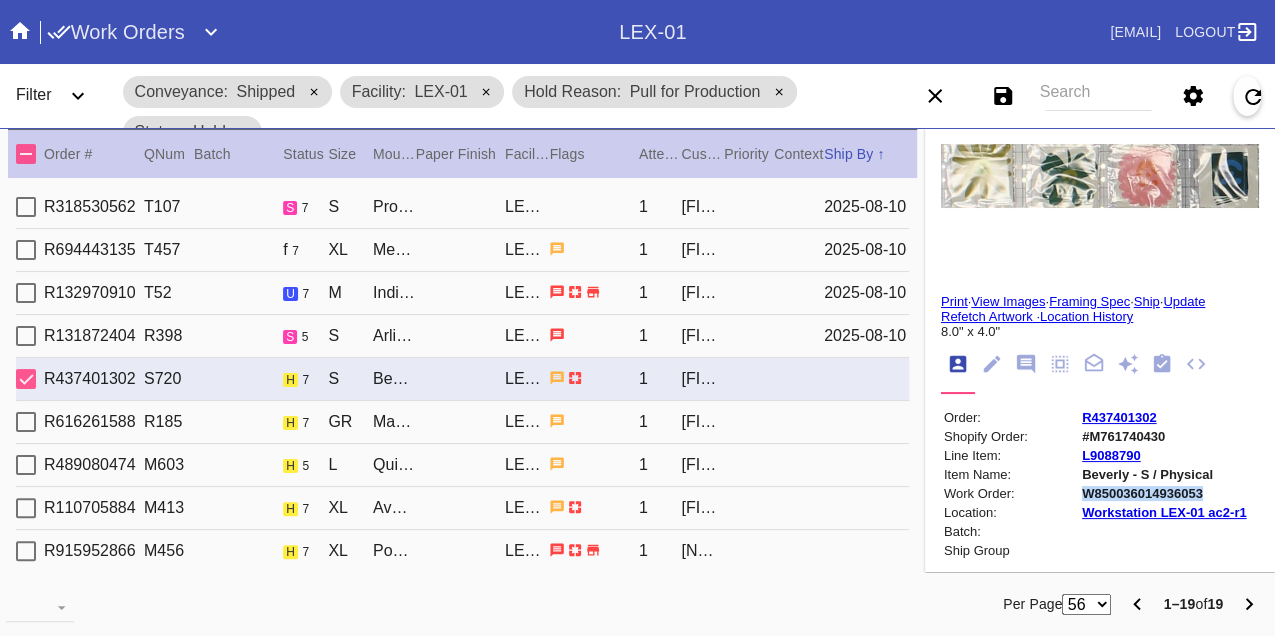 click on "W850036014936053" at bounding box center [1164, 493] 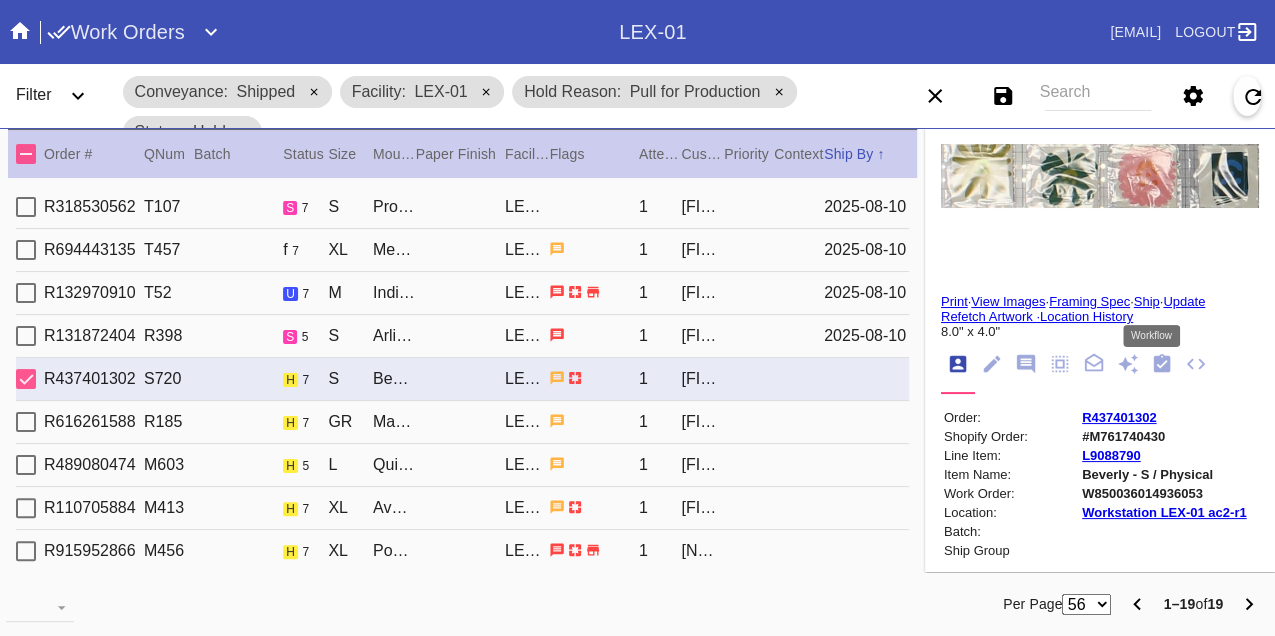 click 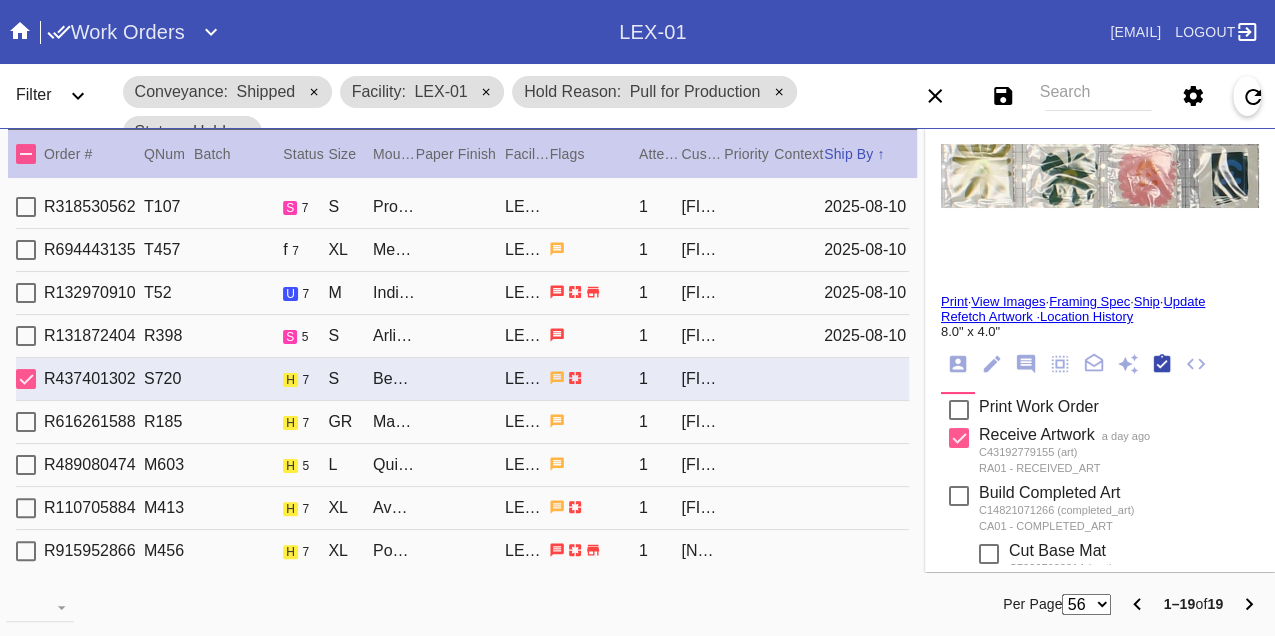 scroll, scrollTop: 318, scrollLeft: 0, axis: vertical 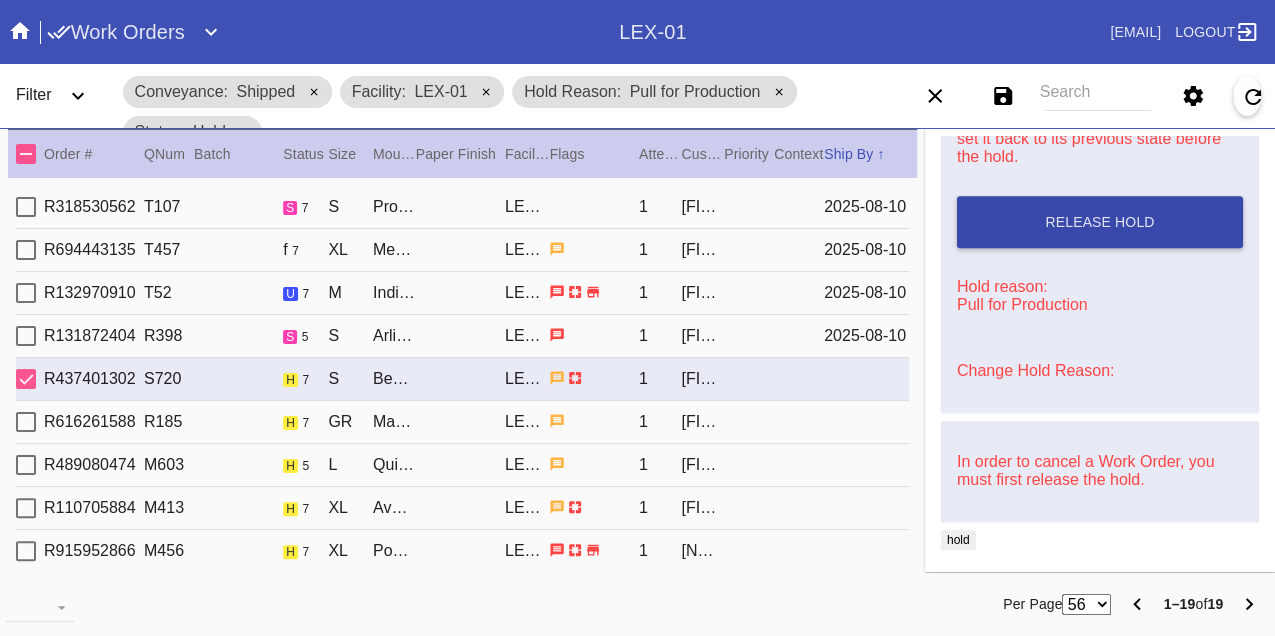 click on "Release Hold" at bounding box center (1100, 222) 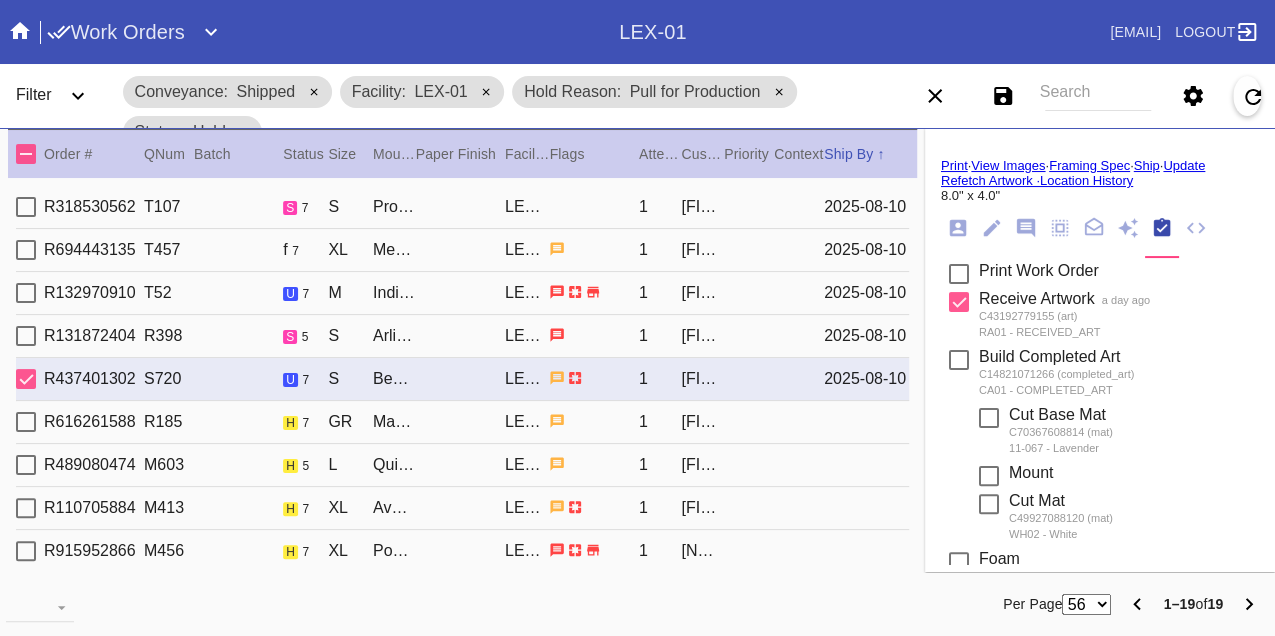 scroll, scrollTop: 0, scrollLeft: 0, axis: both 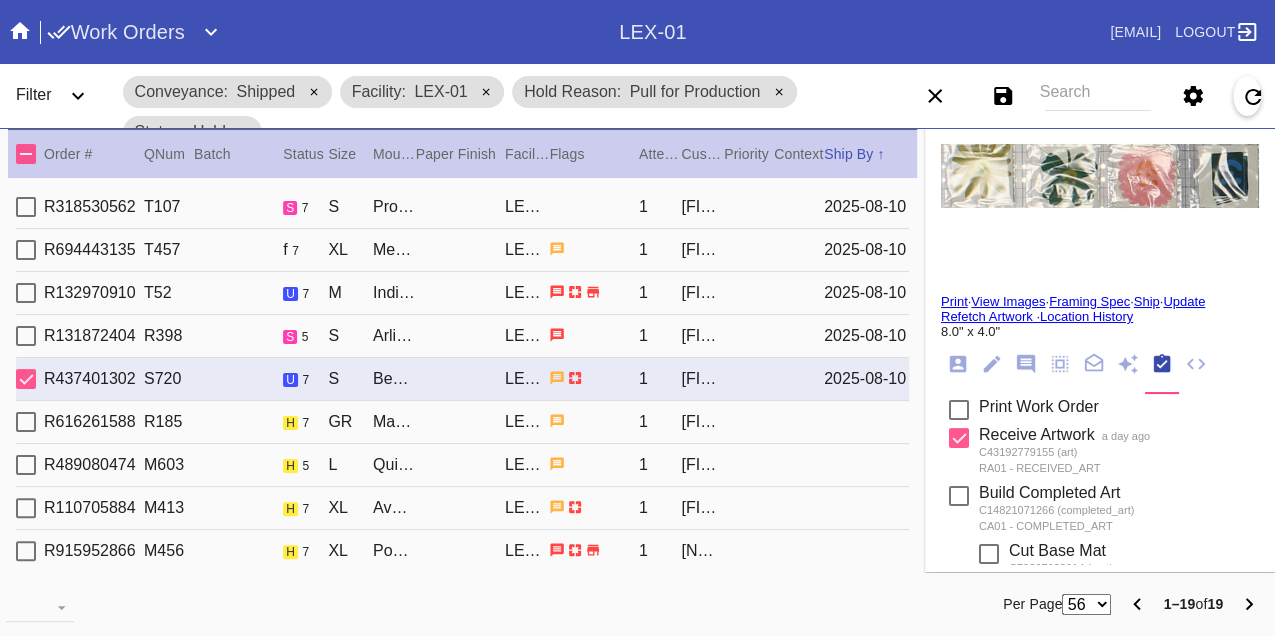 click on "Print" at bounding box center [954, 301] 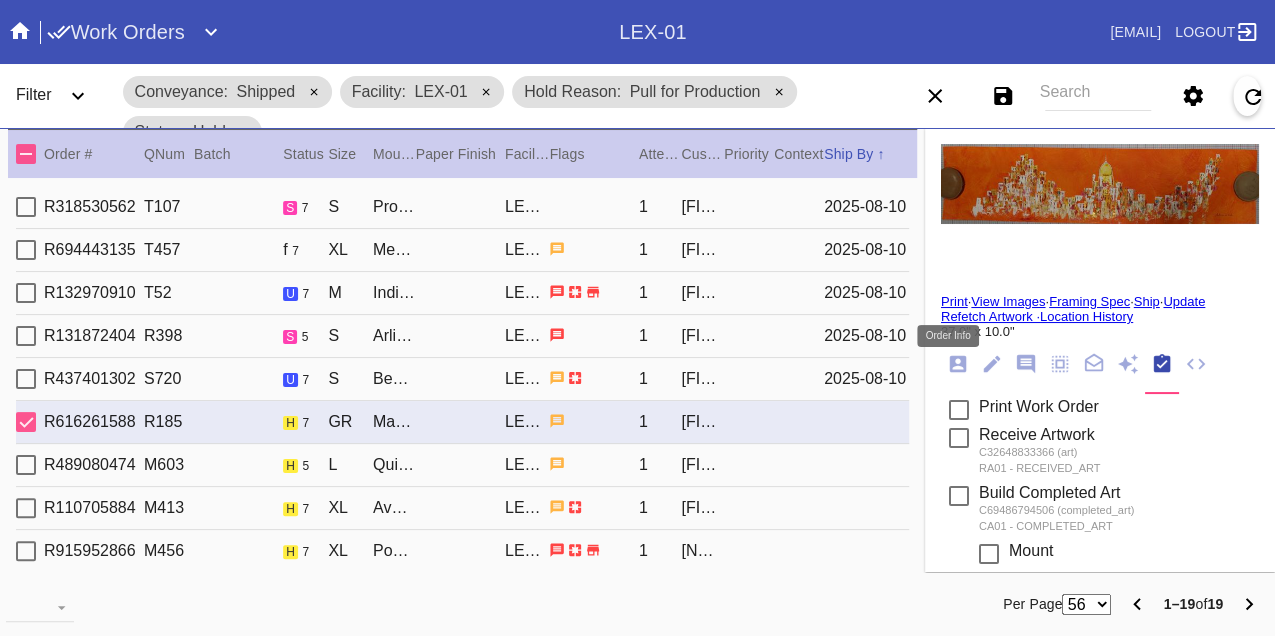 click 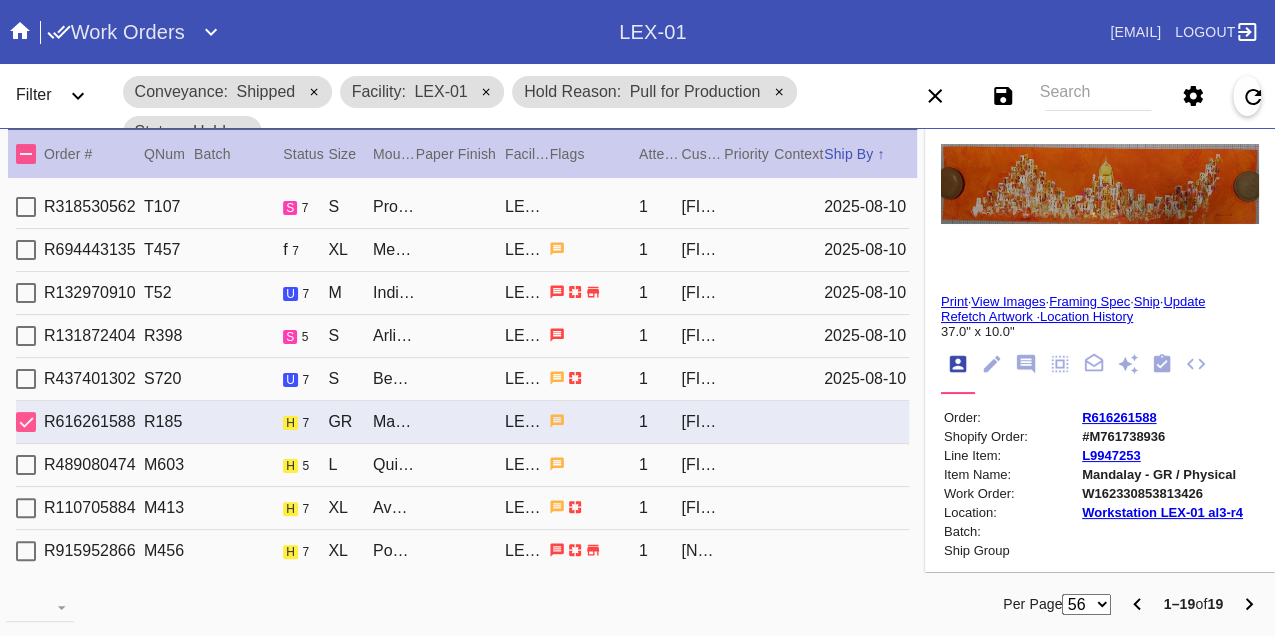 click on "W162330853813426" at bounding box center [1162, 493] 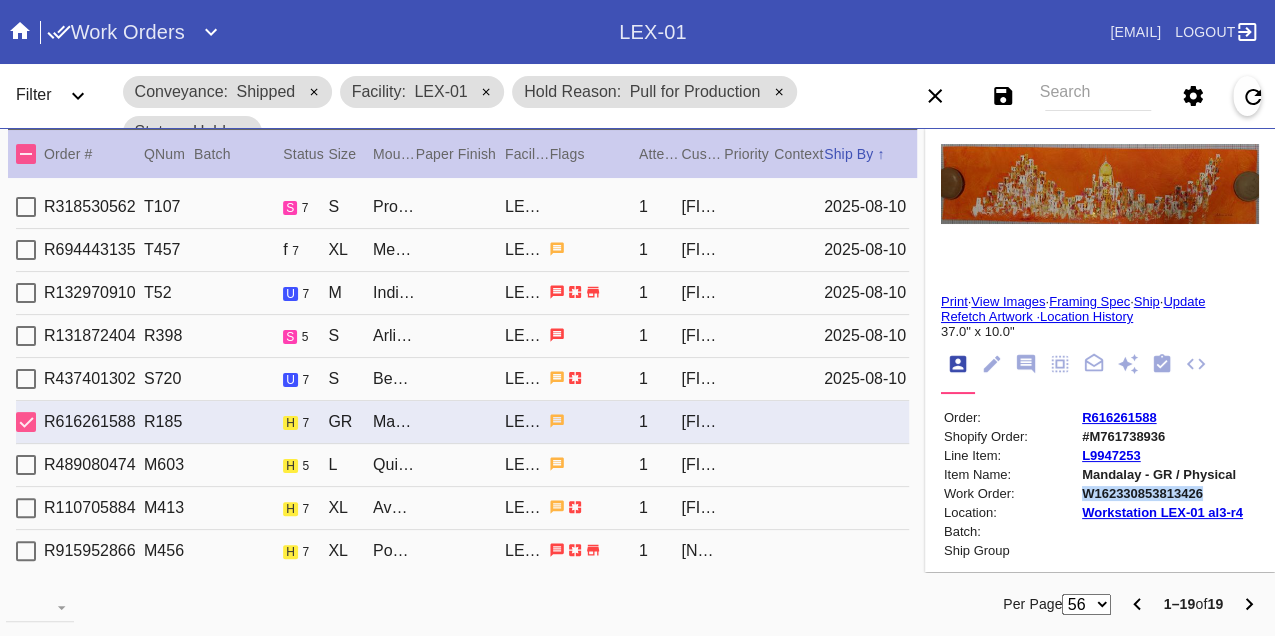 click on "W162330853813426" at bounding box center [1162, 493] 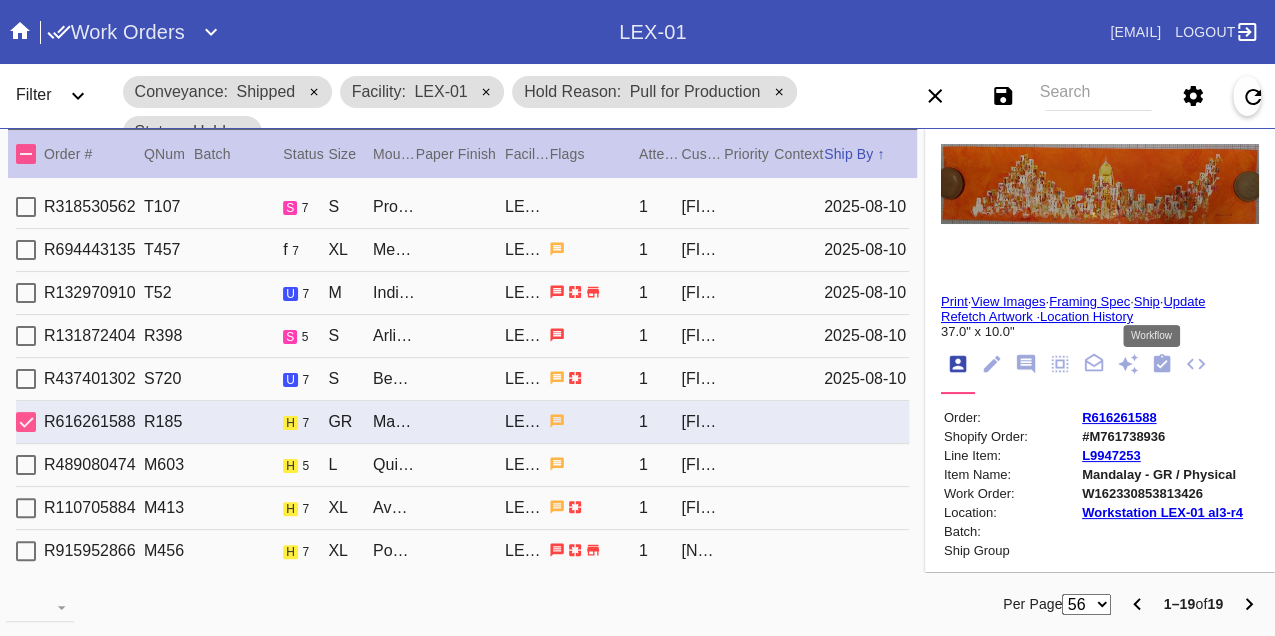 click 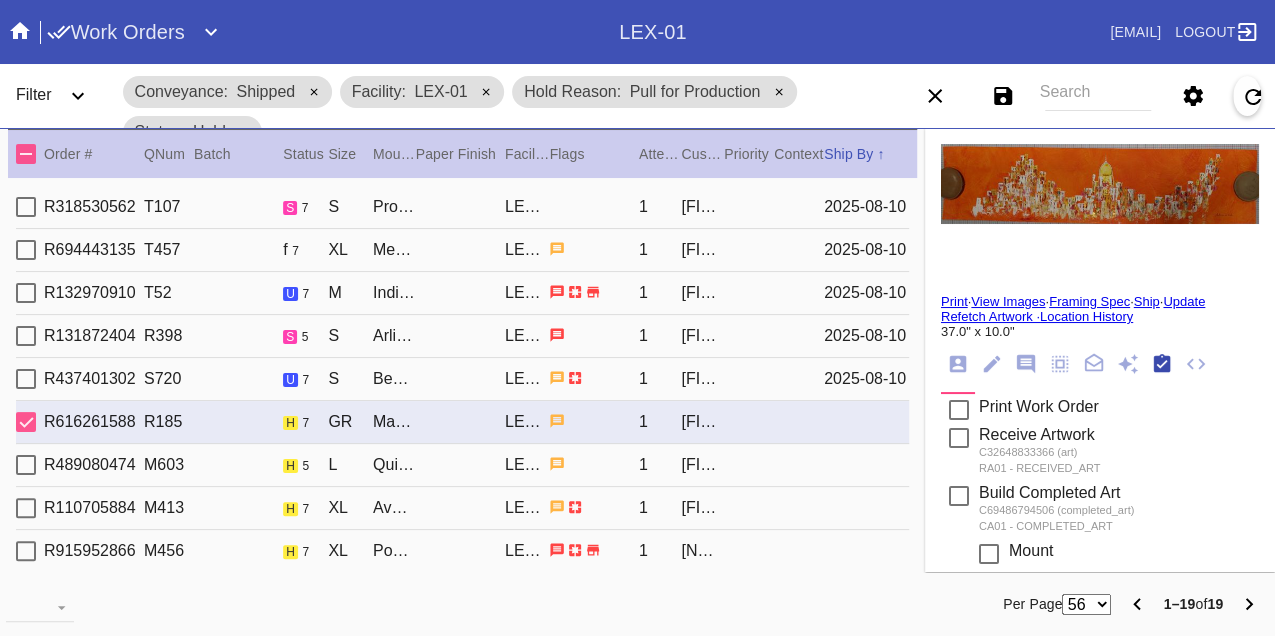 scroll, scrollTop: 318, scrollLeft: 0, axis: vertical 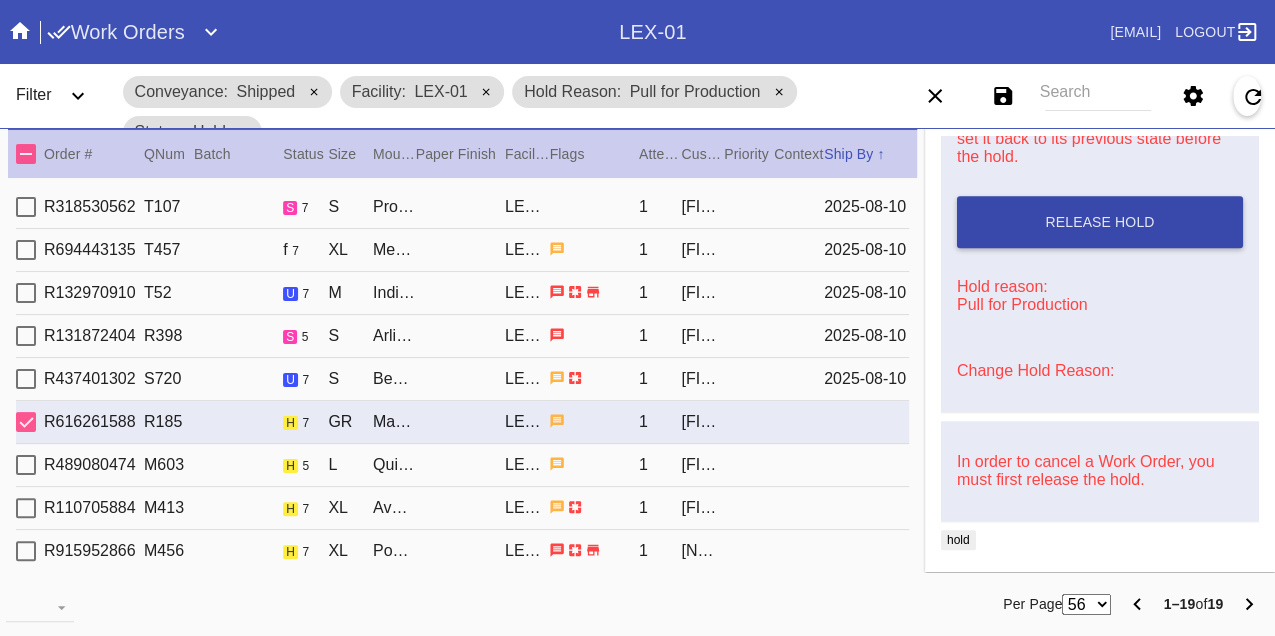 click on "Release Hold" at bounding box center [1100, 222] 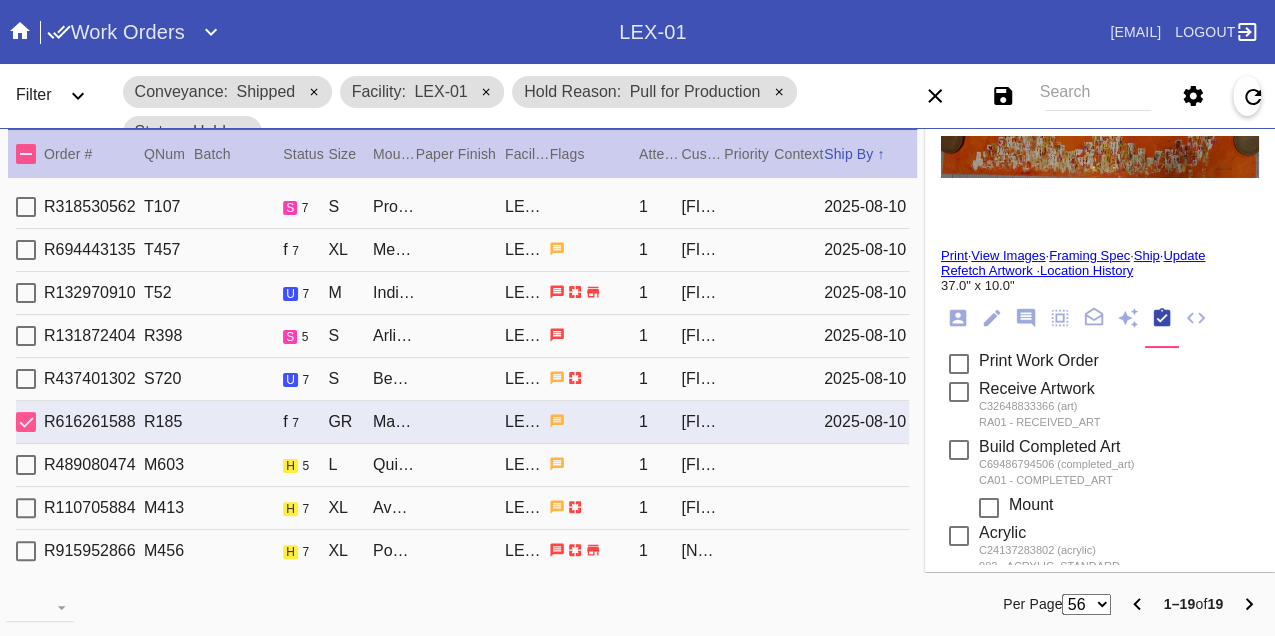 scroll, scrollTop: 0, scrollLeft: 0, axis: both 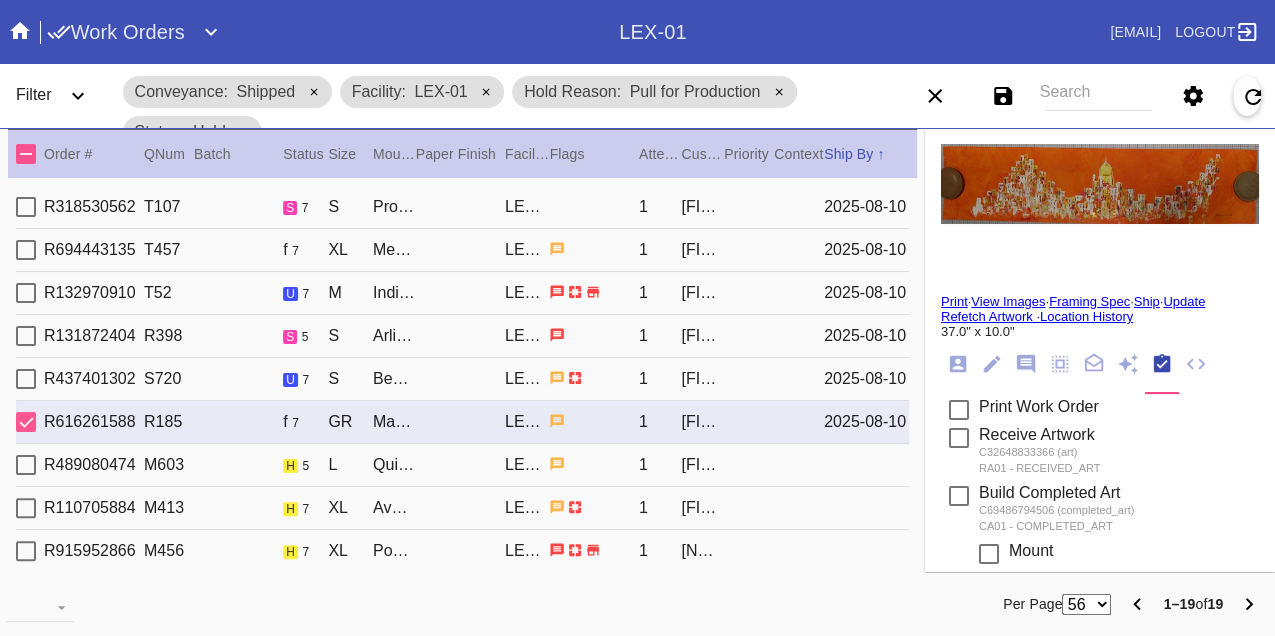 click on "Print" at bounding box center (954, 301) 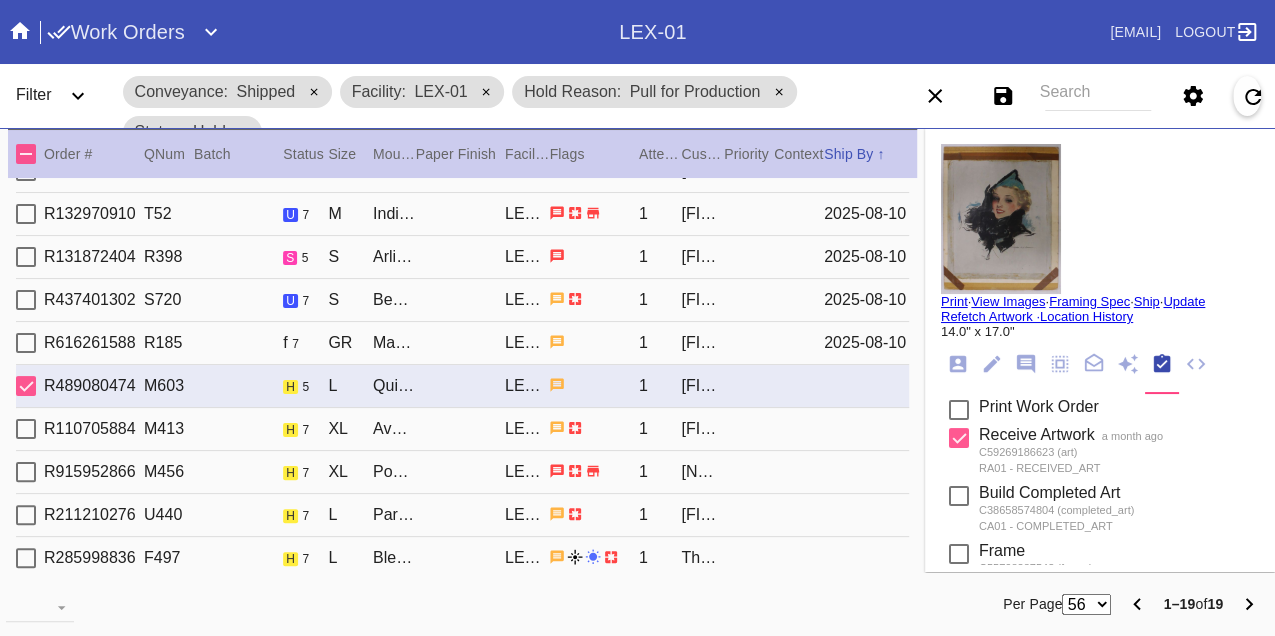 scroll, scrollTop: 111, scrollLeft: 0, axis: vertical 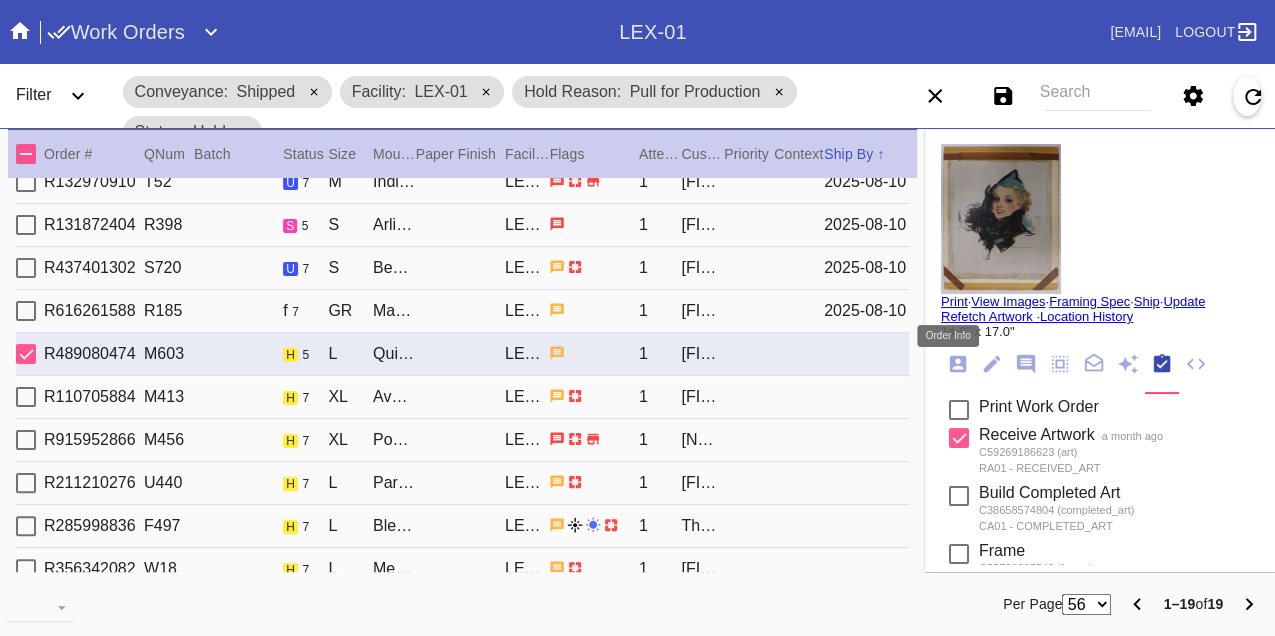 click 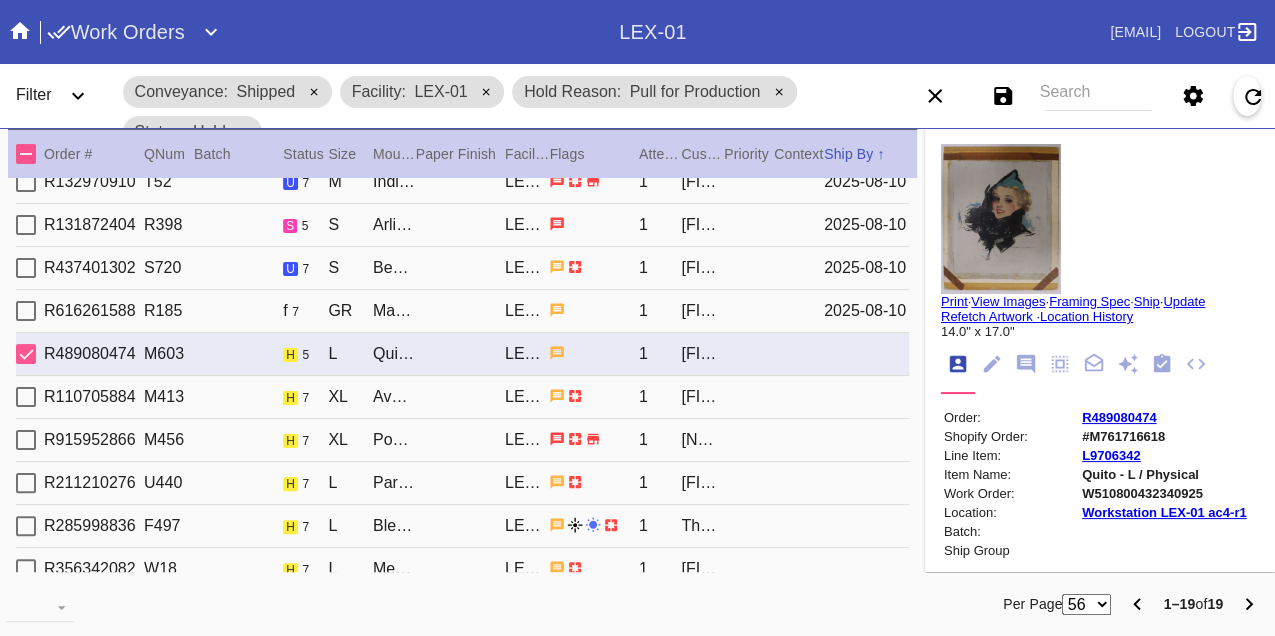 click on "W510800432340925" at bounding box center (1164, 493) 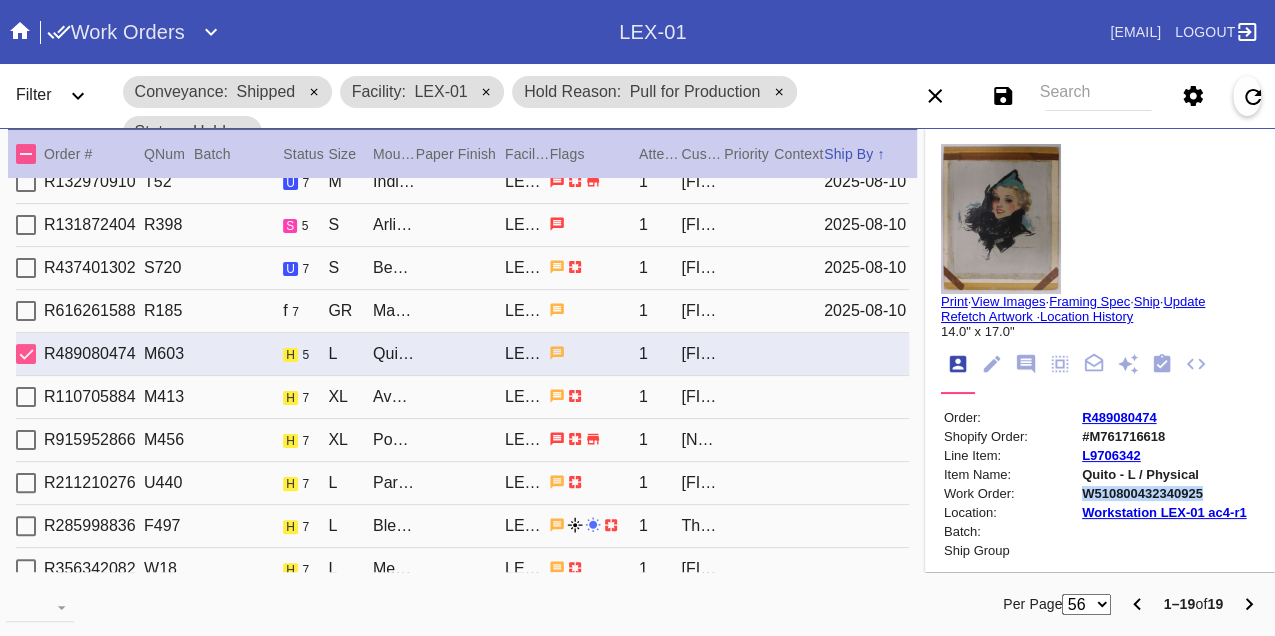 click on "W510800432340925" at bounding box center [1164, 493] 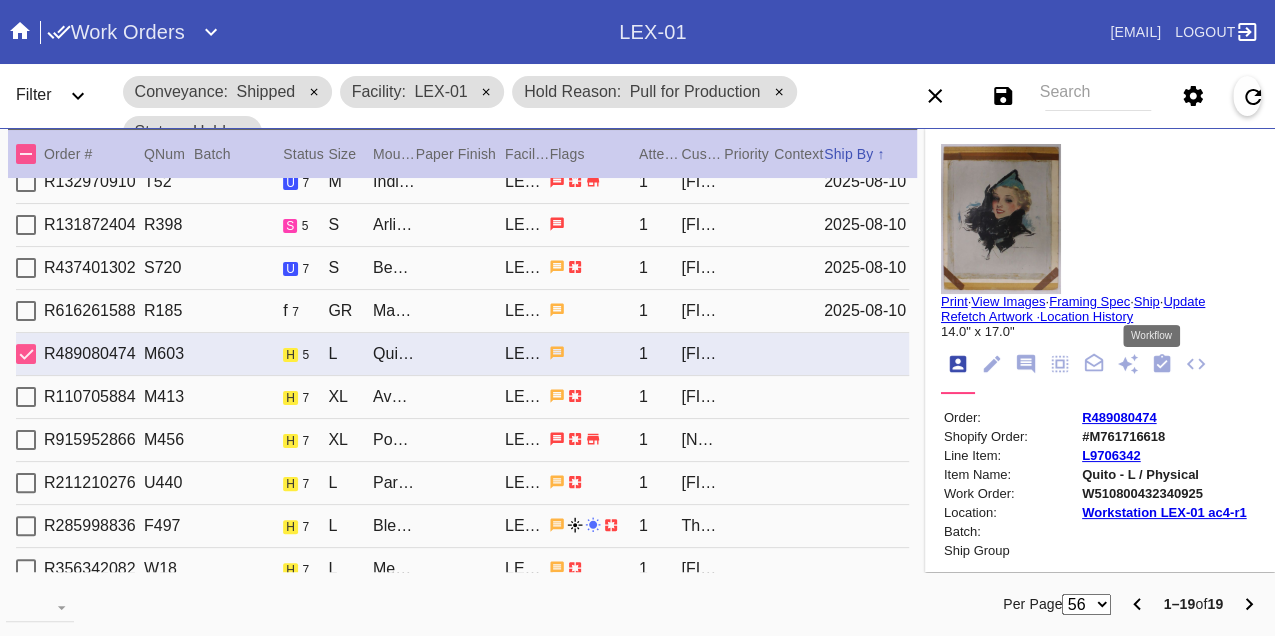 click 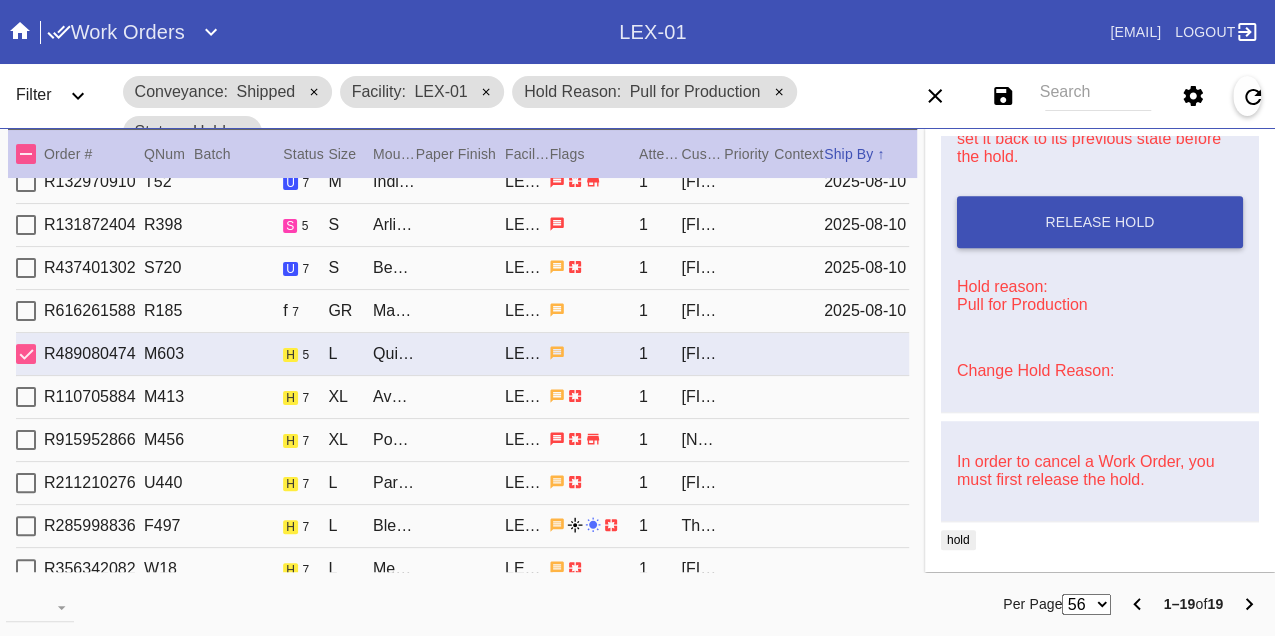 scroll, scrollTop: 682, scrollLeft: 0, axis: vertical 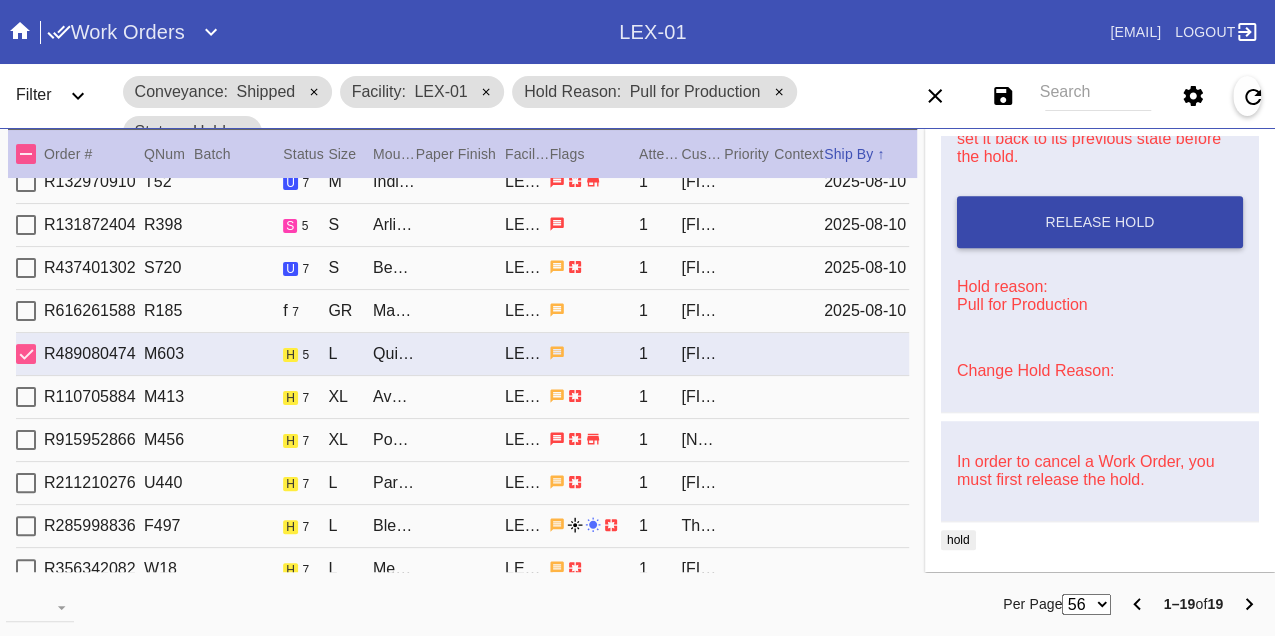 click on "Release Hold" at bounding box center (1100, 222) 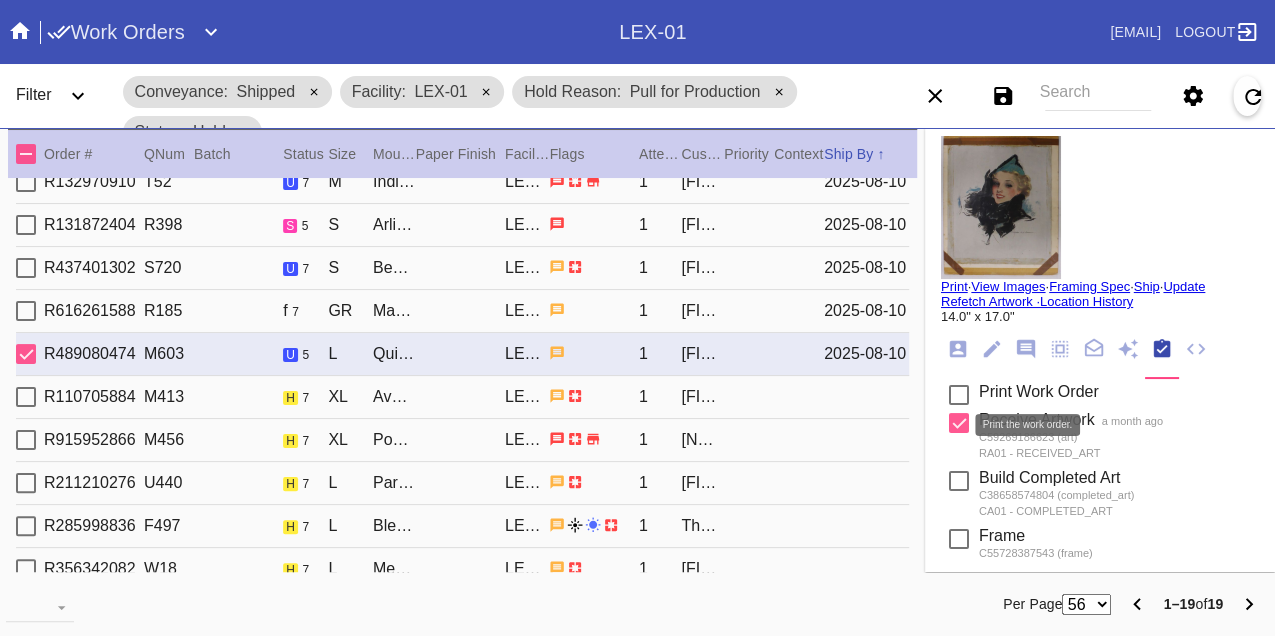 scroll, scrollTop: 0, scrollLeft: 0, axis: both 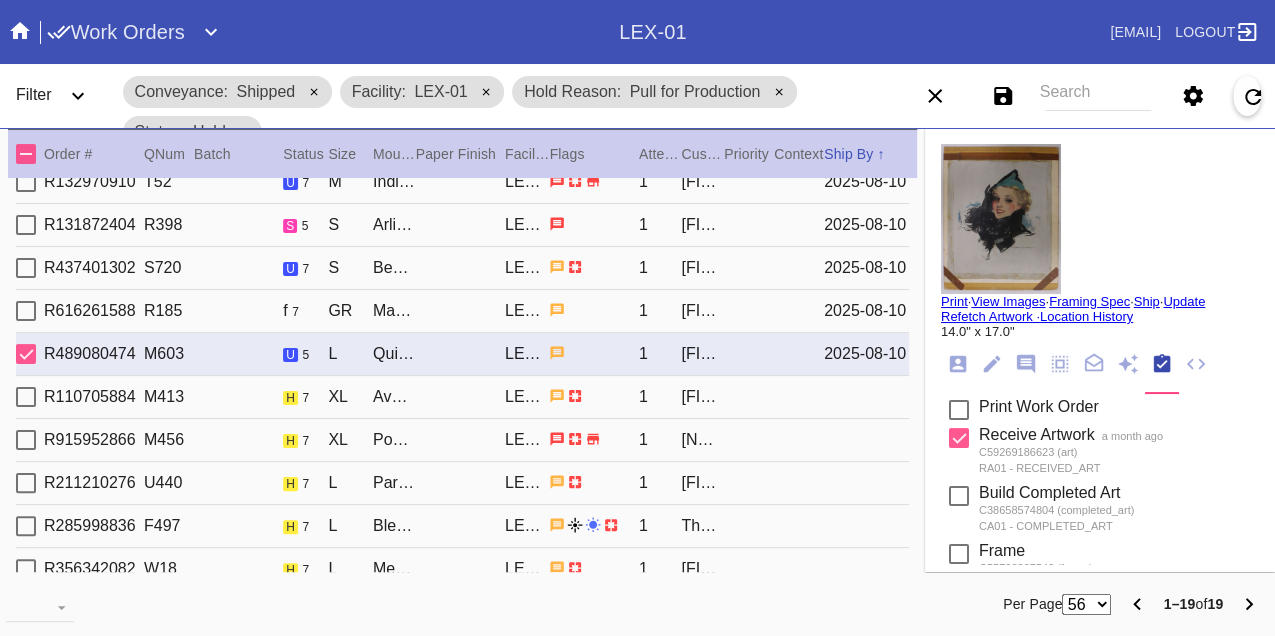 click on "Print" at bounding box center (954, 301) 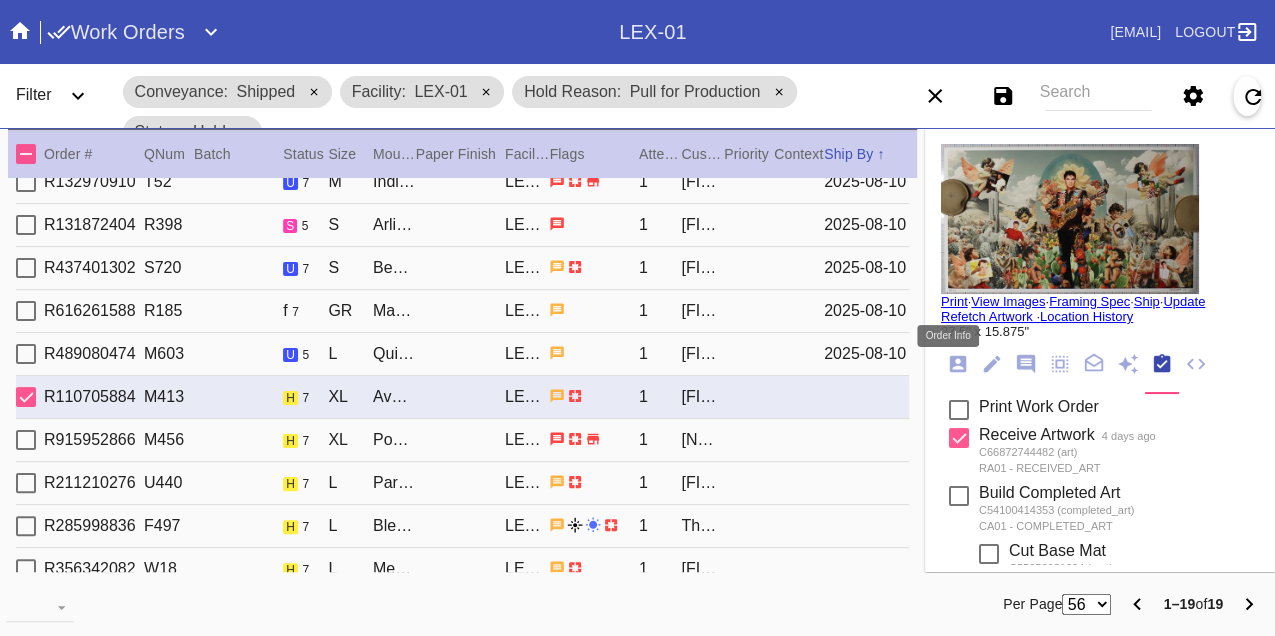 click 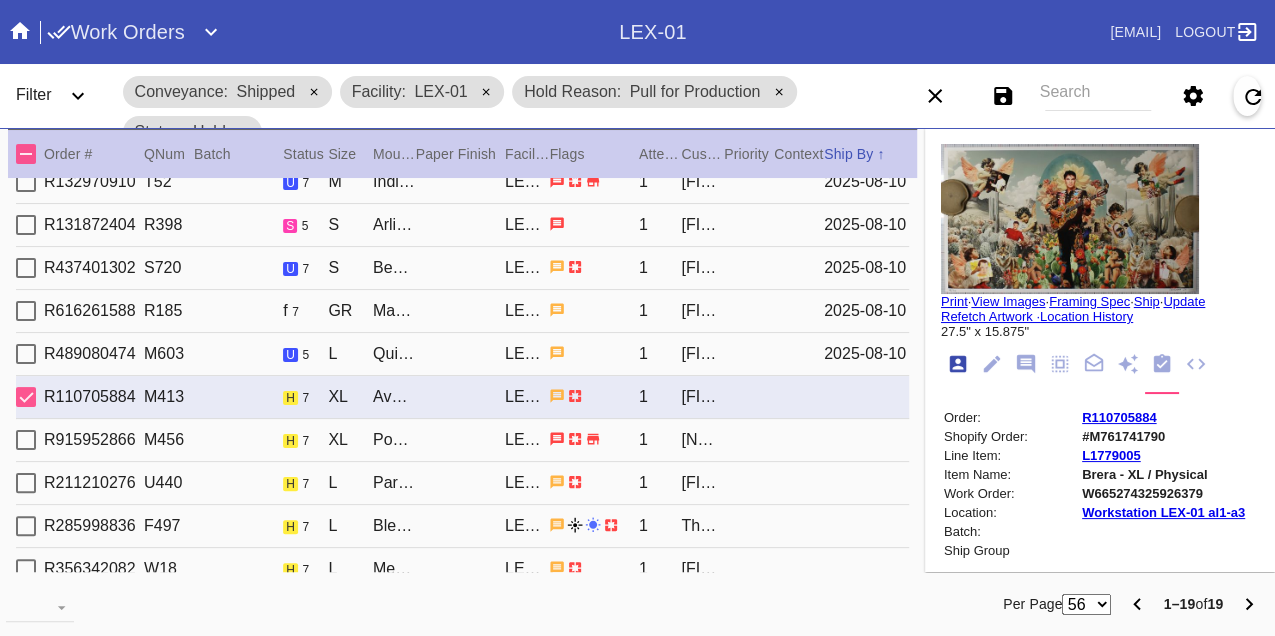 scroll, scrollTop: 24, scrollLeft: 0, axis: vertical 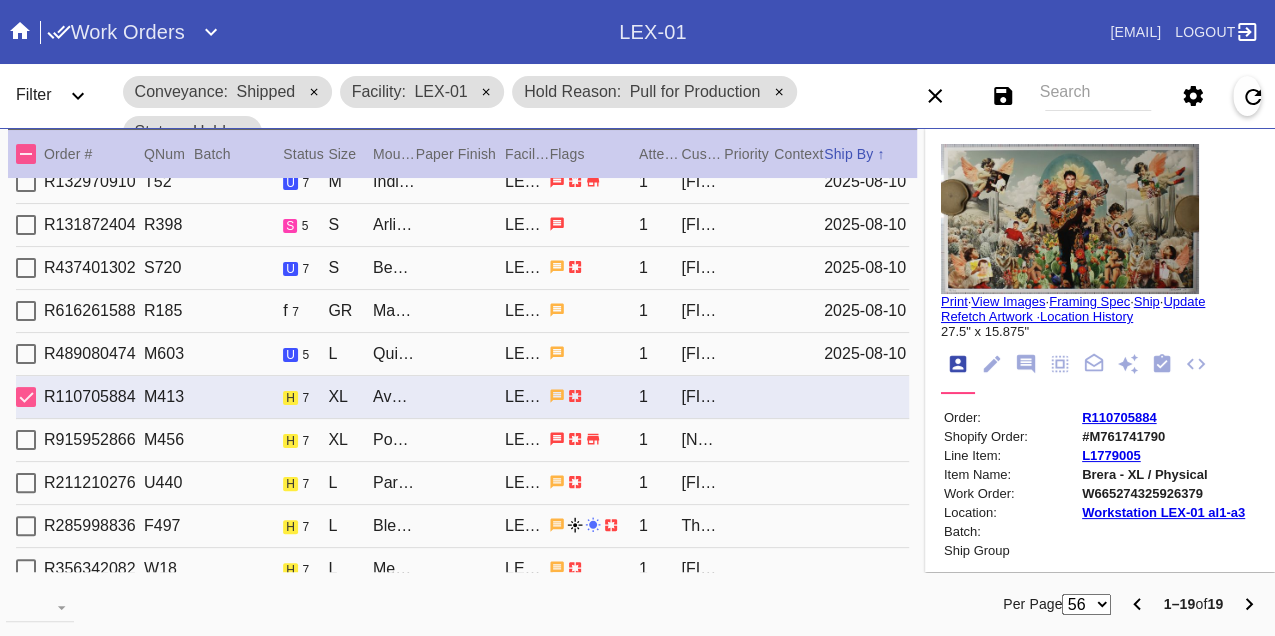 click on "W665274325926379" at bounding box center (1163, 493) 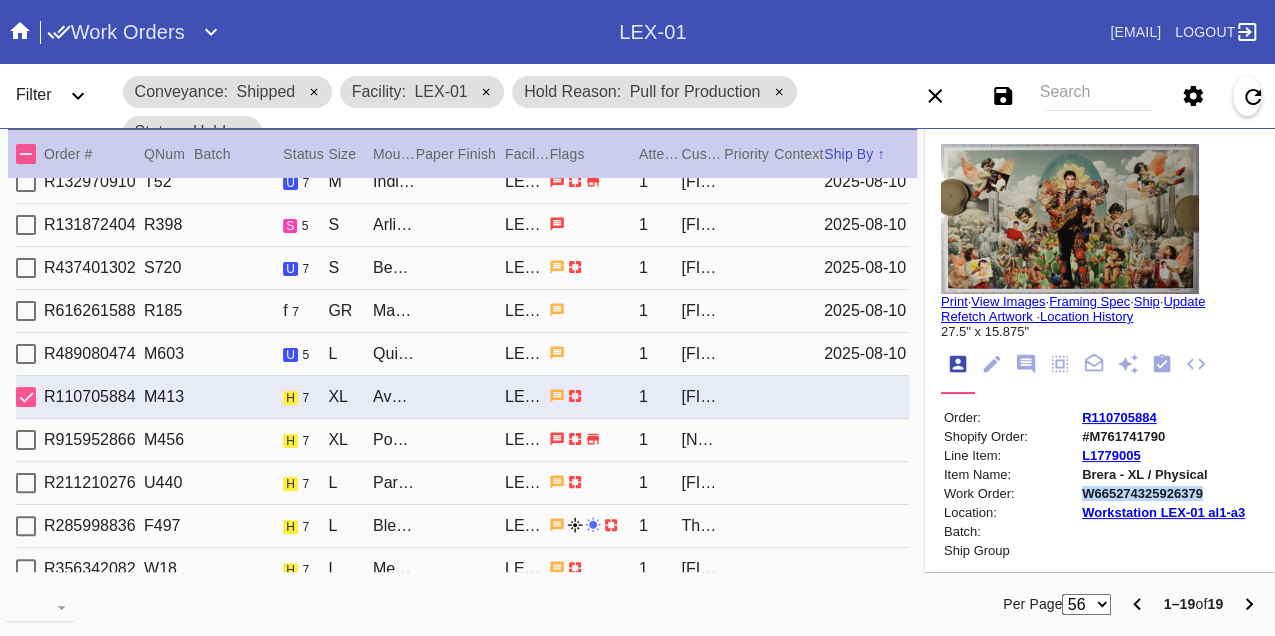 click on "W665274325926379" at bounding box center [1163, 493] 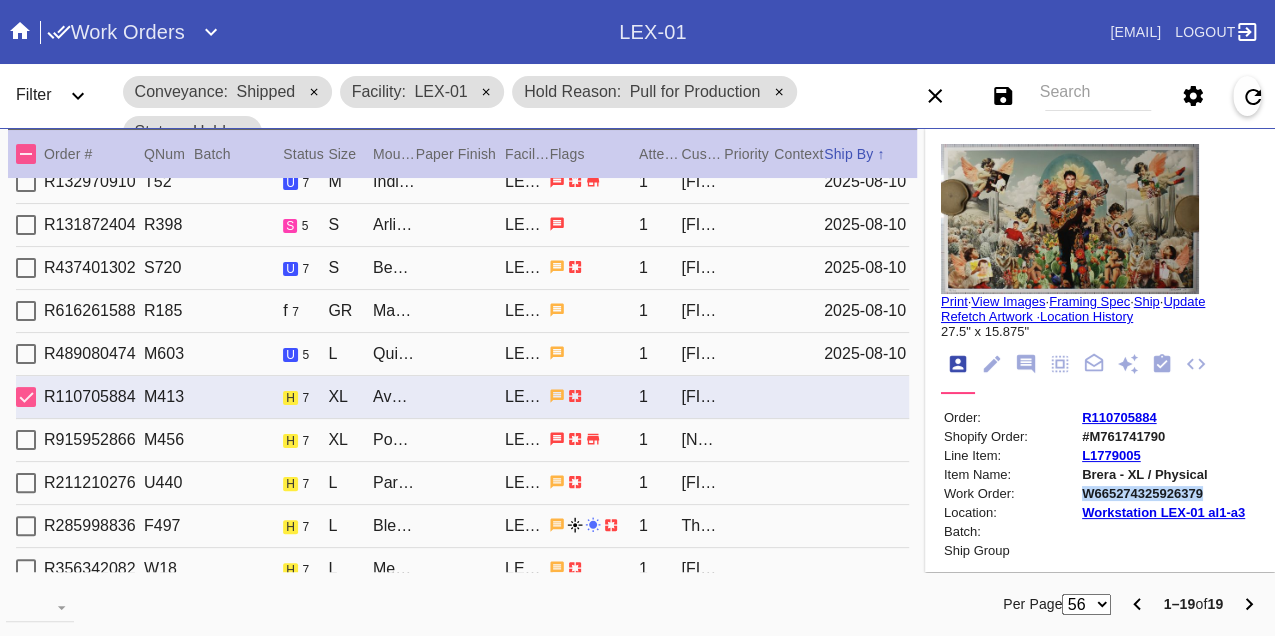 copy on "W665274325926379" 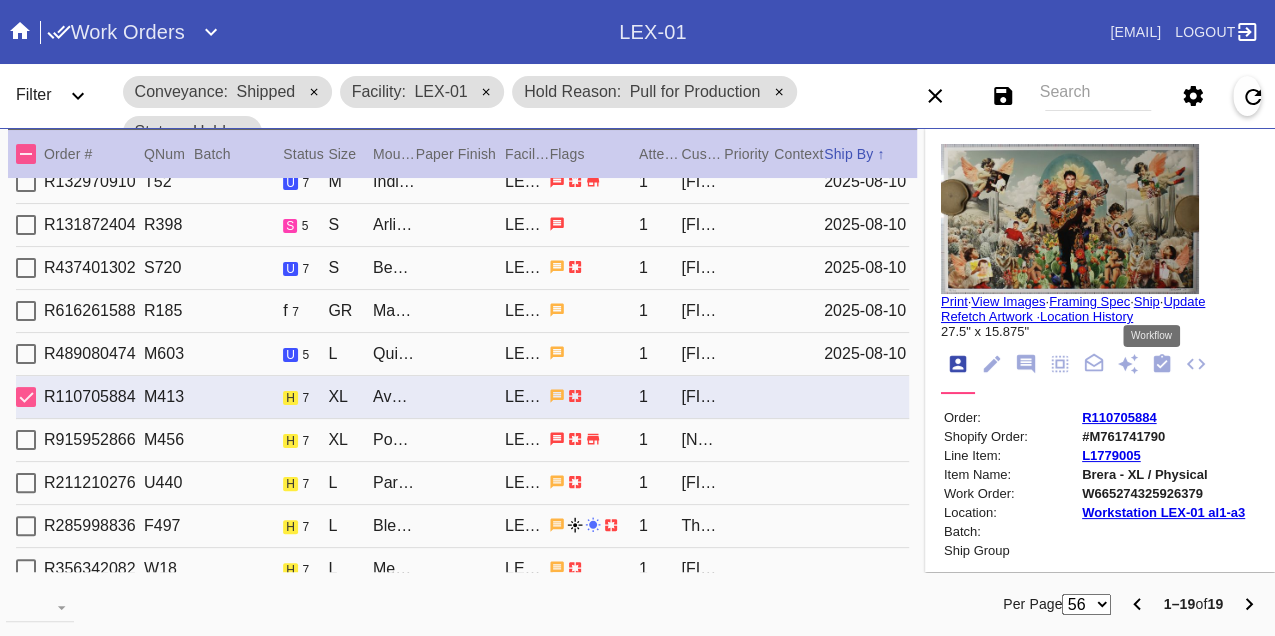 click 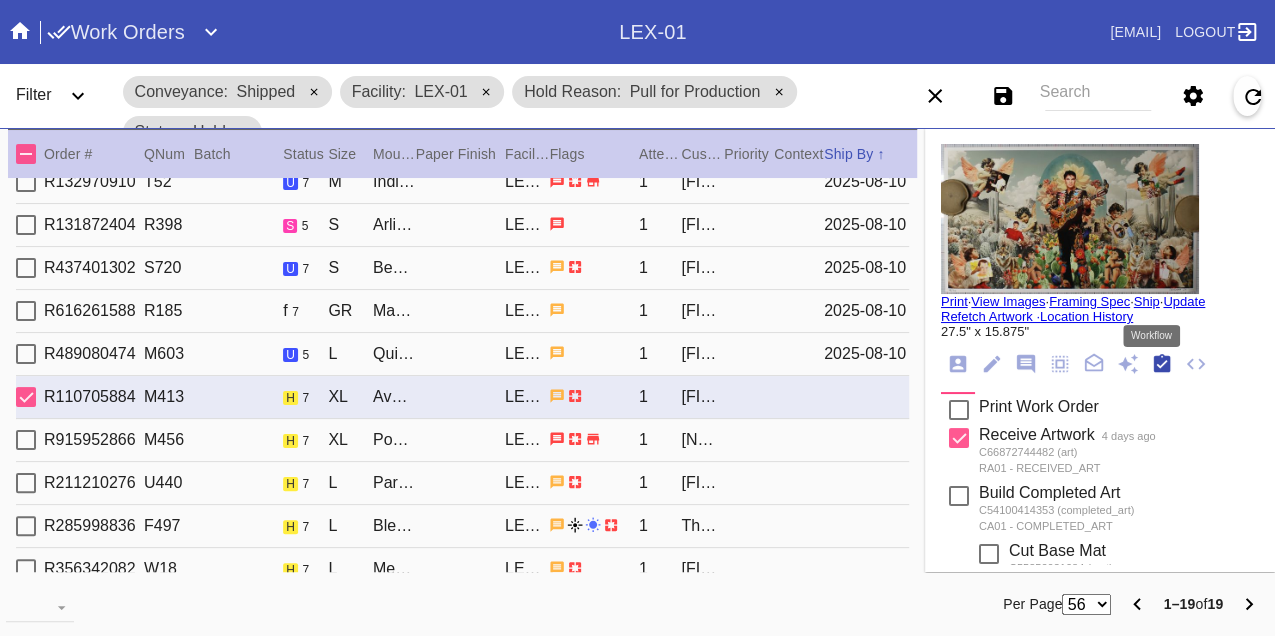 scroll, scrollTop: 318, scrollLeft: 0, axis: vertical 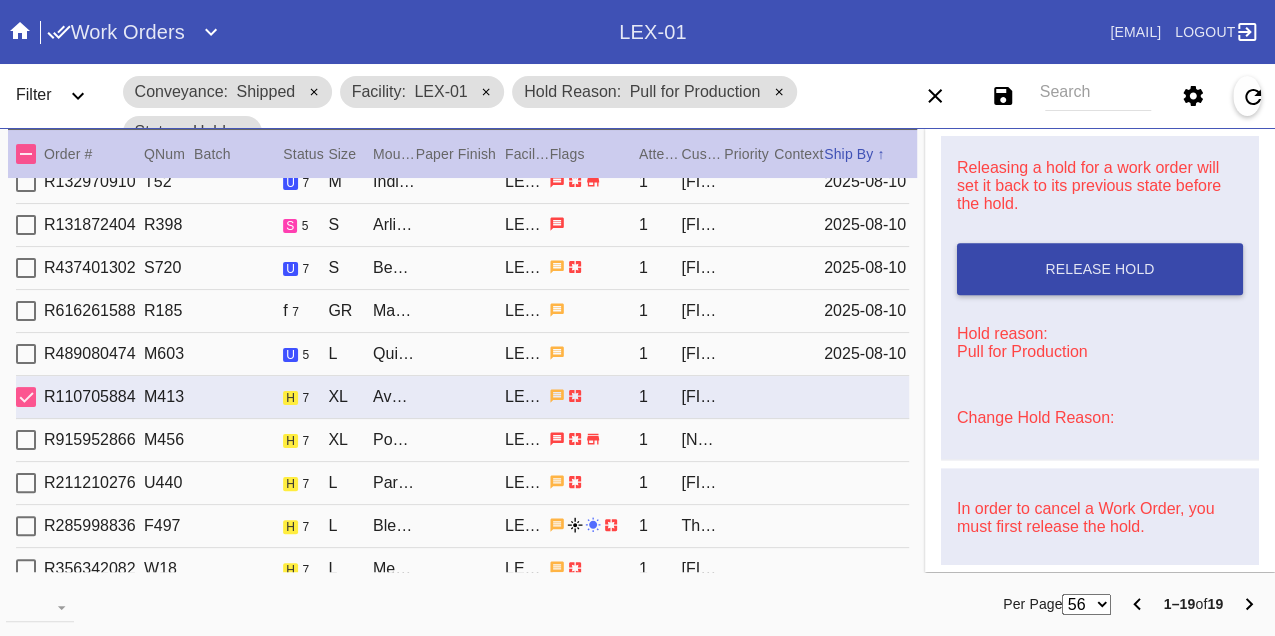 click on "Release Hold" at bounding box center [1099, 269] 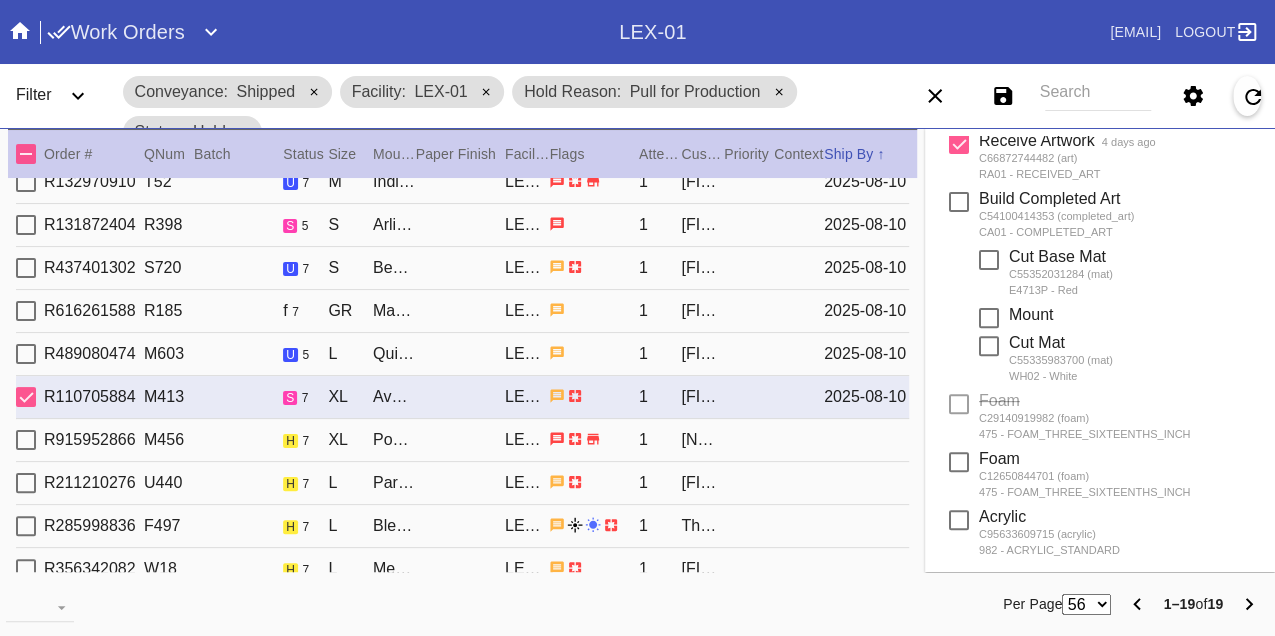 scroll, scrollTop: 0, scrollLeft: 0, axis: both 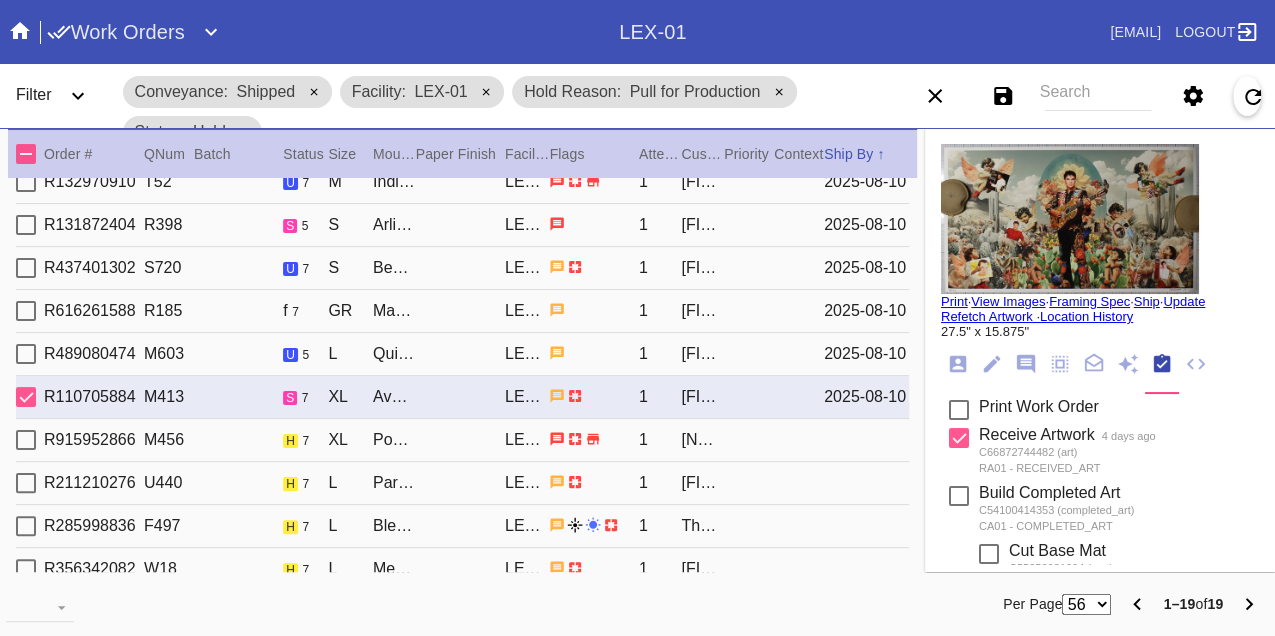 click on "Print" at bounding box center (954, 301) 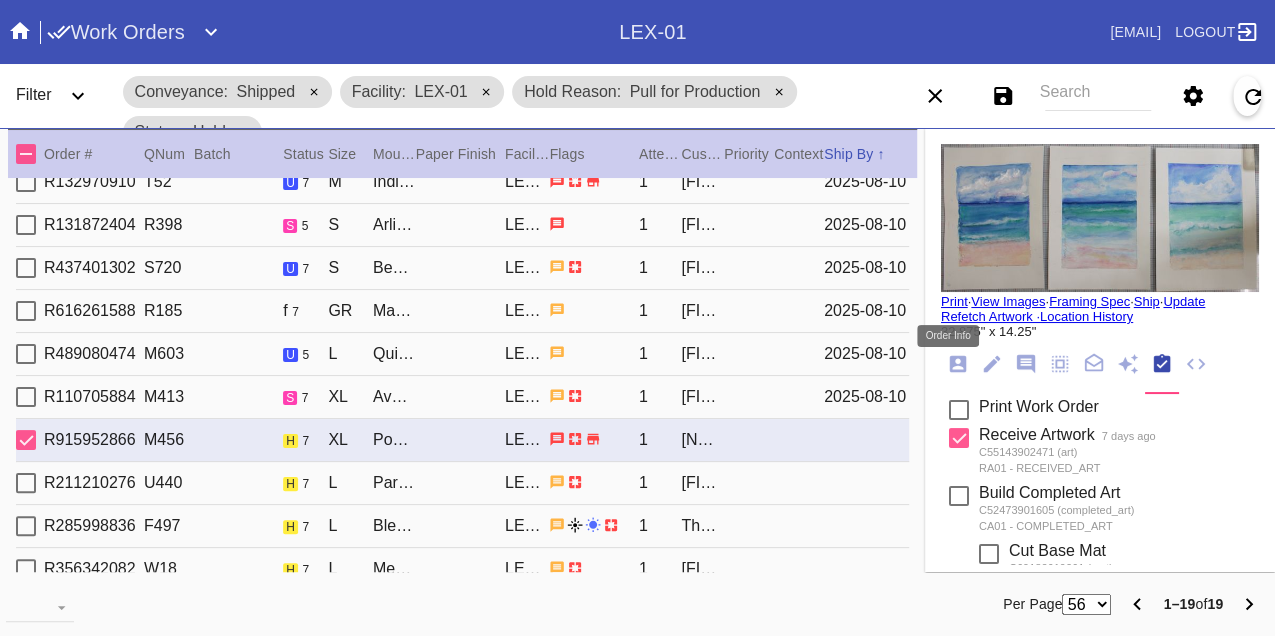 click 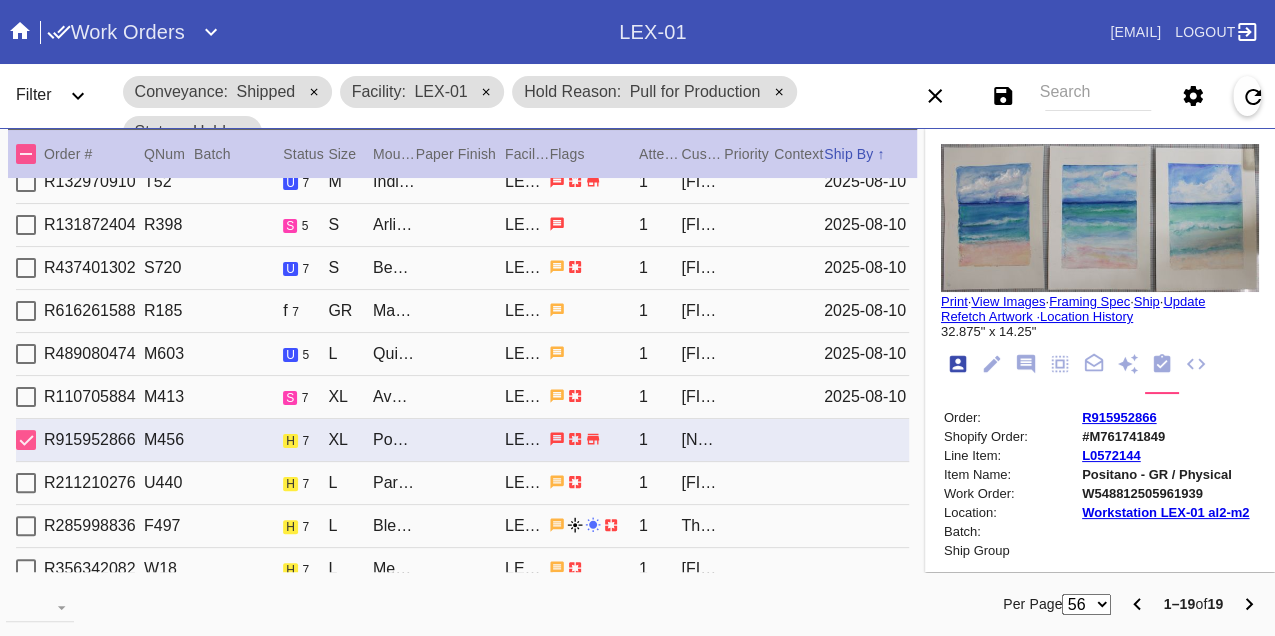 scroll, scrollTop: 24, scrollLeft: 0, axis: vertical 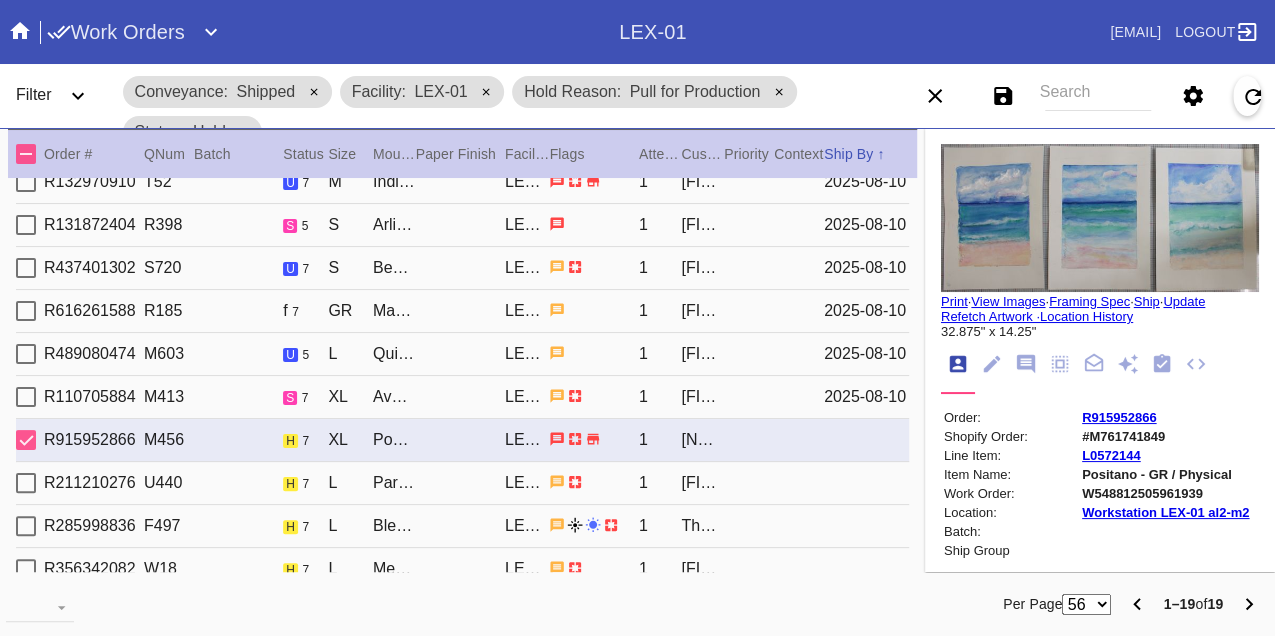 click on "W548812505961939" at bounding box center [1165, 493] 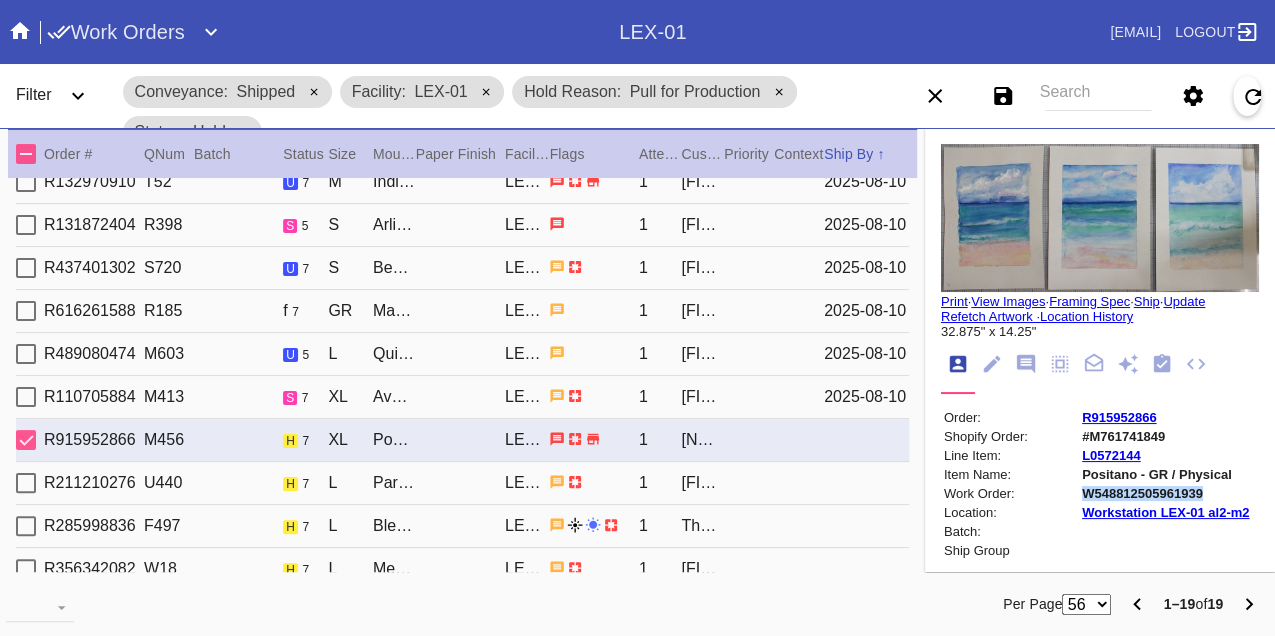 click on "W548812505961939" at bounding box center (1165, 493) 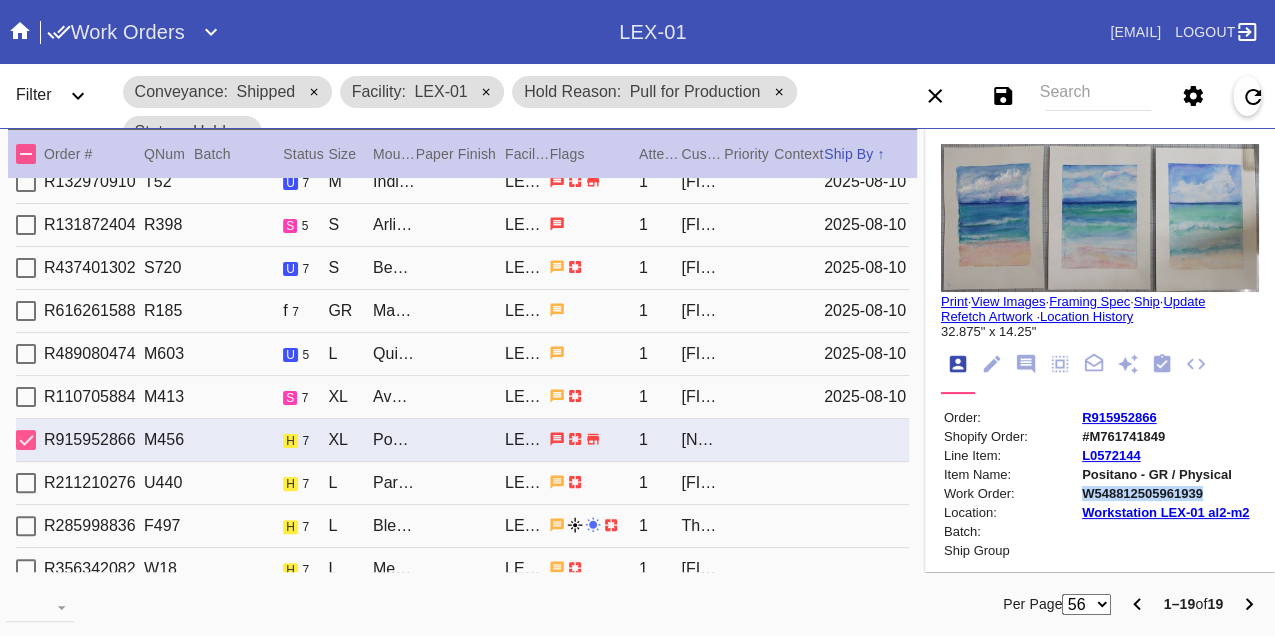 copy on "W548812505961939" 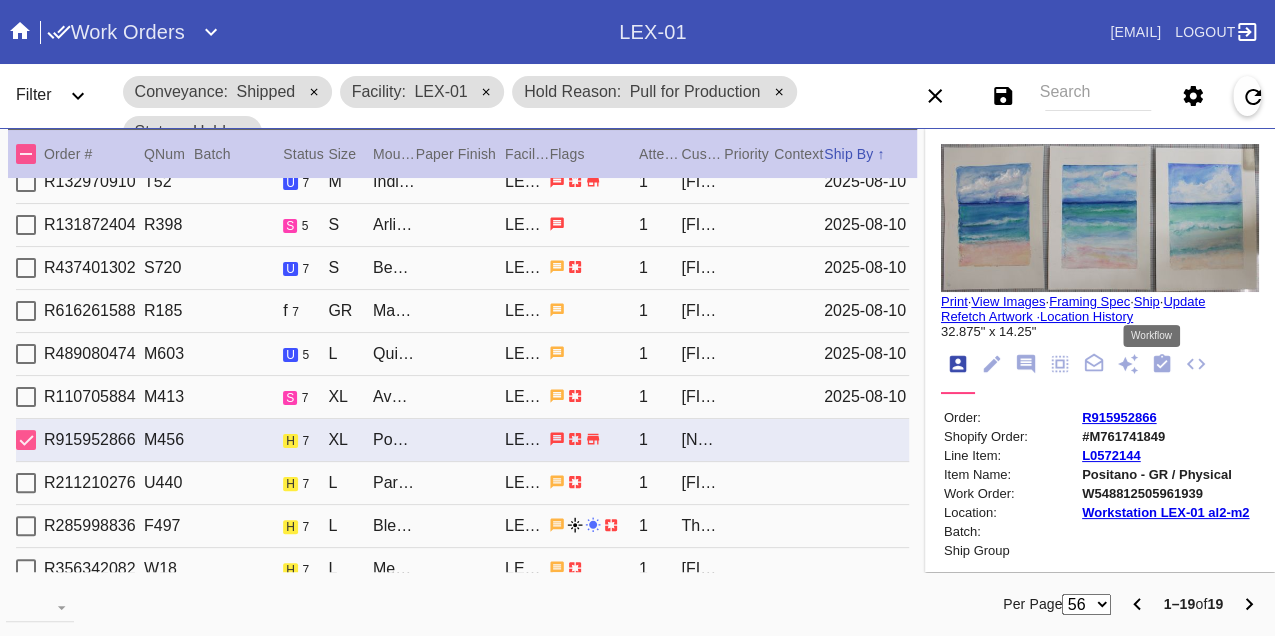click 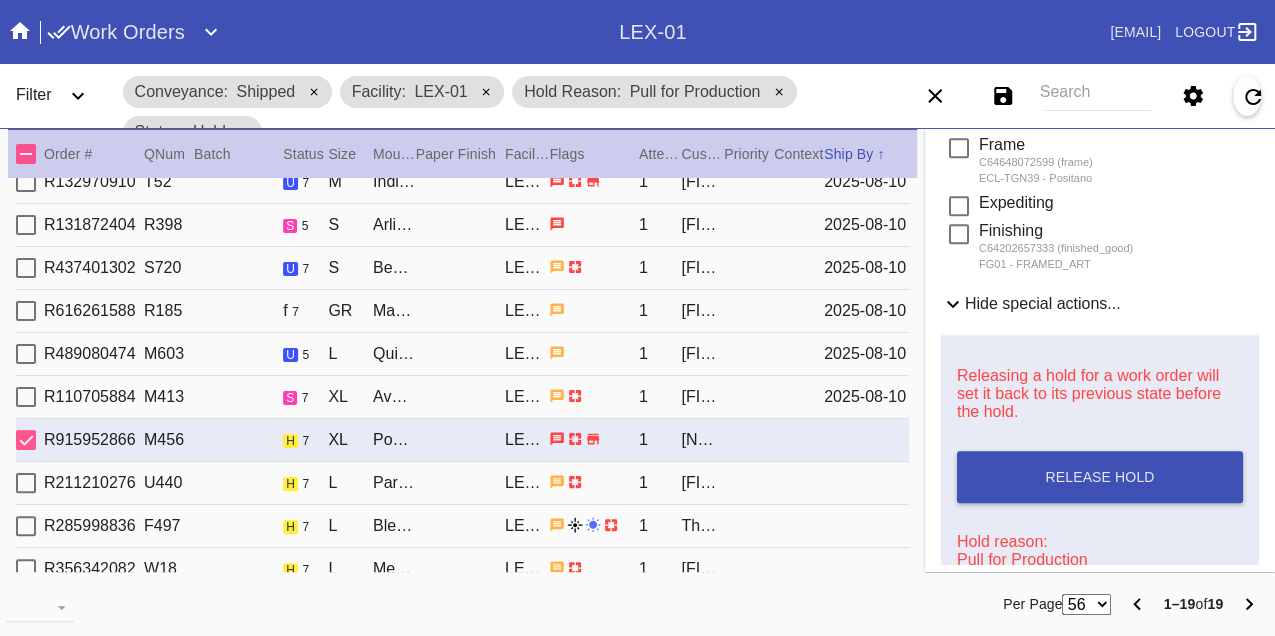 scroll, scrollTop: 948, scrollLeft: 0, axis: vertical 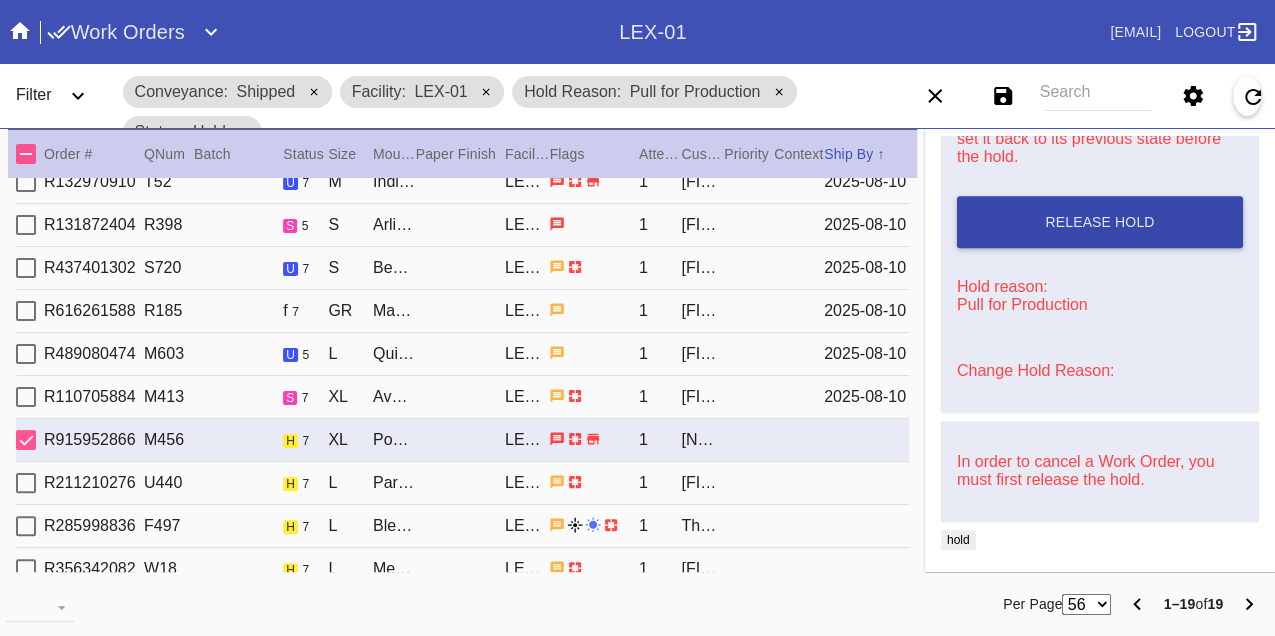 click on "Release Hold" at bounding box center [1100, 222] 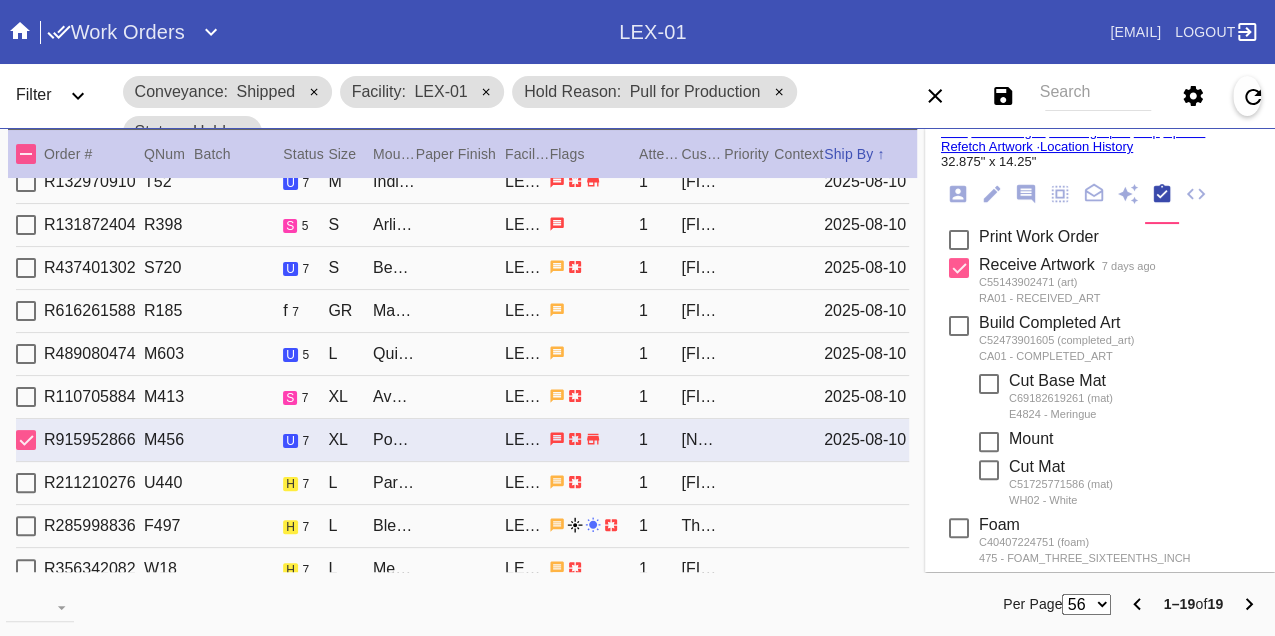scroll, scrollTop: 0, scrollLeft: 0, axis: both 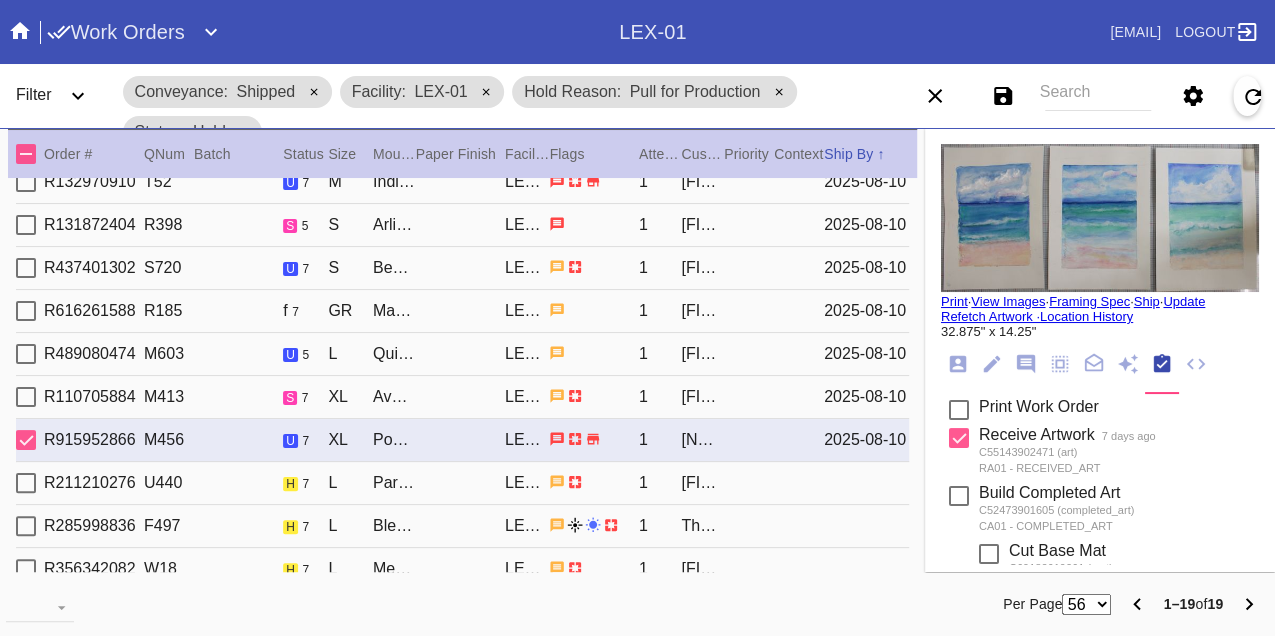 click on "Print" at bounding box center (954, 301) 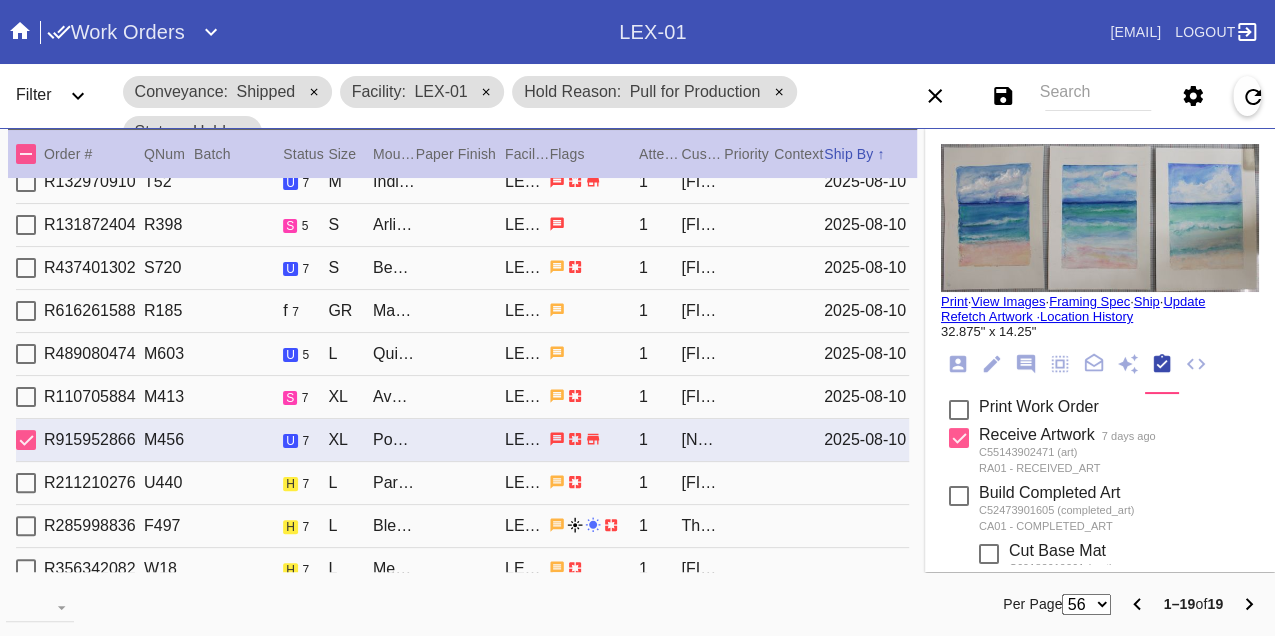 click on "R211210276 U440 h   7 L Paris / White LEX-01 1 Dana Davis" at bounding box center (462, 483) 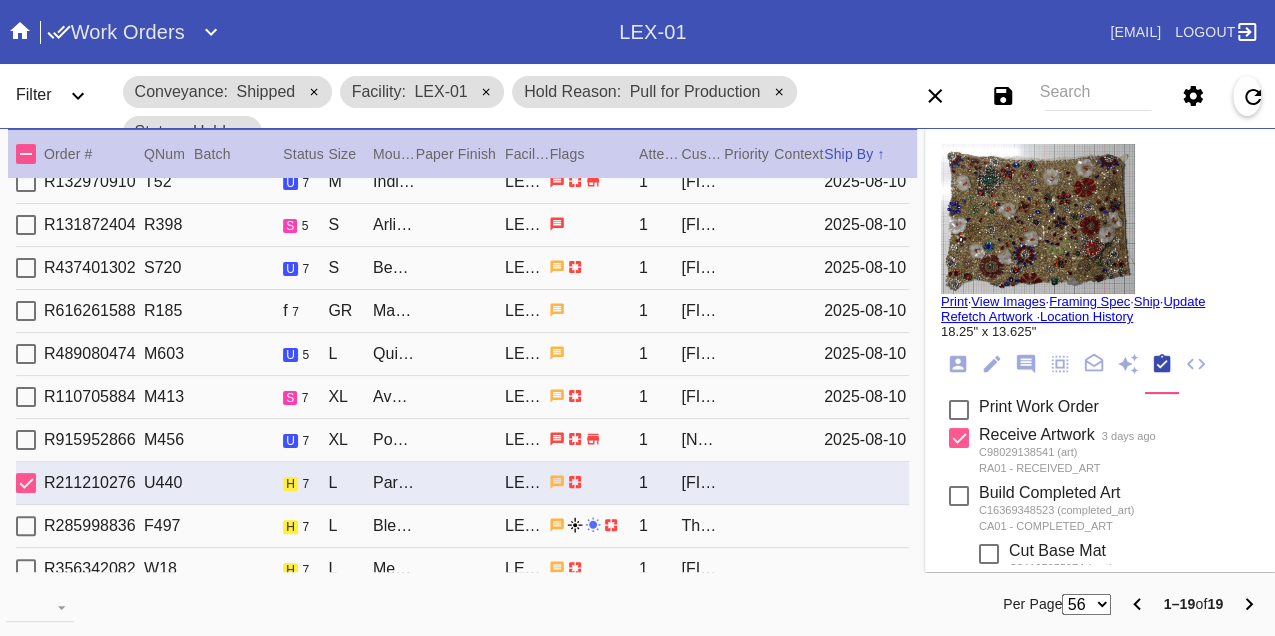 scroll, scrollTop: 222, scrollLeft: 0, axis: vertical 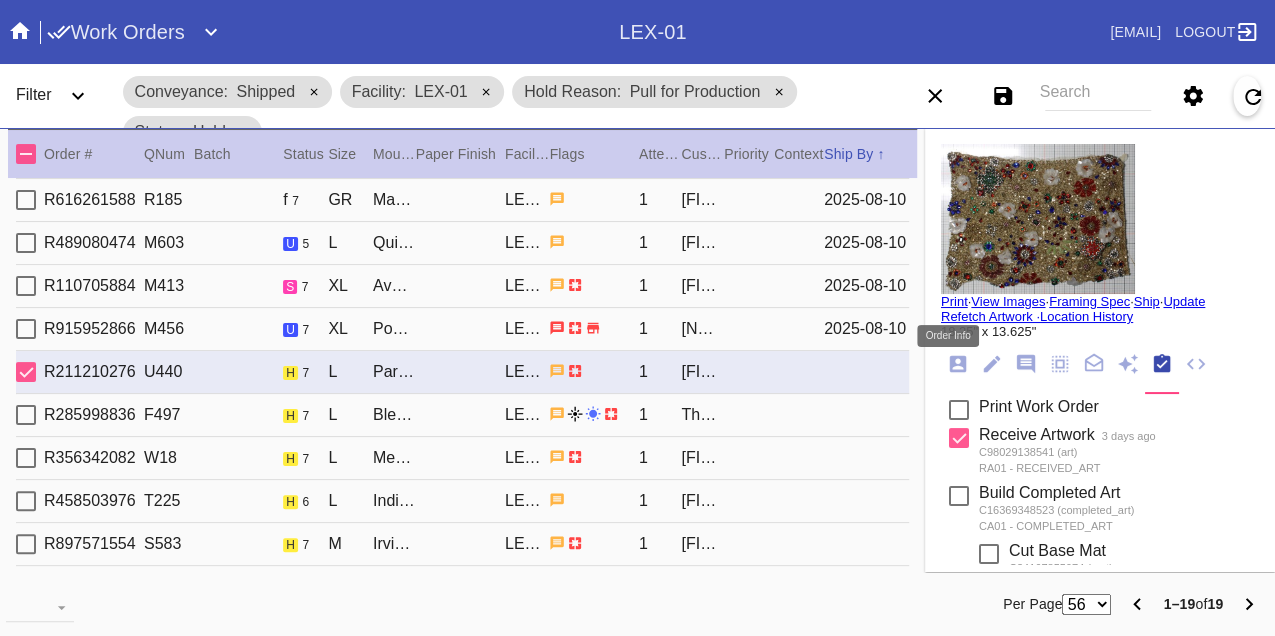 click 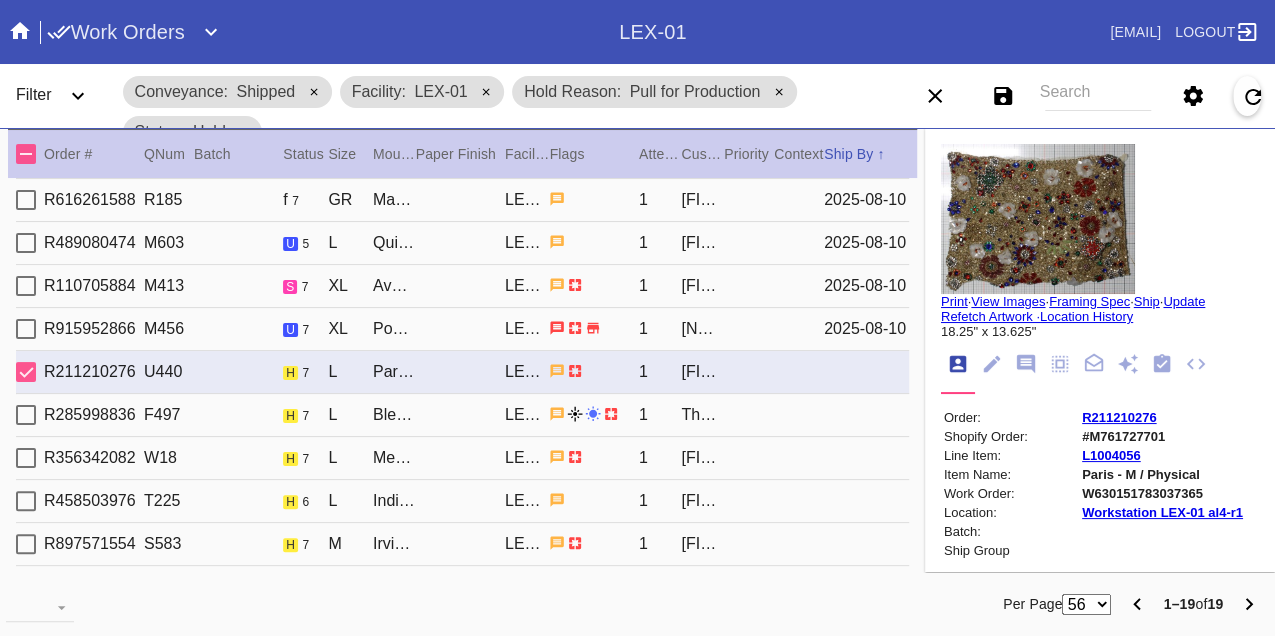 click on "W630151783037365" at bounding box center (1162, 493) 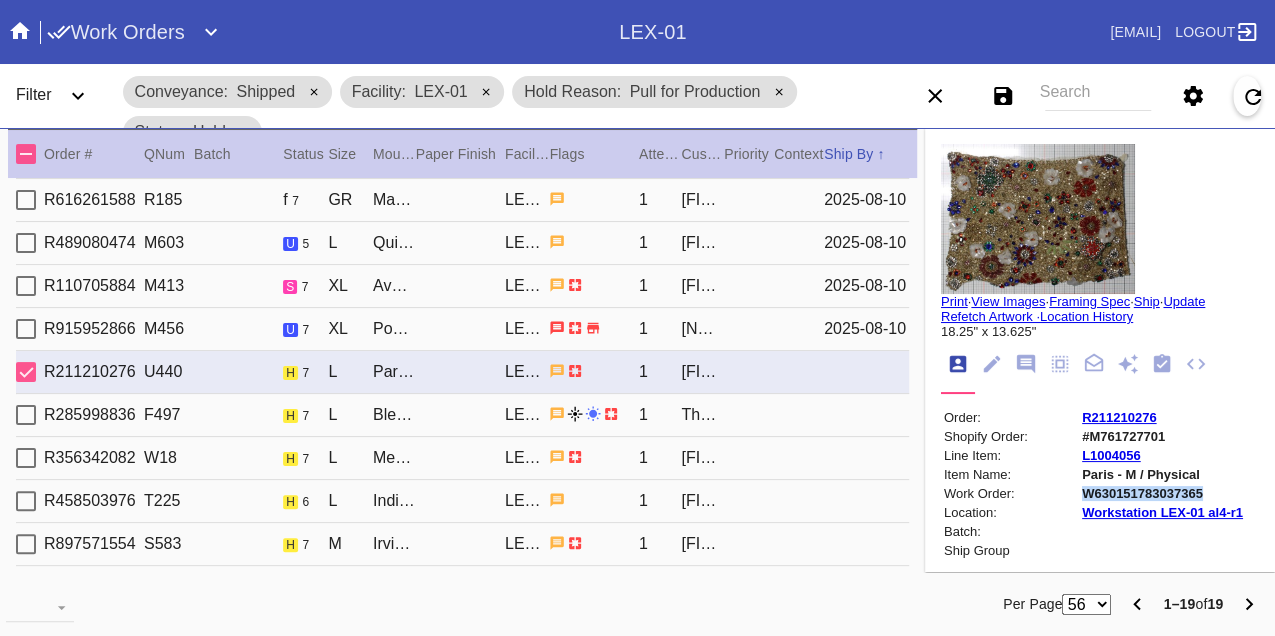 click on "W630151783037365" at bounding box center [1162, 493] 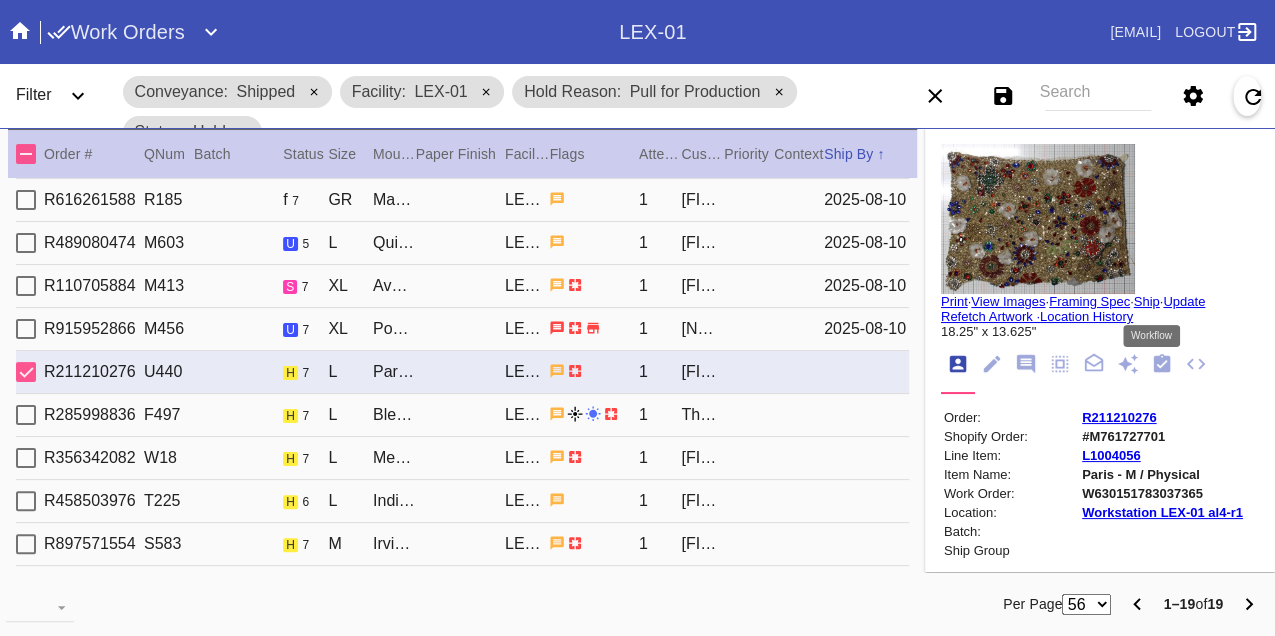 click 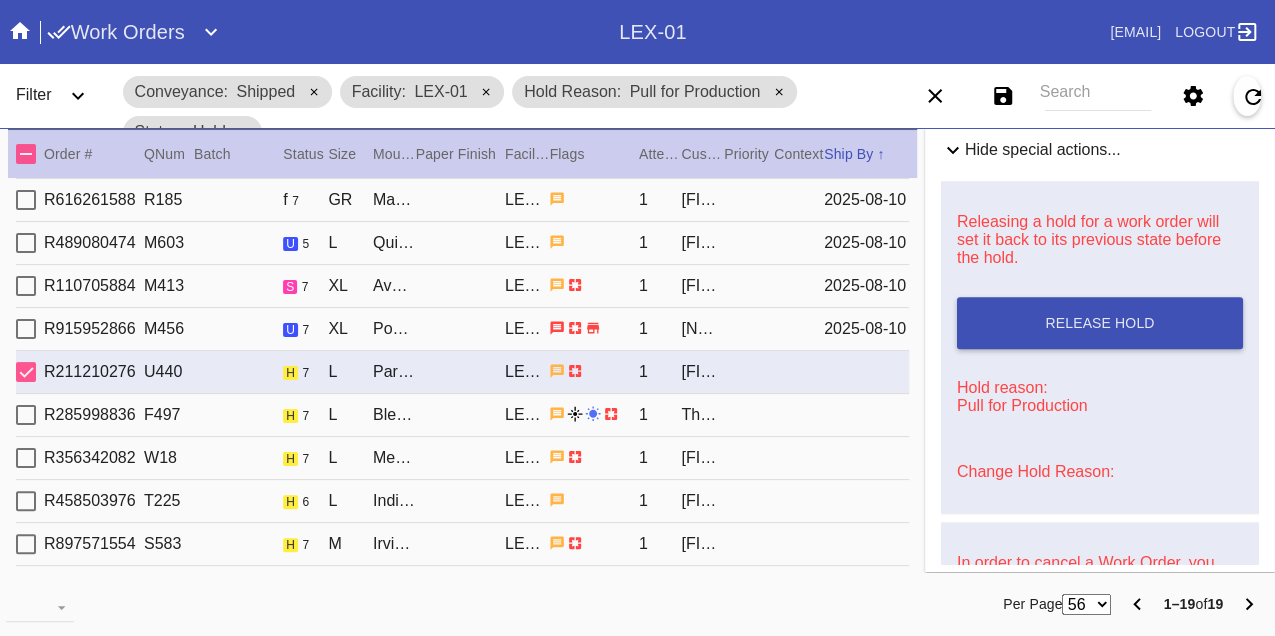 scroll, scrollTop: 948, scrollLeft: 0, axis: vertical 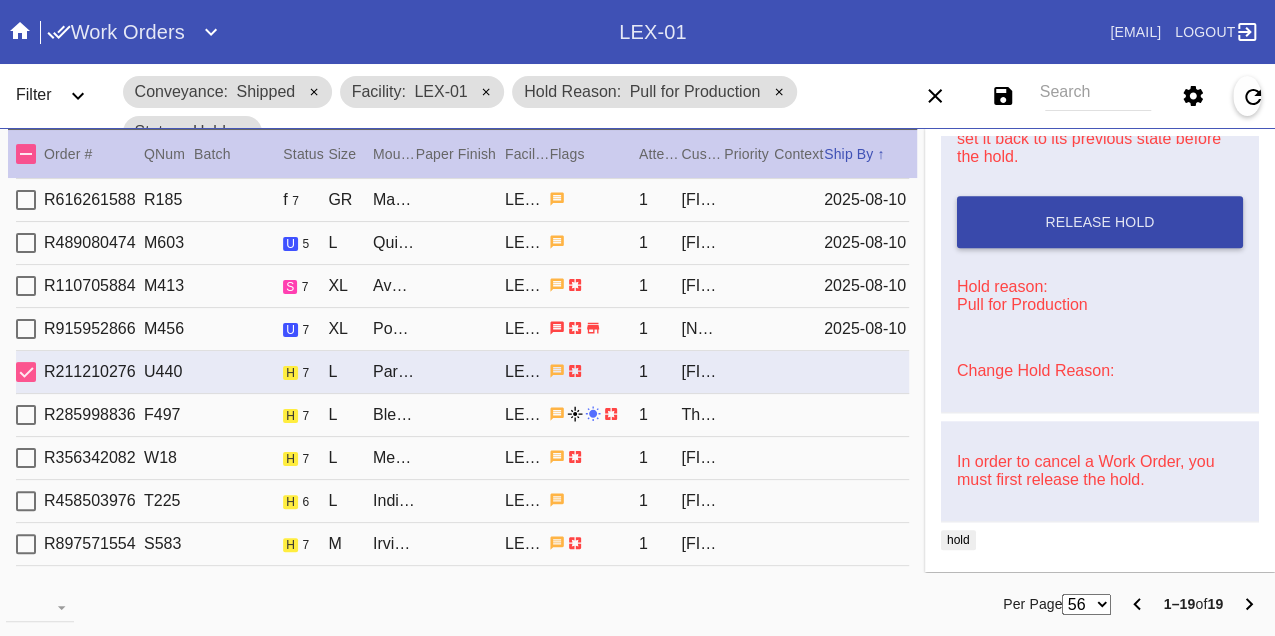 click on "Release Hold" at bounding box center [1100, 222] 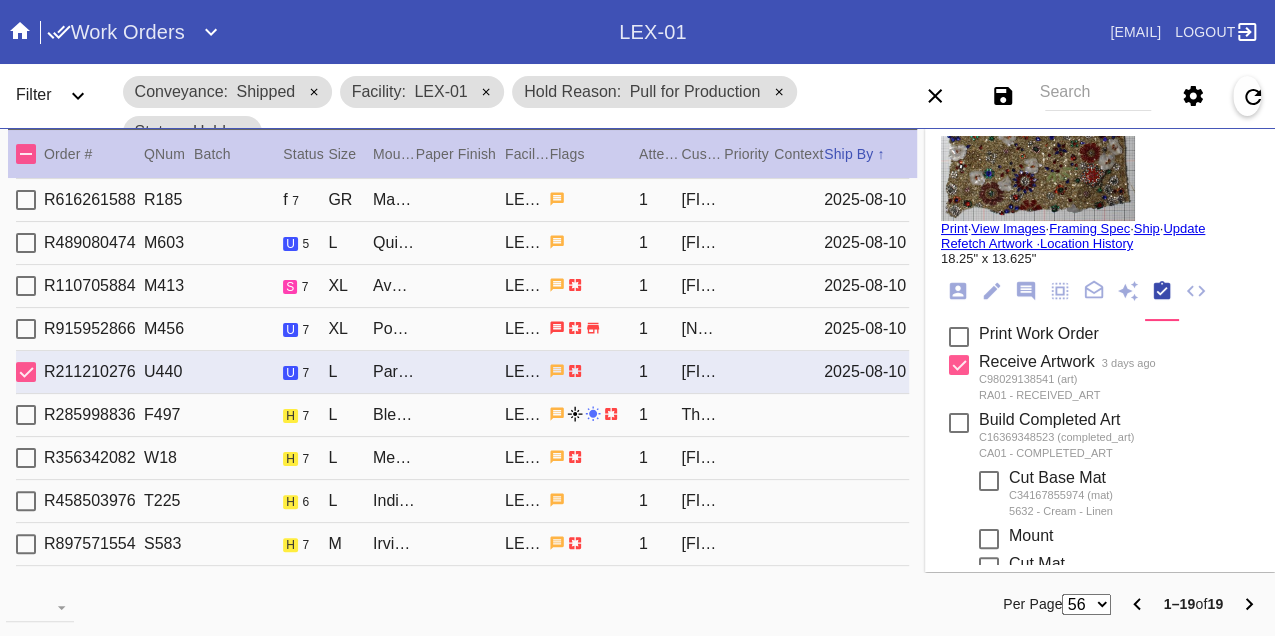 scroll, scrollTop: 0, scrollLeft: 0, axis: both 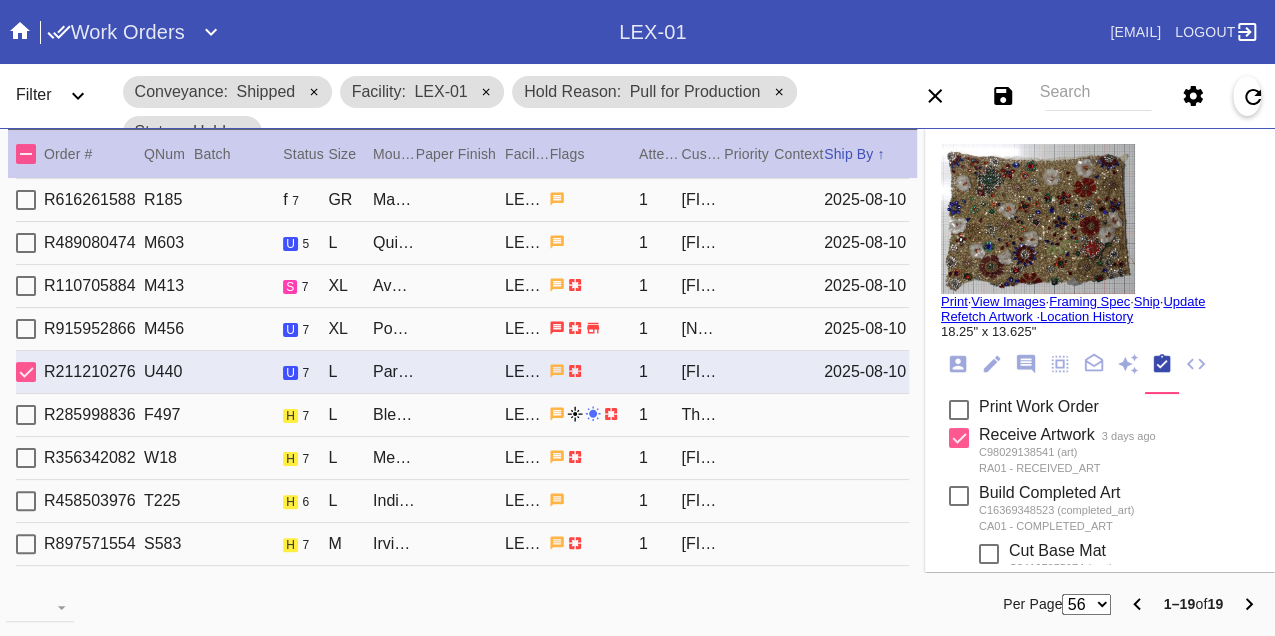 click on "Print" at bounding box center [954, 301] 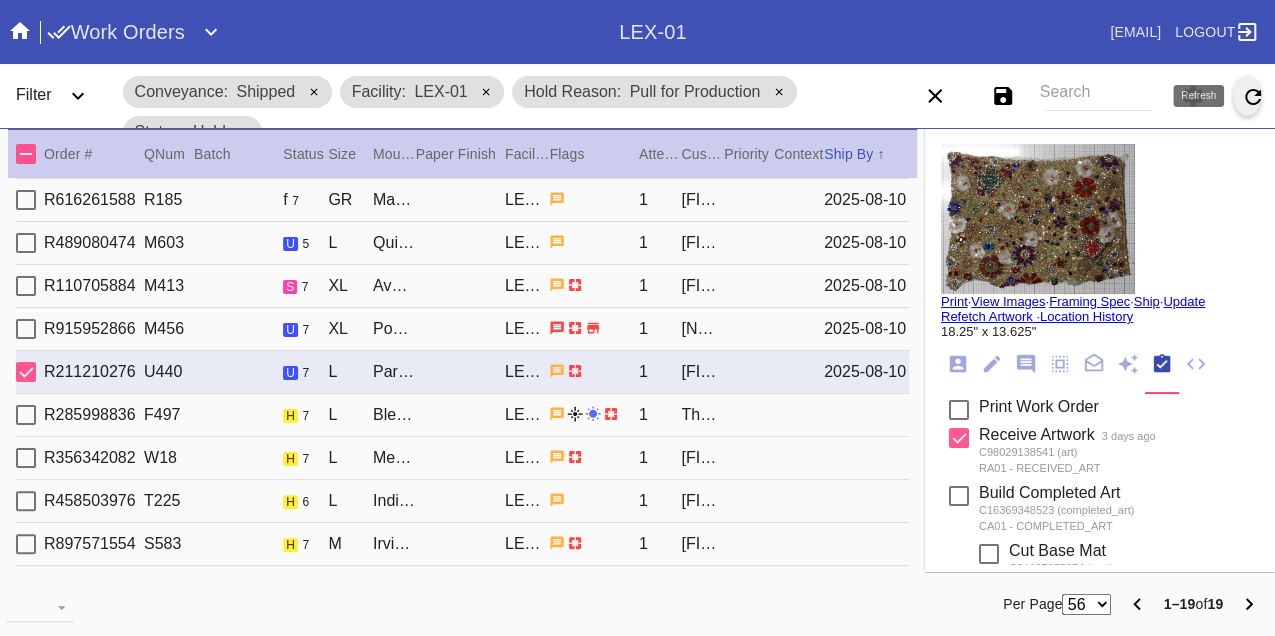 click 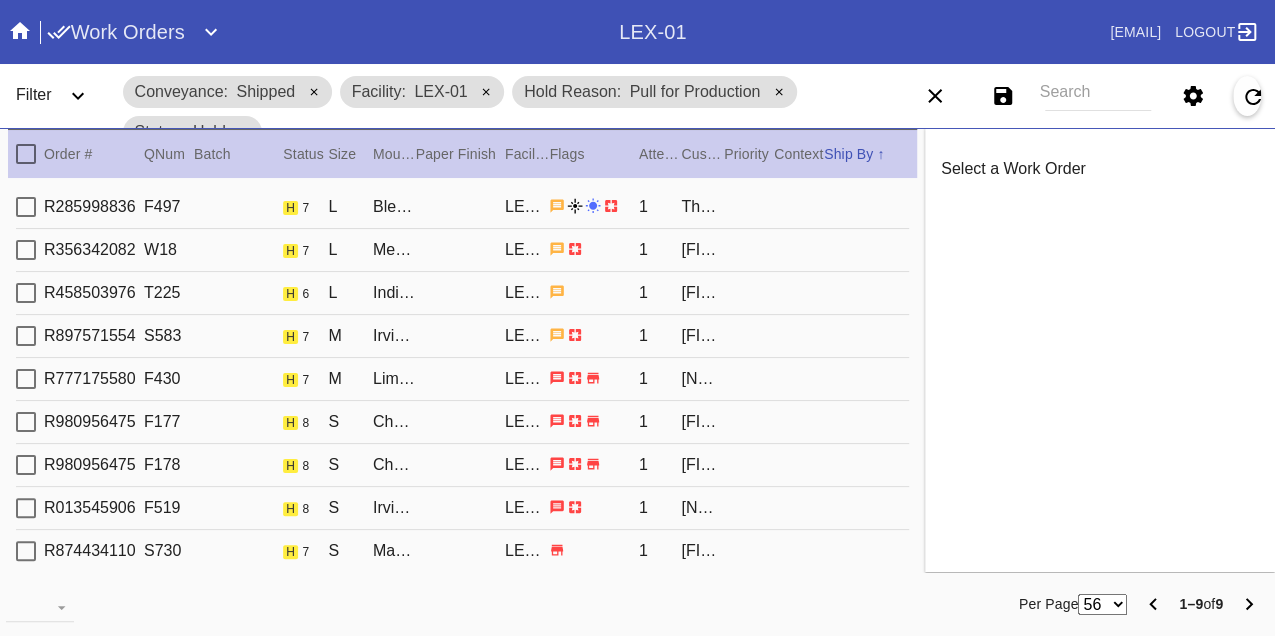 scroll, scrollTop: 0, scrollLeft: 0, axis: both 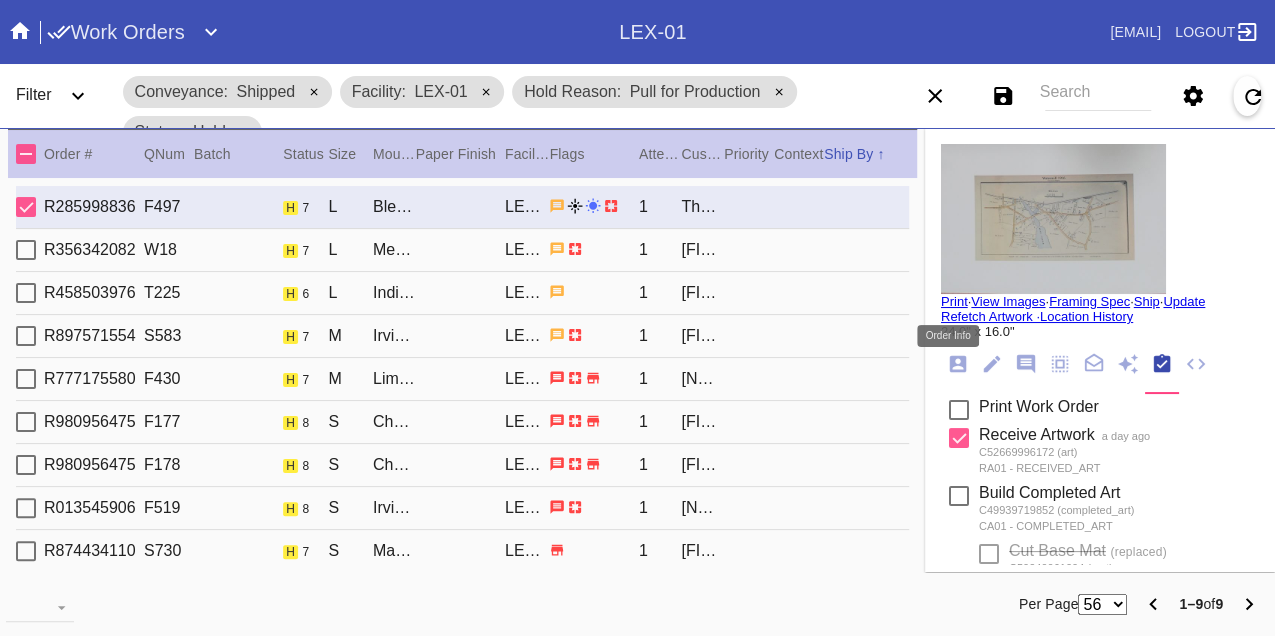 click 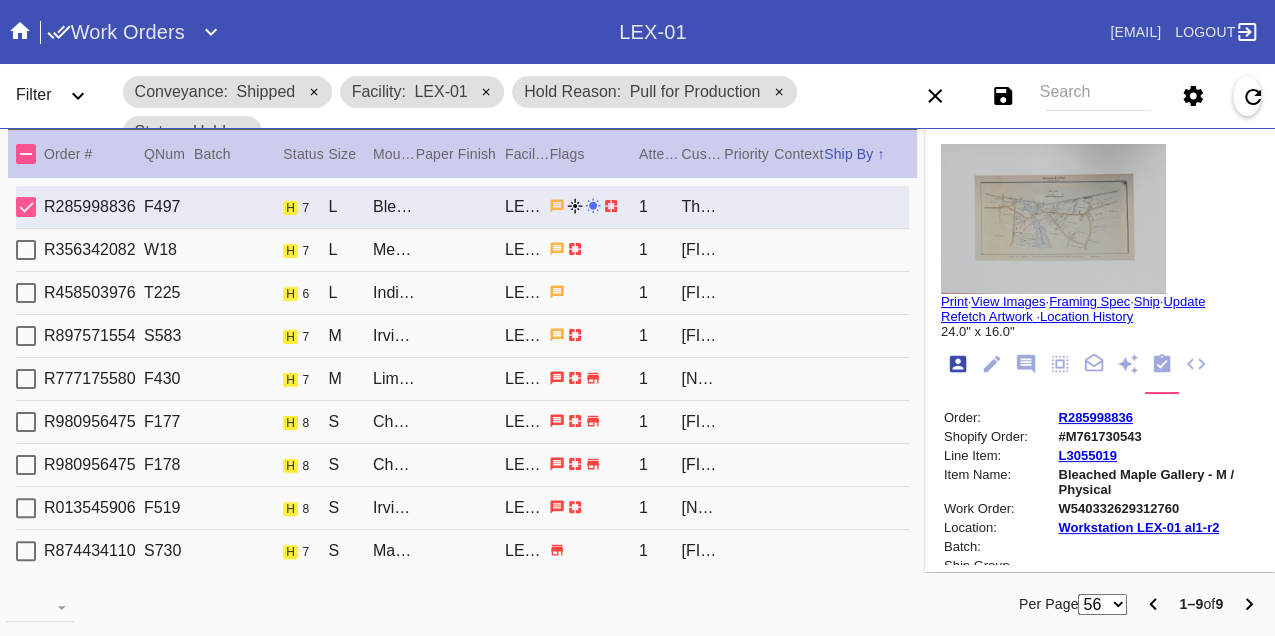 scroll, scrollTop: 24, scrollLeft: 0, axis: vertical 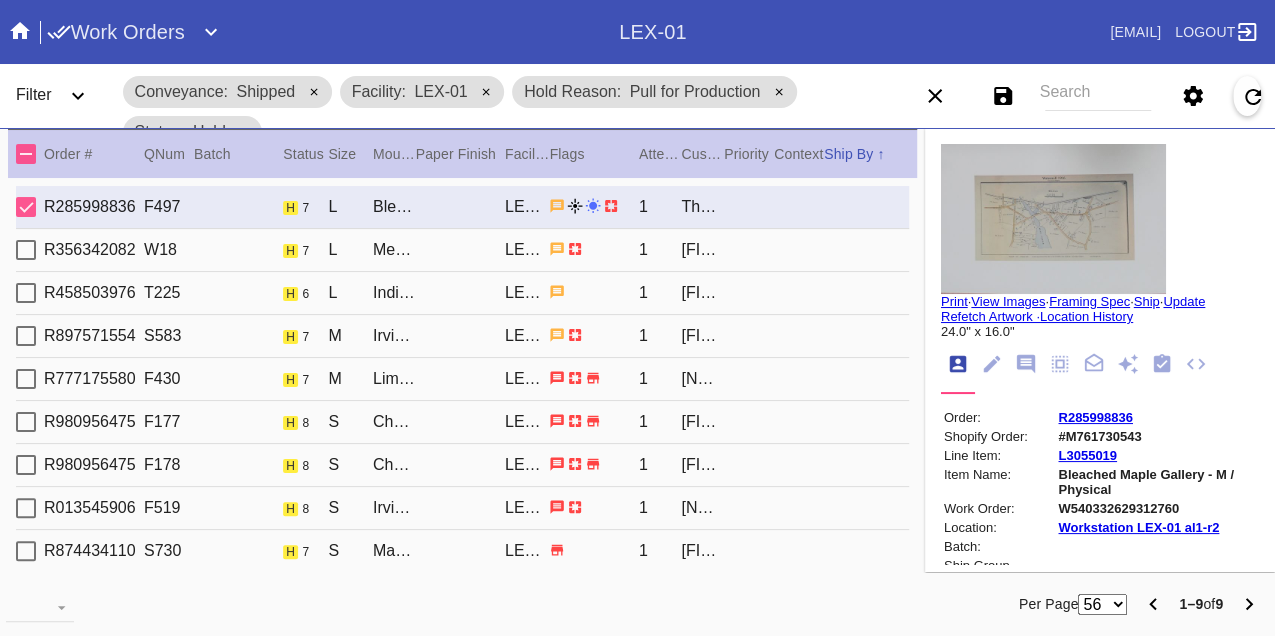 click on "W540332629312760" at bounding box center (1157, 508) 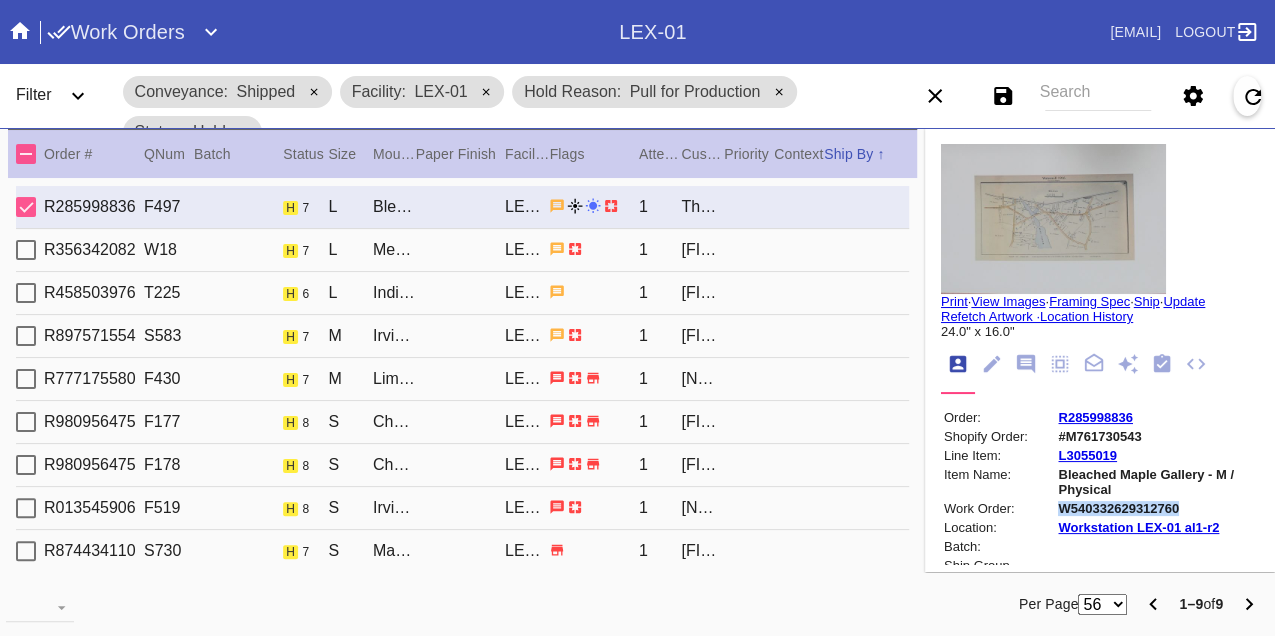 click on "W540332629312760" at bounding box center (1157, 508) 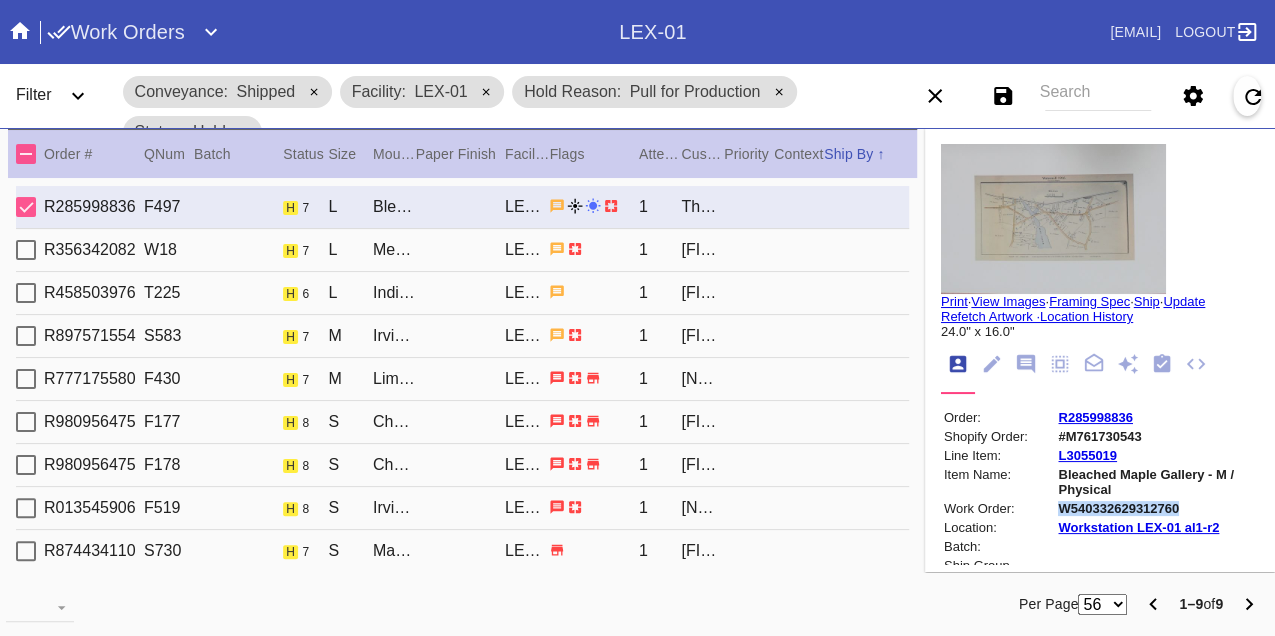 click on "Print" at bounding box center (954, 301) 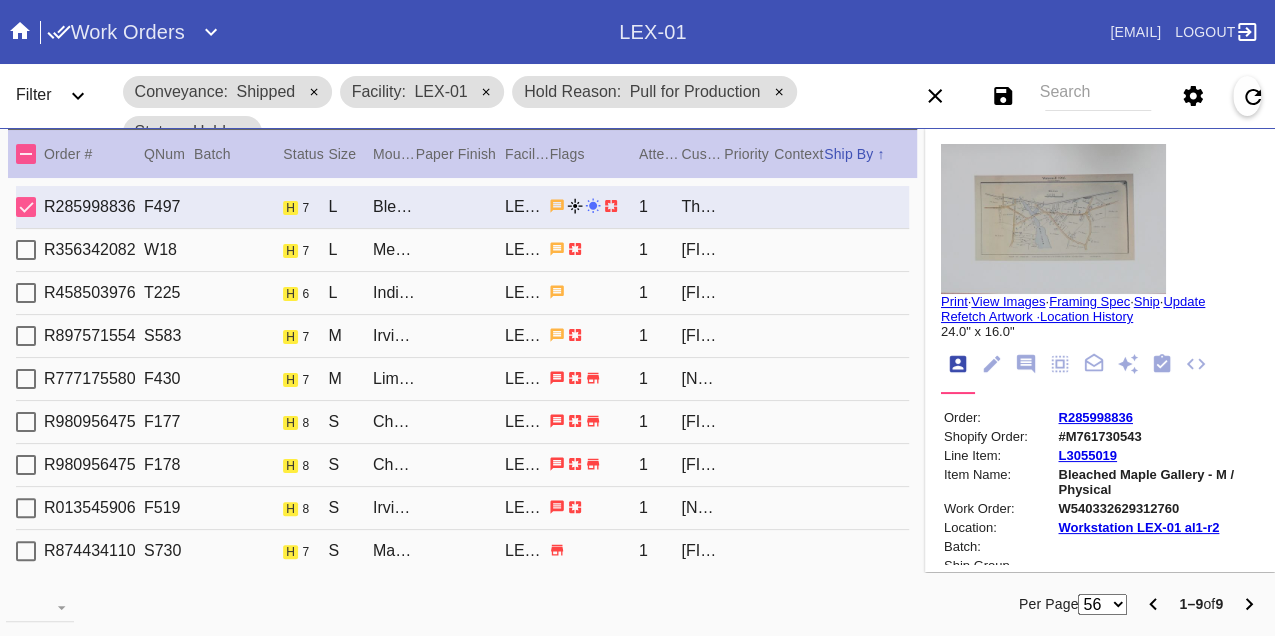 click on "R356342082 W18 h   7 L Mercer Slim / White LEX-01 1 Ron Causey" at bounding box center (462, 250) 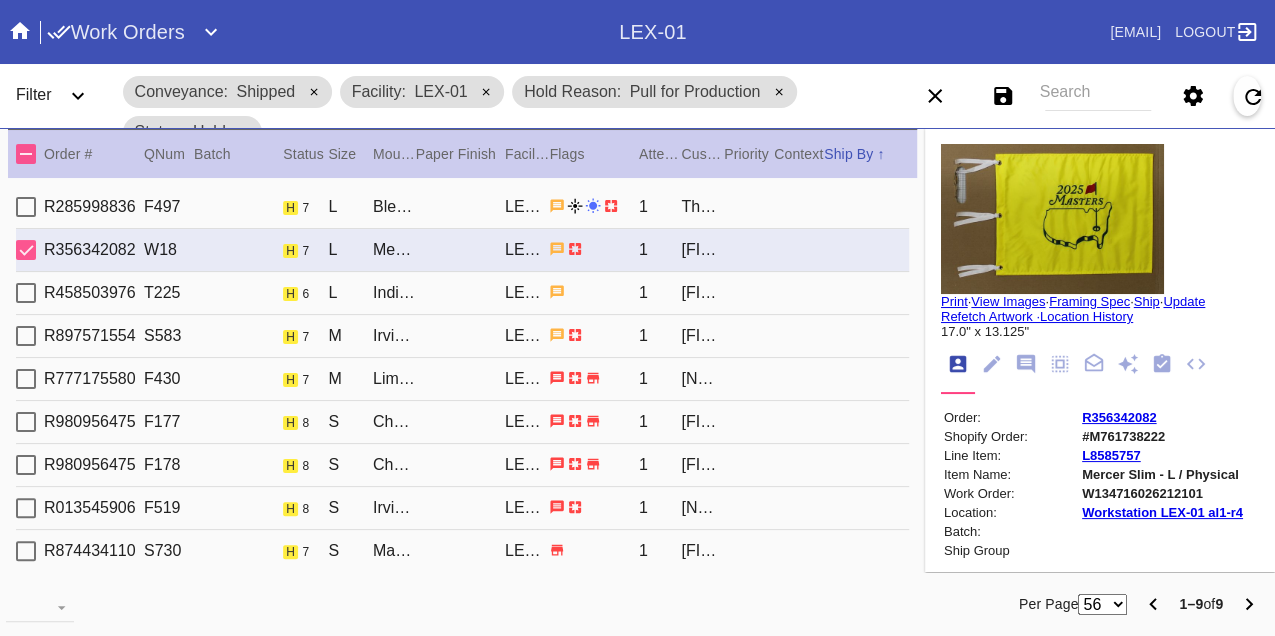 click on "W134716026212101" at bounding box center [1162, 493] 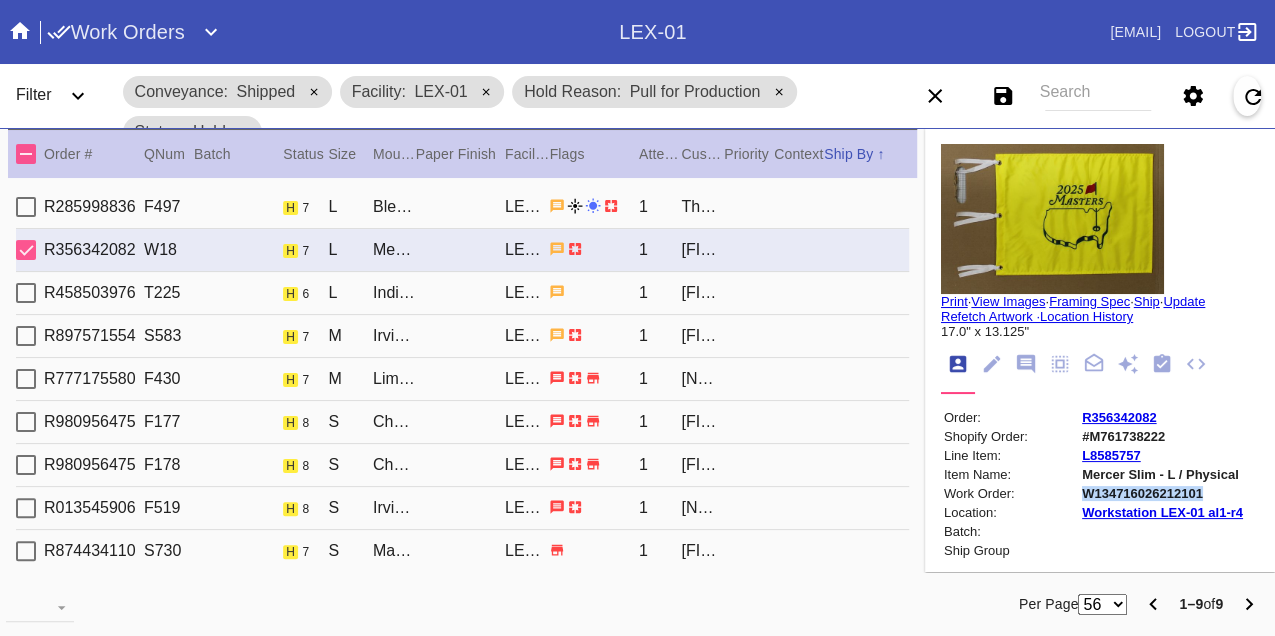 click on "W134716026212101" at bounding box center [1162, 493] 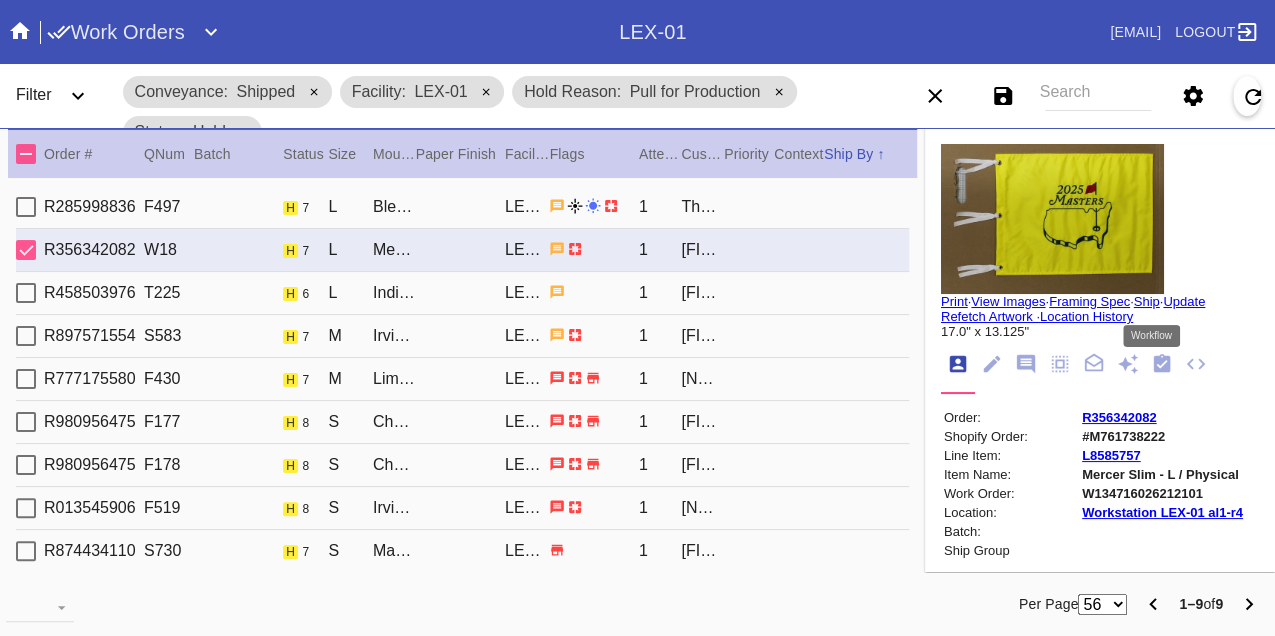 click 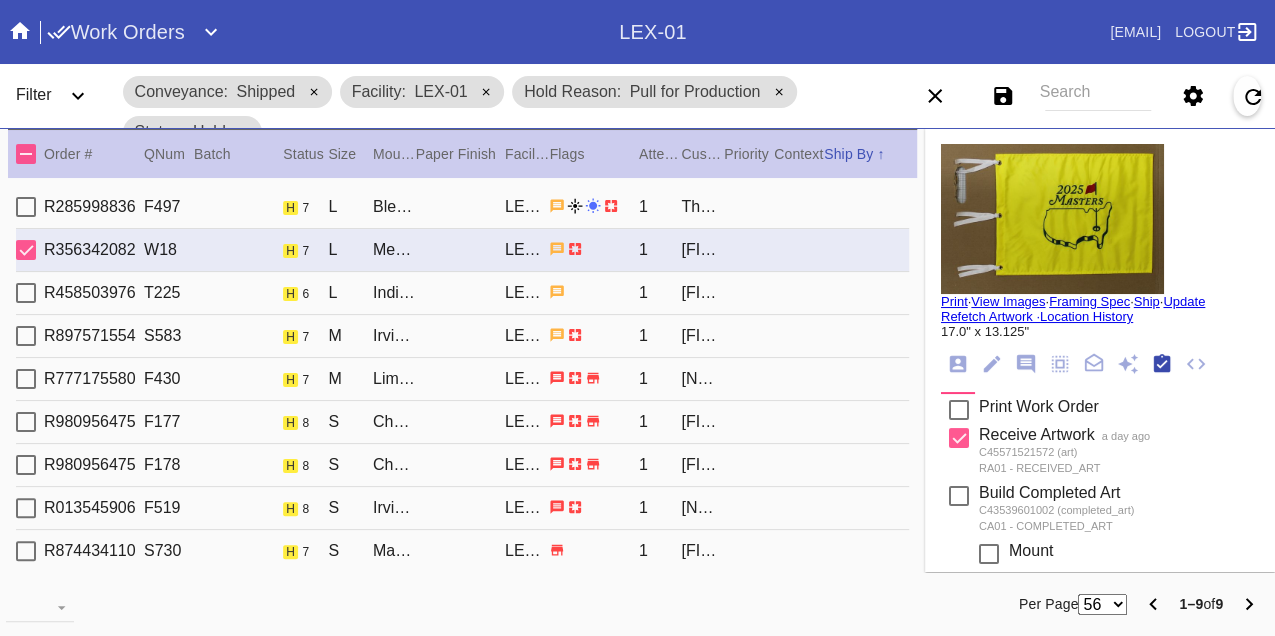 scroll, scrollTop: 318, scrollLeft: 0, axis: vertical 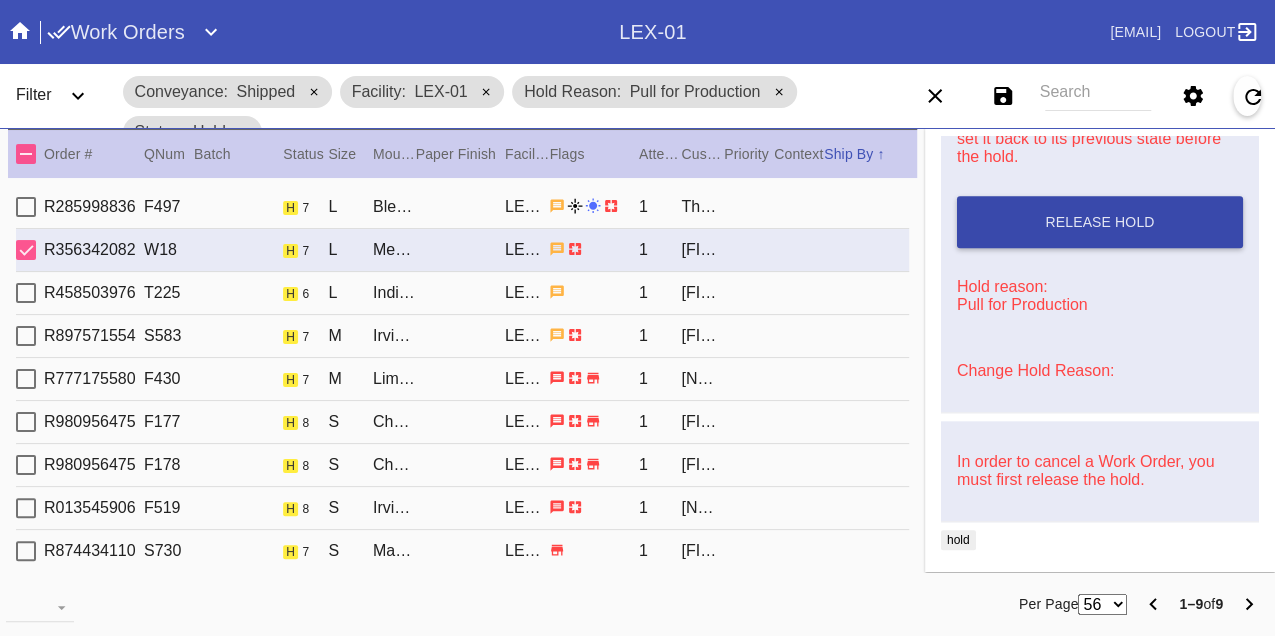 click on "Release Hold" at bounding box center [1100, 222] 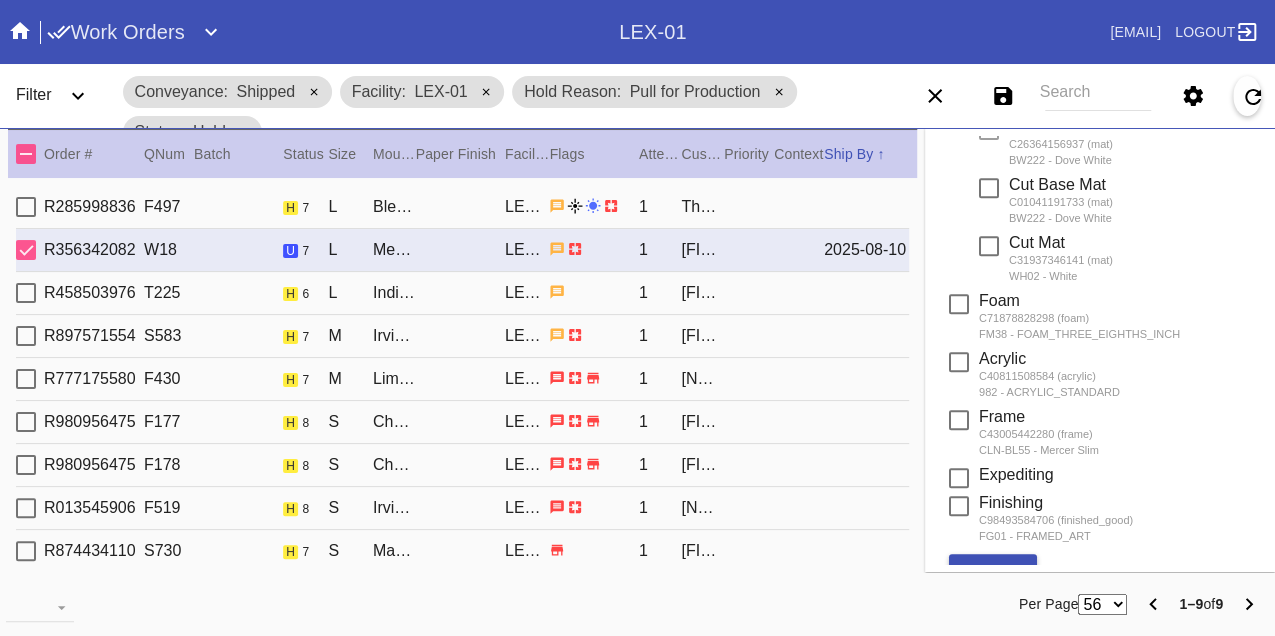 scroll, scrollTop: 0, scrollLeft: 0, axis: both 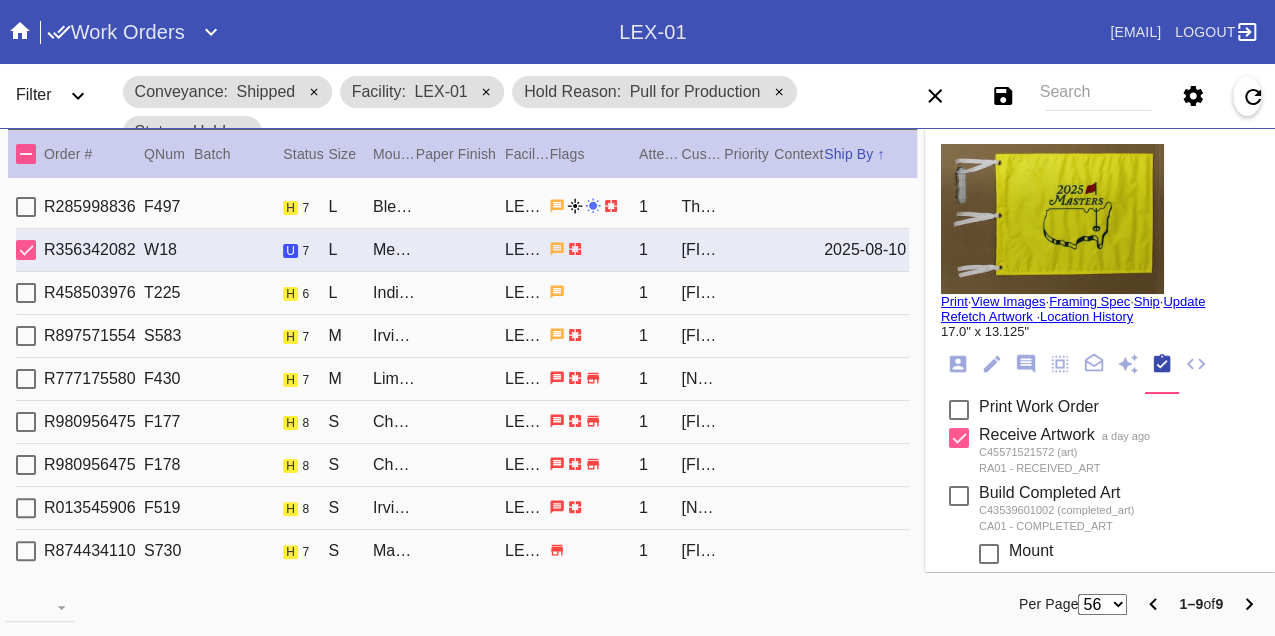 click on "Print" at bounding box center [954, 301] 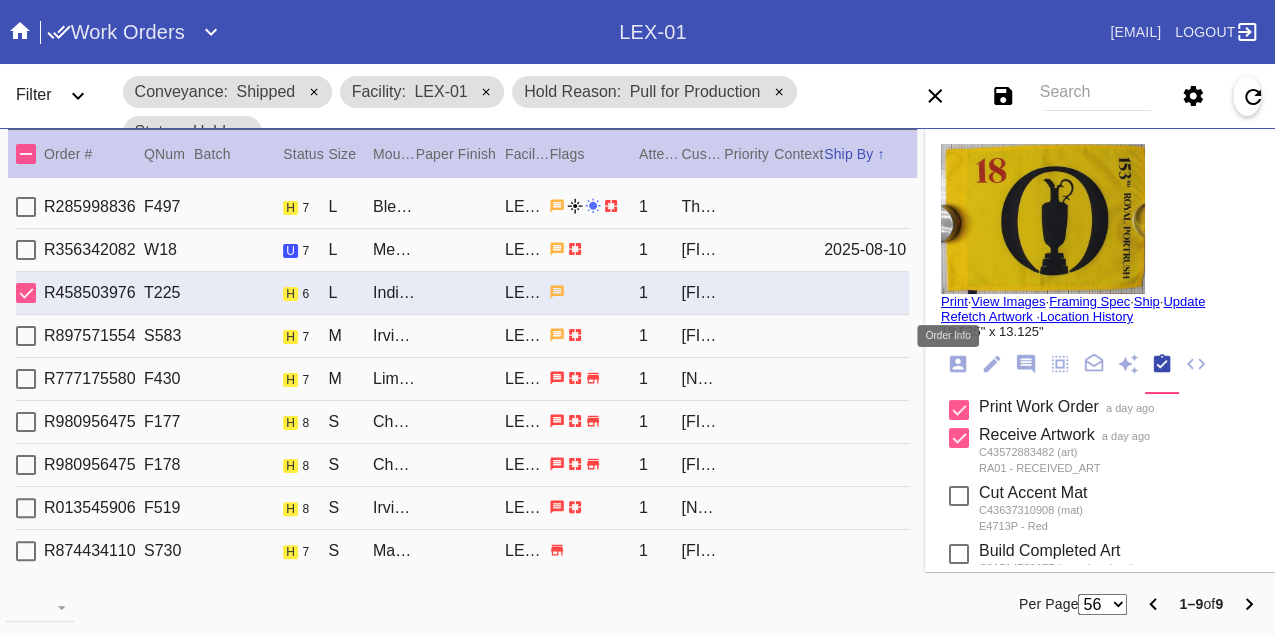 click 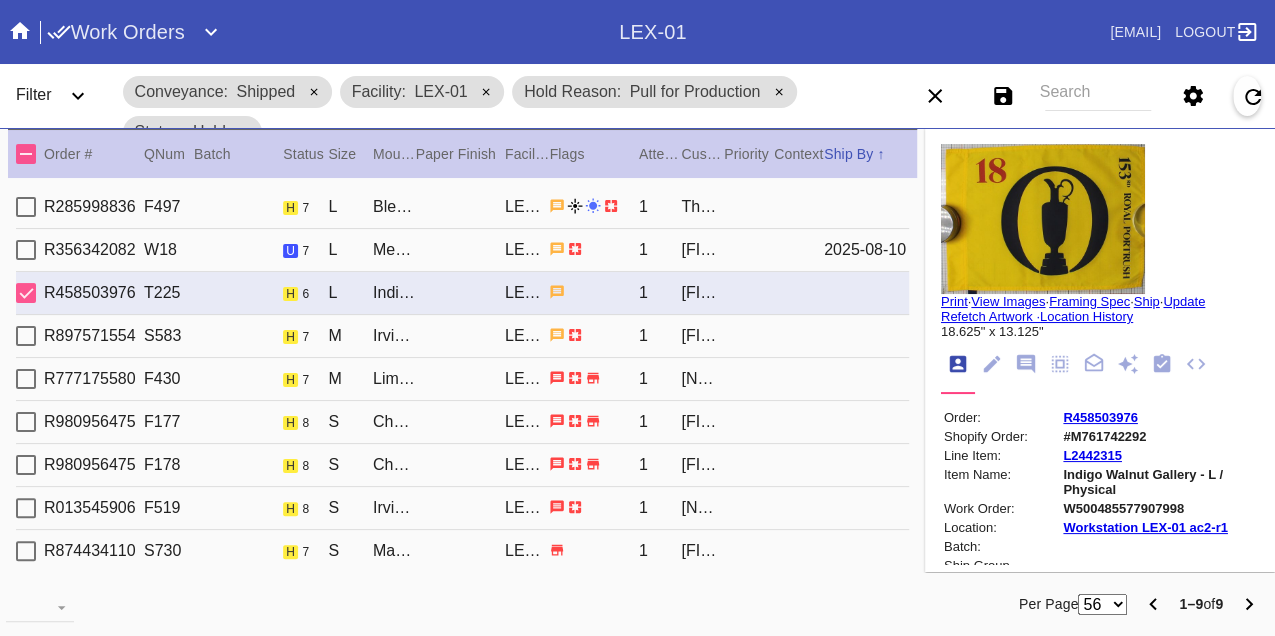 click on "W500485577907998" at bounding box center (1159, 508) 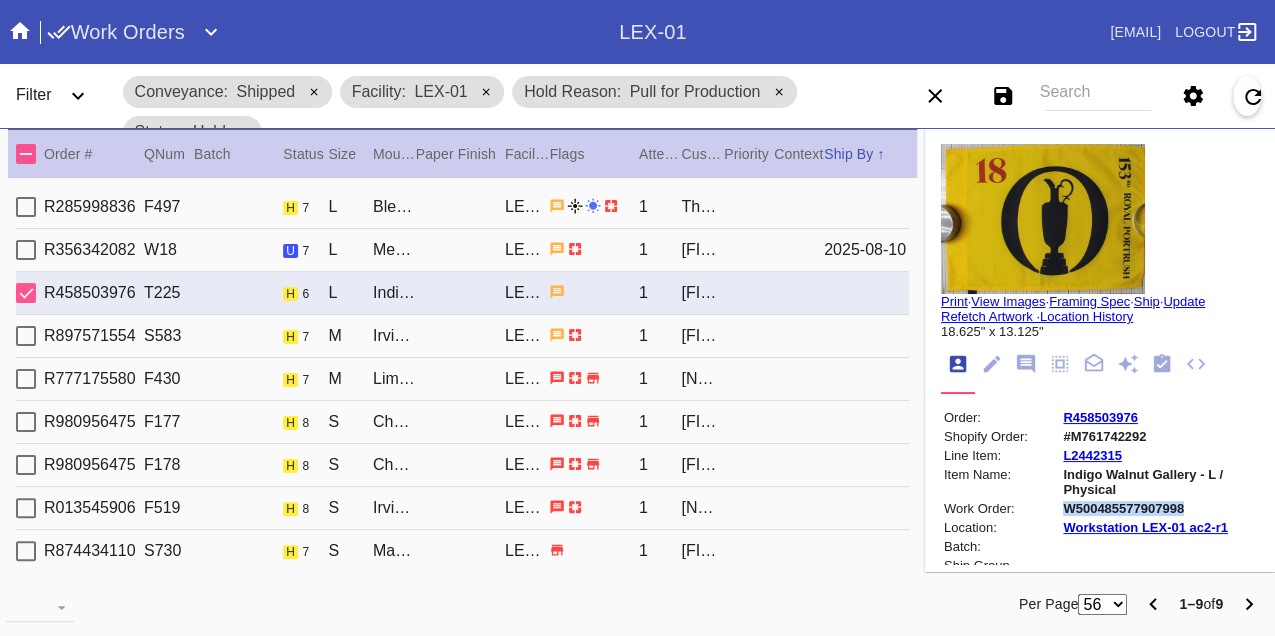 click on "W500485577907998" at bounding box center (1159, 508) 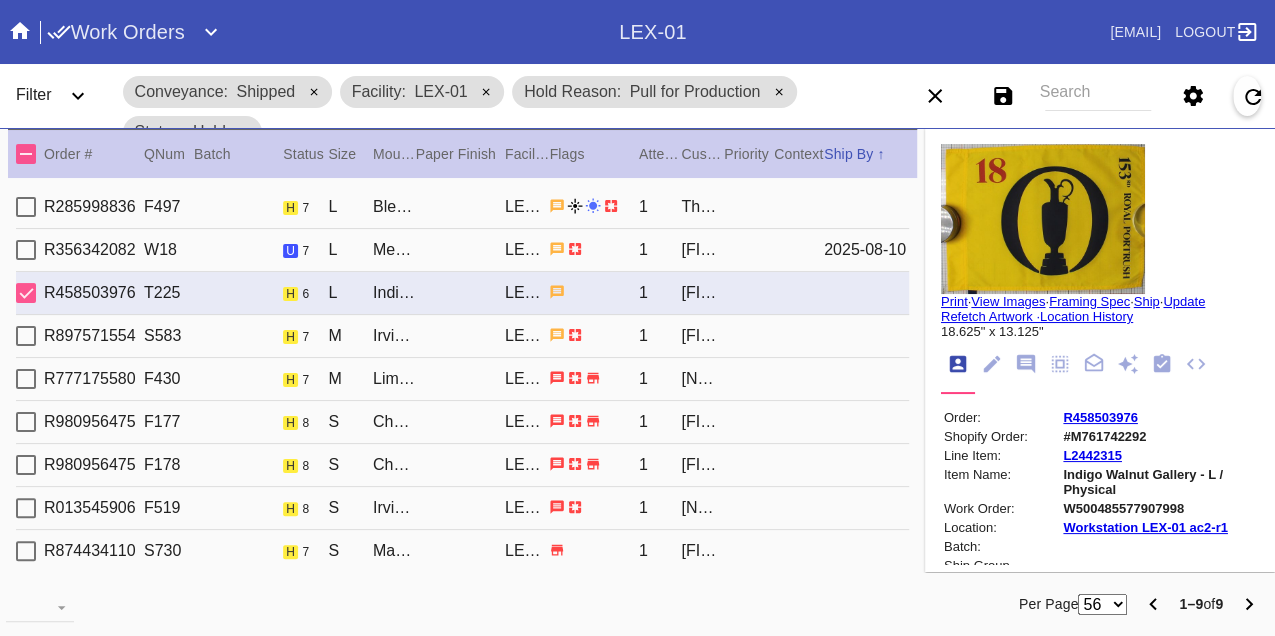 click on "R897571554 S583 h   7 M Irvine Slim / Fabric White LEX-01 1 Julet Jacobs" at bounding box center [462, 336] 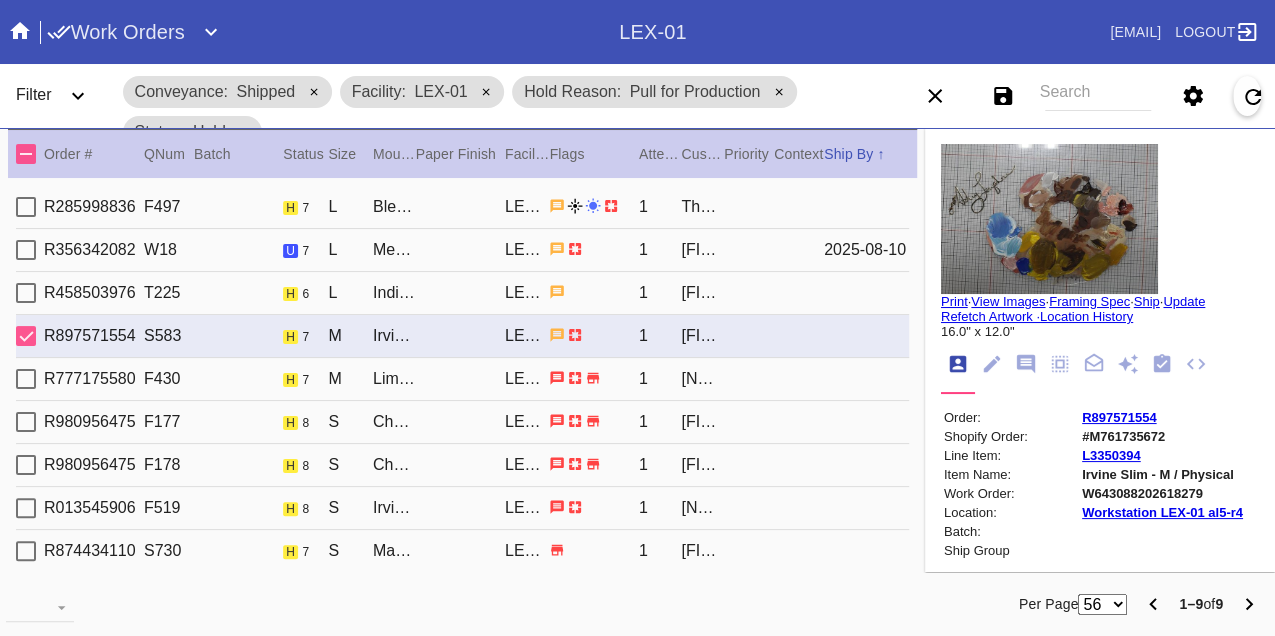 click on "W643088202618279" at bounding box center (1162, 493) 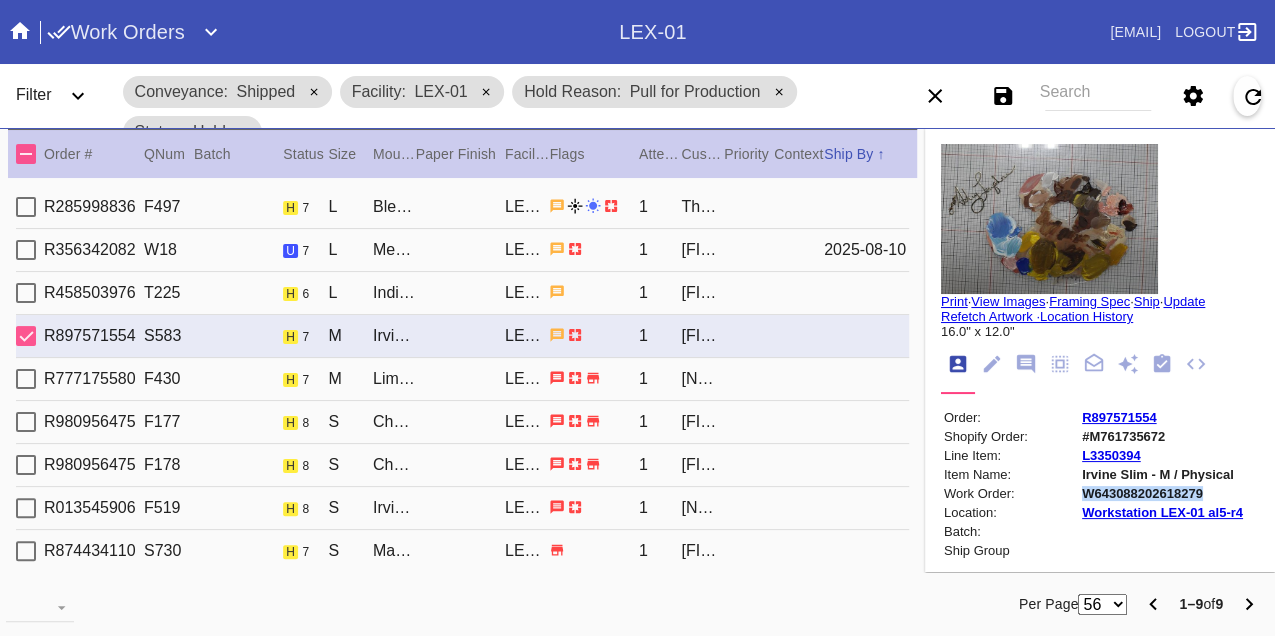 click on "W643088202618279" at bounding box center [1162, 493] 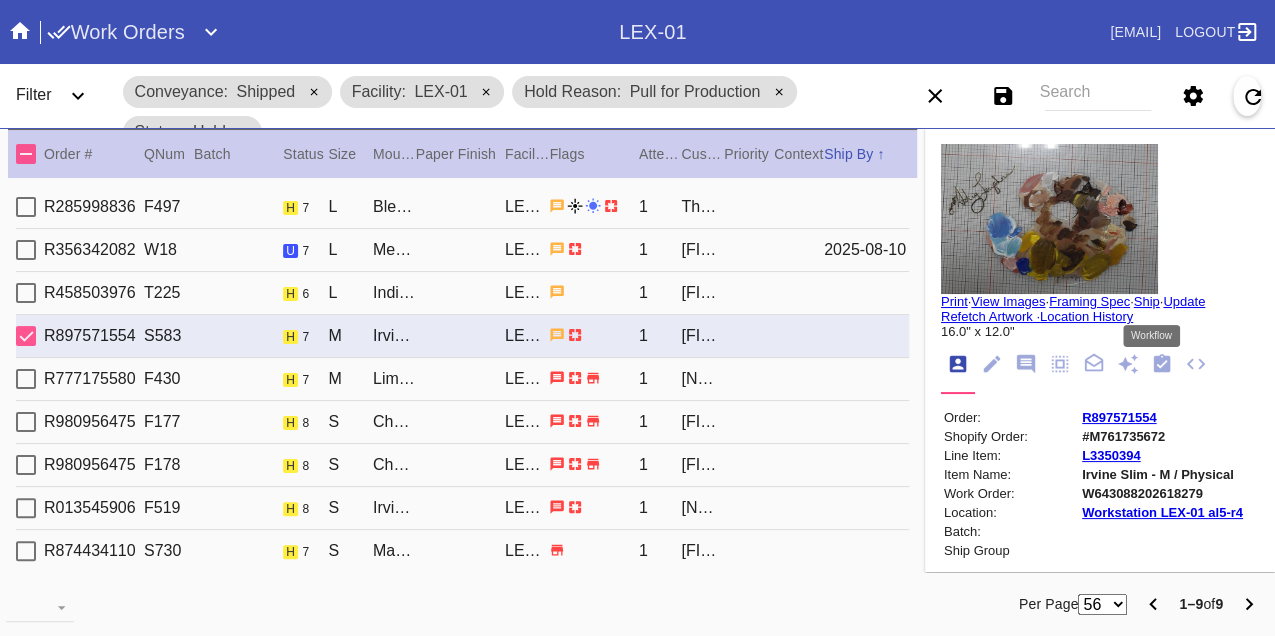 click 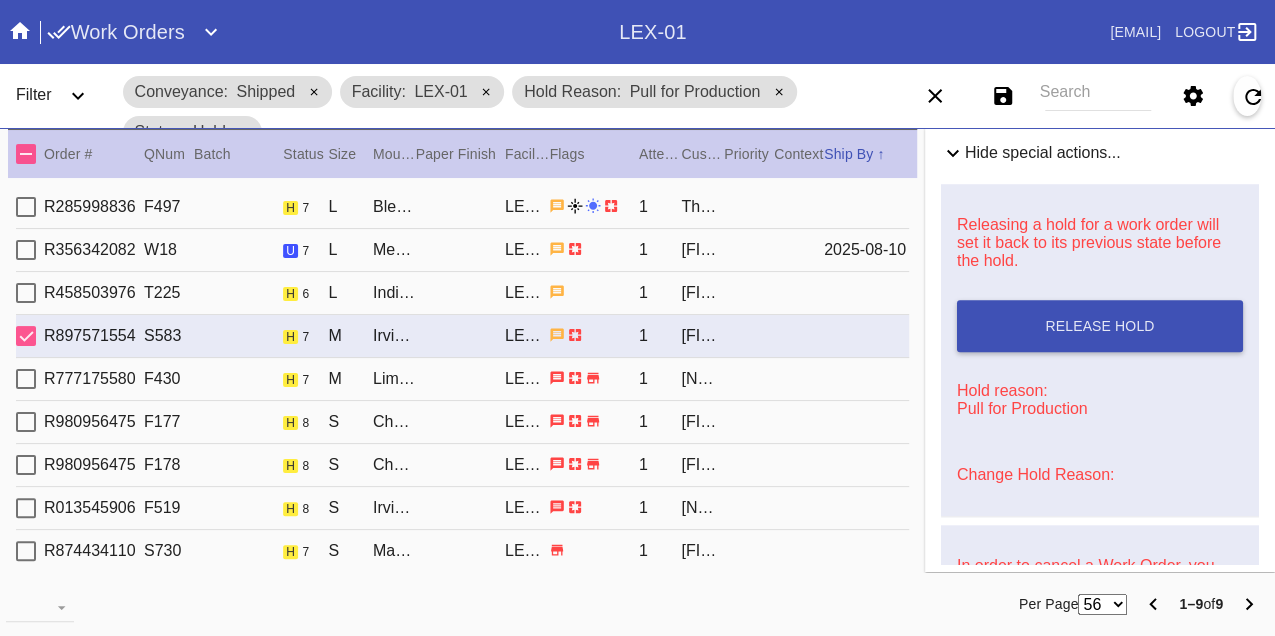 scroll, scrollTop: 948, scrollLeft: 0, axis: vertical 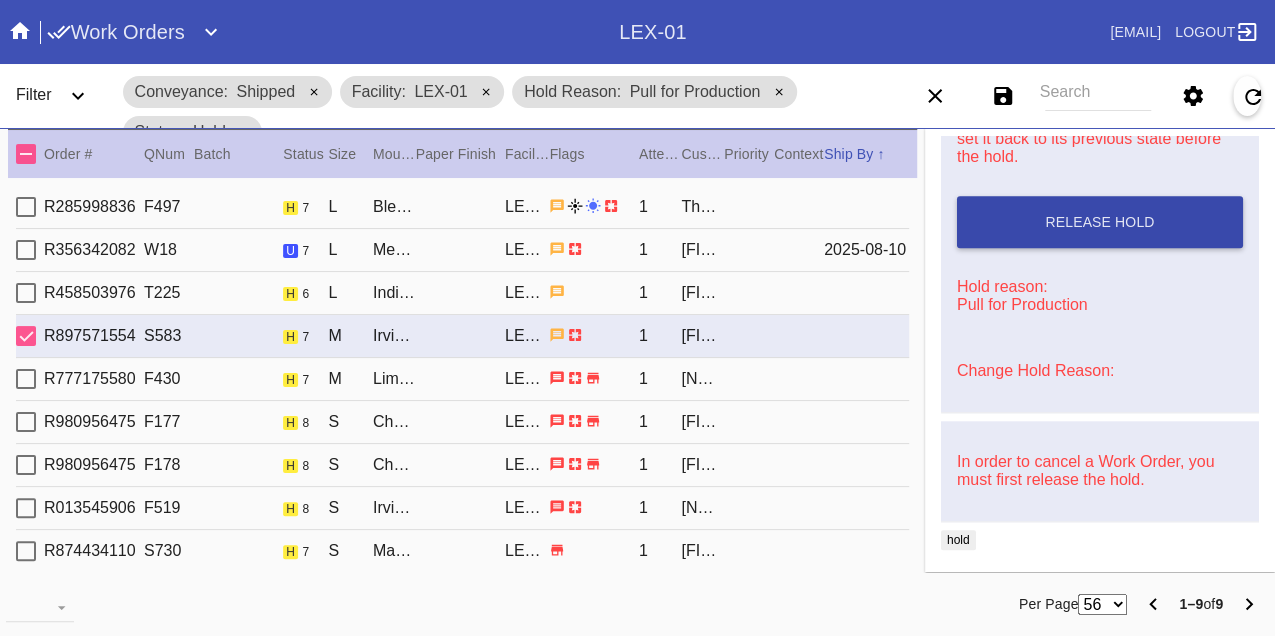 click on "Release Hold" at bounding box center [1100, 222] 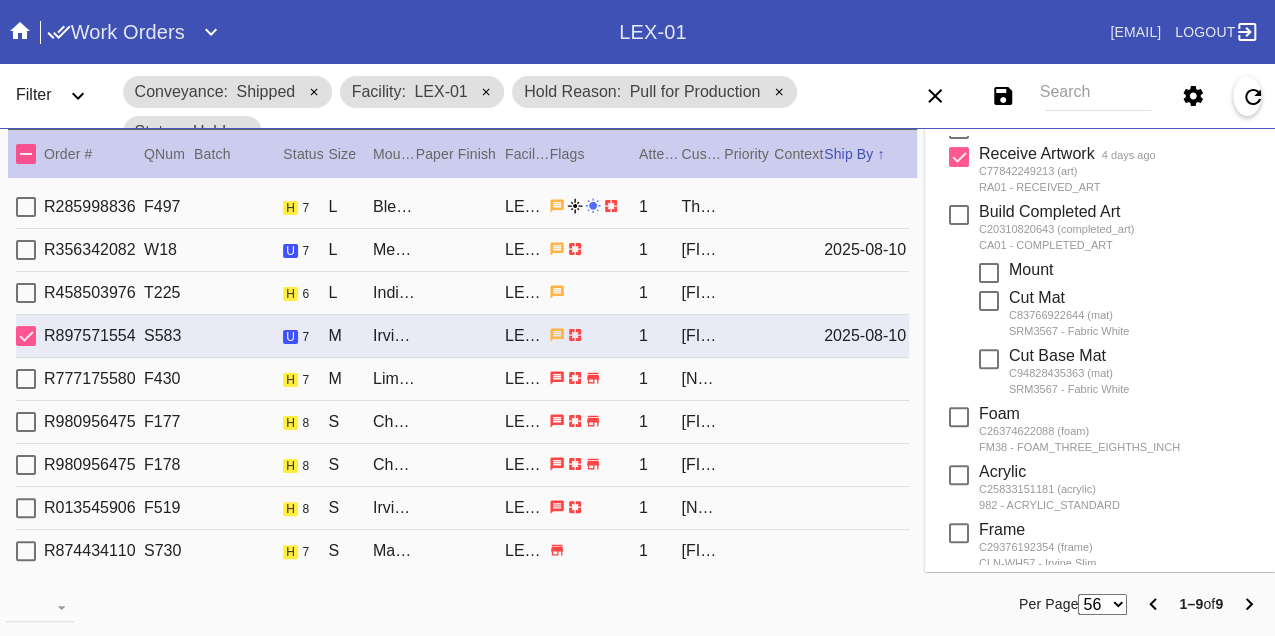 scroll, scrollTop: 0, scrollLeft: 0, axis: both 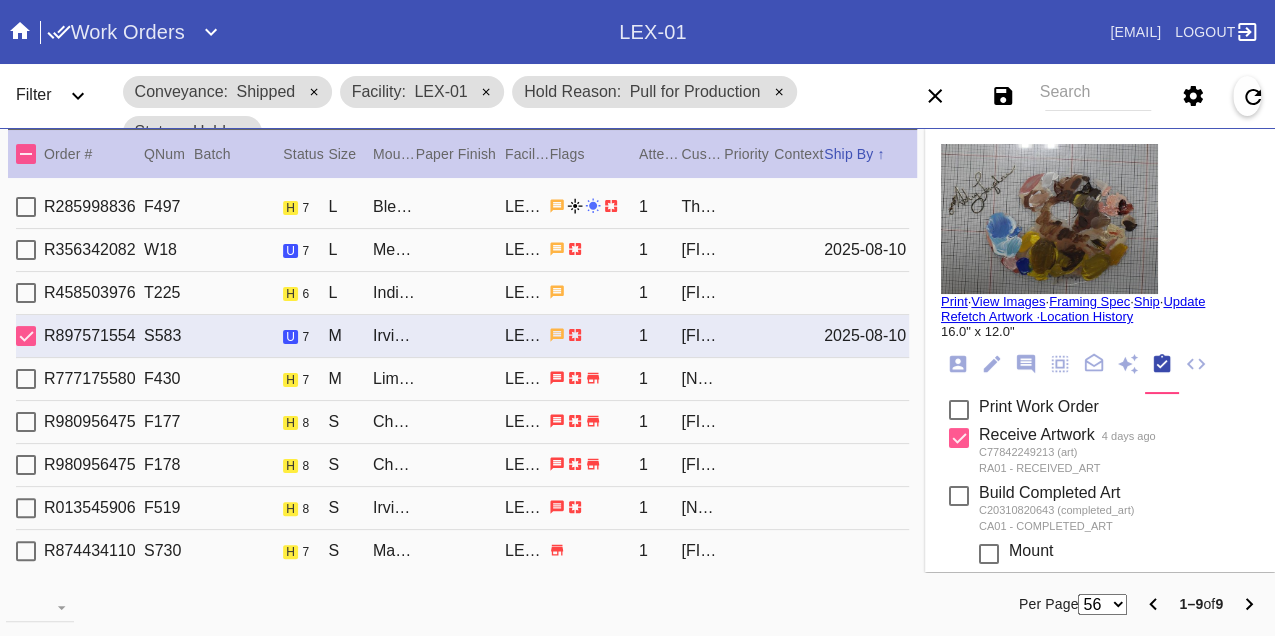 click on "Print" at bounding box center [954, 301] 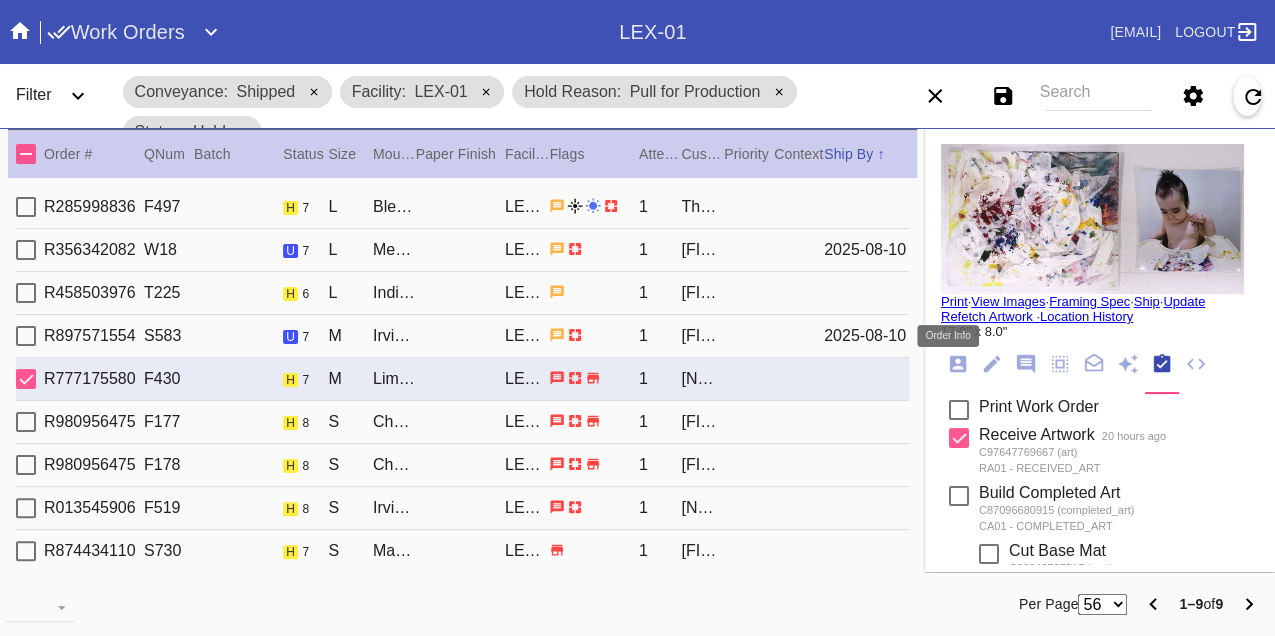 click 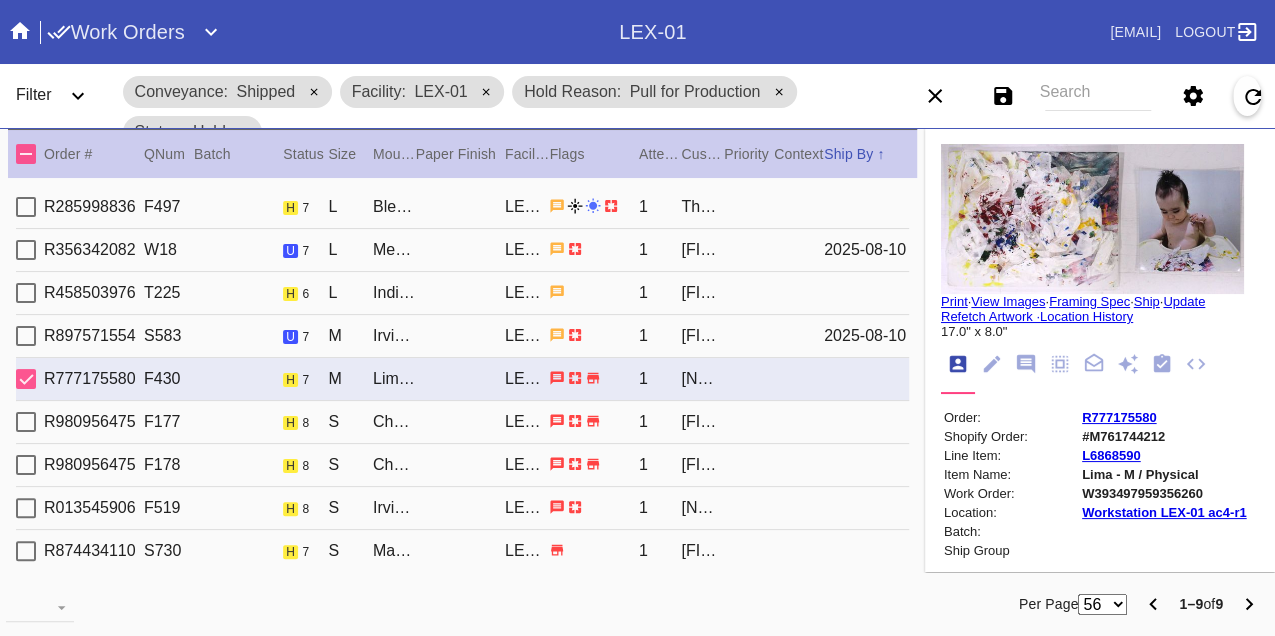 click on "W393497959356260" at bounding box center (1164, 493) 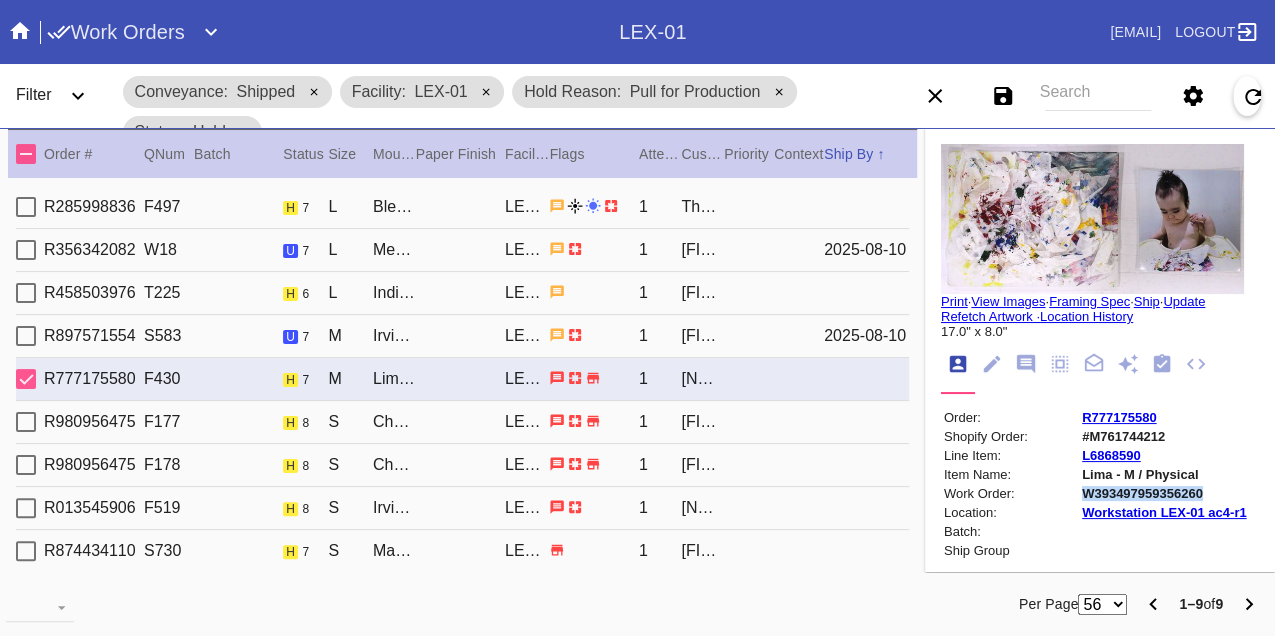 click on "W393497959356260" at bounding box center (1164, 493) 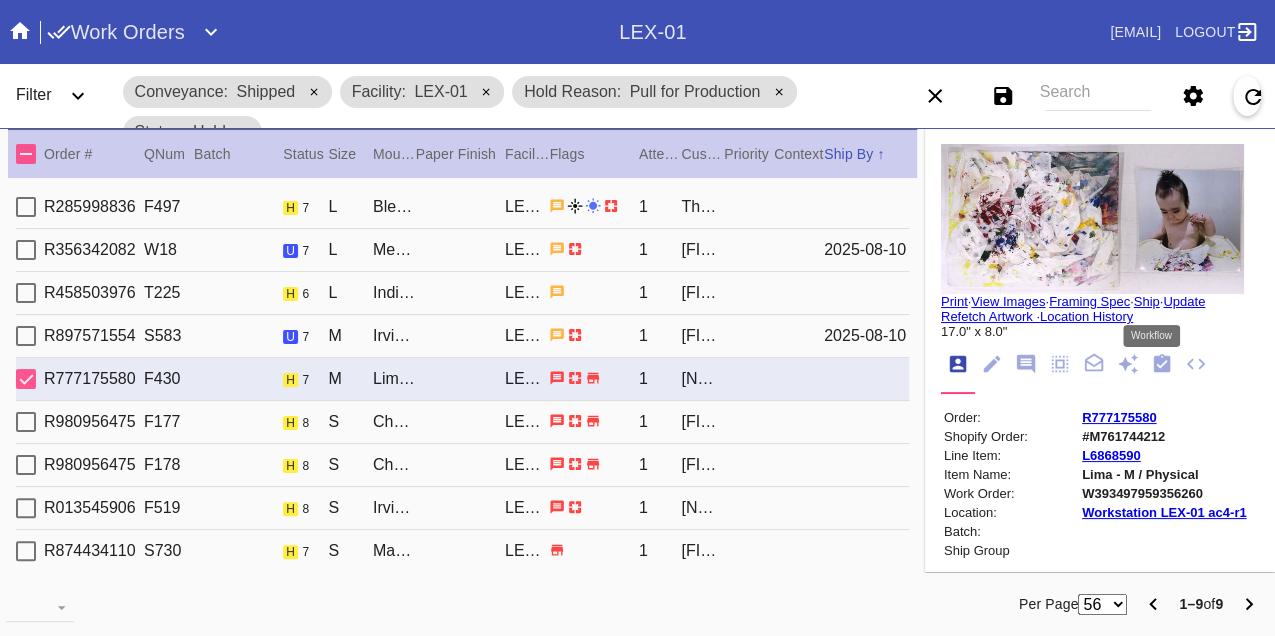 click 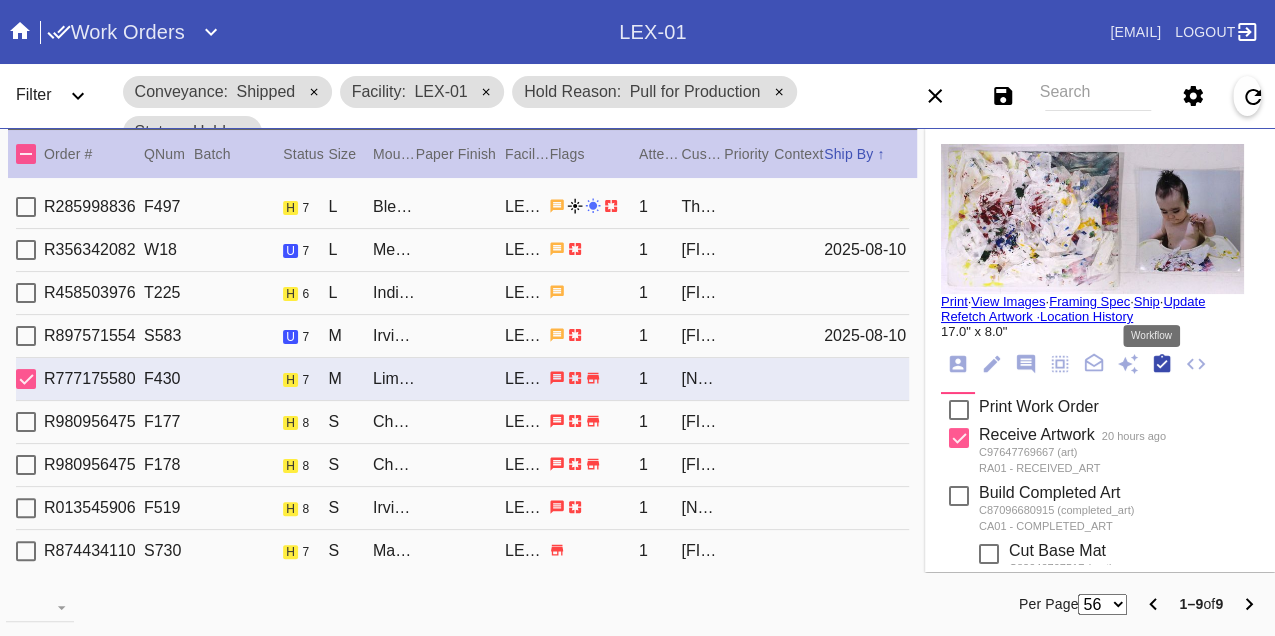 scroll, scrollTop: 318, scrollLeft: 0, axis: vertical 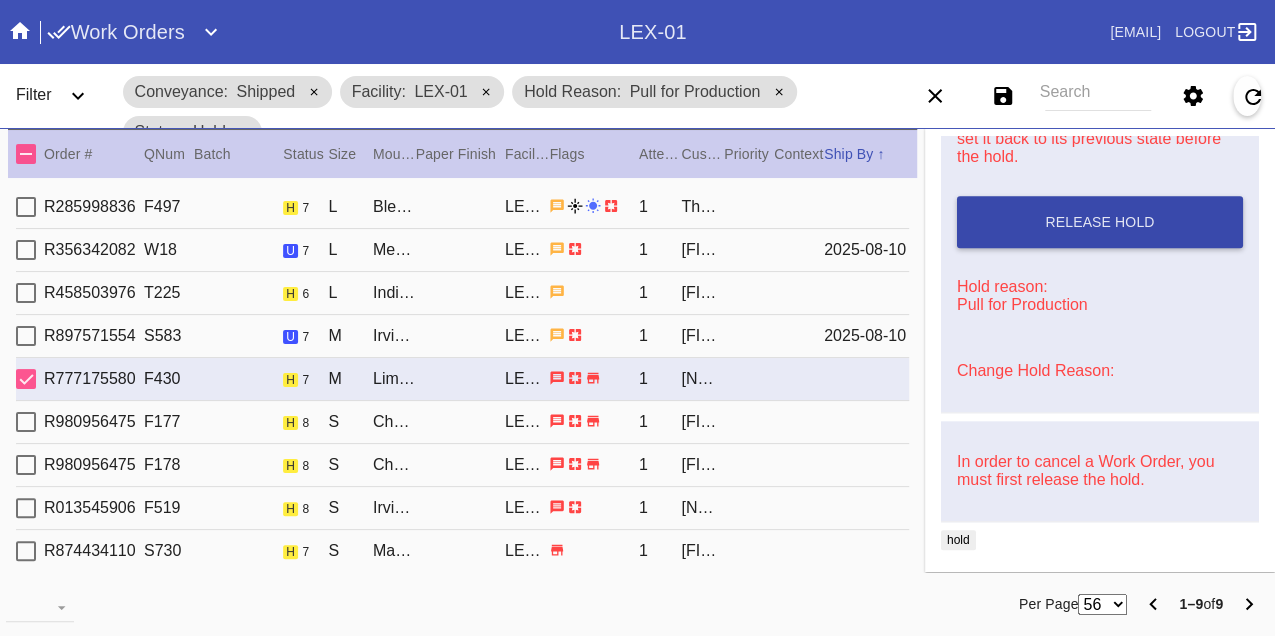 click on "Release Hold" at bounding box center [1100, 222] 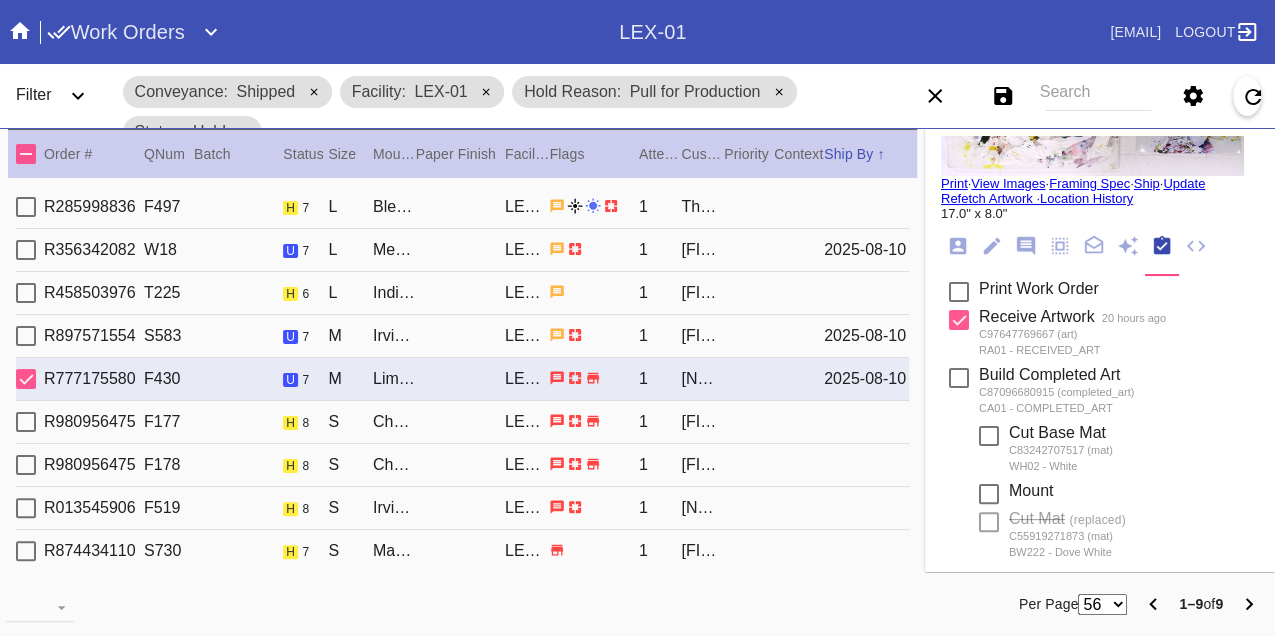 scroll, scrollTop: 0, scrollLeft: 0, axis: both 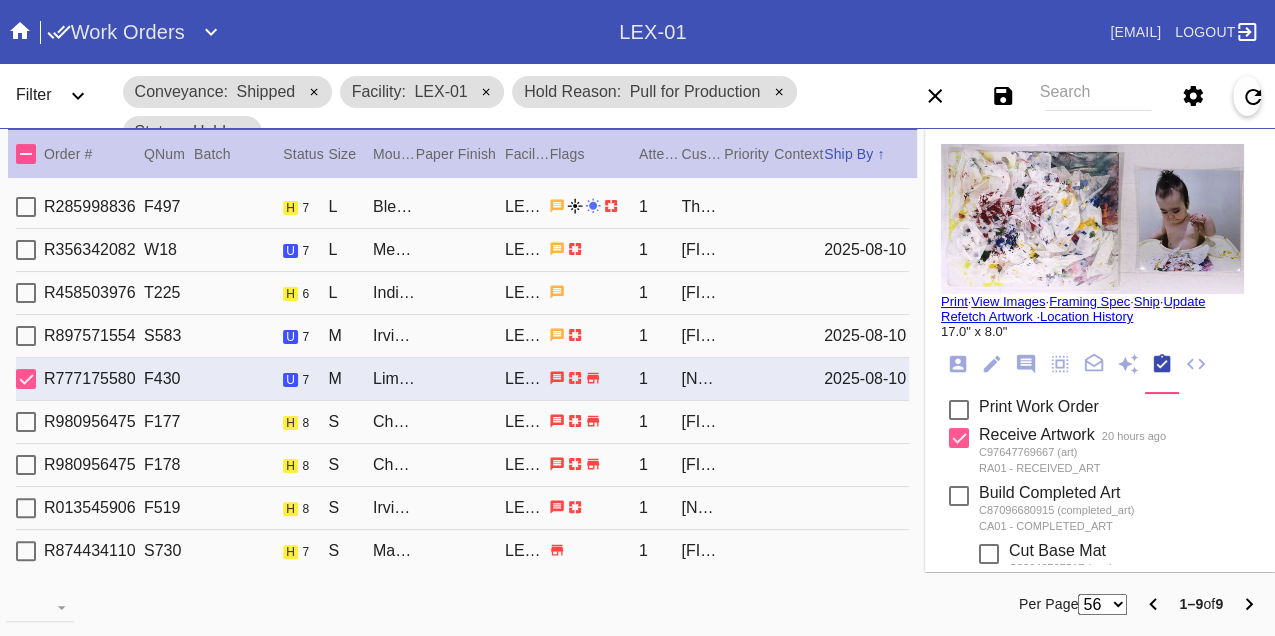 click on "Print" at bounding box center [954, 301] 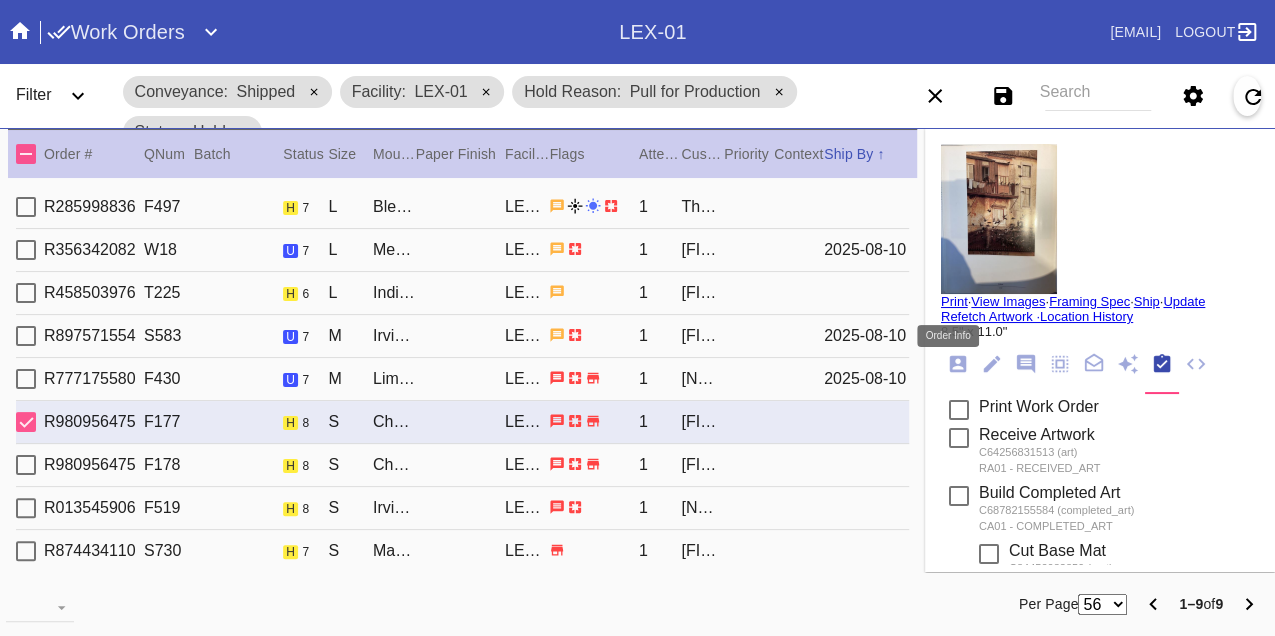 click 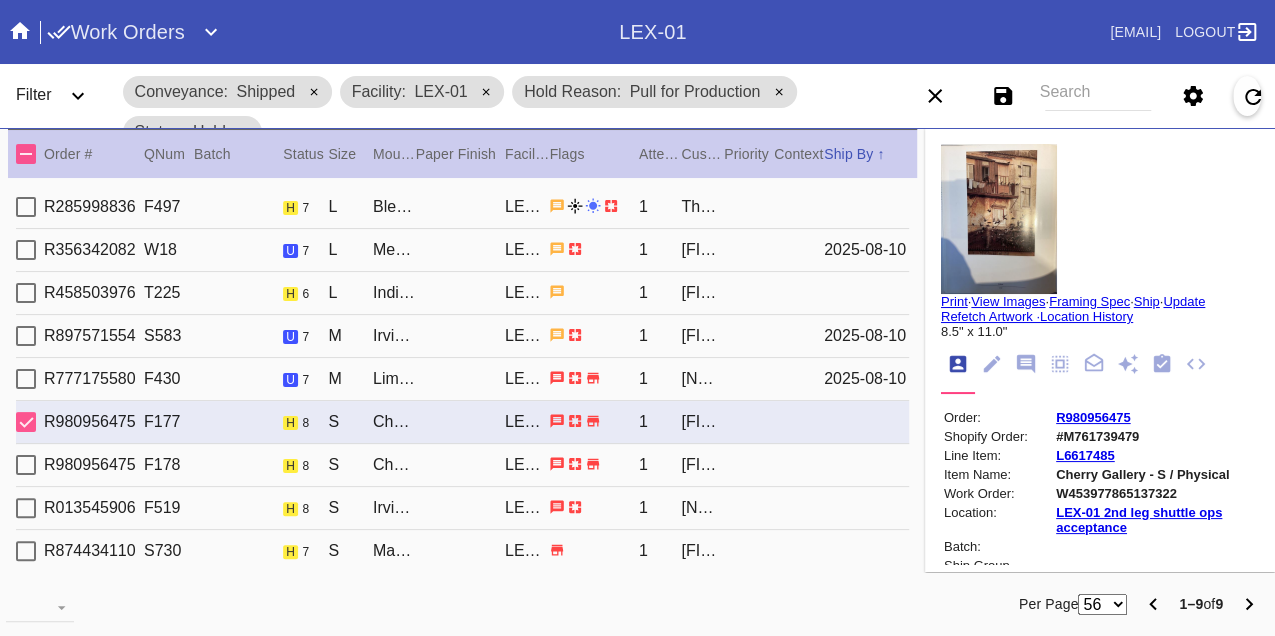 click on "W453977865137322" at bounding box center [1156, 493] 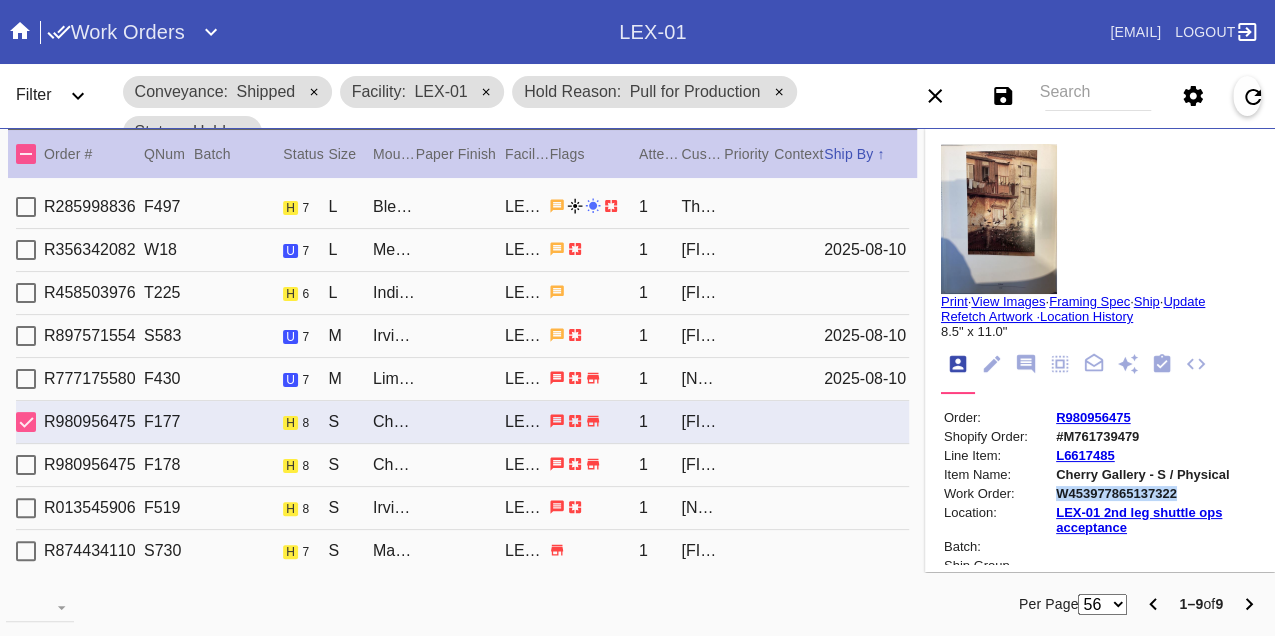 click on "W453977865137322" at bounding box center (1156, 493) 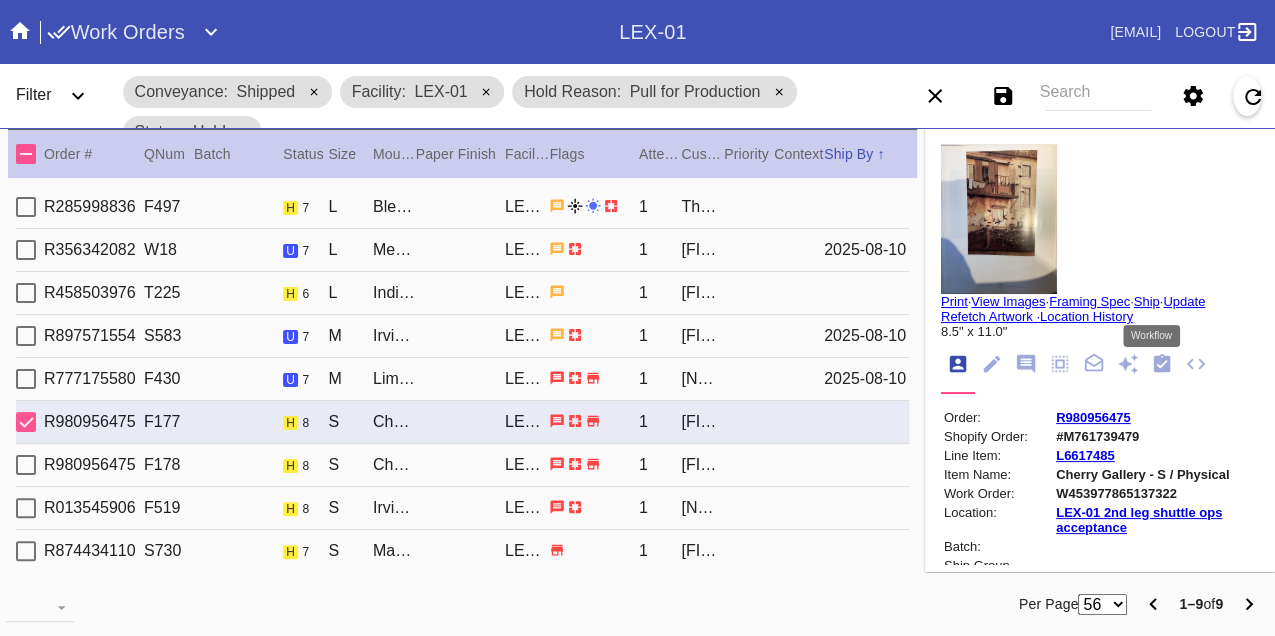 drag, startPoint x: 1159, startPoint y: 364, endPoint x: 1134, endPoint y: 368, distance: 25.317978 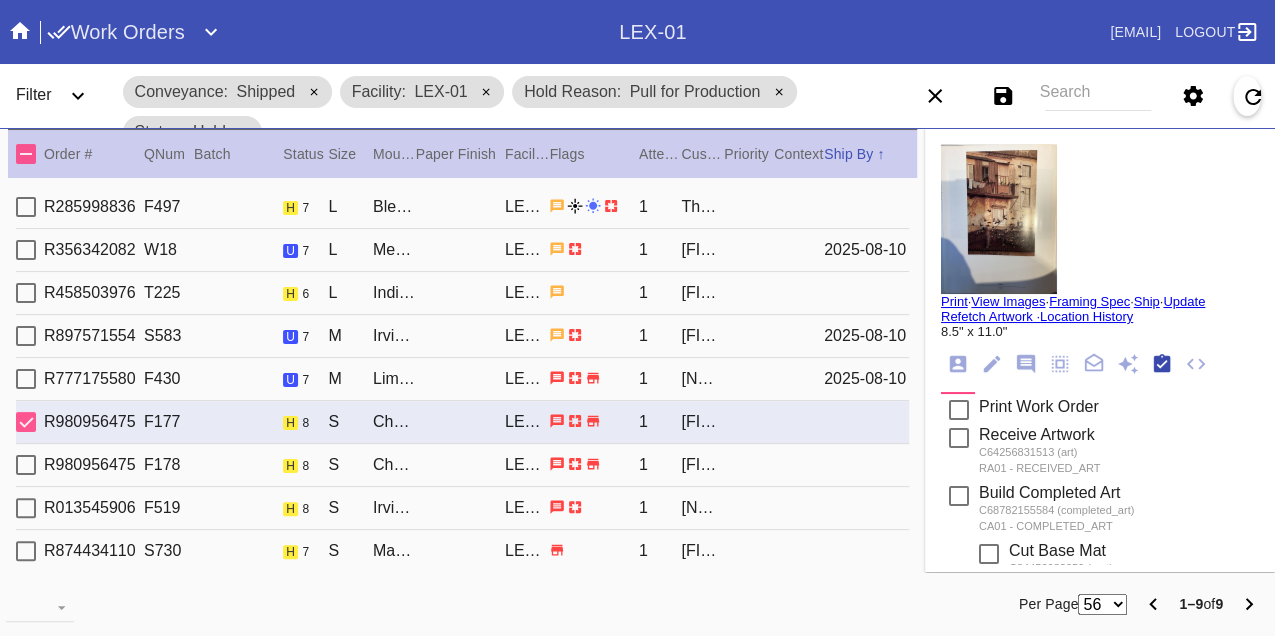 scroll, scrollTop: 318, scrollLeft: 0, axis: vertical 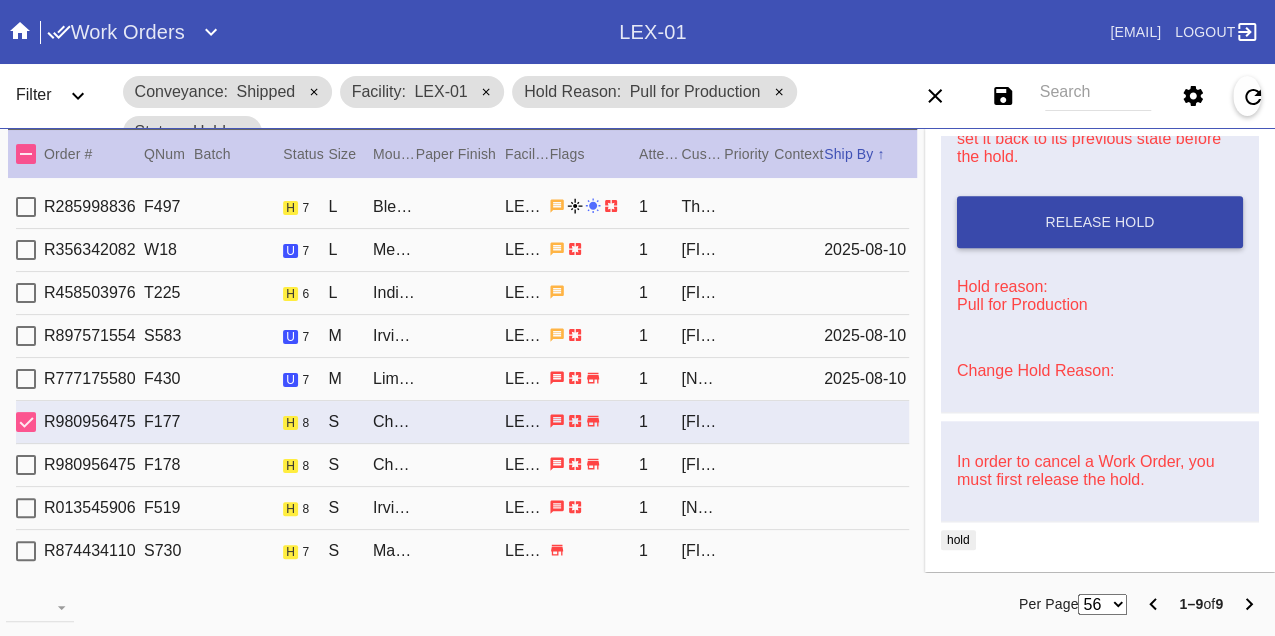 click on "Release Hold" at bounding box center [1100, 222] 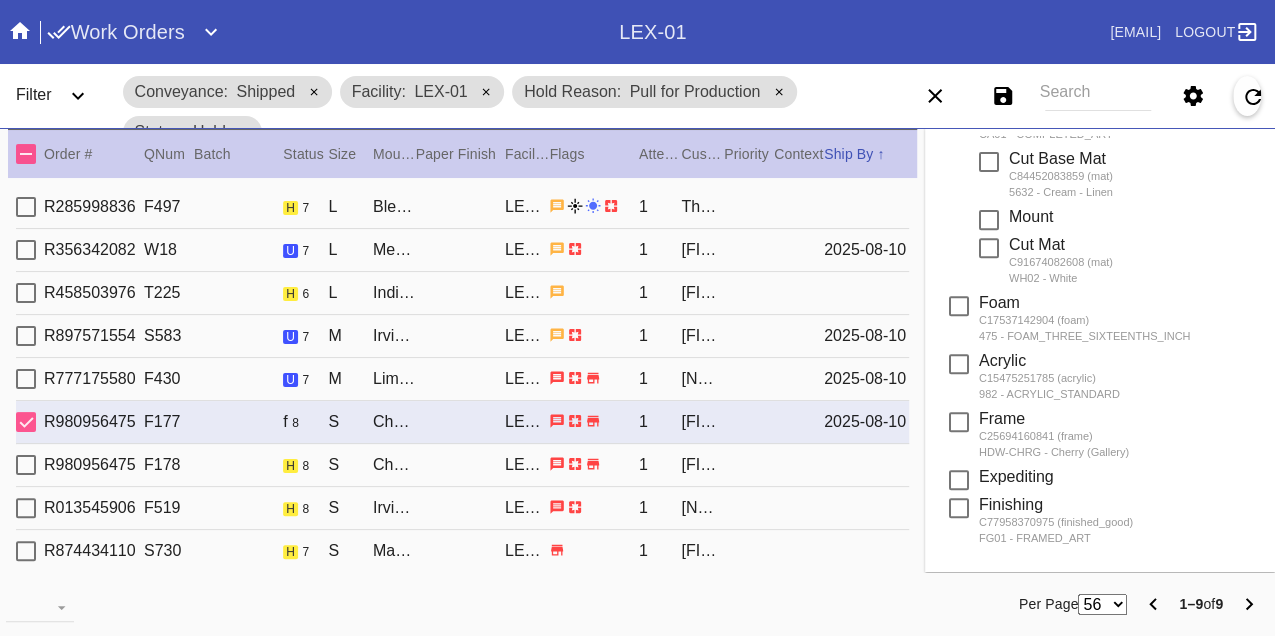 scroll, scrollTop: 0, scrollLeft: 0, axis: both 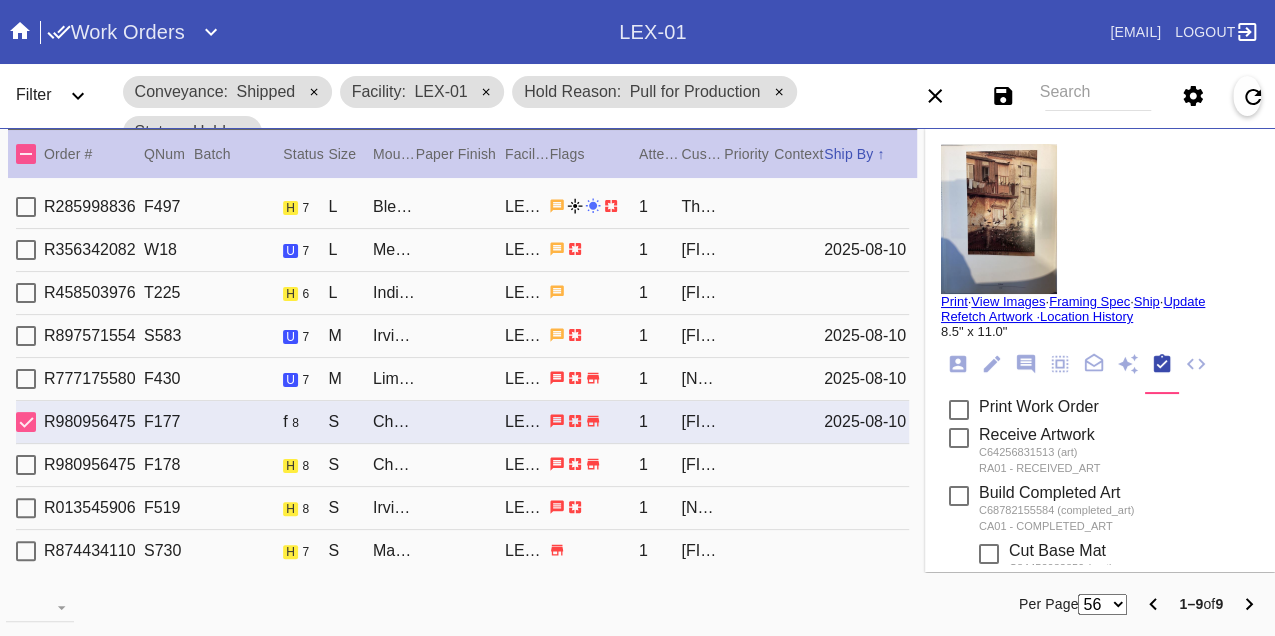 click on "Print" at bounding box center (954, 301) 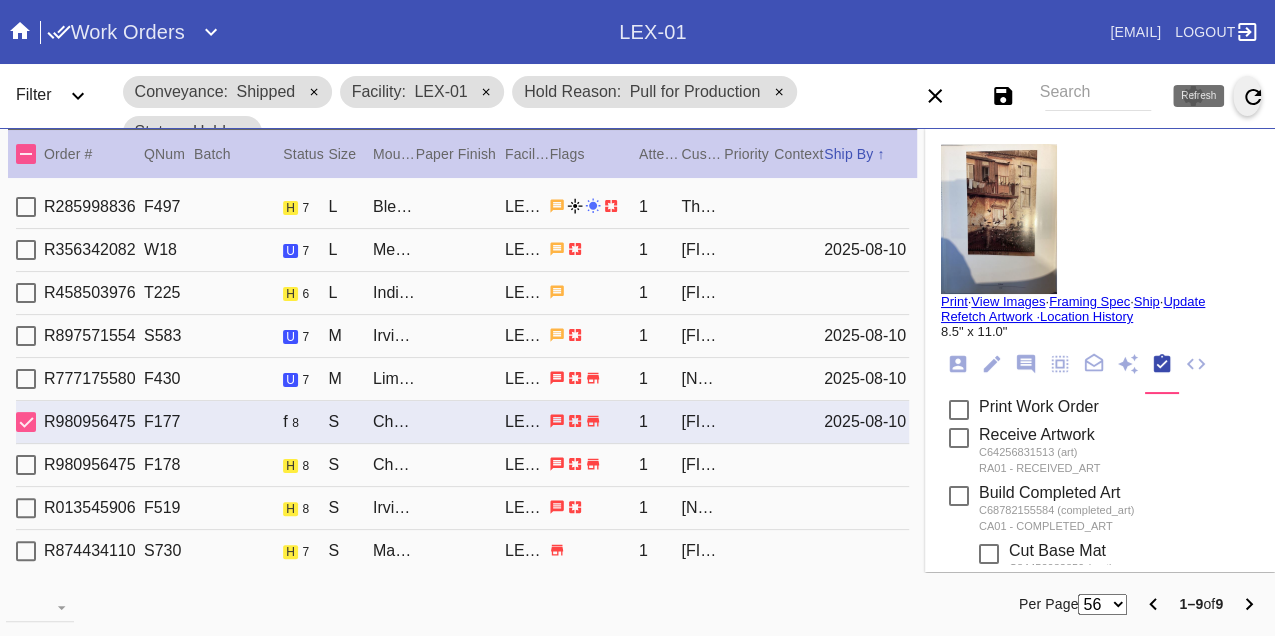 click 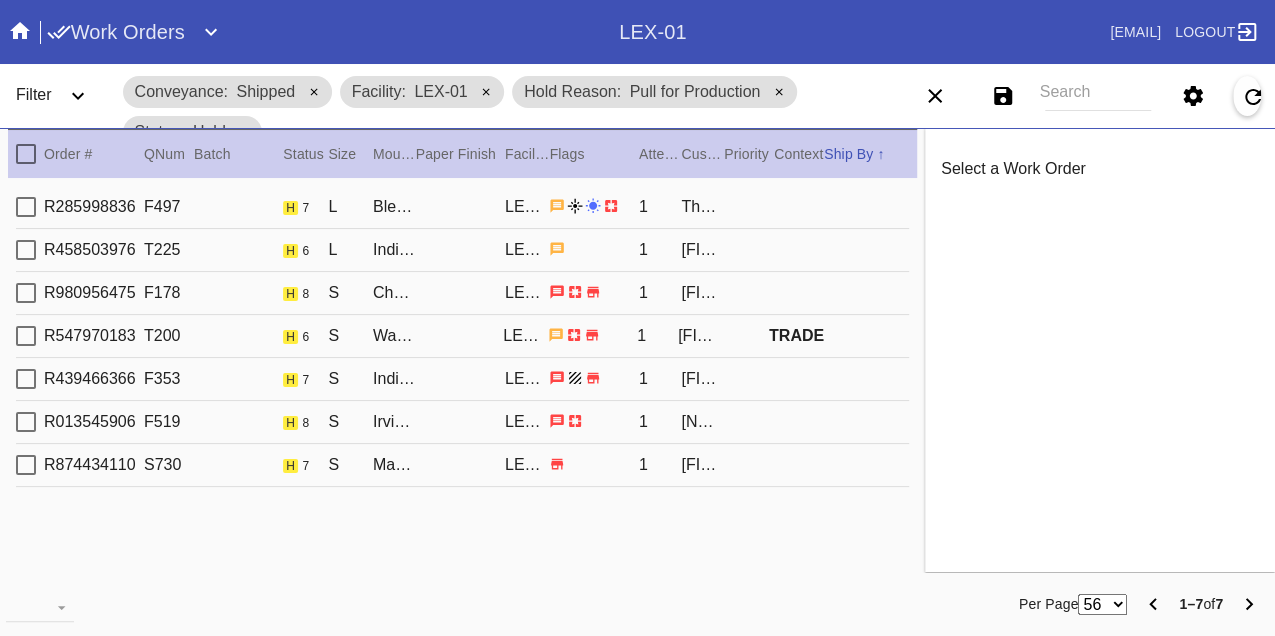 click on "R285998836 F497 h   7 L Bleached Maple Gallery / White LEX-01 1 The Shahery Family" at bounding box center (462, 207) 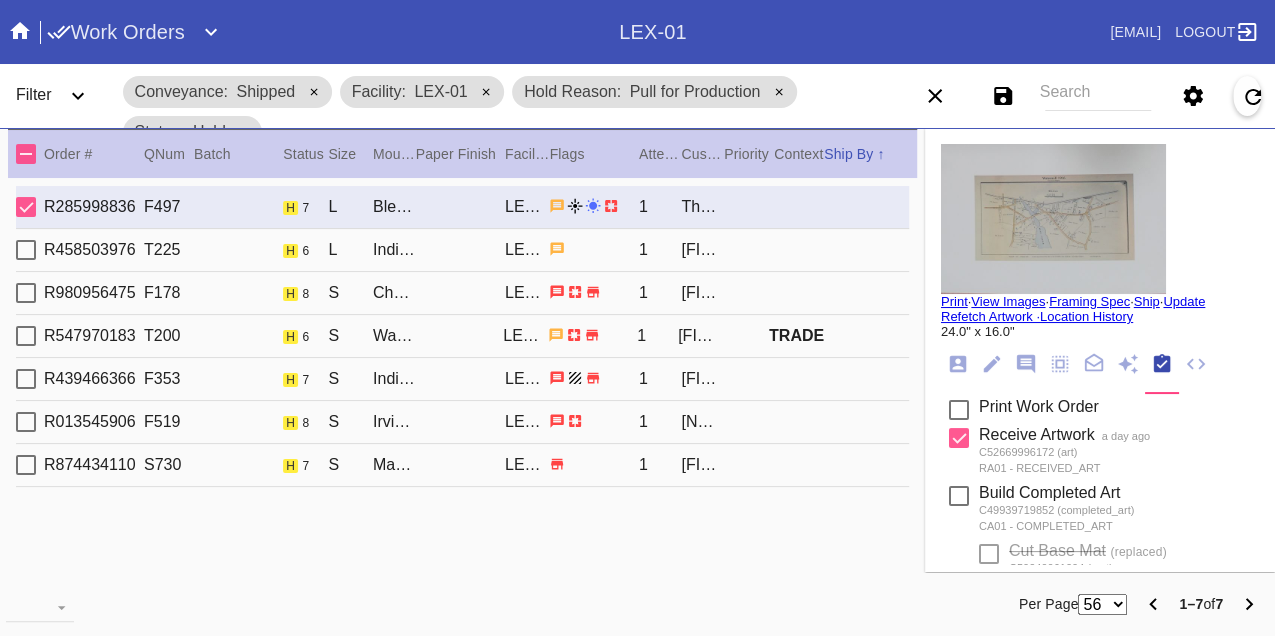 click on "R458503976 T225 h   6 L Indigo Walnut Gallery / Dove White LEX-01 1 Patrick Barry" at bounding box center (462, 250) 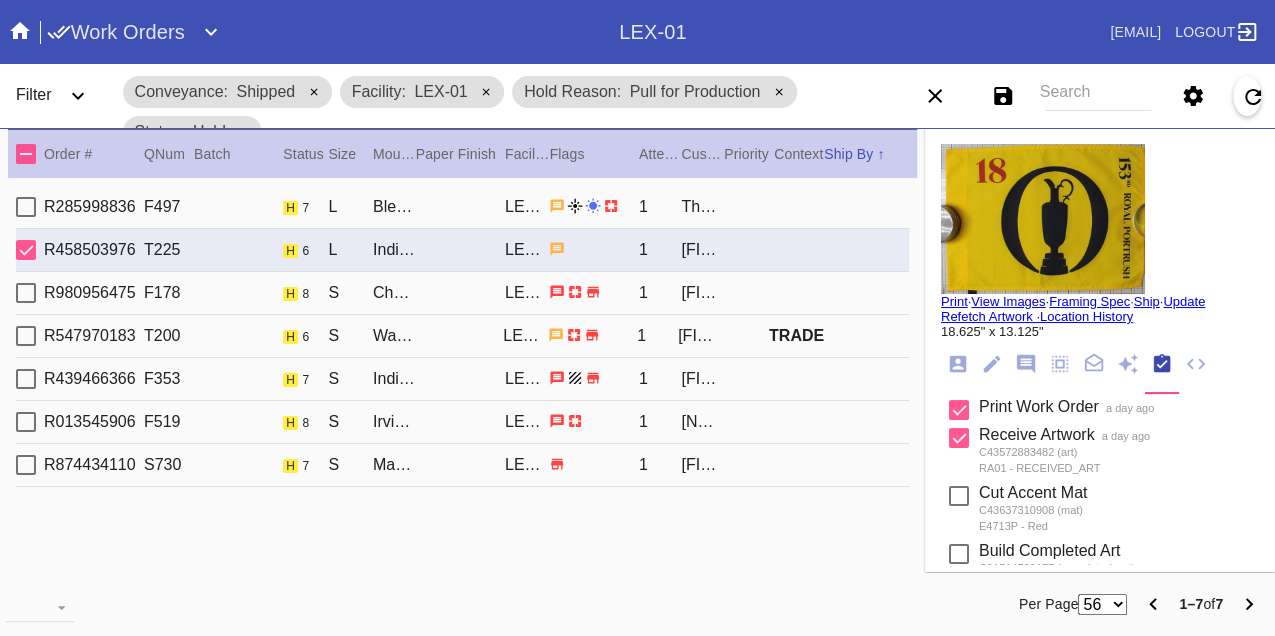 click on "R980956475 F178 h   8 S Cherry (Gallery) / White LEX-01 1 Grace Steinhauser" at bounding box center [462, 293] 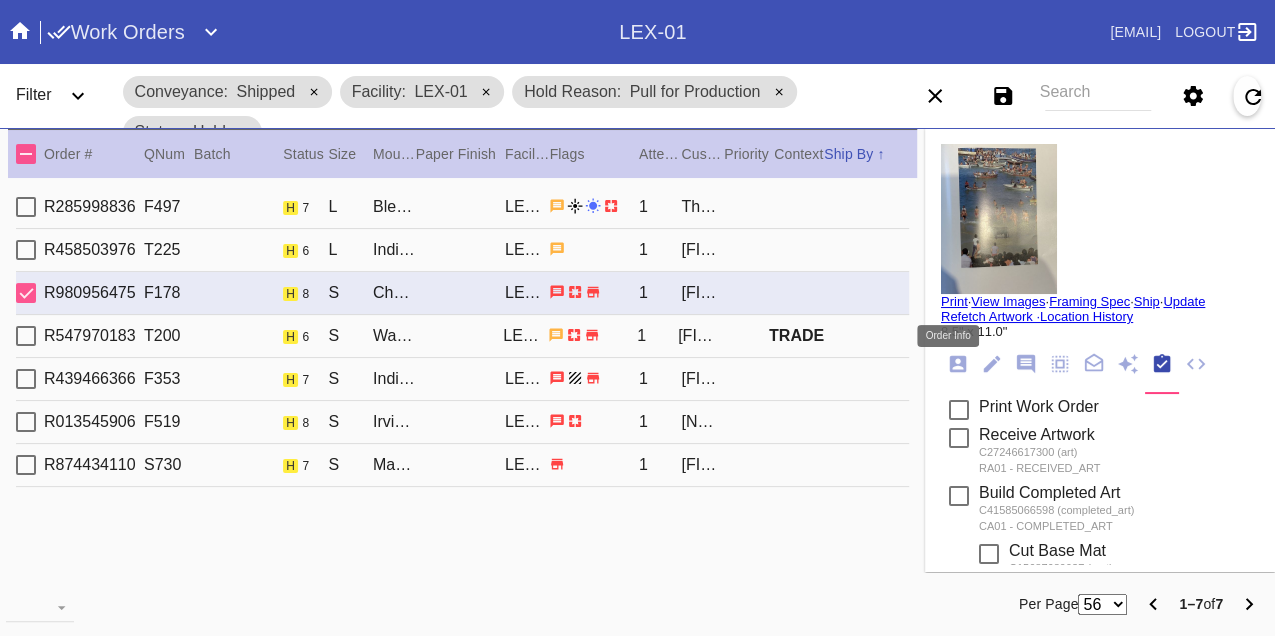 click 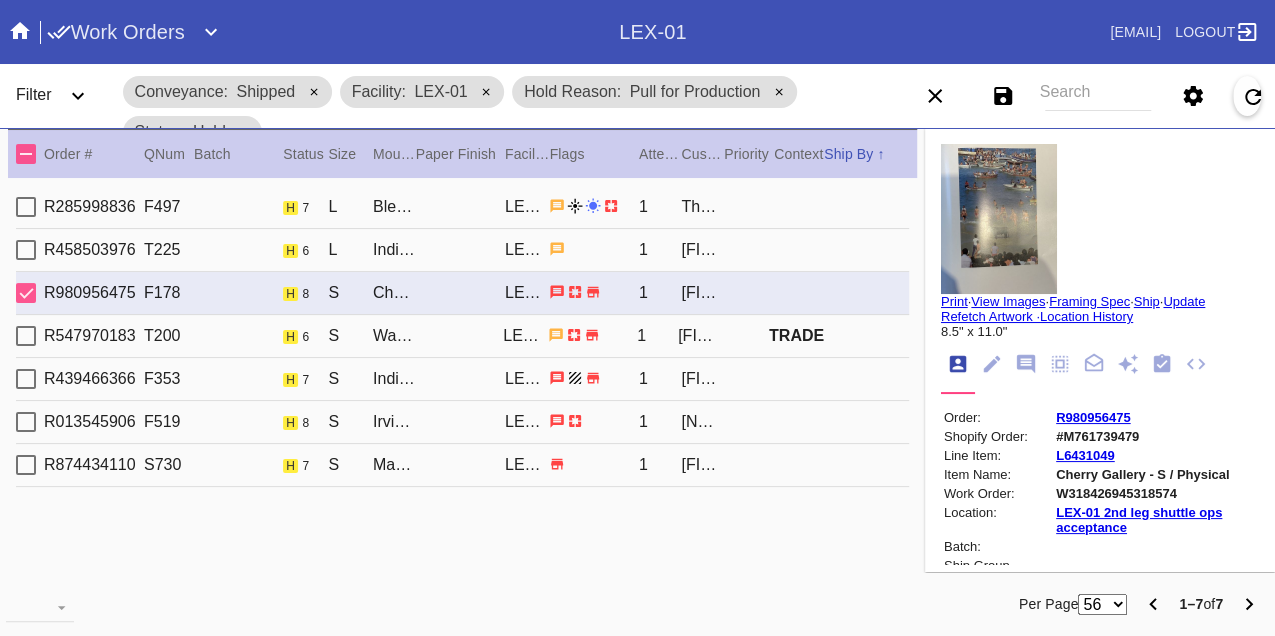 click on "W318426945318574" at bounding box center [1156, 493] 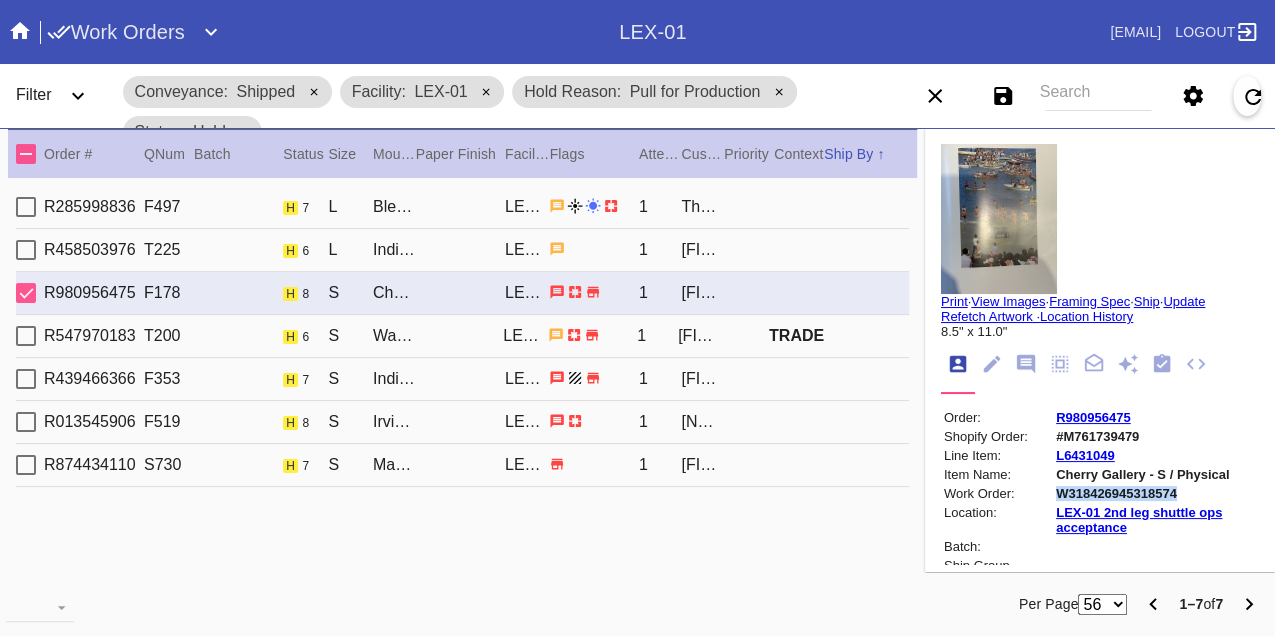 click on "W318426945318574" at bounding box center (1156, 493) 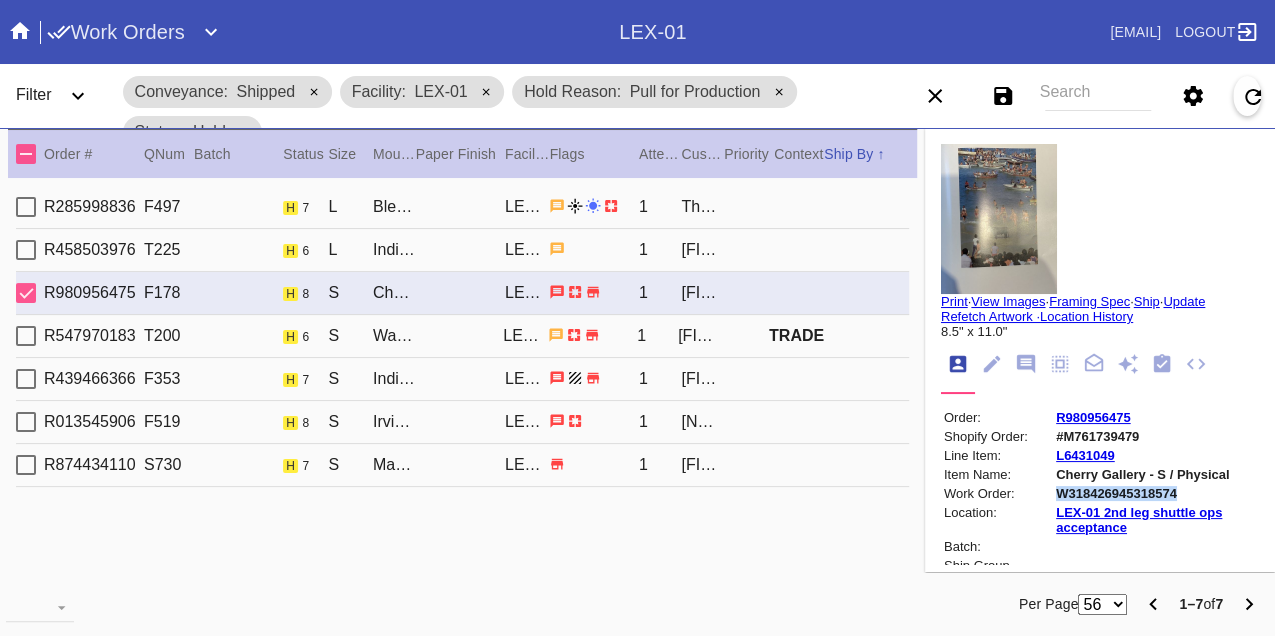 click on "Print" at bounding box center (954, 301) 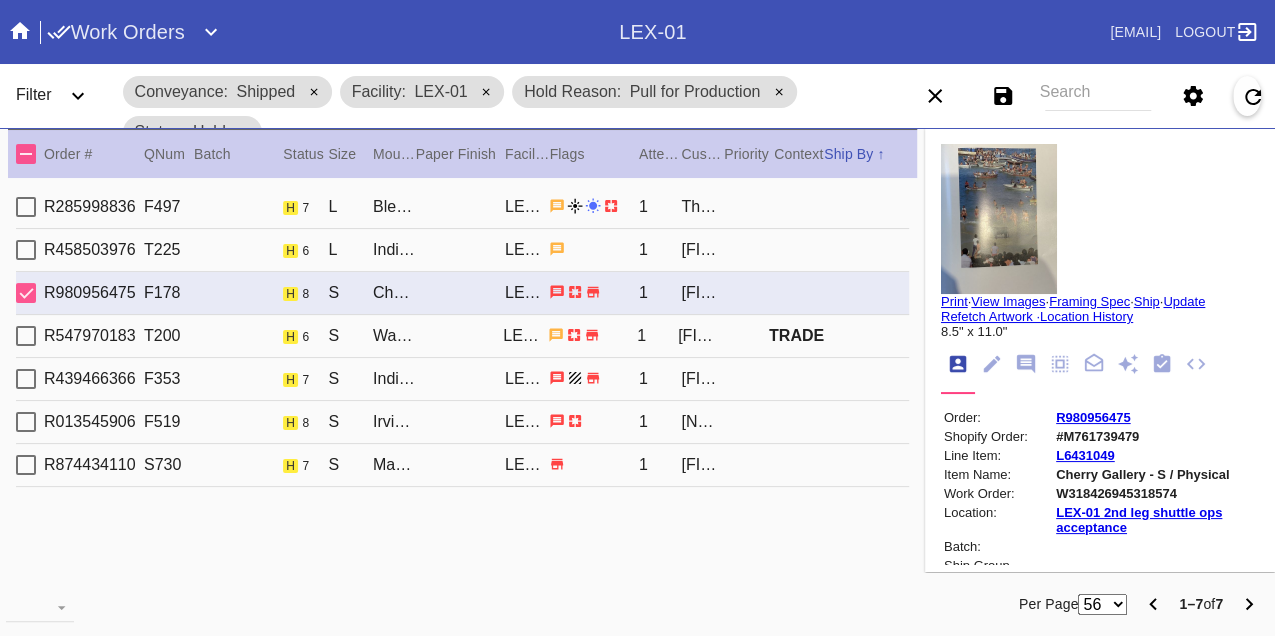 click on "R547970183 T200 h   6 S Walnut (Gallery) / White LEX-01 1 Annabelle Murphy
TRADE" at bounding box center [462, 336] 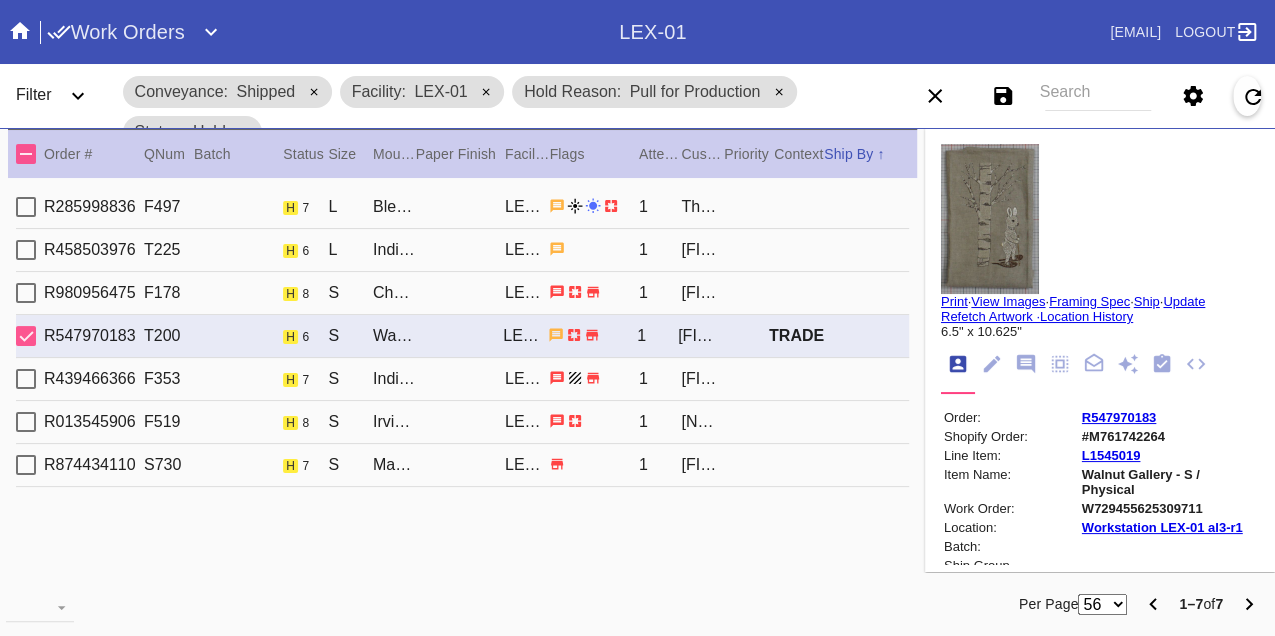 click on "W729455625309711" at bounding box center [1169, 508] 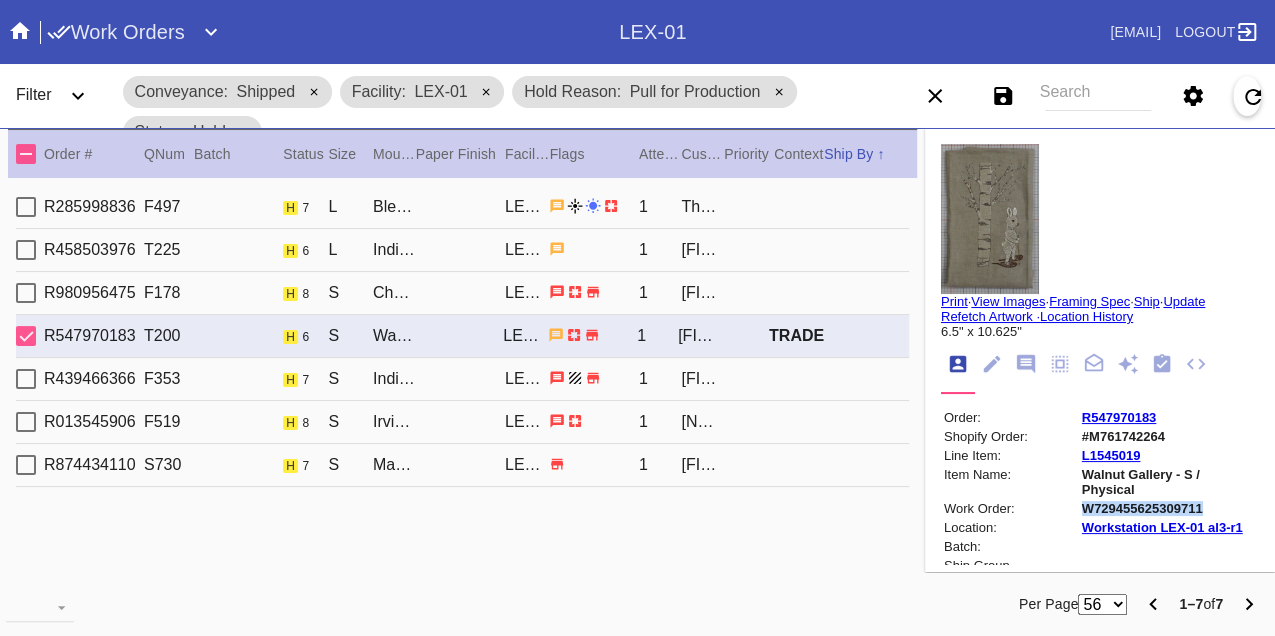 click on "W729455625309711" at bounding box center [1169, 508] 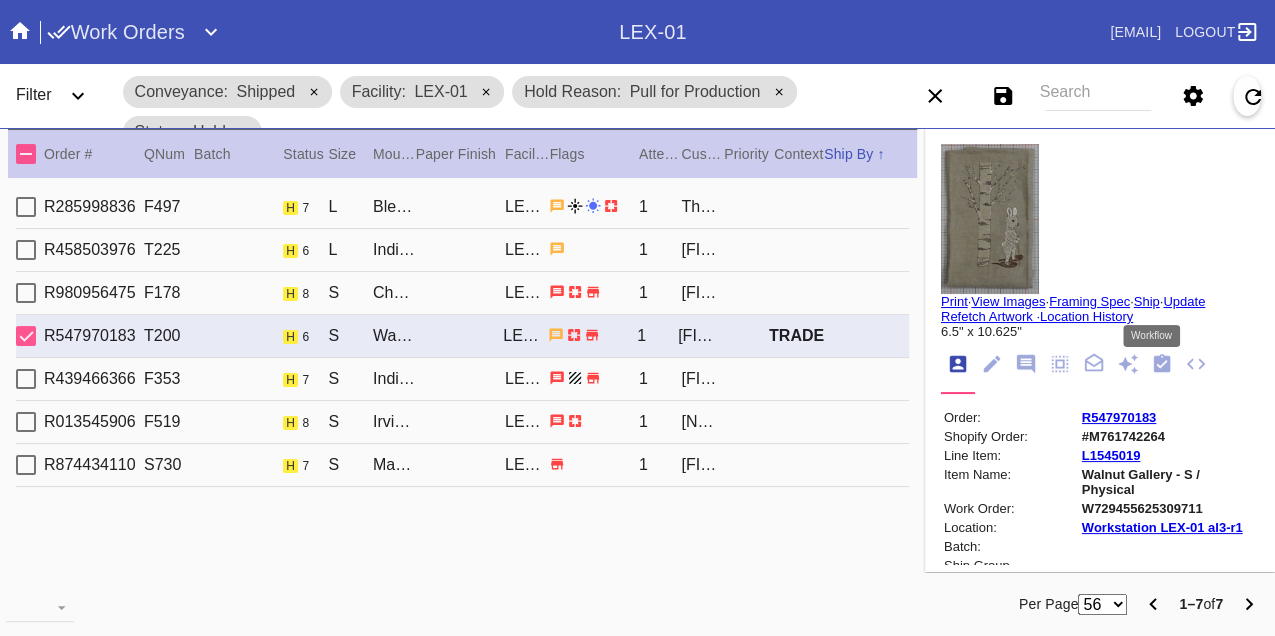 click 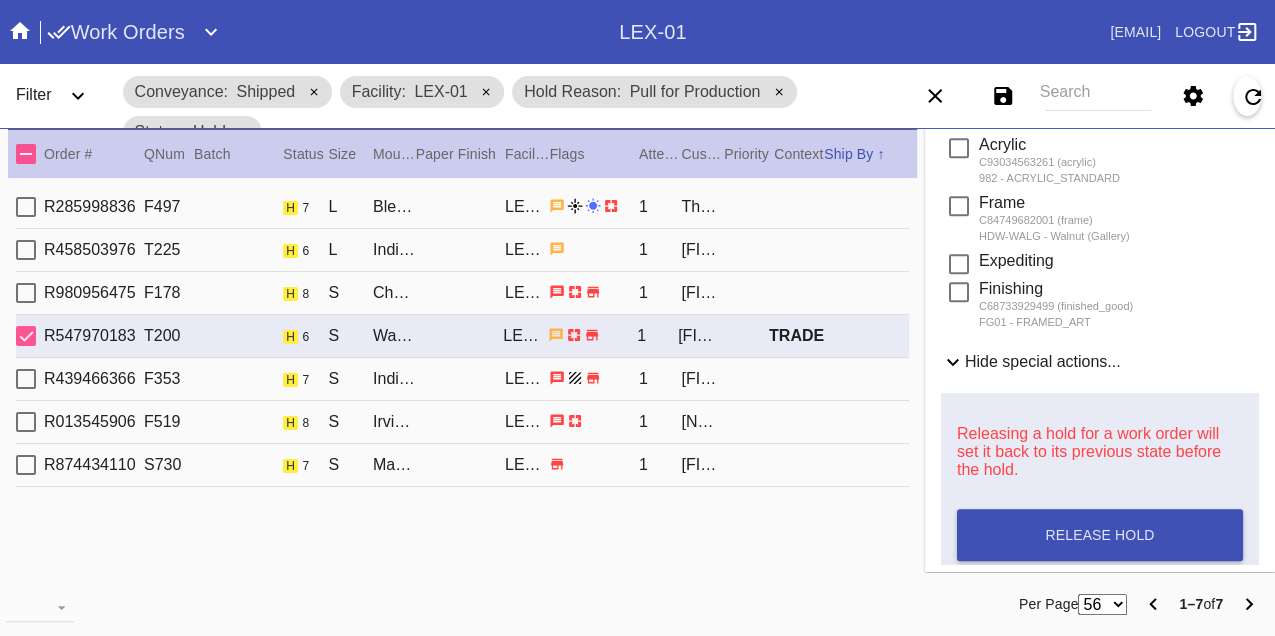 scroll, scrollTop: 1007, scrollLeft: 0, axis: vertical 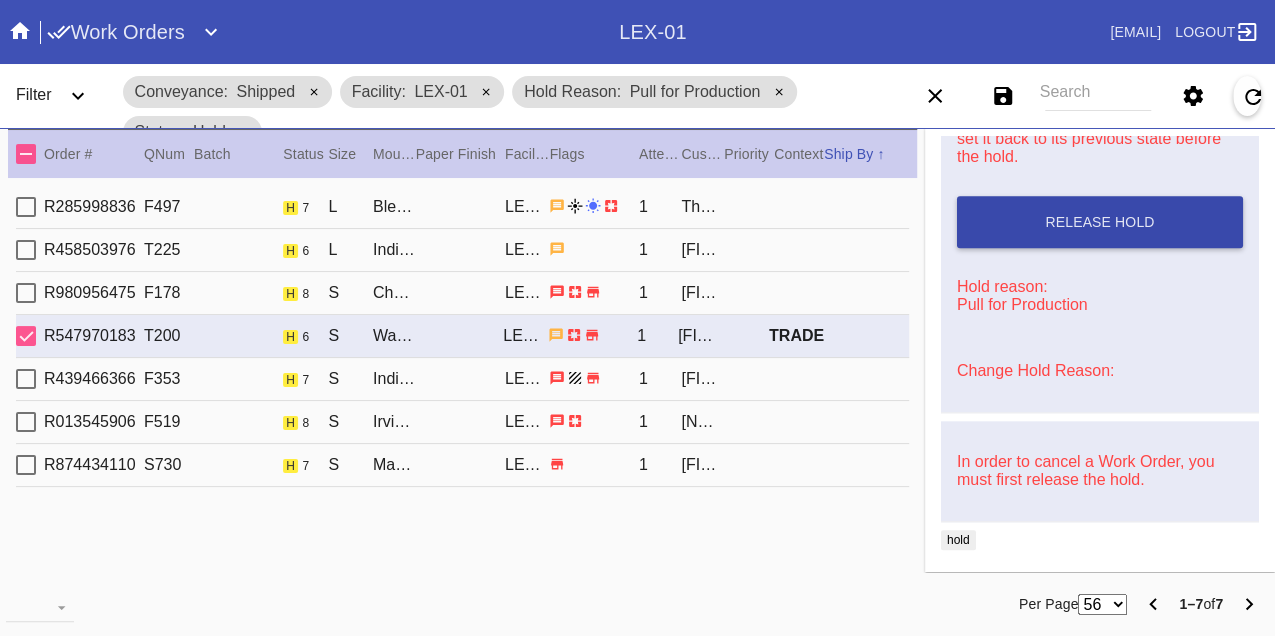 click on "Release Hold" at bounding box center (1100, 222) 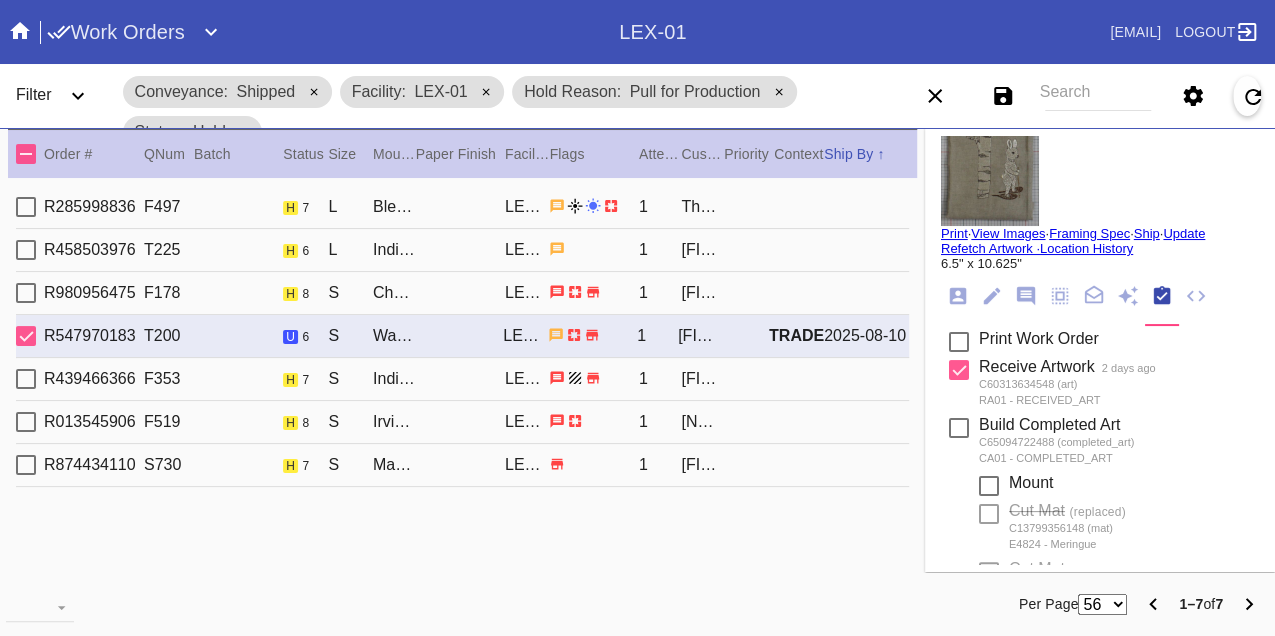 scroll, scrollTop: 0, scrollLeft: 0, axis: both 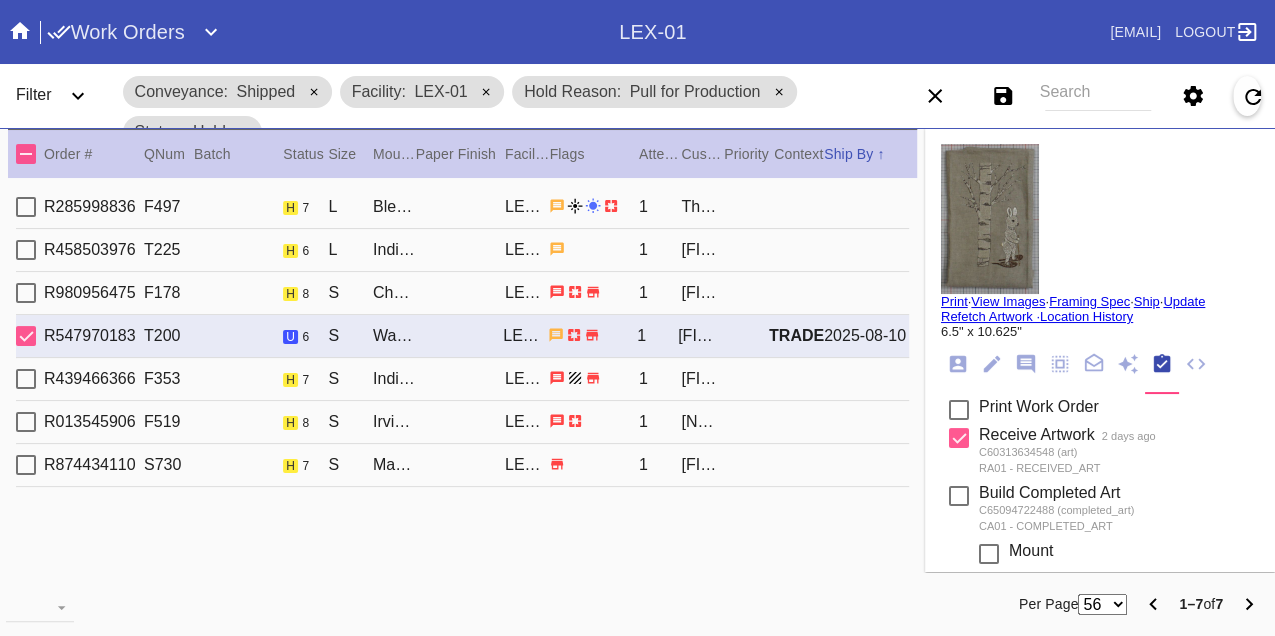 click on "Print" at bounding box center [954, 301] 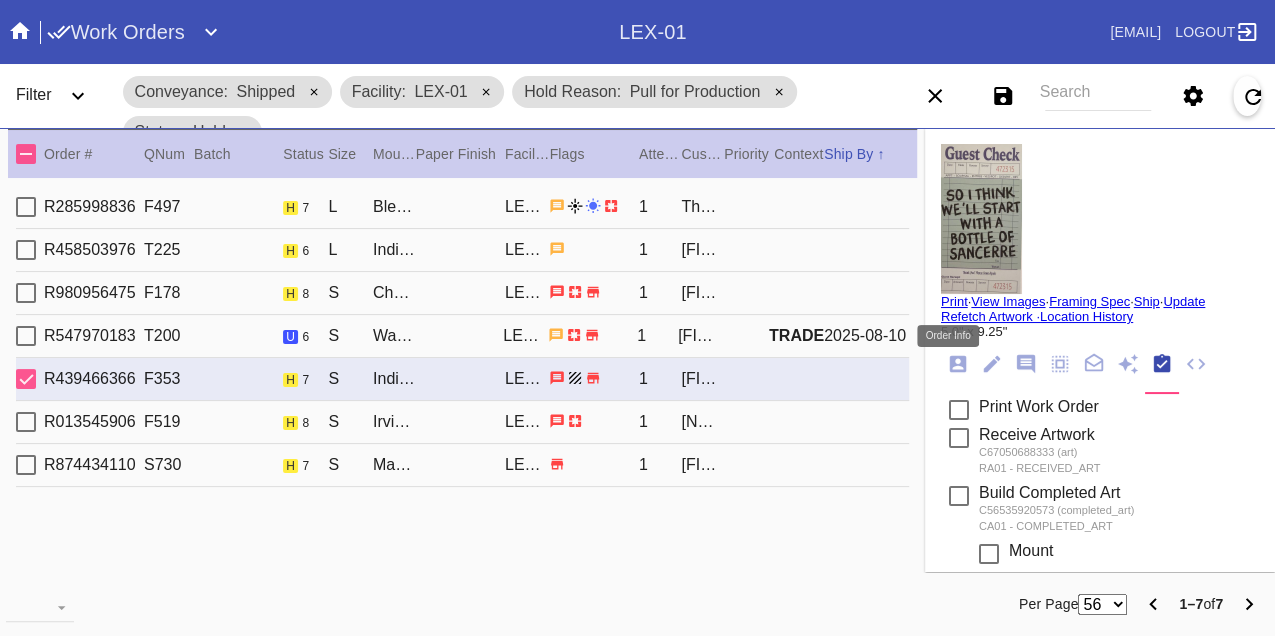 click 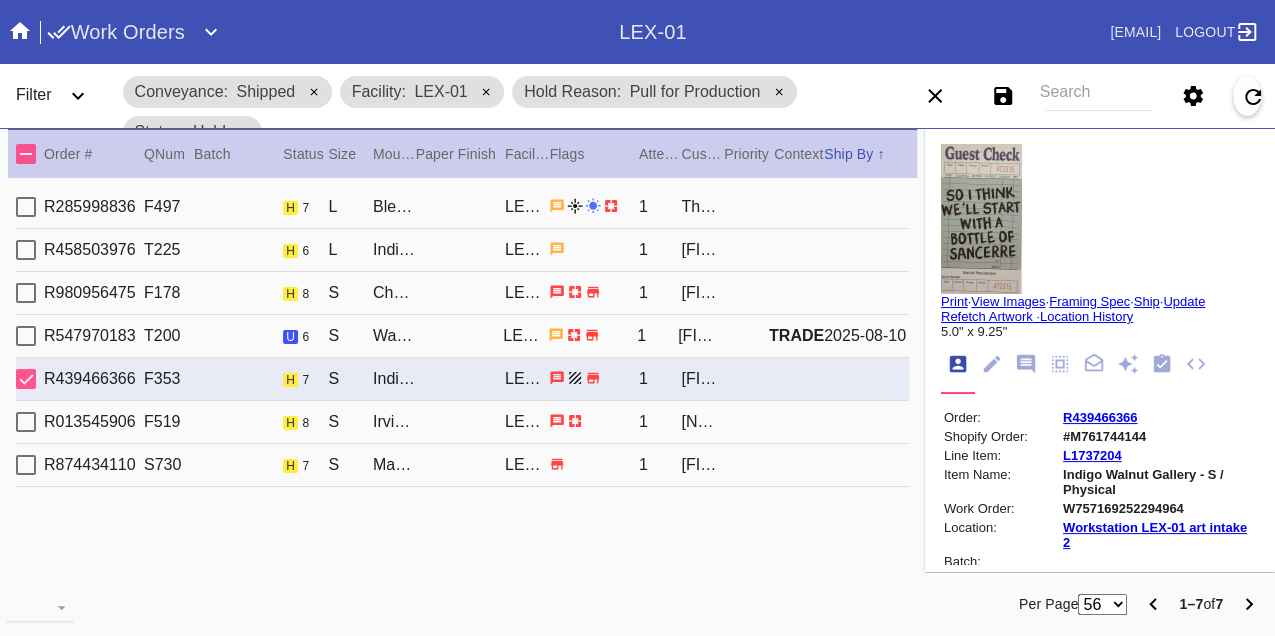 click on "W757169252294964" at bounding box center (1159, 508) 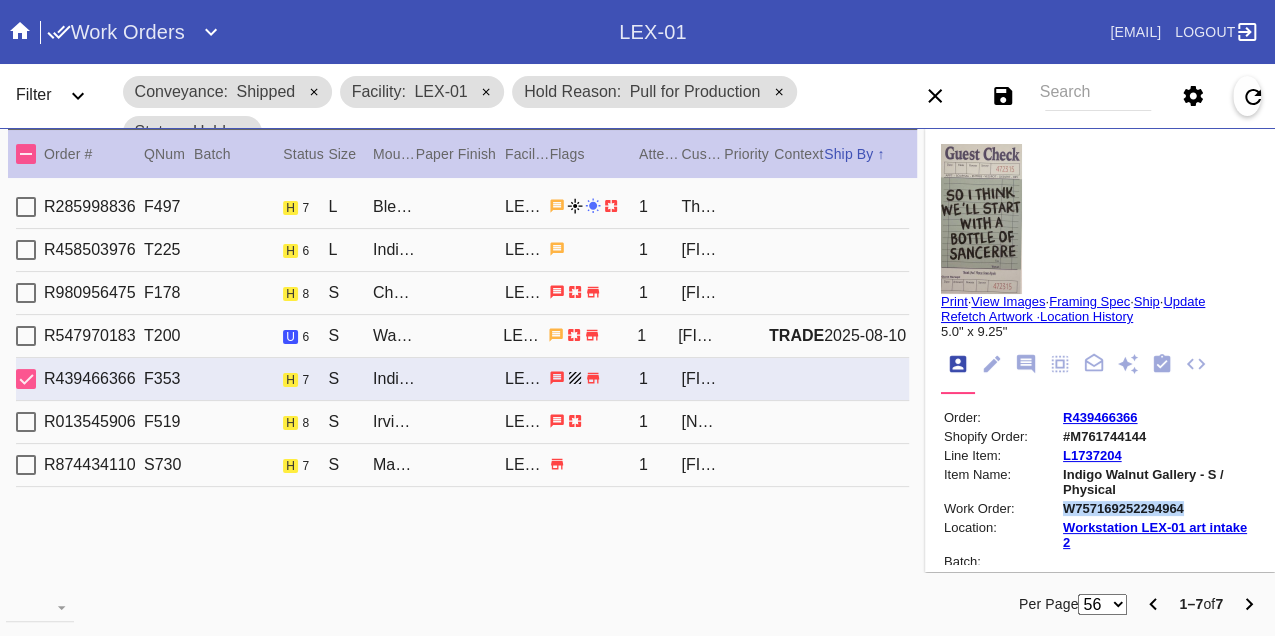 click on "W757169252294964" at bounding box center (1159, 508) 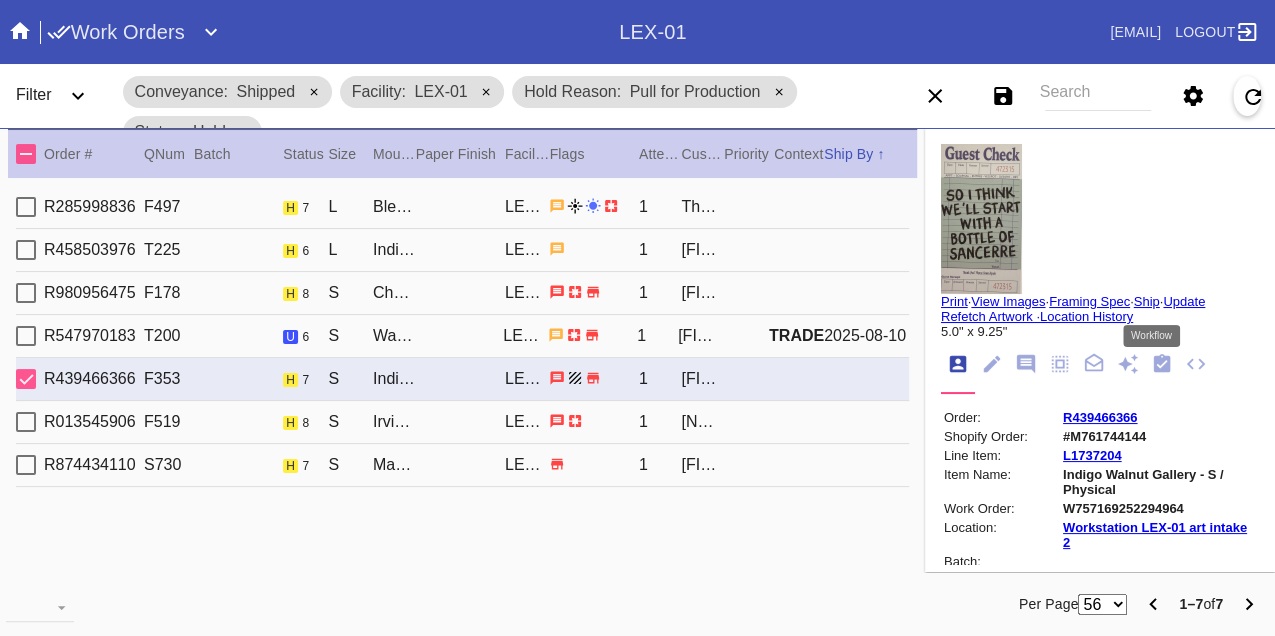 drag, startPoint x: 1150, startPoint y: 362, endPoint x: 1129, endPoint y: 370, distance: 22.472204 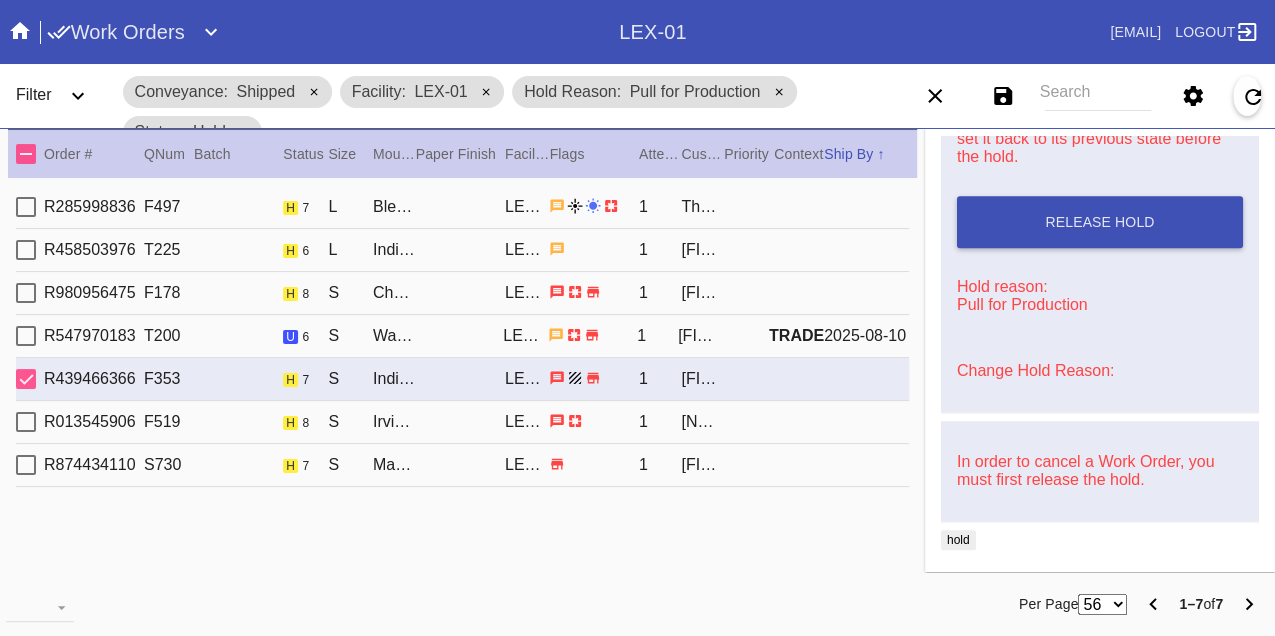 scroll, scrollTop: 858, scrollLeft: 0, axis: vertical 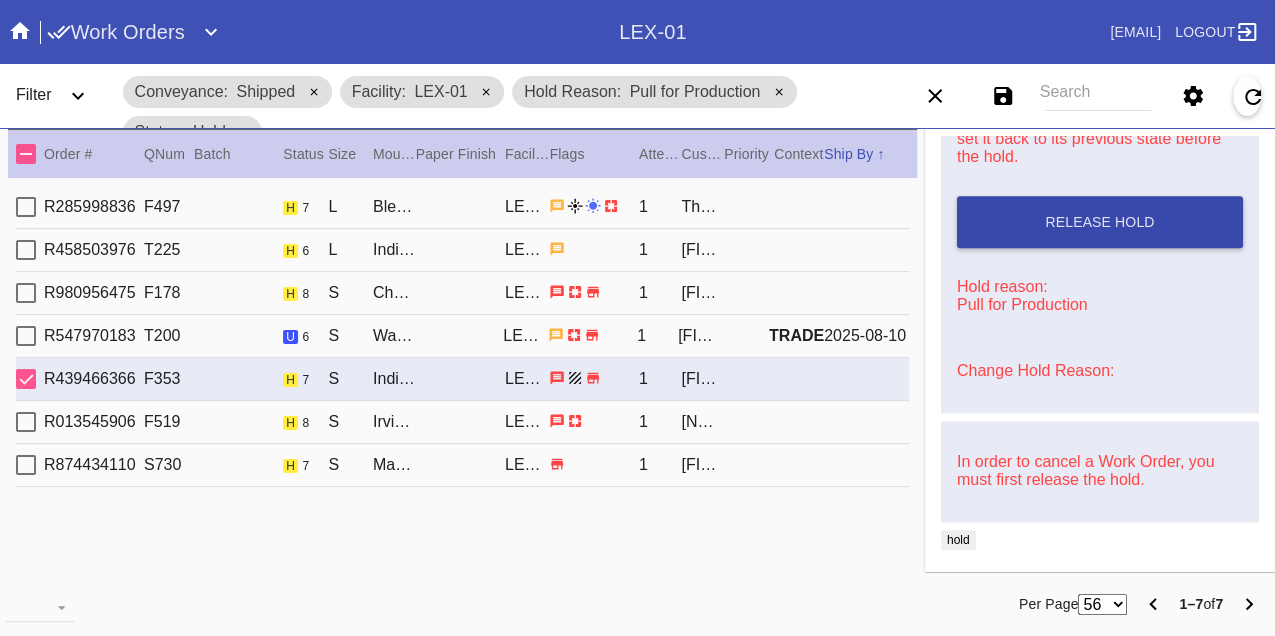 click on "Release Hold" at bounding box center [1100, 222] 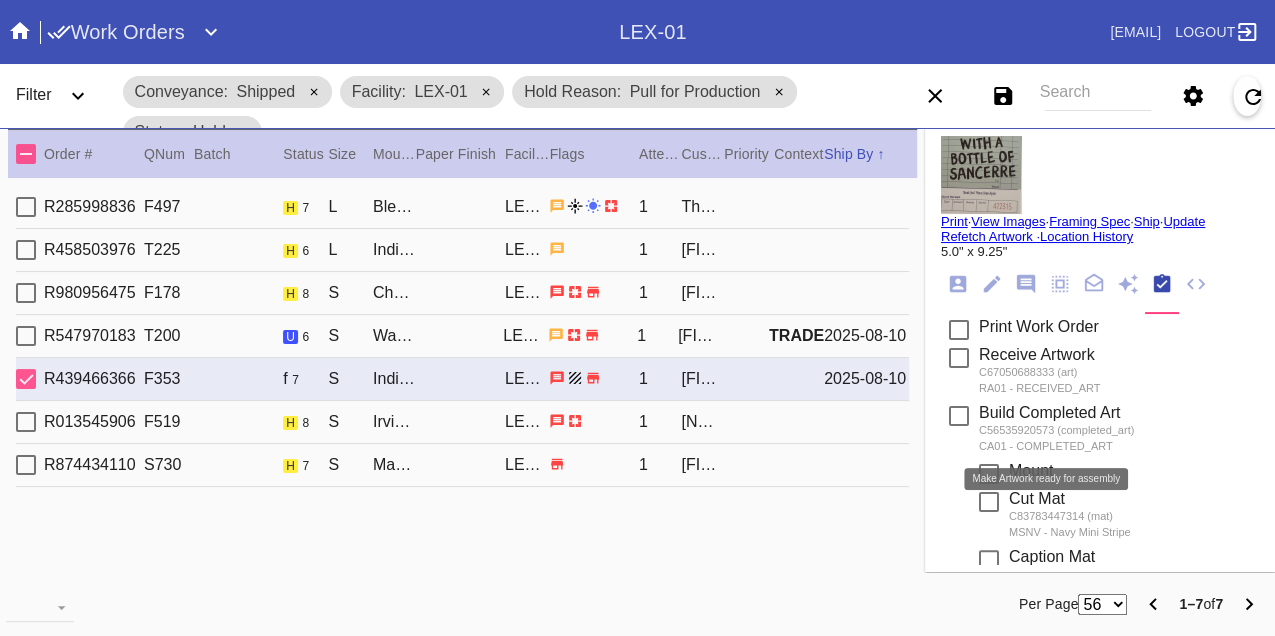 scroll, scrollTop: 0, scrollLeft: 0, axis: both 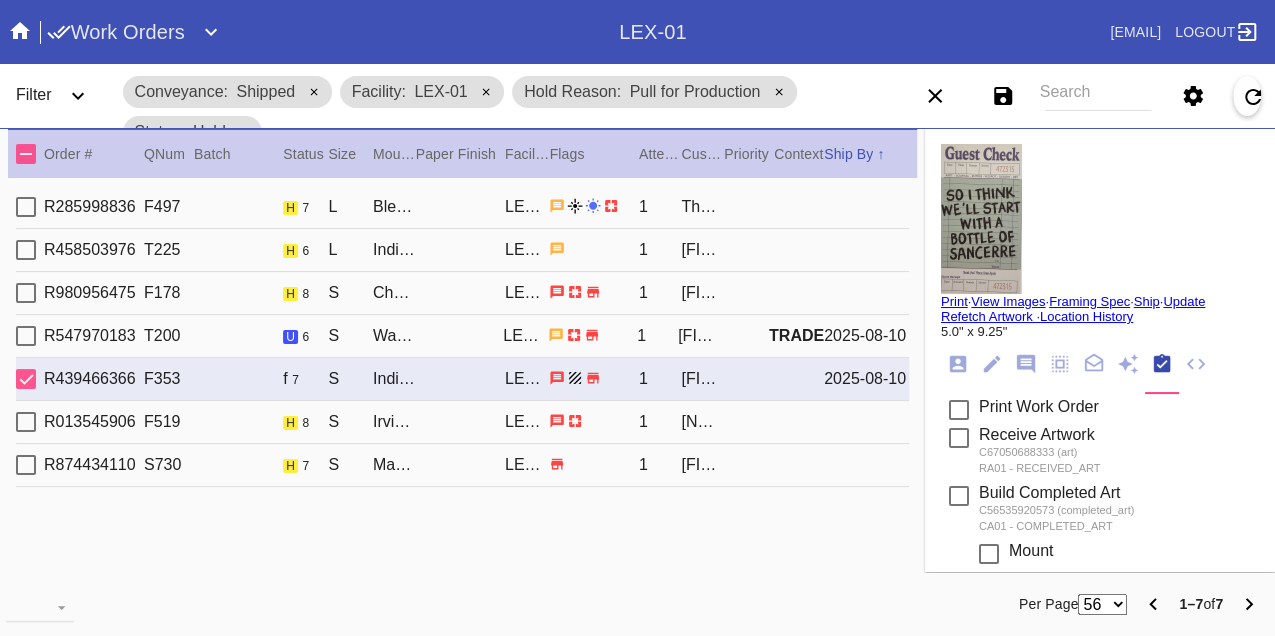 click on "Print" at bounding box center [954, 301] 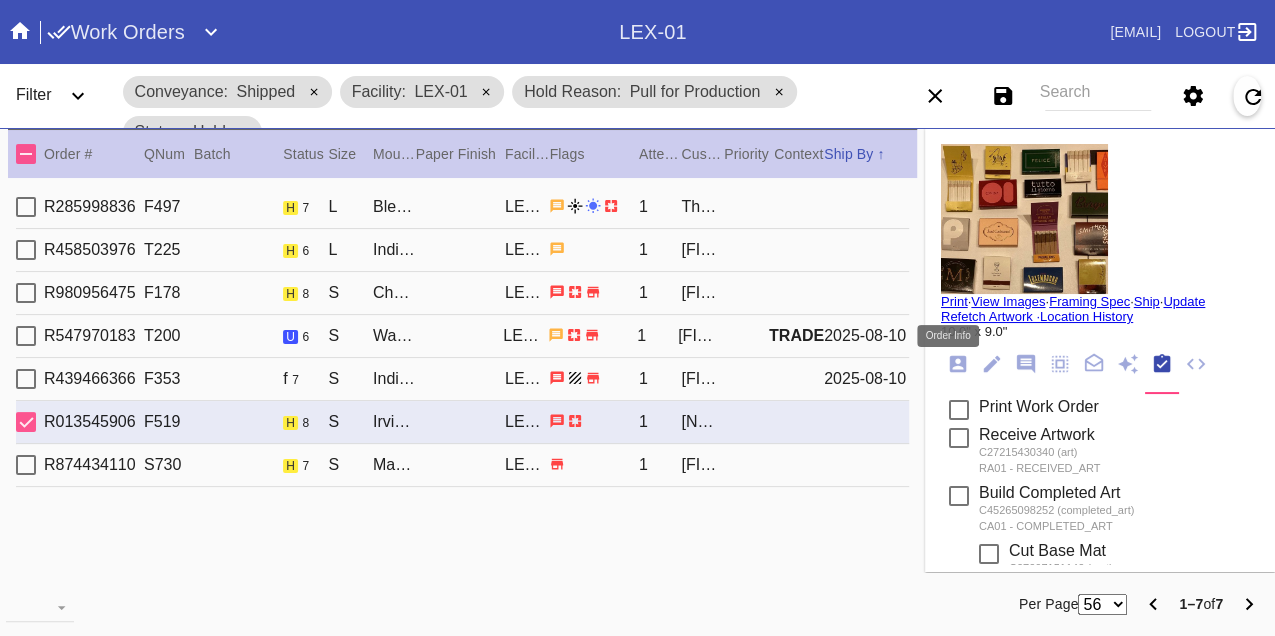 click 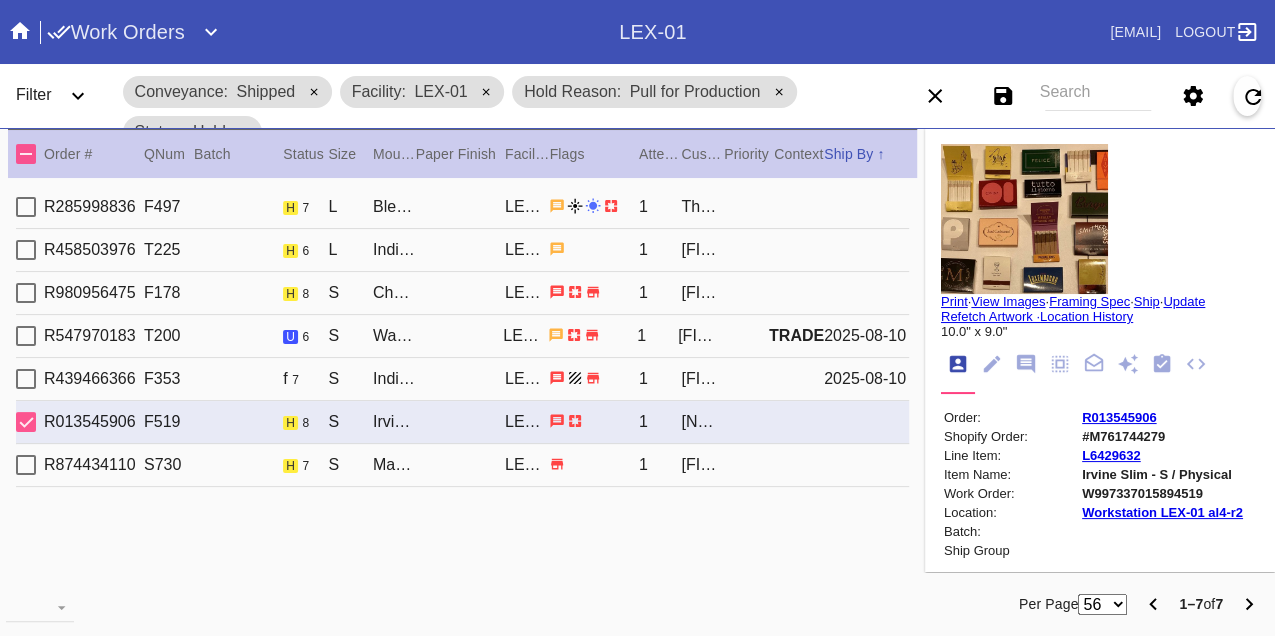 click on "W997337015894519" at bounding box center [1162, 493] 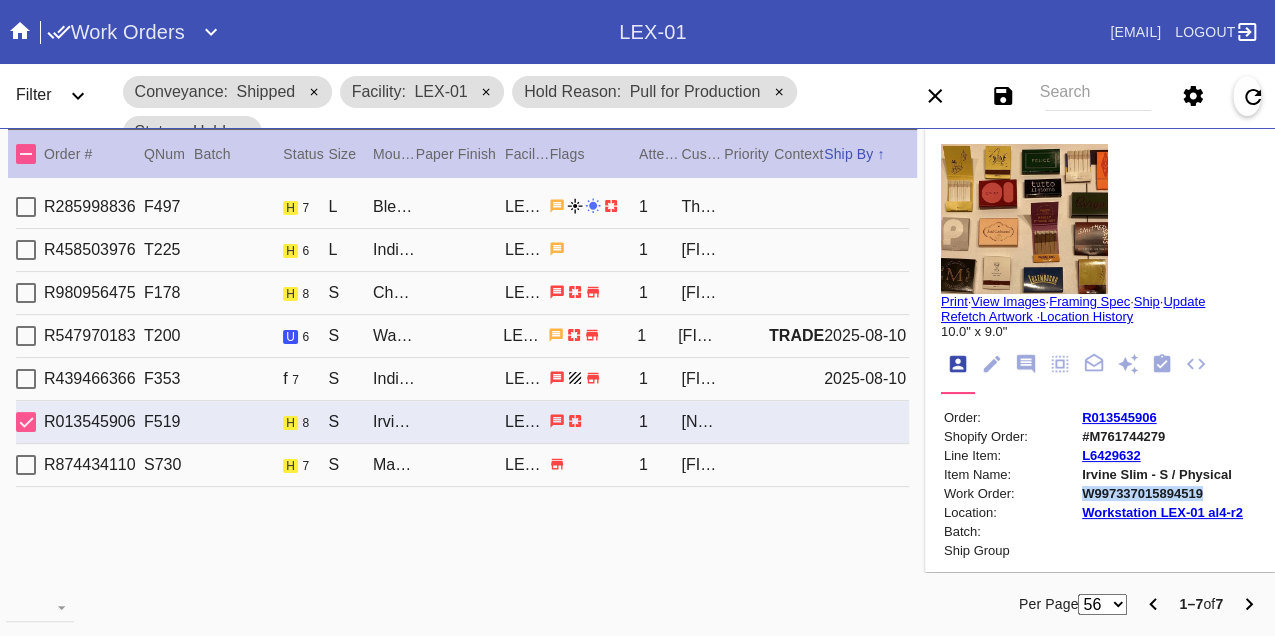 click on "W997337015894519" at bounding box center (1162, 493) 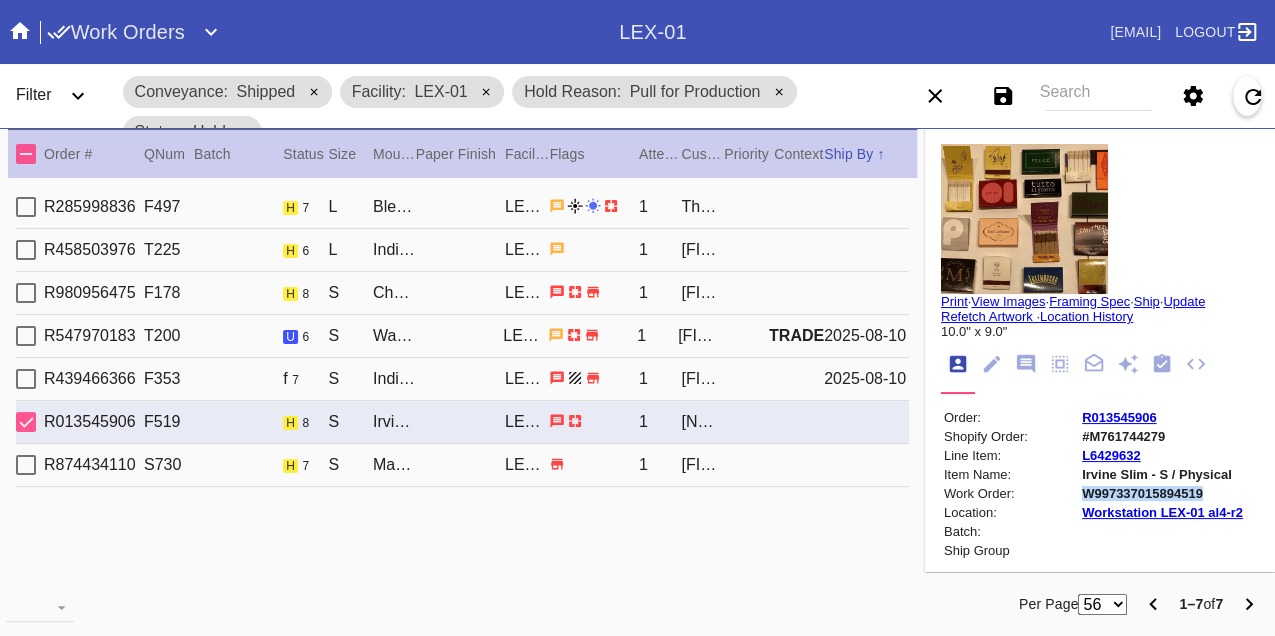 click on "Print" at bounding box center (954, 301) 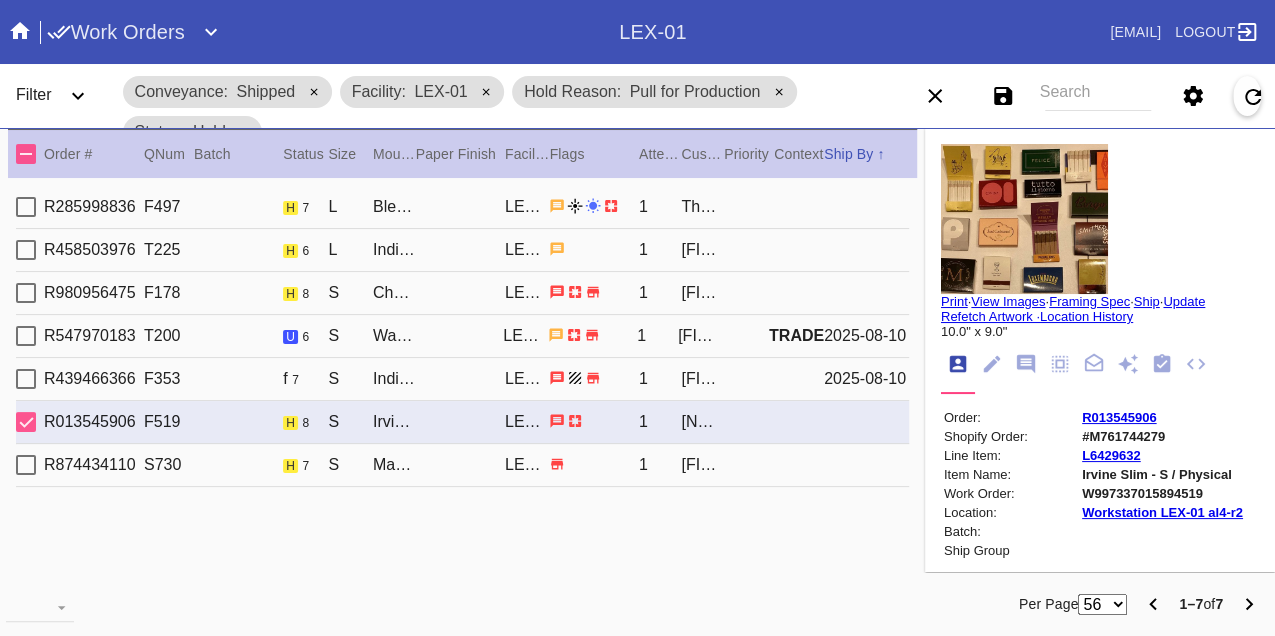 click on "R874434110 S730 h   7 S Marrakesh / Brulée LEX-01 1 Melanie Nall" at bounding box center (462, 465) 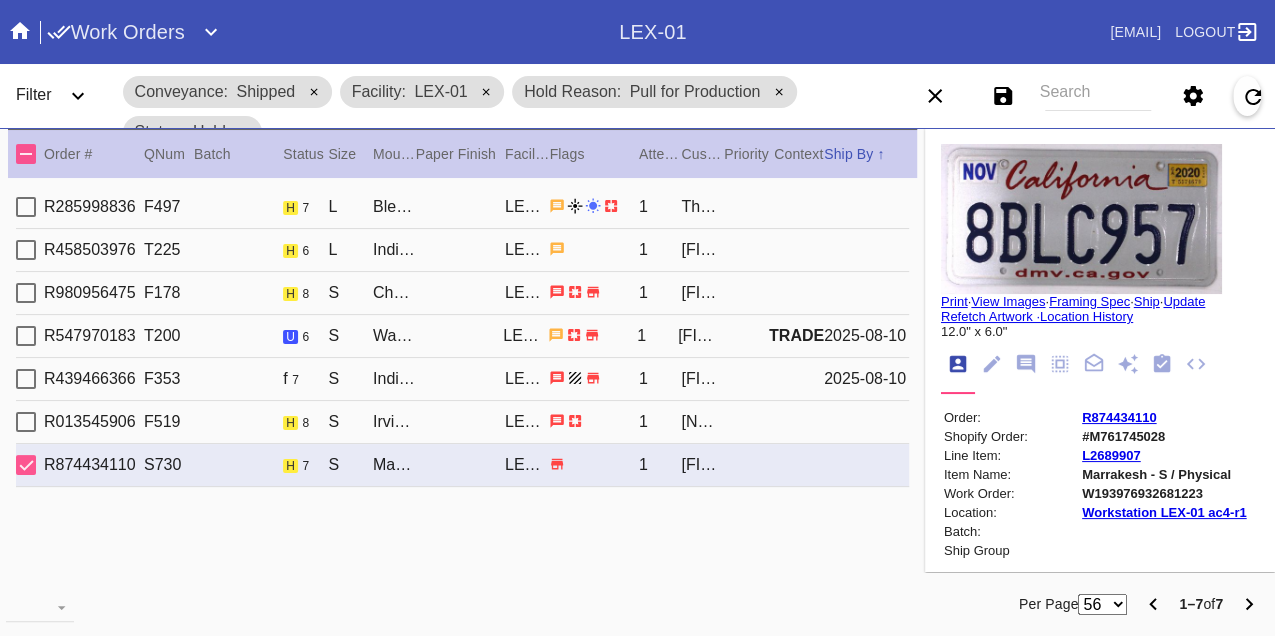click on "W193976932681223" at bounding box center (1164, 493) 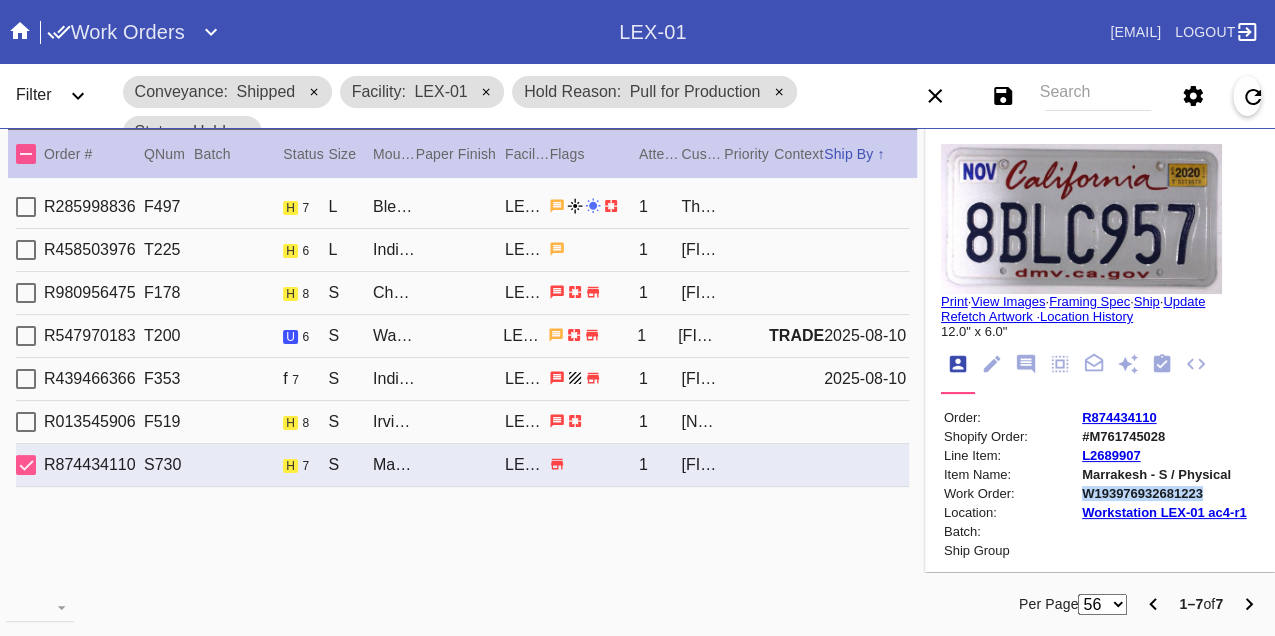 click on "W193976932681223" at bounding box center [1164, 493] 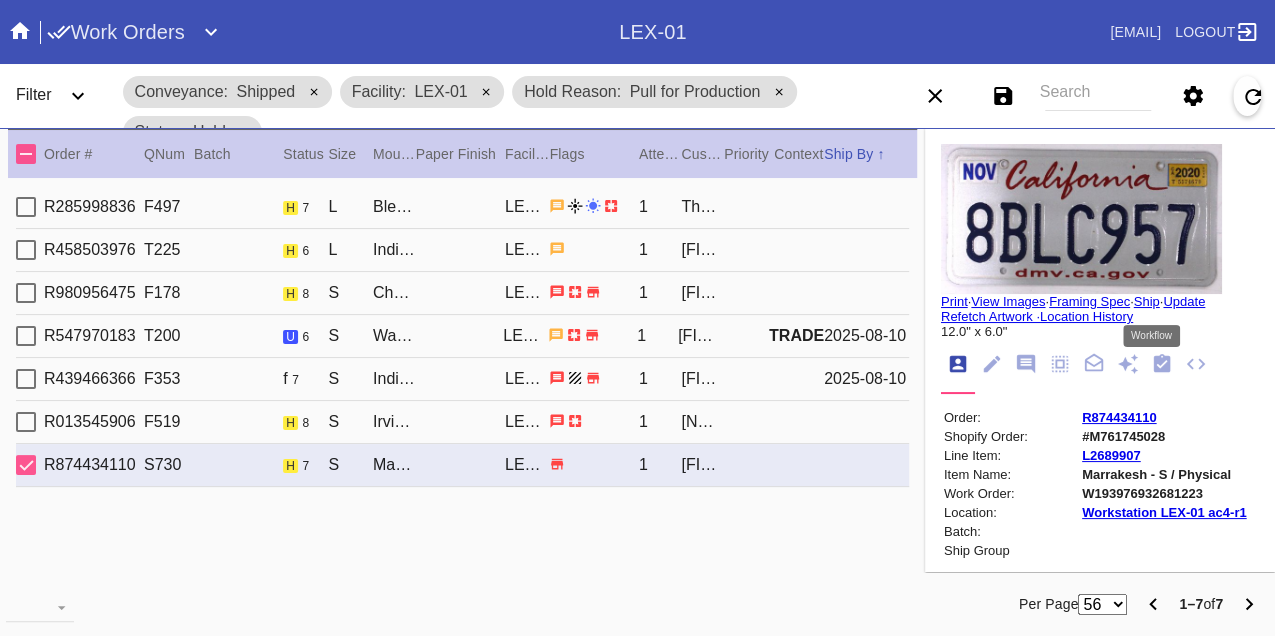 click 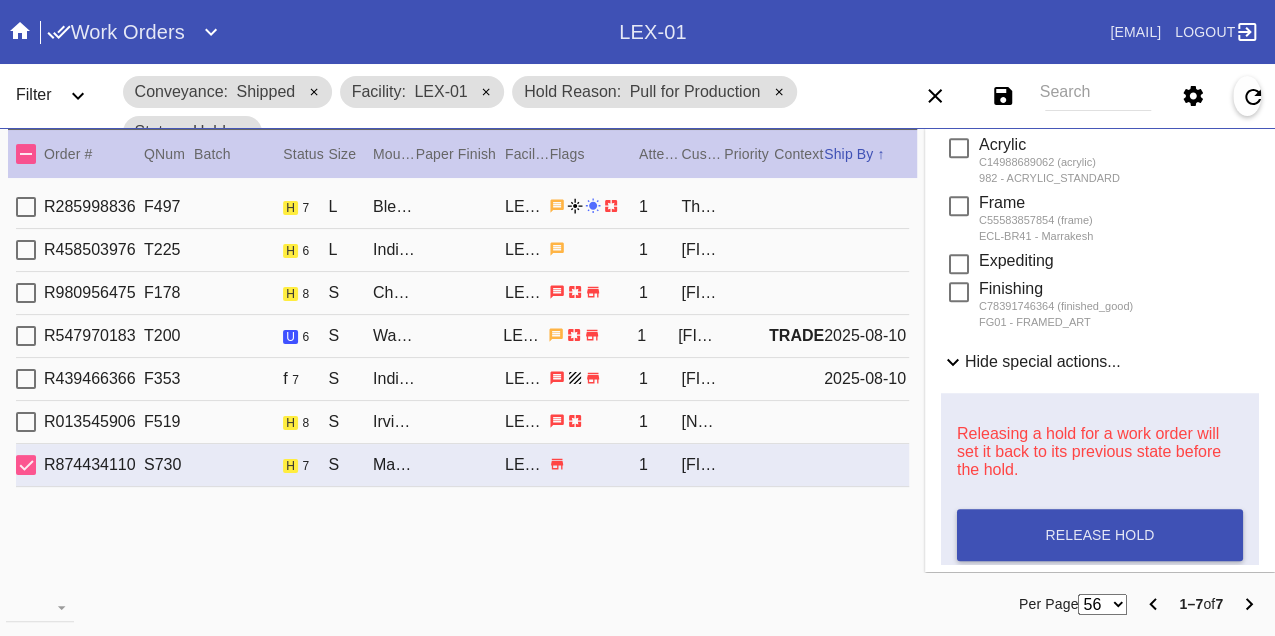 scroll, scrollTop: 1007, scrollLeft: 0, axis: vertical 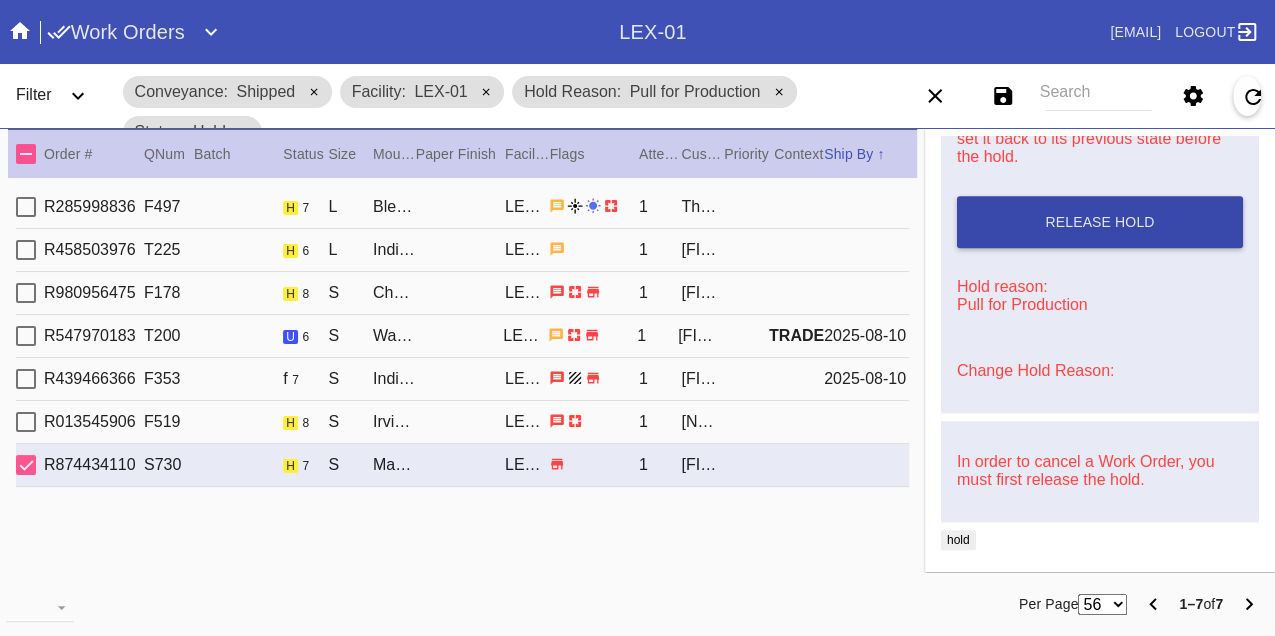 click on "Release Hold" at bounding box center [1100, 222] 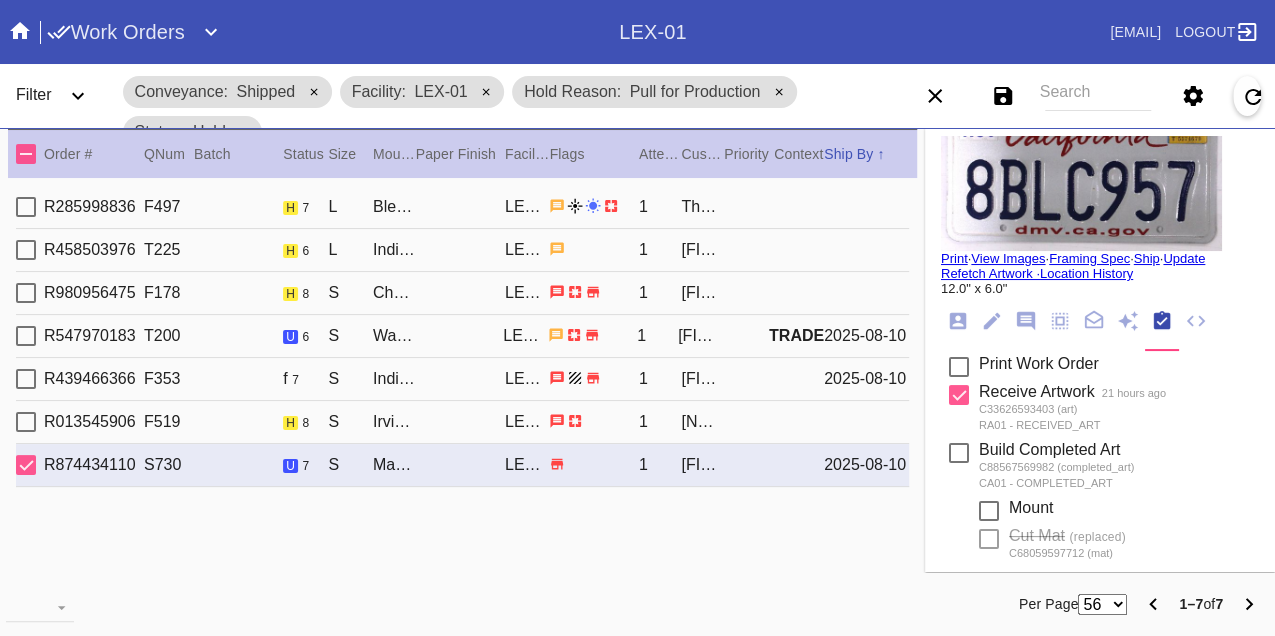 scroll, scrollTop: 0, scrollLeft: 0, axis: both 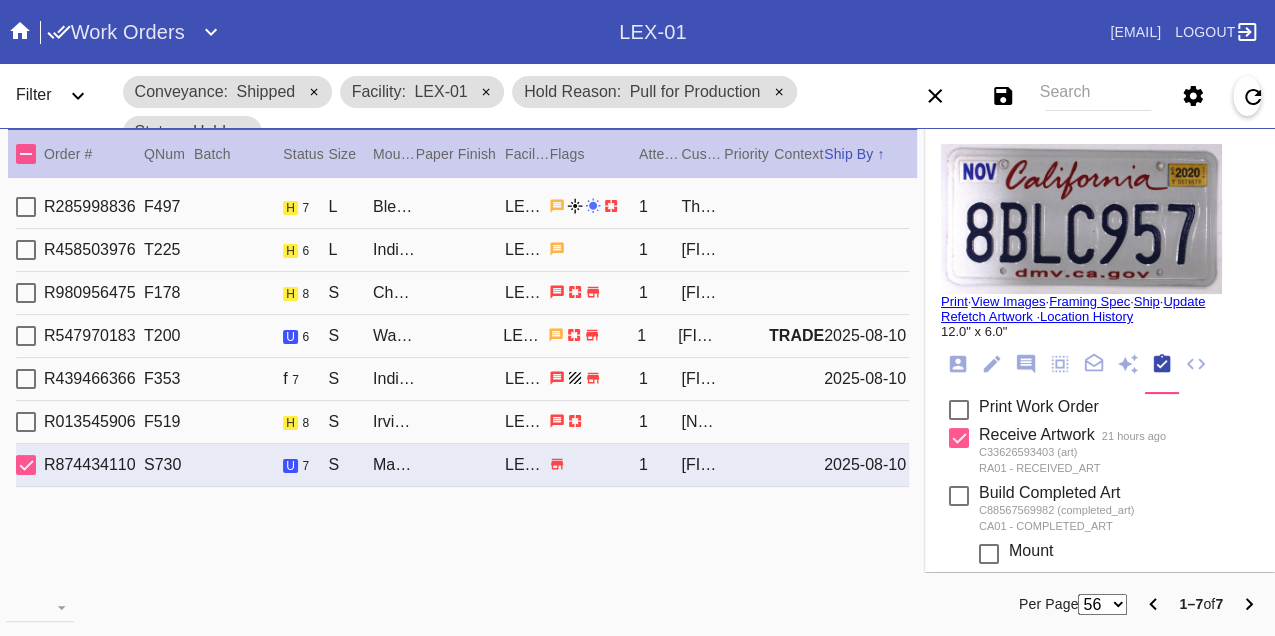 click on "Print" at bounding box center [954, 301] 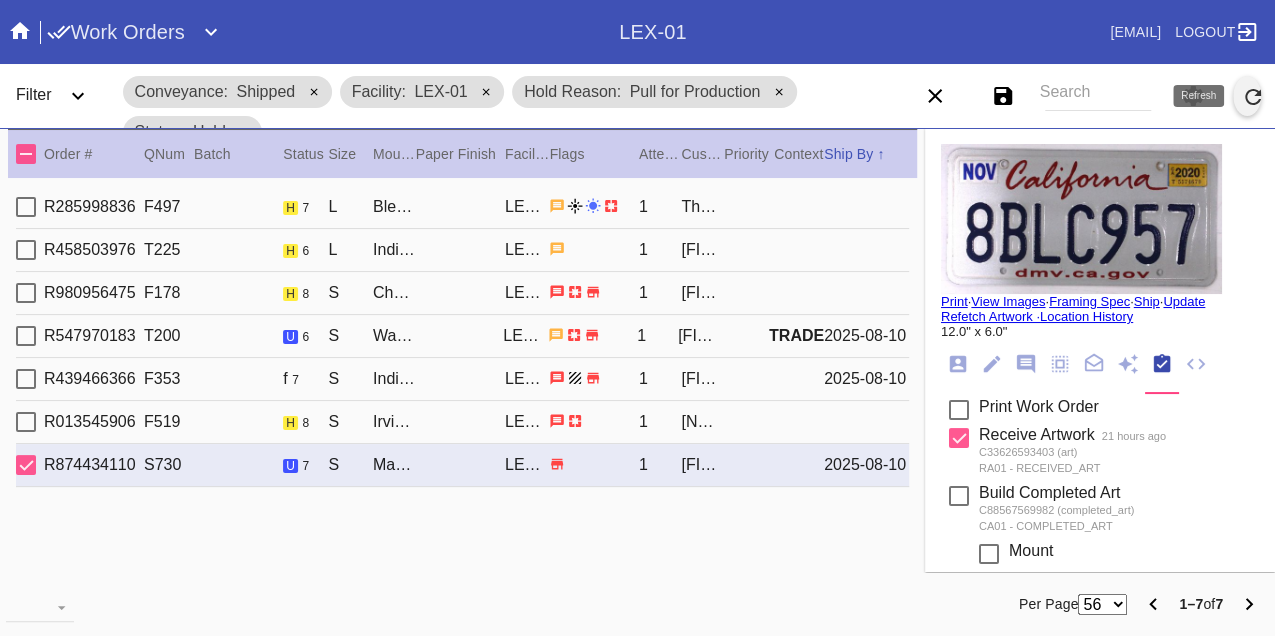click 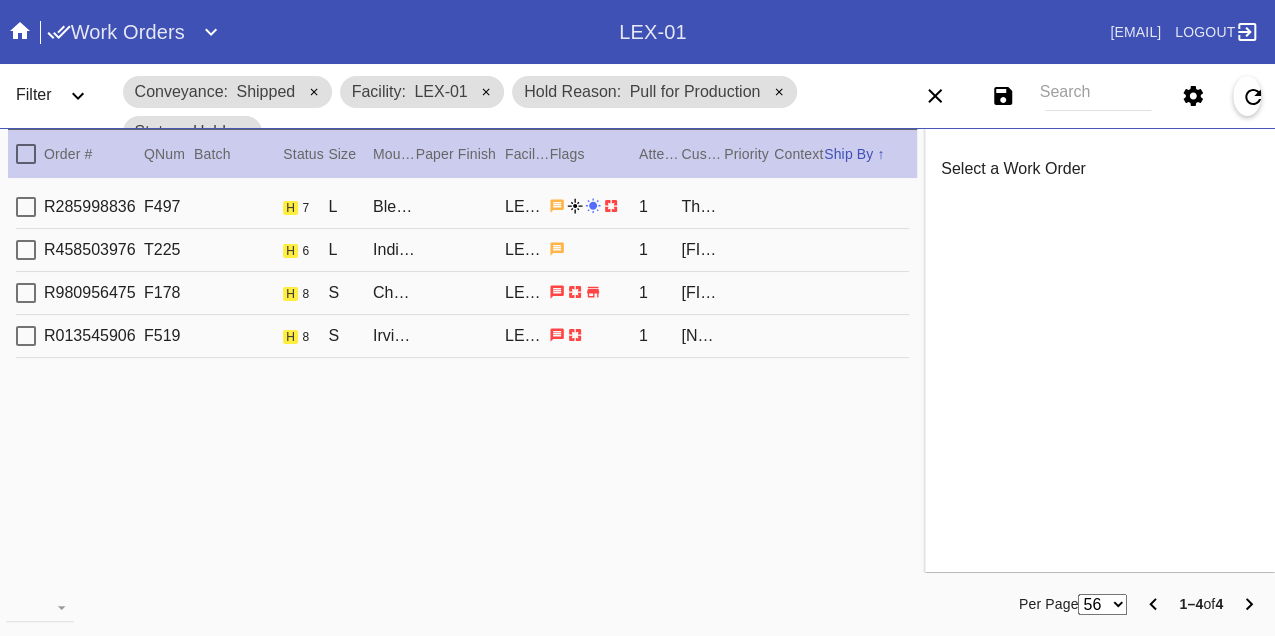 click on "R285998836 F497 h   7 L Bleached Maple Gallery / White LEX-01 1 The Shahery Family" at bounding box center [462, 207] 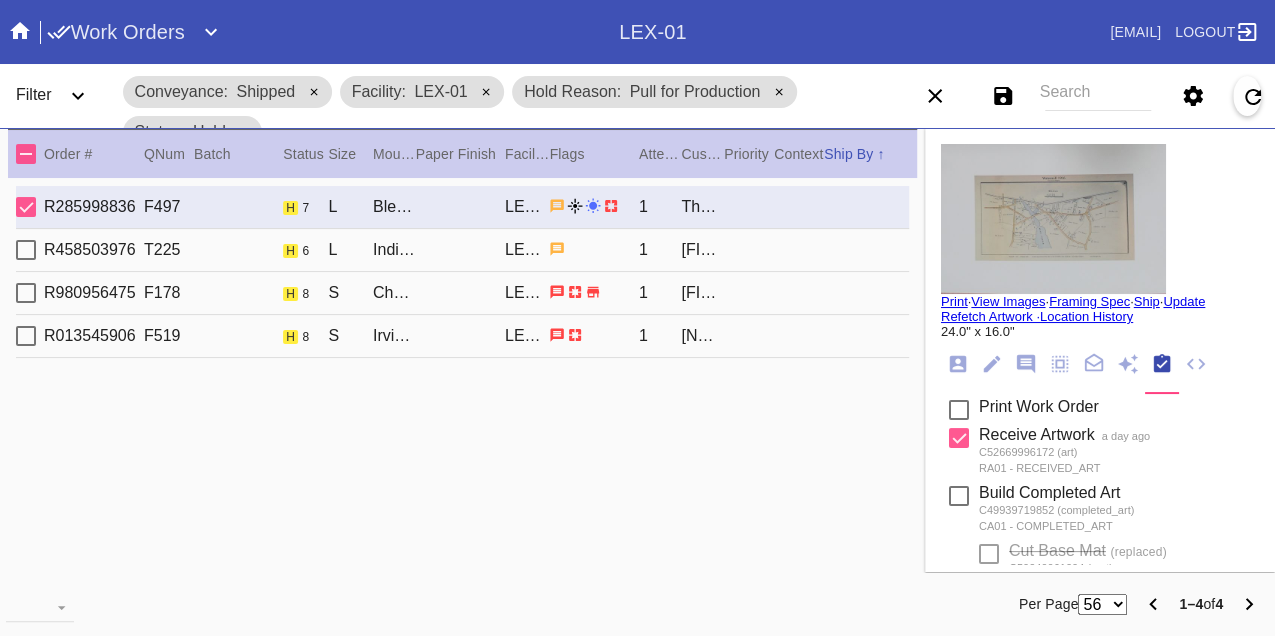 click on "R458503976 T225 h   6 L Indigo Walnut Gallery / Dove White LEX-01 1 Patrick Barry" at bounding box center (462, 250) 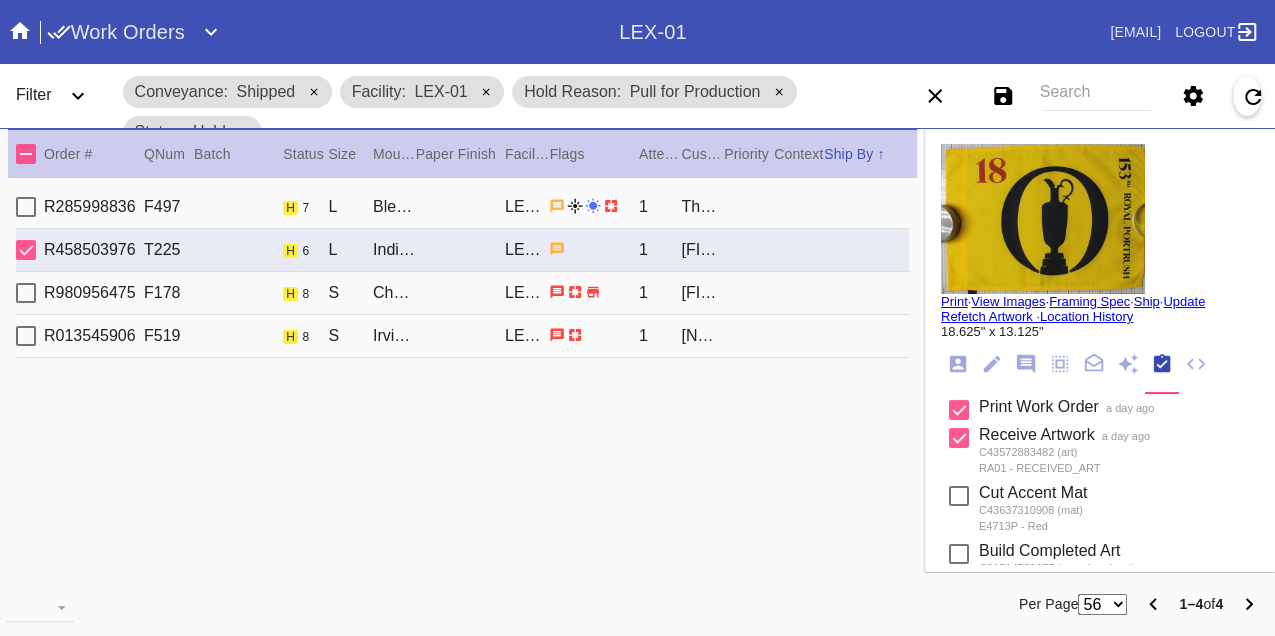 click on "R980956475 F178 h   8 S Cherry (Gallery) / White LEX-01 1 Grace Steinhauser" at bounding box center [462, 293] 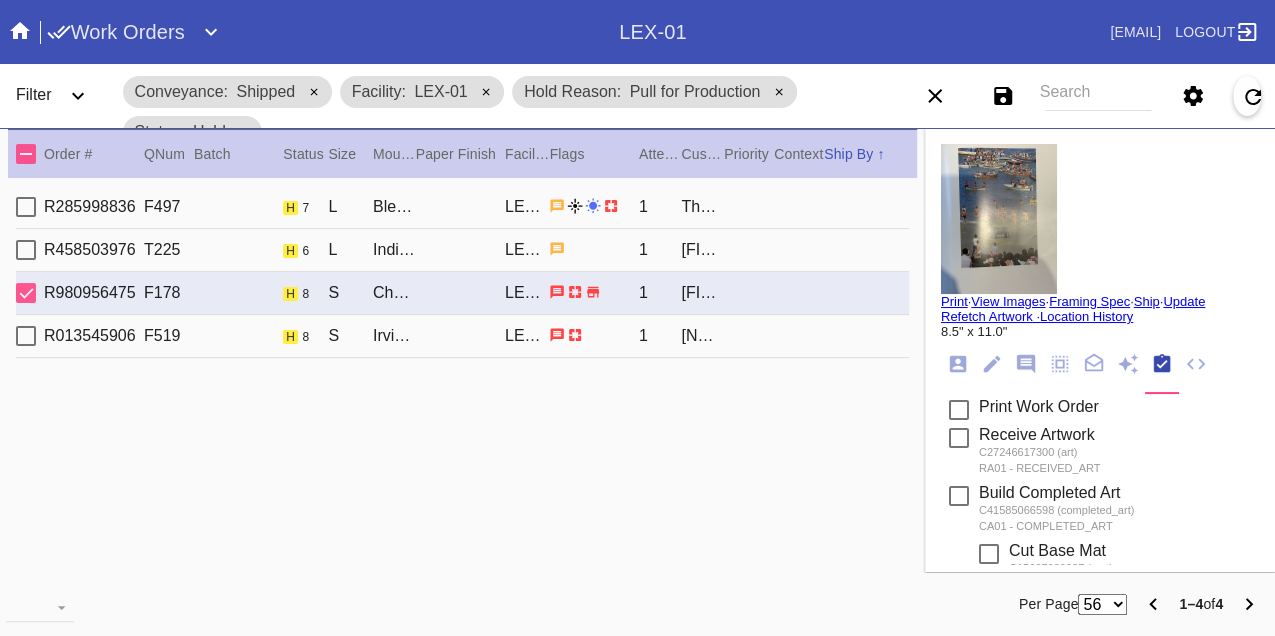 click on "R013545906 F519 h   8 S Irvine Slim / White LEX-01 1 Dena Silver" at bounding box center (462, 336) 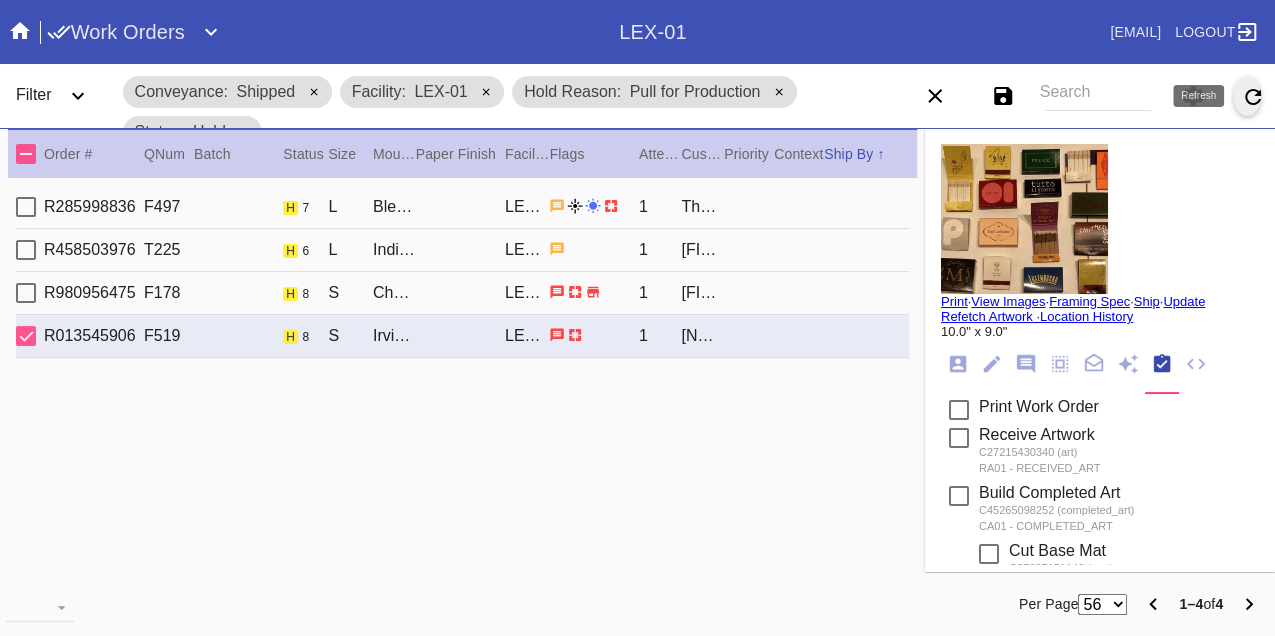 click 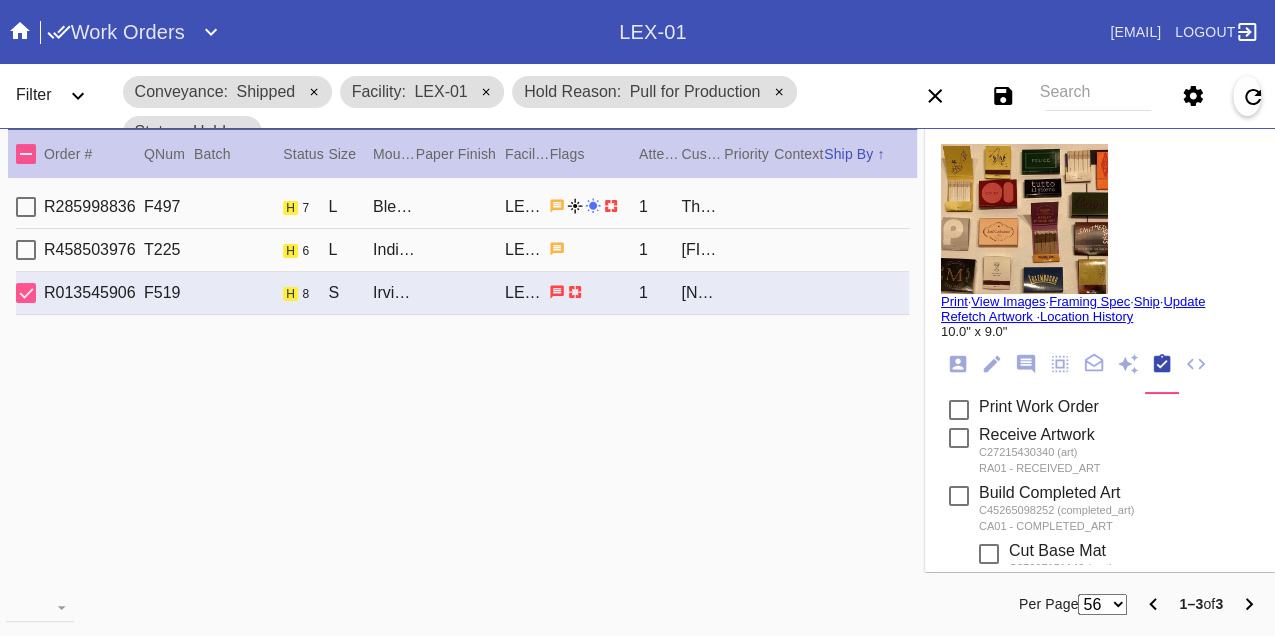 click on "R458503976 T225 h   6 L Indigo Walnut Gallery / Dove White LEX-01 1 Patrick Barry" at bounding box center (462, 250) 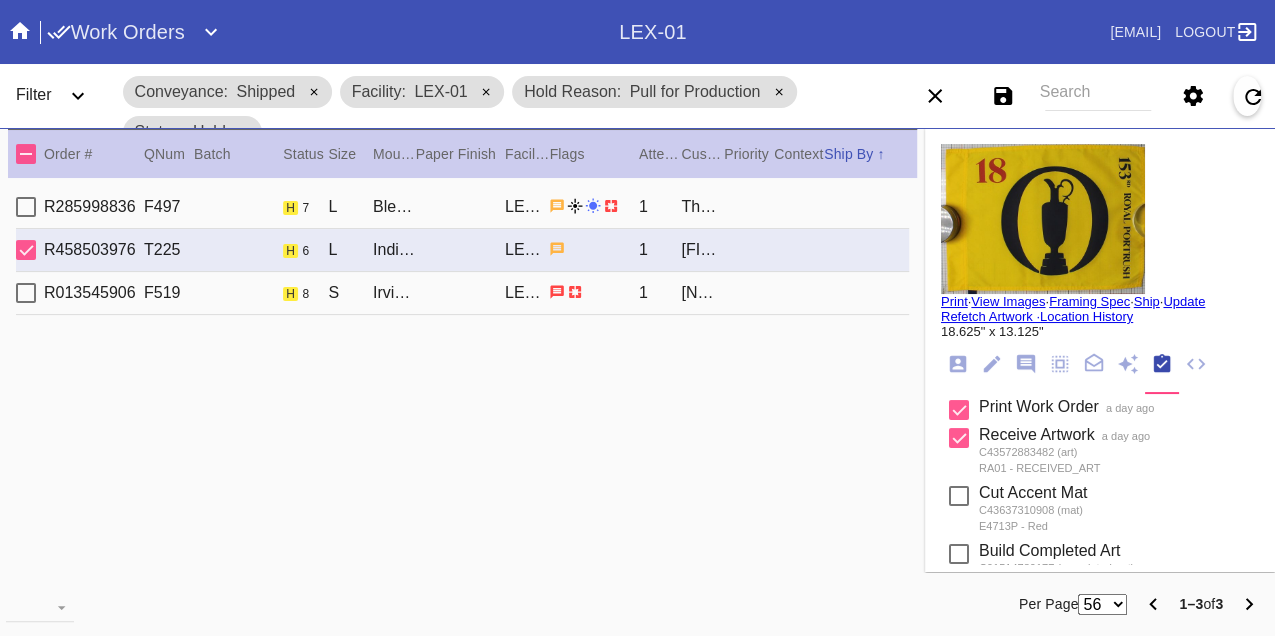 click on "R285998836 F497 h   7 L Bleached Maple Gallery / White LEX-01 1 The Shahery Family" at bounding box center (462, 207) 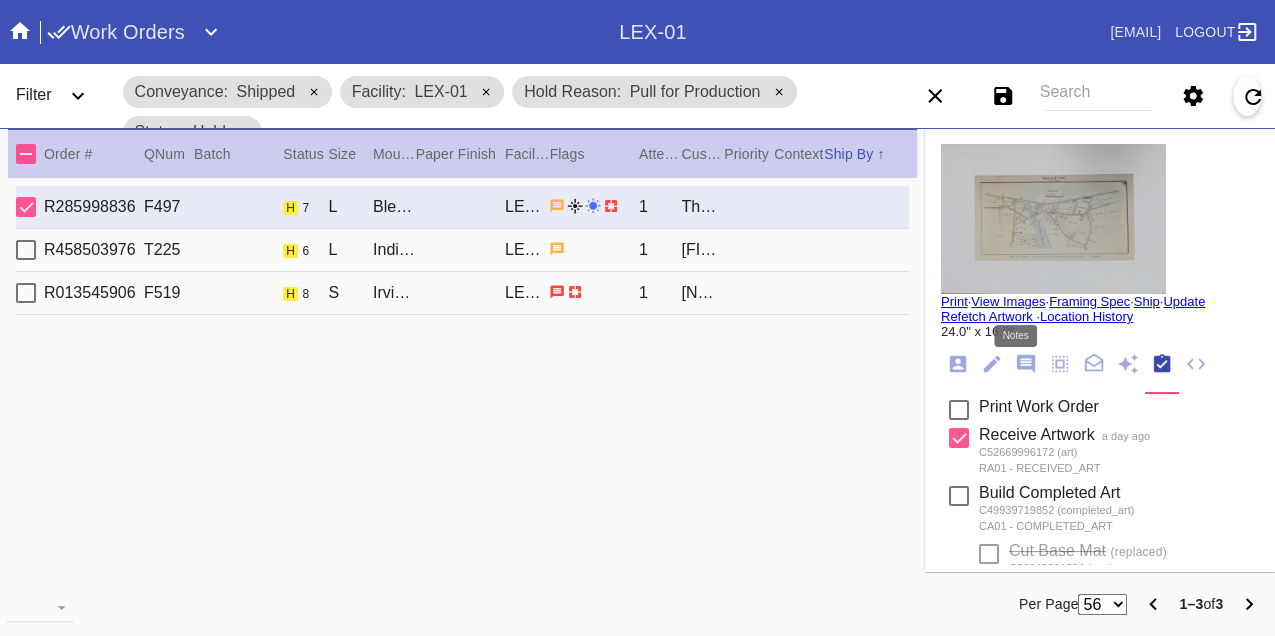 click 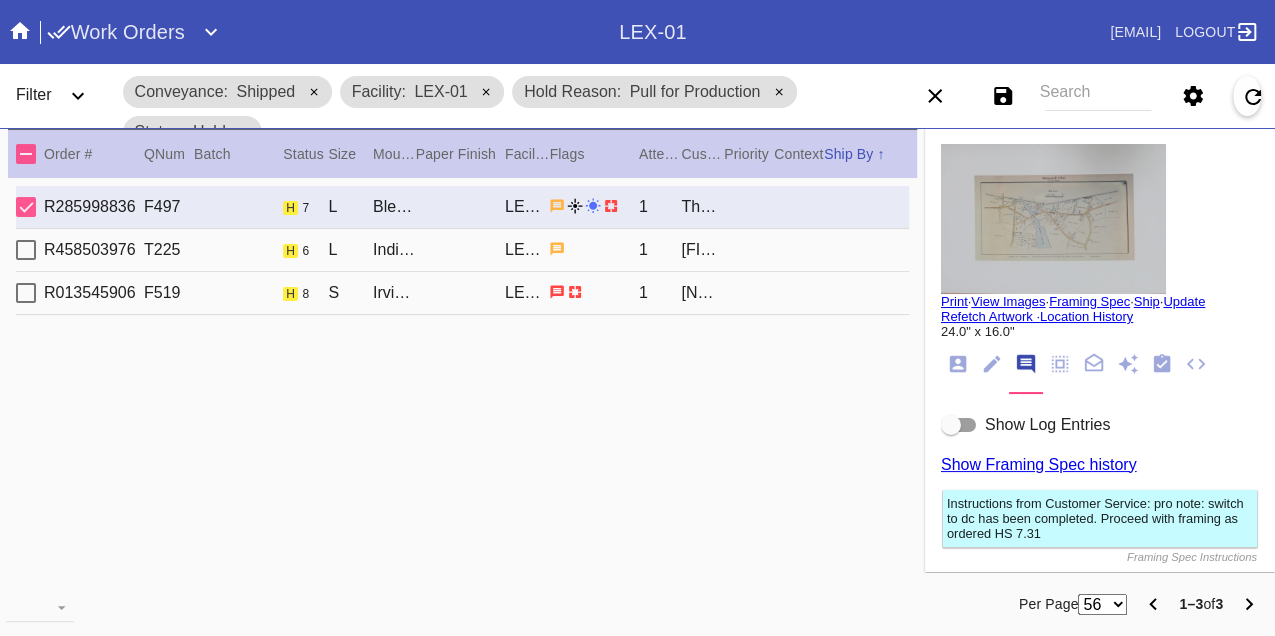 click at bounding box center [959, 425] 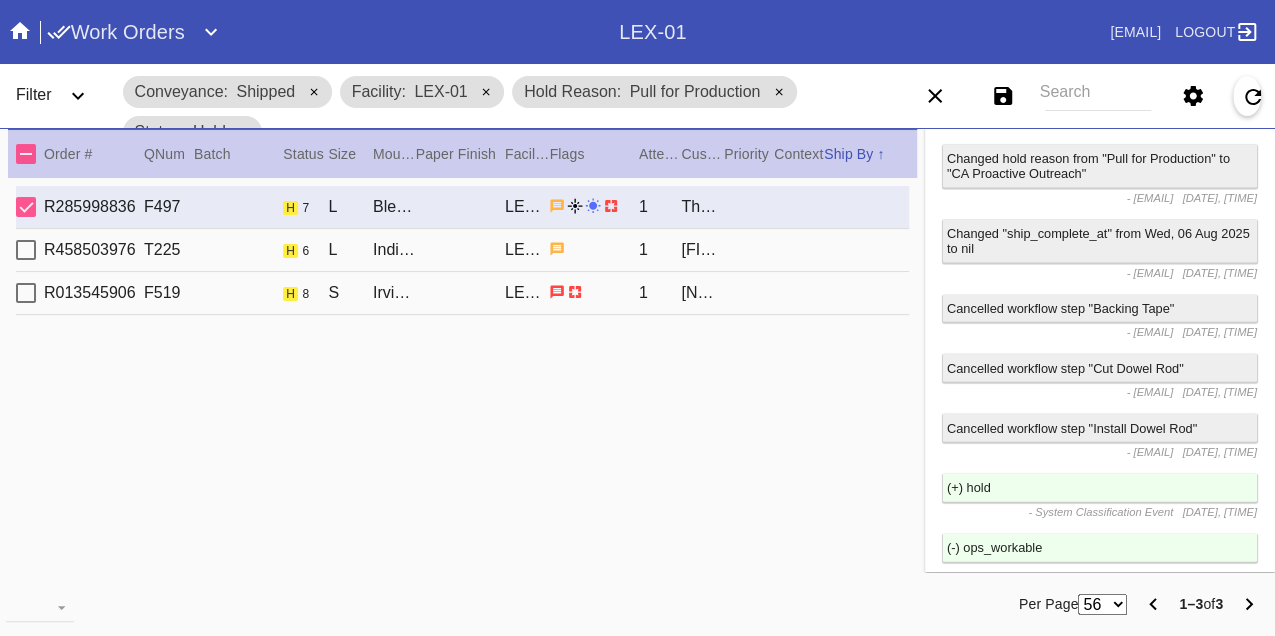 scroll, scrollTop: 5885, scrollLeft: 0, axis: vertical 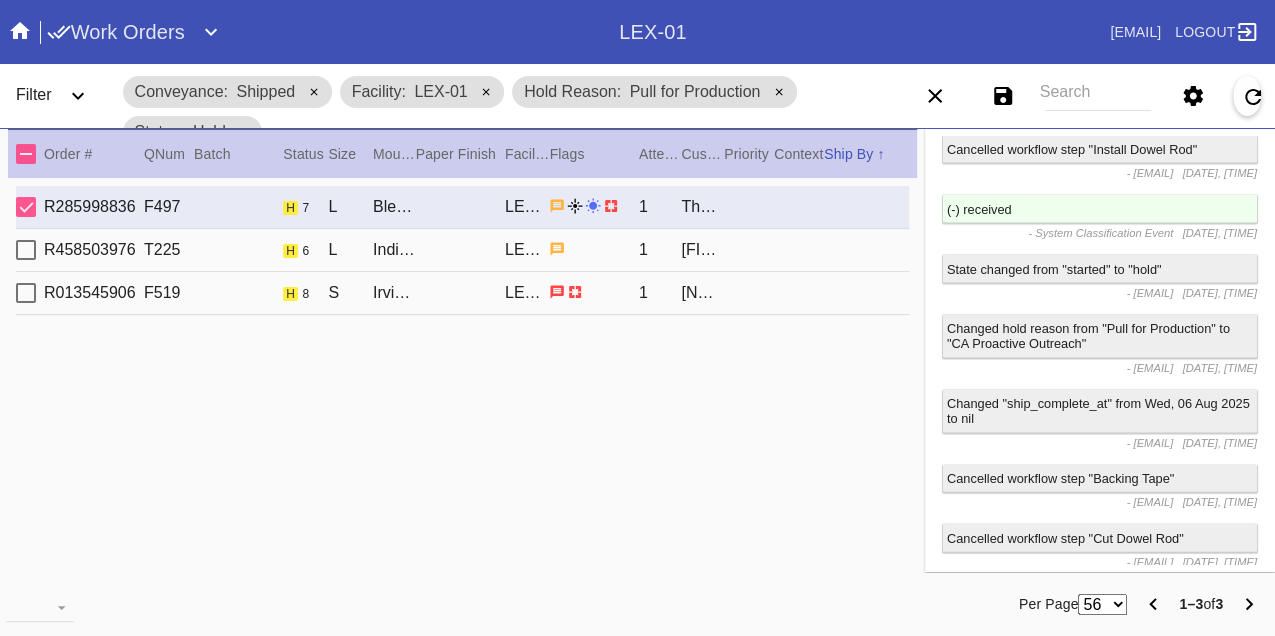 click on "R458503976 T225 h   6 L Indigo Walnut Gallery / Dove White LEX-01 1 Patrick Barry" at bounding box center [462, 250] 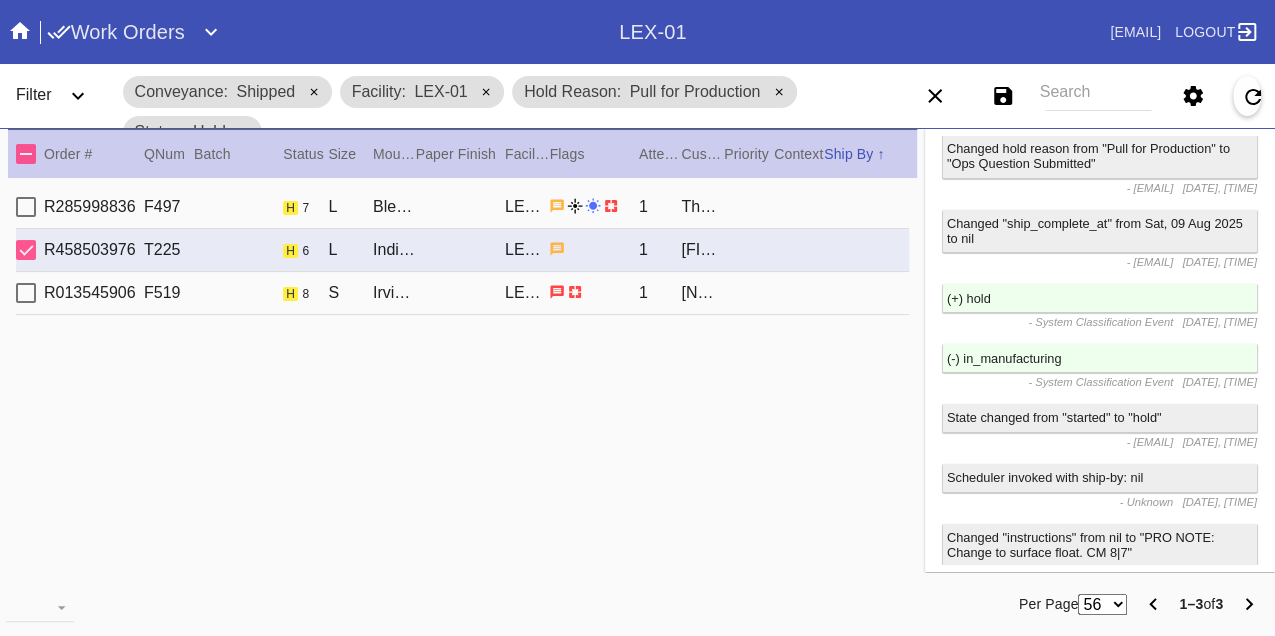 scroll, scrollTop: 3622, scrollLeft: 0, axis: vertical 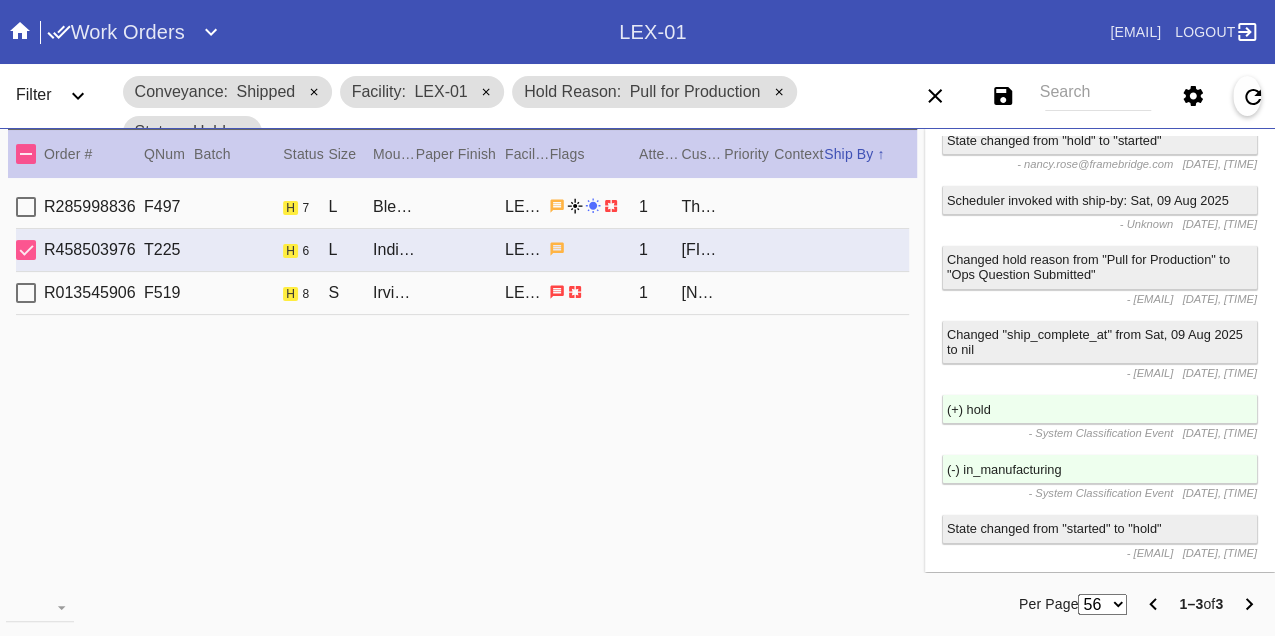 click on "R013545906 F519 h   8 S Irvine Slim / White LEX-01 1 Dena Silver" at bounding box center [462, 293] 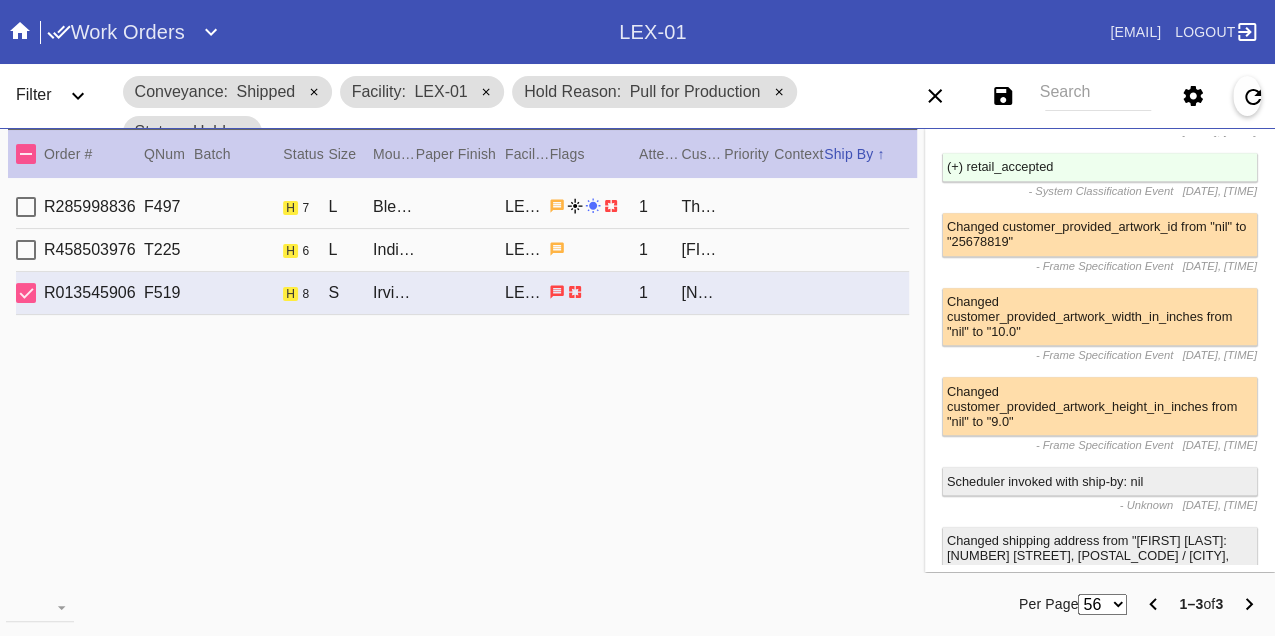 scroll, scrollTop: 0, scrollLeft: 0, axis: both 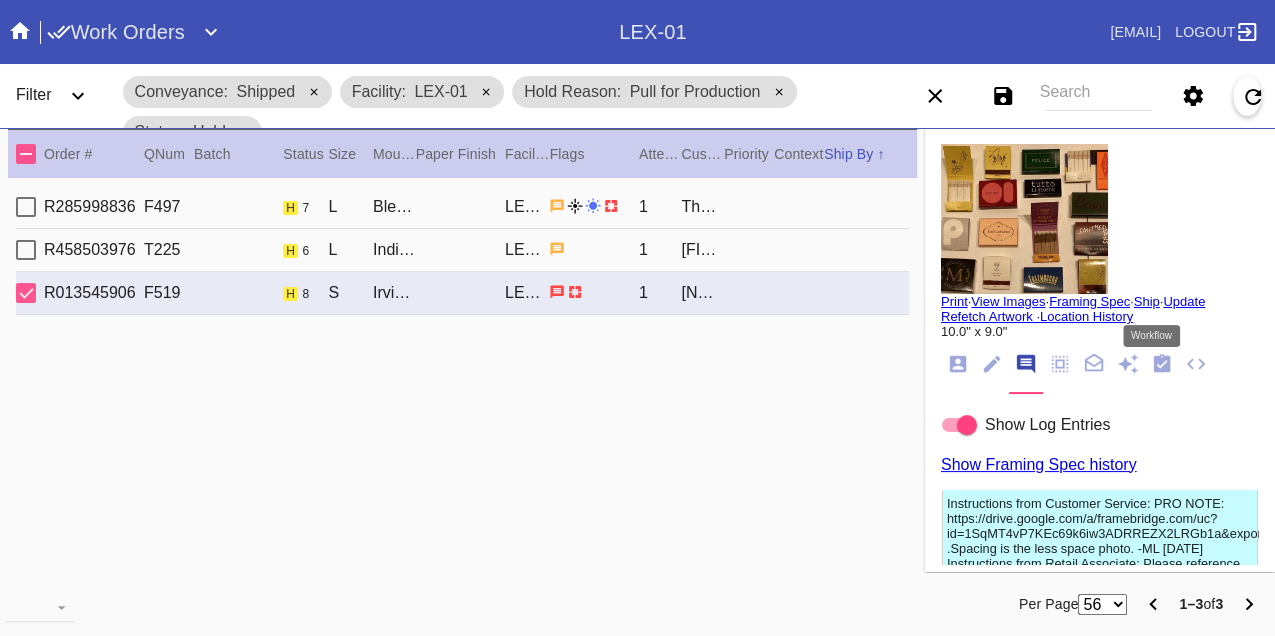 click 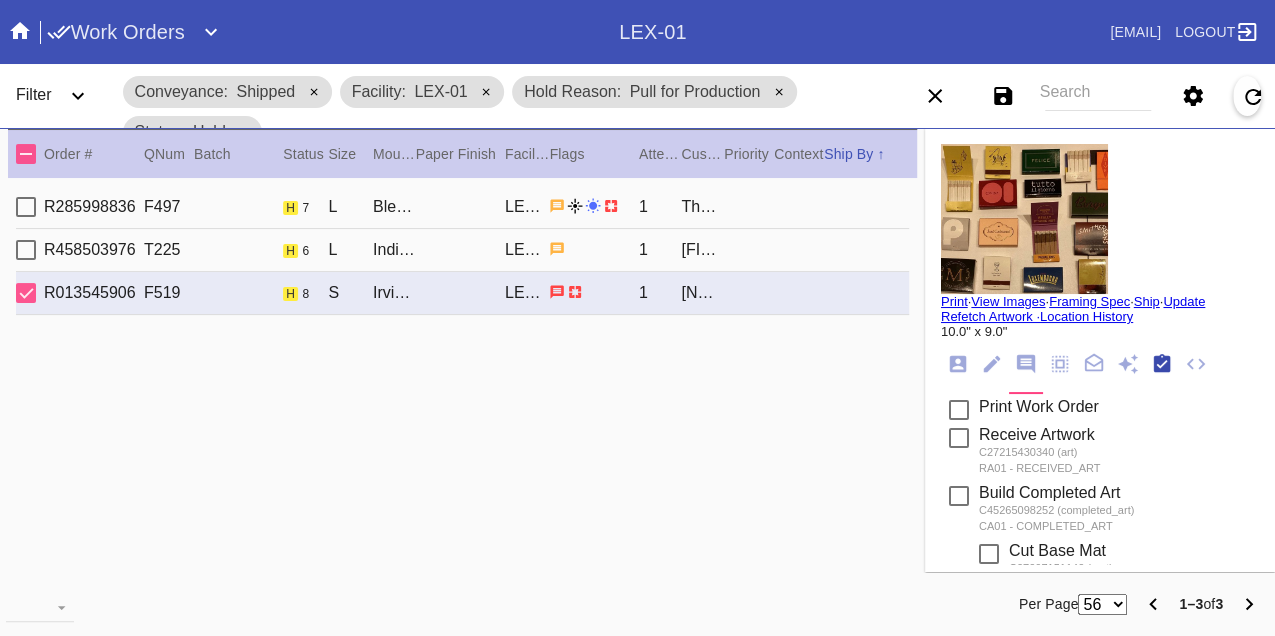 scroll, scrollTop: 318, scrollLeft: 0, axis: vertical 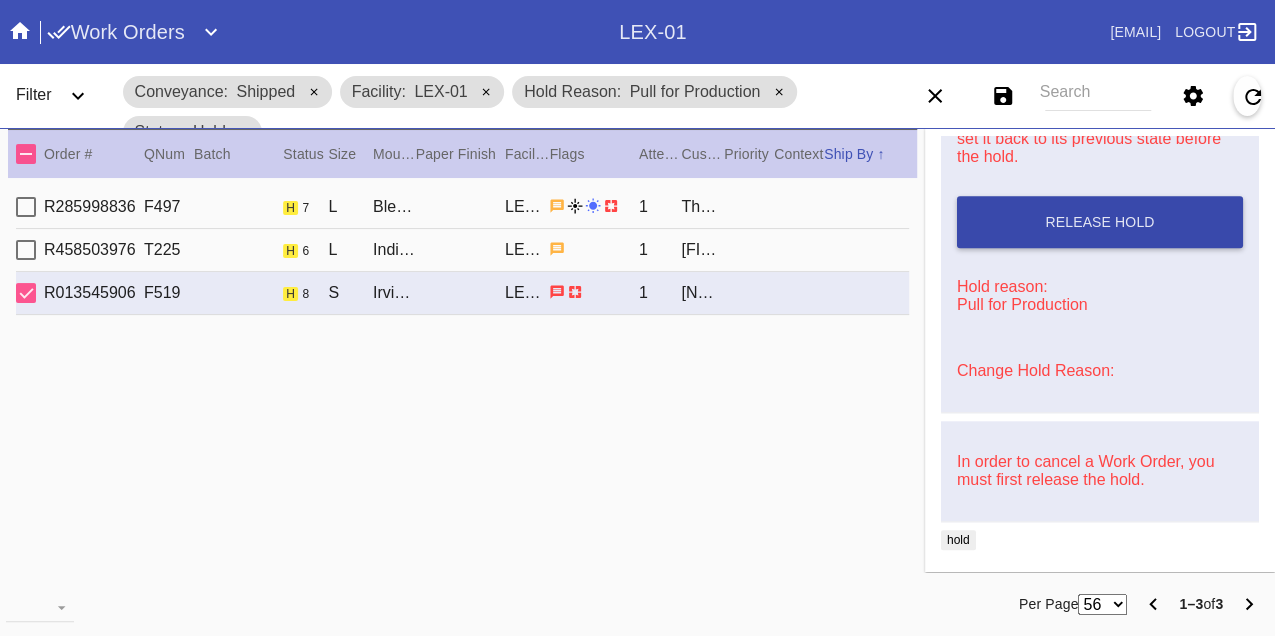 click on "Release Hold" at bounding box center [1099, 222] 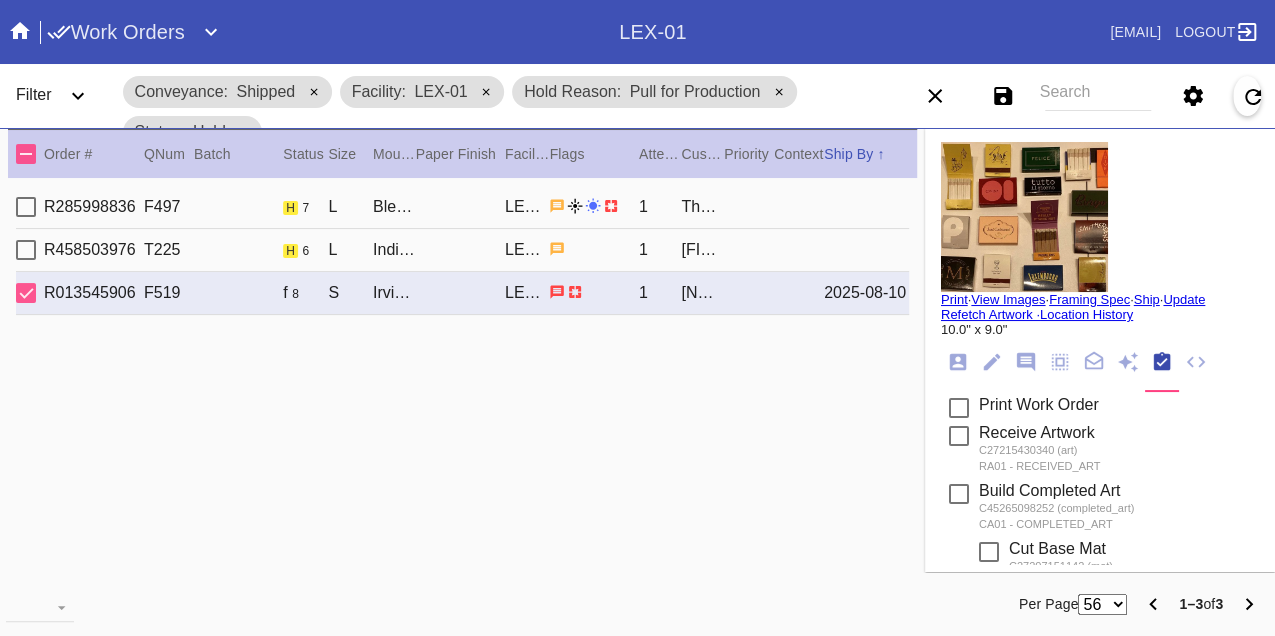 scroll, scrollTop: 0, scrollLeft: 0, axis: both 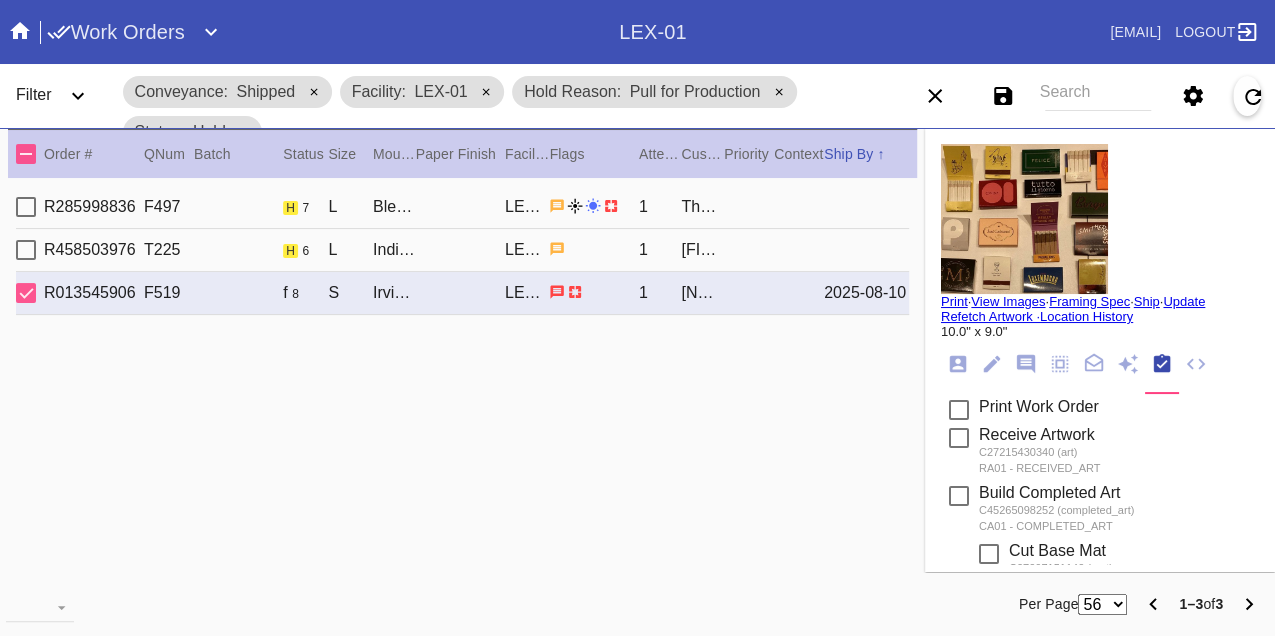 click on "Print" at bounding box center [954, 301] 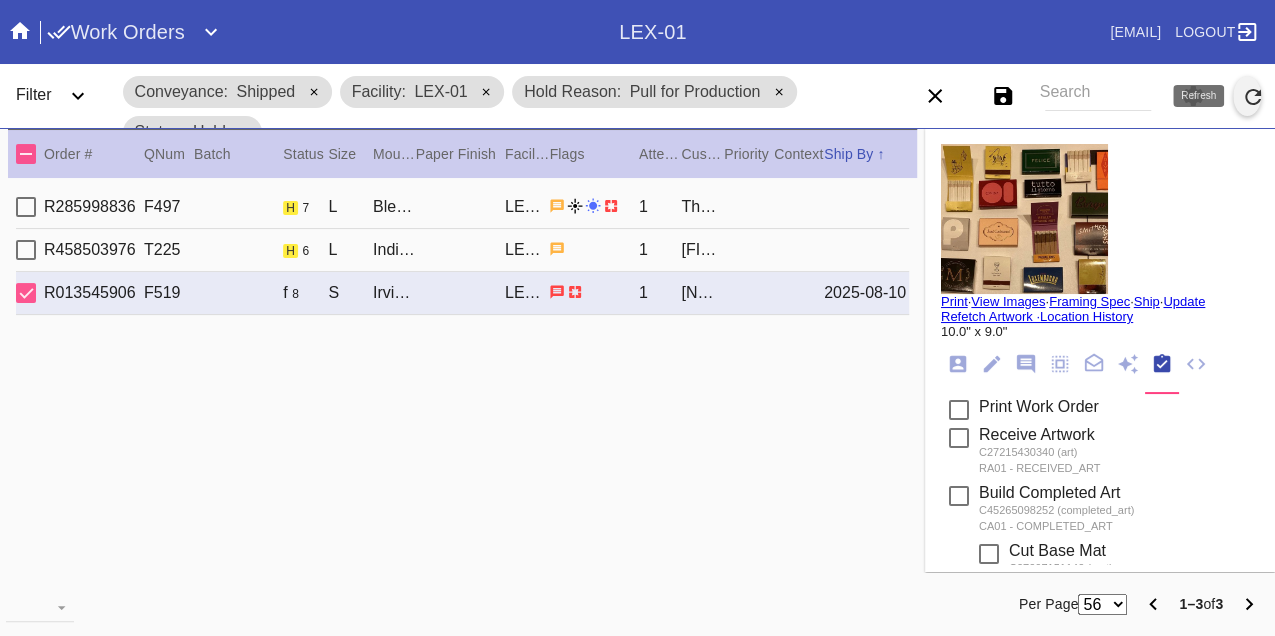 click 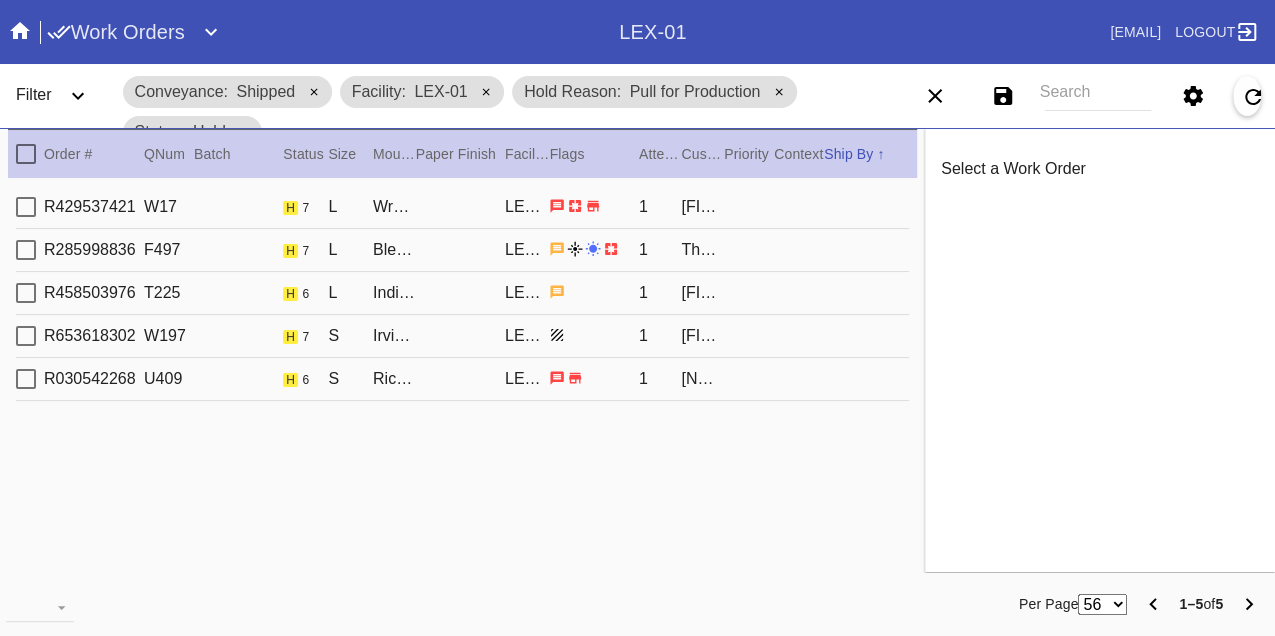 click on "R429537421 W17 h   7 L Wren / Float Mounting (+$25) LEX-01 1 Matt Keator" at bounding box center (462, 207) 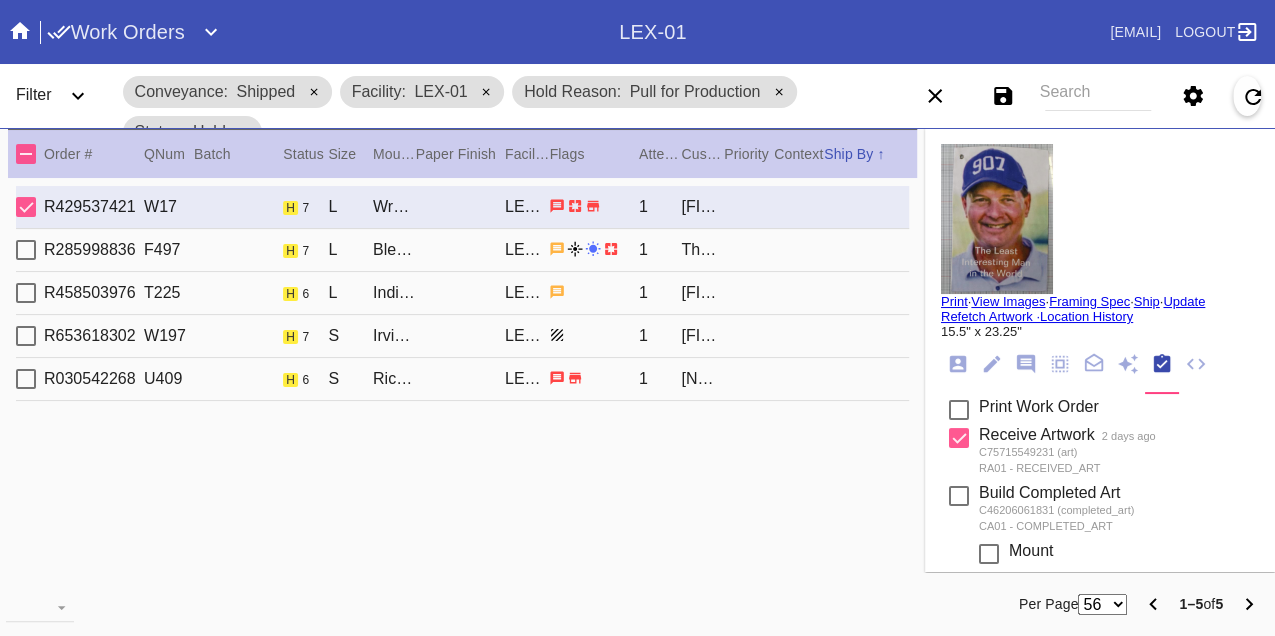 click on "R285998836 F497 h   7 L Bleached Maple Gallery / White LEX-01 1 The Shahery Family" at bounding box center [462, 250] 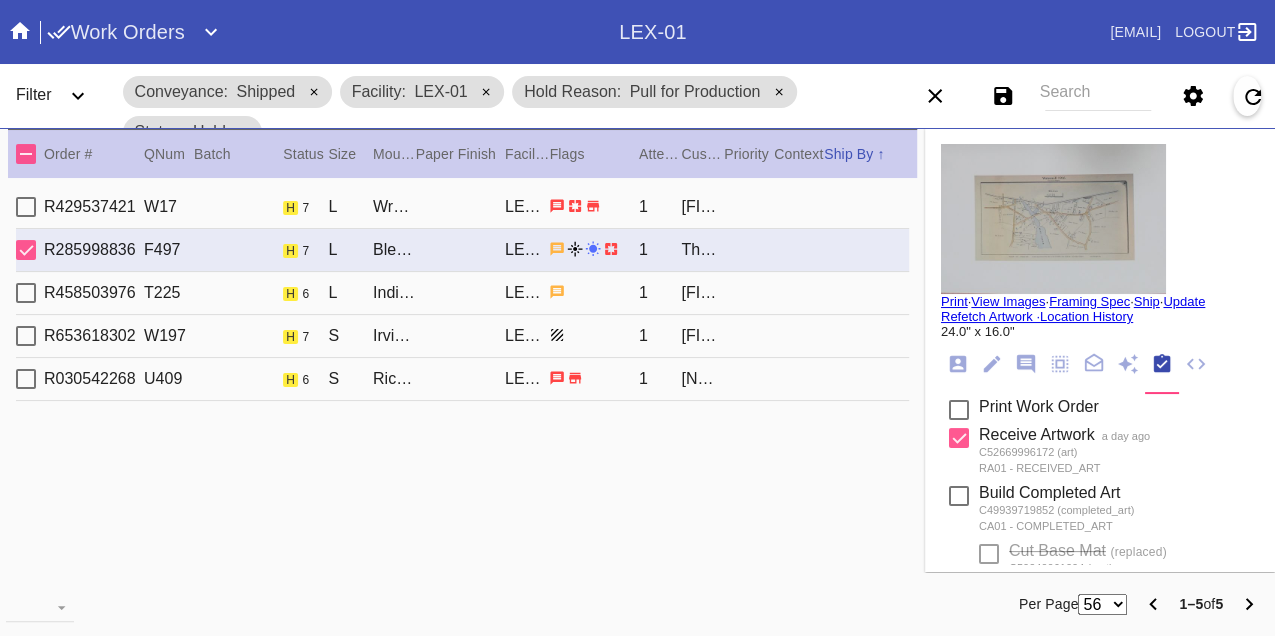 click on "R458503976 T225 h   6 L Indigo Walnut Gallery / Dove White LEX-01 1 Patrick Barry" at bounding box center (462, 293) 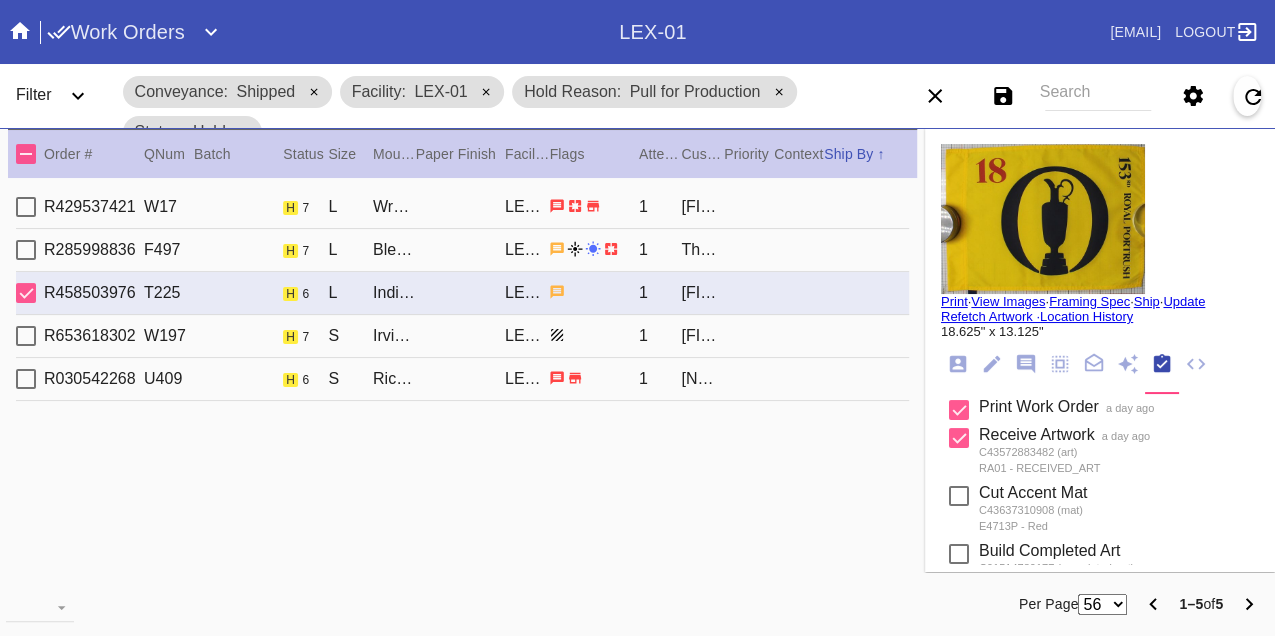 click on "R653618302 W197 h   7 S Irvine Slim / Fabric White LEX-01 1 Reisha Goldman" at bounding box center [462, 336] 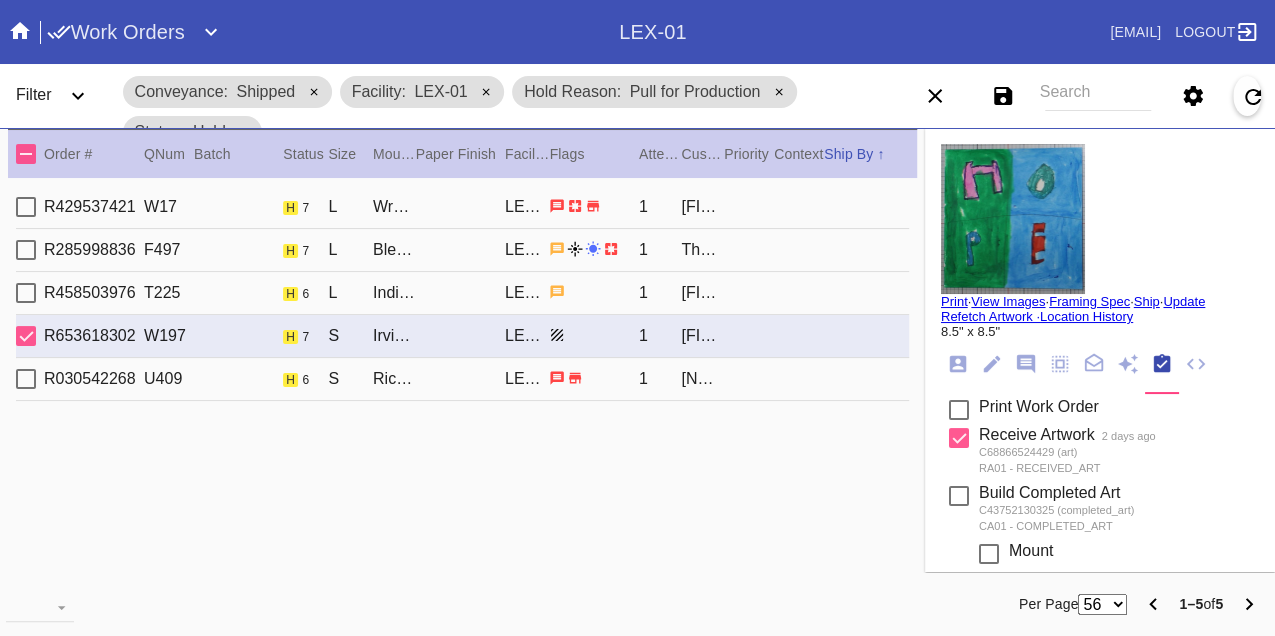 click on "R030542268 U409 h   6 S Richmond / Sky Blue LEX-01 1 Lauren Raymond" at bounding box center [462, 379] 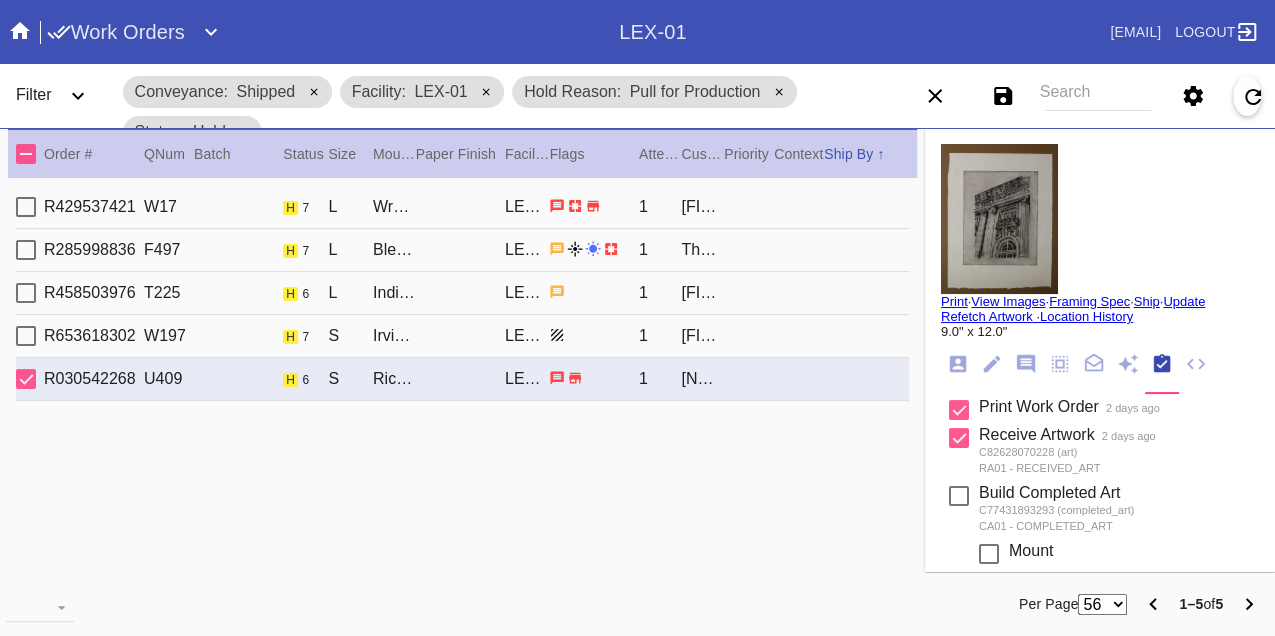 click on "R429537421 W17 h   7 L Wren / Float Mounting (+$25) LEX-01 1 Matt Keator" at bounding box center [462, 207] 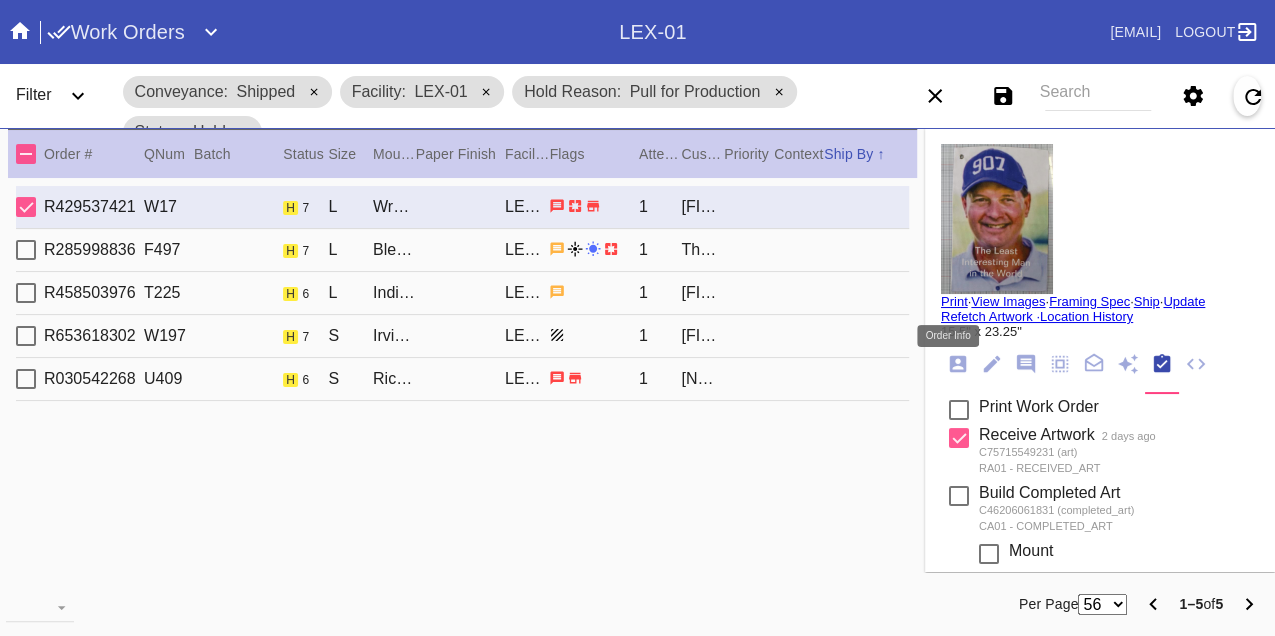 click 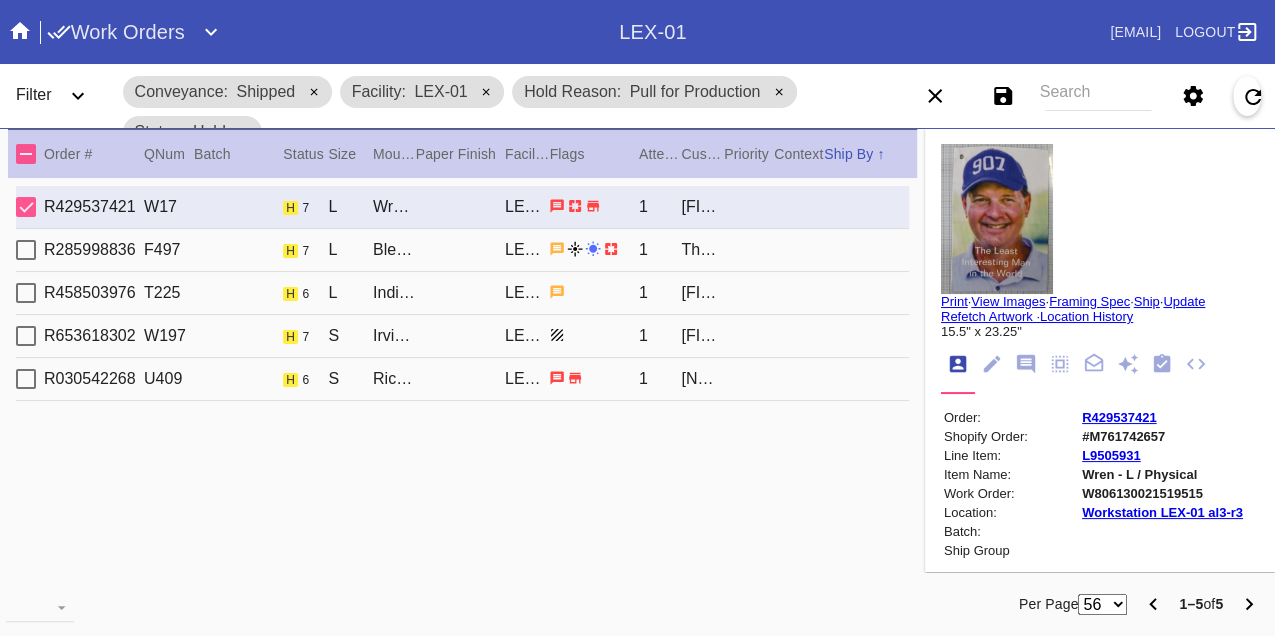 click on "W806130021519515" at bounding box center (1162, 493) 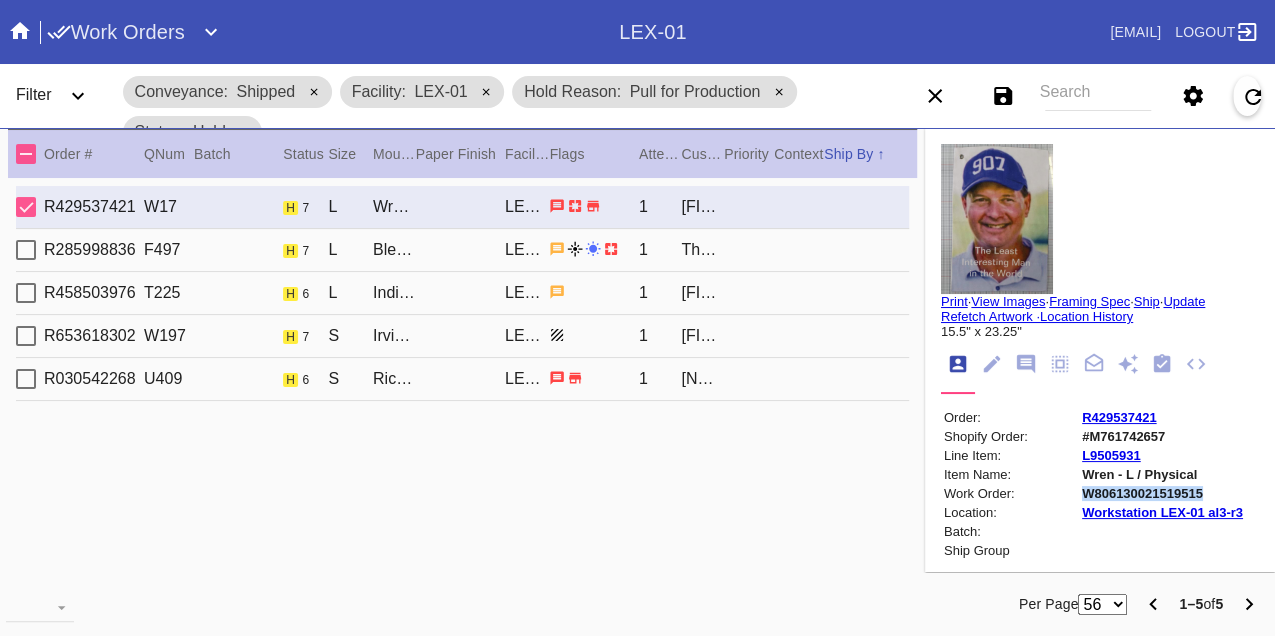 click on "W806130021519515" at bounding box center (1162, 493) 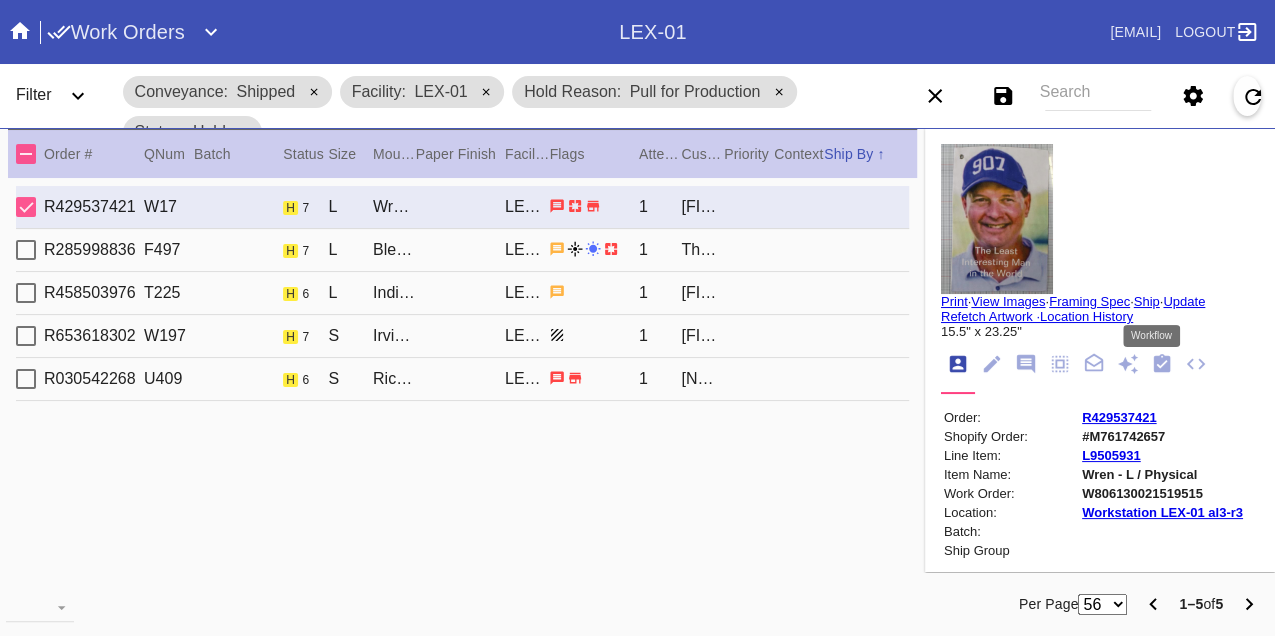 click 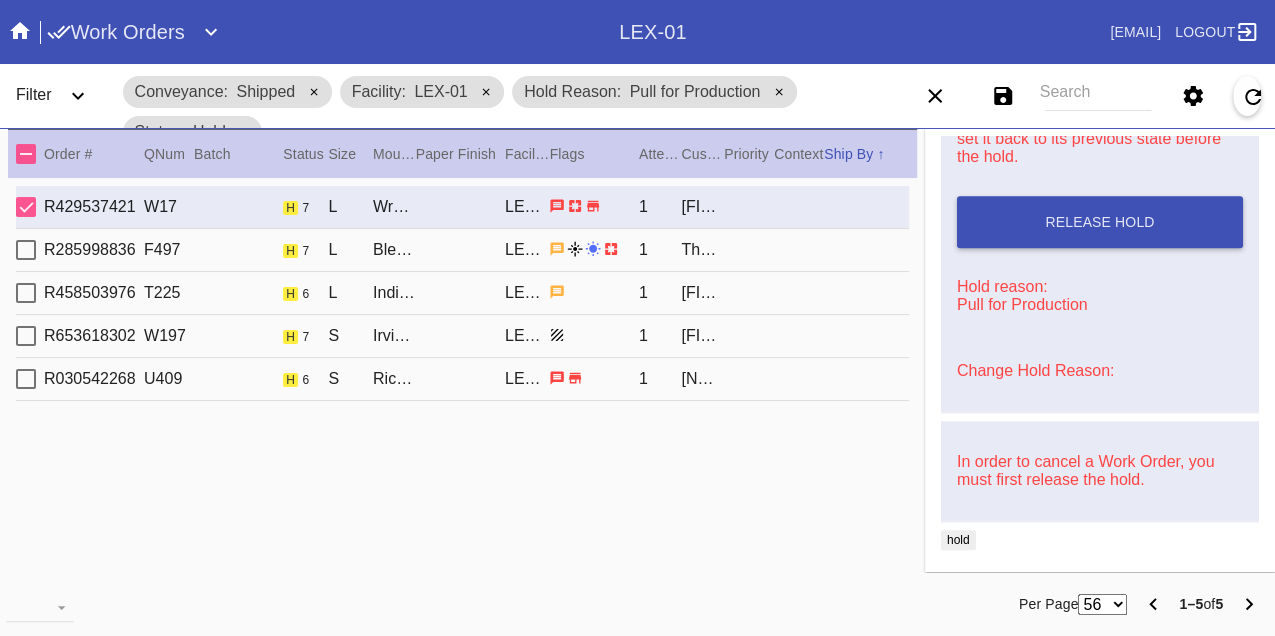 scroll, scrollTop: 888, scrollLeft: 0, axis: vertical 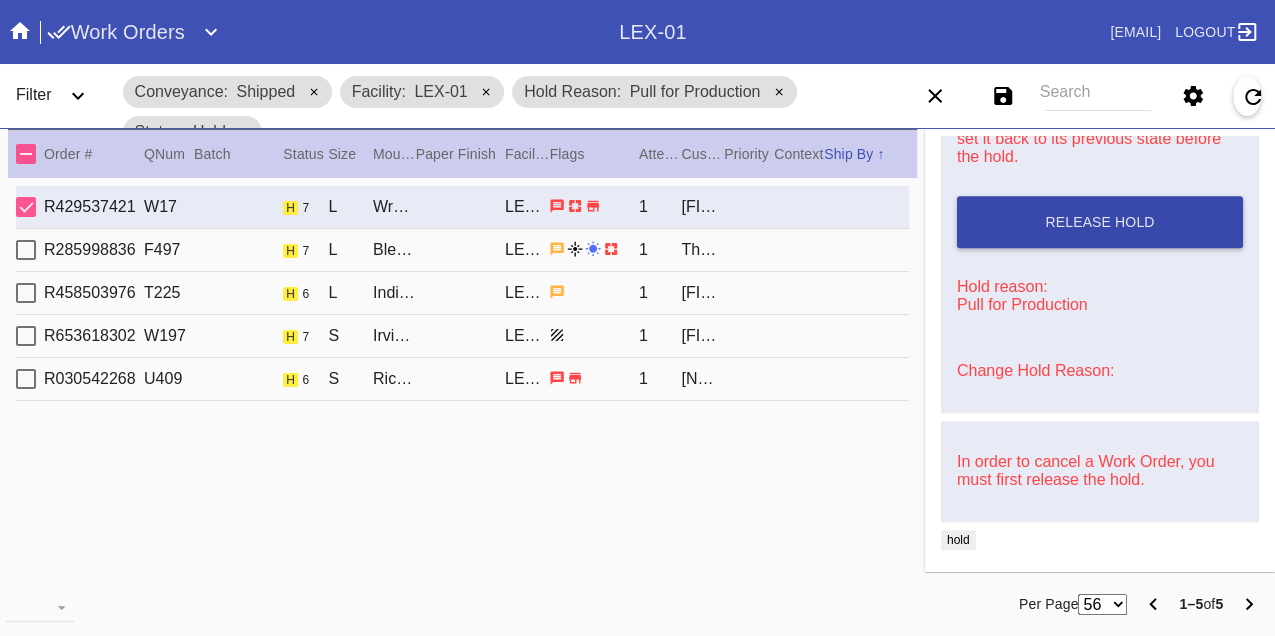 click on "Release Hold" at bounding box center (1099, 222) 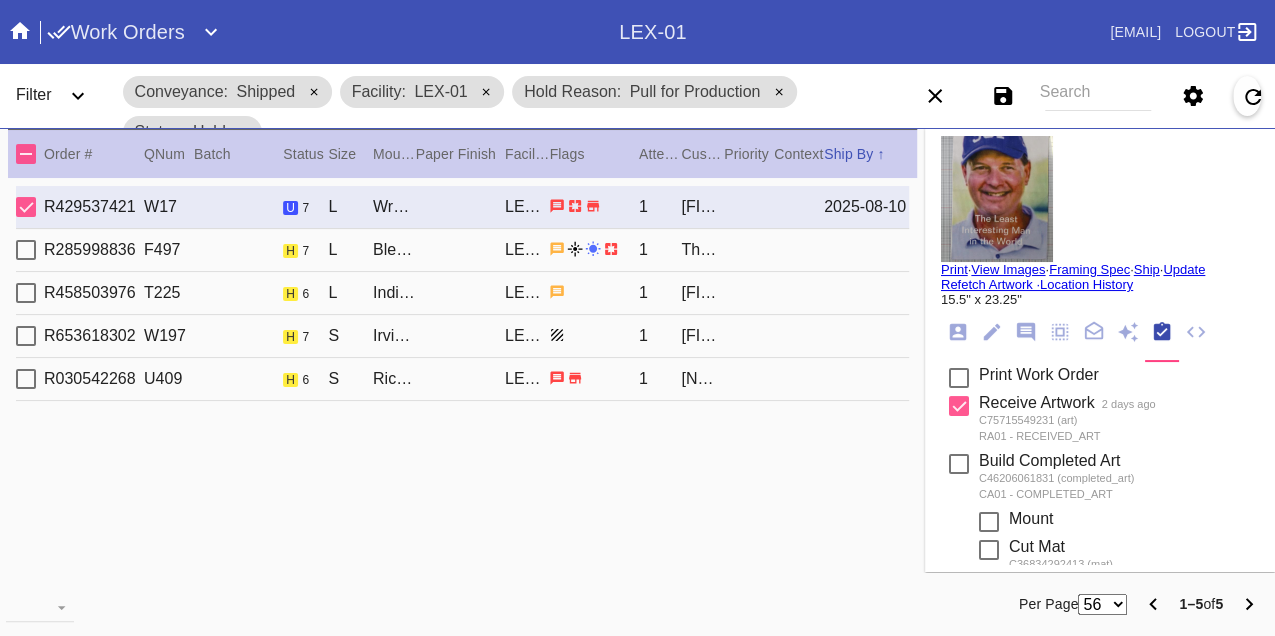 scroll, scrollTop: 0, scrollLeft: 0, axis: both 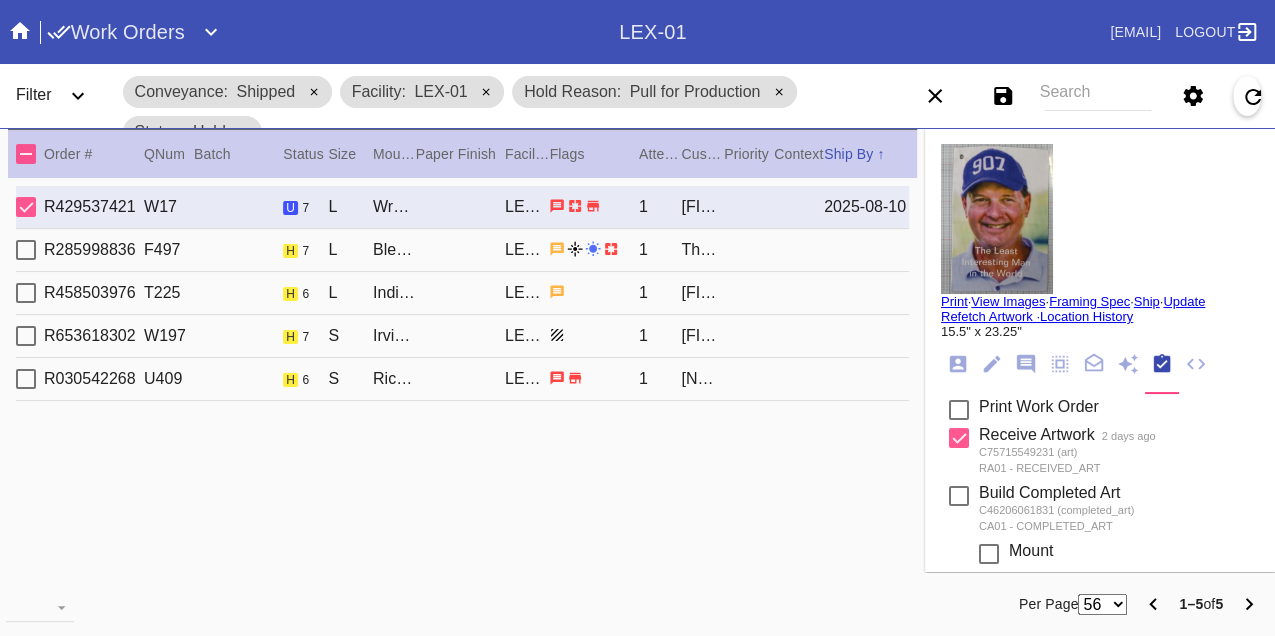 click on "Print" at bounding box center (954, 301) 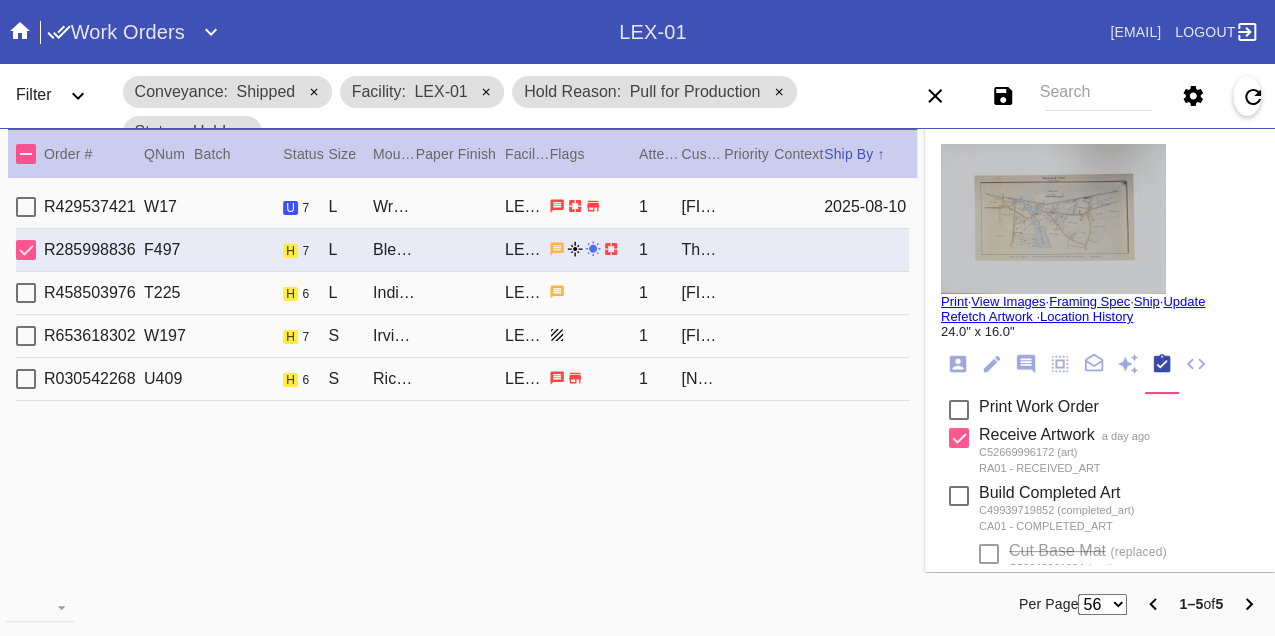 click on "R458503976 T225 h   6 L Indigo Walnut Gallery / Dove White LEX-01 1 Patrick Barry" at bounding box center [462, 293] 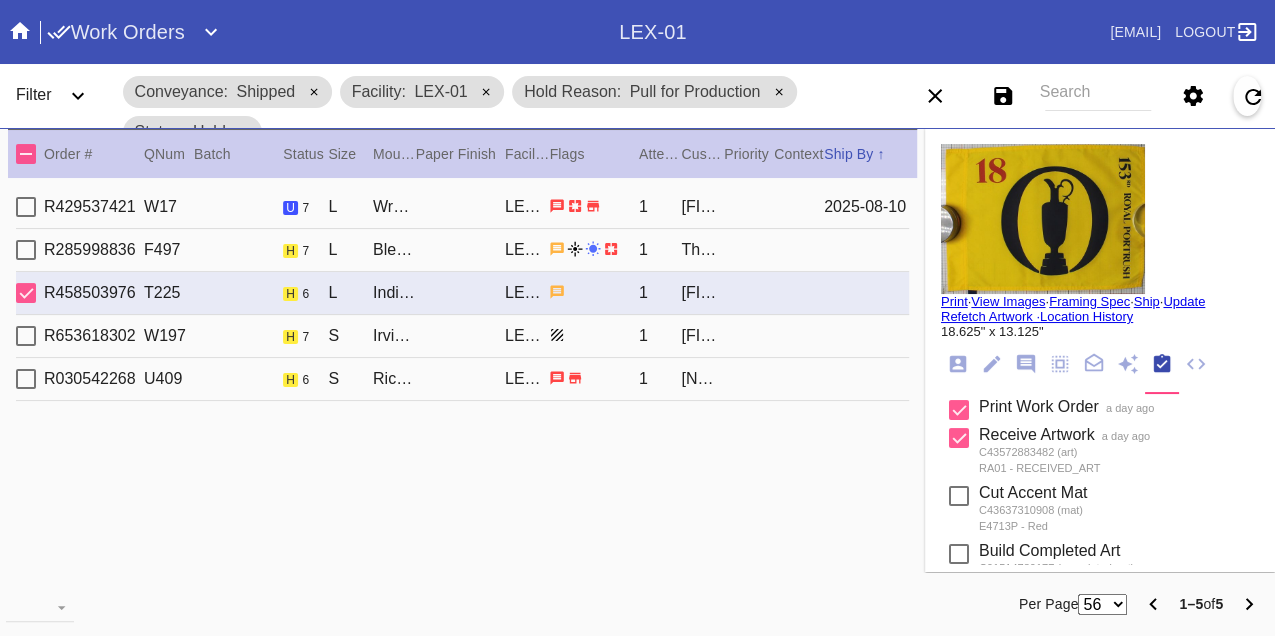 click on "R653618302 W197 h   7 S Irvine Slim / Fabric White LEX-01 1 Reisha Goldman" at bounding box center [462, 336] 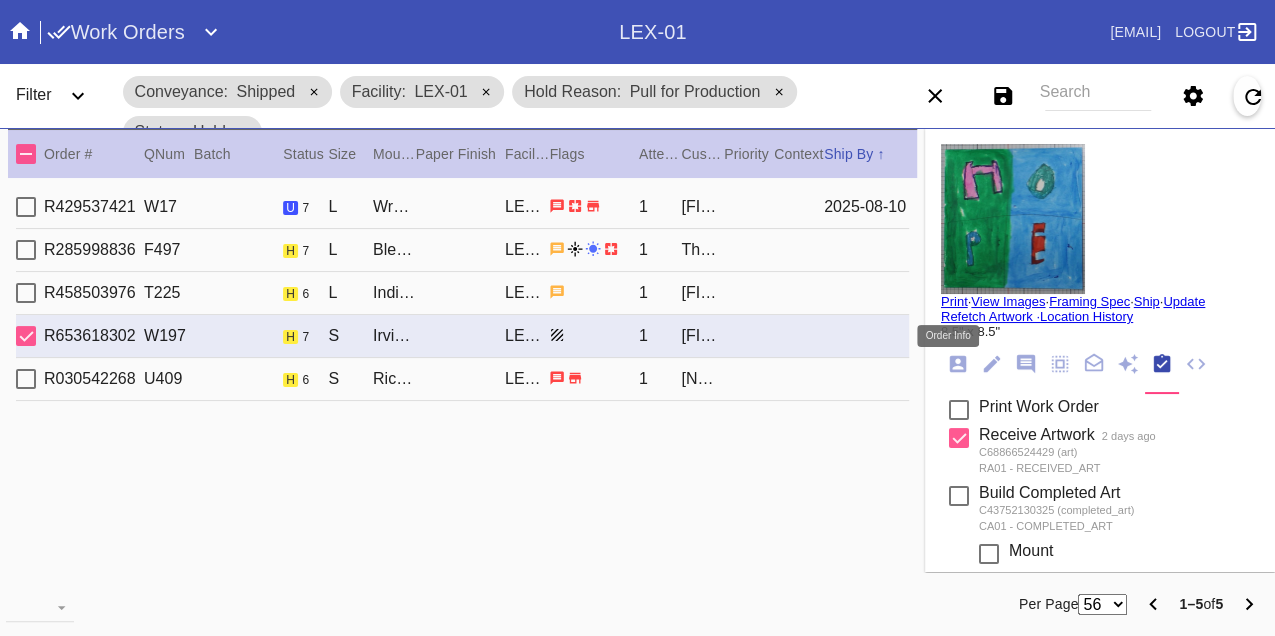 click 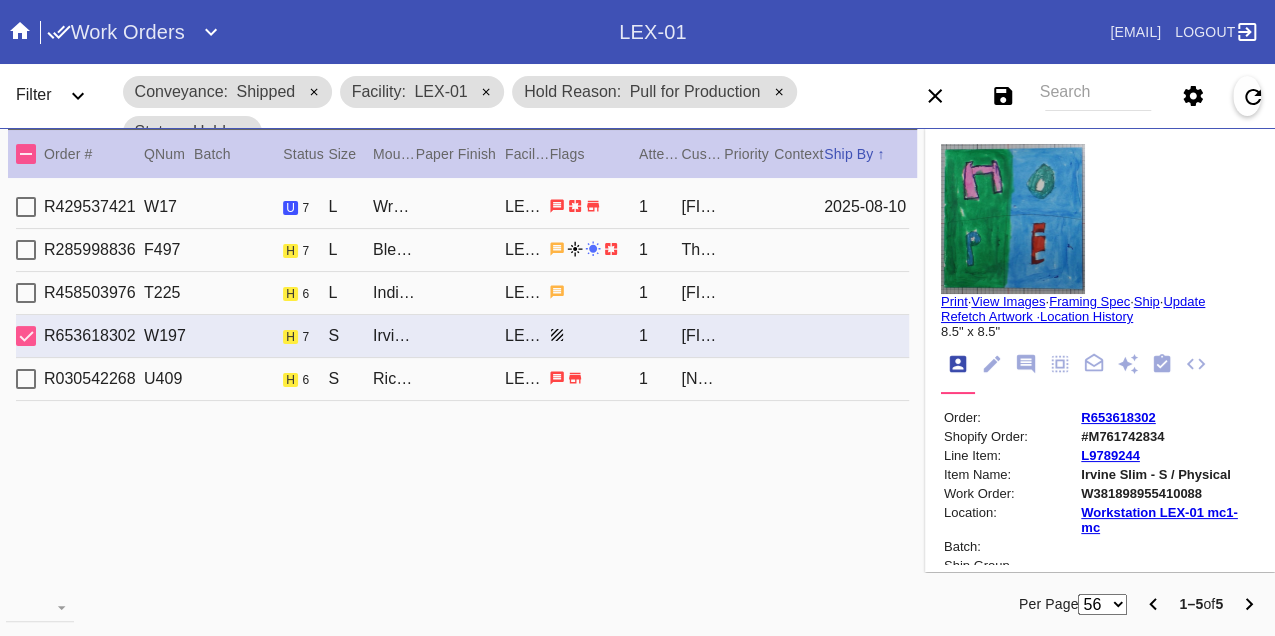 click on "W381898955410088" at bounding box center [1168, 493] 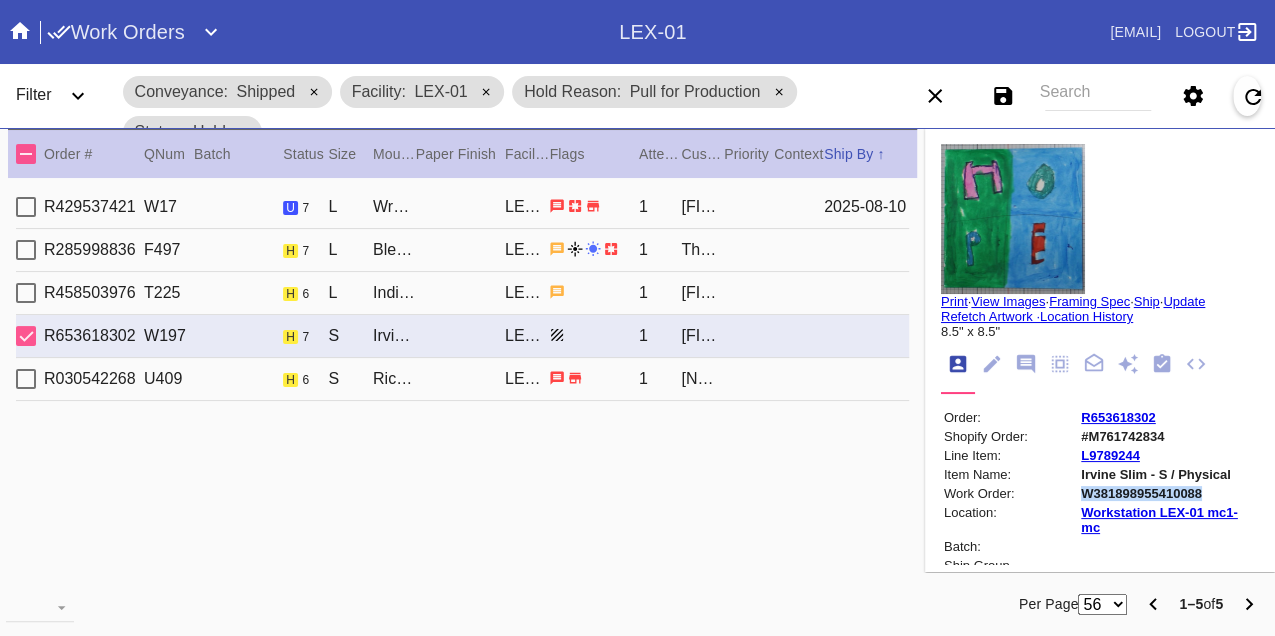 click on "W381898955410088" at bounding box center (1168, 493) 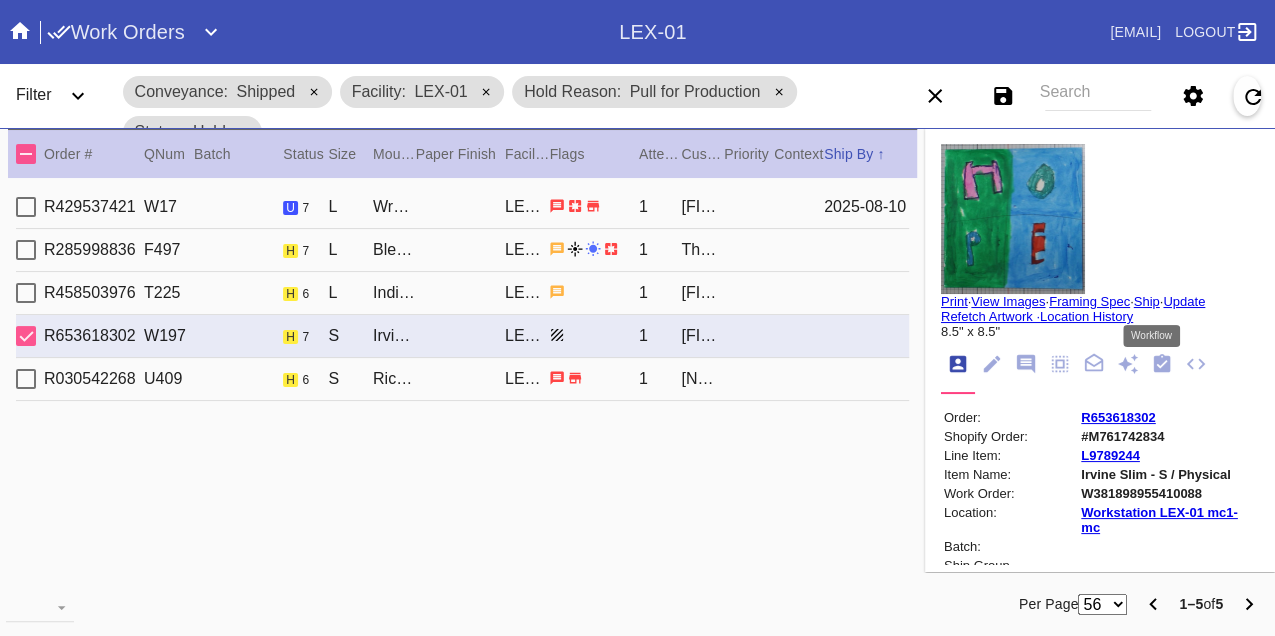 click 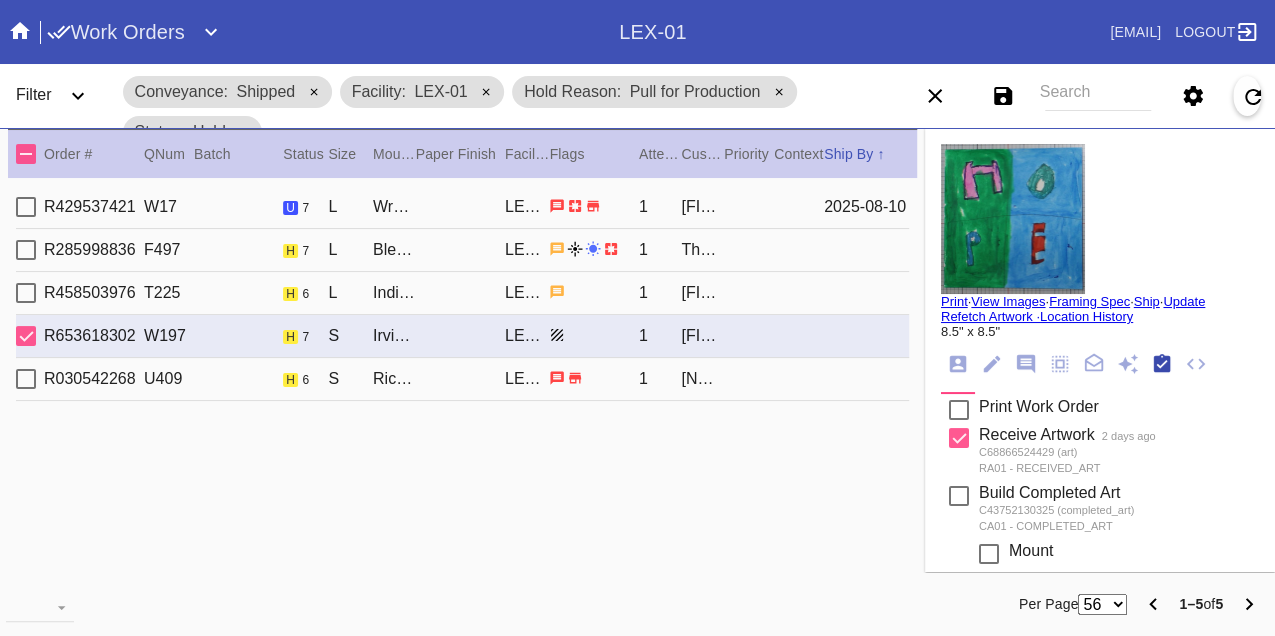 scroll, scrollTop: 318, scrollLeft: 0, axis: vertical 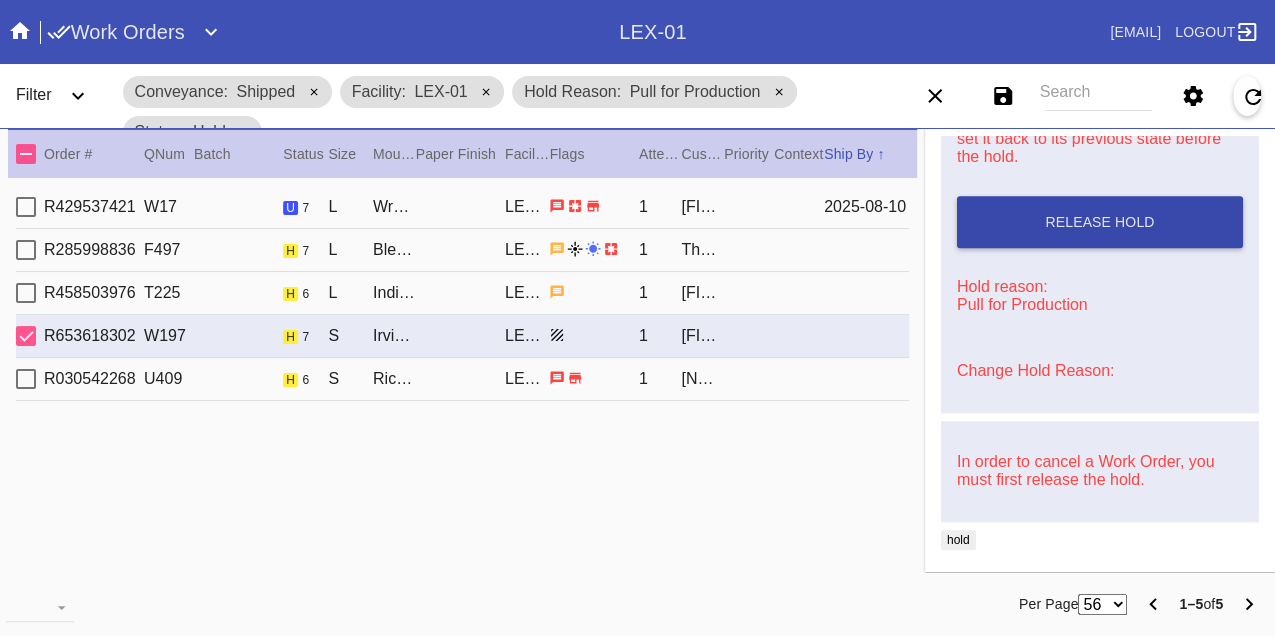 click on "Release Hold" at bounding box center (1099, 222) 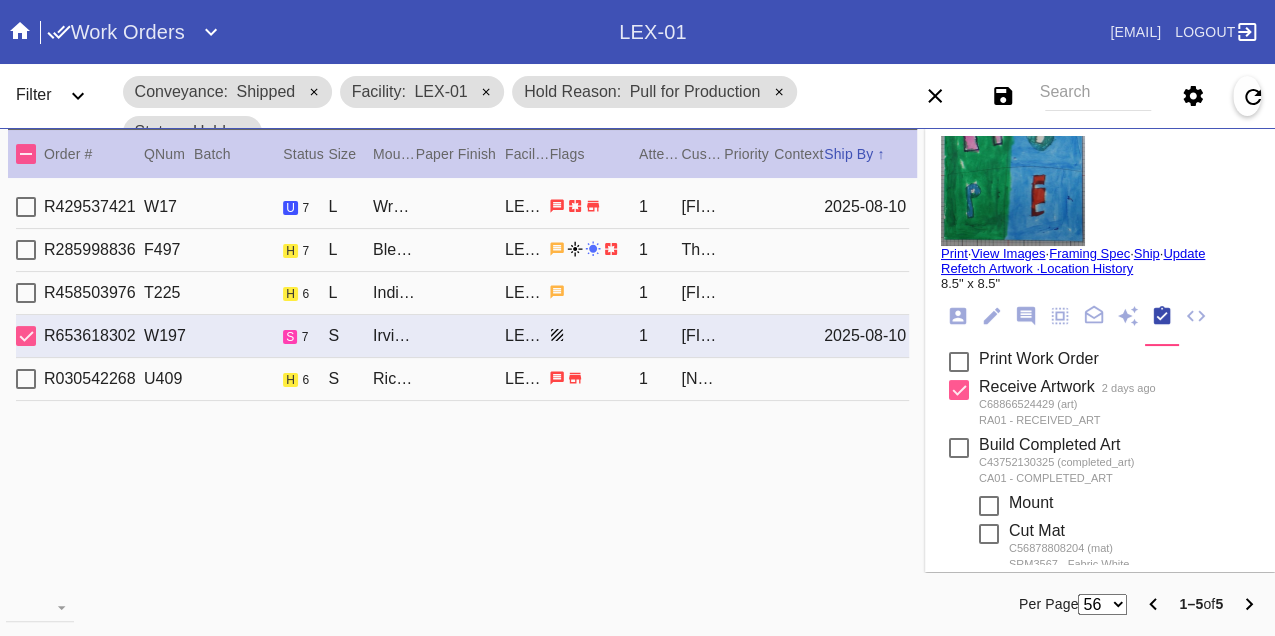 scroll, scrollTop: 0, scrollLeft: 0, axis: both 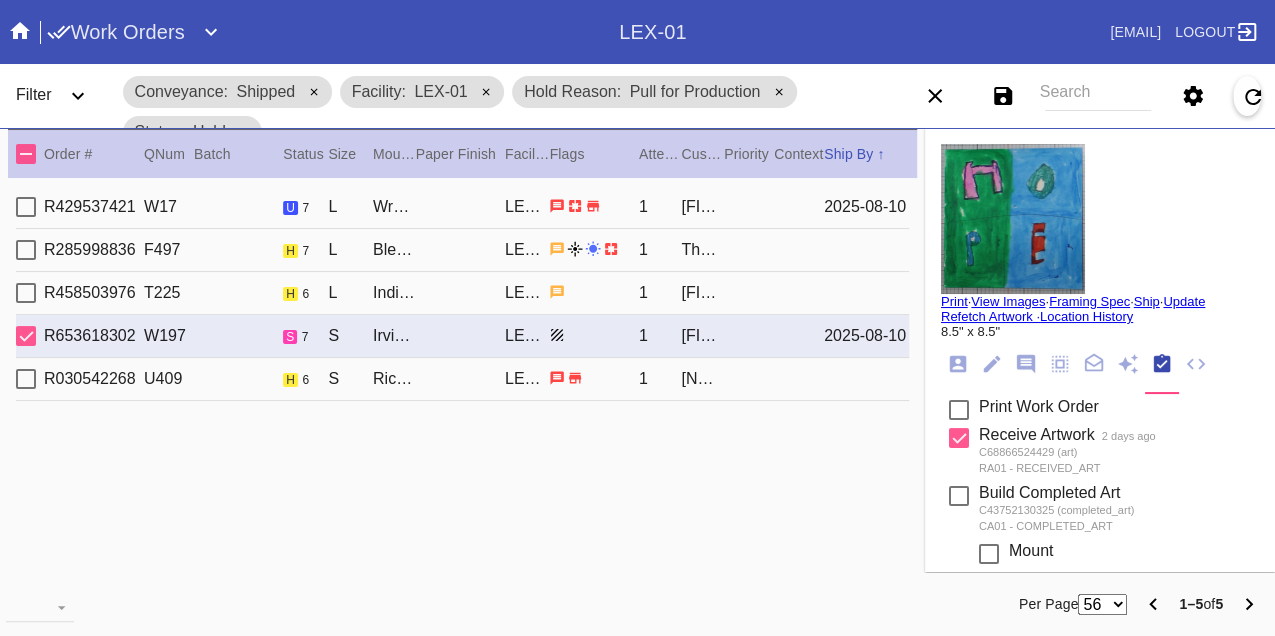 click on "Print" at bounding box center [954, 301] 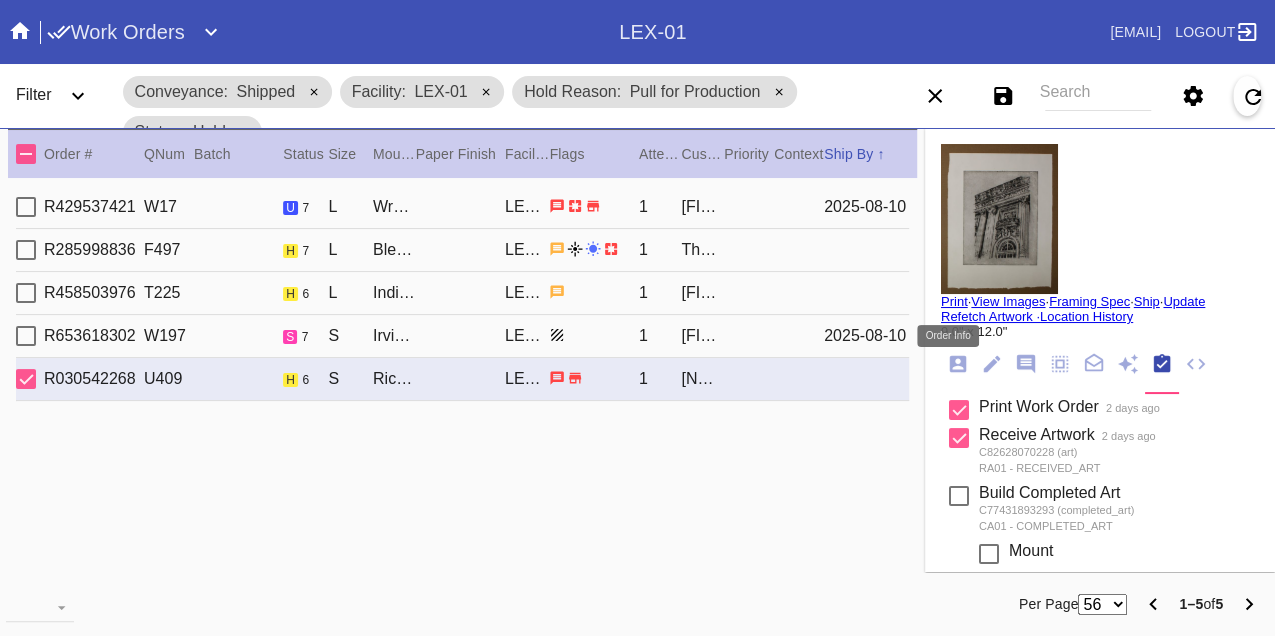 click 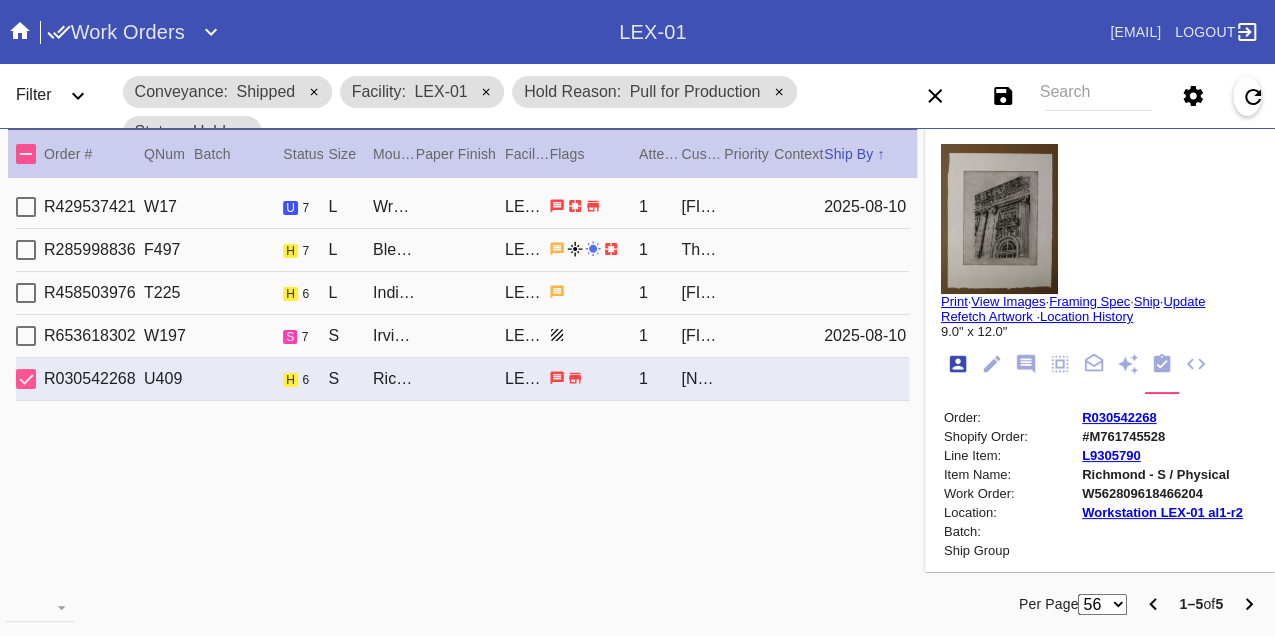 scroll, scrollTop: 24, scrollLeft: 0, axis: vertical 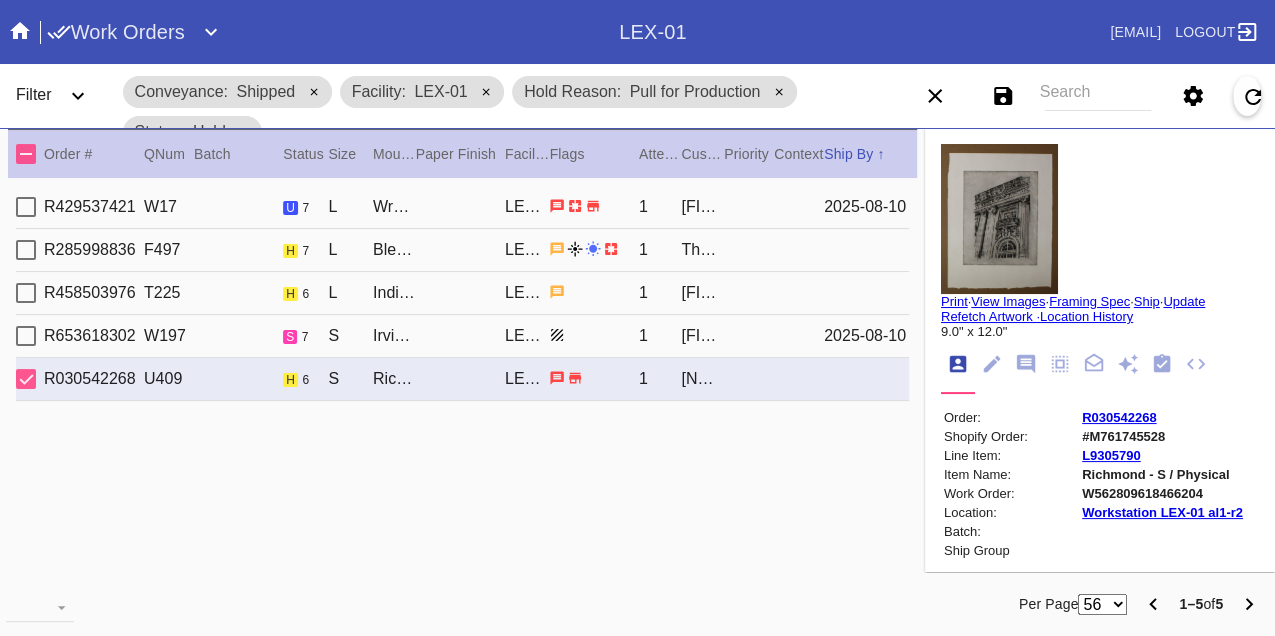 click on "W562809618466204" at bounding box center (1162, 493) 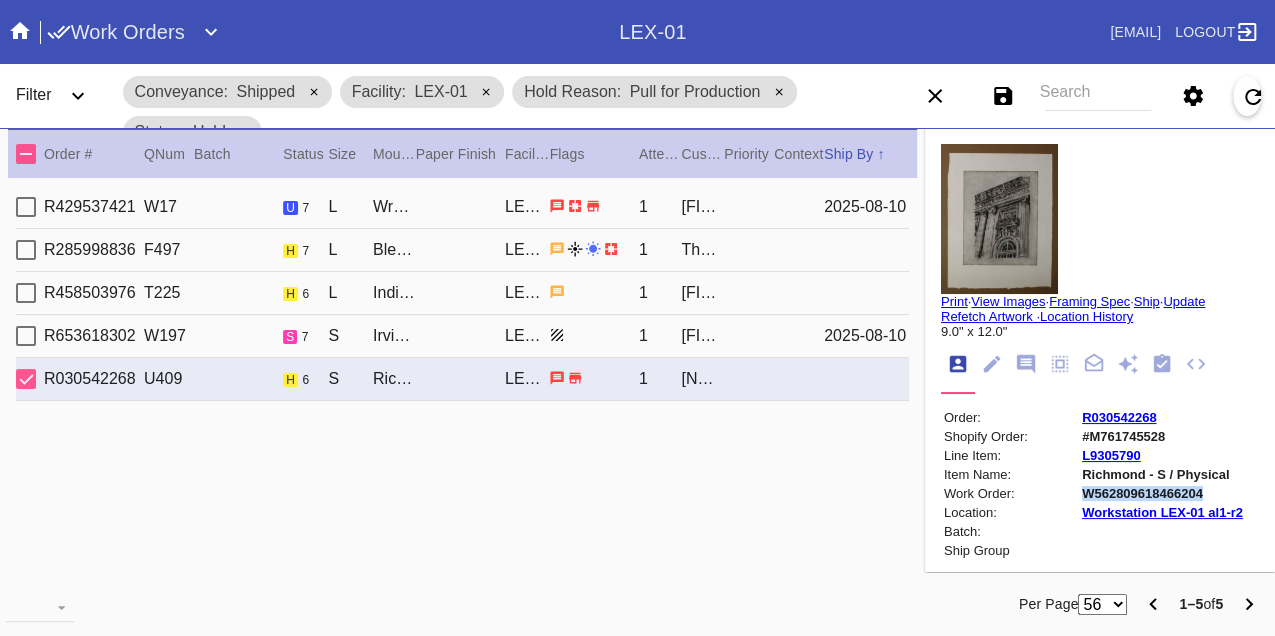 click on "W562809618466204" at bounding box center (1162, 493) 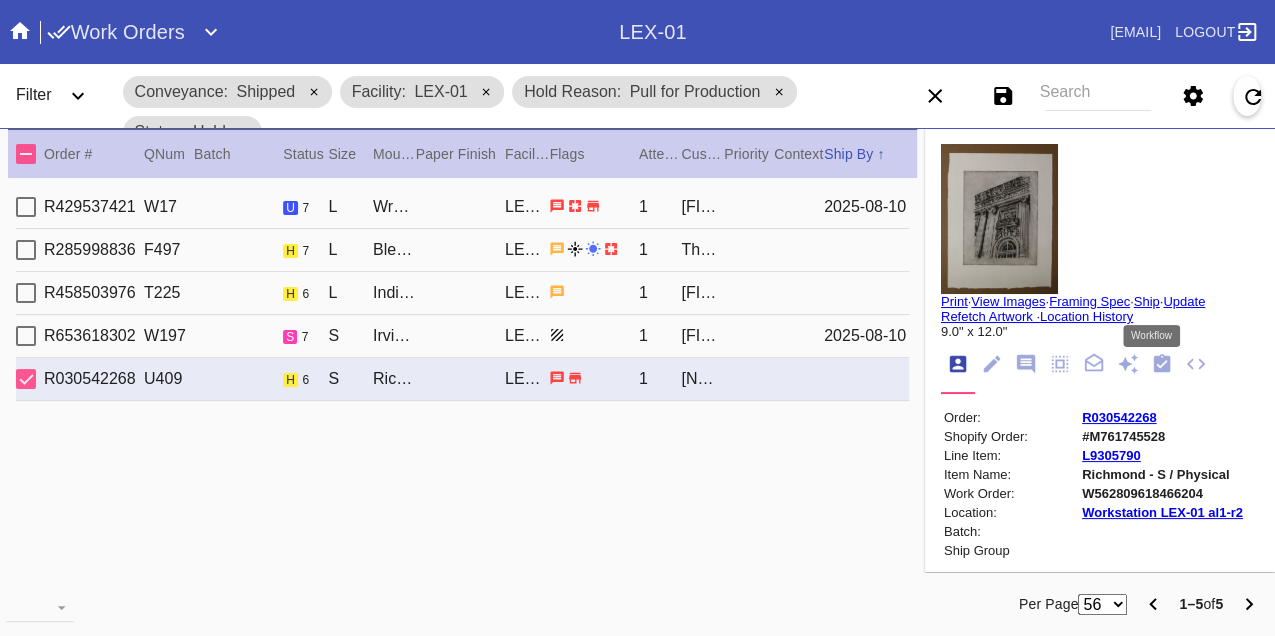 click 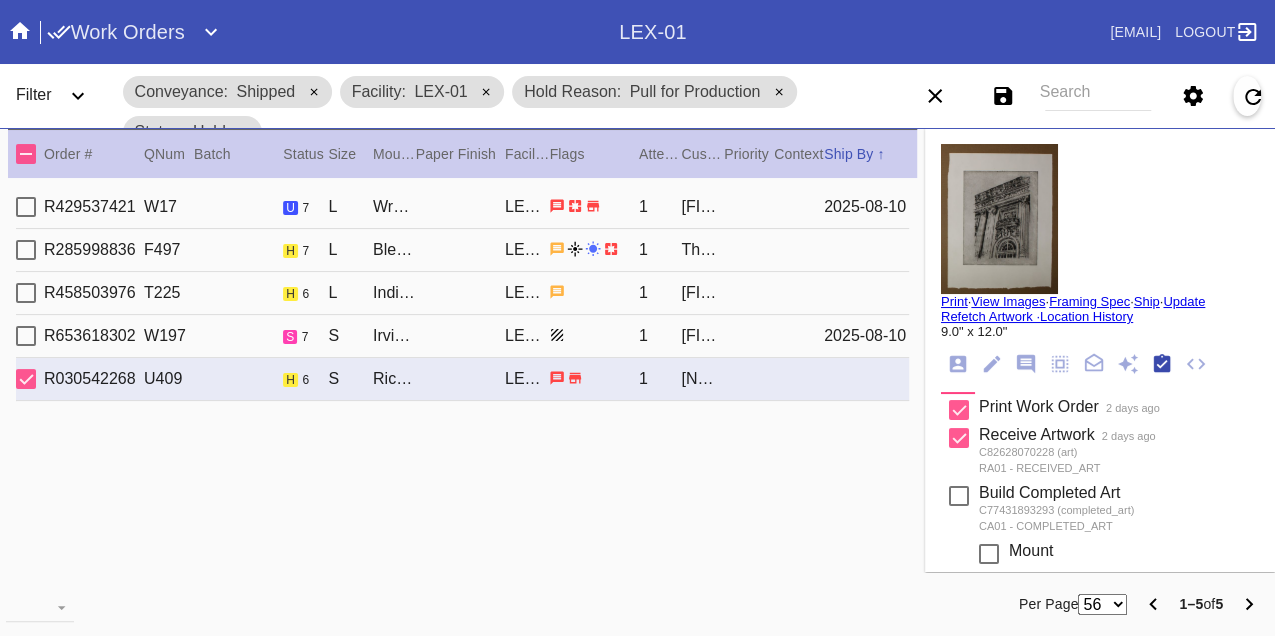 scroll, scrollTop: 318, scrollLeft: 0, axis: vertical 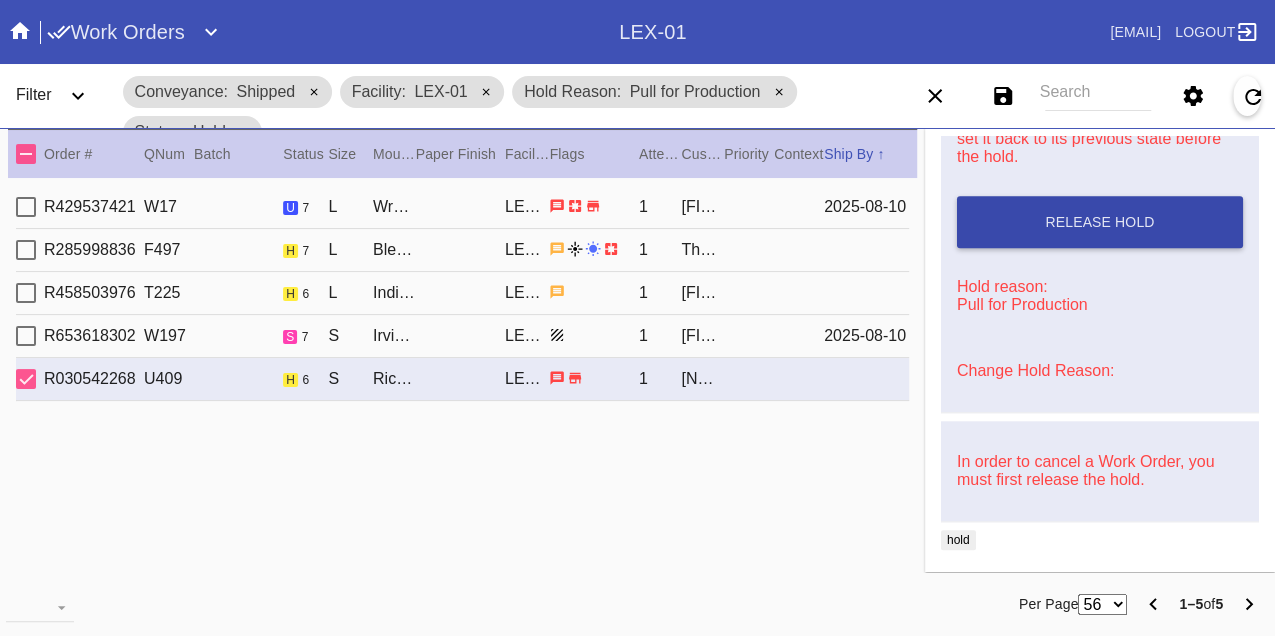 click on "Release Hold" at bounding box center [1100, 222] 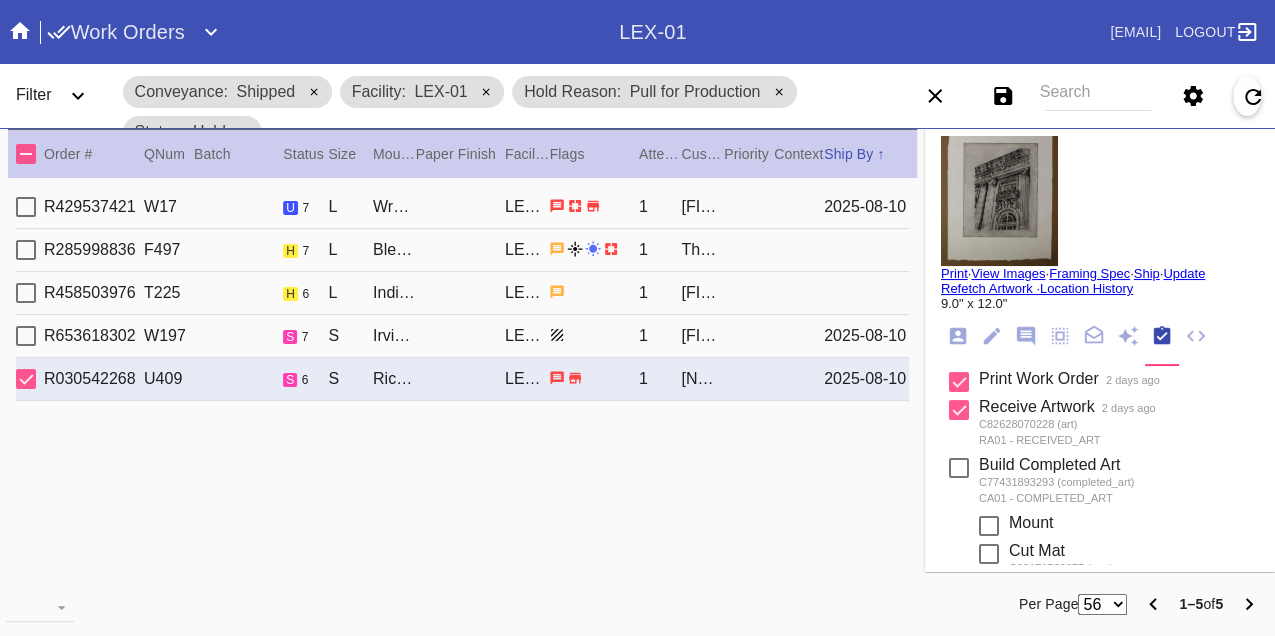 scroll, scrollTop: 0, scrollLeft: 0, axis: both 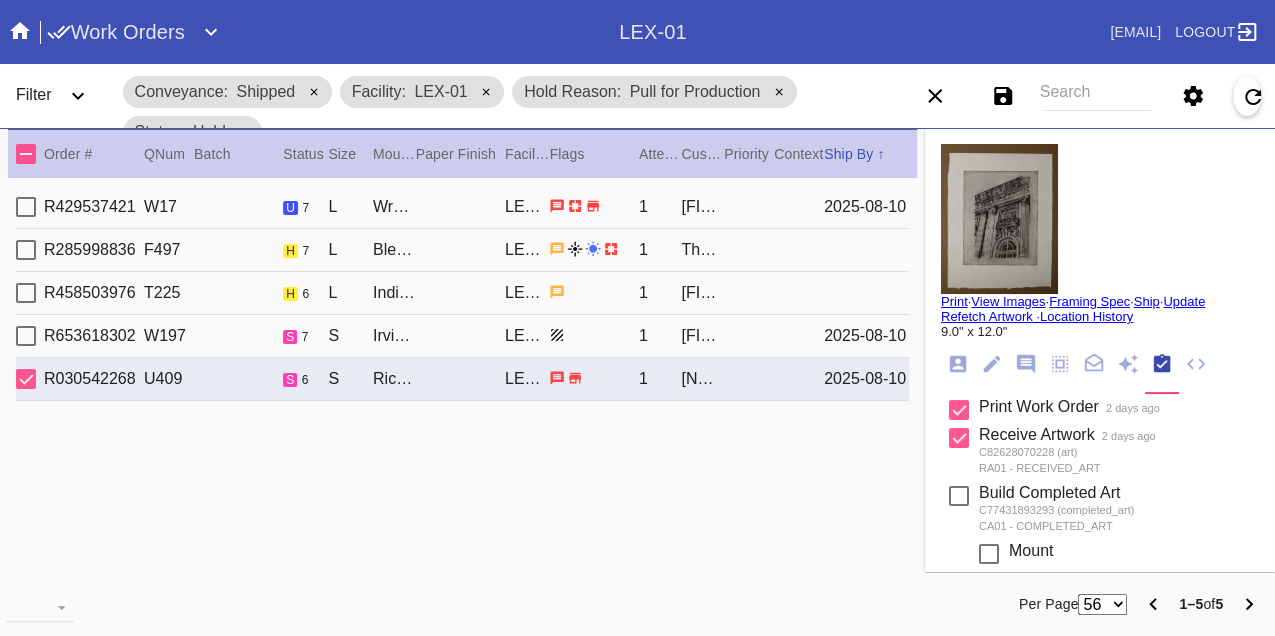 click on "Print" at bounding box center [954, 301] 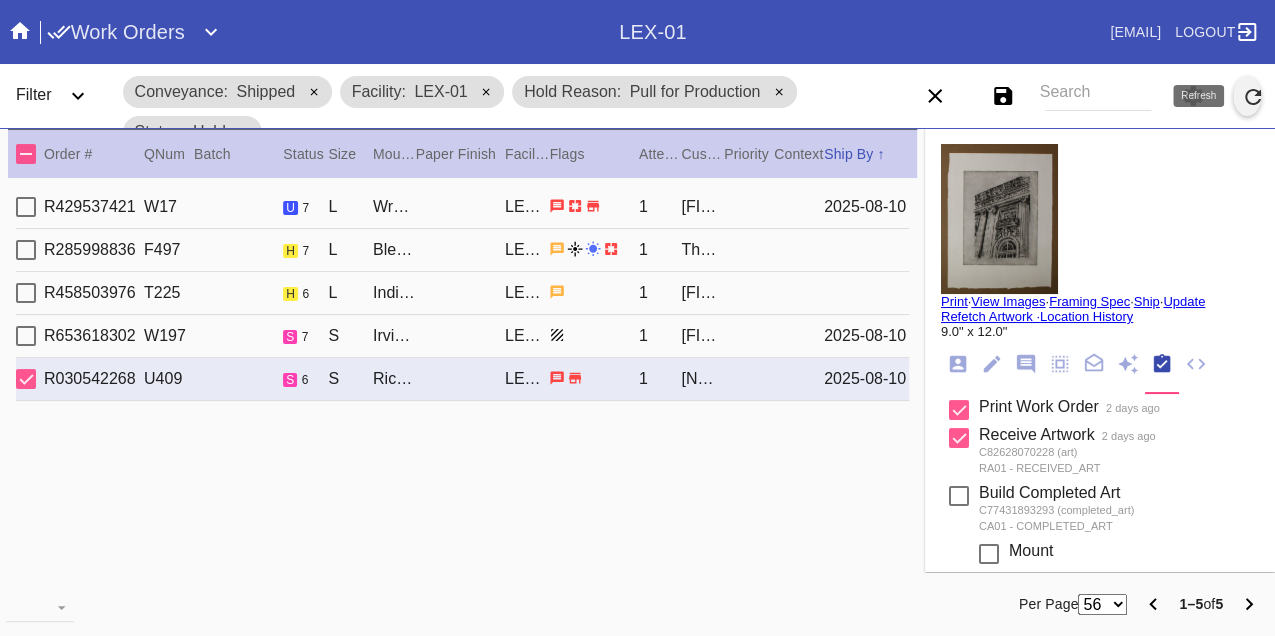 click 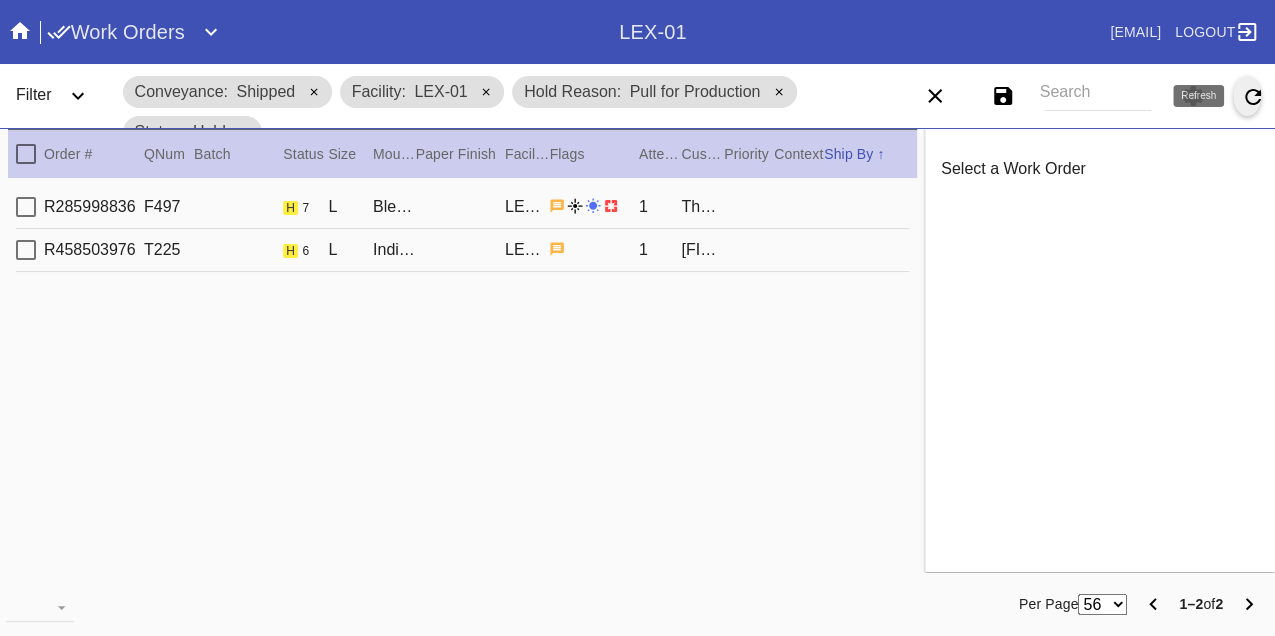 click 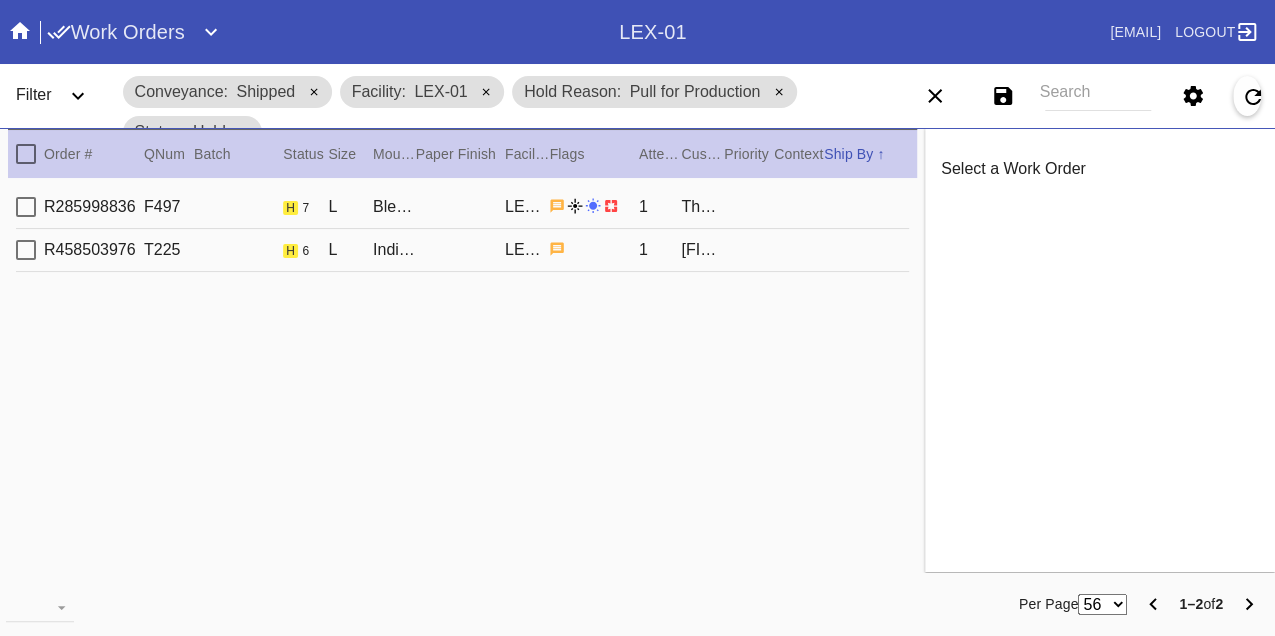 click on "R285998836 F497 h   7 L Bleached Maple Gallery / White LEX-01 1 The Shahery Family" at bounding box center (462, 207) 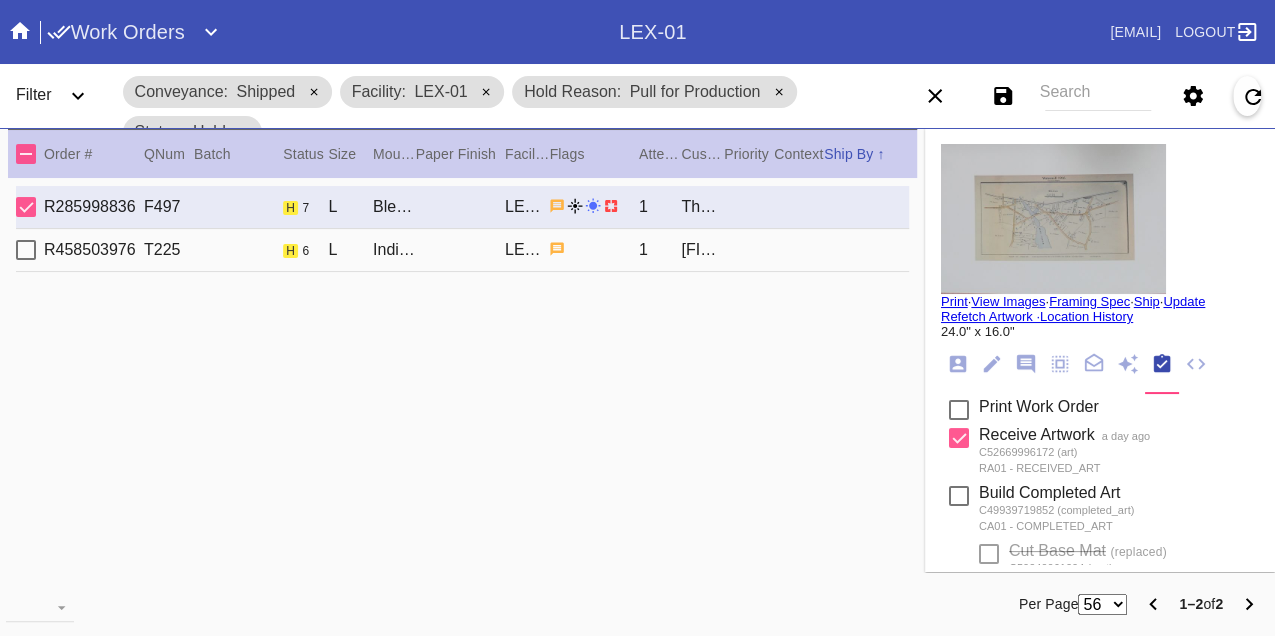click on "R458503976 T225 h   6 L Indigo Walnut Gallery / Dove White LEX-01 1 Patrick Barry" at bounding box center (462, 250) 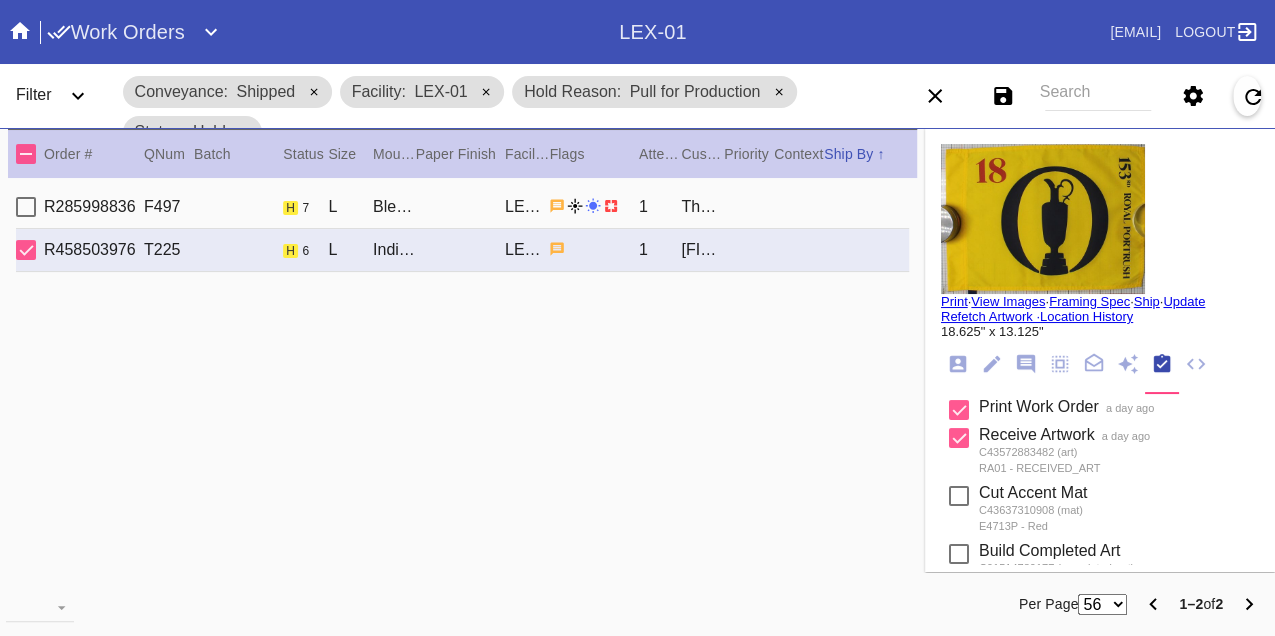 click on "R285998836 F497 h   7 L Bleached Maple Gallery / White LEX-01 1 The Shahery Family" at bounding box center (462, 207) 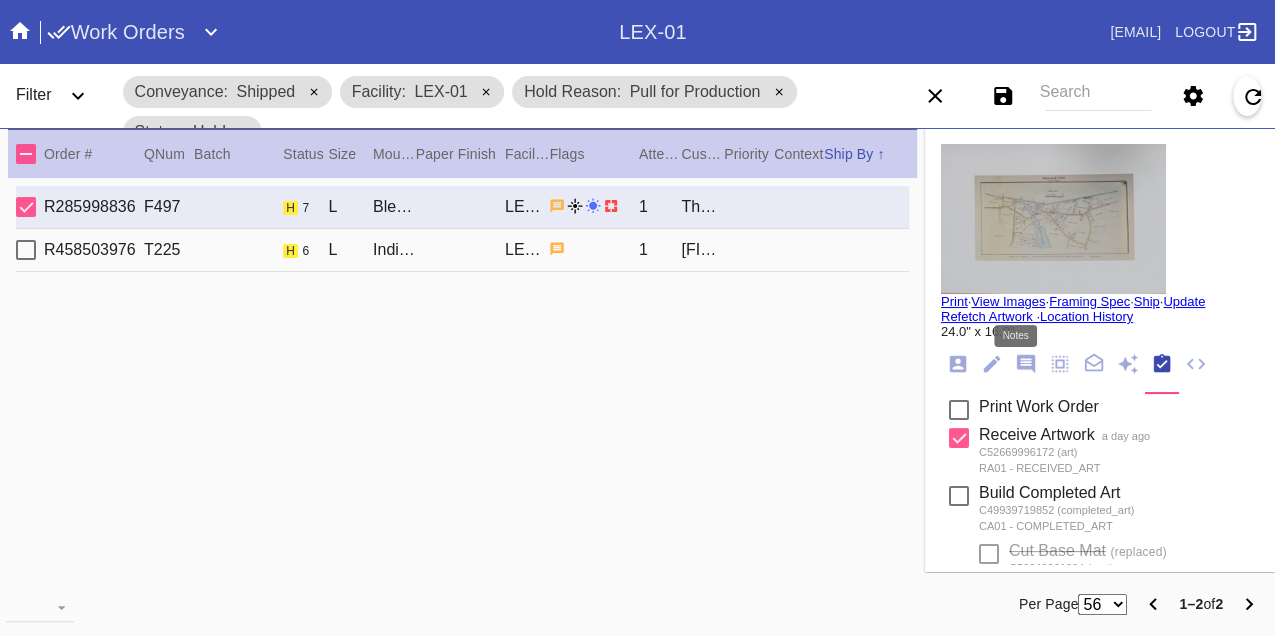 click 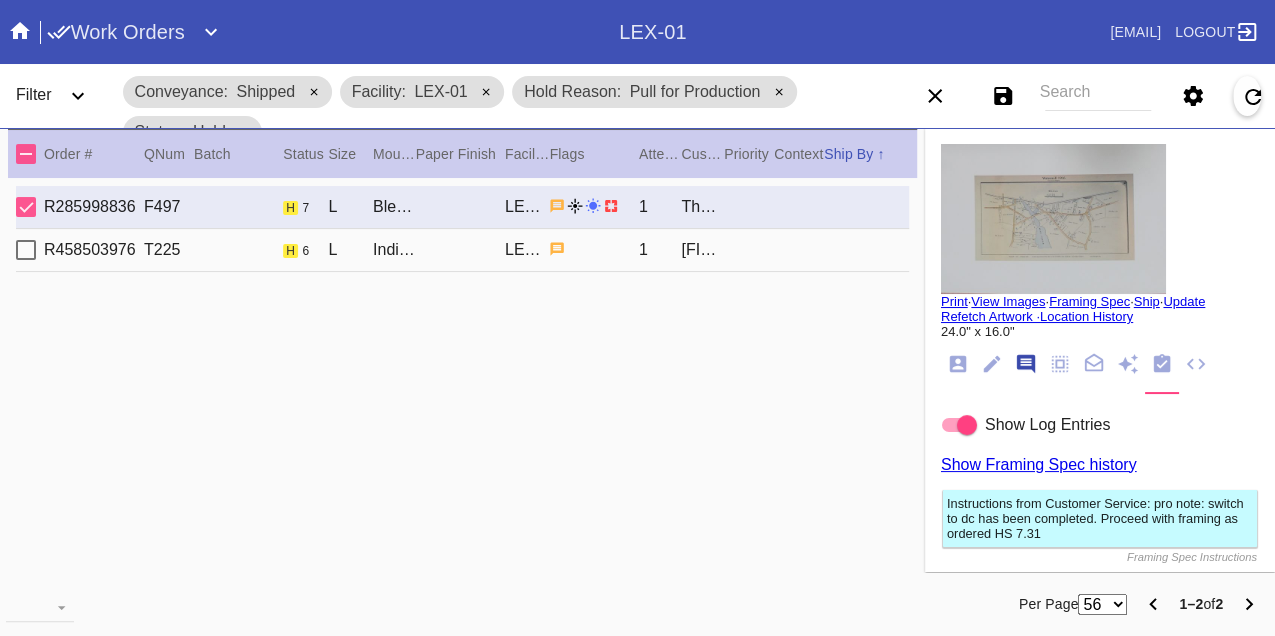 scroll, scrollTop: 122, scrollLeft: 0, axis: vertical 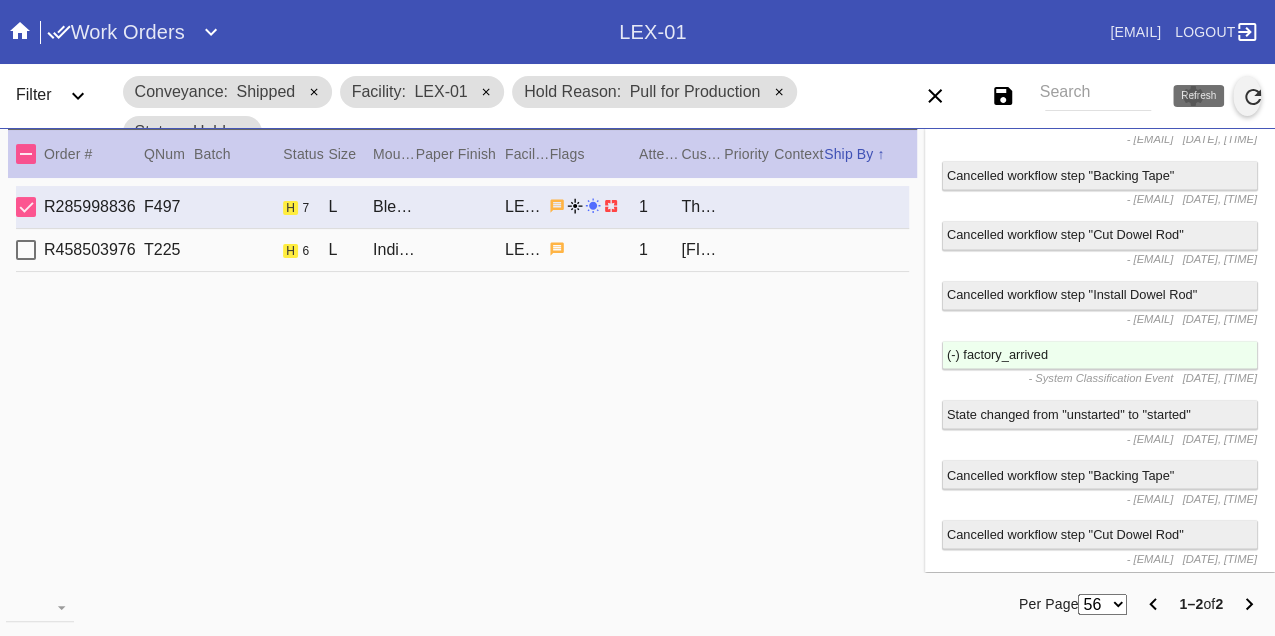 click 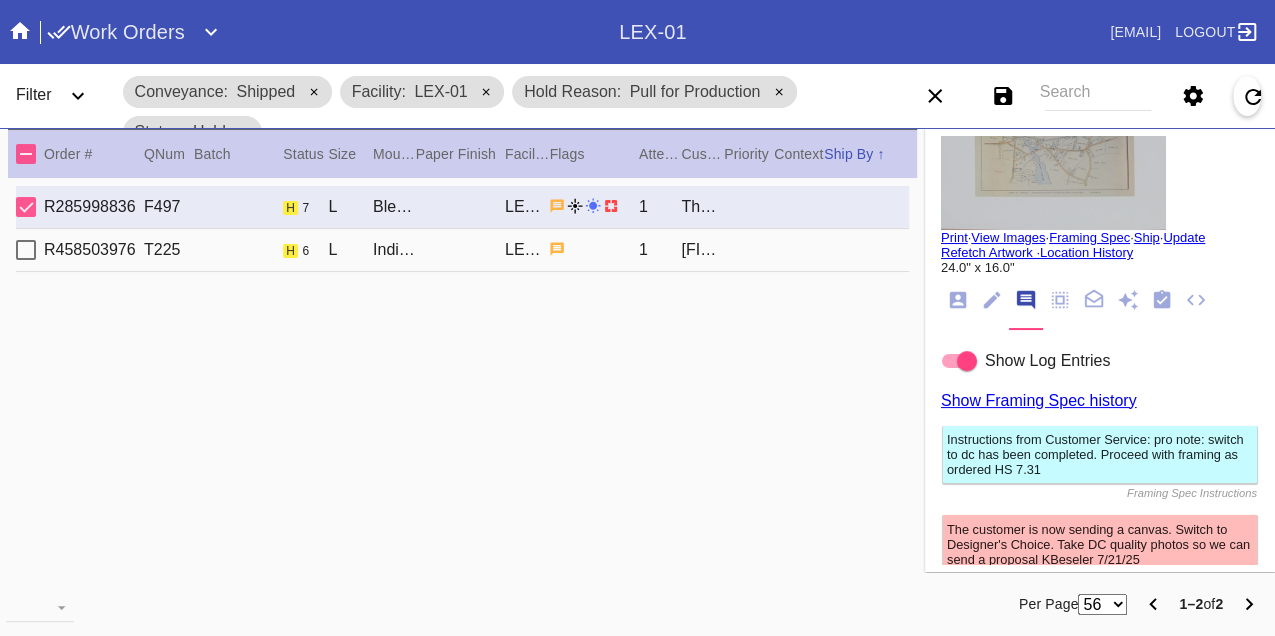 scroll, scrollTop: 0, scrollLeft: 0, axis: both 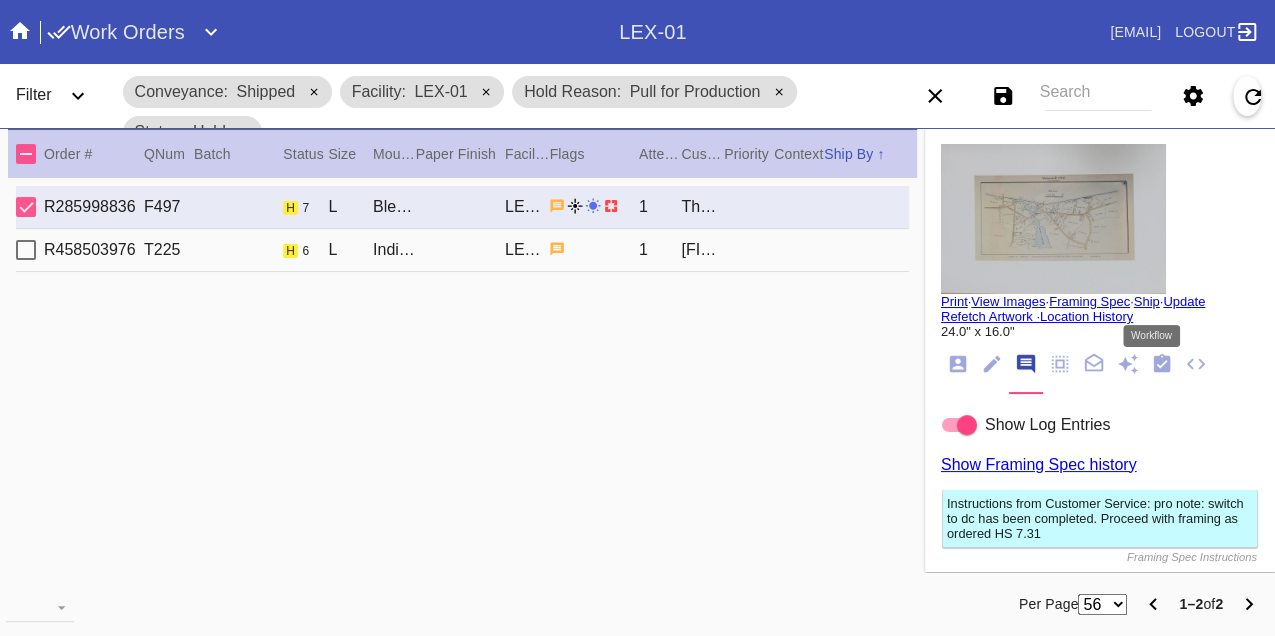 click 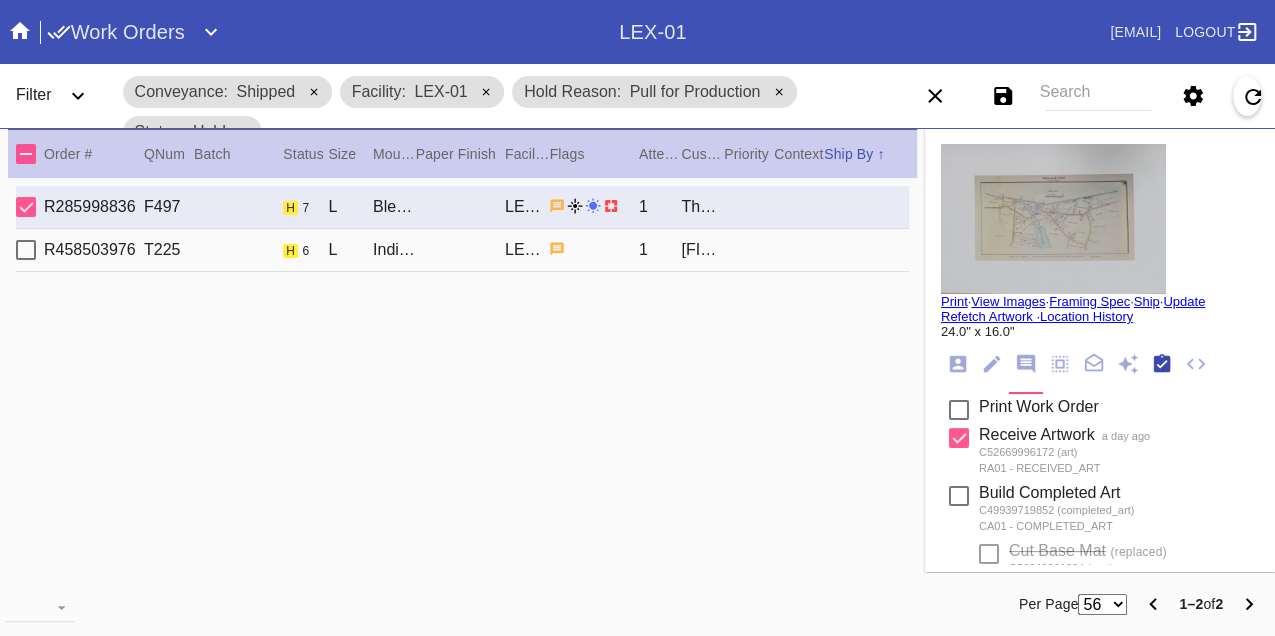 scroll, scrollTop: 318, scrollLeft: 0, axis: vertical 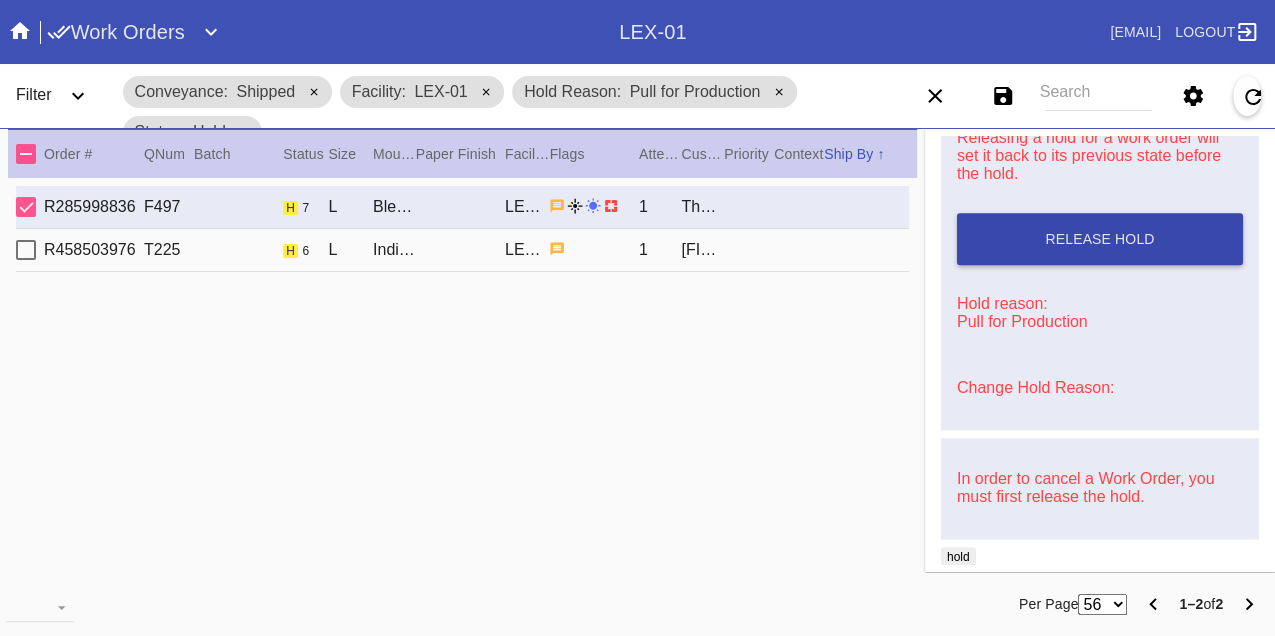 click on "Release Hold" at bounding box center [1100, 239] 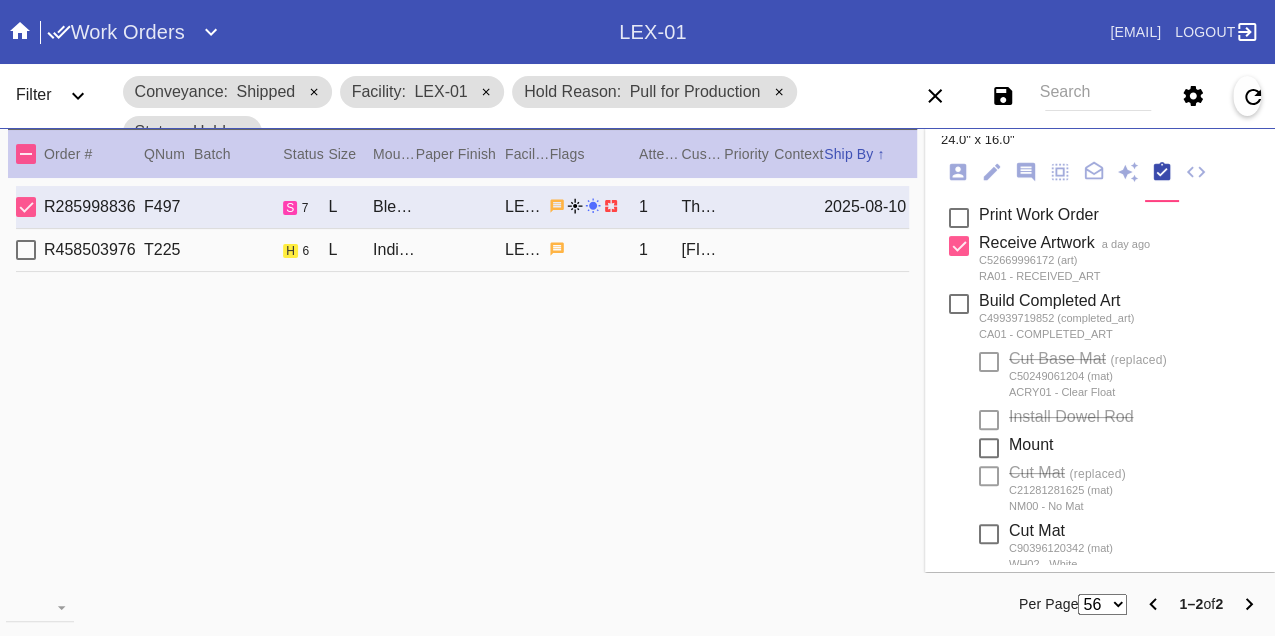 scroll, scrollTop: 0, scrollLeft: 0, axis: both 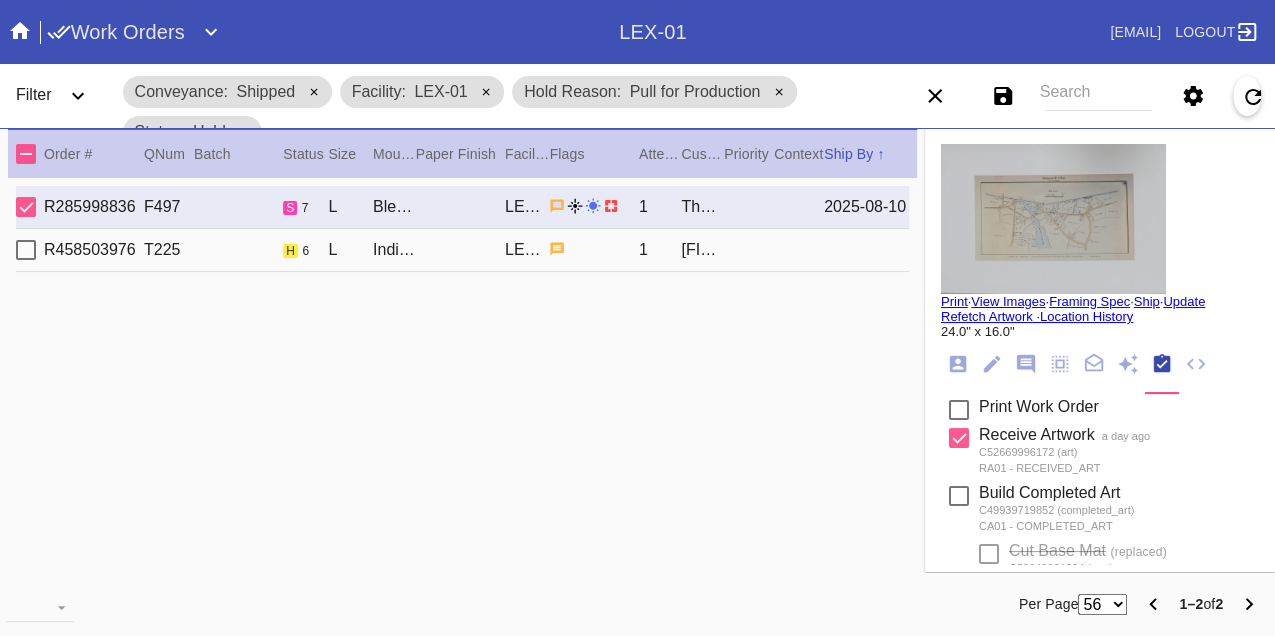 click on "Print" at bounding box center [954, 301] 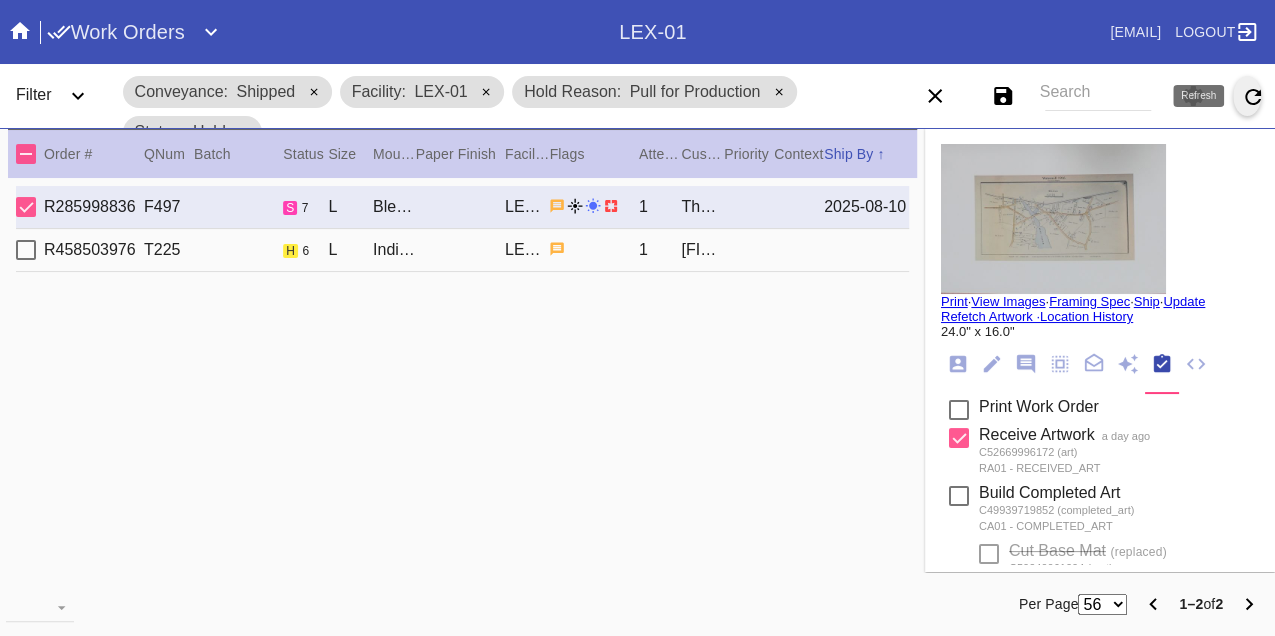 click 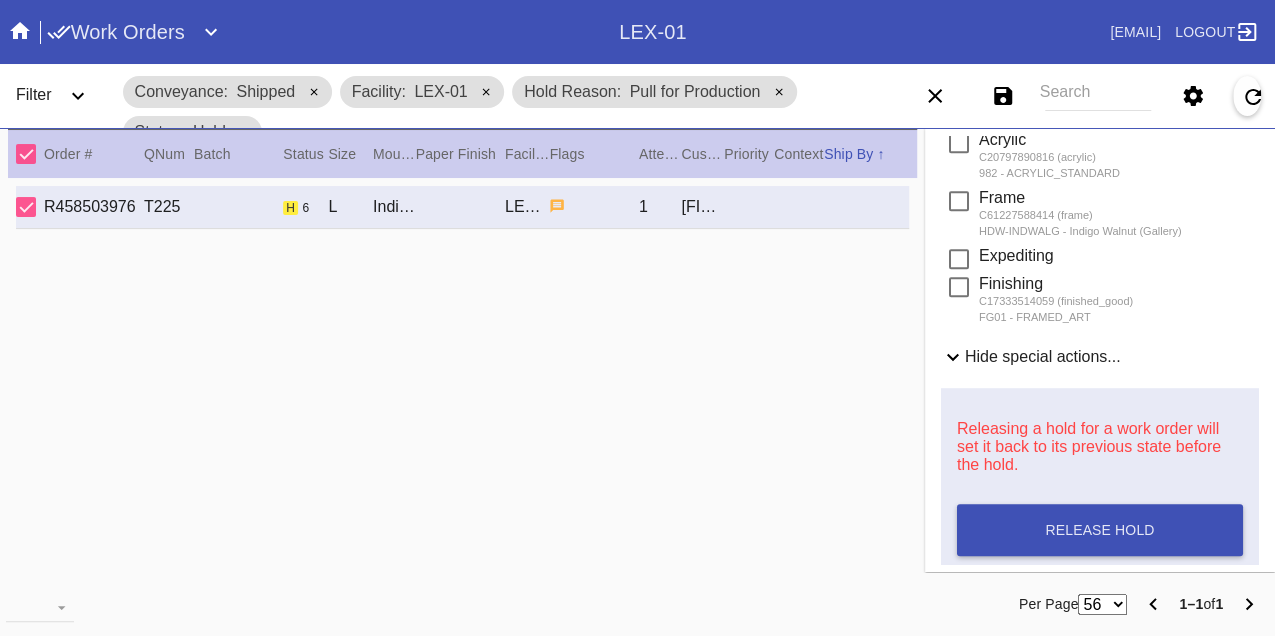 scroll, scrollTop: 888, scrollLeft: 0, axis: vertical 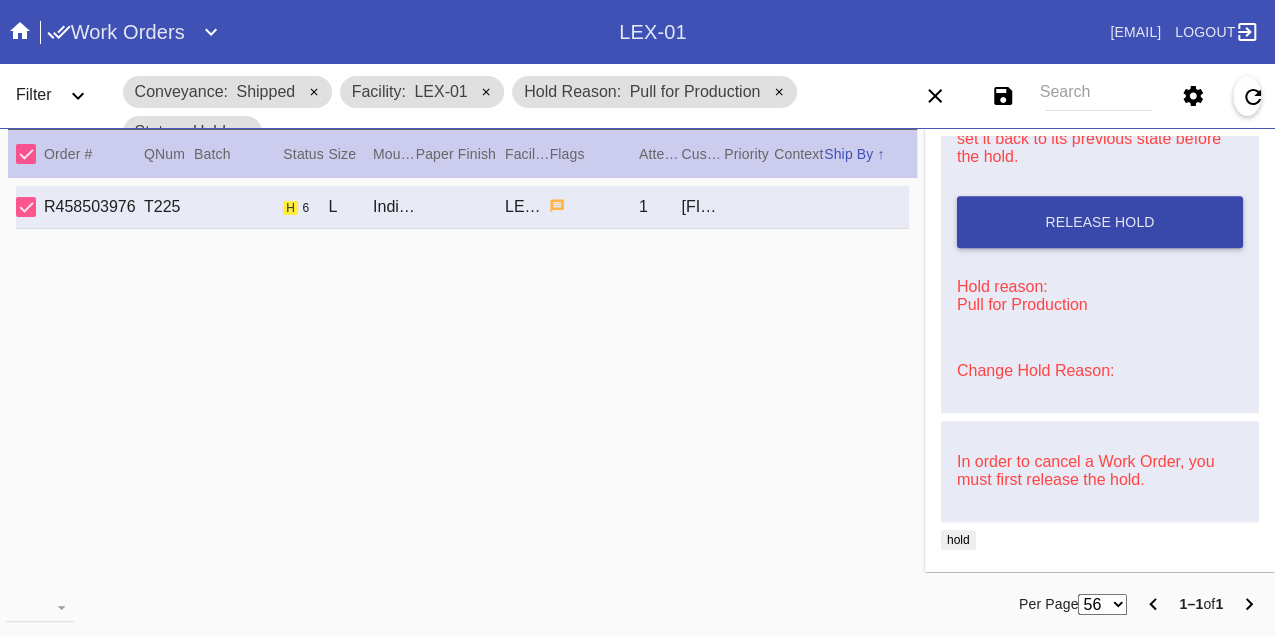 click on "Release Hold" at bounding box center (1100, 222) 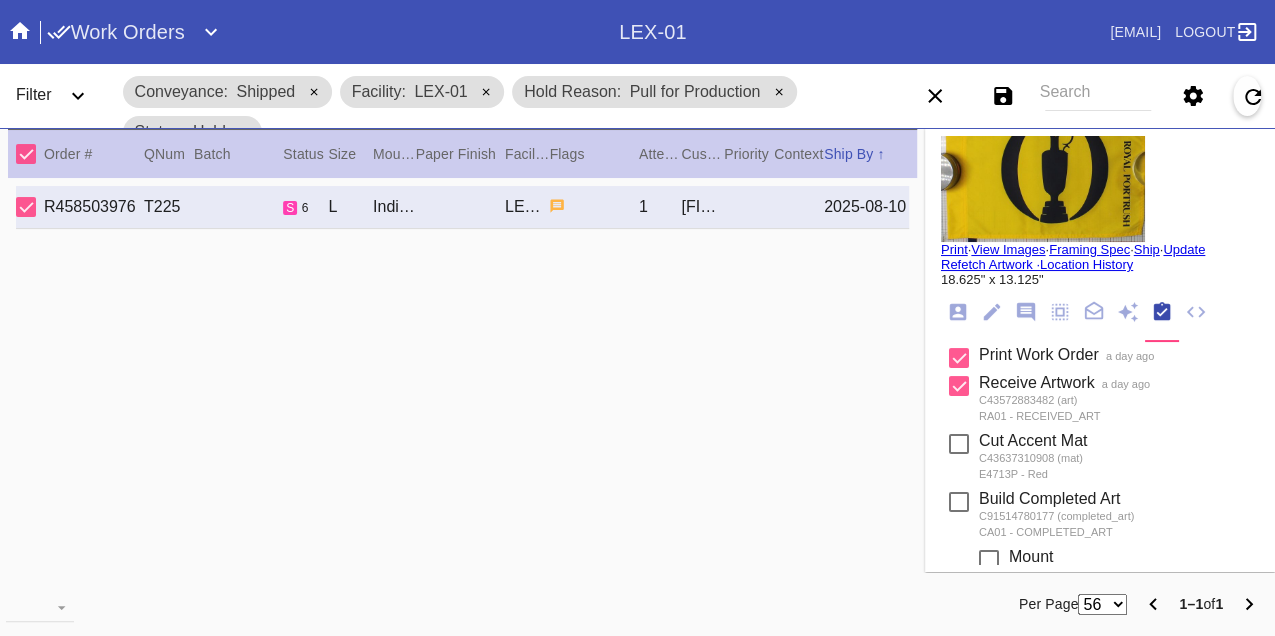 scroll, scrollTop: 0, scrollLeft: 0, axis: both 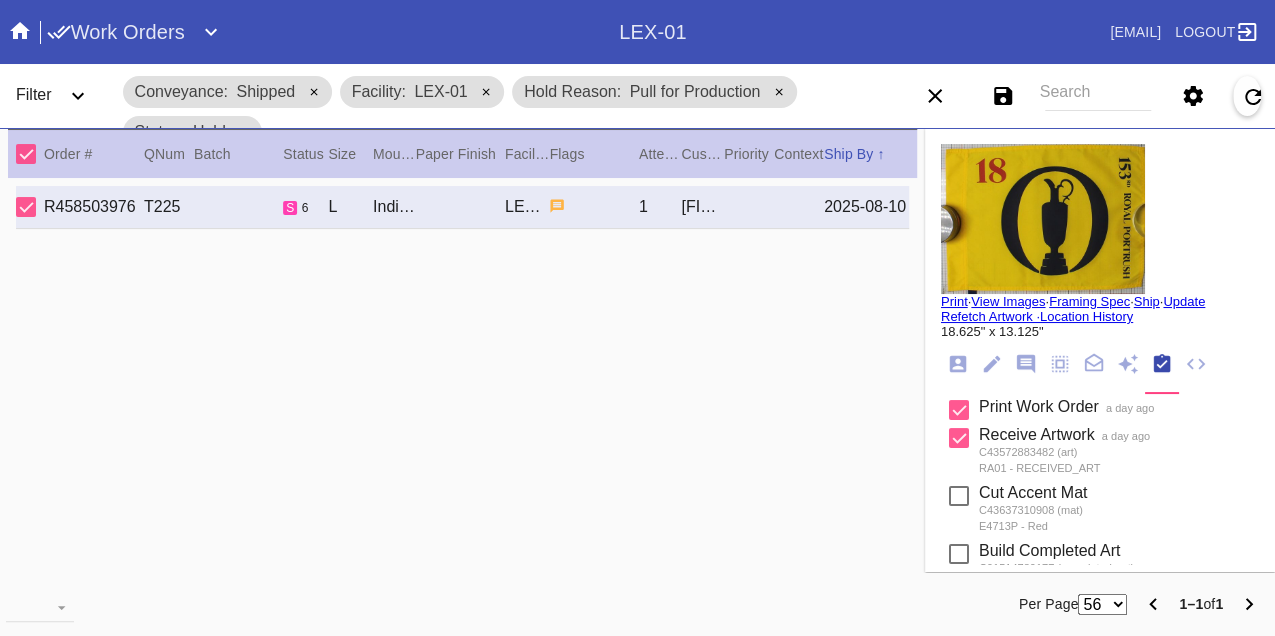 click on "Print" at bounding box center (954, 301) 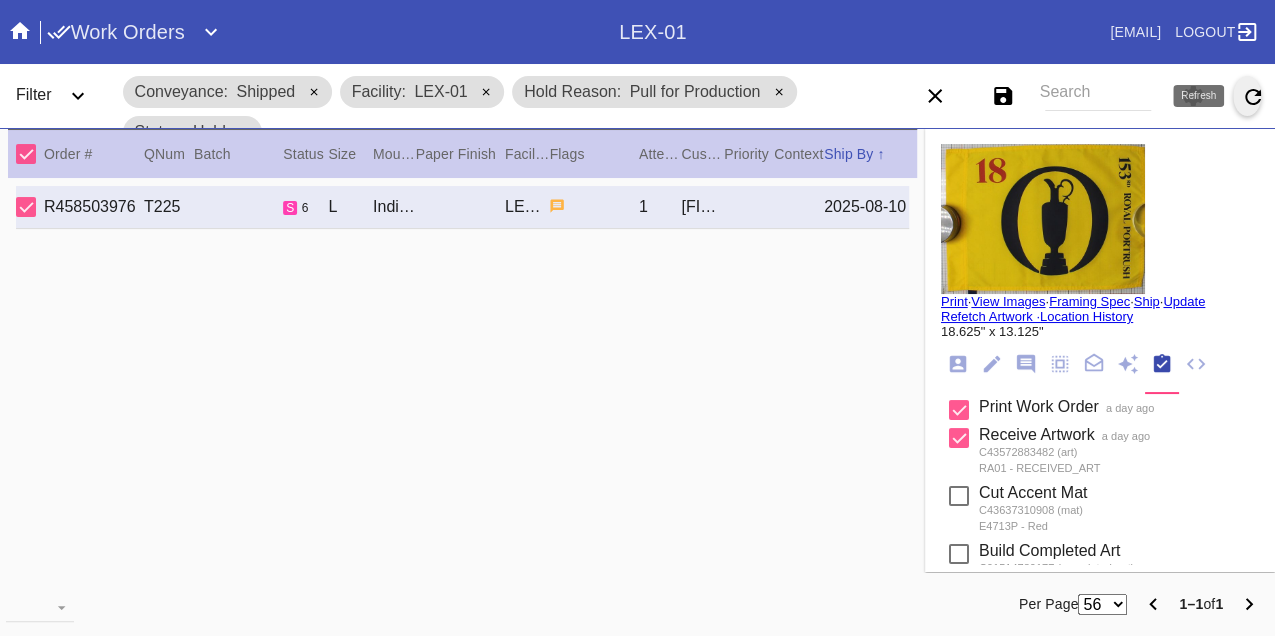 click 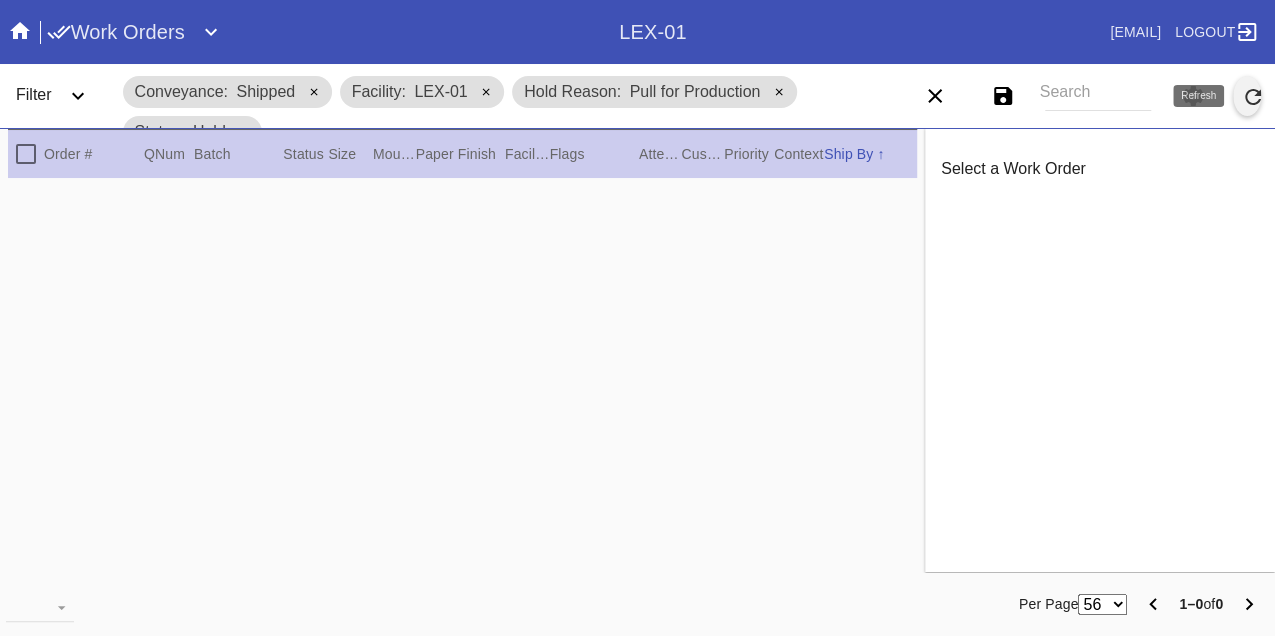 click 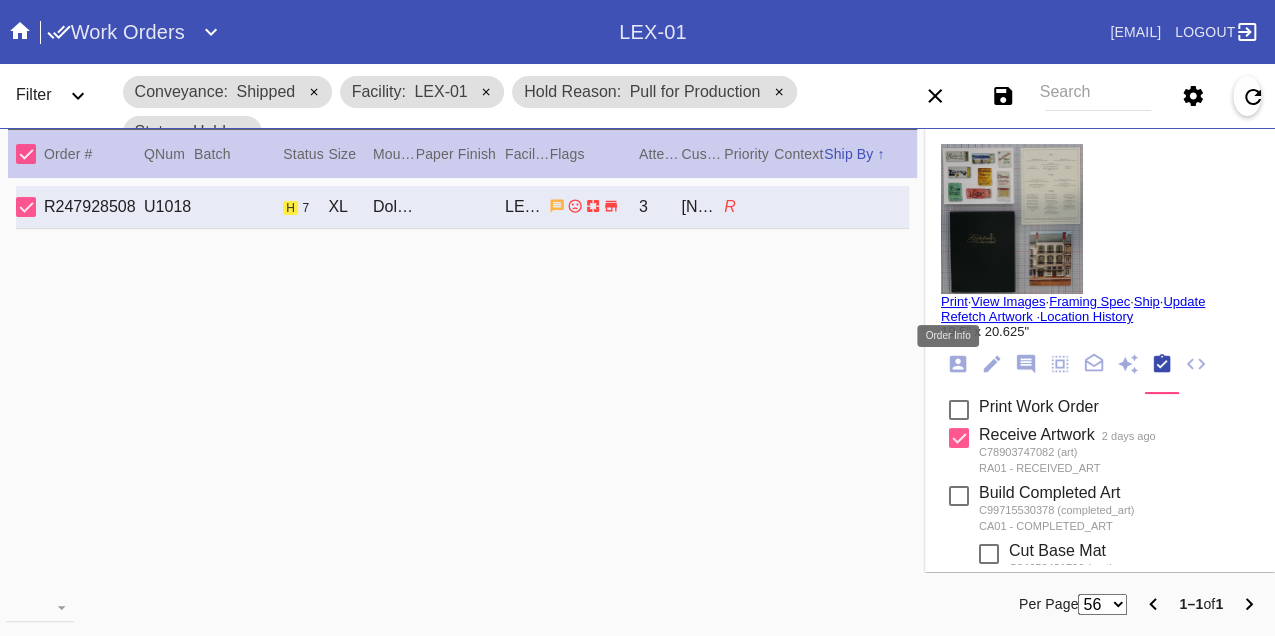 click 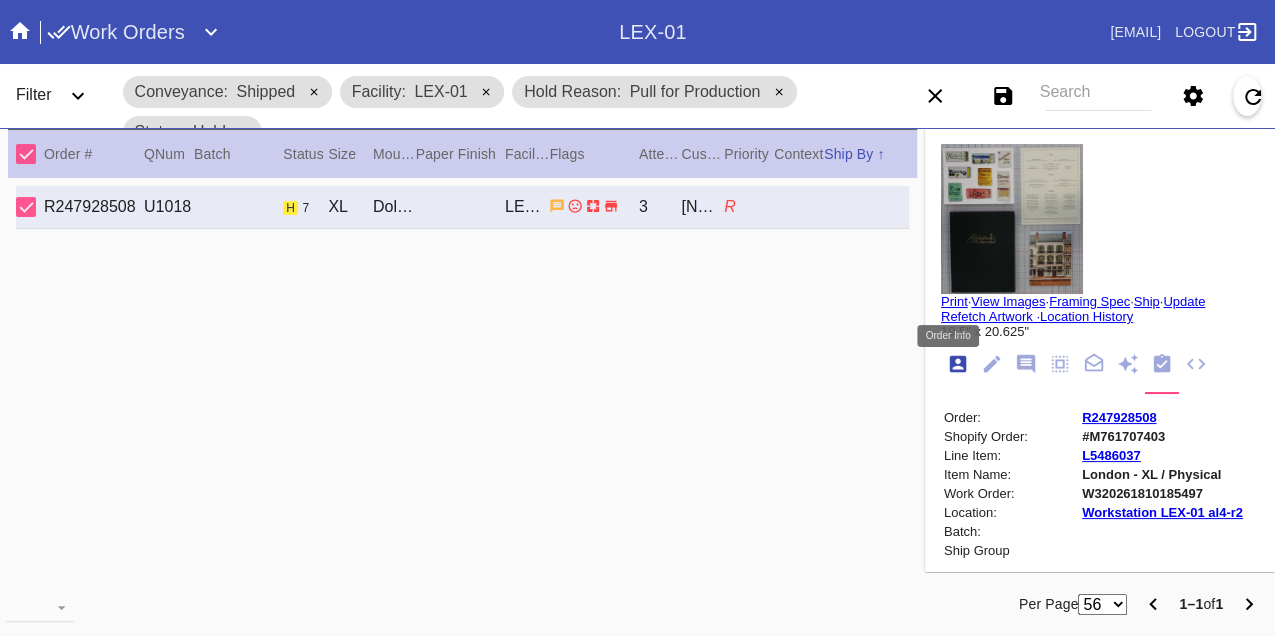 scroll, scrollTop: 24, scrollLeft: 0, axis: vertical 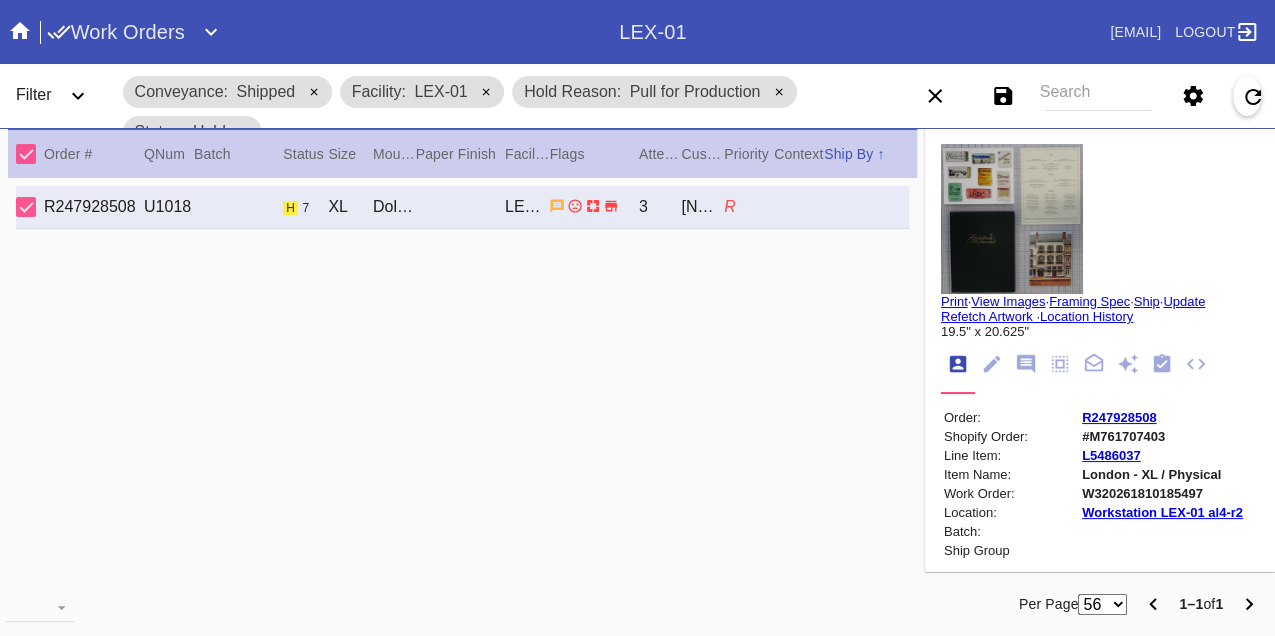 click on "W320261810185497" at bounding box center [1162, 493] 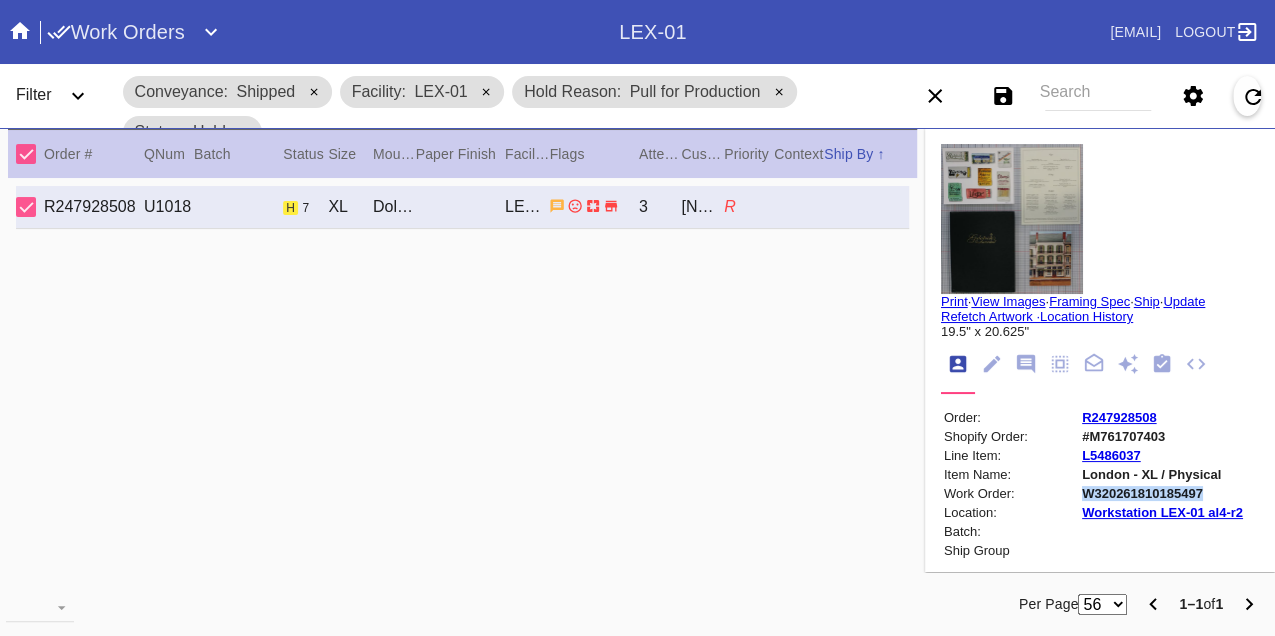 click on "W320261810185497" at bounding box center (1162, 493) 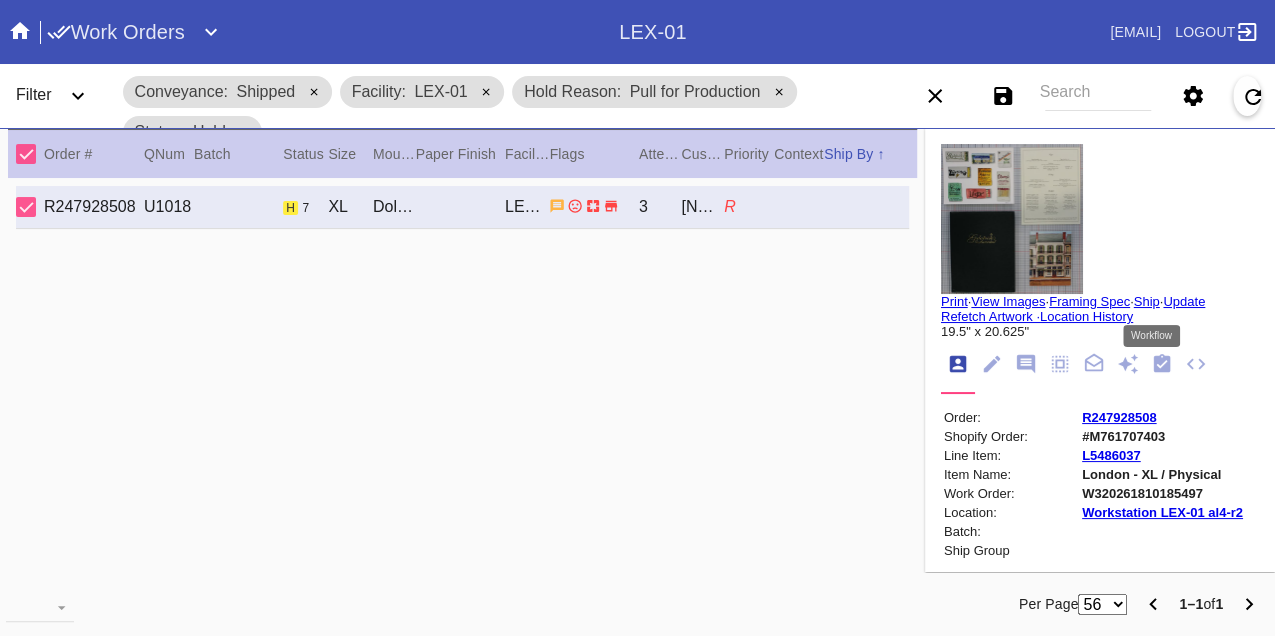 click 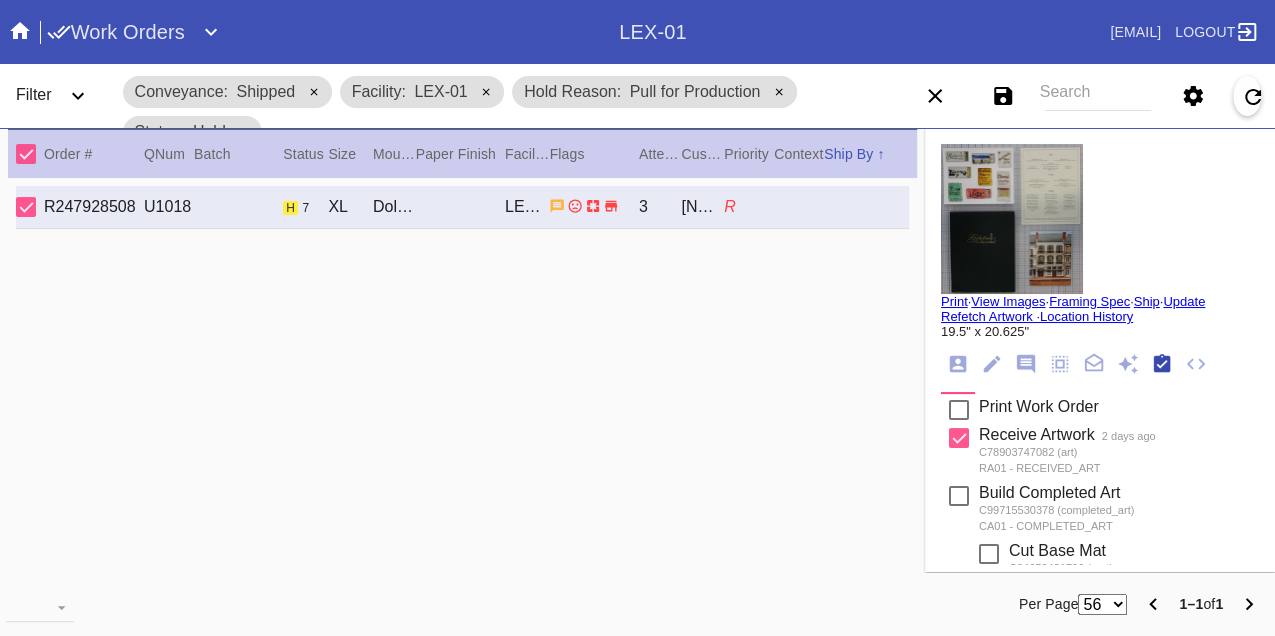 scroll, scrollTop: 318, scrollLeft: 0, axis: vertical 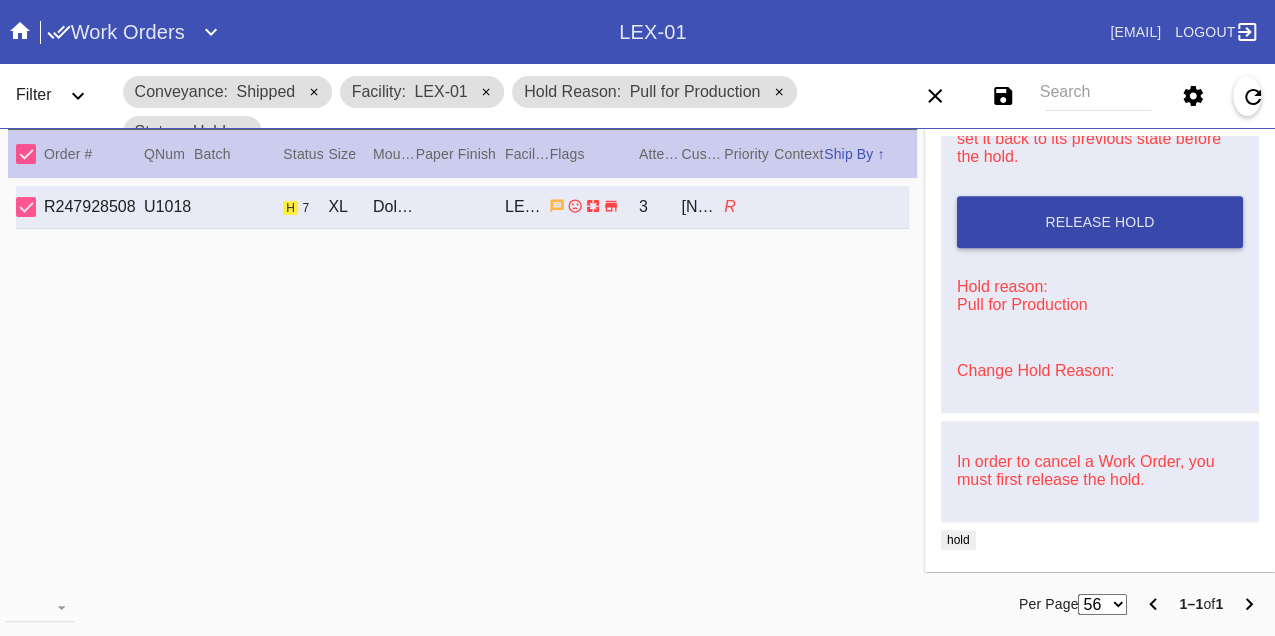 click on "Release Hold" at bounding box center (1100, 222) 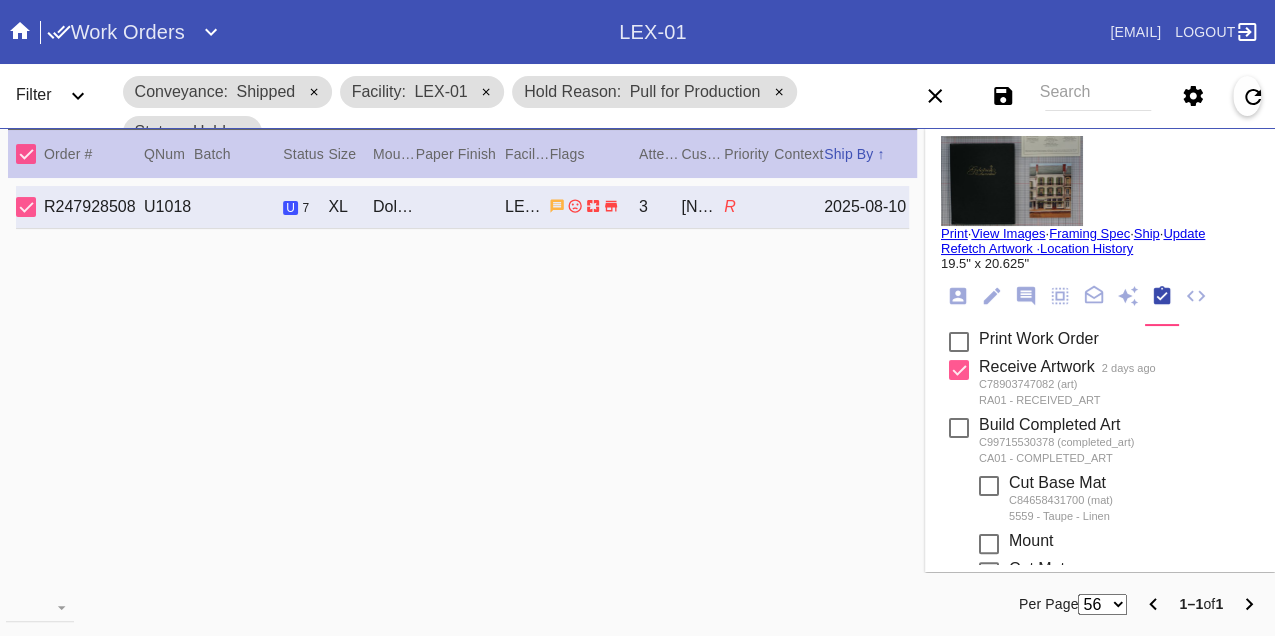 scroll, scrollTop: 0, scrollLeft: 0, axis: both 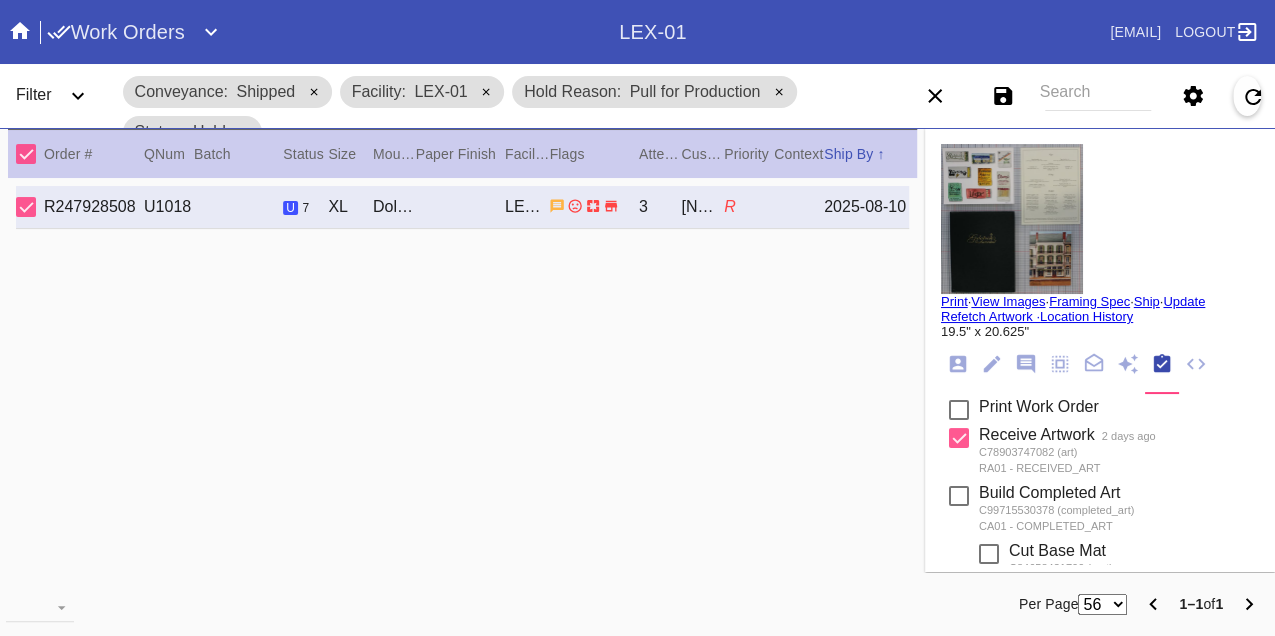 click on "Print" at bounding box center (954, 301) 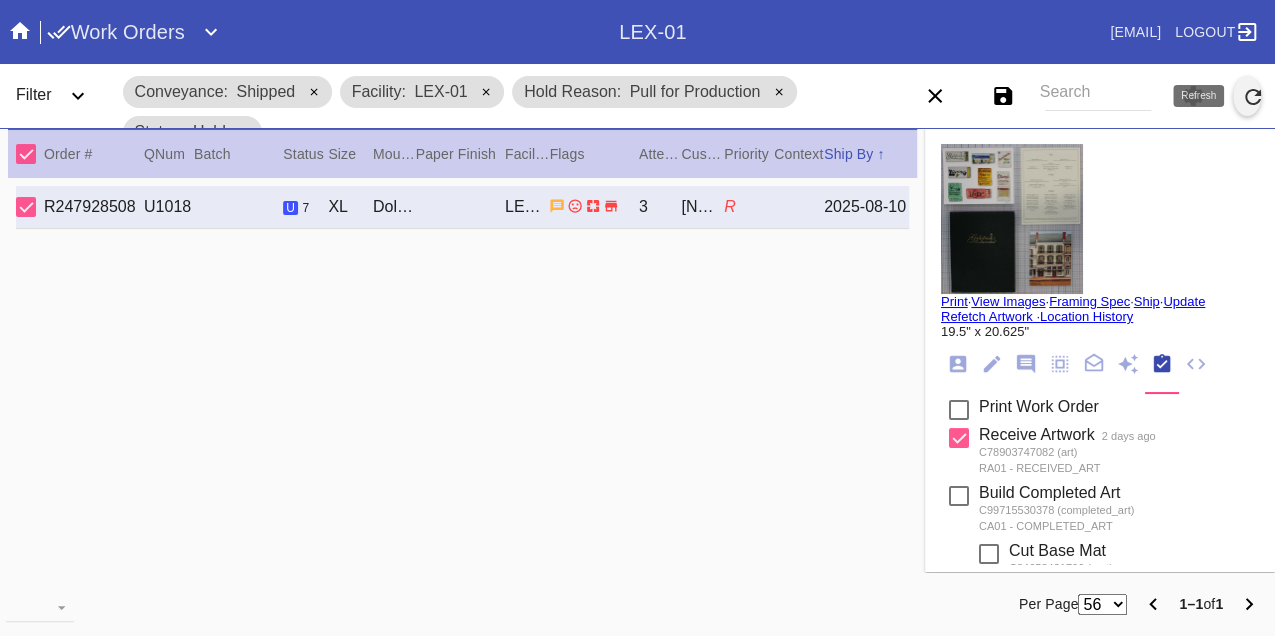 click 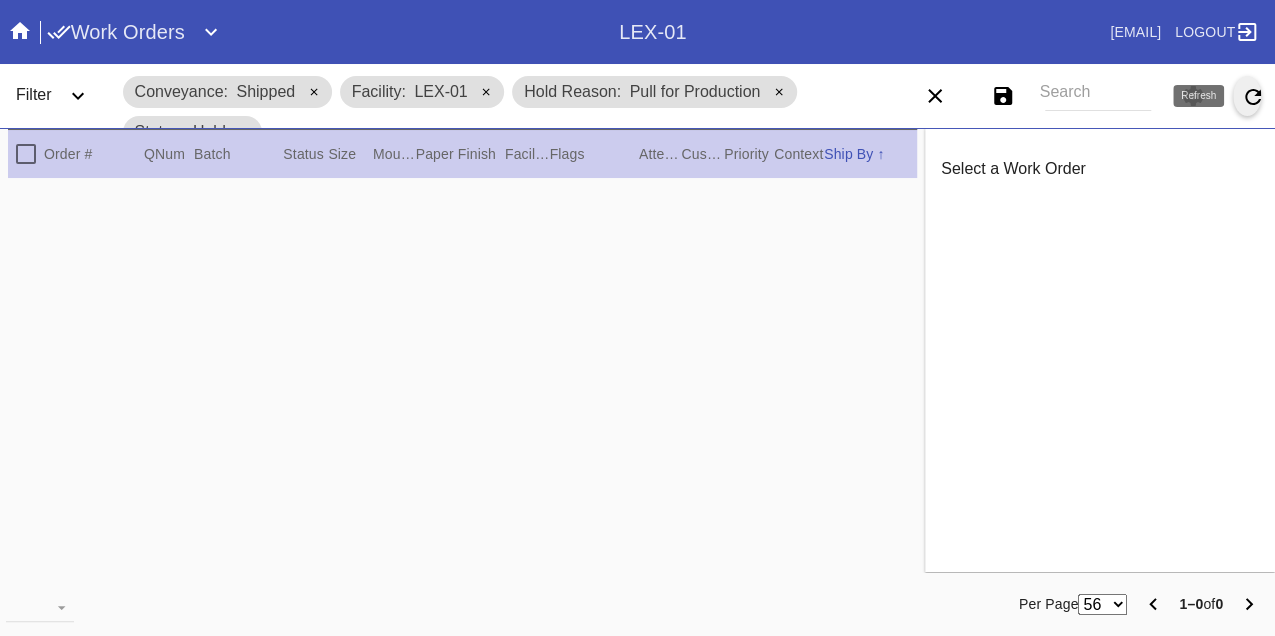 click 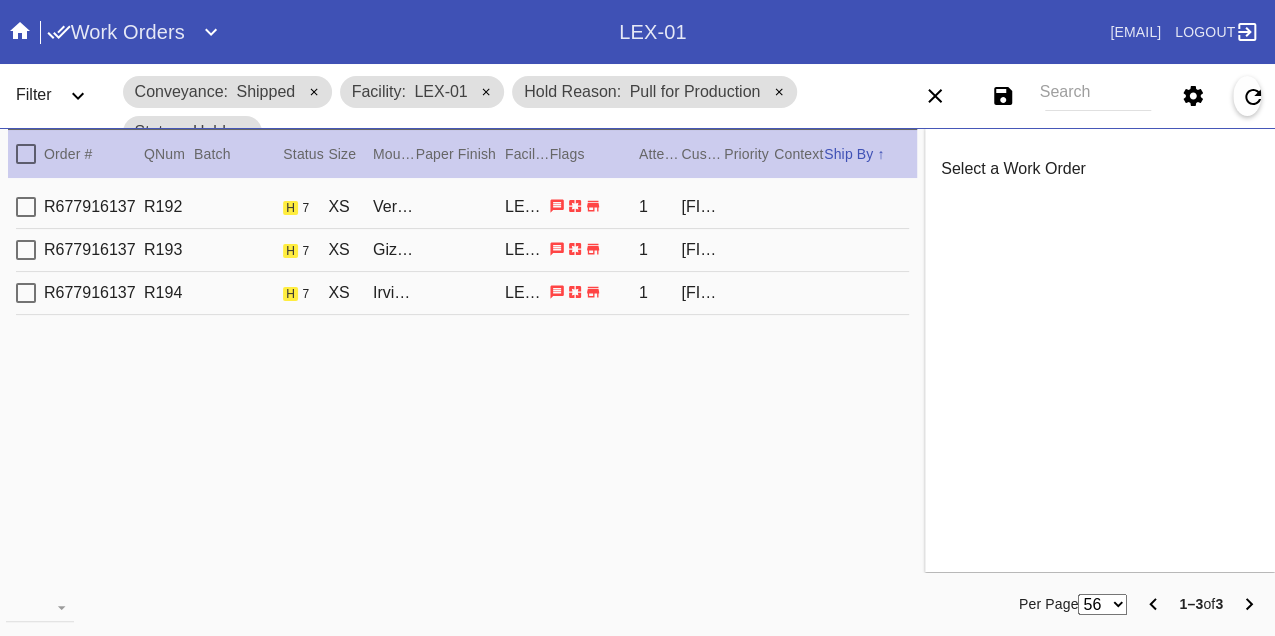 click on "R677916137 R192 h   7 XS Verona / White LEX-01 1 Kate Bethel" at bounding box center [462, 207] 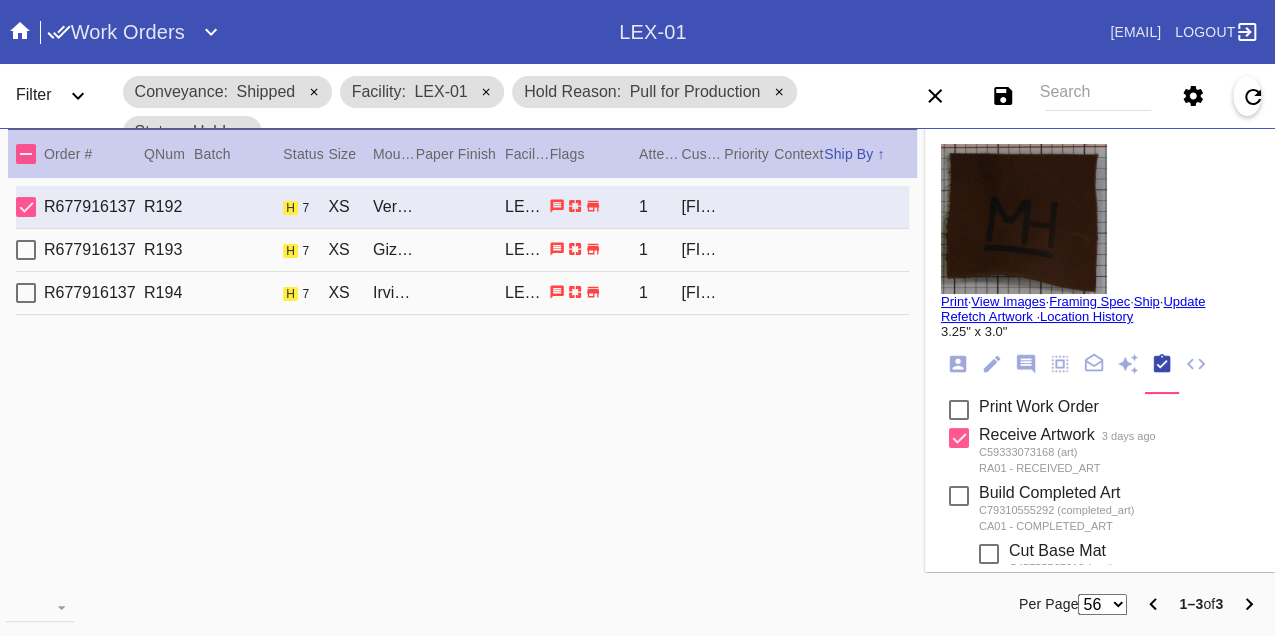 click on "R677916137 R193 h   7 XS Giza / White LEX-01 1 Kate Bethel" at bounding box center (462, 250) 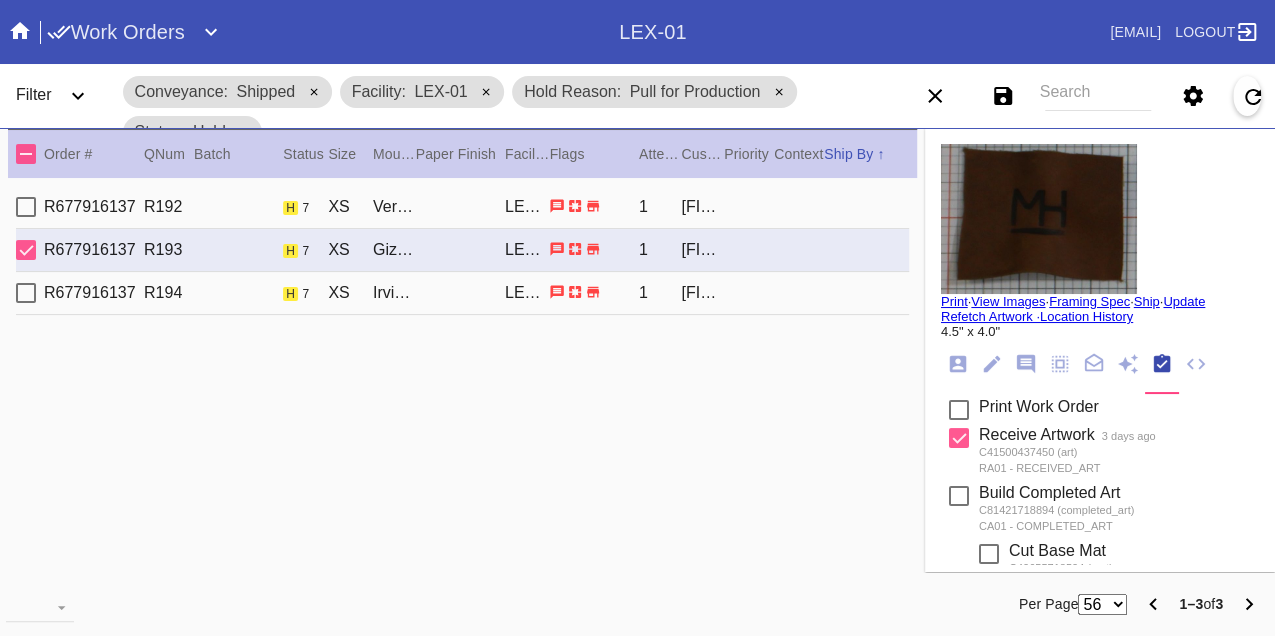 click on "R677916137 R194 h   7 XS Irvine Slim / White LEX-01 1 Kate Bethel" at bounding box center [462, 293] 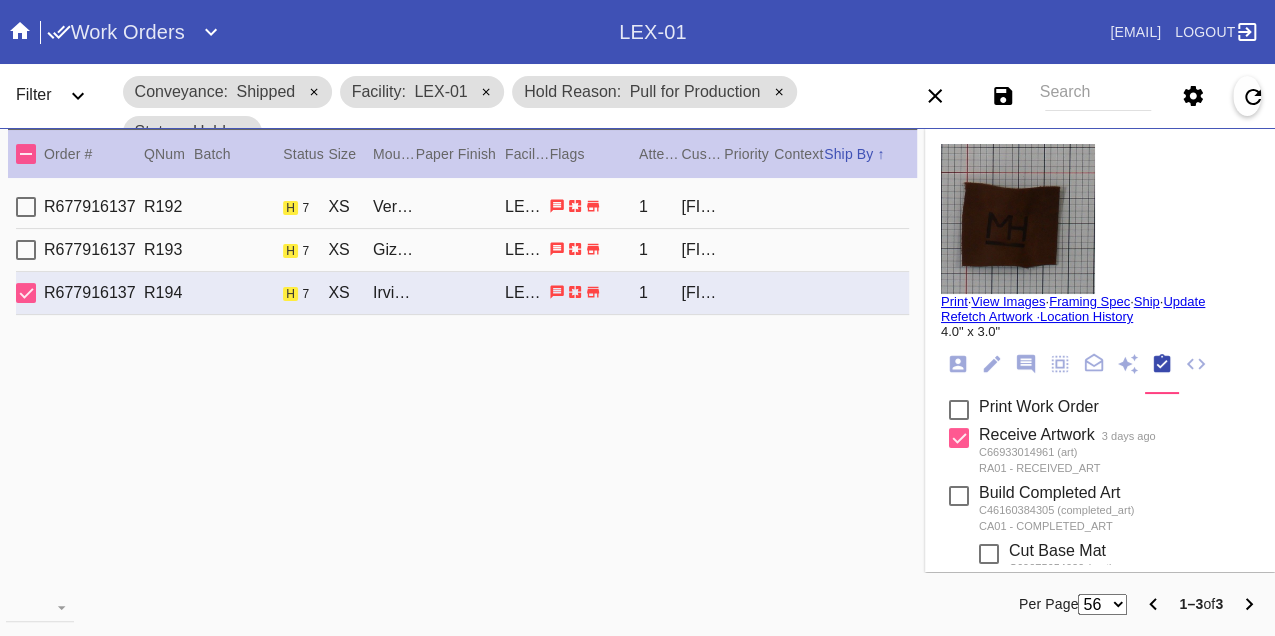 click on "R677916137 R192 h   7 XS Verona / White LEX-01 1 Kate Bethel" at bounding box center (462, 207) 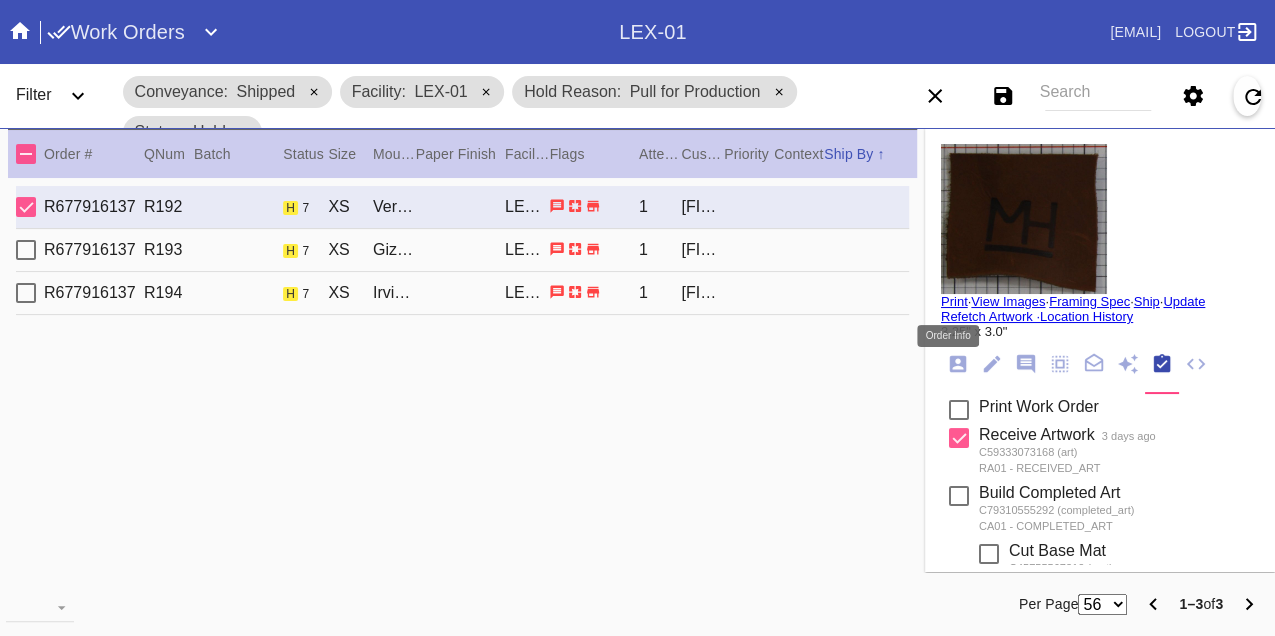 click 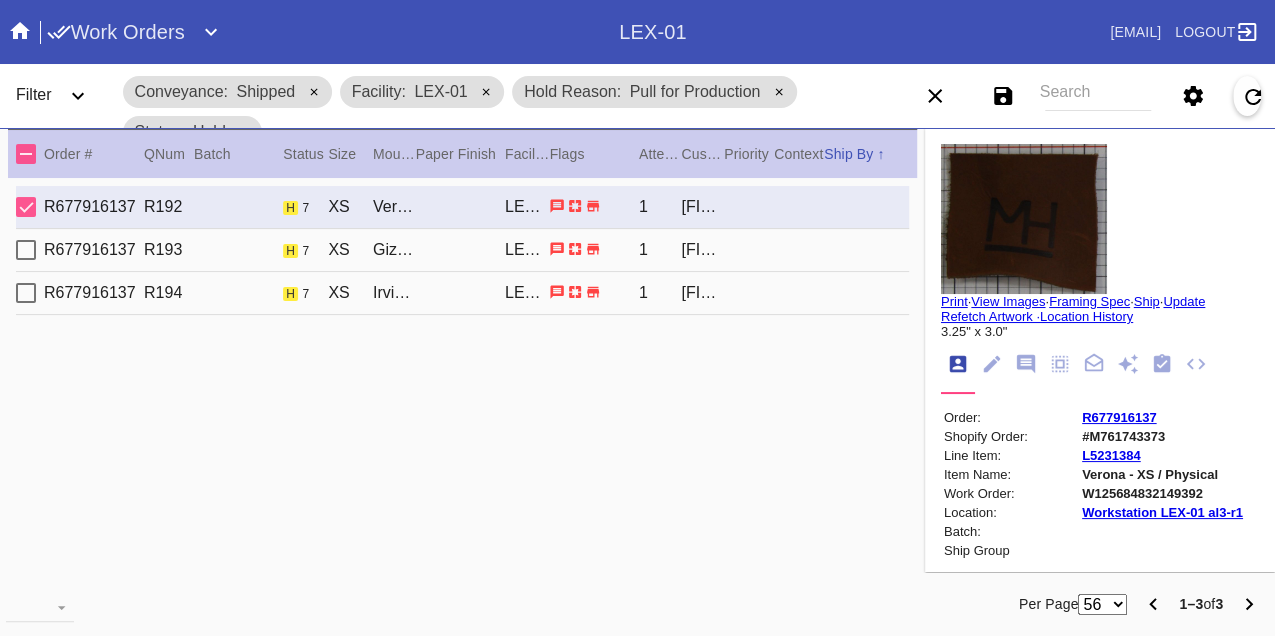 click on "W125684832149392" at bounding box center (1162, 493) 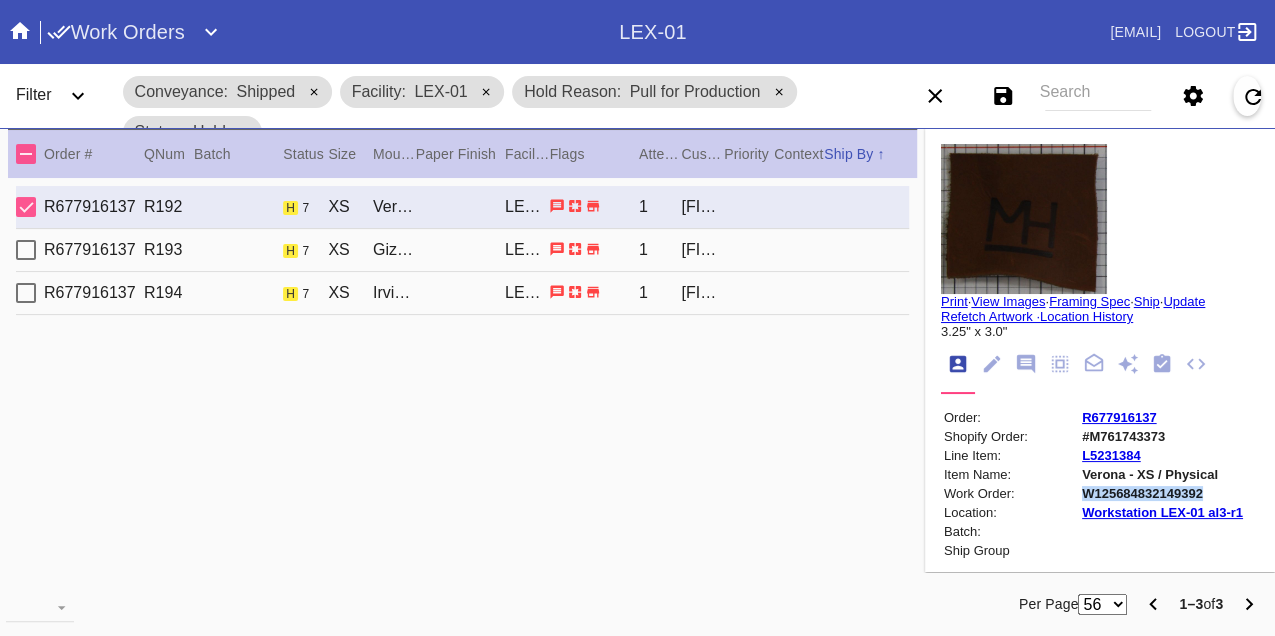 click on "W125684832149392" at bounding box center (1162, 493) 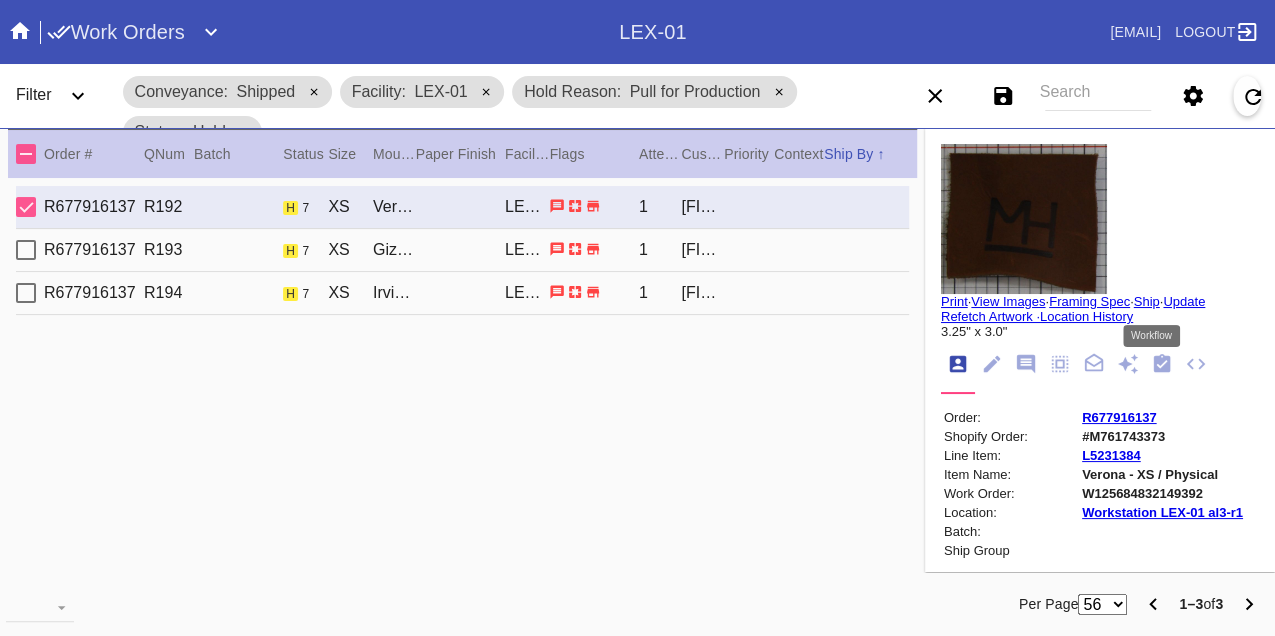 click 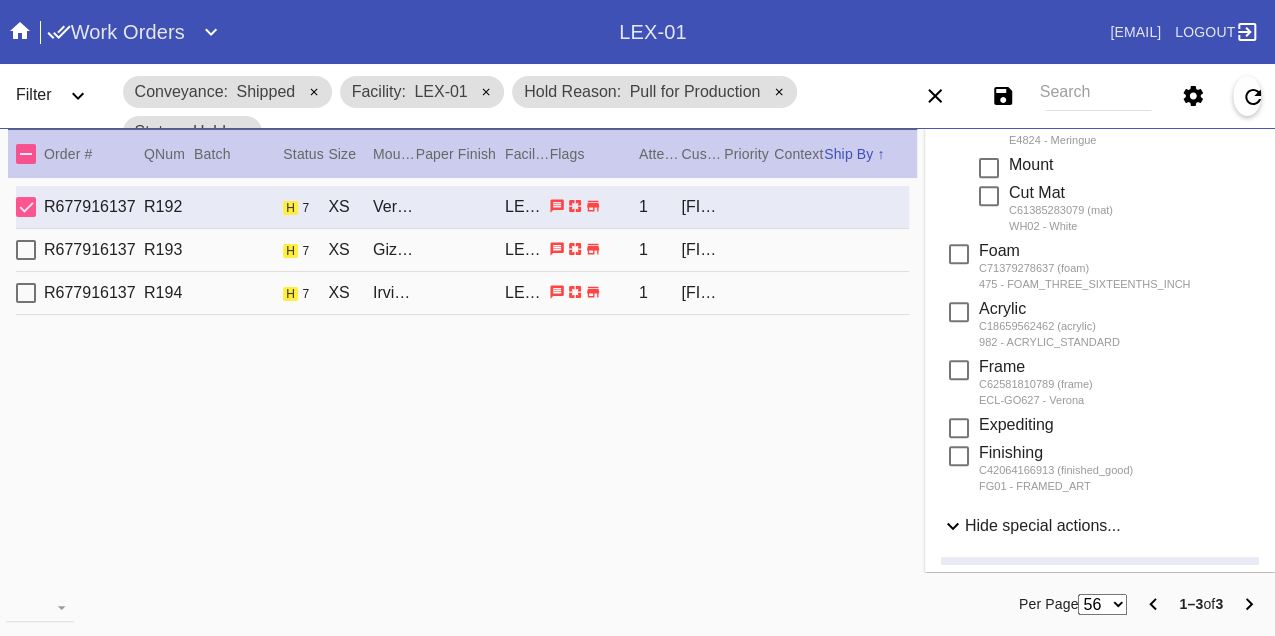 scroll, scrollTop: 948, scrollLeft: 0, axis: vertical 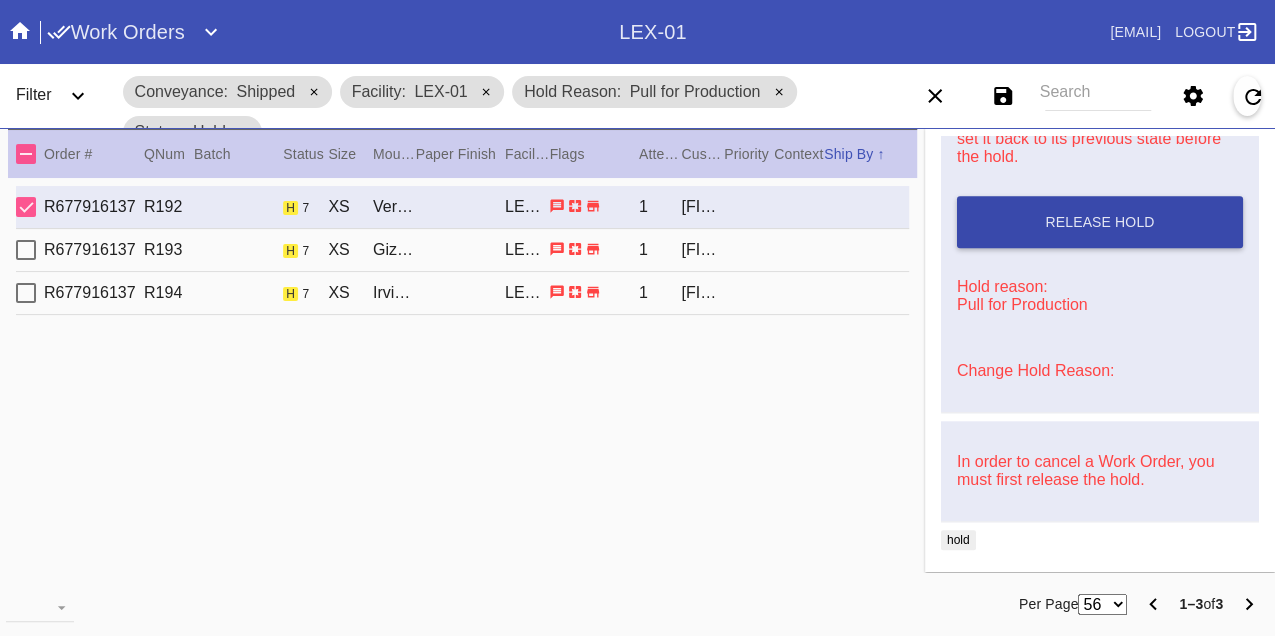 click on "Release Hold" at bounding box center [1100, 222] 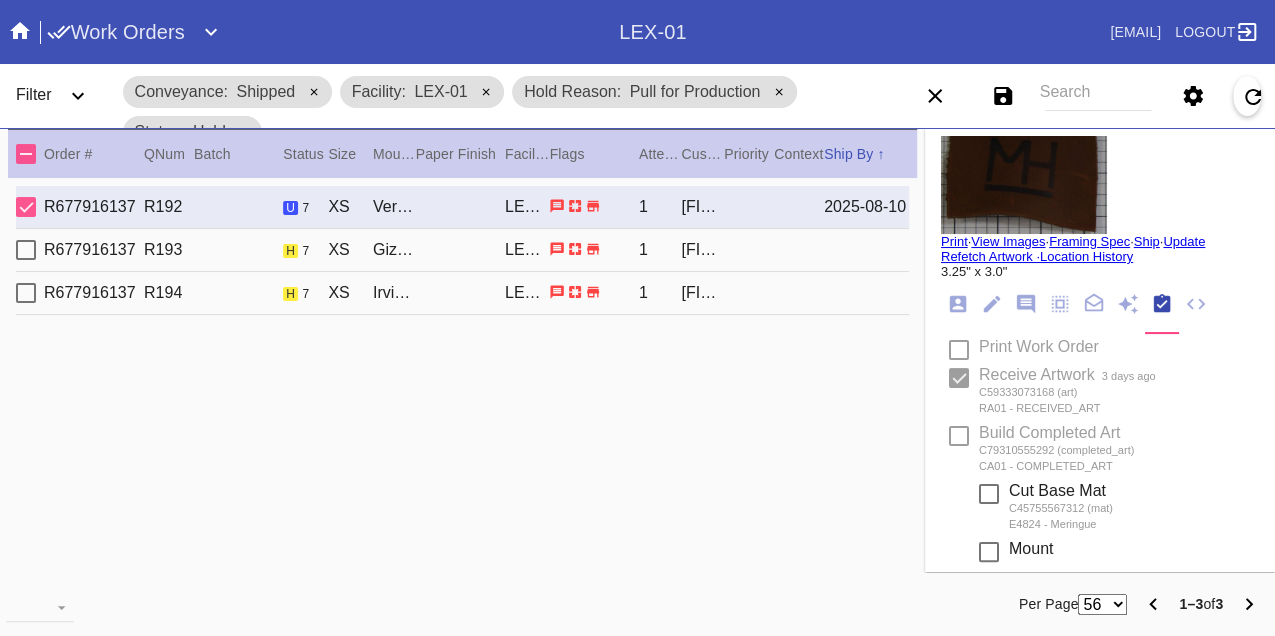 scroll, scrollTop: 0, scrollLeft: 0, axis: both 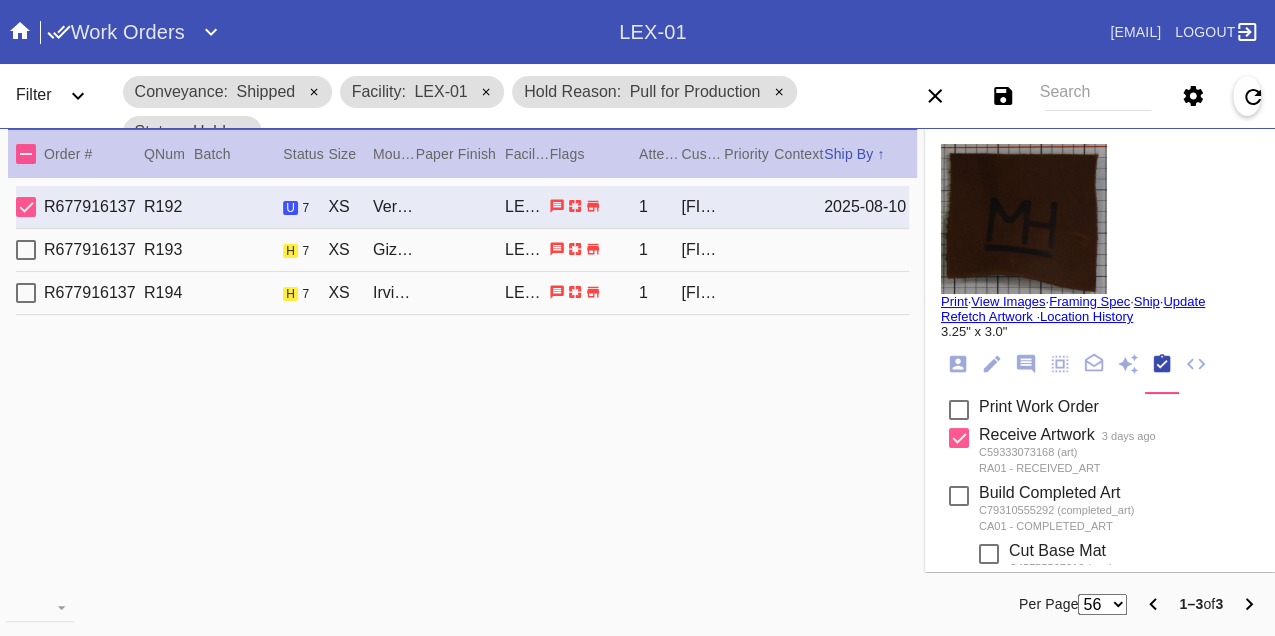 click on "Print" at bounding box center (954, 301) 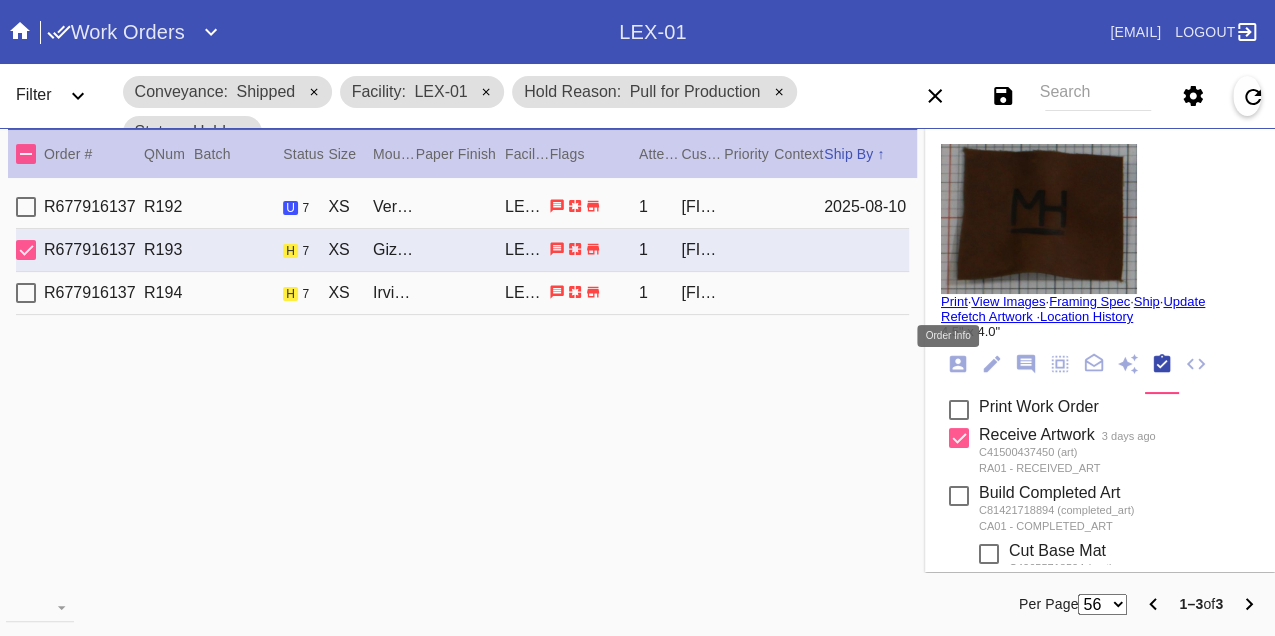 click 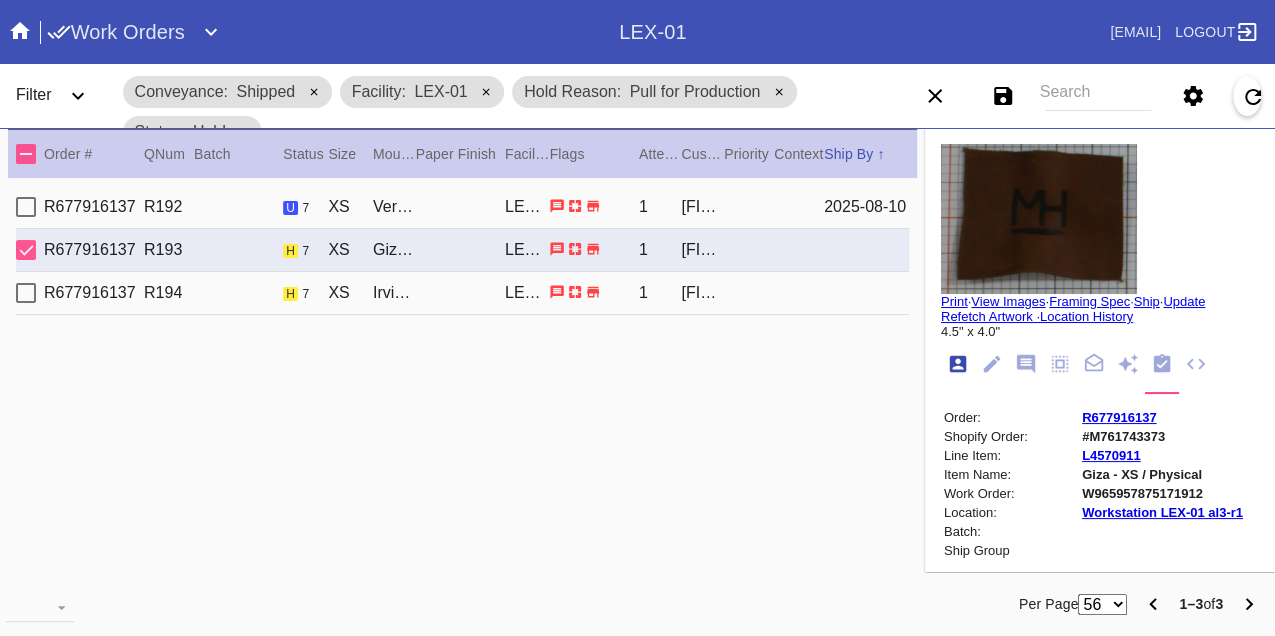 scroll, scrollTop: 24, scrollLeft: 0, axis: vertical 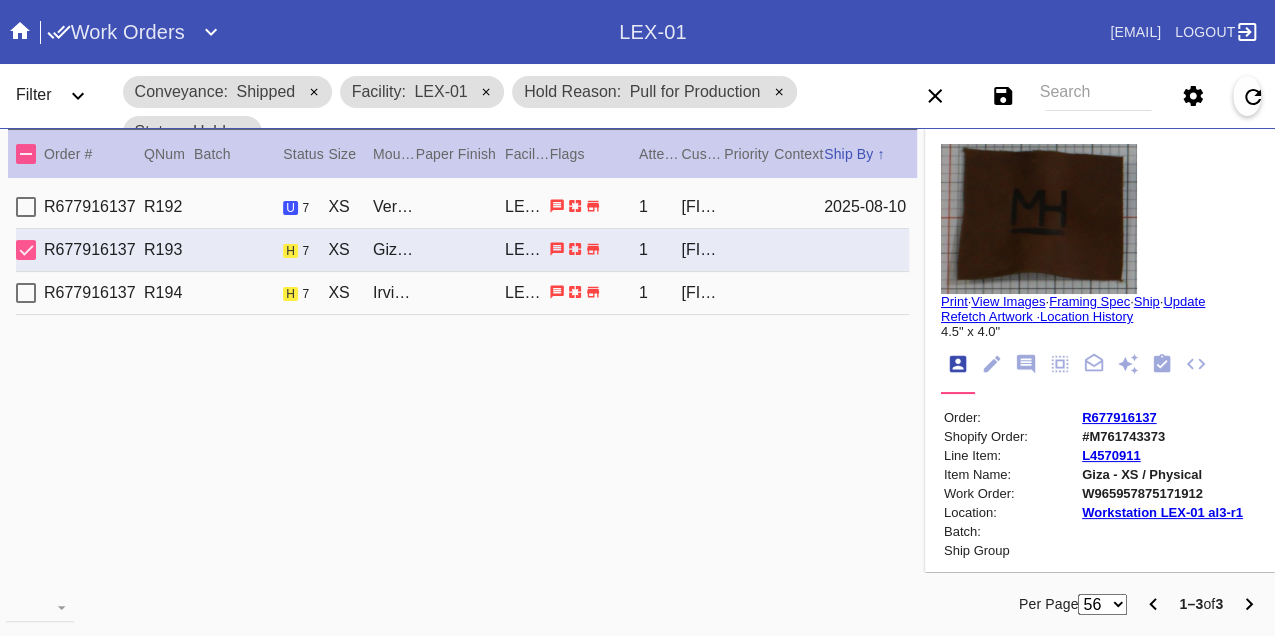 click on "W965957875171912" at bounding box center [1162, 493] 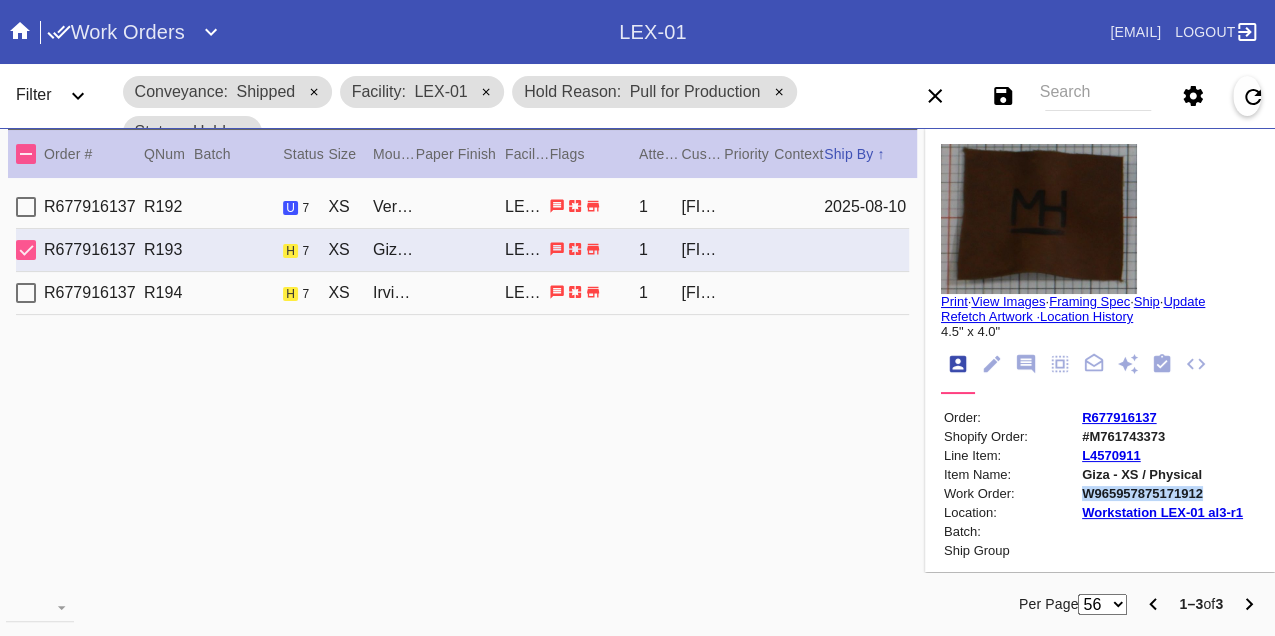 click on "W965957875171912" at bounding box center (1162, 493) 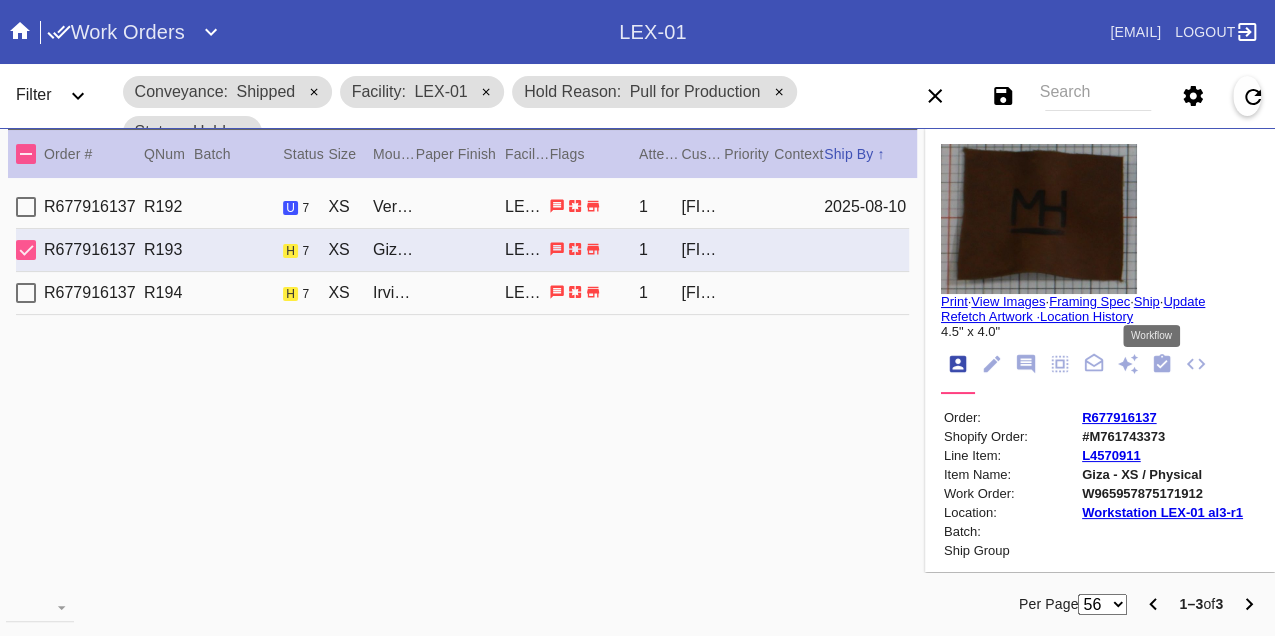 click 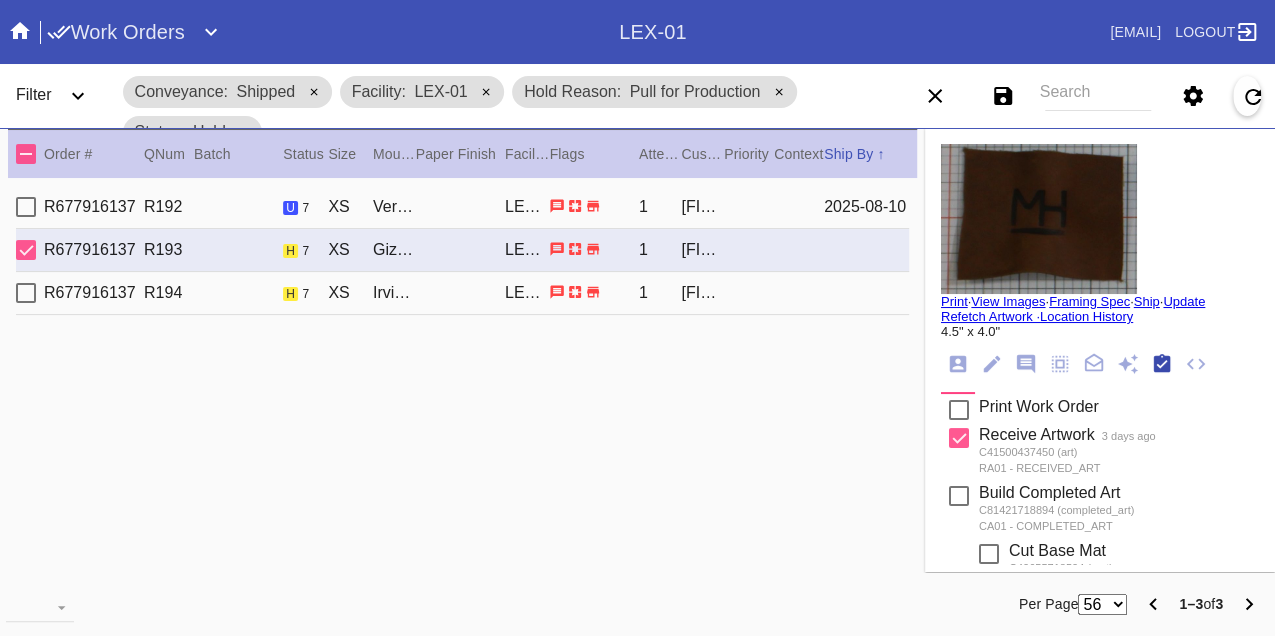 scroll, scrollTop: 318, scrollLeft: 0, axis: vertical 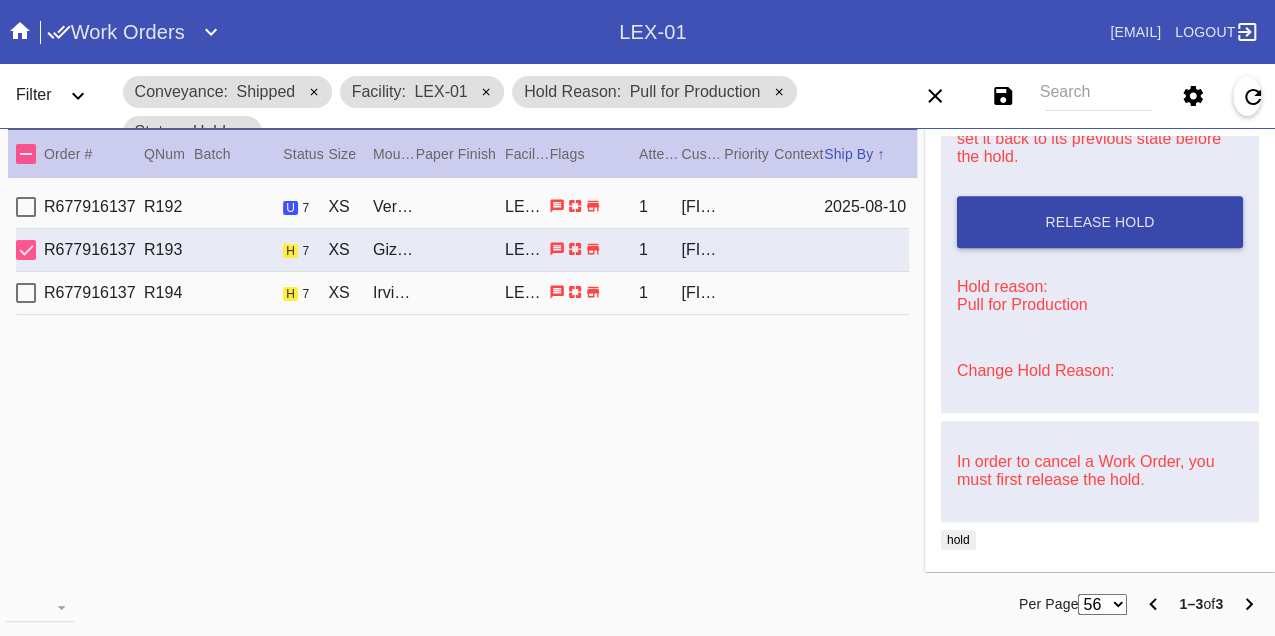 click on "Release Hold" at bounding box center [1100, 222] 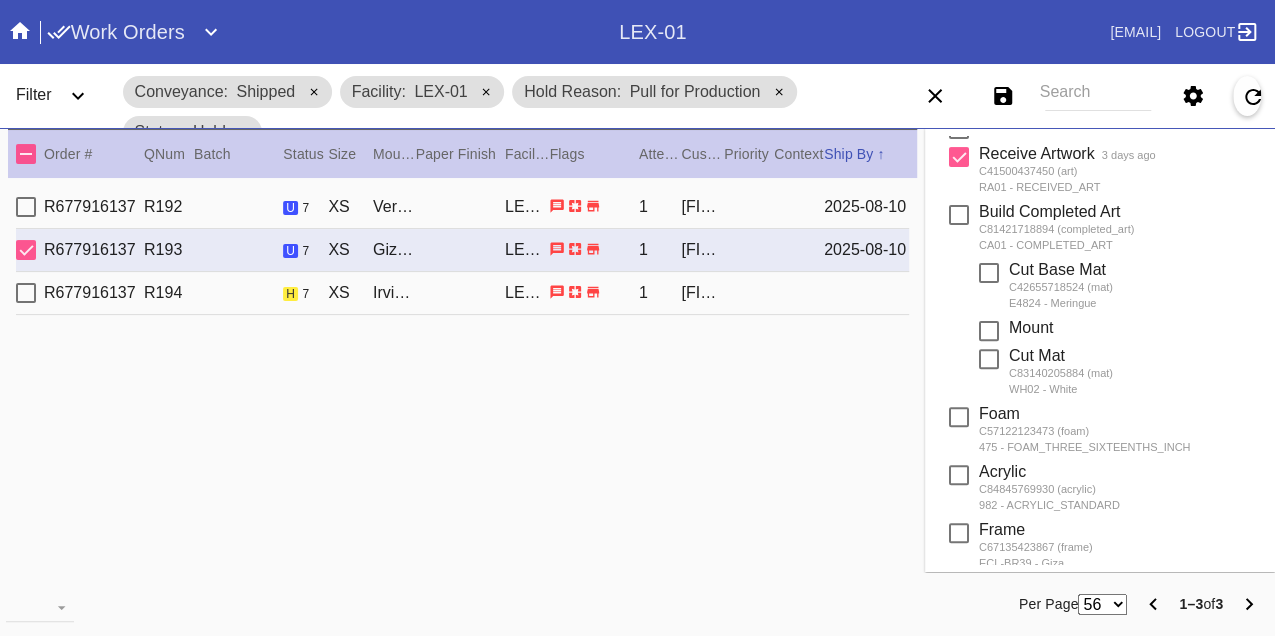 scroll, scrollTop: 0, scrollLeft: 0, axis: both 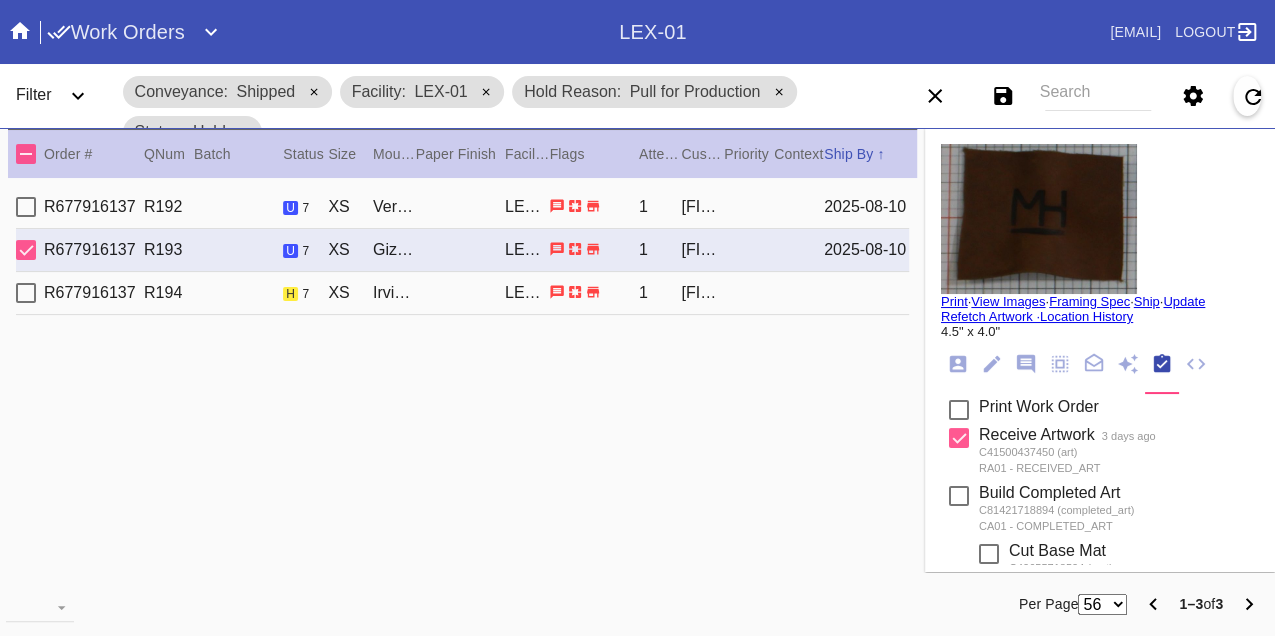 click on "Print" at bounding box center (954, 301) 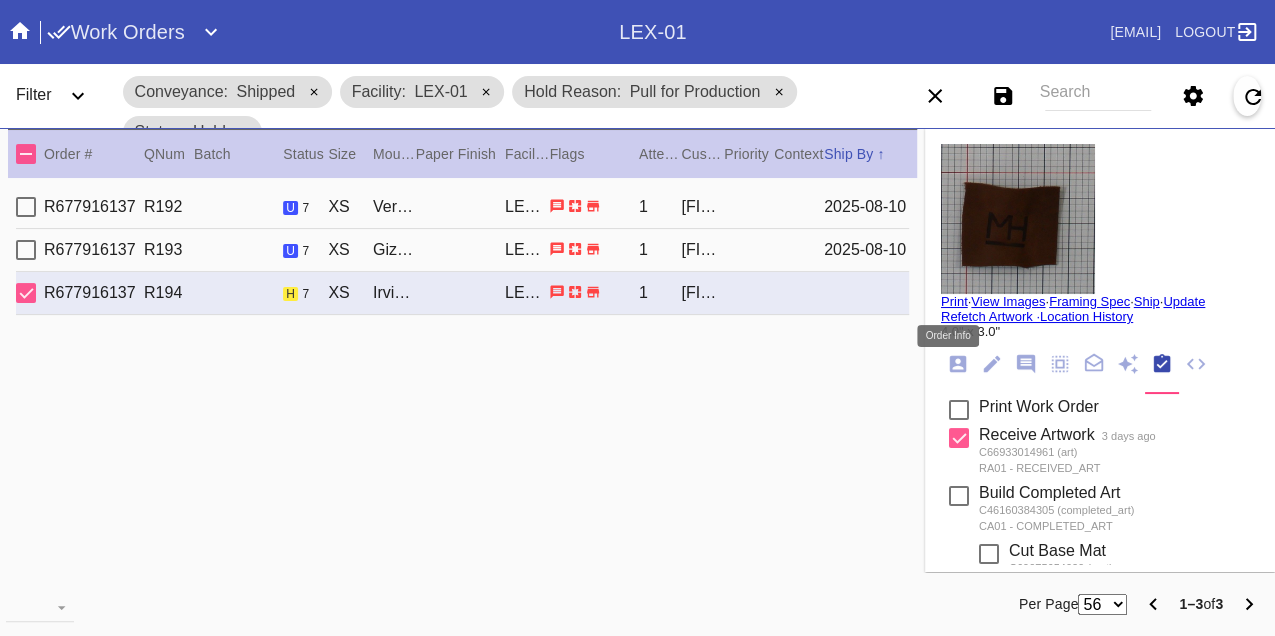 click 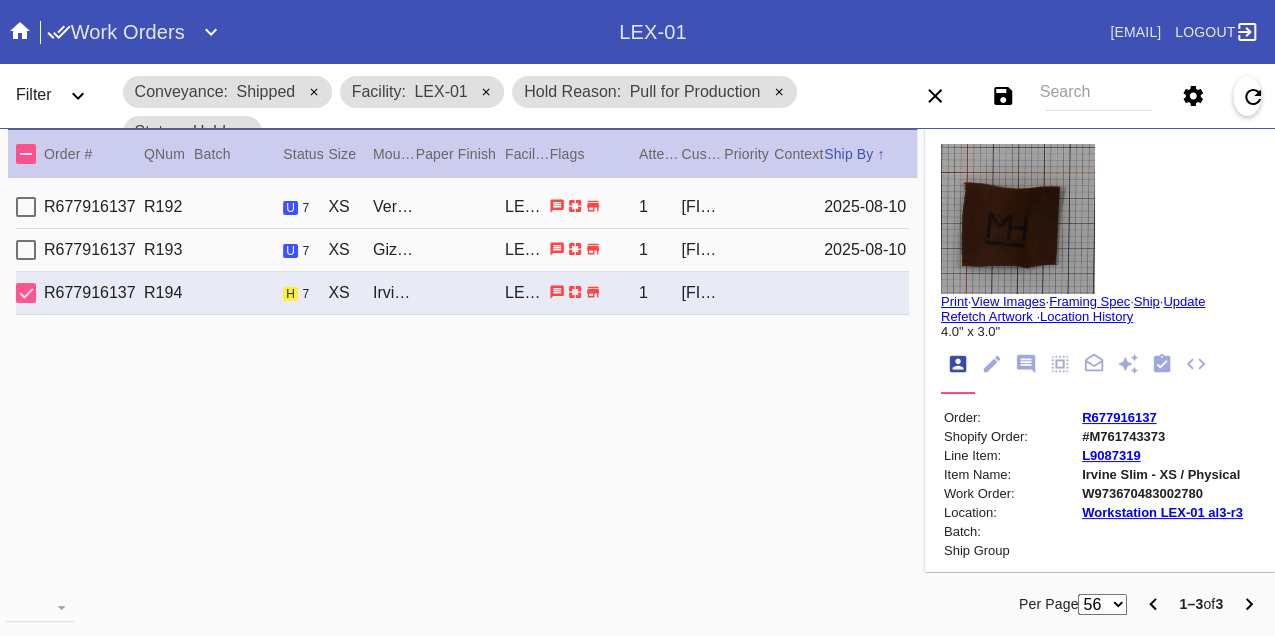 click on "W973670483002780" at bounding box center [1162, 493] 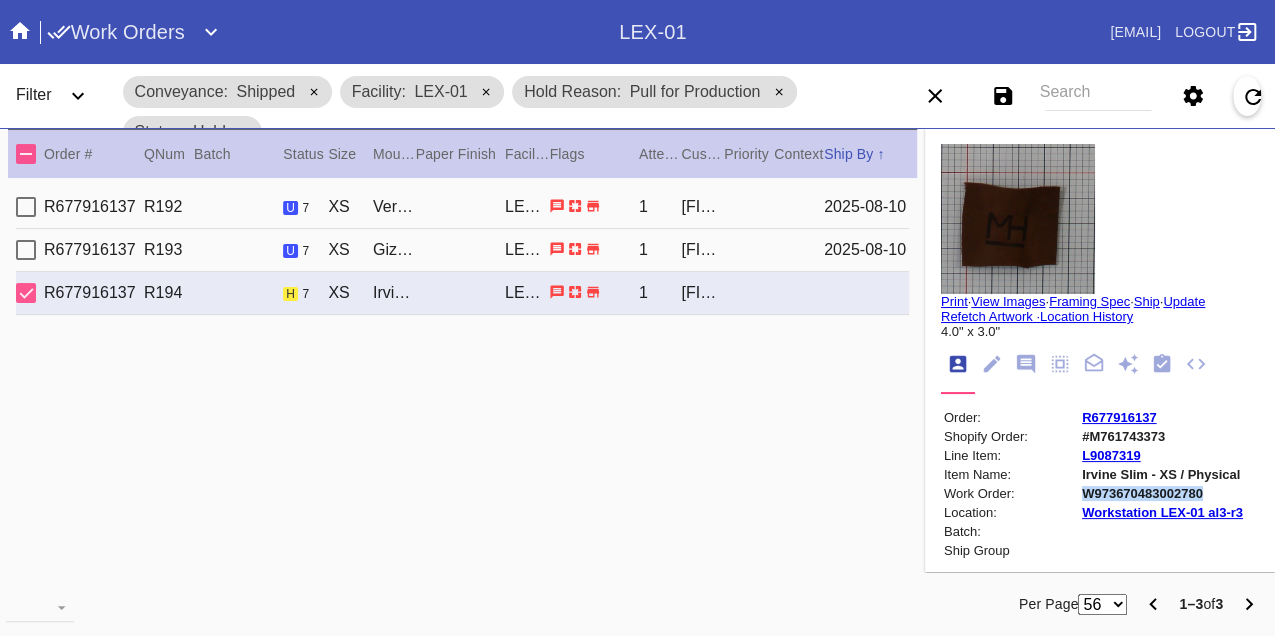 click on "W973670483002780" at bounding box center (1162, 493) 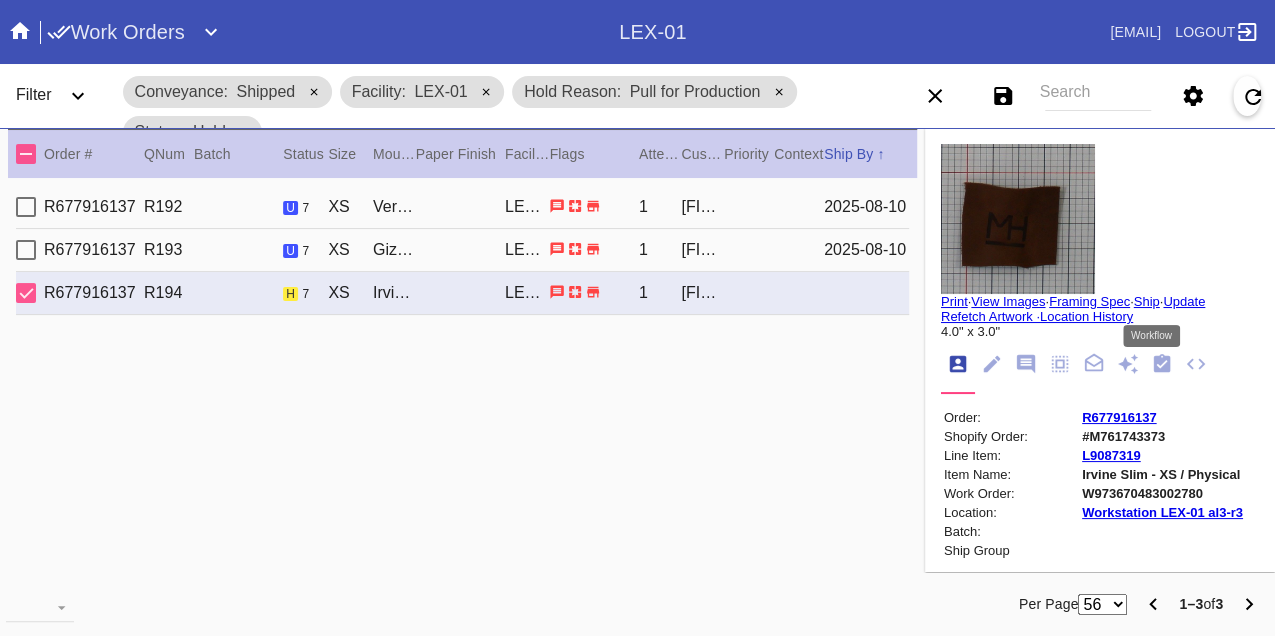 drag, startPoint x: 1152, startPoint y: 365, endPoint x: 1126, endPoint y: 371, distance: 26.683329 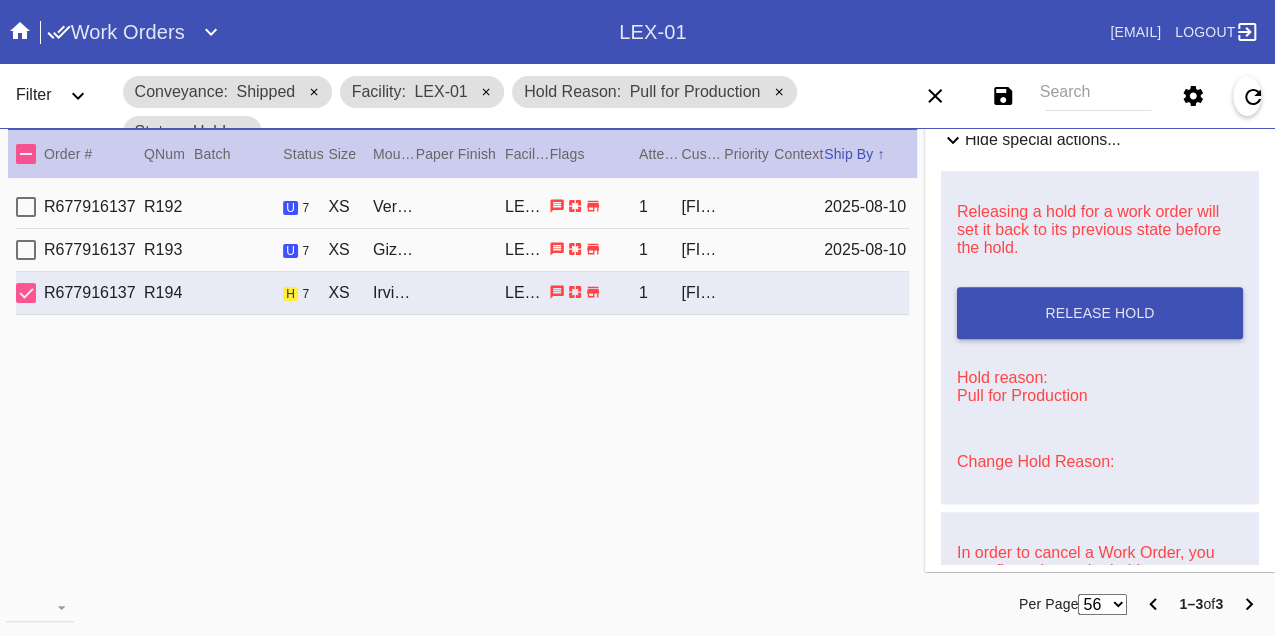 scroll, scrollTop: 948, scrollLeft: 0, axis: vertical 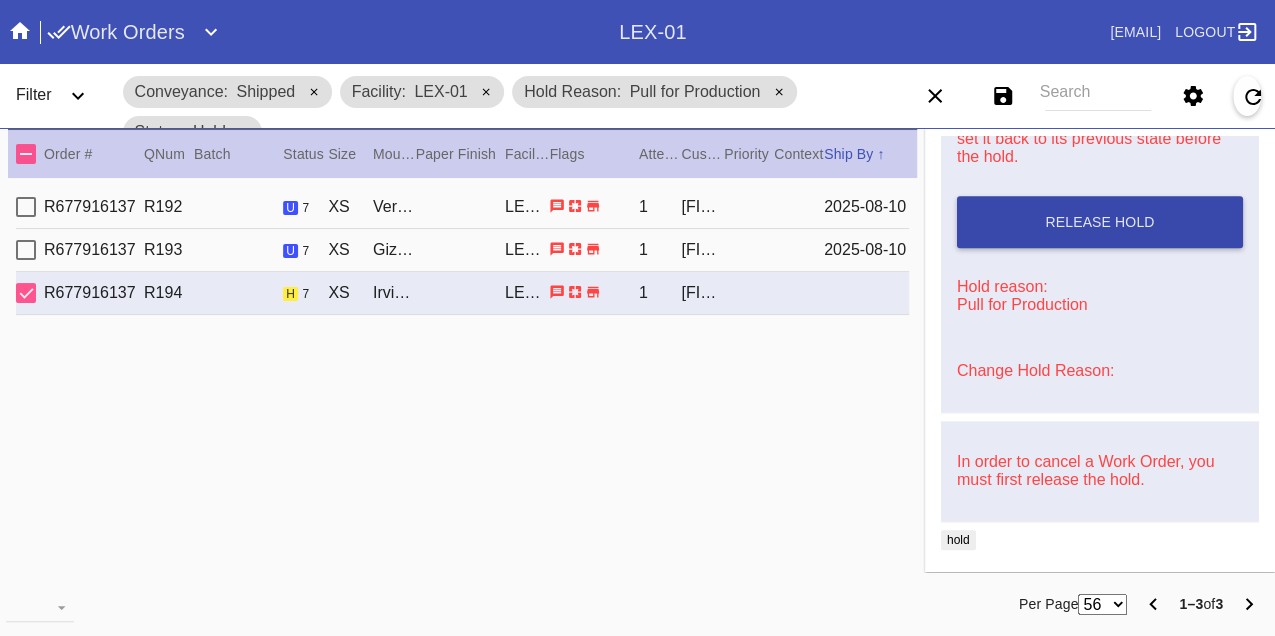 click on "Release Hold" at bounding box center [1100, 222] 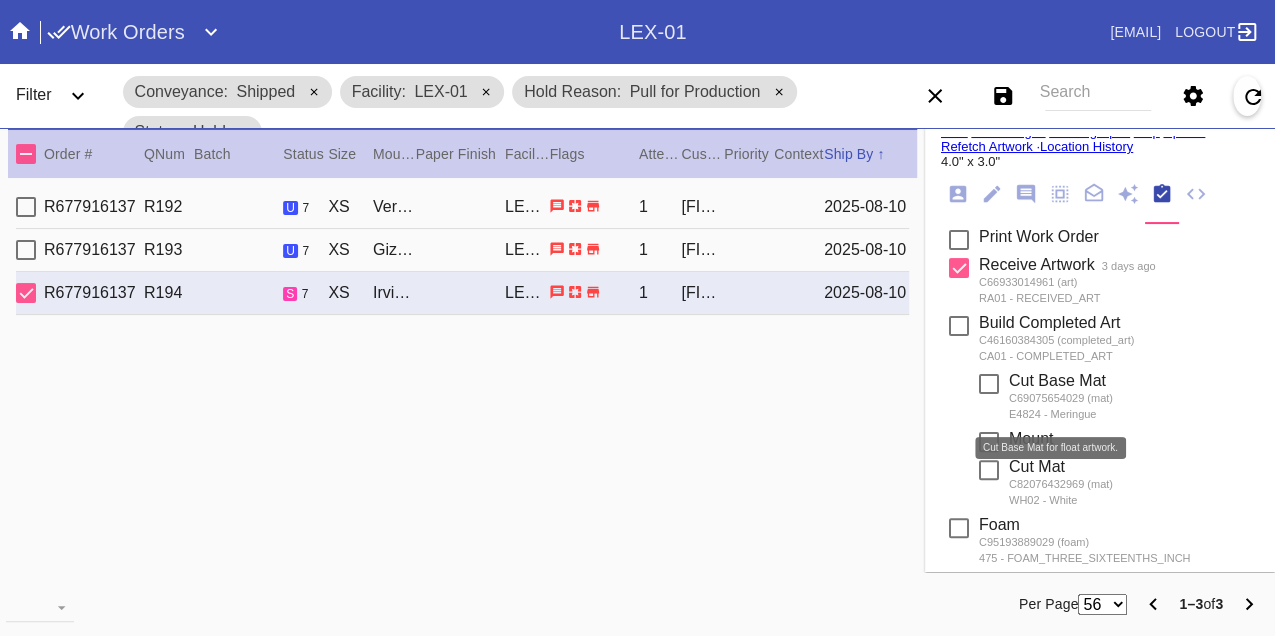 scroll, scrollTop: 0, scrollLeft: 0, axis: both 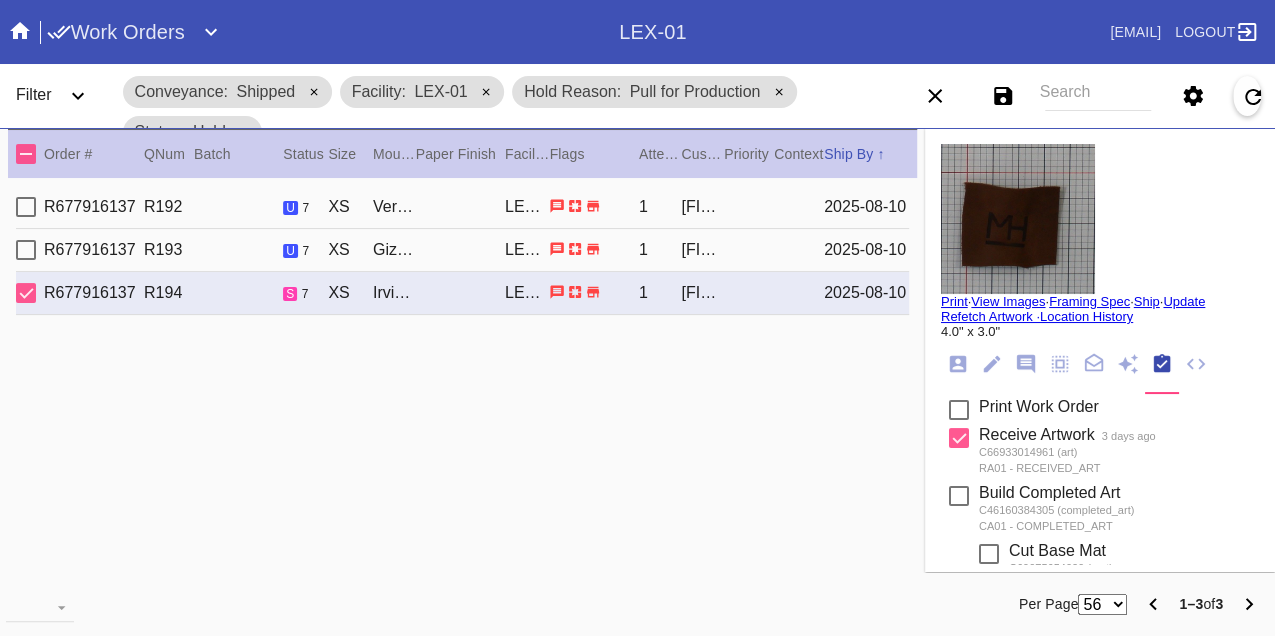 click on "Print" at bounding box center (954, 301) 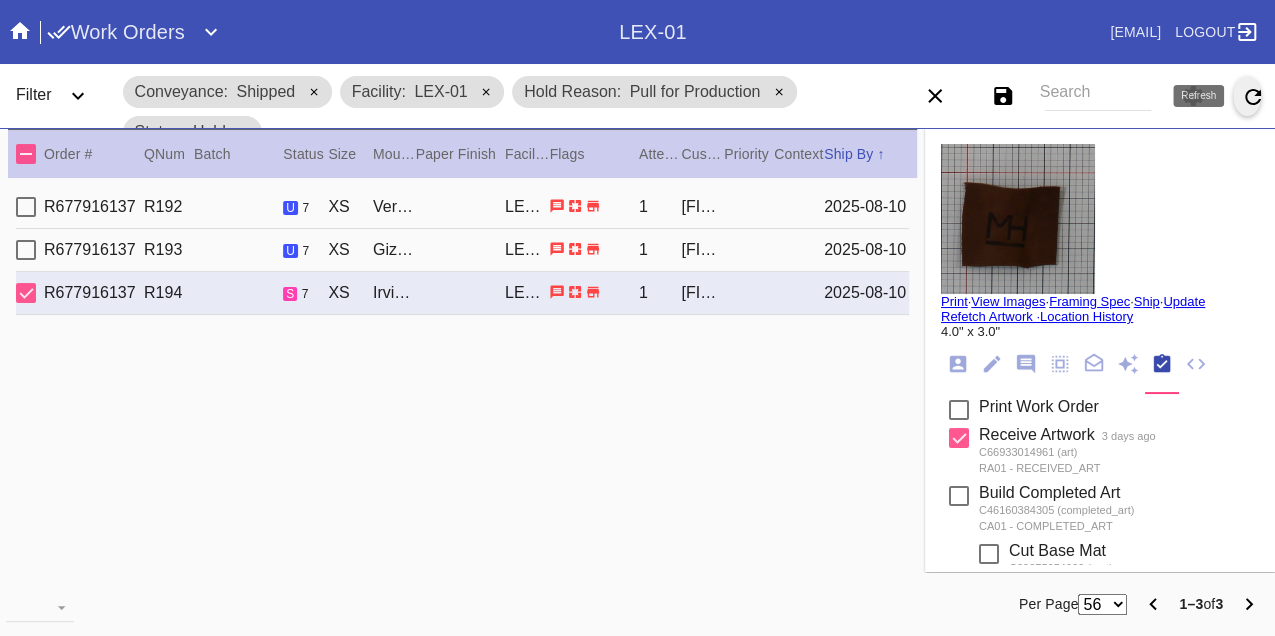 click 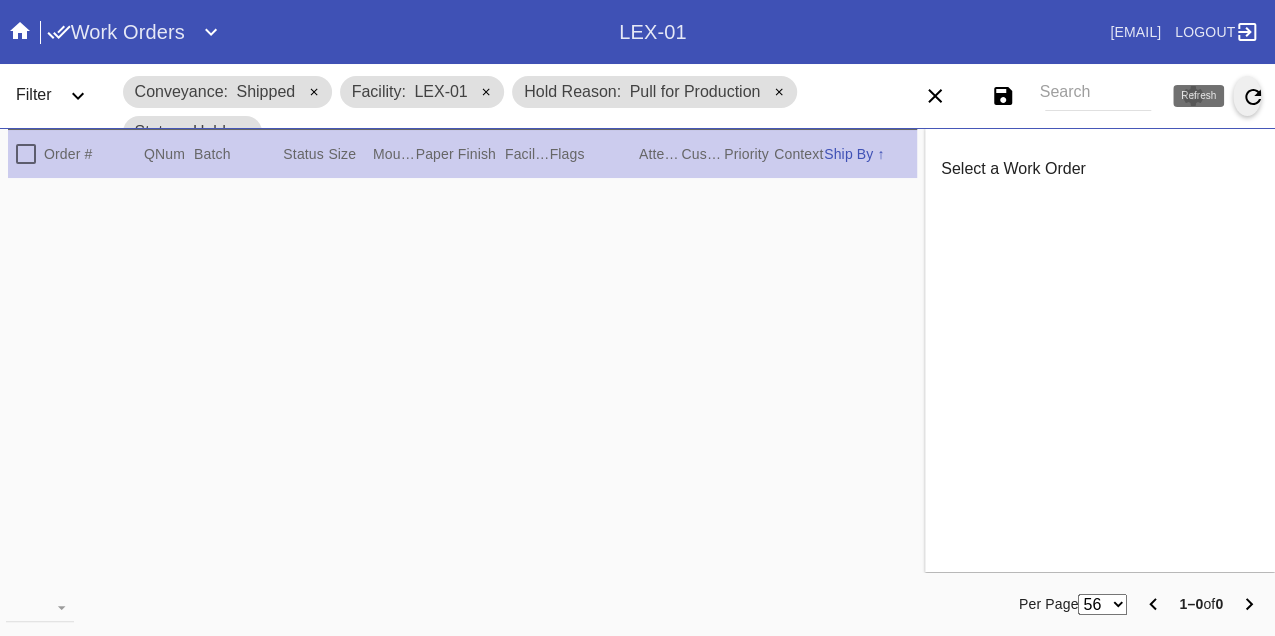 click 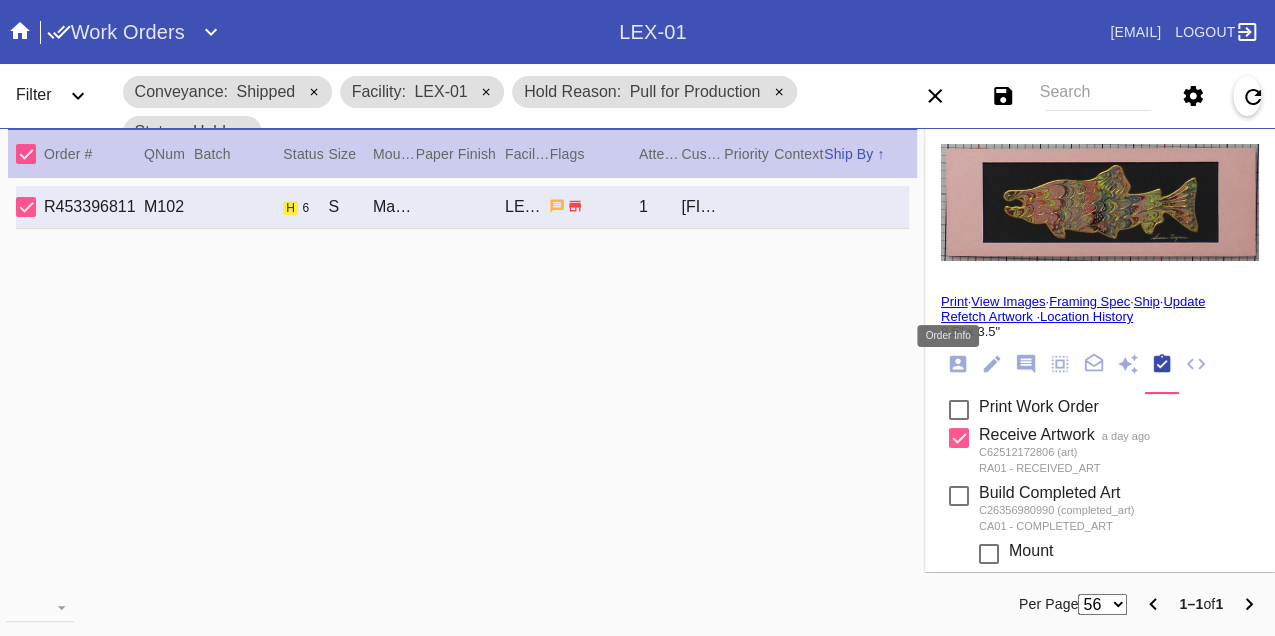 click 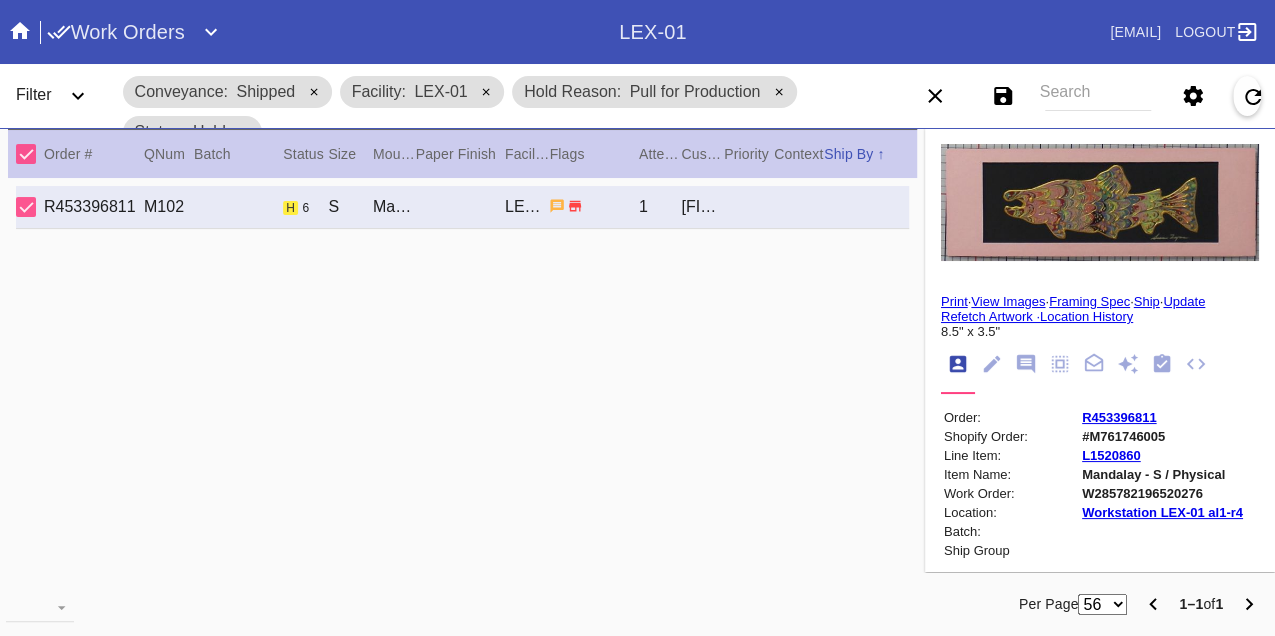 click on "W285782196520276" at bounding box center [1162, 493] 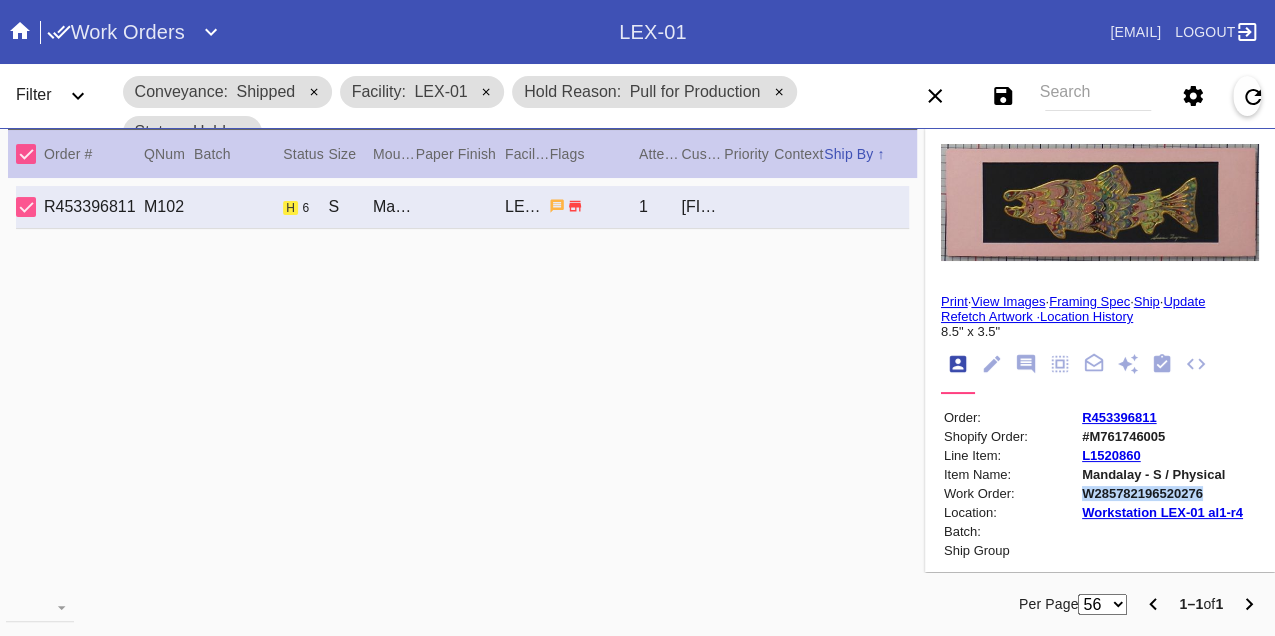 click on "W285782196520276" at bounding box center (1162, 493) 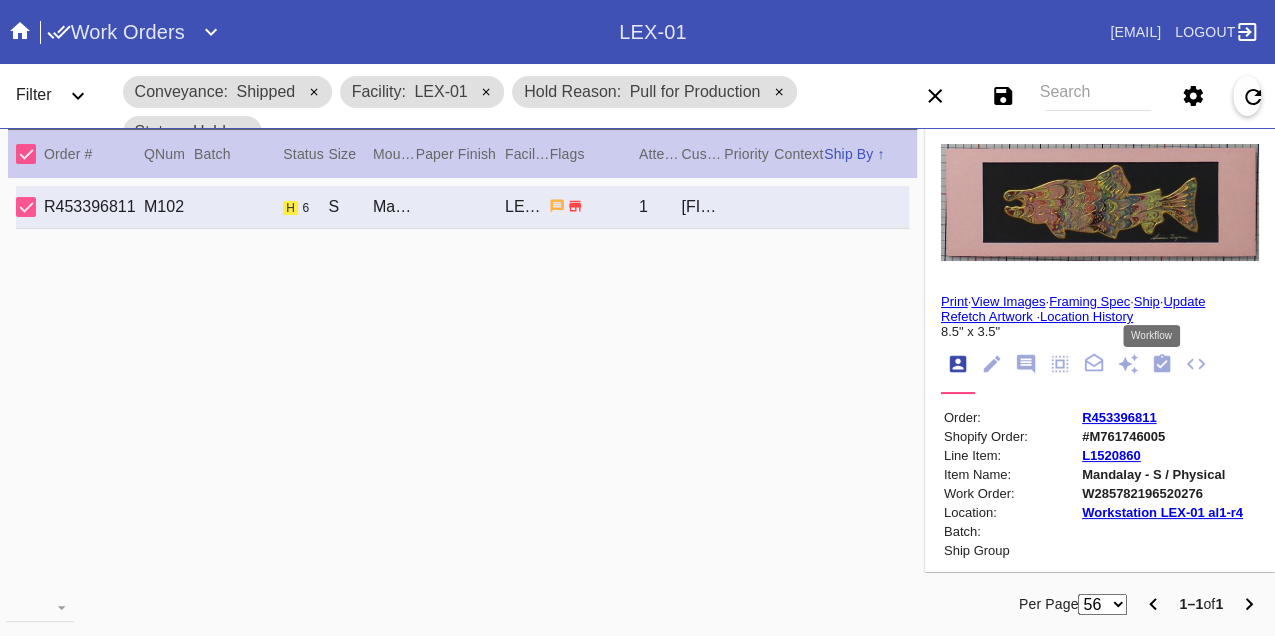 click 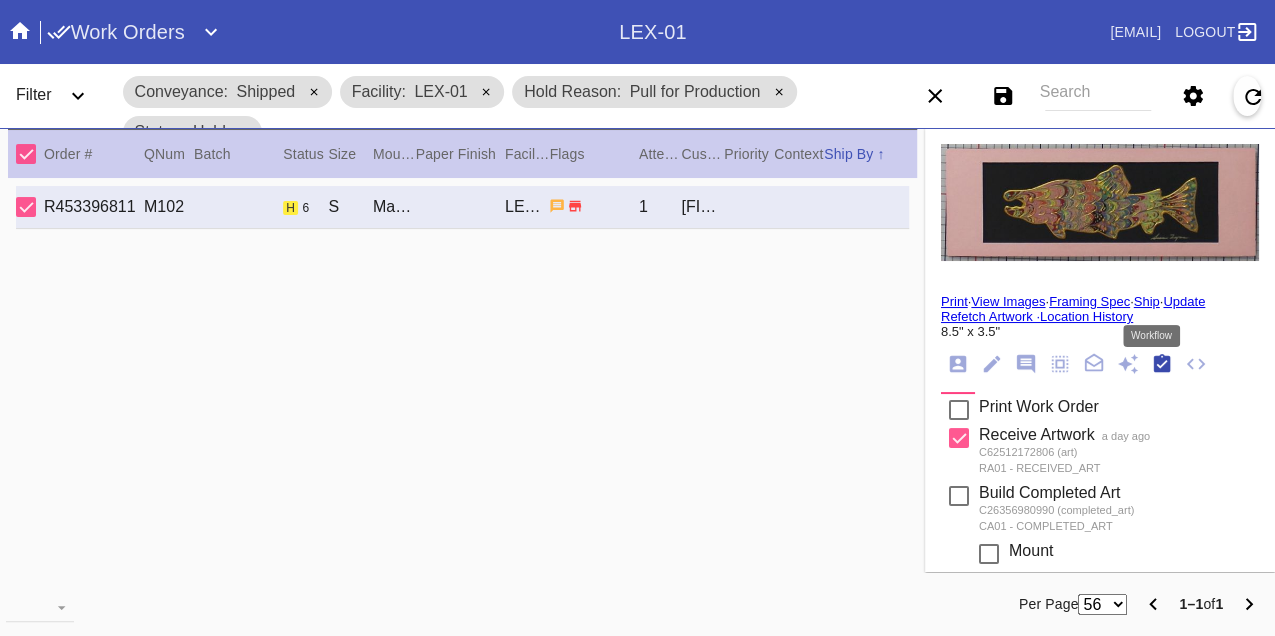 scroll, scrollTop: 318, scrollLeft: 0, axis: vertical 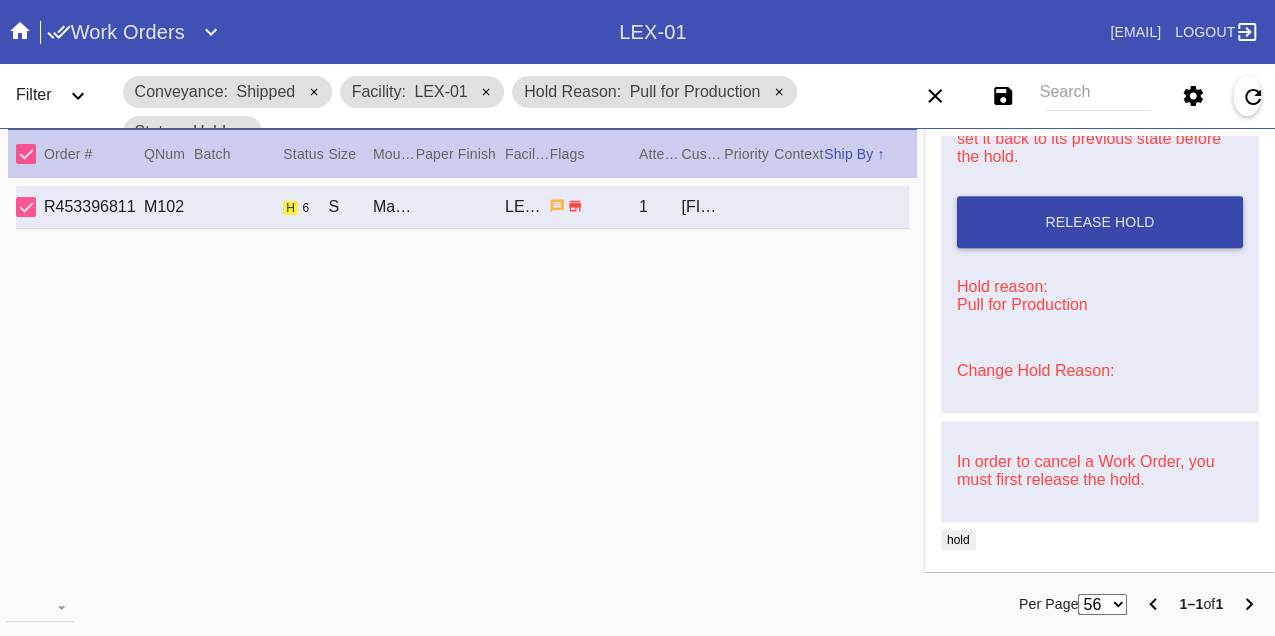 click on "Release Hold" at bounding box center (1100, 222) 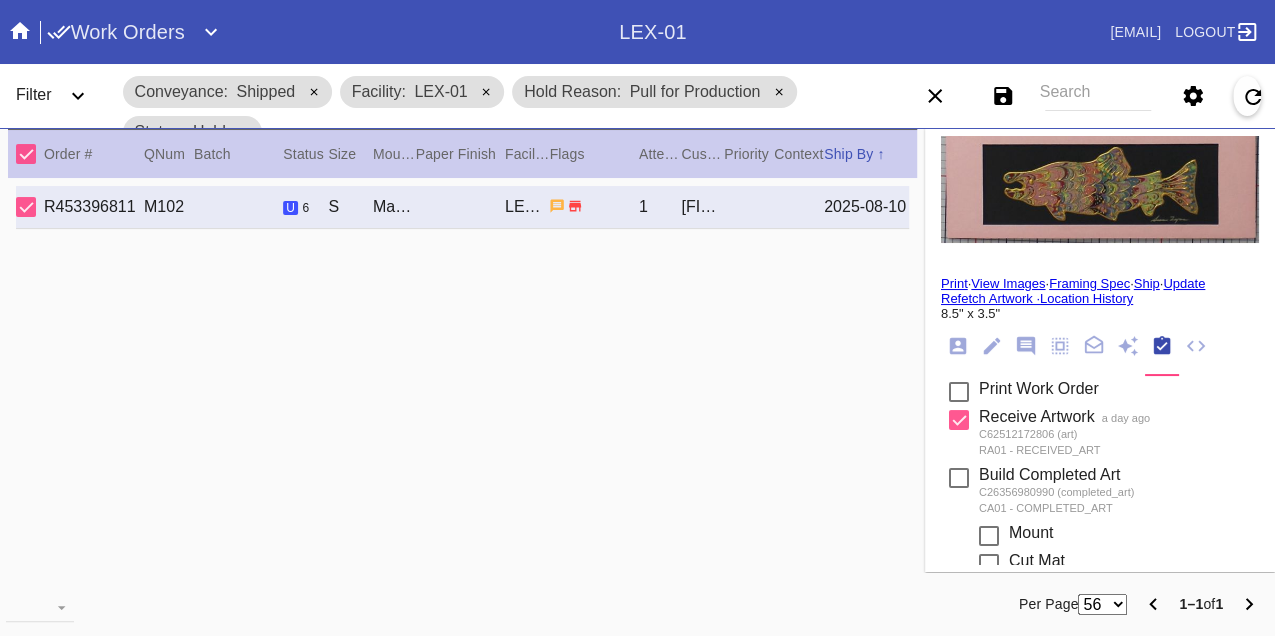 scroll, scrollTop: 0, scrollLeft: 0, axis: both 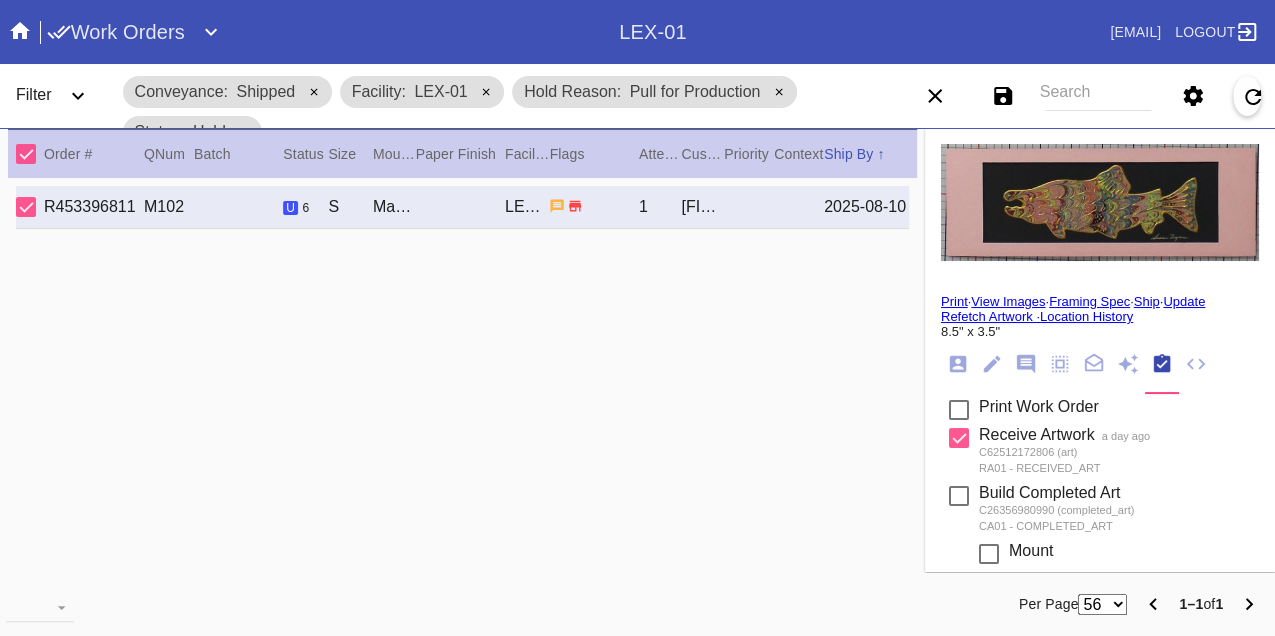 click on "Print" at bounding box center (954, 301) 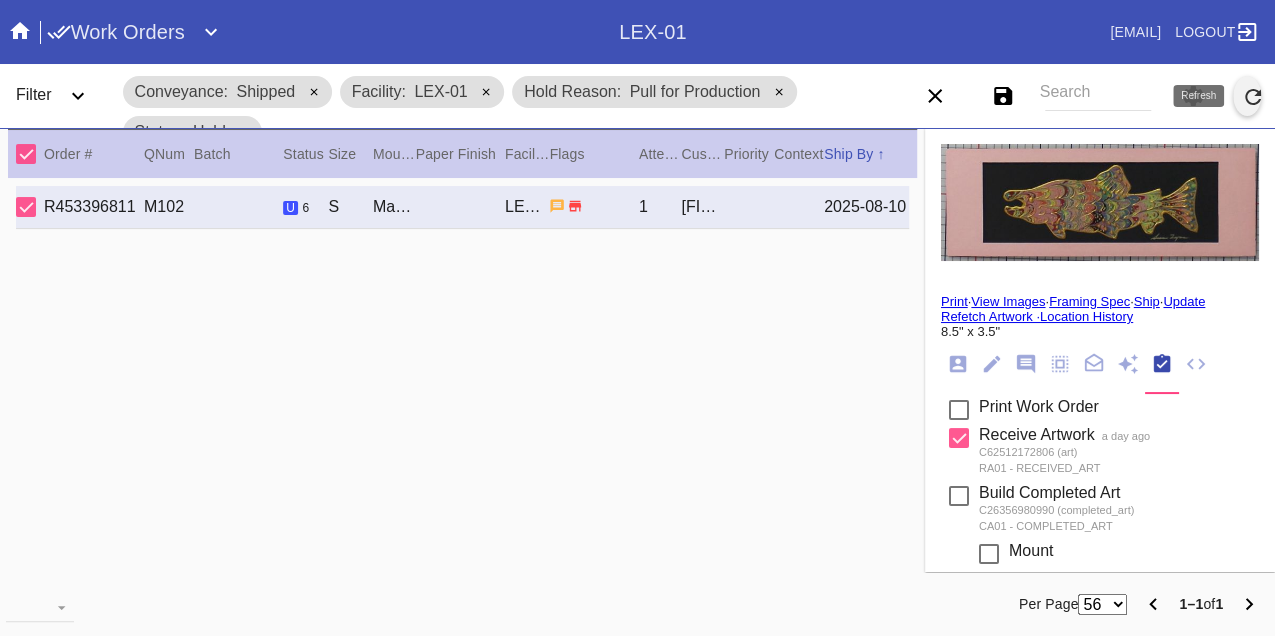 click 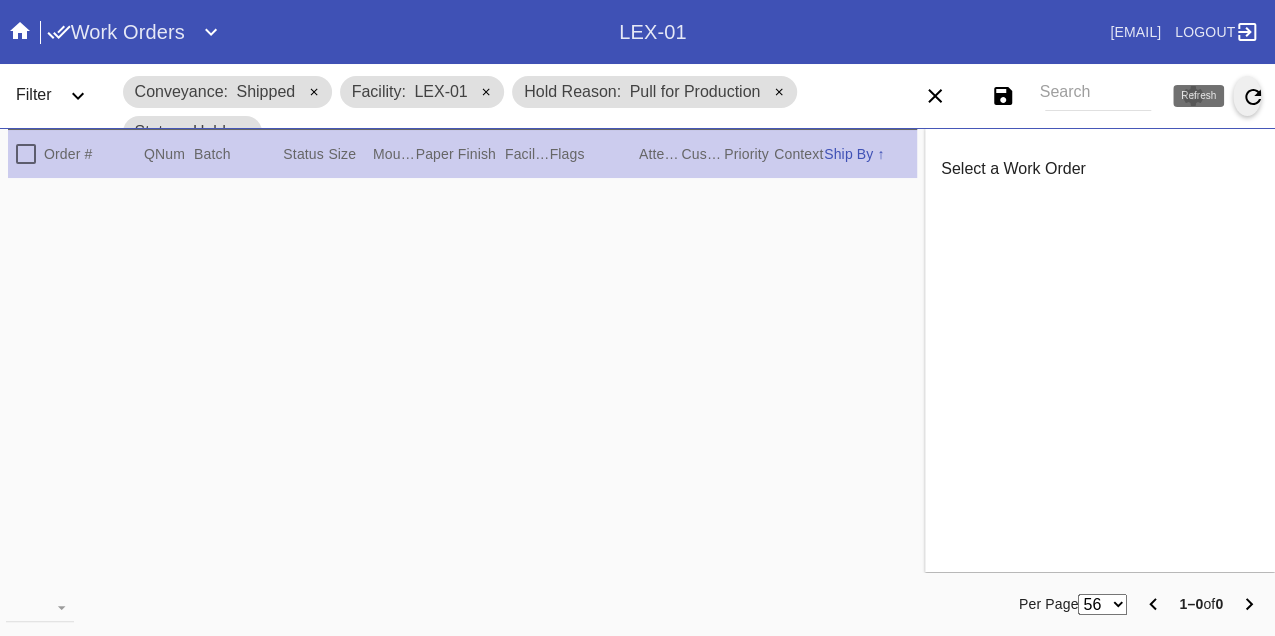 click 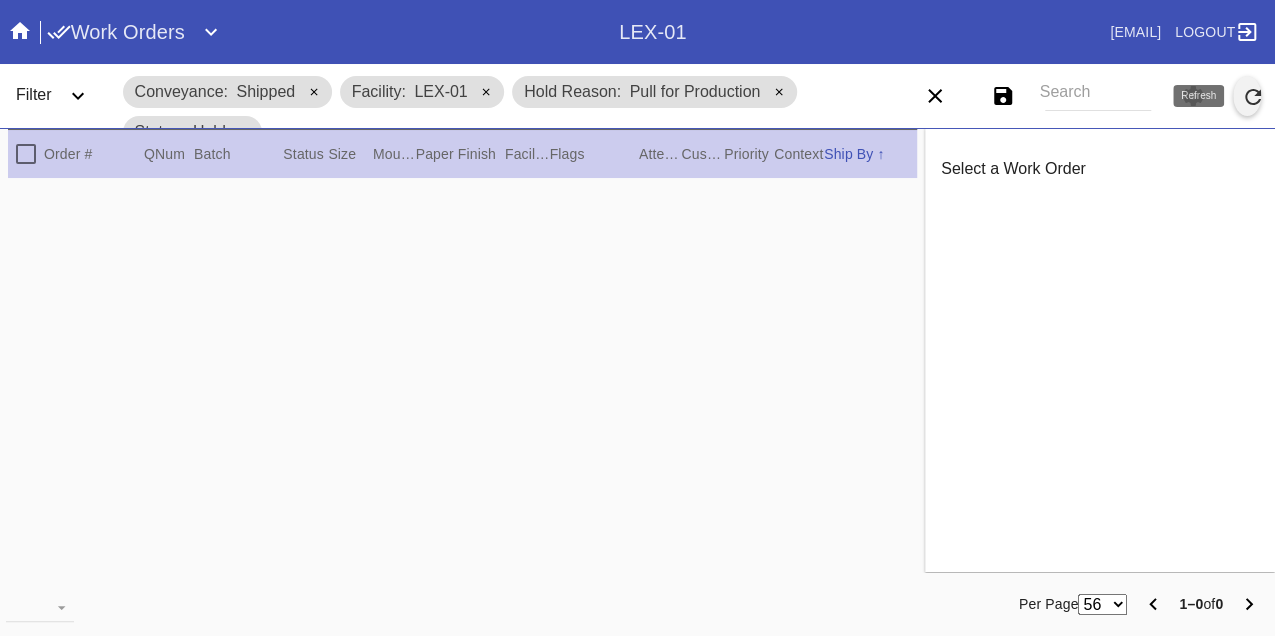 click 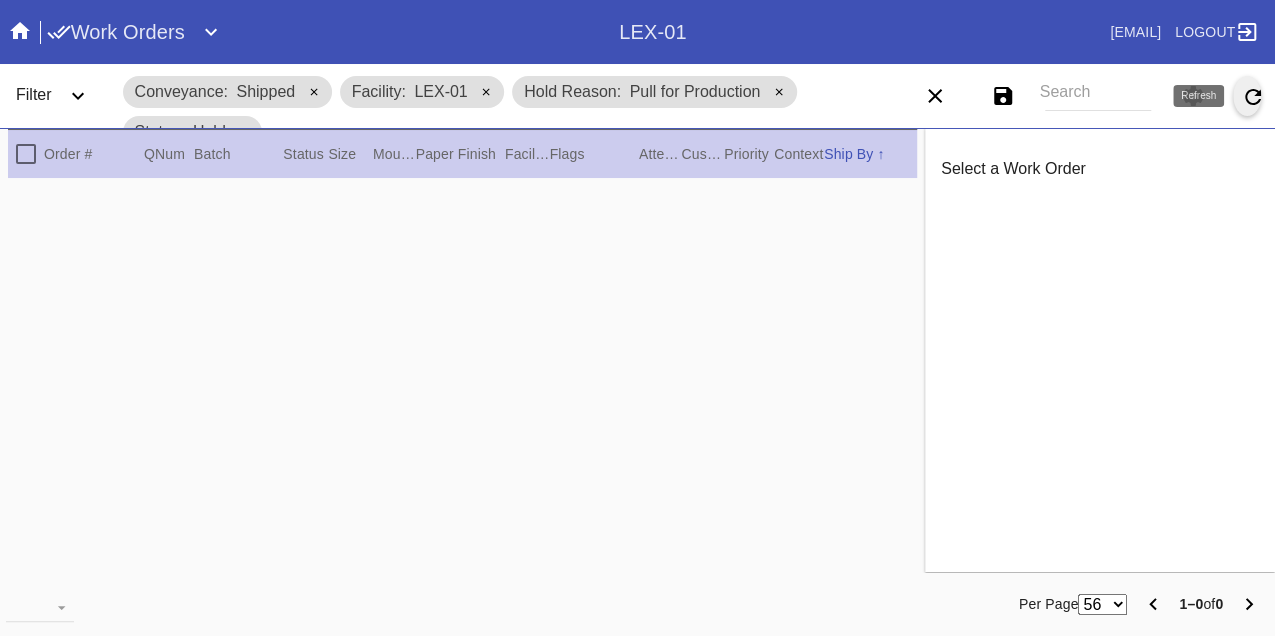 click 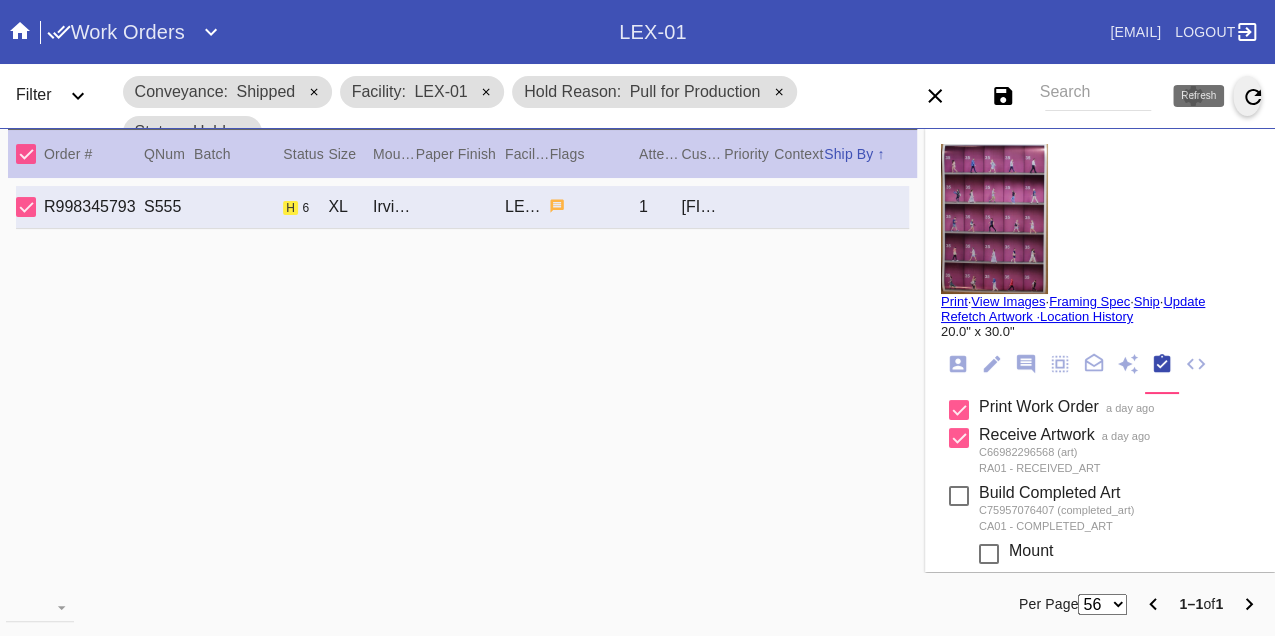 click 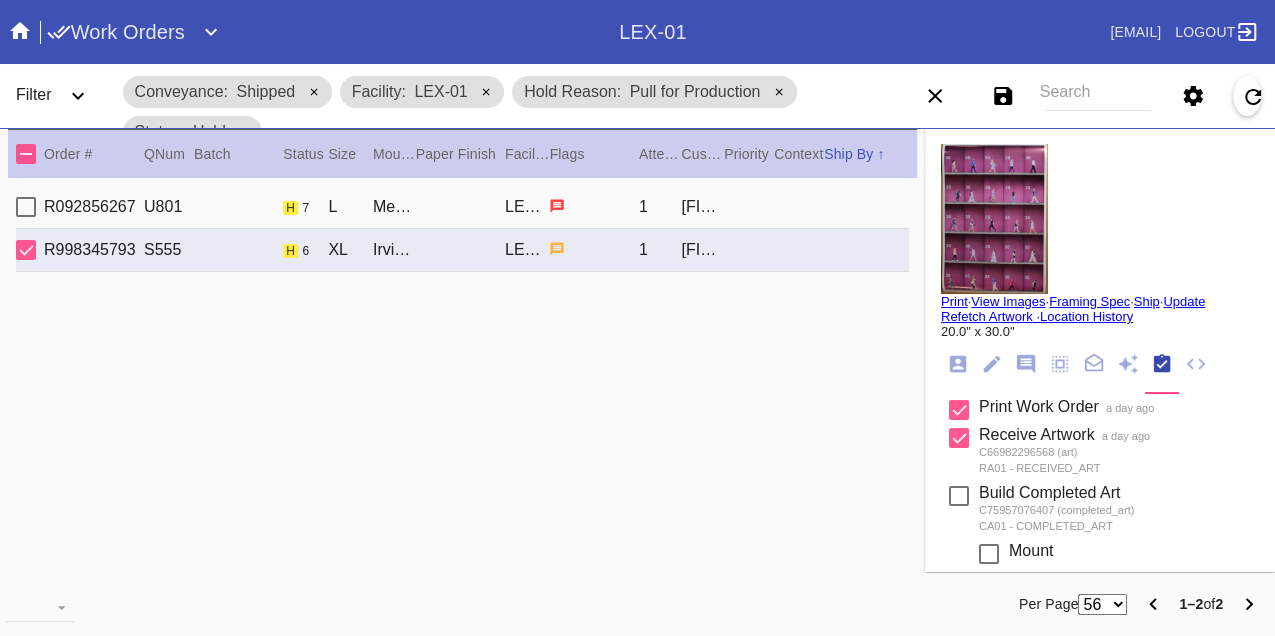click on "R092856267 U801 h   7 L Mercer Slim / Dove White LEX-01 1 Marianne Lawlor" at bounding box center (462, 207) 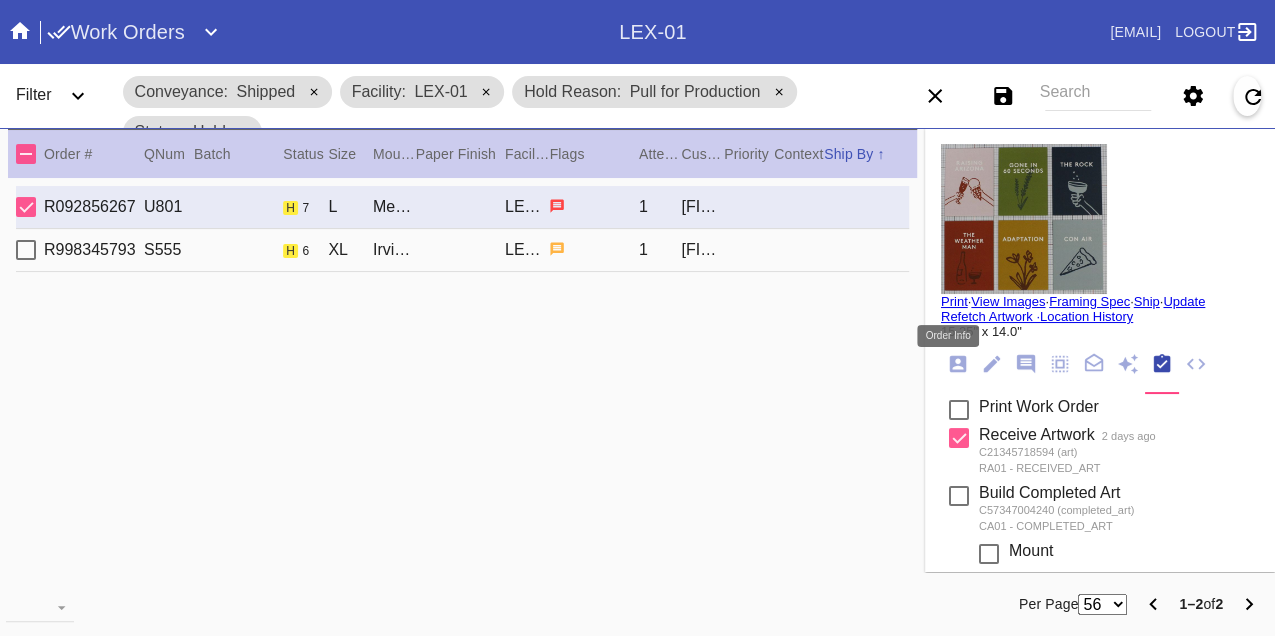 click 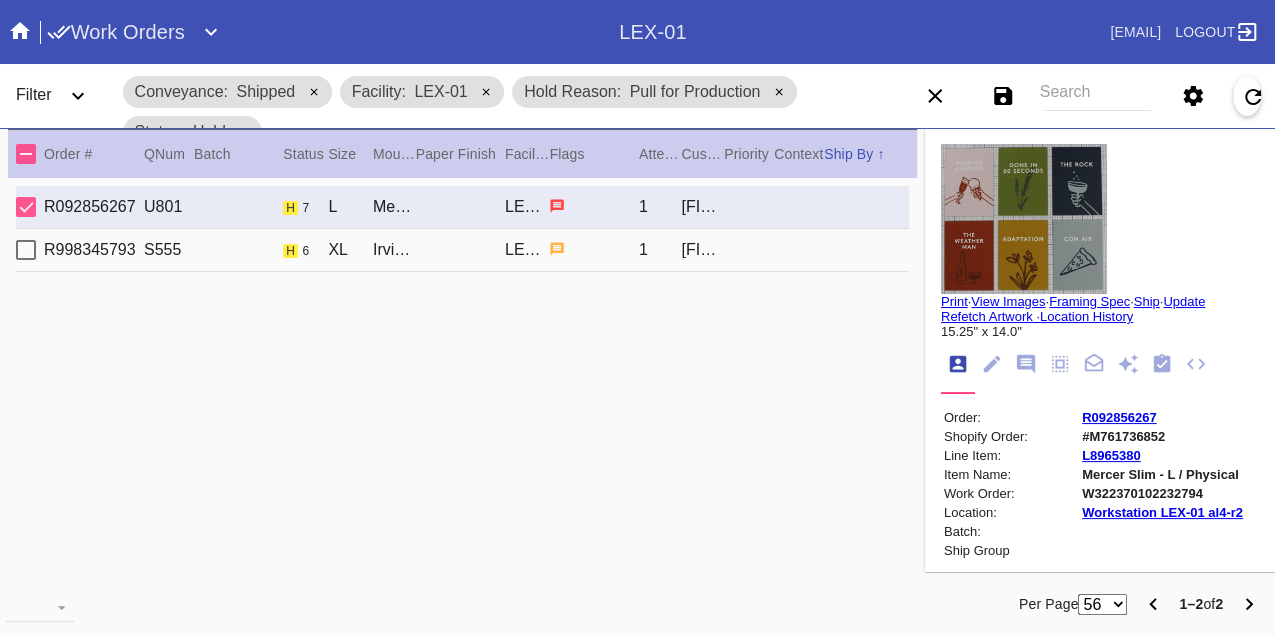 click on "W322370102232794" at bounding box center [1162, 493] 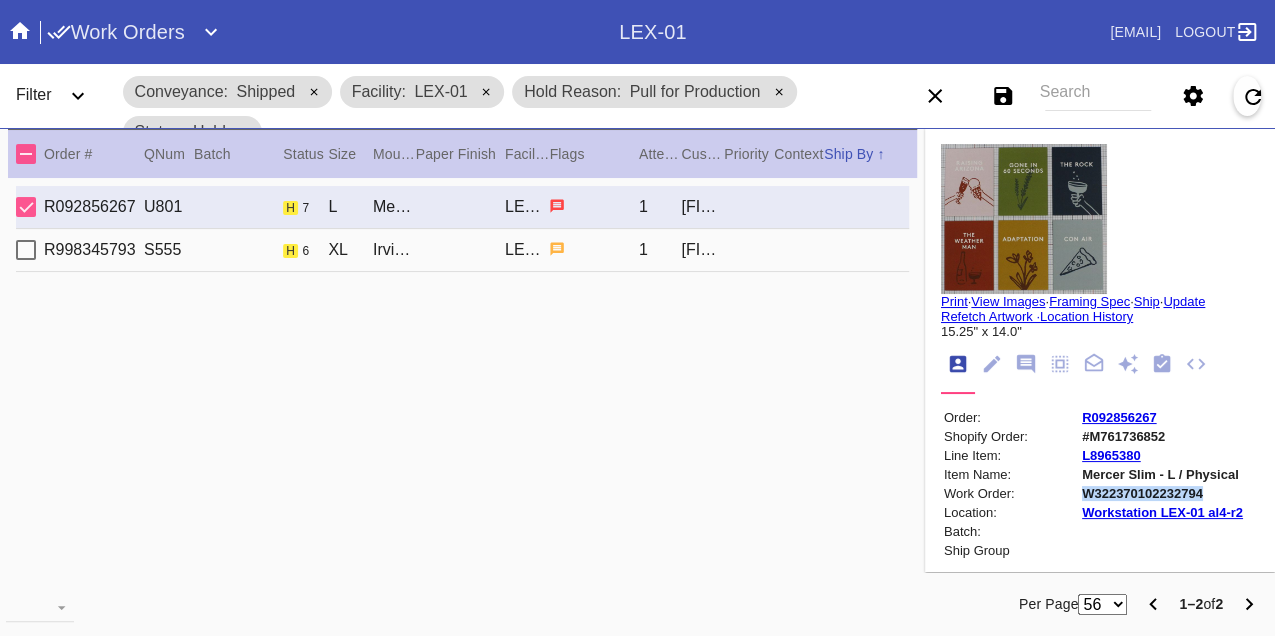 click on "W322370102232794" at bounding box center [1162, 493] 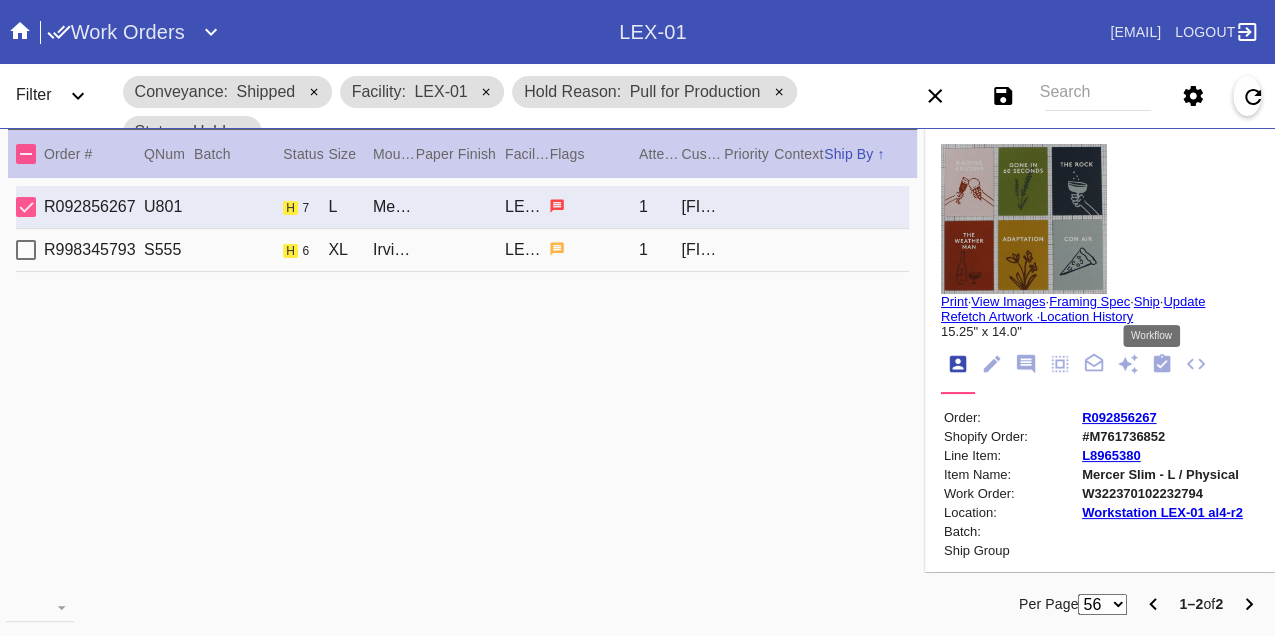 click 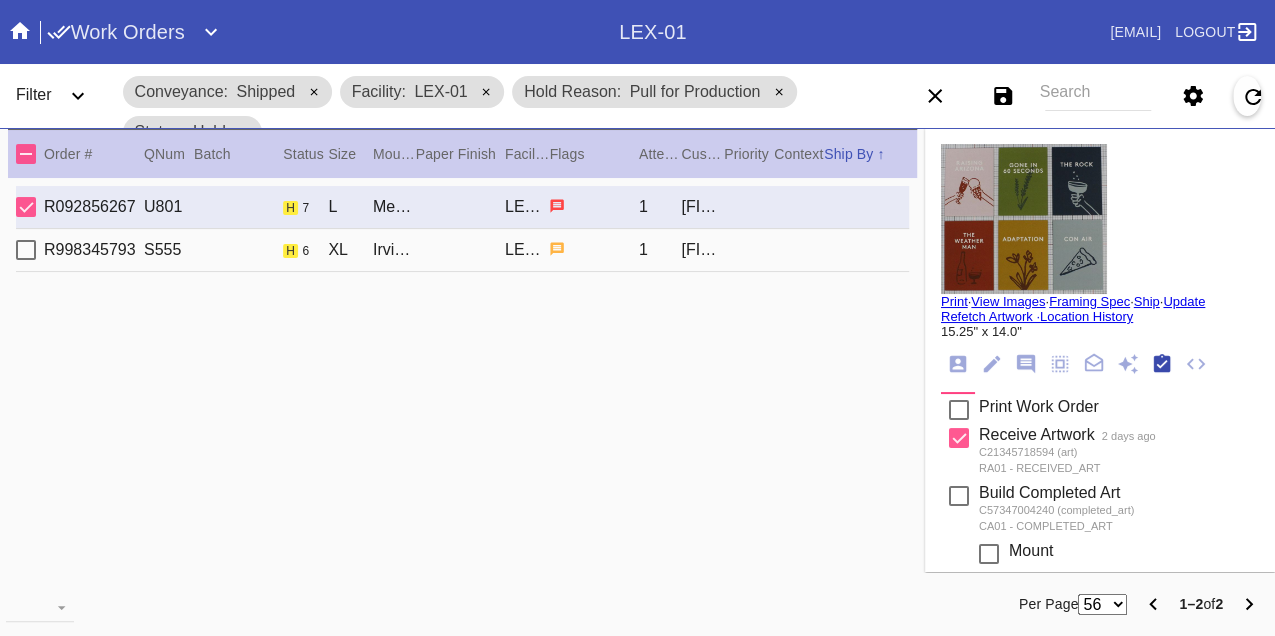 scroll, scrollTop: 318, scrollLeft: 0, axis: vertical 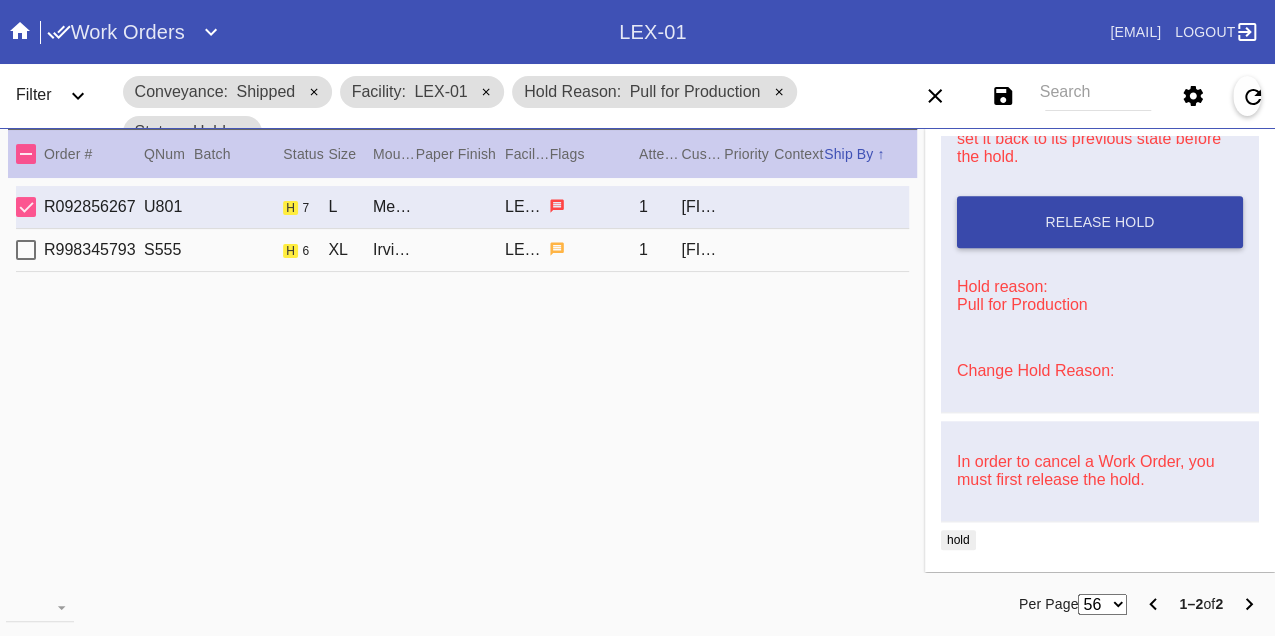 click on "Release Hold" at bounding box center [1100, 222] 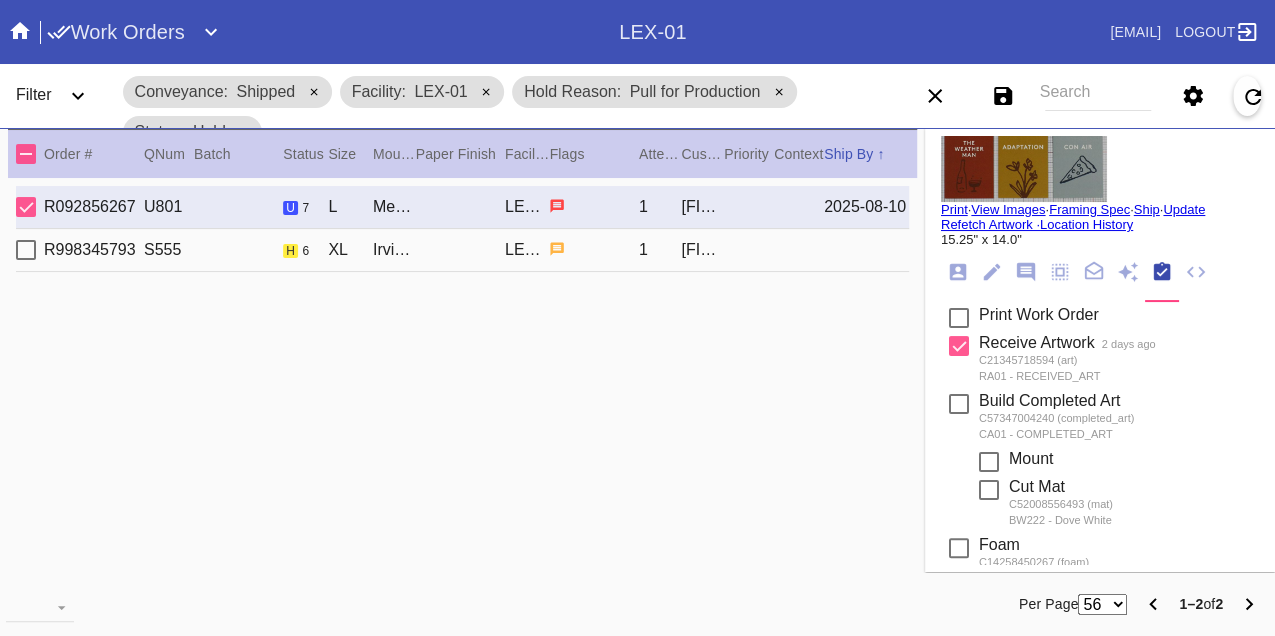 scroll, scrollTop: 0, scrollLeft: 0, axis: both 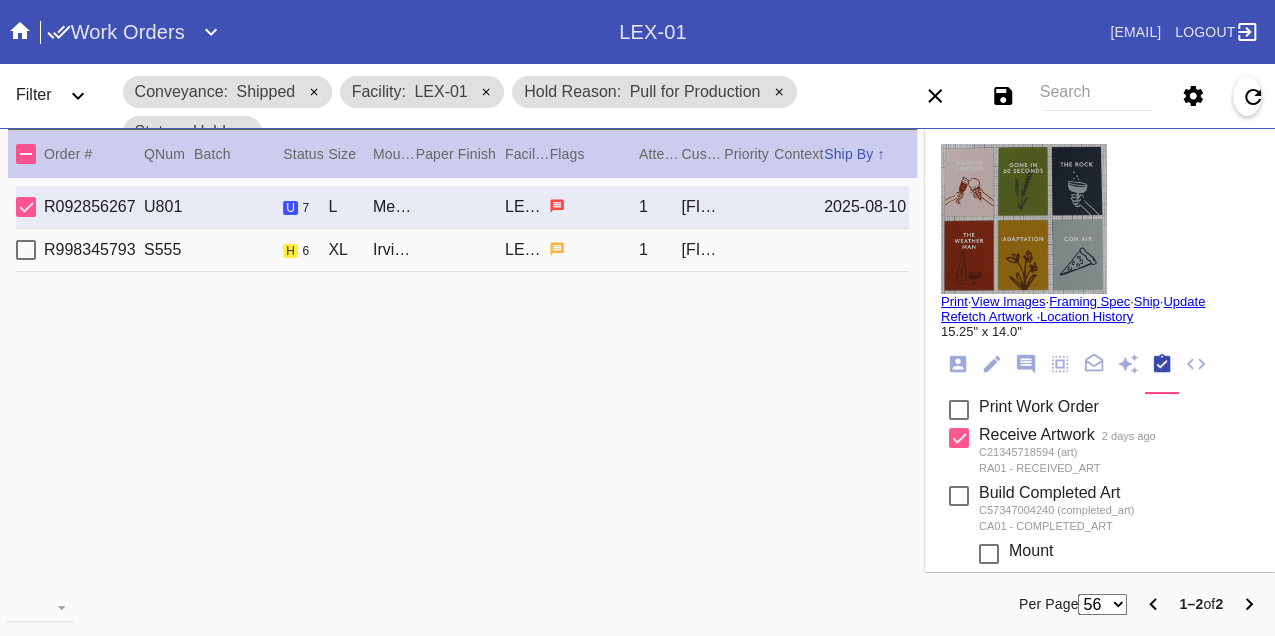 click on "Print" at bounding box center [954, 301] 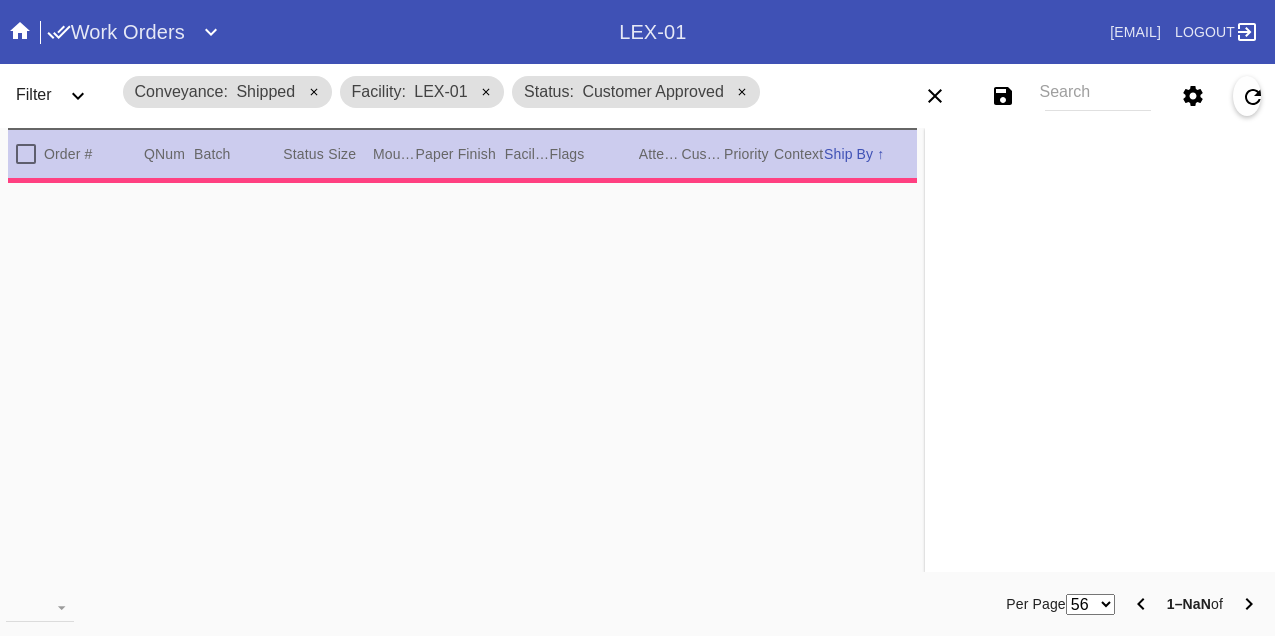 scroll, scrollTop: 0, scrollLeft: 0, axis: both 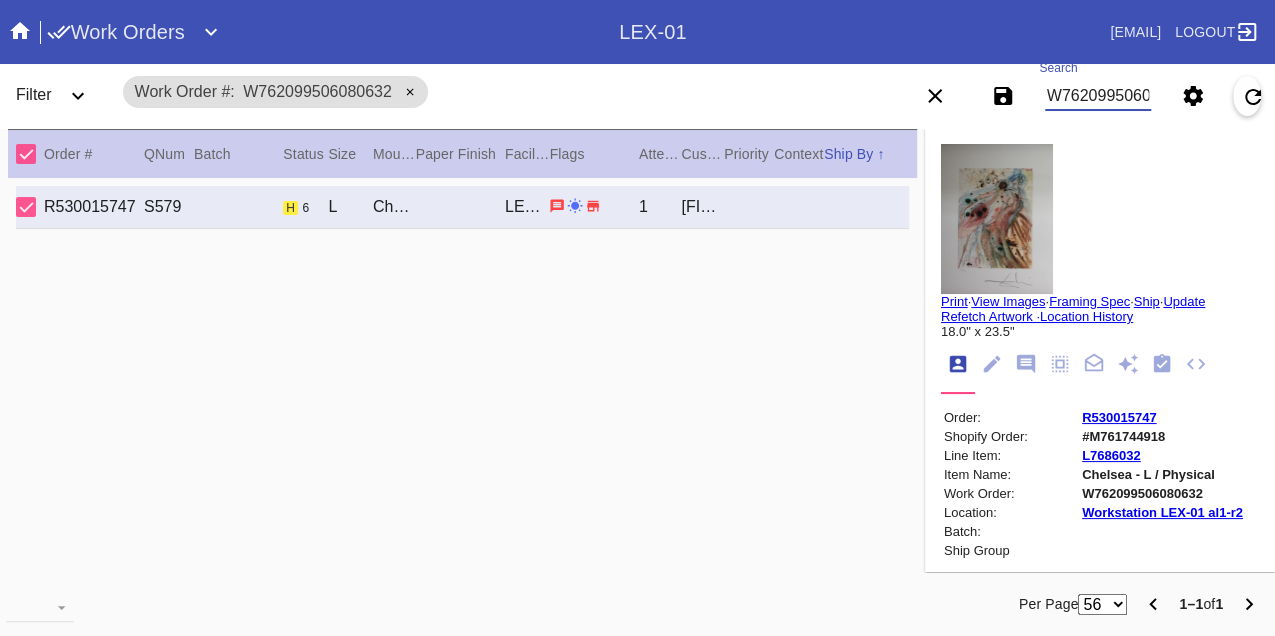 click on "W762099506080632" at bounding box center (1098, 96) 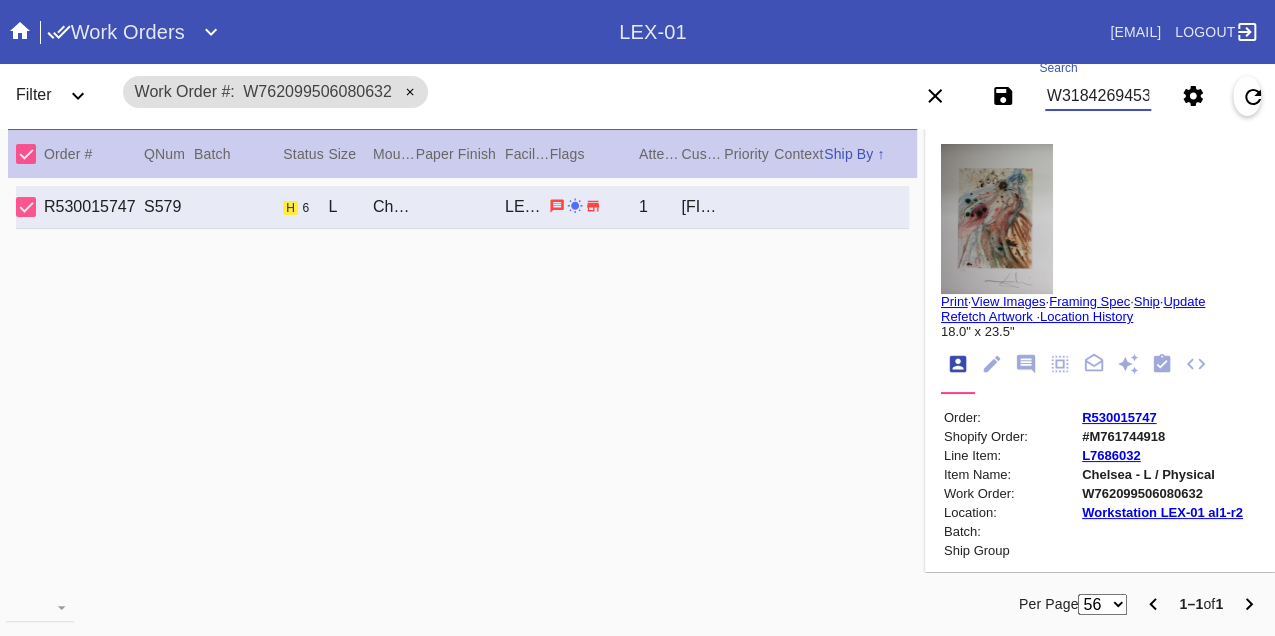 type on "W318426945318574" 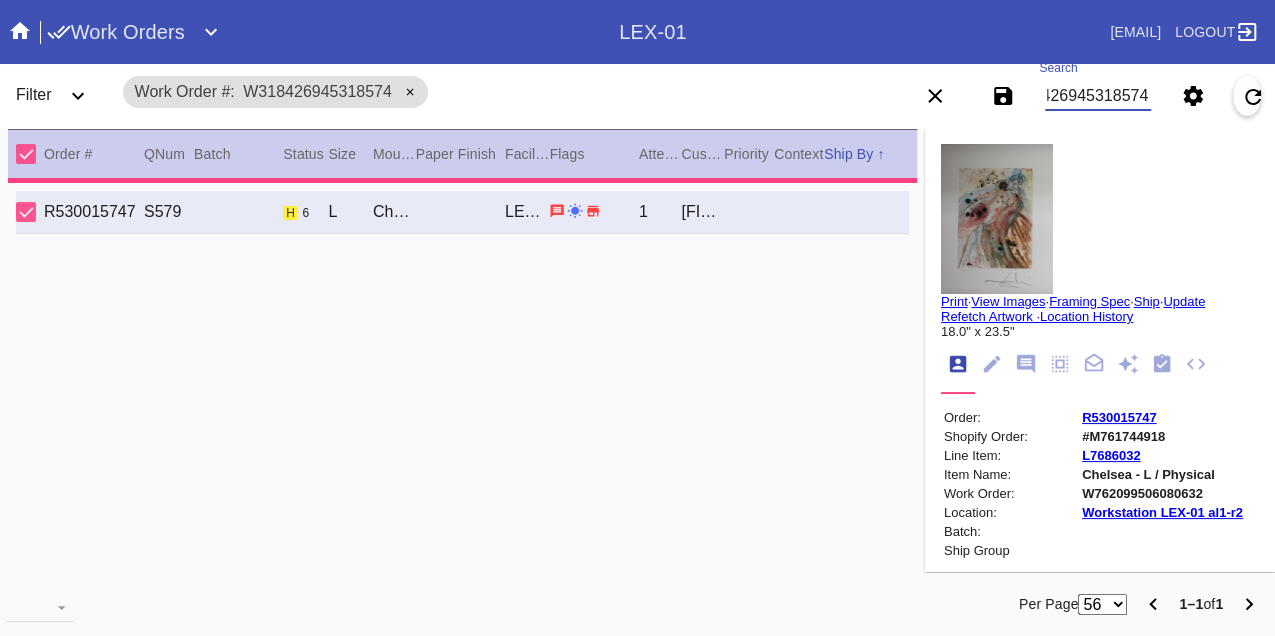 type on "1.5" 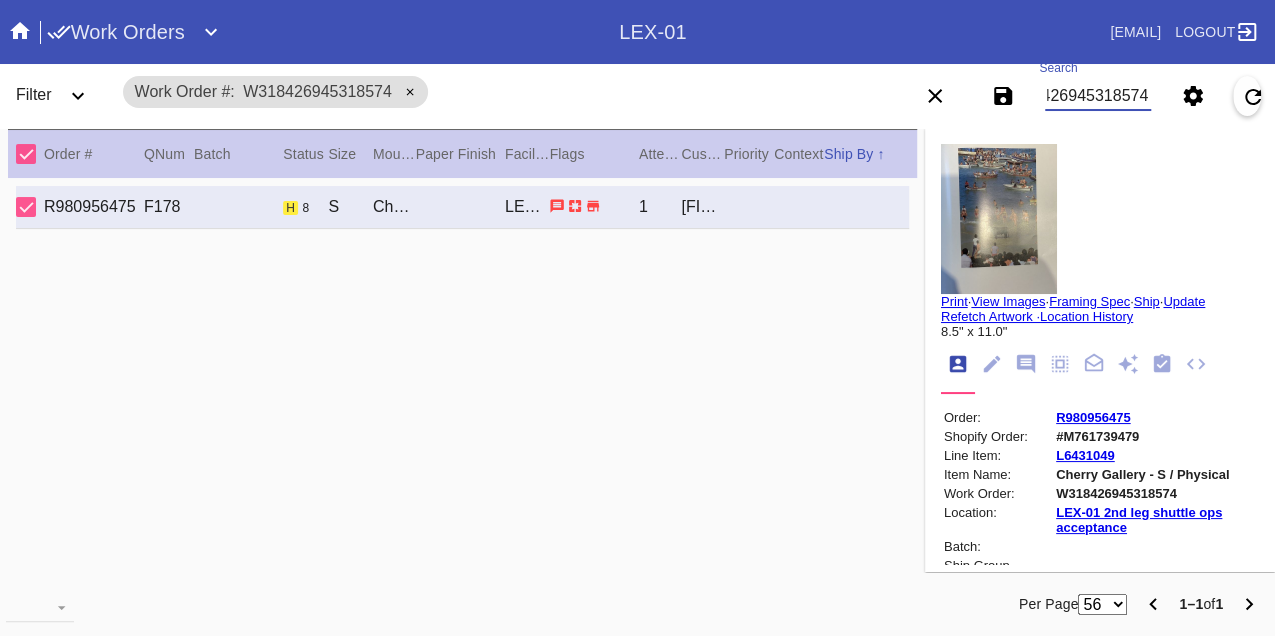 click on "W318426945318574" at bounding box center [1098, 96] 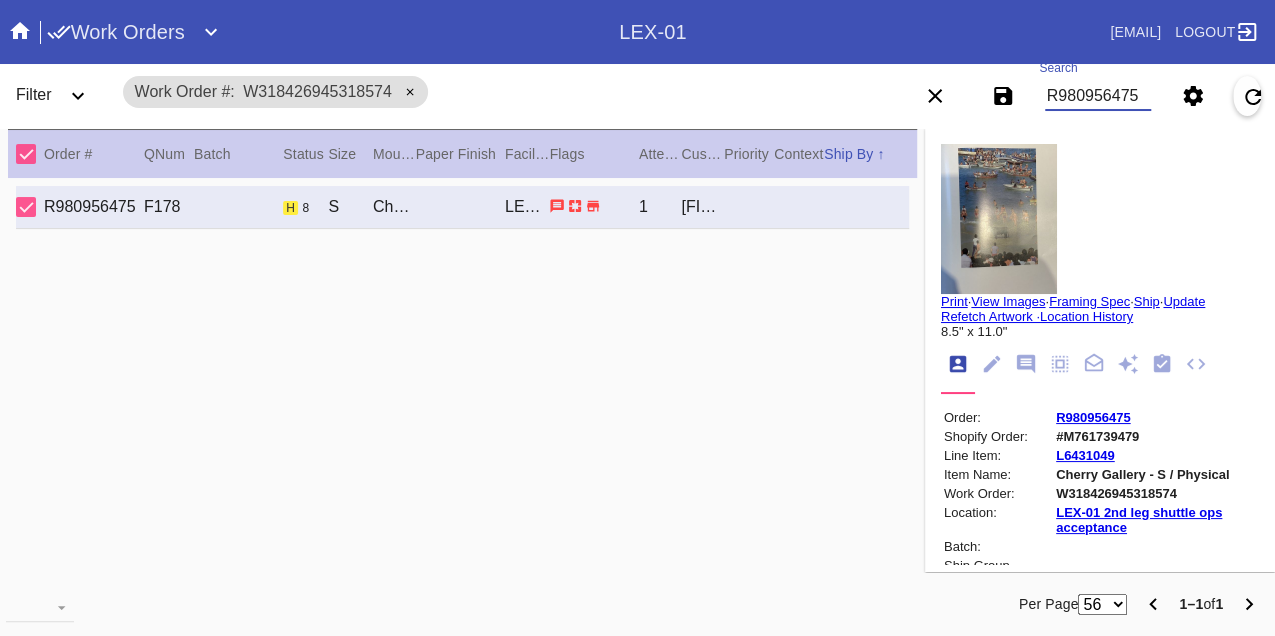 scroll, scrollTop: 0, scrollLeft: 0, axis: both 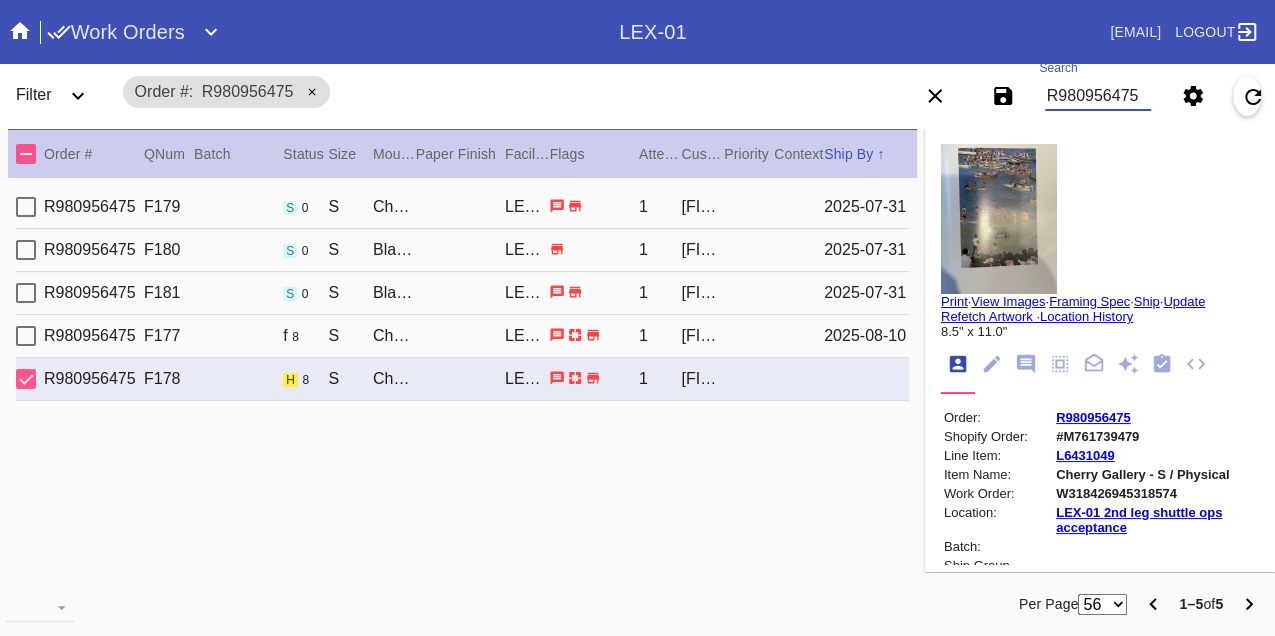 type on "R980956475" 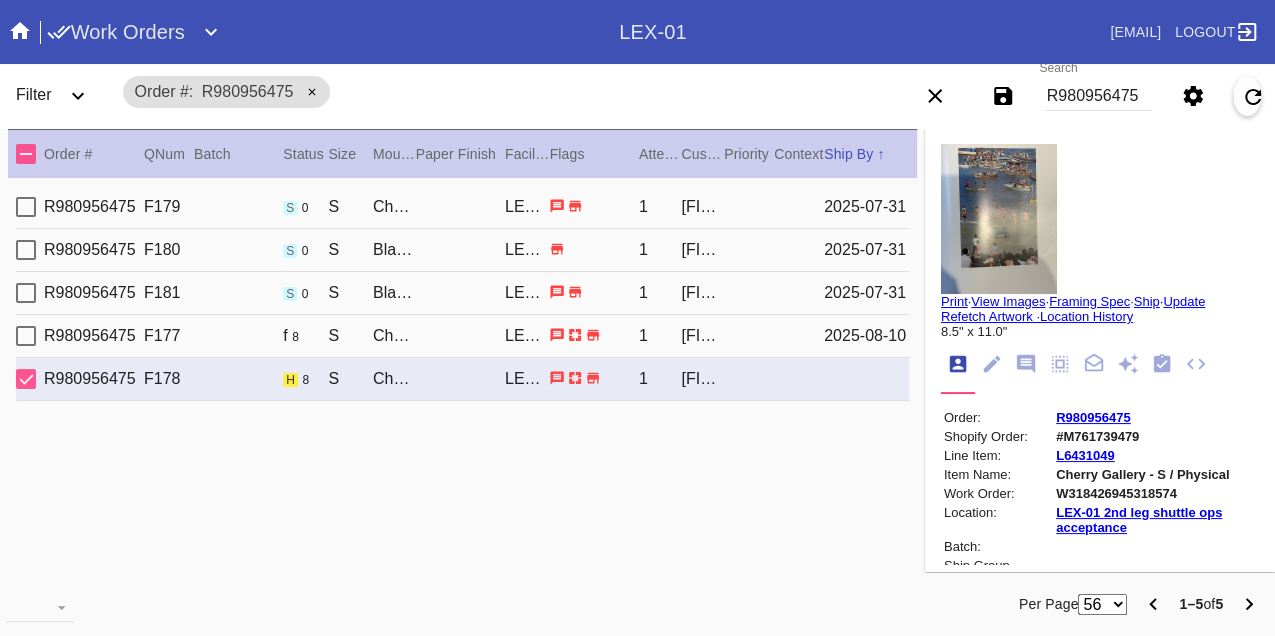 click on "R980956475 F177 f   8 S Cherry (Gallery) / White LEX-01 1 Grace Steinhauser
2025-08-10" at bounding box center [462, 336] 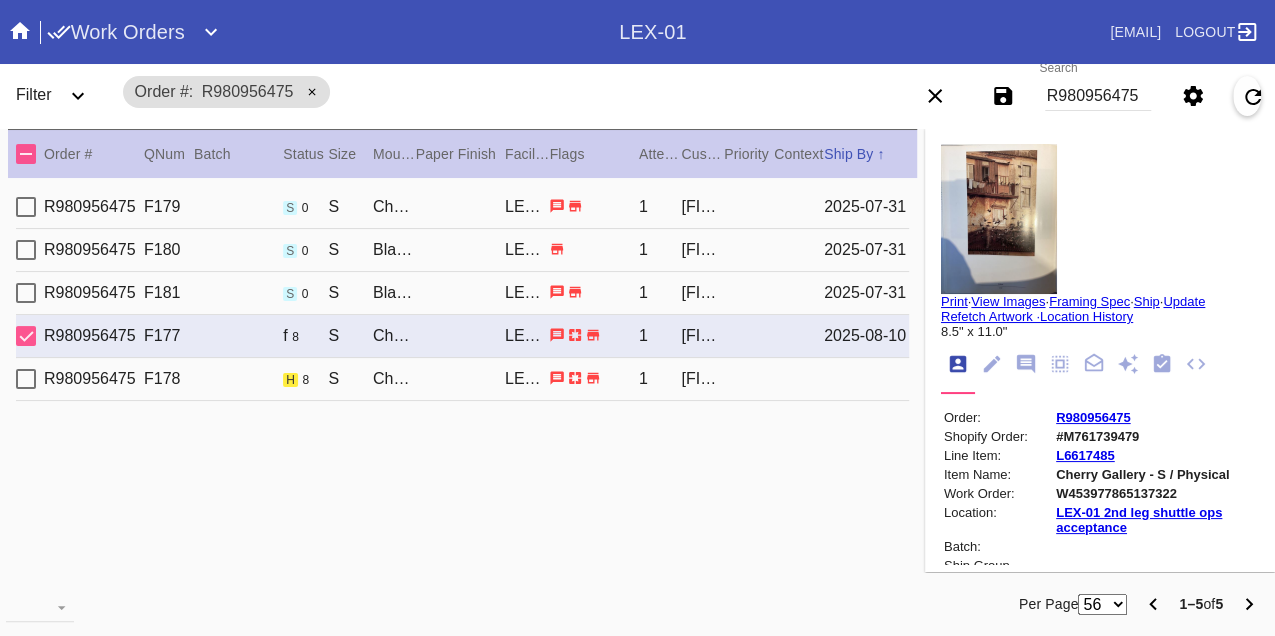 click on "R980956475 F178 h   8 S Cherry (Gallery) / White LEX-01 1 [FIRST] [LAST]" at bounding box center [462, 379] 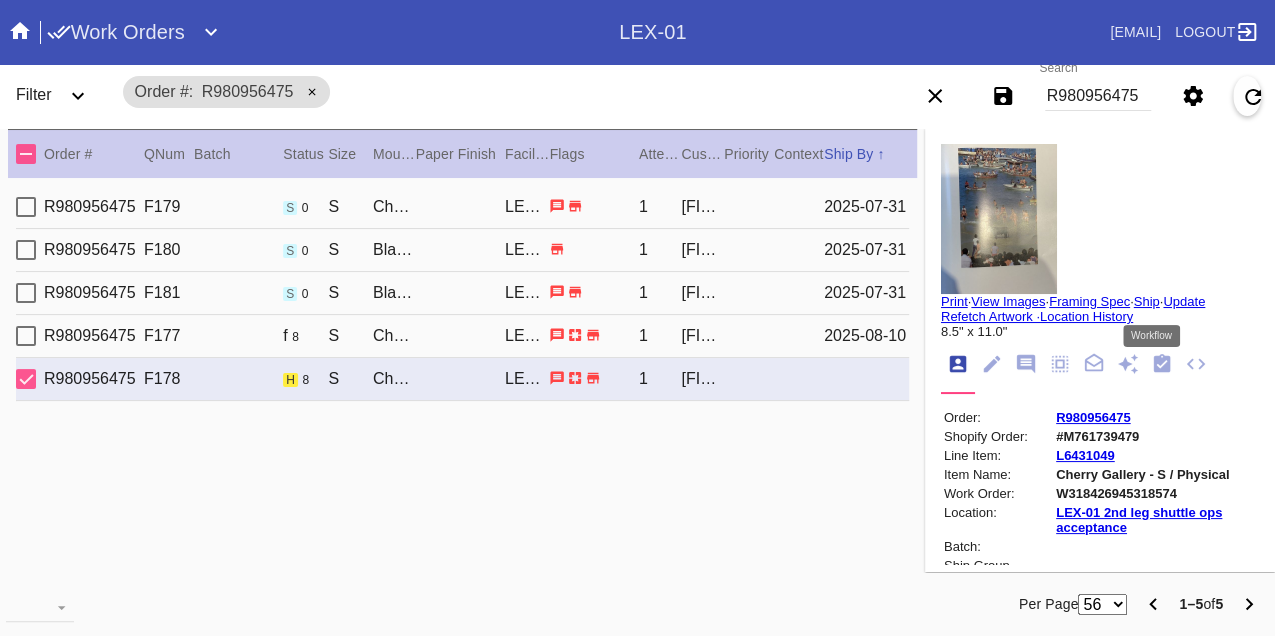 click 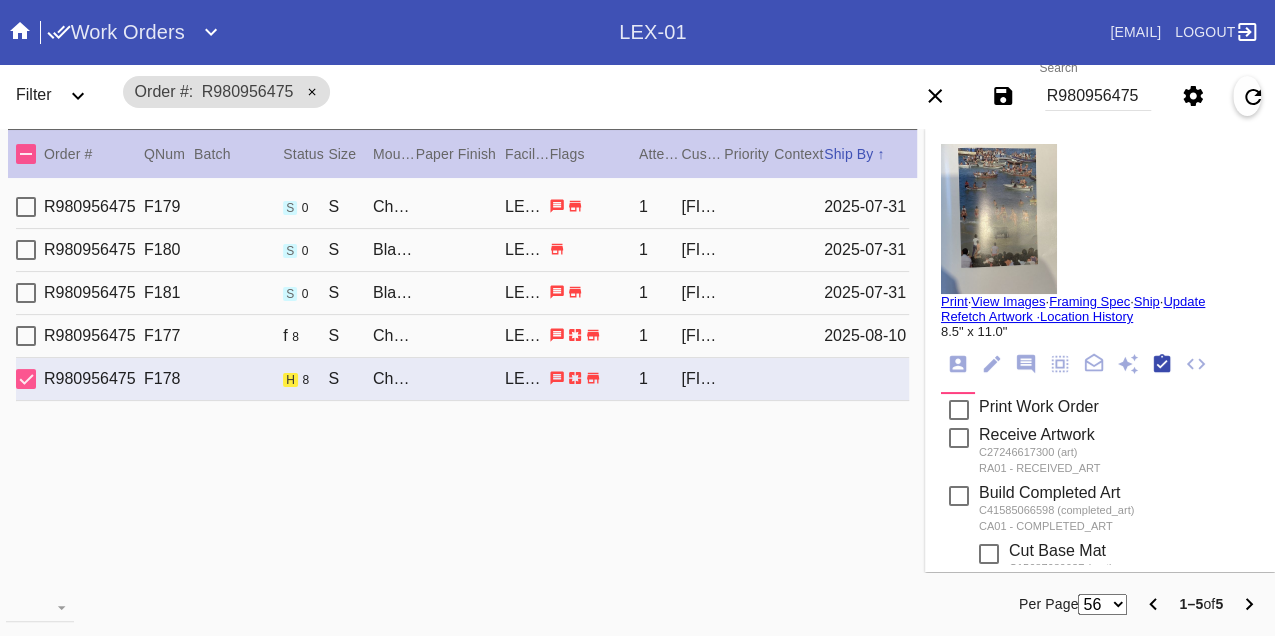 scroll, scrollTop: 318, scrollLeft: 0, axis: vertical 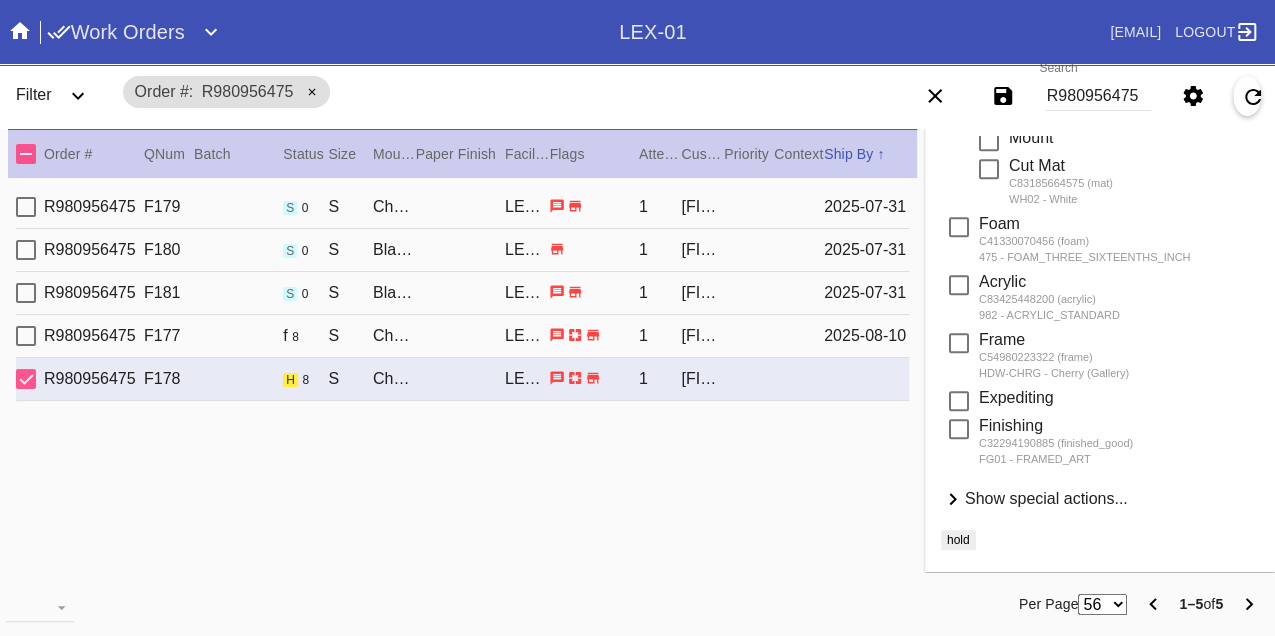 click on "Show special actions..." at bounding box center (1046, 498) 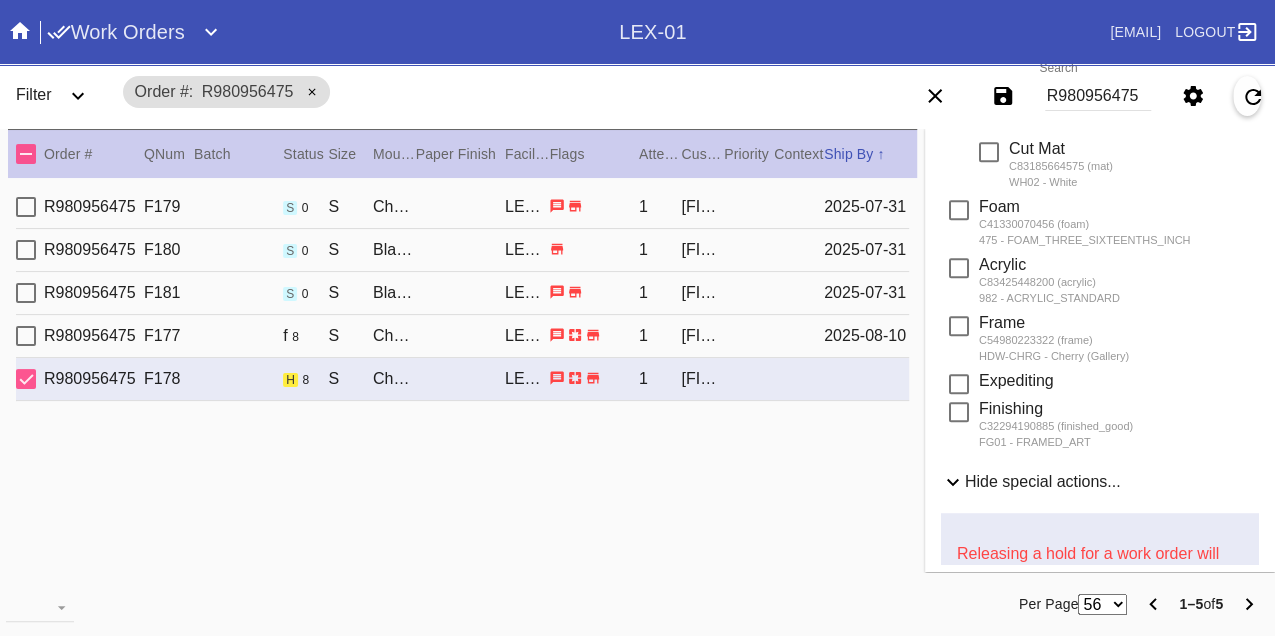 scroll, scrollTop: 948, scrollLeft: 0, axis: vertical 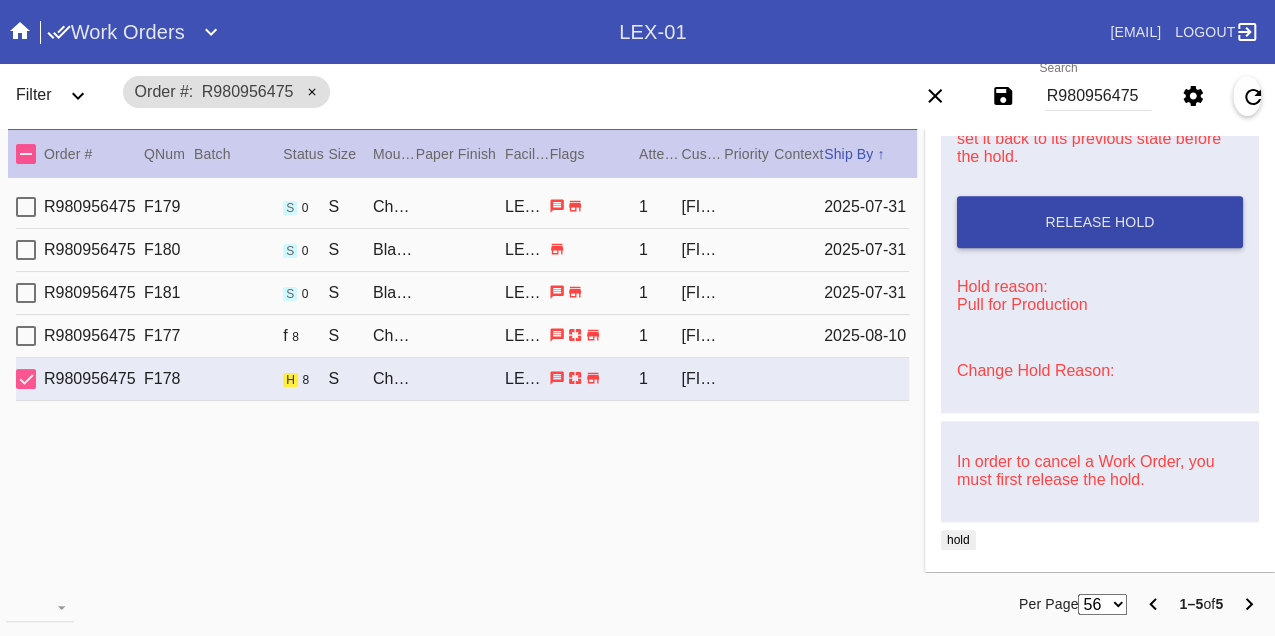 click on "Release Hold" at bounding box center [1100, 222] 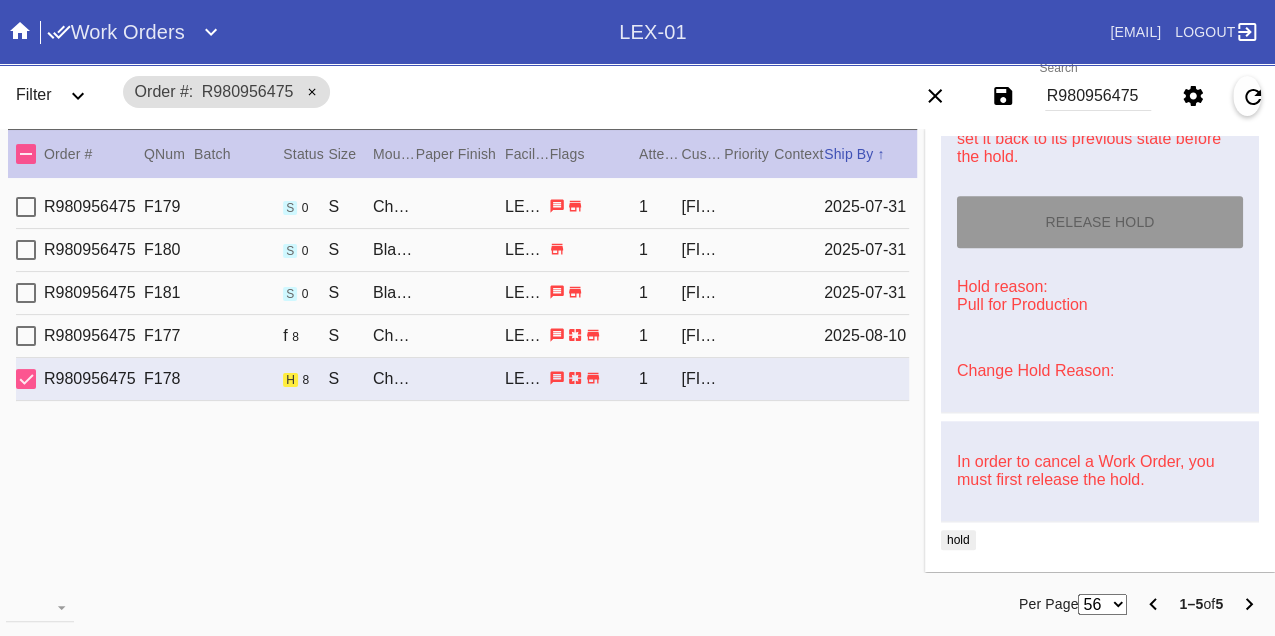 type on "8/10/2025" 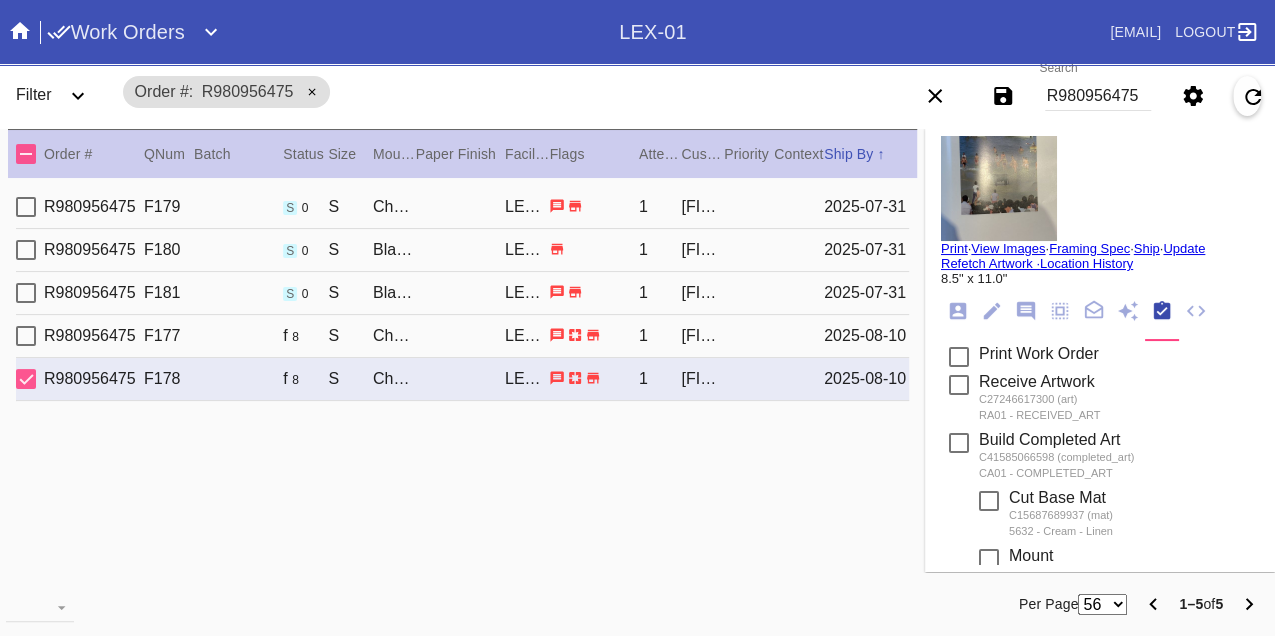 scroll, scrollTop: 0, scrollLeft: 0, axis: both 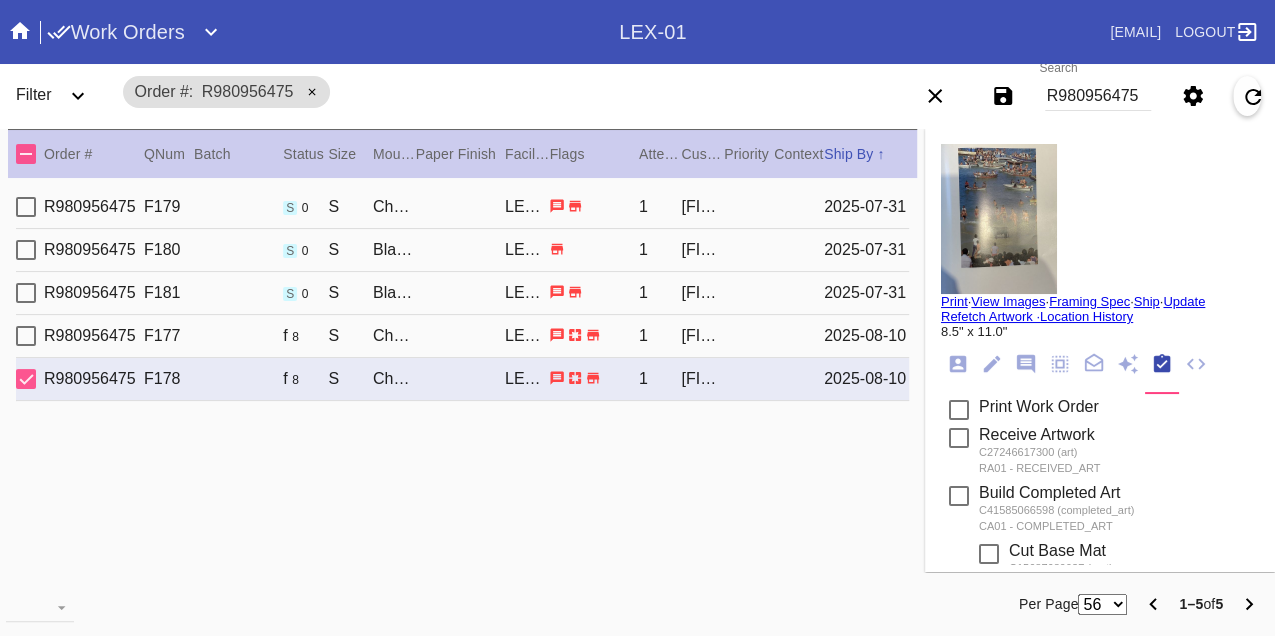 click on "Print" at bounding box center (954, 301) 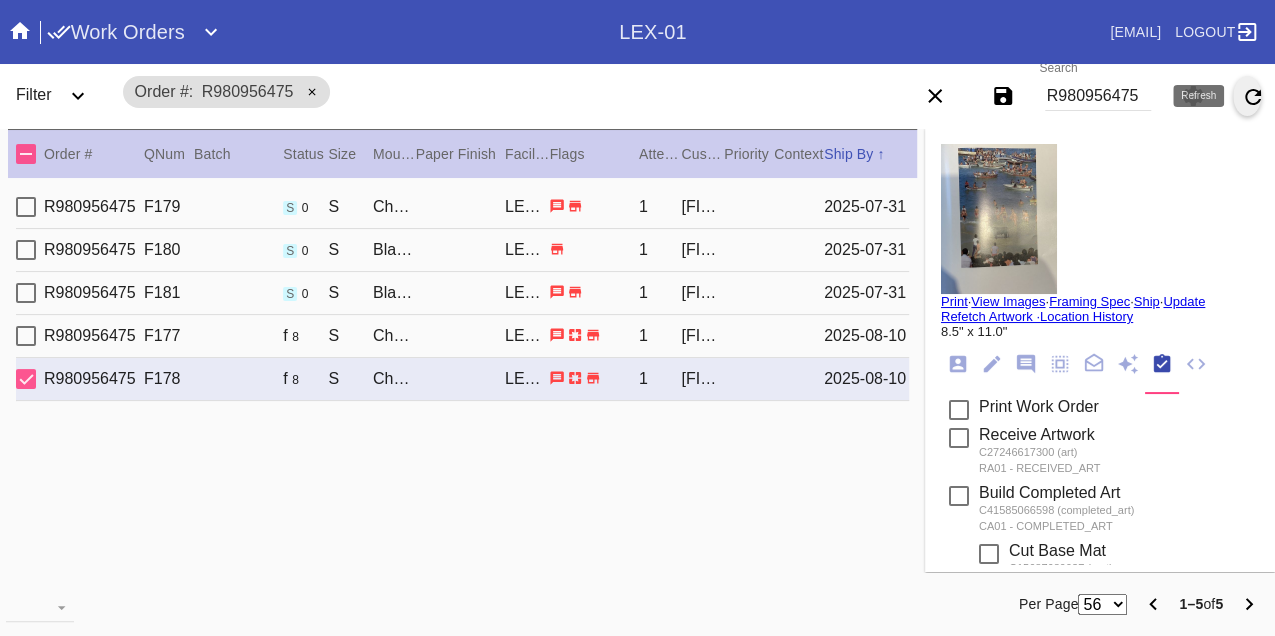 click 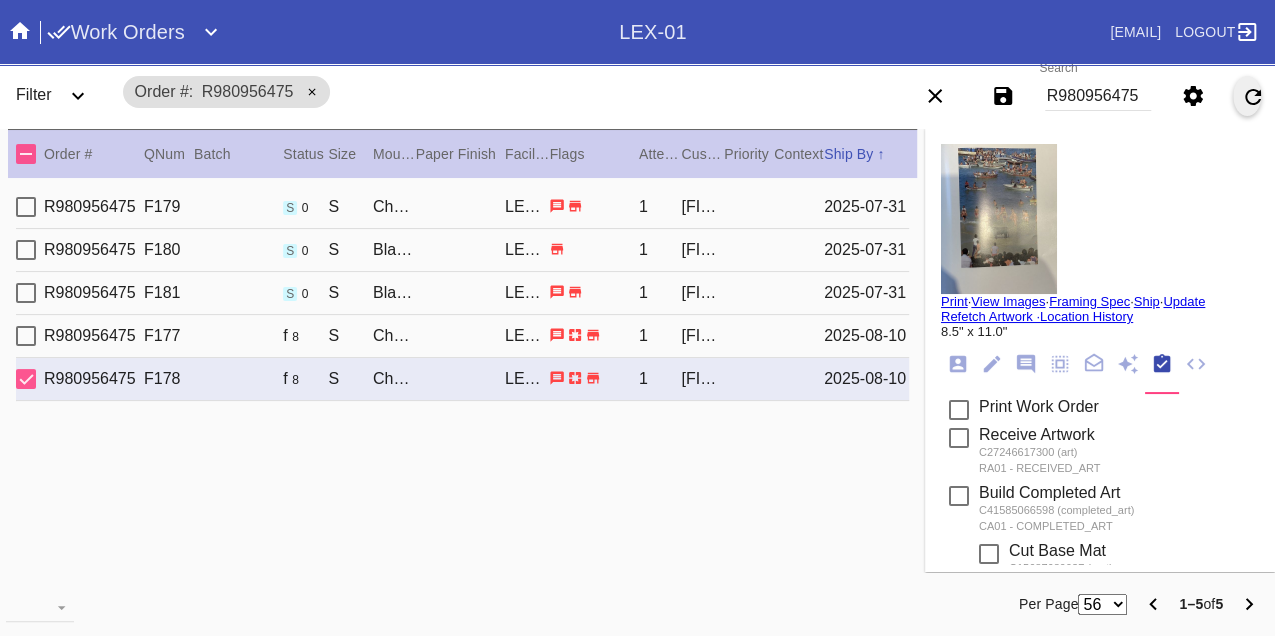 click on "R980956475" at bounding box center [1098, 96] 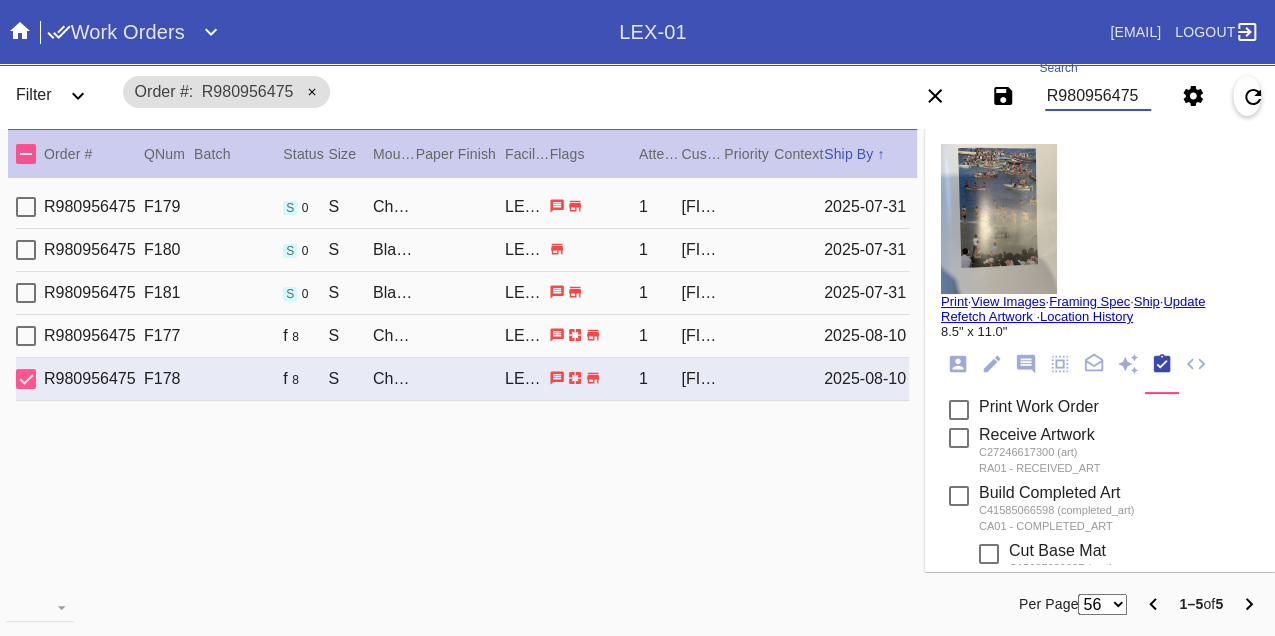 click on "R980956475" at bounding box center (1098, 96) 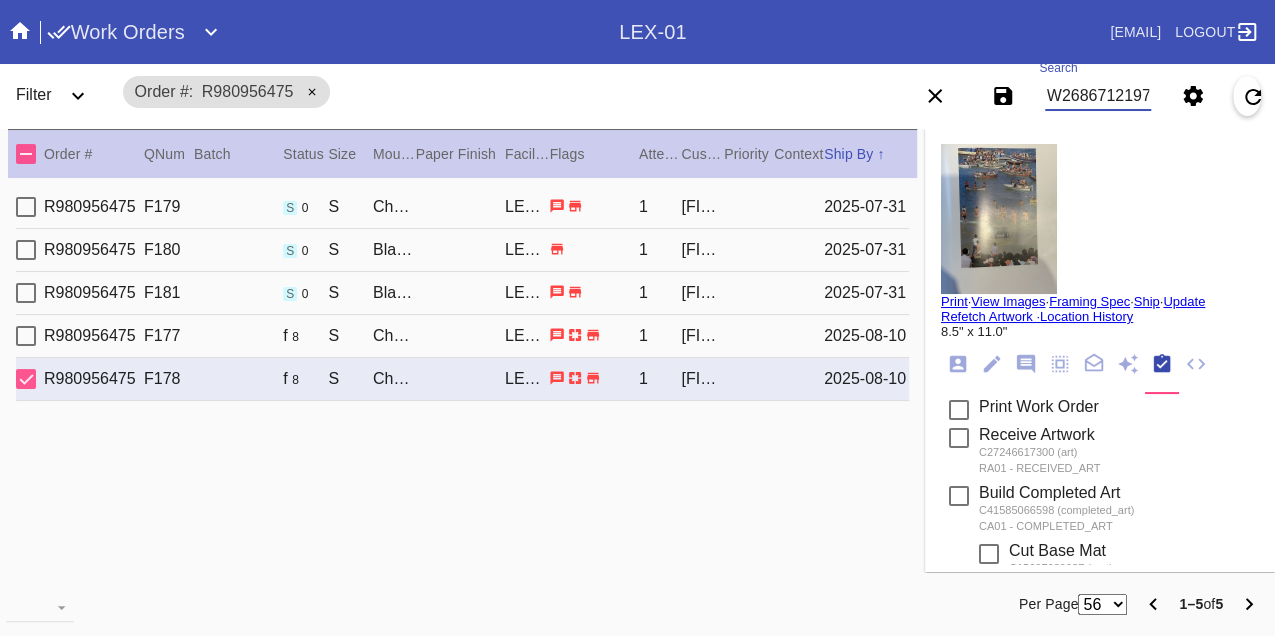 type on "W268671219737352" 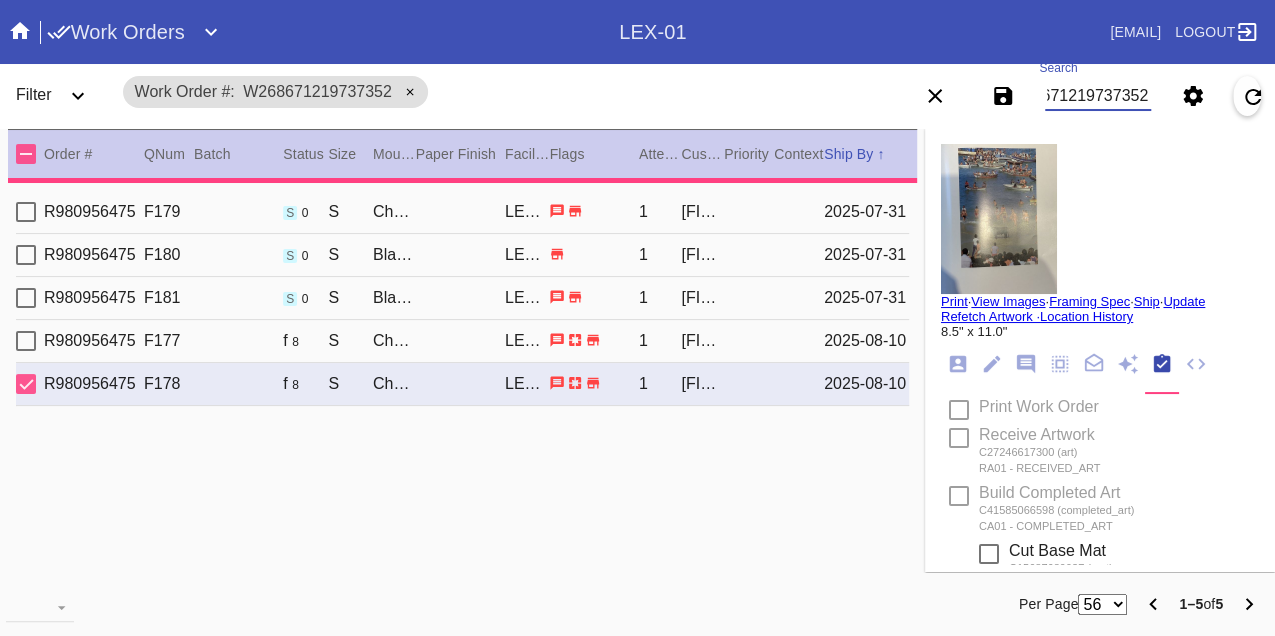 type on "2.5" 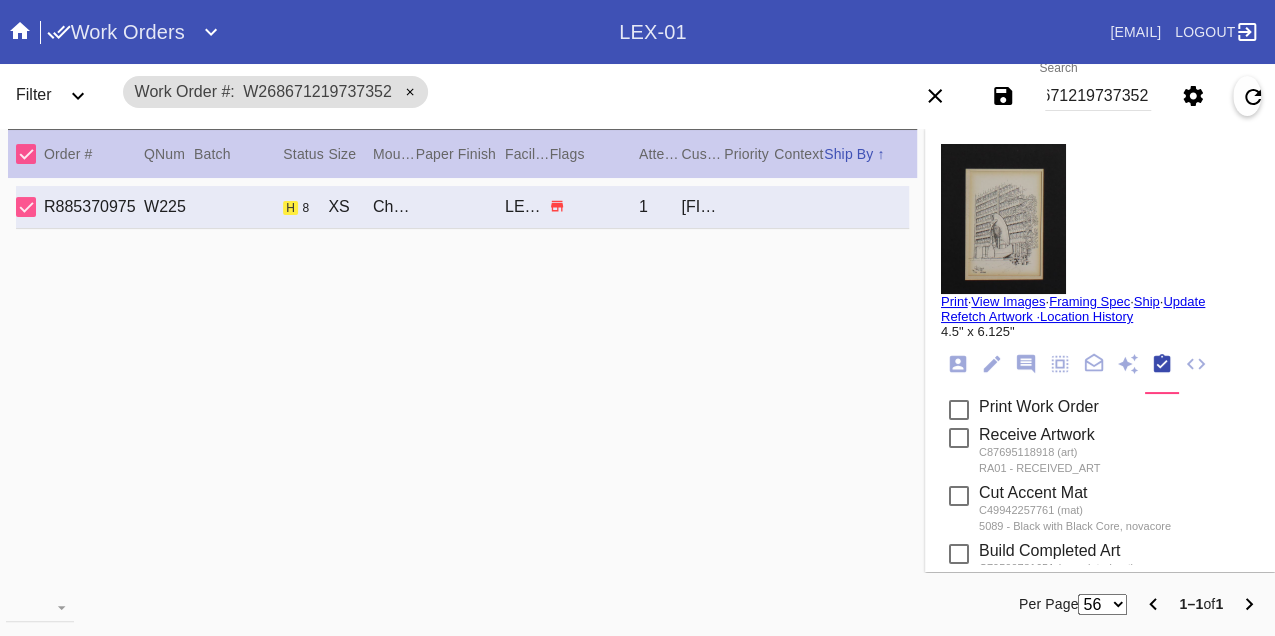 scroll, scrollTop: 0, scrollLeft: 0, axis: both 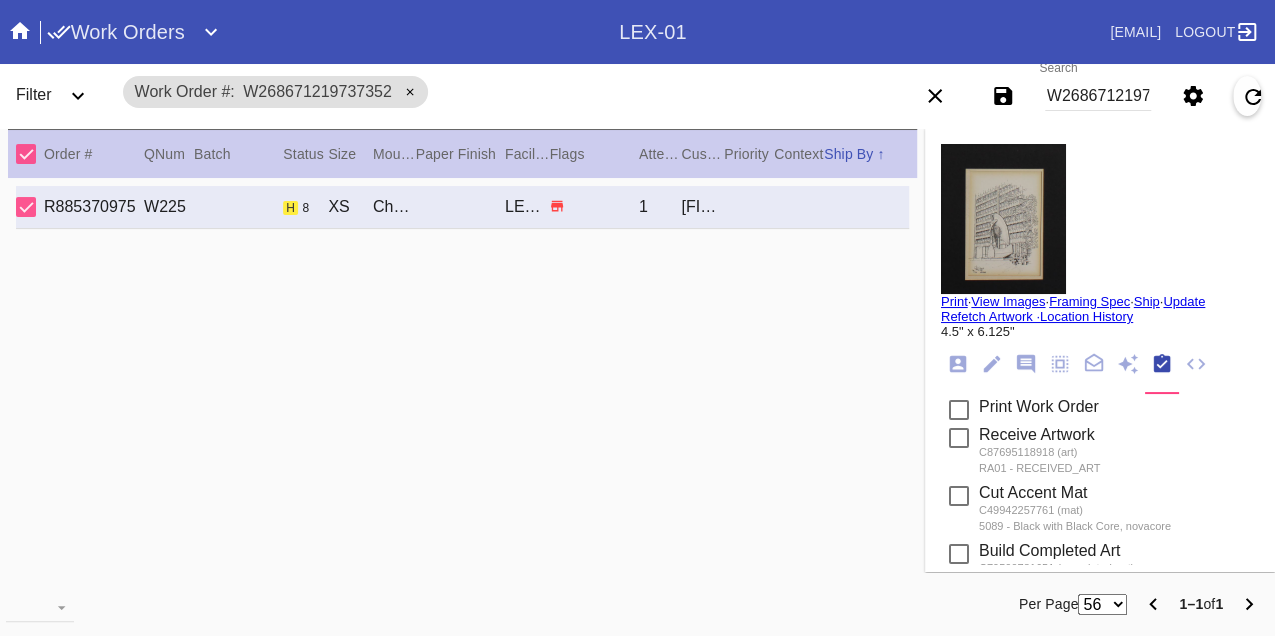click on "W268671219737352" at bounding box center [1098, 96] 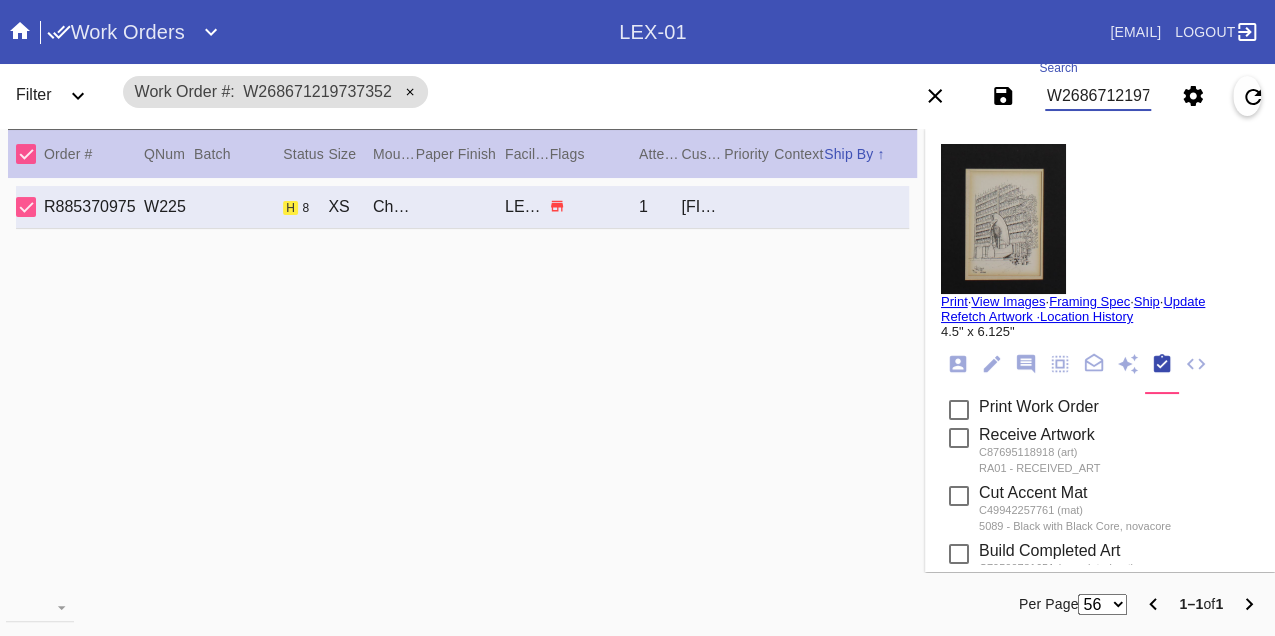 click on "W268671219737352" at bounding box center [1098, 96] 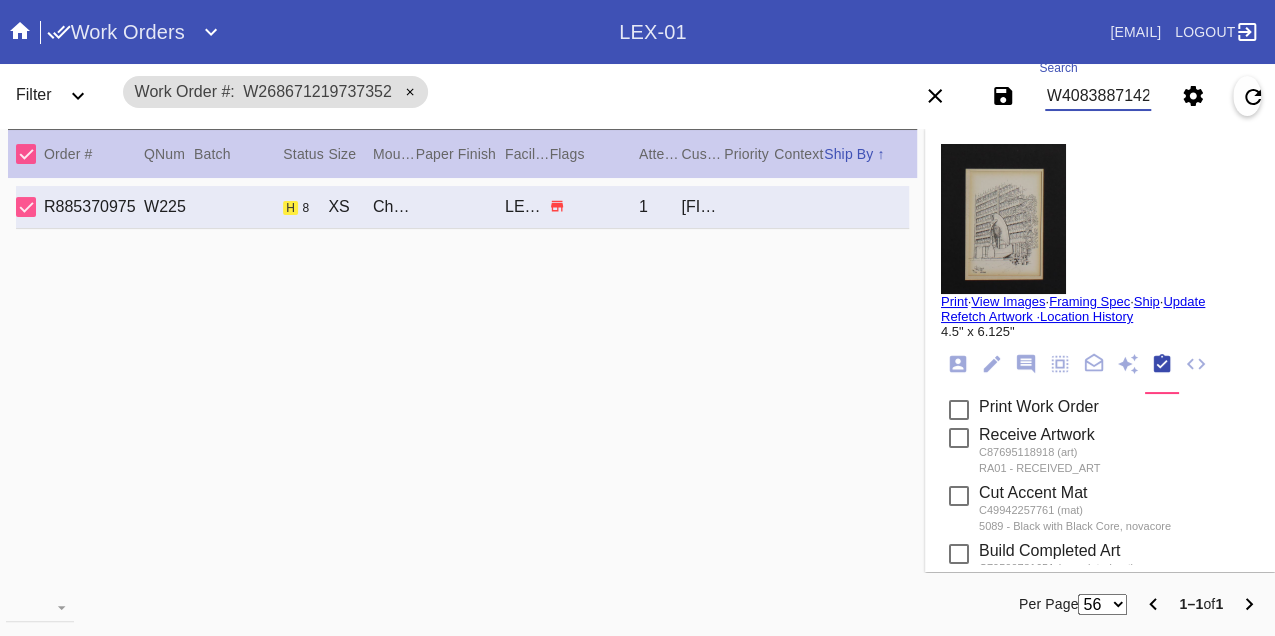 type on "W408388714238548" 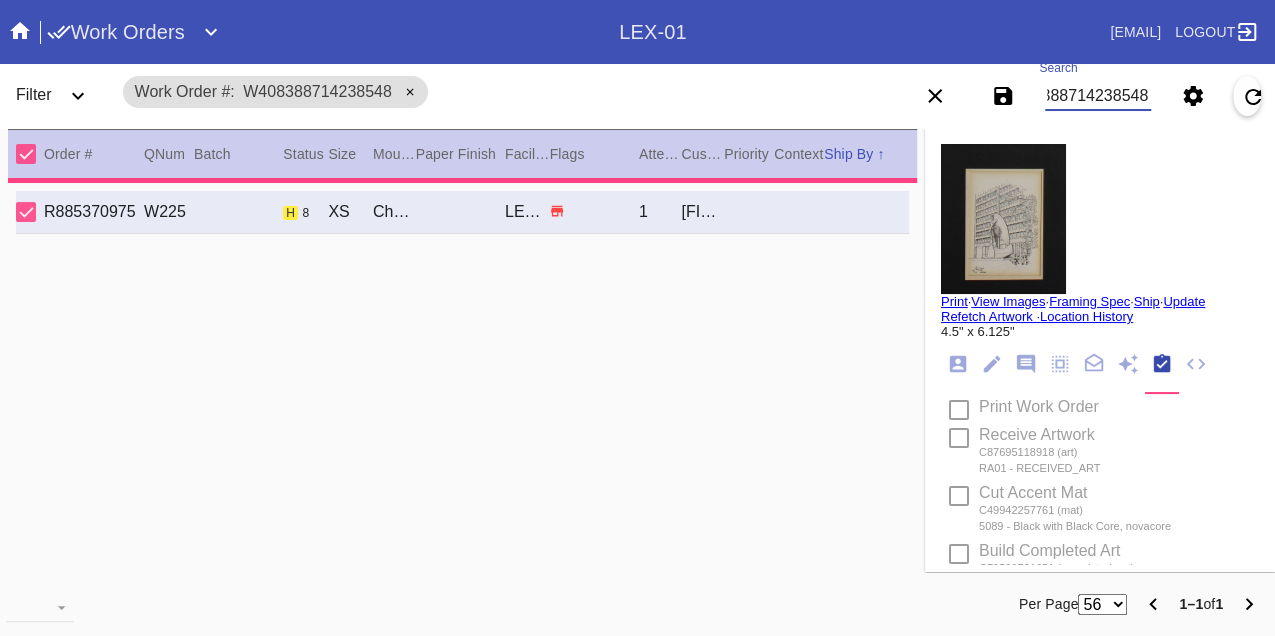 type on "1.5" 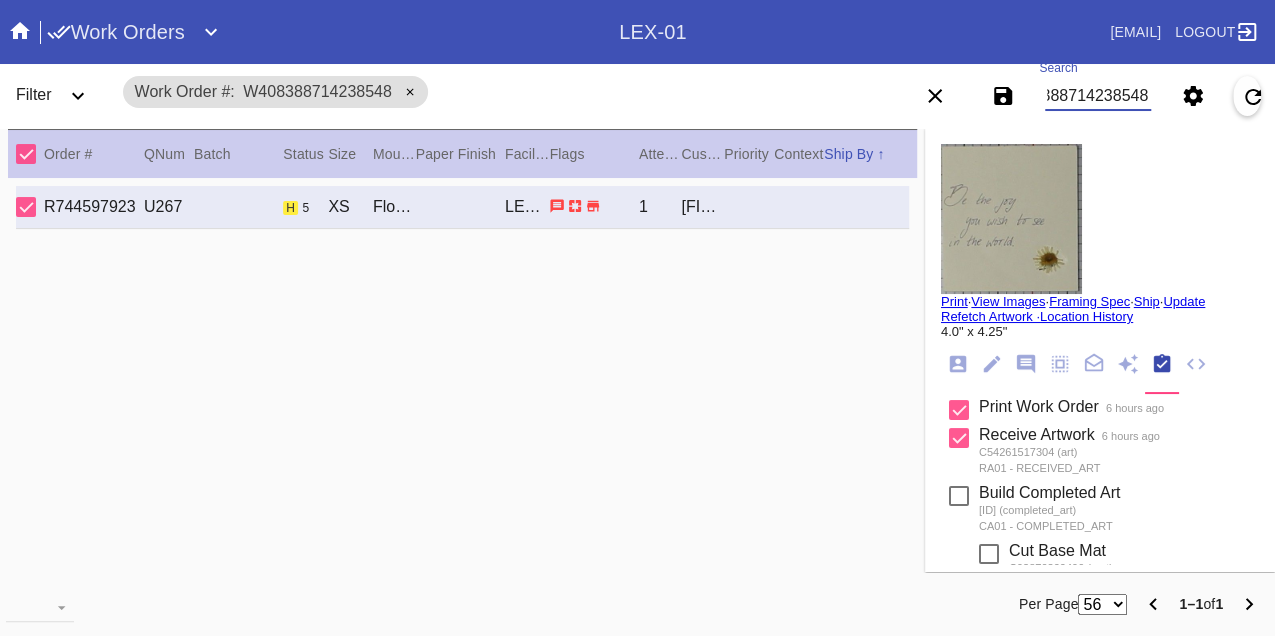 scroll, scrollTop: 0, scrollLeft: 0, axis: both 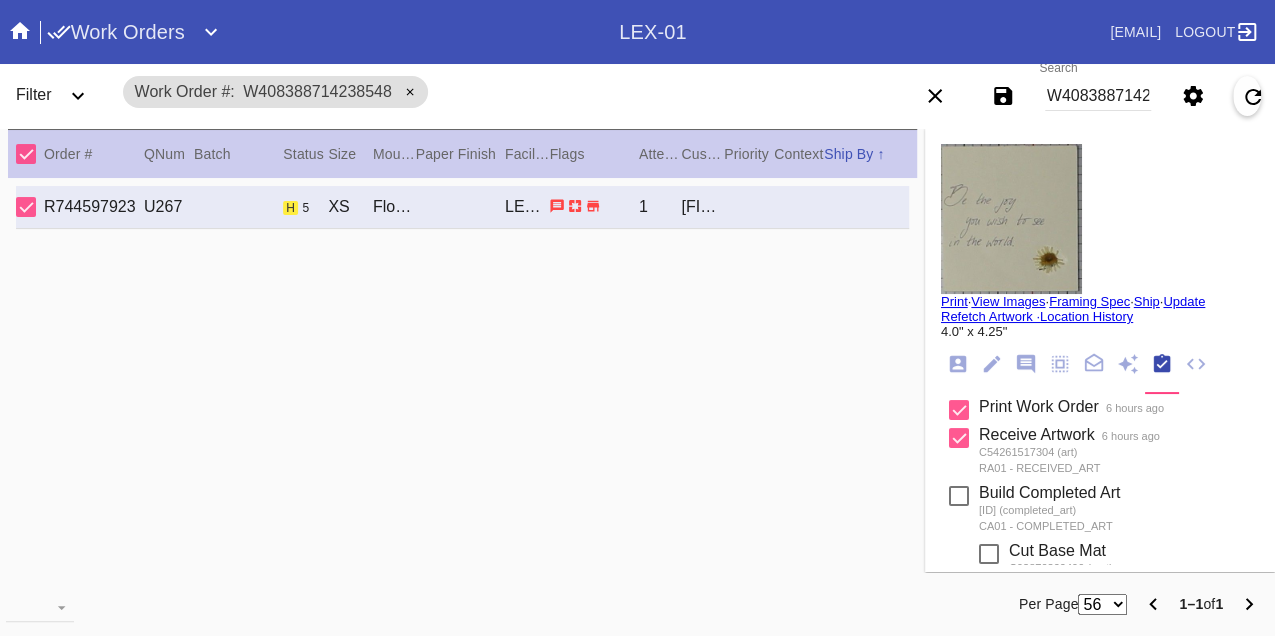 click on "W408388714238548" at bounding box center (1098, 96) 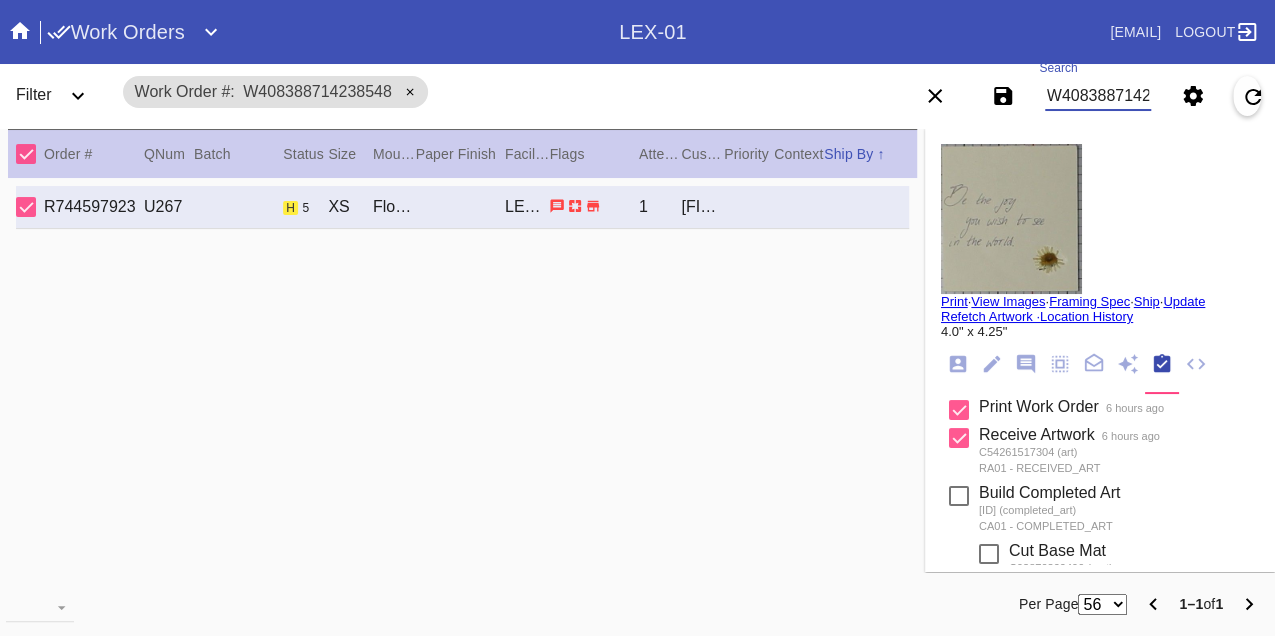 click on "W408388714238548" at bounding box center [1098, 96] 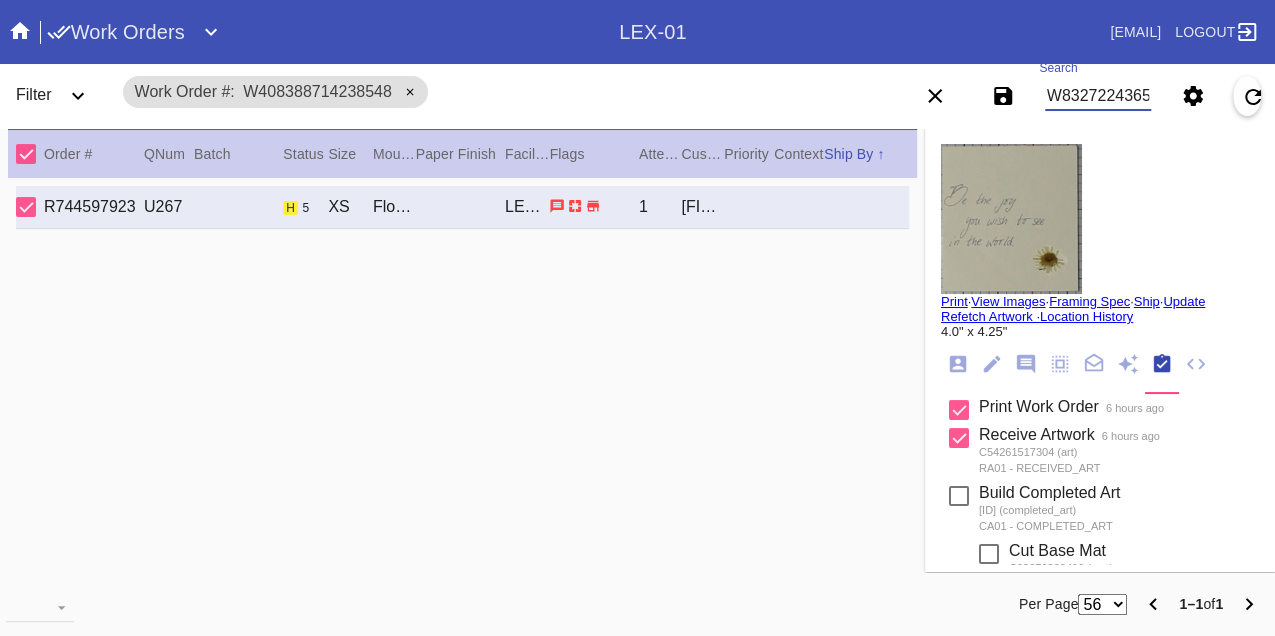 type on "W832722436554551" 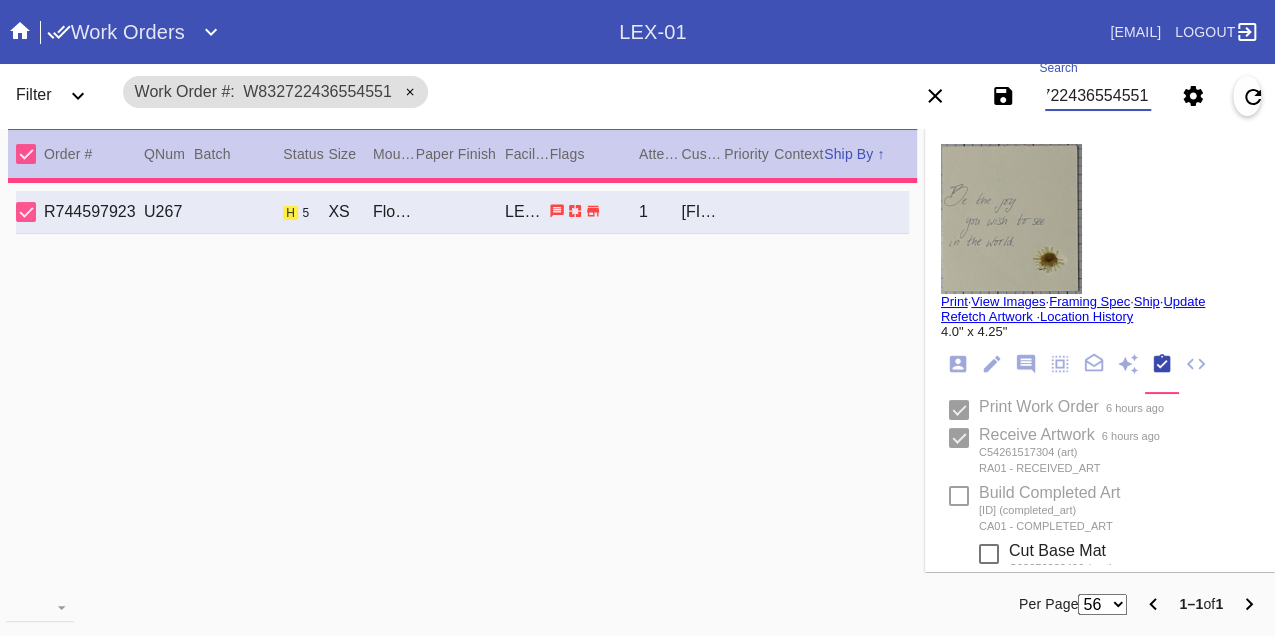type on "4.125" 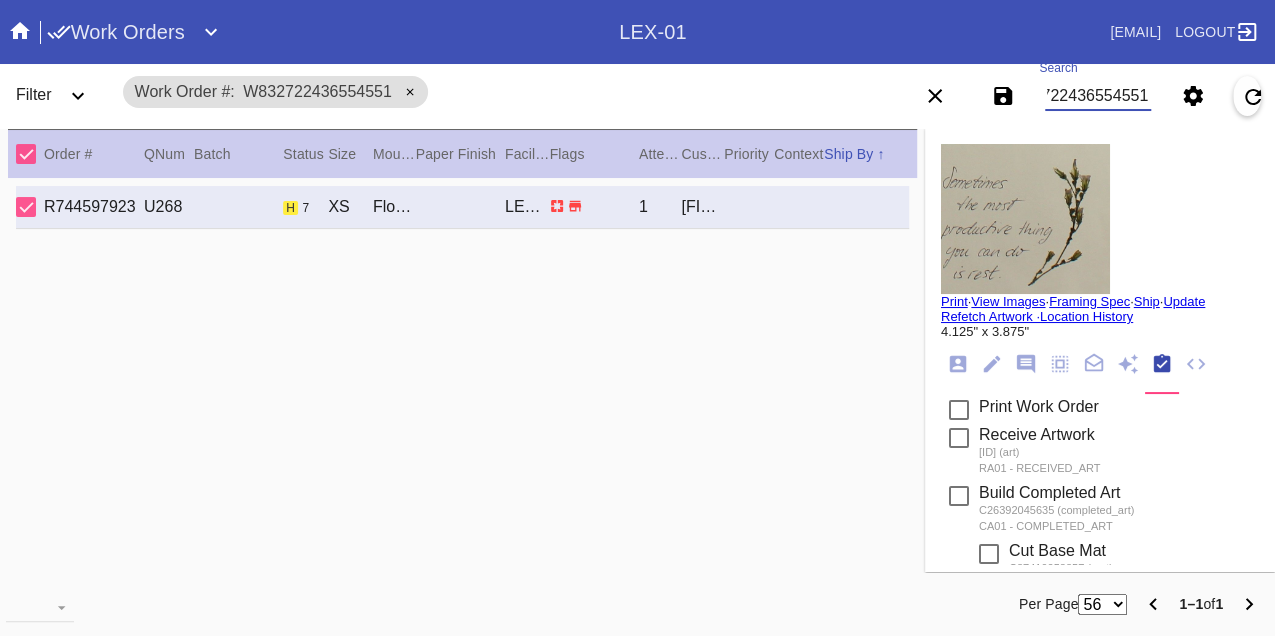 scroll, scrollTop: 0, scrollLeft: 0, axis: both 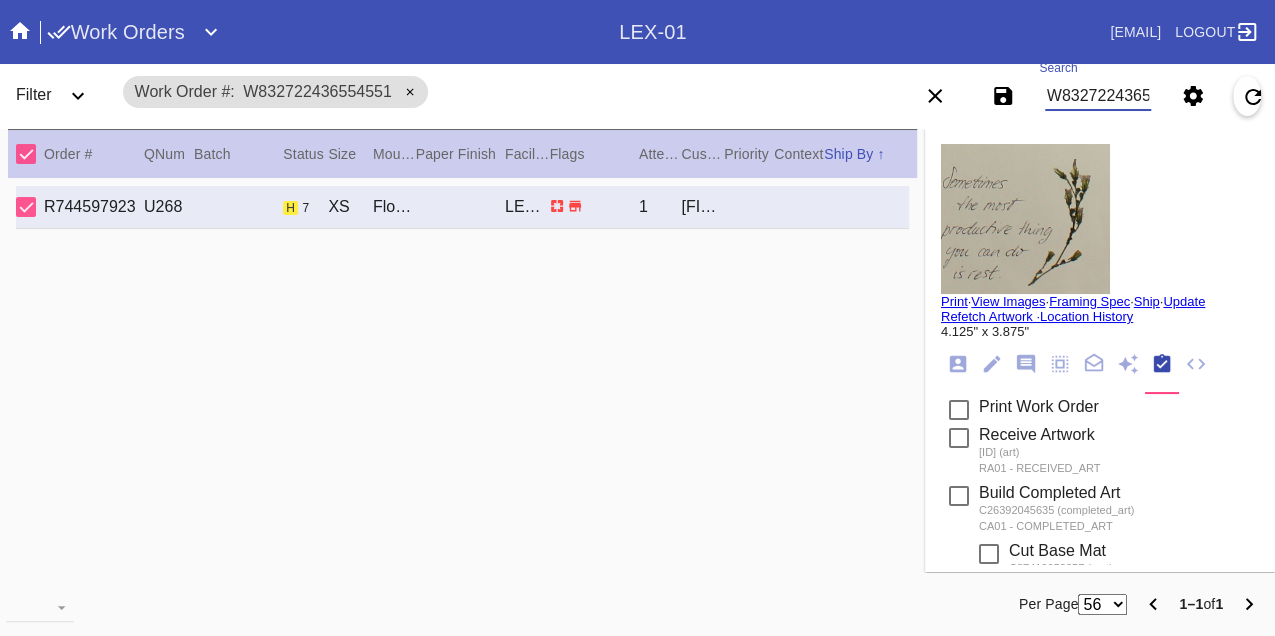 click on "W832722436554551" at bounding box center (1098, 96) 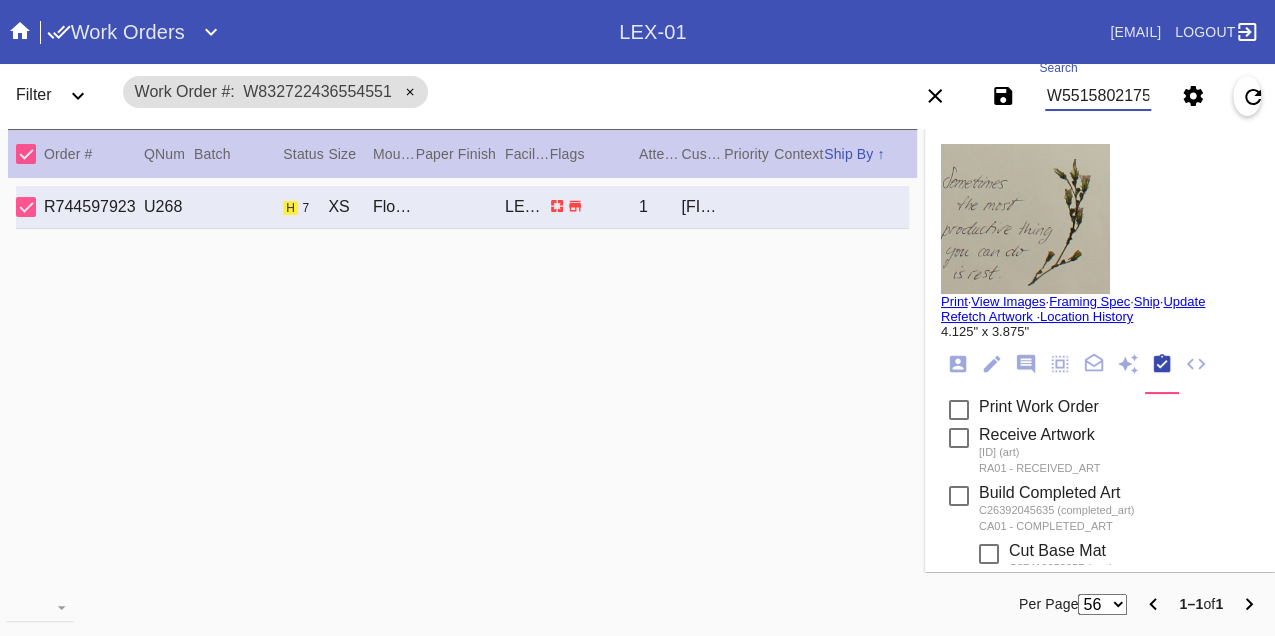 type on "W551580217551084" 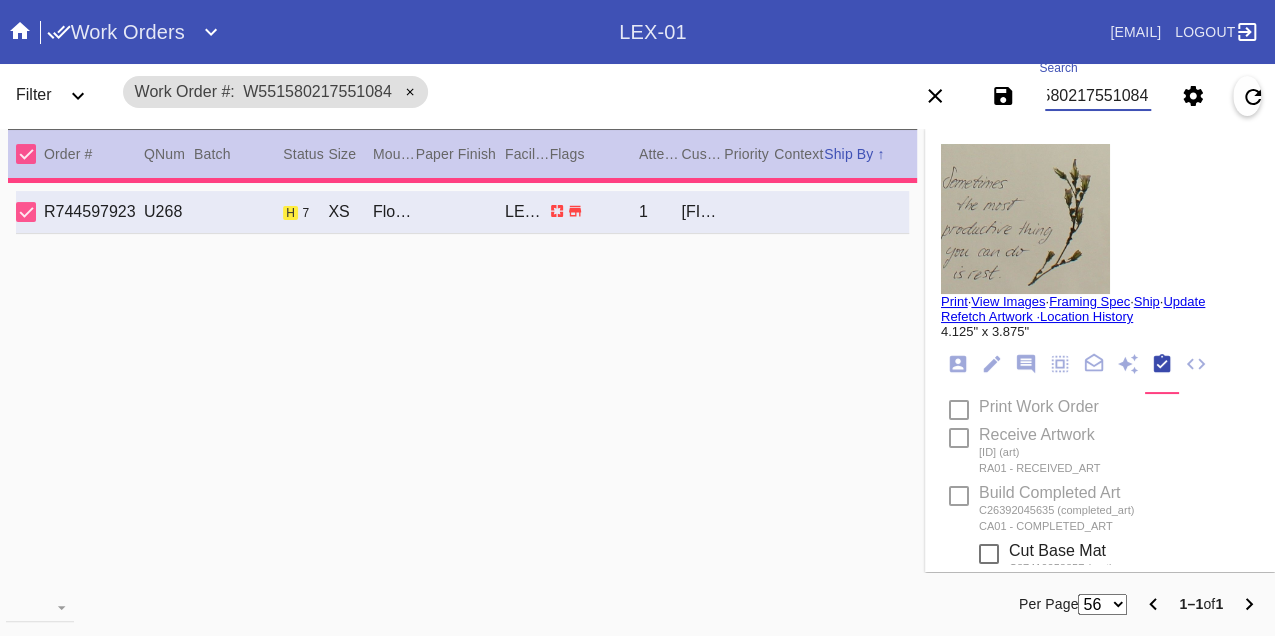 type on "PRONOTE: Customer wants to leave tag intact, try to hide behind textile if we can BM 3/5" 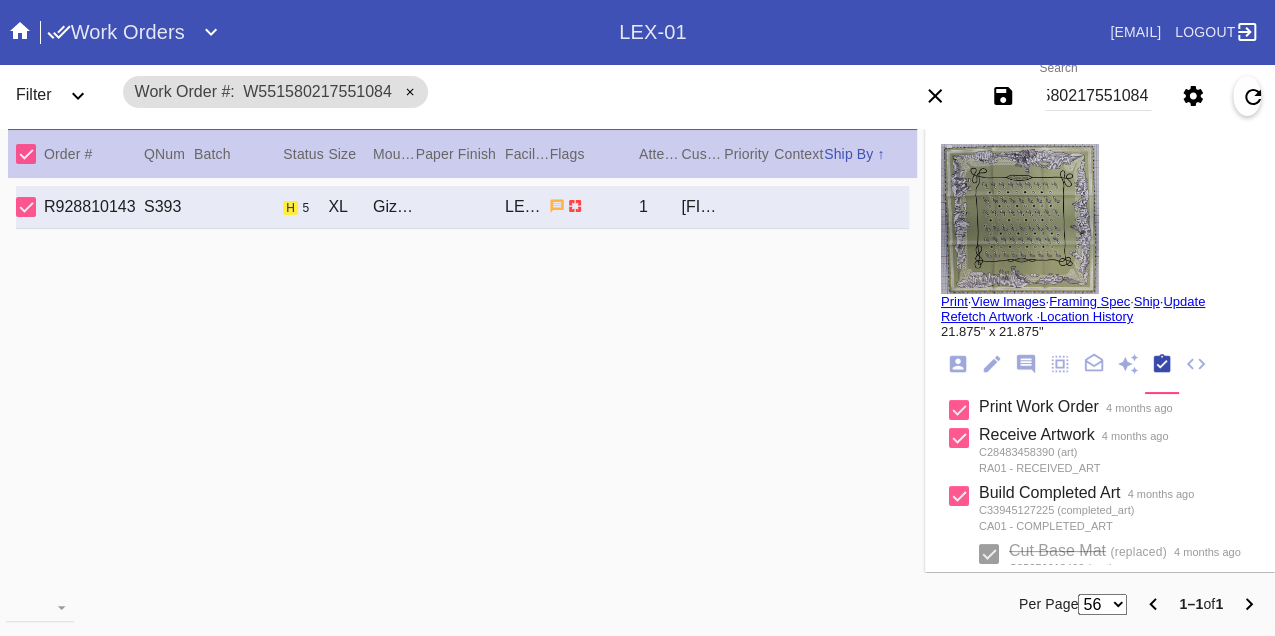 scroll, scrollTop: 0, scrollLeft: 0, axis: both 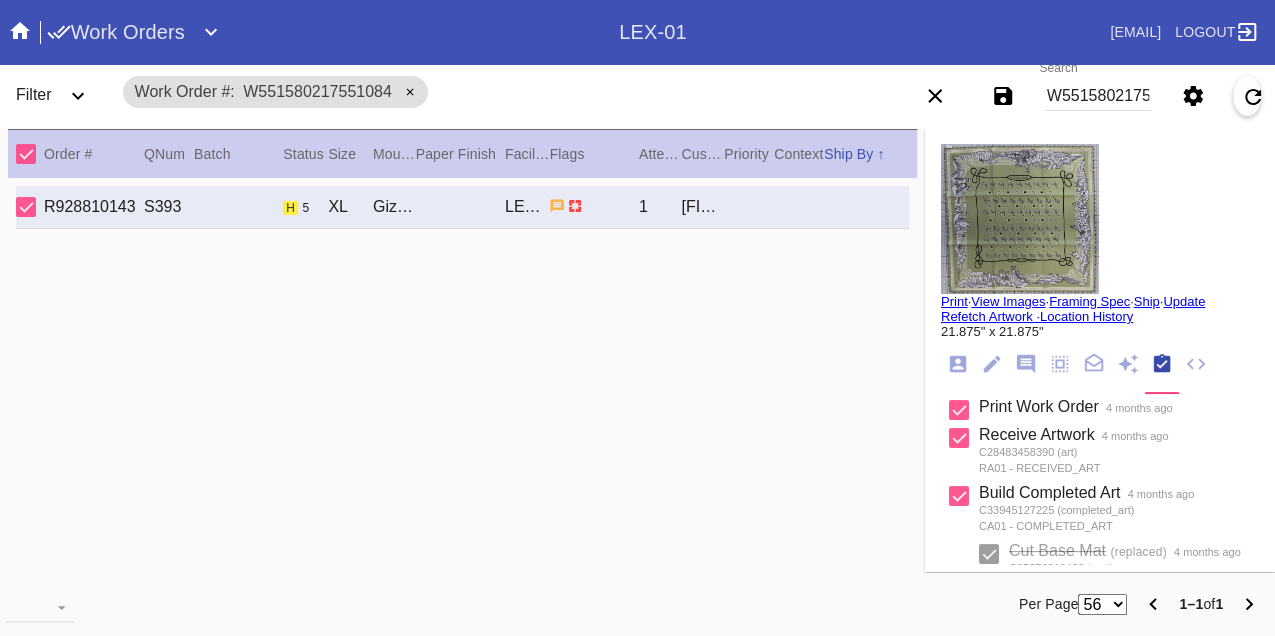 click 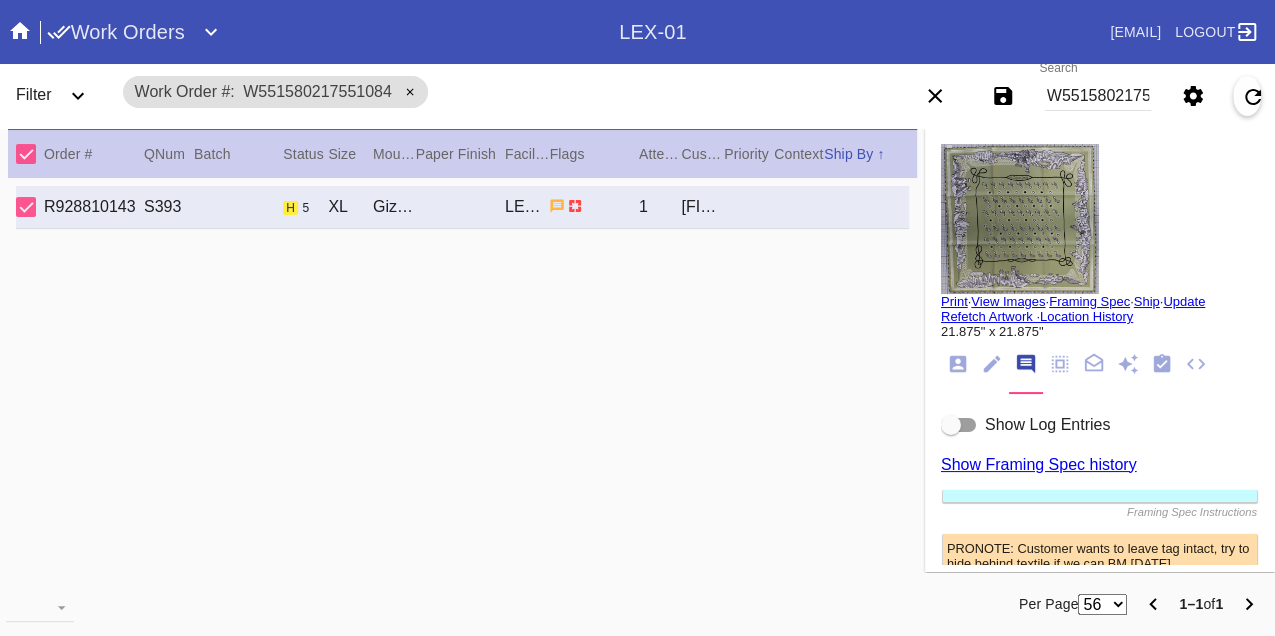 click at bounding box center [959, 425] 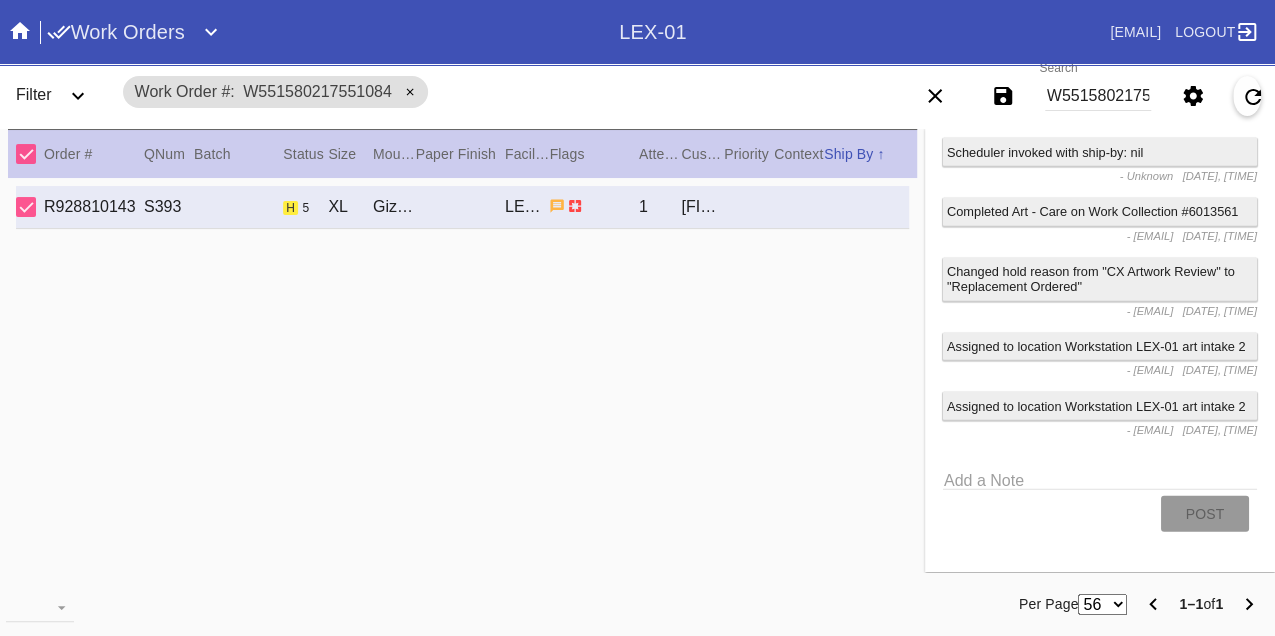 scroll, scrollTop: 6556, scrollLeft: 0, axis: vertical 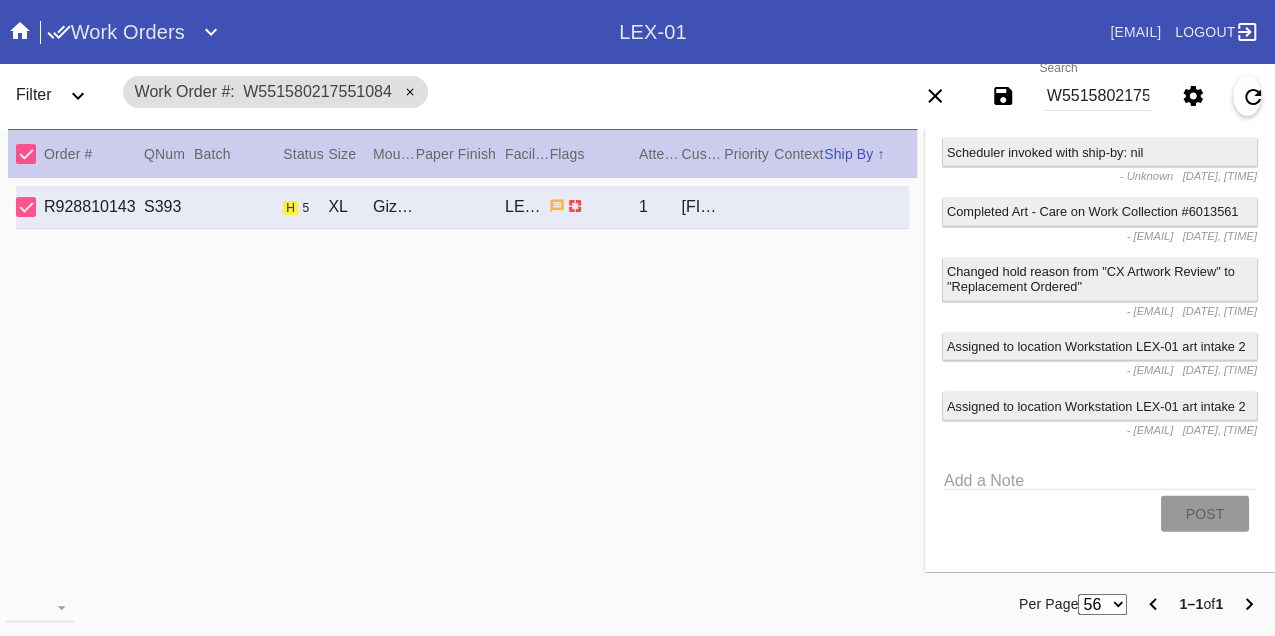 click on "W551580217551084" at bounding box center (1098, 96) 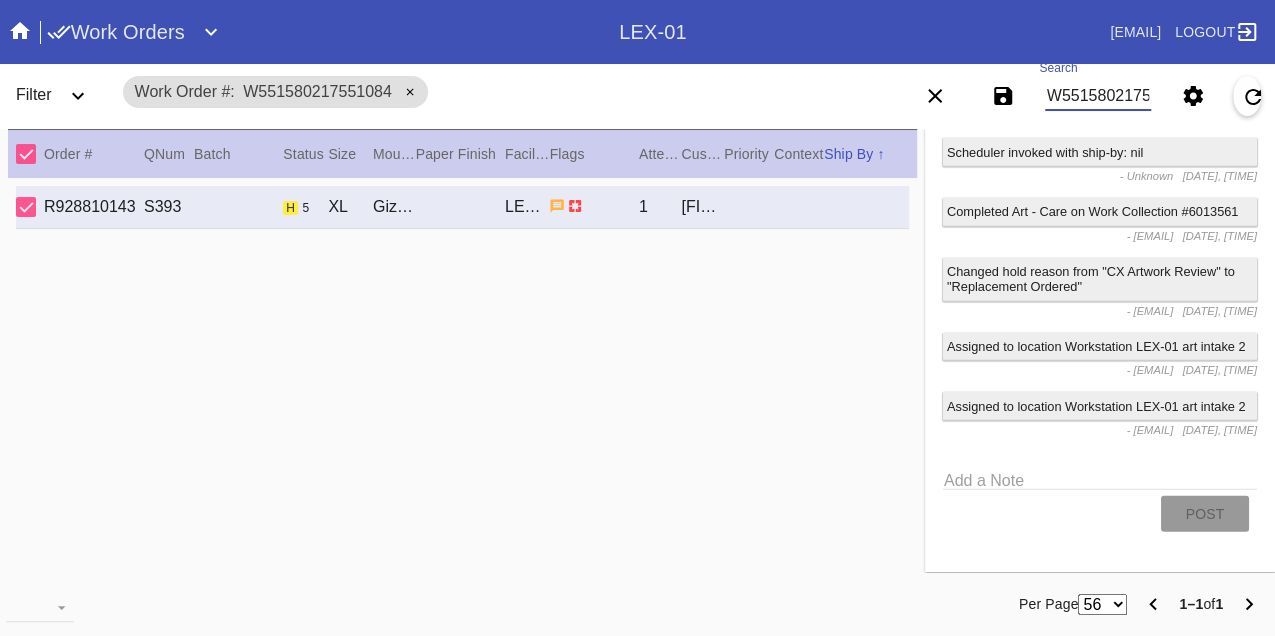 click on "W551580217551084" at bounding box center (1098, 96) 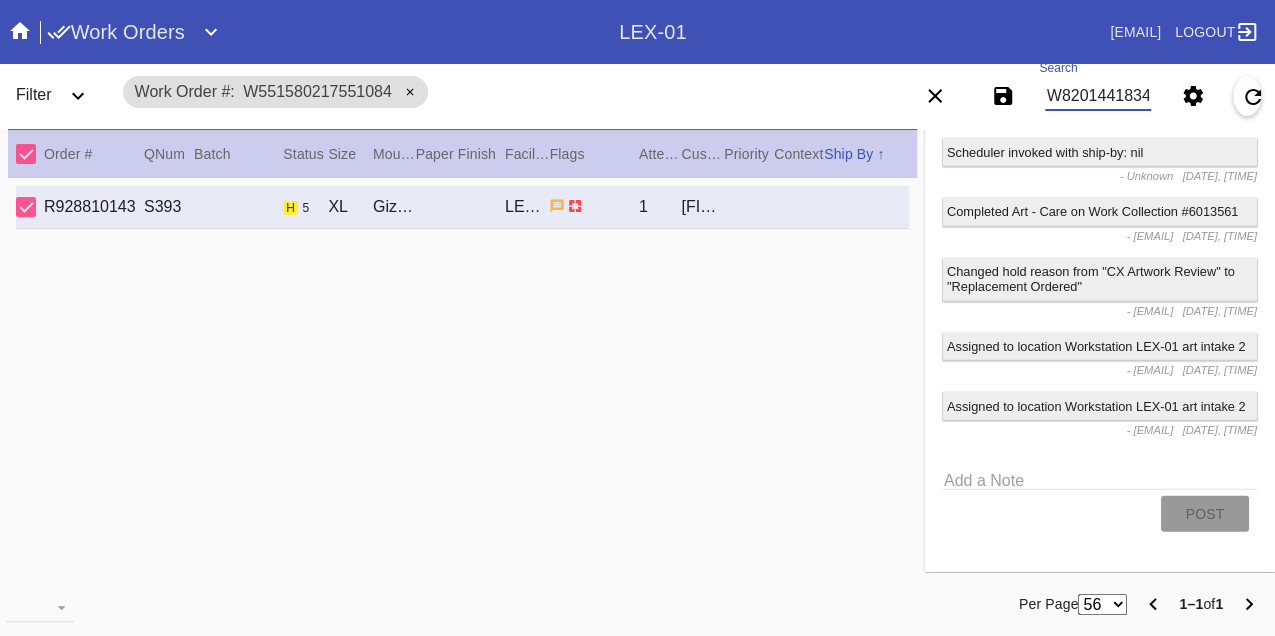 type on "W820144183417576" 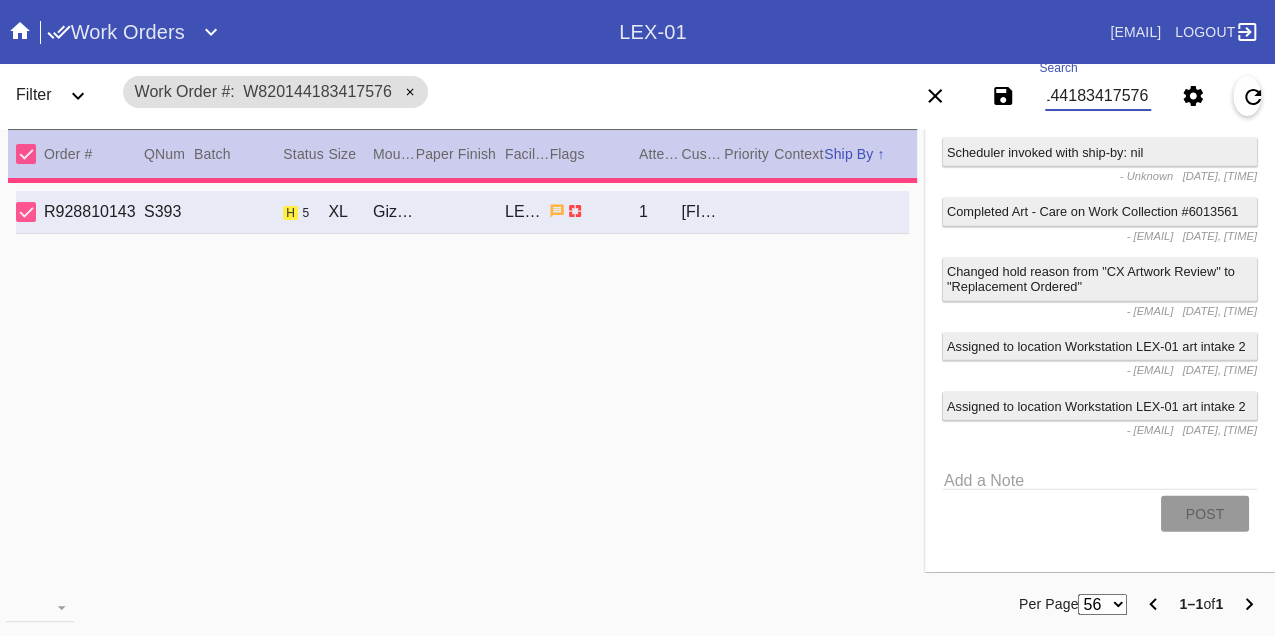 type on "PRO NOTE: remove needle. TR 7.29
PRO NOTE: frame in dolly deep. TR 7.23" 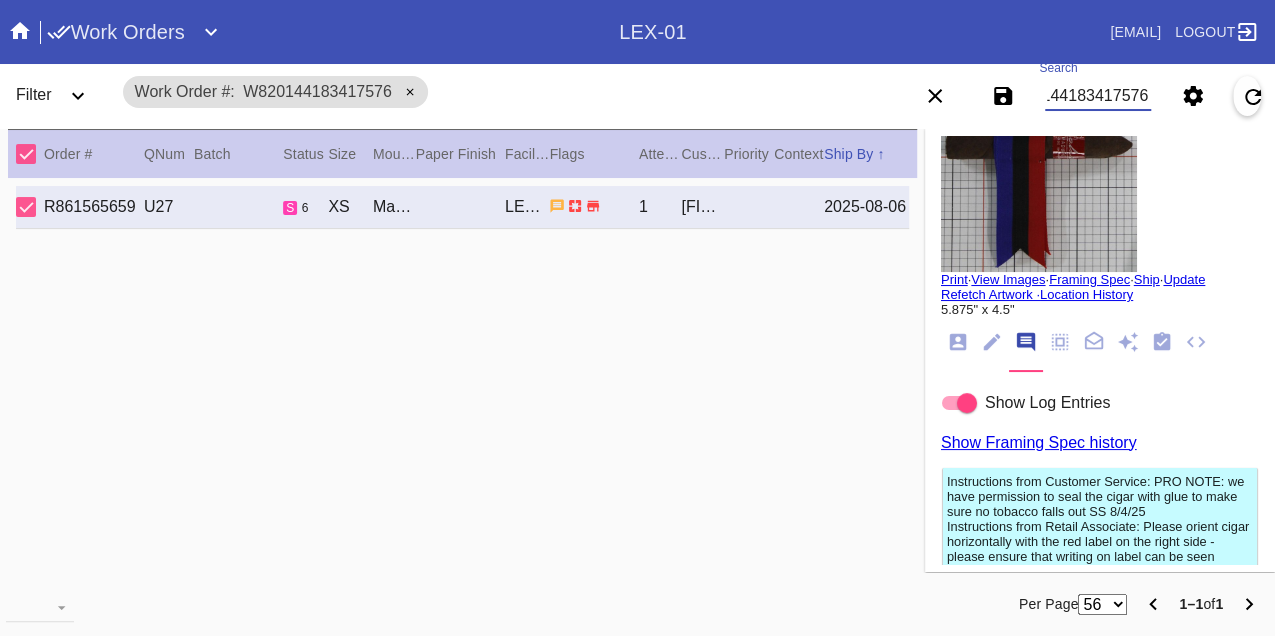 scroll, scrollTop: 0, scrollLeft: 0, axis: both 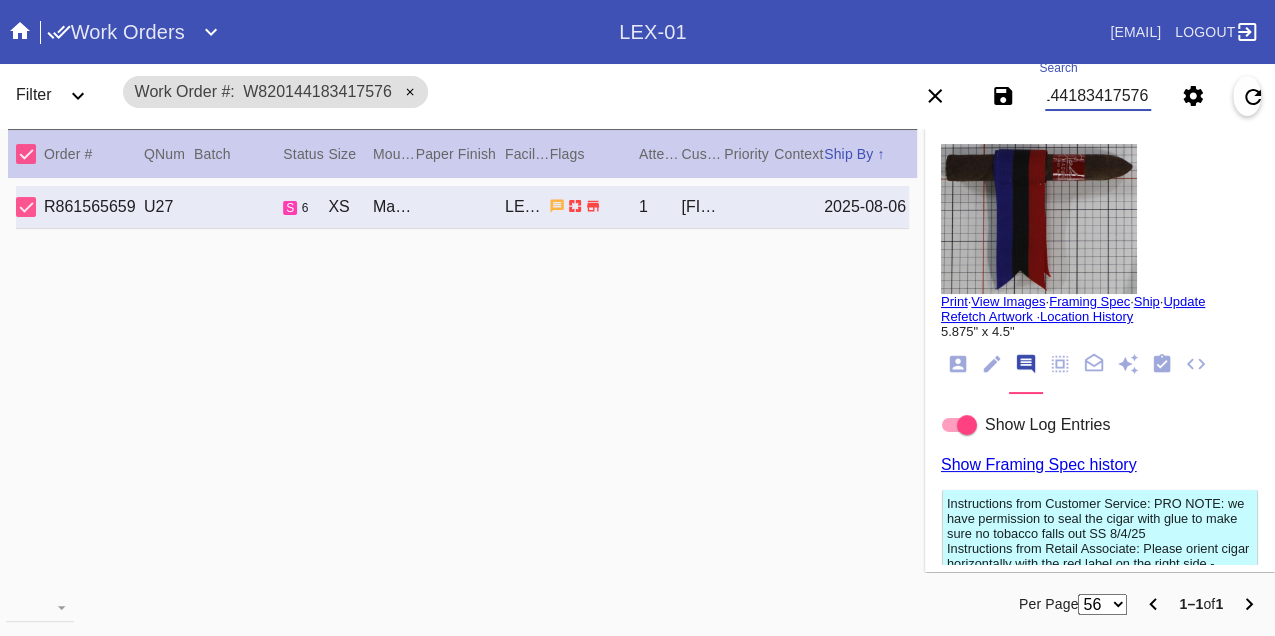 click on "W820144183417576" at bounding box center [1098, 96] 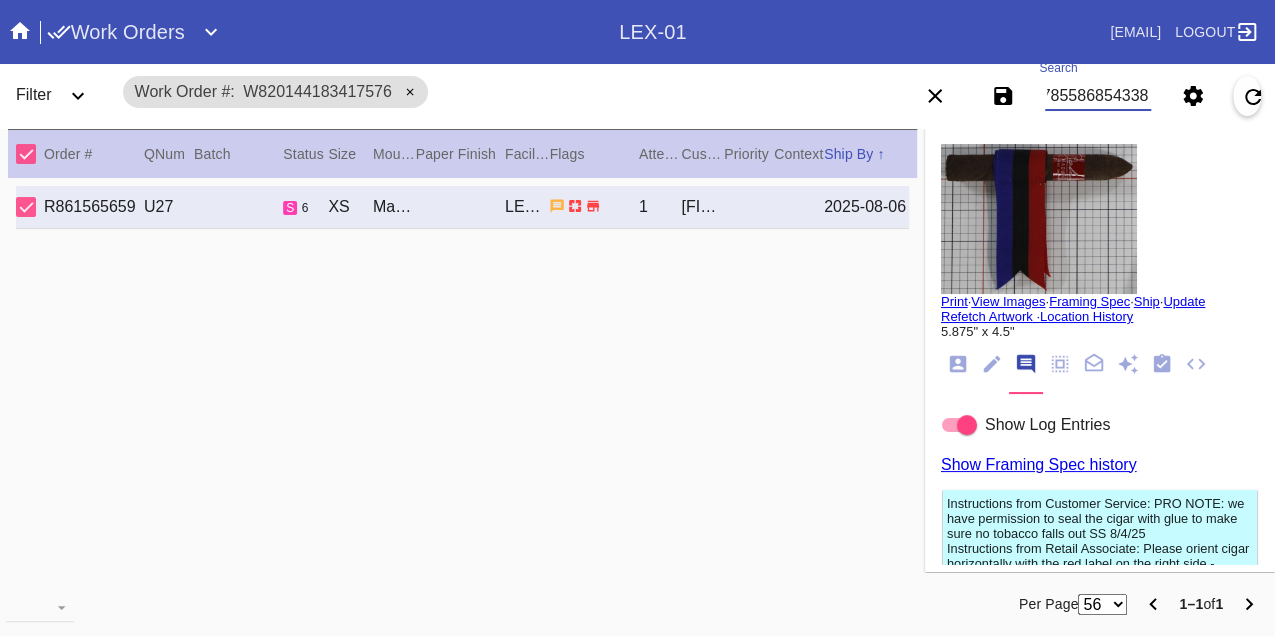 type on "W747855868543382" 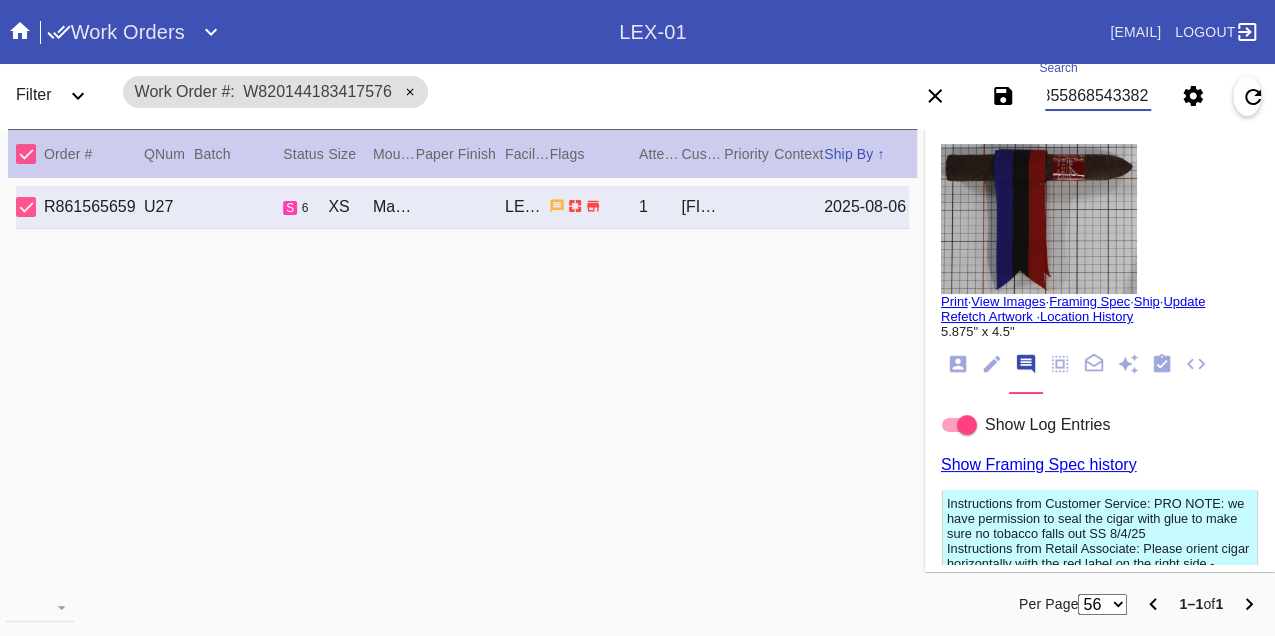 scroll, scrollTop: 0, scrollLeft: 48, axis: horizontal 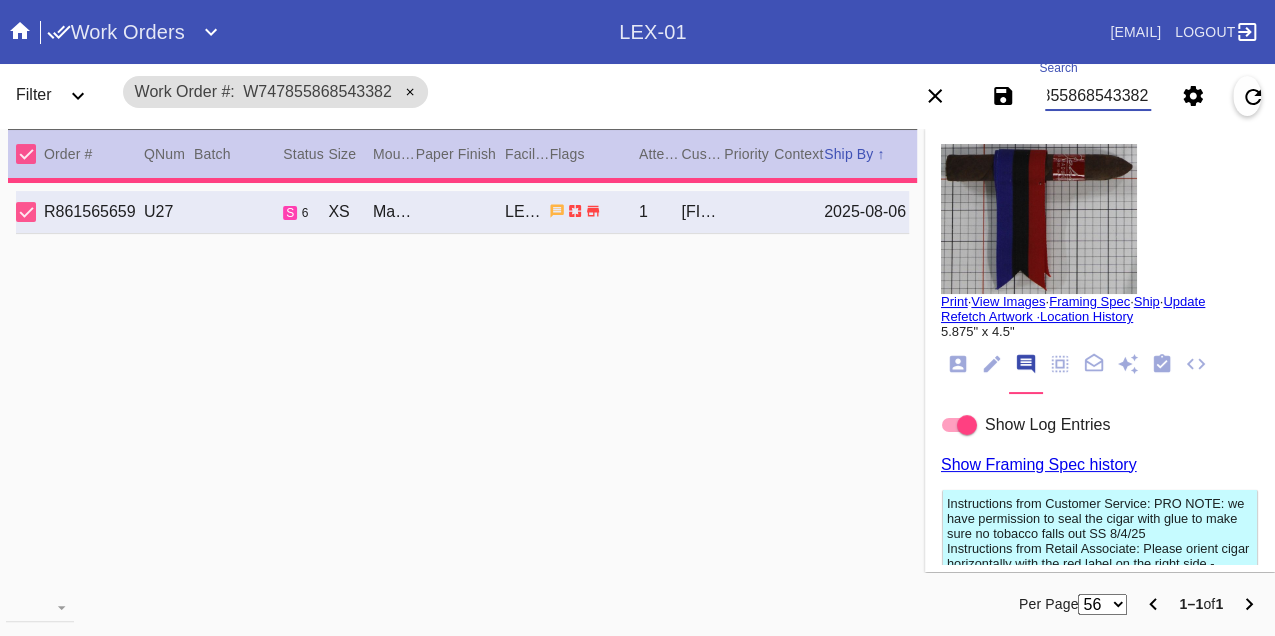type 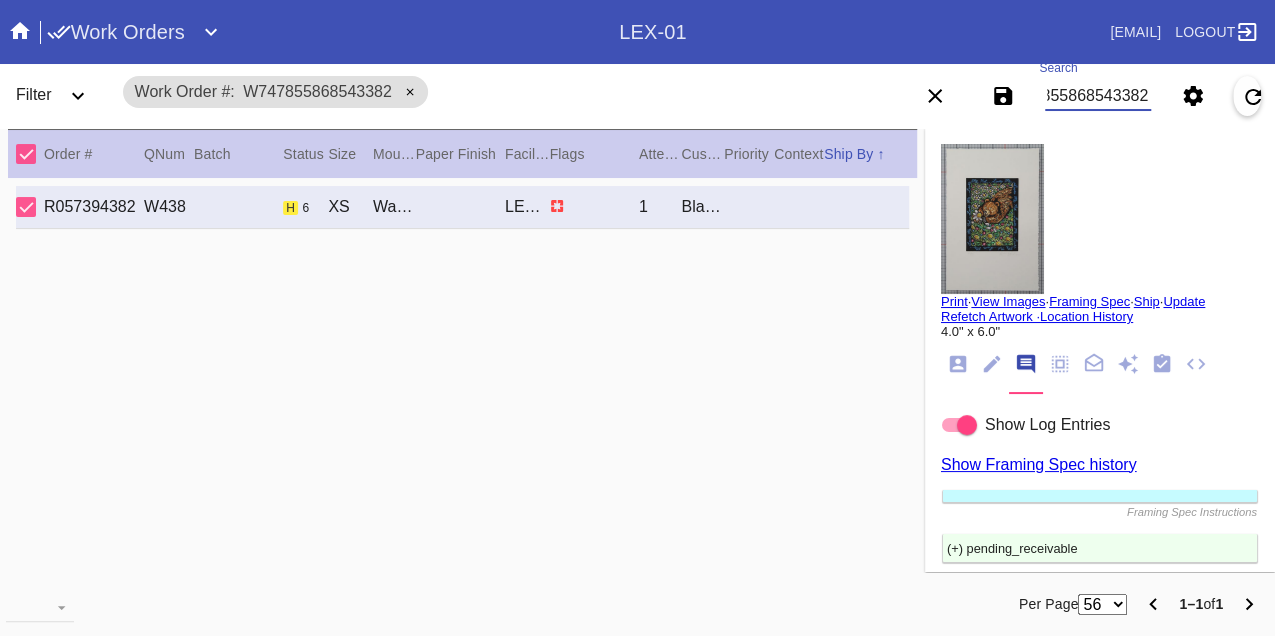 scroll, scrollTop: 0, scrollLeft: 0, axis: both 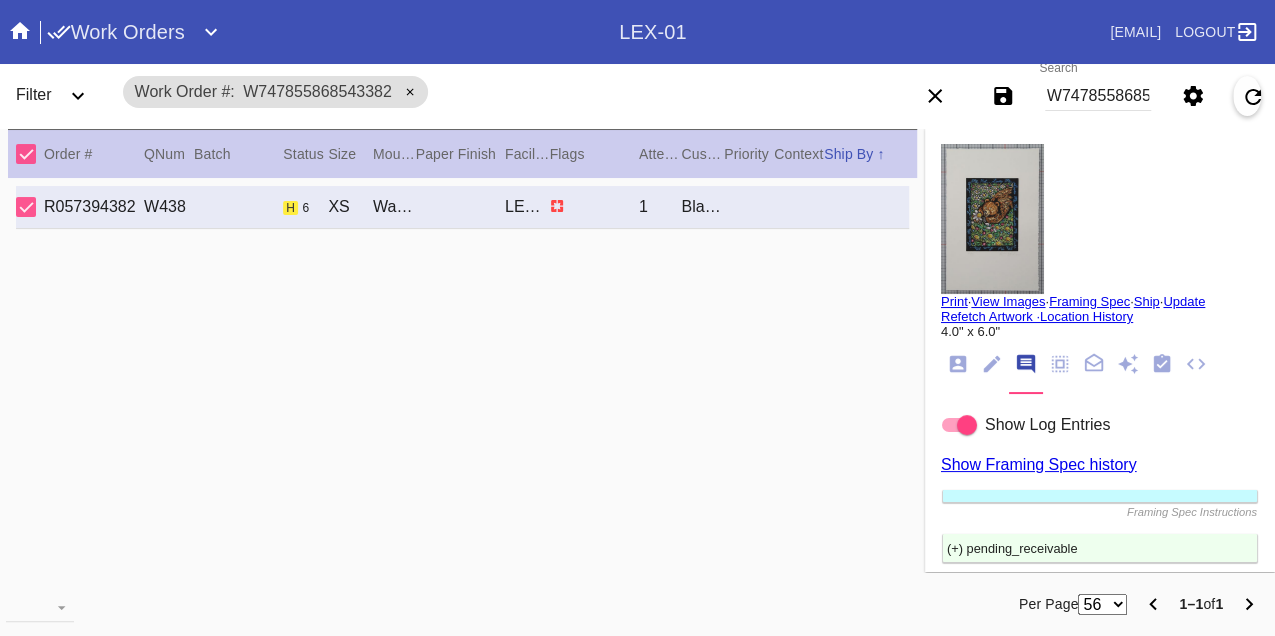click on "W747855868543382" at bounding box center (1098, 96) 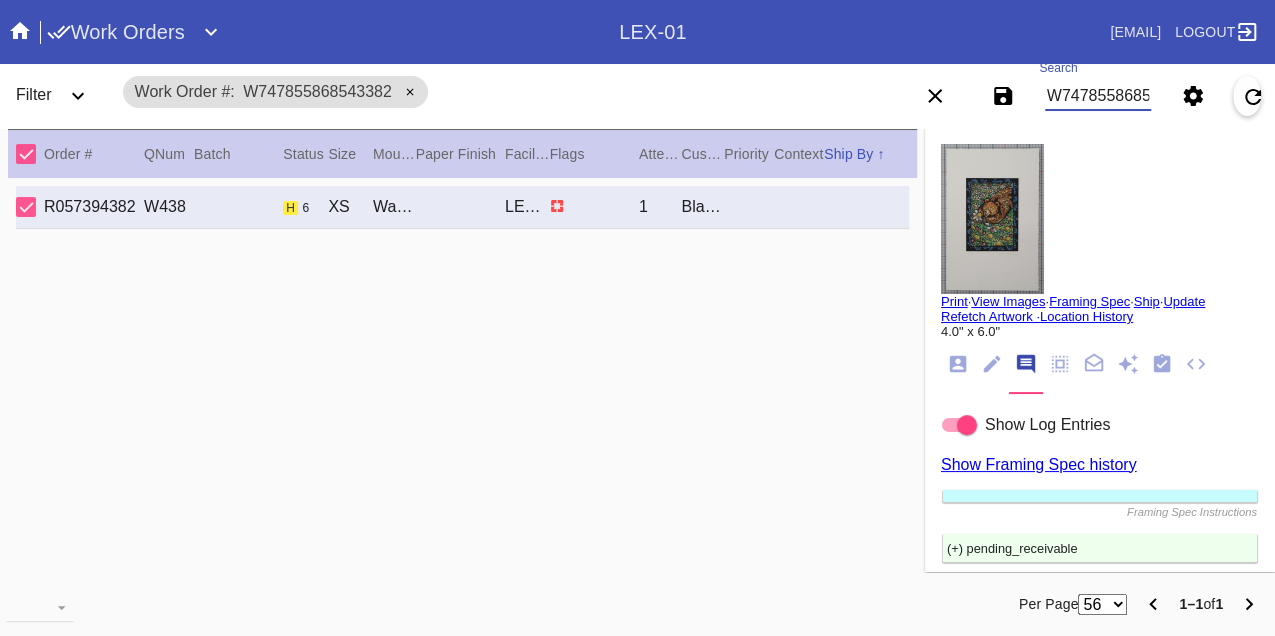 click on "W747855868543382" at bounding box center [1098, 96] 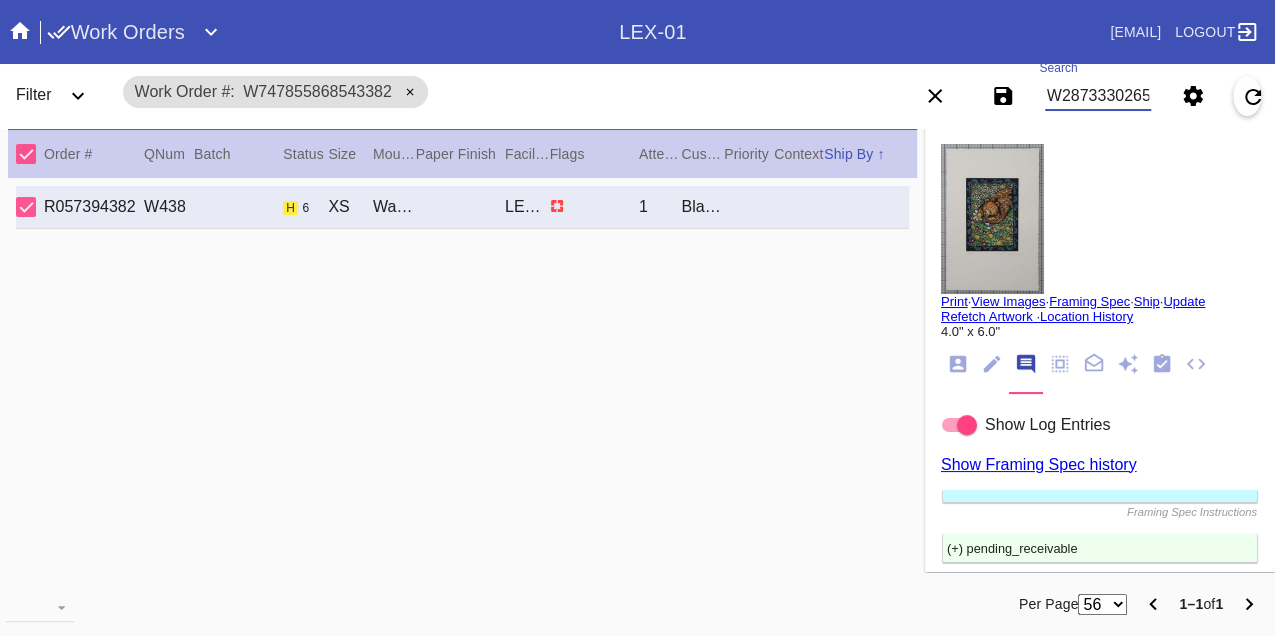 type on "W287333026505248" 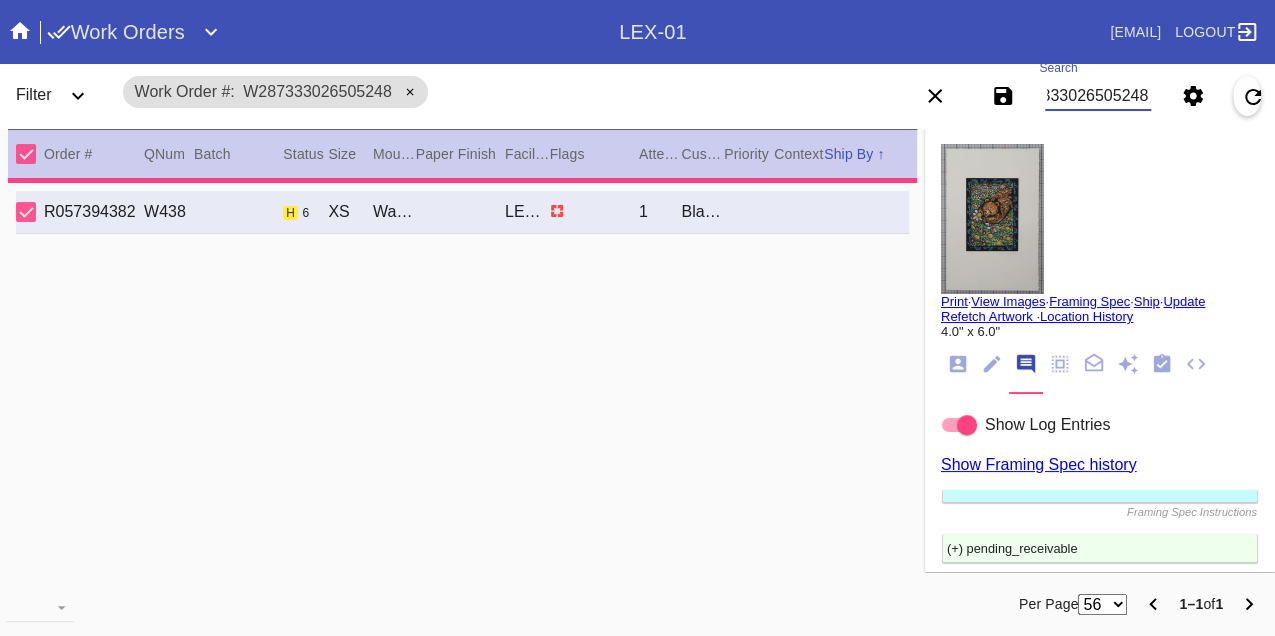 type on "5.25" 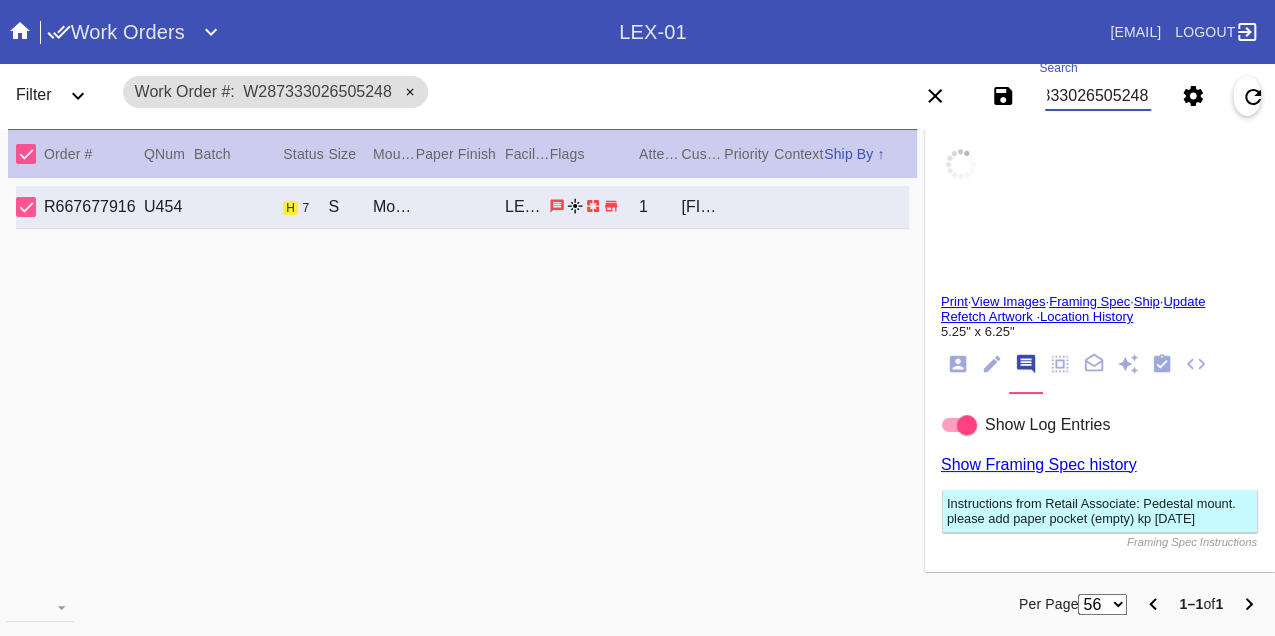 type on "Fiji" 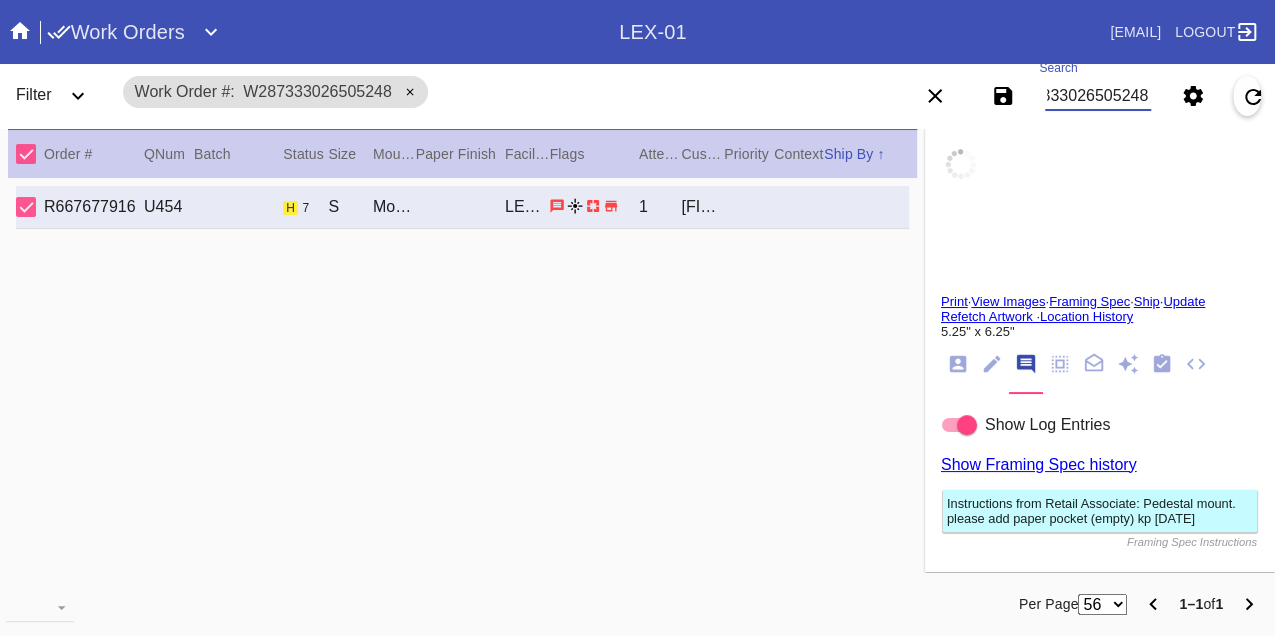 type on "Joanne 2022" 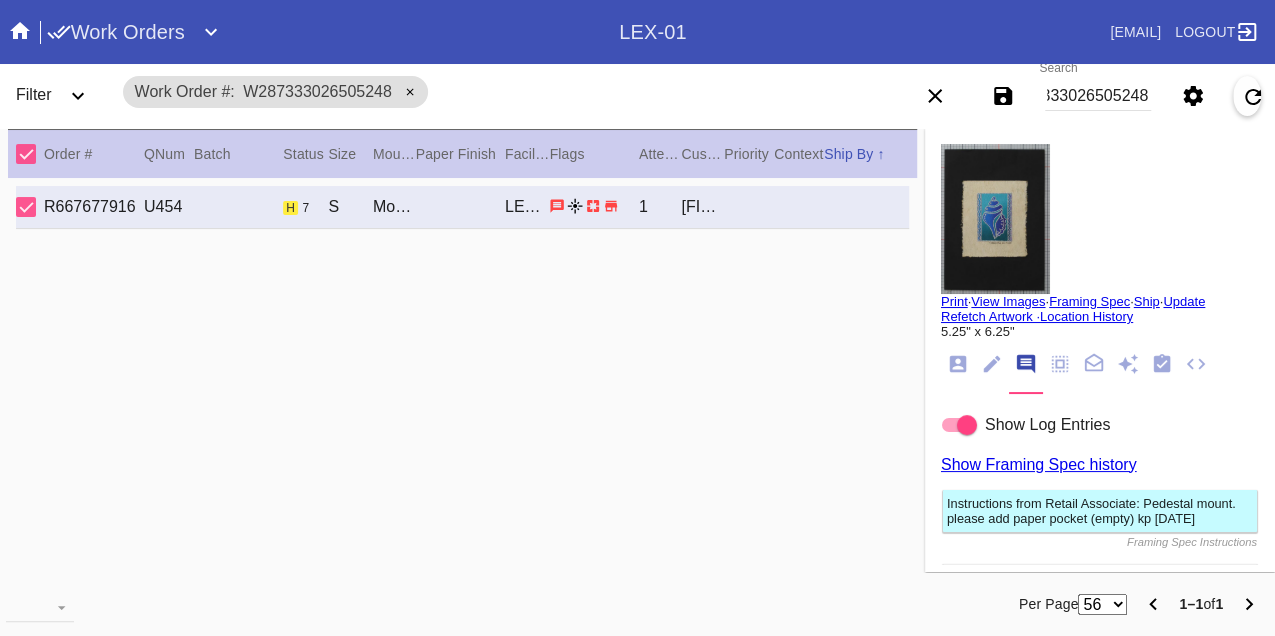 scroll, scrollTop: 0, scrollLeft: 0, axis: both 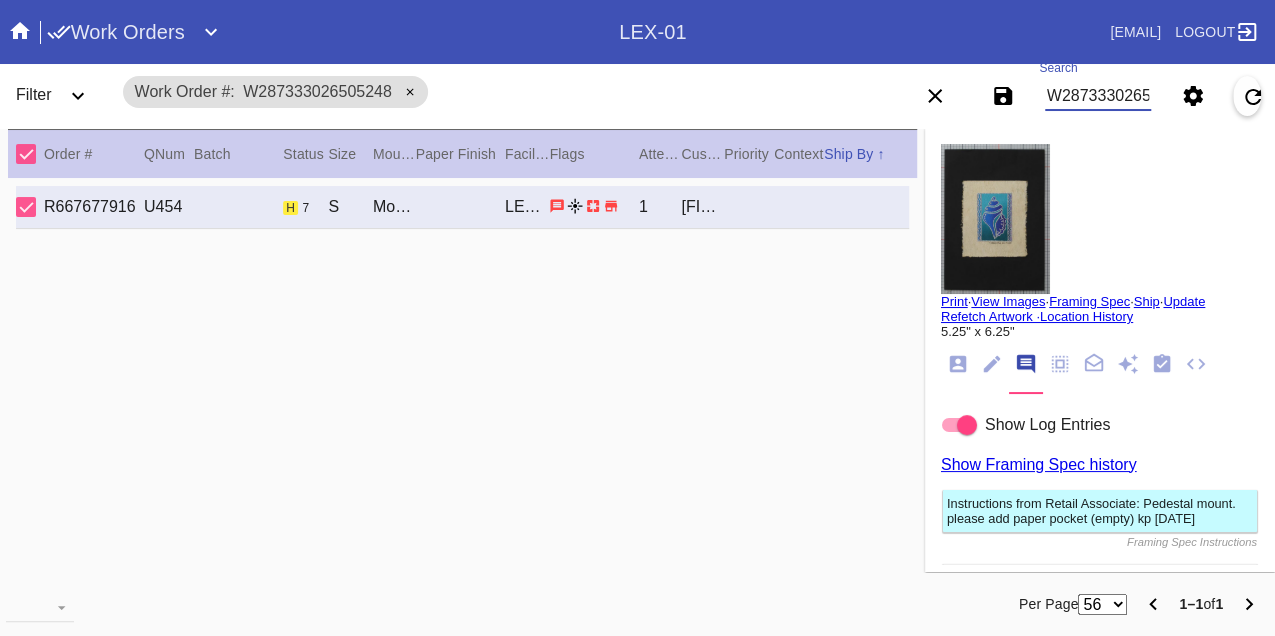 click on "W287333026505248" at bounding box center [1098, 96] 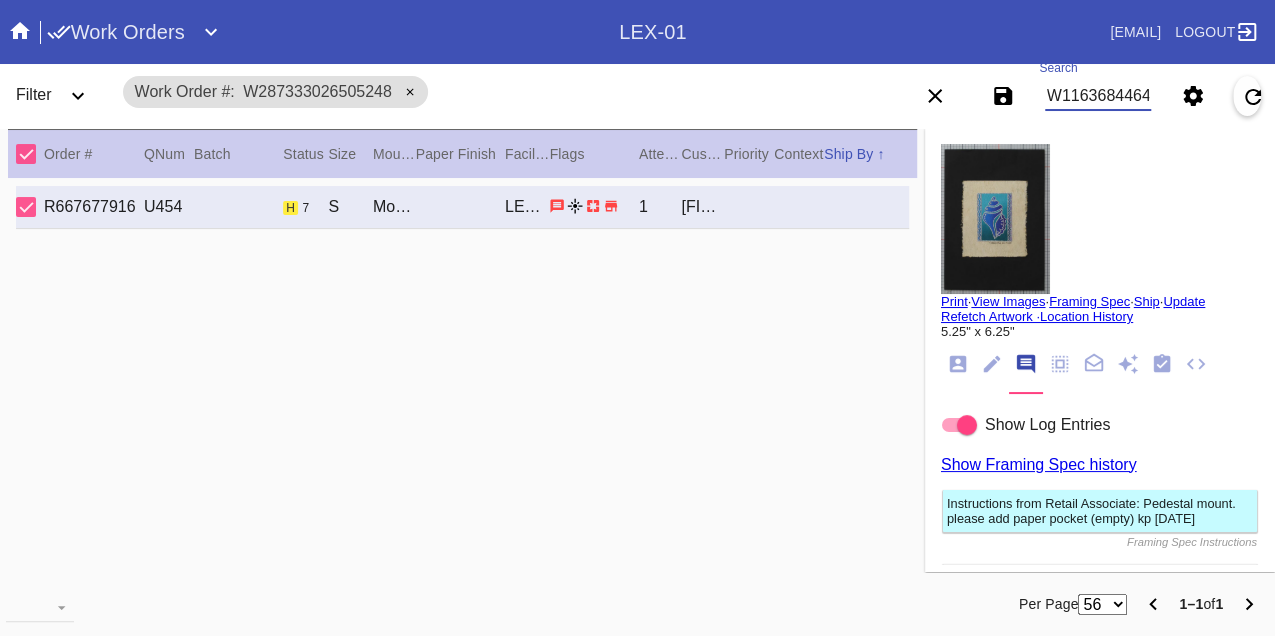 type on "W116368446408917" 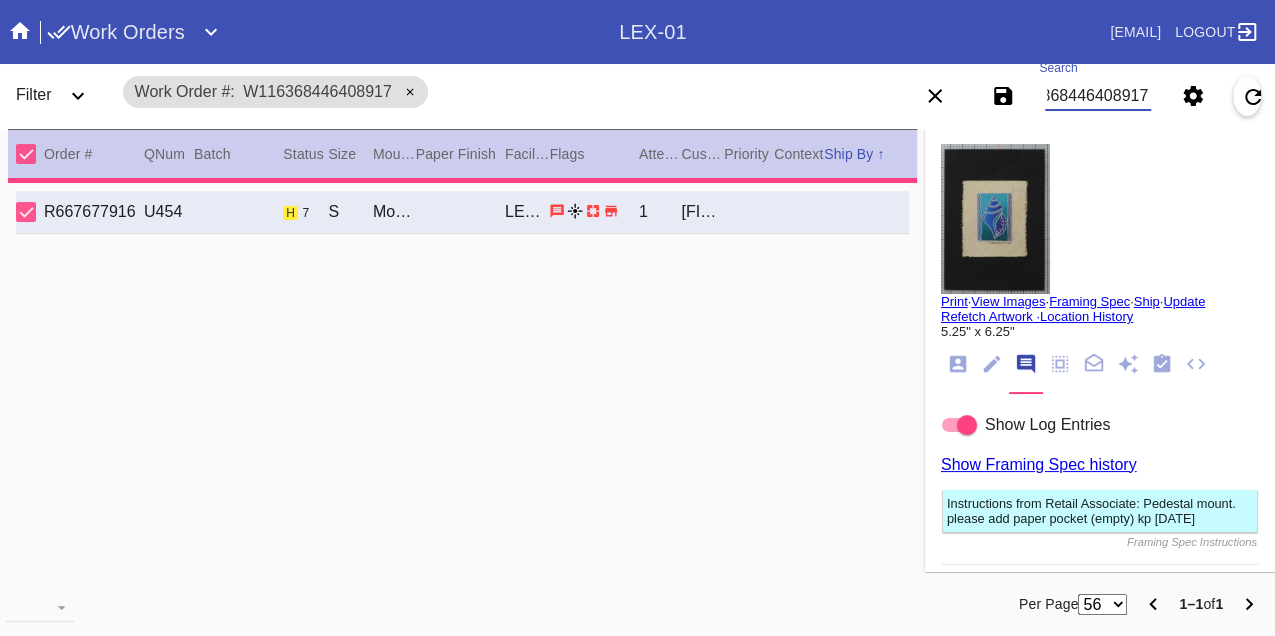type on "21.25" 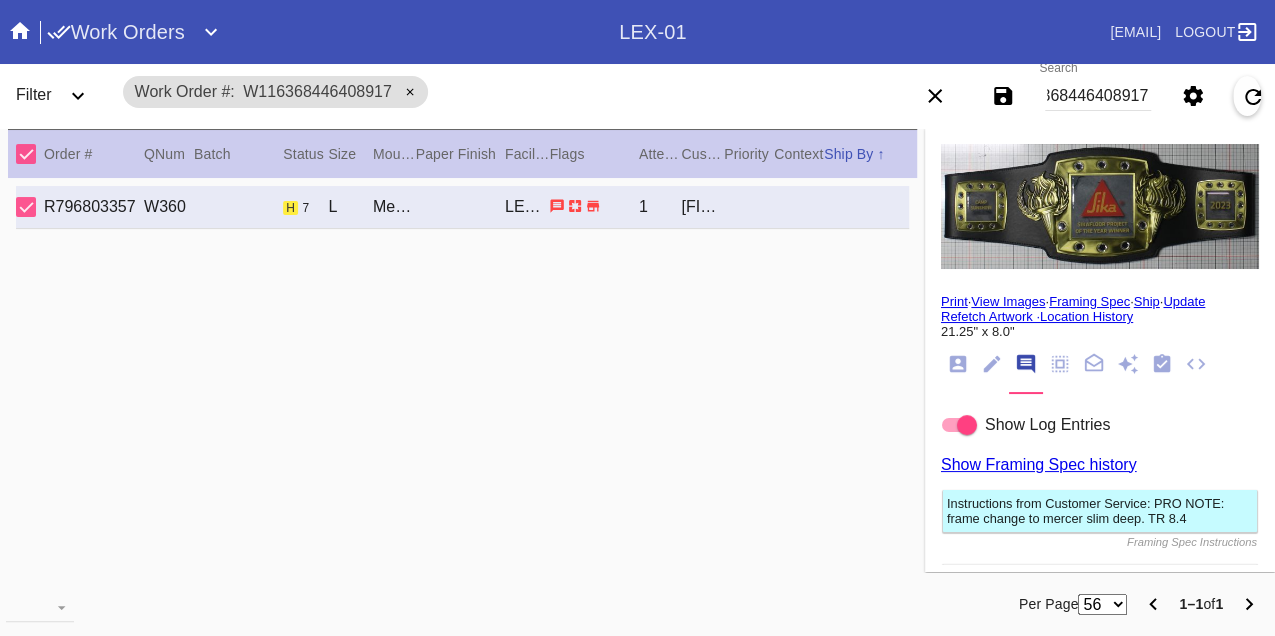 scroll, scrollTop: 0, scrollLeft: 0, axis: both 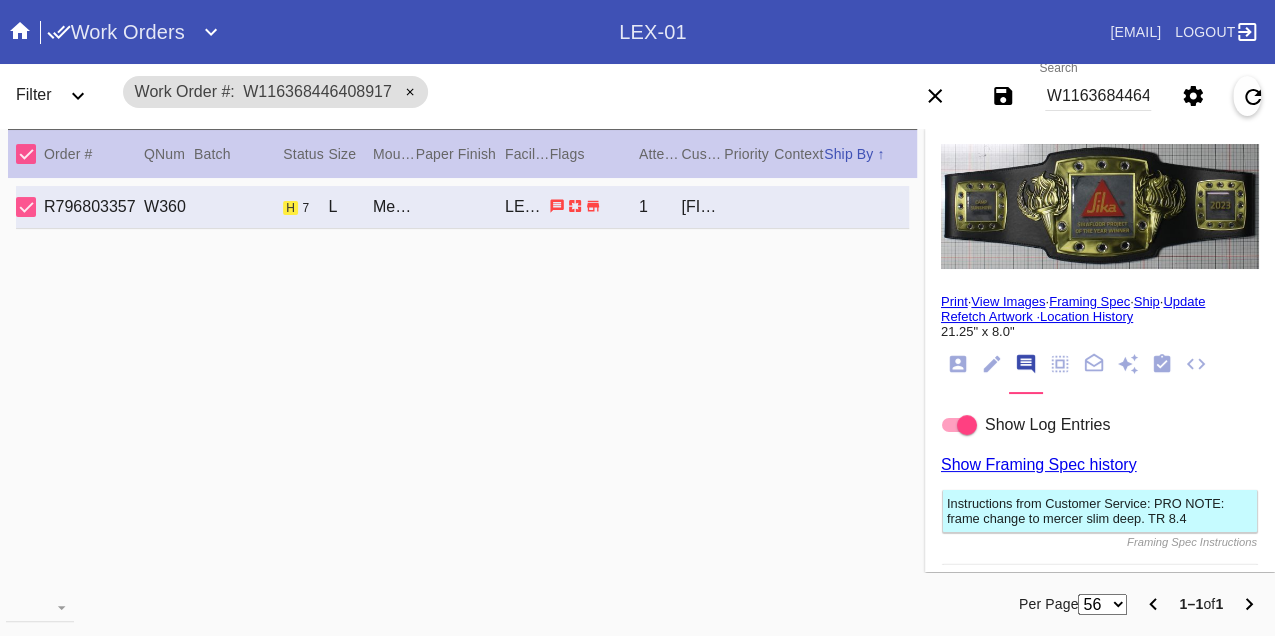 click on "W116368446408917" at bounding box center (1098, 96) 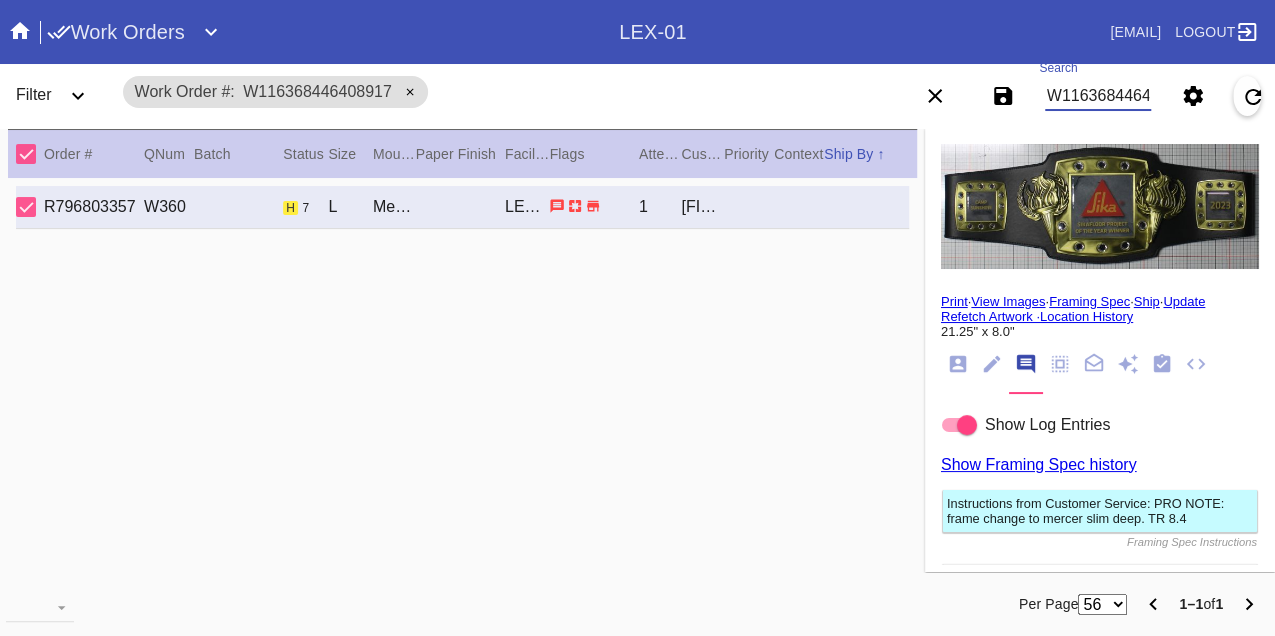 click on "W116368446408917" at bounding box center [1098, 96] 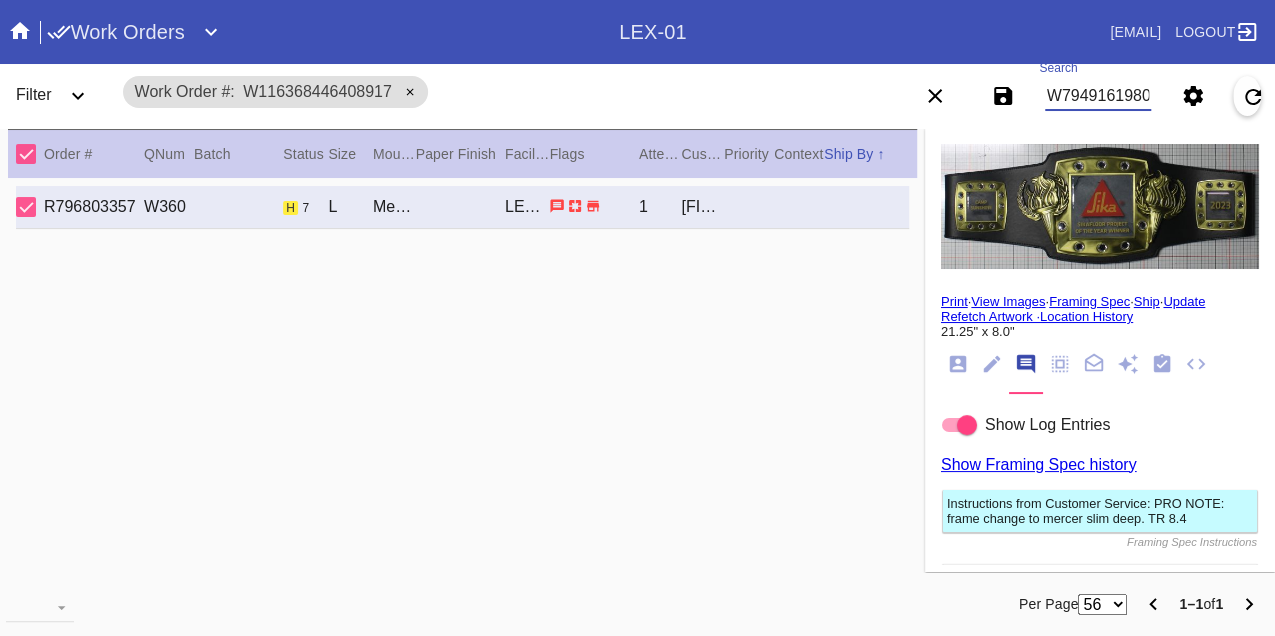 type on "W794916198069209" 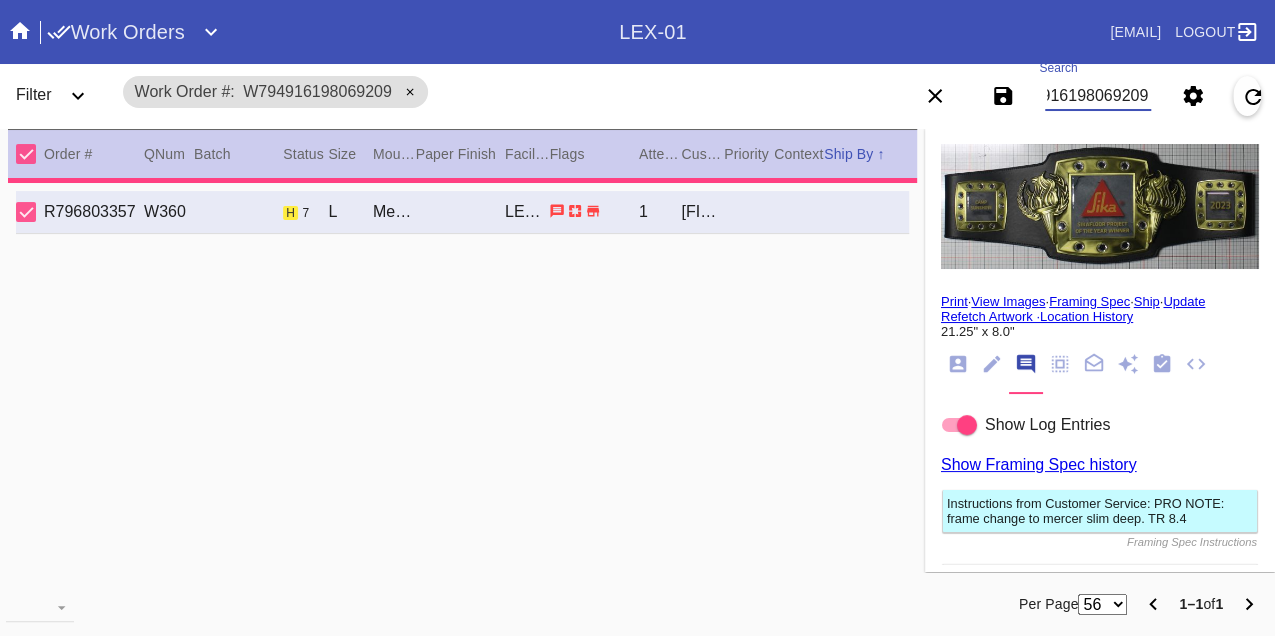 type on "11.0" 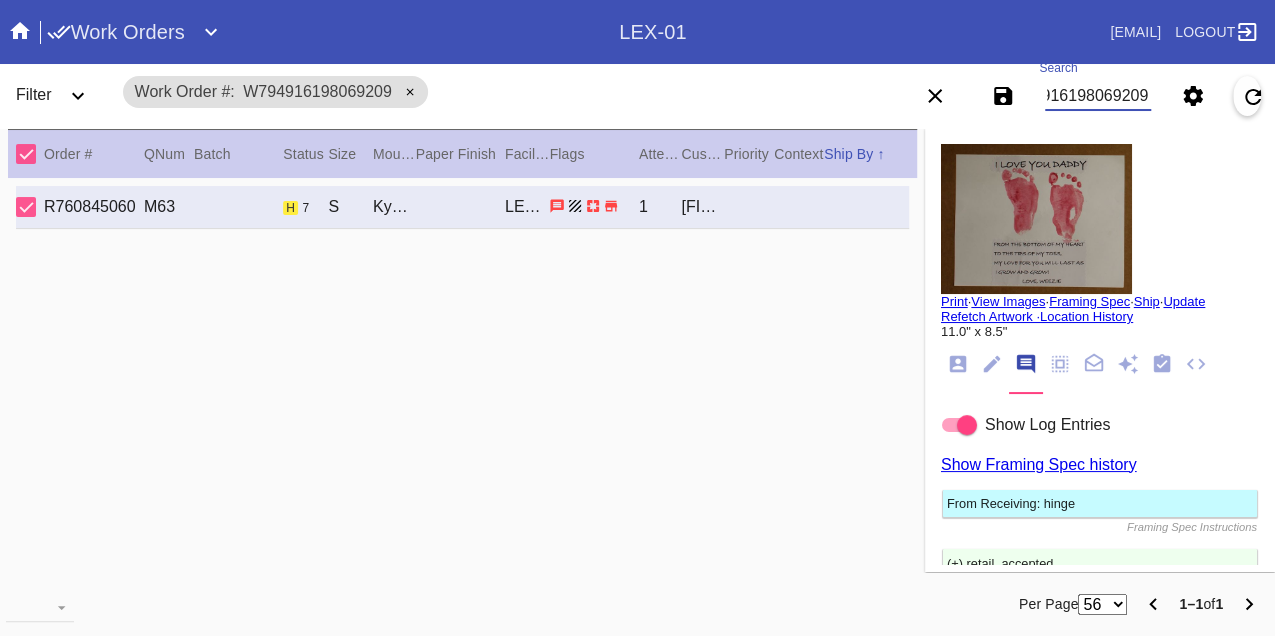 click on "W794916198069209" at bounding box center (1098, 96) 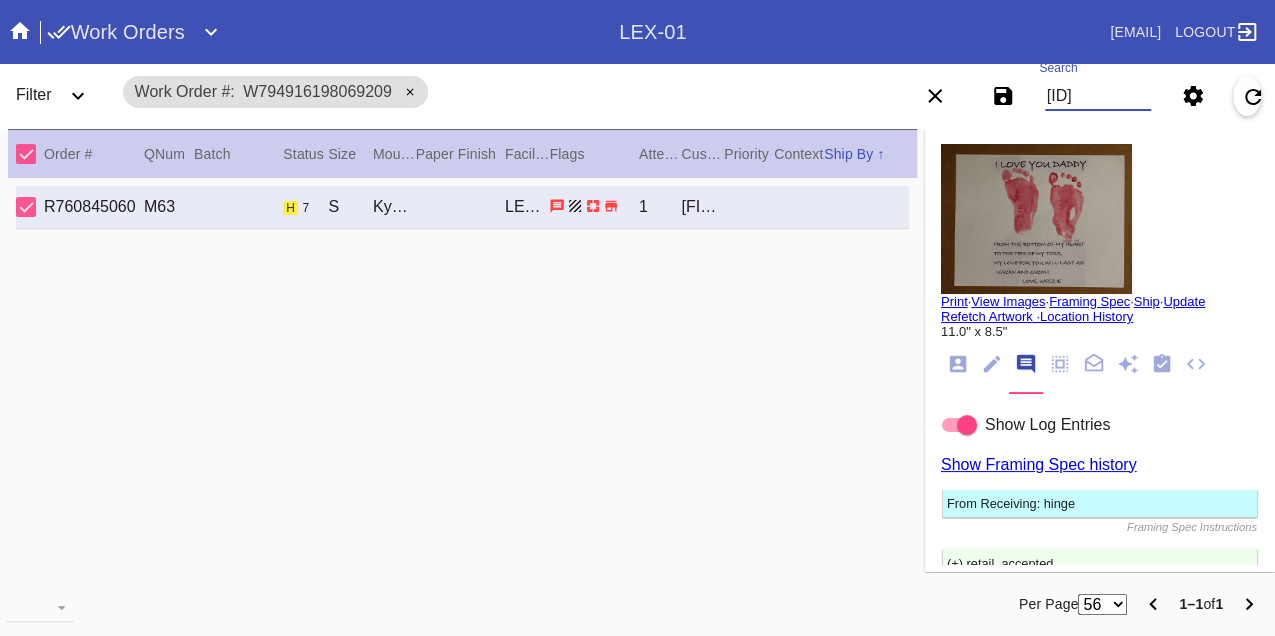 type on "W381898955410088" 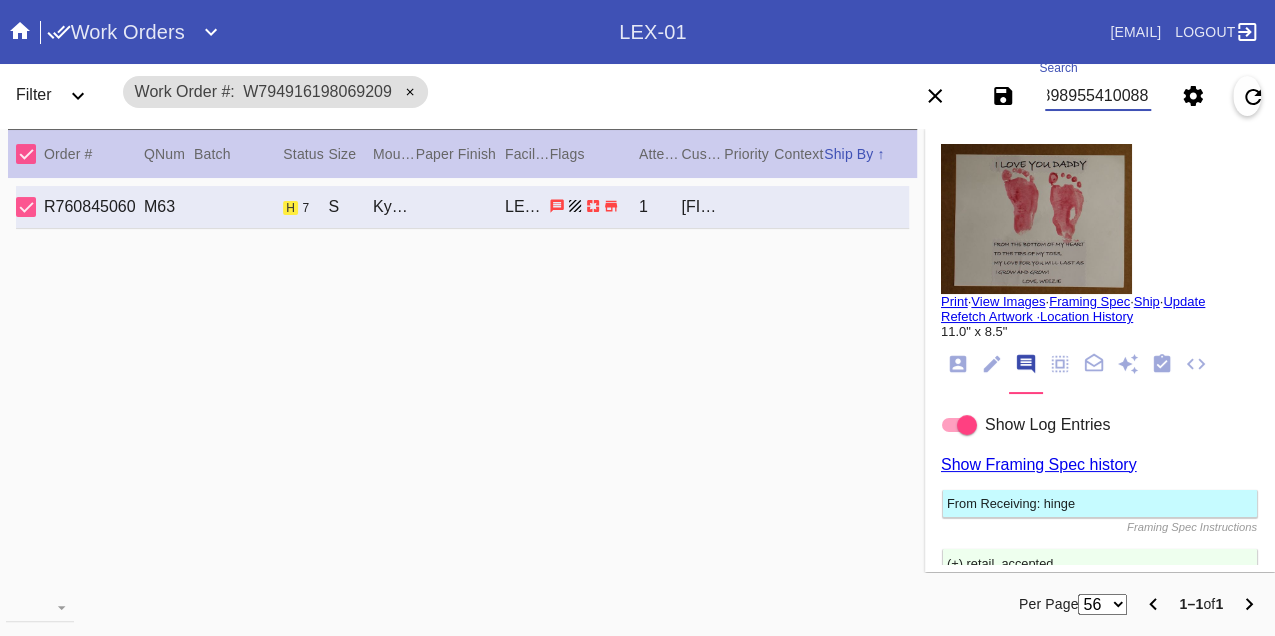 scroll, scrollTop: 0, scrollLeft: 48, axis: horizontal 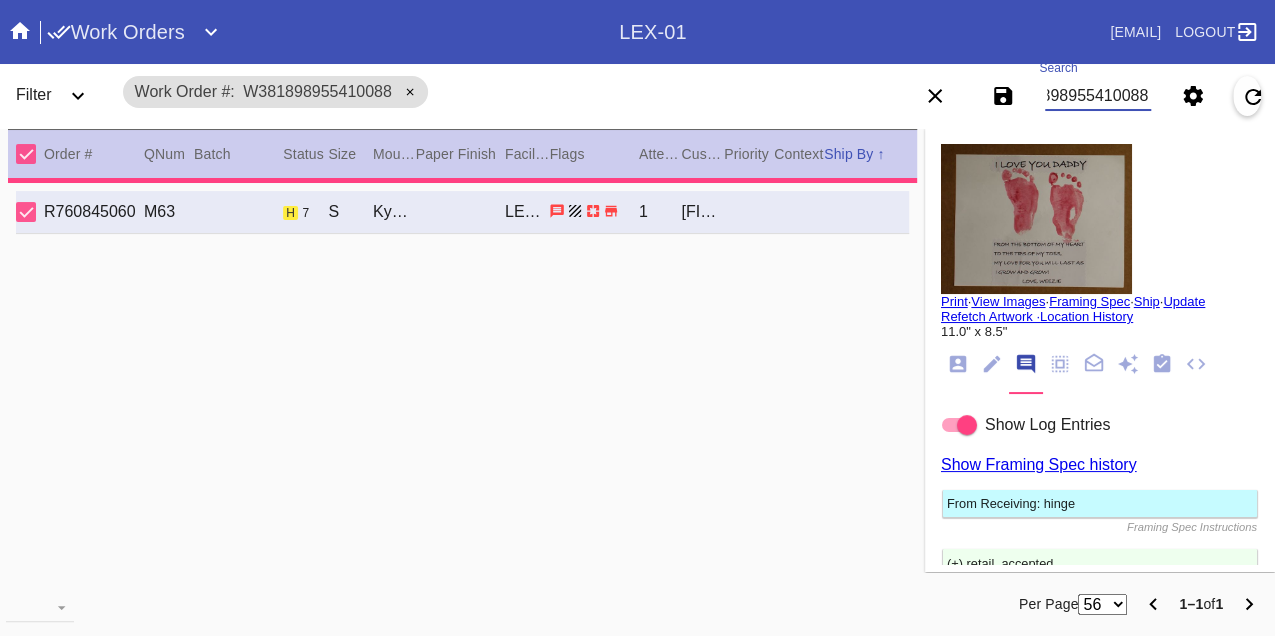 type on "8.5" 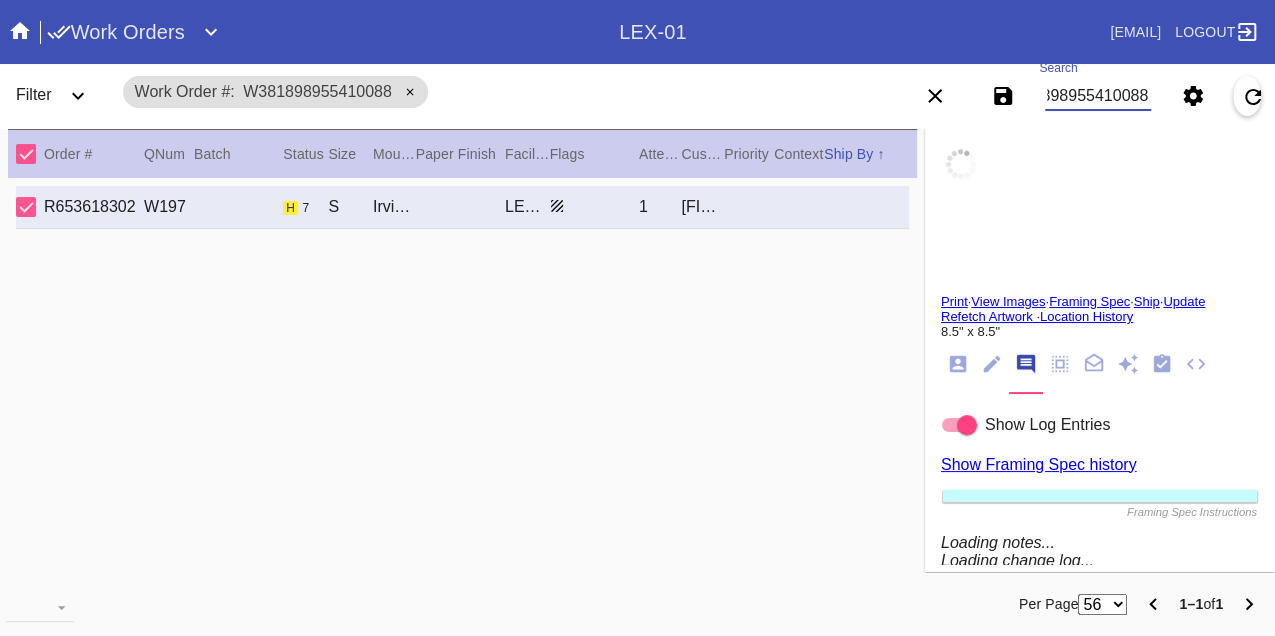 type on "Gabriel Goldman" 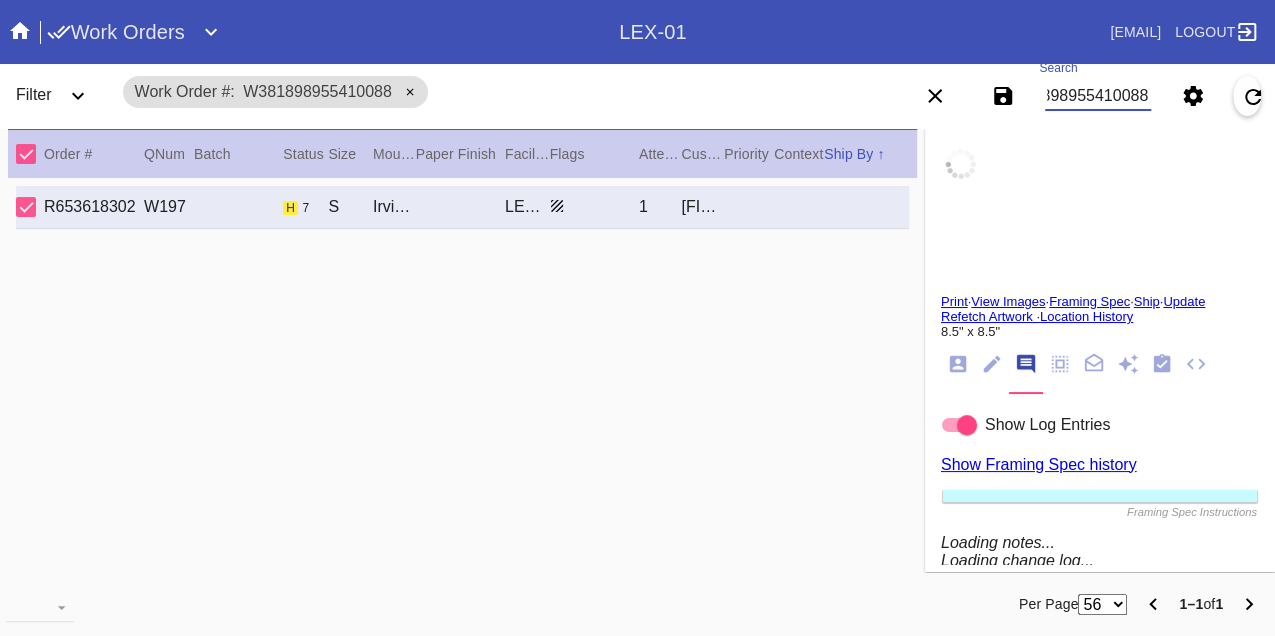 type on "4th grade" 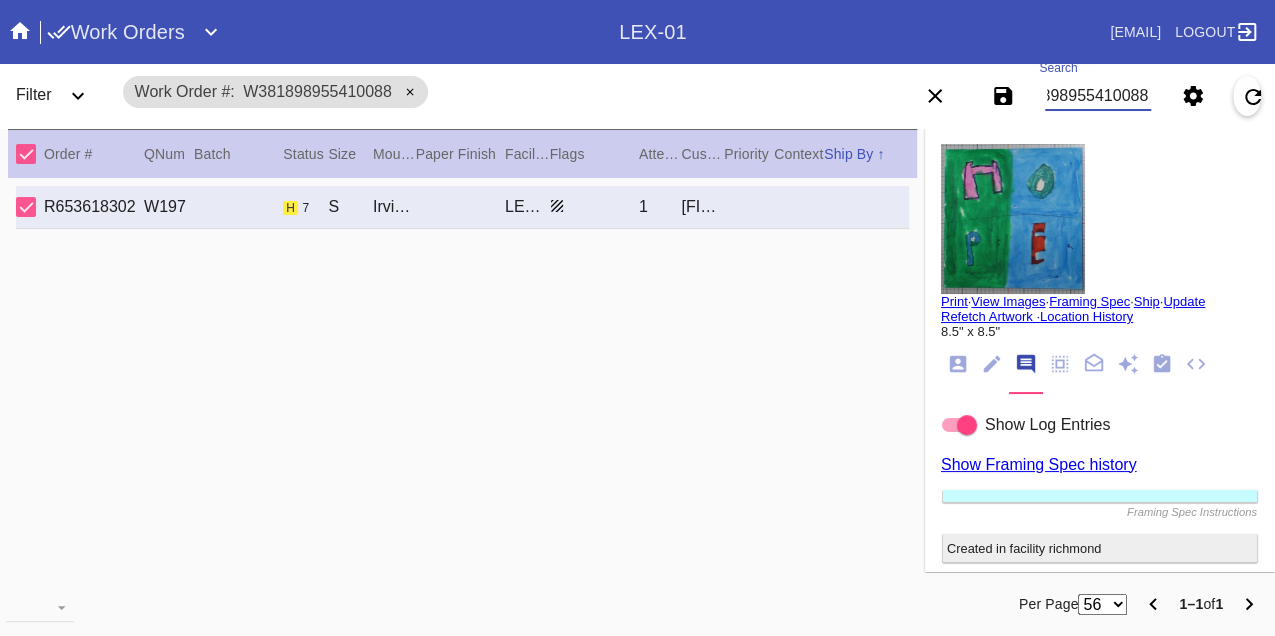 click on "W381898955410088" at bounding box center [1098, 96] 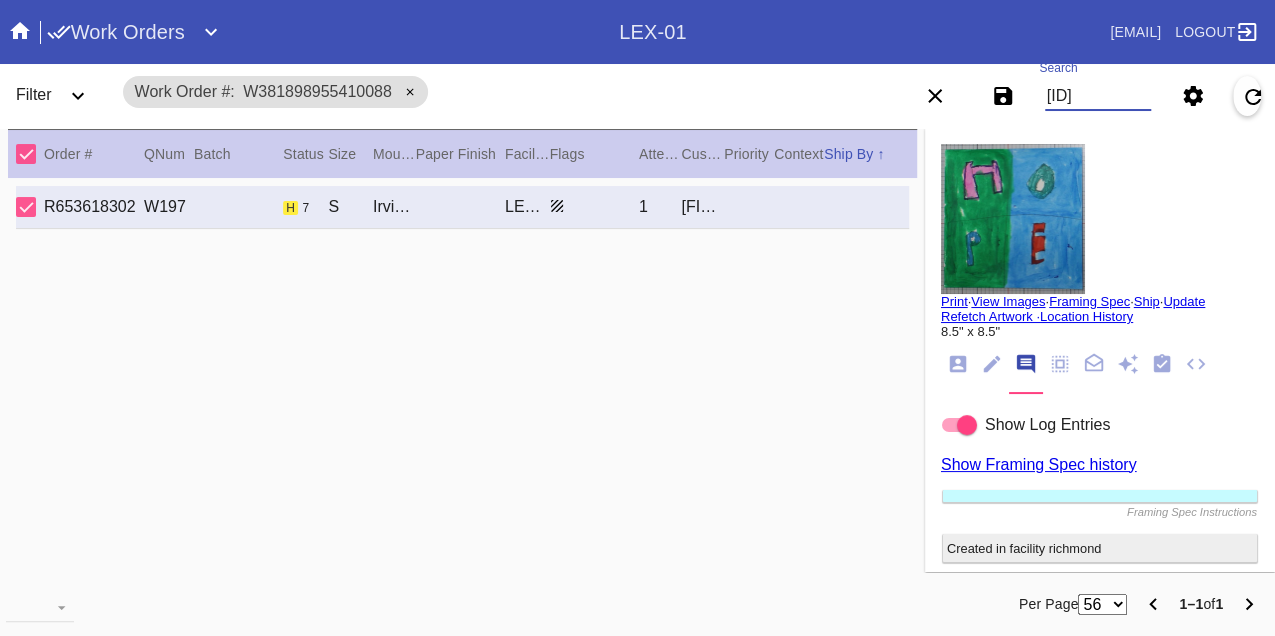 type on "W545361057976395" 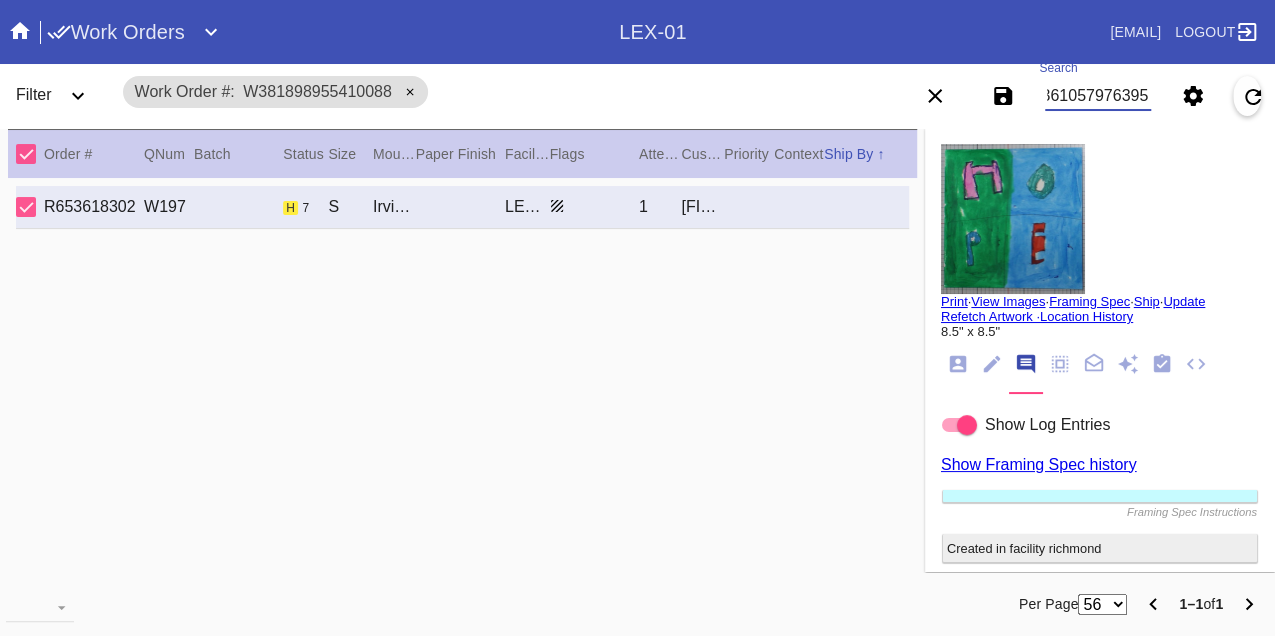 scroll, scrollTop: 0, scrollLeft: 48, axis: horizontal 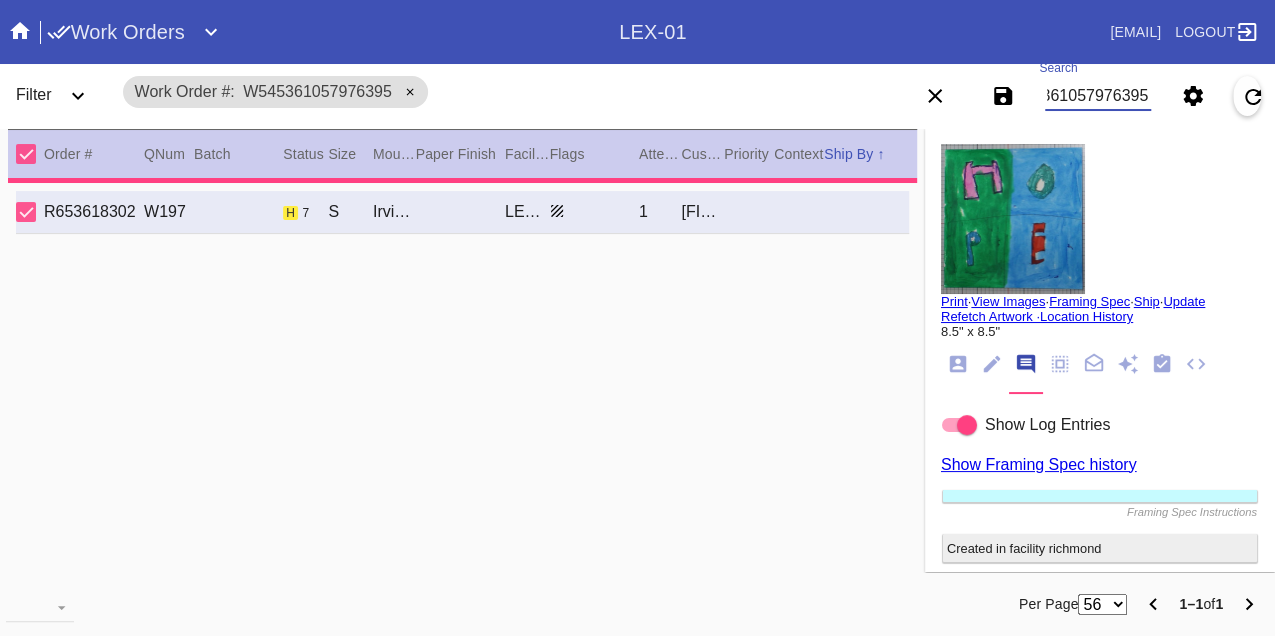 type on "PRO NOTE: OK to increase mat borders to cover negative space. DC 8.7" 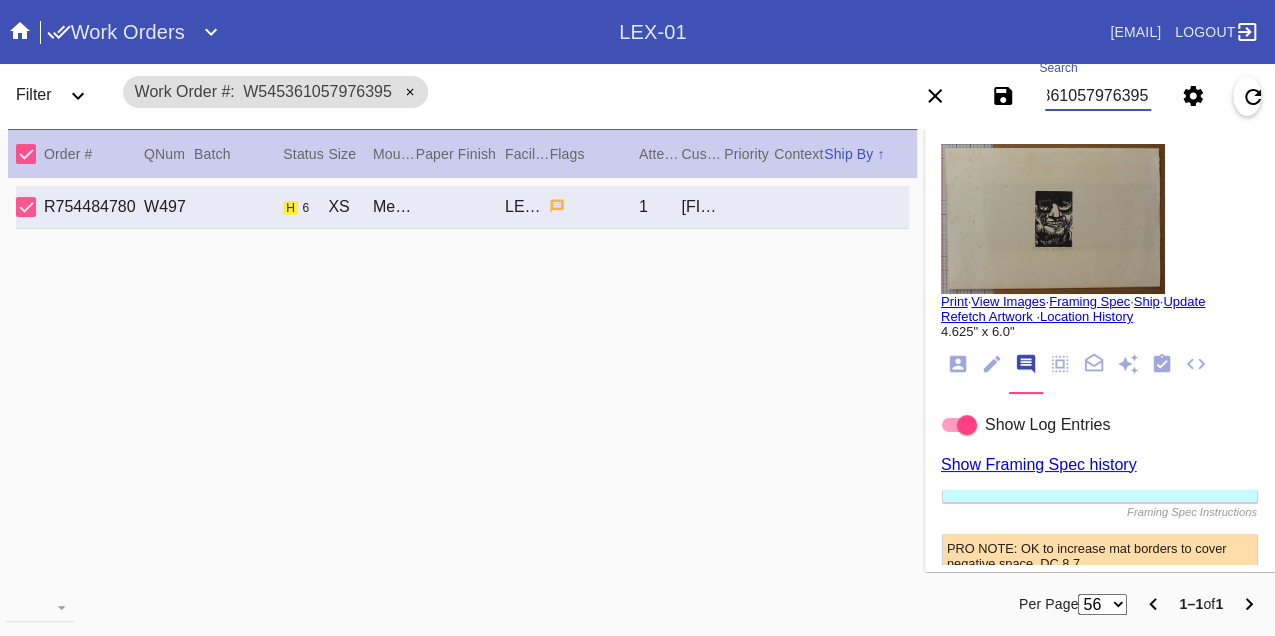click on "W545361057976395" at bounding box center (1098, 96) 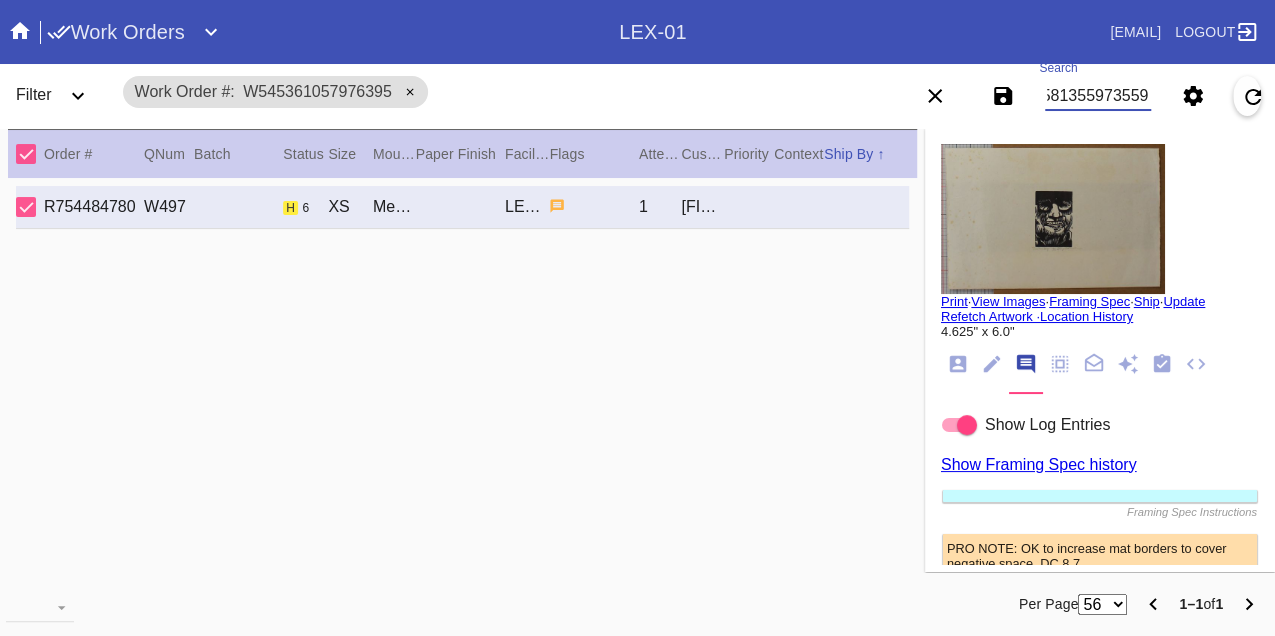 type on "W305813559735594" 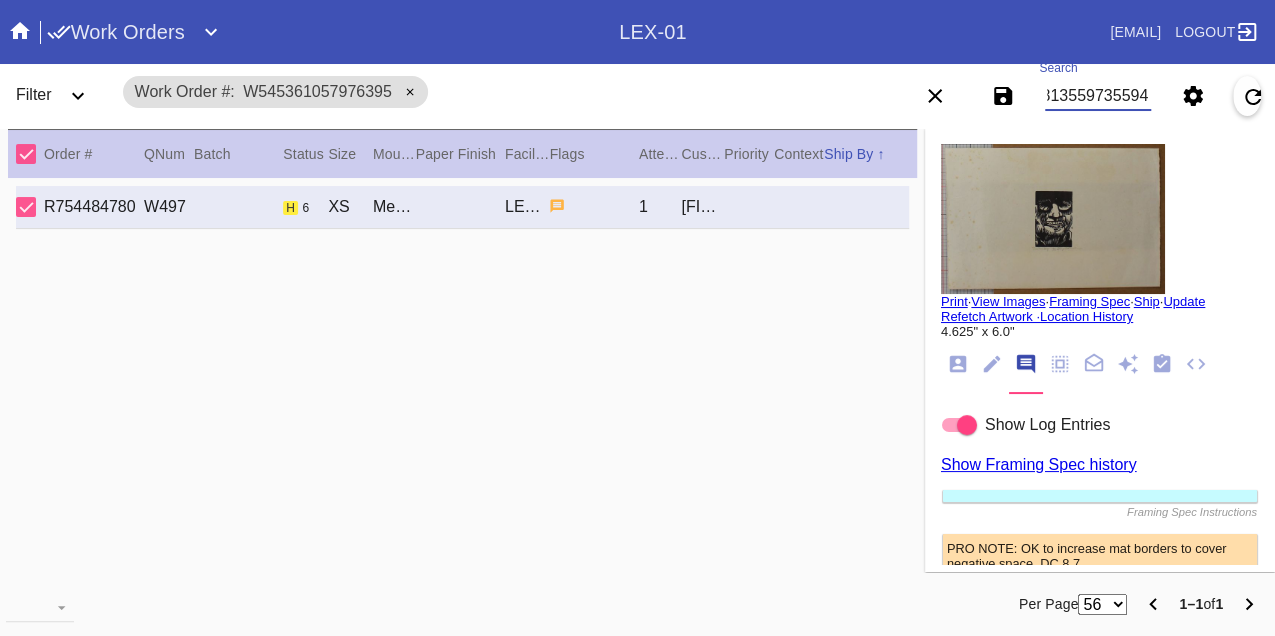 scroll, scrollTop: 0, scrollLeft: 48, axis: horizontal 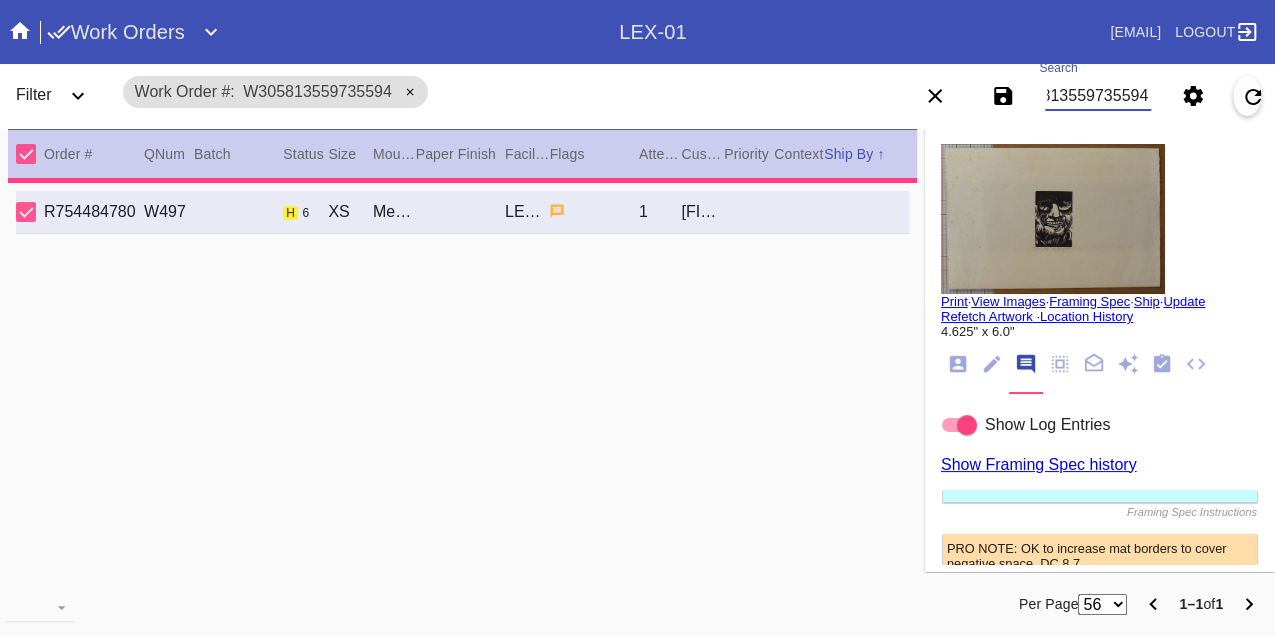 type 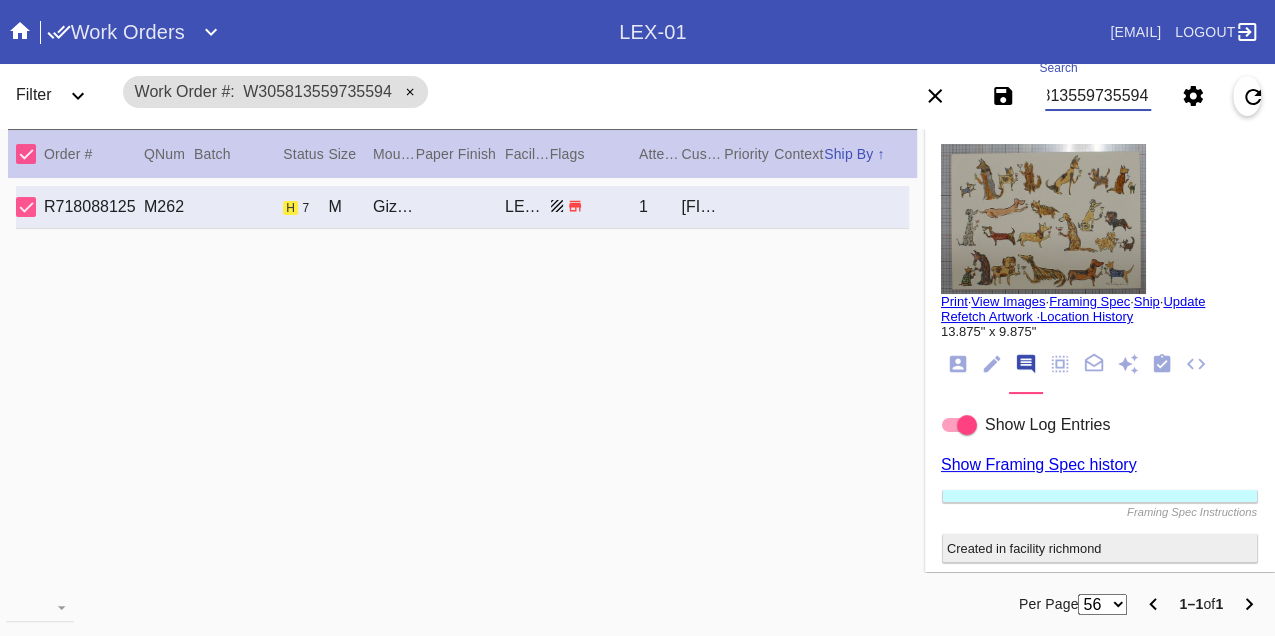click on "W305813559735594" at bounding box center (1098, 96) 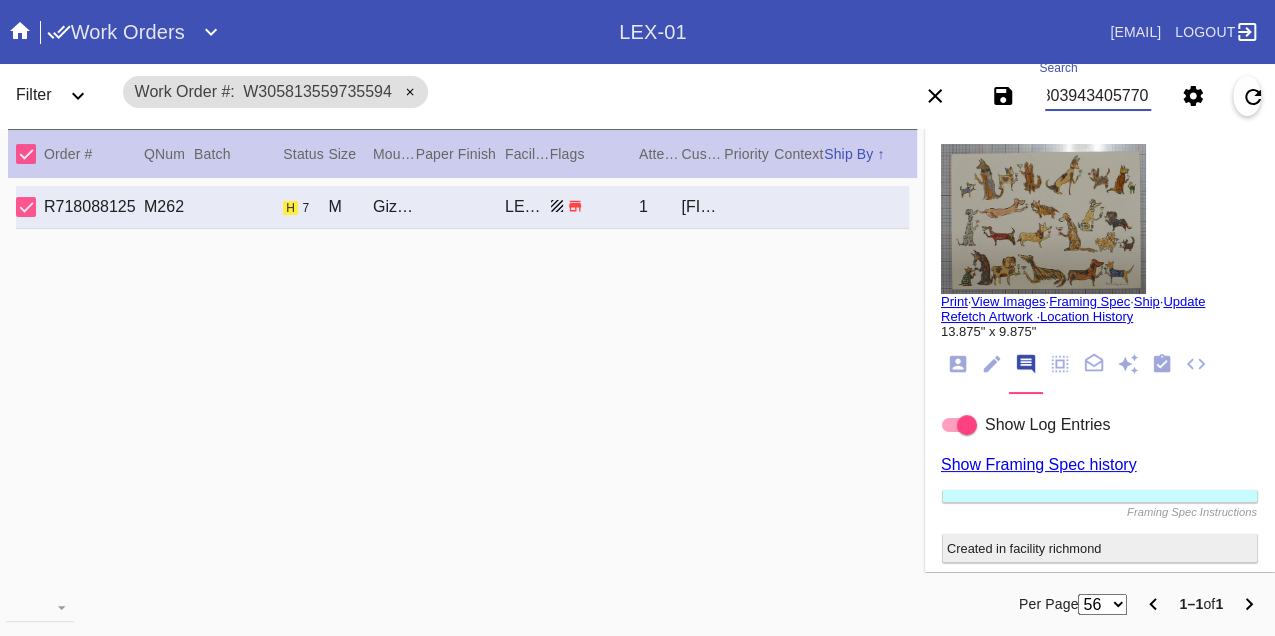 type on "W658039434057706" 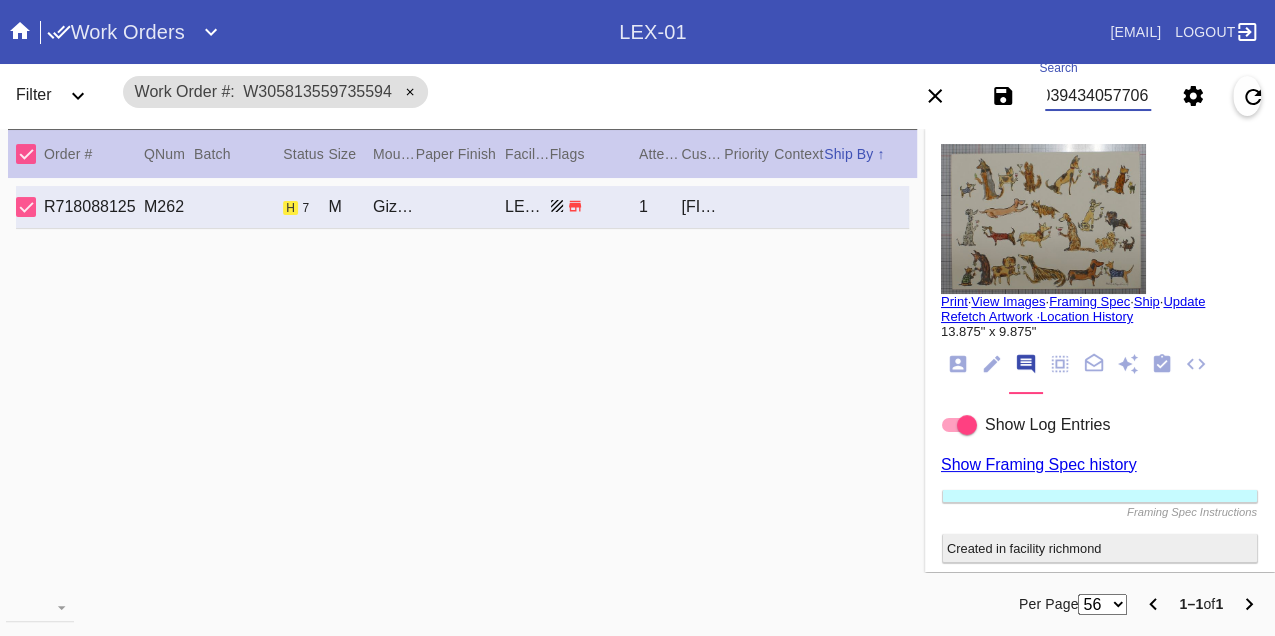 scroll, scrollTop: 0, scrollLeft: 48, axis: horizontal 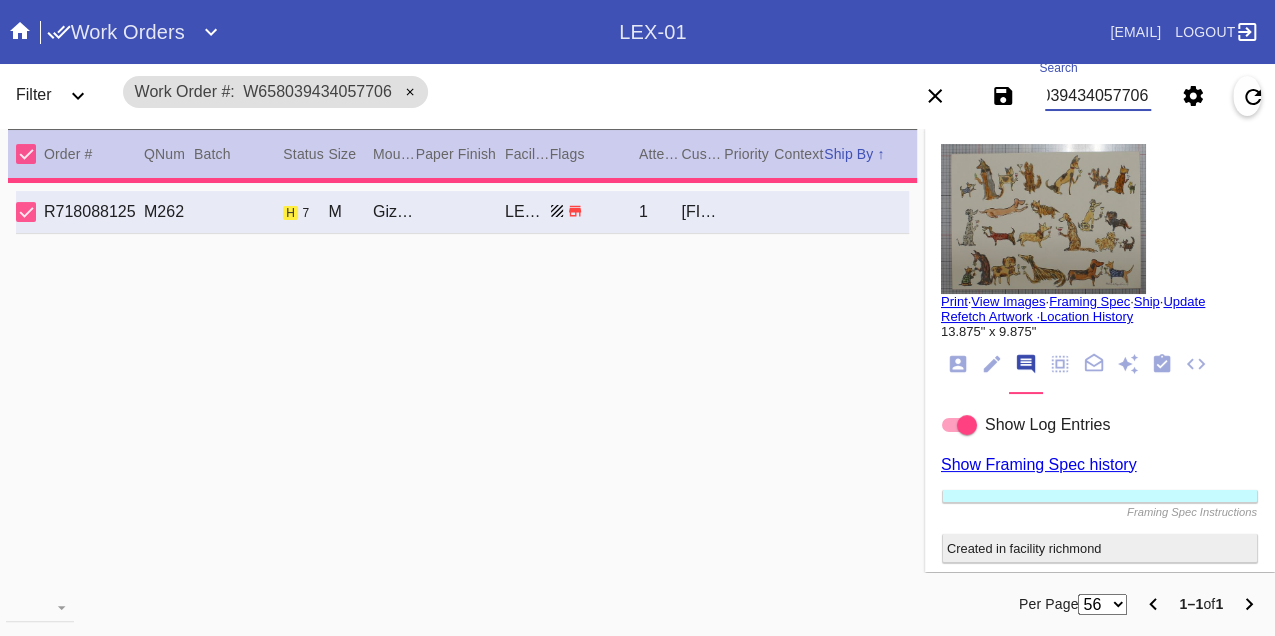 type on "Mat caption adjustment. File to use can be found in the O: drive, in the Epson V7000 folder, "Adjusted Mat Captions" folder within there. Listed as work order number." 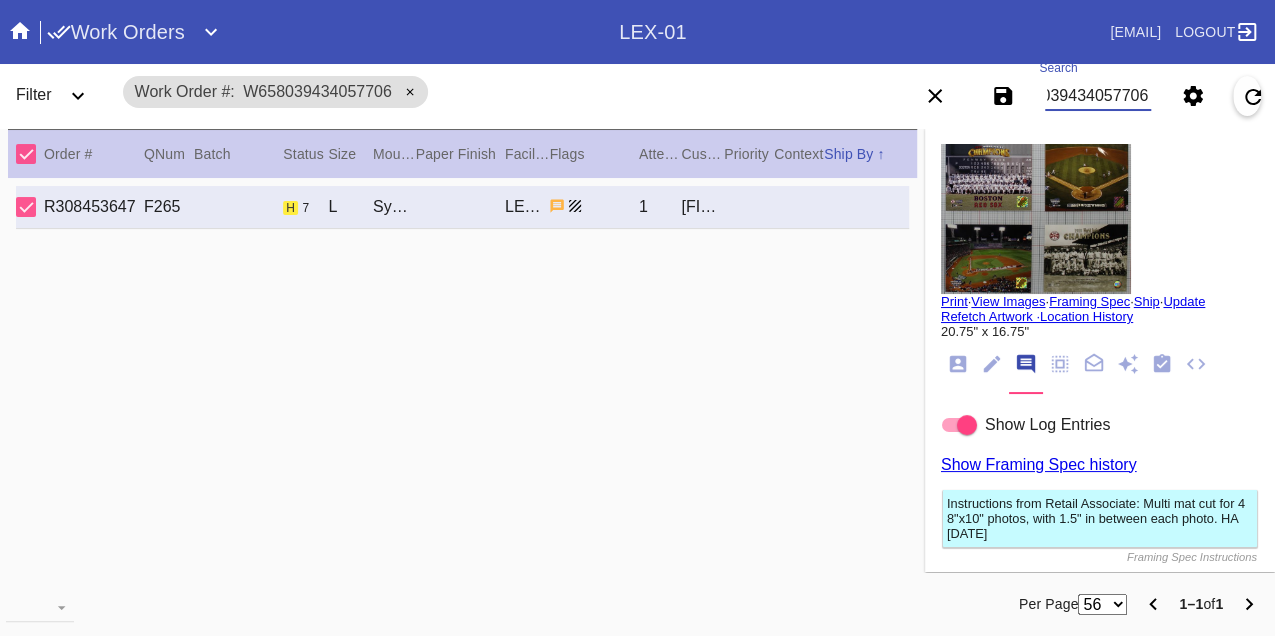 click on "W658039434057706" at bounding box center [1098, 96] 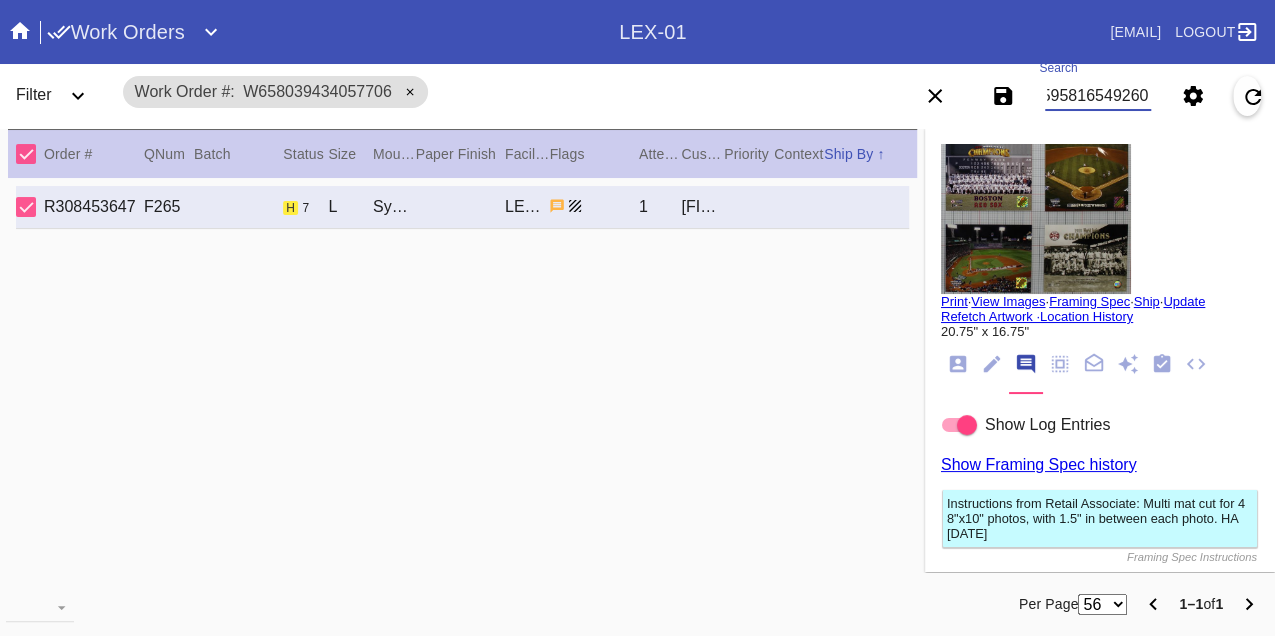 type on "W735958165492607" 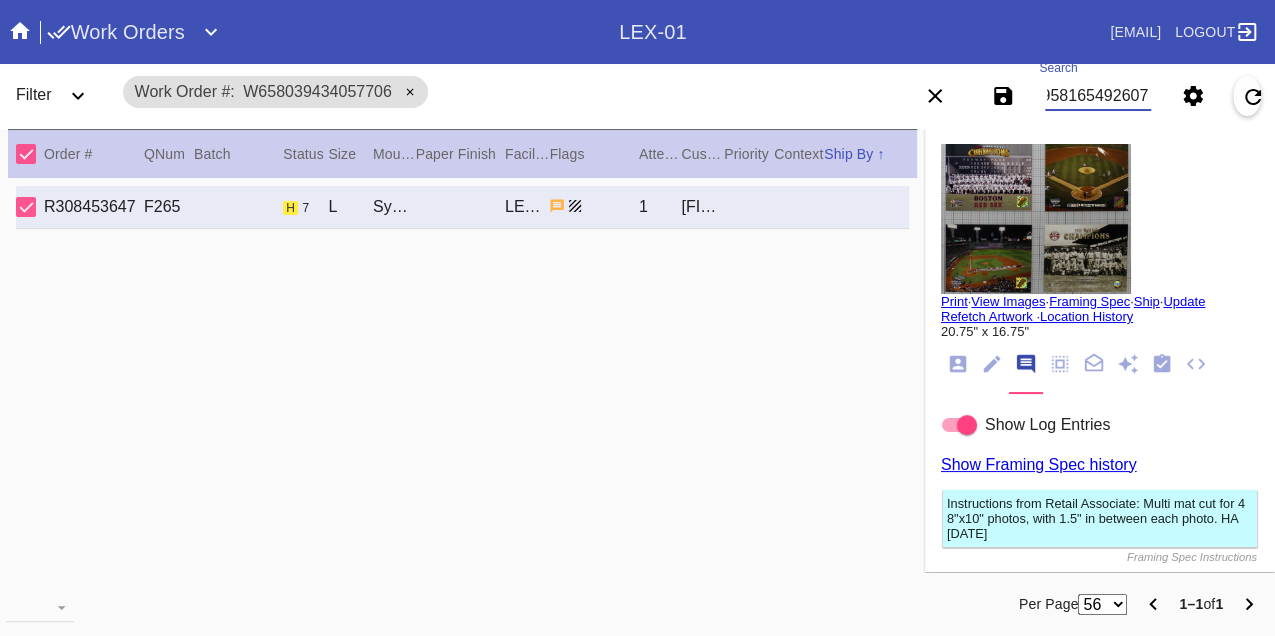 scroll, scrollTop: 0, scrollLeft: 48, axis: horizontal 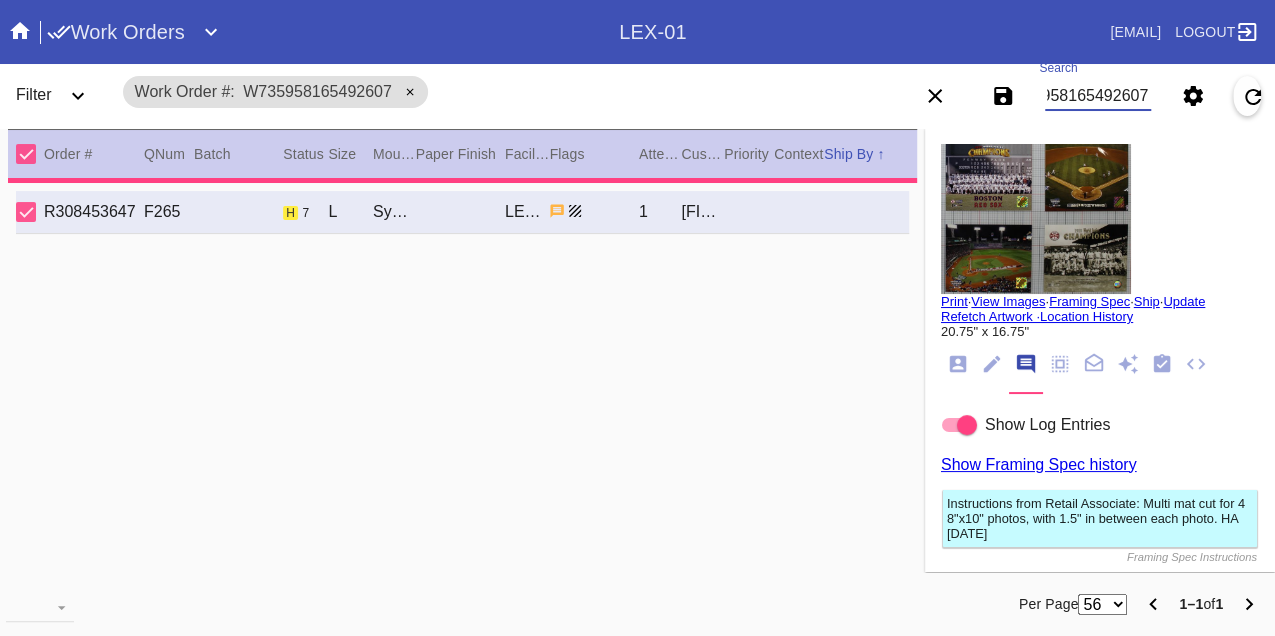 type 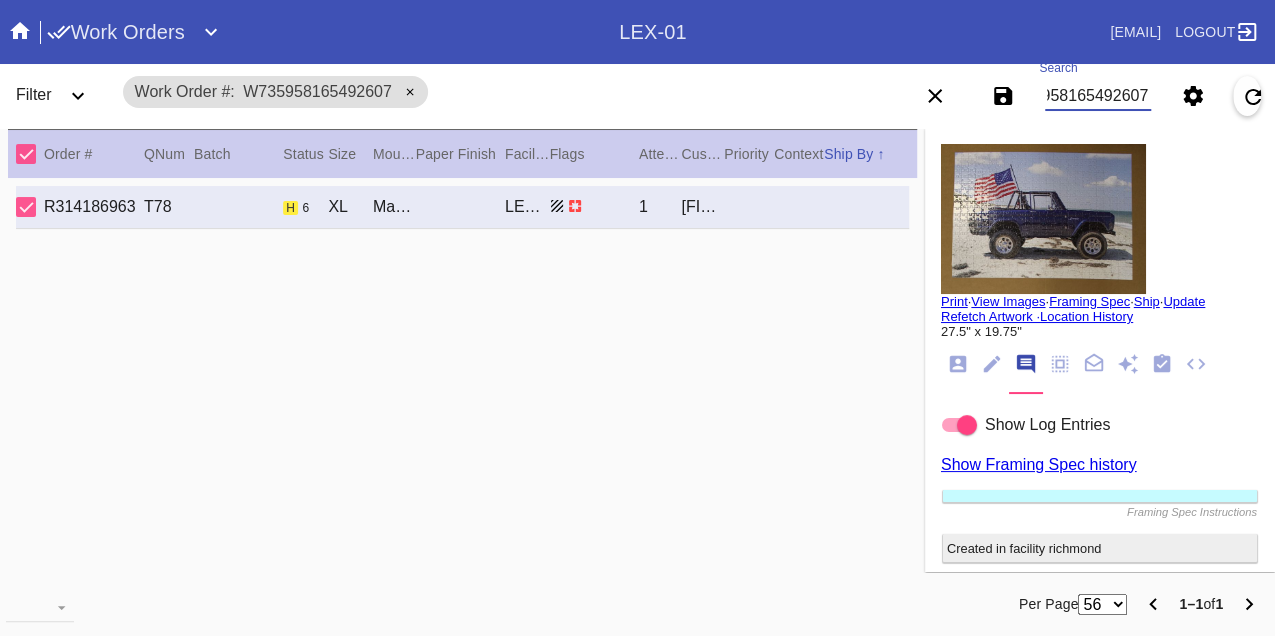 click on "W735958165492607" at bounding box center [1098, 96] 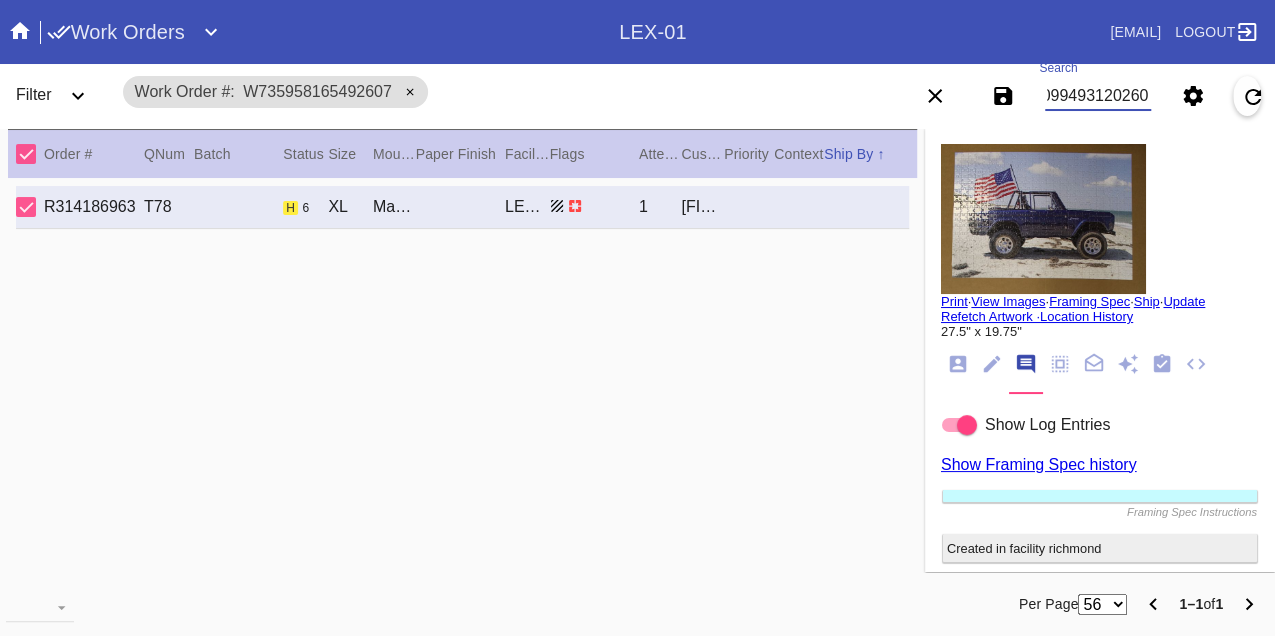 type on "W800994931202608" 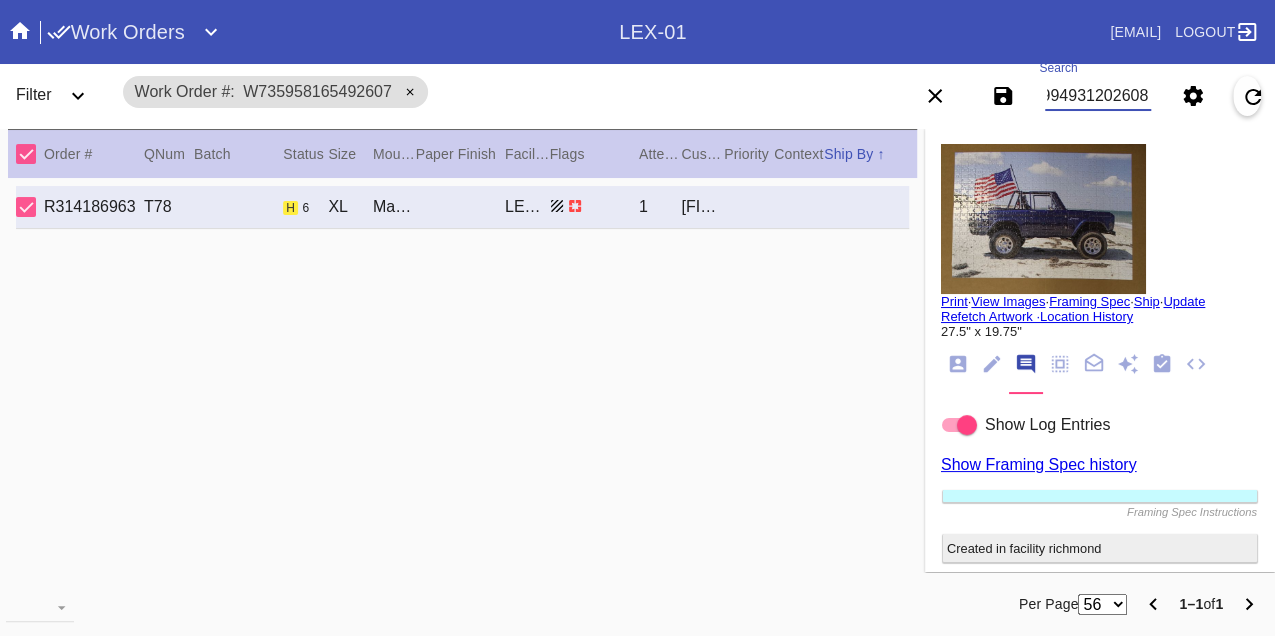 scroll, scrollTop: 0, scrollLeft: 48, axis: horizontal 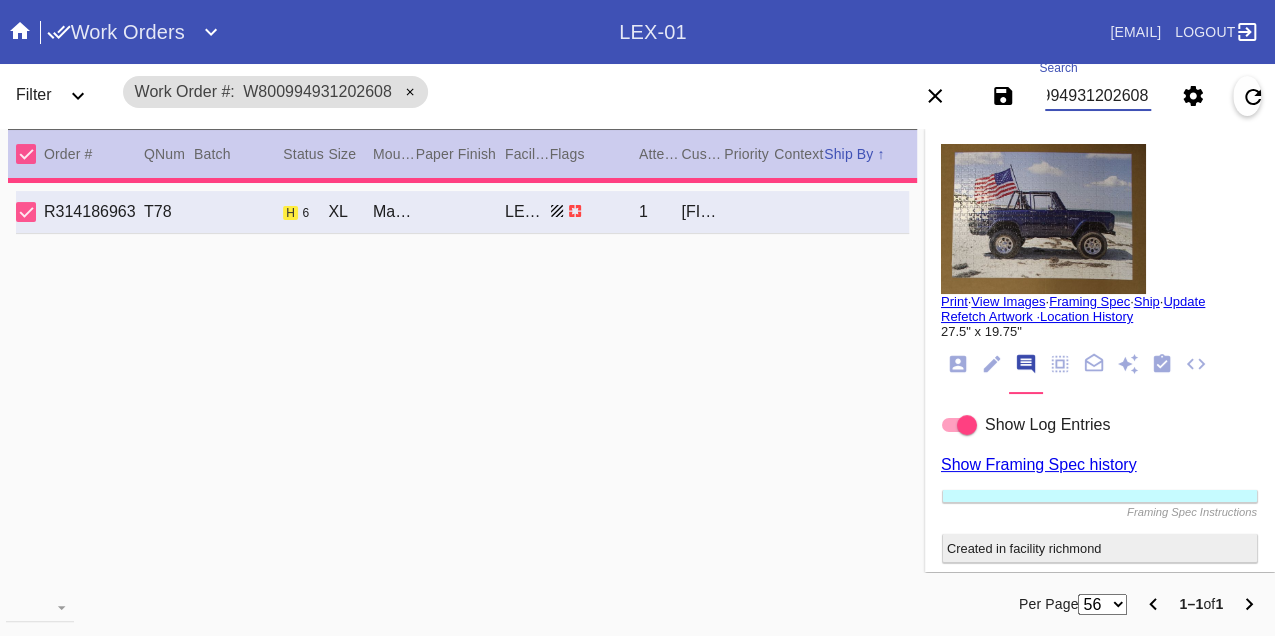 type on "PRO NOTE: Per customer: "I will do the Olympia frame. I wanted the artwork trimed to the size I sent
over please. If you can just go from the middle of the art cut it to that
smaller size that would be great."
DC 8.7" 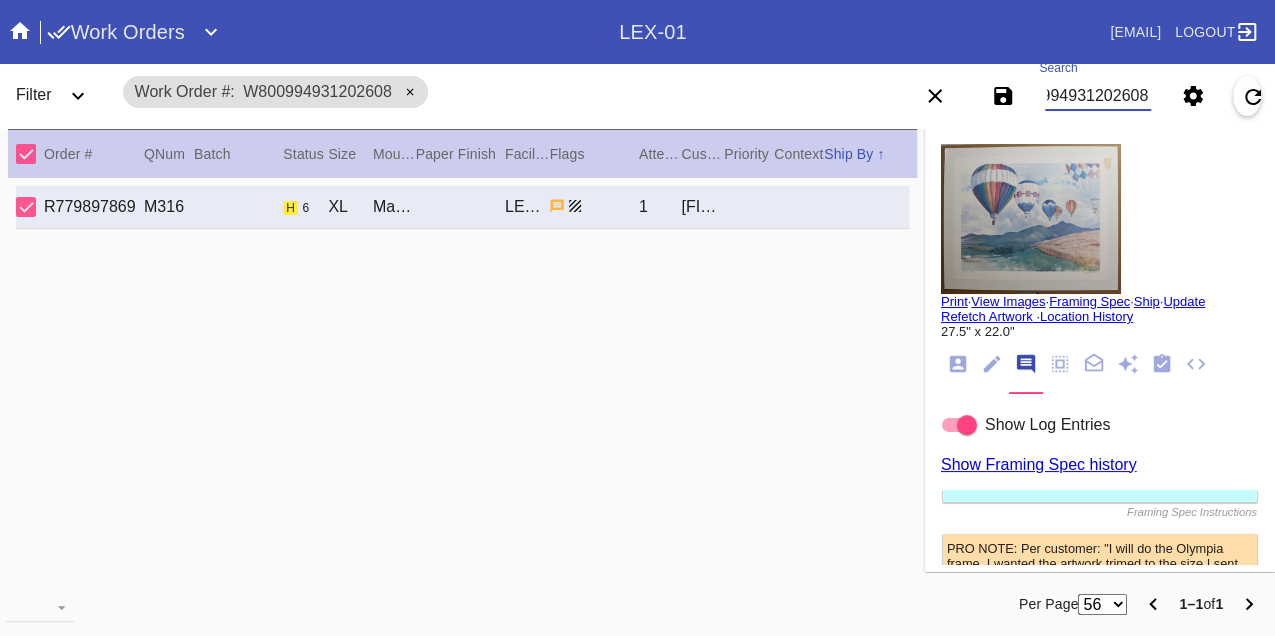 scroll, scrollTop: 0, scrollLeft: 0, axis: both 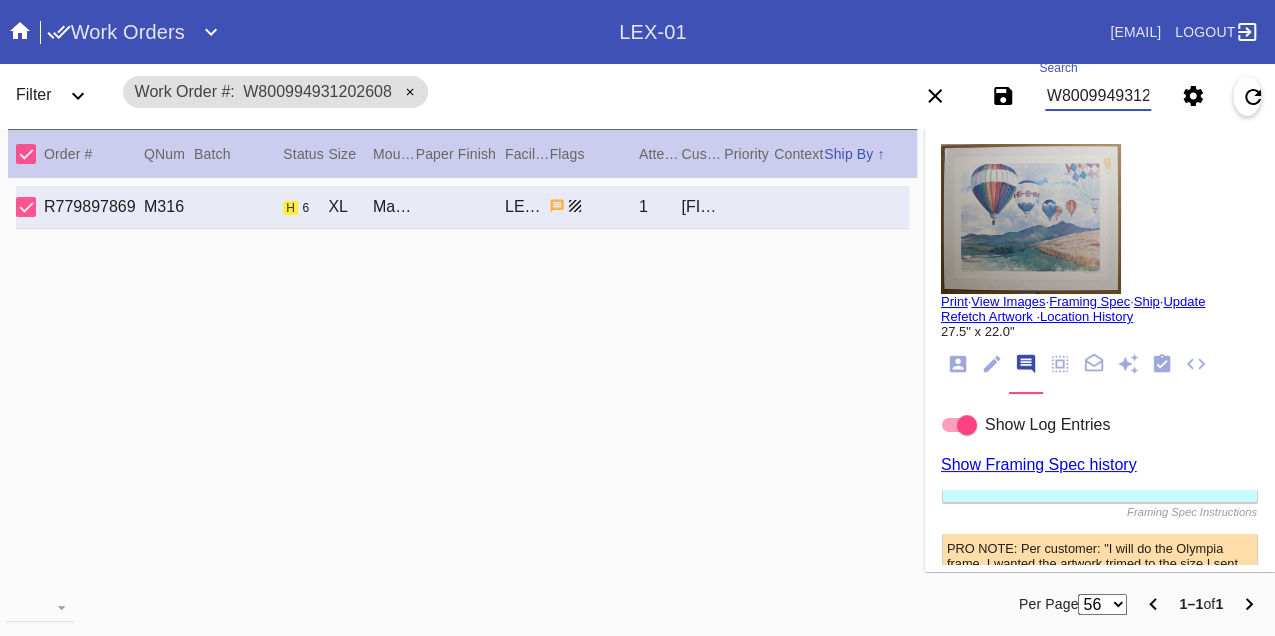 click on "W800994931202608" at bounding box center [1098, 96] 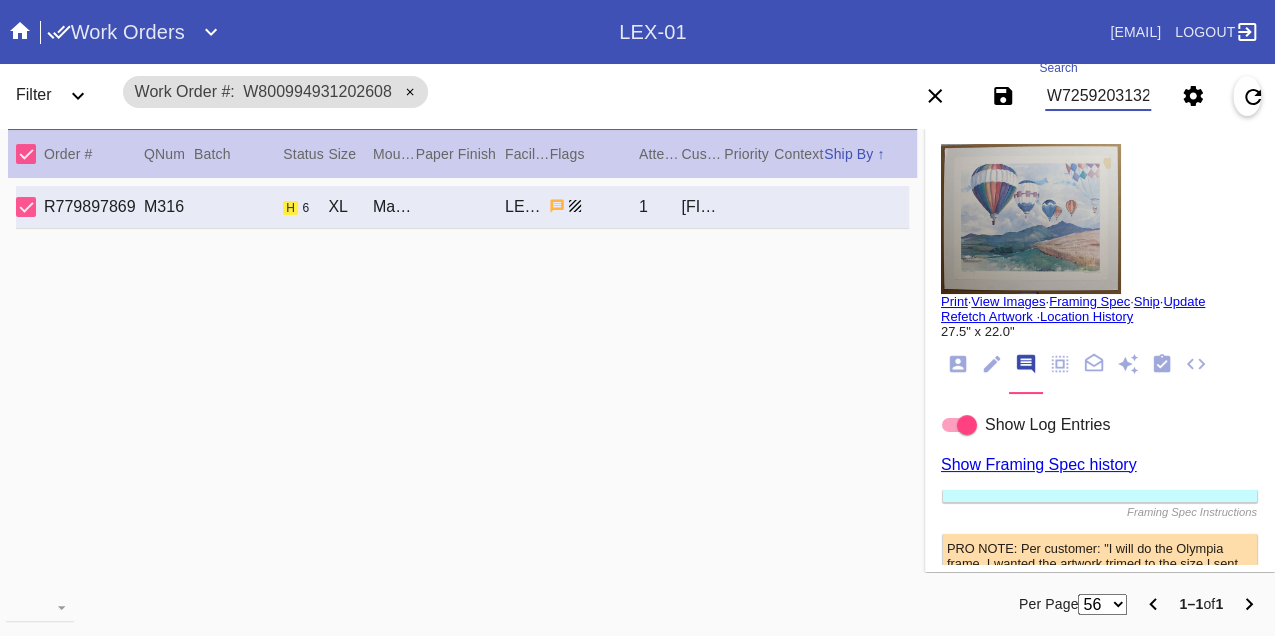 type on "W725920313236394" 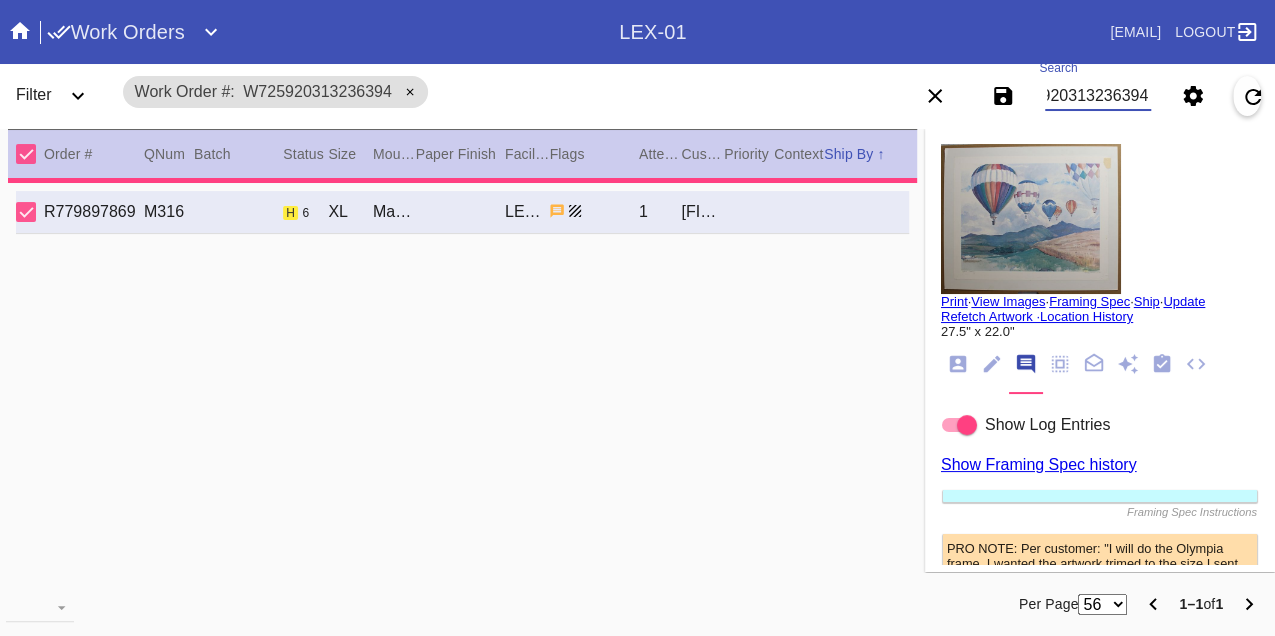 type 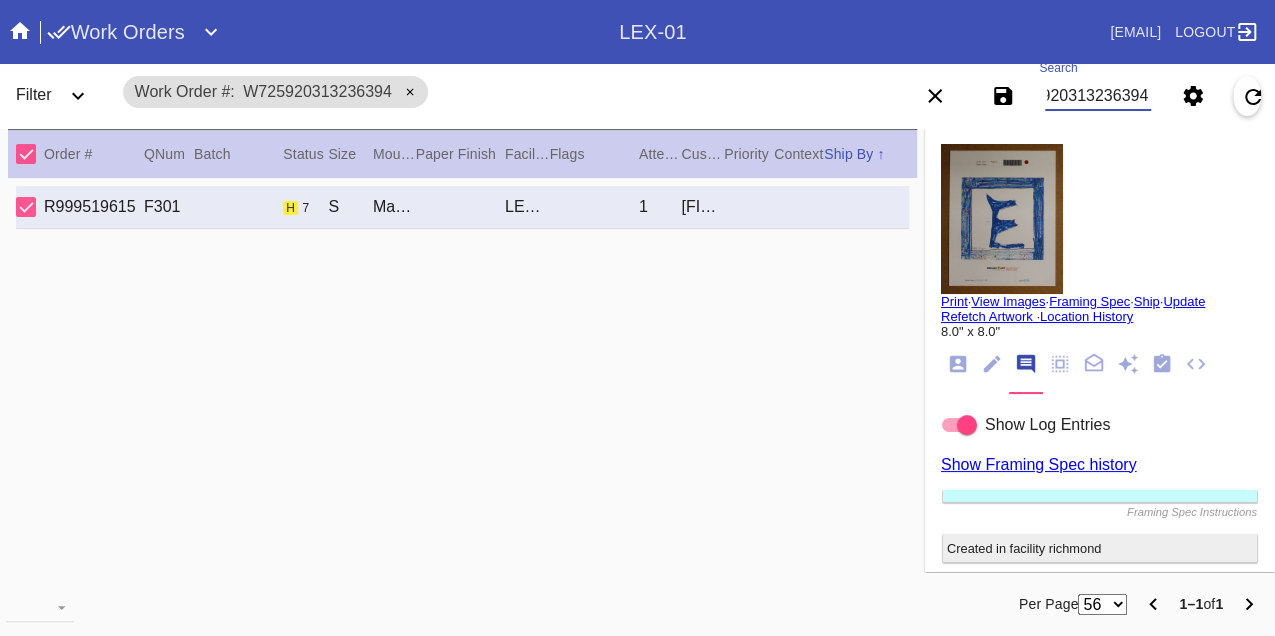 click on "W725920313236394" at bounding box center (1098, 96) 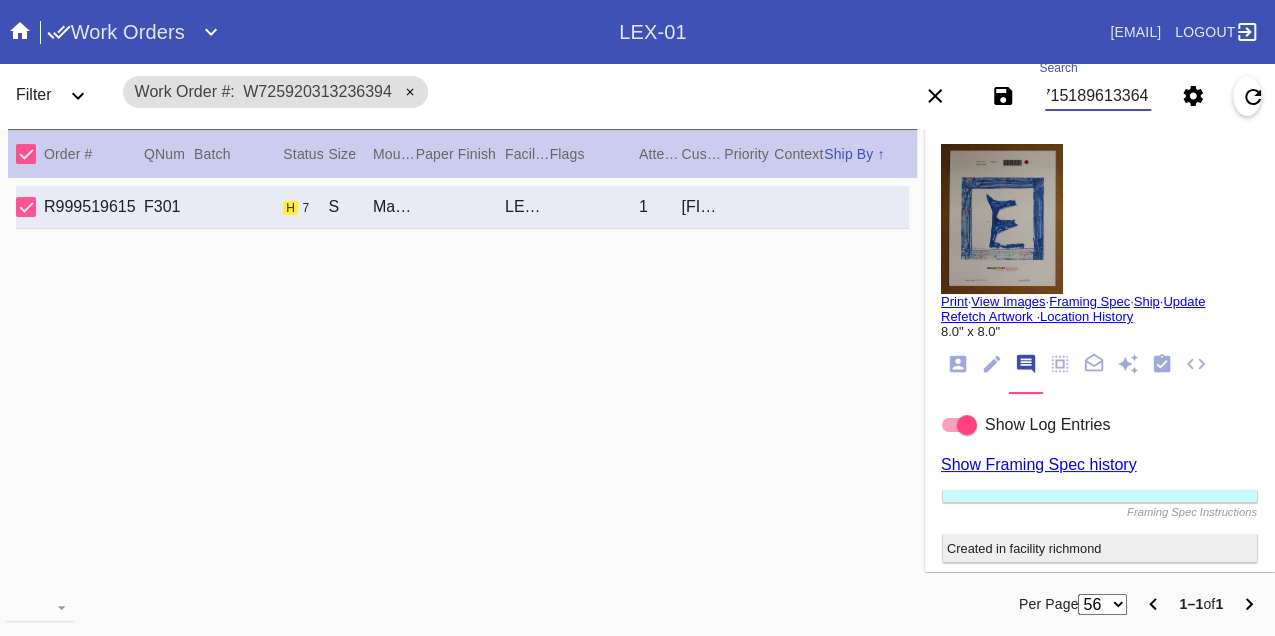 type on "W577151896133649" 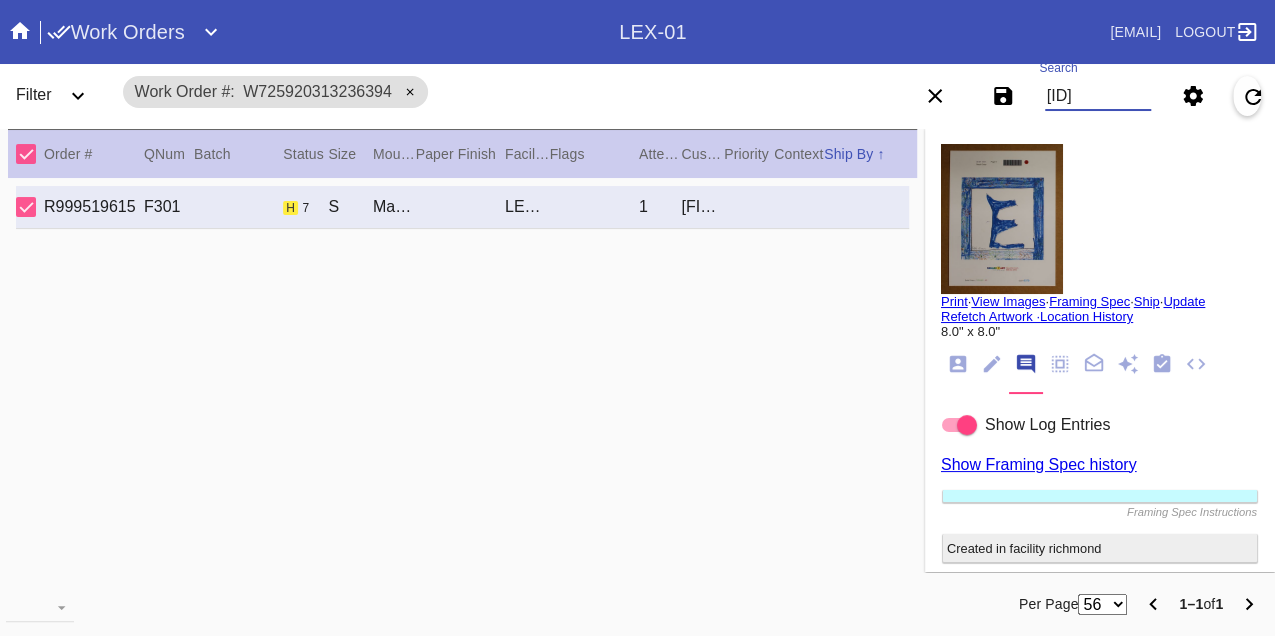 scroll, scrollTop: 0, scrollLeft: 48, axis: horizontal 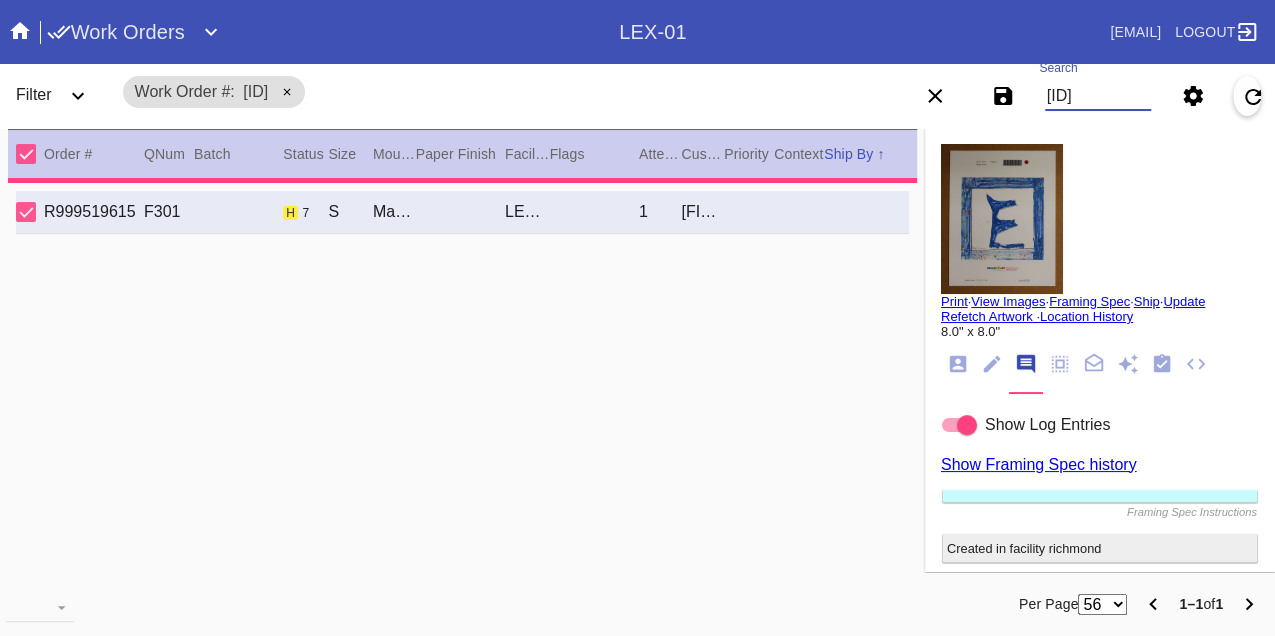type on "slightly curled, bent and dull corner tips" 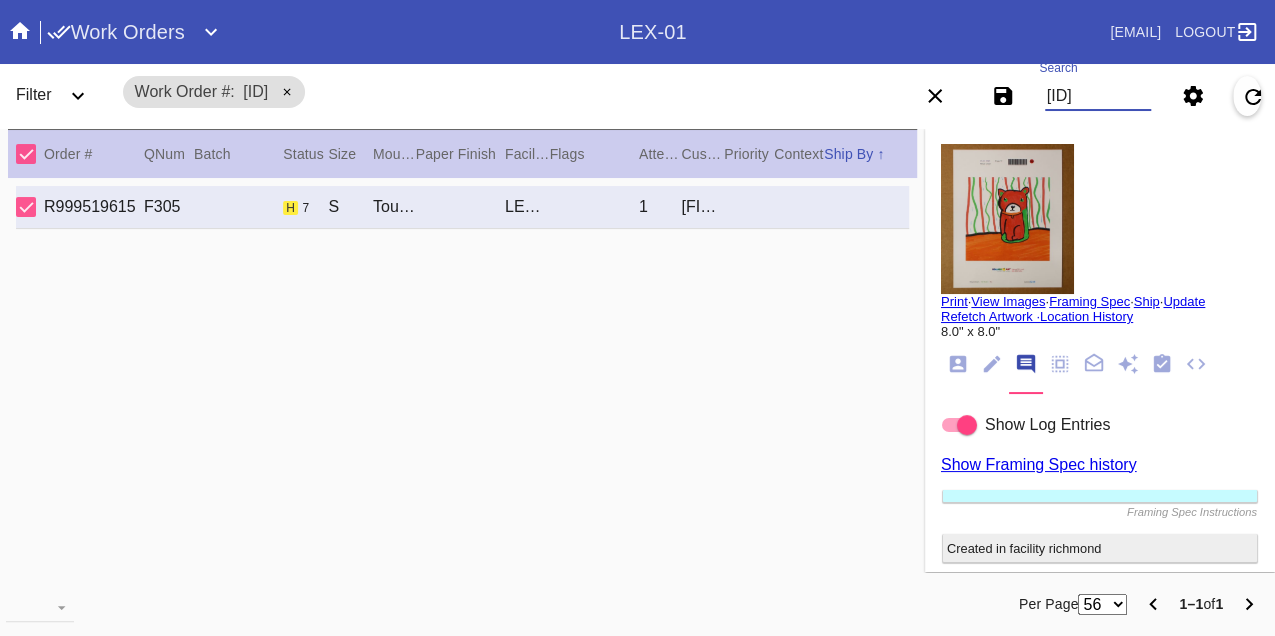 click on "W577151896133649" at bounding box center [1098, 96] 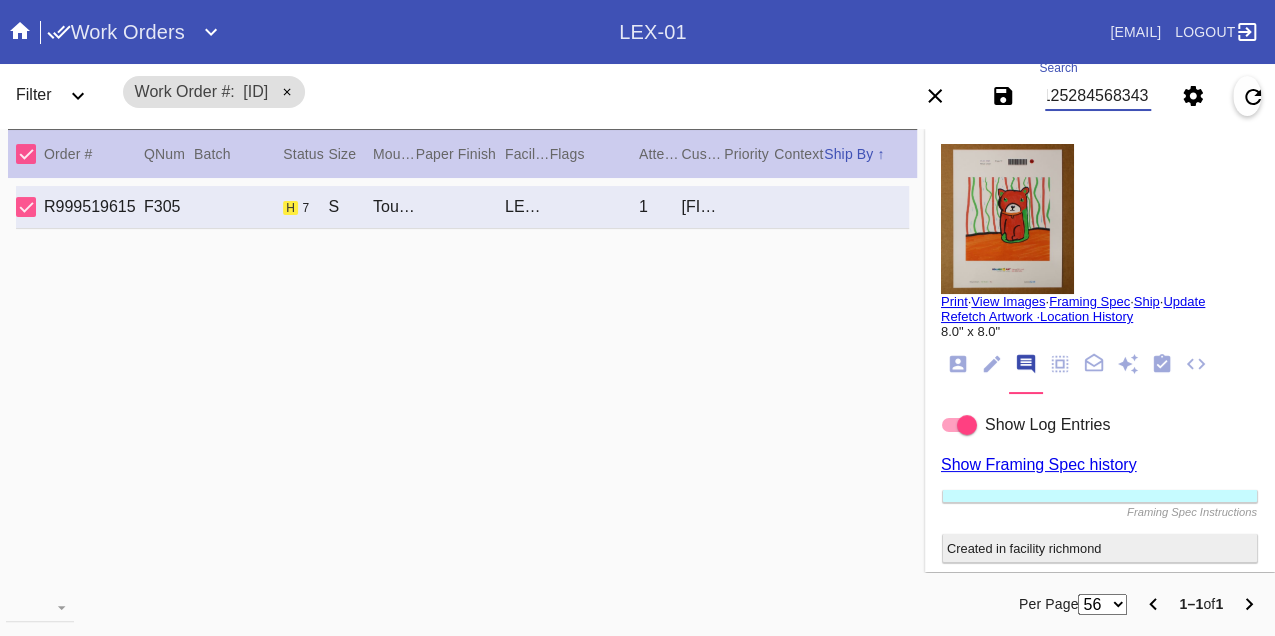 type on "W451252845683430" 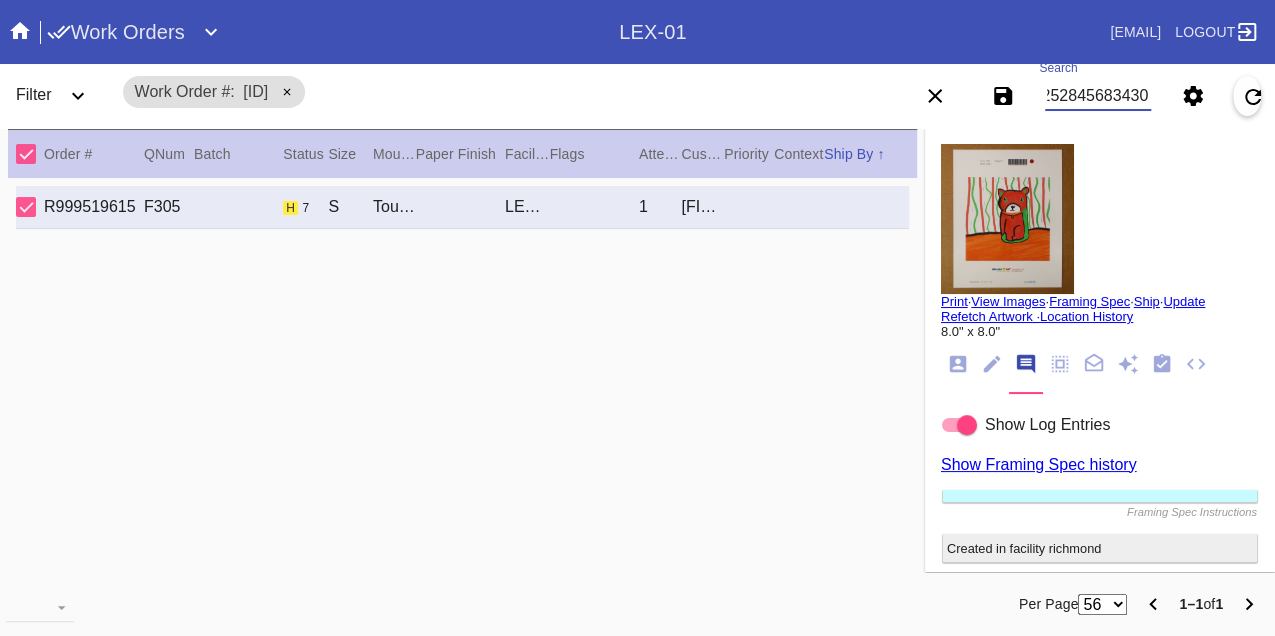 scroll, scrollTop: 0, scrollLeft: 48, axis: horizontal 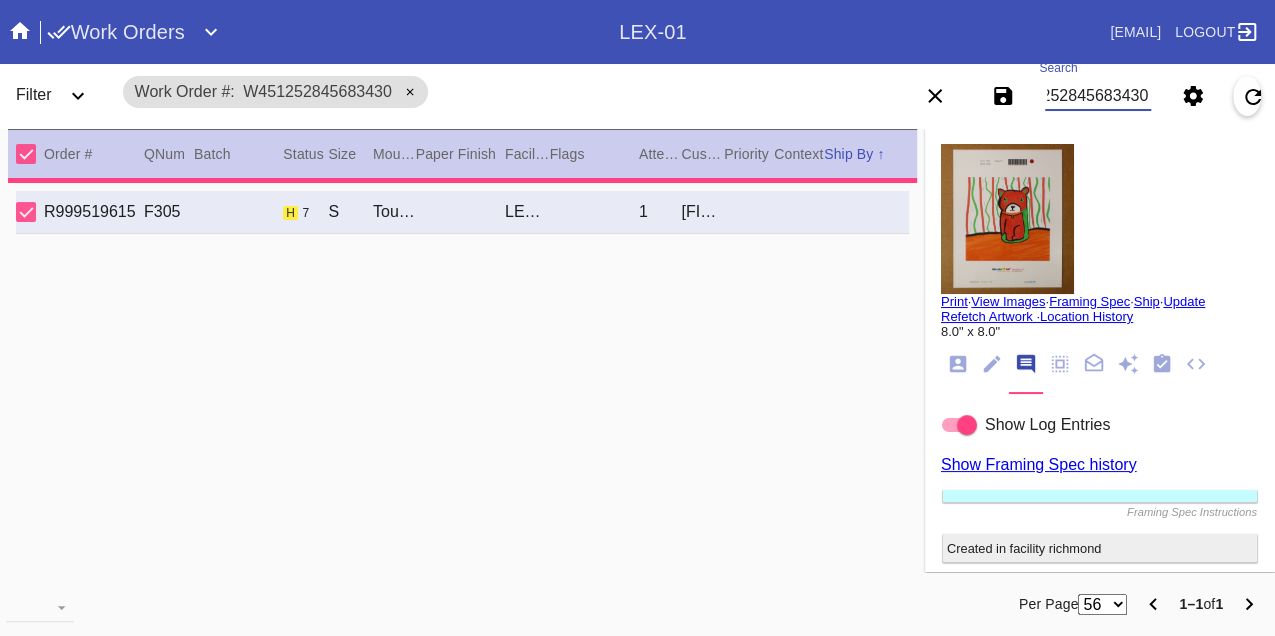 type 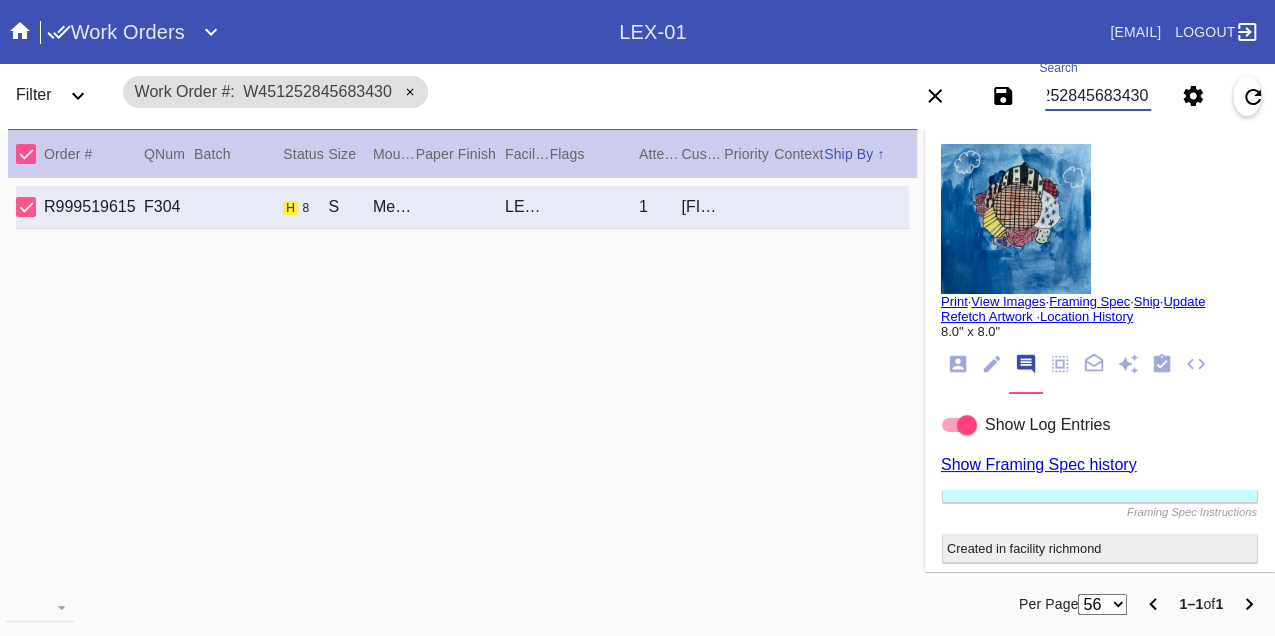 click on "W451252845683430" at bounding box center [1098, 96] 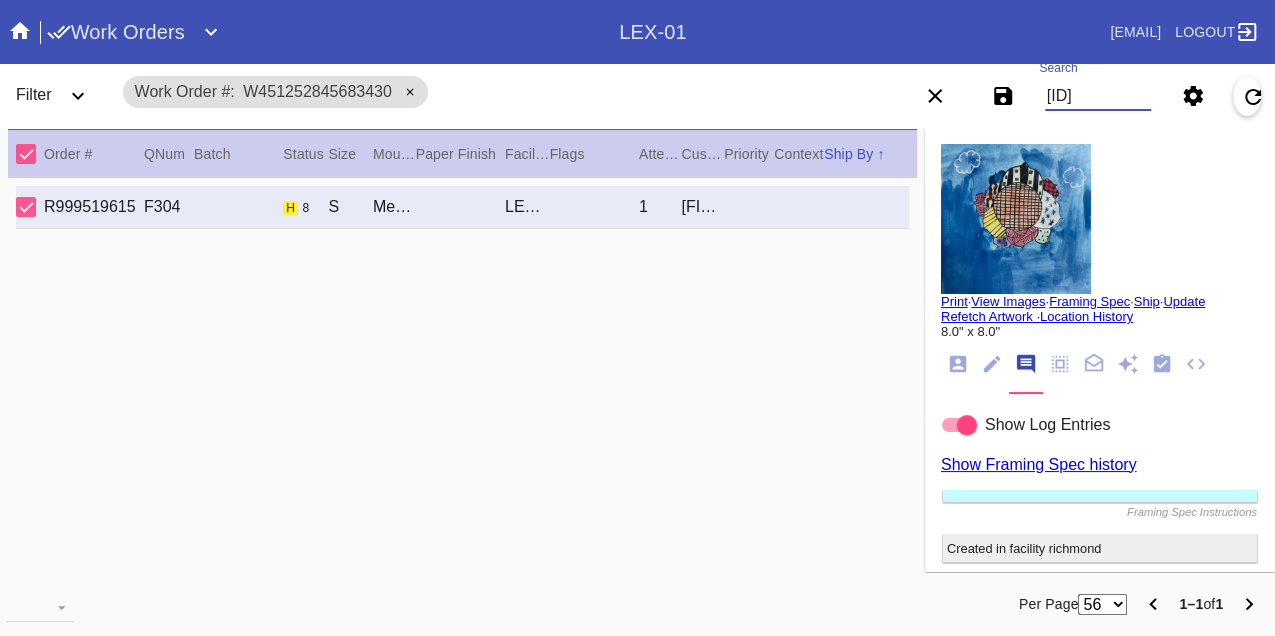 scroll, scrollTop: 0, scrollLeft: 48, axis: horizontal 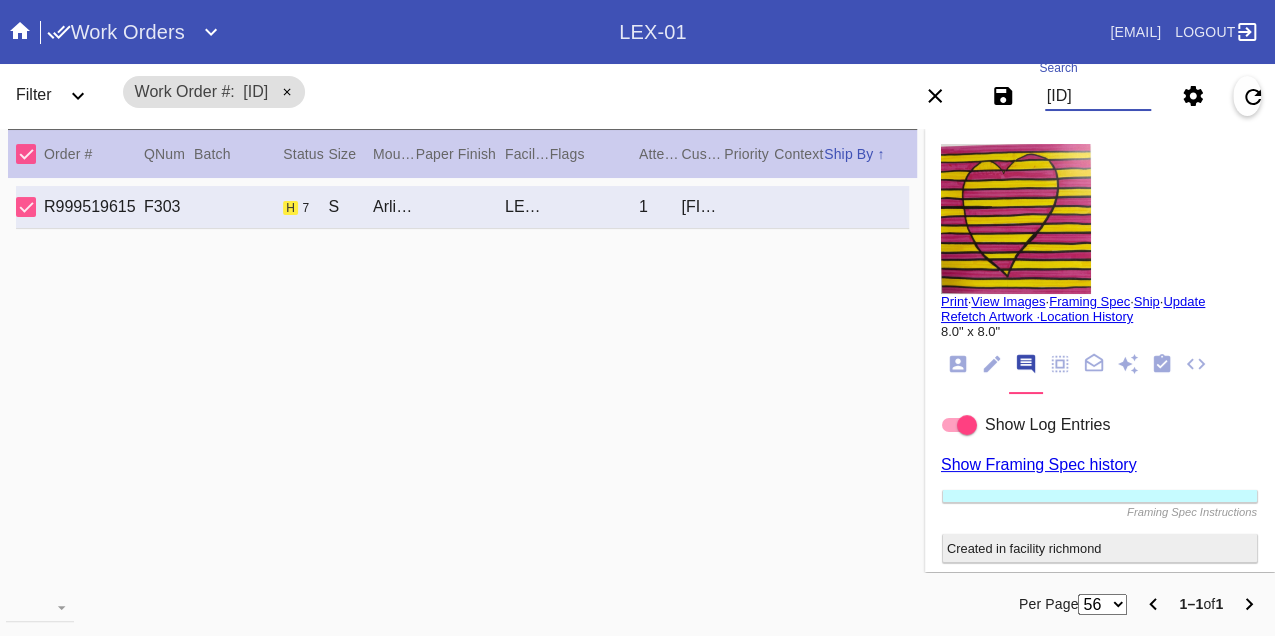 click on "W979891715447761" at bounding box center (1098, 96) 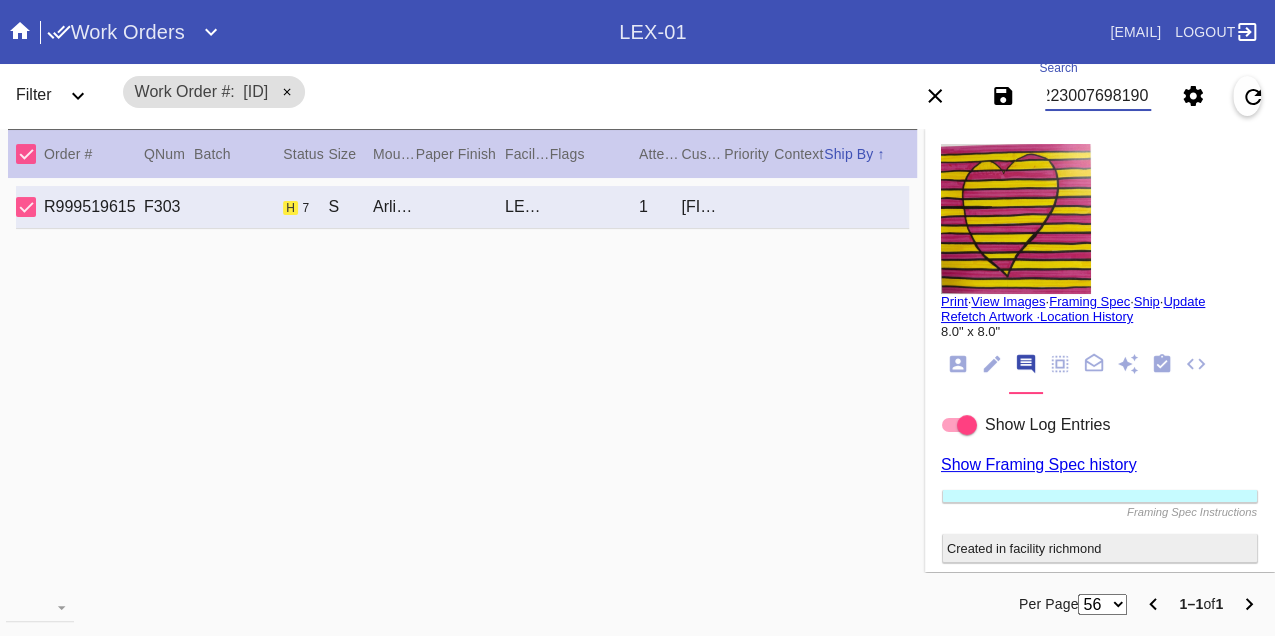 scroll, scrollTop: 0, scrollLeft: 48, axis: horizontal 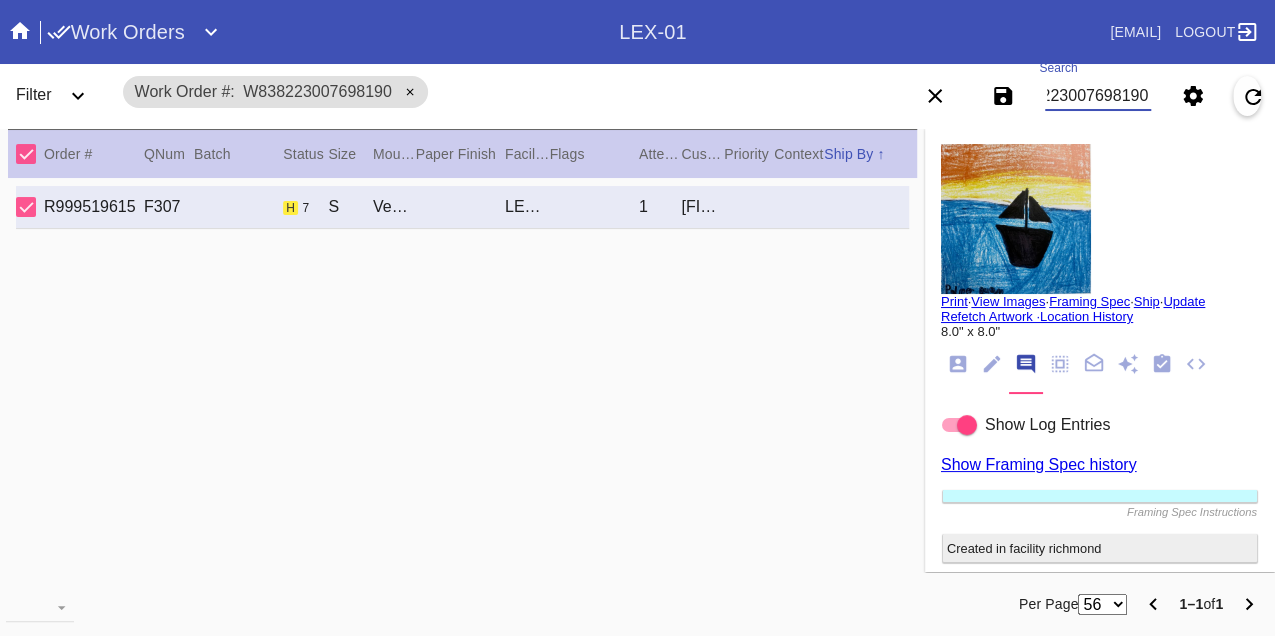 click on "W838223007698190" at bounding box center [1098, 96] 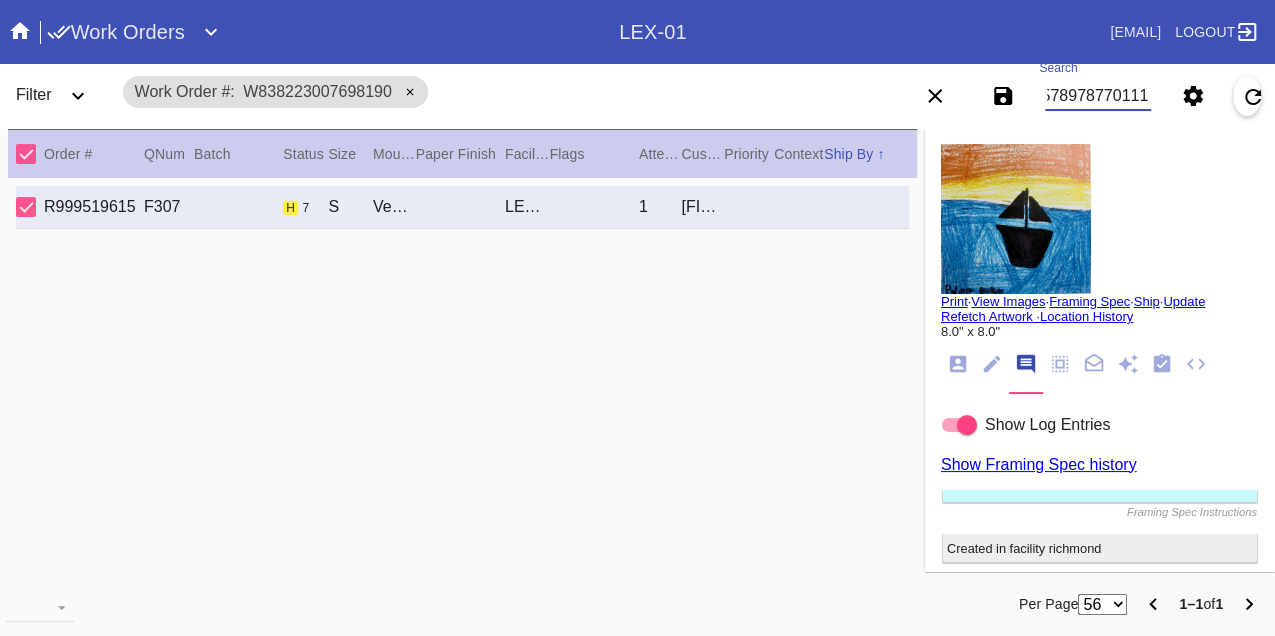 scroll, scrollTop: 0, scrollLeft: 48, axis: horizontal 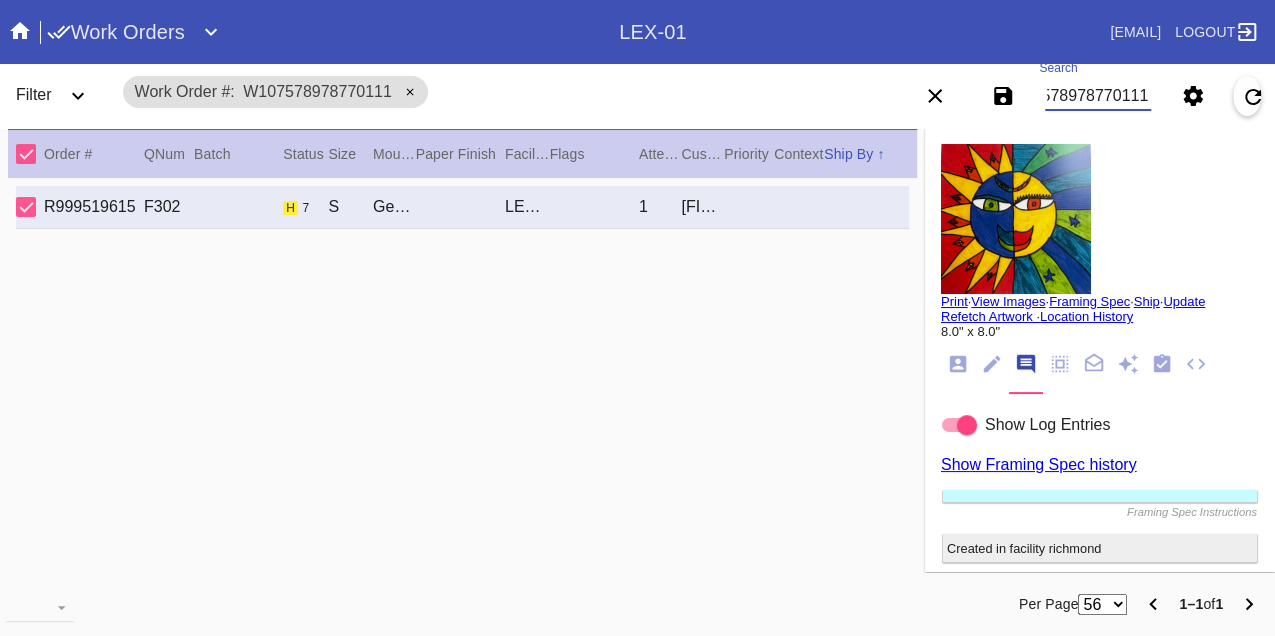 click on "W107578978770111" at bounding box center [1098, 96] 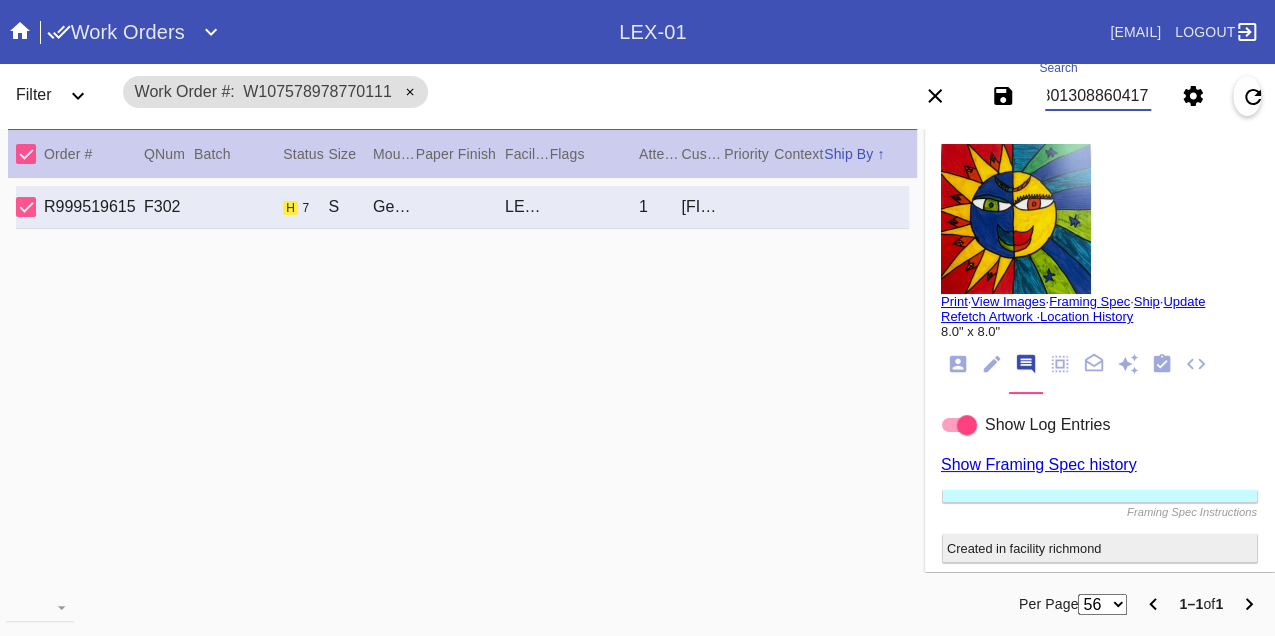 scroll, scrollTop: 0, scrollLeft: 48, axis: horizontal 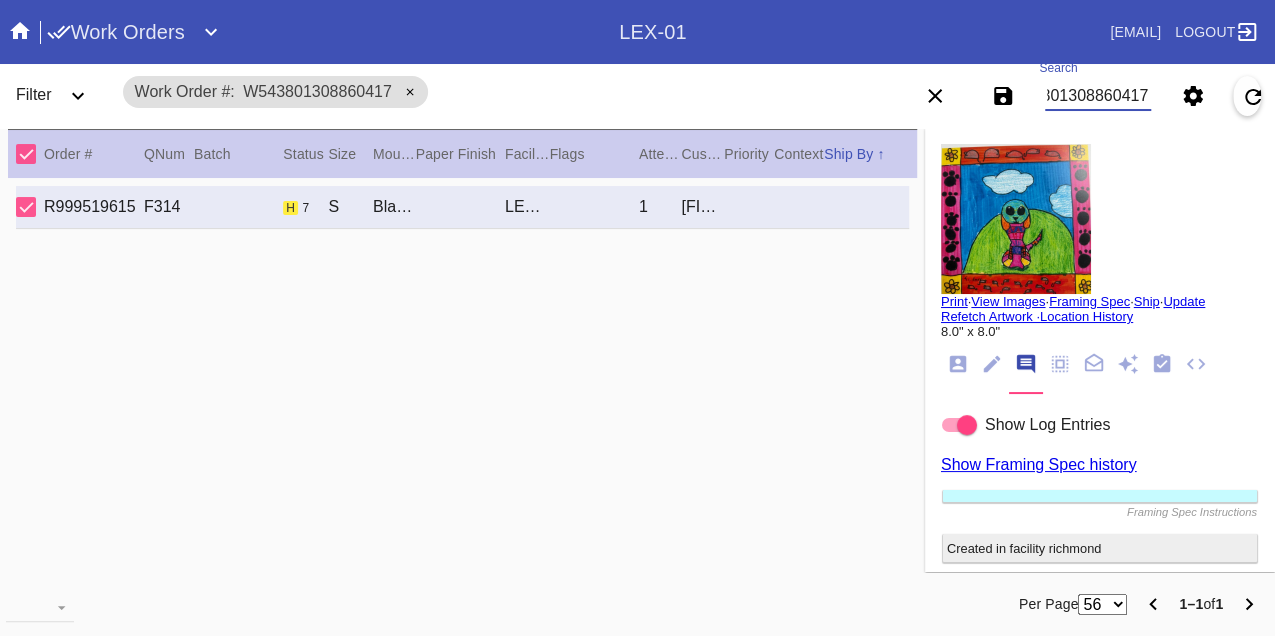 click on "W543801308860417" at bounding box center [1098, 96] 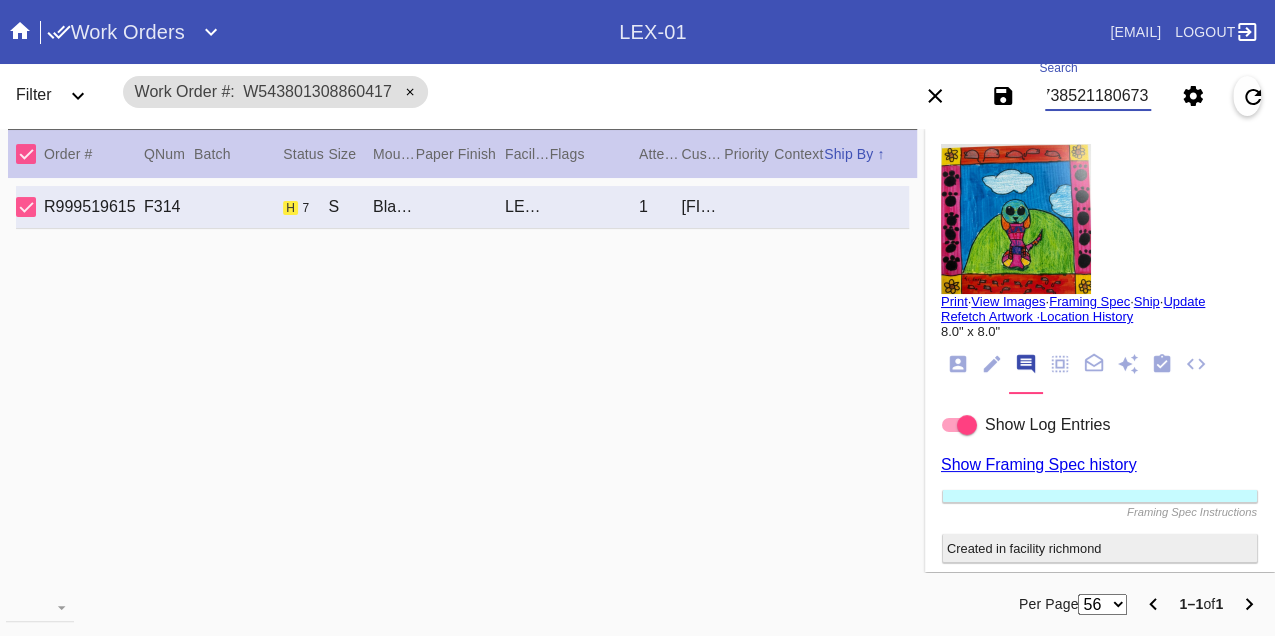 scroll, scrollTop: 0, scrollLeft: 48, axis: horizontal 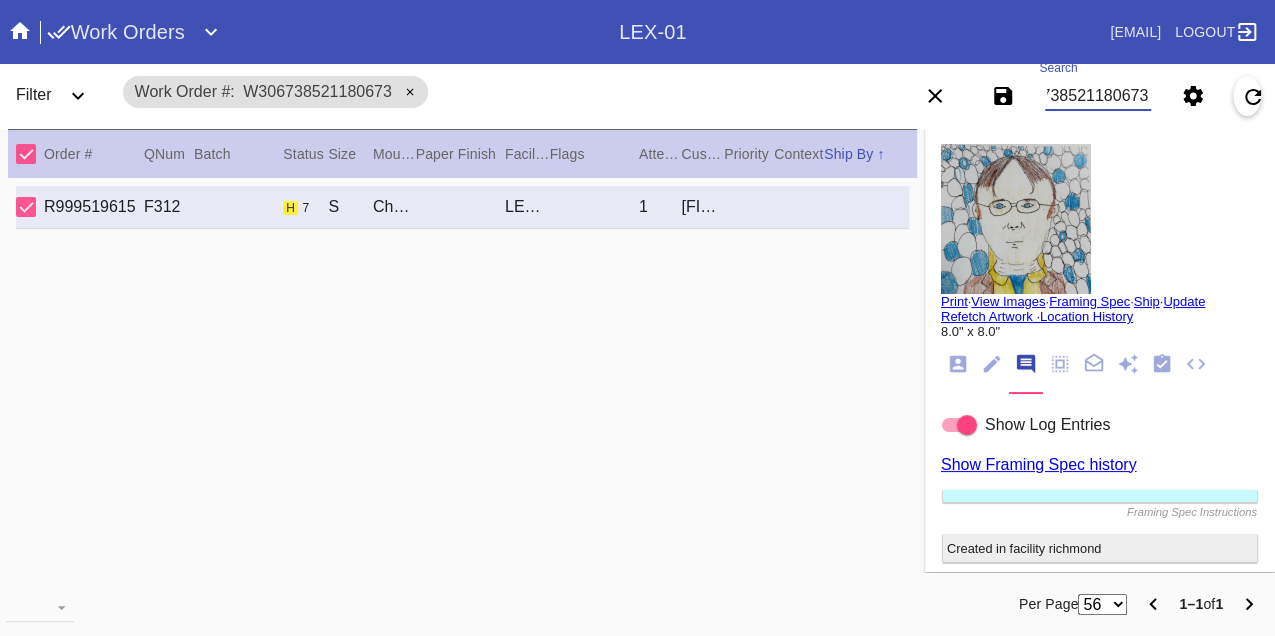 click on "W306738521180673" at bounding box center (1098, 96) 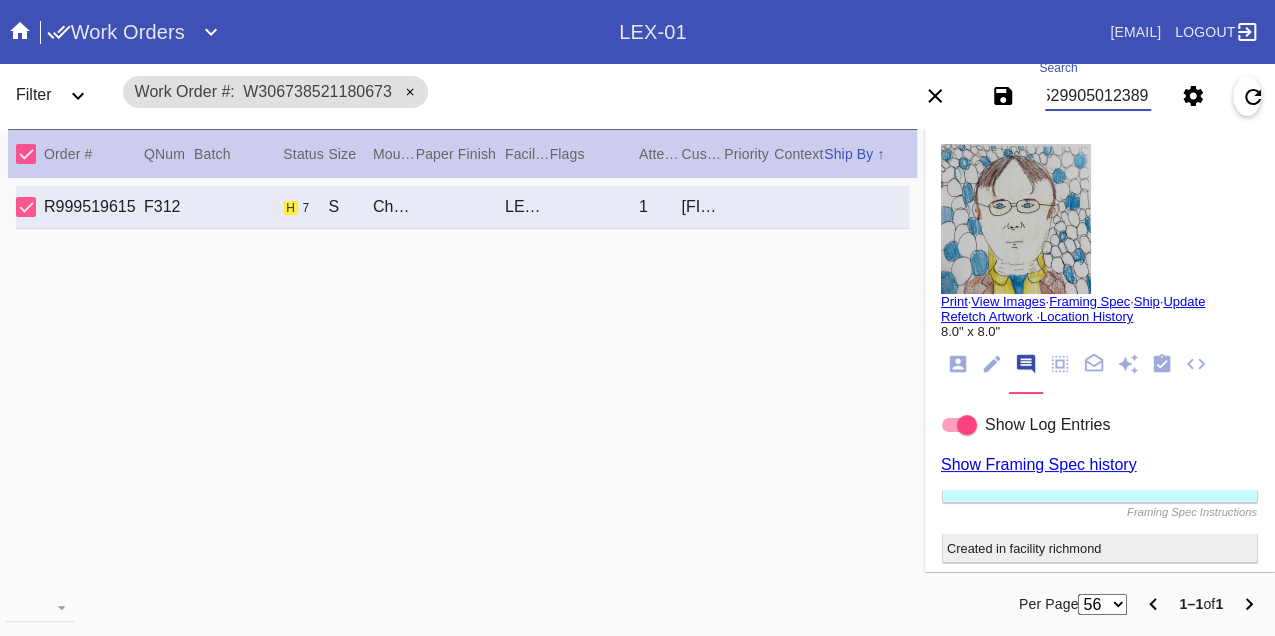 type on "W655299050123890" 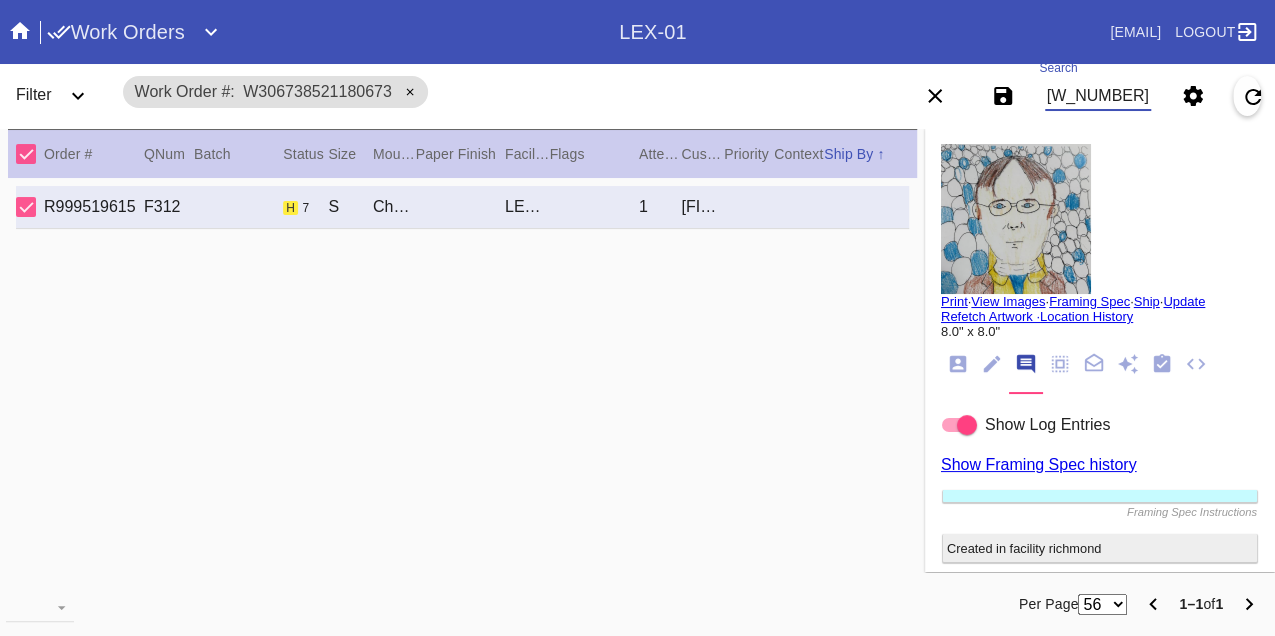 scroll, scrollTop: 0, scrollLeft: 48, axis: horizontal 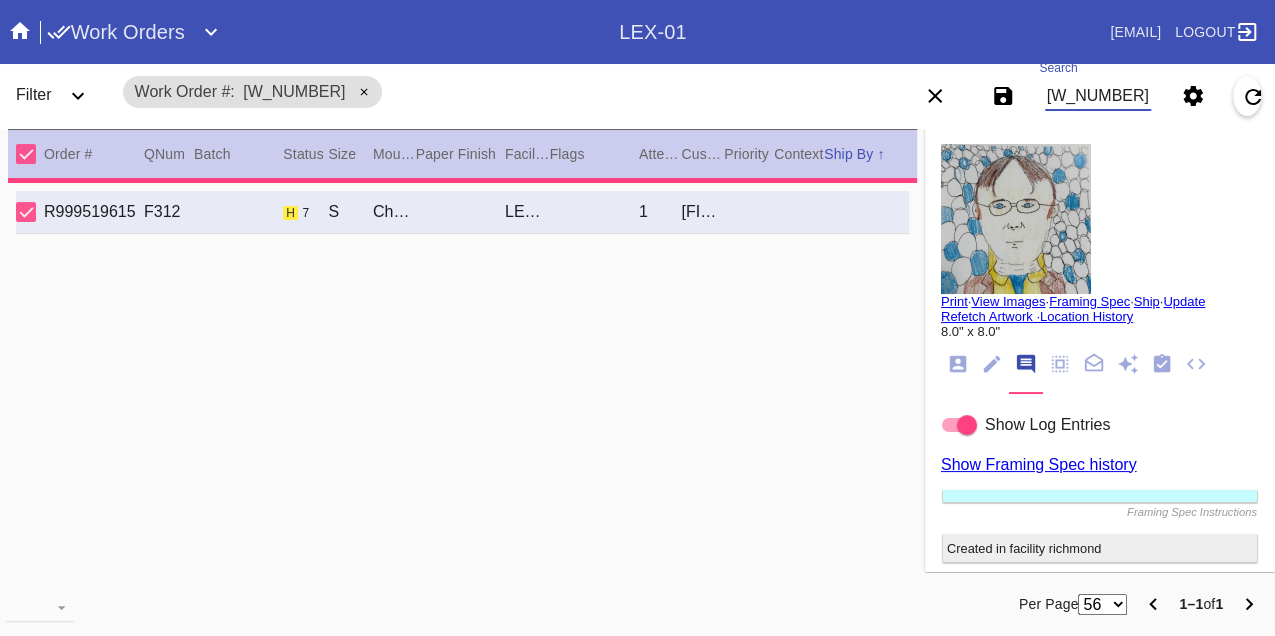 type on "8.375" 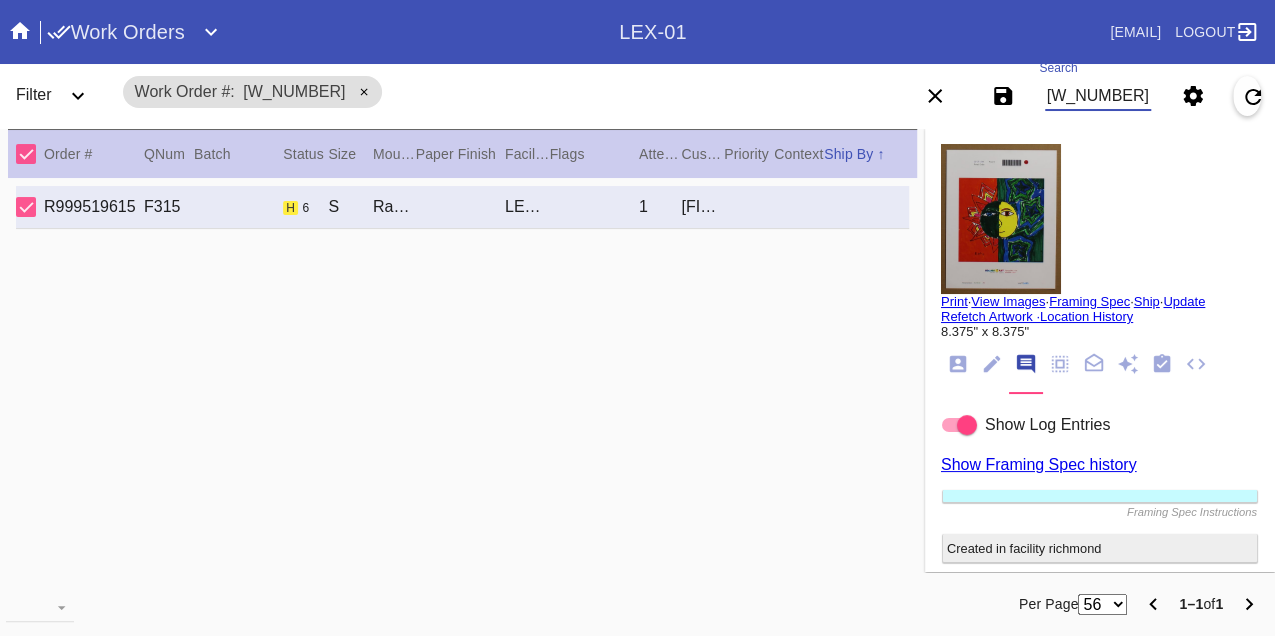 scroll, scrollTop: 0, scrollLeft: 0, axis: both 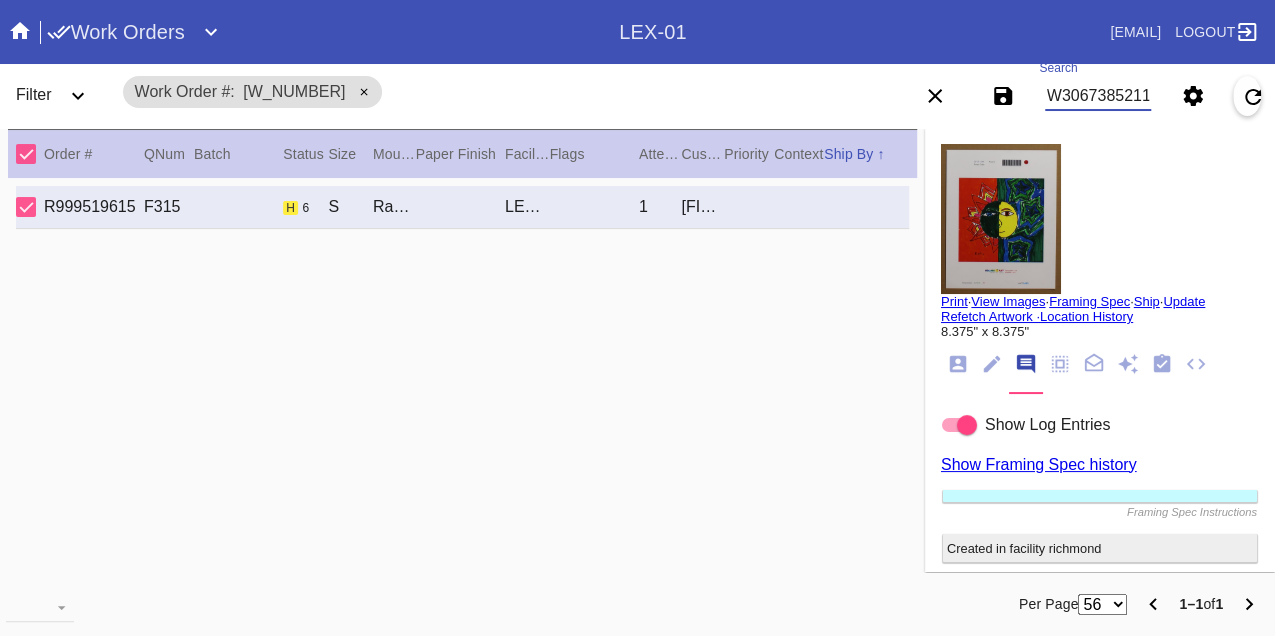 type on "W306738521180673" 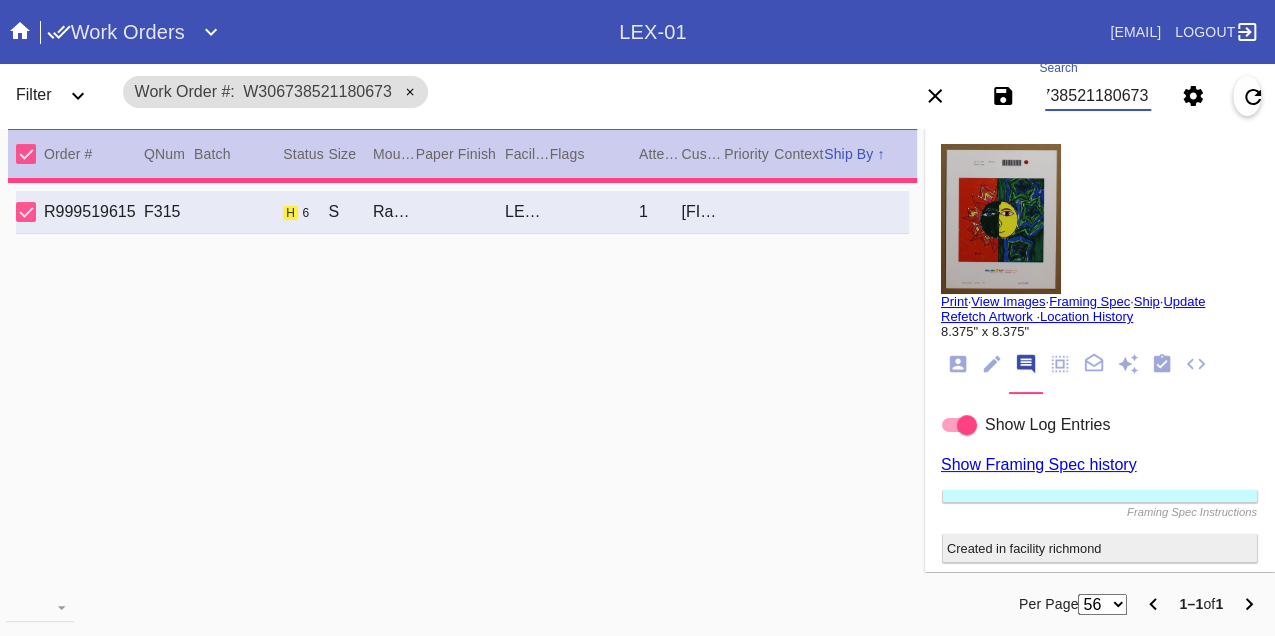type on "8.0" 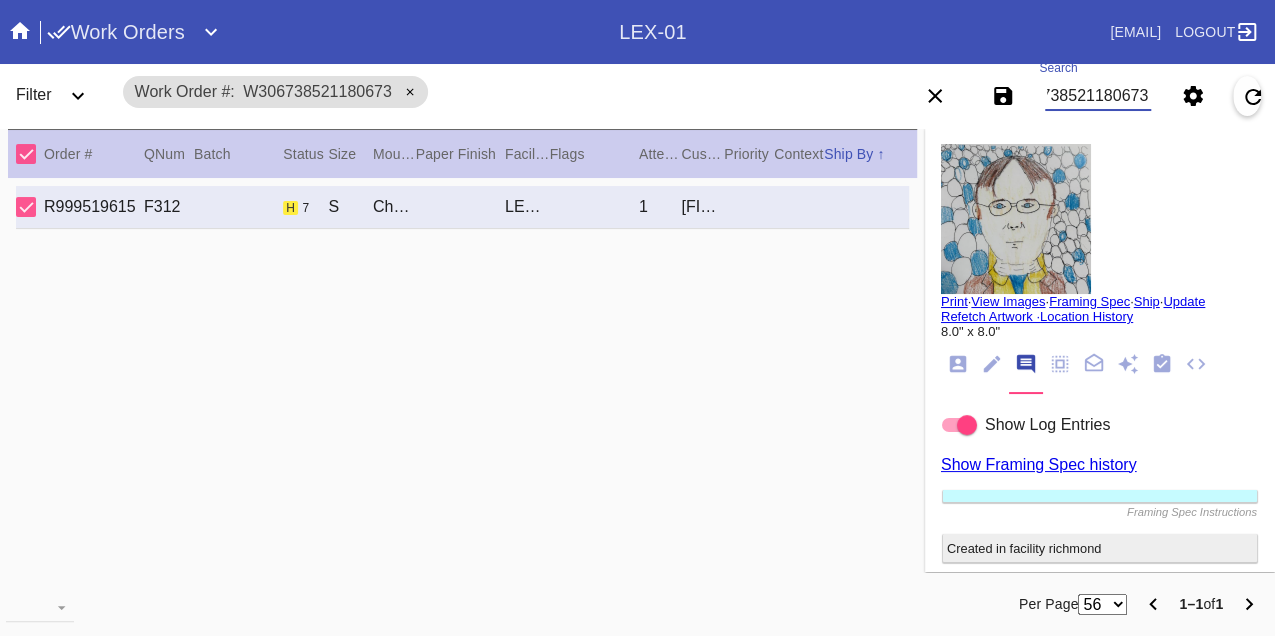 click on "W306738521180673" at bounding box center (1098, 96) 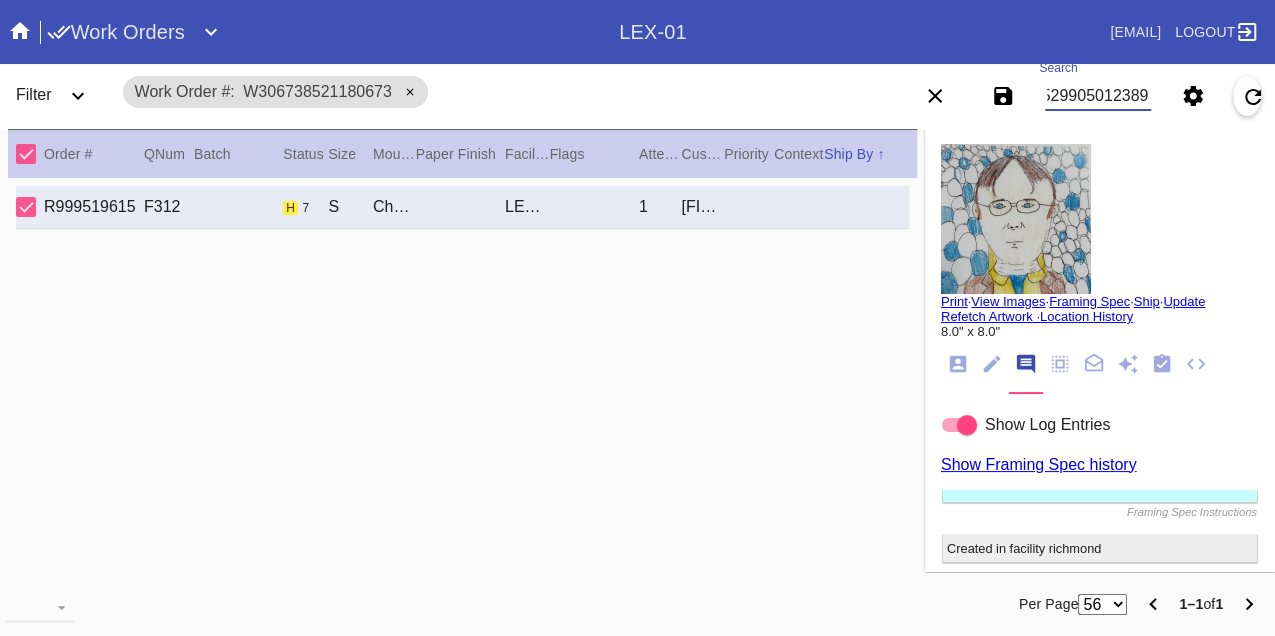 type on "W655299050123890" 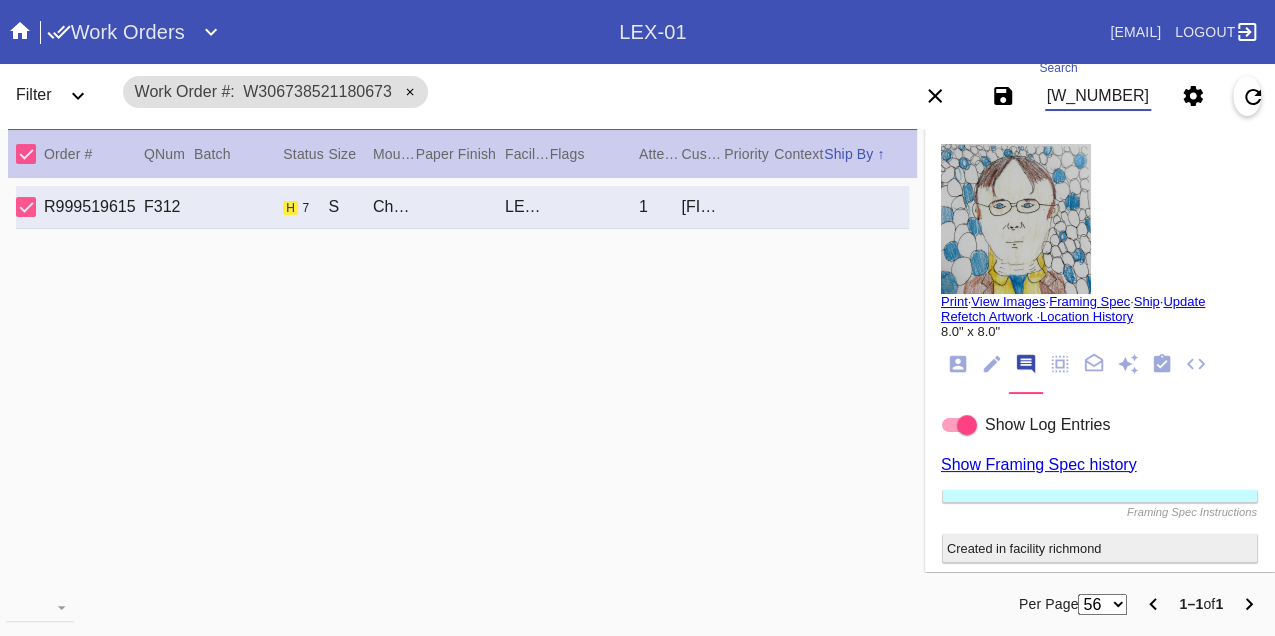 scroll, scrollTop: 0, scrollLeft: 48, axis: horizontal 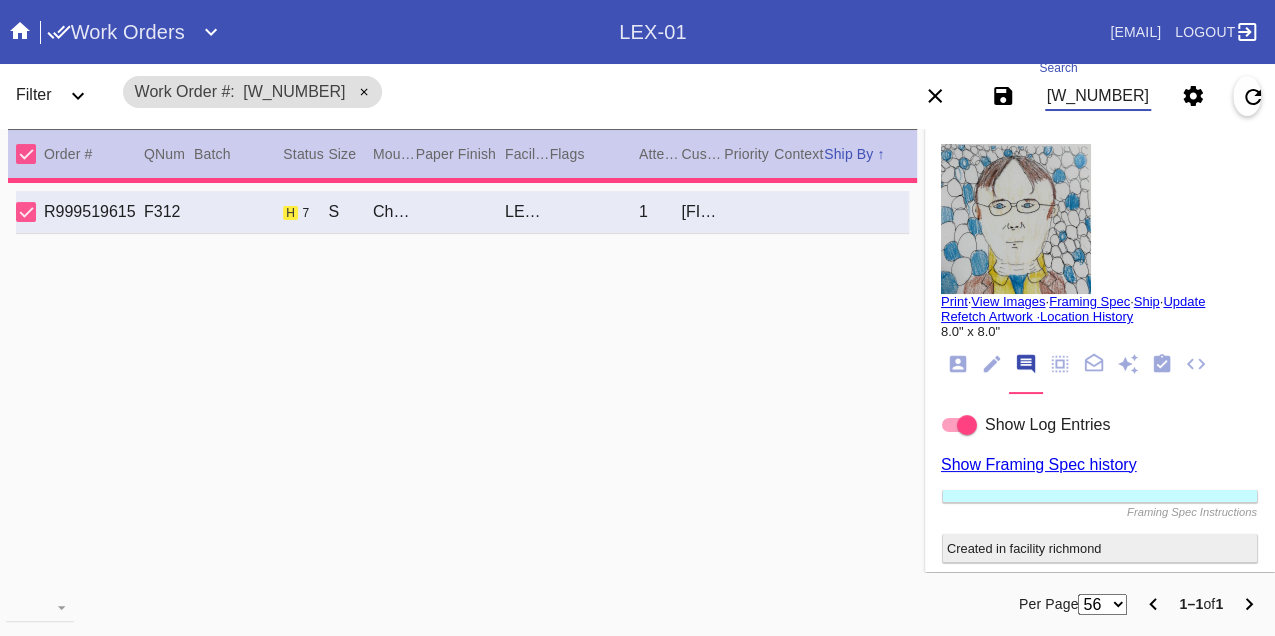 type on "8.375" 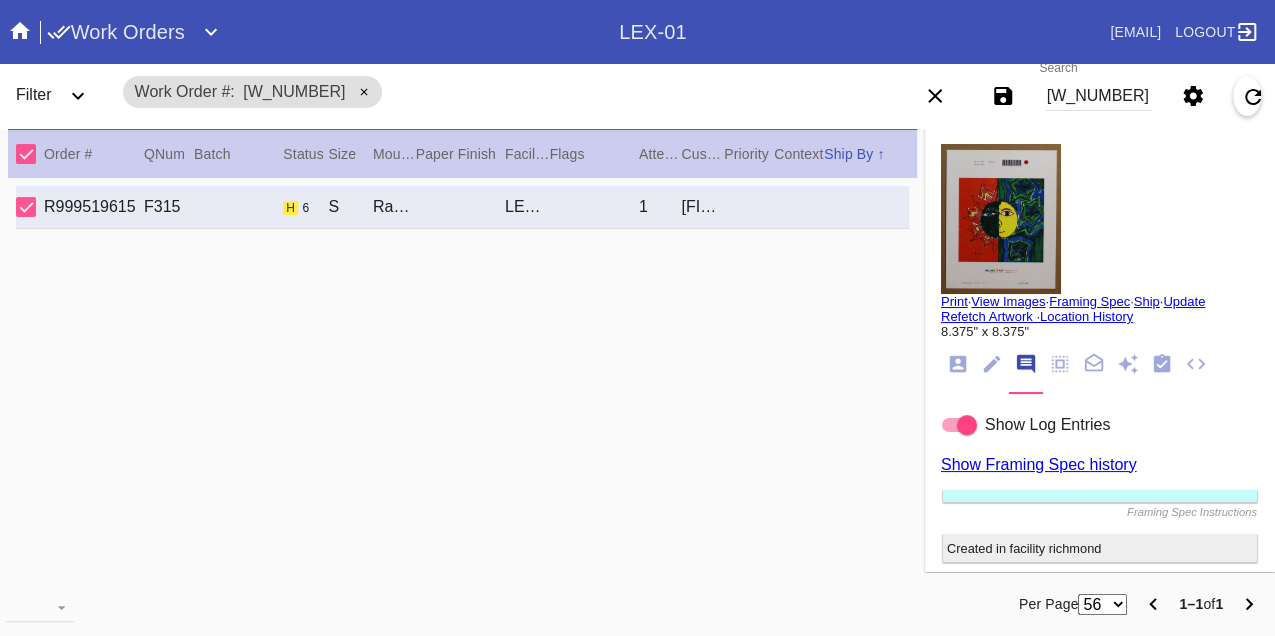 scroll, scrollTop: 0, scrollLeft: 0, axis: both 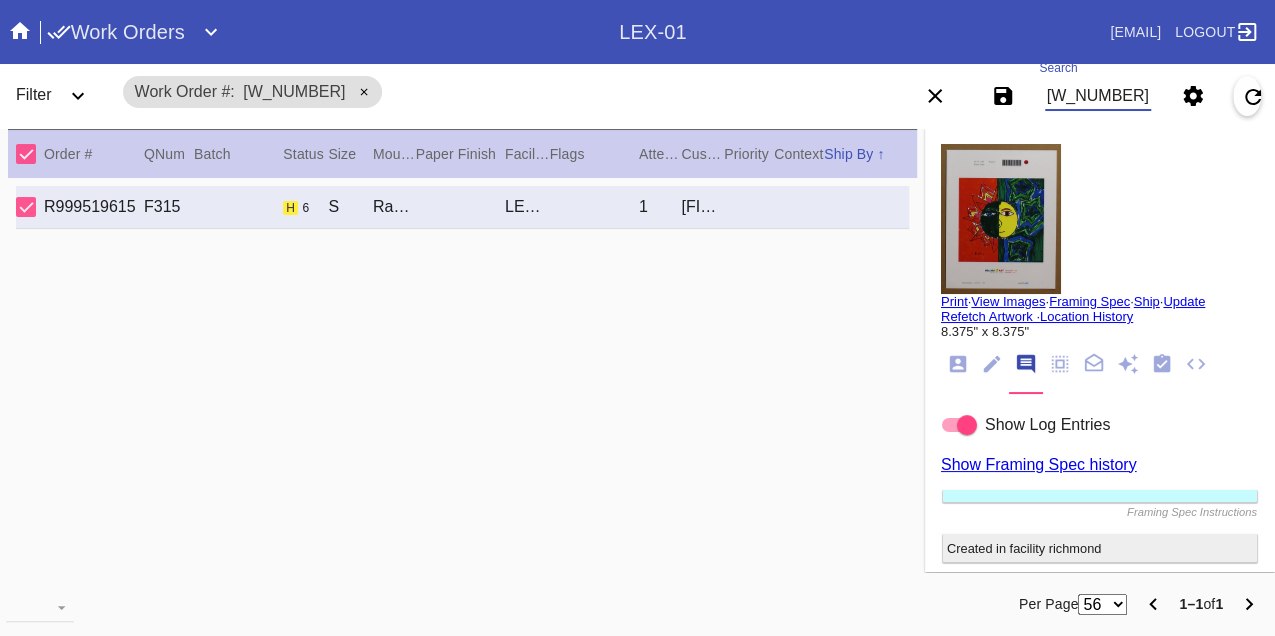 click on "W655299050123890" at bounding box center [1098, 96] 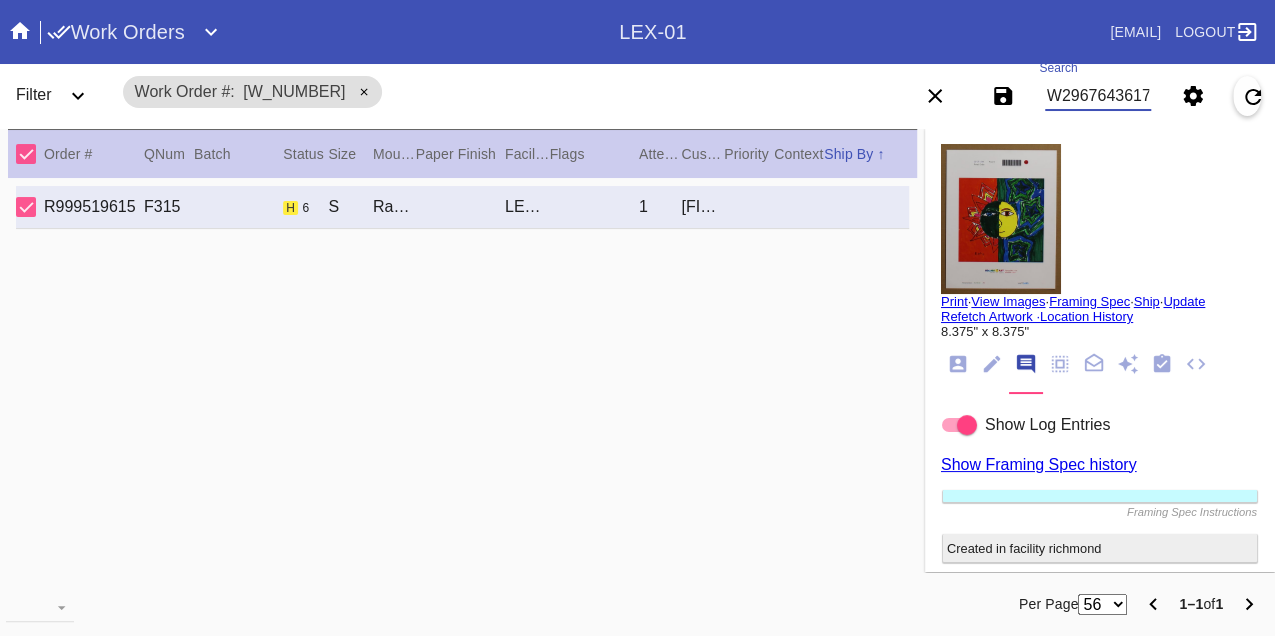 type on "W296764361707622" 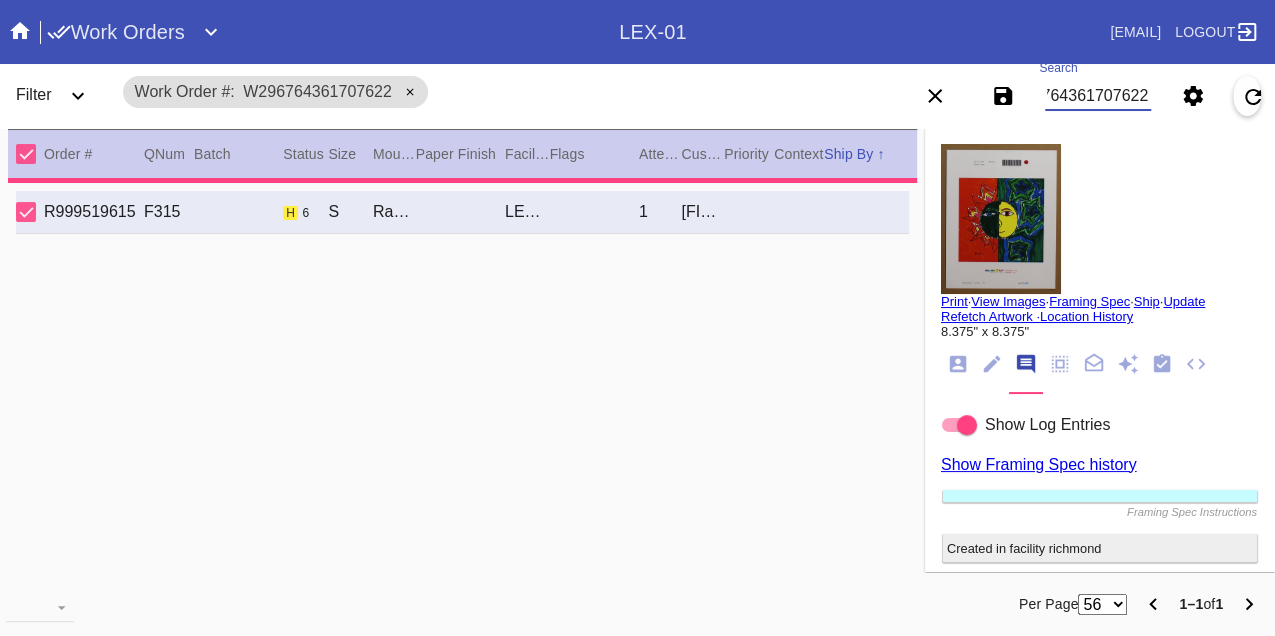 type on "3.0" 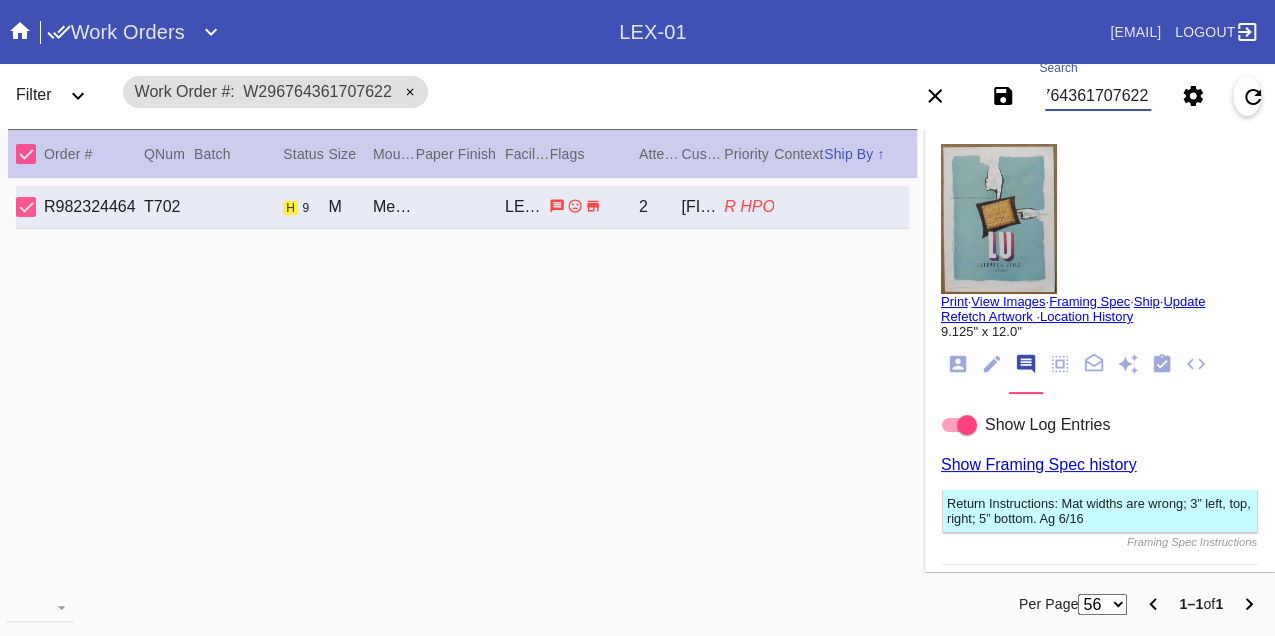 click on "W296764361707622" at bounding box center [1098, 96] 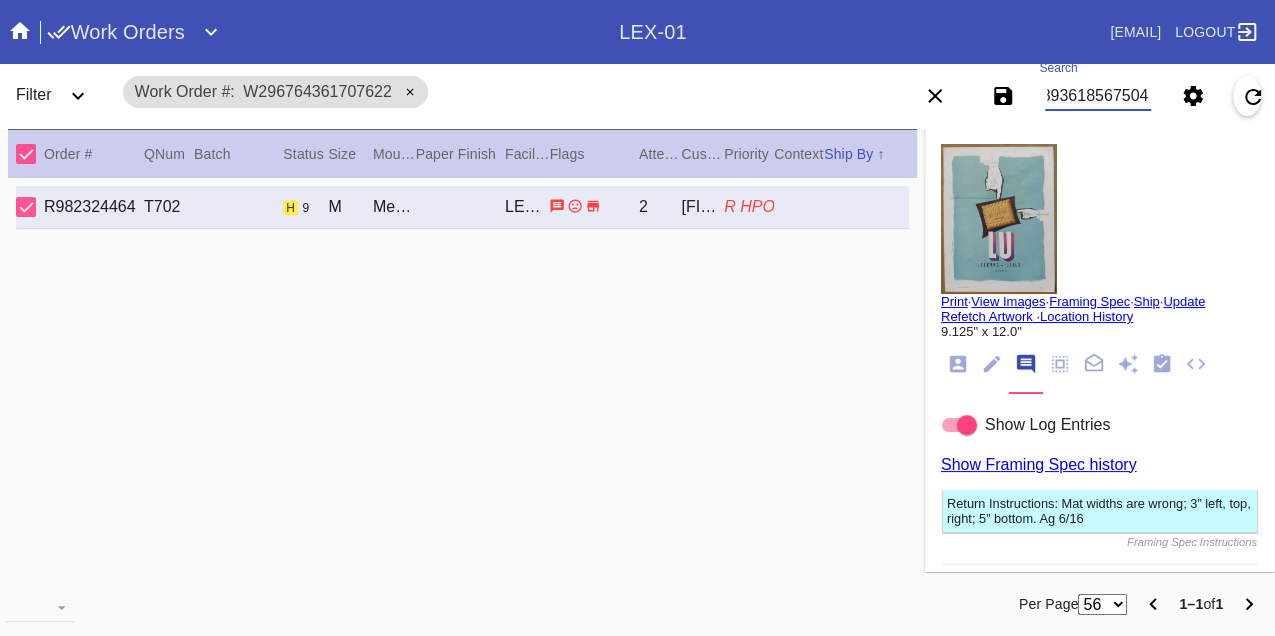 type on "W728936185675041" 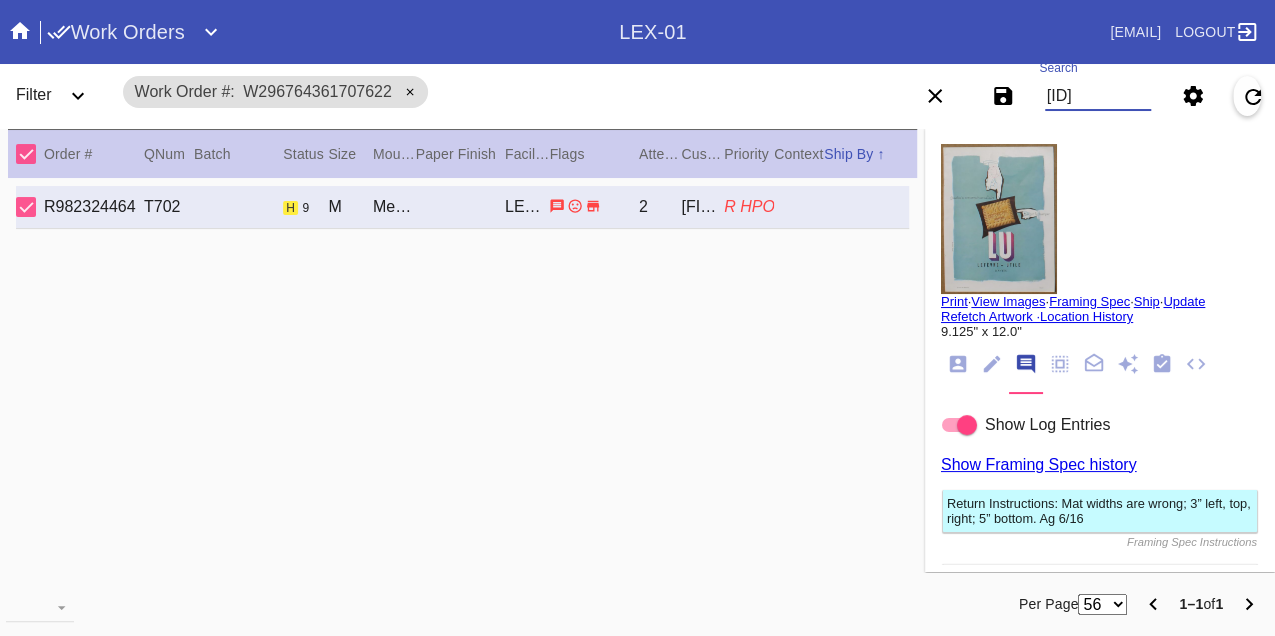 scroll, scrollTop: 0, scrollLeft: 48, axis: horizontal 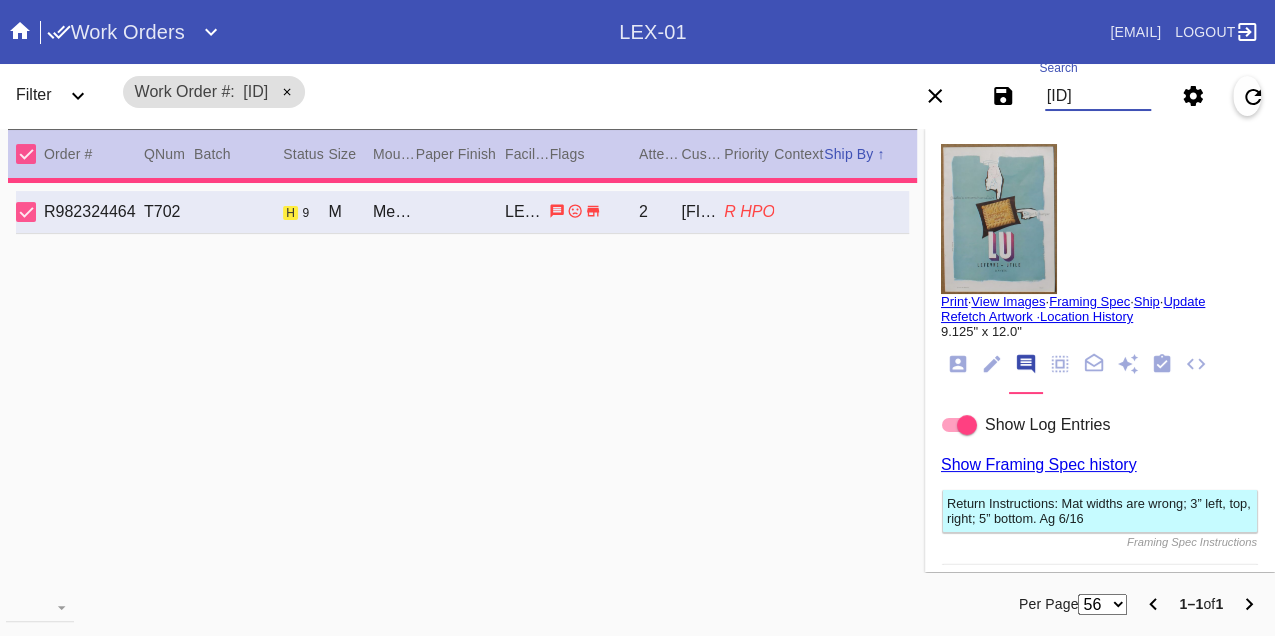 type on "2.0" 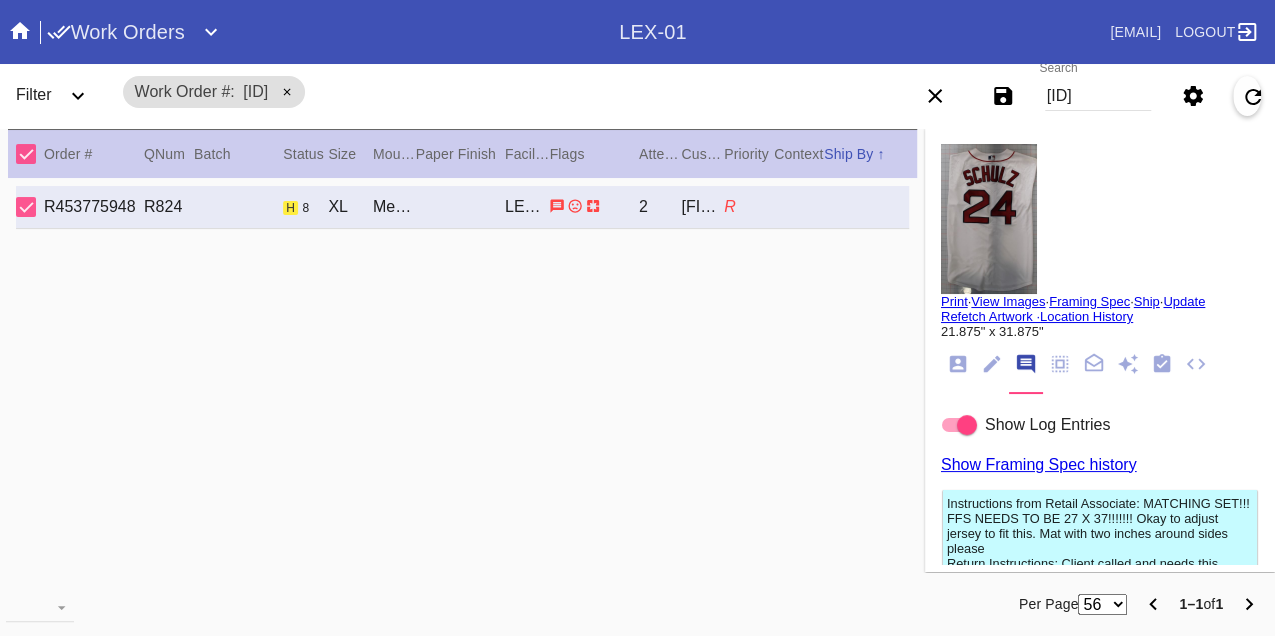 scroll, scrollTop: 0, scrollLeft: 0, axis: both 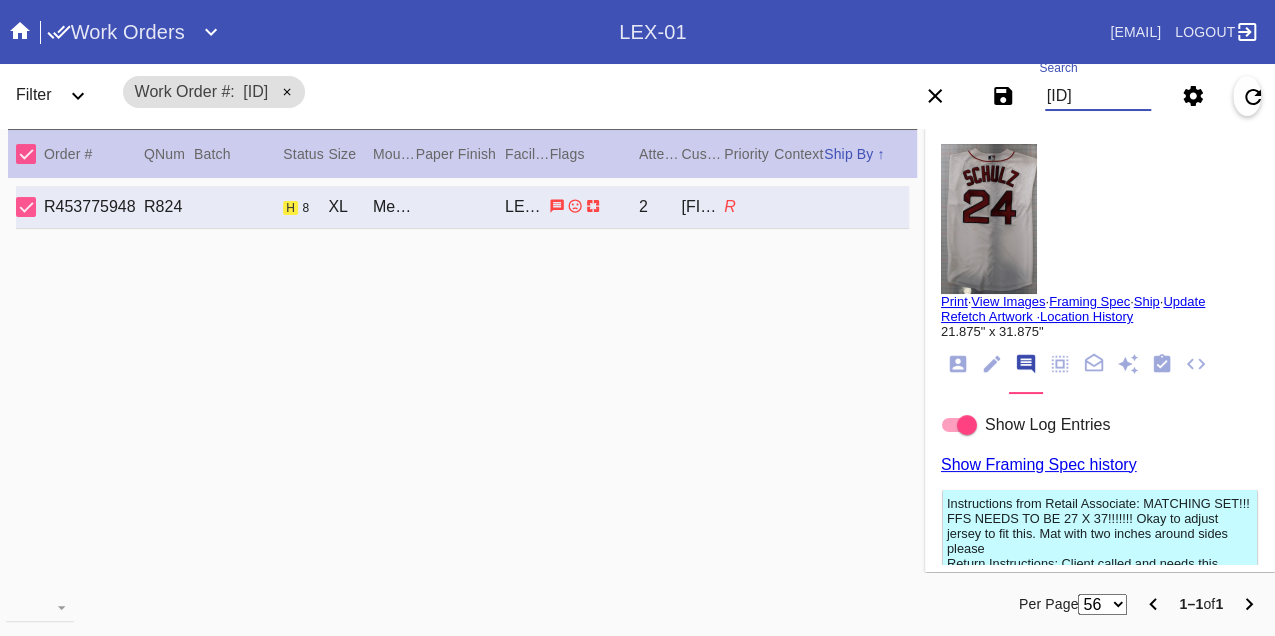 click on "W728936185675041" at bounding box center (1098, 96) 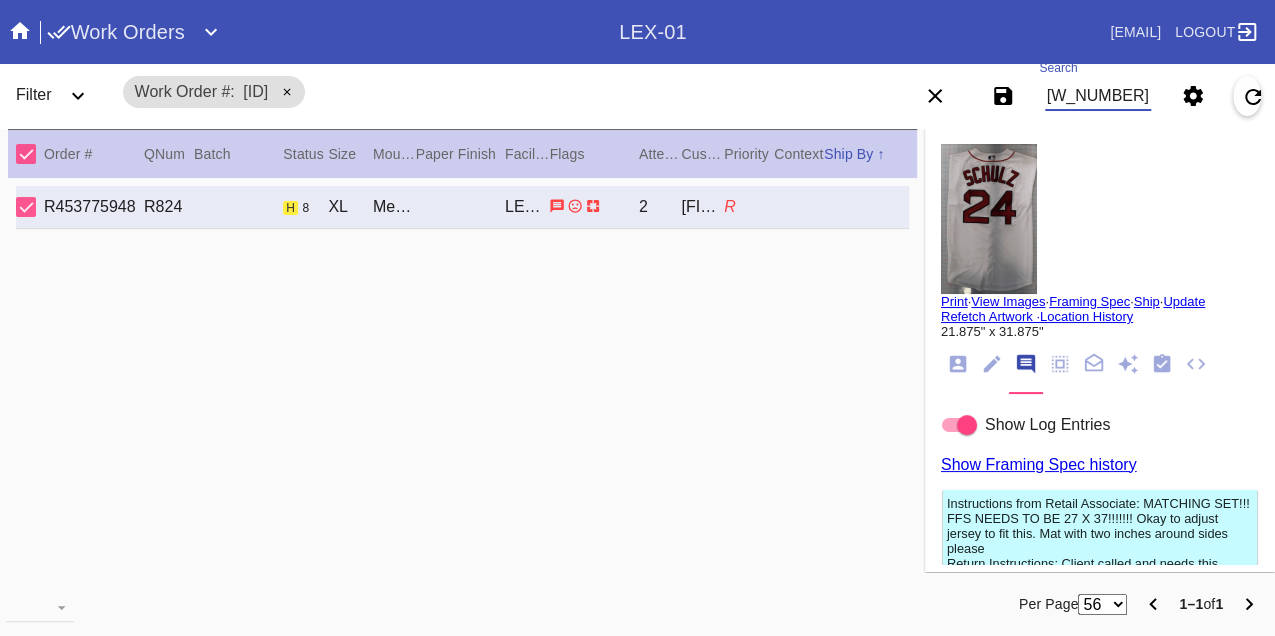 type on "W953936619147838" 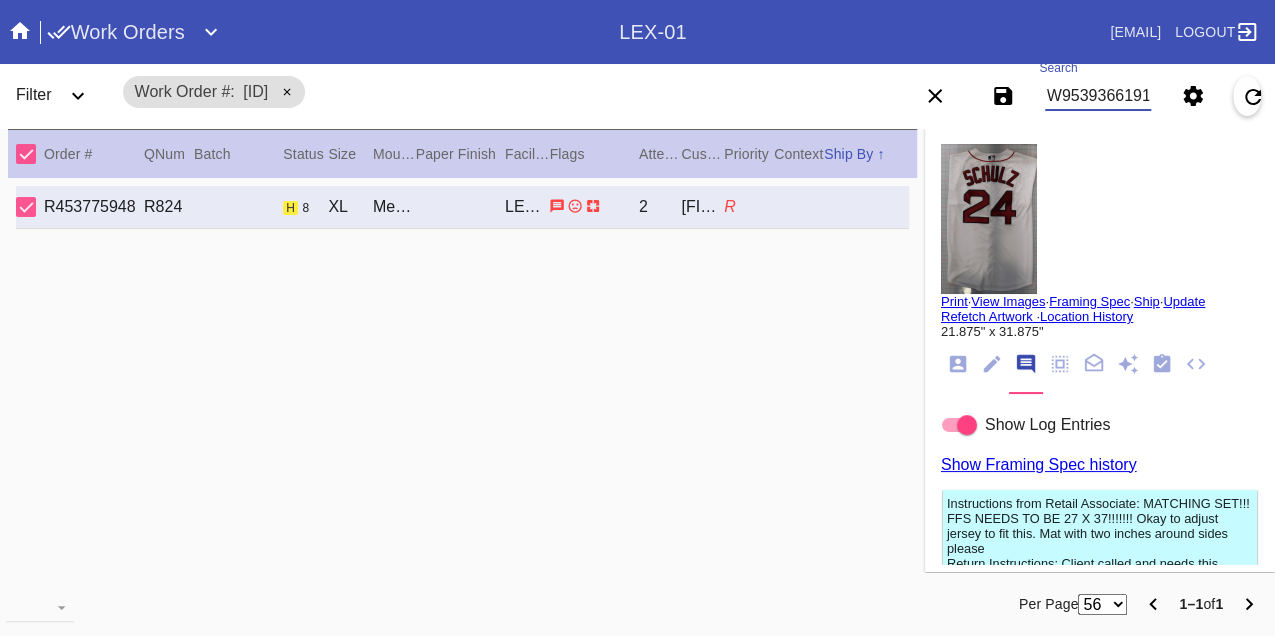 scroll, scrollTop: 0, scrollLeft: 48, axis: horizontal 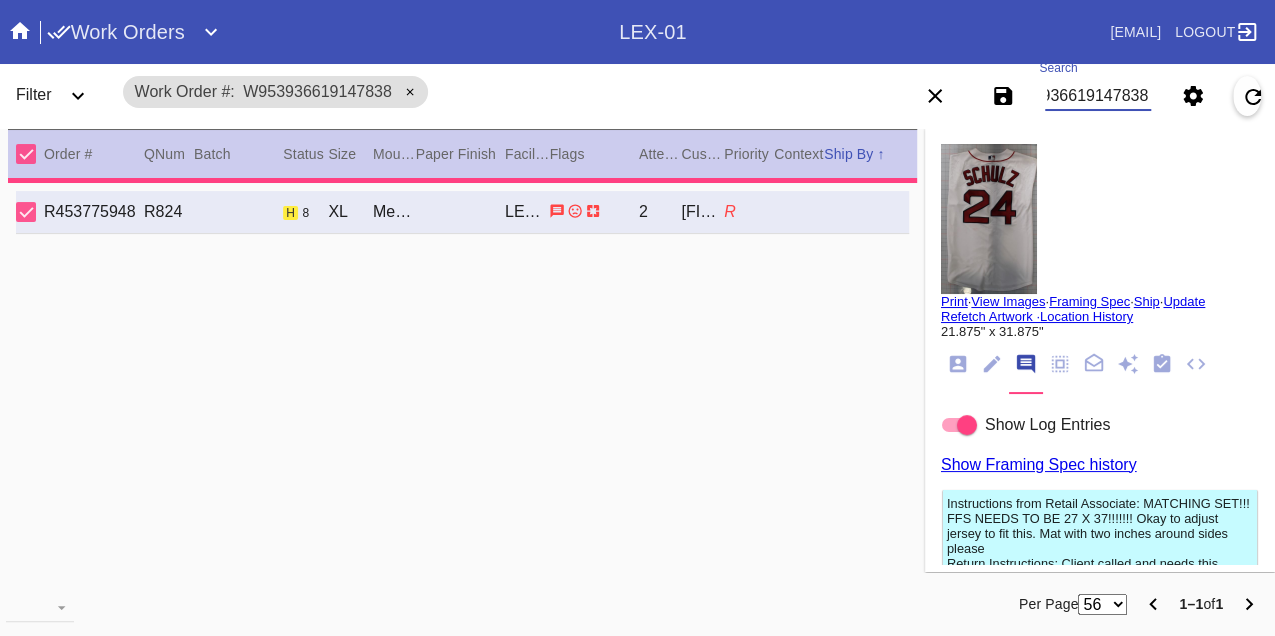 type on "3.0" 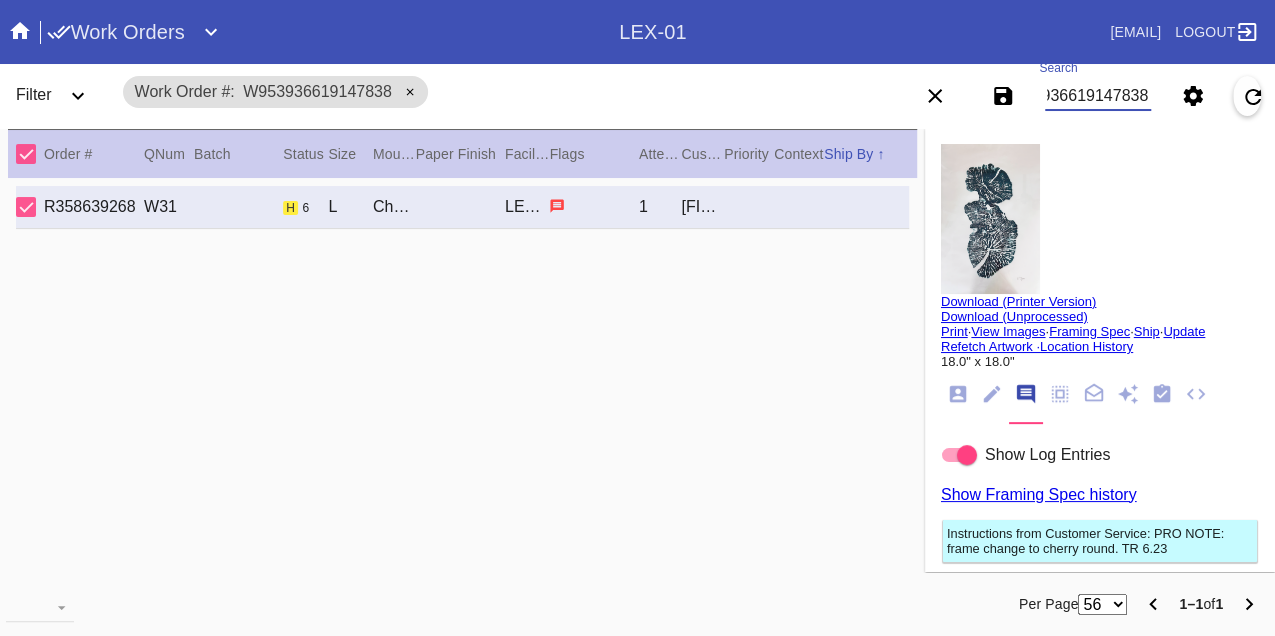 scroll, scrollTop: 0, scrollLeft: 0, axis: both 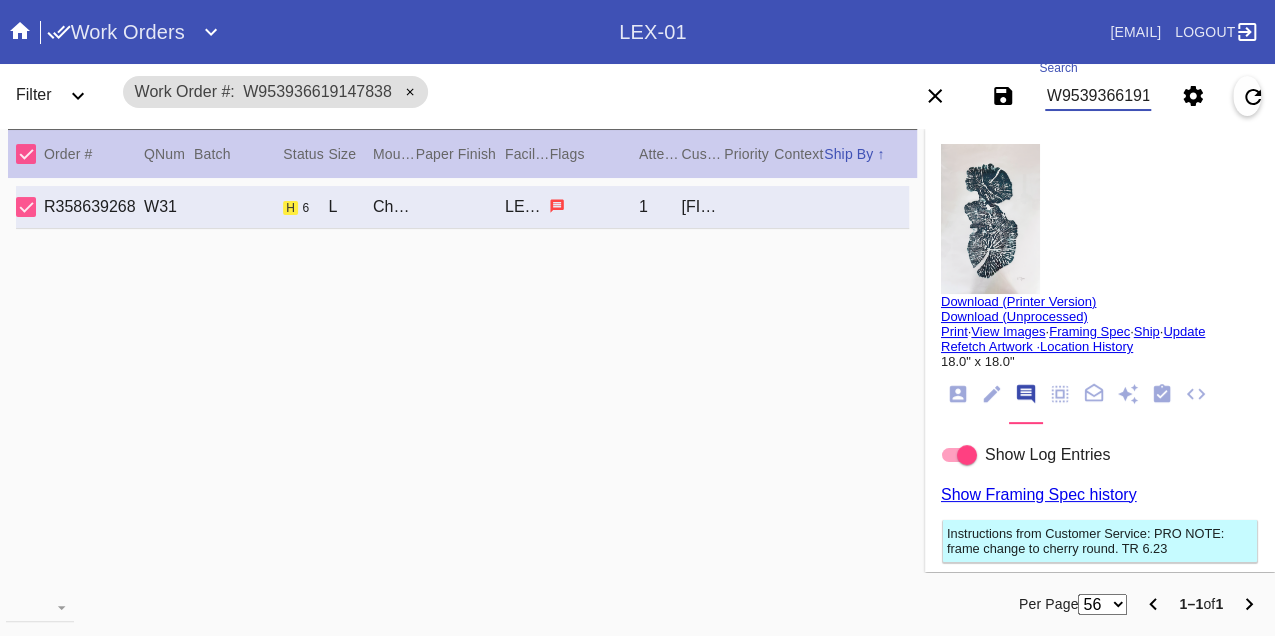 click on "W953936619147838" at bounding box center [1098, 96] 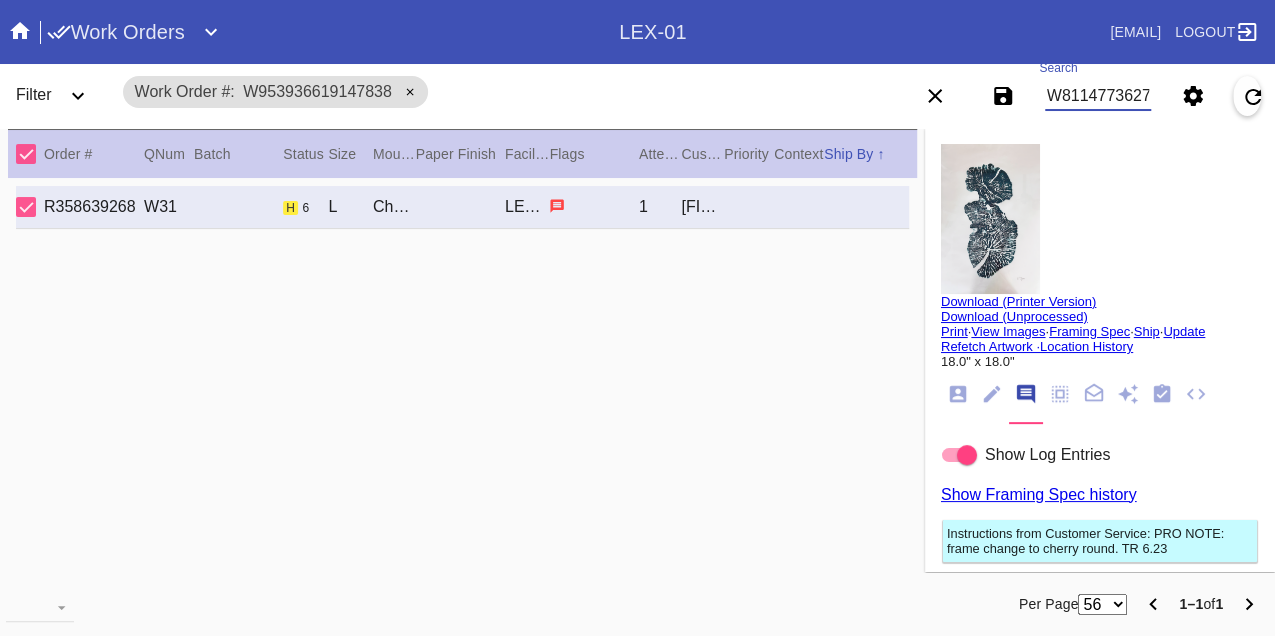 scroll, scrollTop: 0, scrollLeft: 48, axis: horizontal 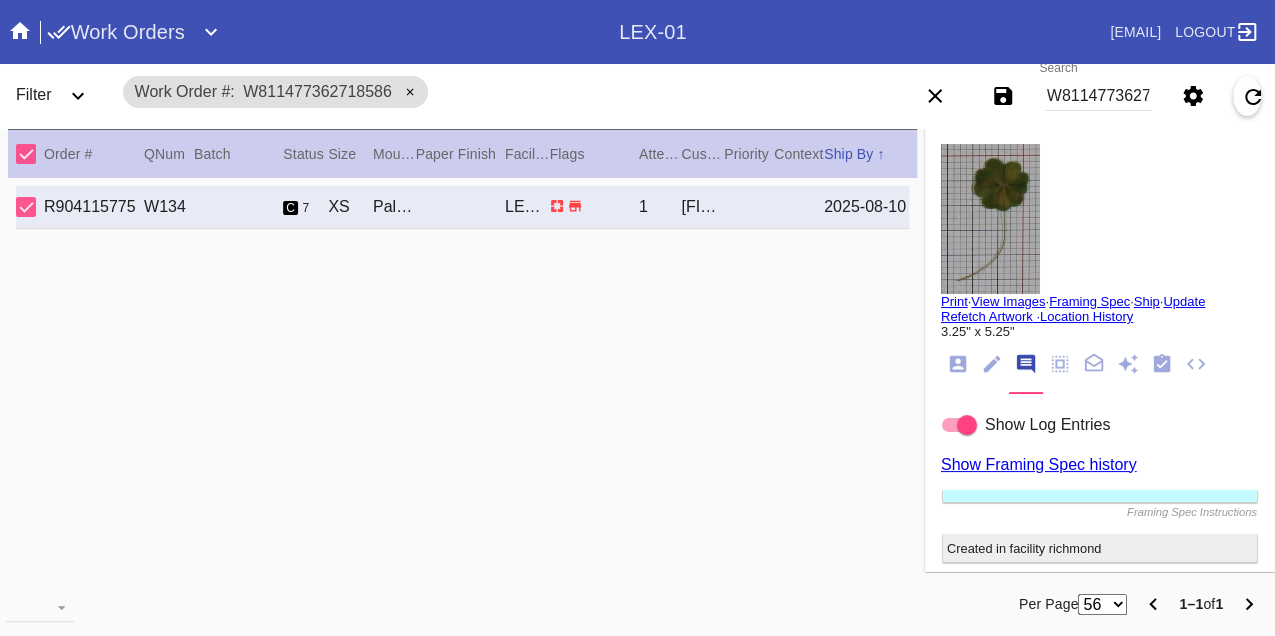 click on "W811477362718586" at bounding box center [1098, 96] 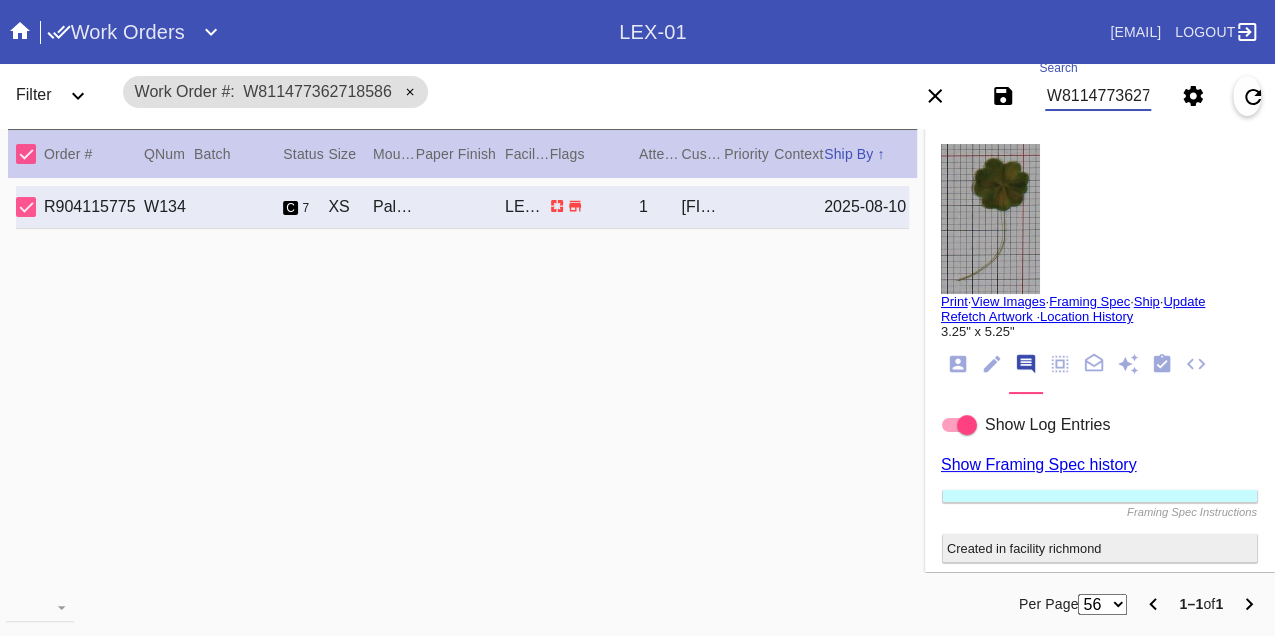 click on "W811477362718586" at bounding box center [1098, 96] 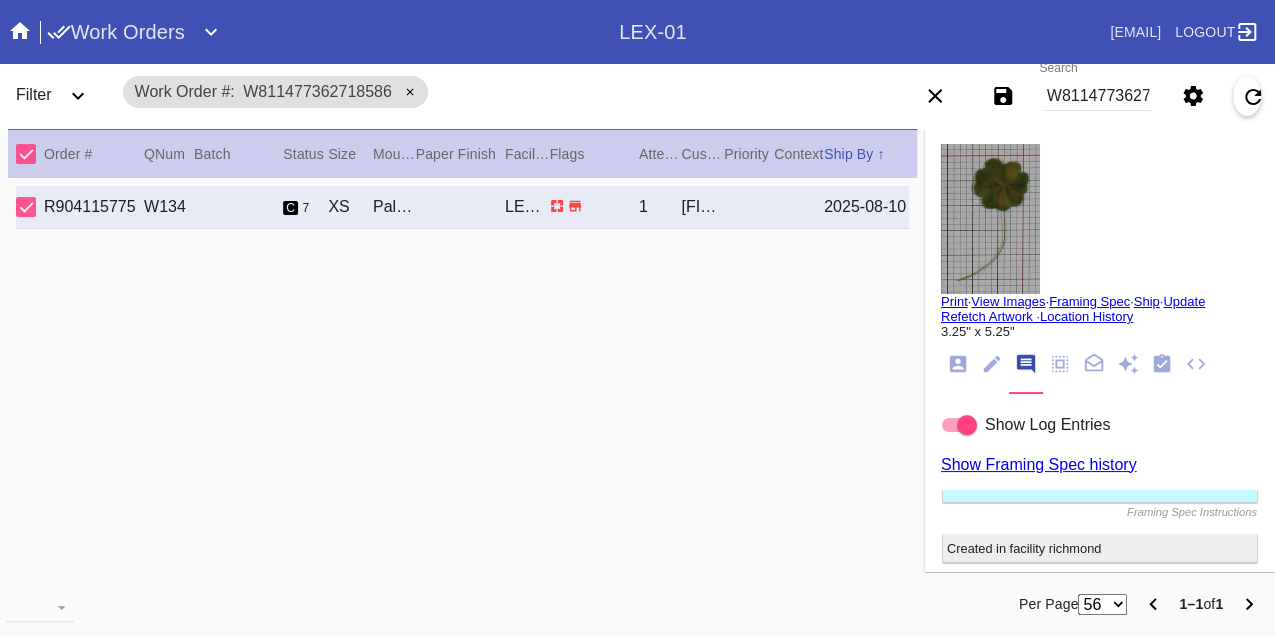 click on "W811477362718586" at bounding box center [1098, 96] 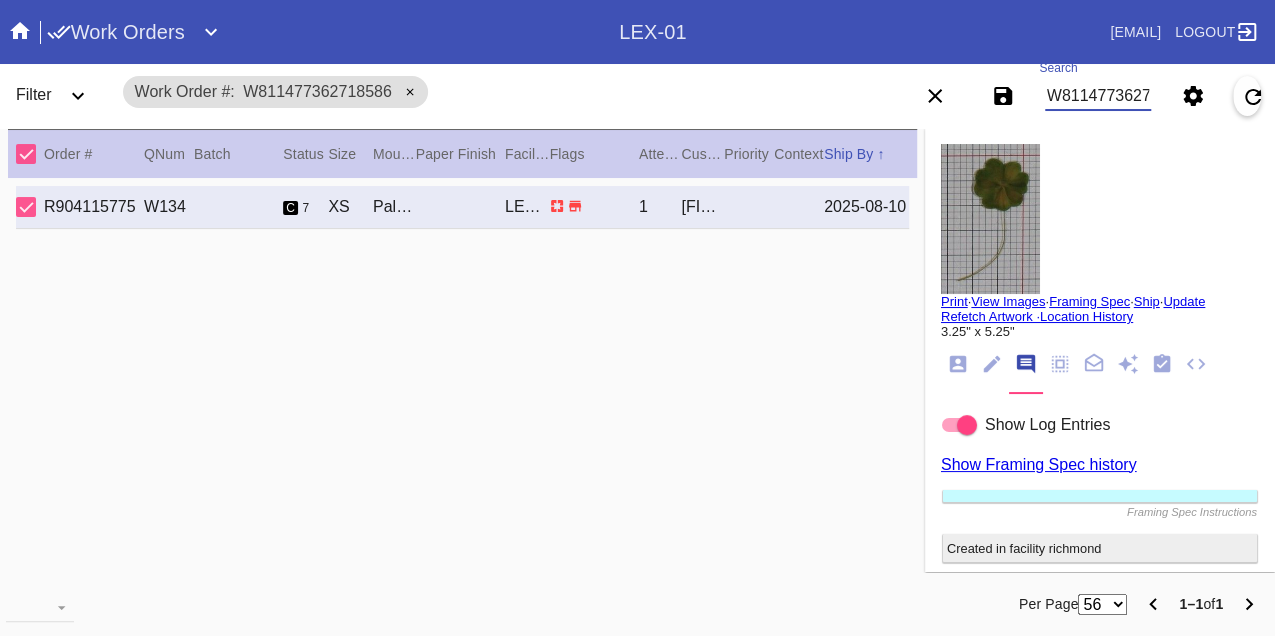 click on "W811477362718586" at bounding box center [1098, 96] 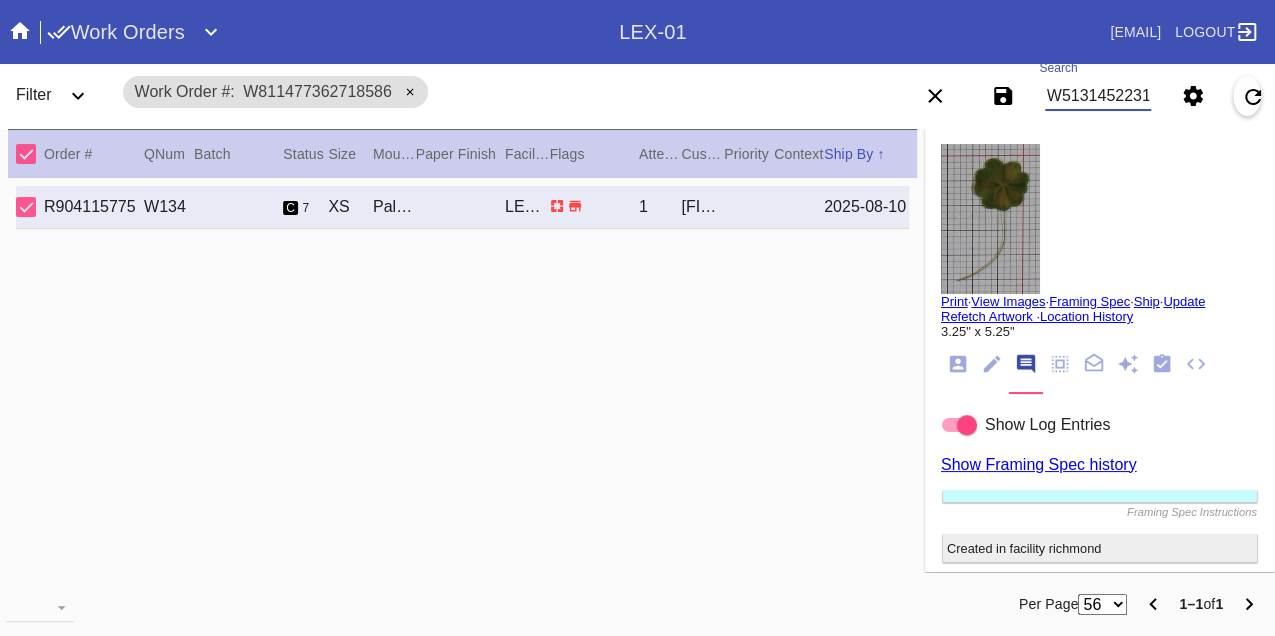 scroll, scrollTop: 0, scrollLeft: 48, axis: horizontal 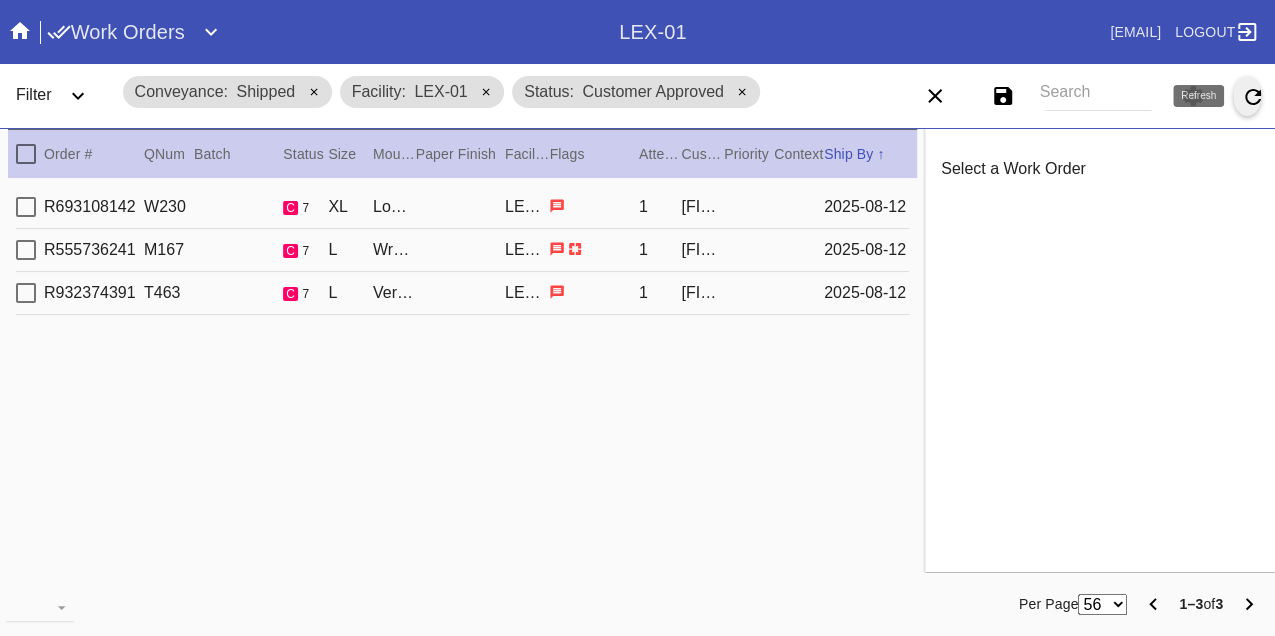click 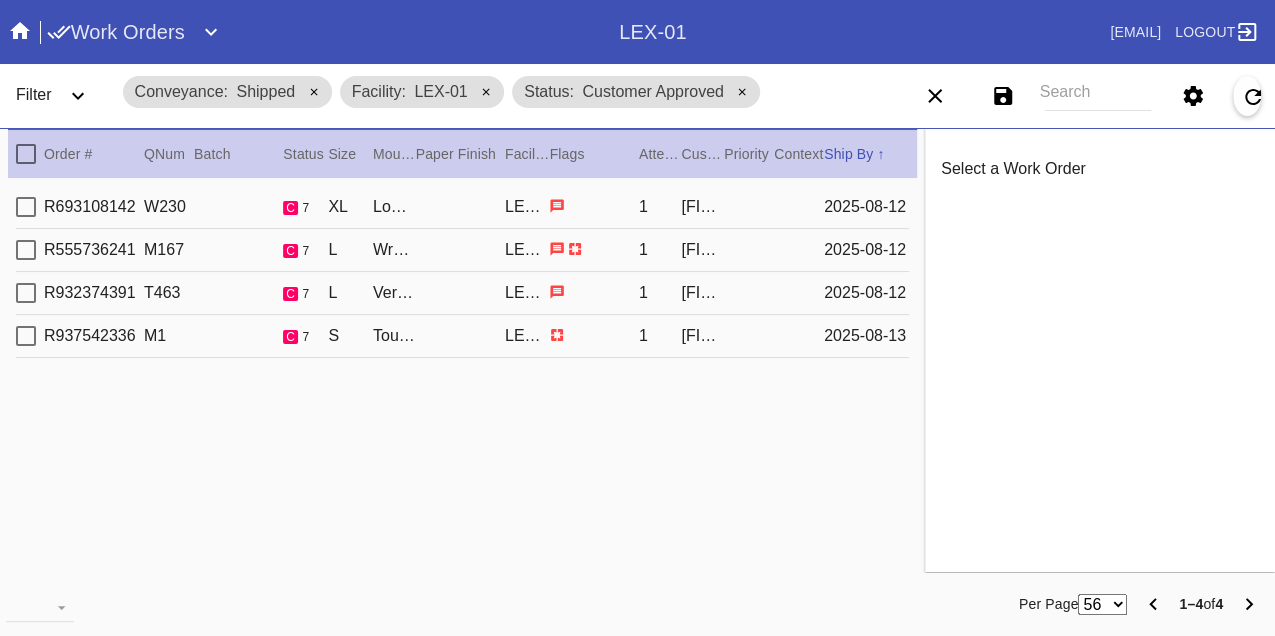 click on "R693108142 W230 c   7 XL London / White LEX-01 1 [FIRST] [LAST]
[DATE]" at bounding box center (462, 207) 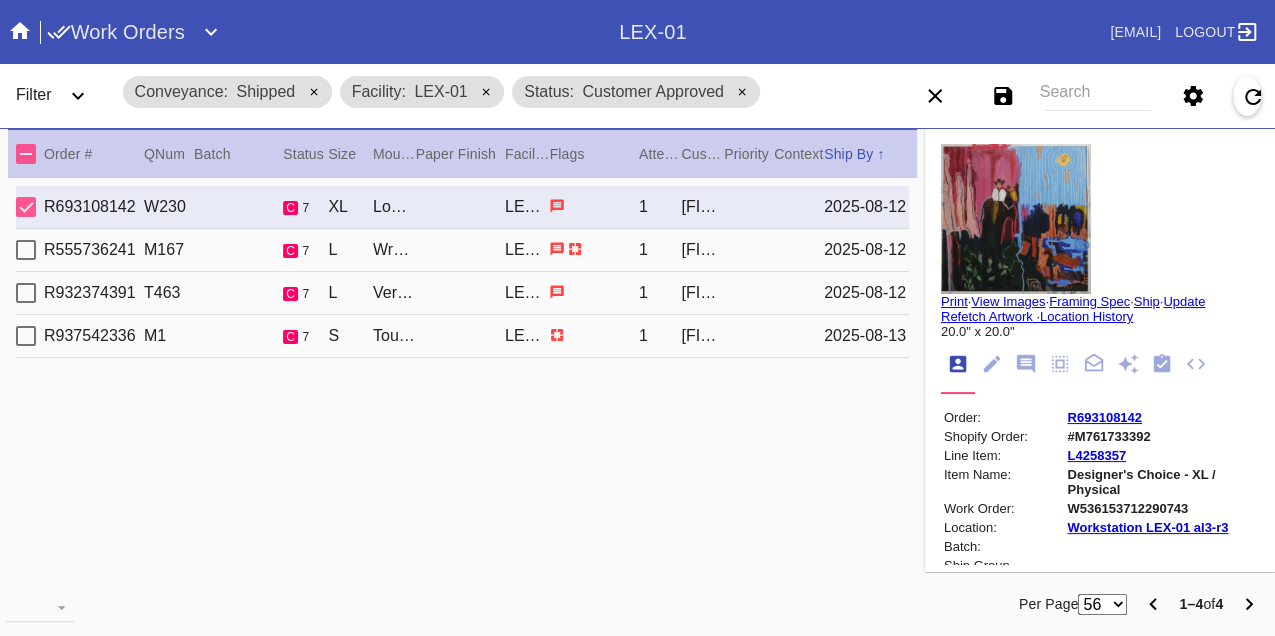click on "R555736241 M167 c   7 L Wren / White LEX-01 1 [FIRST] [LAST]
[DATE]" at bounding box center (462, 250) 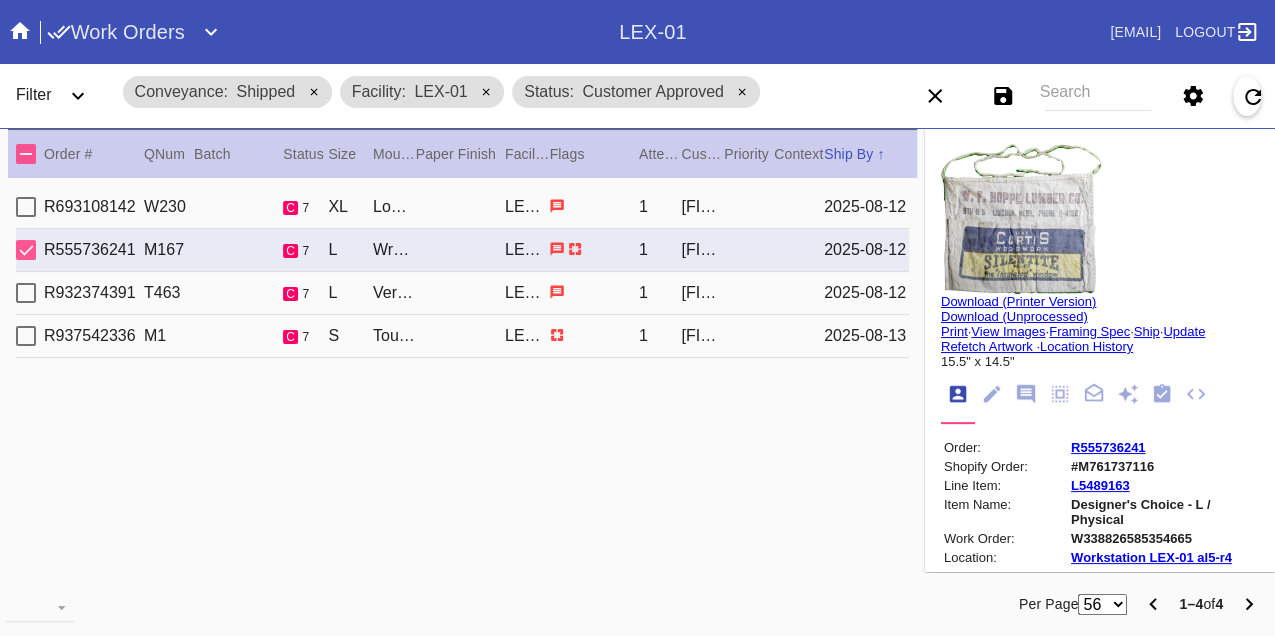 click on "R932374391 T463 c   7 L Verona / White LEX-01 1 [FIRST] [LAST]
[DATE]" at bounding box center [462, 293] 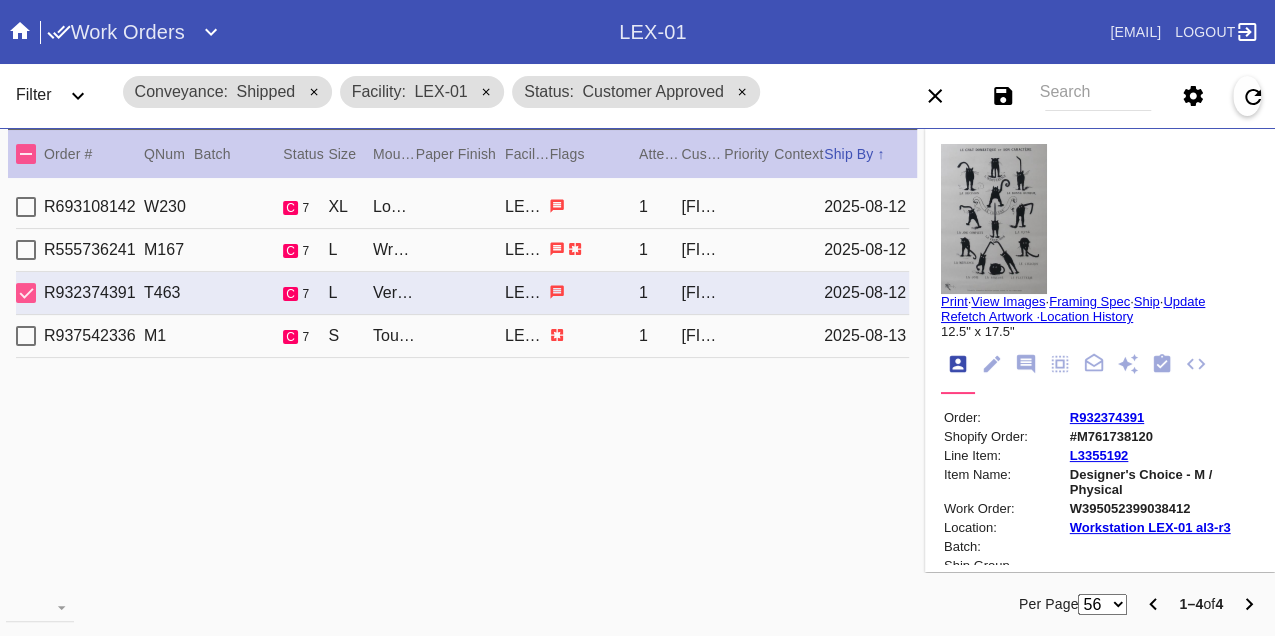 click on "R937542336 M1 c   7 S Toulouse / Float Mounting (+$25) LEX-01 1 [FIRST] [LAST]
[DATE]" at bounding box center [462, 336] 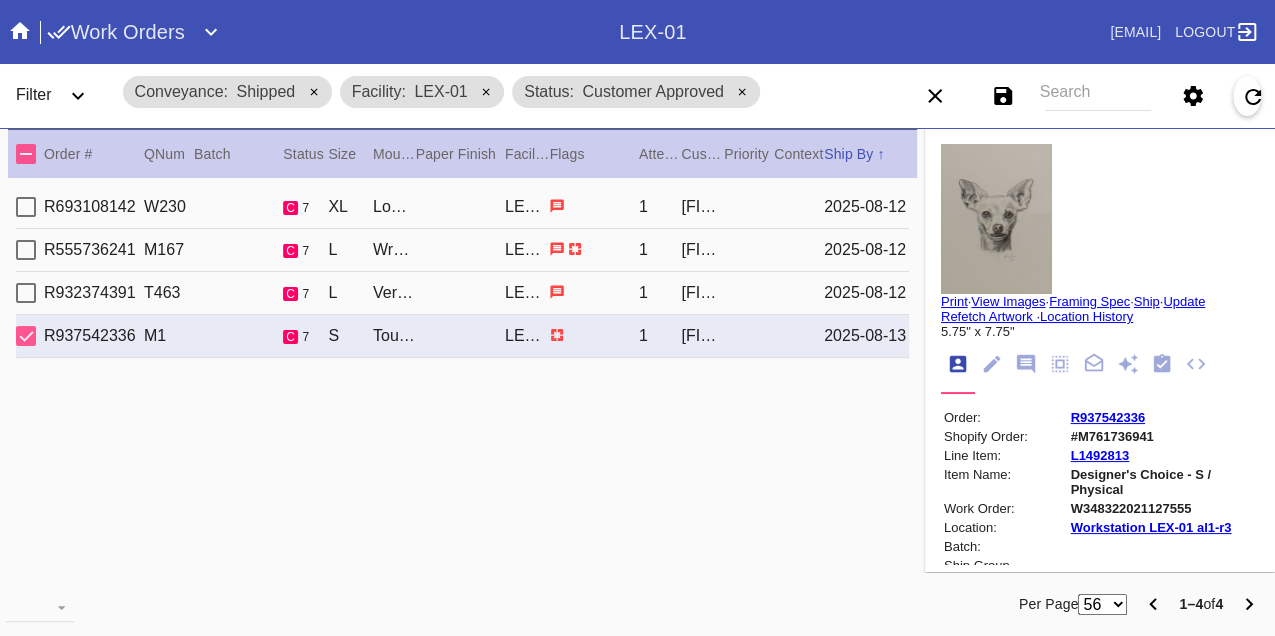 click on "R693108142 W230 c   7 XL London / White LEX-01 1 [FIRST] [LAST]
[DATE]" at bounding box center [462, 207] 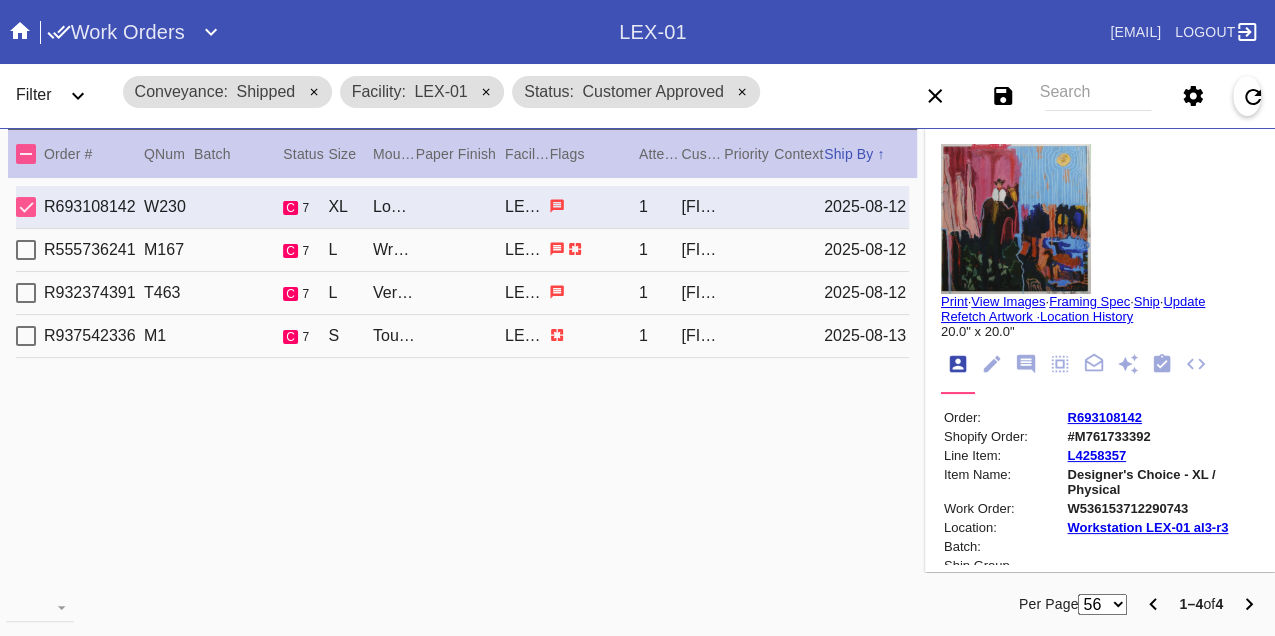 click on "W536153712290743" at bounding box center (1162, 508) 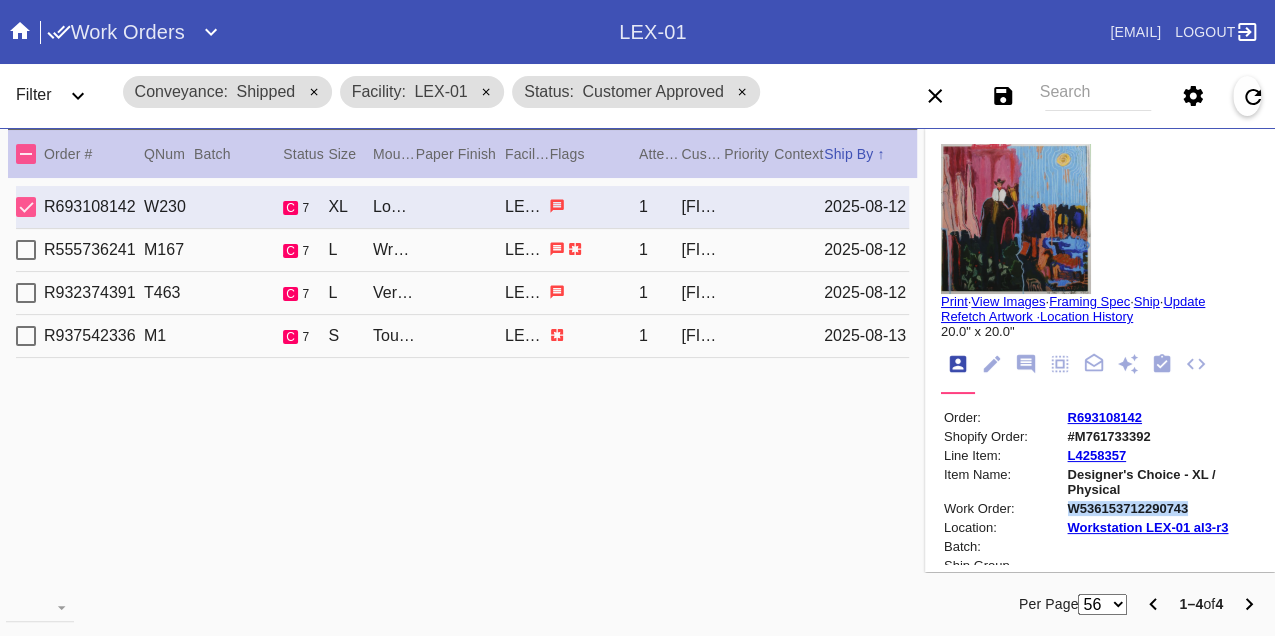 click on "W536153712290743" at bounding box center [1162, 508] 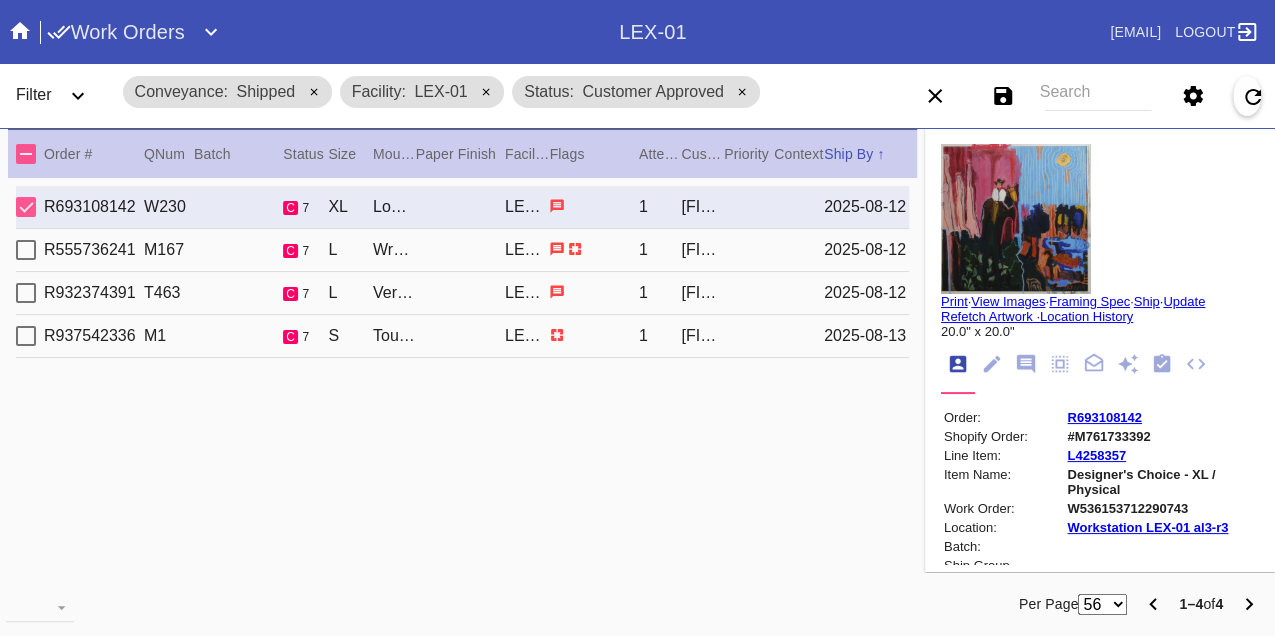 click on "R555736241 M167 c   7 L Wren / White LEX-01 1 [FIRST] [LAST]
[DATE]" at bounding box center [462, 250] 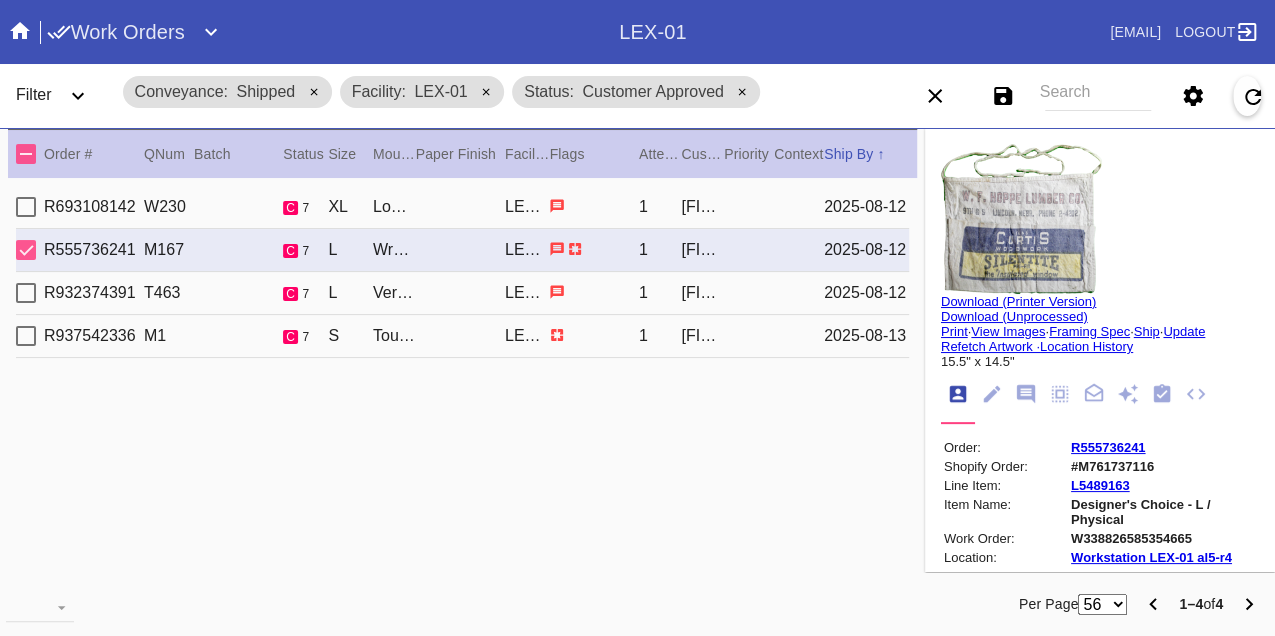 click on "W338826585354665" at bounding box center (1163, 538) 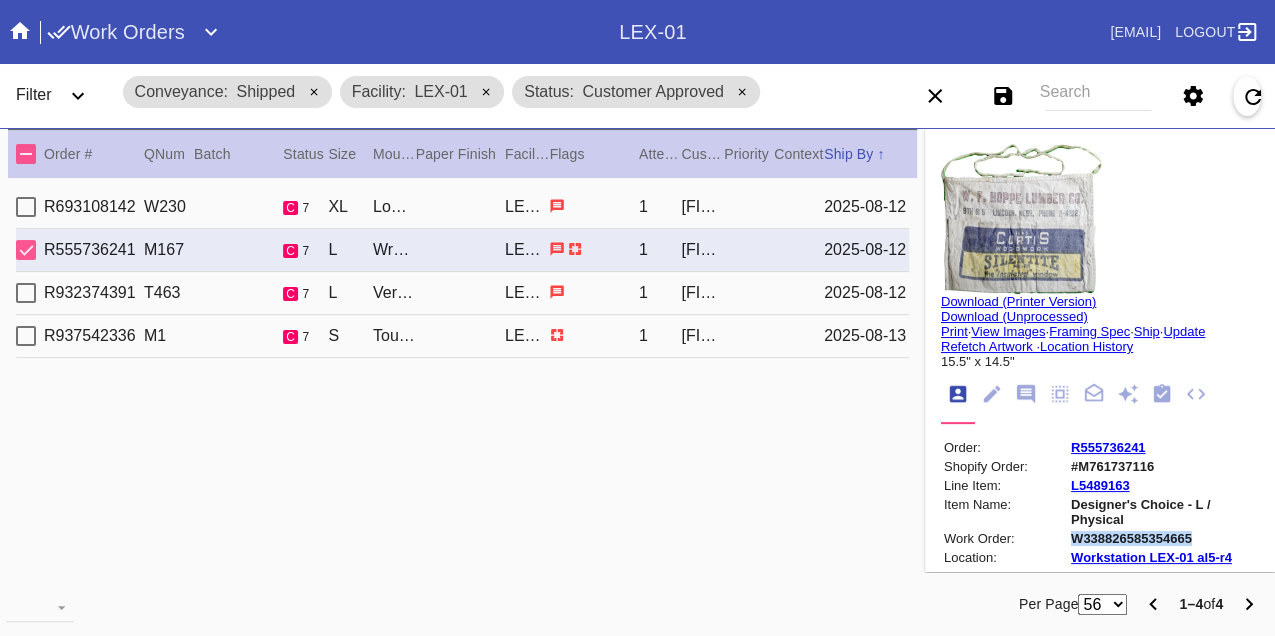 click on "W338826585354665" at bounding box center [1163, 538] 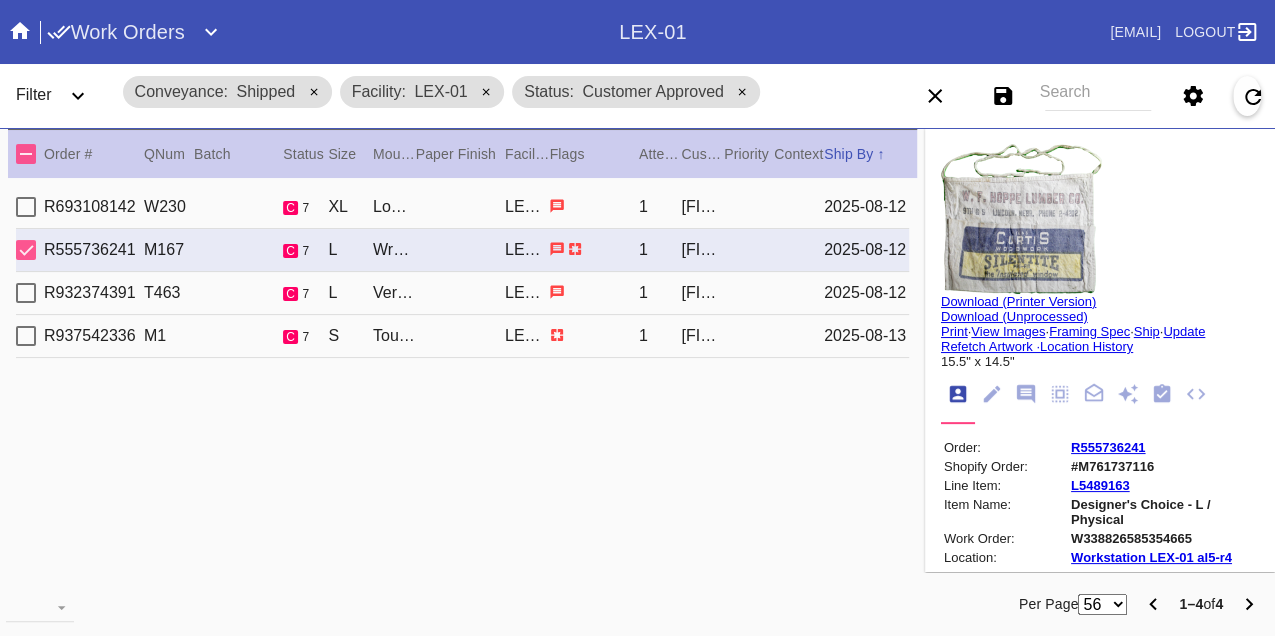 click on "R932374391 T463 c   7 L Verona / White LEX-01 1 [FIRST] [LAST]
[DATE]" at bounding box center (462, 293) 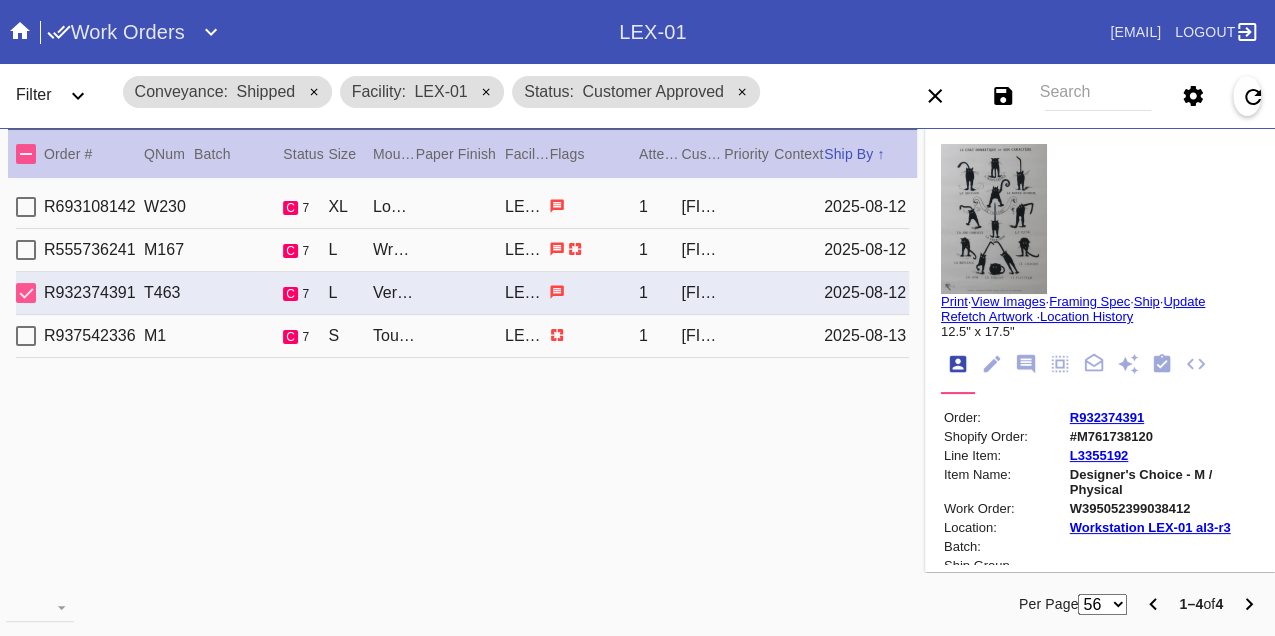 click on "W395052399038412" at bounding box center (1163, 508) 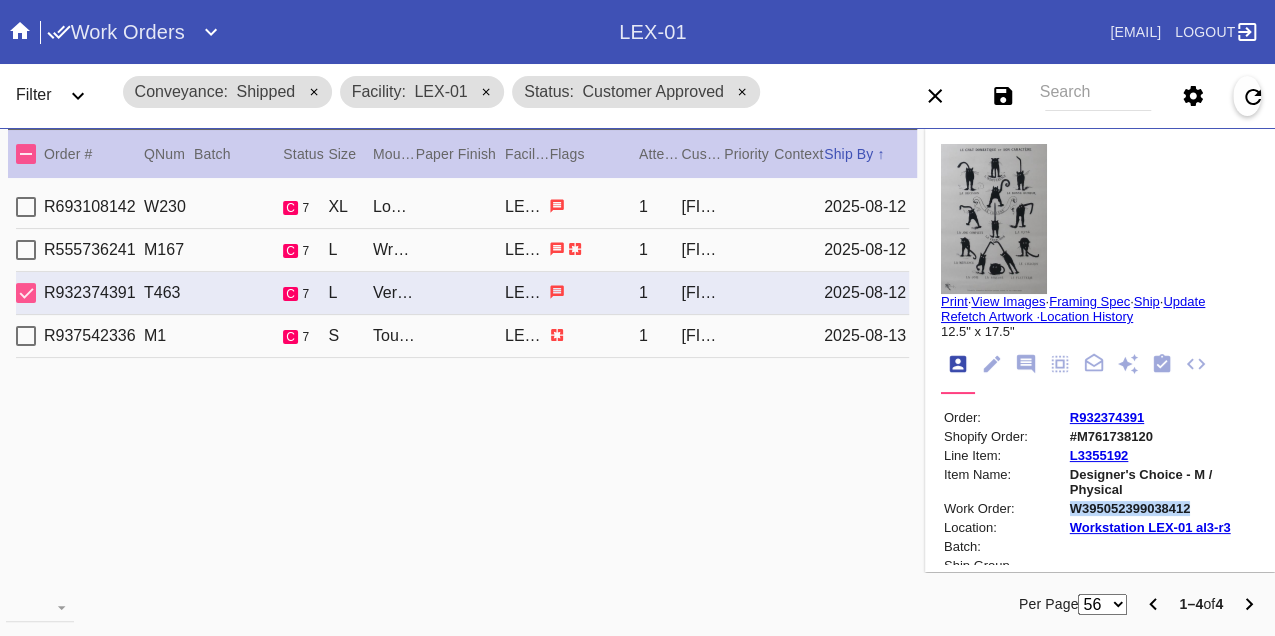 click on "W395052399038412" at bounding box center [1163, 508] 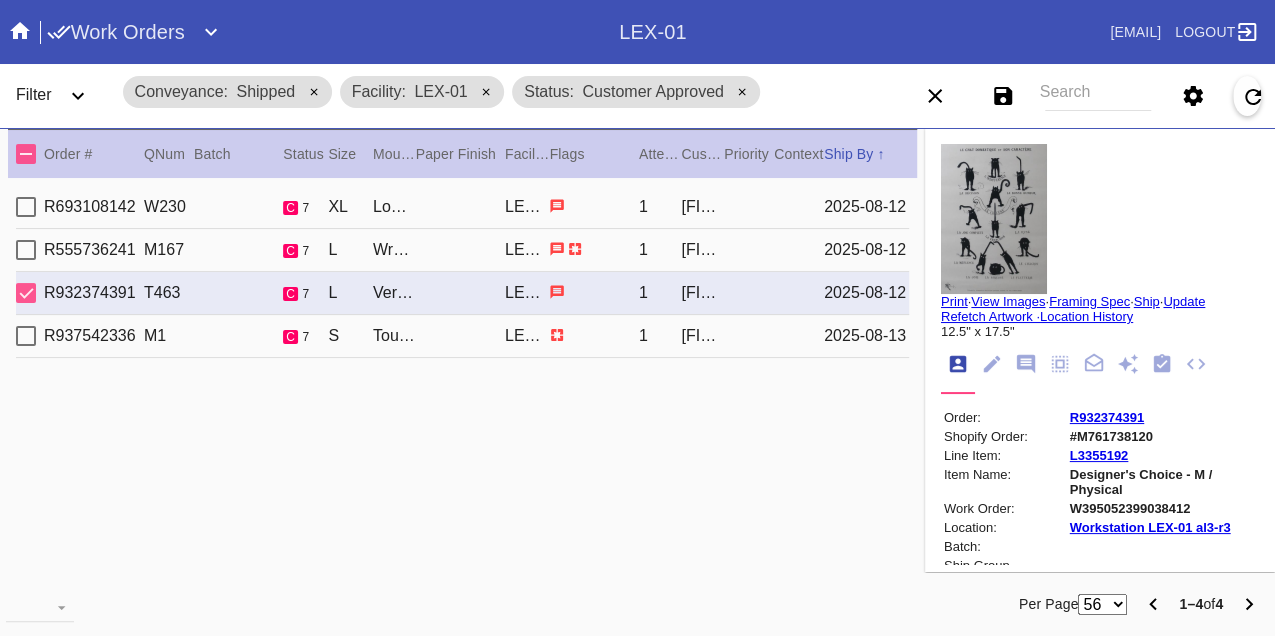 click on "R937542336 M1 c   7 S Toulouse / Float Mounting (+$25) LEX-01 1 [FIRST] [LAST]
[DATE]" at bounding box center [462, 336] 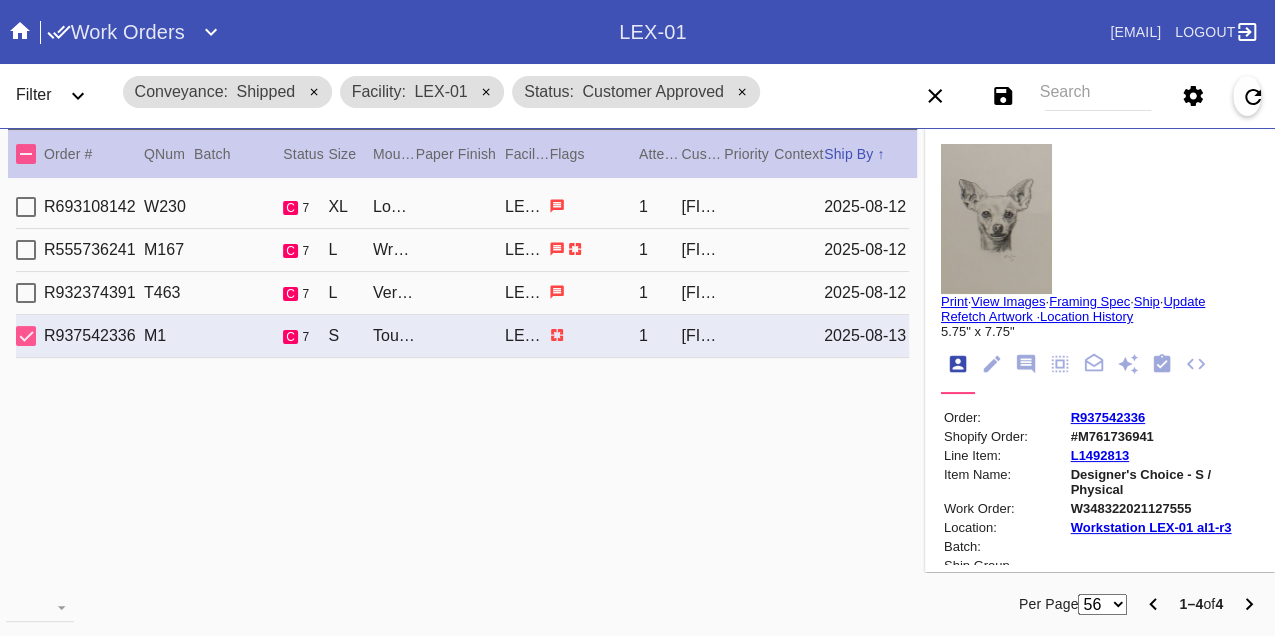 click on "W348322021127555" at bounding box center [1163, 508] 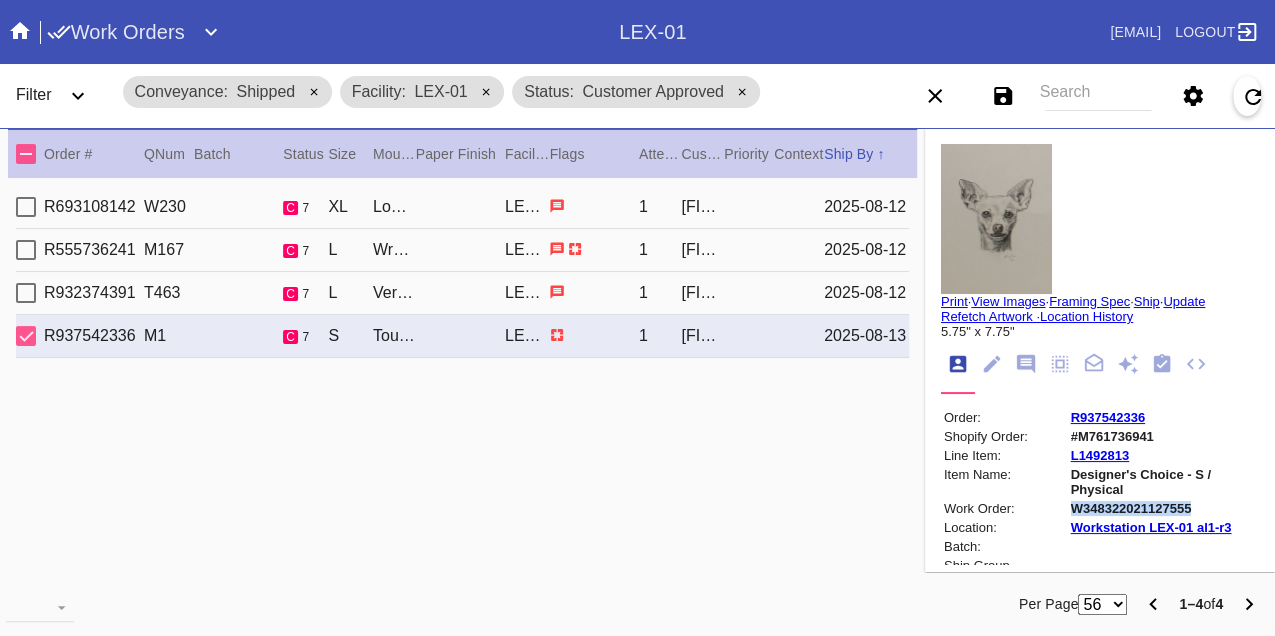 click on "W348322021127555" at bounding box center (1163, 508) 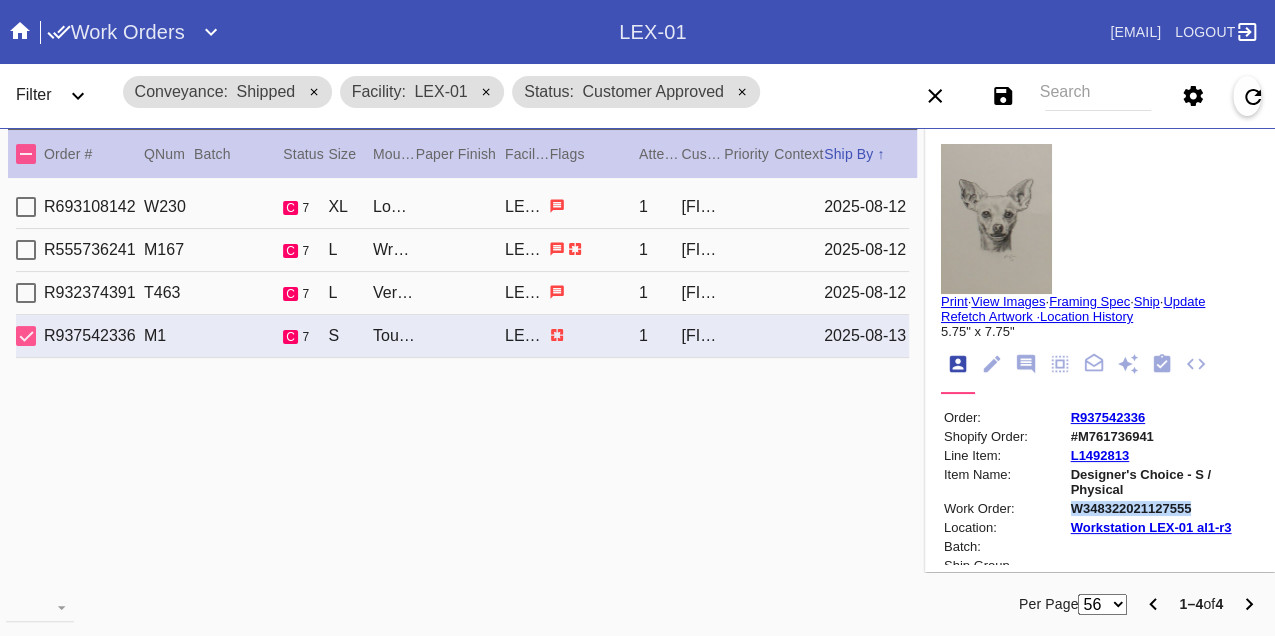 copy on "W348322021127555" 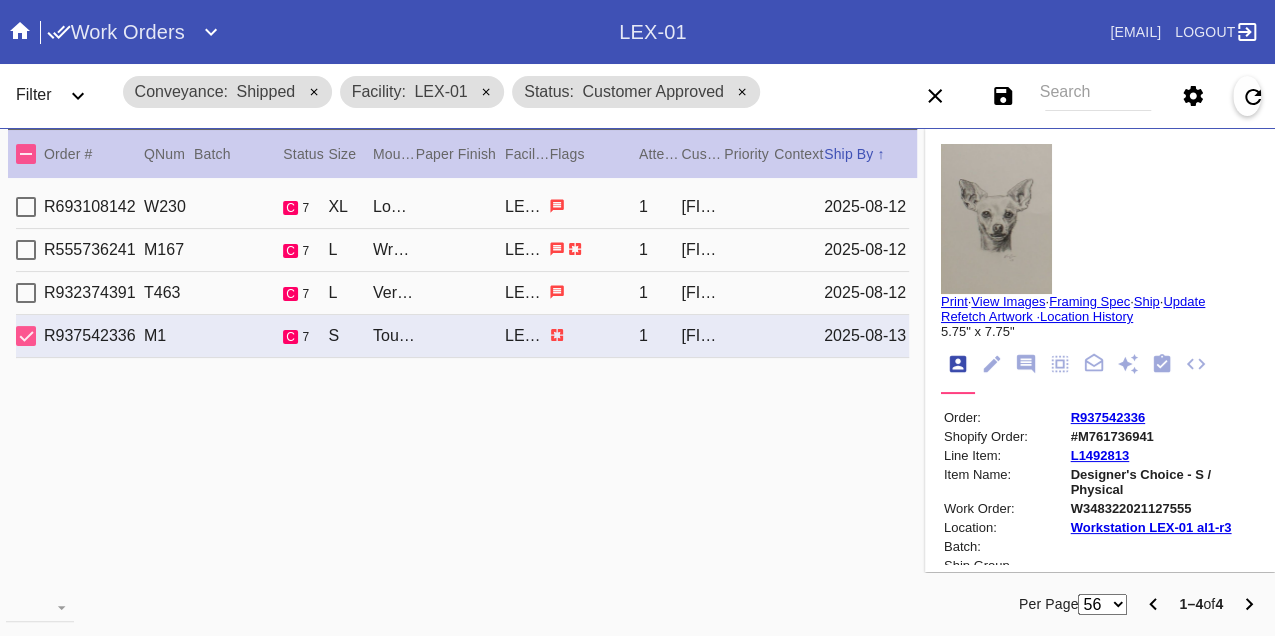 click on "R693108142 W230 c   7 XL London / White LEX-01 1 [FIRST] [LAST]
[DATE]" at bounding box center [462, 207] 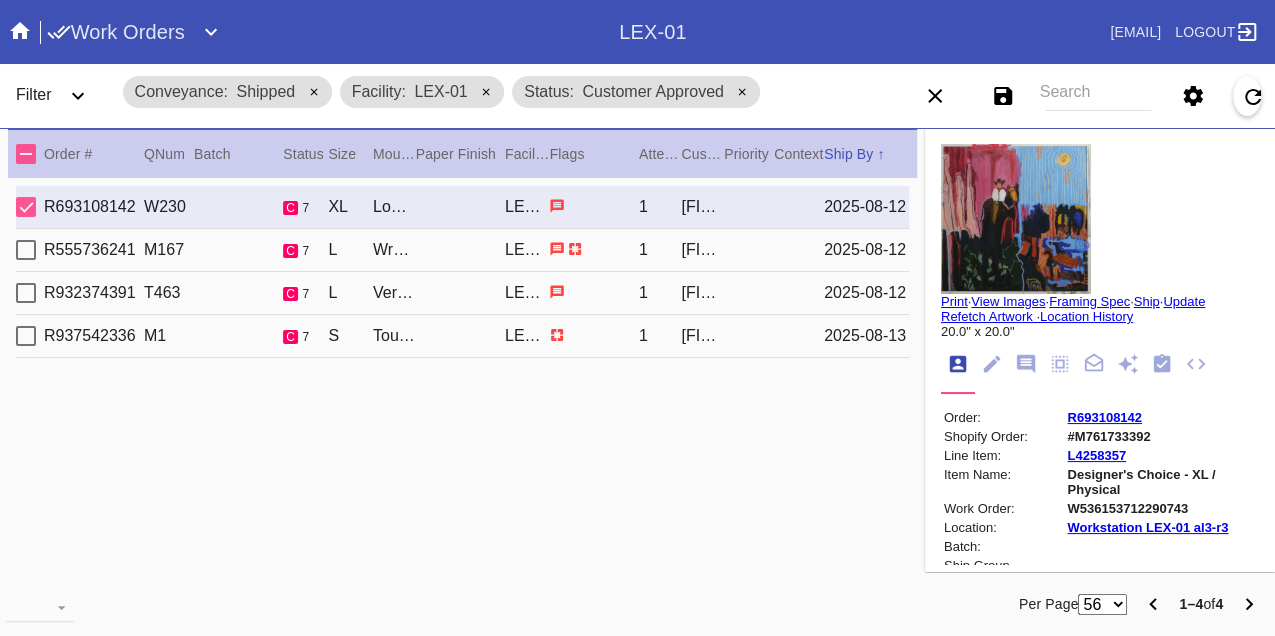 click on "R693108142" at bounding box center (1105, 417) 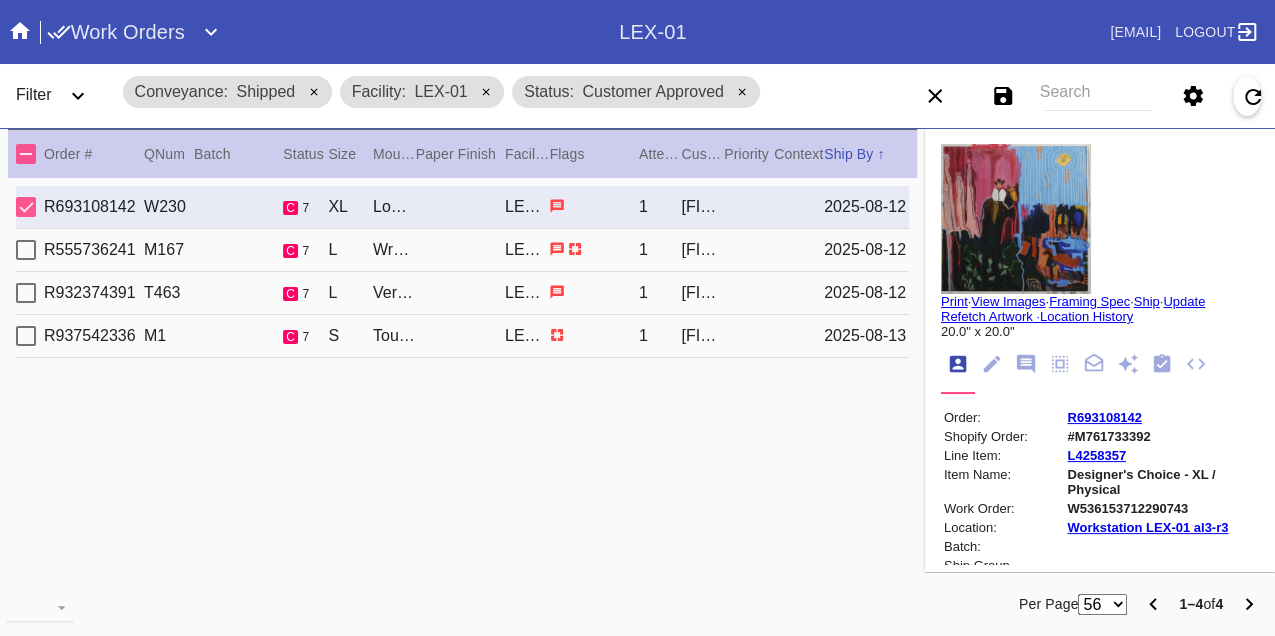 click on "Print" at bounding box center [954, 301] 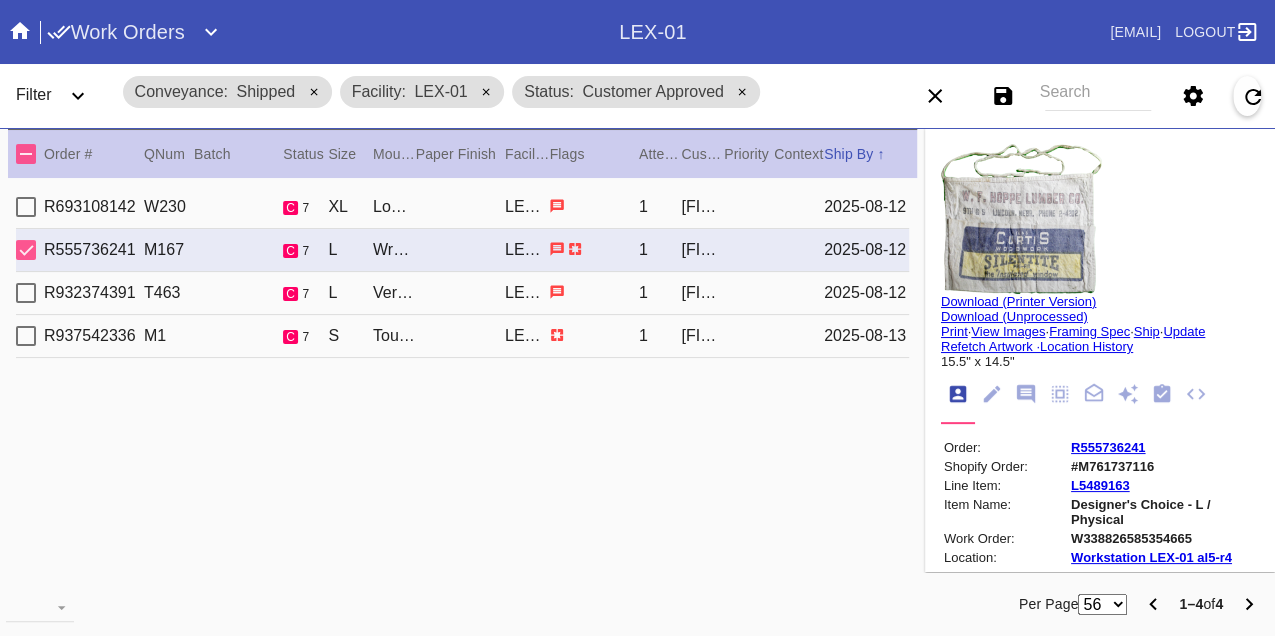 click on "R555736241" at bounding box center [1108, 447] 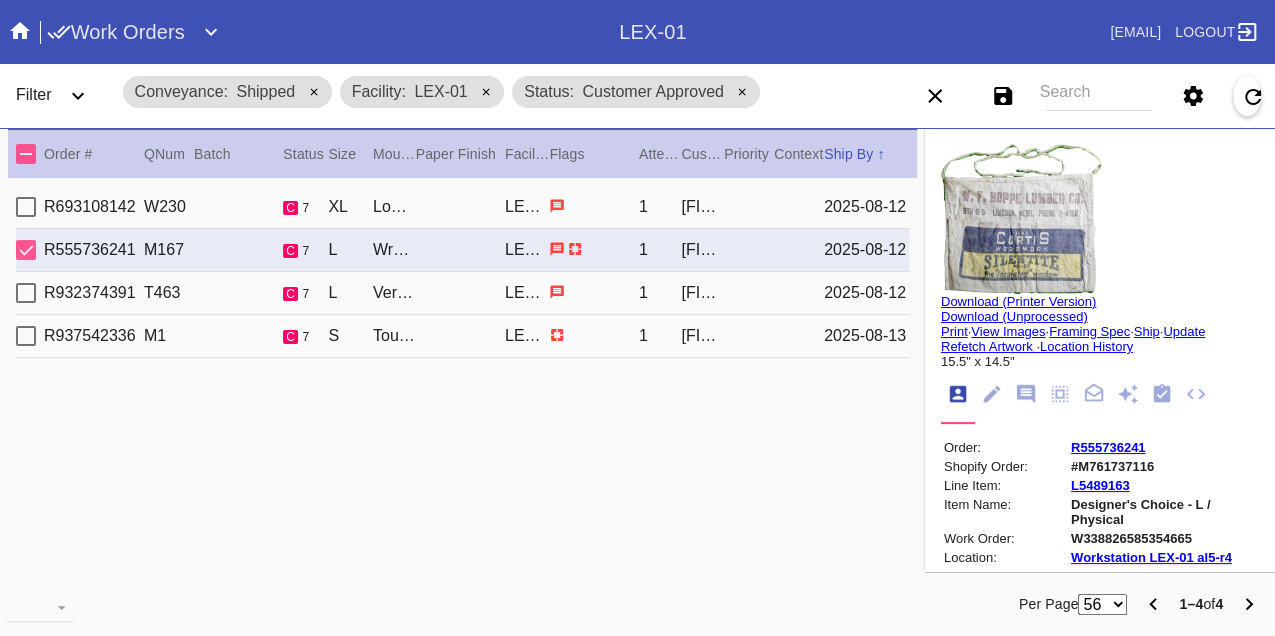 click on "Print" at bounding box center (954, 331) 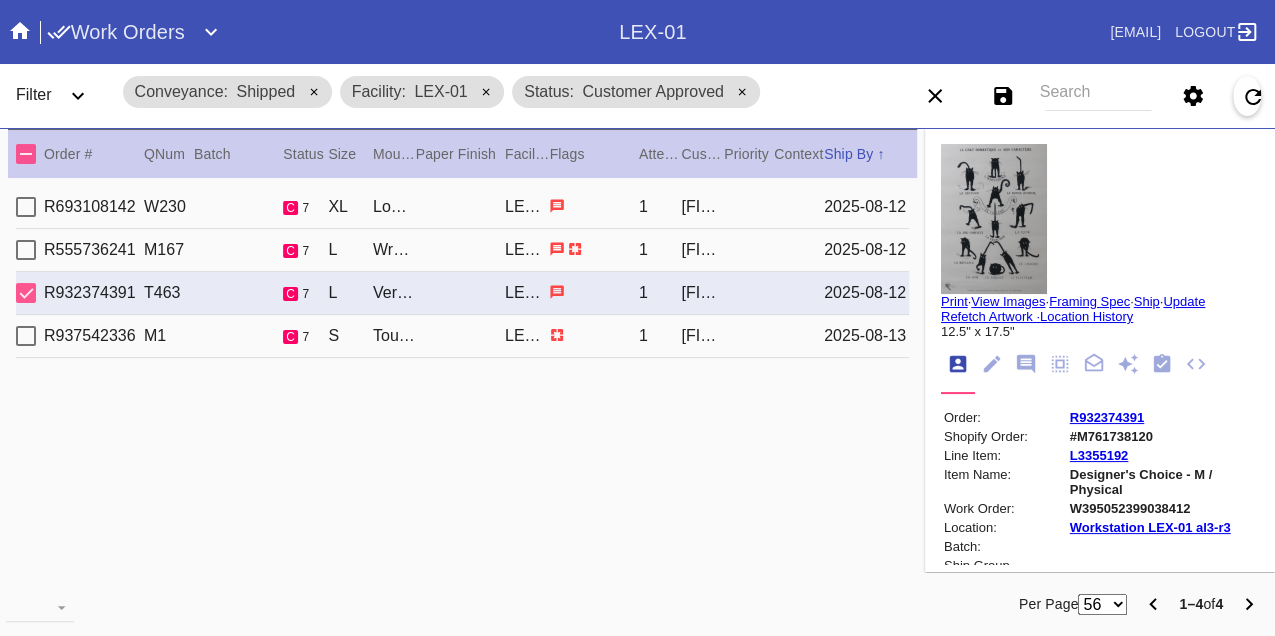 click on "R932374391" at bounding box center (1107, 417) 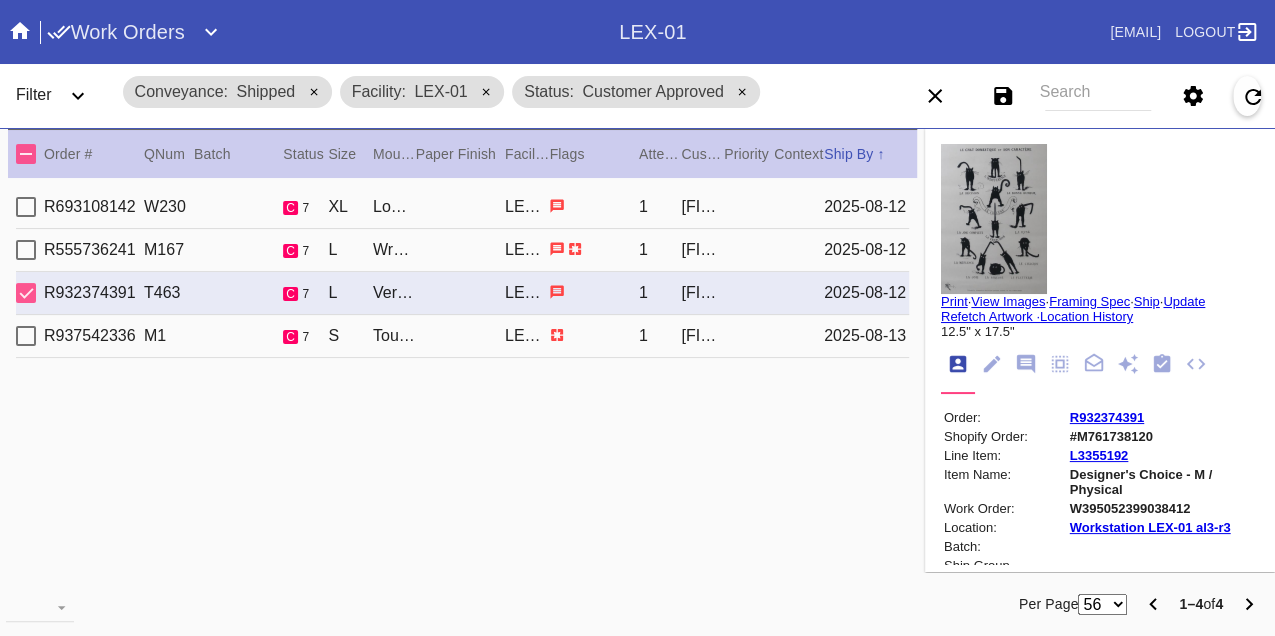 click on "Print" at bounding box center [954, 301] 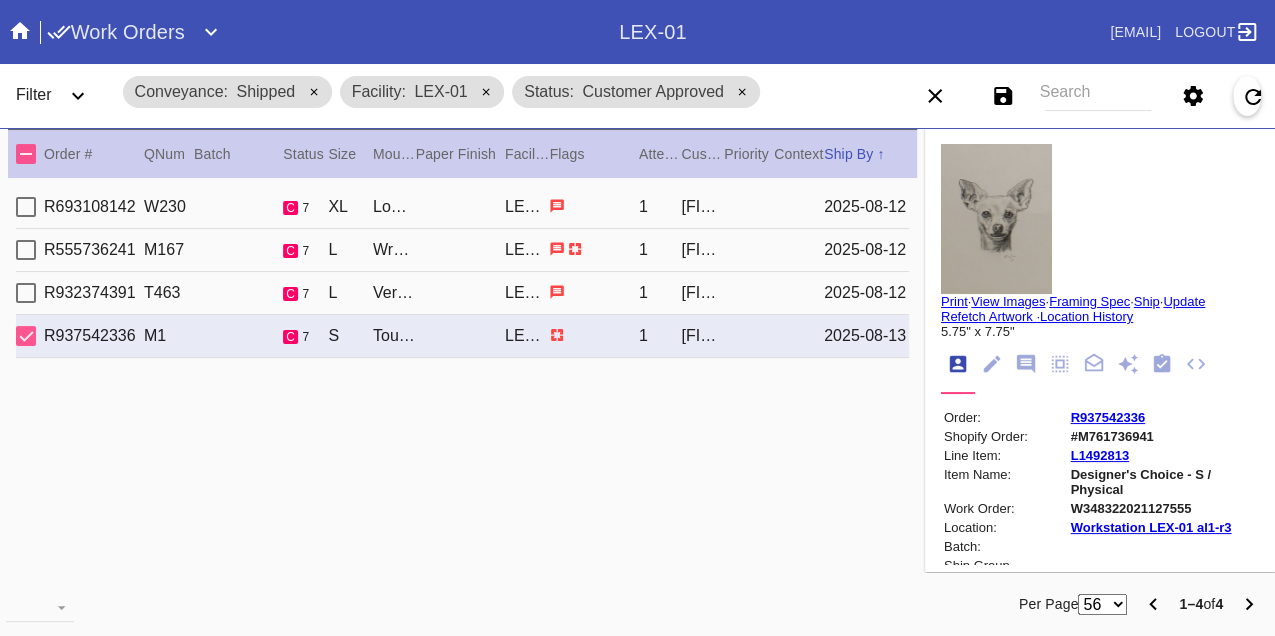 click on "R937542336" at bounding box center [1108, 417] 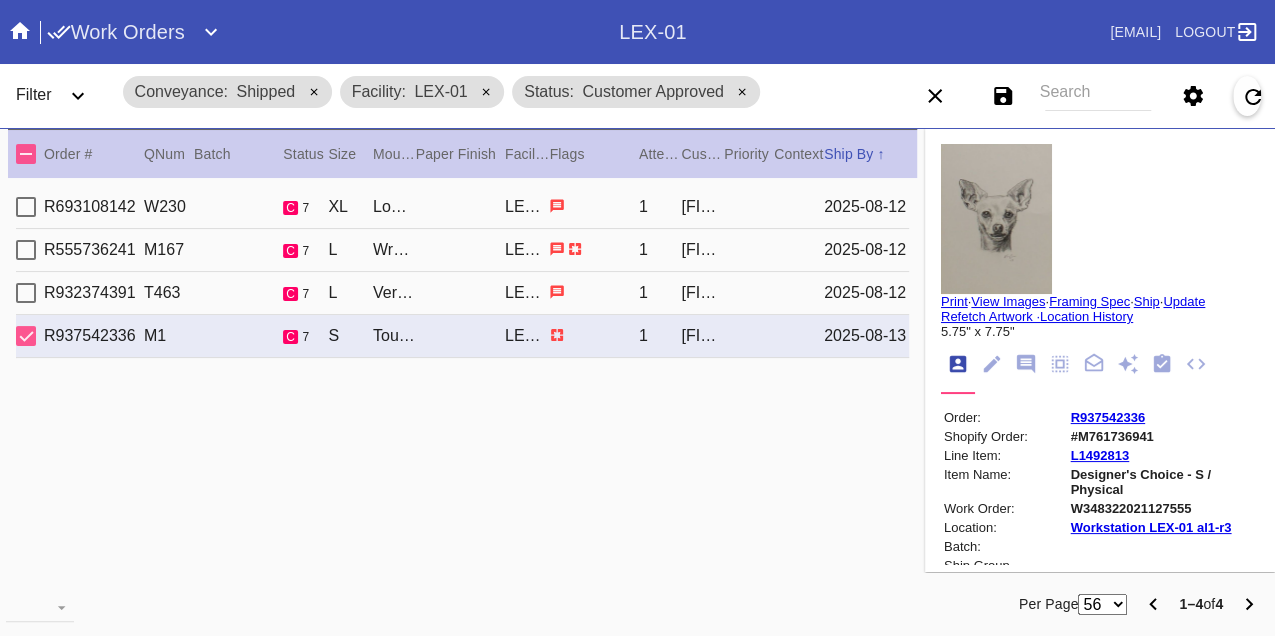click on "Print" at bounding box center (954, 301) 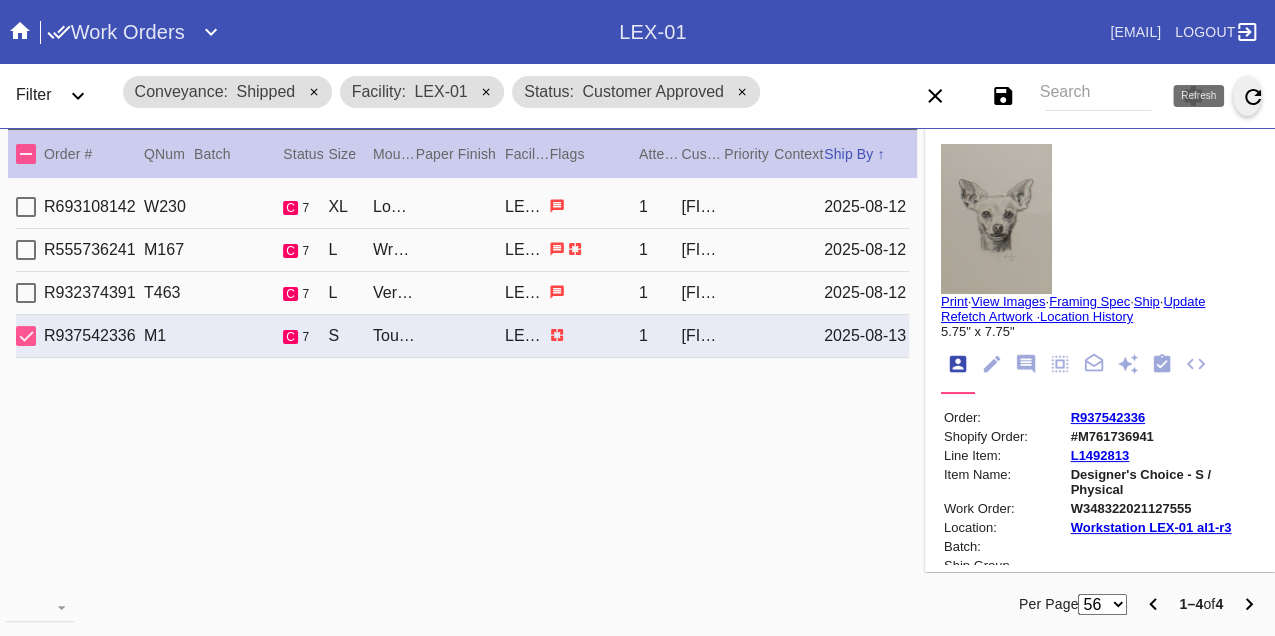 click 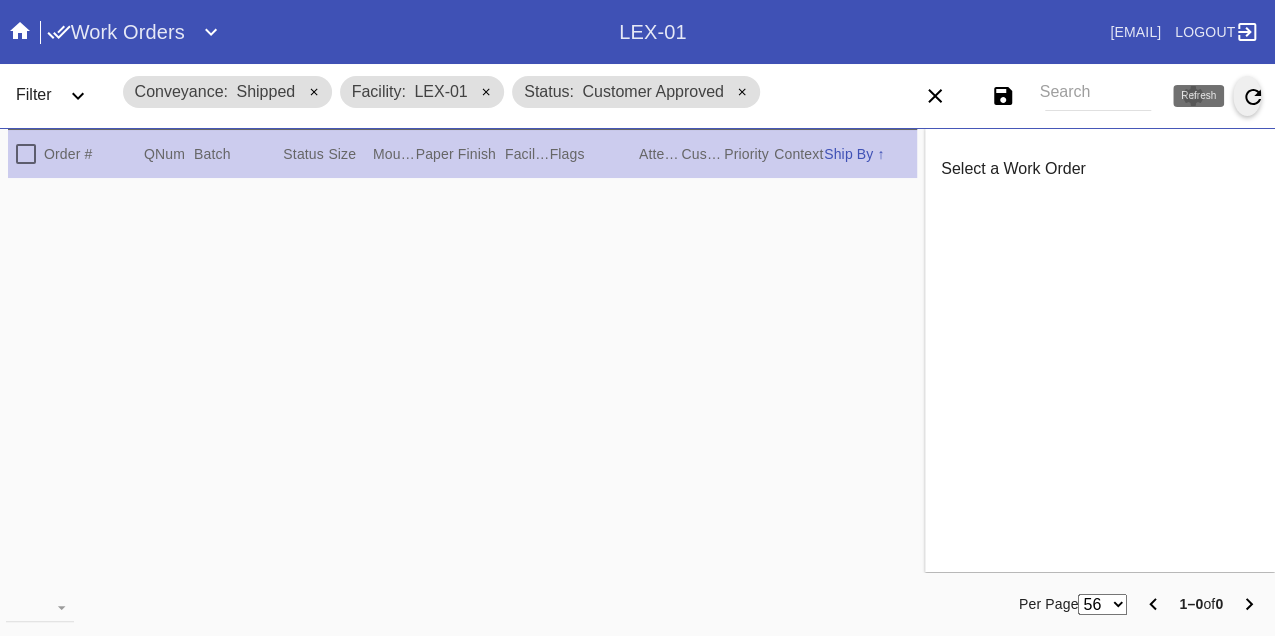 click 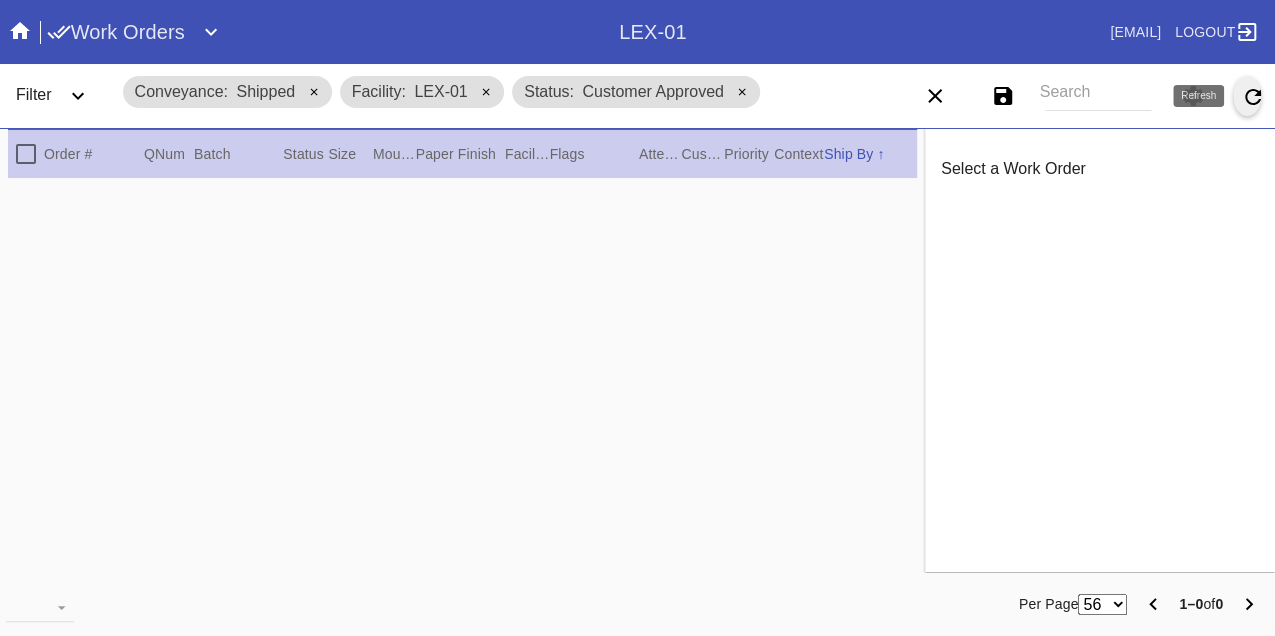click 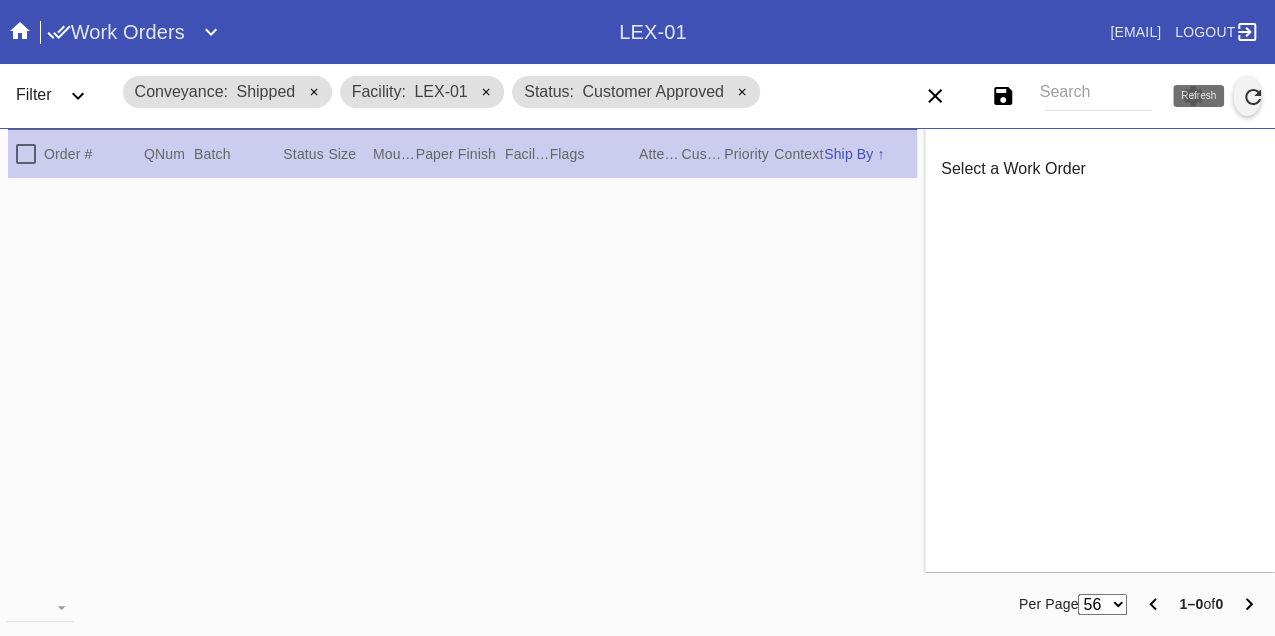 click 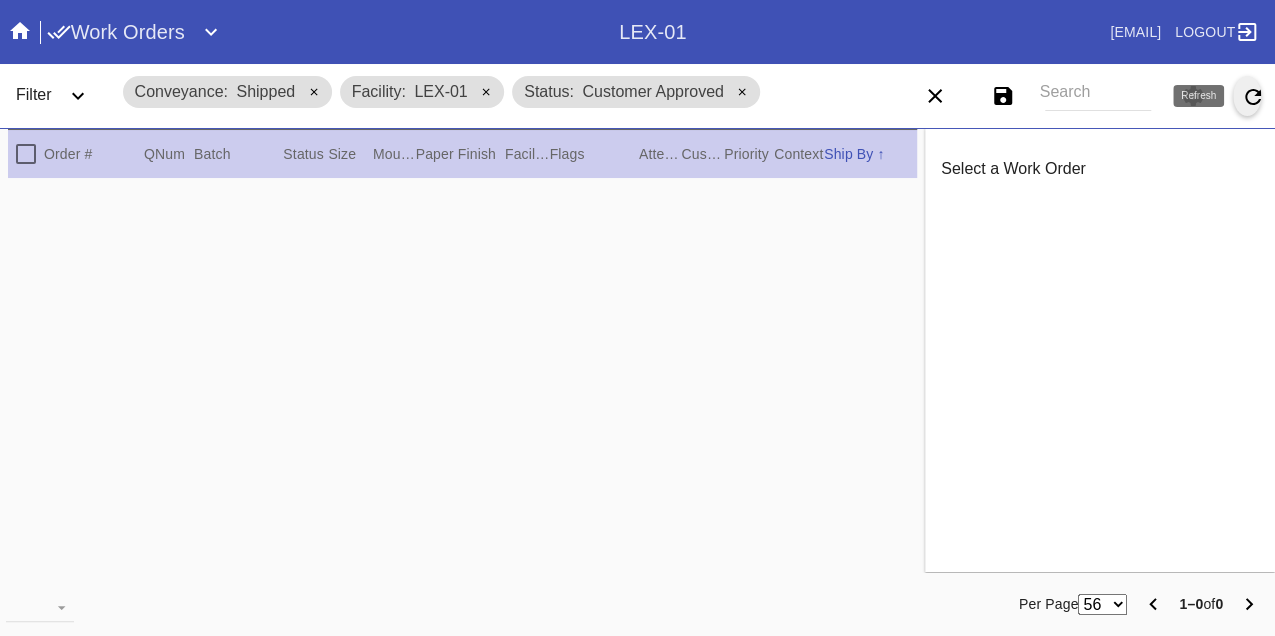 click 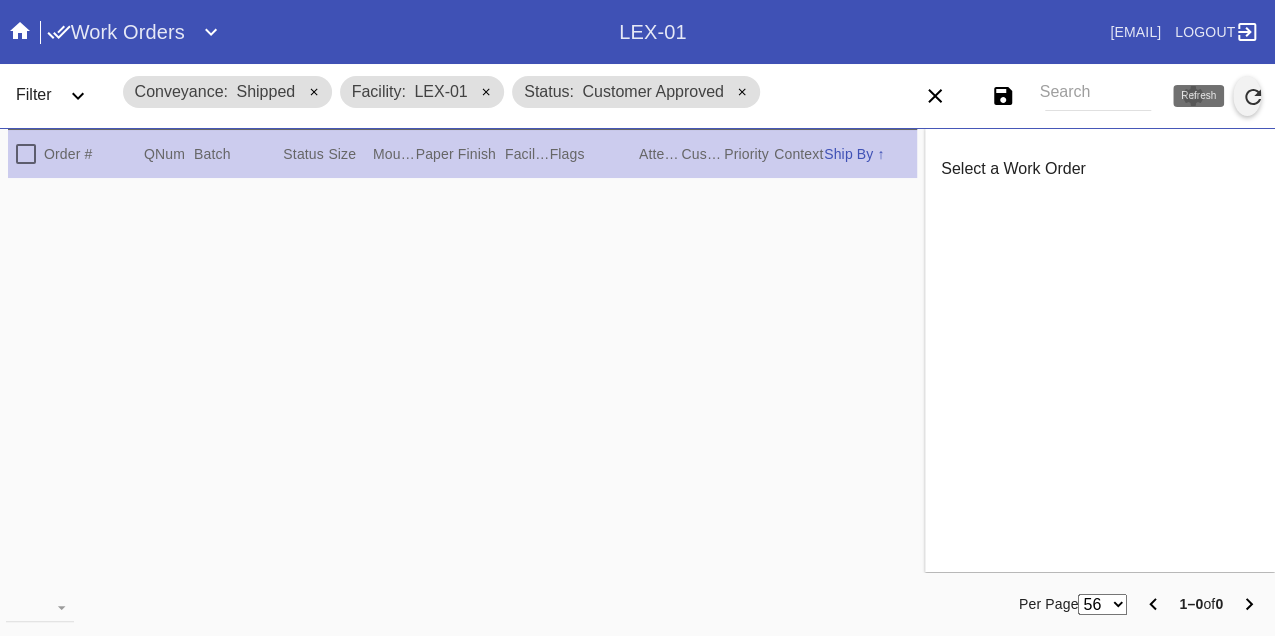 click 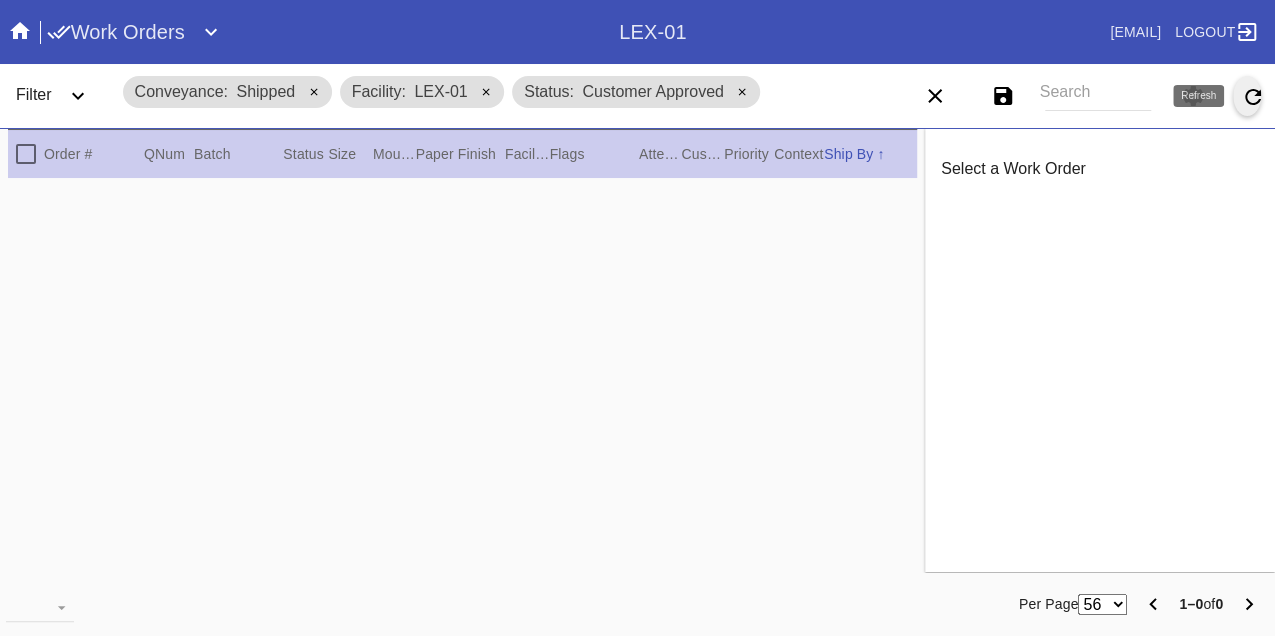 click 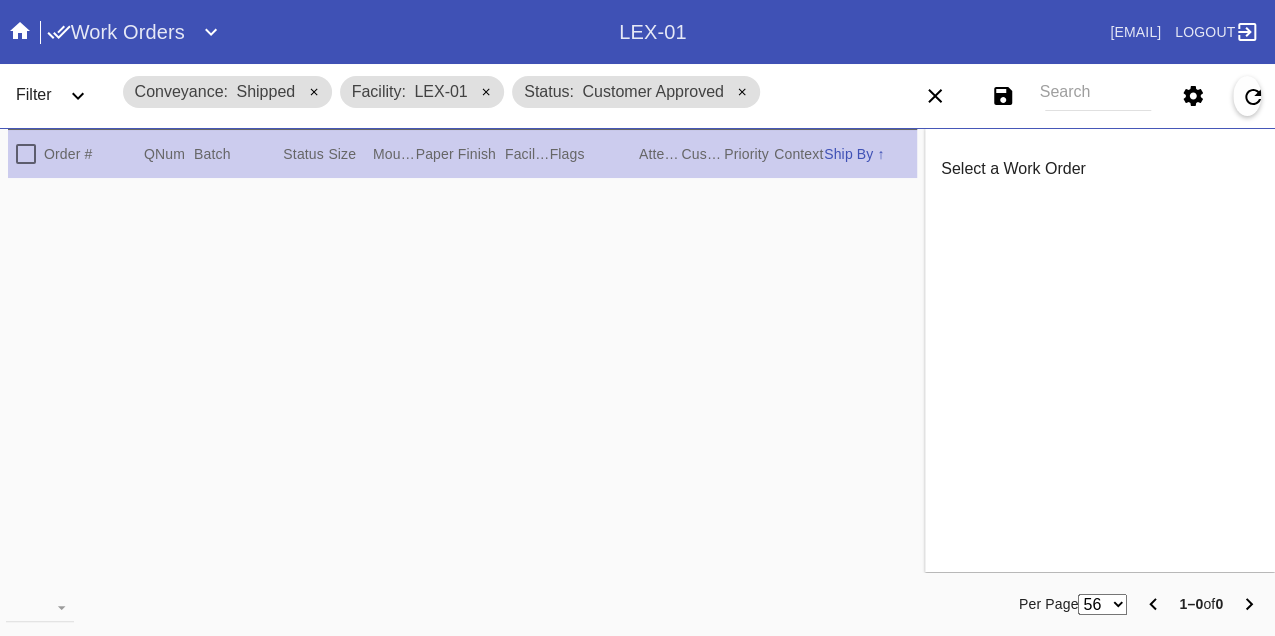 click on "Select a Work Order Print  ·  View Images  ·  Framing Spec  ·  Ship  ·  Update   Refetch Artwork ·  Location History " x "                                 Order: Line Item: Item Name: Work Order: Batch: Ship Group Schedule Work (Beta) Facility:   change RFID:
Assign RFID
Batch Batch New Batch Add to Batch Special Instructions on Order: Line Item Instructions: Processing Instructions: Work Order Instructions: Framing Specification Instructions: Ordered: 2nd leg: Art recv'd: Ship by Date: Workable on Date: Get-it-by Date: Ship to Store: No Workcell Schedule Shipping:   ,   Billing:   ,   Change Shipping Address You can only change the shipping address before the Work Order is shipped. Shipping Address set on Work Order Override Ship via ITS
Customer Selections Frame / Mat:  /  Width × Height: " × " WO Instructions (STUDIO ONLY) Frame Mat" at bounding box center (1100, 350) 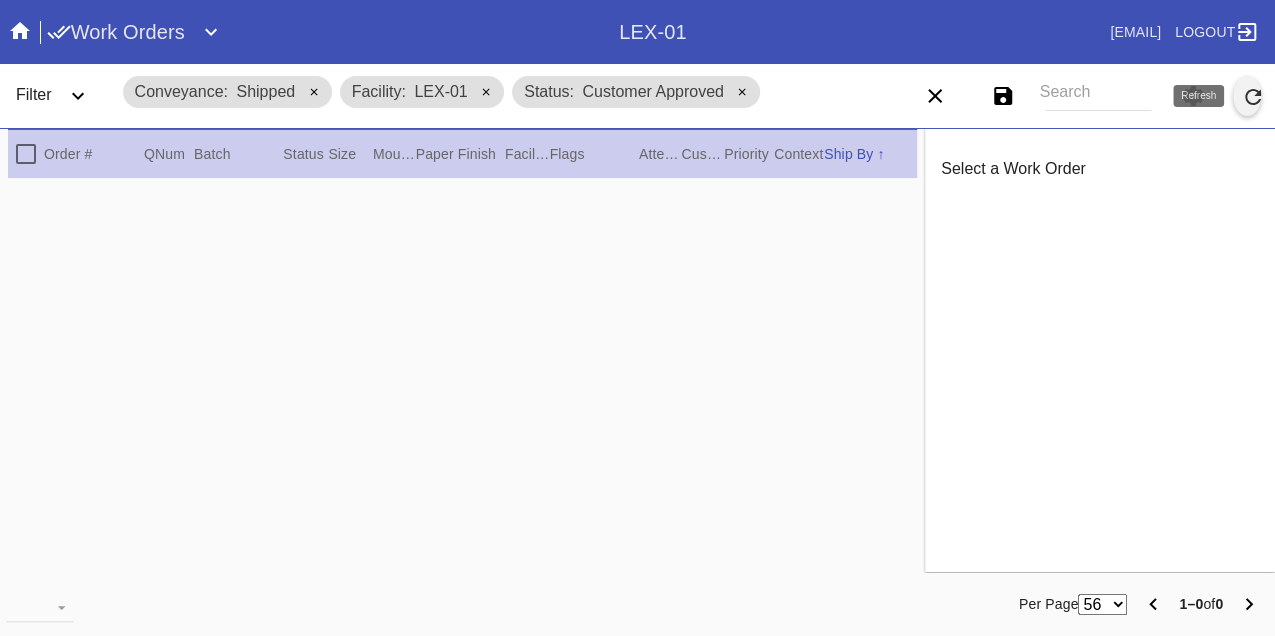 click 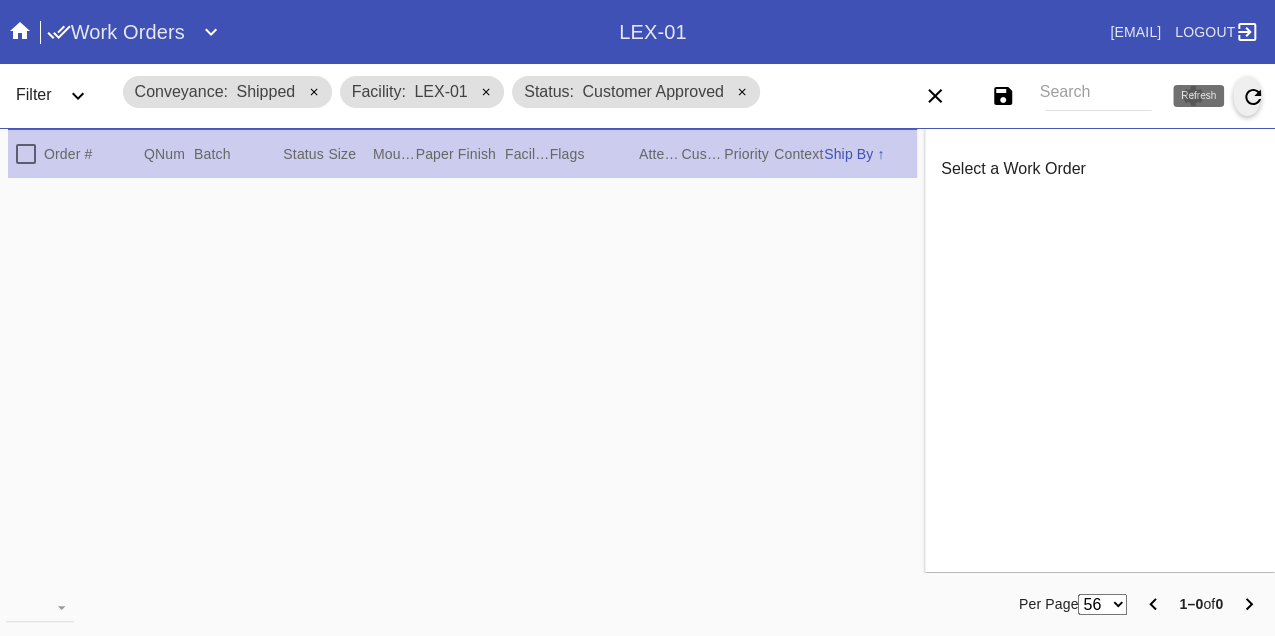 click 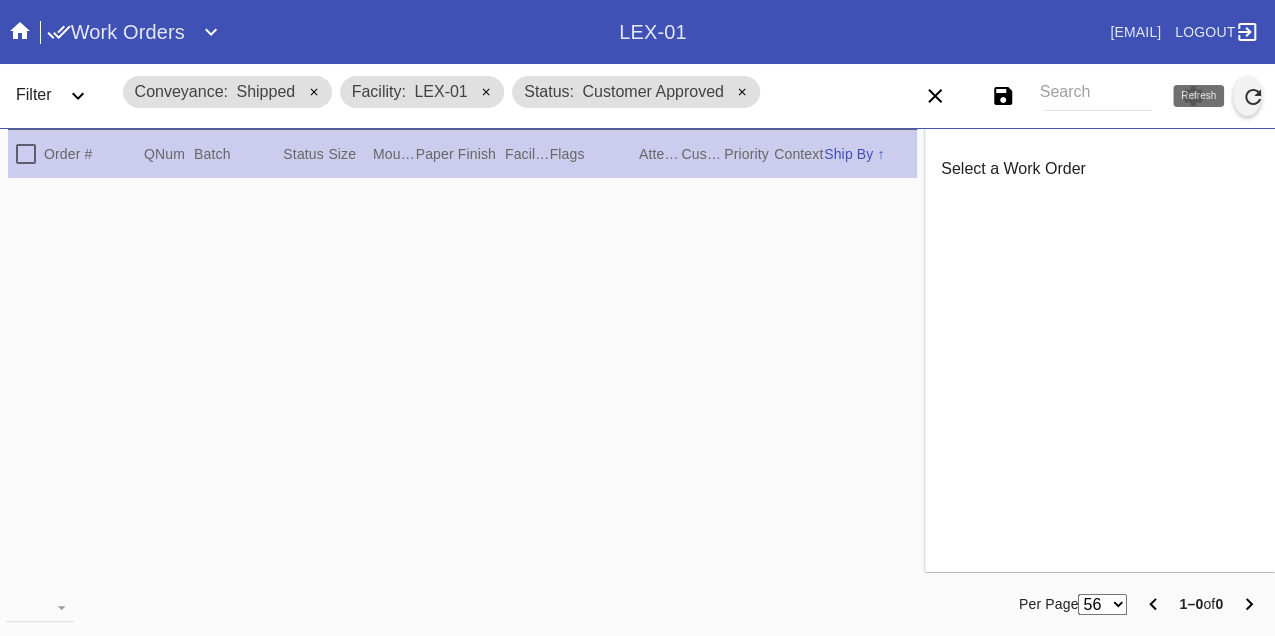 click 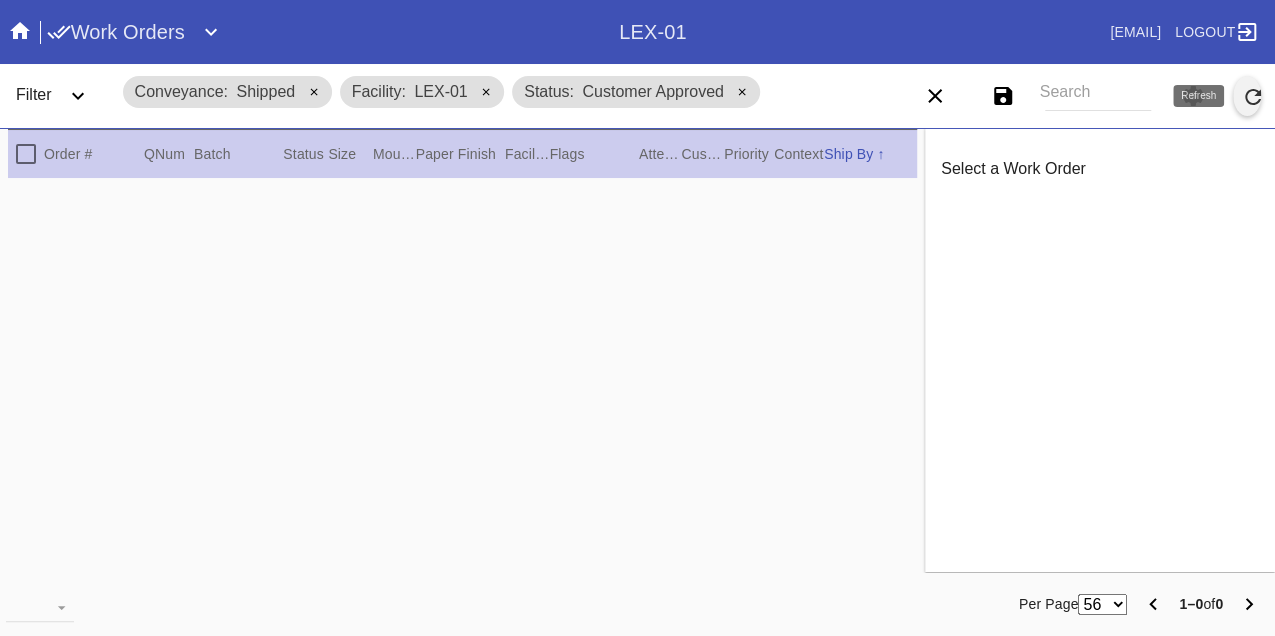 click 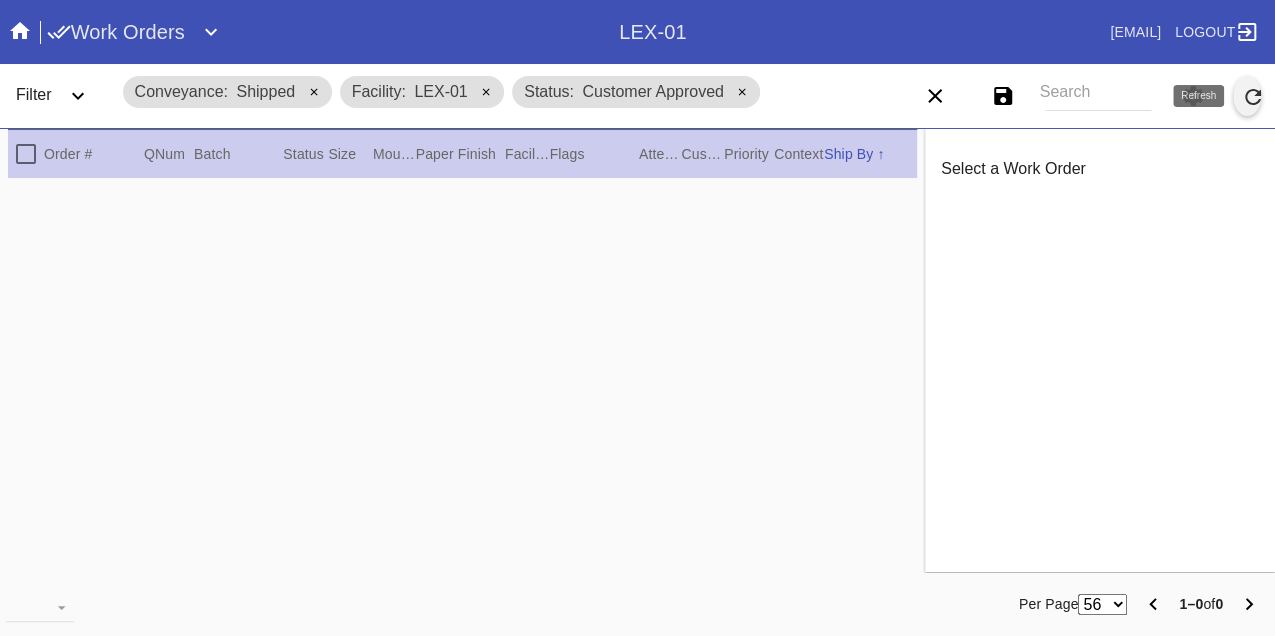 click 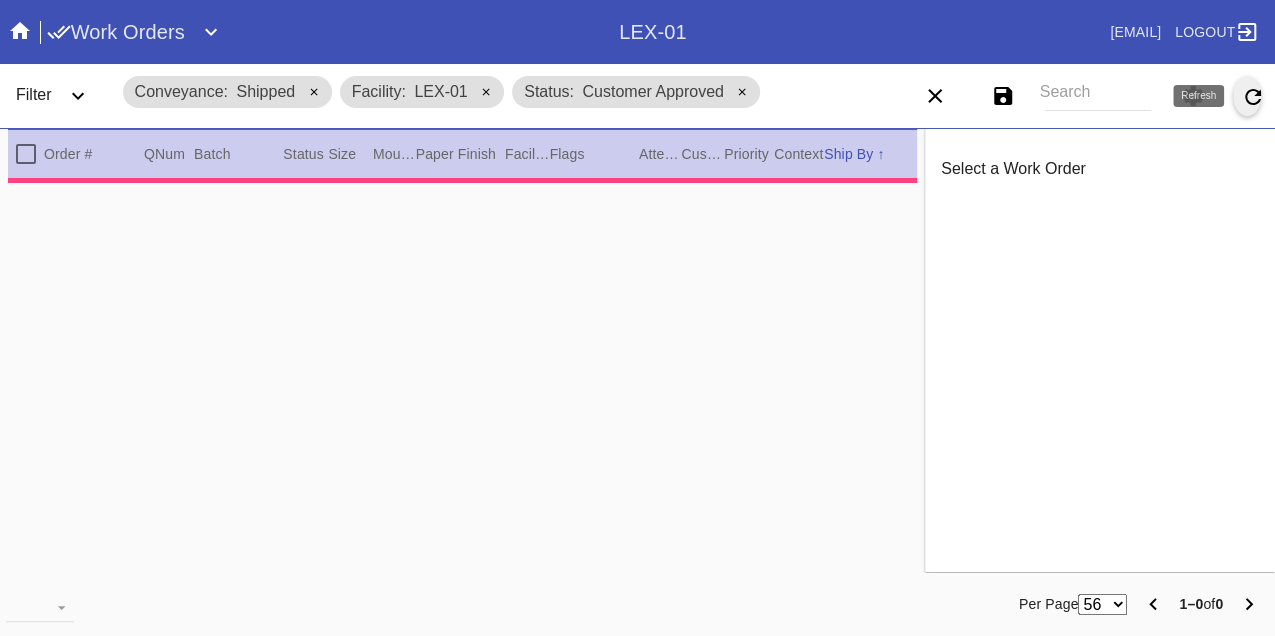 type on "0.0" 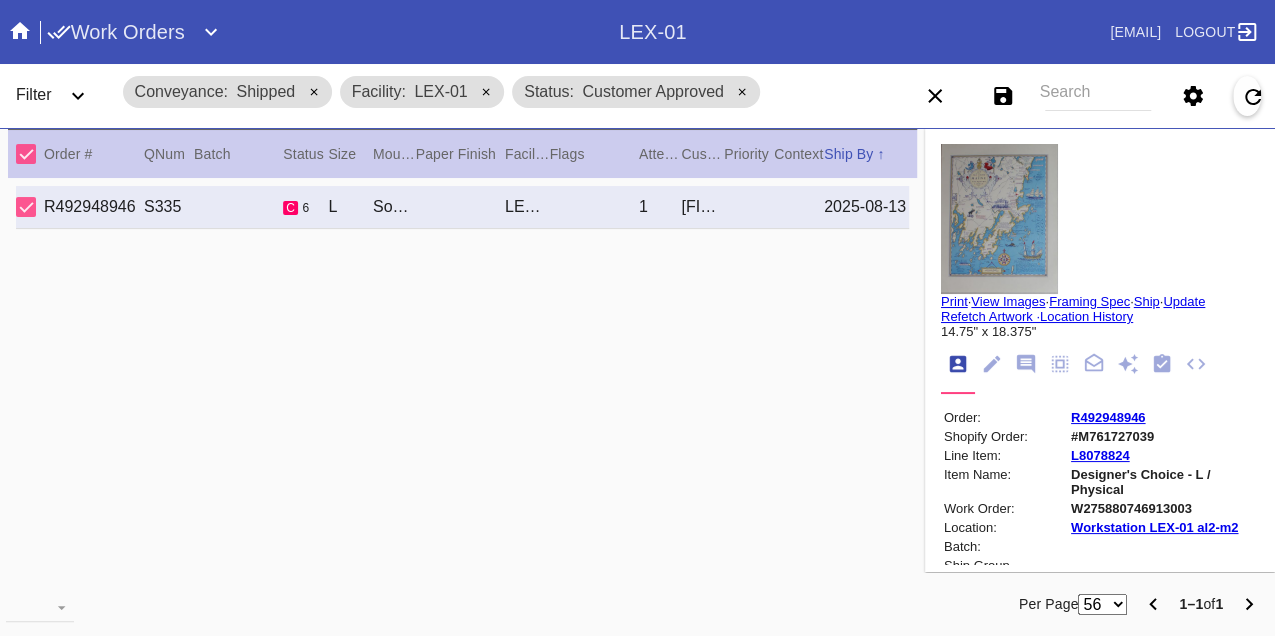 click on "W275880746913003" at bounding box center [1163, 508] 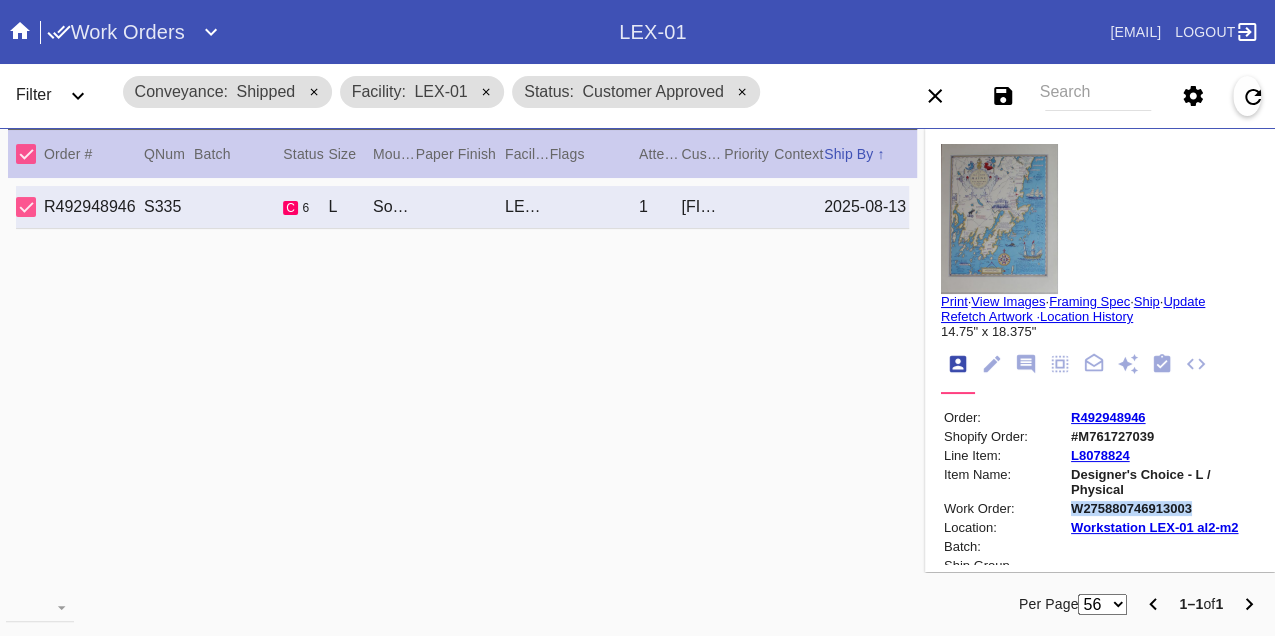 click on "W275880746913003" at bounding box center [1163, 508] 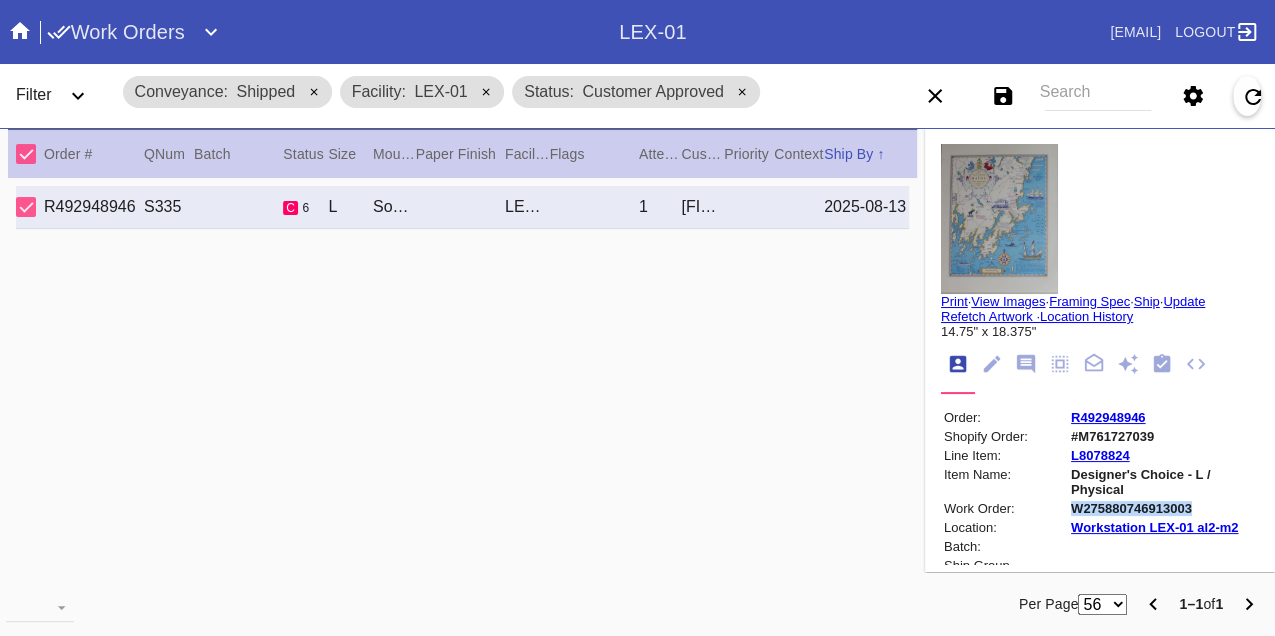 copy on "W275880746913003" 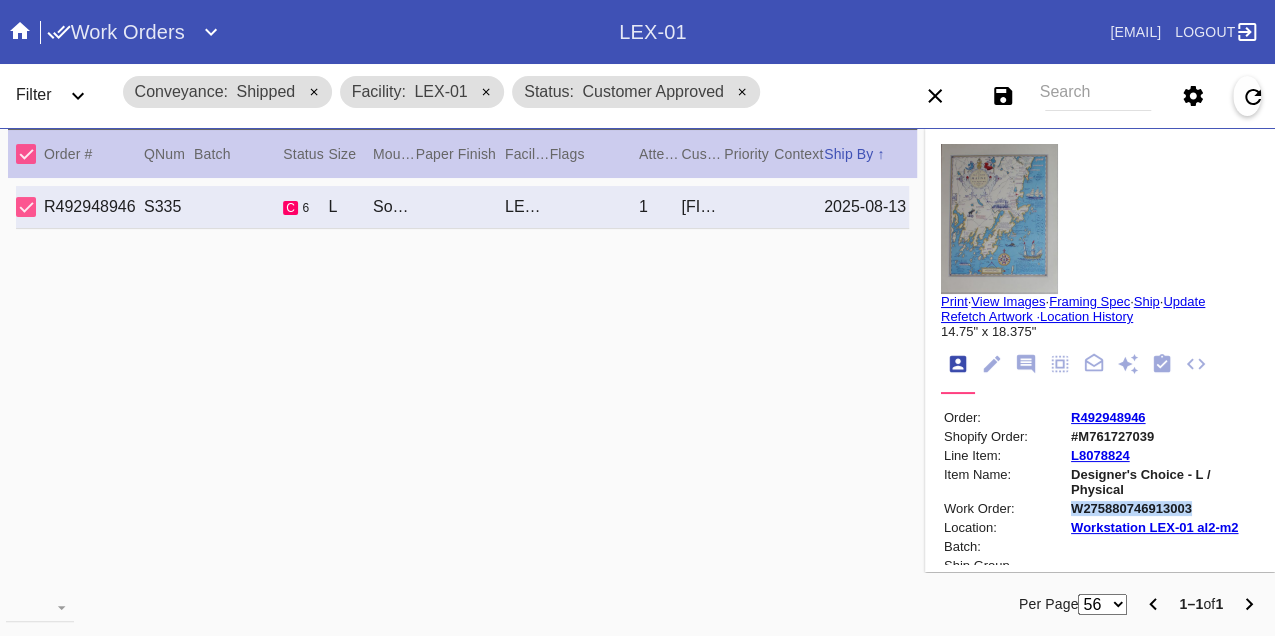 click on "R492948946" at bounding box center (1108, 417) 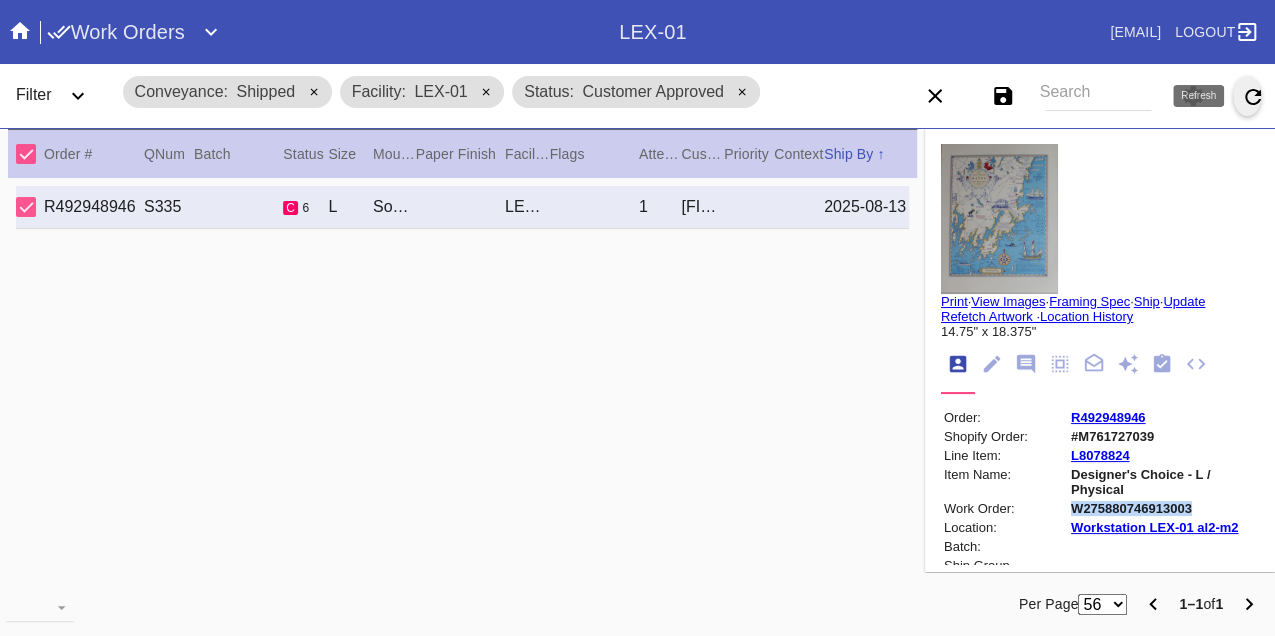 click 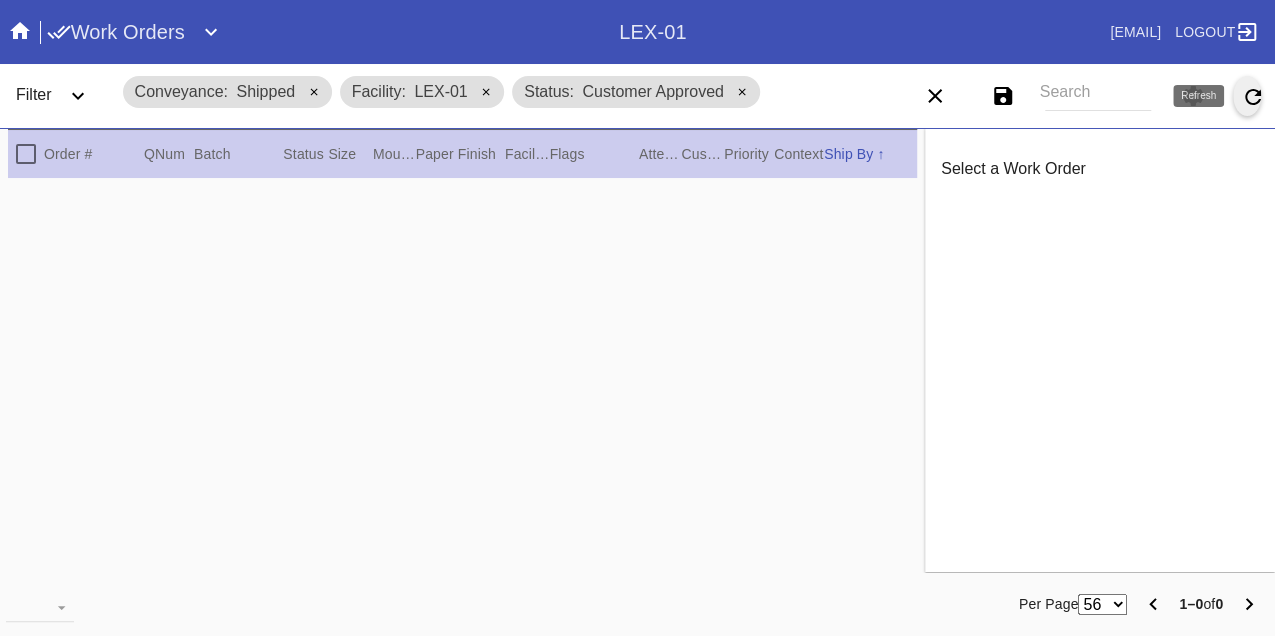 click 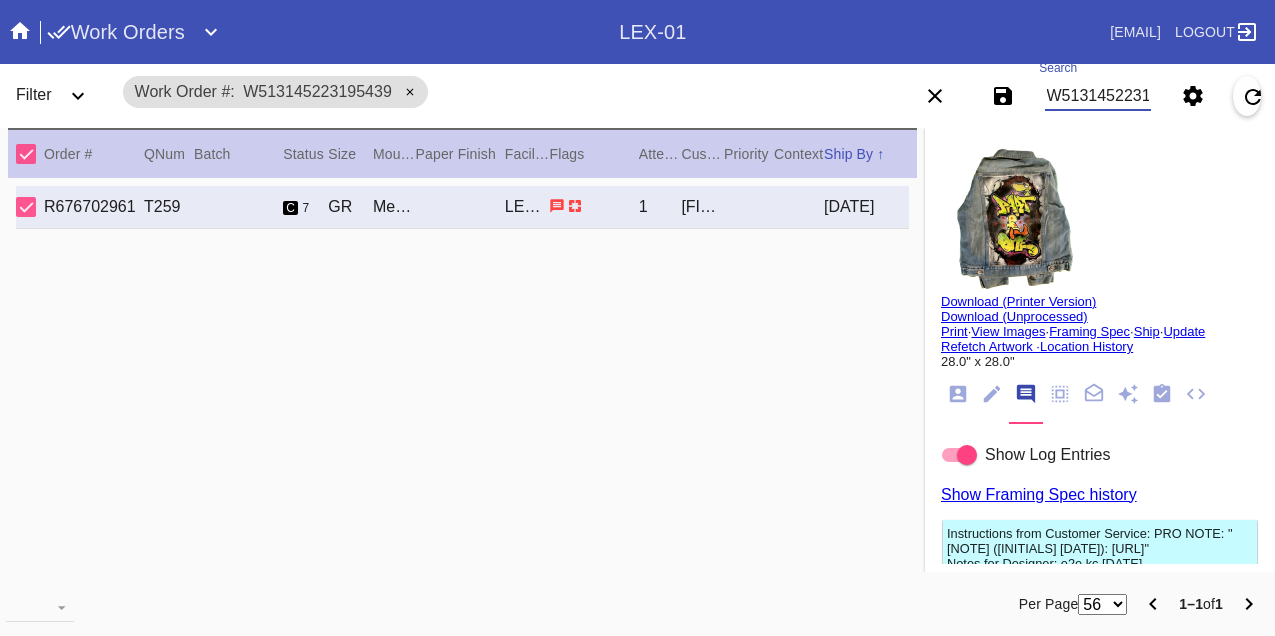 scroll, scrollTop: 0, scrollLeft: 0, axis: both 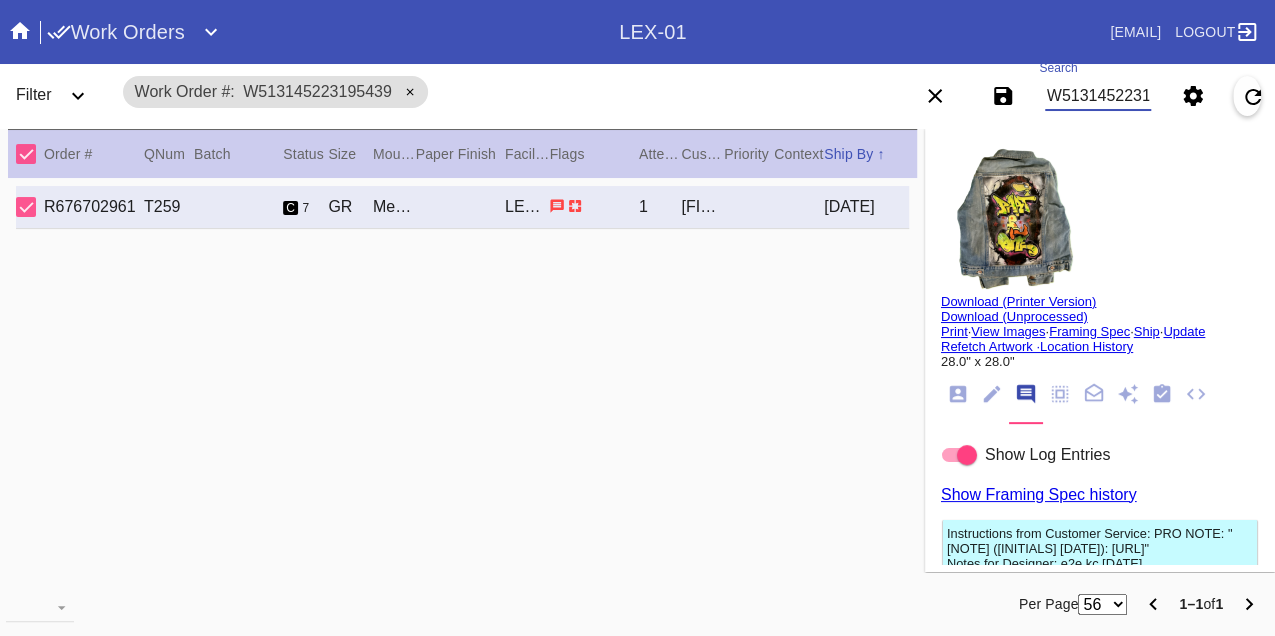 click on "W513145223195439" at bounding box center [1098, 96] 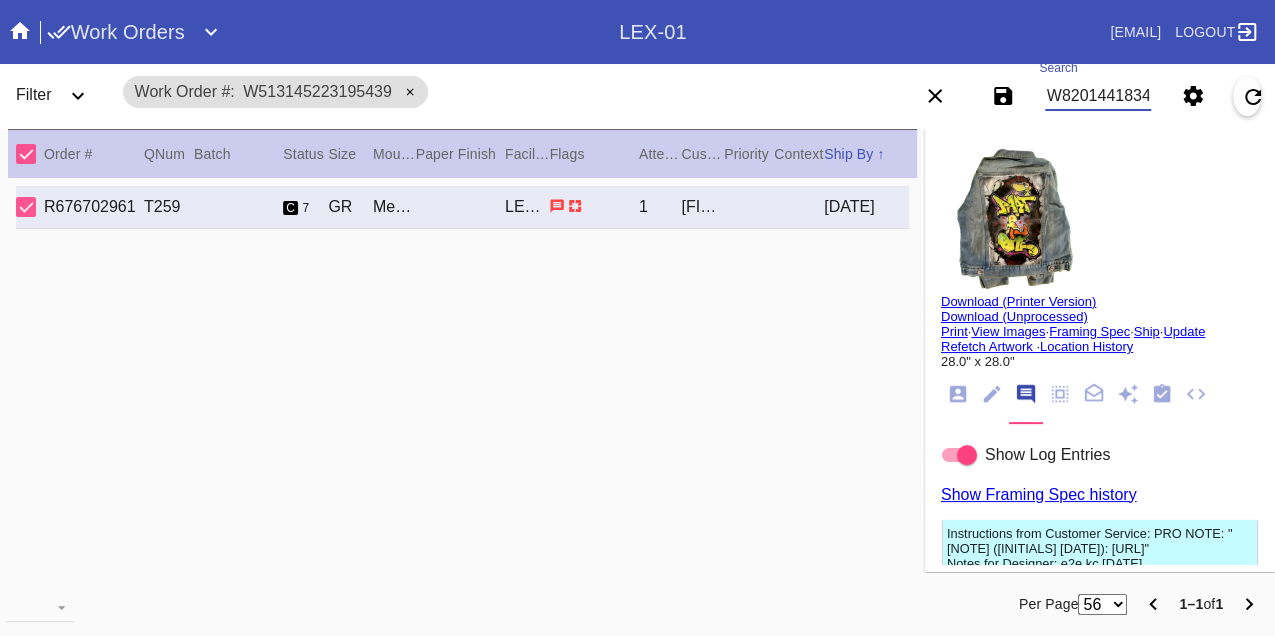 type on "W820144183417576" 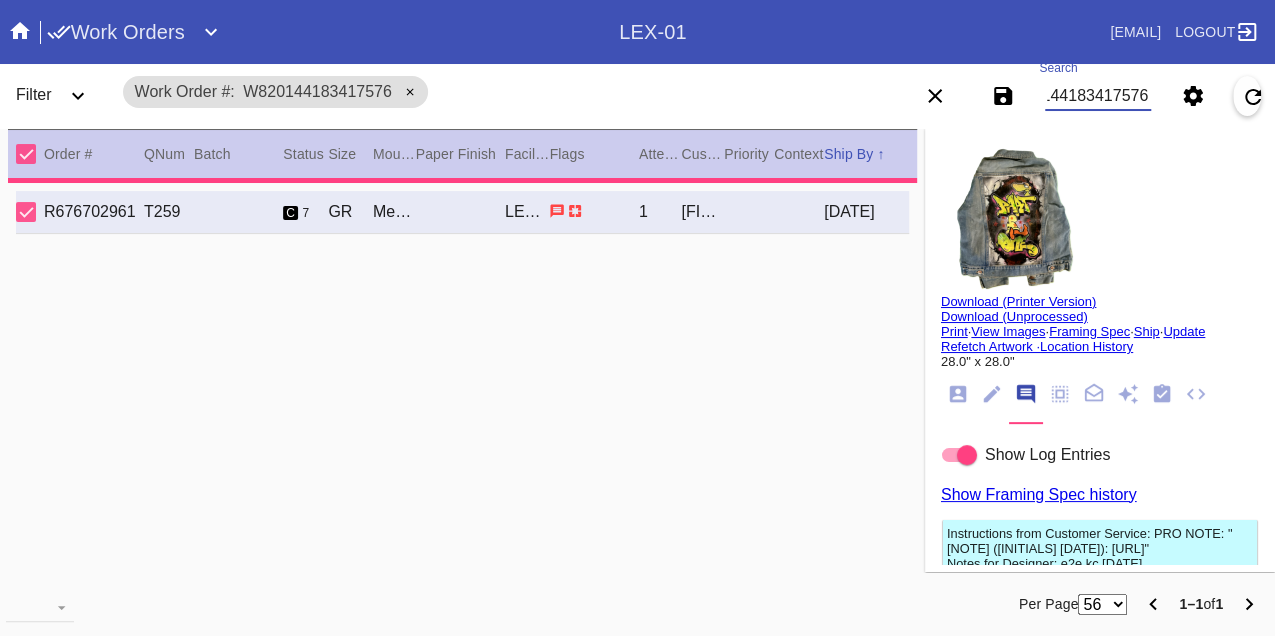 type on "PRO NOTE: remove needle. TR 7.29
PRO NOTE: frame in dolly deep. TR 7.23" 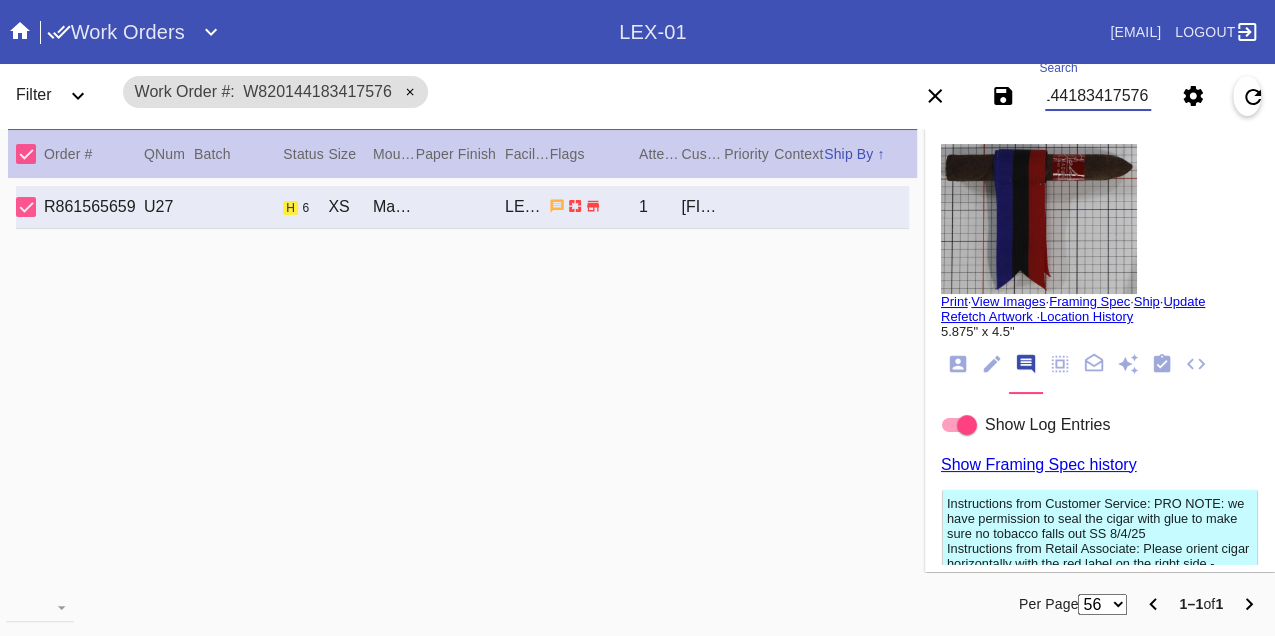scroll, scrollTop: 0, scrollLeft: 0, axis: both 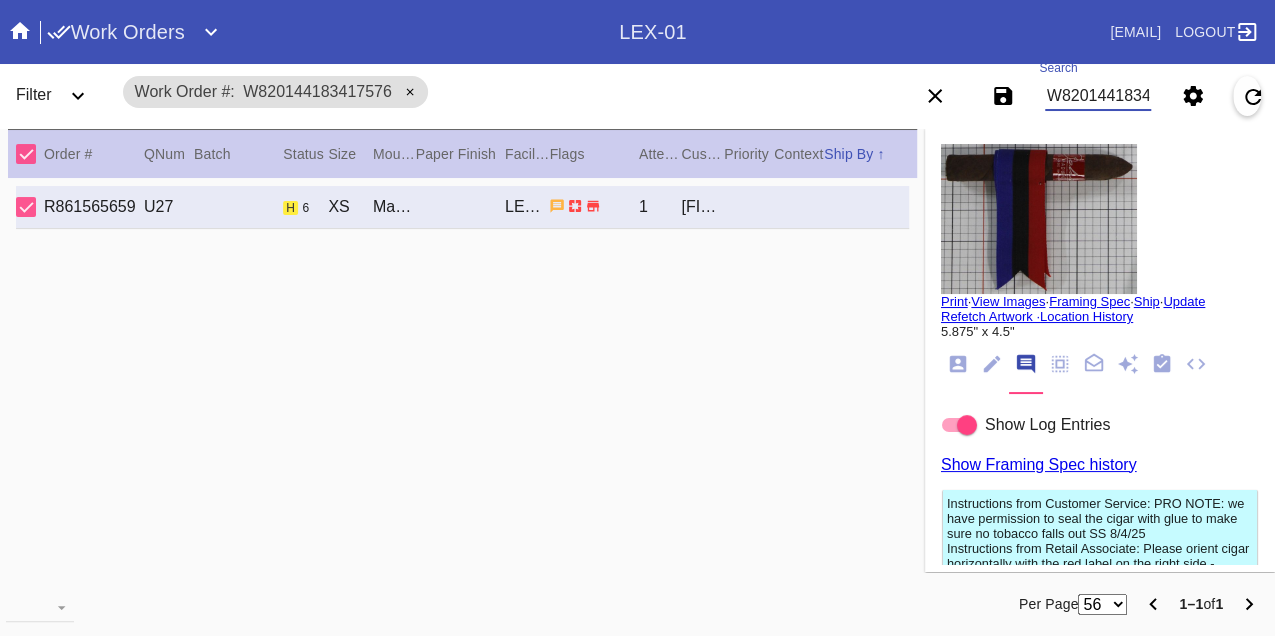 click on "W820144183417576" at bounding box center (1098, 96) 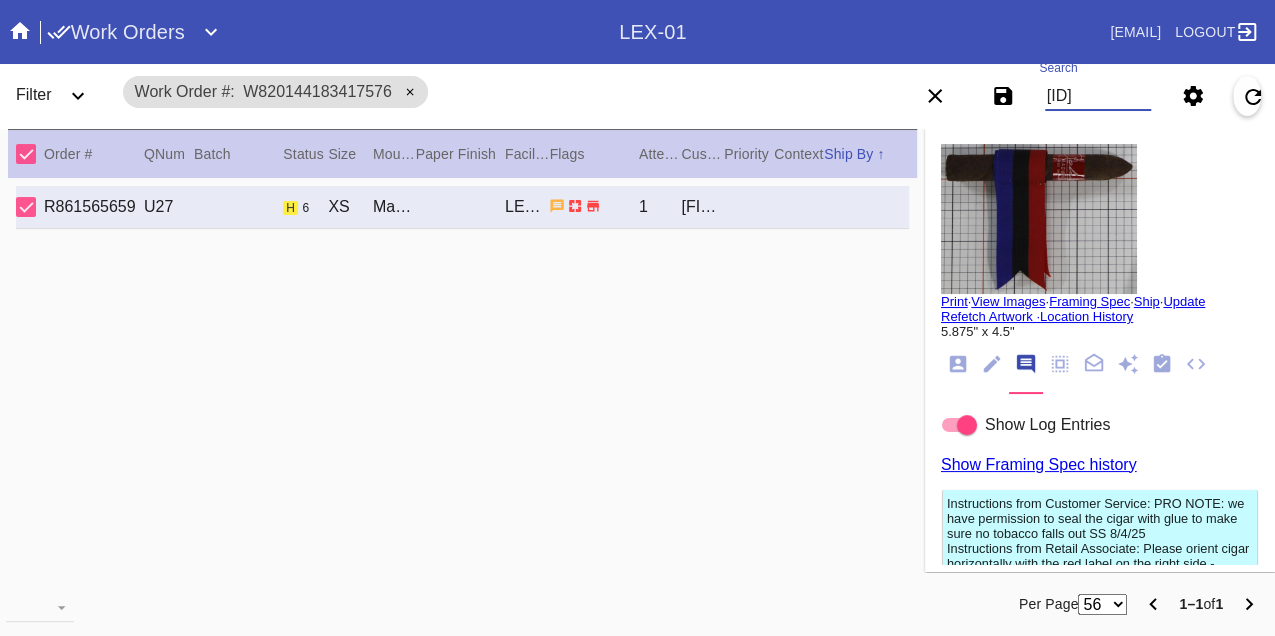 type on "W275378952488473" 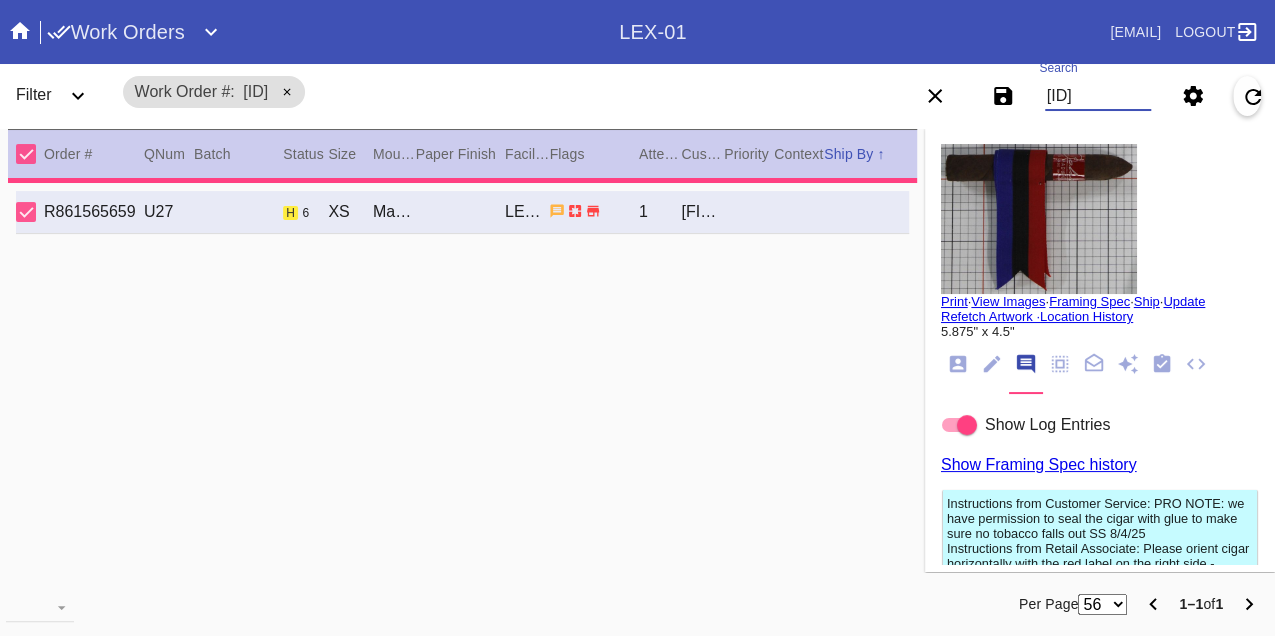 type 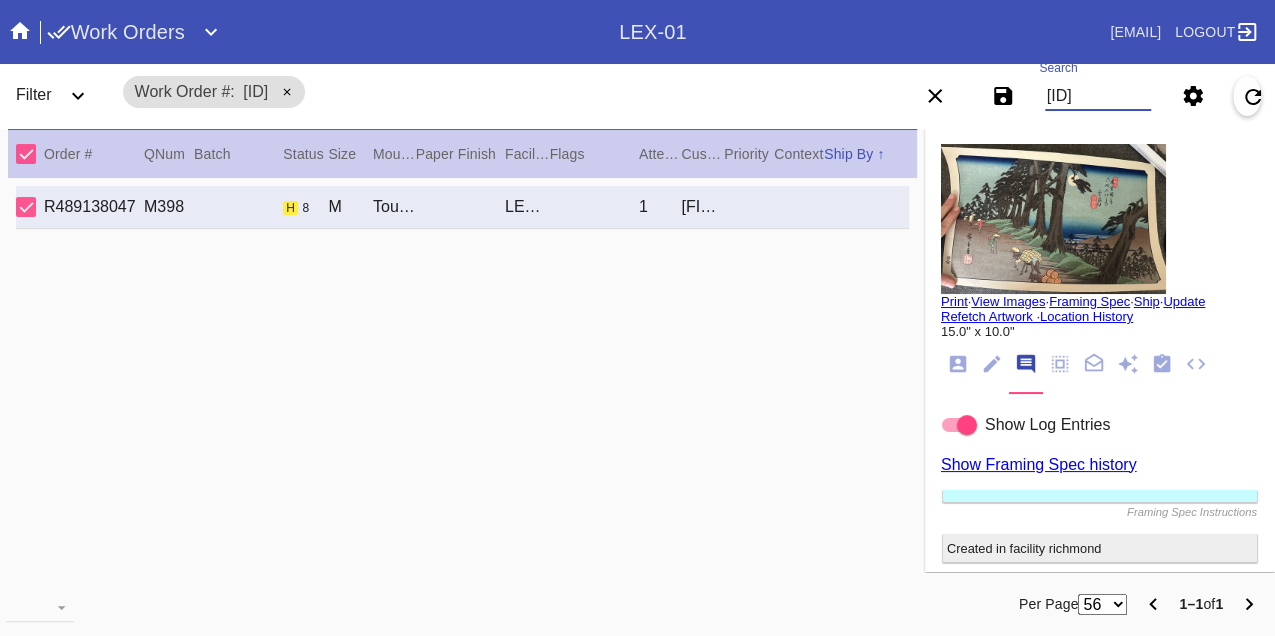 click on "W275378952488473" at bounding box center (1098, 96) 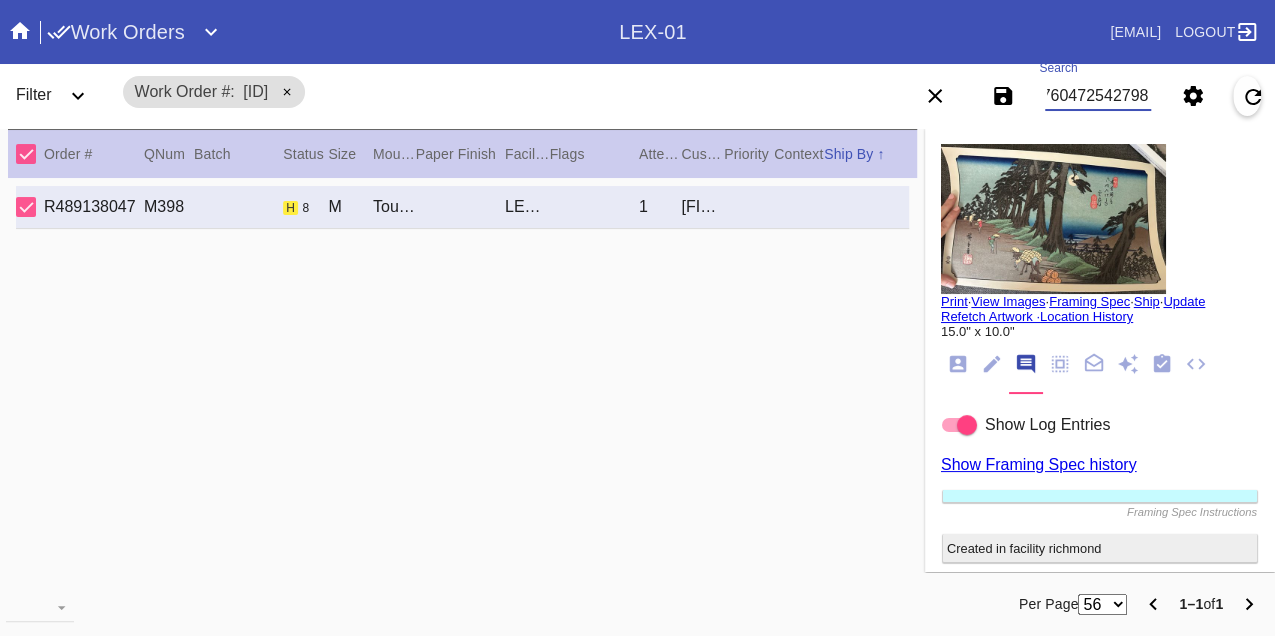 type on "W367604725427983" 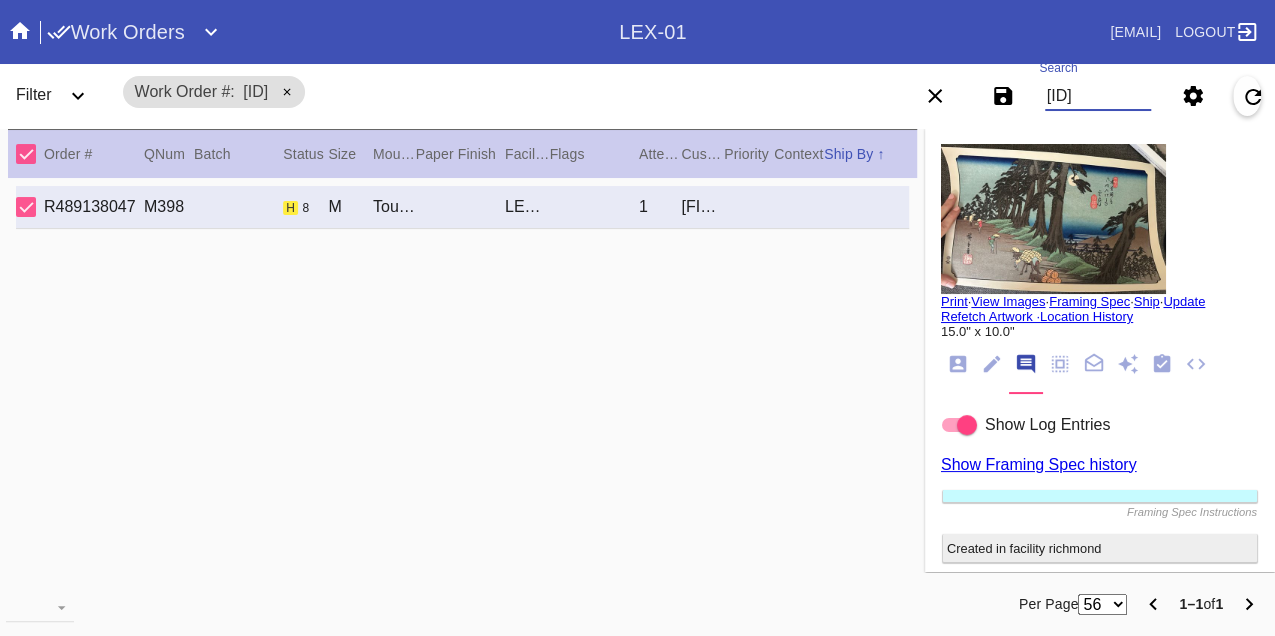 scroll, scrollTop: 0, scrollLeft: 48, axis: horizontal 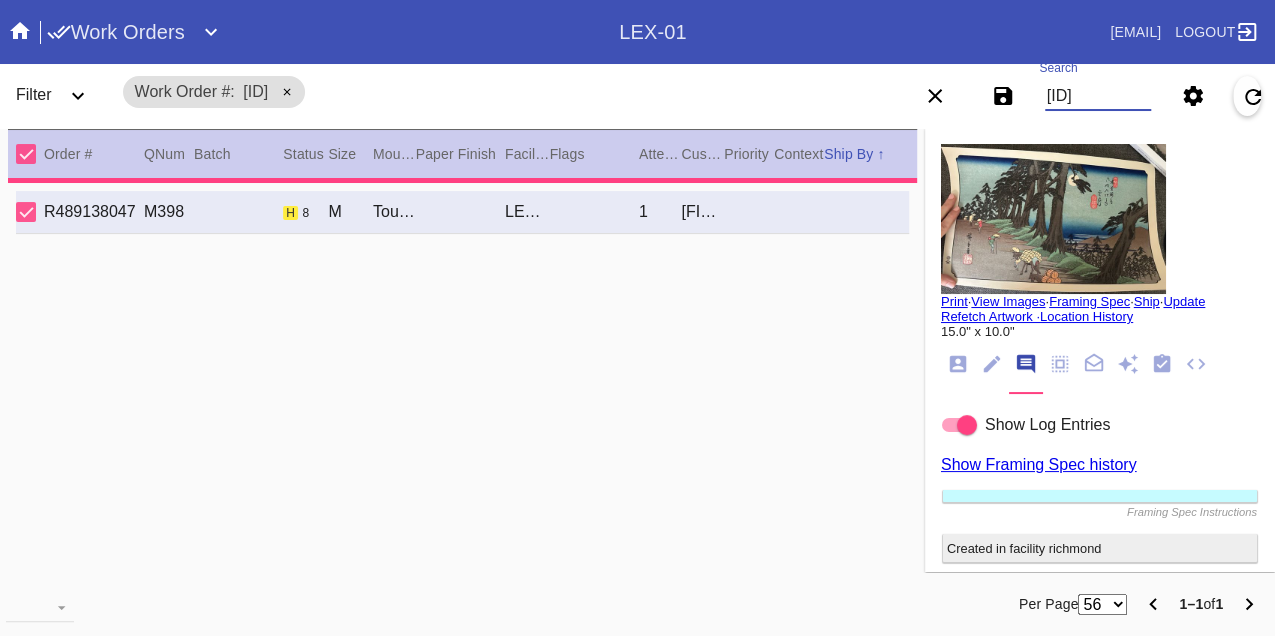 type on "2.5" 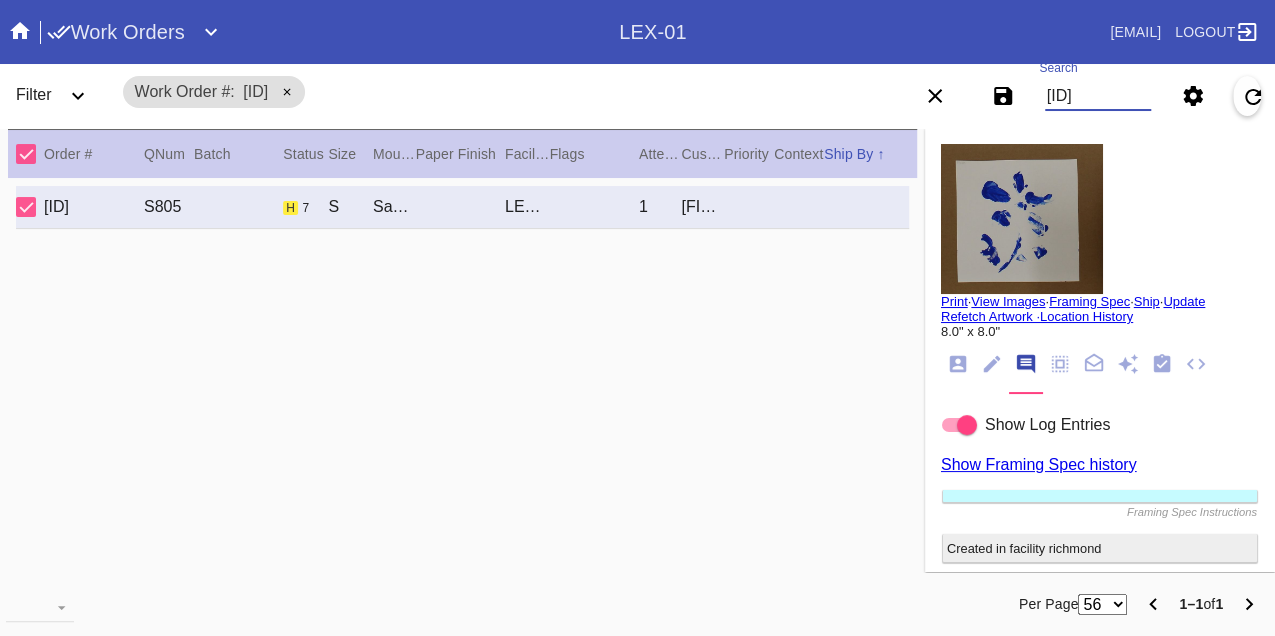 click on "W367604725427983" at bounding box center [1098, 96] 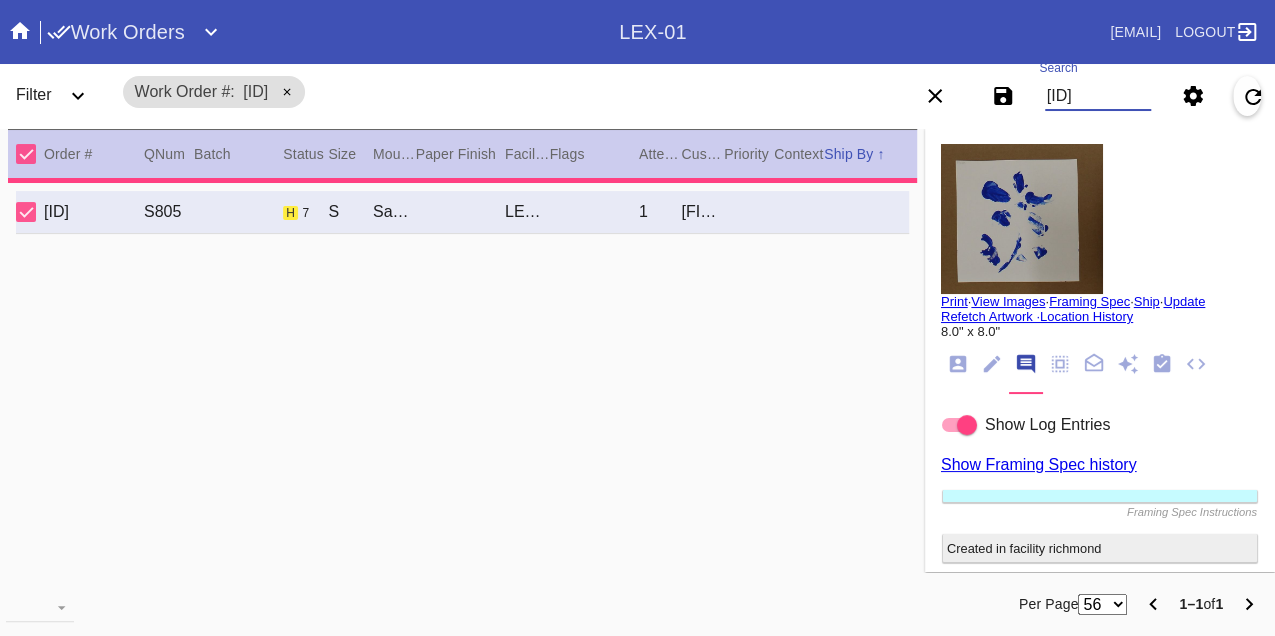 type on "1.5" 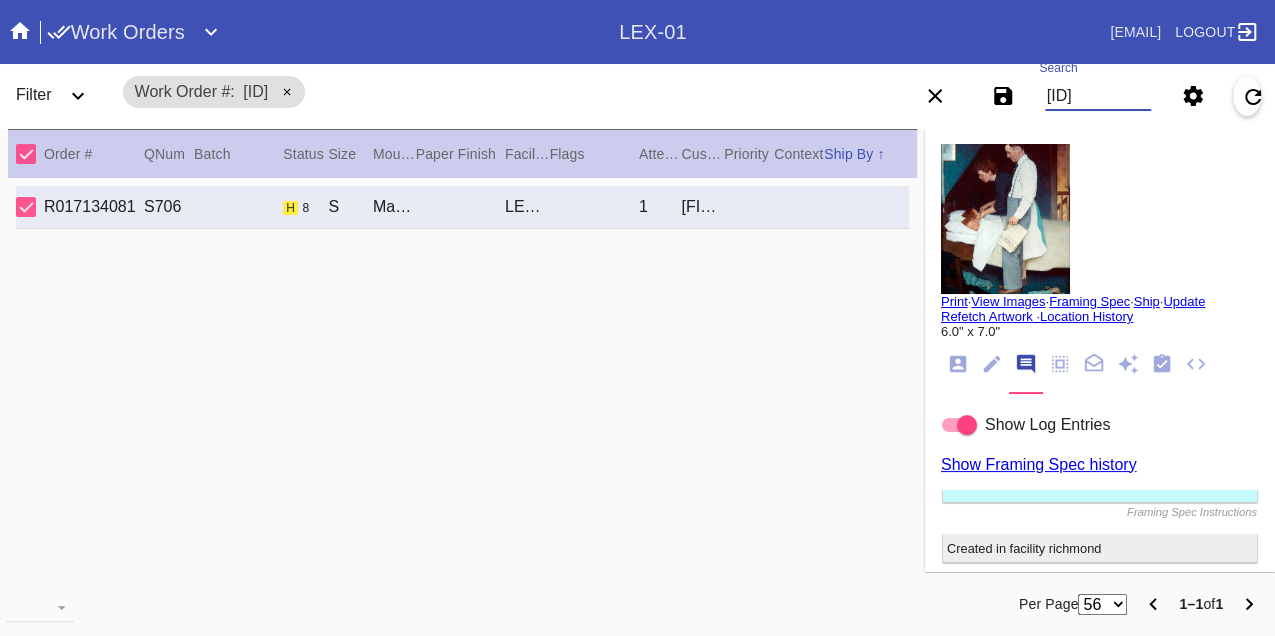 scroll, scrollTop: 0, scrollLeft: 0, axis: both 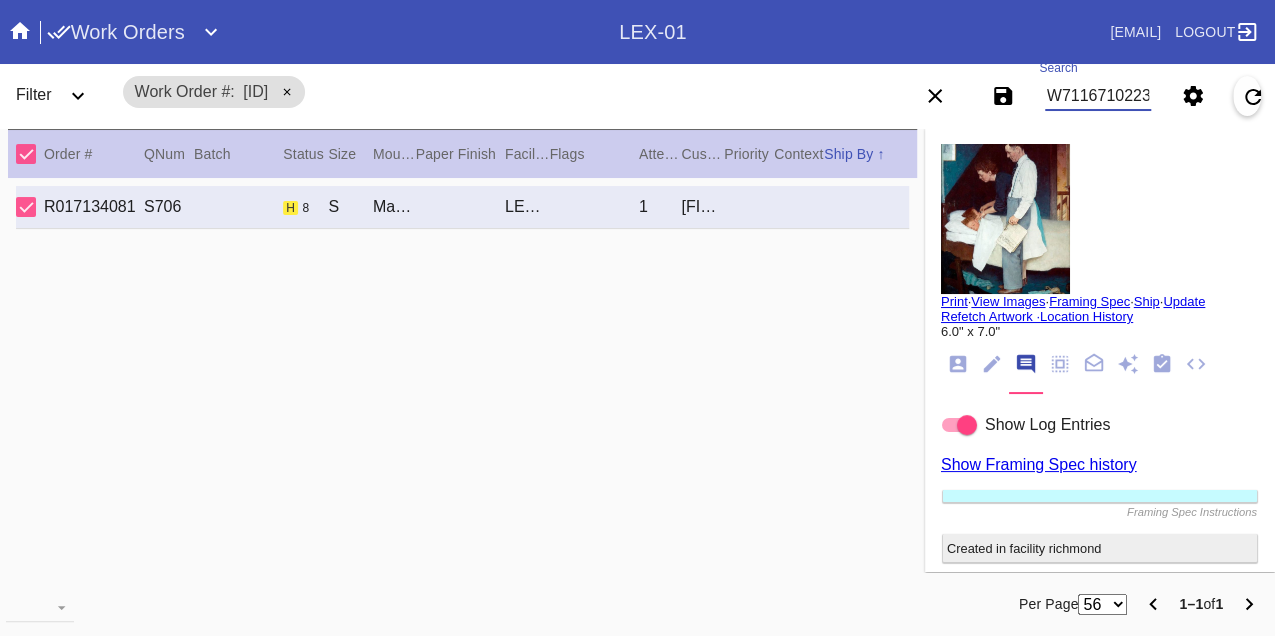 type on "W711671022367893" 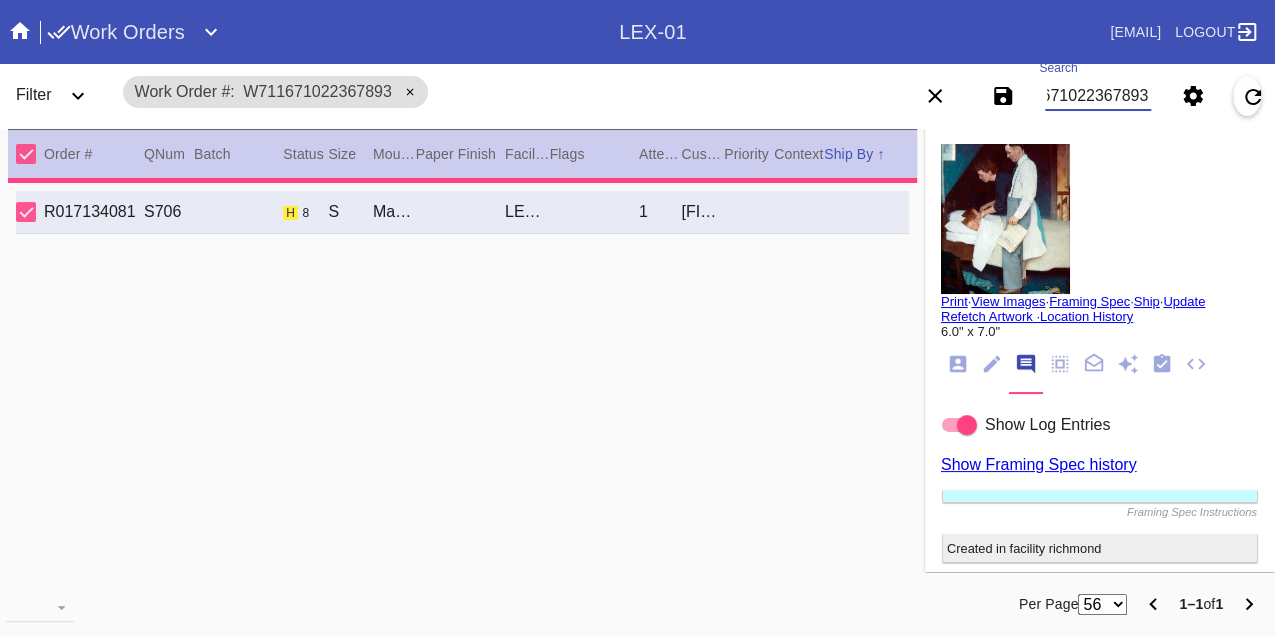 type on "0.0" 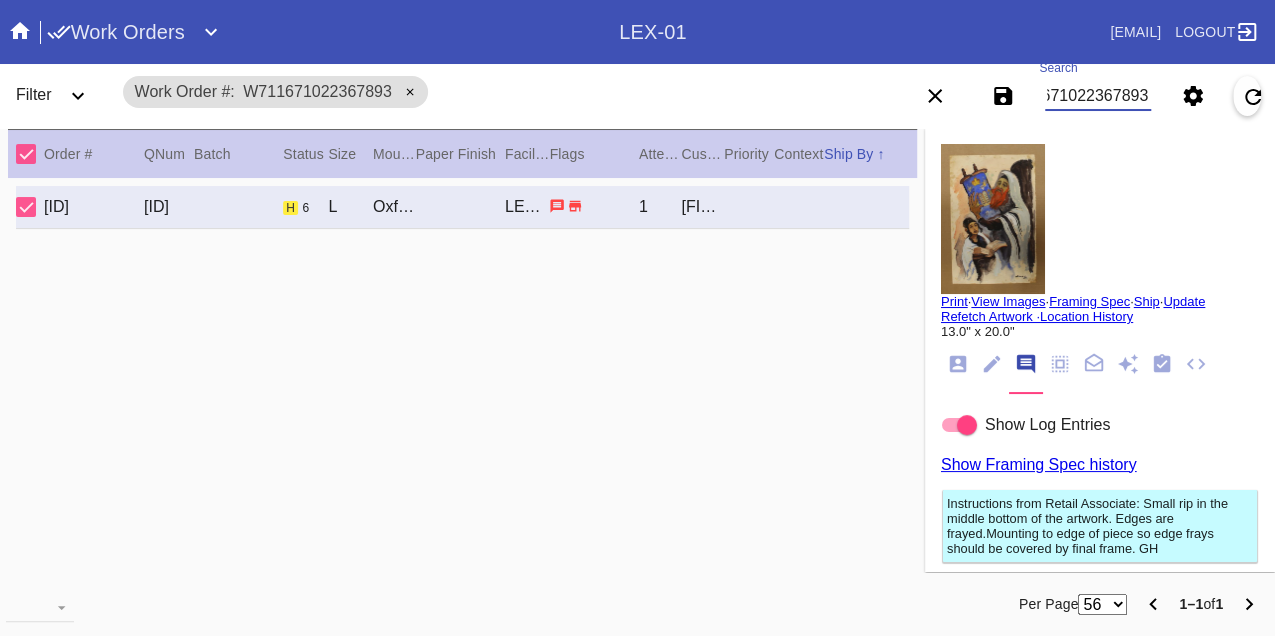 click on "W711671022367893" at bounding box center (1098, 96) 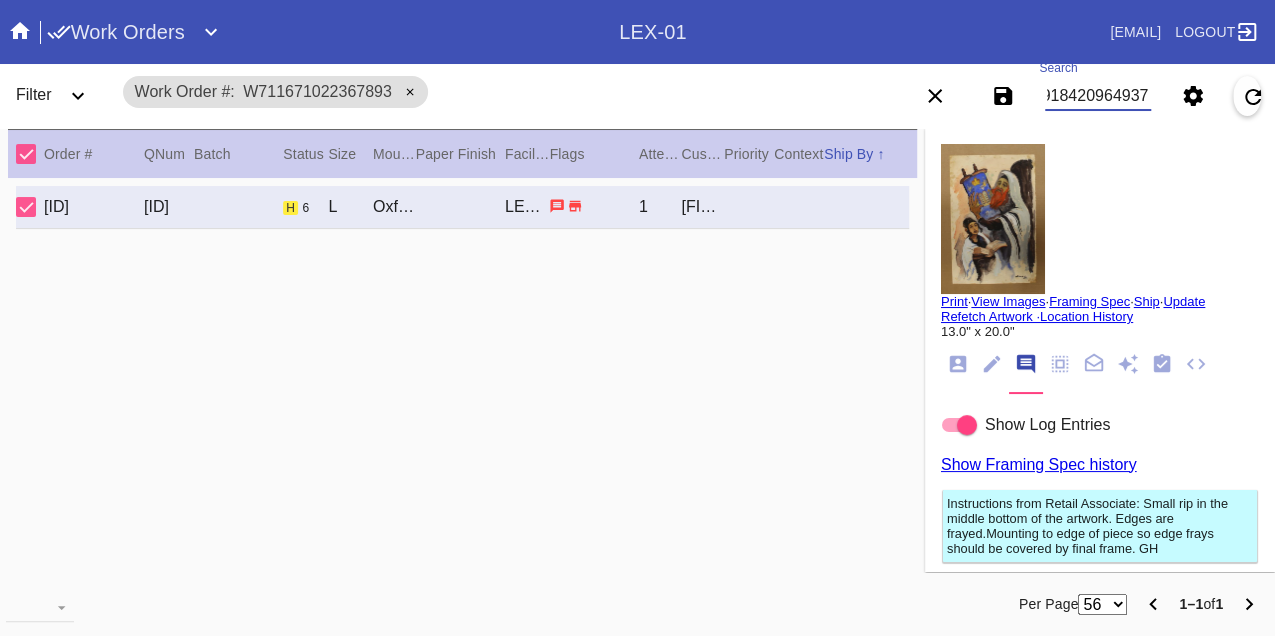 type on "W799184209649376" 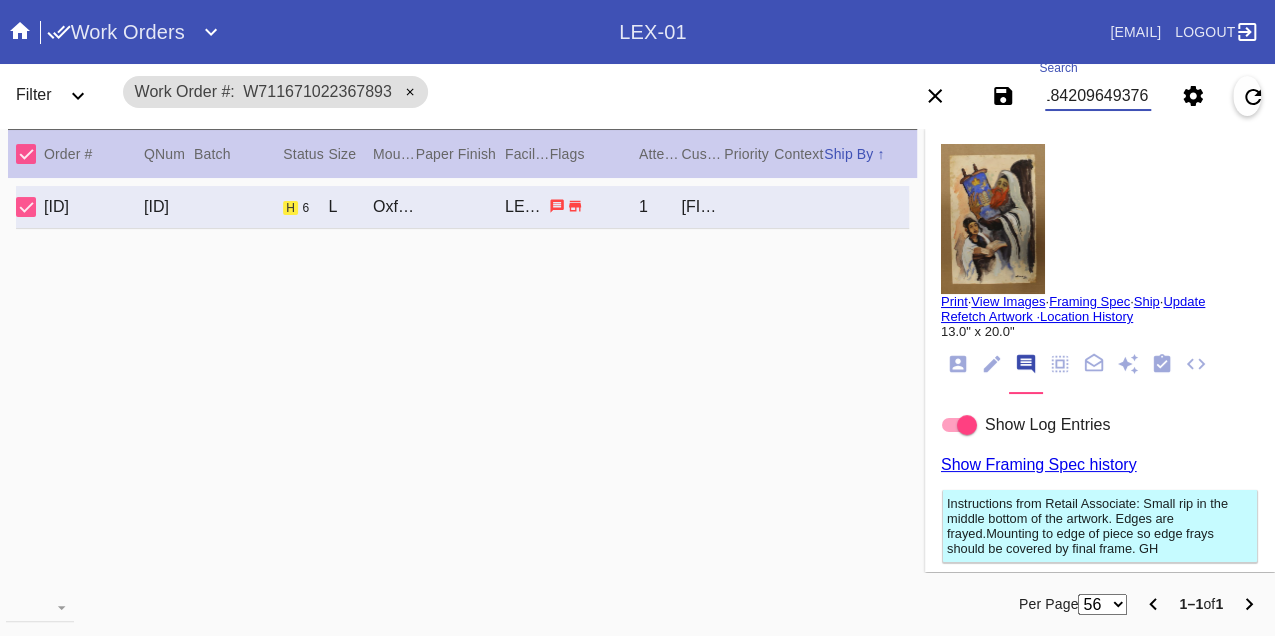 scroll, scrollTop: 0, scrollLeft: 48, axis: horizontal 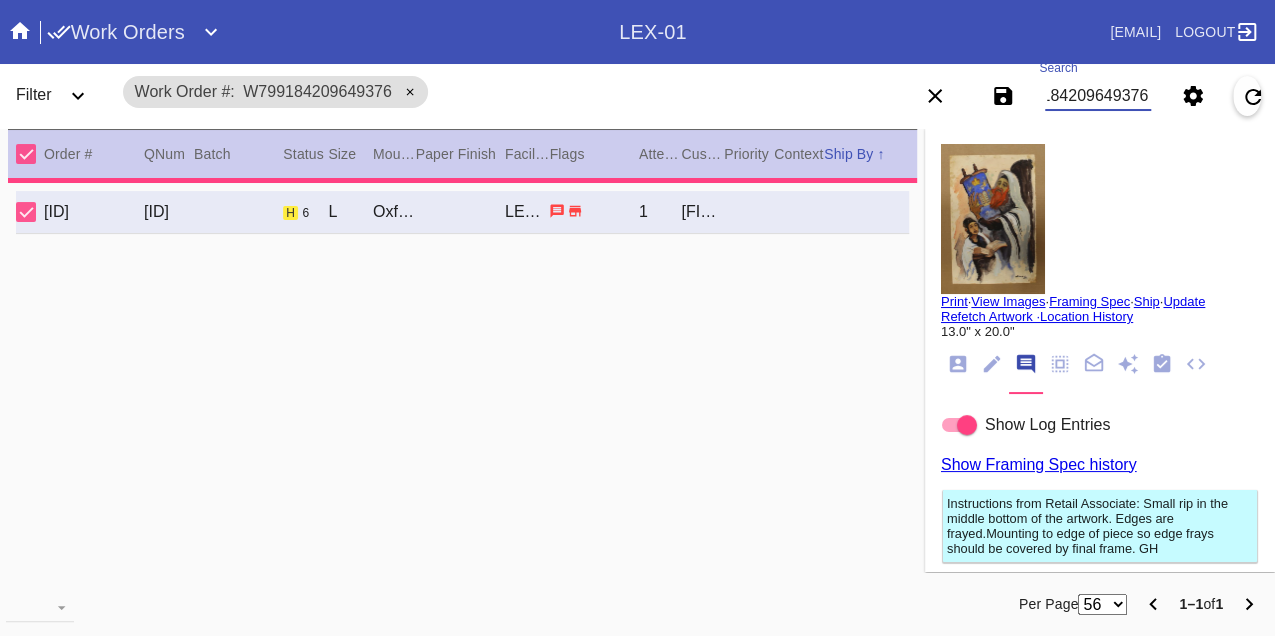 type on "1.5" 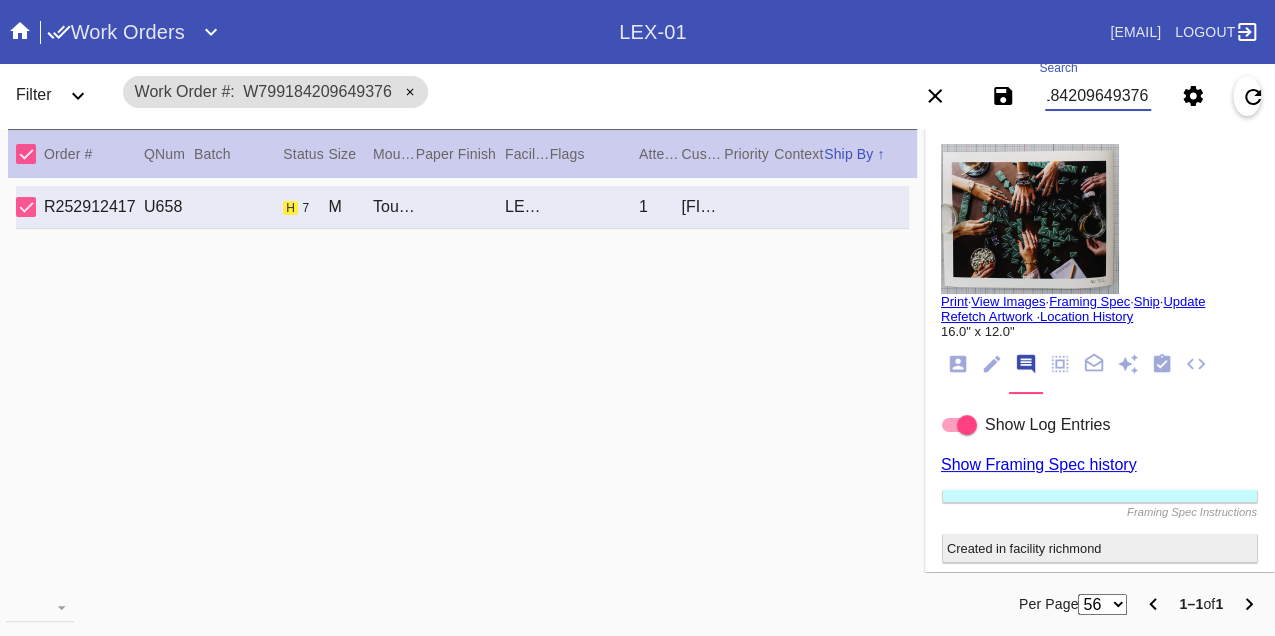 click on "W799184209649376" at bounding box center [1098, 96] 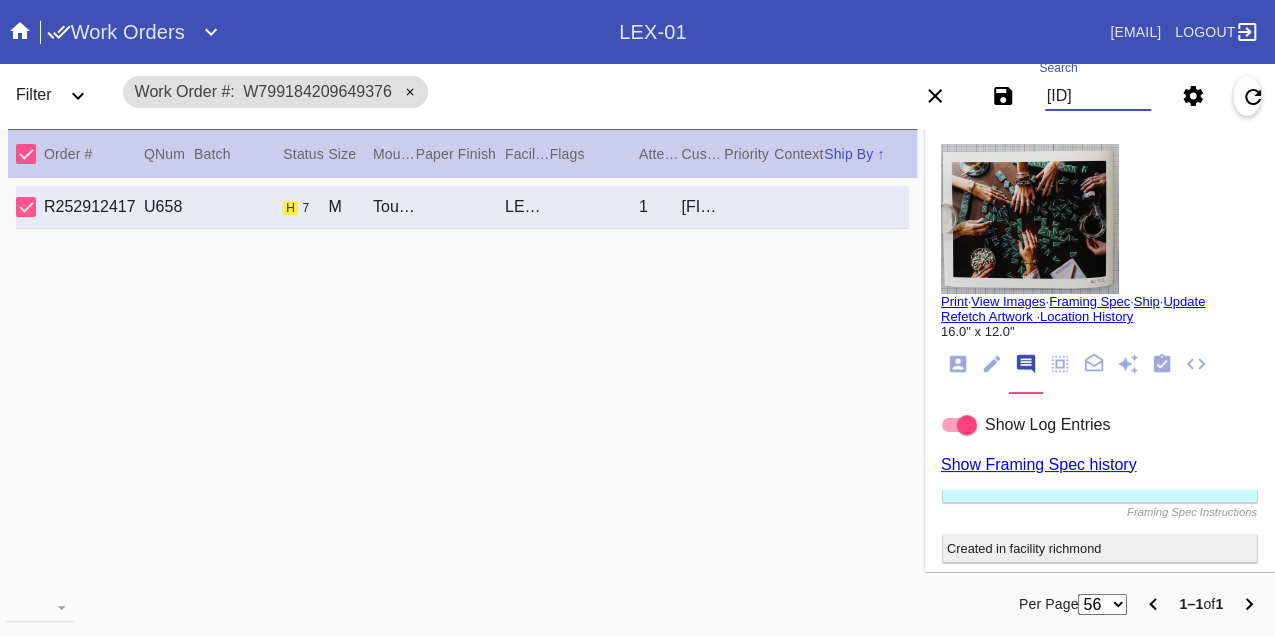 type on "W181563775438404" 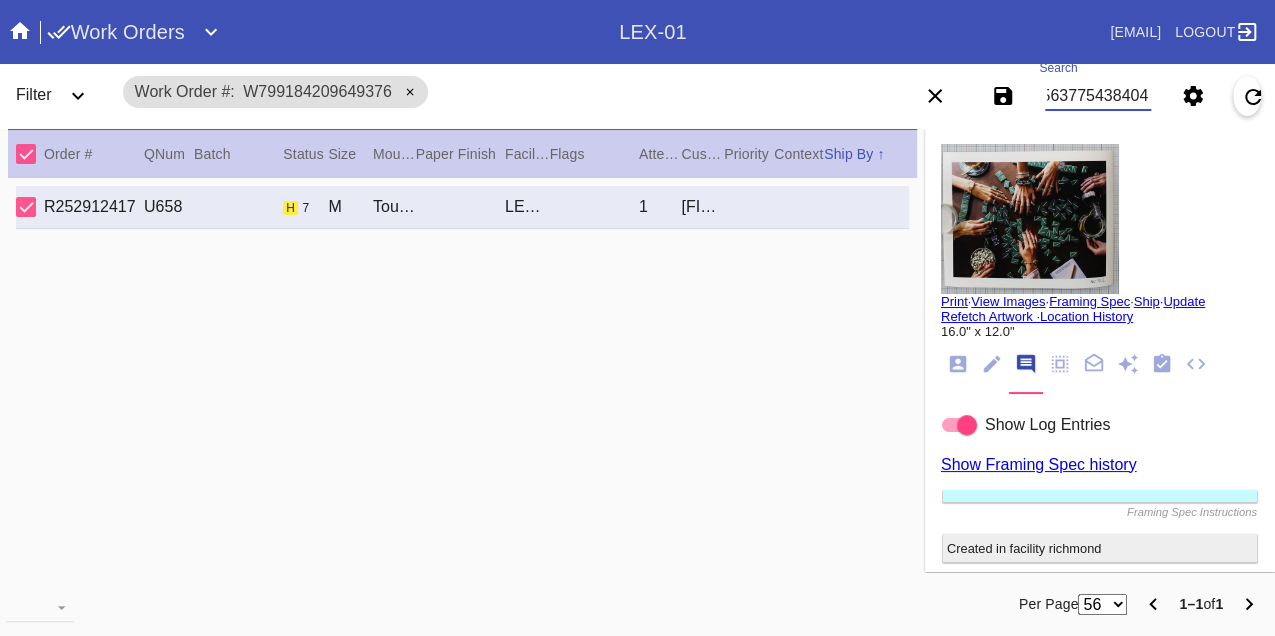 scroll, scrollTop: 0, scrollLeft: 48, axis: horizontal 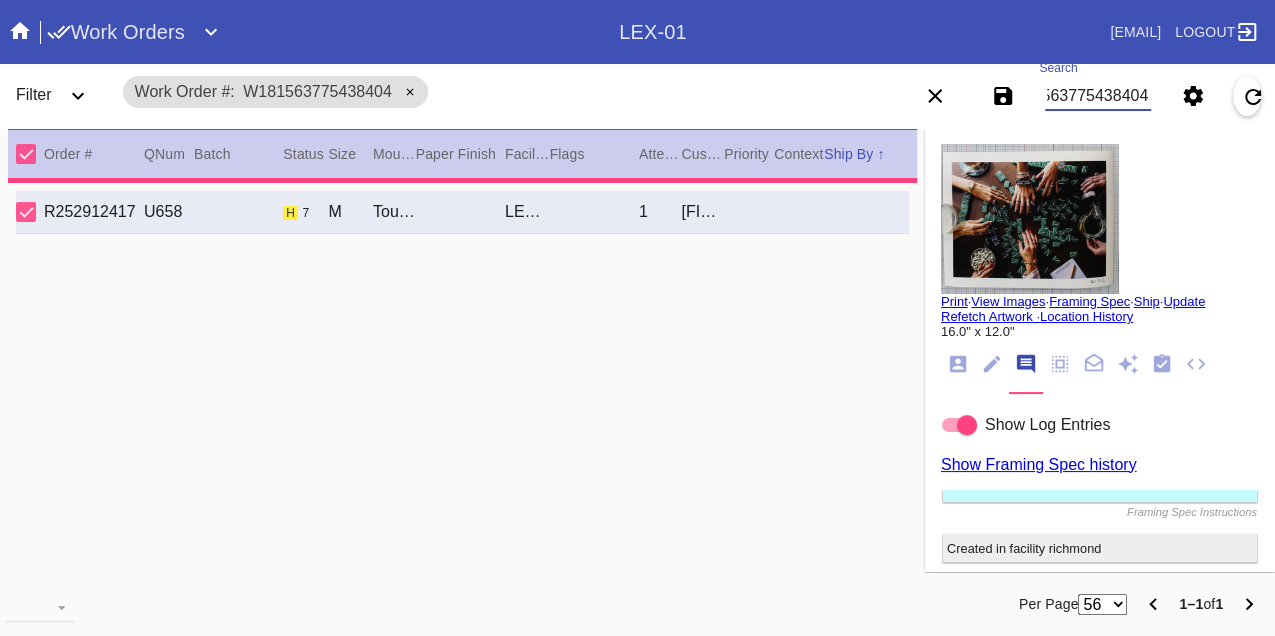 type on "3.25" 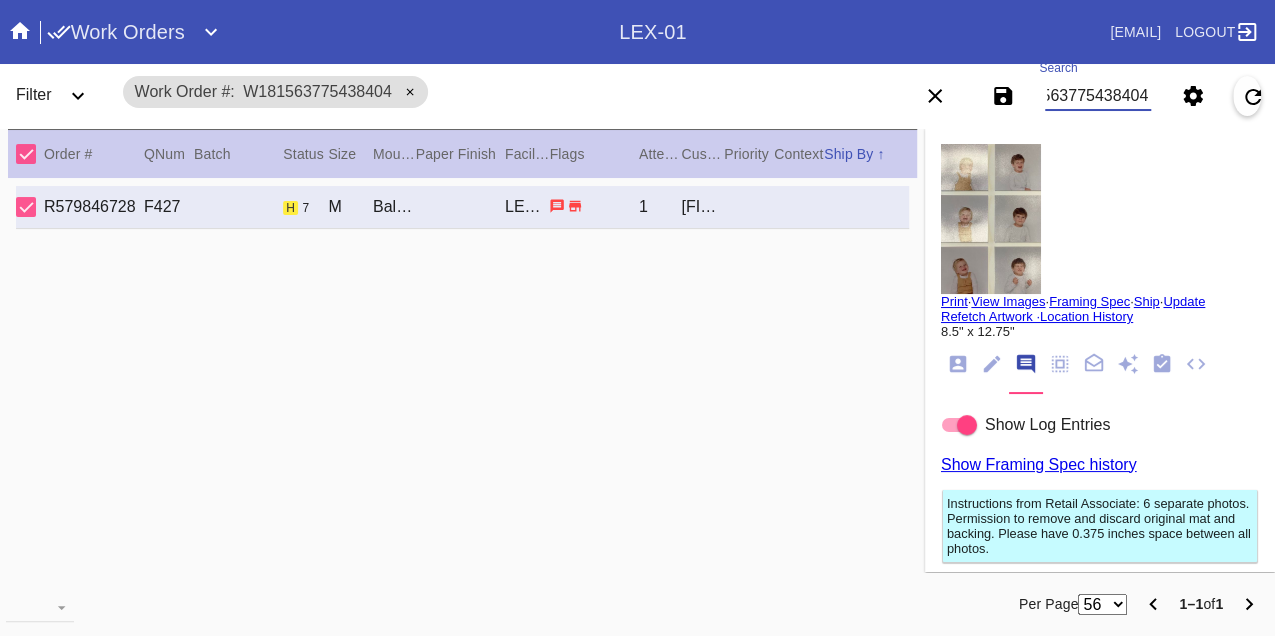 click on "W181563775438404" at bounding box center (1098, 96) 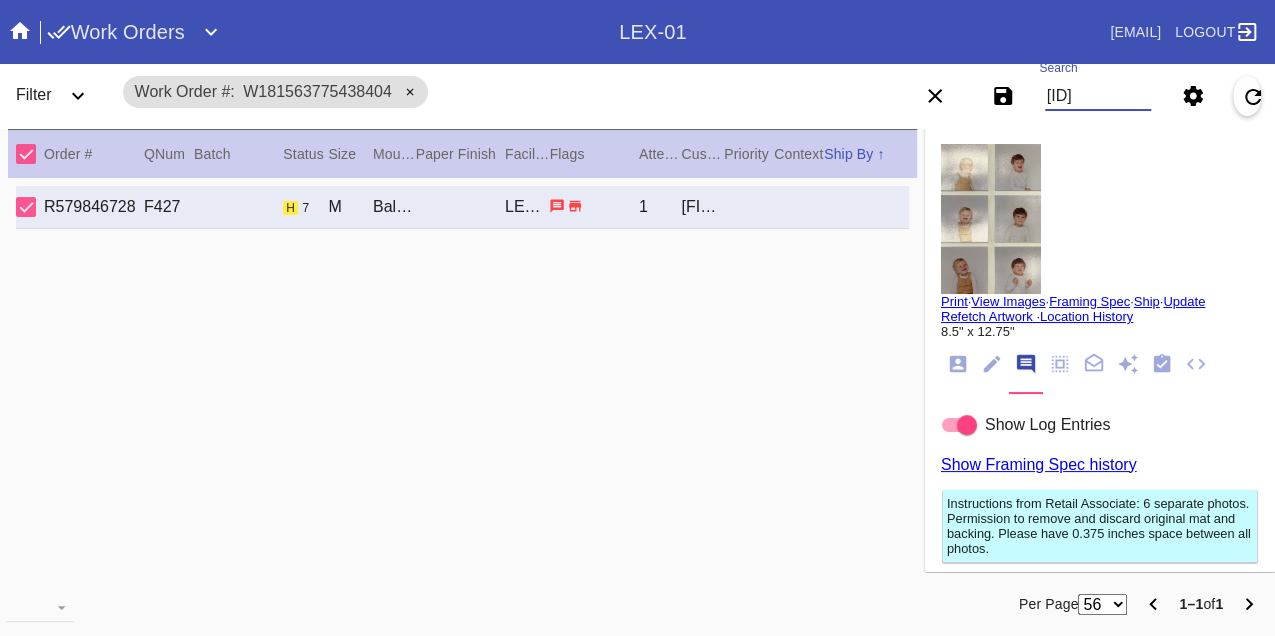 type on "W582107642060967" 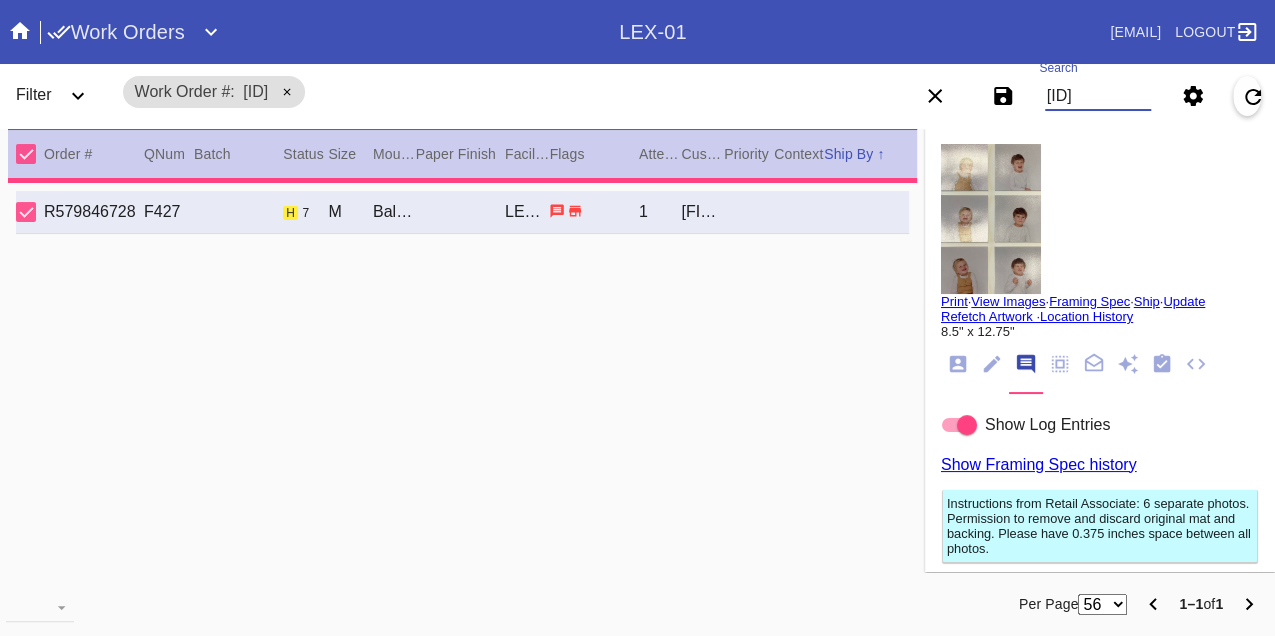 type on "1.5" 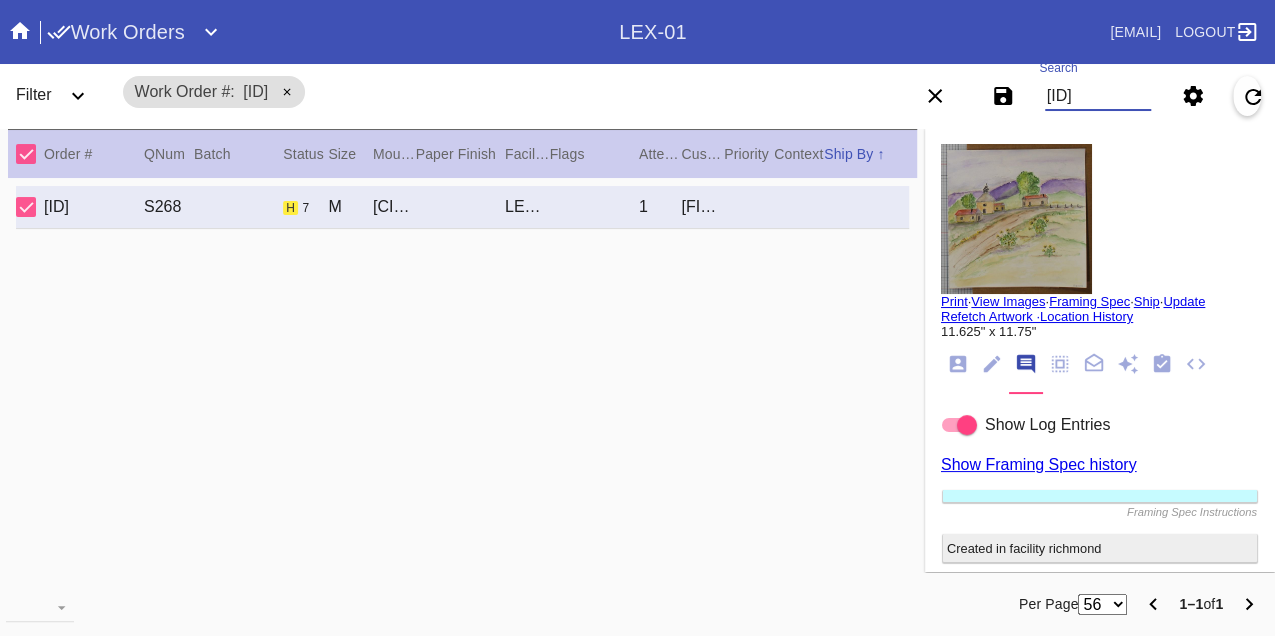 scroll, scrollTop: 0, scrollLeft: 0, axis: both 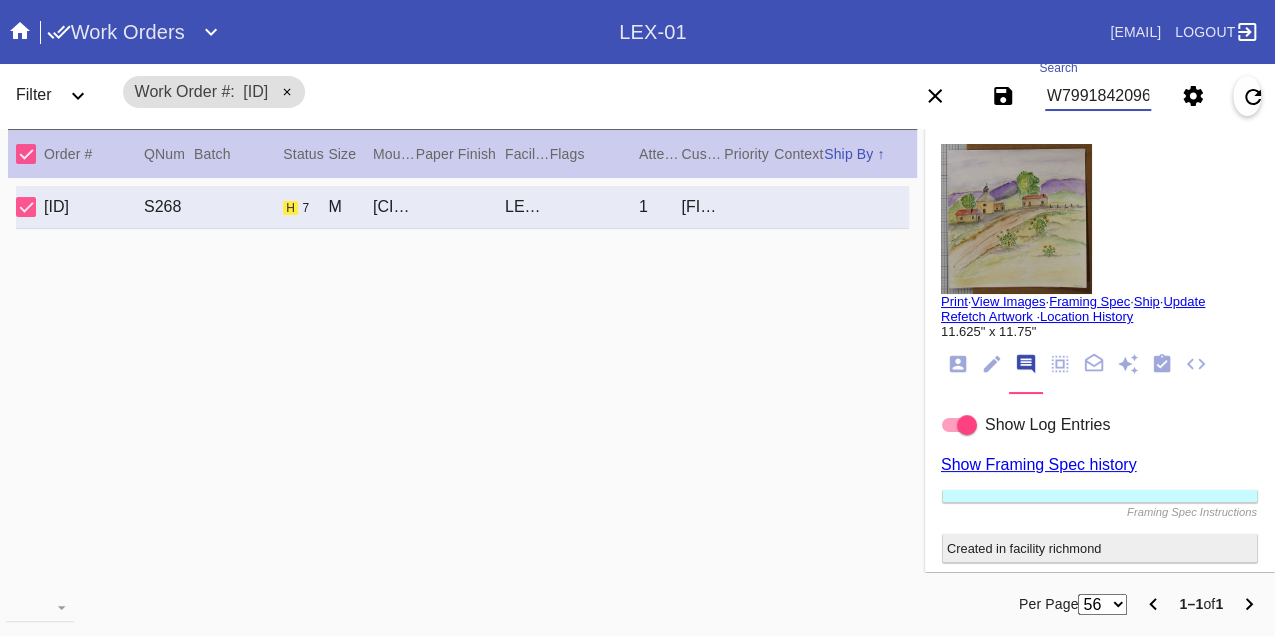 type on "W799184209649376" 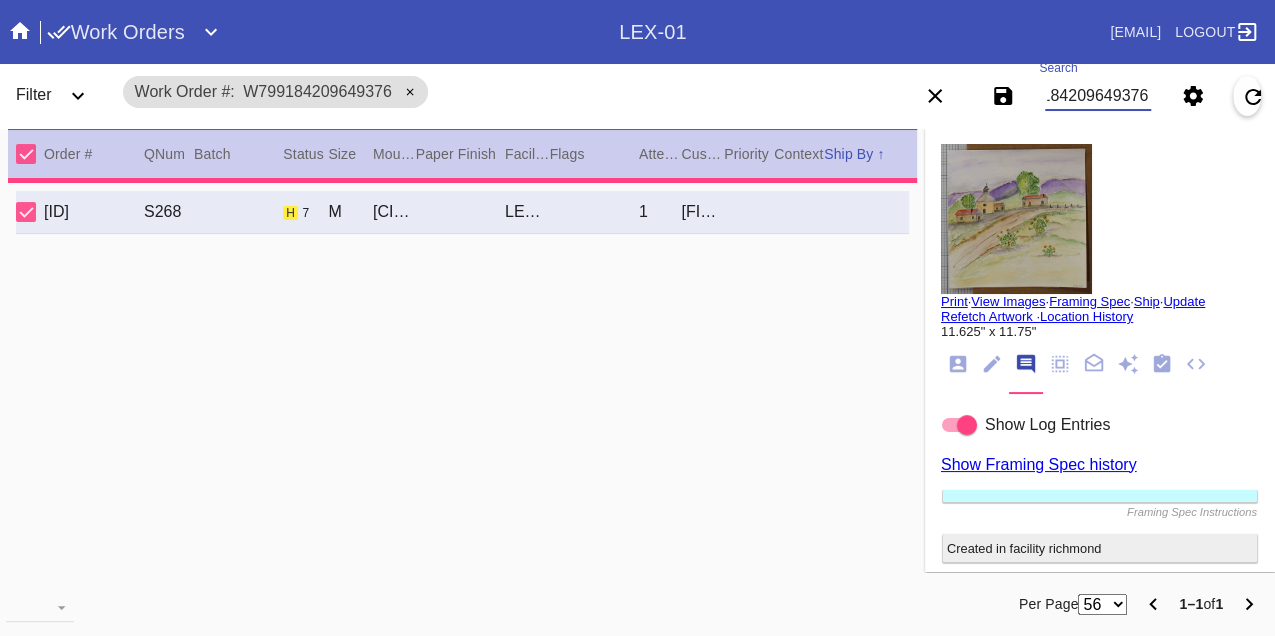 type on "16.0" 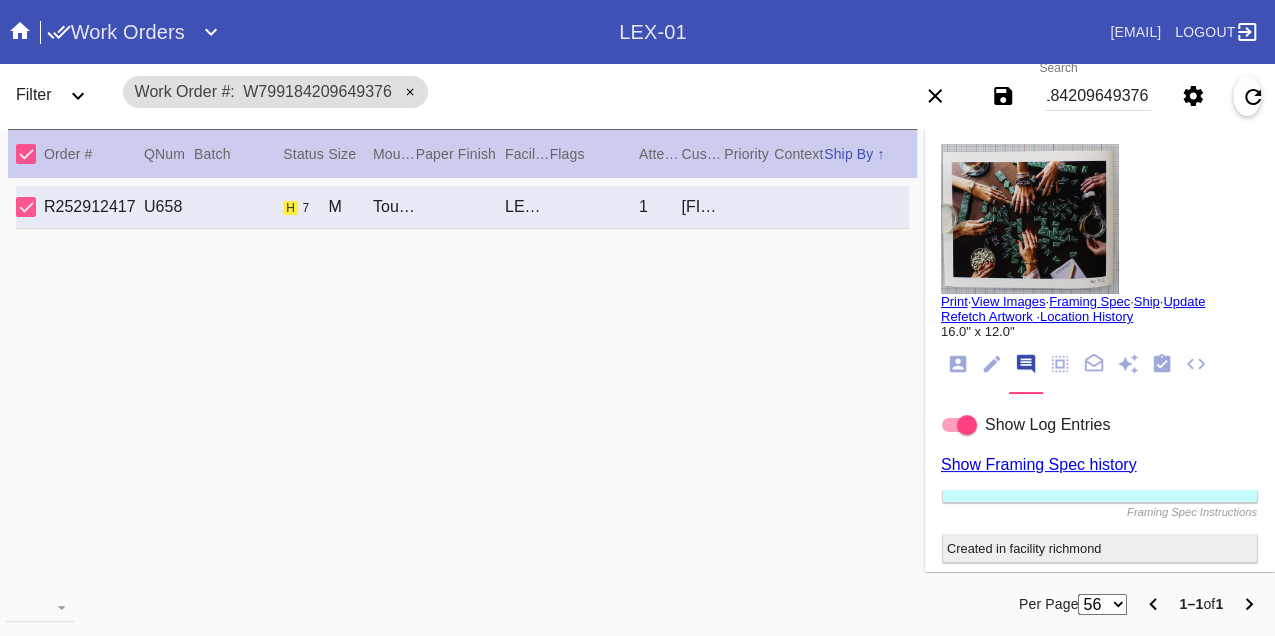 scroll, scrollTop: 0, scrollLeft: 0, axis: both 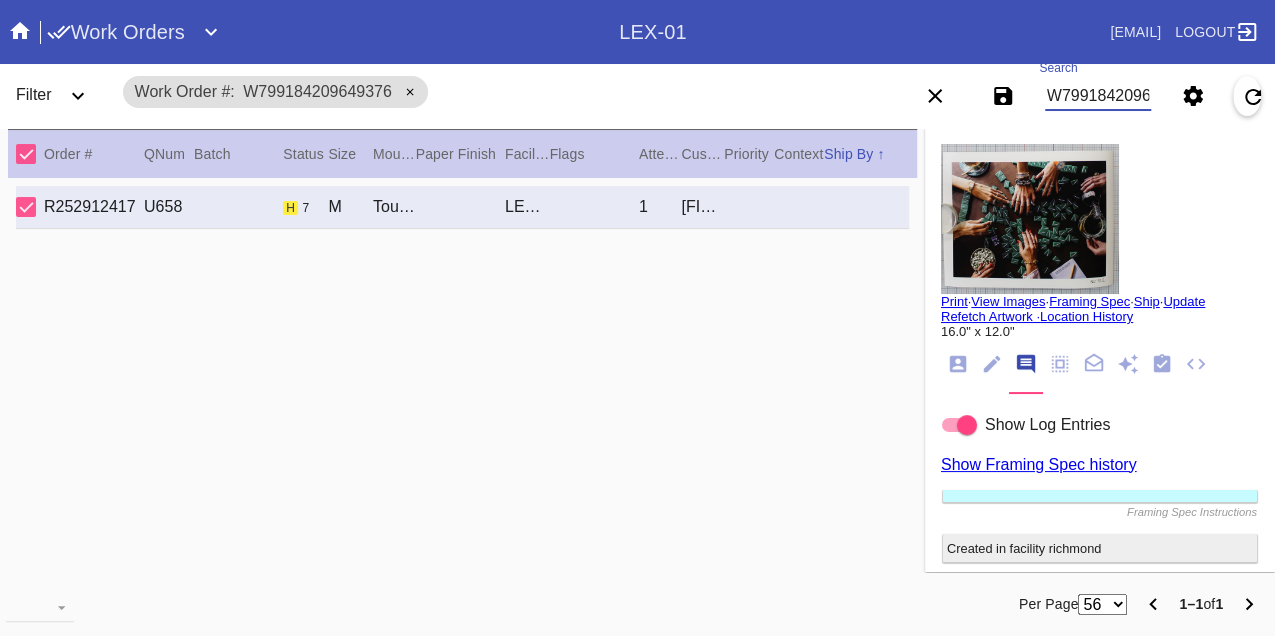 click on "W799184209649376" at bounding box center [1098, 96] 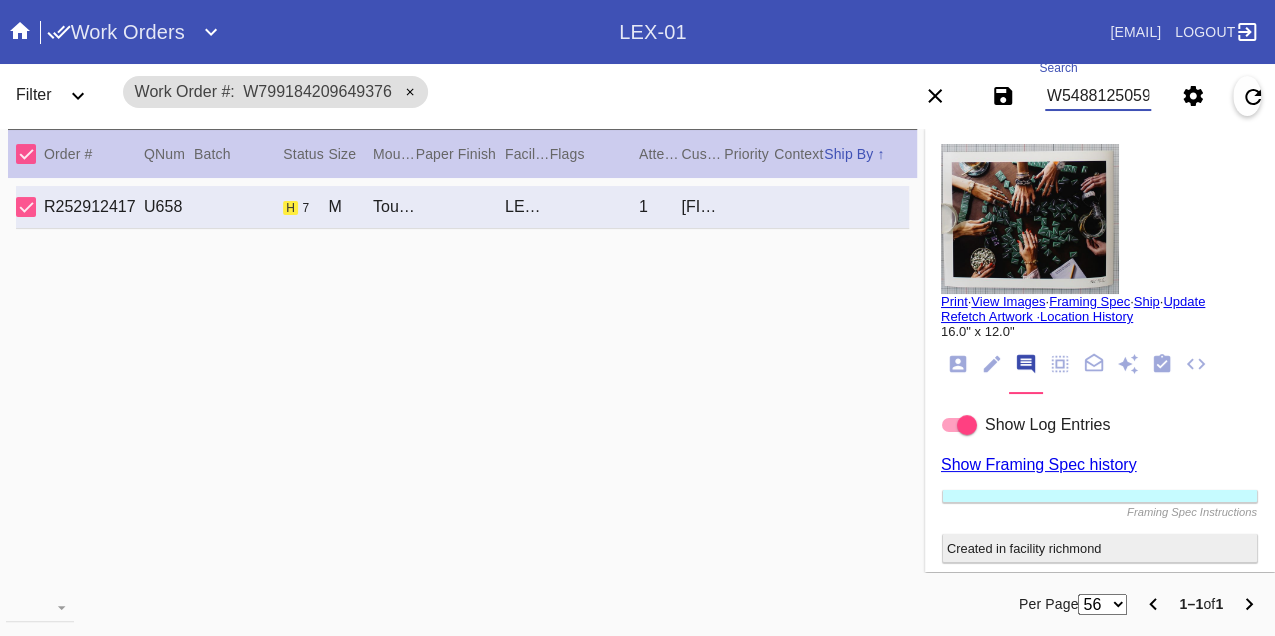 type on "W548812505961939" 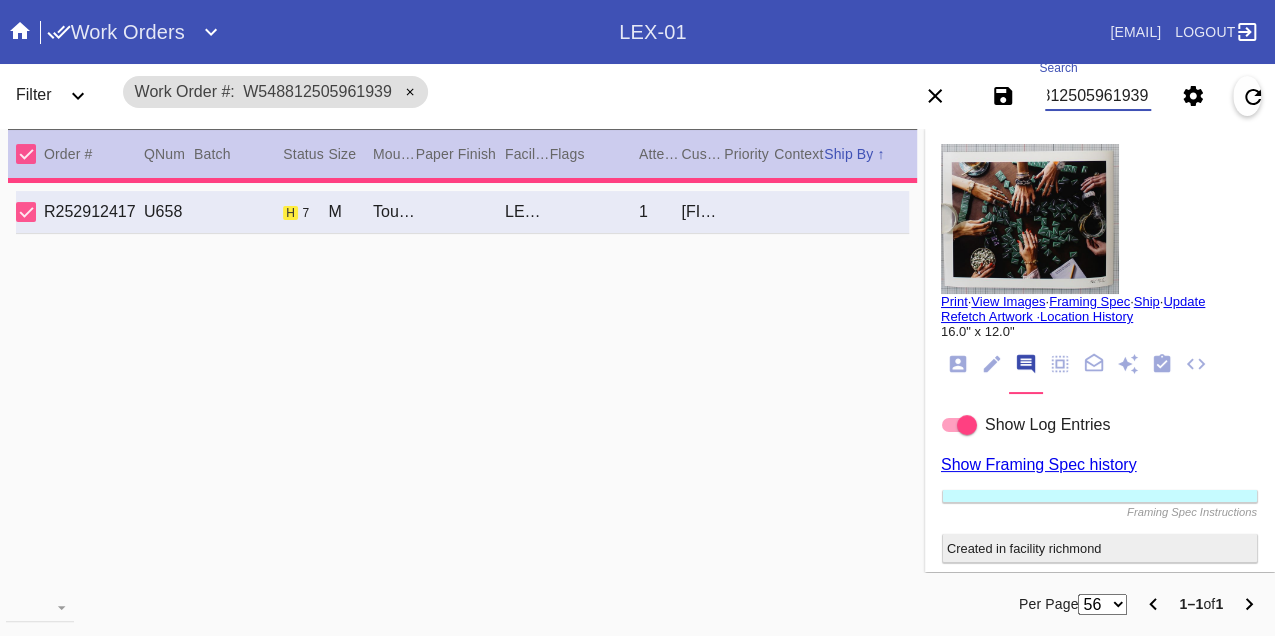 type on "1.0" 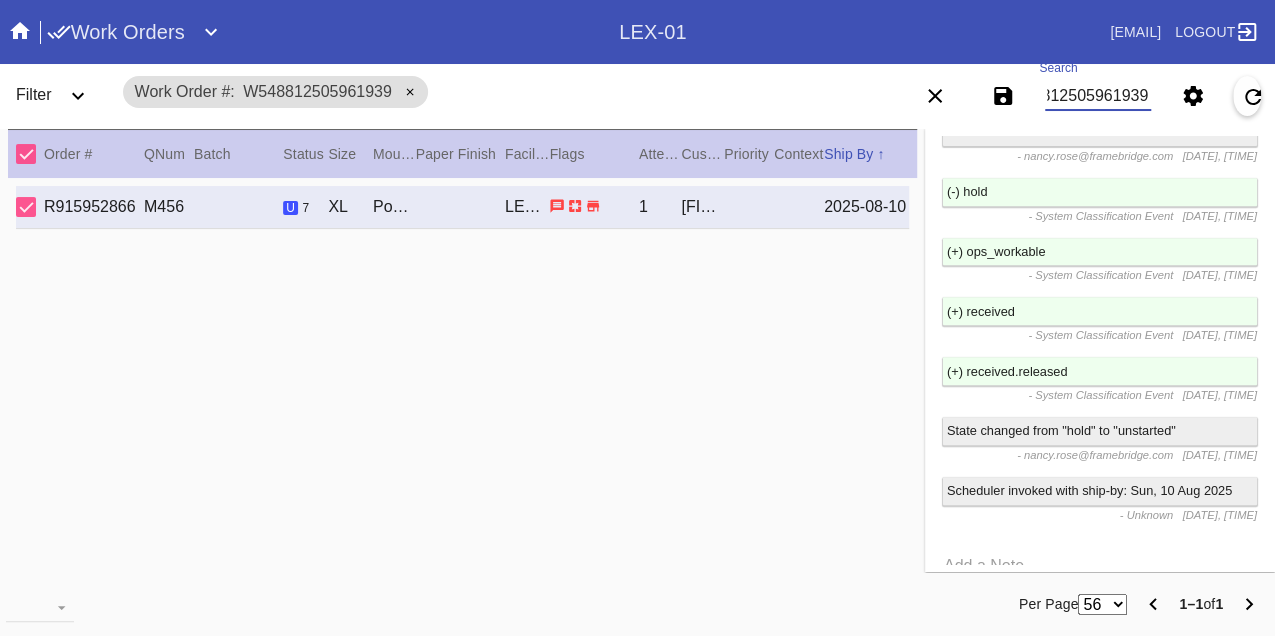 scroll, scrollTop: 4163, scrollLeft: 0, axis: vertical 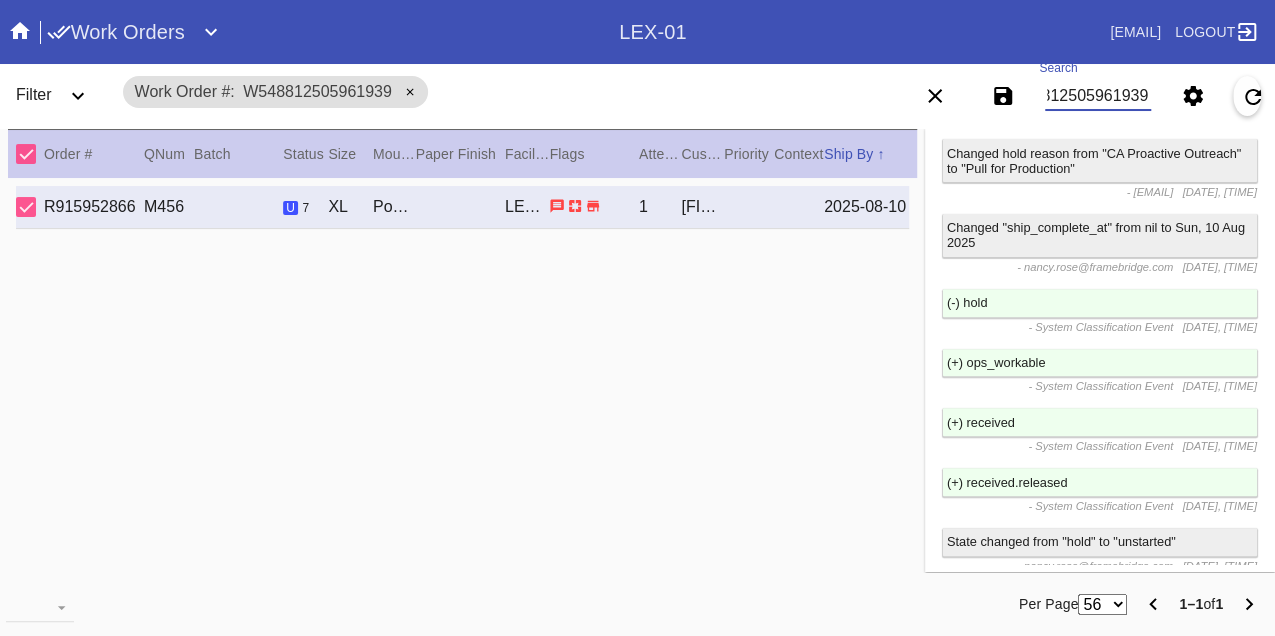 click on "W548812505961939" at bounding box center (1098, 96) 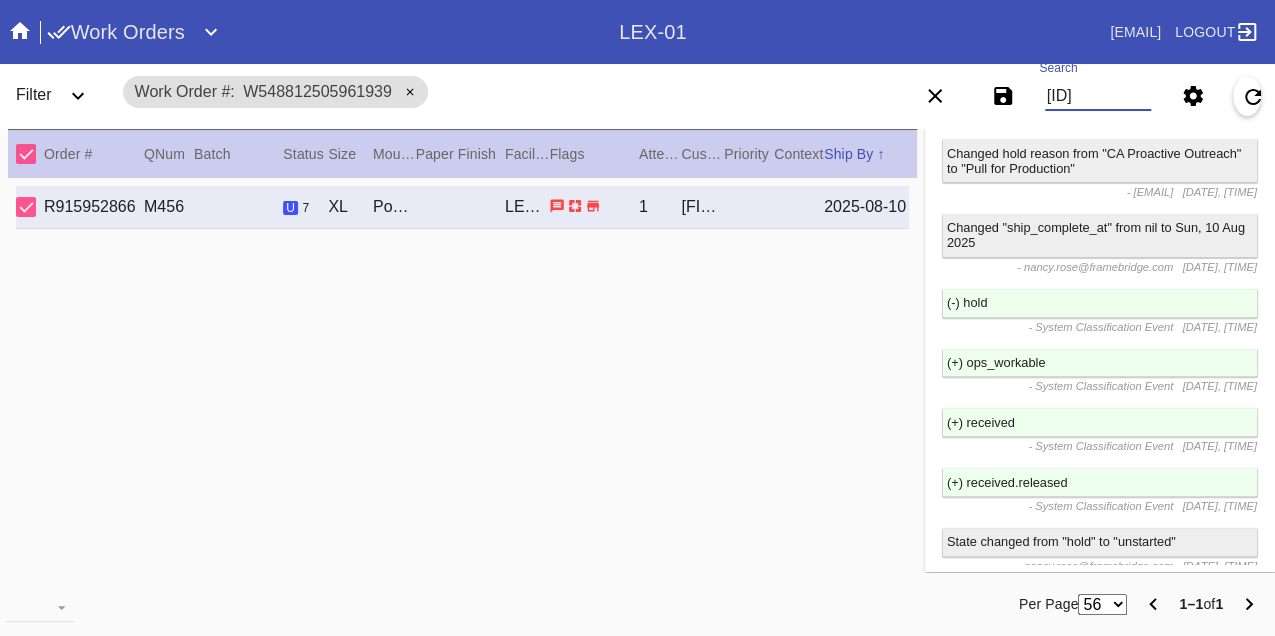 type on "W981688731540041" 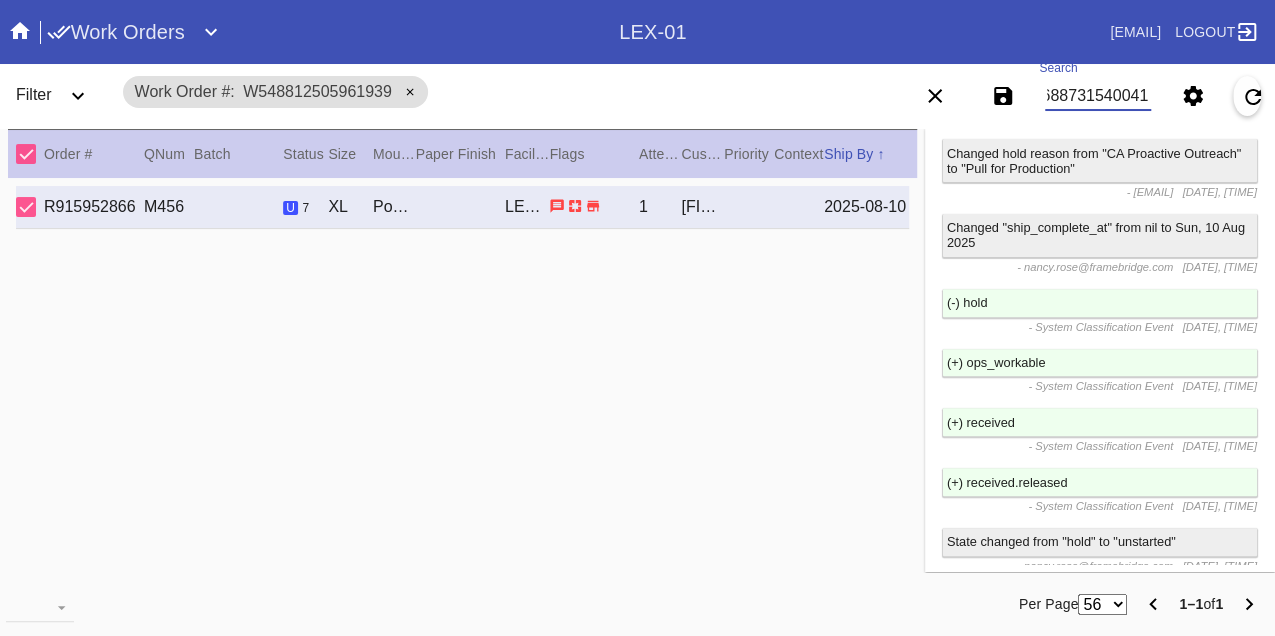 scroll, scrollTop: 0, scrollLeft: 48, axis: horizontal 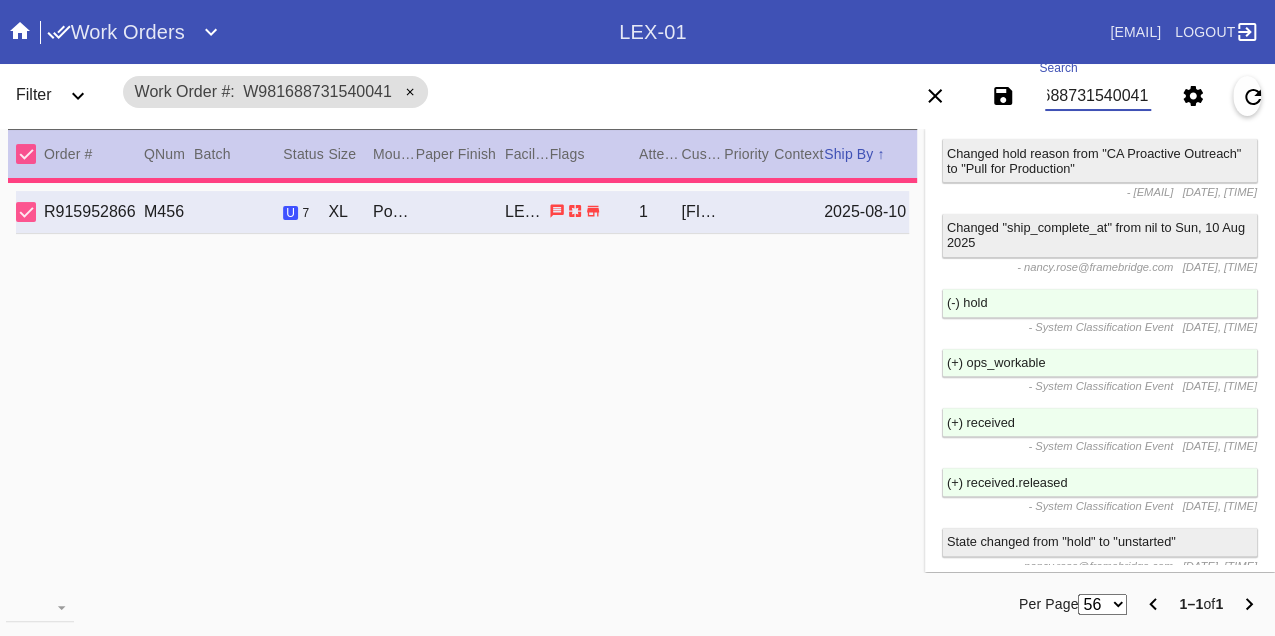 type on "1.5" 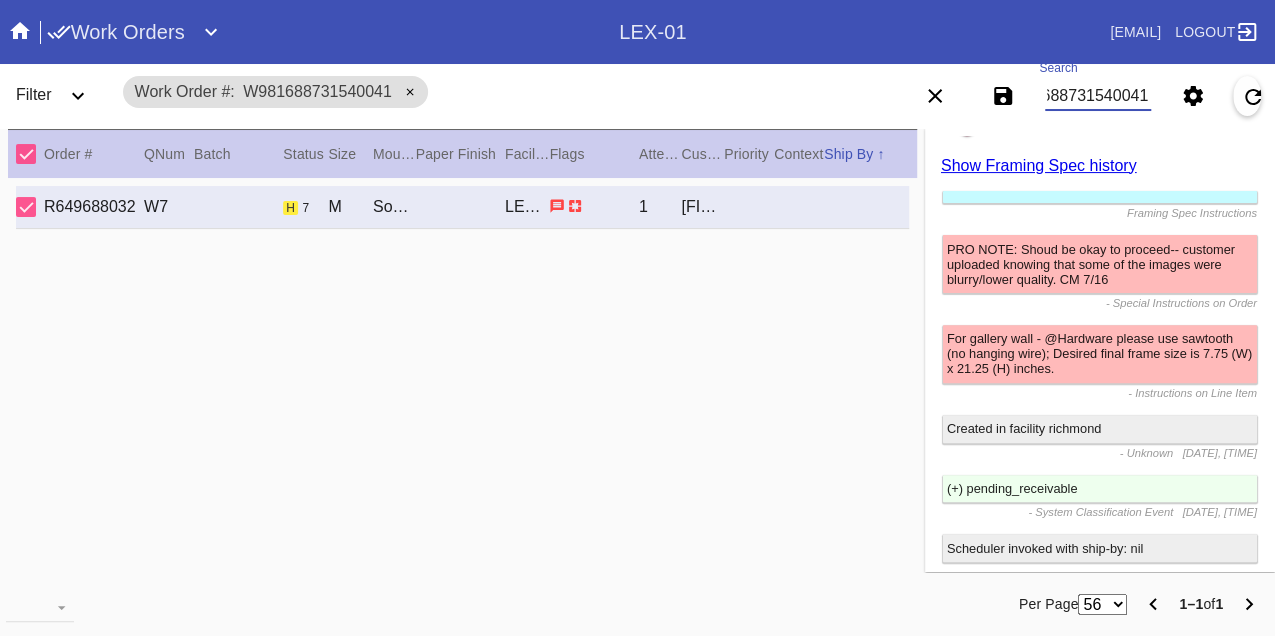 scroll, scrollTop: 3406, scrollLeft: 0, axis: vertical 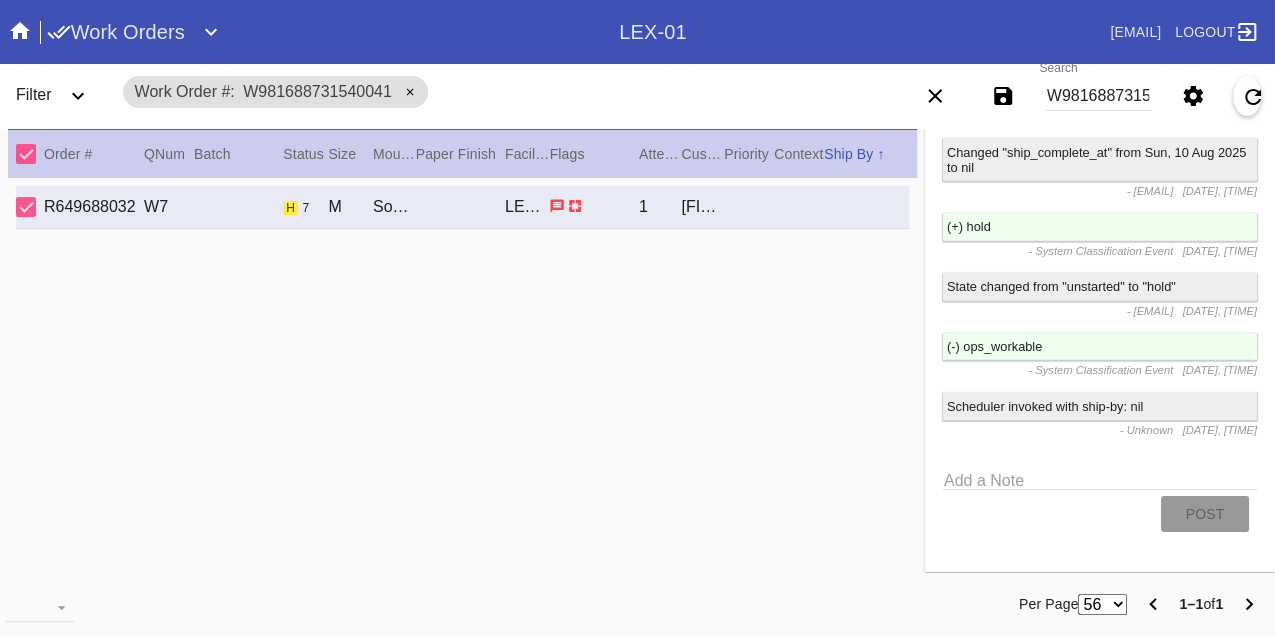 click on "W981688731540041" at bounding box center (1098, 96) 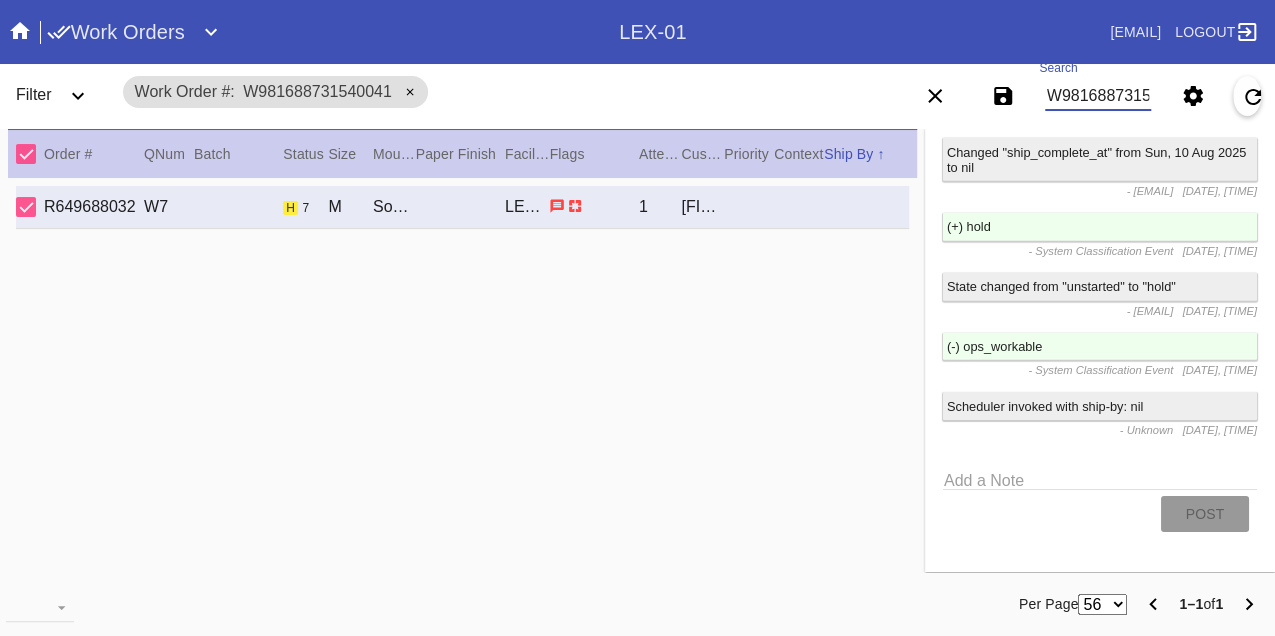click on "W981688731540041" at bounding box center (1098, 96) 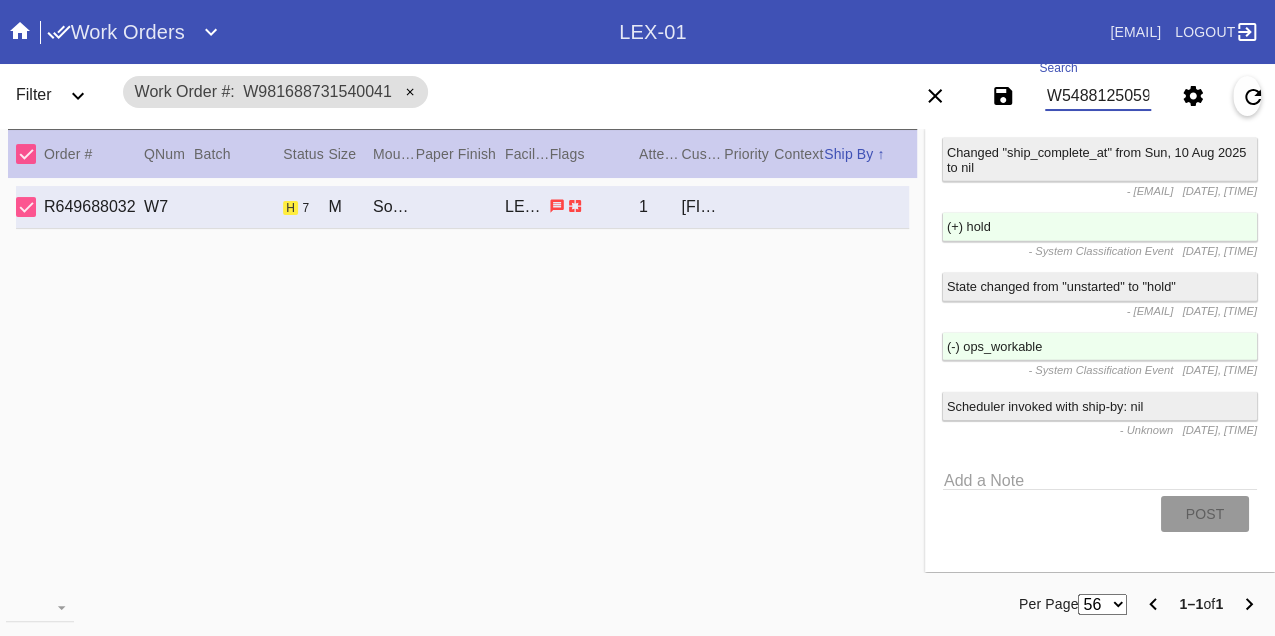type on "W548812505961939" 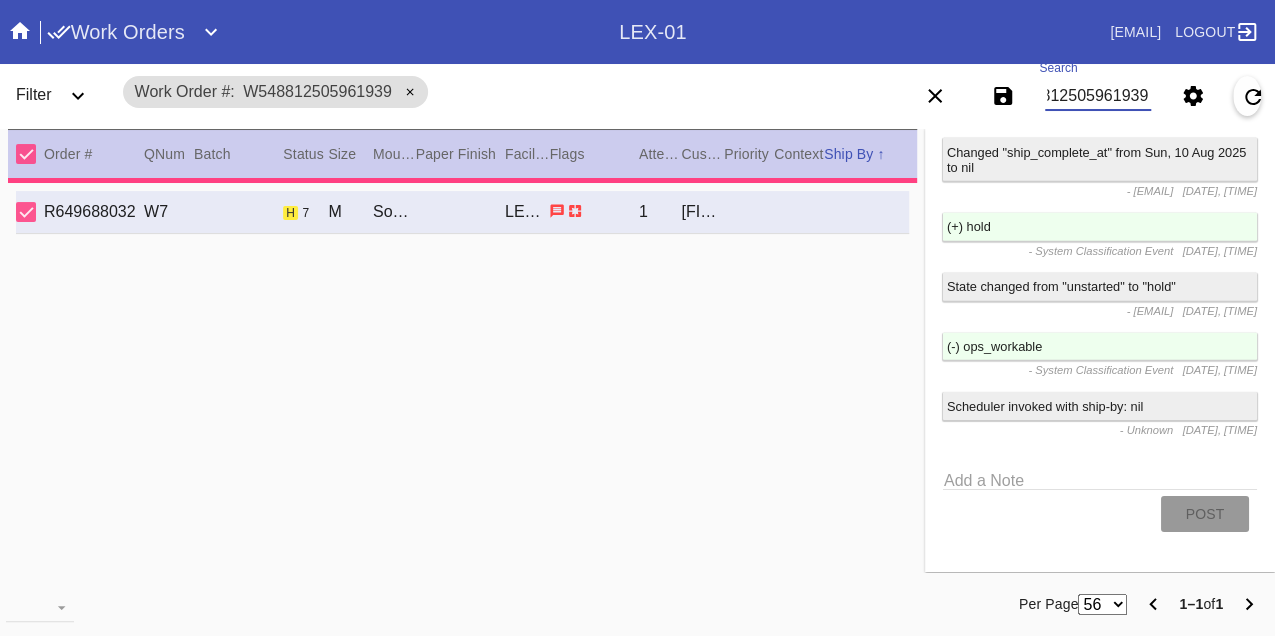 type on "1.0" 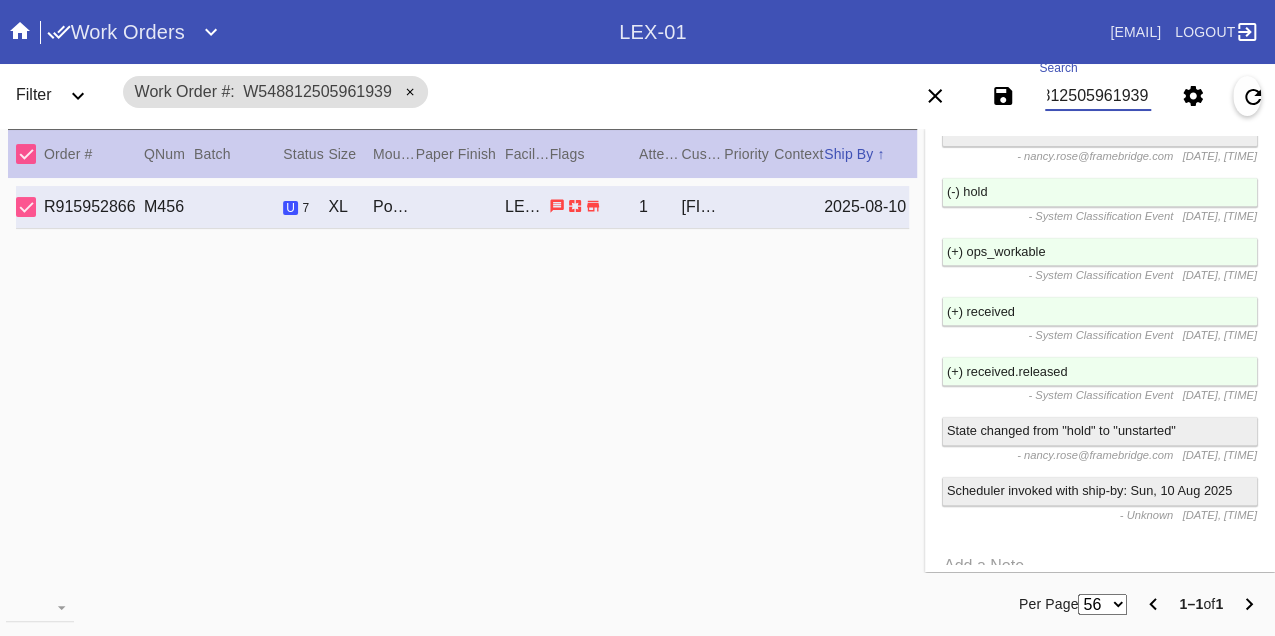 scroll, scrollTop: 4496, scrollLeft: 0, axis: vertical 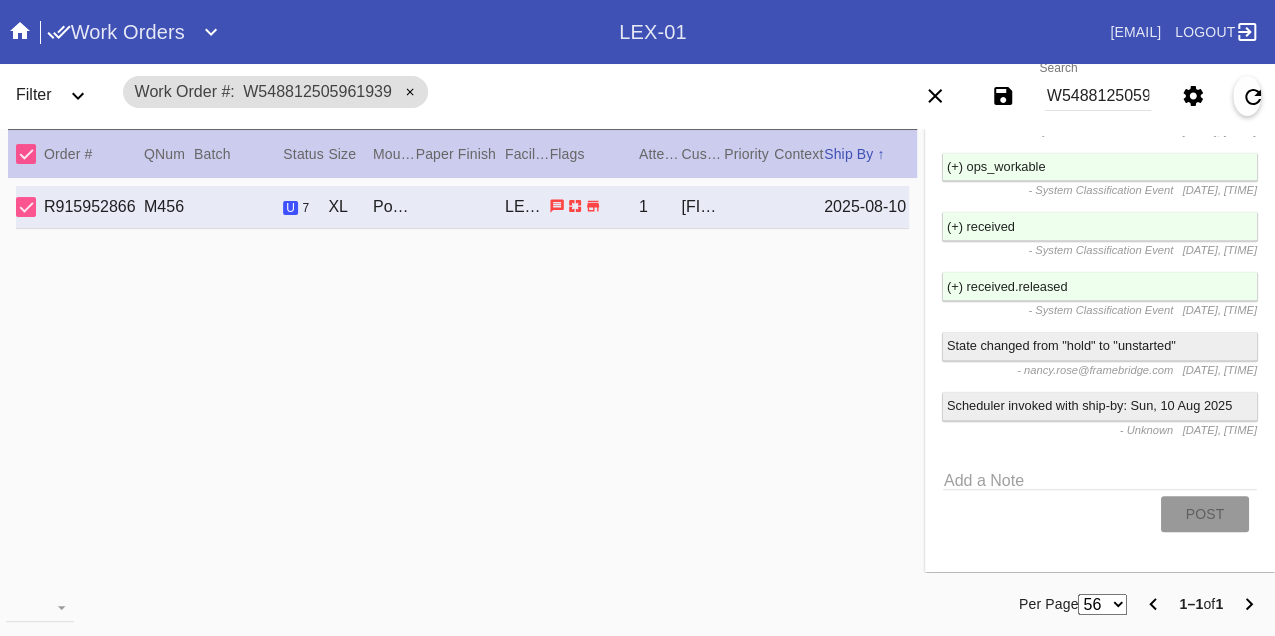 click on "W548812505961939" at bounding box center (1098, 96) 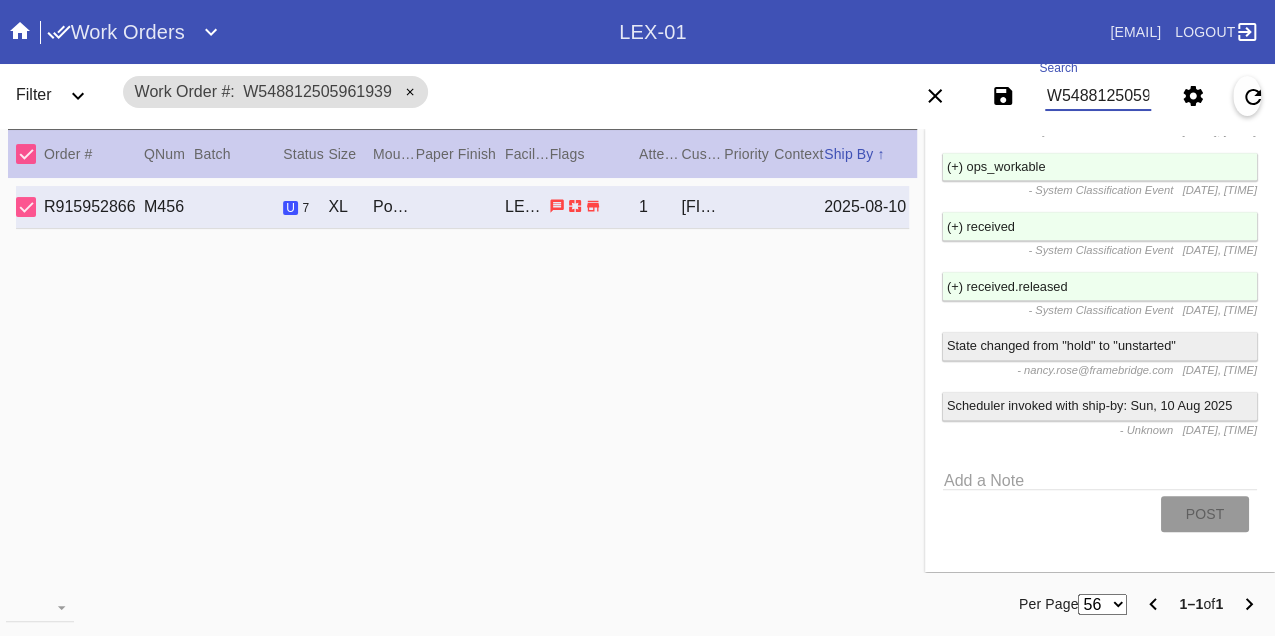 click on "W548812505961939" at bounding box center [1098, 96] 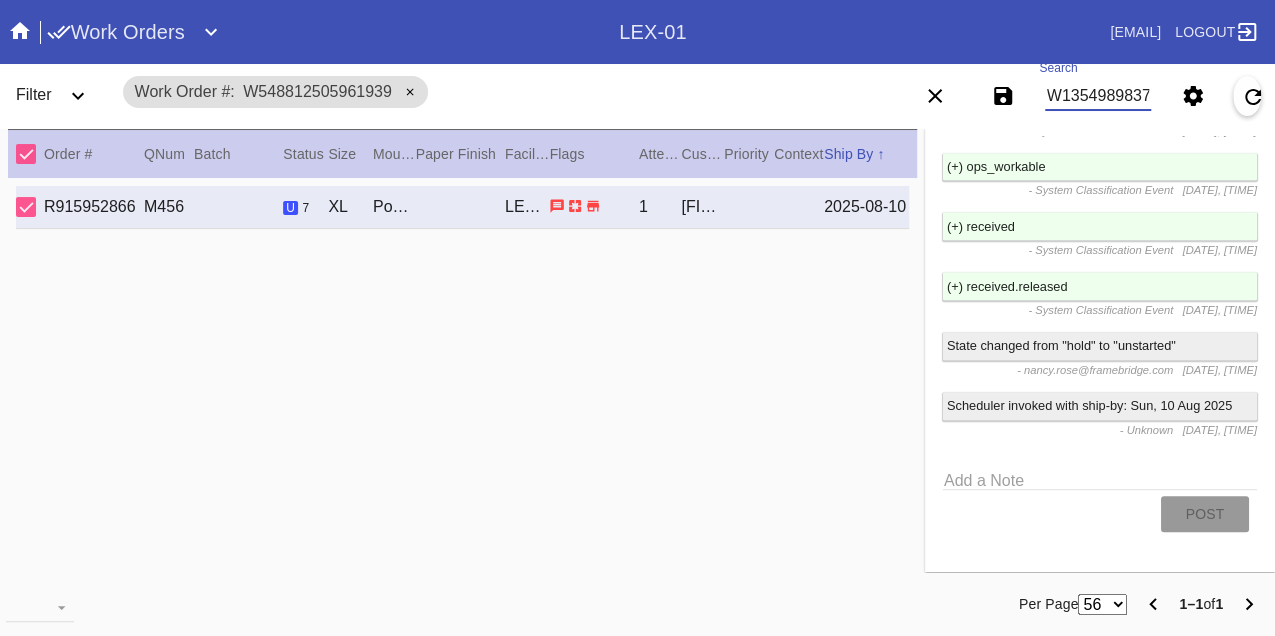 type on "W135498983772758" 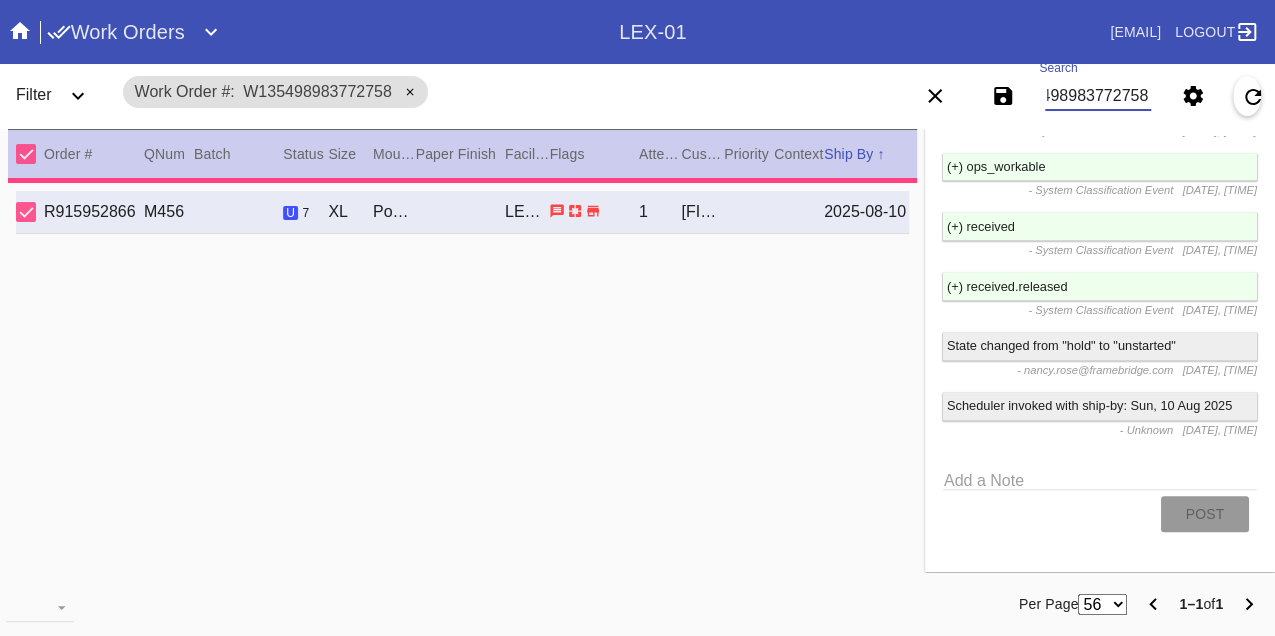 type on "24.0" 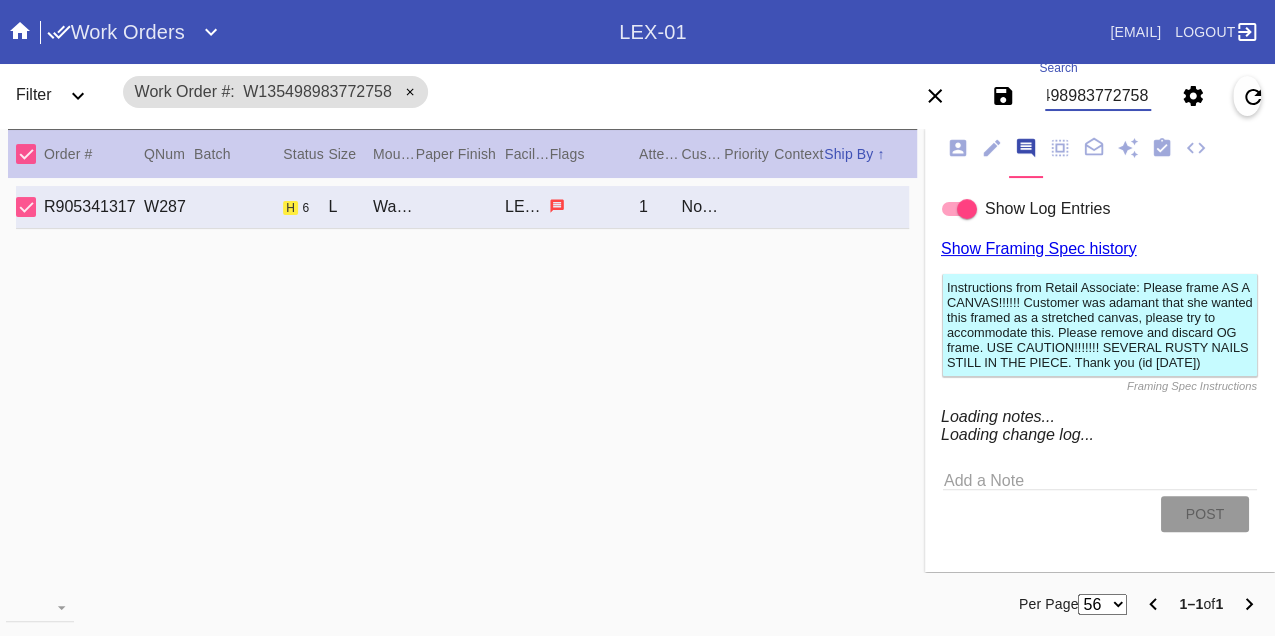scroll, scrollTop: 2007, scrollLeft: 0, axis: vertical 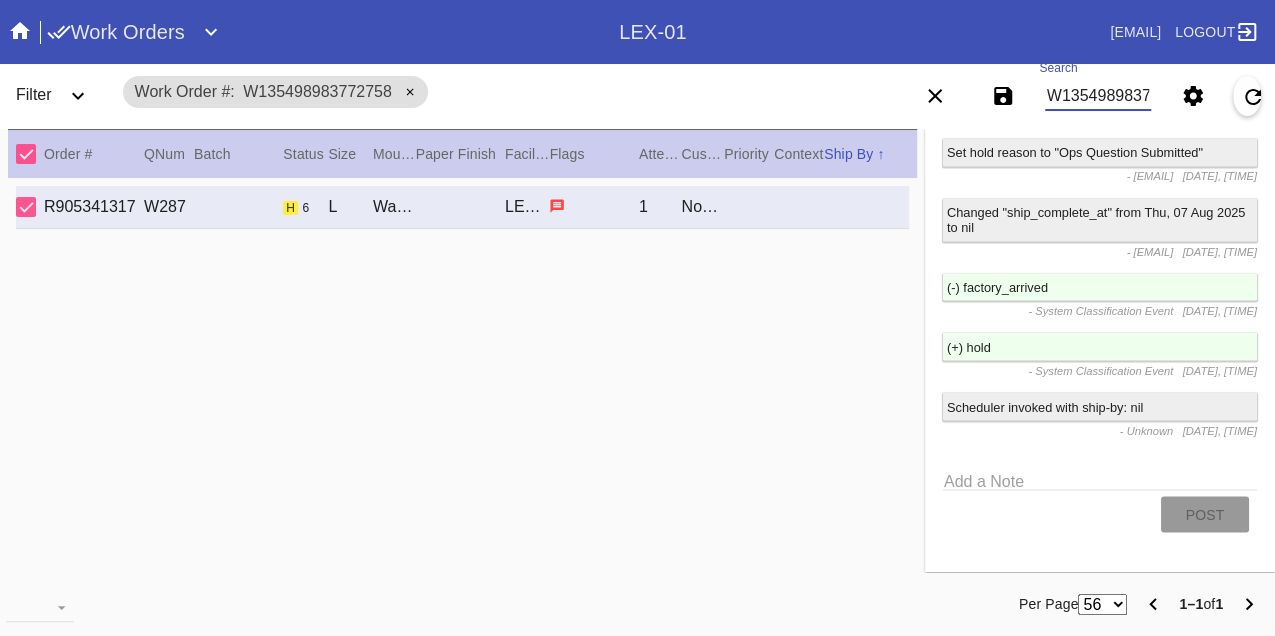 click on "W135498983772758" at bounding box center [1098, 96] 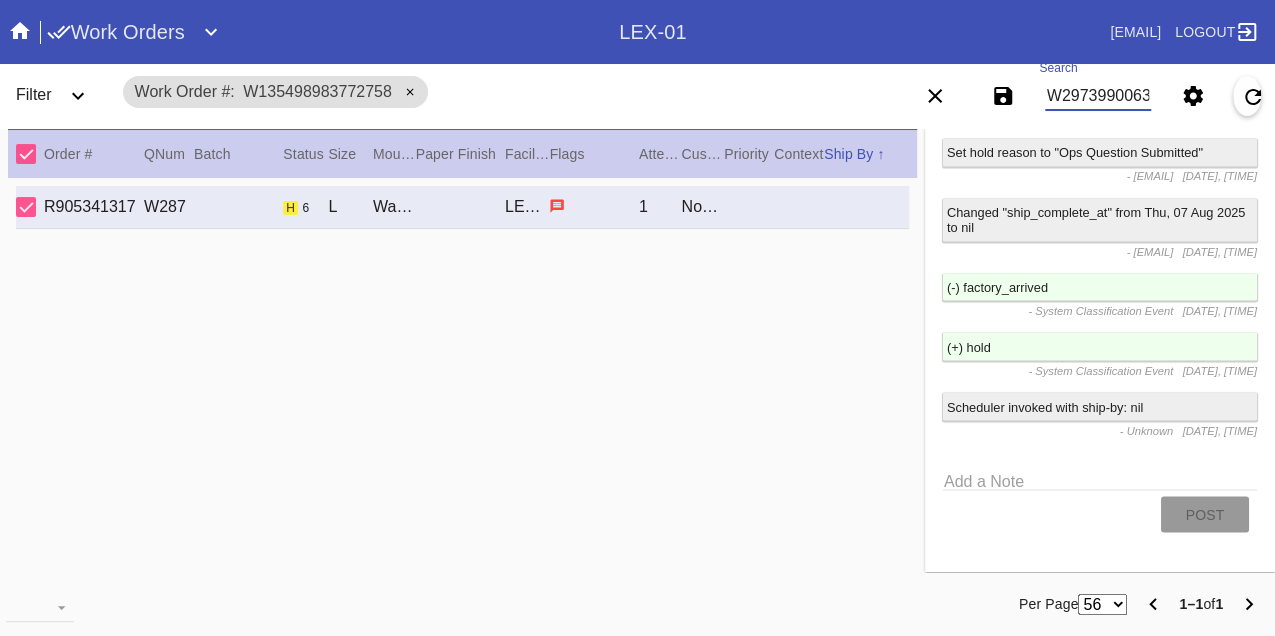type on "W297399006367901" 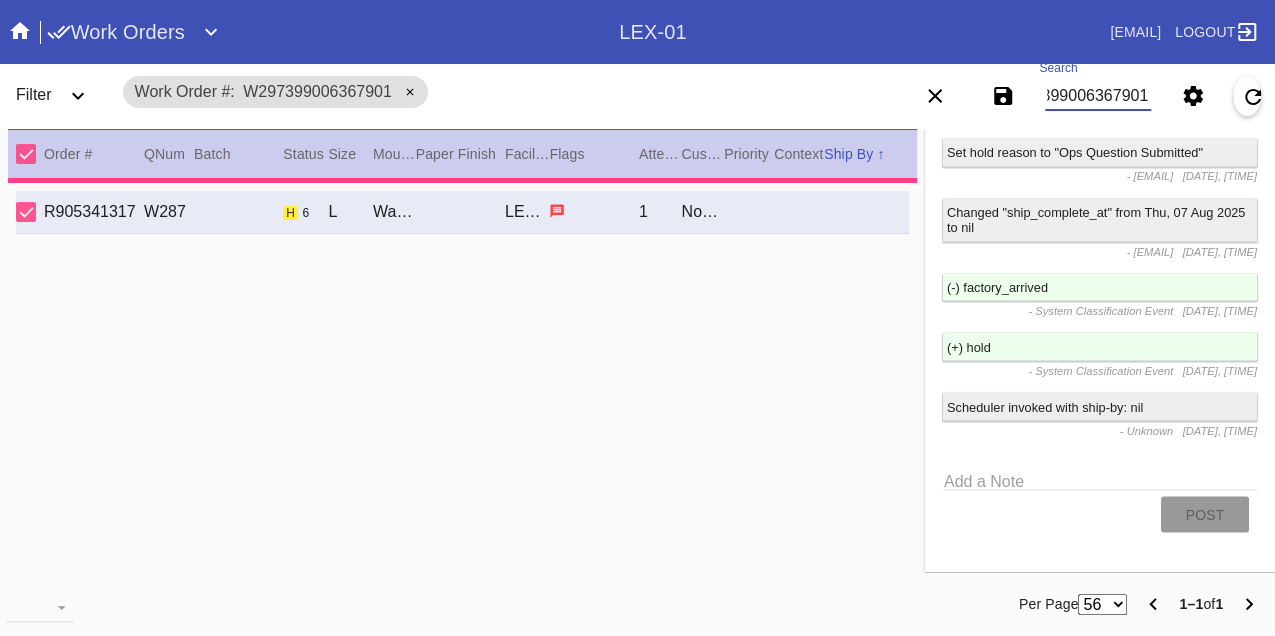 type on "PRO NOTE: just trim off the white border. TR 7.30" 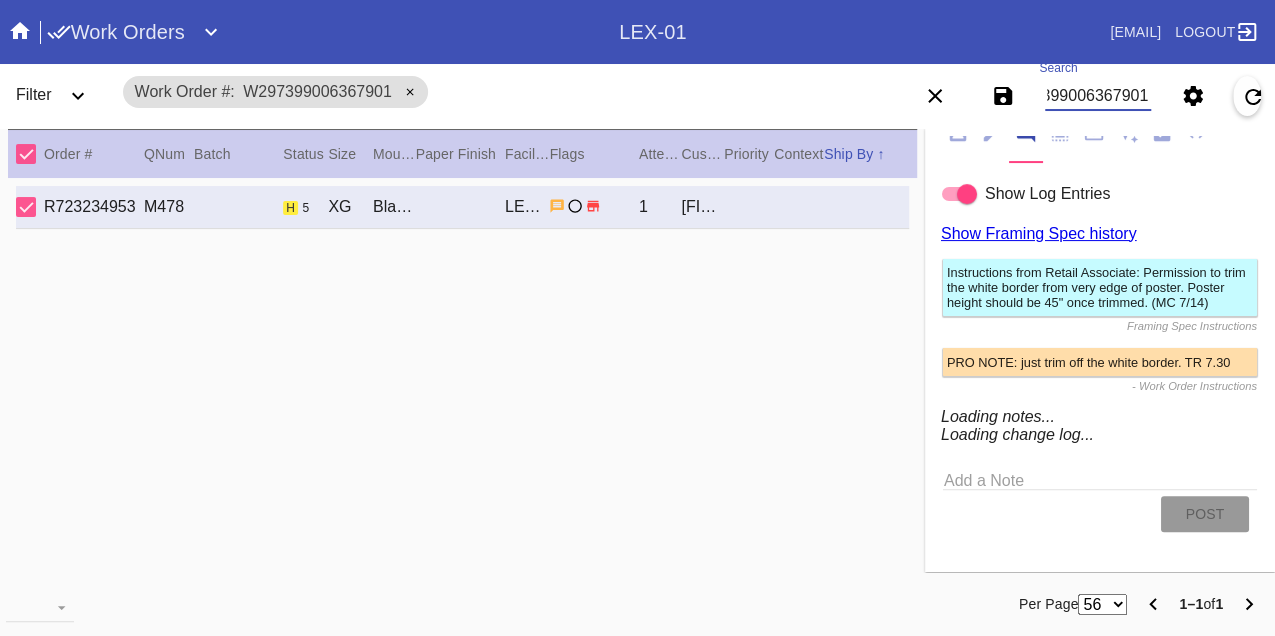 scroll, scrollTop: 6818, scrollLeft: 0, axis: vertical 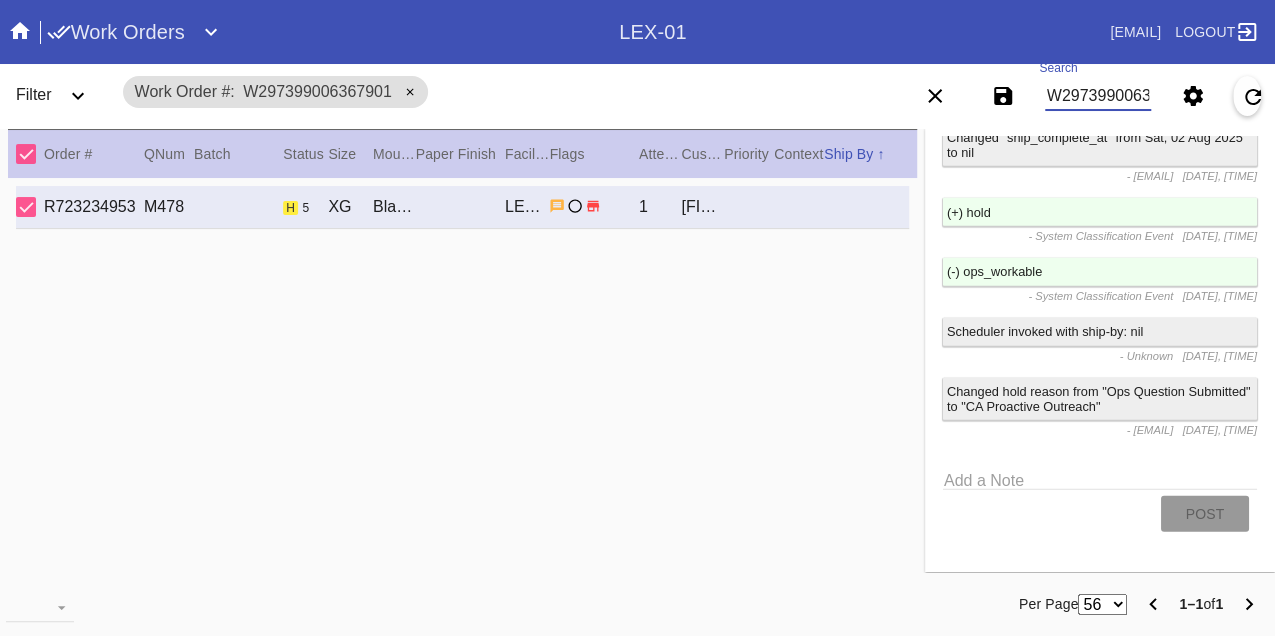 click on "W297399006367901" at bounding box center [1098, 96] 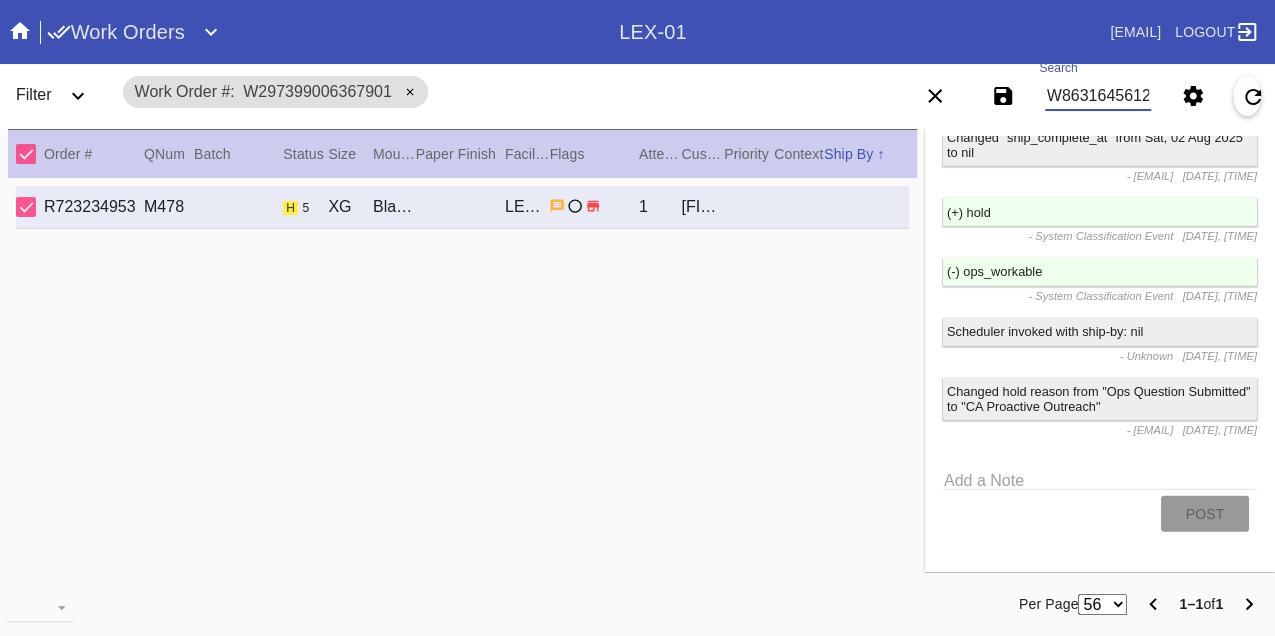 type on "W863164561204691" 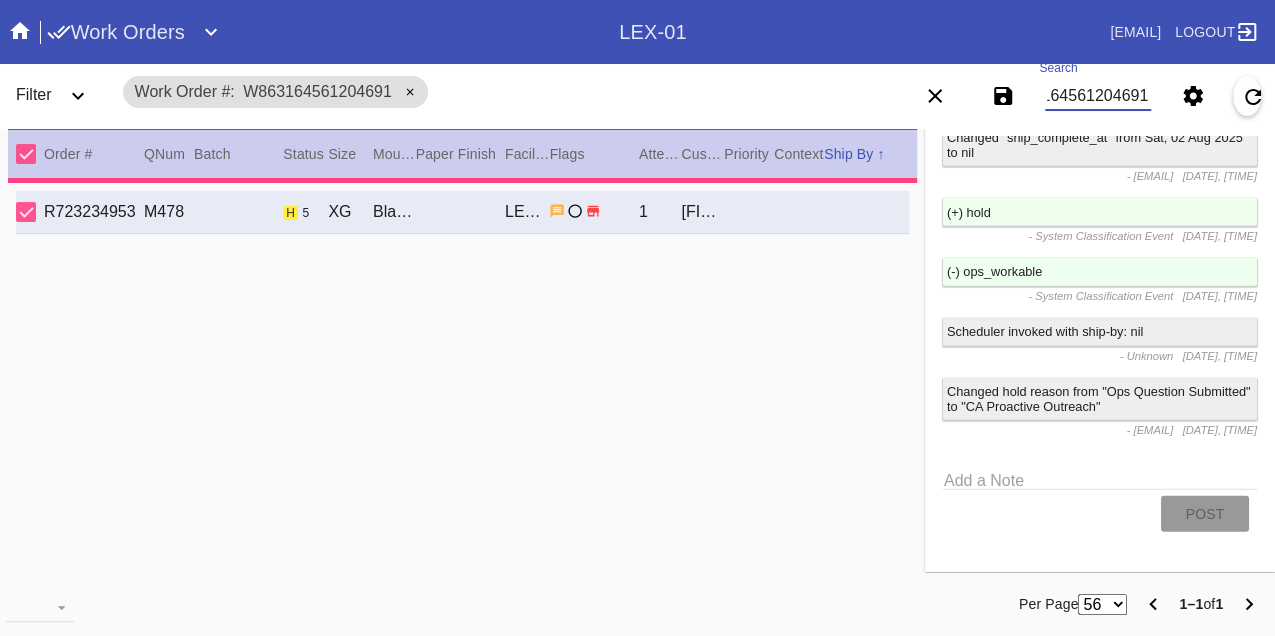 type 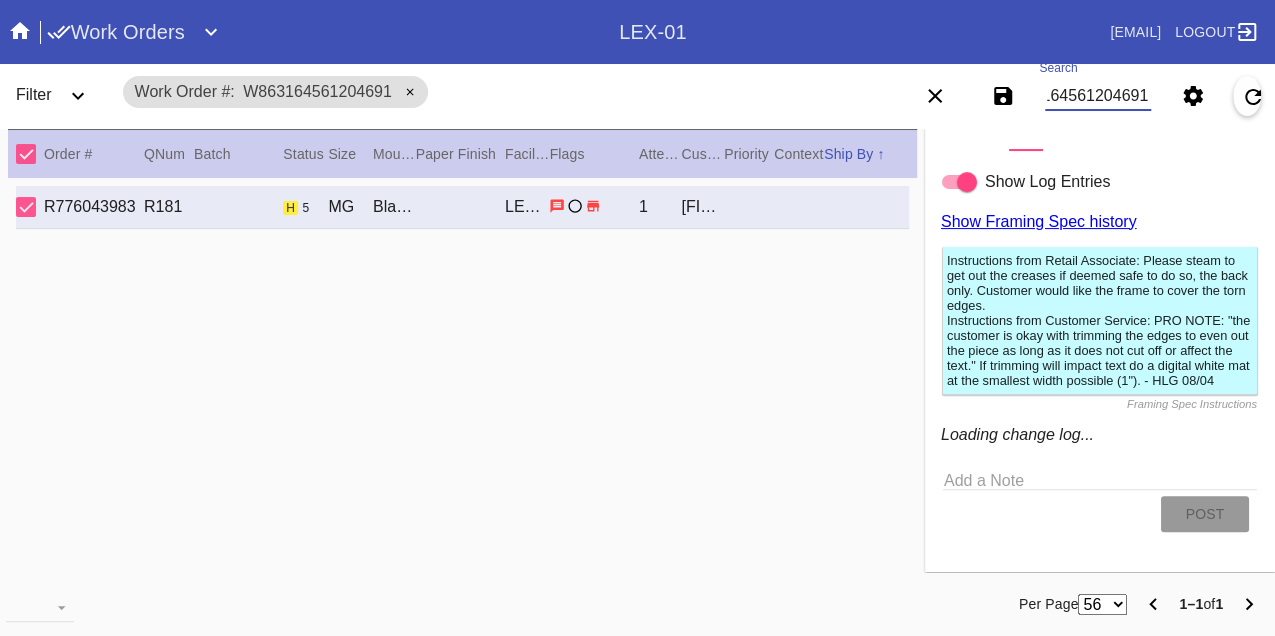 scroll, scrollTop: 5095, scrollLeft: 0, axis: vertical 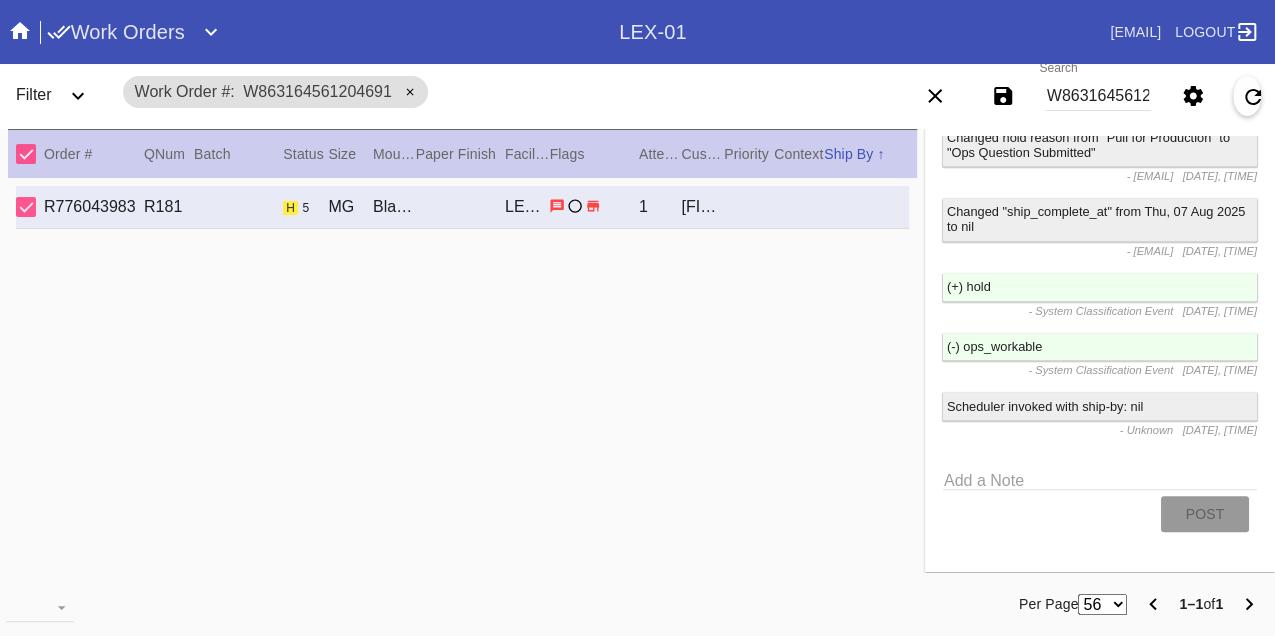 click on "W863164561204691" at bounding box center [1098, 96] 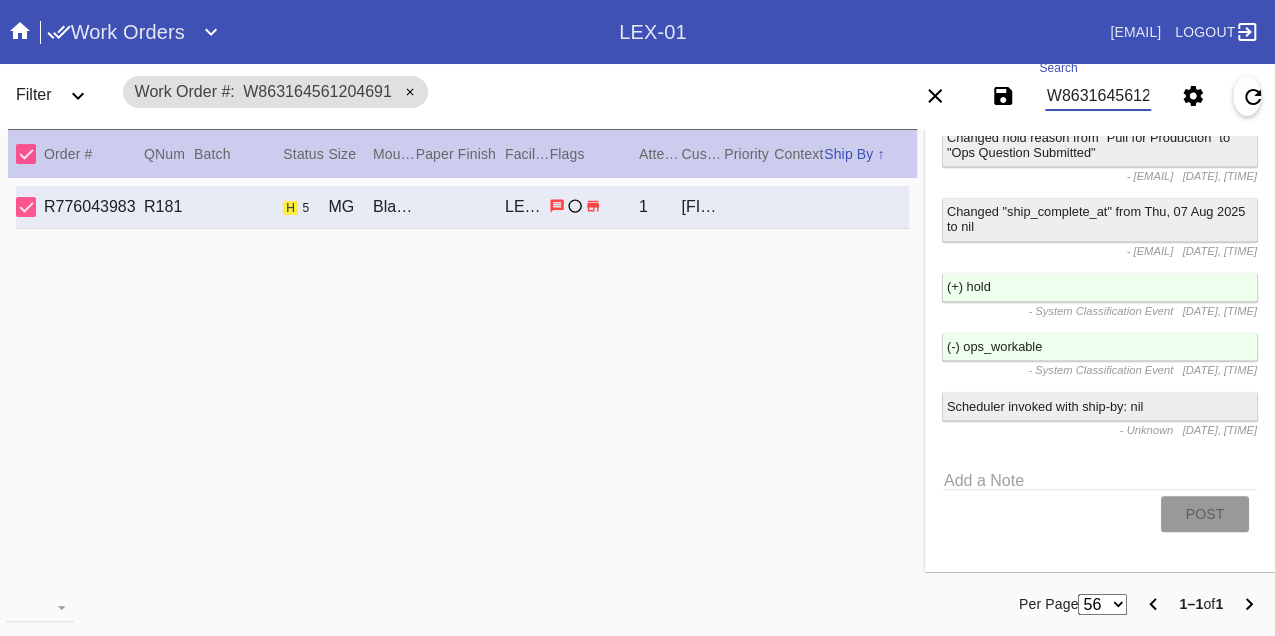 click on "W863164561204691" at bounding box center [1098, 96] 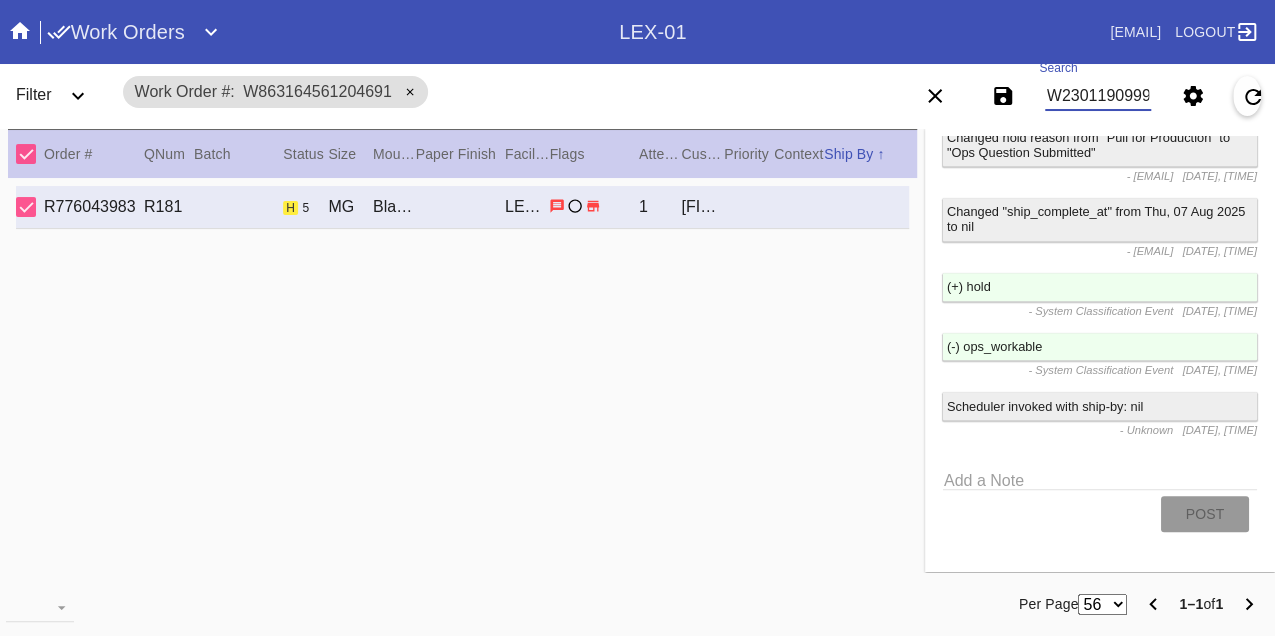 type on "W230119099918845" 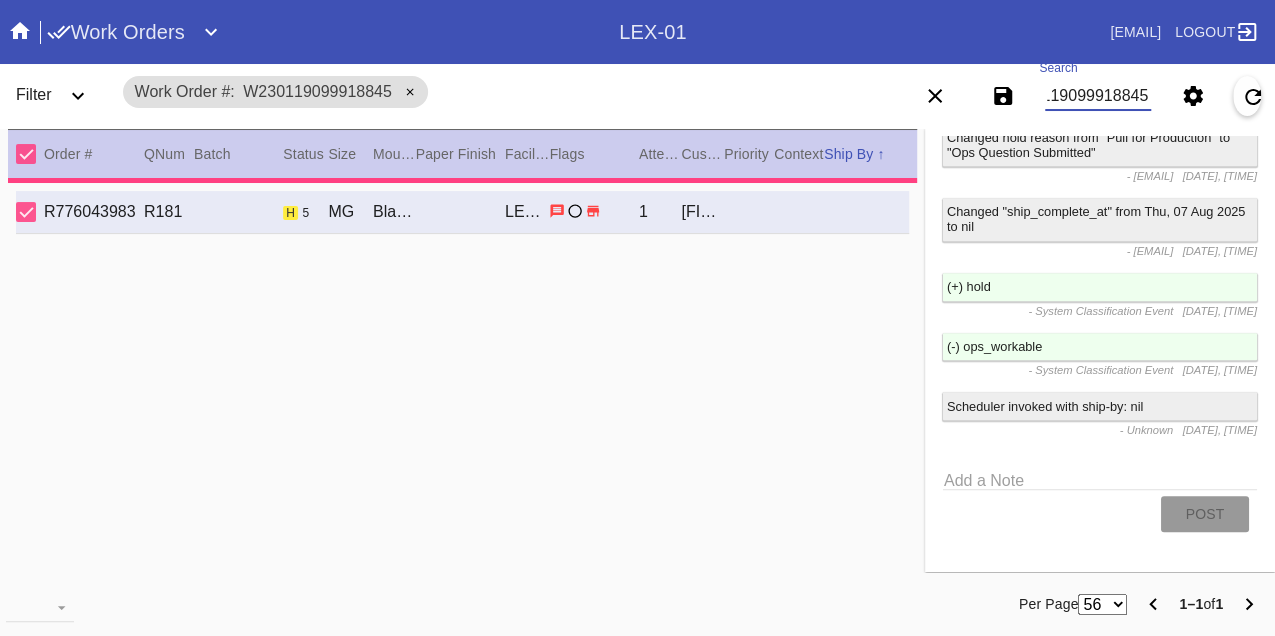 type on "53.375" 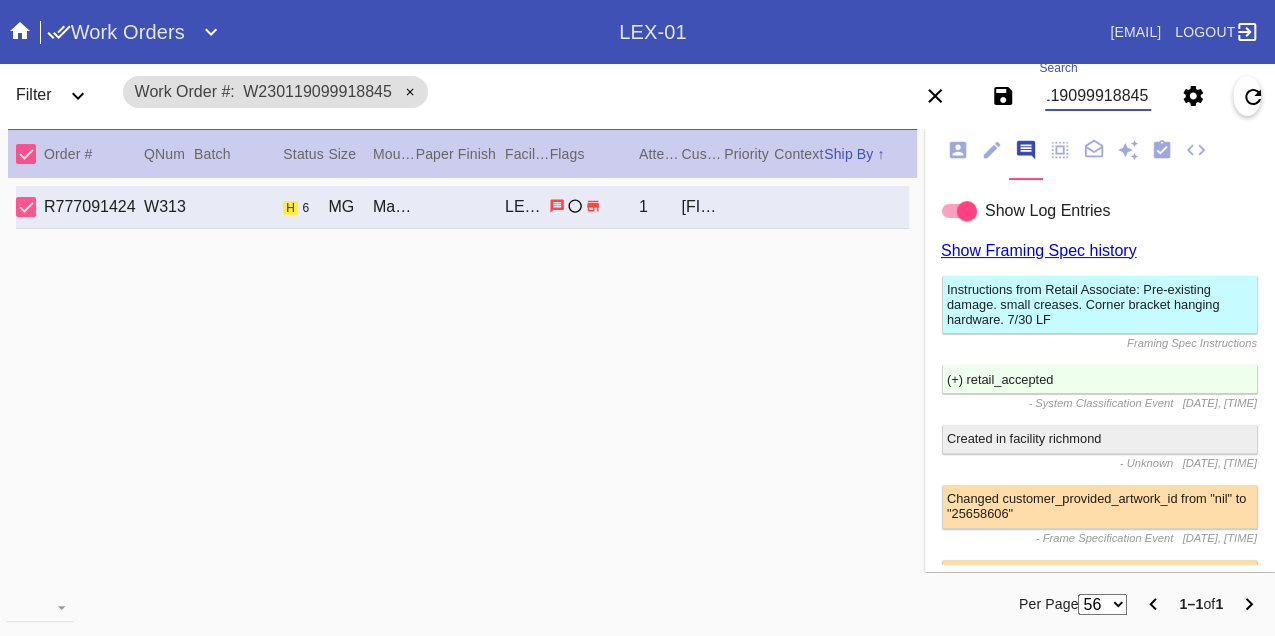 scroll, scrollTop: 3759, scrollLeft: 0, axis: vertical 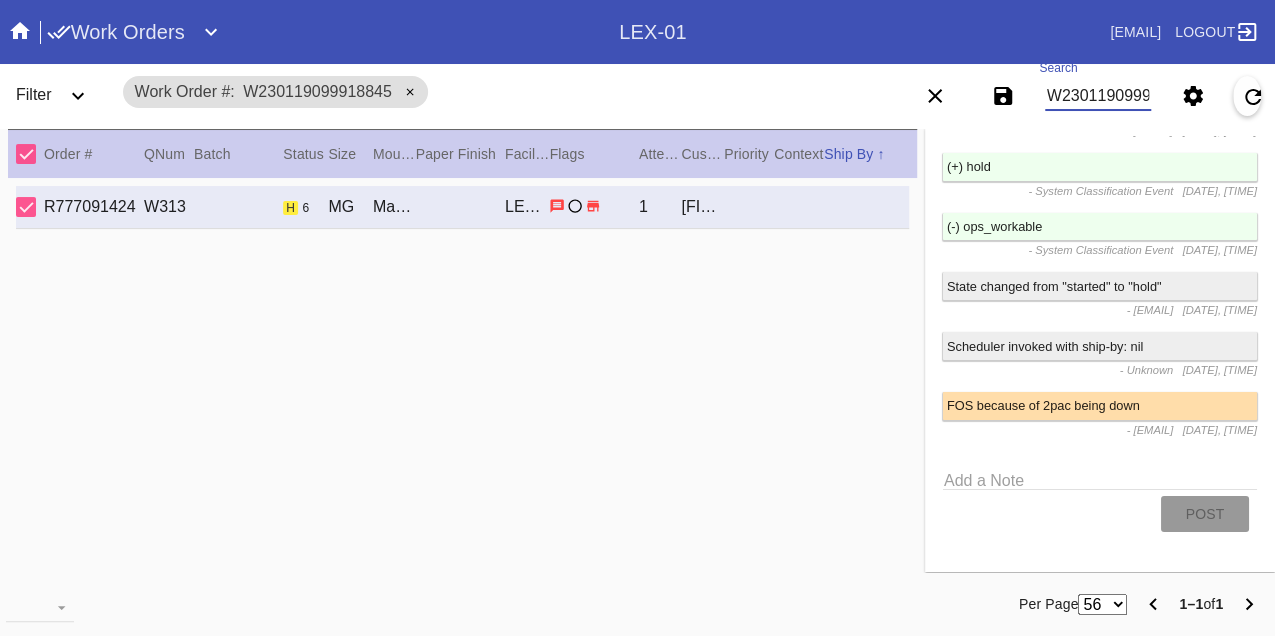 click on "W230119099918845" at bounding box center (1098, 96) 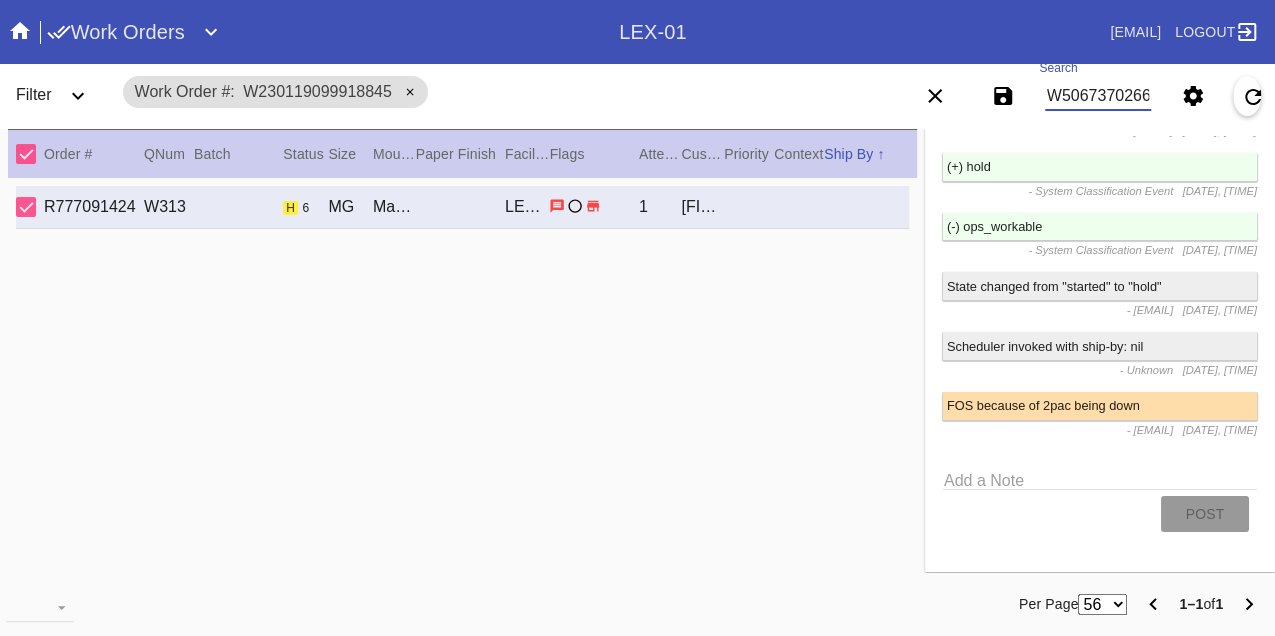 type on "W506737026685020" 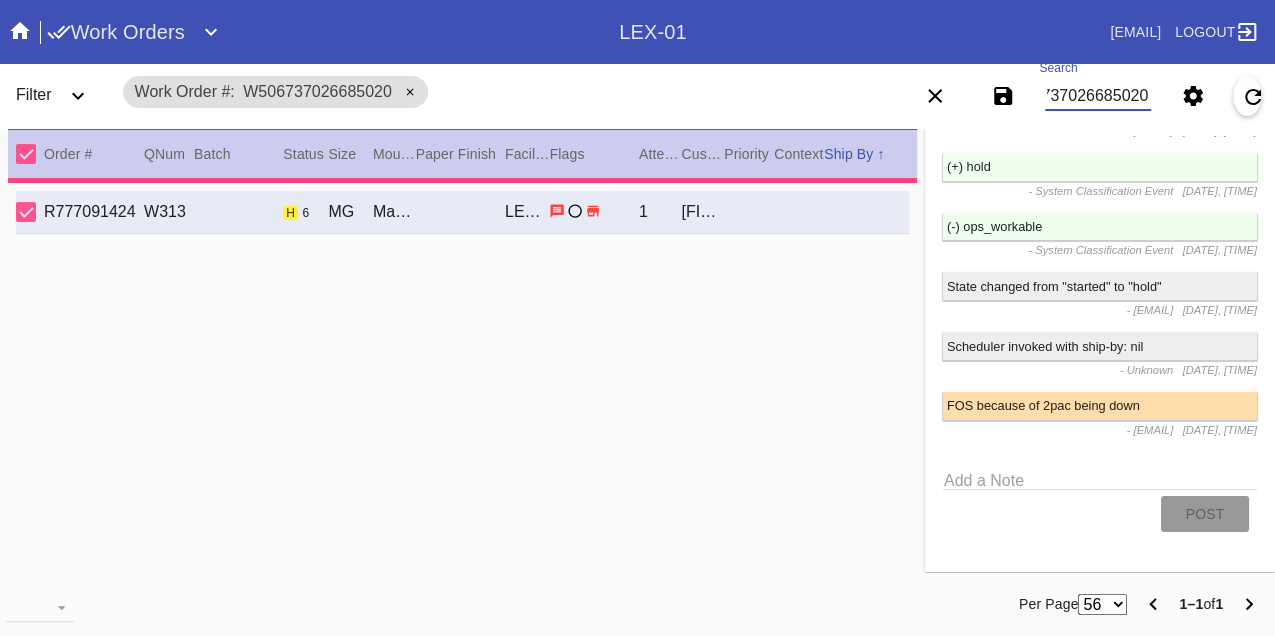 type on "54.125" 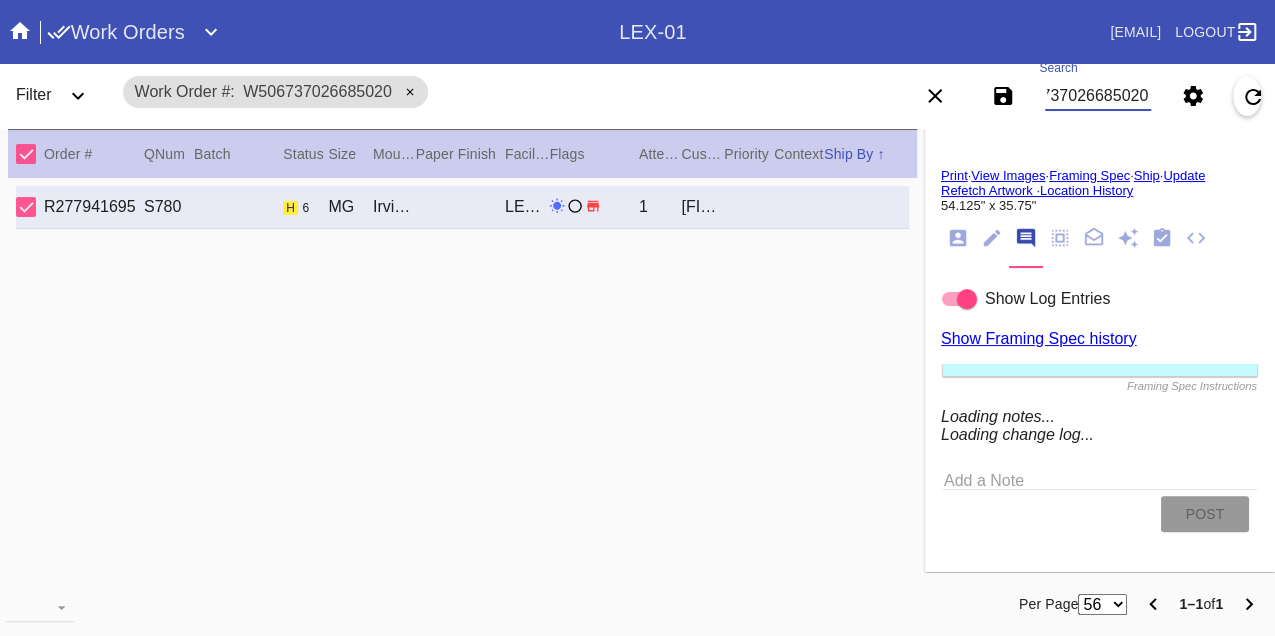 scroll, scrollTop: 2622, scrollLeft: 0, axis: vertical 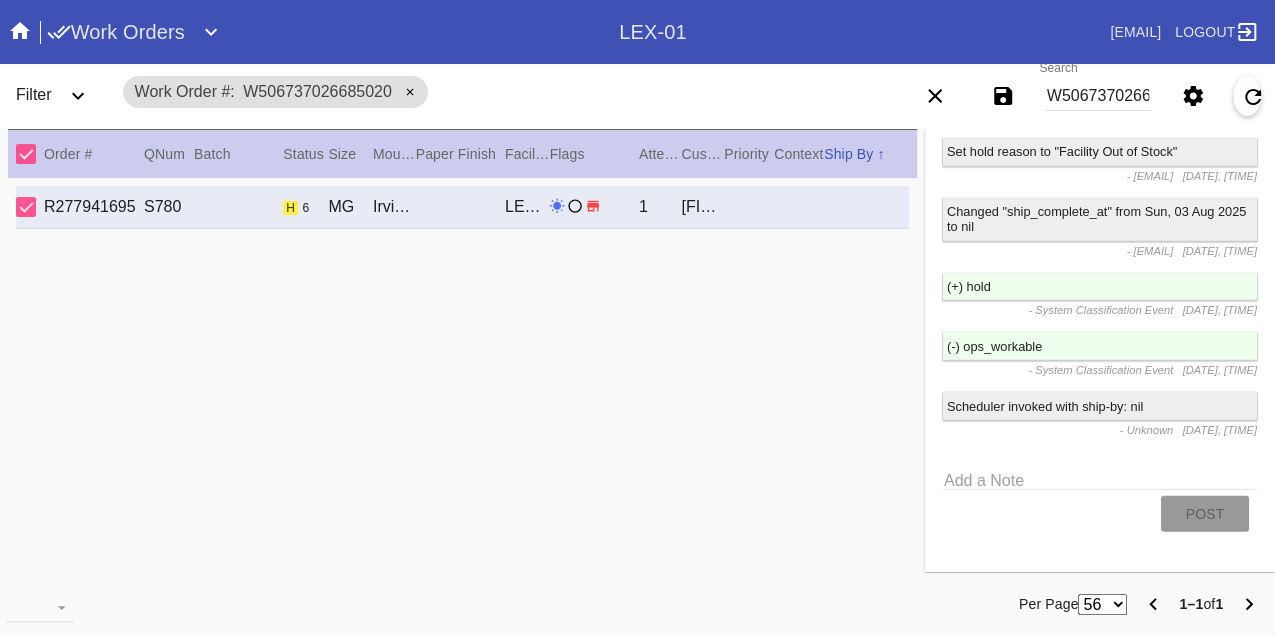 click on "W506737026685020" at bounding box center (1098, 96) 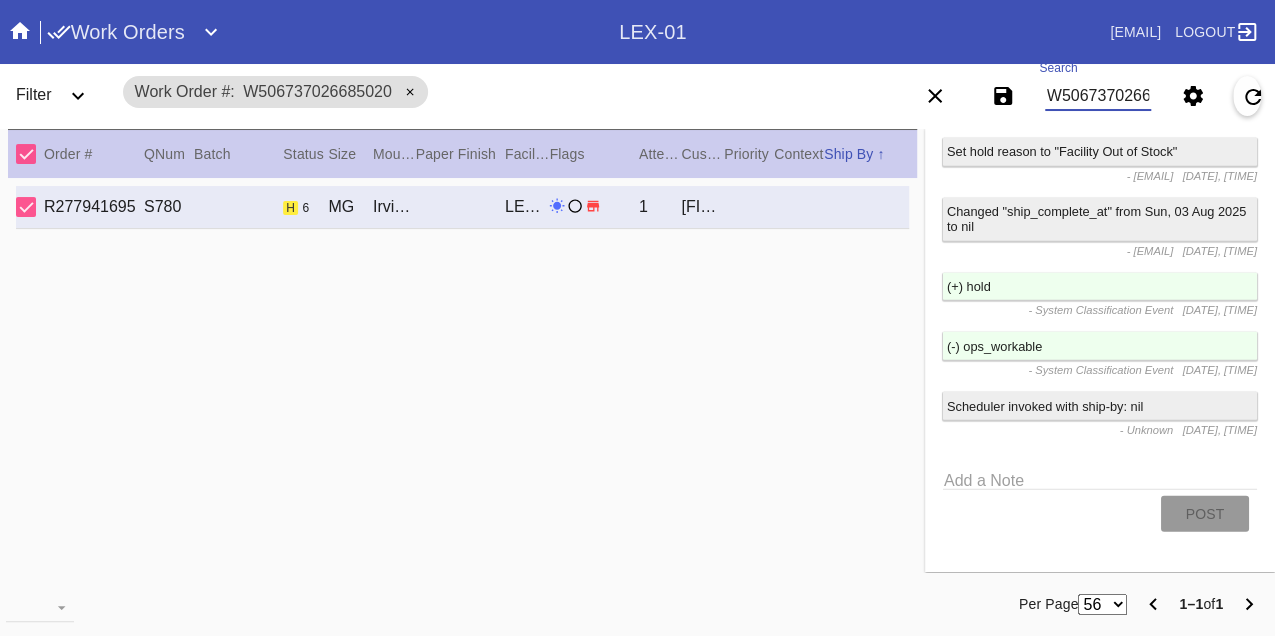 click on "W506737026685020" at bounding box center (1098, 96) 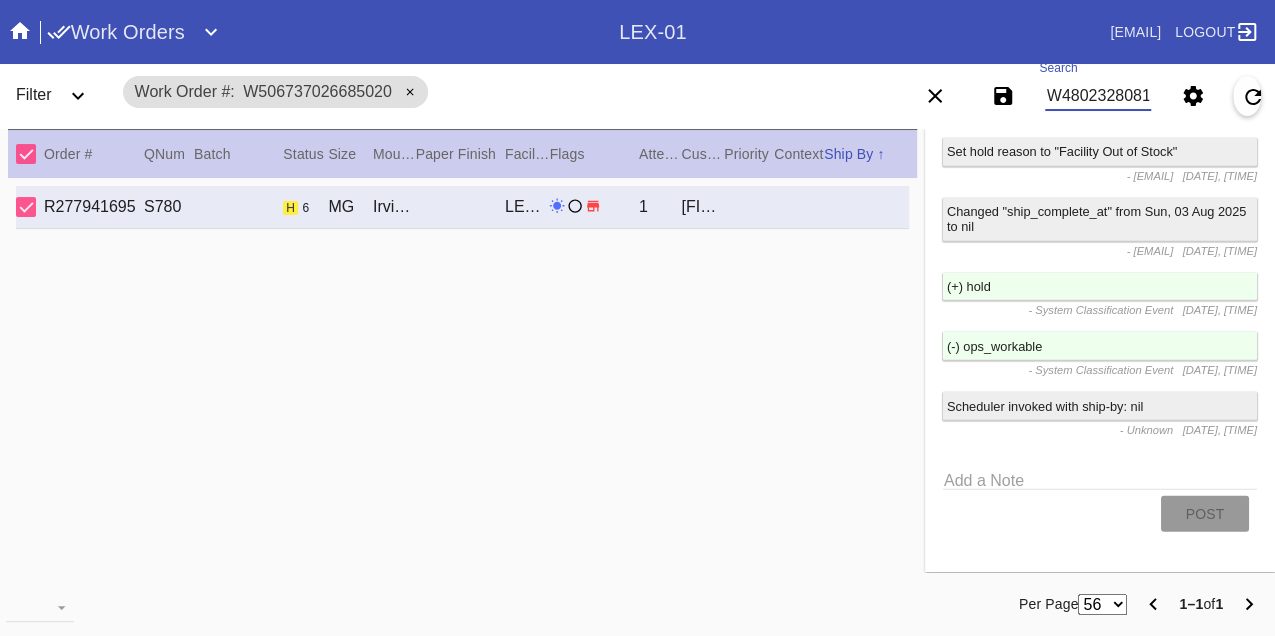 type on "W480232808134232" 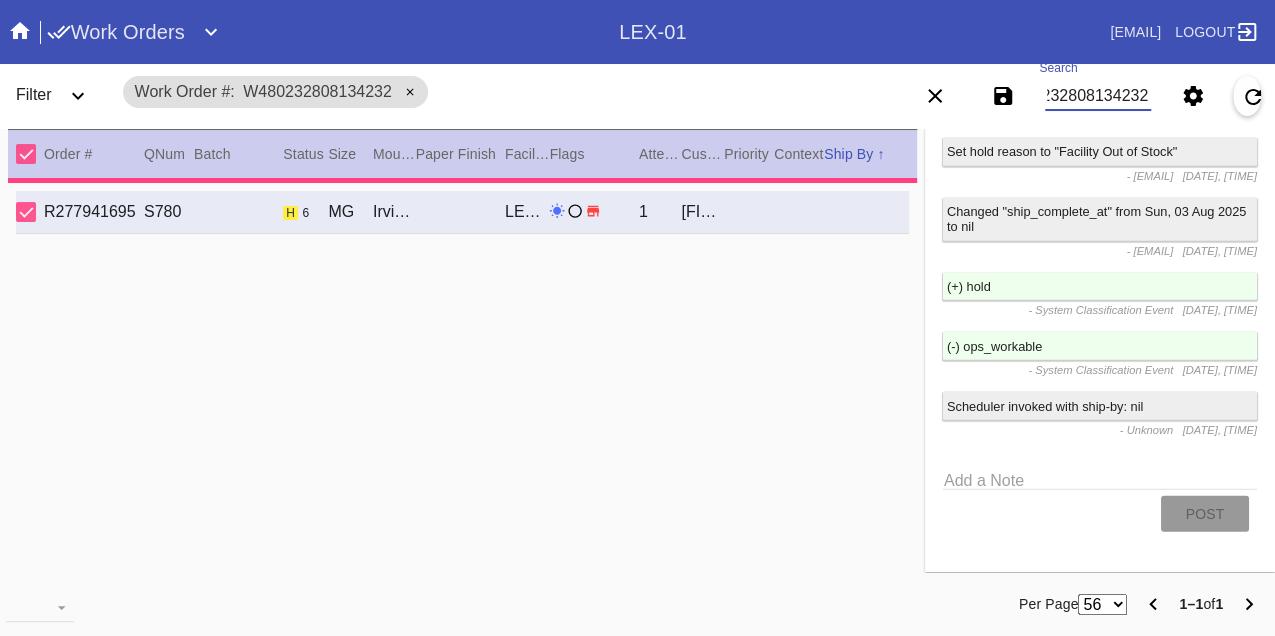 type on "PRO NOTE: Custom spacers is fine to proceed. CM 8|5
PRO NOTE: trim off white borders,  to achieve 60 x 40 art. Pedestal float.   3" matting! TR 7.28" 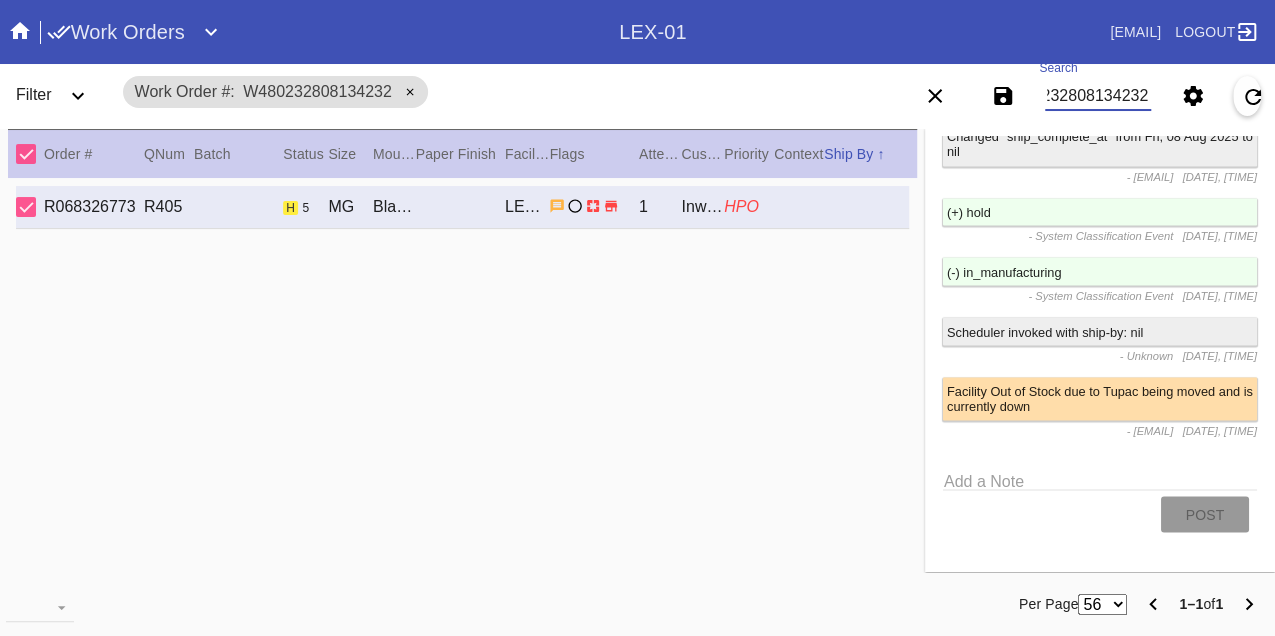 scroll, scrollTop: 5780, scrollLeft: 0, axis: vertical 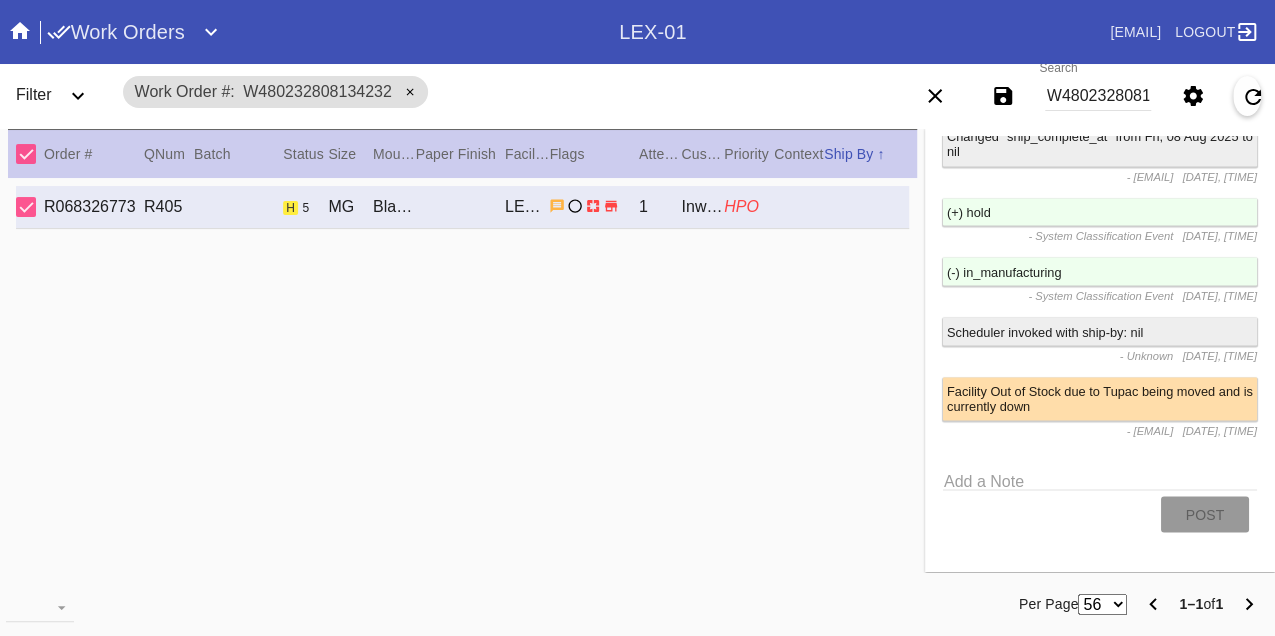click on "W480232808134232" at bounding box center [1098, 96] 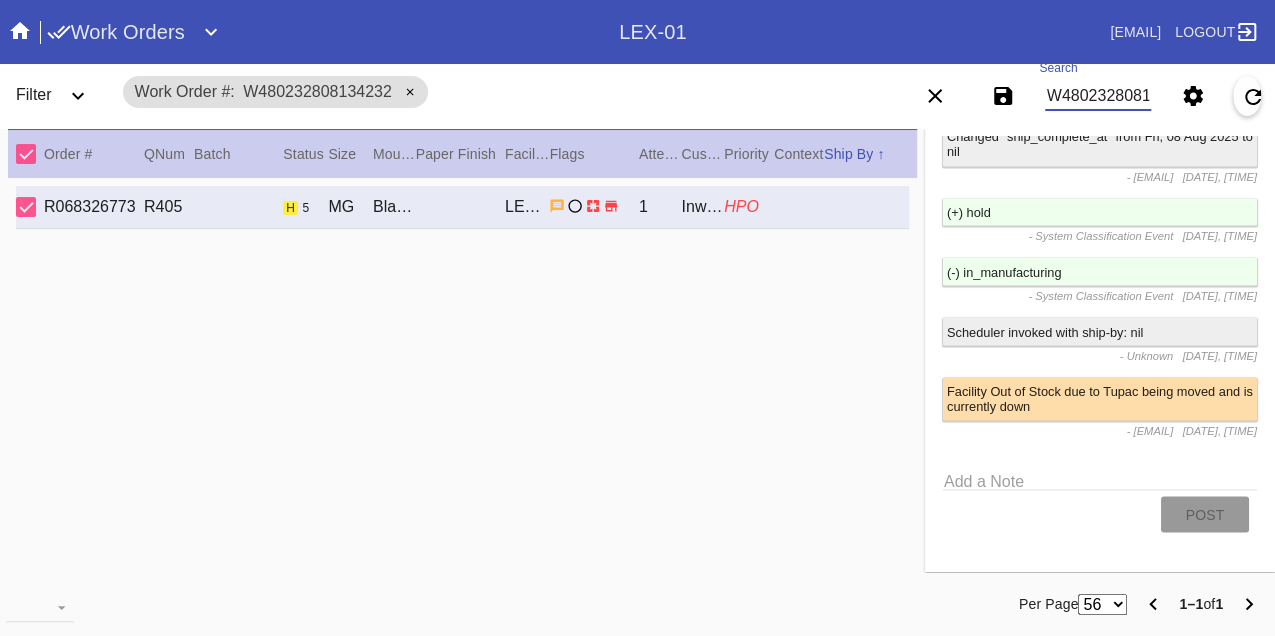 click on "W480232808134232" at bounding box center [1098, 96] 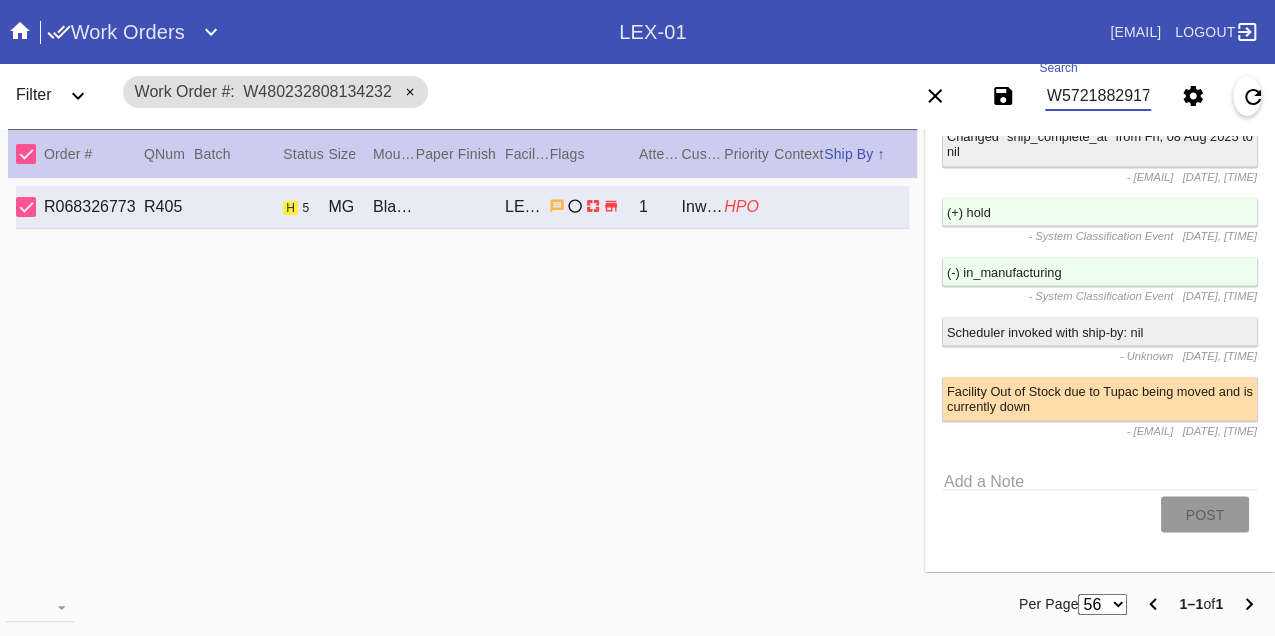 type on "W572188291703996" 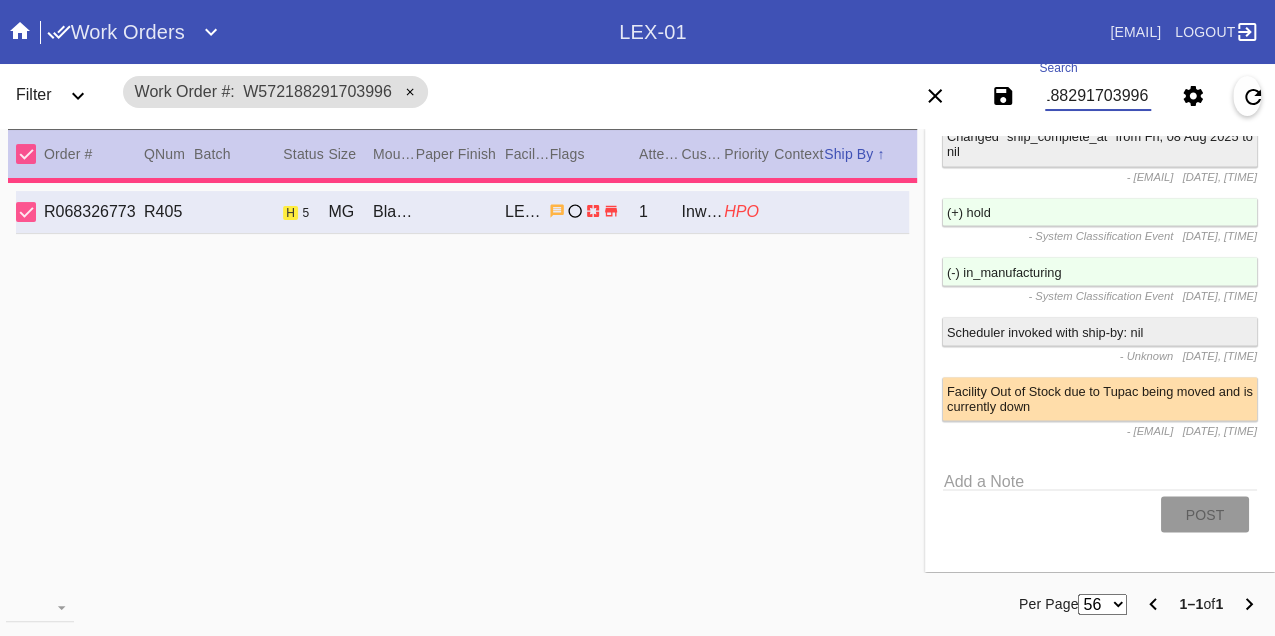 type on "PRO NOTE: there is existing permission to trim.  see special instructions. TR 8.5
PRO NOTE: wrapped surface float.  3" matting. TR 7.29" 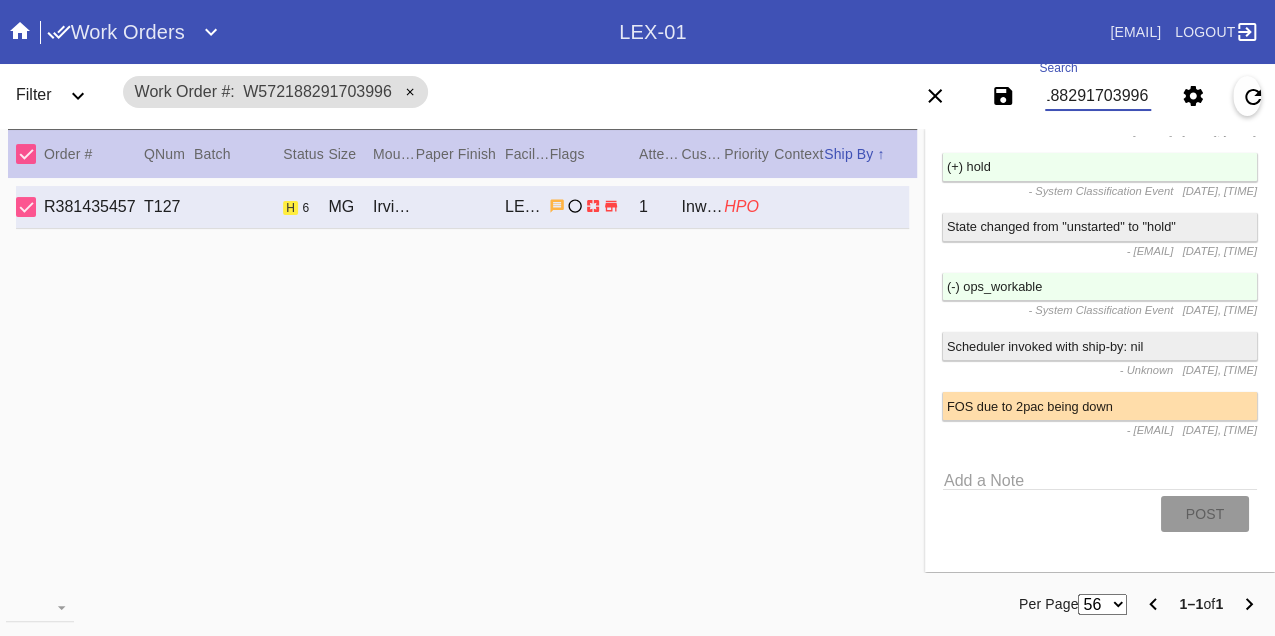 scroll, scrollTop: 7471, scrollLeft: 0, axis: vertical 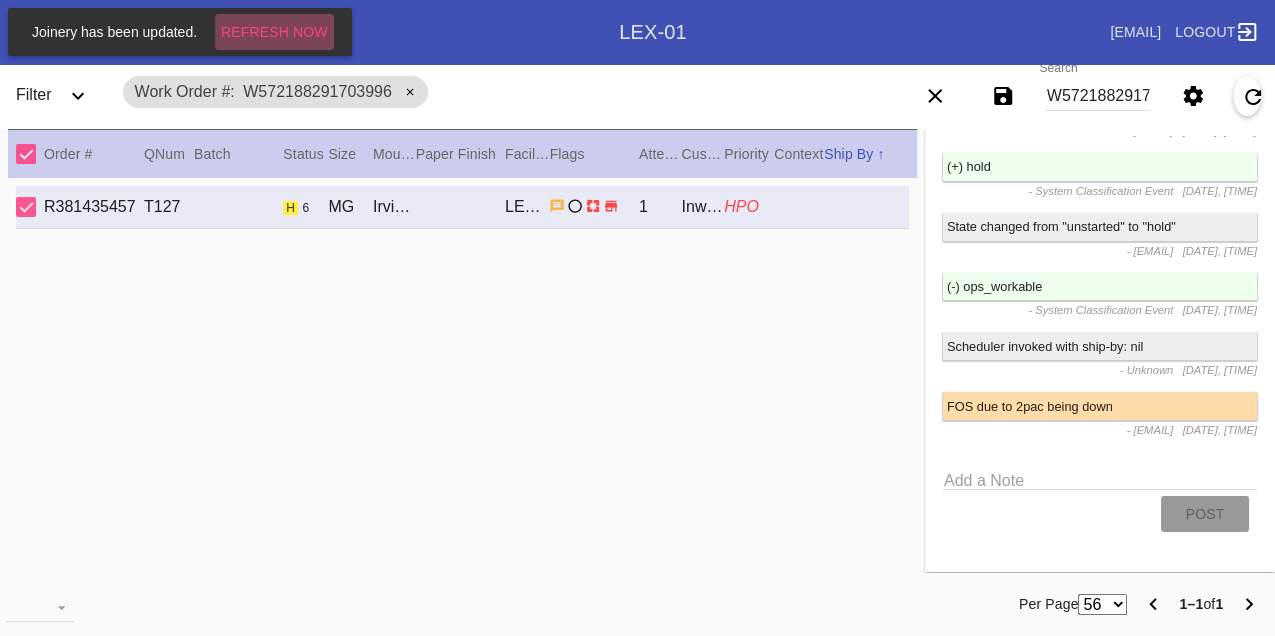 click on "Refresh Now" at bounding box center [274, 32] 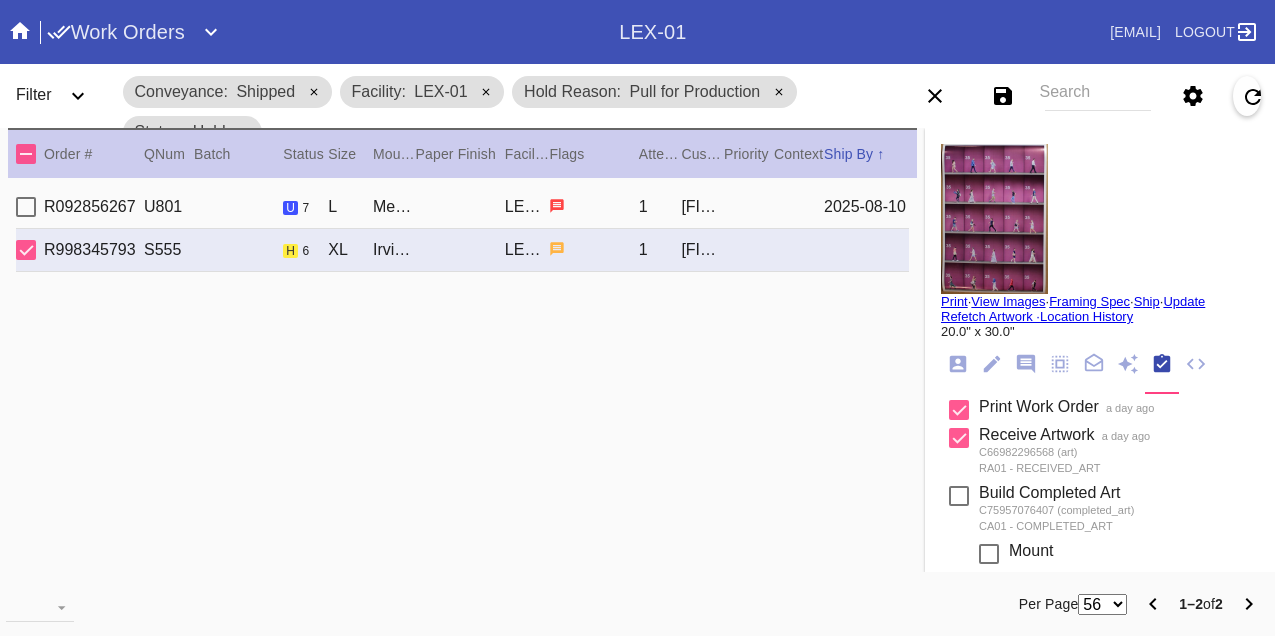 scroll, scrollTop: 0, scrollLeft: 0, axis: both 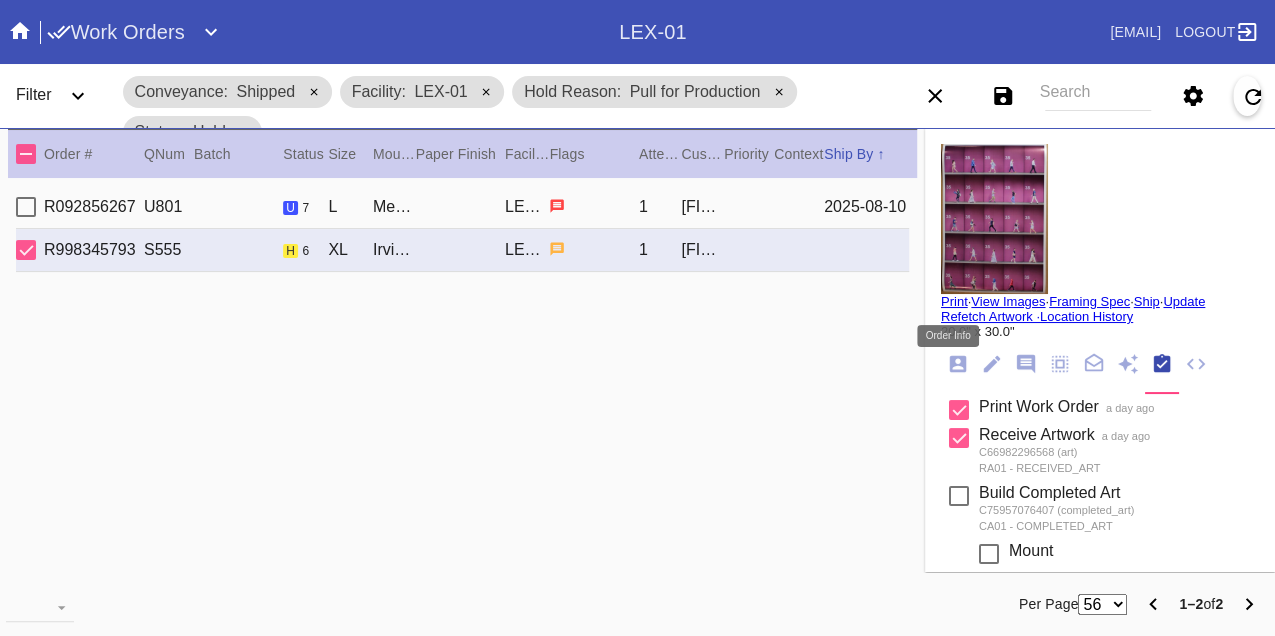 click 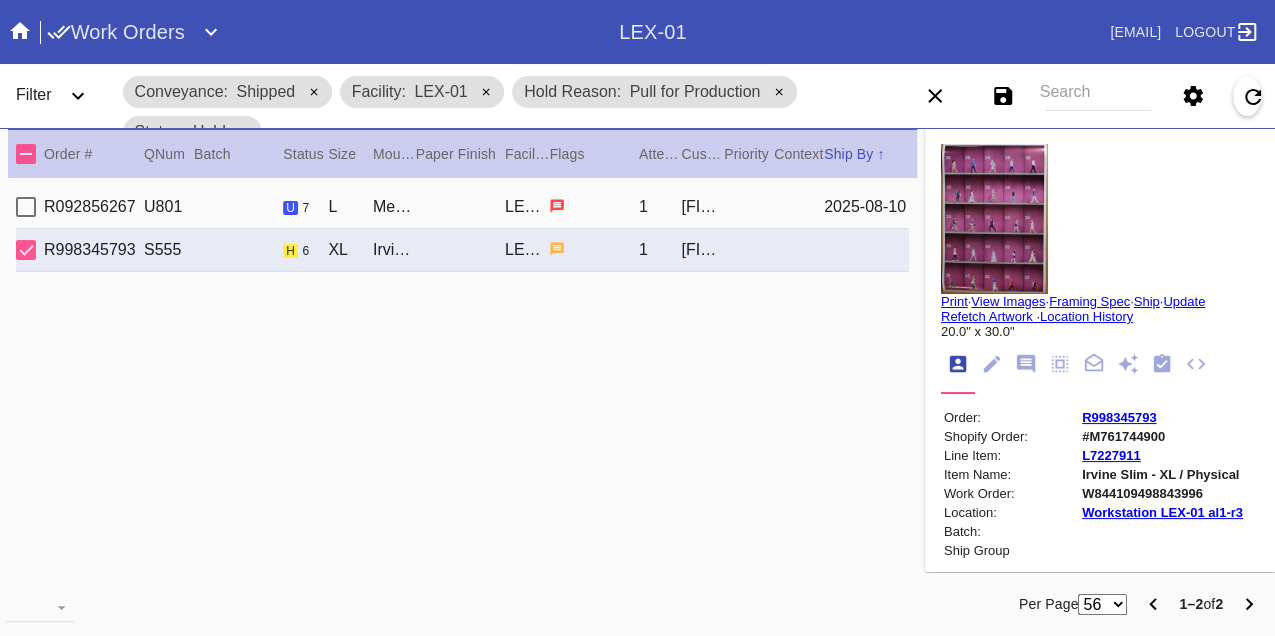 click on "W844109498843996" at bounding box center (1162, 493) 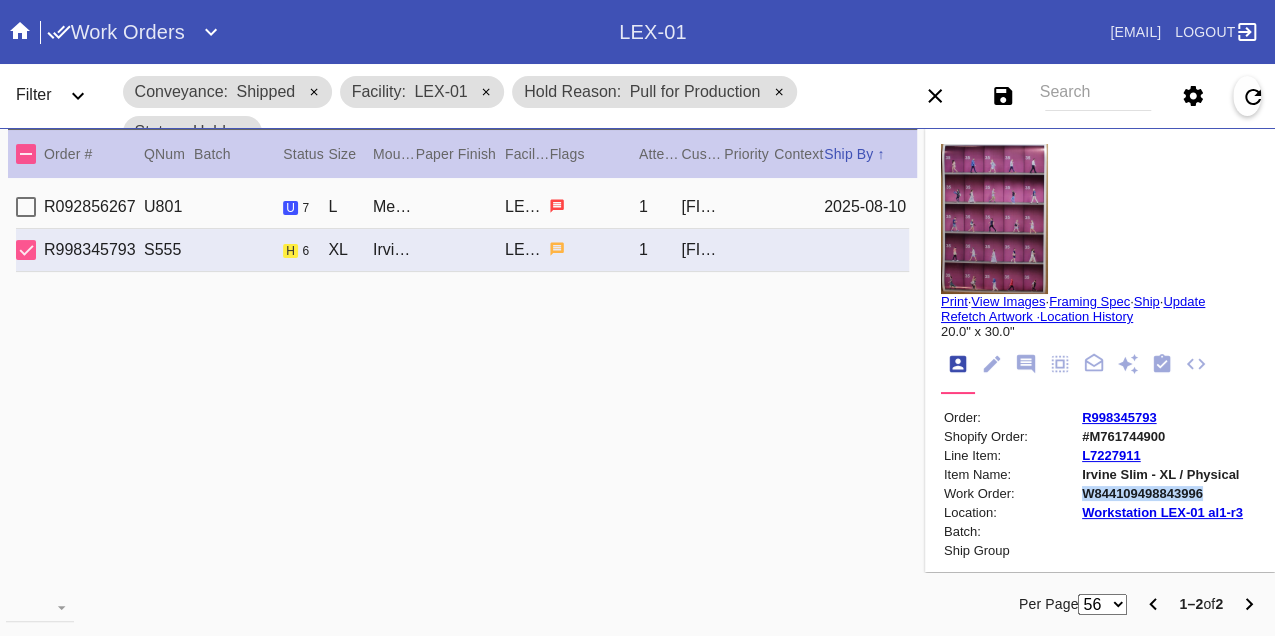 click on "W844109498843996" at bounding box center [1162, 493] 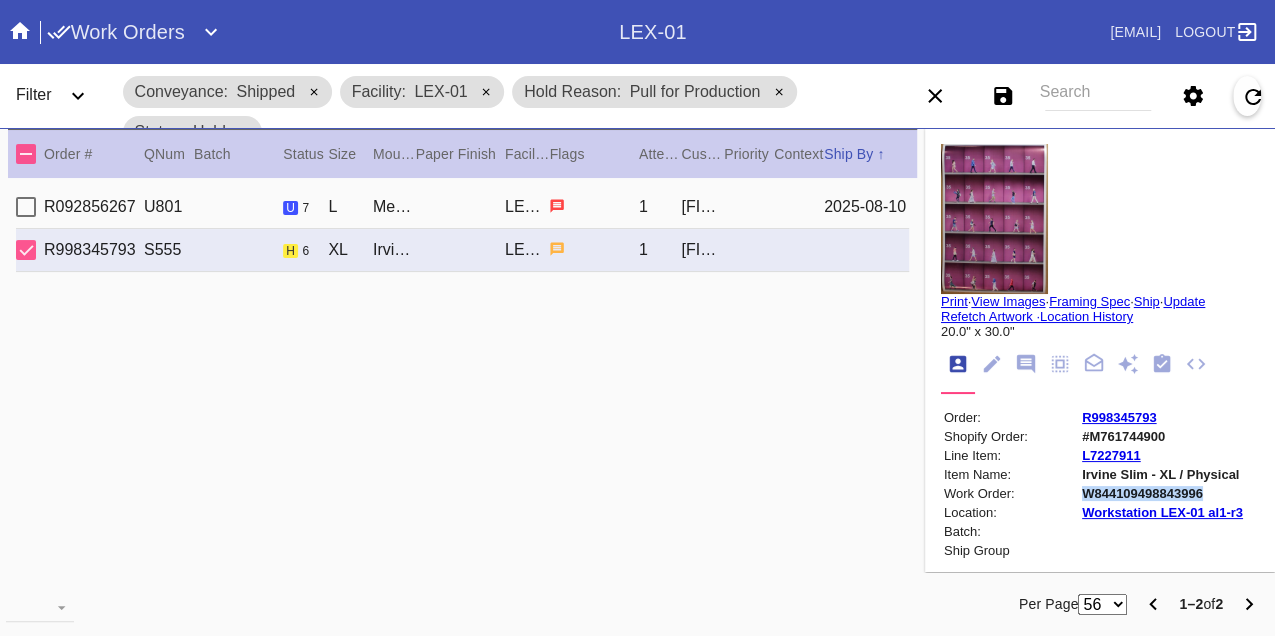 copy on "W844109498843996" 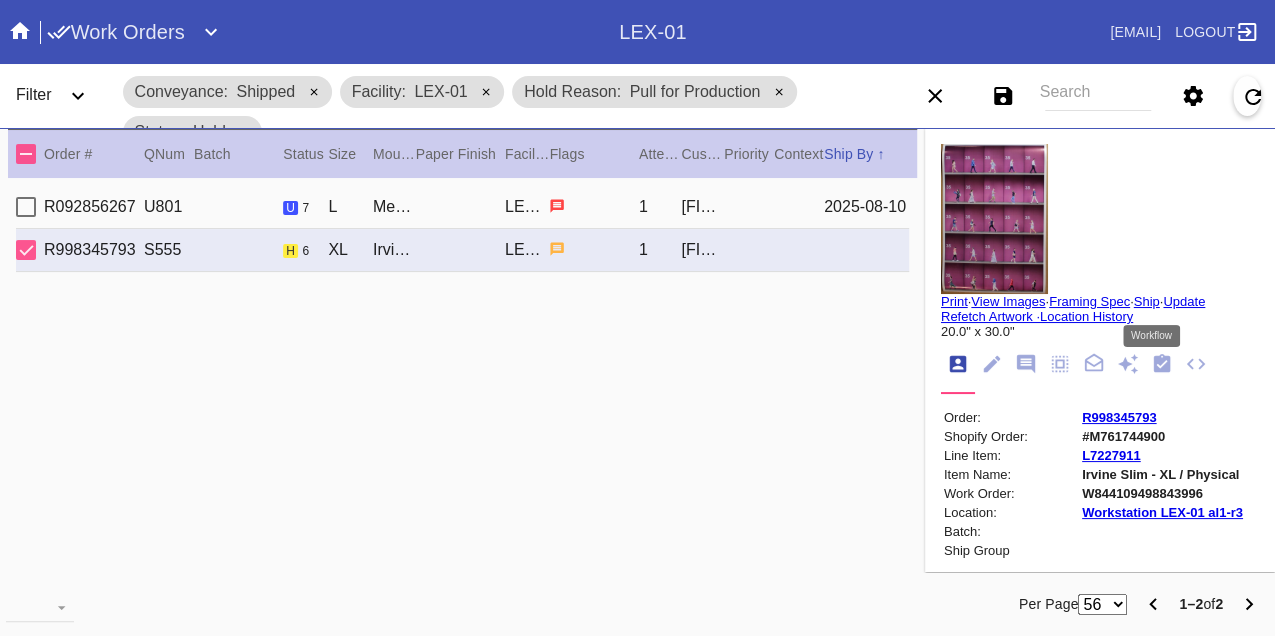 click 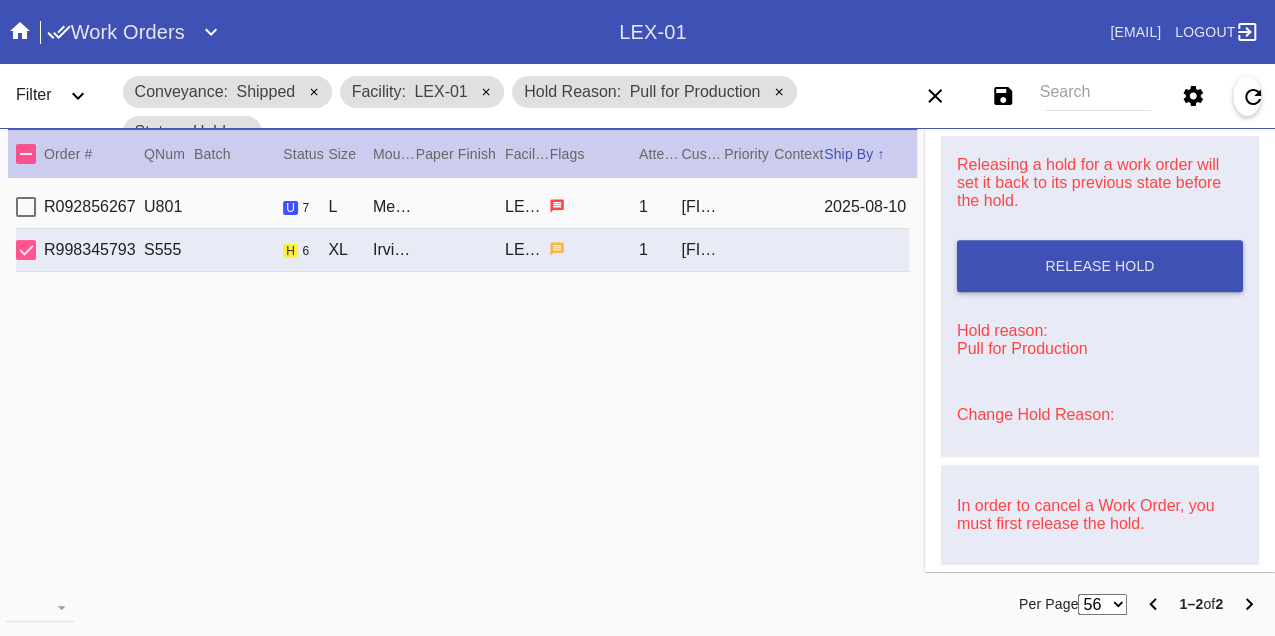 scroll, scrollTop: 888, scrollLeft: 0, axis: vertical 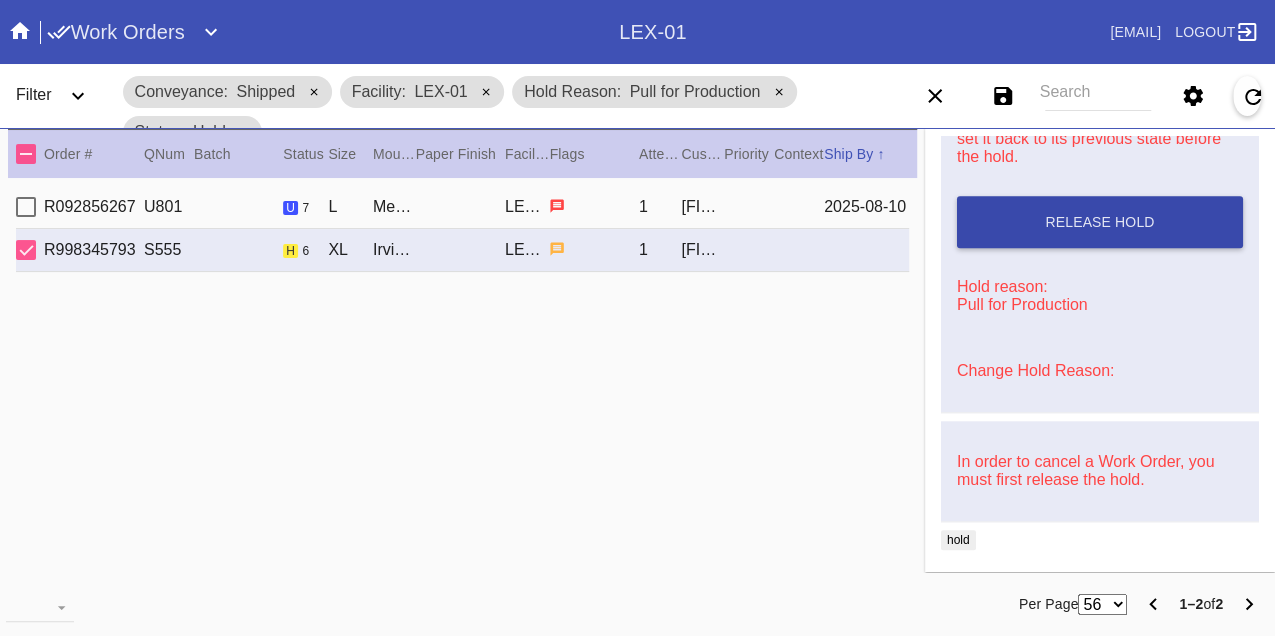 click on "Release Hold" at bounding box center [1100, 222] 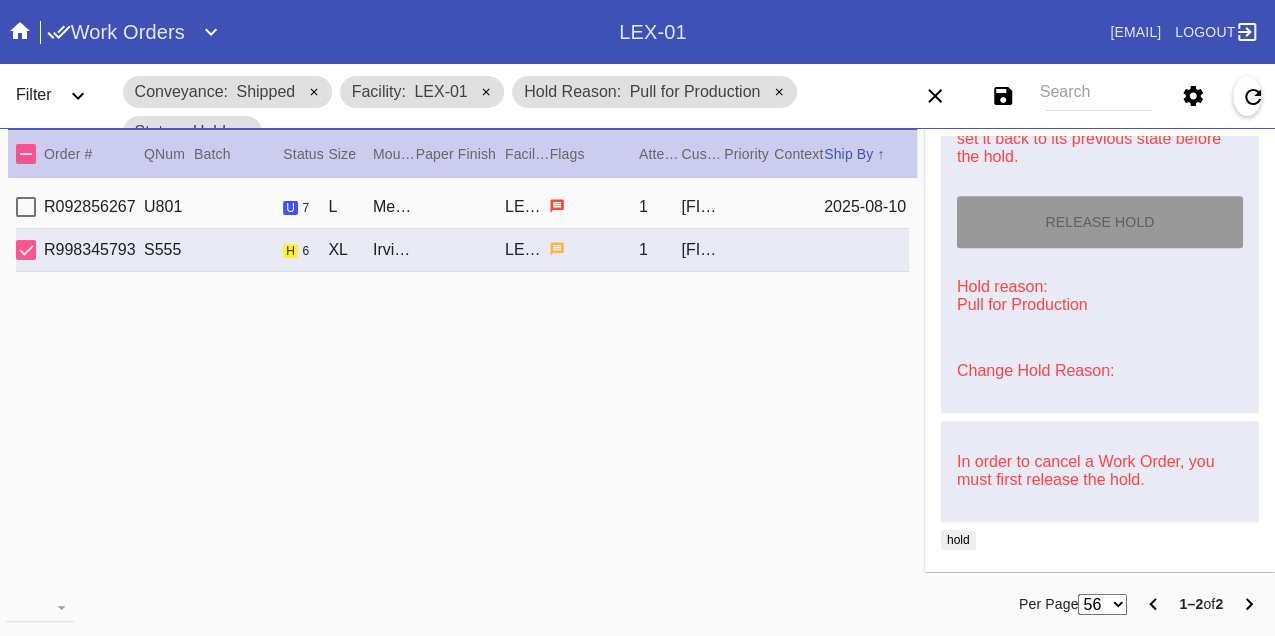 type on "8/10/2025" 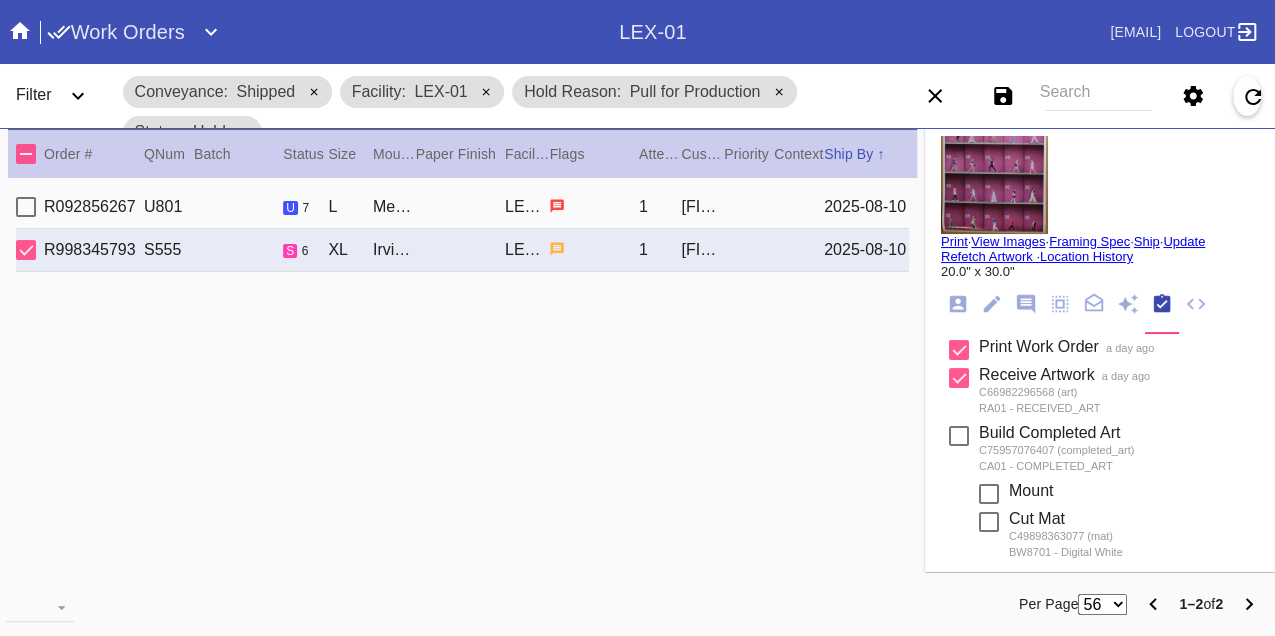 scroll, scrollTop: 0, scrollLeft: 0, axis: both 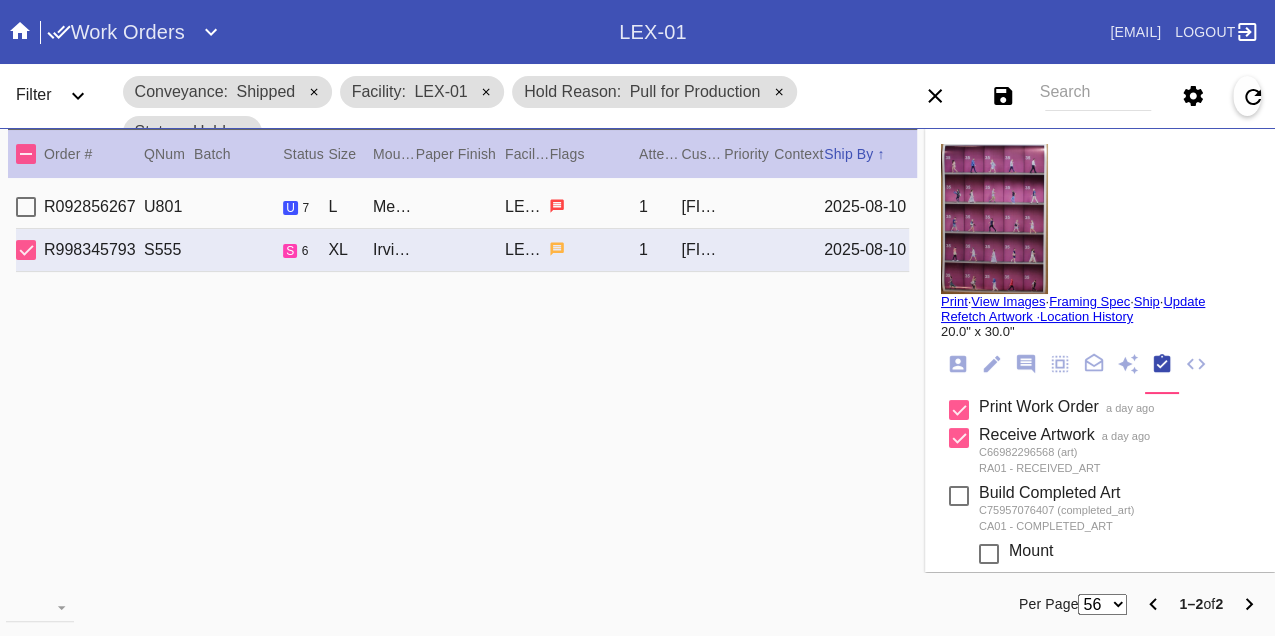 click on "Print" at bounding box center [954, 301] 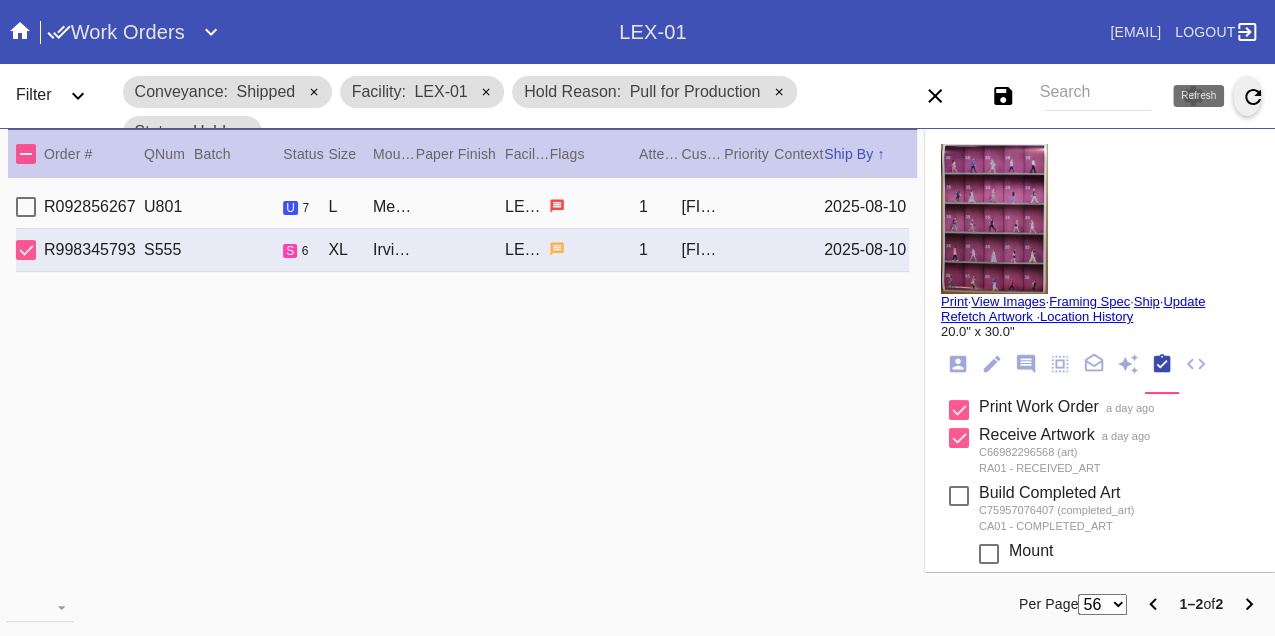 click 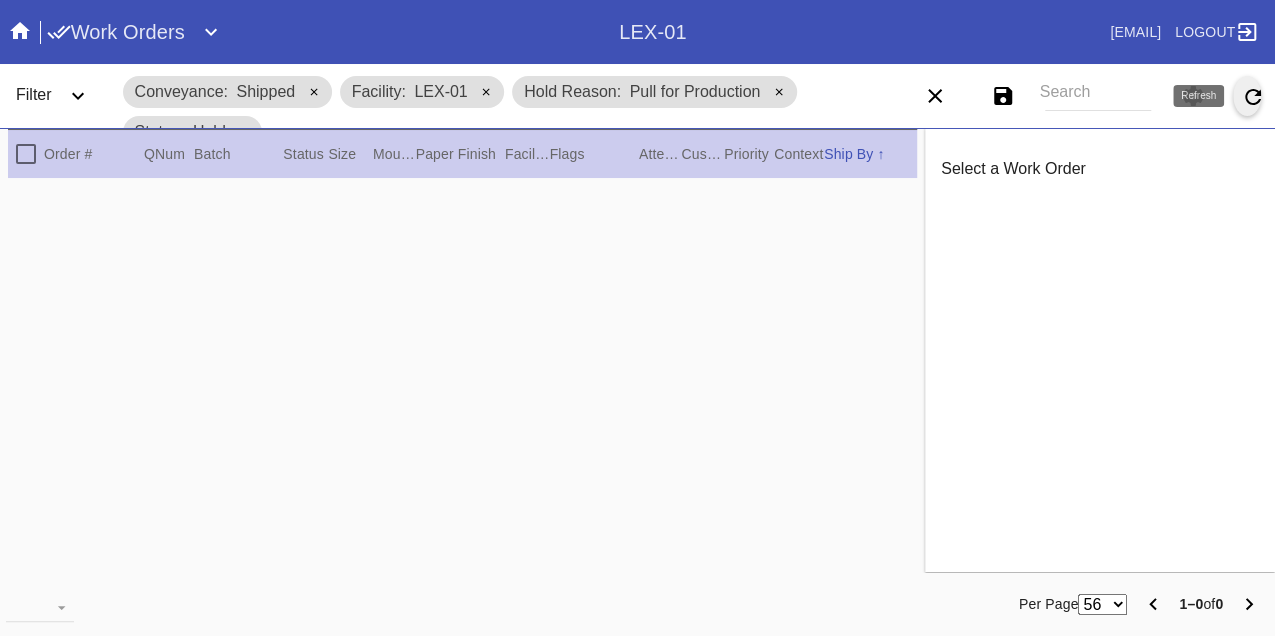 click 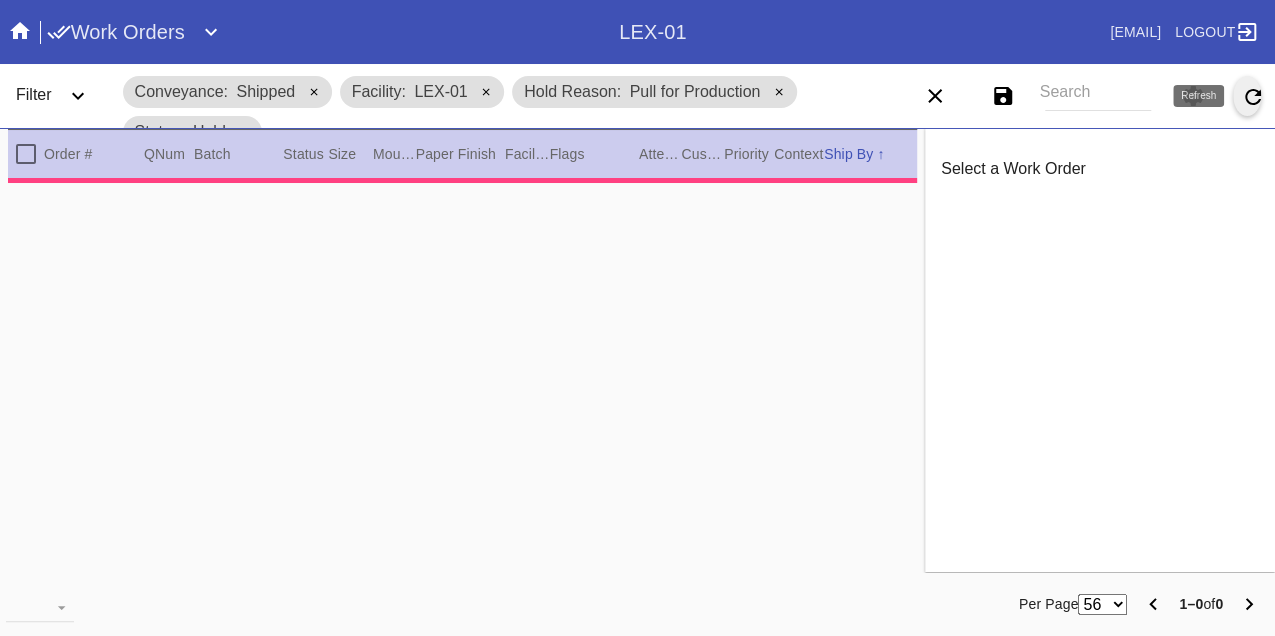 type on "pro note: Permission to remove cardboard backing - LHR" 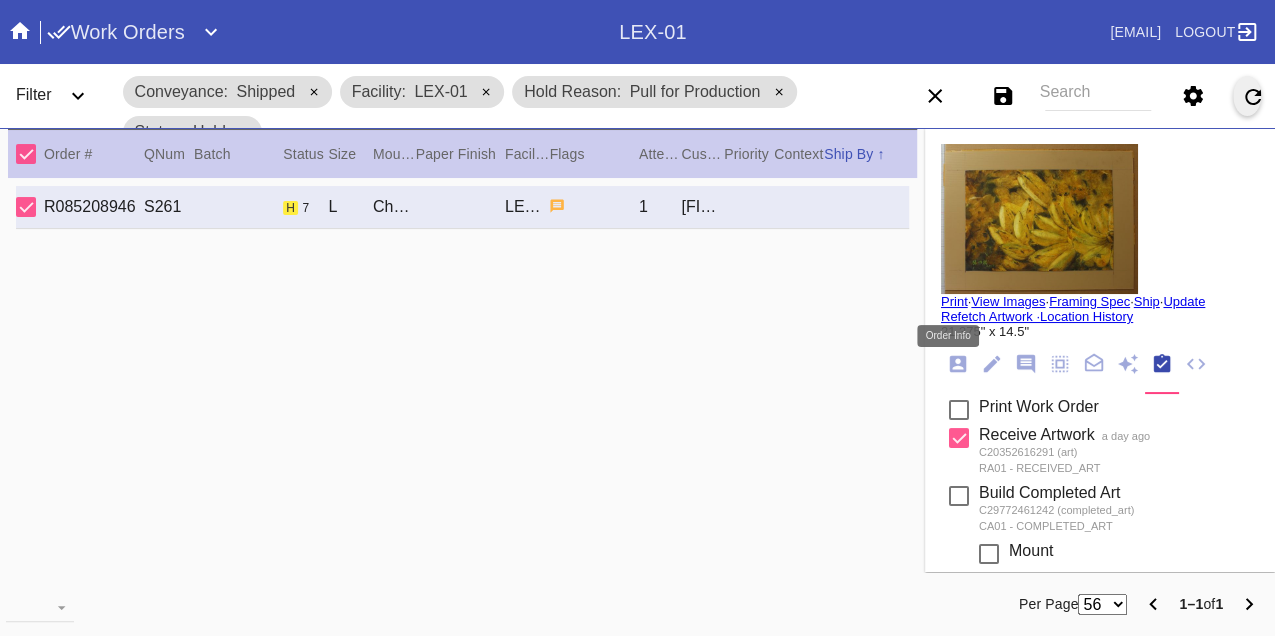 click 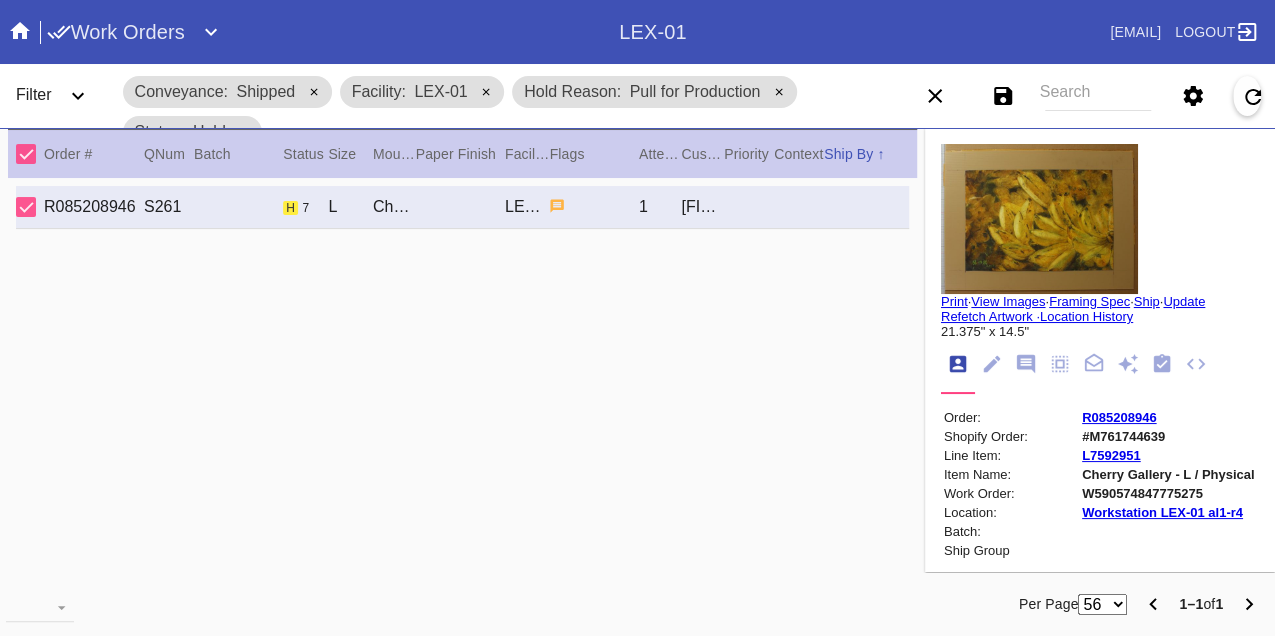 click on "W590574847775275" at bounding box center (1168, 493) 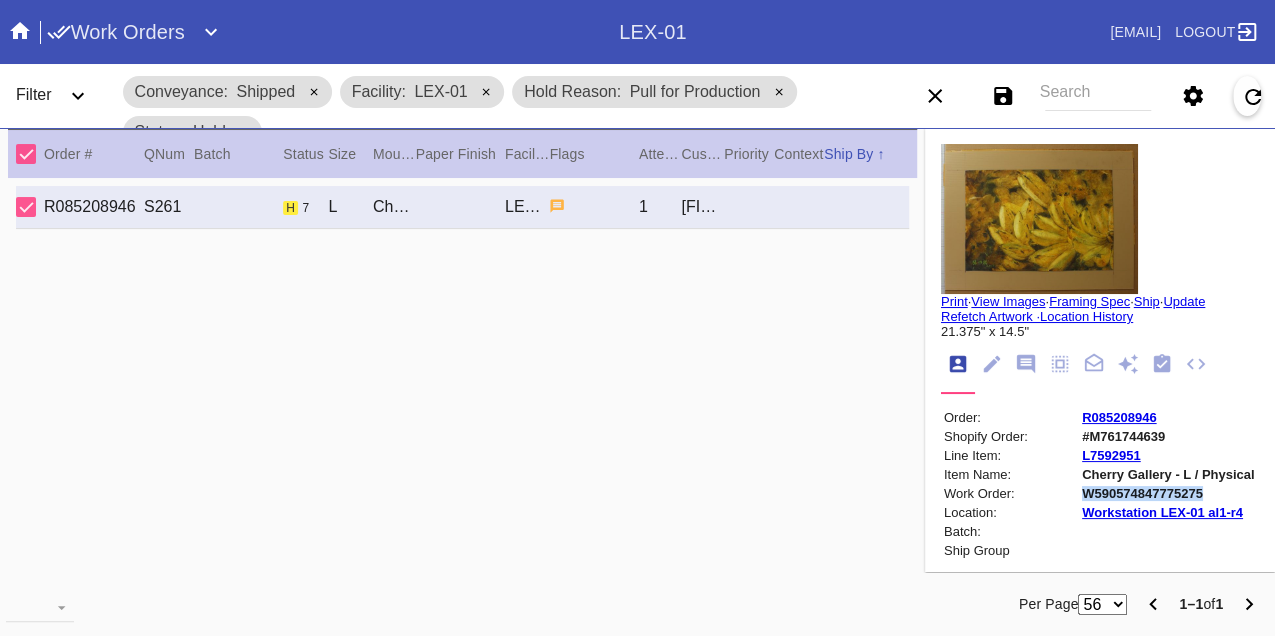 click on "W590574847775275" at bounding box center (1168, 493) 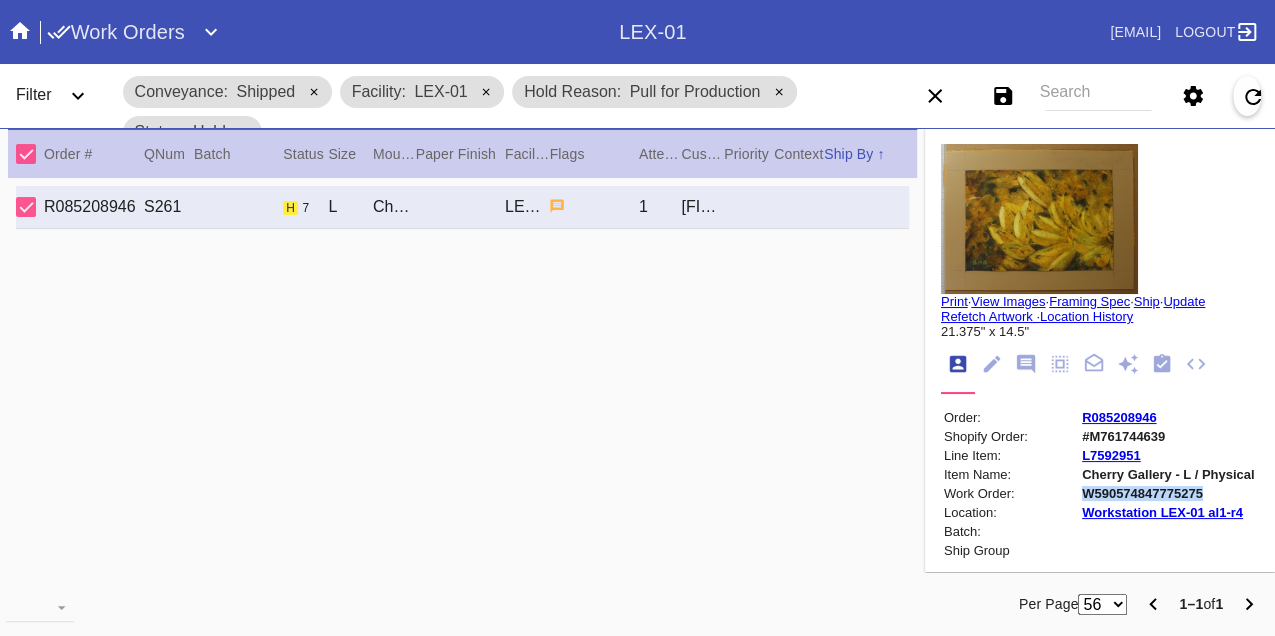 copy on "W590574847775275" 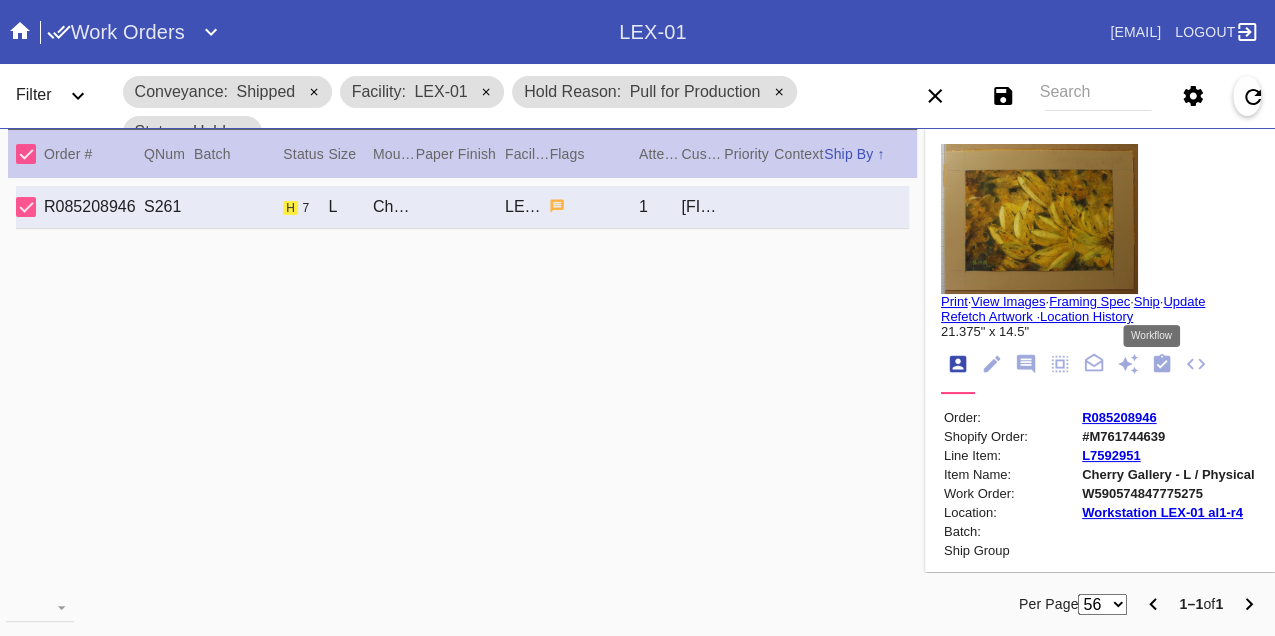 click 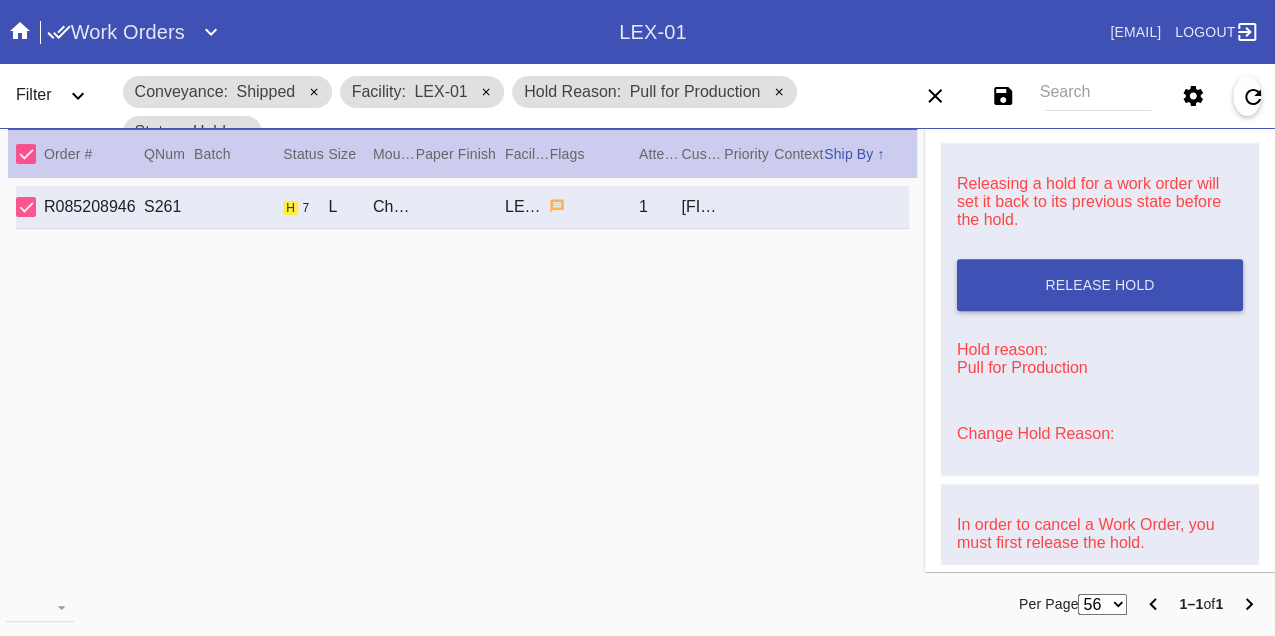 scroll, scrollTop: 888, scrollLeft: 0, axis: vertical 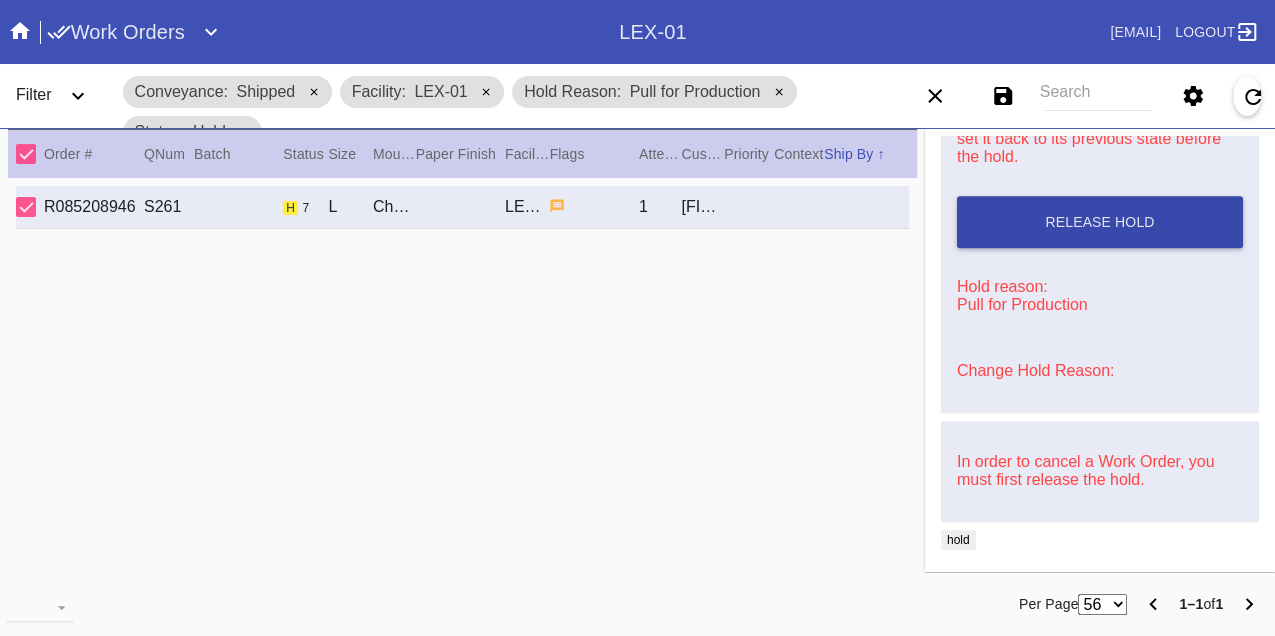 click on "Release Hold" at bounding box center (1100, 222) 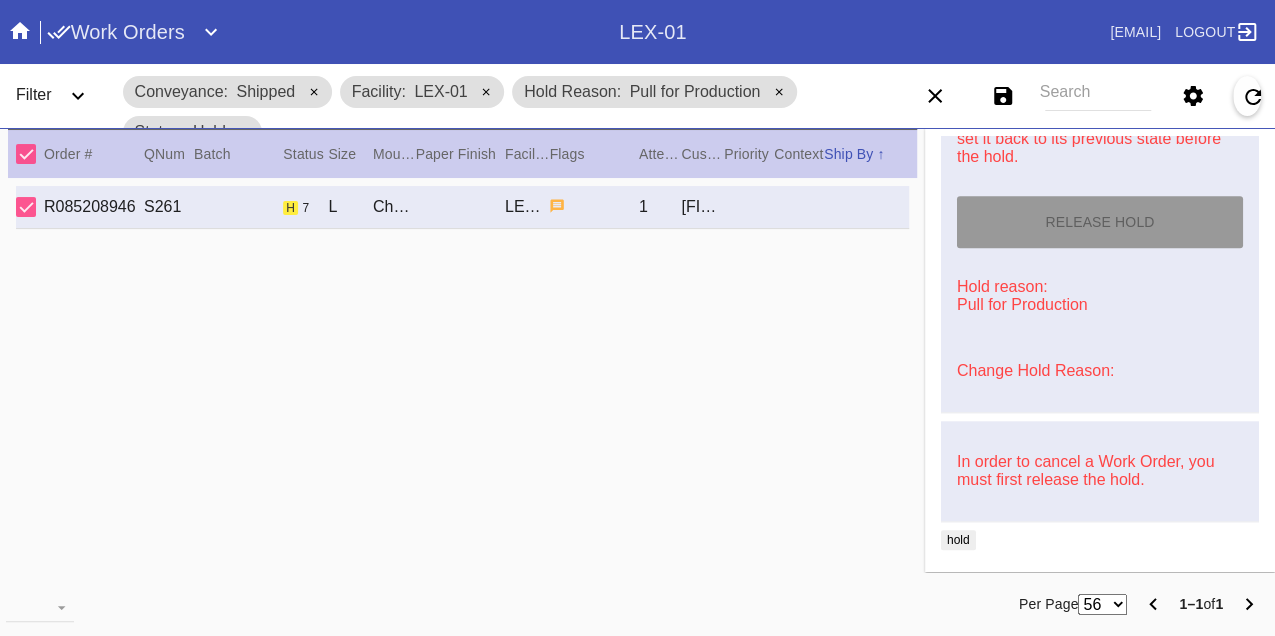 type on "8/10/2025" 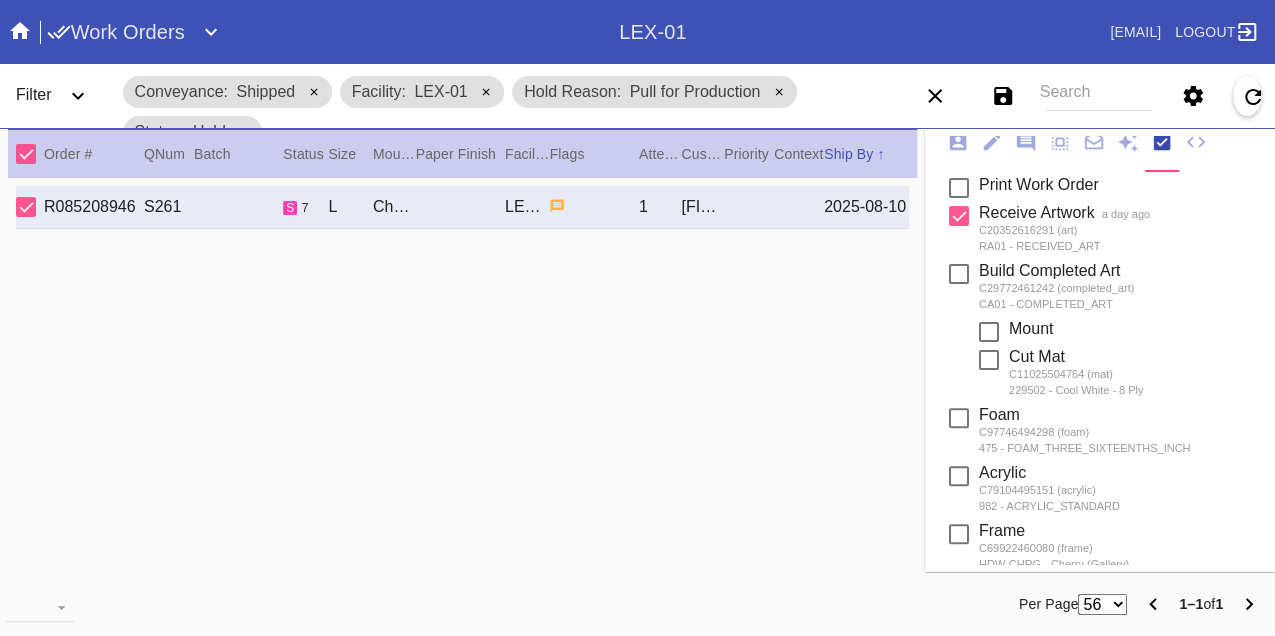 scroll, scrollTop: 0, scrollLeft: 0, axis: both 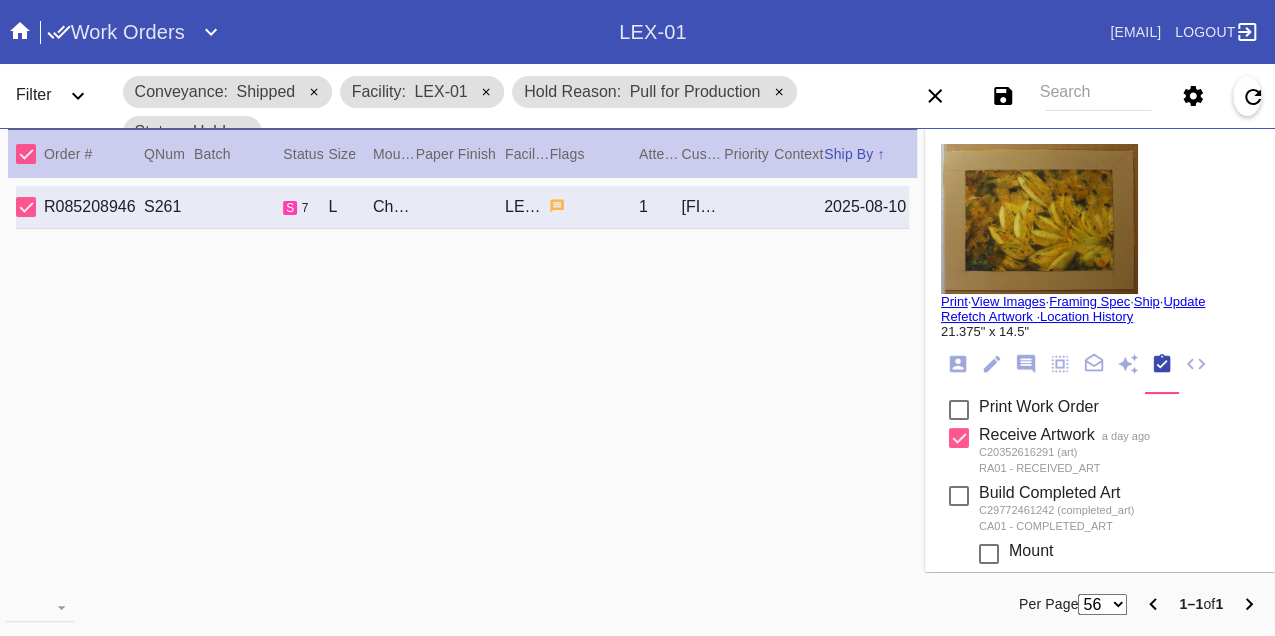 click on "Print" at bounding box center (954, 301) 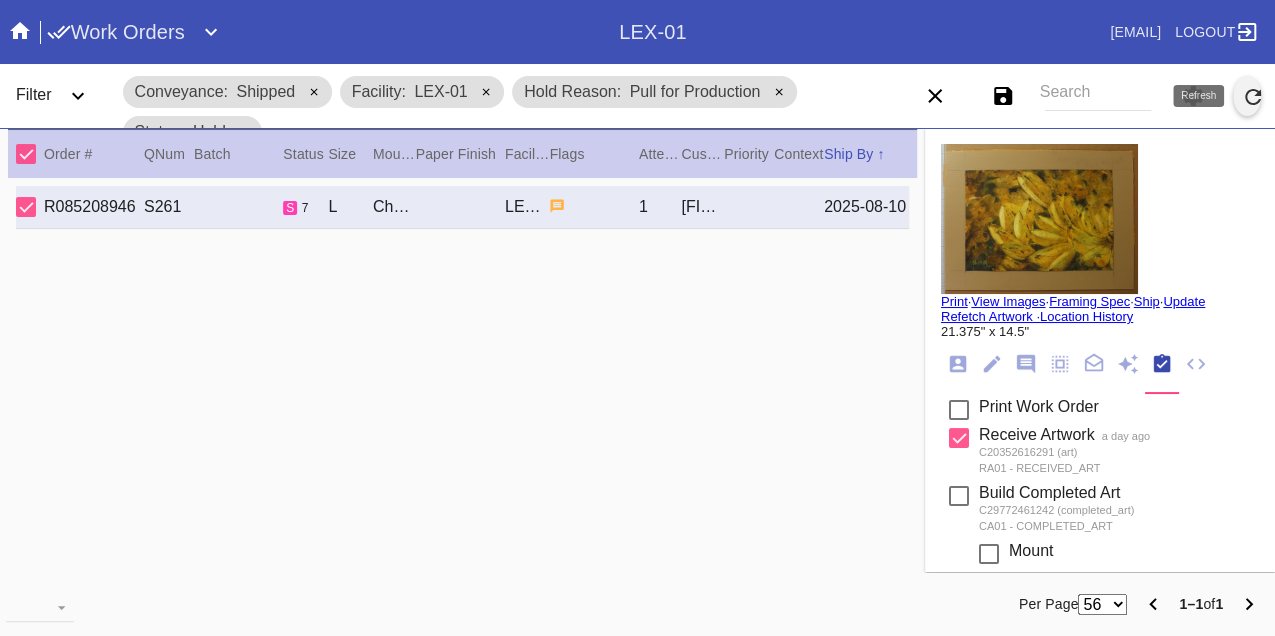 click 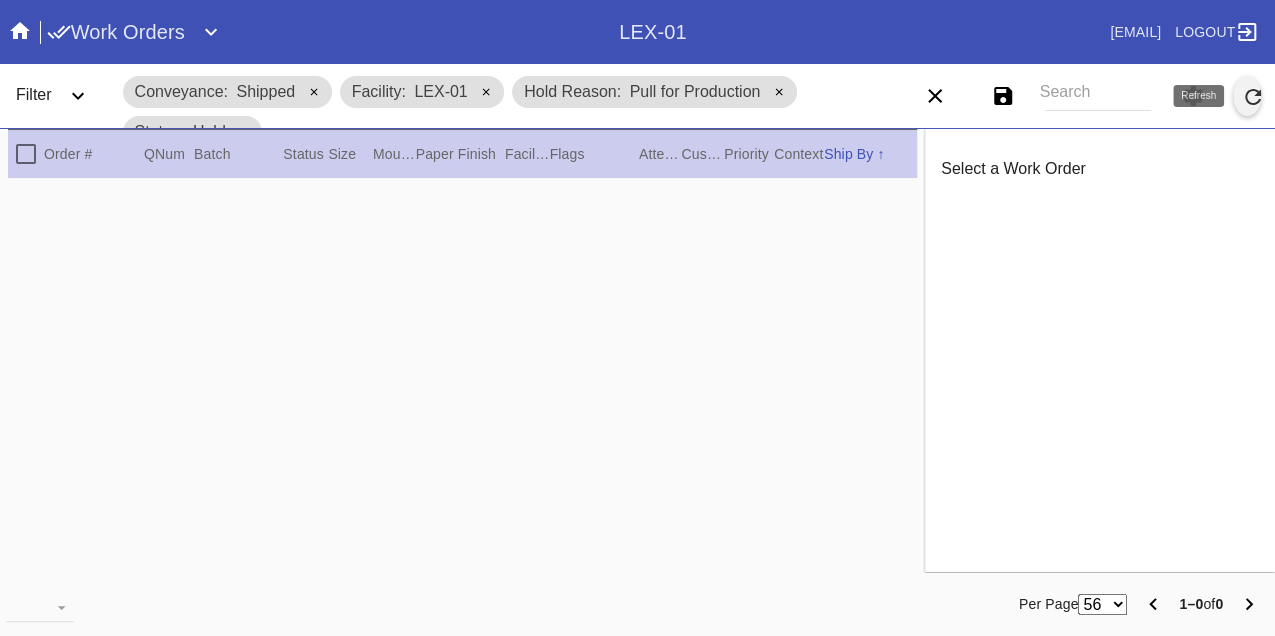 click 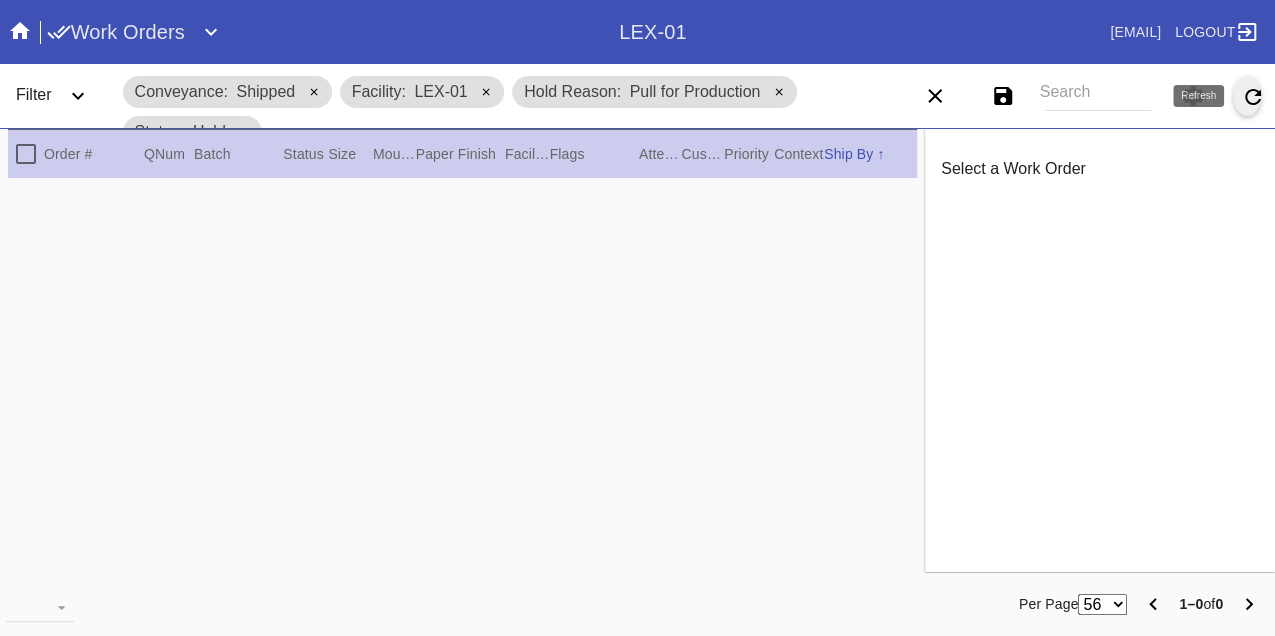 click 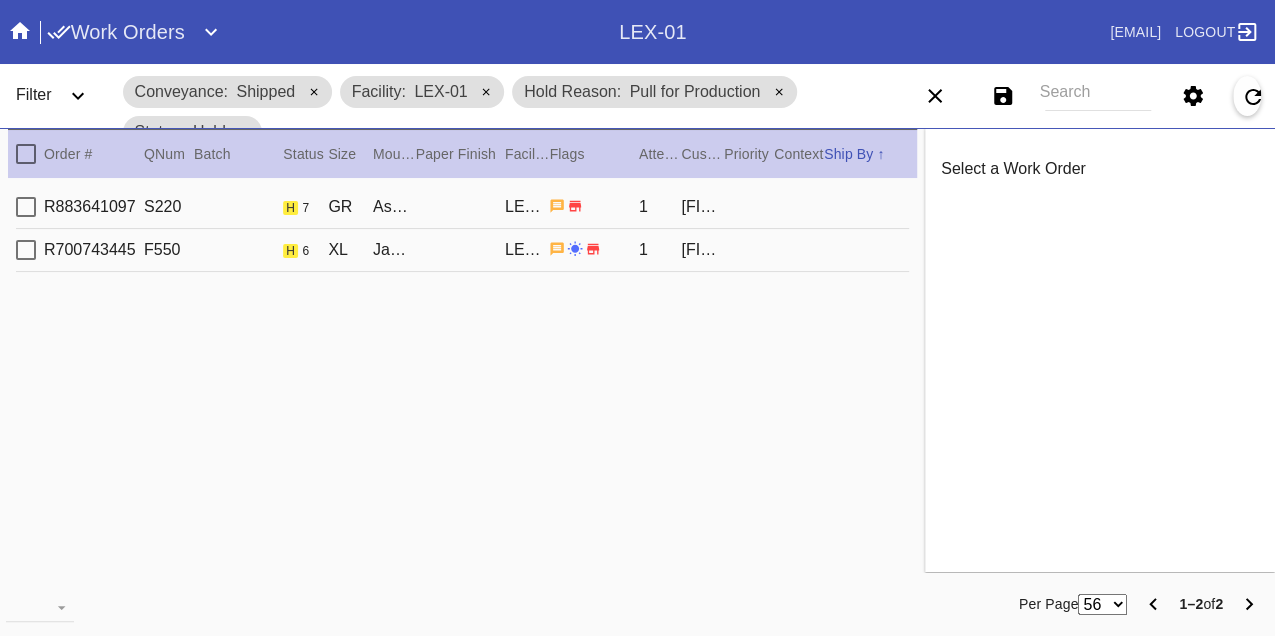 click on "R[NUMBER] S[NUMBER] h   [NUMBER] GR Ash (Gallery) / No Mat LEX-01 1 [FIRST] [LAST]" at bounding box center (462, 207) 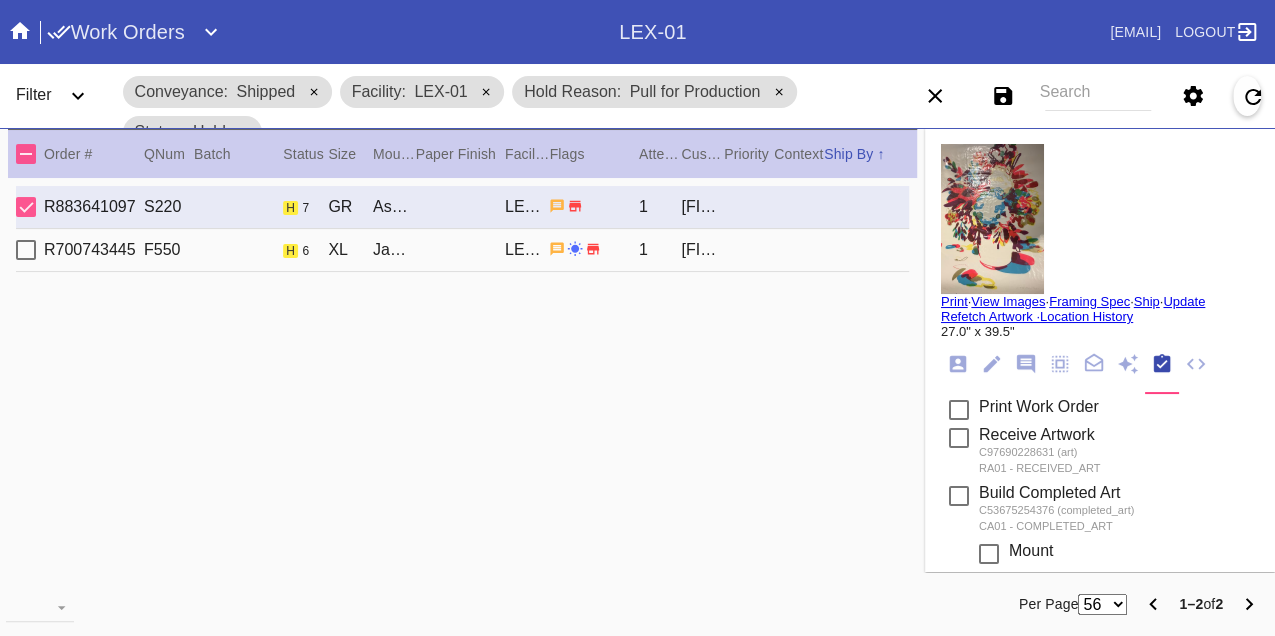 click on "R[NUMBER] F[NUMBER] h   [NUMBER] XL Jambi / Cream - Linen LEX-01 1 [FIRST] [LAST]" at bounding box center [462, 250] 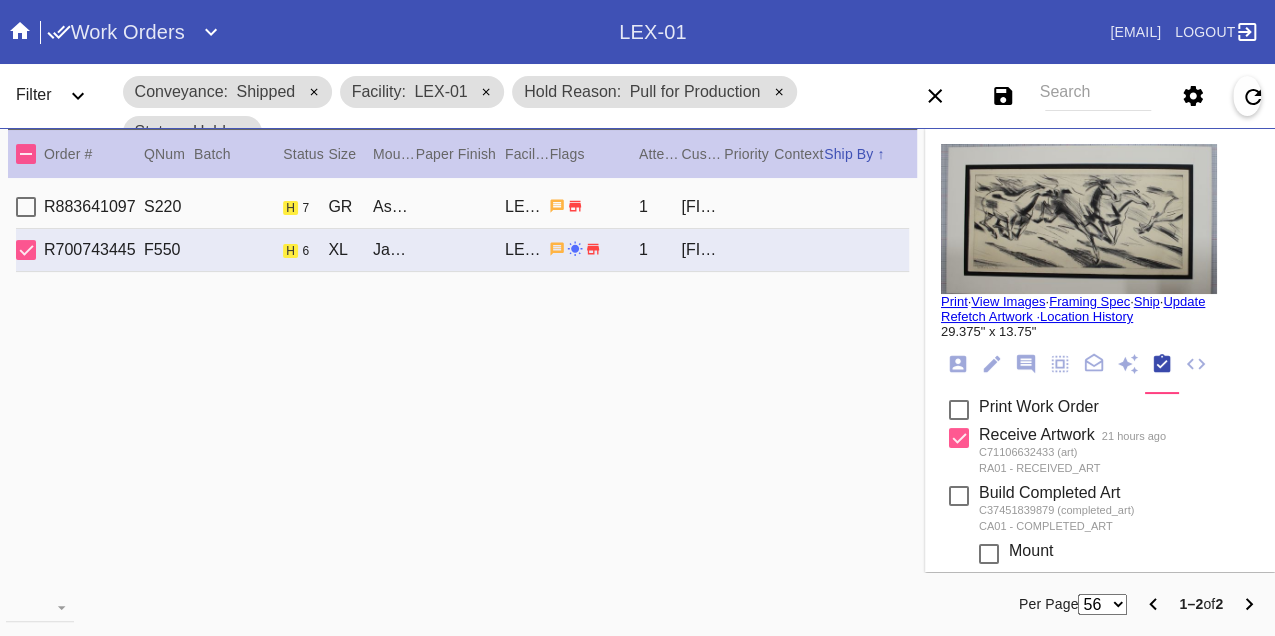 click on "R[NUMBER] S[NUMBER] h   [NUMBER] GR Ash (Gallery) / No Mat LEX-01 1 [FIRST] [LAST]" at bounding box center [462, 207] 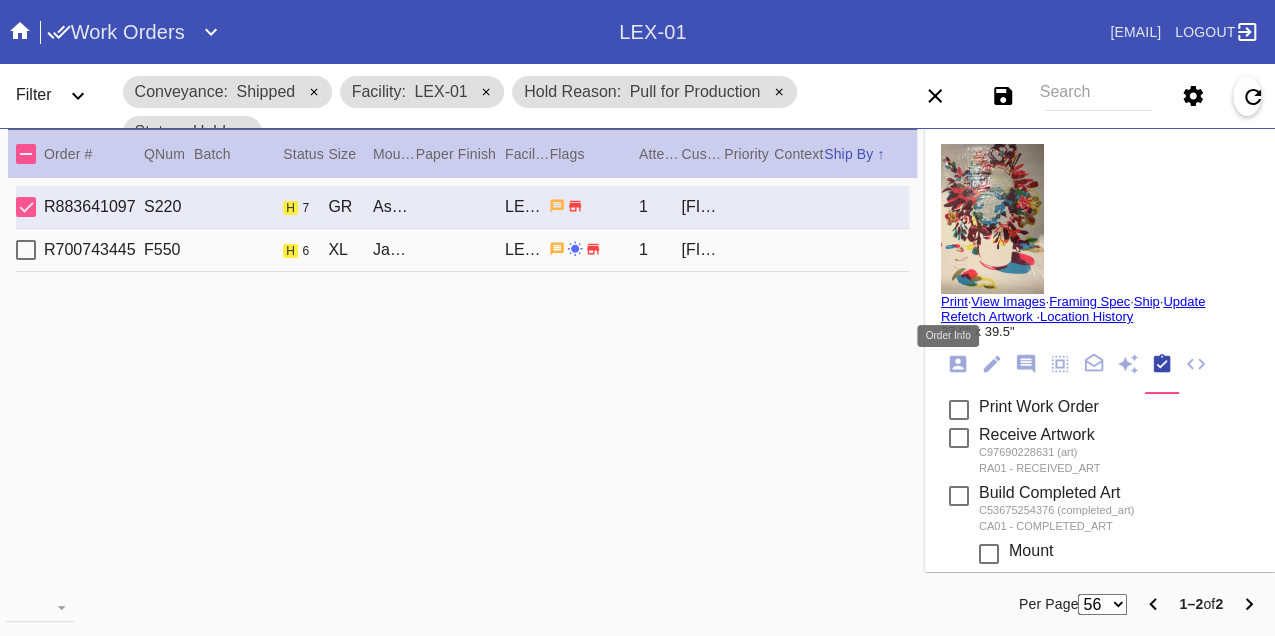 click 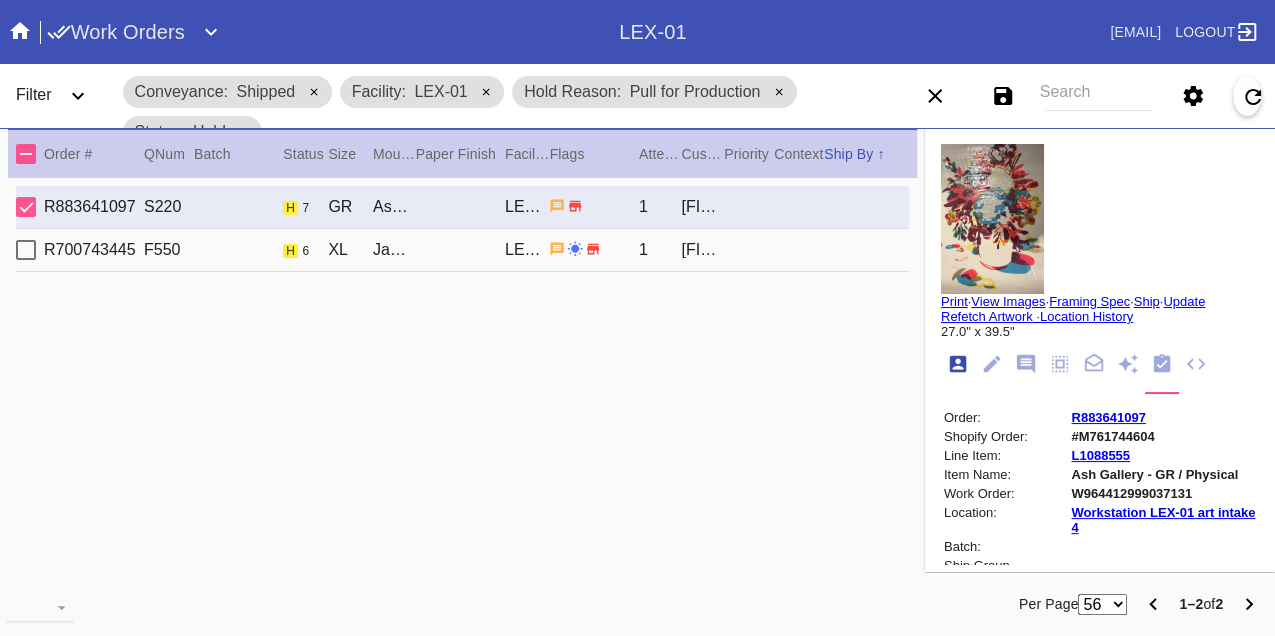 scroll, scrollTop: 24, scrollLeft: 0, axis: vertical 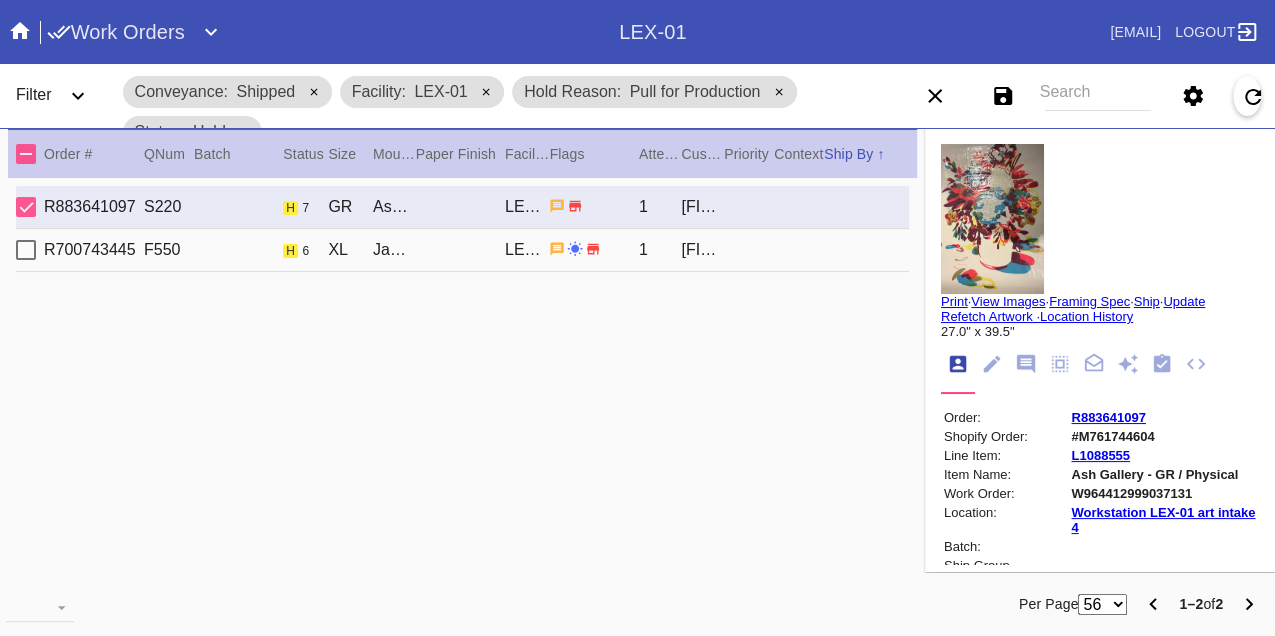 click on "W964412999037131" at bounding box center [1163, 493] 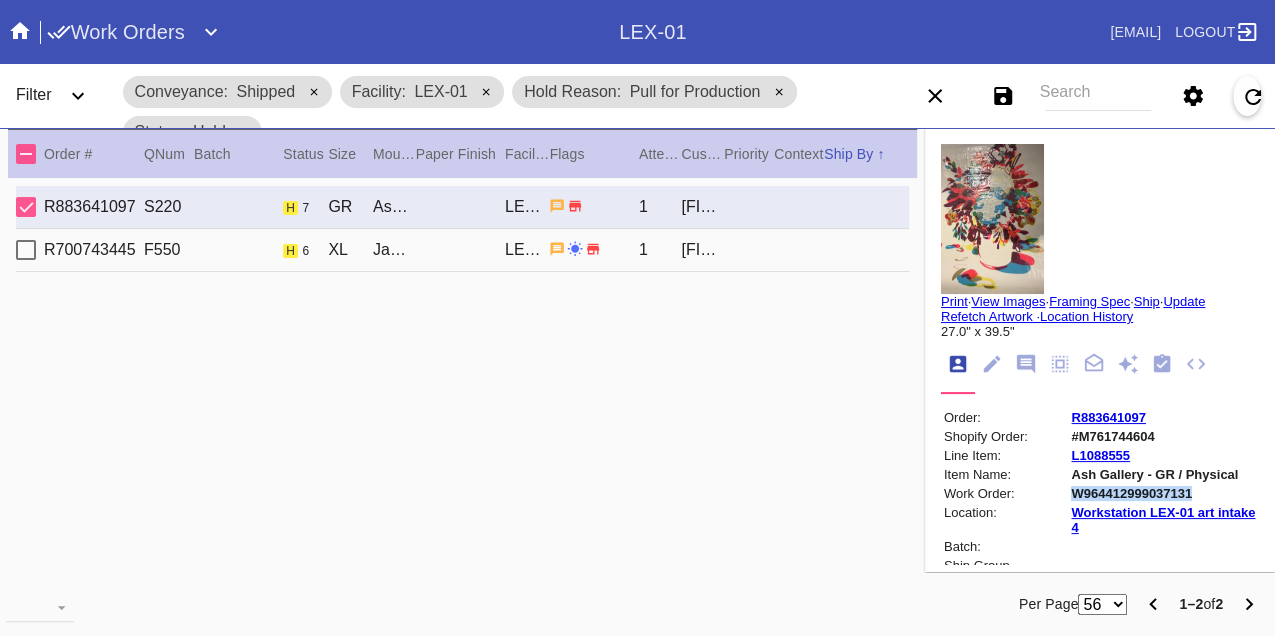 click on "W964412999037131" at bounding box center (1163, 493) 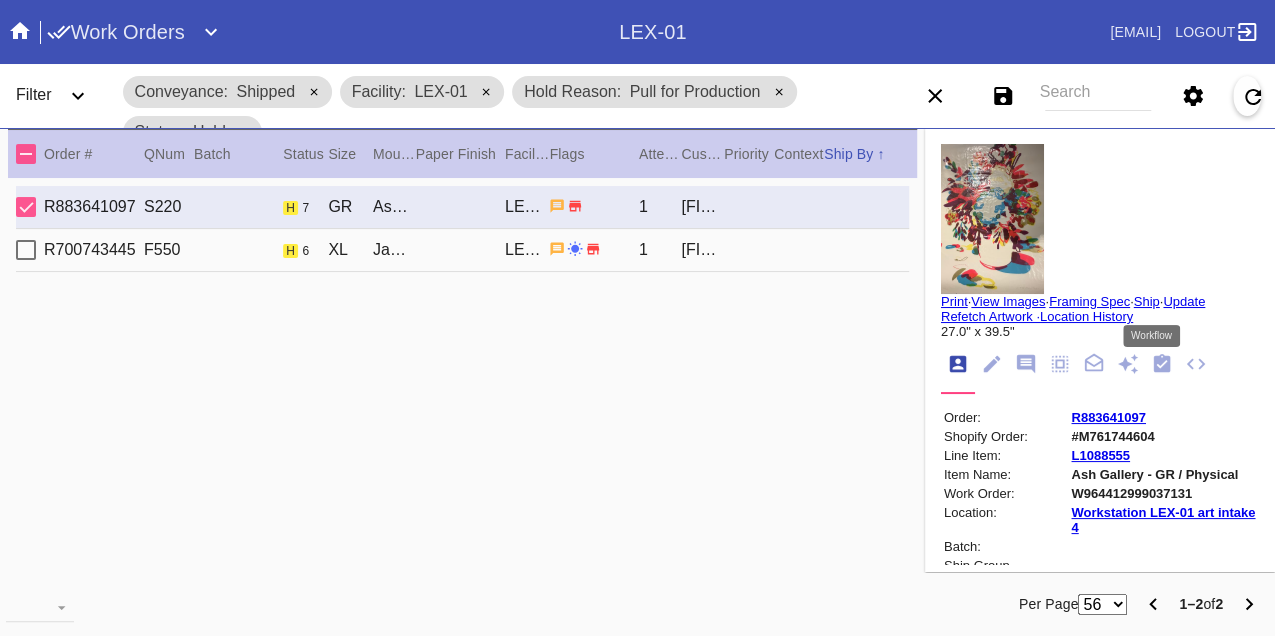 click 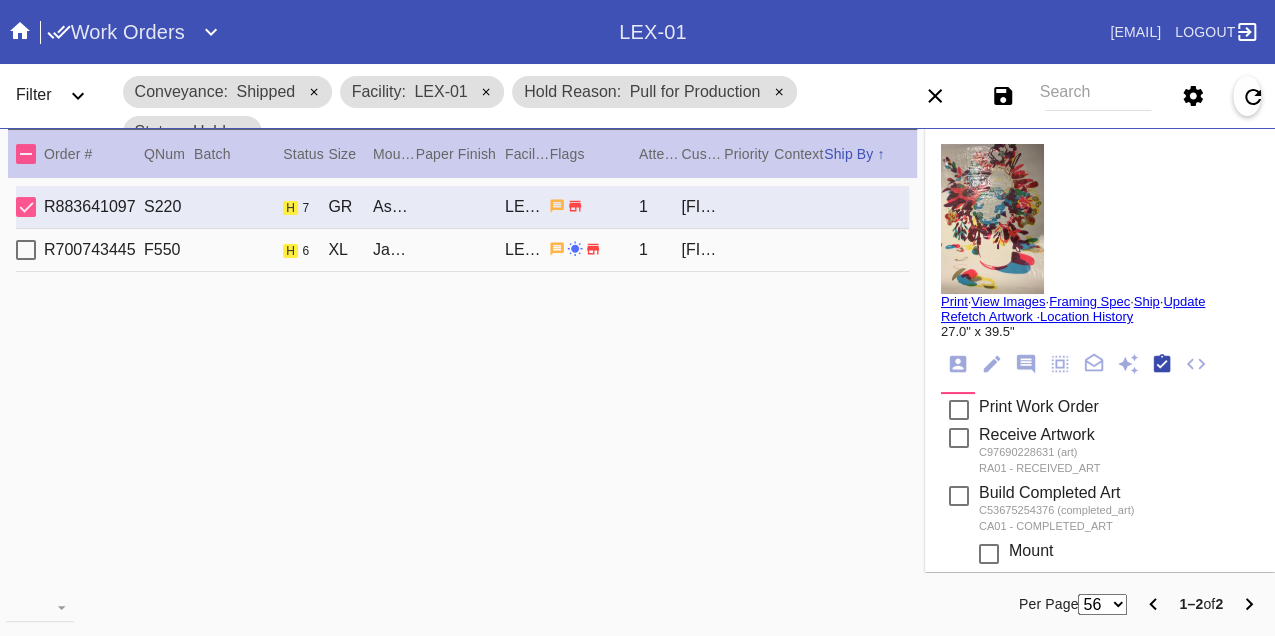 scroll, scrollTop: 318, scrollLeft: 0, axis: vertical 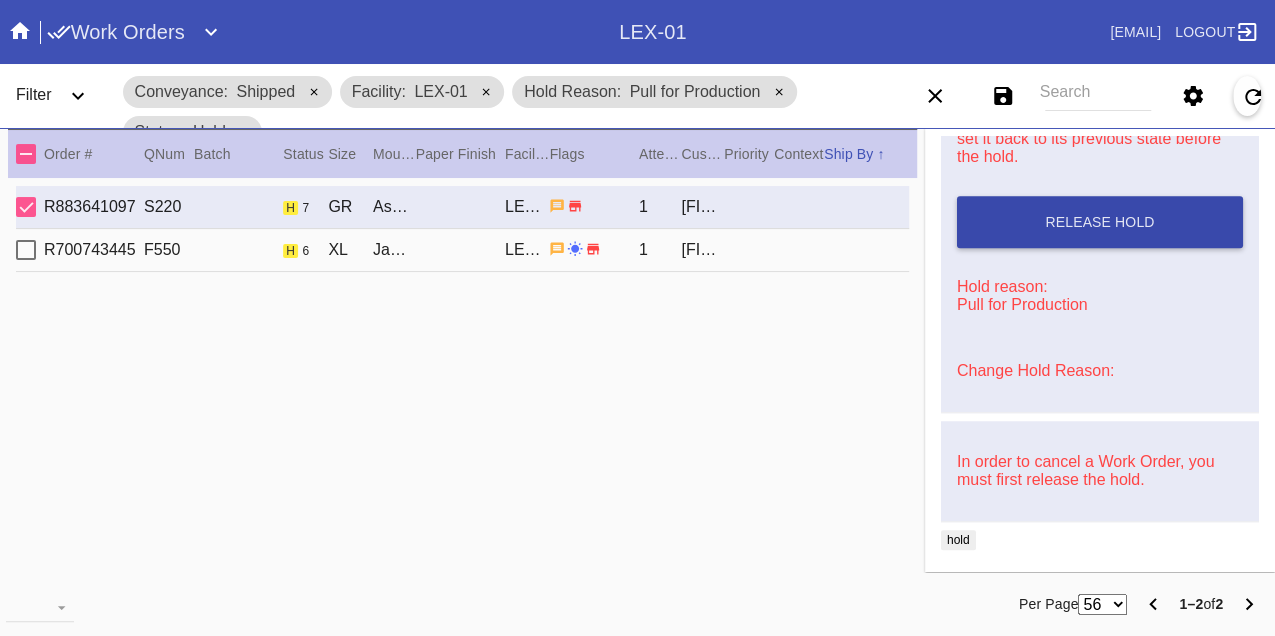 click on "Release Hold" at bounding box center [1100, 222] 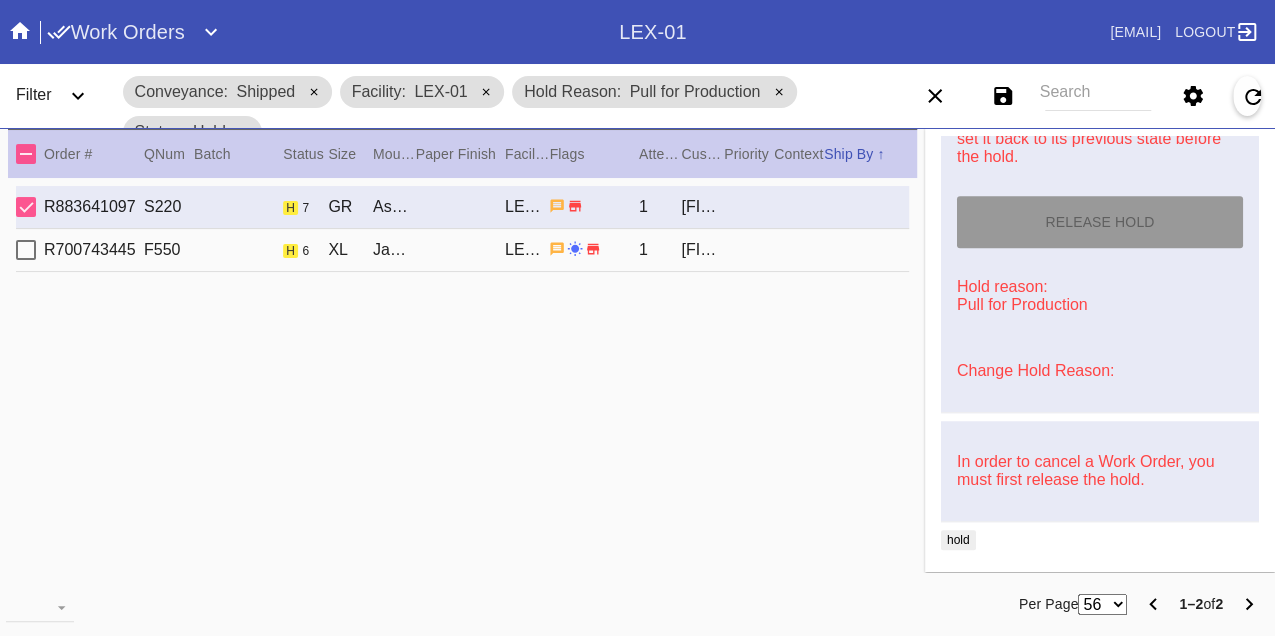 type on "8/10/2025" 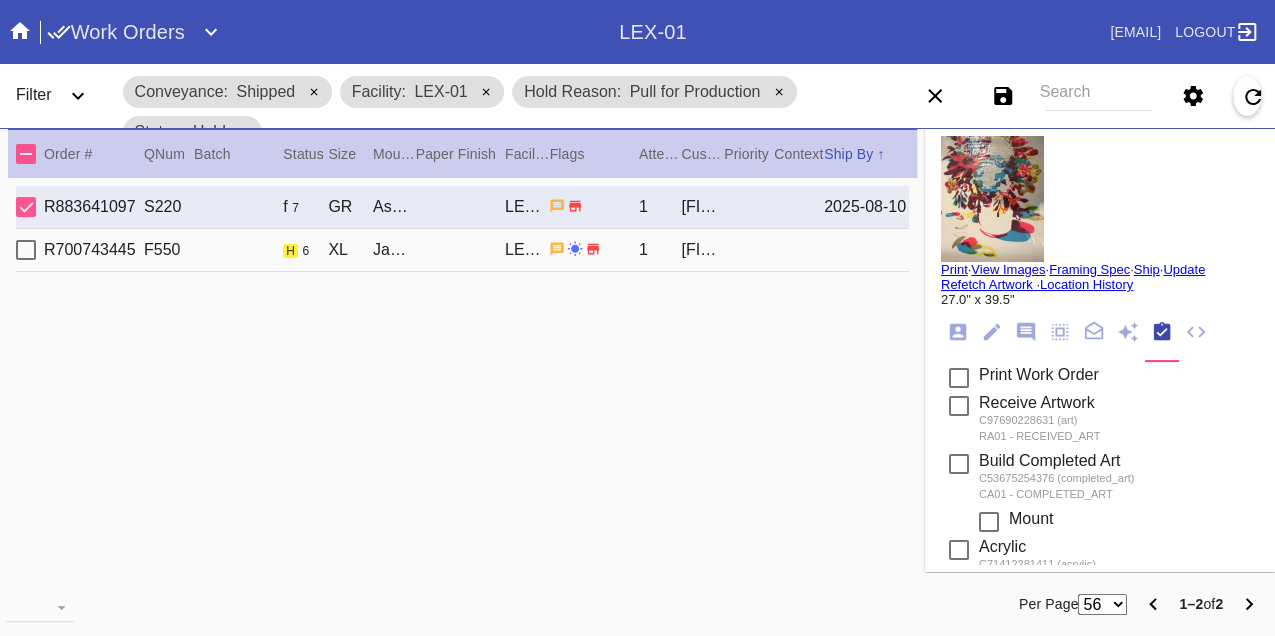 scroll, scrollTop: 0, scrollLeft: 0, axis: both 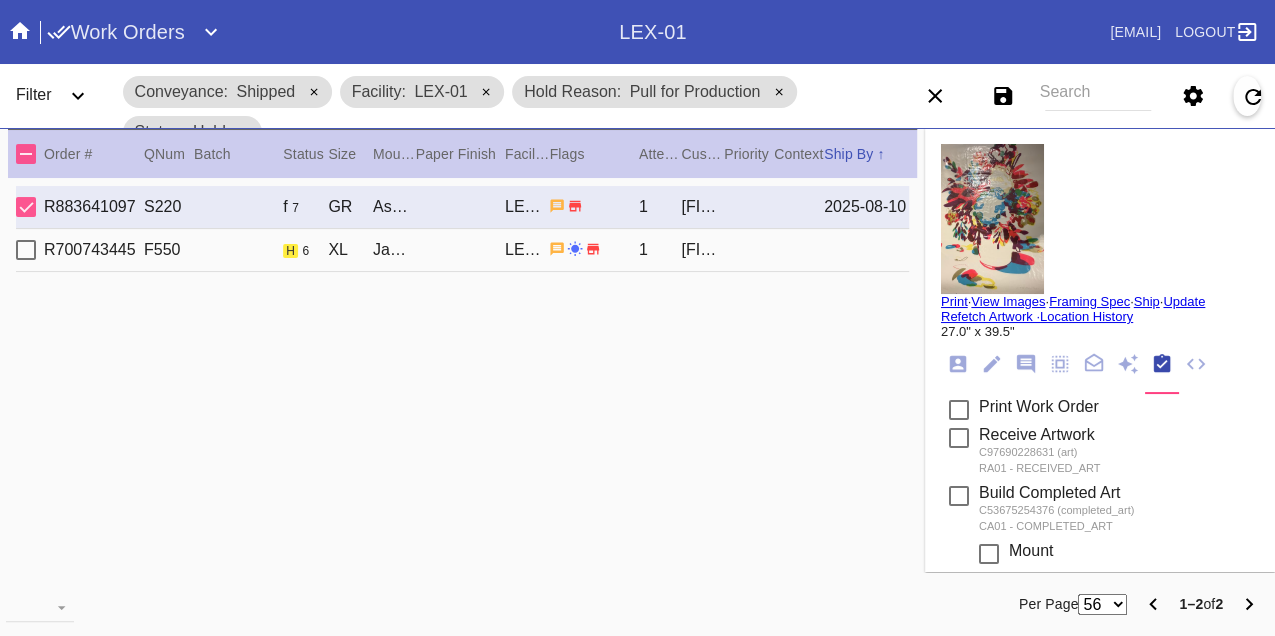 click on "Print" at bounding box center [954, 301] 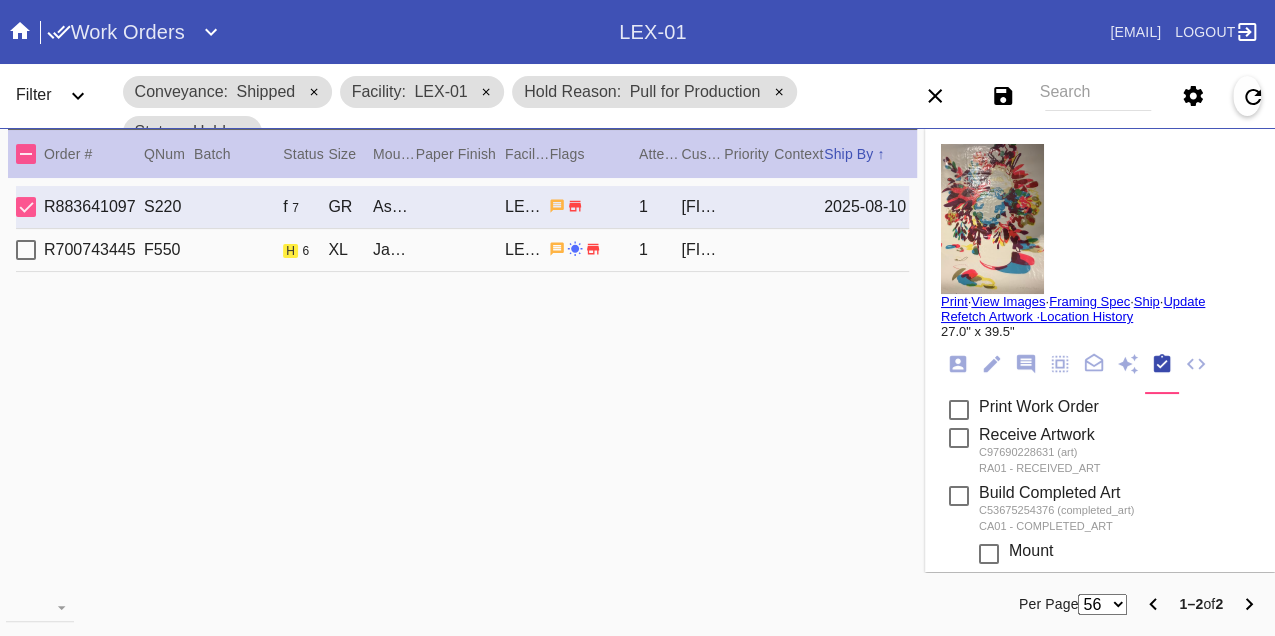 click on "R[NUMBER] F[NUMBER] h   [NUMBER] XL Jambi / Cream - Linen LEX-01 1 [FIRST] [LAST]" at bounding box center (462, 250) 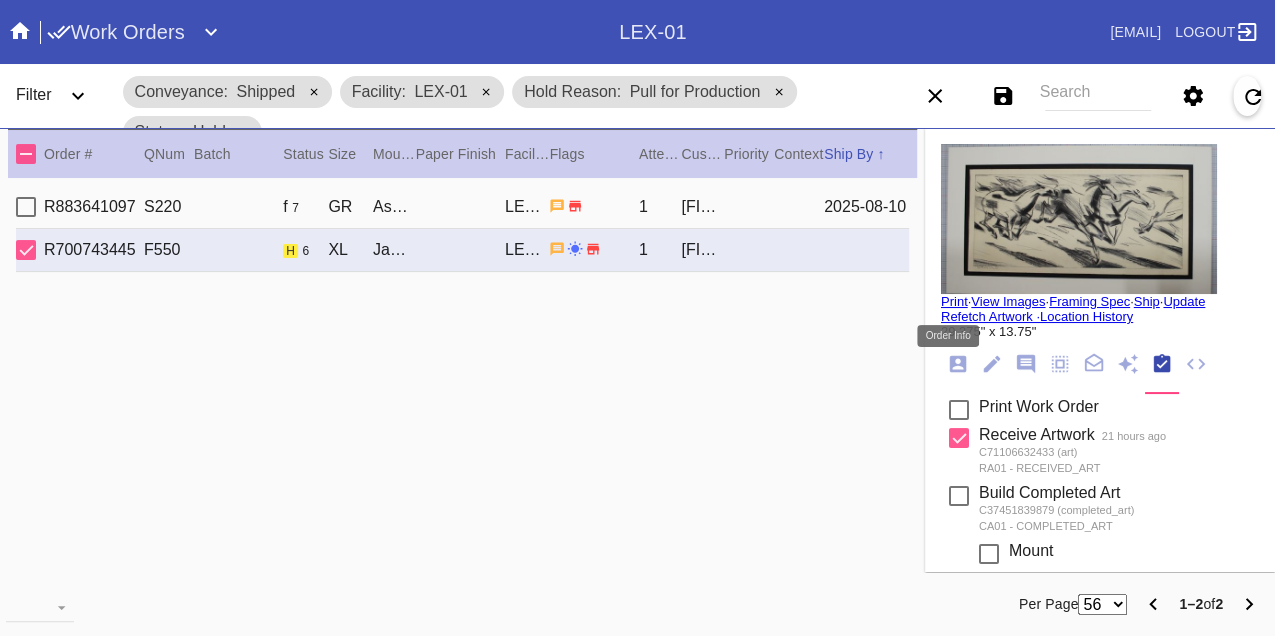 click 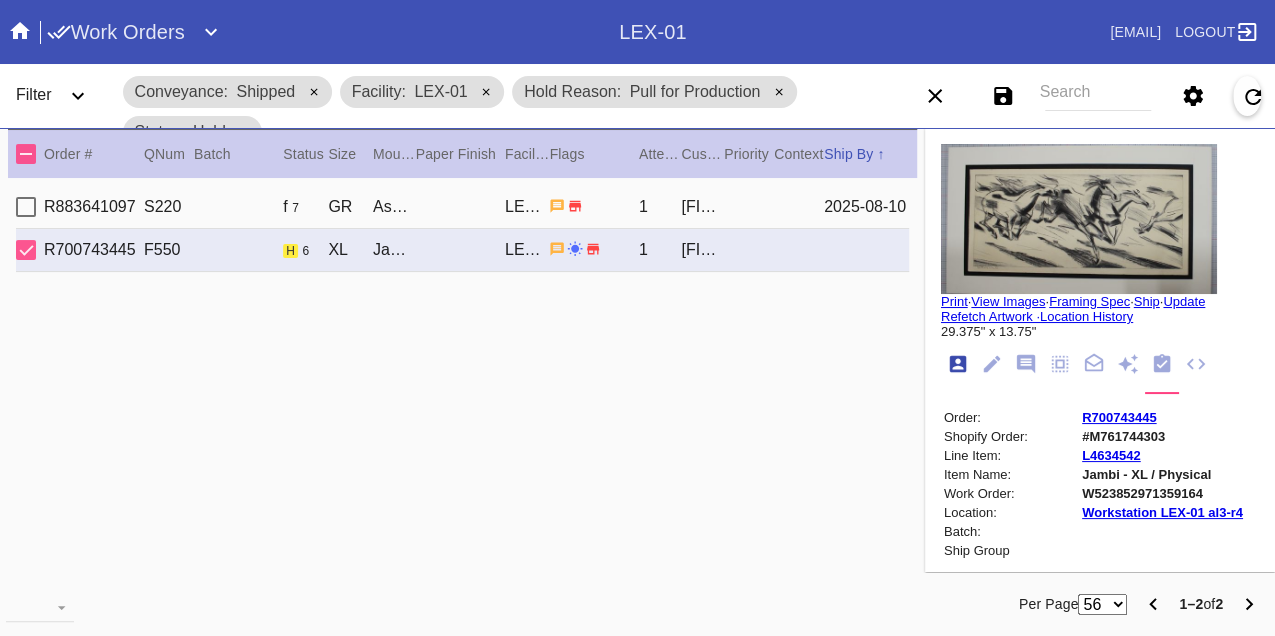 scroll, scrollTop: 24, scrollLeft: 0, axis: vertical 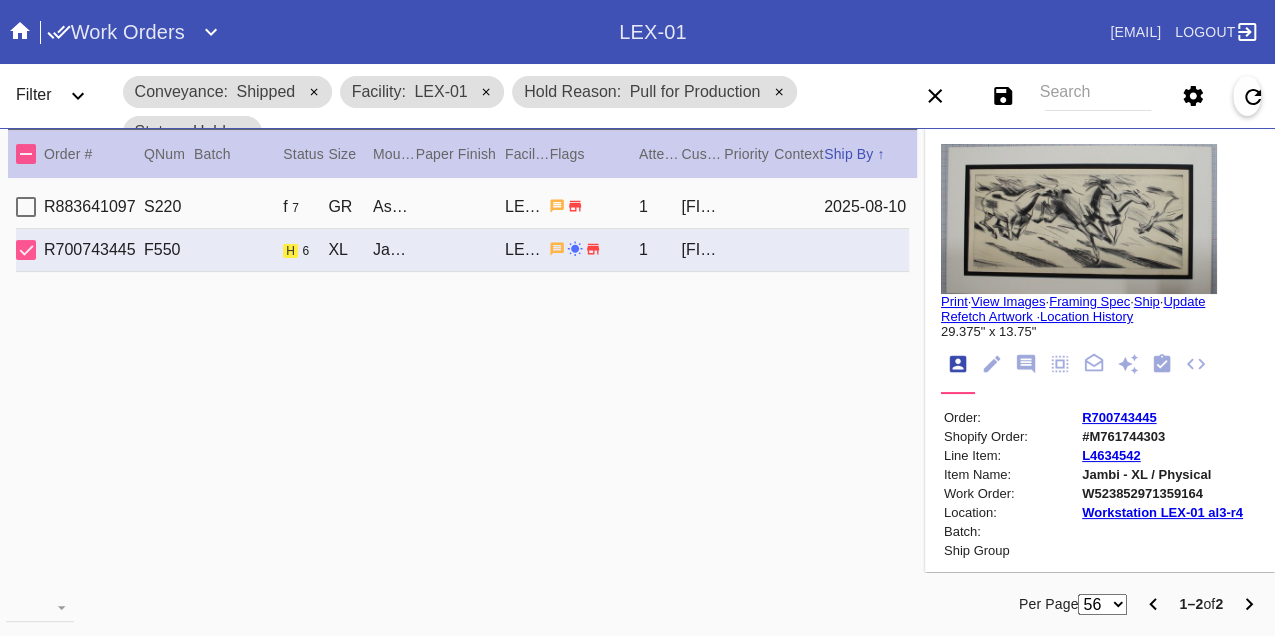 click on "W523852971359164" at bounding box center (1162, 493) 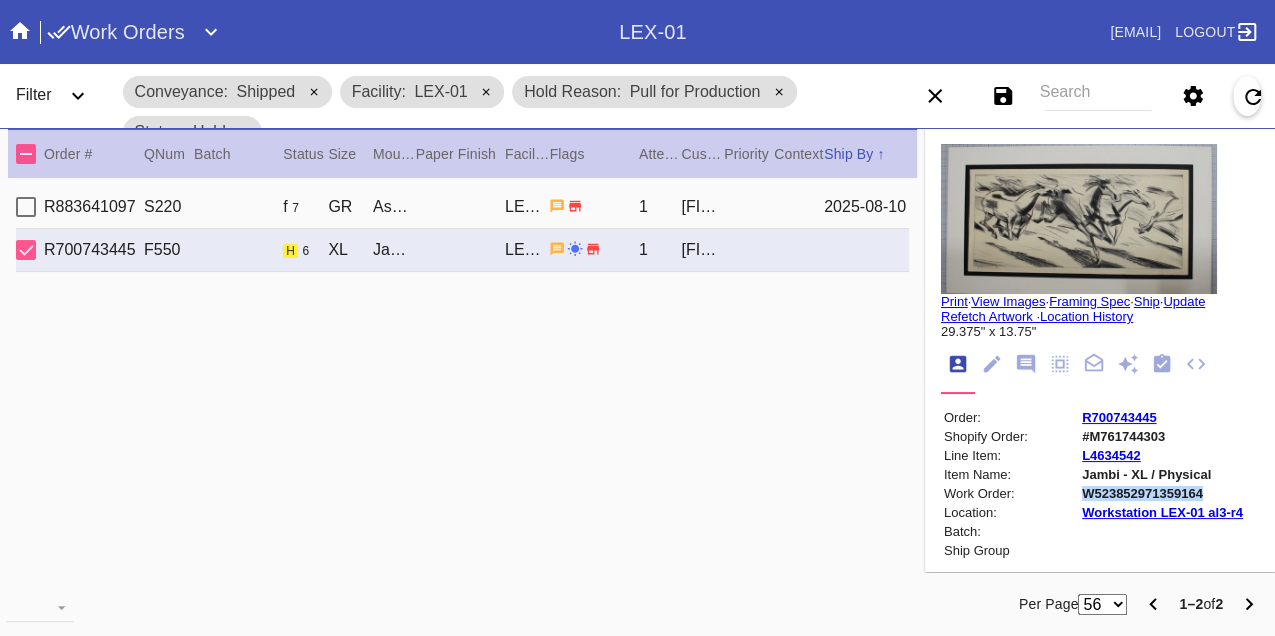 click on "W523852971359164" at bounding box center [1162, 493] 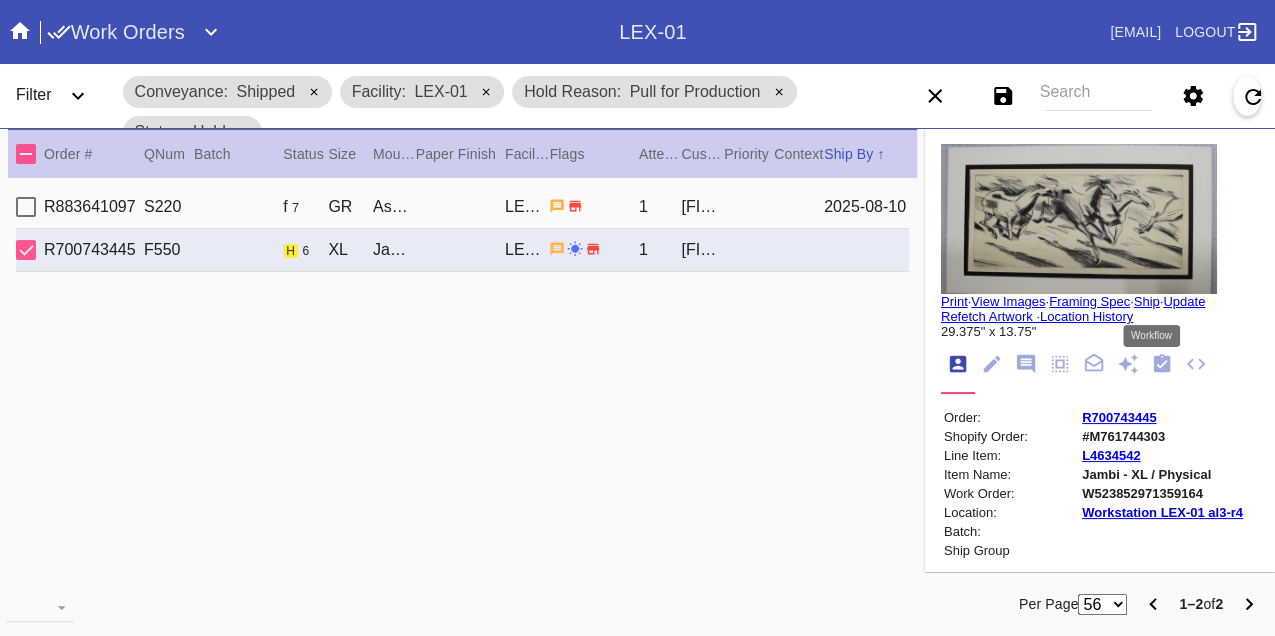 click 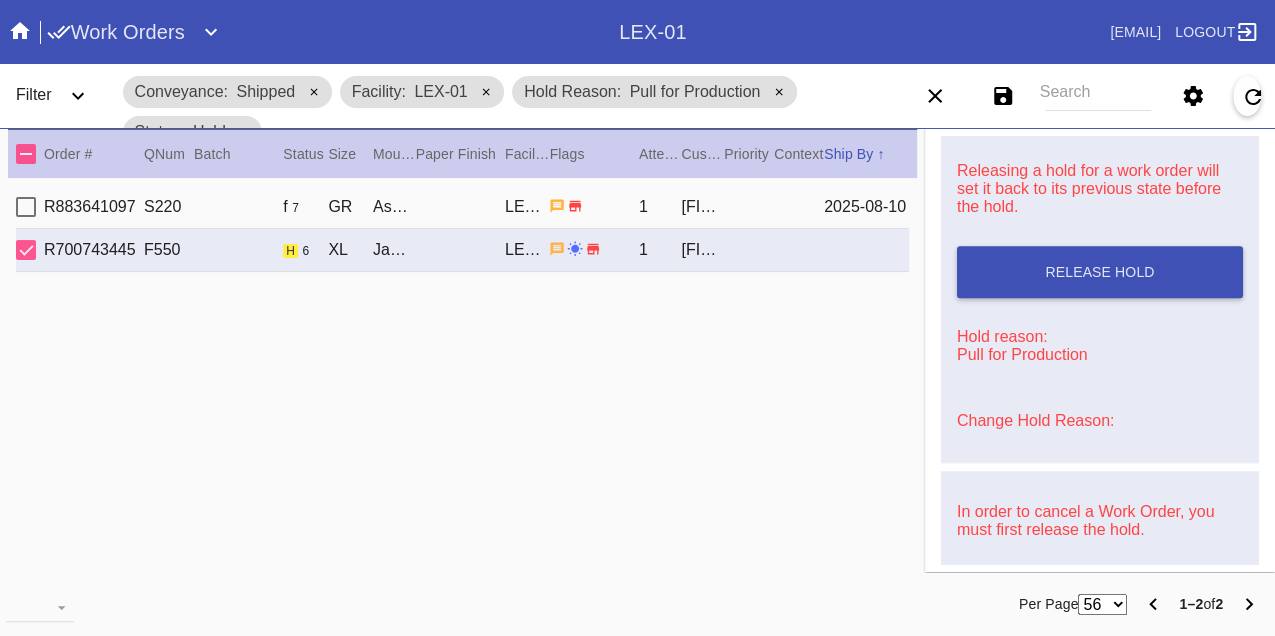 scroll, scrollTop: 829, scrollLeft: 0, axis: vertical 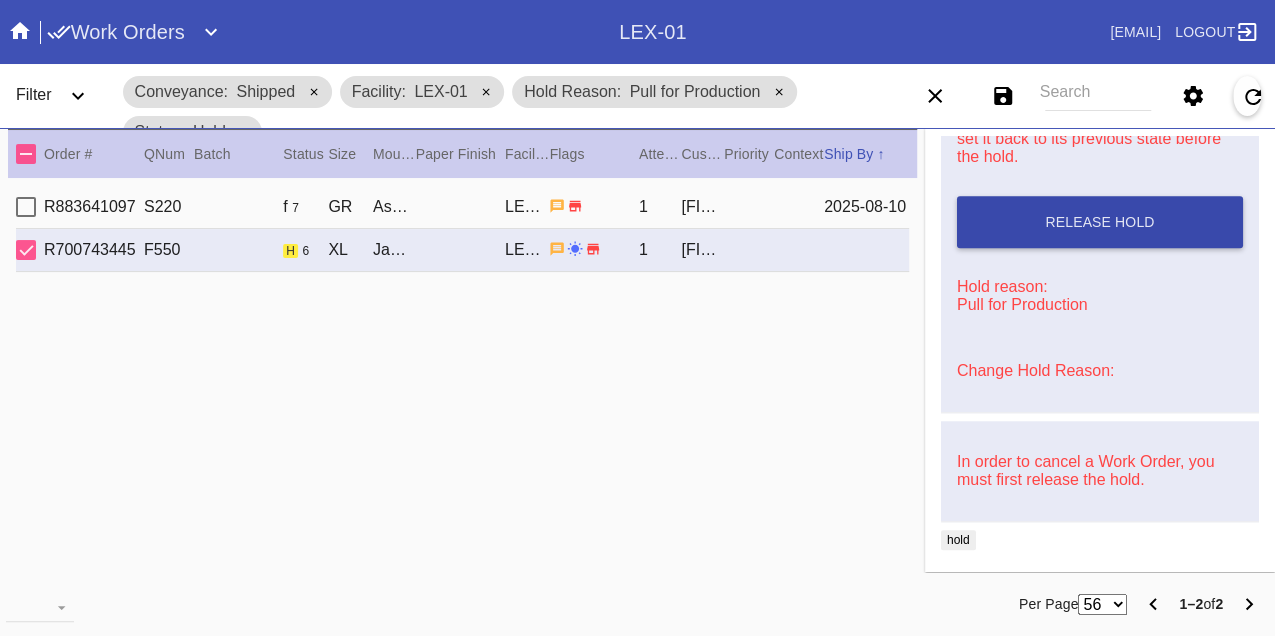 click on "Release Hold" at bounding box center [1100, 222] 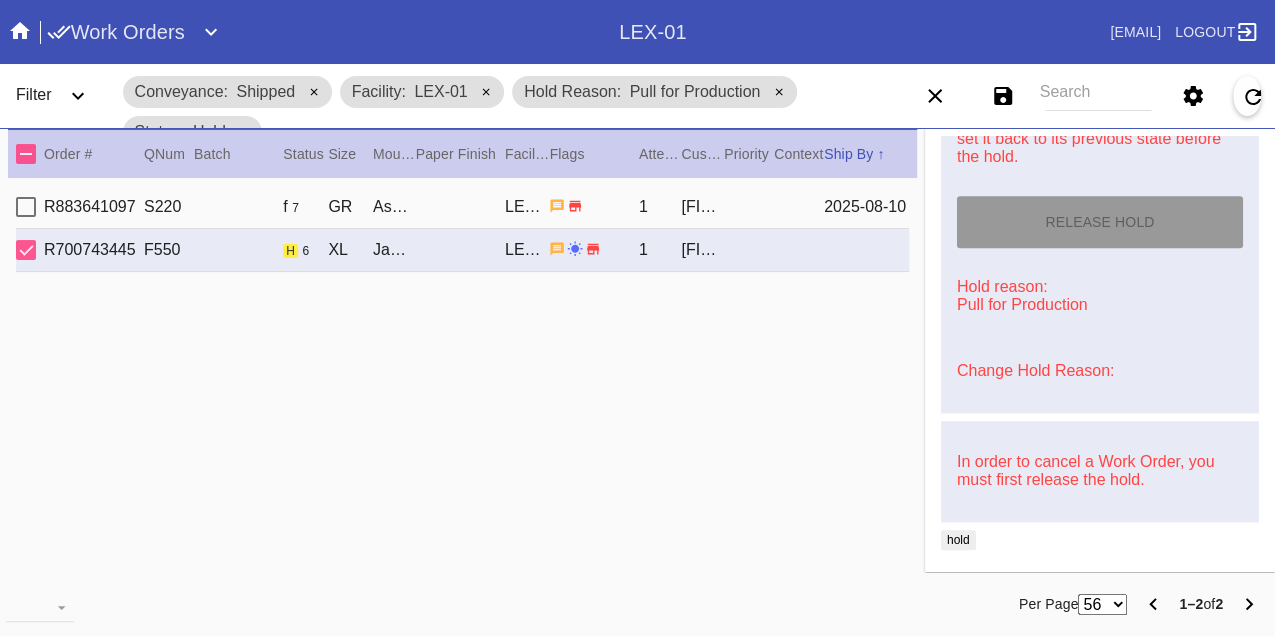type on "8/10/2025" 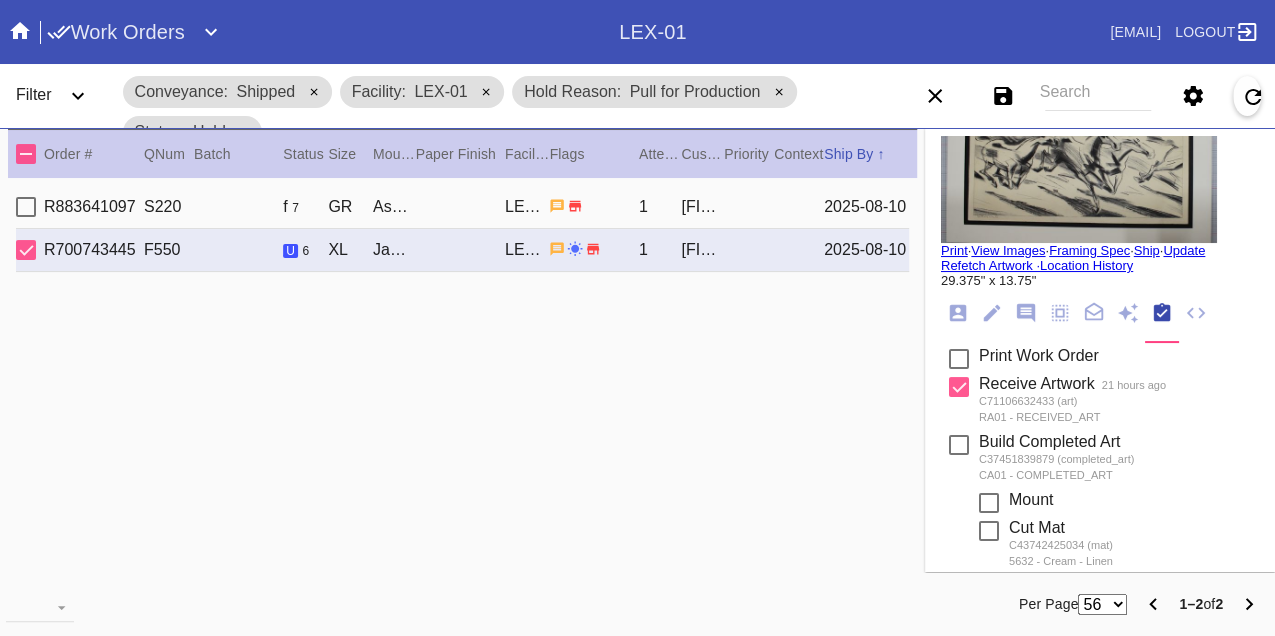 scroll, scrollTop: 0, scrollLeft: 0, axis: both 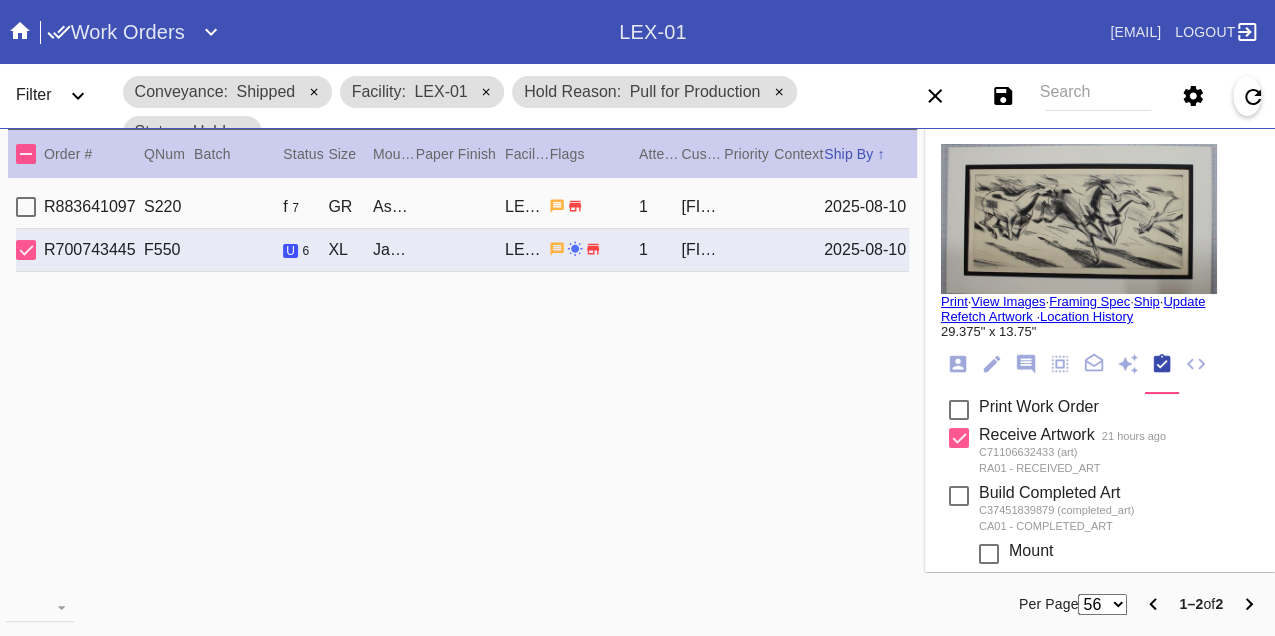 click on "Print" at bounding box center (954, 301) 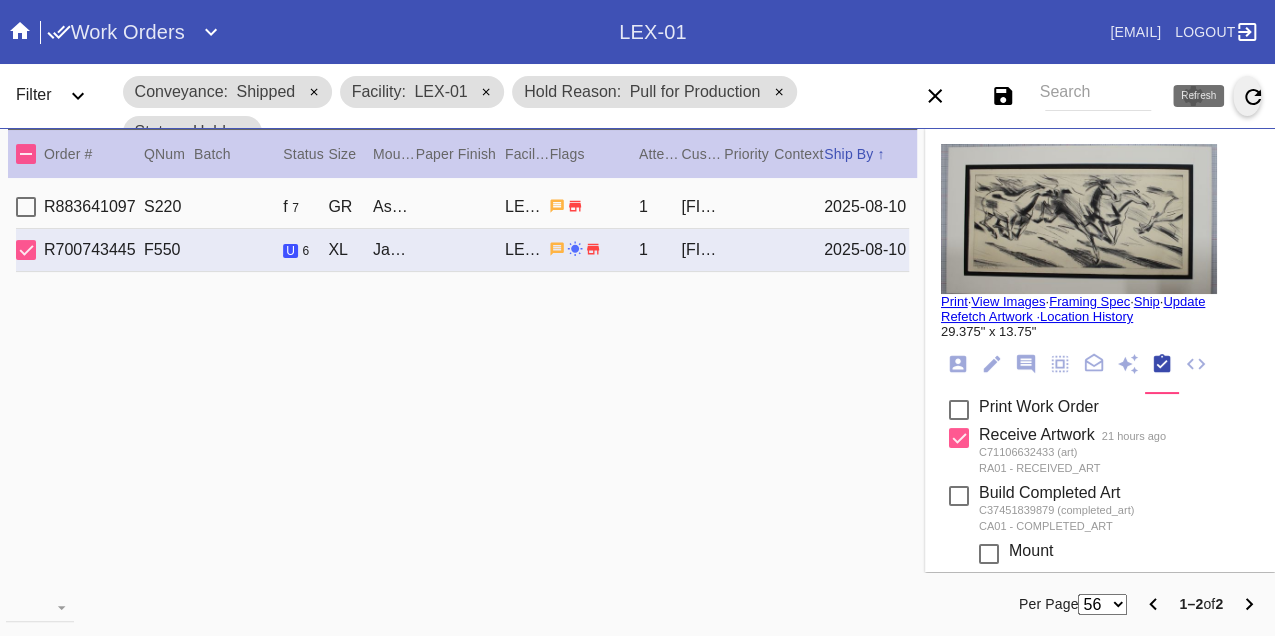 click 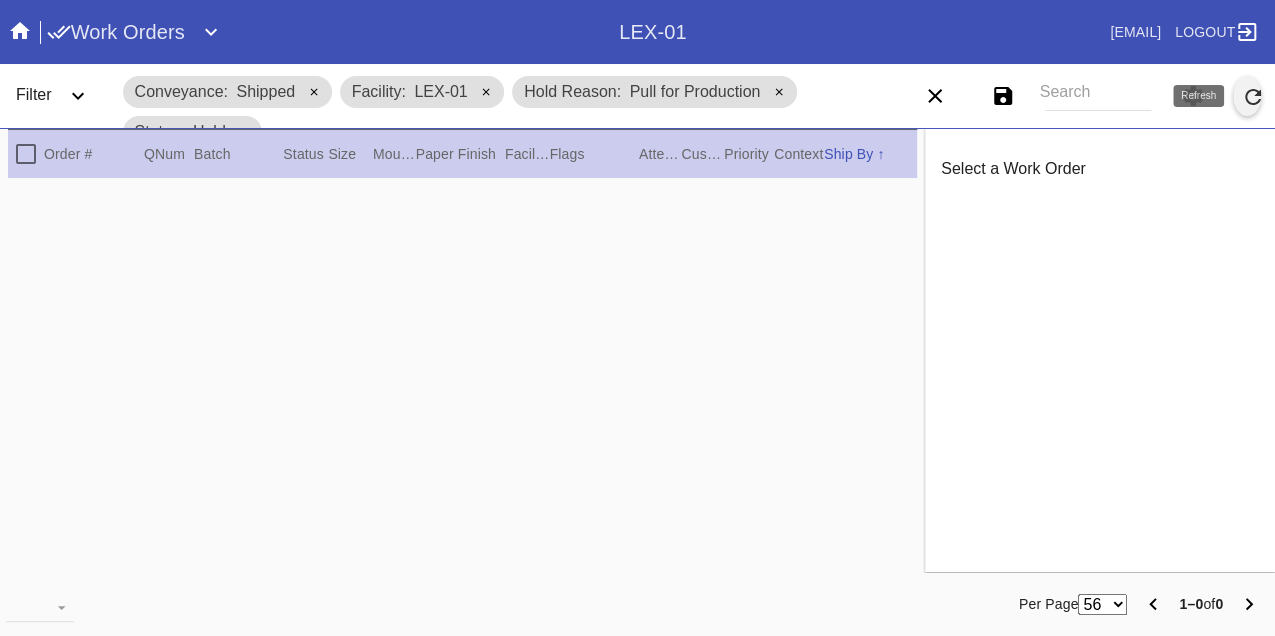 click 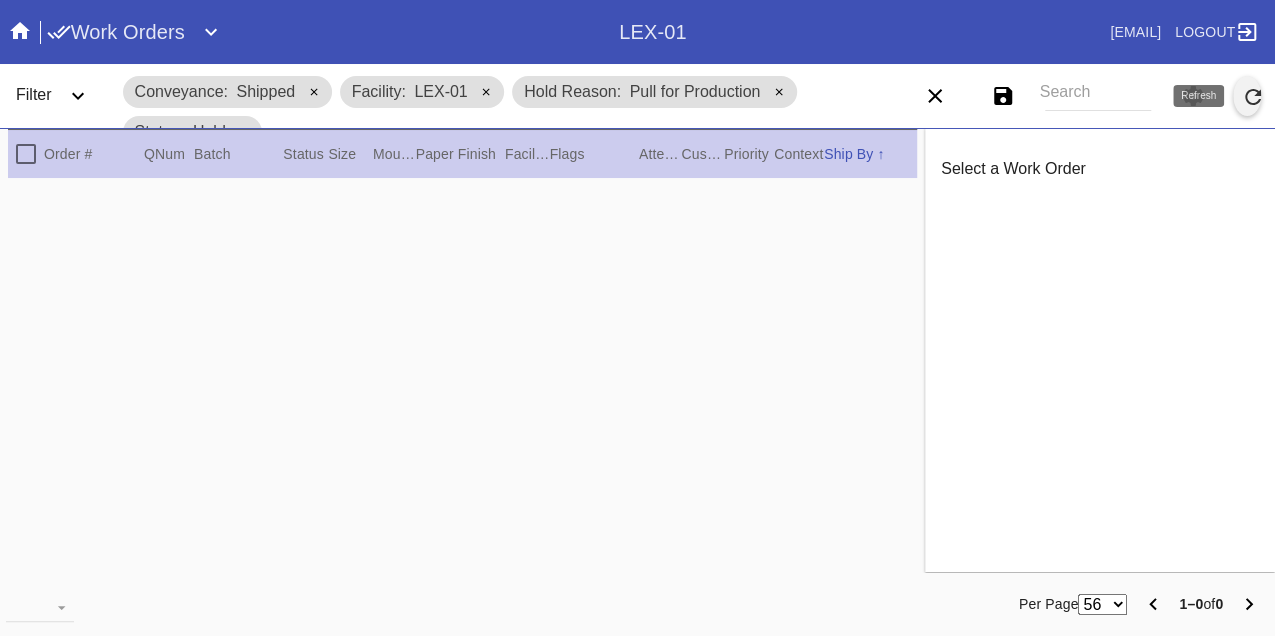 click 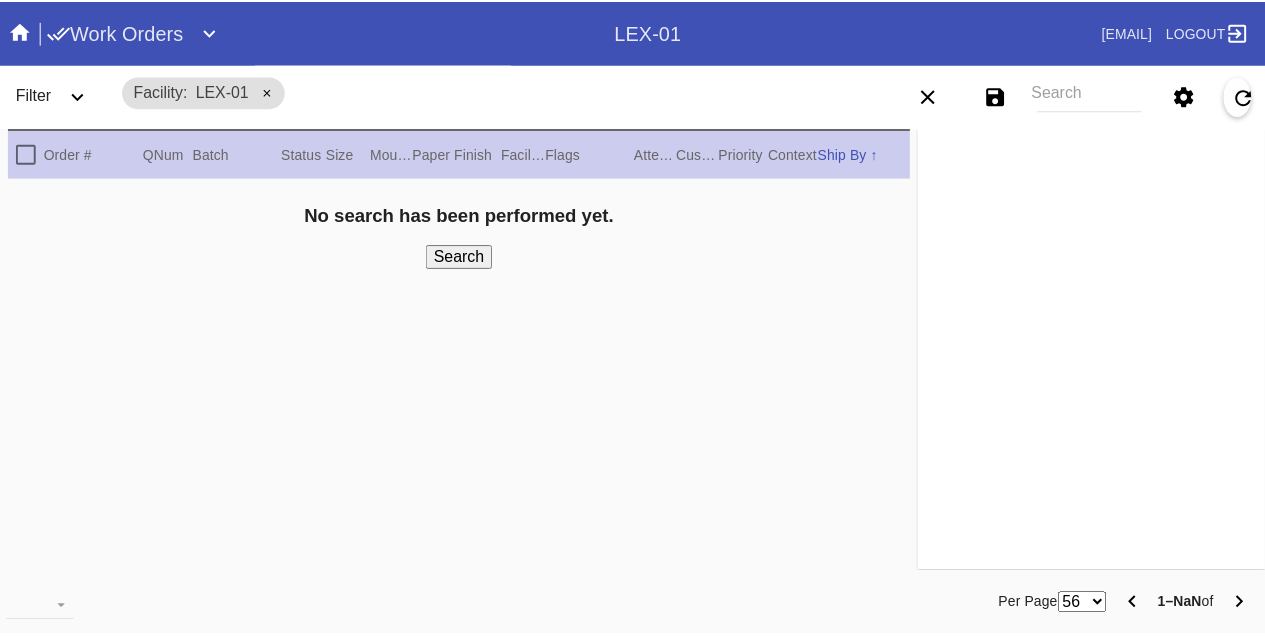 scroll, scrollTop: 0, scrollLeft: 0, axis: both 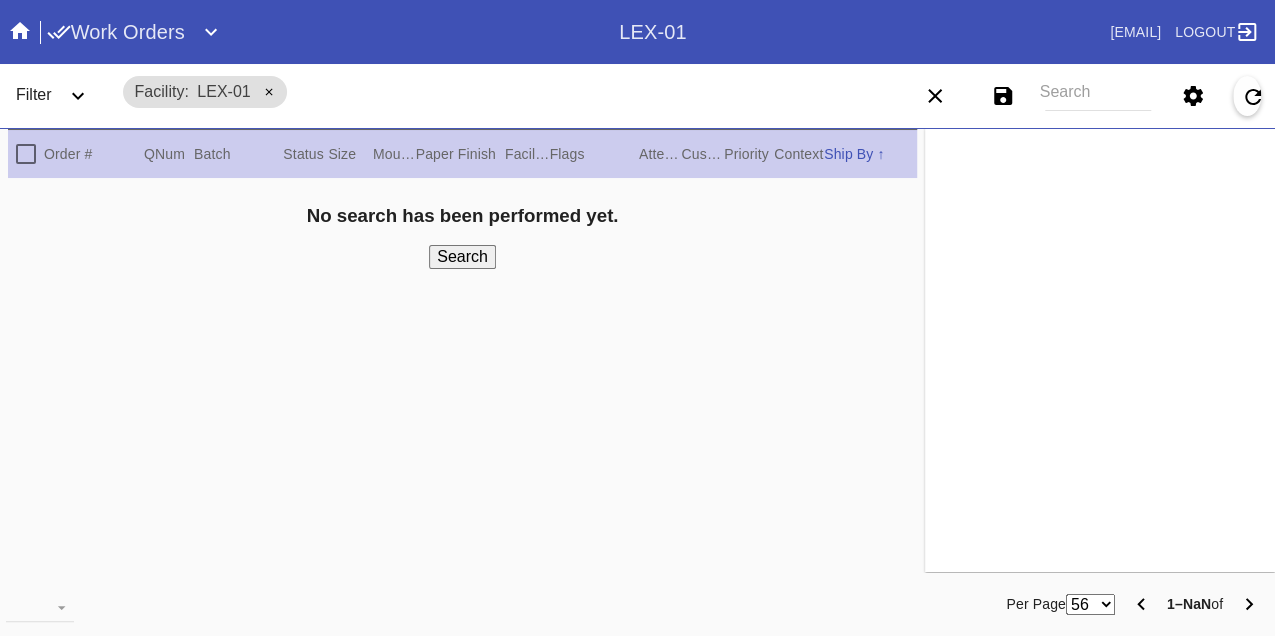 click 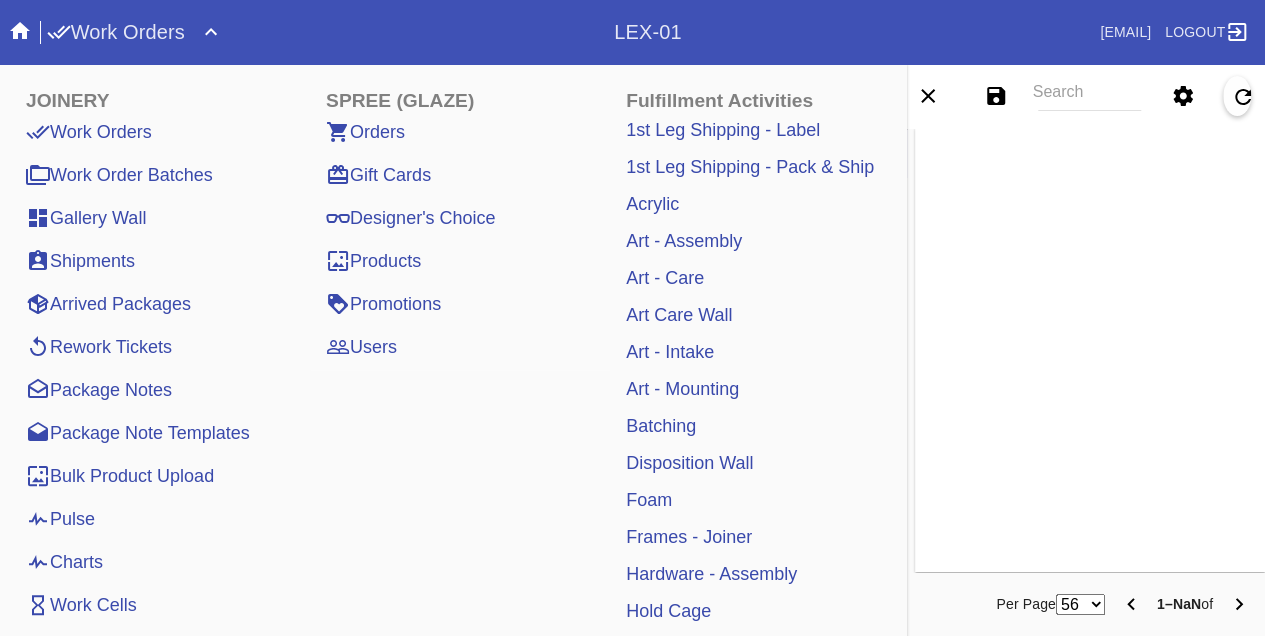click on "Arrived Packages" at bounding box center [108, 304] 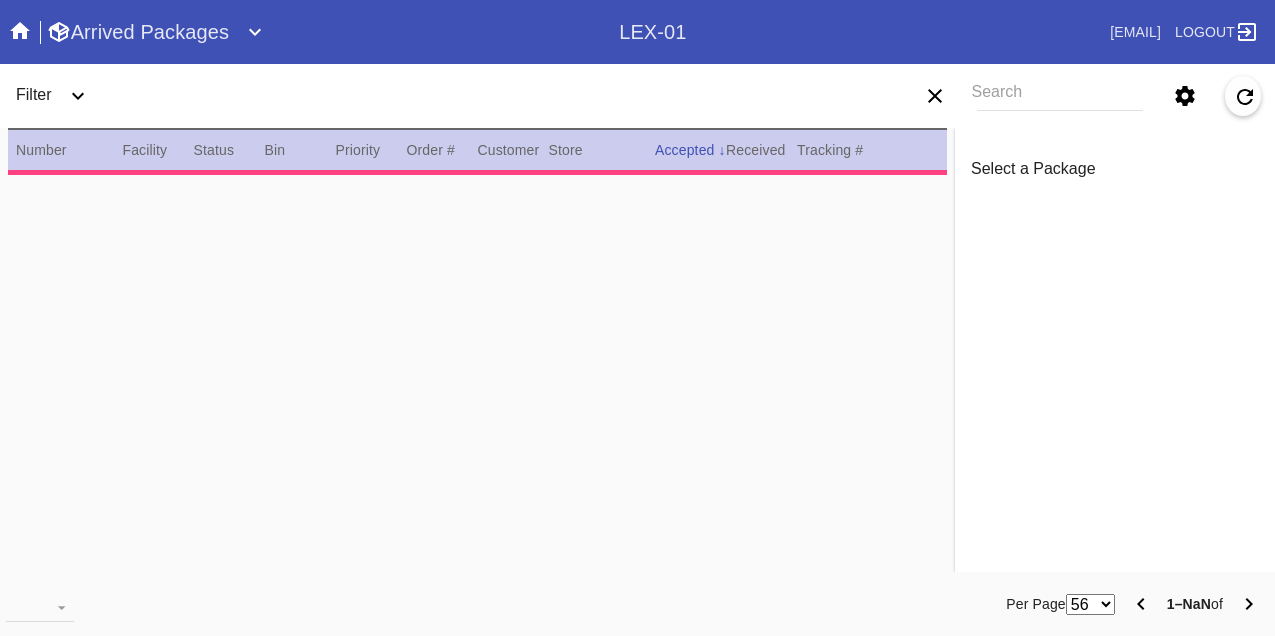 scroll, scrollTop: 0, scrollLeft: 0, axis: both 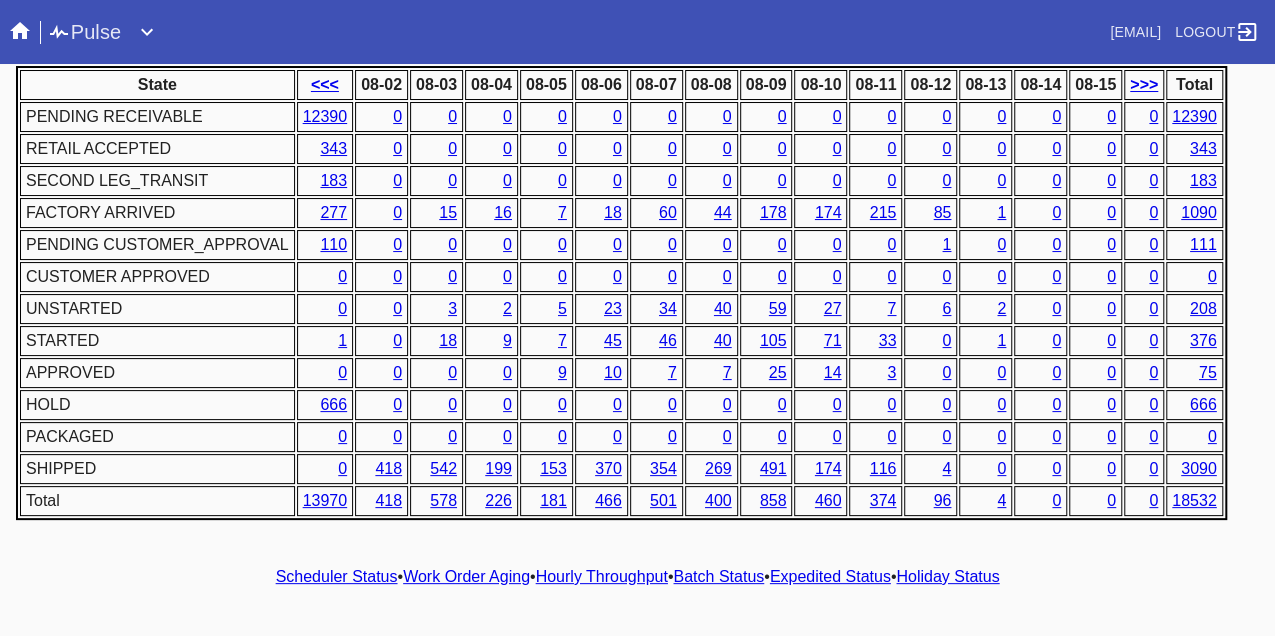 click on "7" at bounding box center [727, 372] 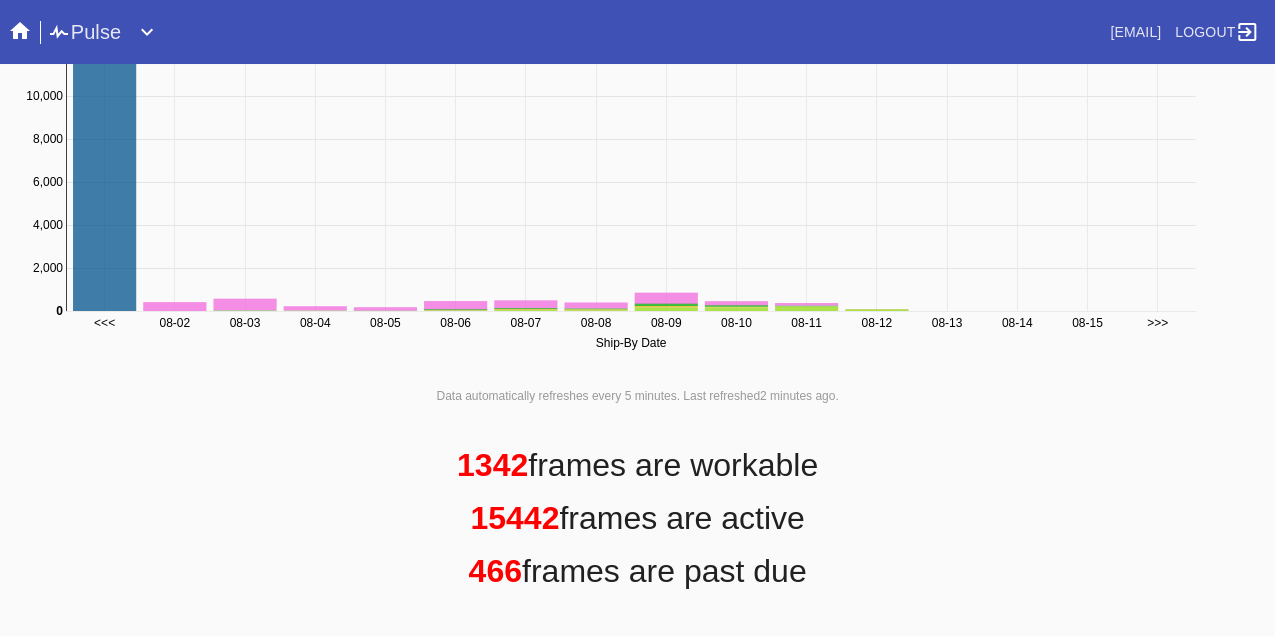scroll, scrollTop: 0, scrollLeft: 0, axis: both 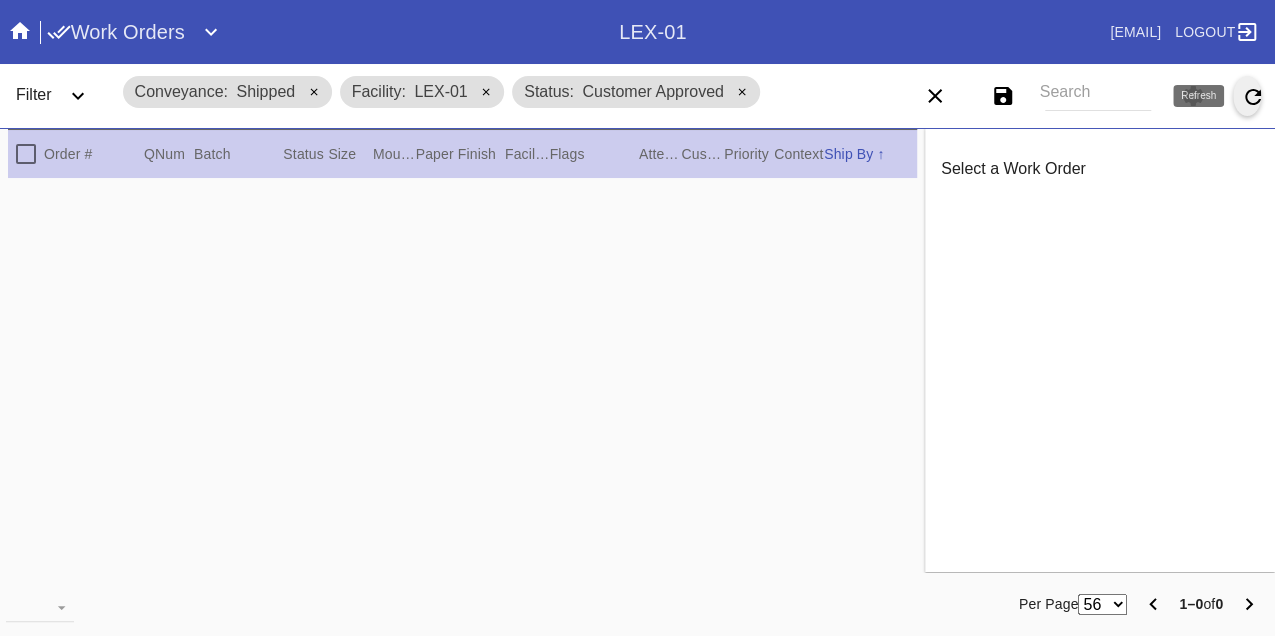 click 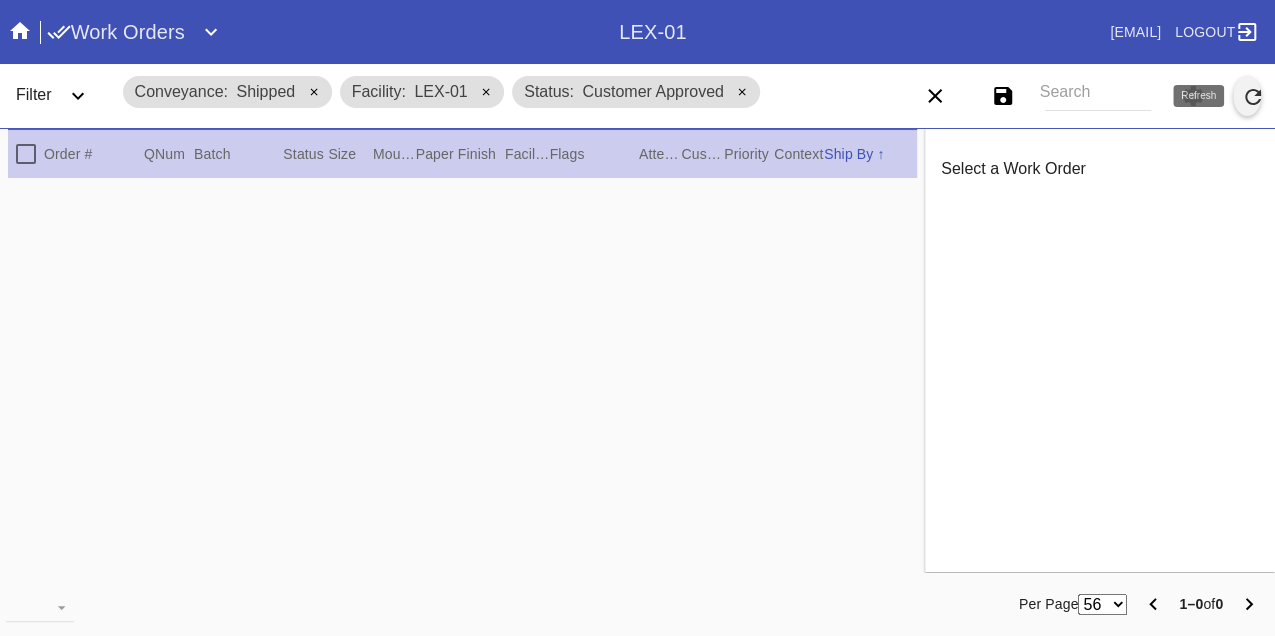 click at bounding box center (1247, 96) 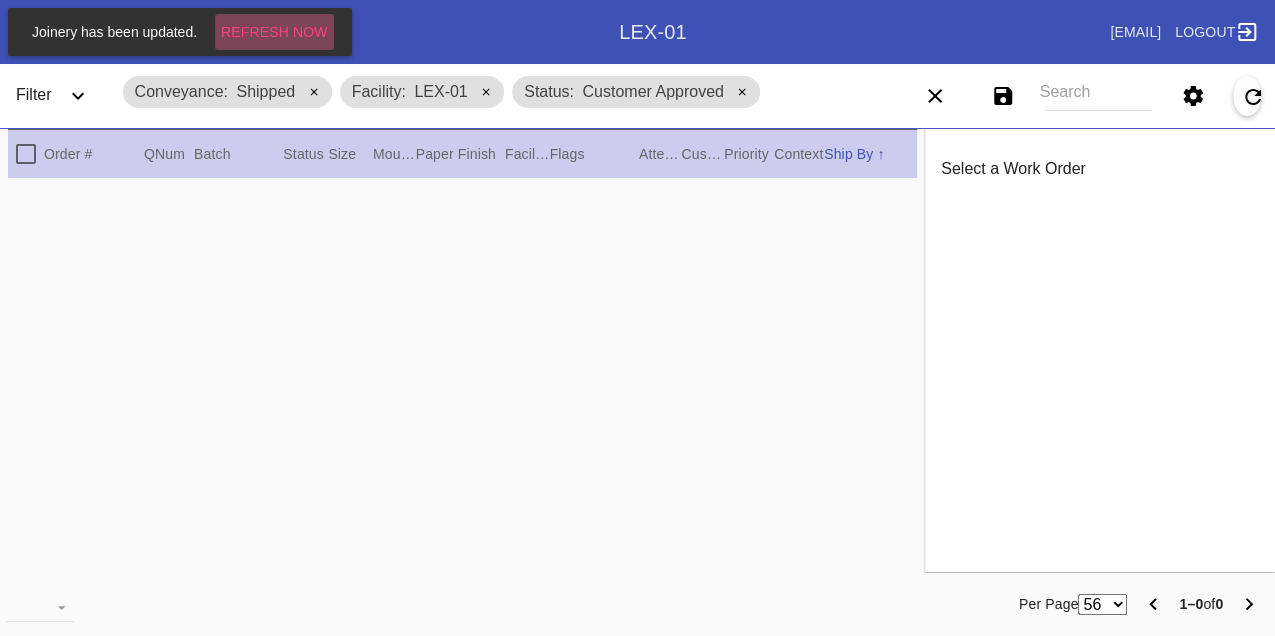 click on "Refresh Now" at bounding box center [274, 32] 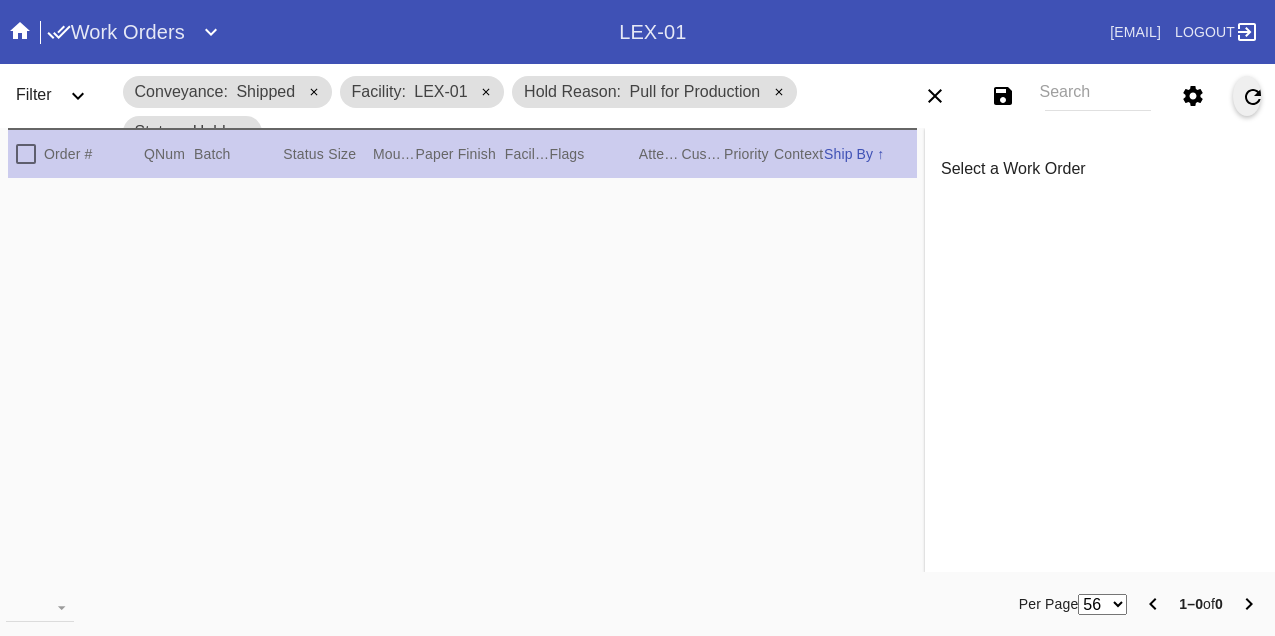 scroll, scrollTop: 0, scrollLeft: 0, axis: both 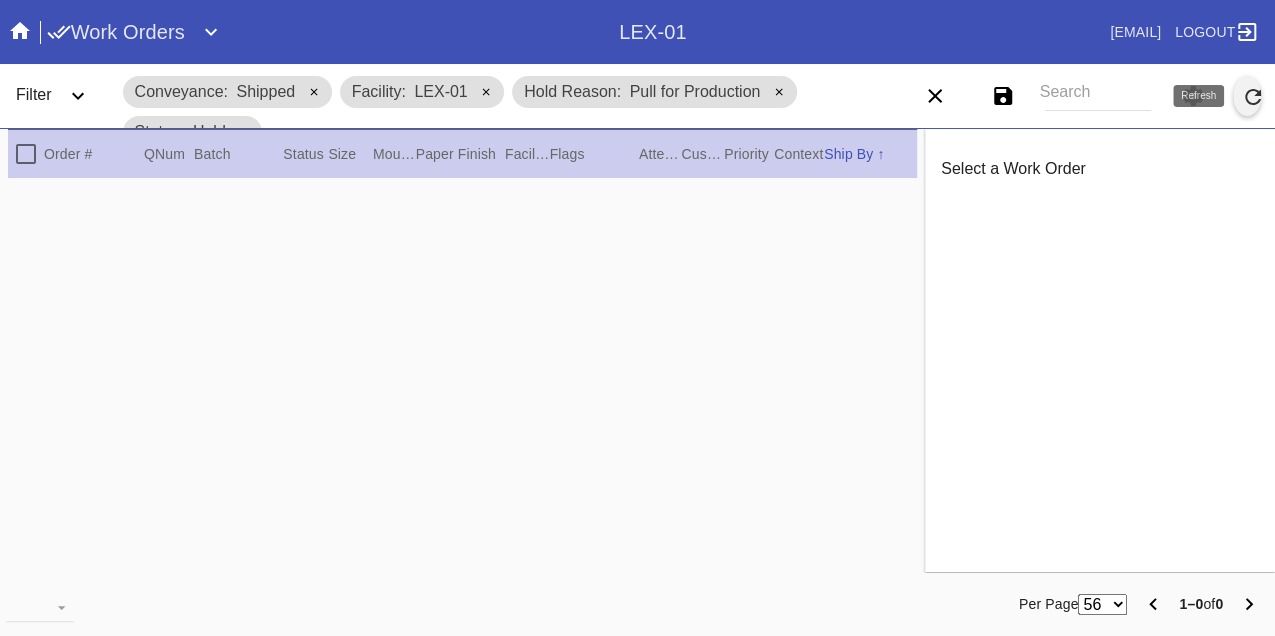 click 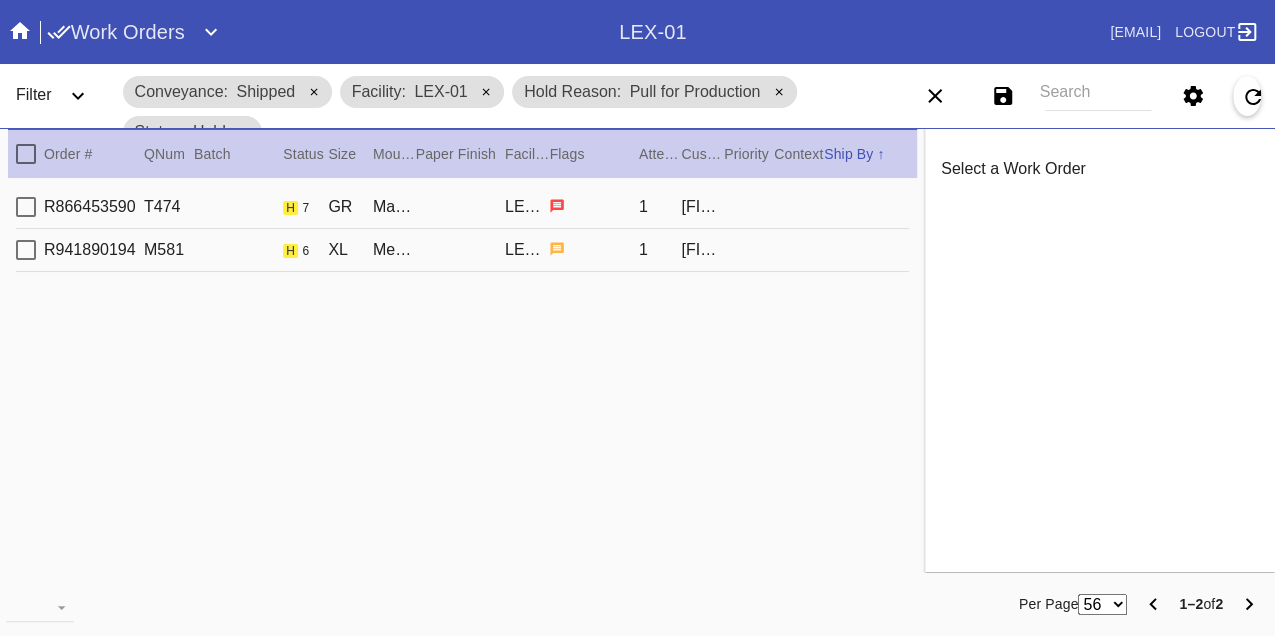 click on "R866453590 T474 h   7 GR Madrid / No Mat LEX-01 1 [FIRST] [LAST]" at bounding box center (462, 207) 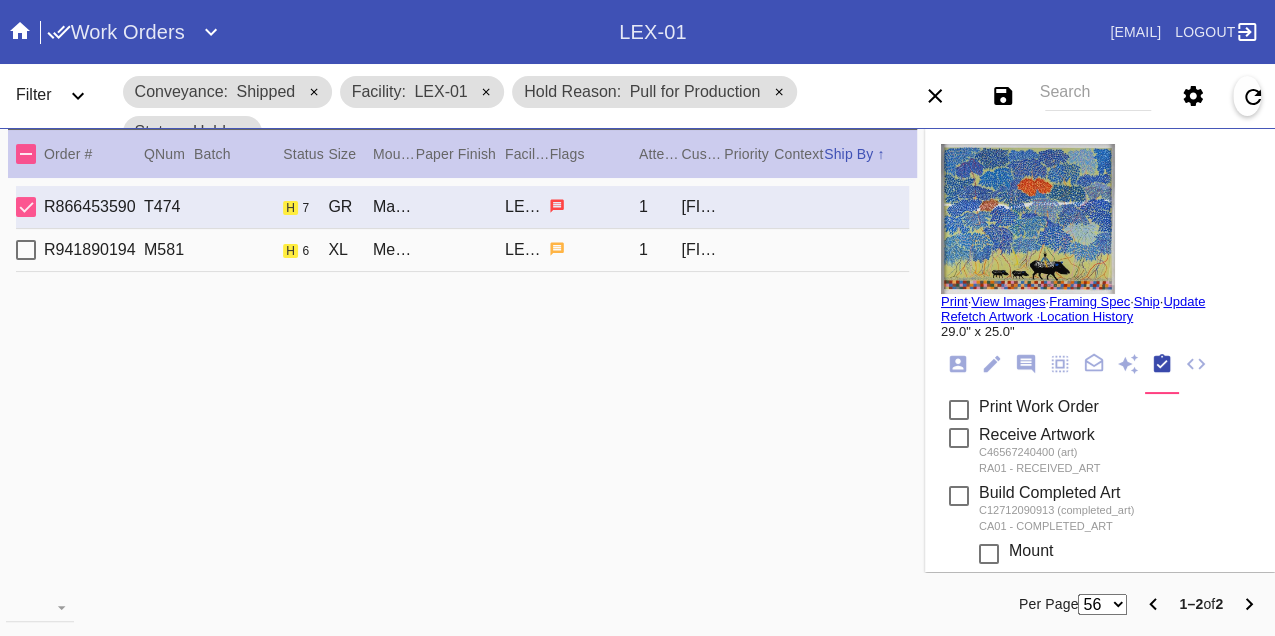 click on "R941890194 M581 h   6 XL Mercer / Dove White LEX-01 1 [FIRST] [LAST]" at bounding box center (462, 250) 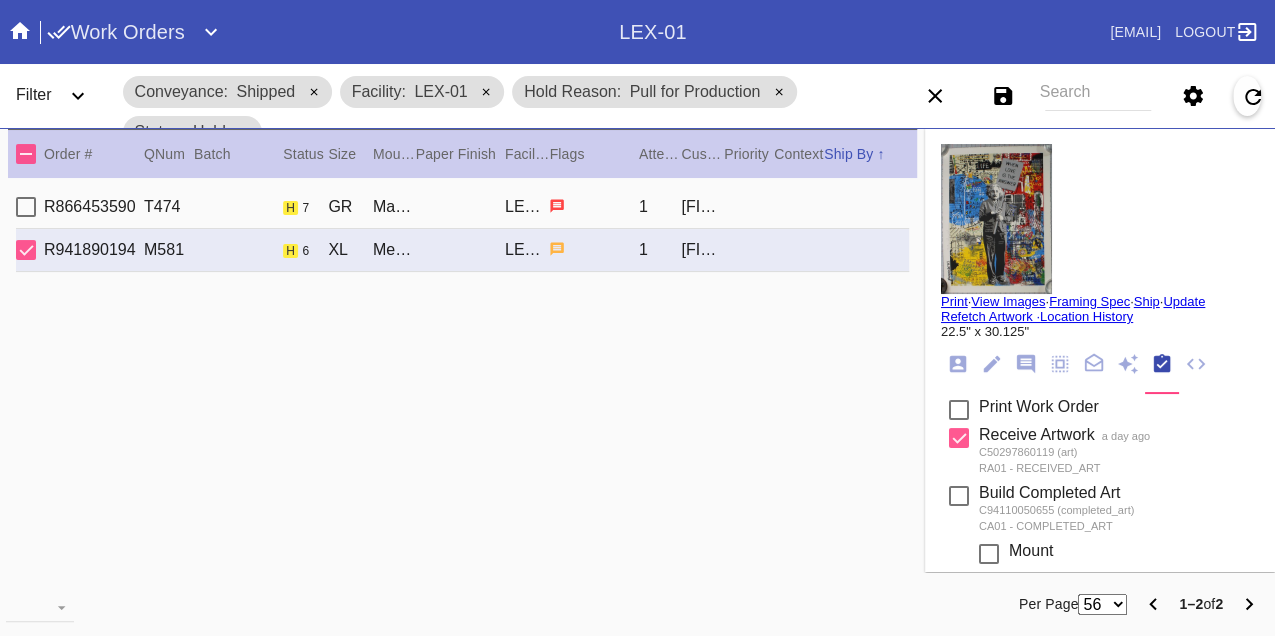 click on "R866453590 T474 h   7 GR Madrid / No Mat LEX-01 1 [FIRST] [LAST]" at bounding box center (462, 207) 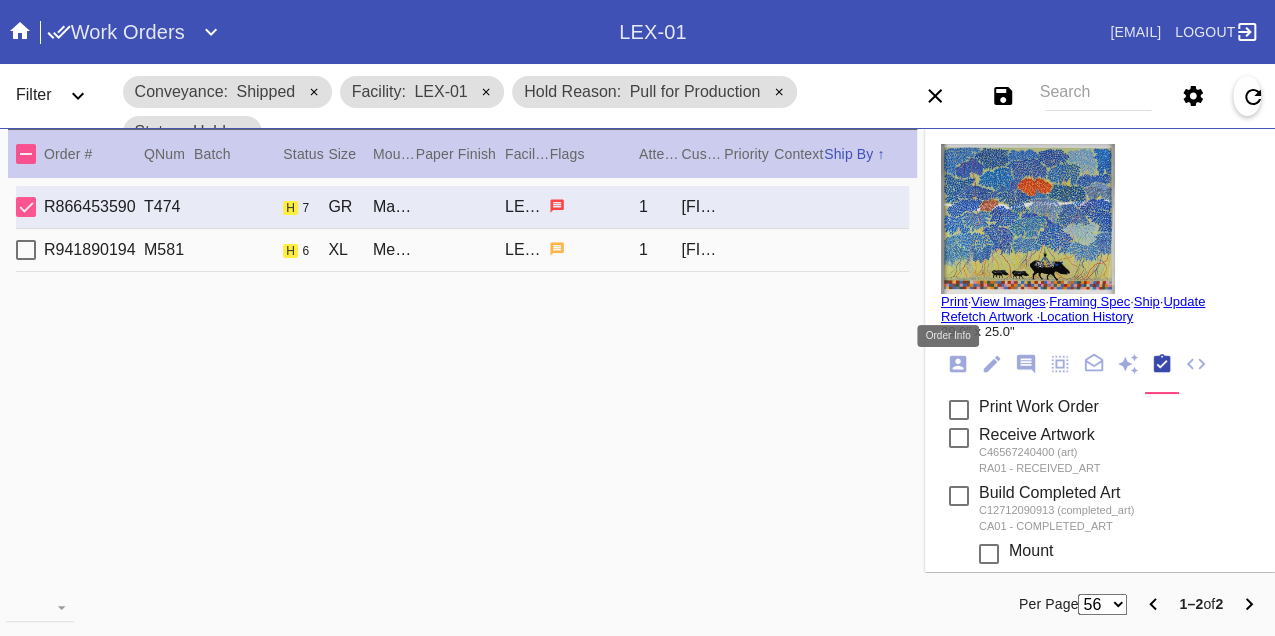 click 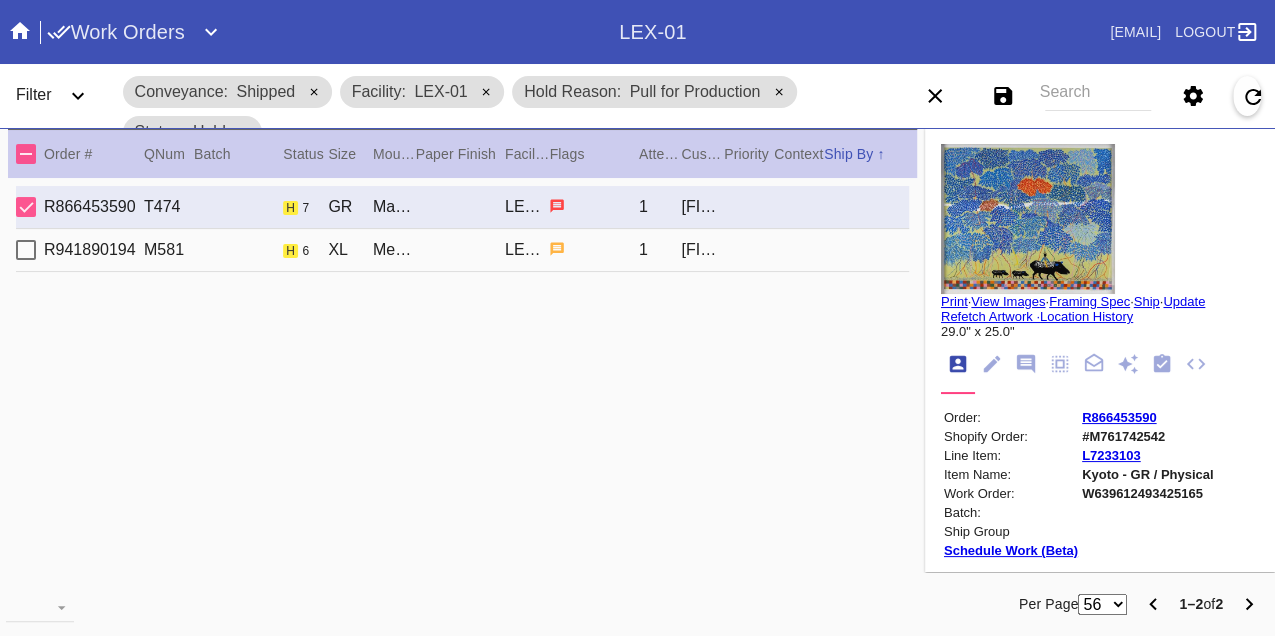 click on "W639612493425165" at bounding box center [1147, 493] 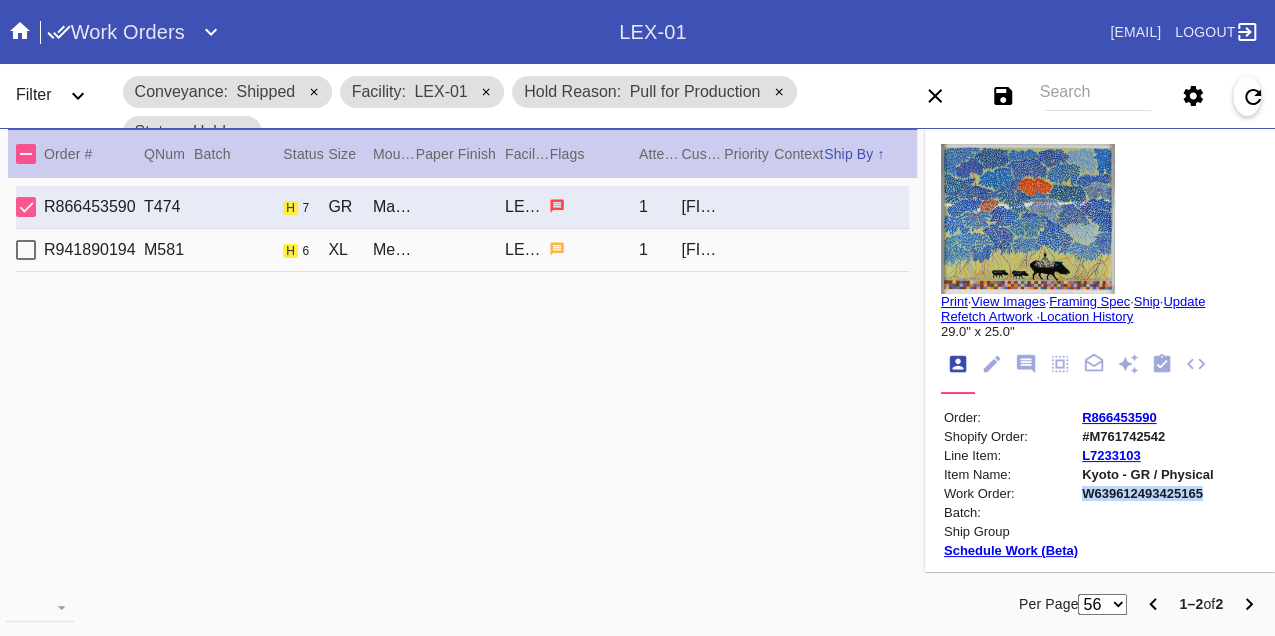click on "W639612493425165" at bounding box center (1147, 493) 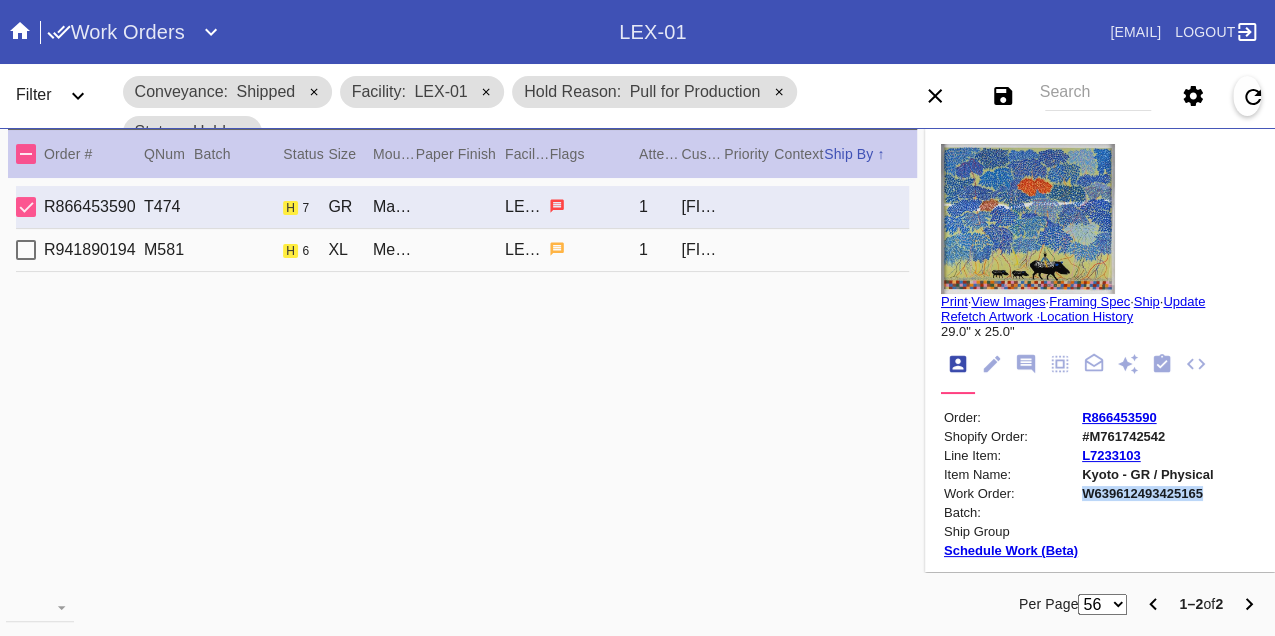 copy on "W639612493425165" 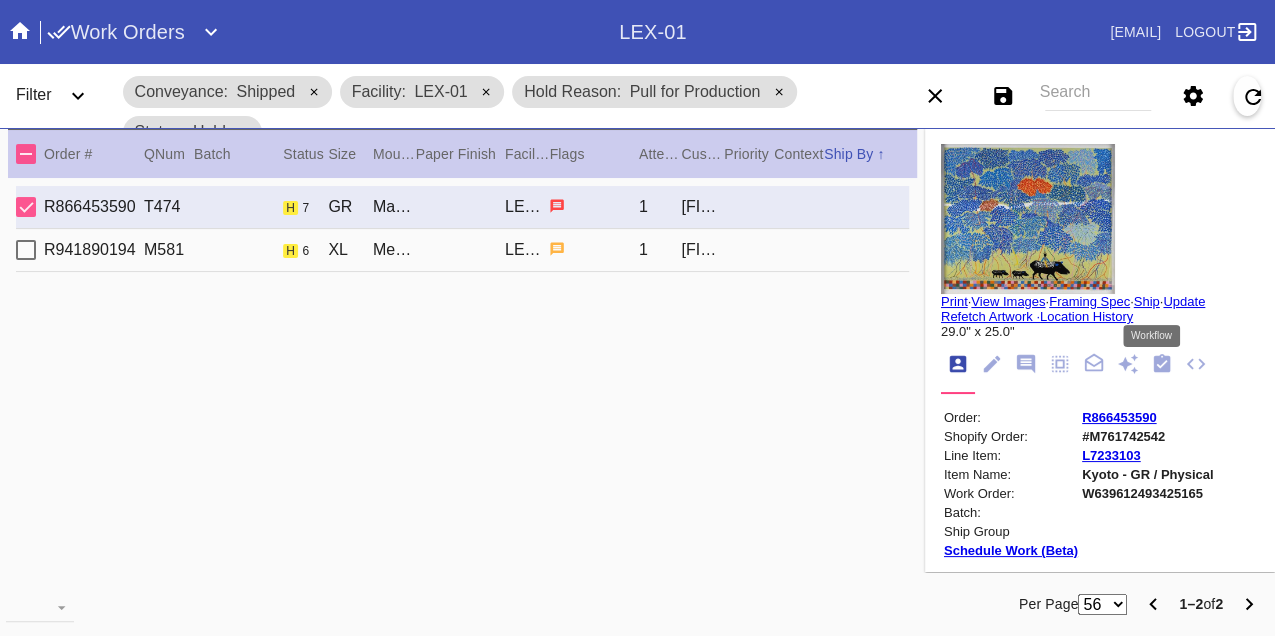click 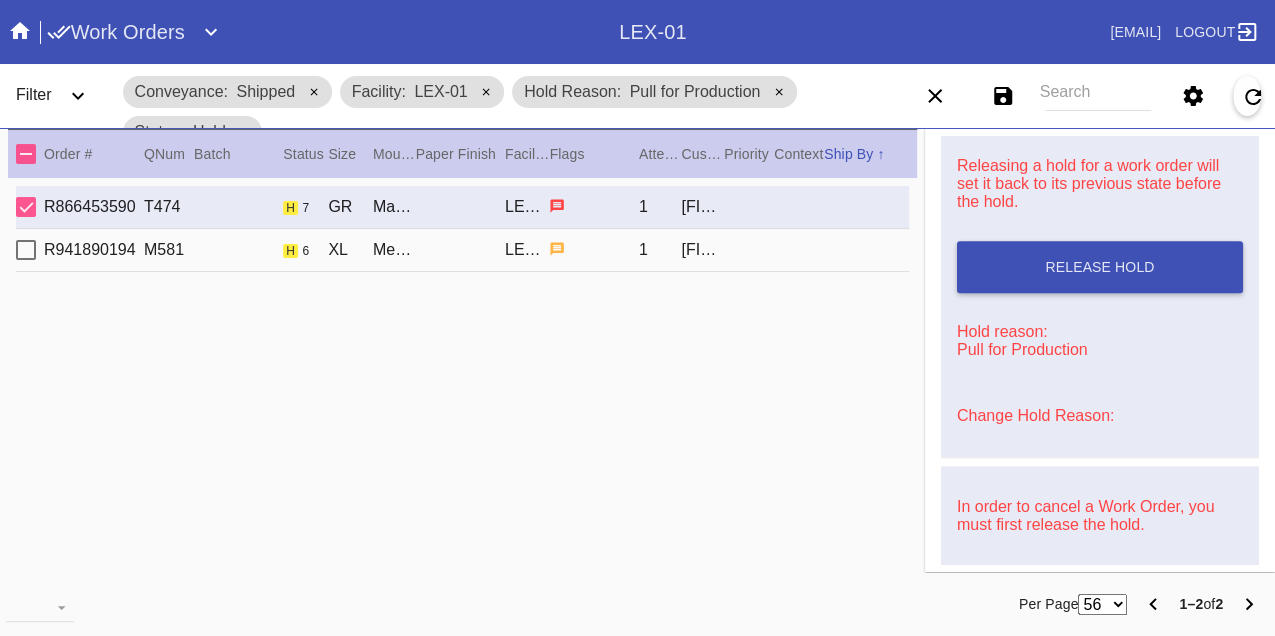 scroll, scrollTop: 888, scrollLeft: 0, axis: vertical 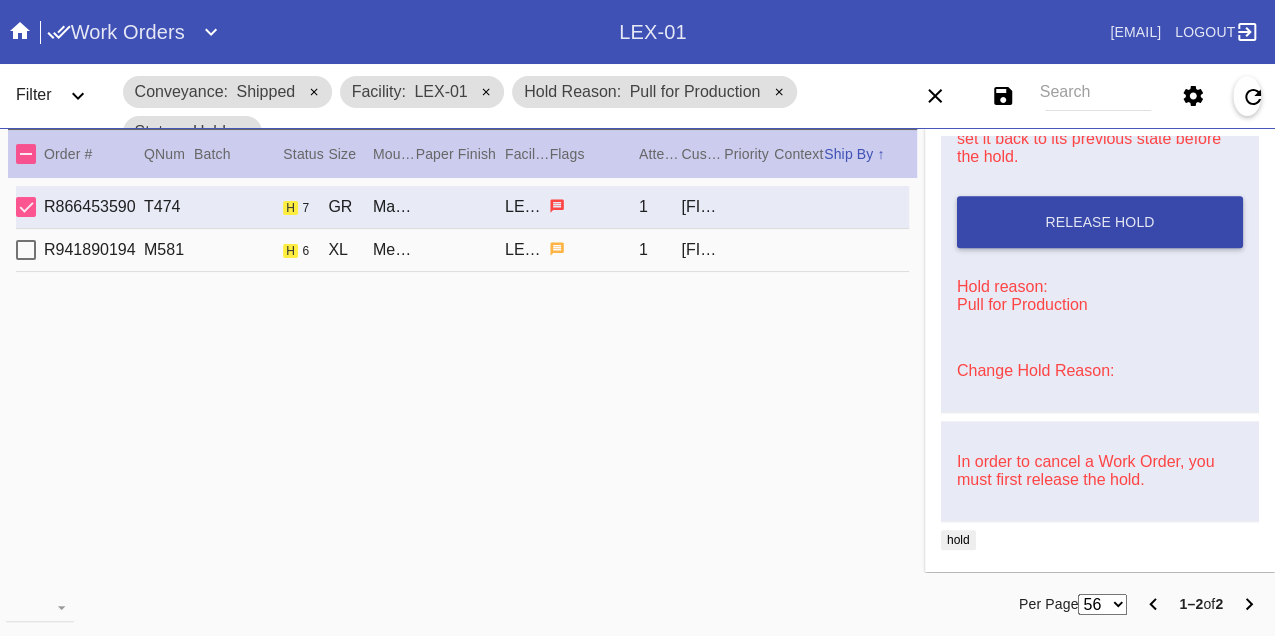 click on "Release Hold" at bounding box center (1100, 222) 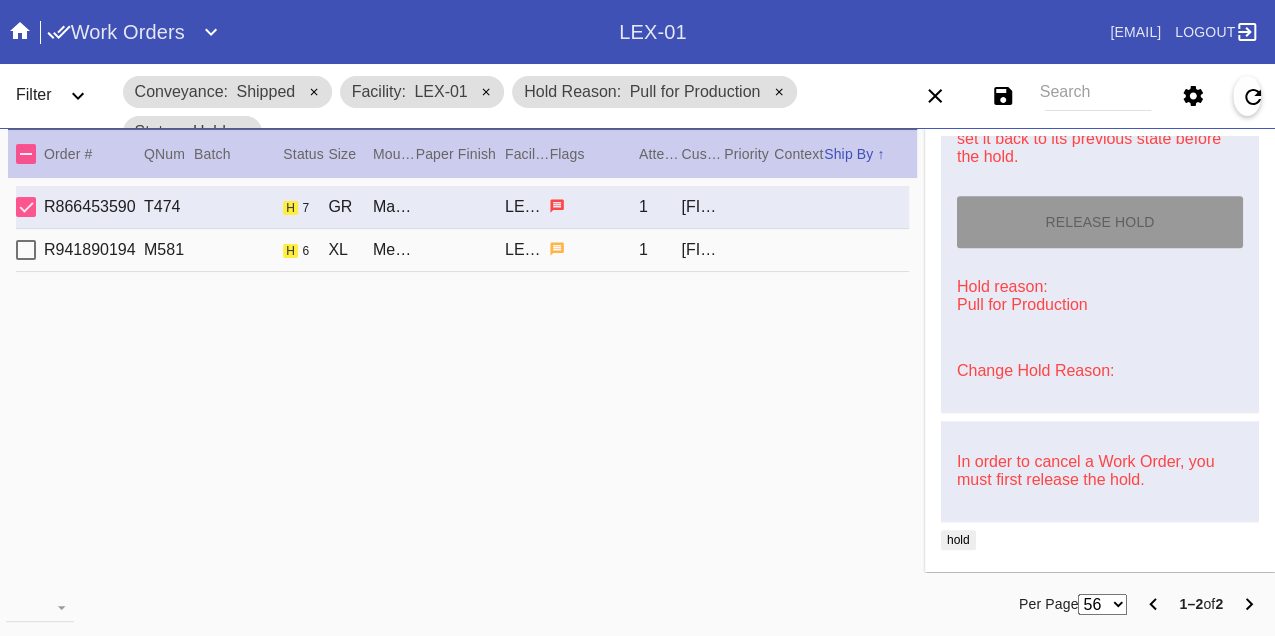 type on "8/10/2025" 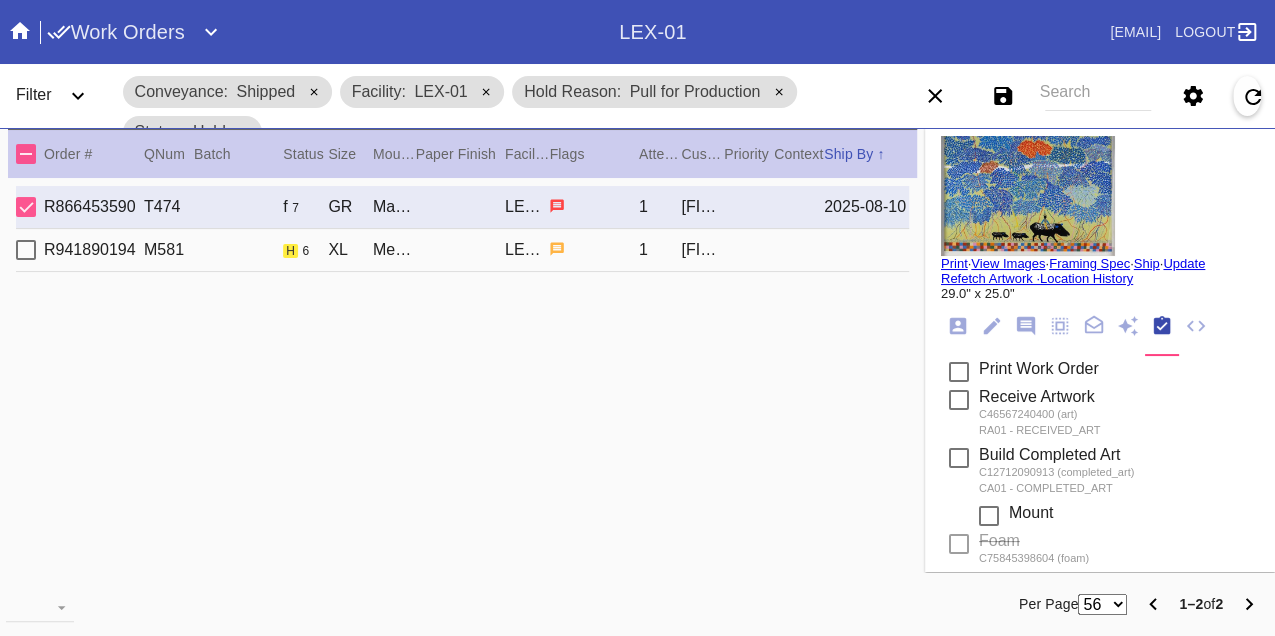 scroll, scrollTop: 0, scrollLeft: 0, axis: both 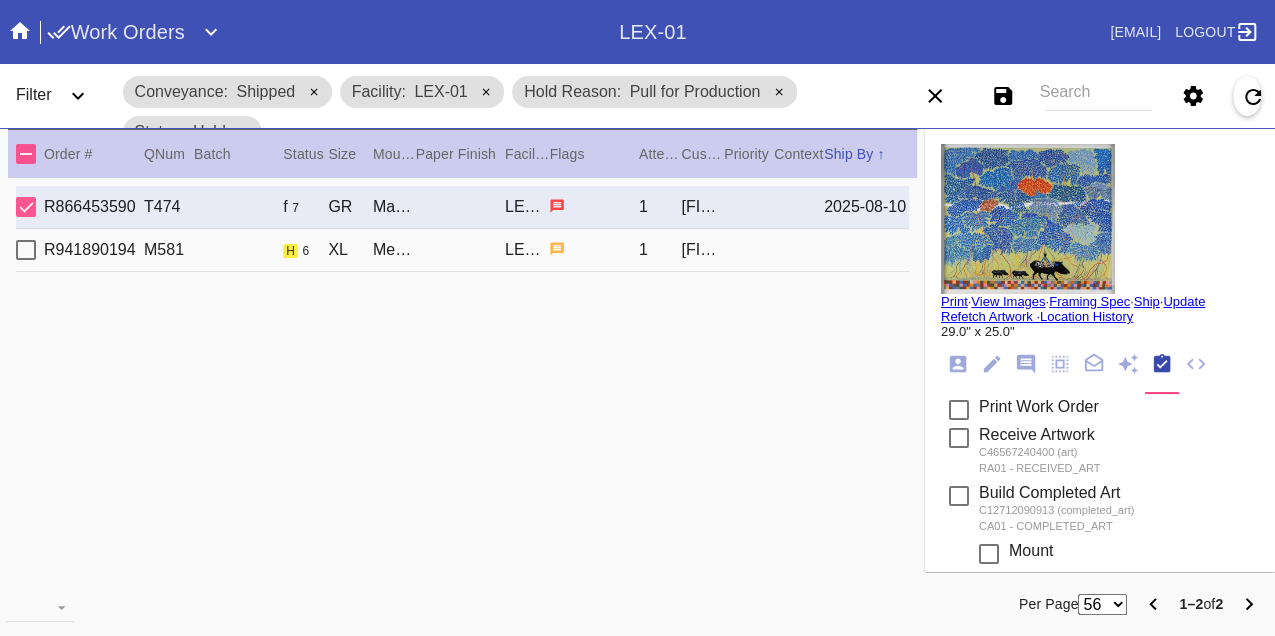 click on "Print" at bounding box center (954, 301) 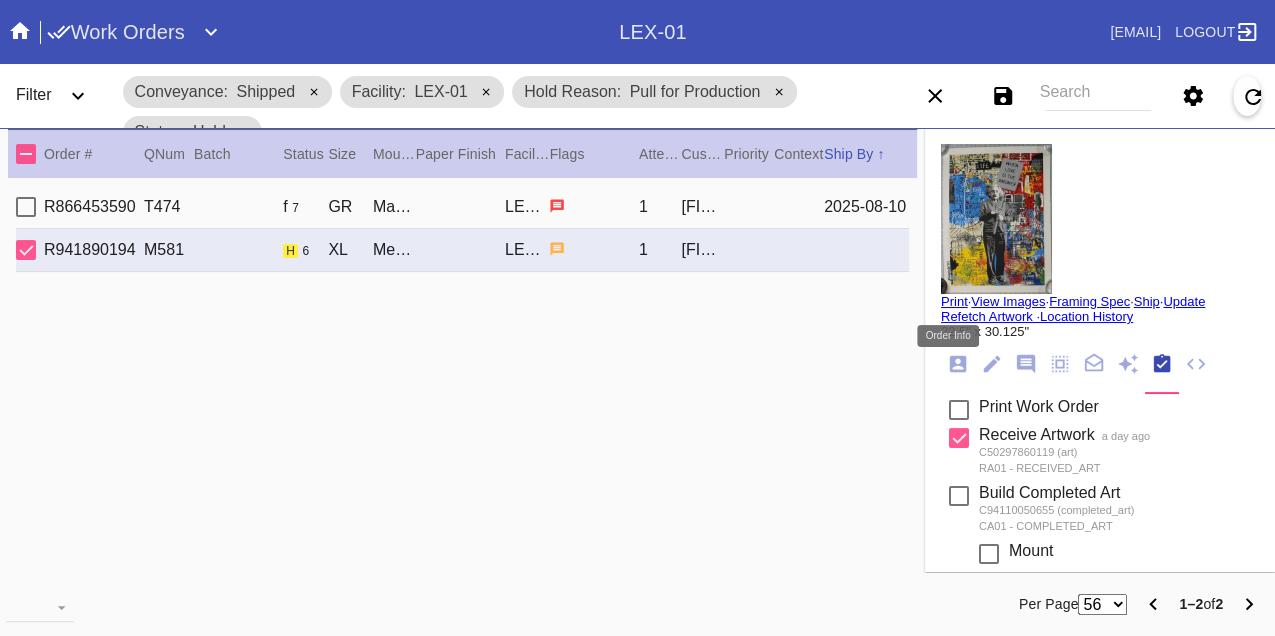 click 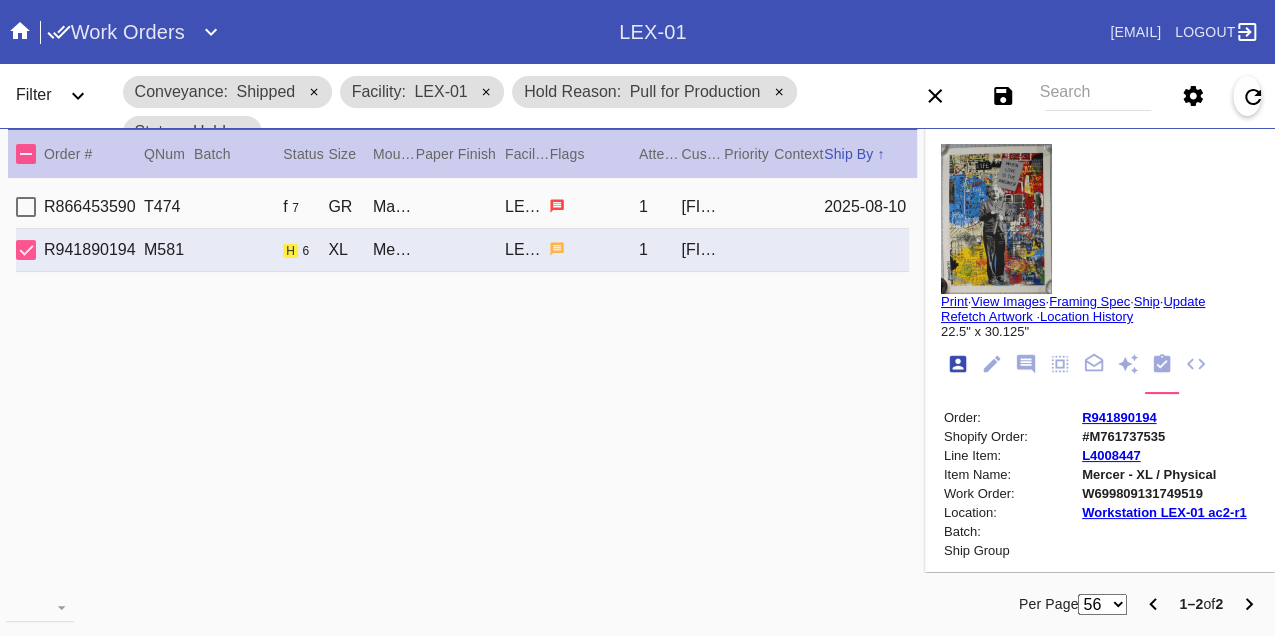 scroll, scrollTop: 24, scrollLeft: 0, axis: vertical 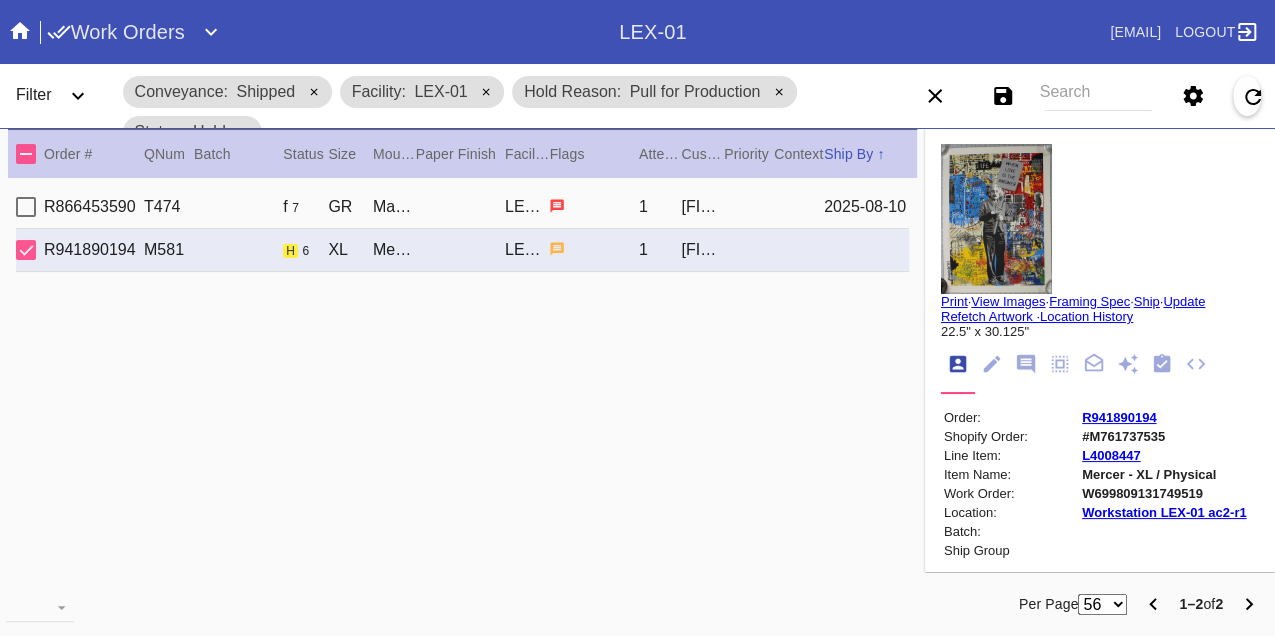 click on "W699809131749519" at bounding box center [1164, 493] 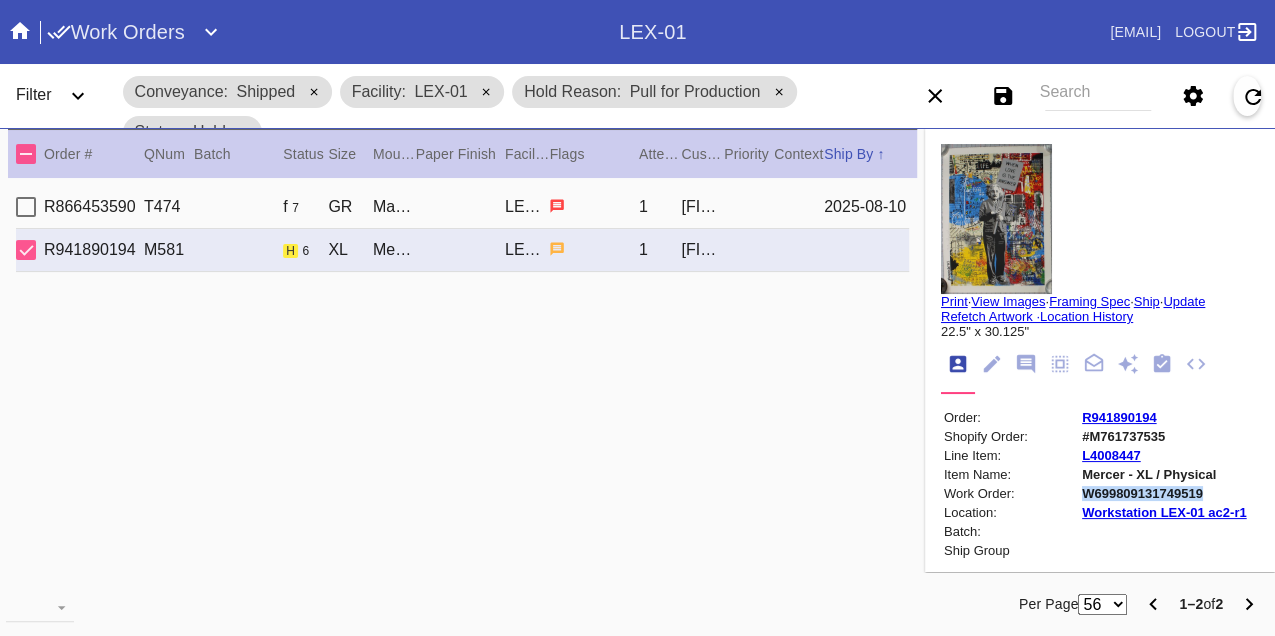 click on "W699809131749519" at bounding box center (1164, 493) 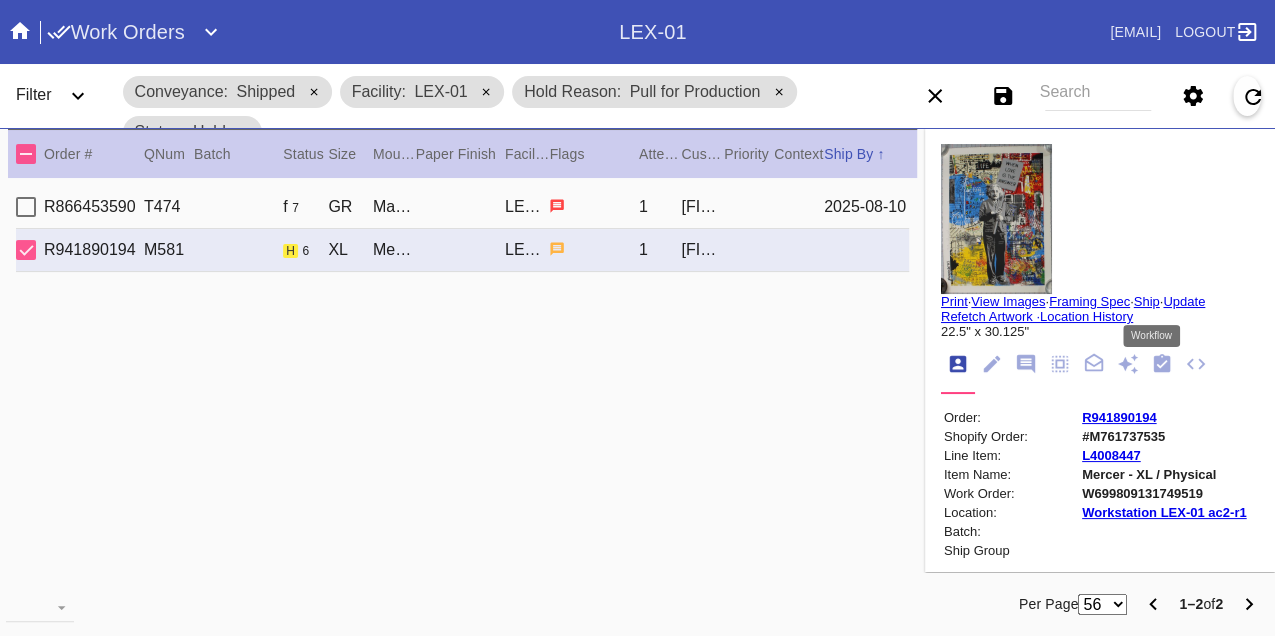 click 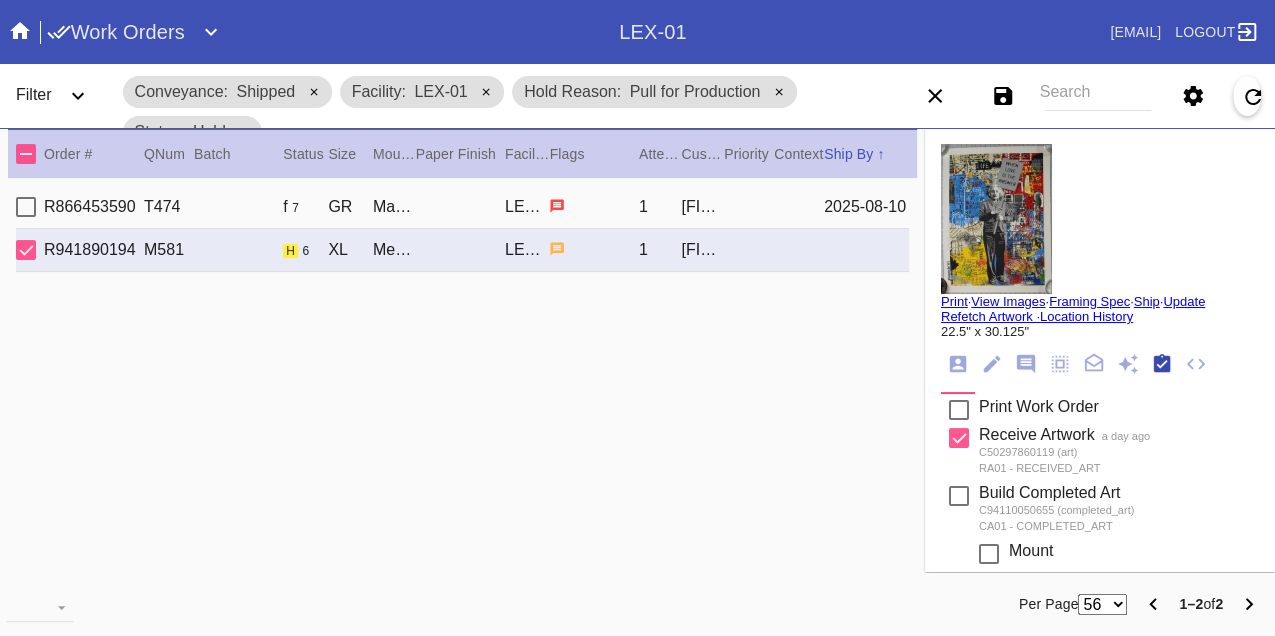 scroll, scrollTop: 318, scrollLeft: 0, axis: vertical 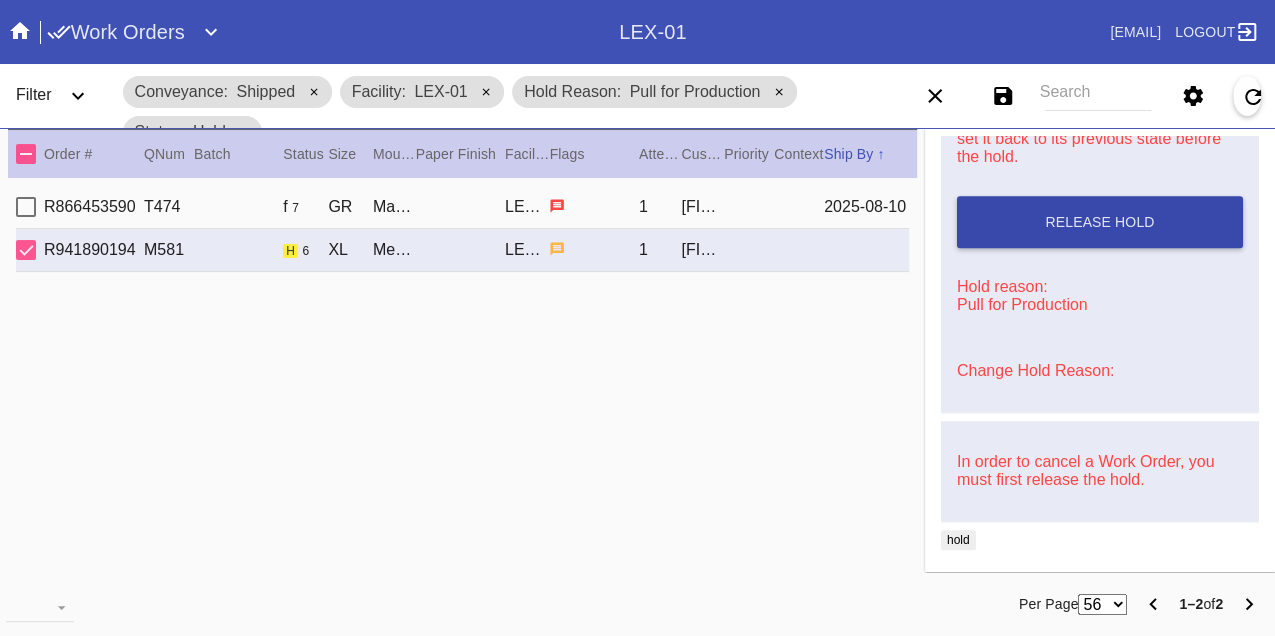 click on "Release Hold" at bounding box center [1100, 222] 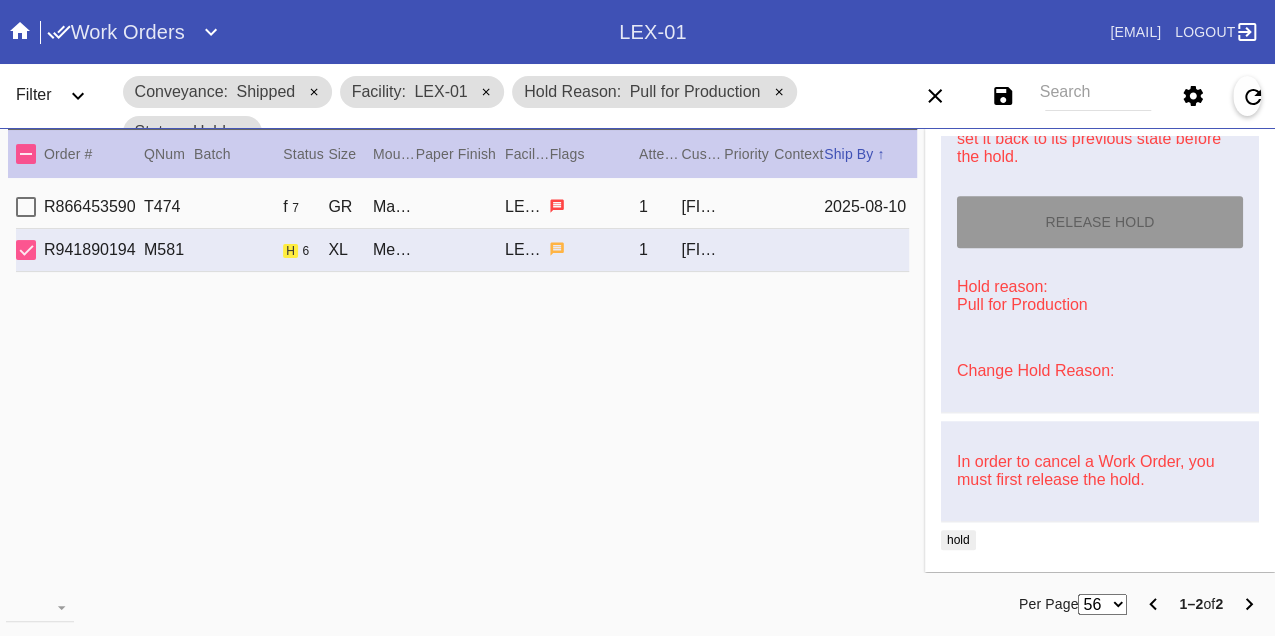 type on "8/10/2025" 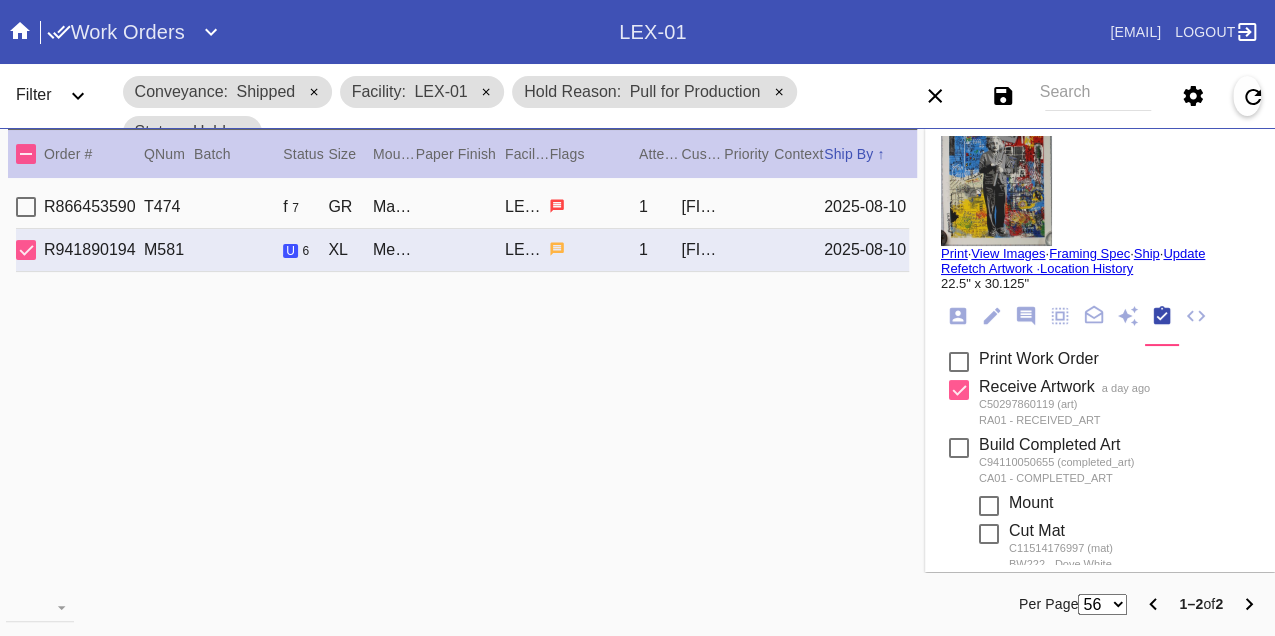 scroll, scrollTop: 0, scrollLeft: 0, axis: both 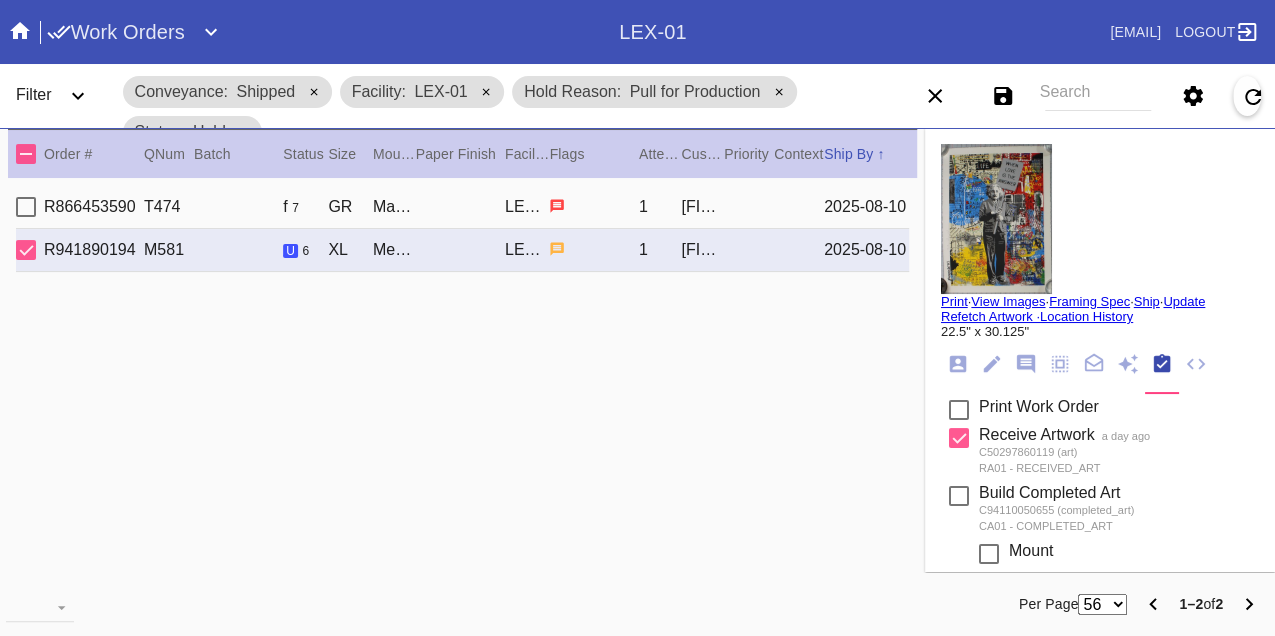 click on "Print" at bounding box center [954, 301] 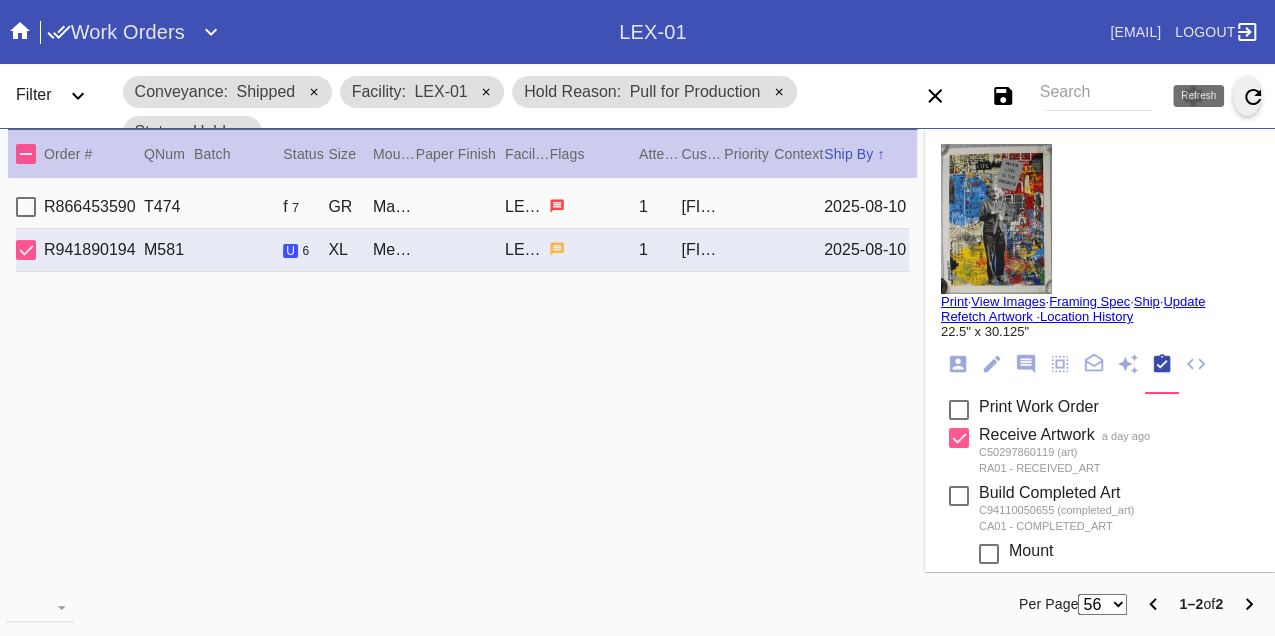click 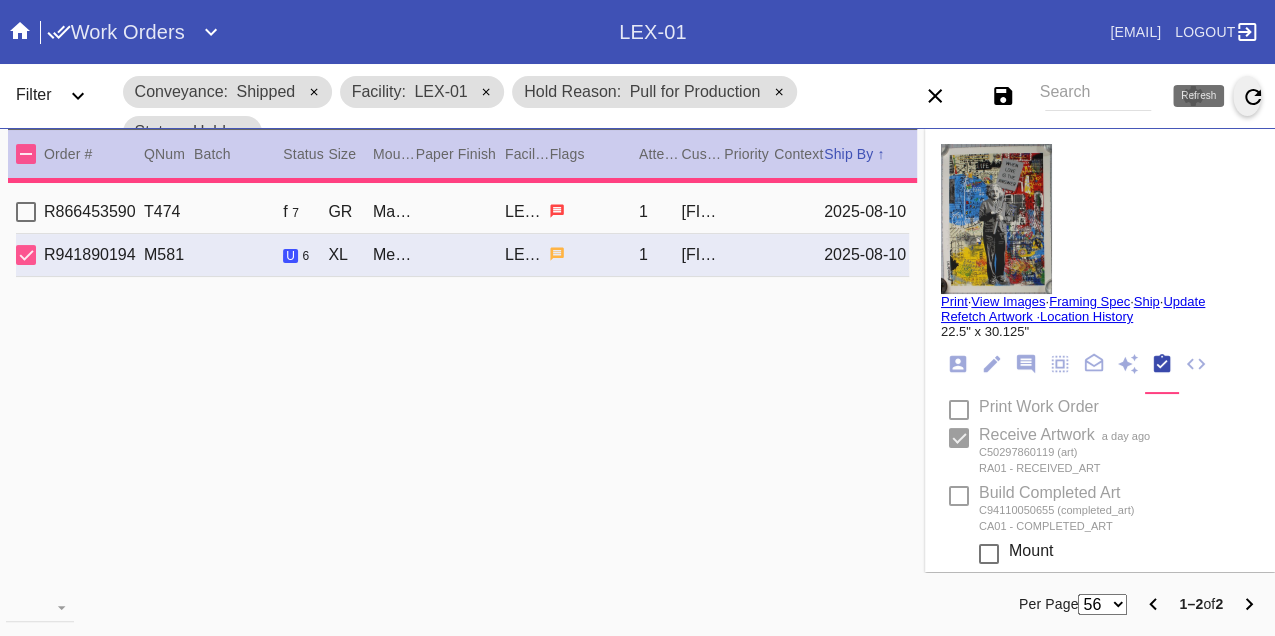 type 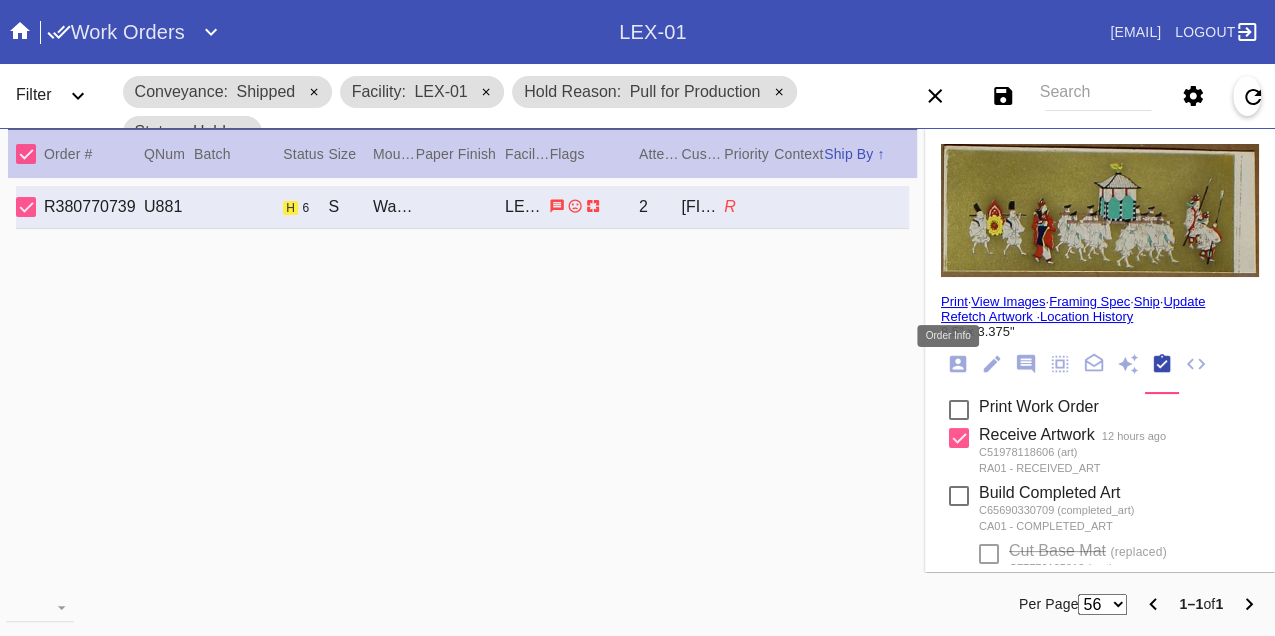 click 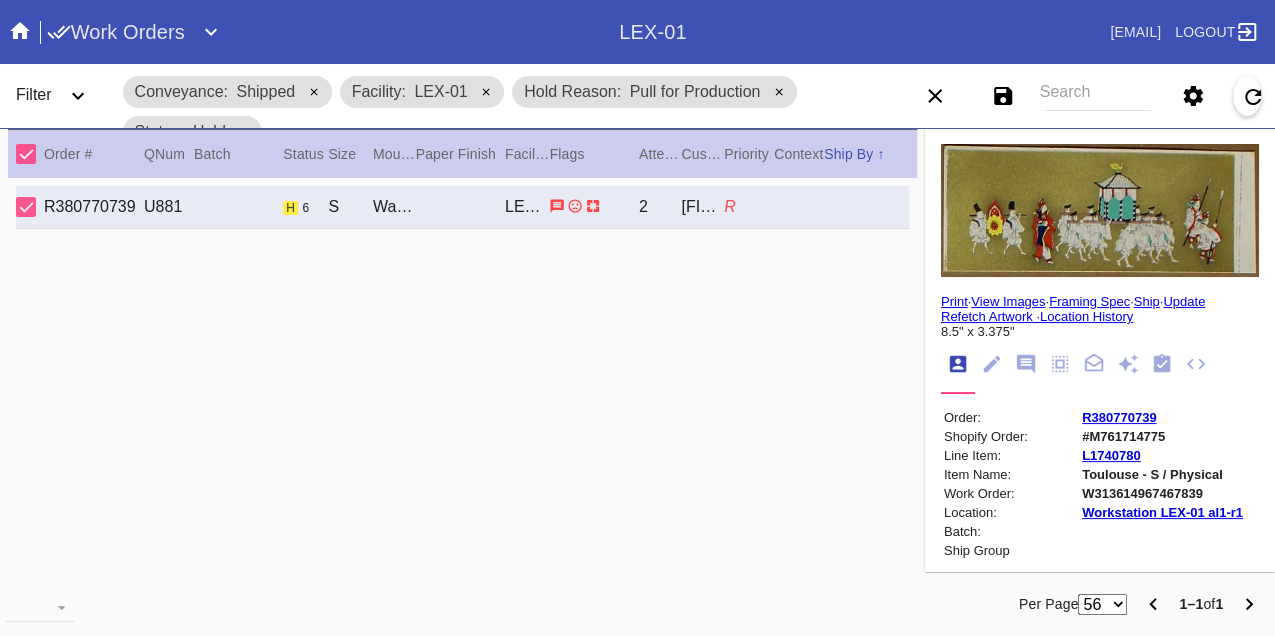 click on "W313614967467839" at bounding box center (1162, 493) 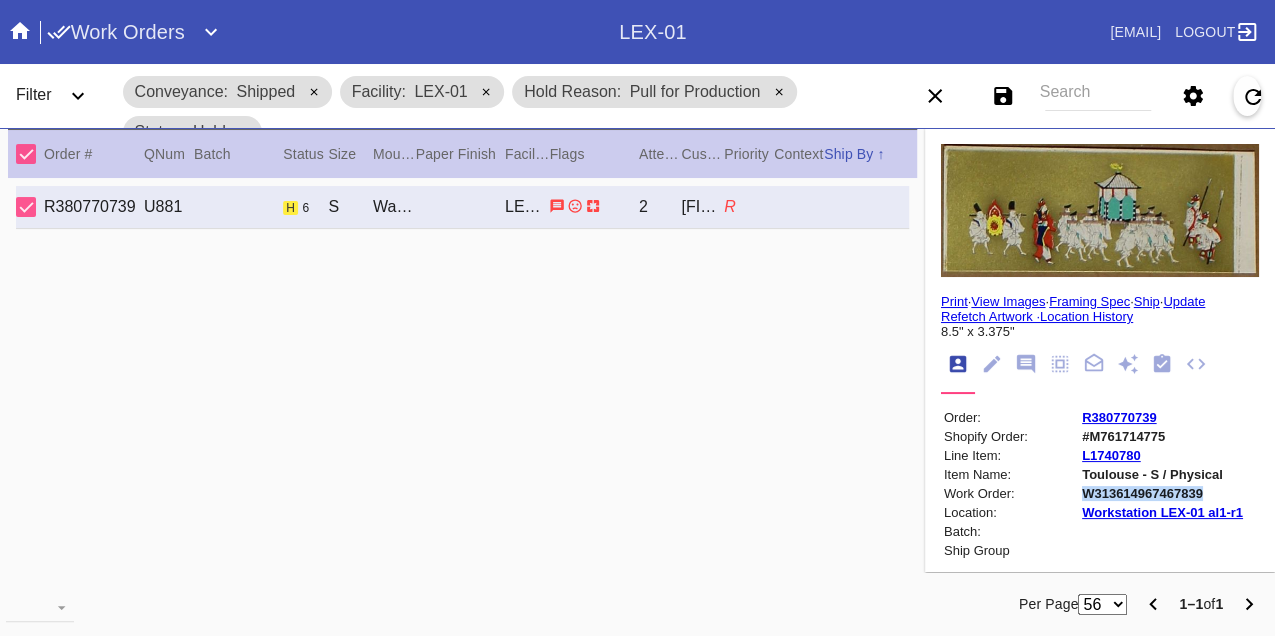 click on "W313614967467839" at bounding box center (1162, 493) 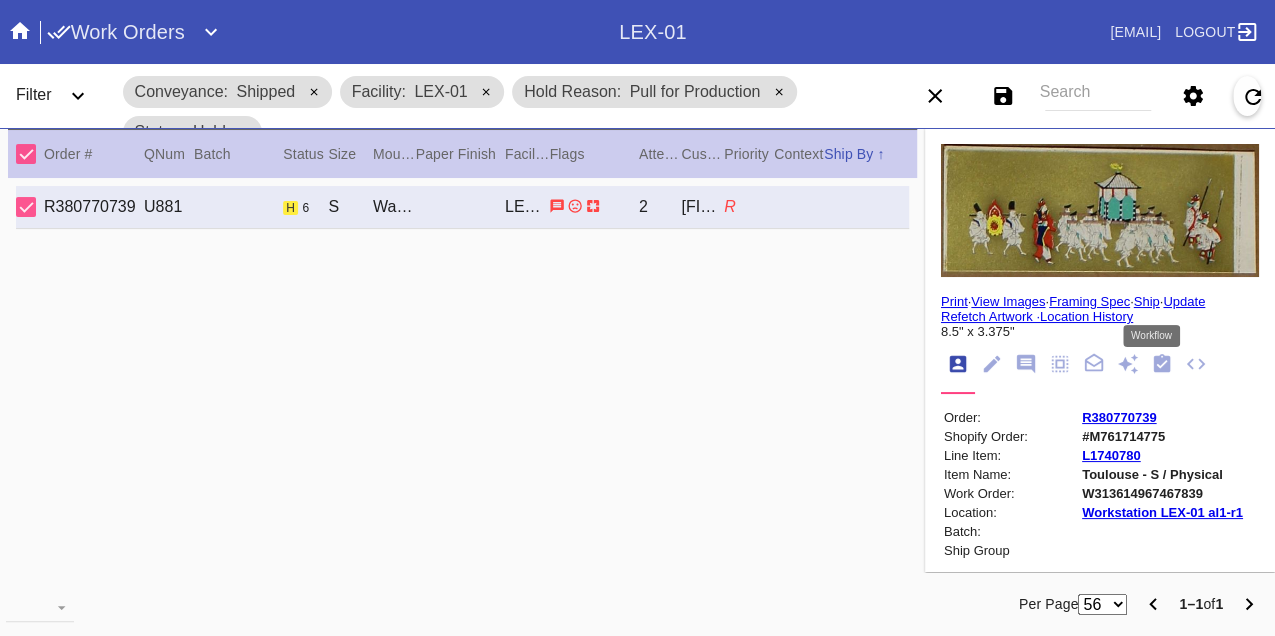 click 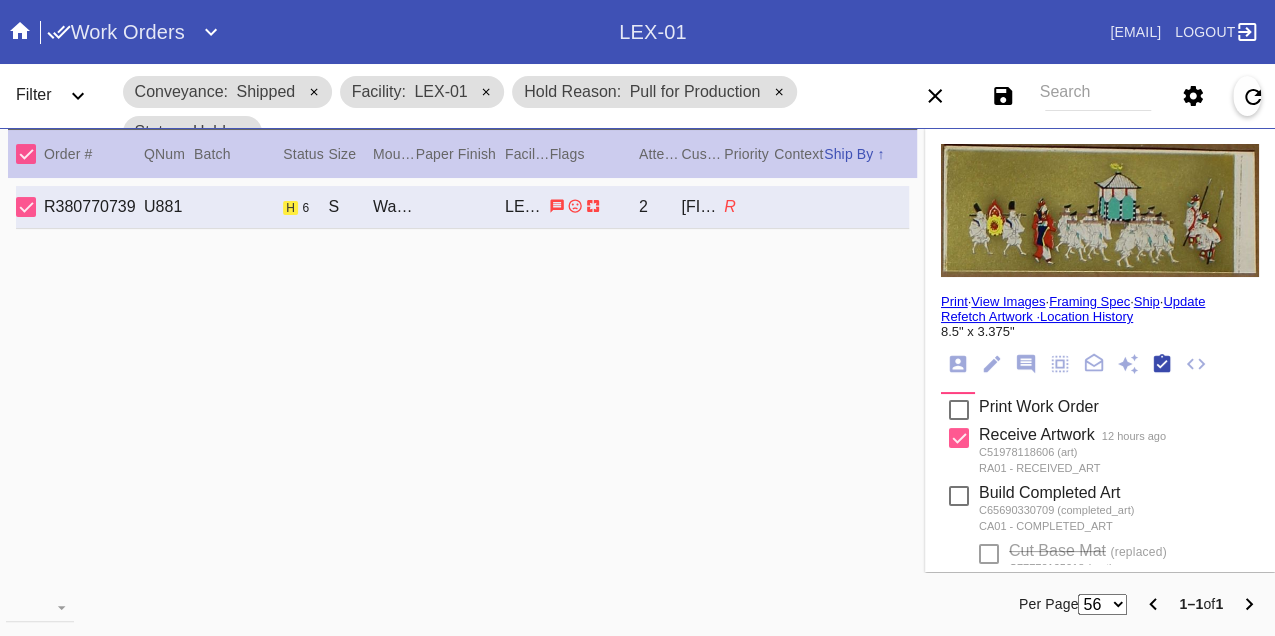 scroll, scrollTop: 318, scrollLeft: 0, axis: vertical 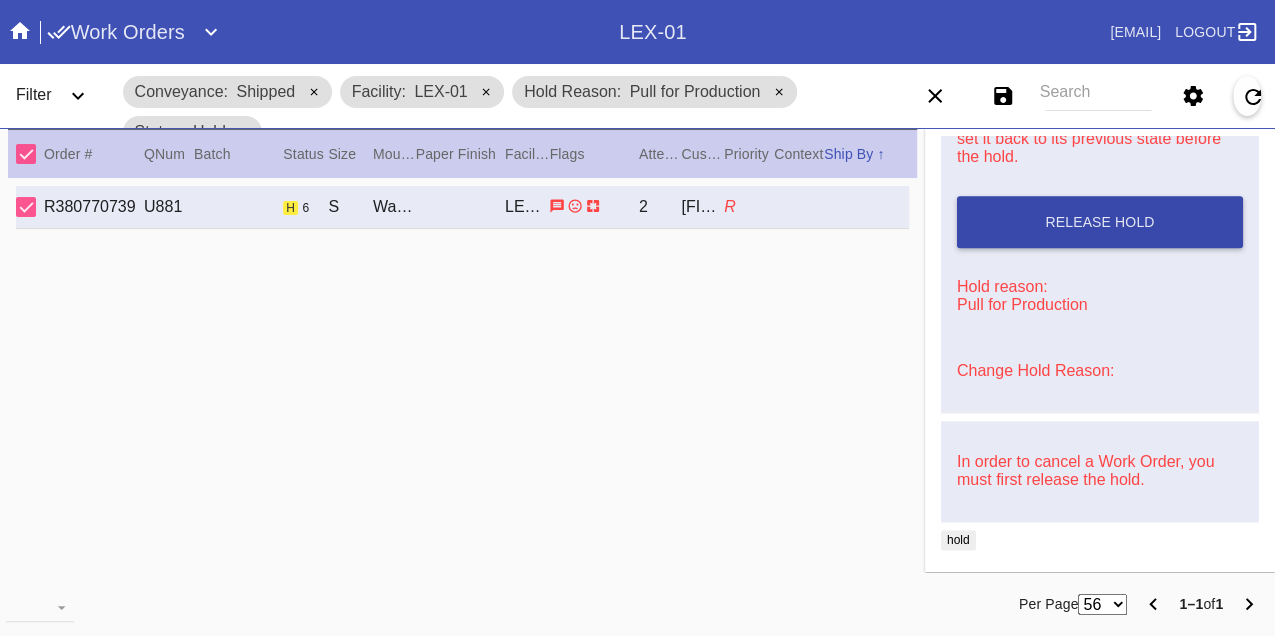 click on "Release Hold" at bounding box center [1100, 222] 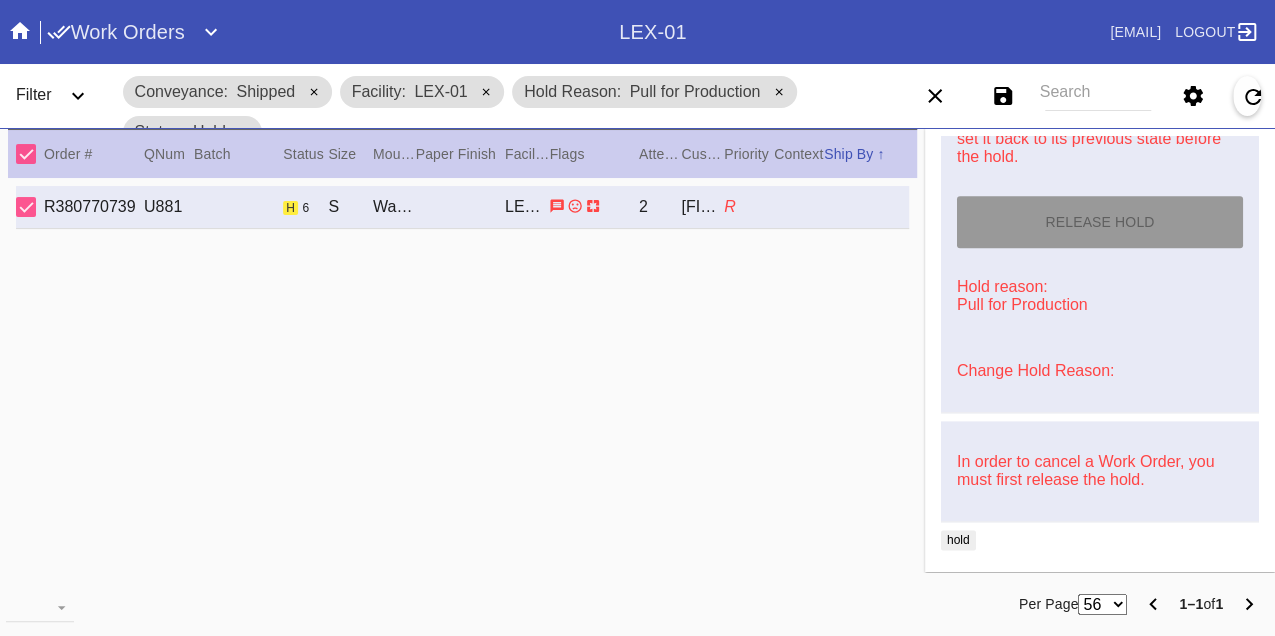 scroll, scrollTop: 1242, scrollLeft: 0, axis: vertical 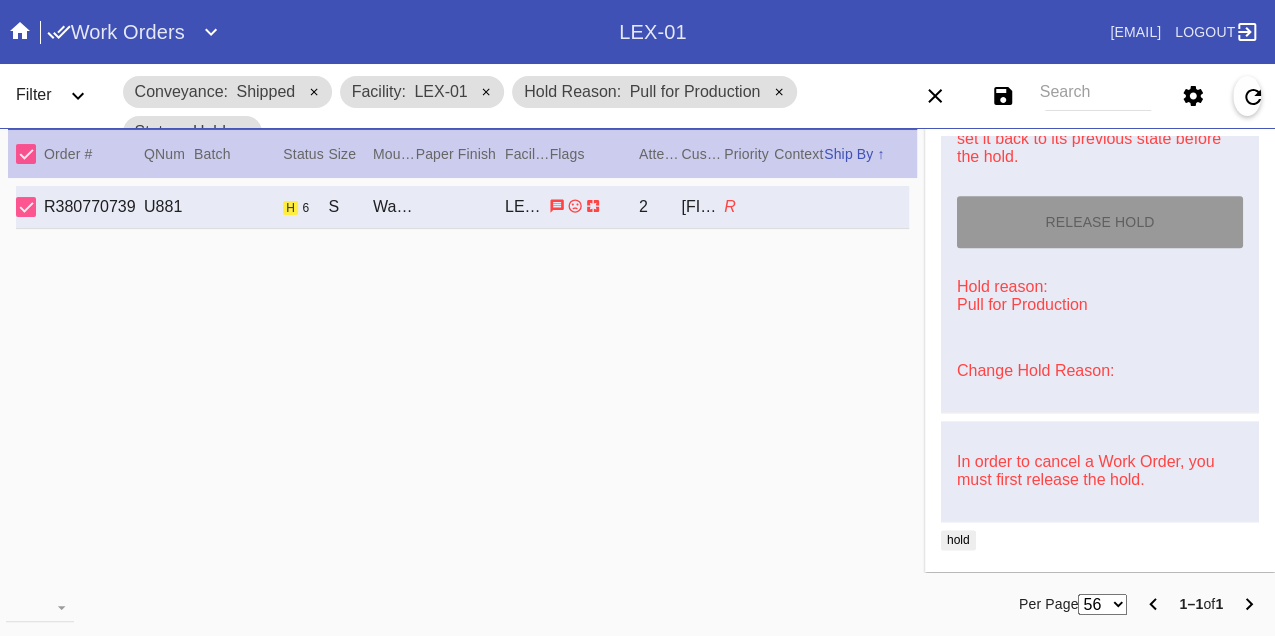 type on "8/10/2025" 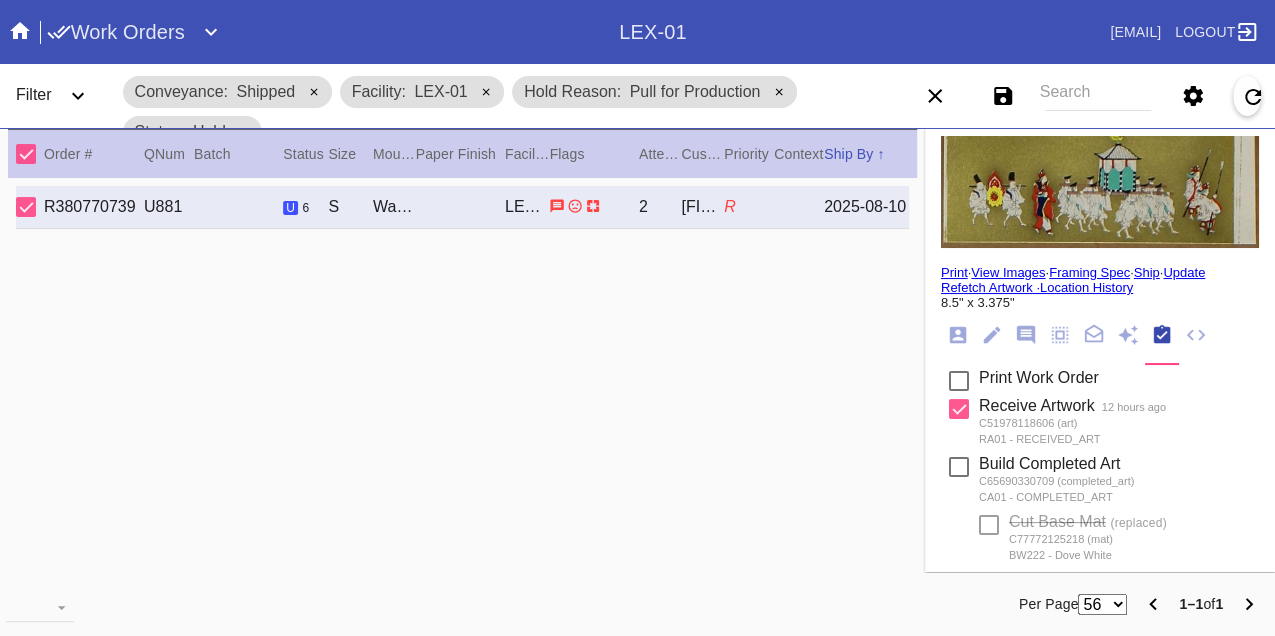 scroll, scrollTop: 0, scrollLeft: 0, axis: both 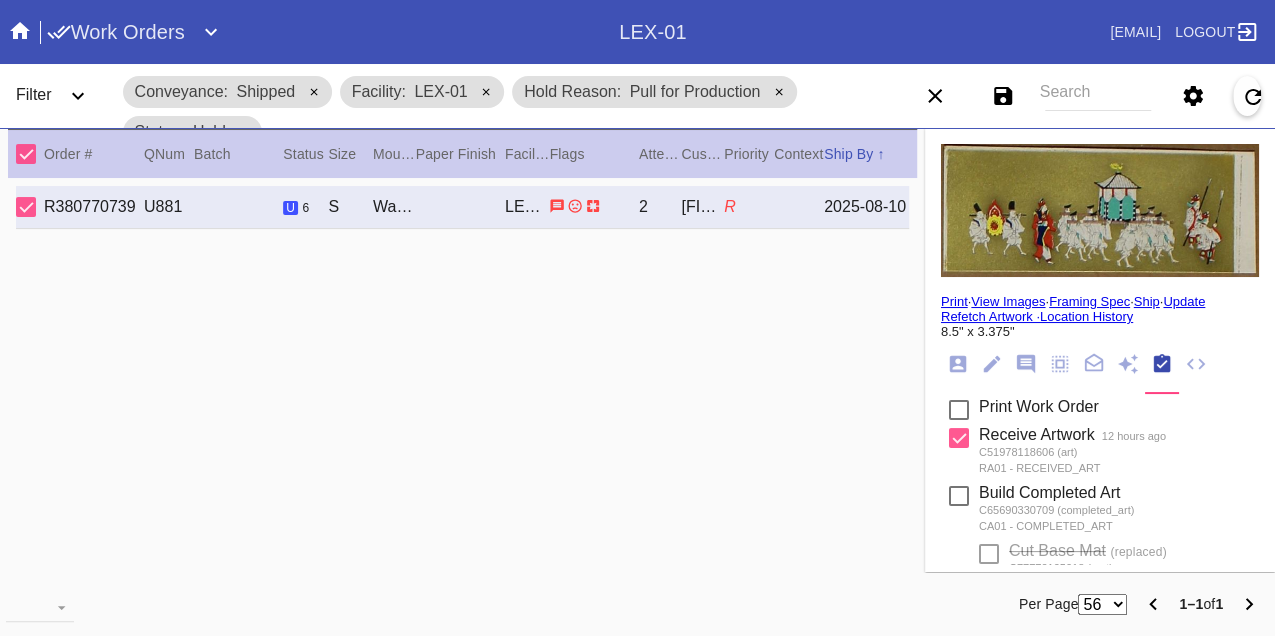 click on "Print" at bounding box center (954, 301) 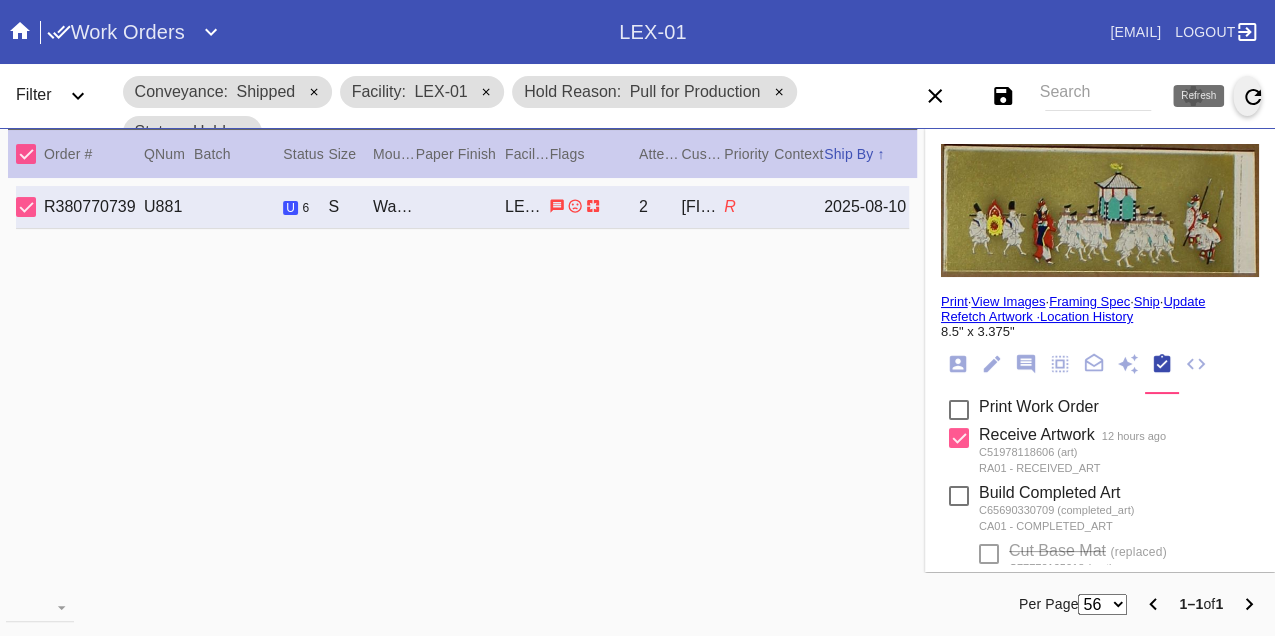 click 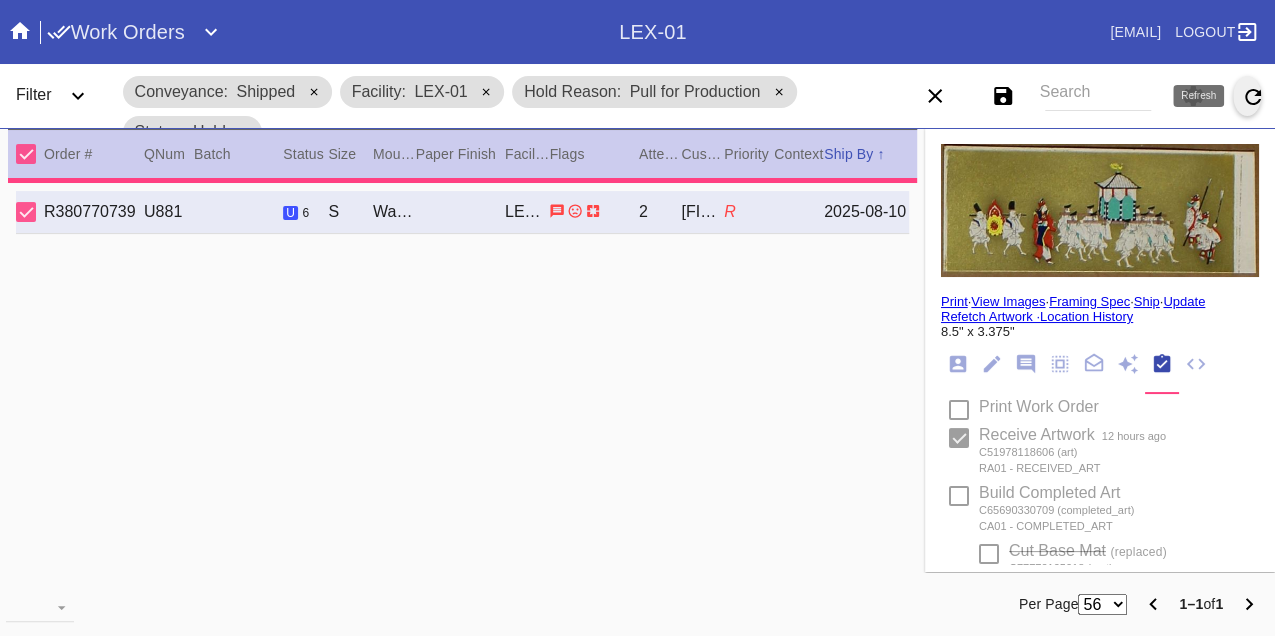 type on "9.0" 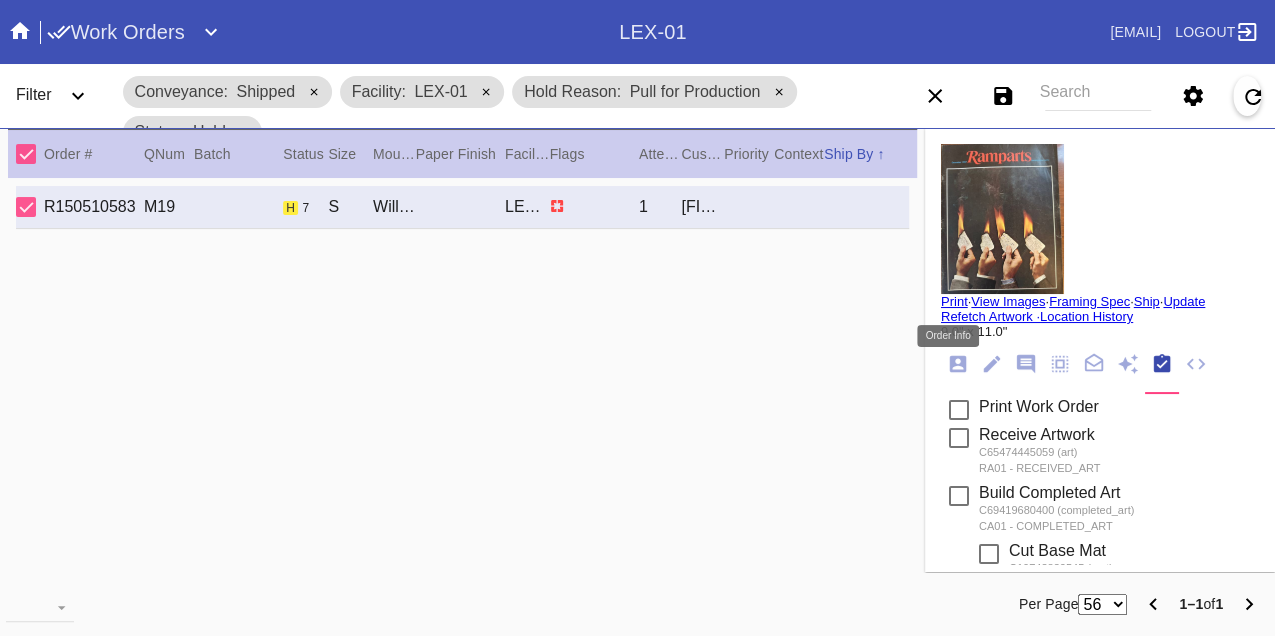 click 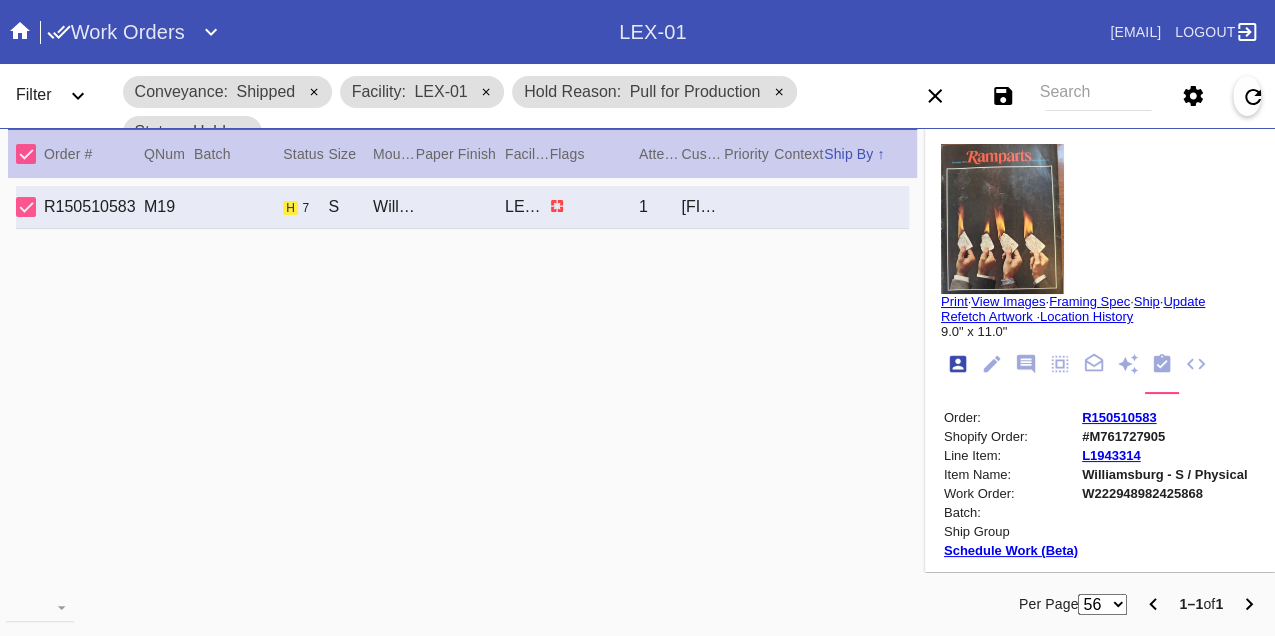 scroll, scrollTop: 24, scrollLeft: 0, axis: vertical 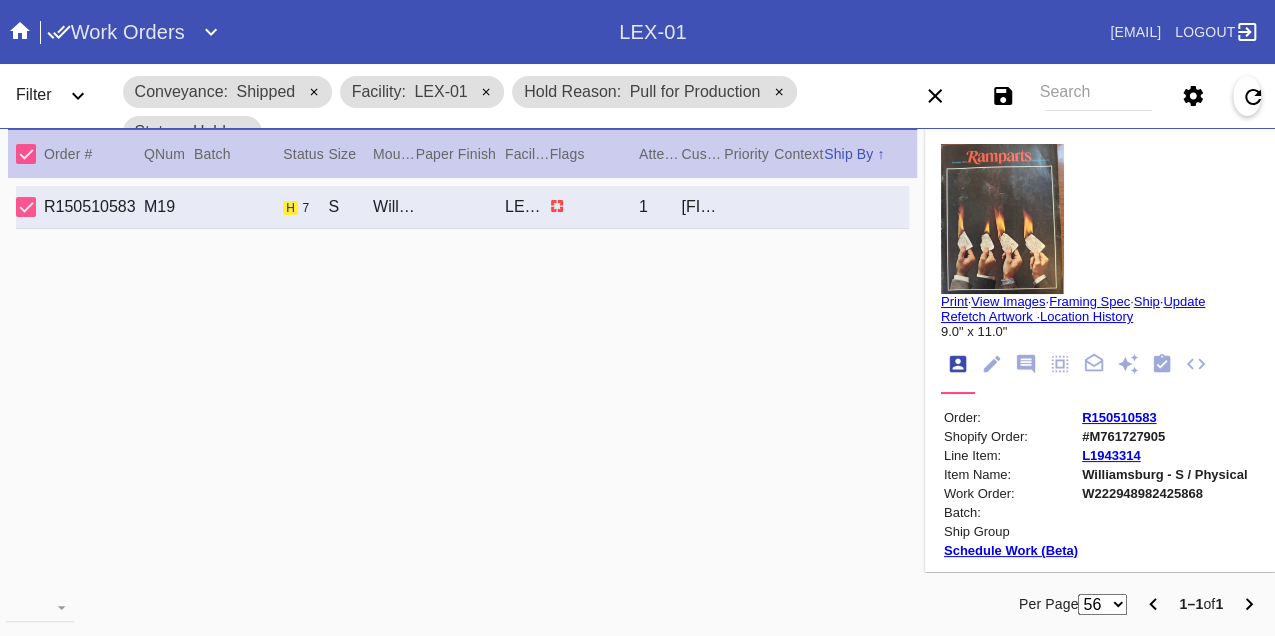 click on "W222948982425868" at bounding box center (1164, 493) 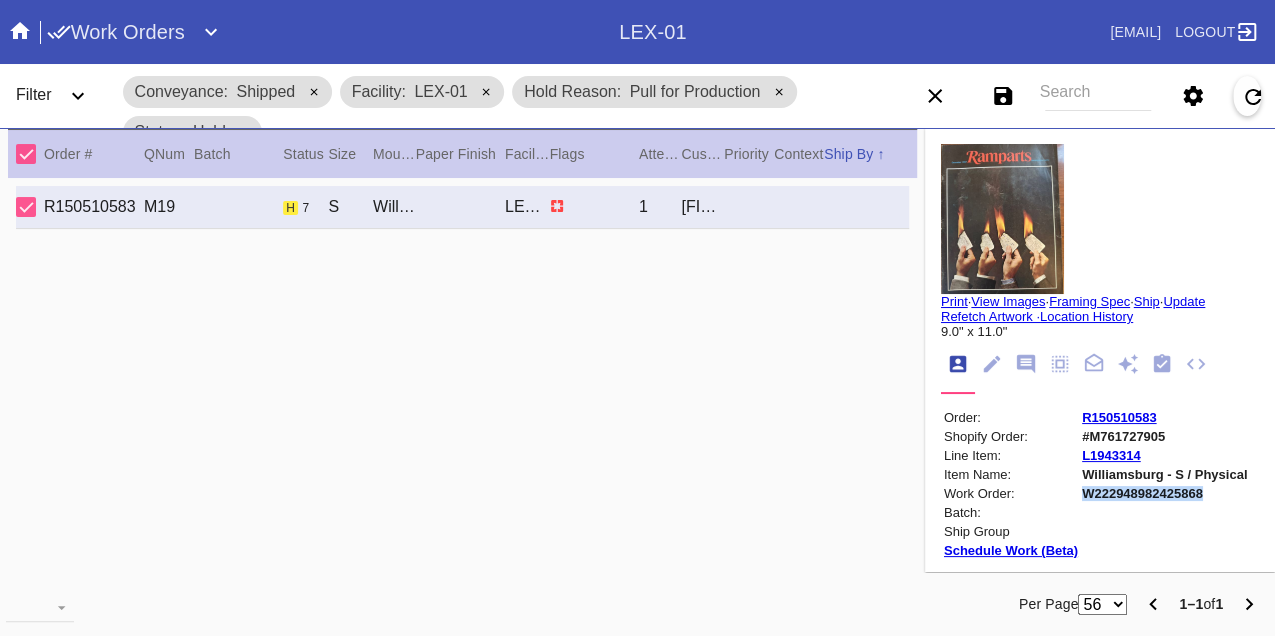 click on "W222948982425868" at bounding box center [1164, 493] 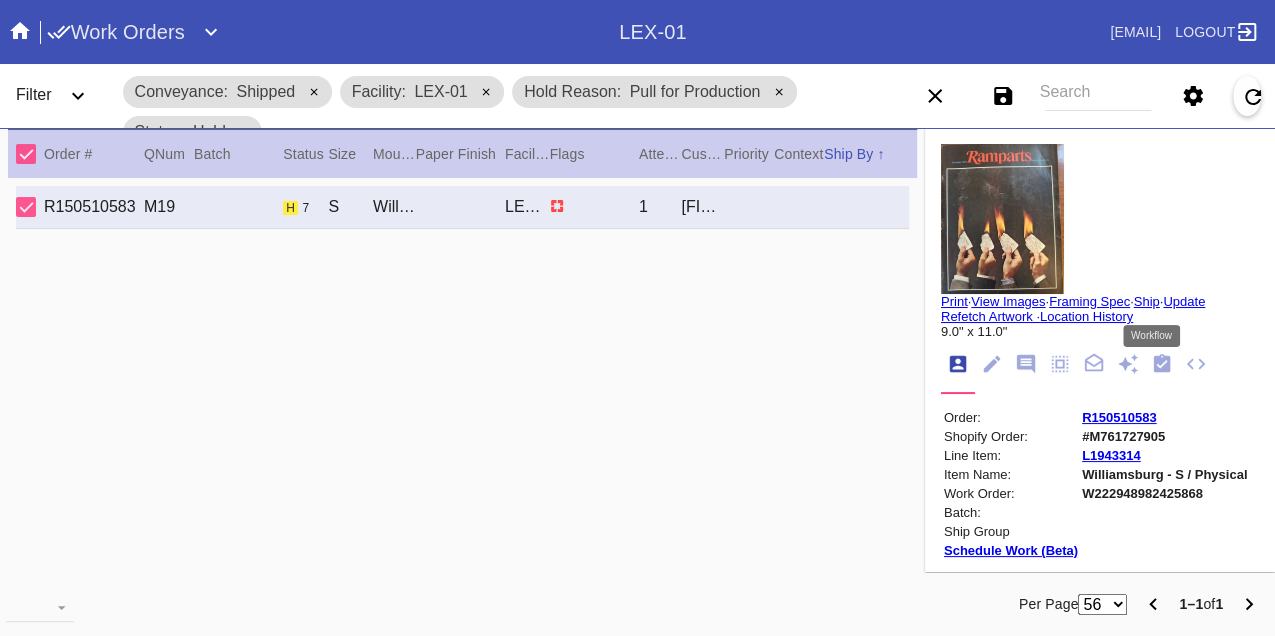 click 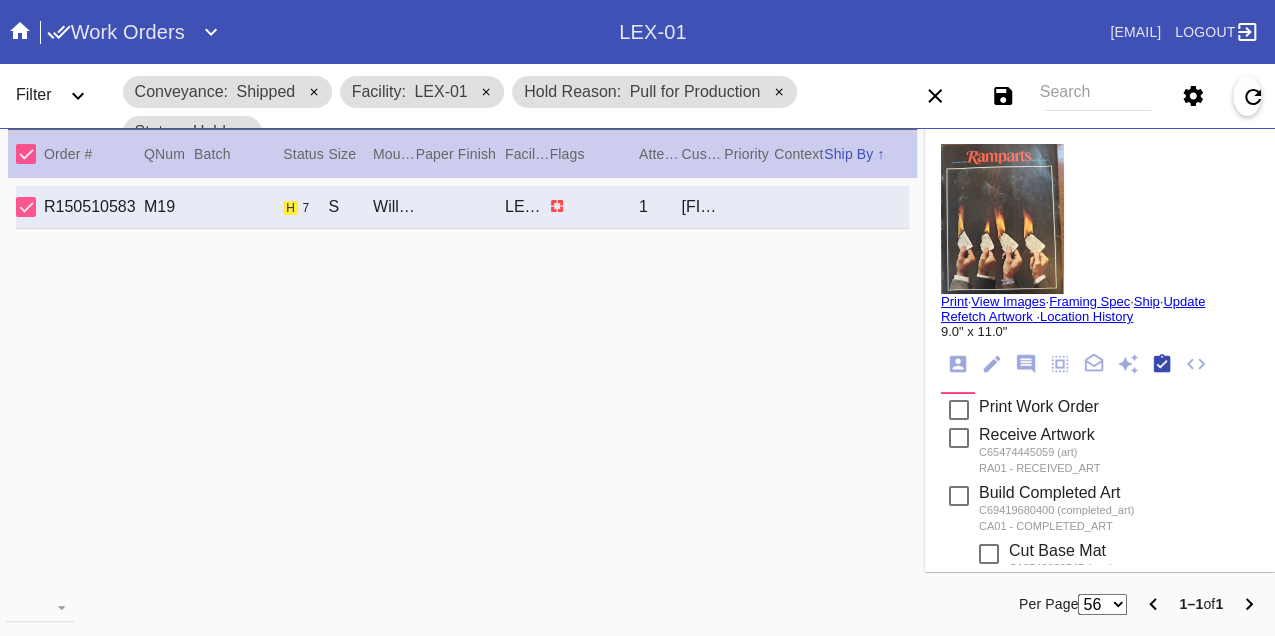 scroll, scrollTop: 318, scrollLeft: 0, axis: vertical 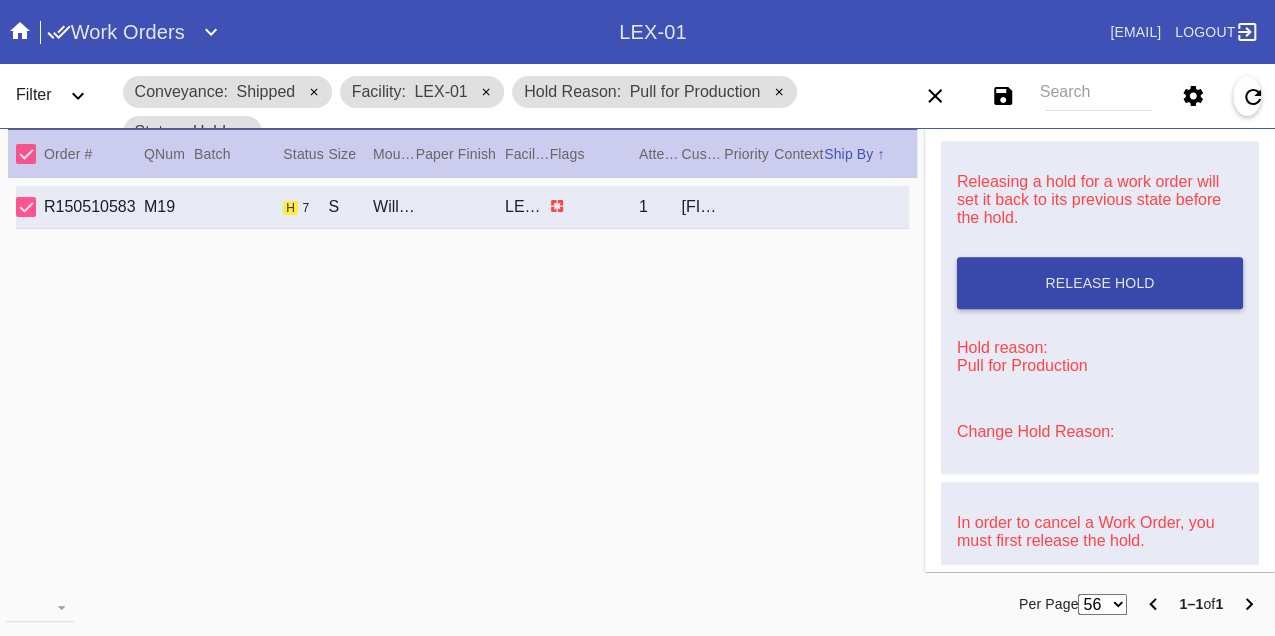 click on "Release Hold" at bounding box center [1099, 283] 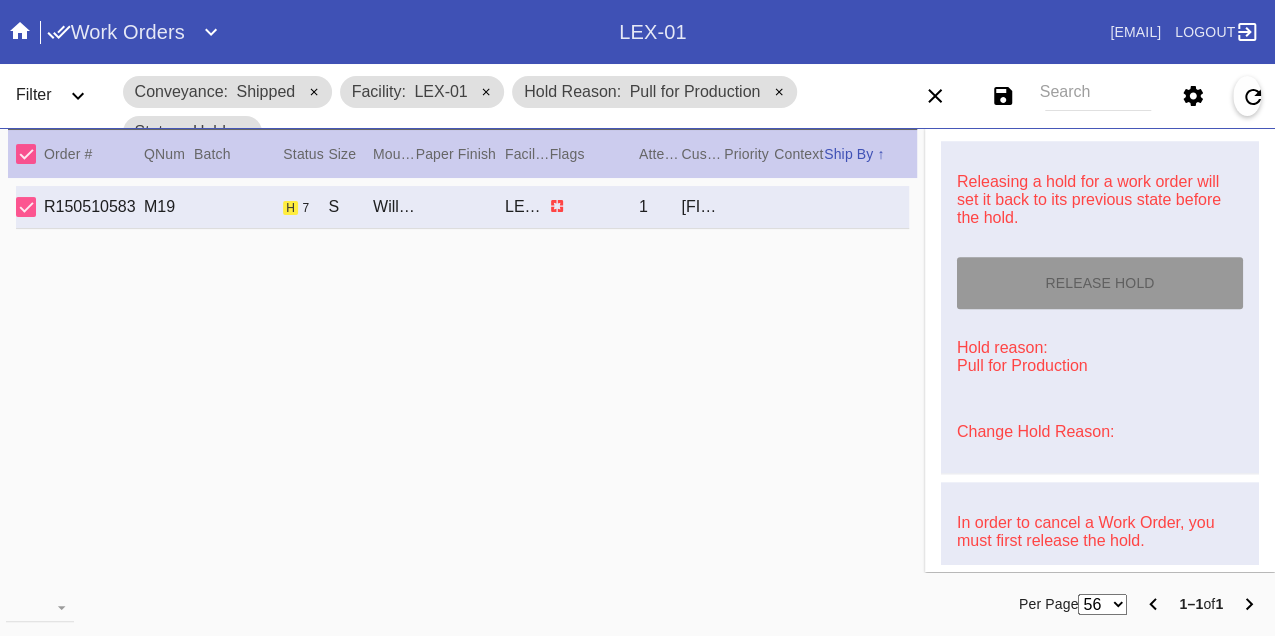 type on "8/10/2025" 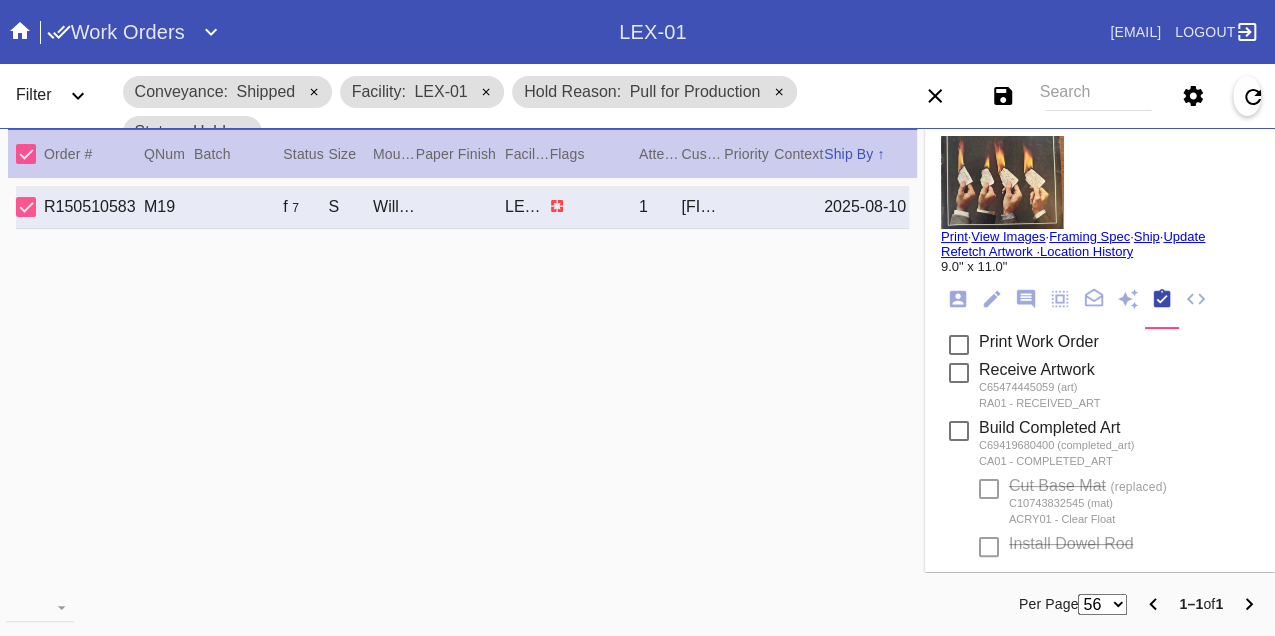 scroll, scrollTop: 0, scrollLeft: 0, axis: both 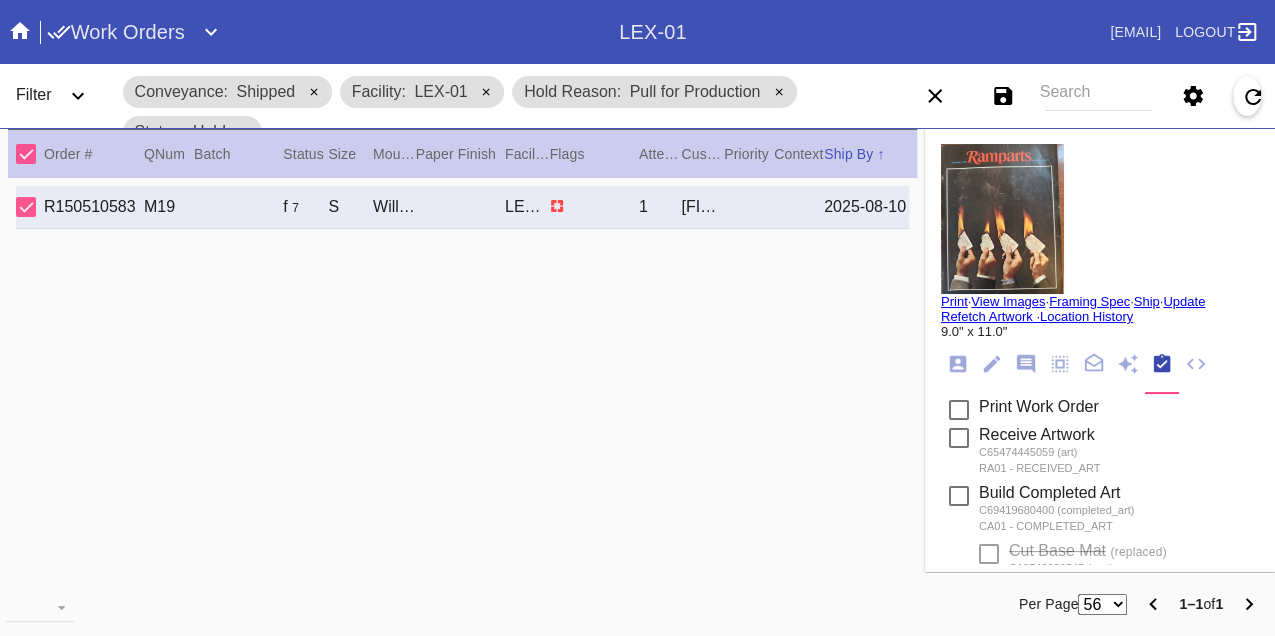 click on "Print" at bounding box center [954, 301] 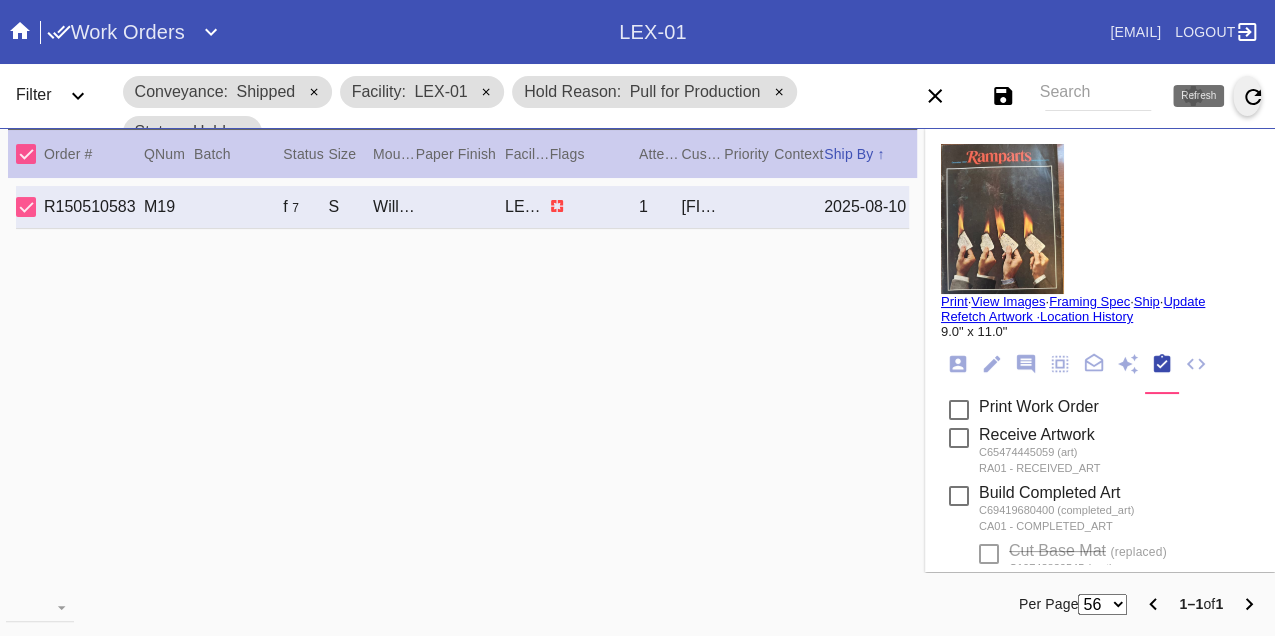 click 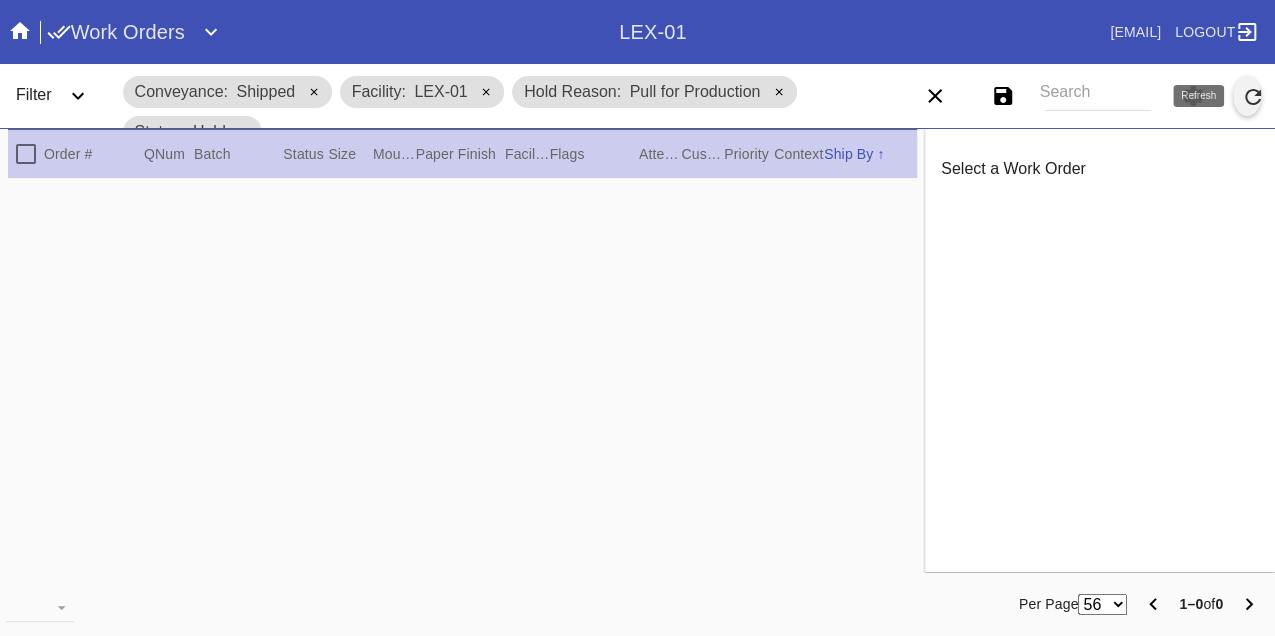 click 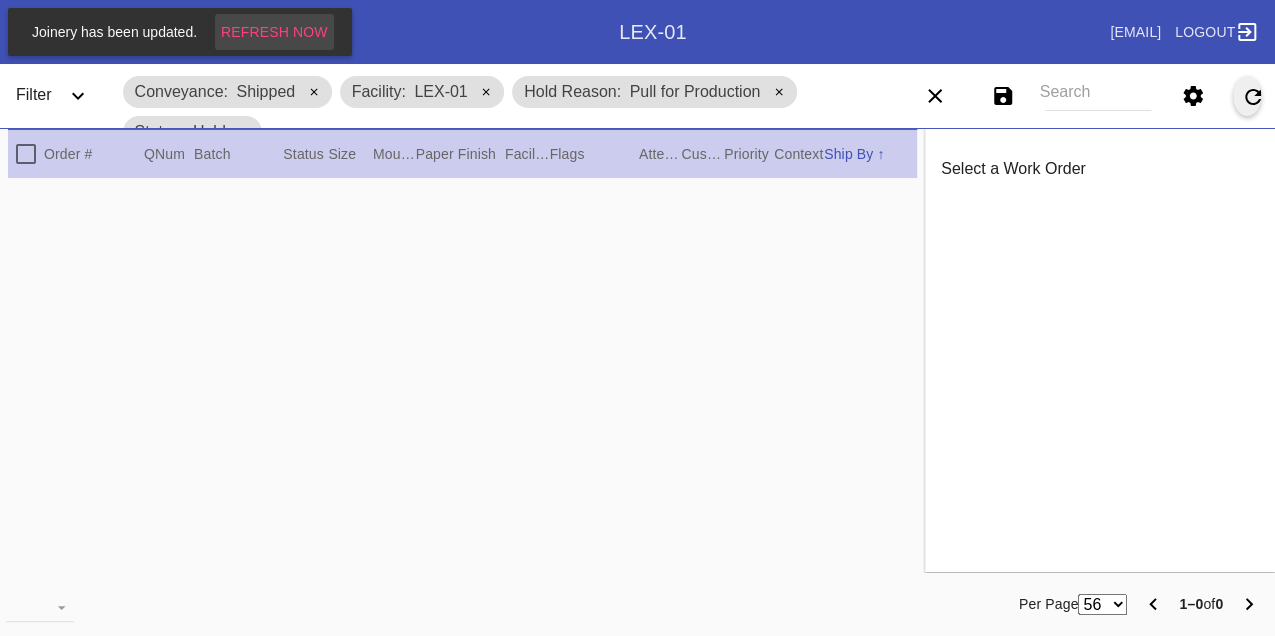 click on "Refresh Now" at bounding box center (274, 32) 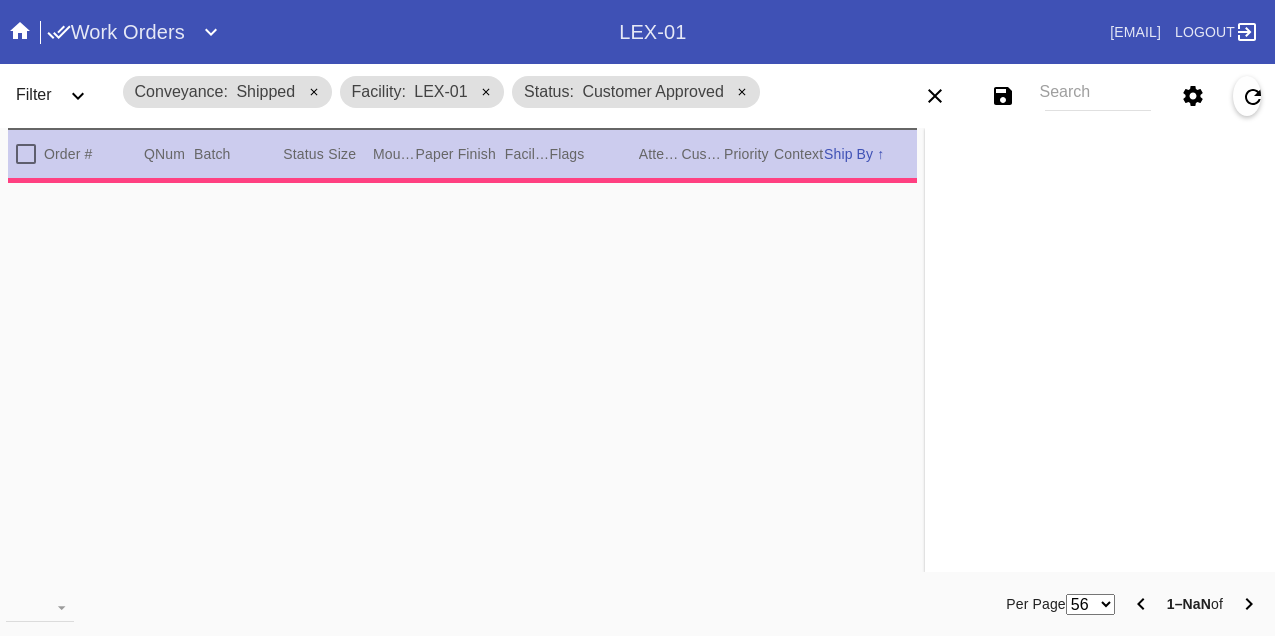 scroll, scrollTop: 0, scrollLeft: 0, axis: both 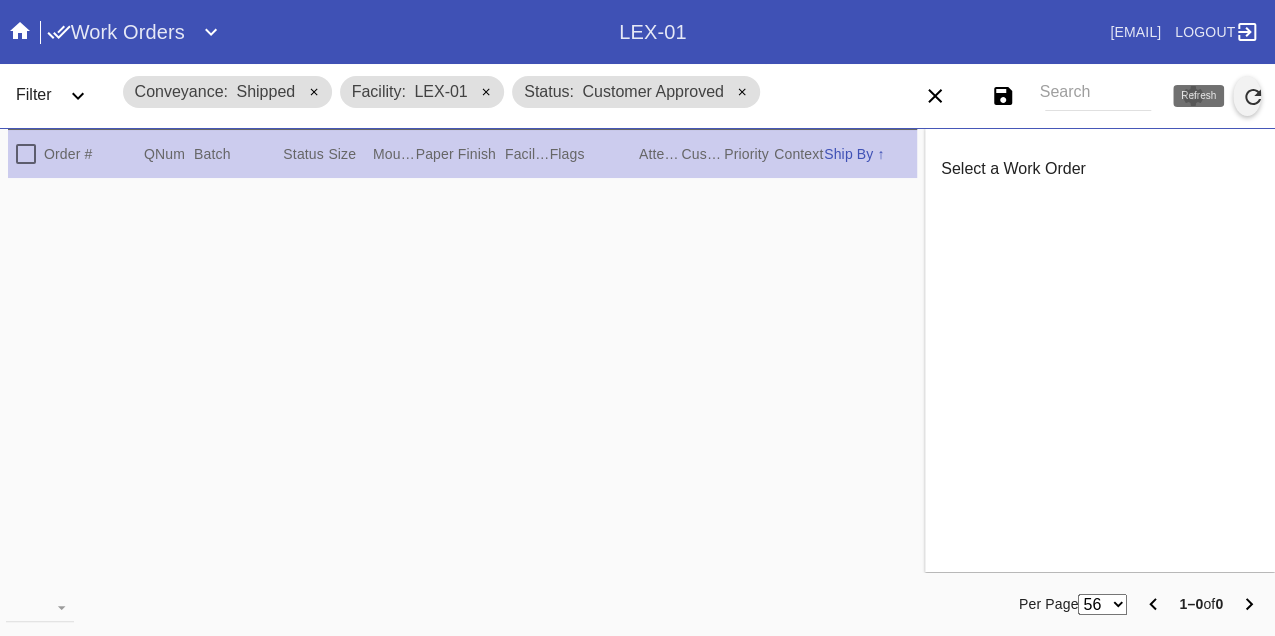 click 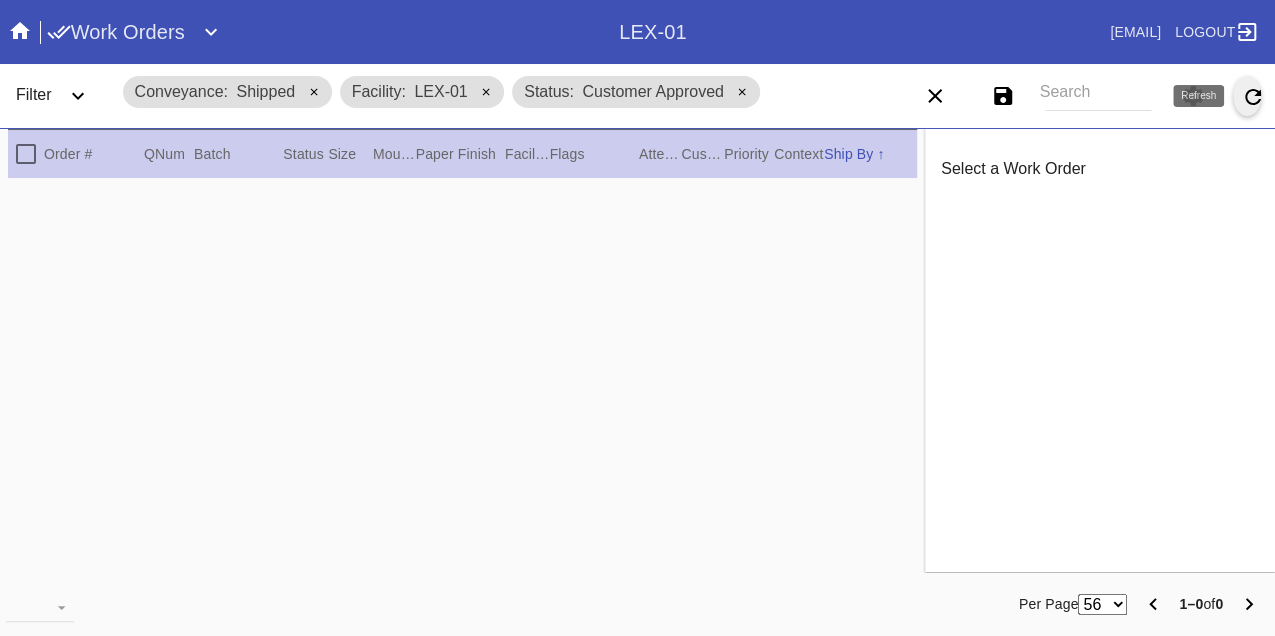 click 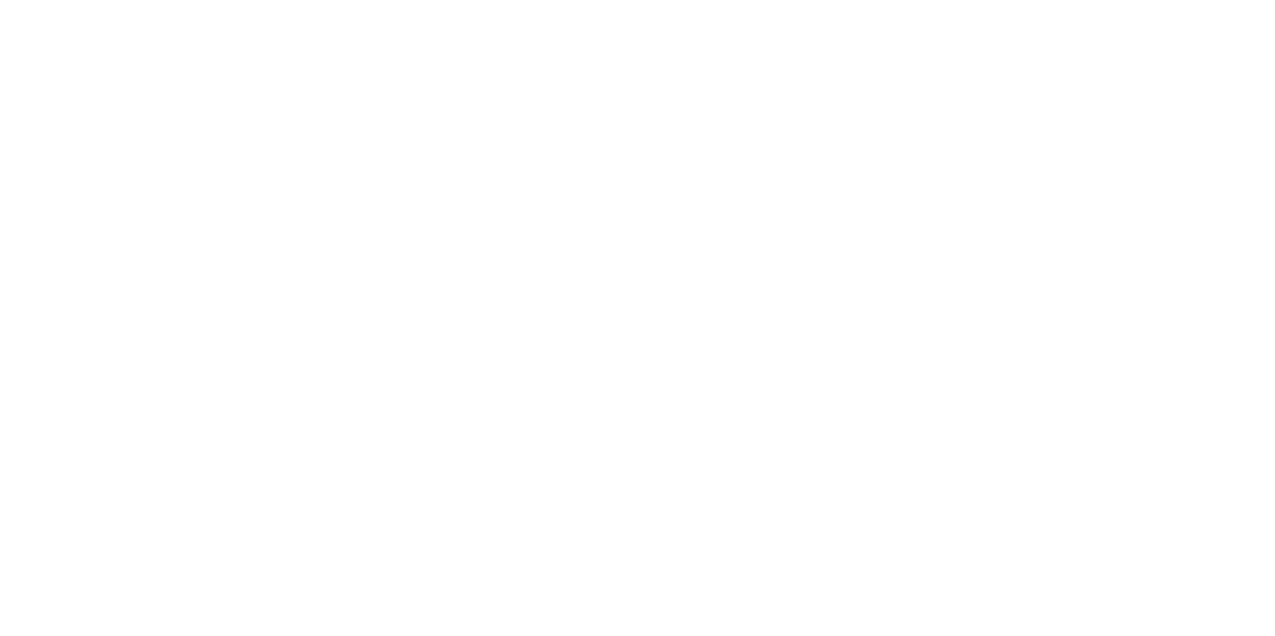 scroll, scrollTop: 0, scrollLeft: 0, axis: both 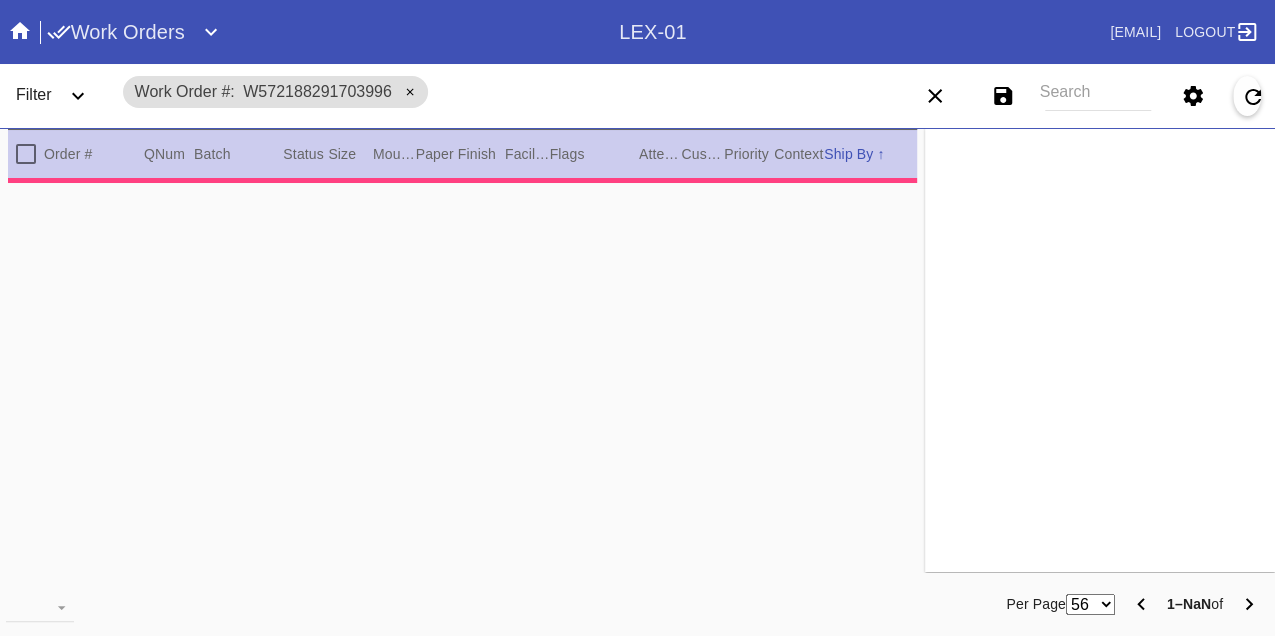type on "PRO NOTE: there is existing permission to trim.  see special instructions. TR 8.5
PRO NOTE: wrapped surface float.  3" matting. TR 7.29" 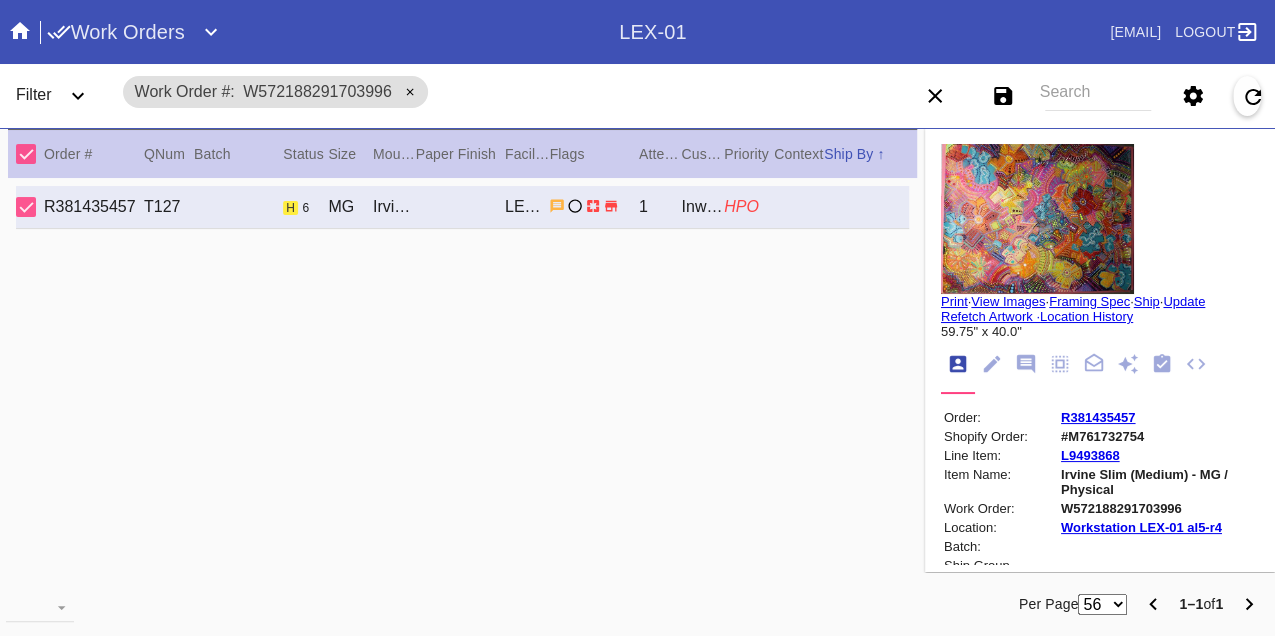 click on "Search" at bounding box center [1098, 96] 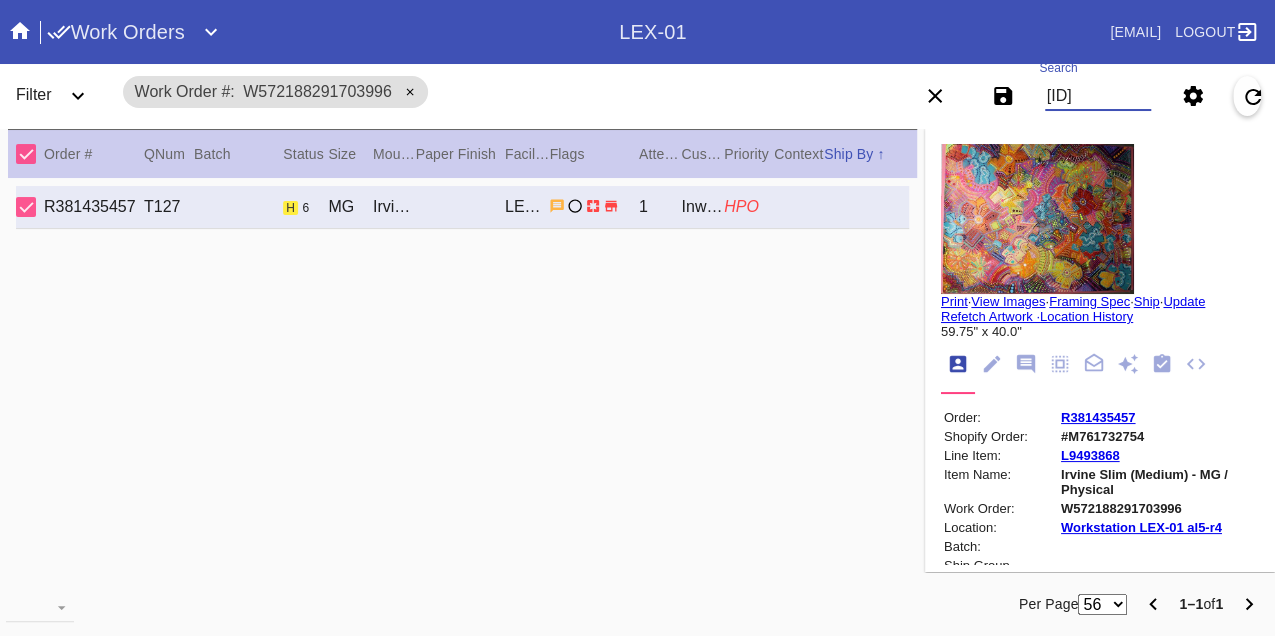 type on "W672691569206036" 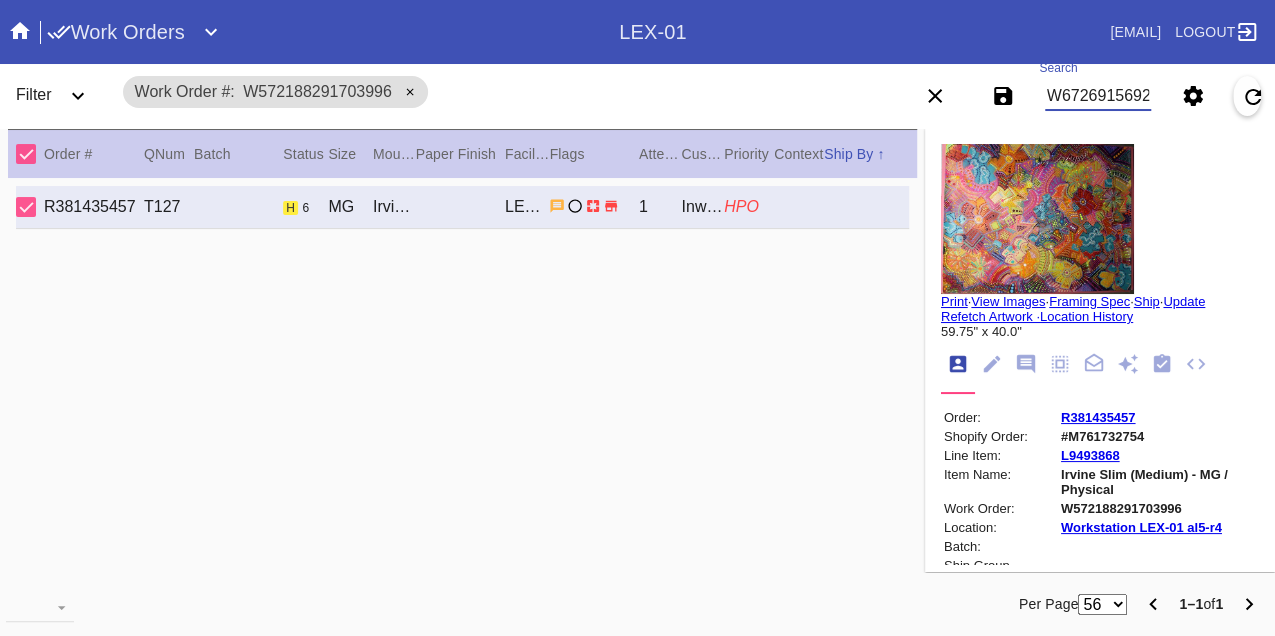 scroll, scrollTop: 0, scrollLeft: 48, axis: horizontal 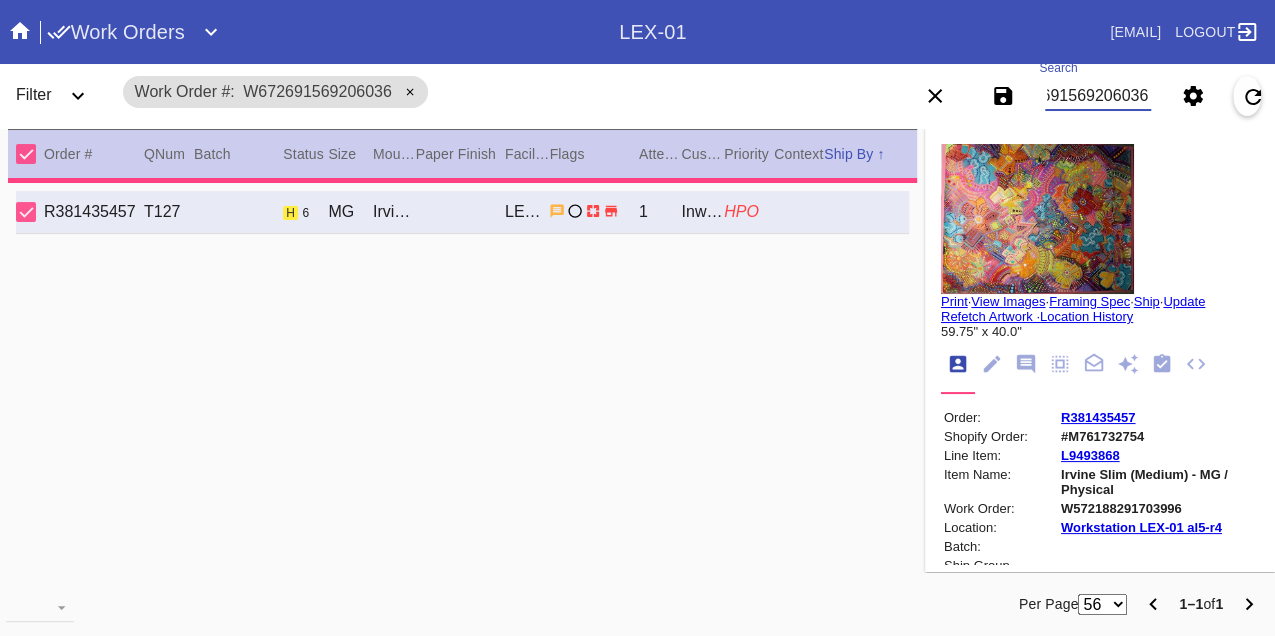 type 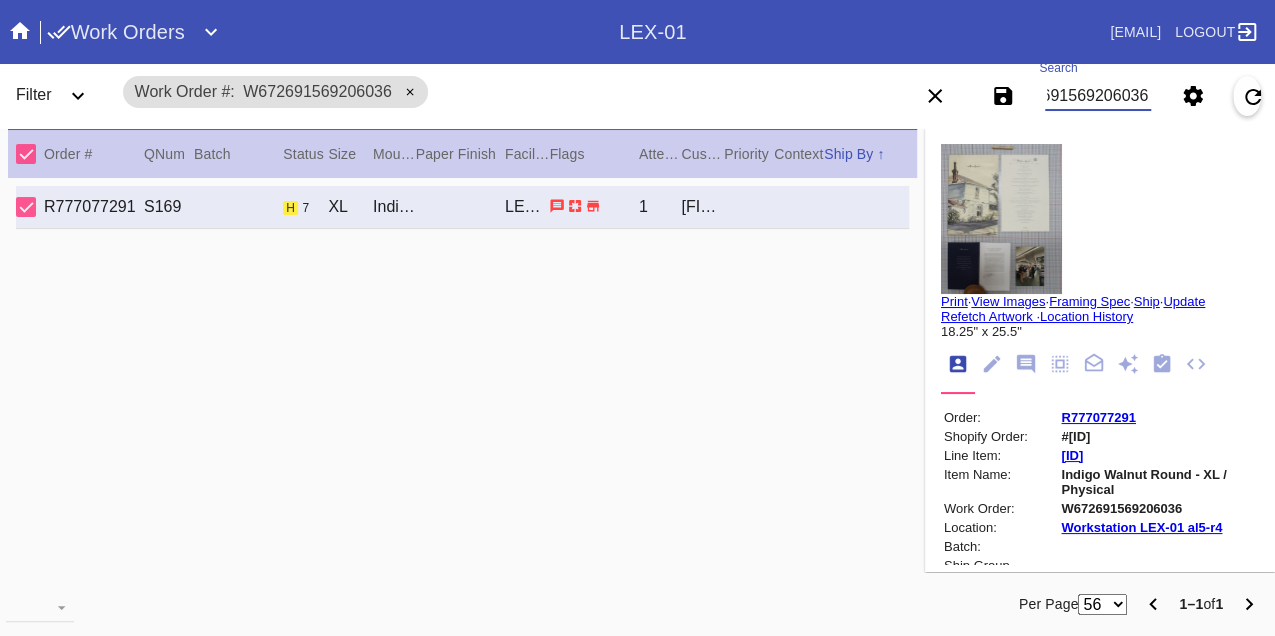scroll, scrollTop: 0, scrollLeft: 0, axis: both 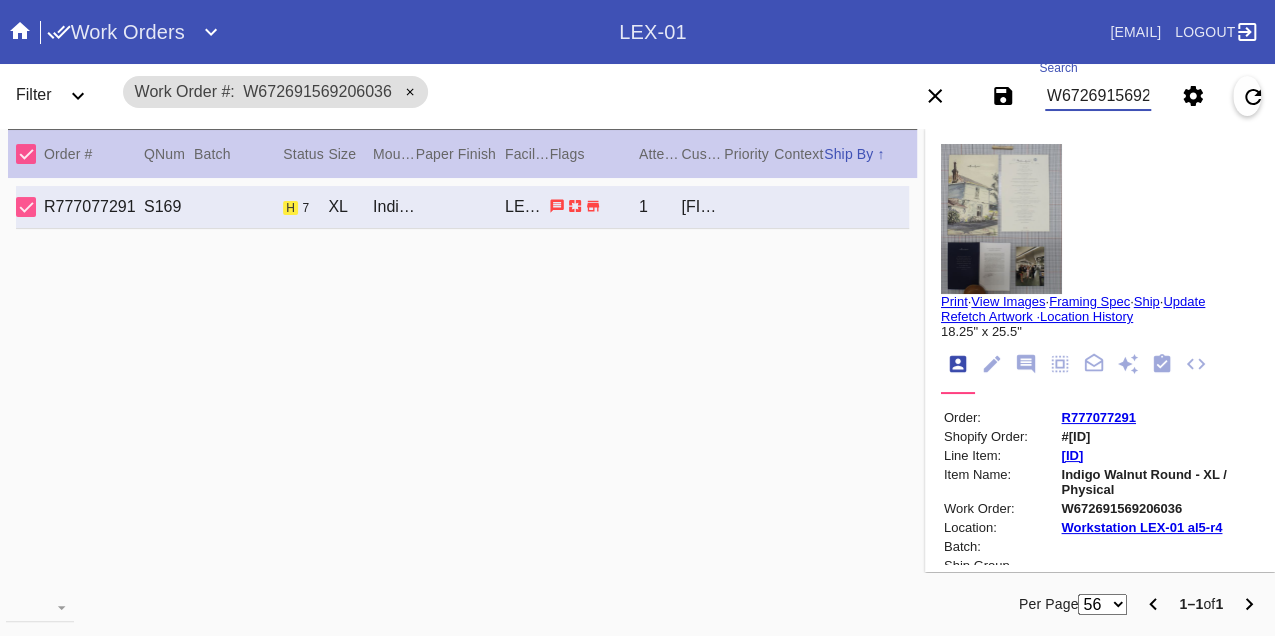 click on "W672691569206036" at bounding box center (1098, 96) 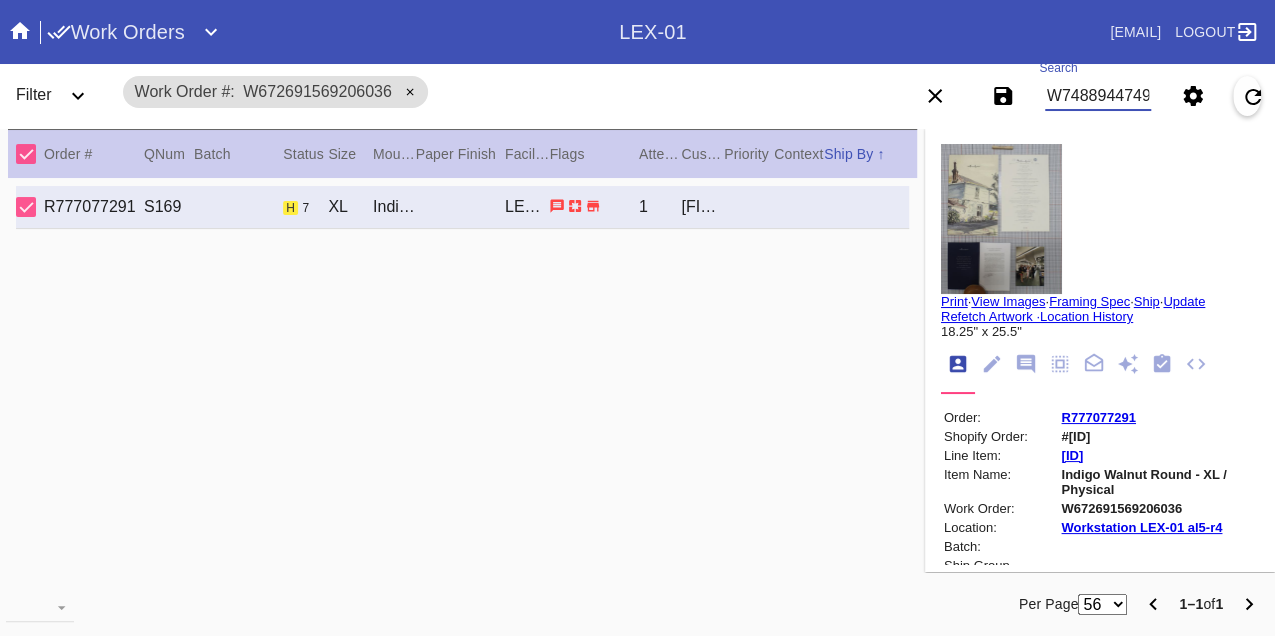 type on "W748894474930100" 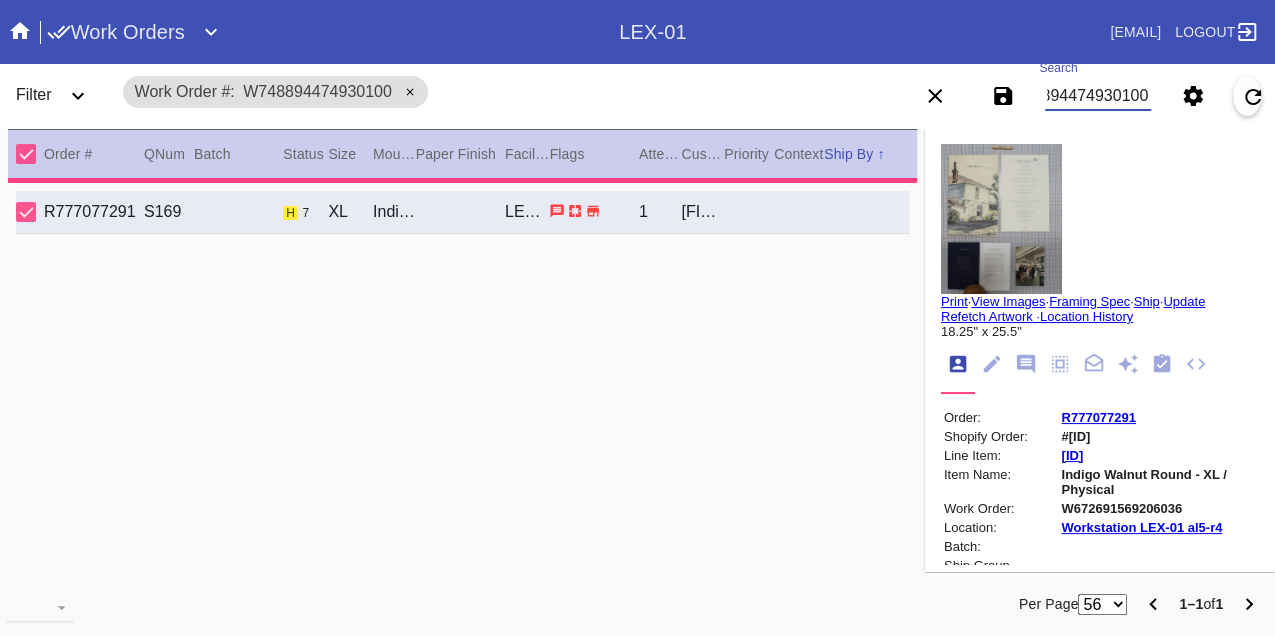 type on "1.0" 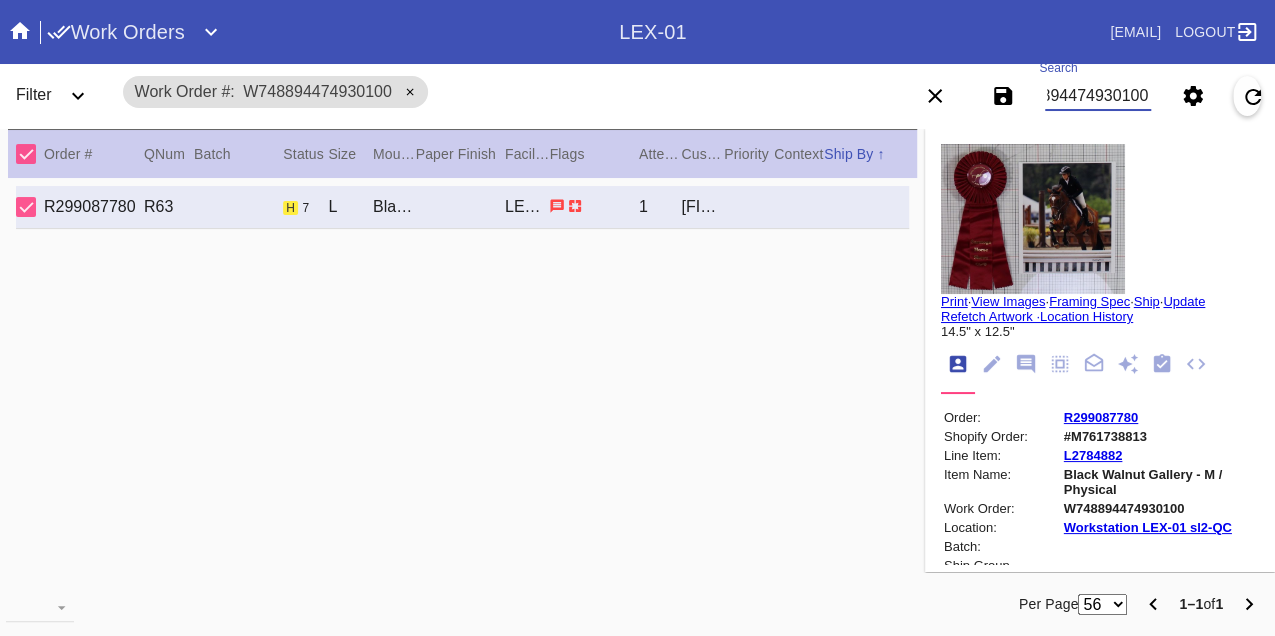 scroll, scrollTop: 0, scrollLeft: 0, axis: both 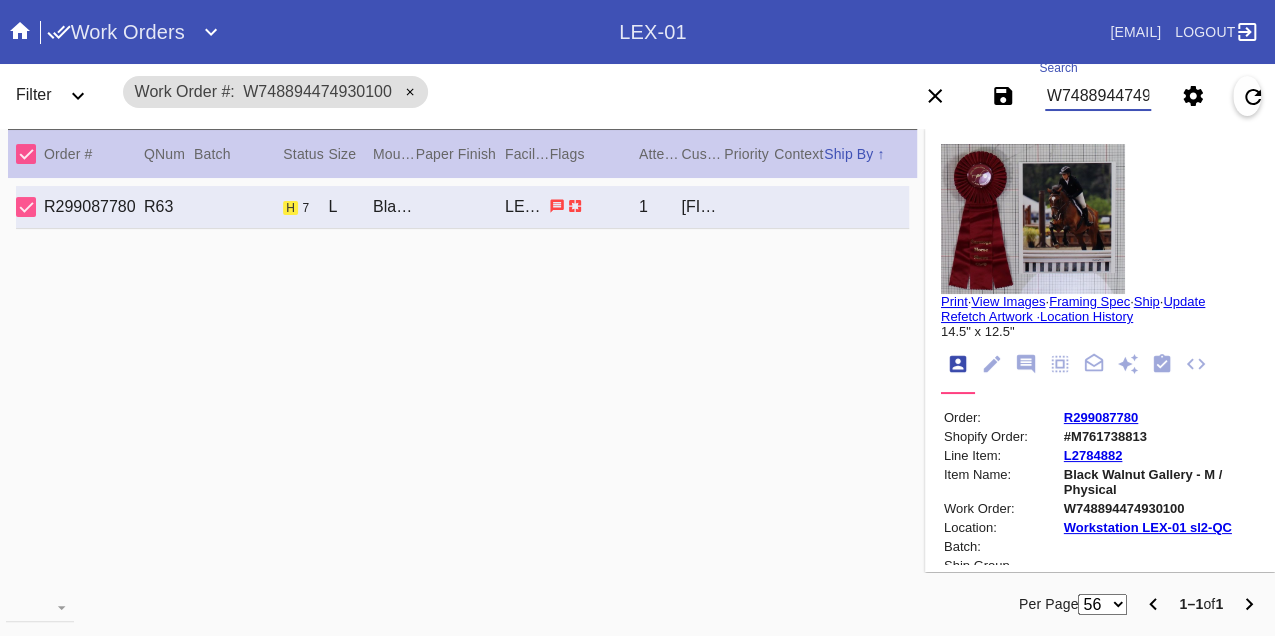 click on "W748894474930100" at bounding box center (1098, 96) 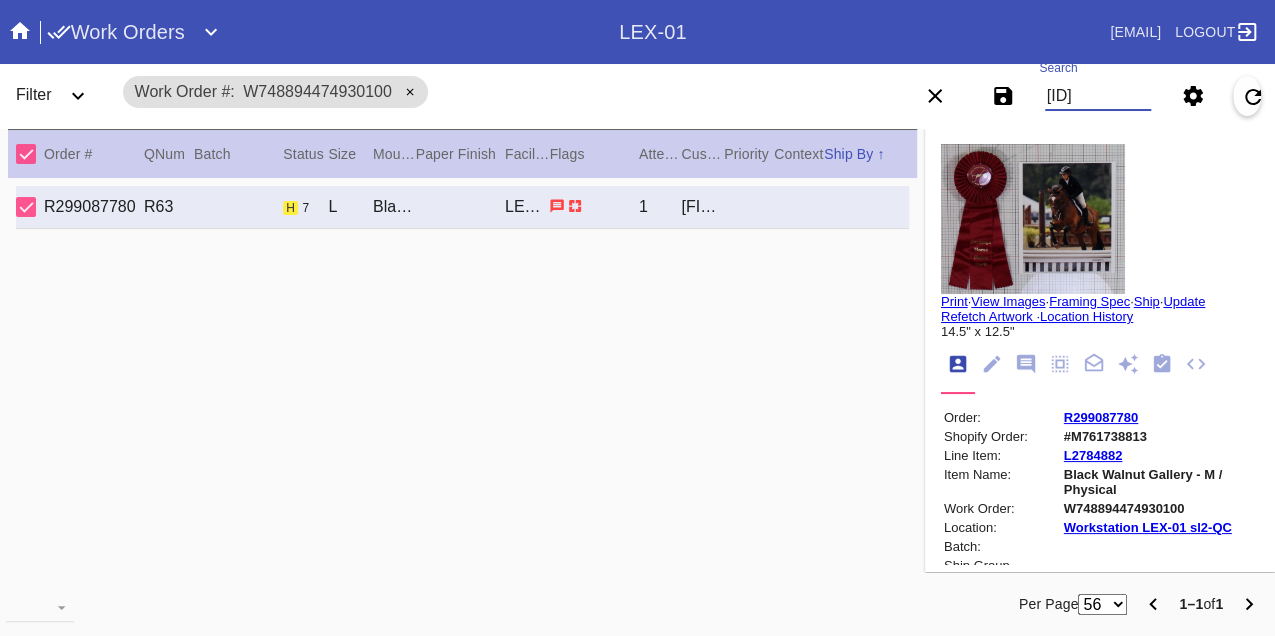 type on "W732412215831757" 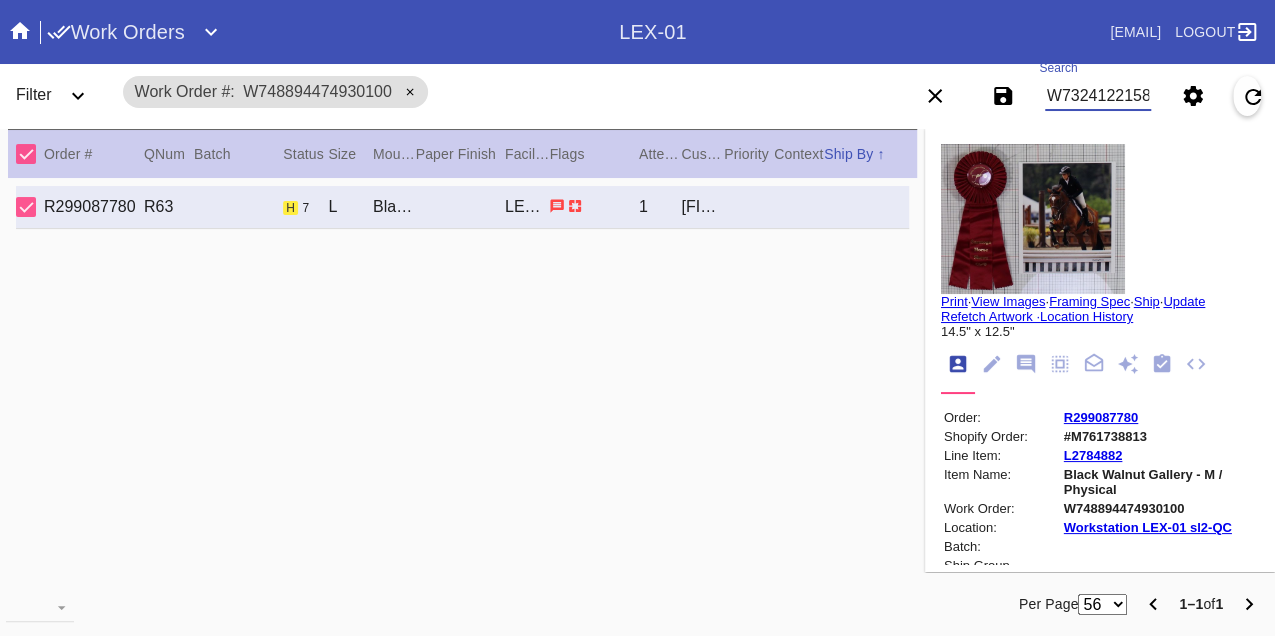 scroll, scrollTop: 0, scrollLeft: 48, axis: horizontal 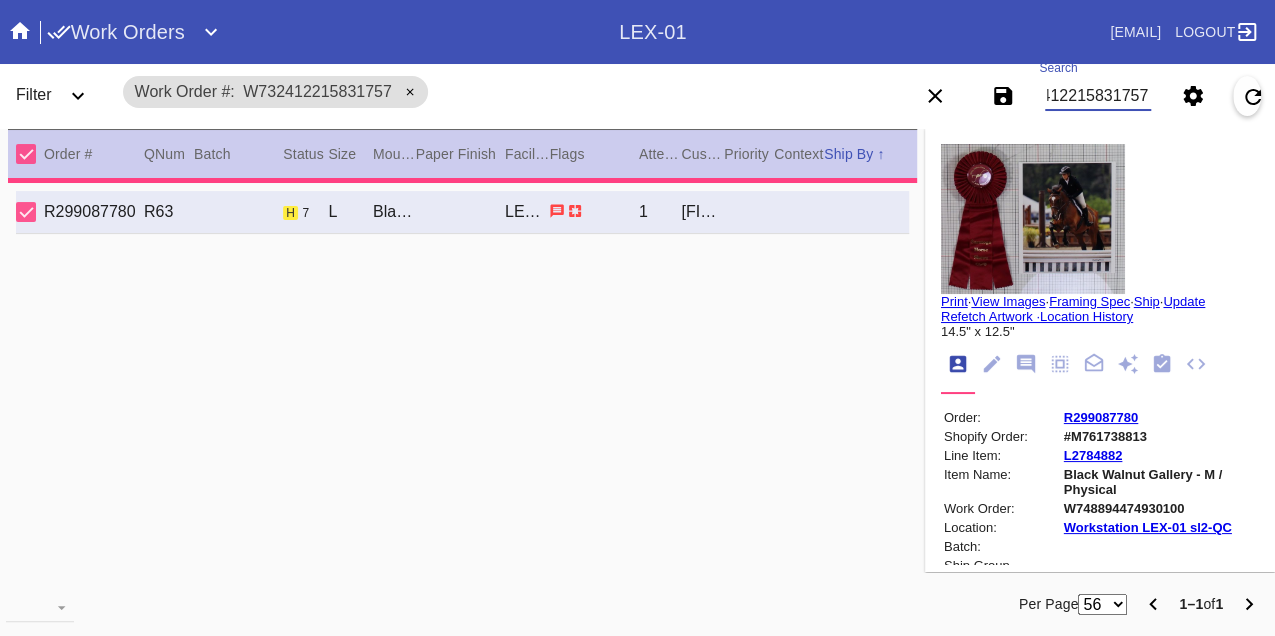 type on "1.5" 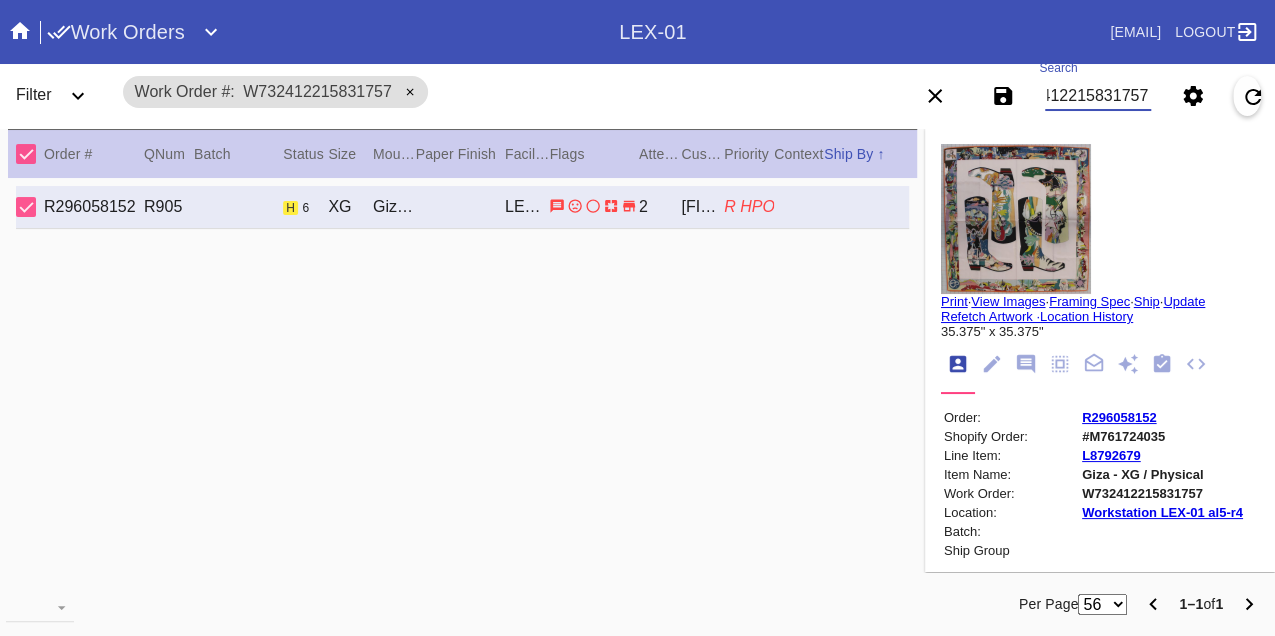 scroll, scrollTop: 0, scrollLeft: 0, axis: both 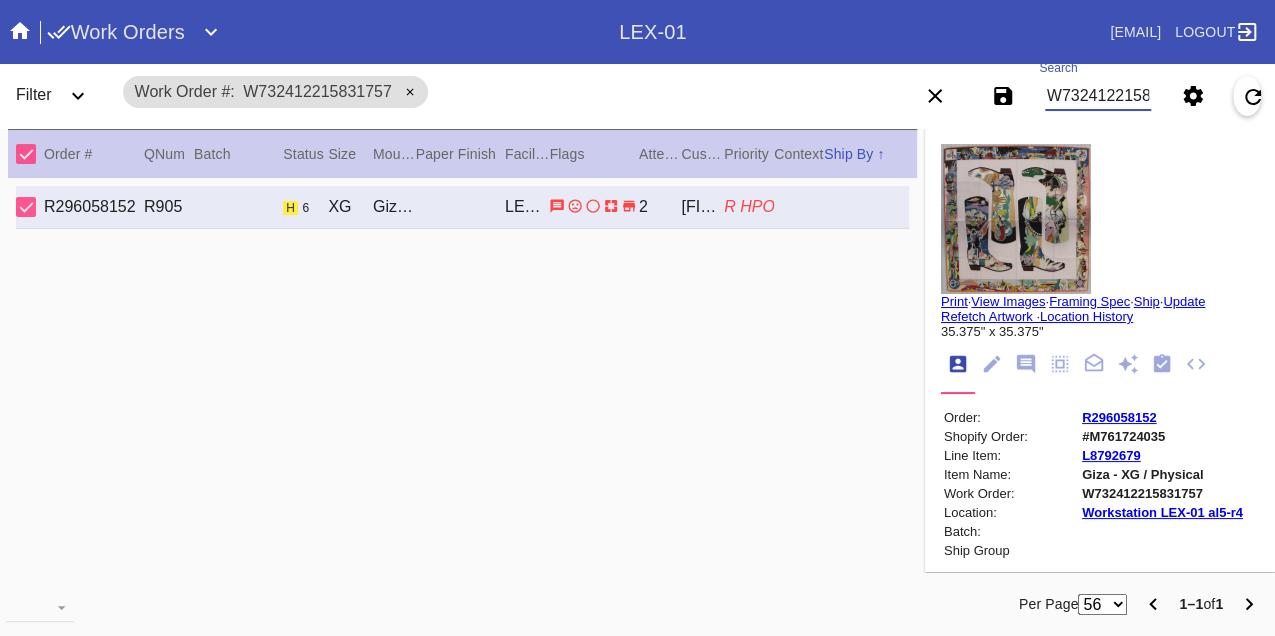 click on "W732412215831757" at bounding box center [1098, 96] 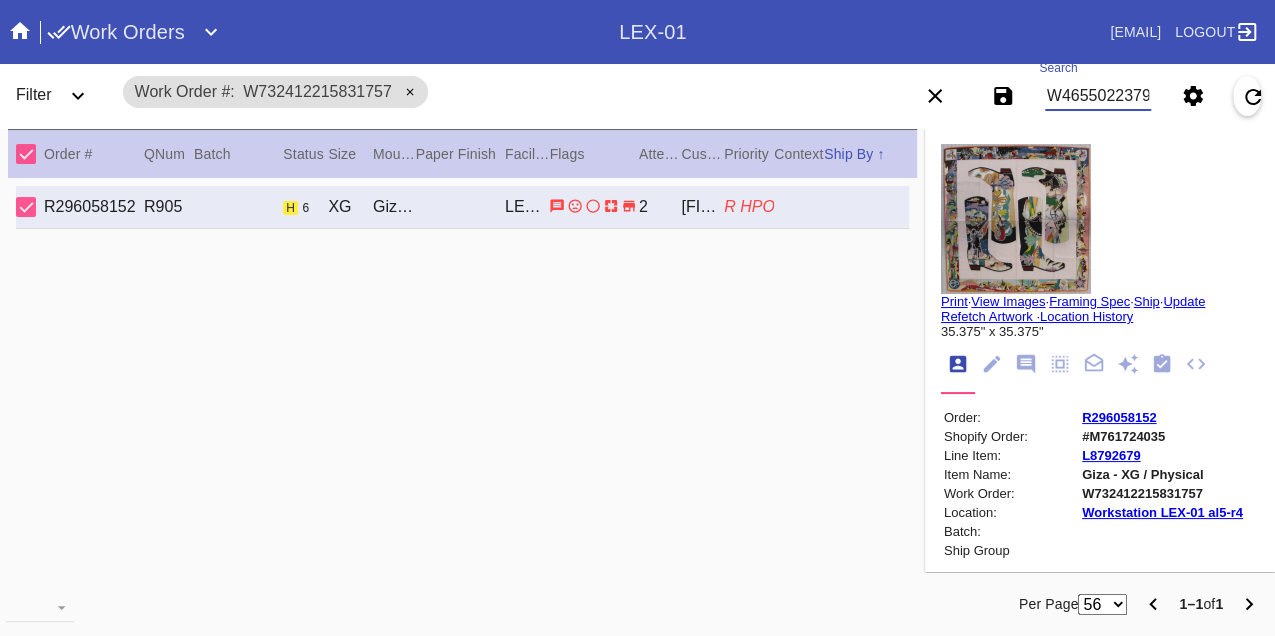 type on "W465502237913443" 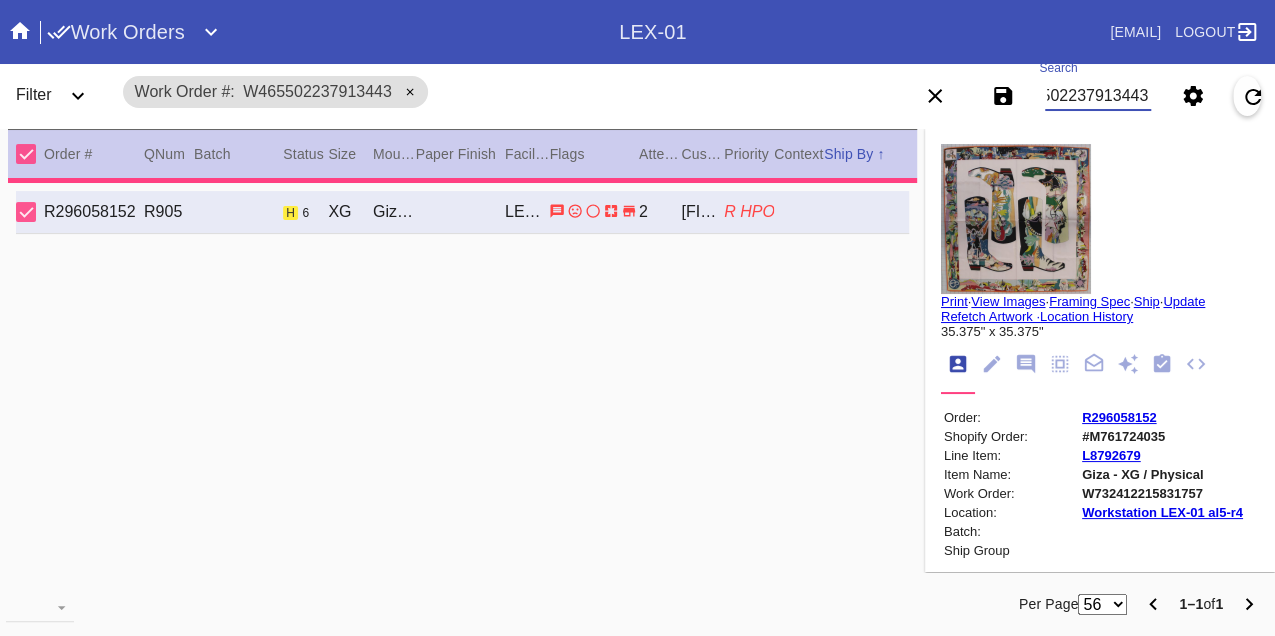 type on "11.0" 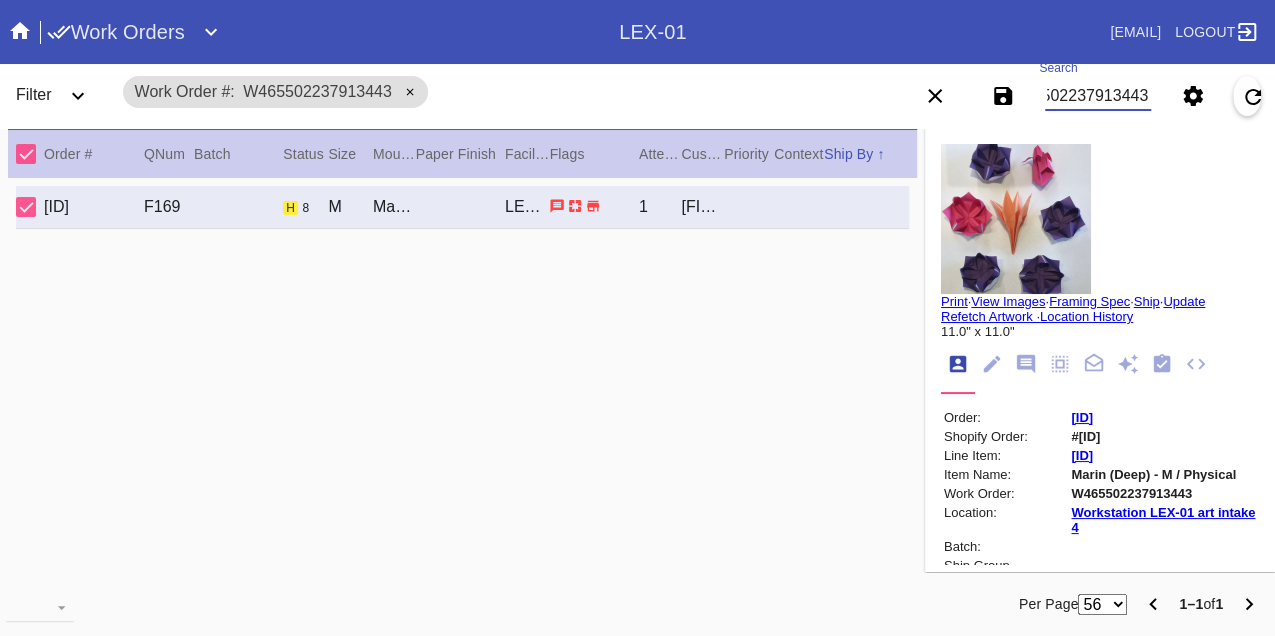 scroll, scrollTop: 0, scrollLeft: 0, axis: both 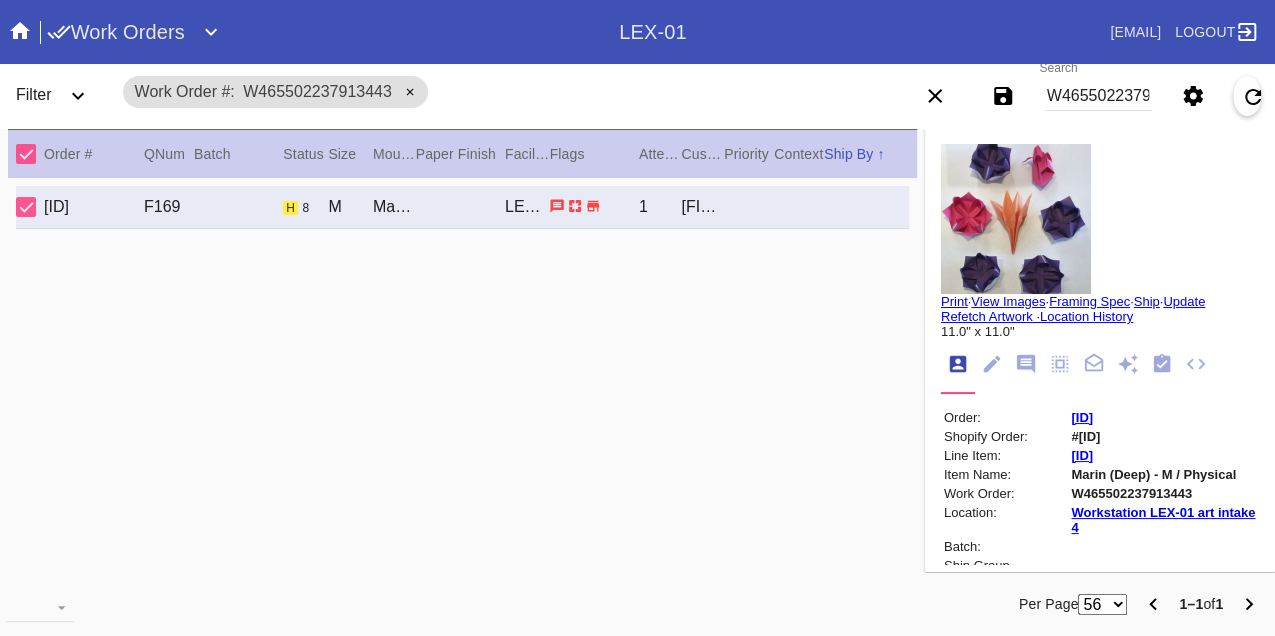 click on "W465502237913443" at bounding box center [1098, 96] 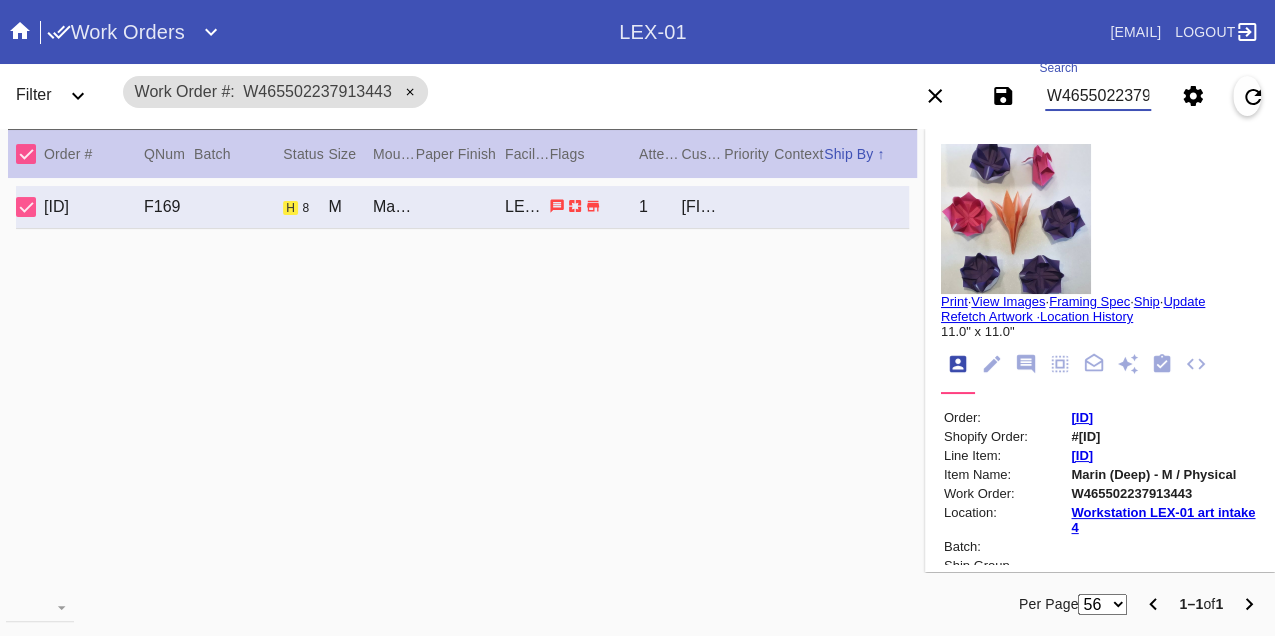 click on "W465502237913443" at bounding box center (1098, 96) 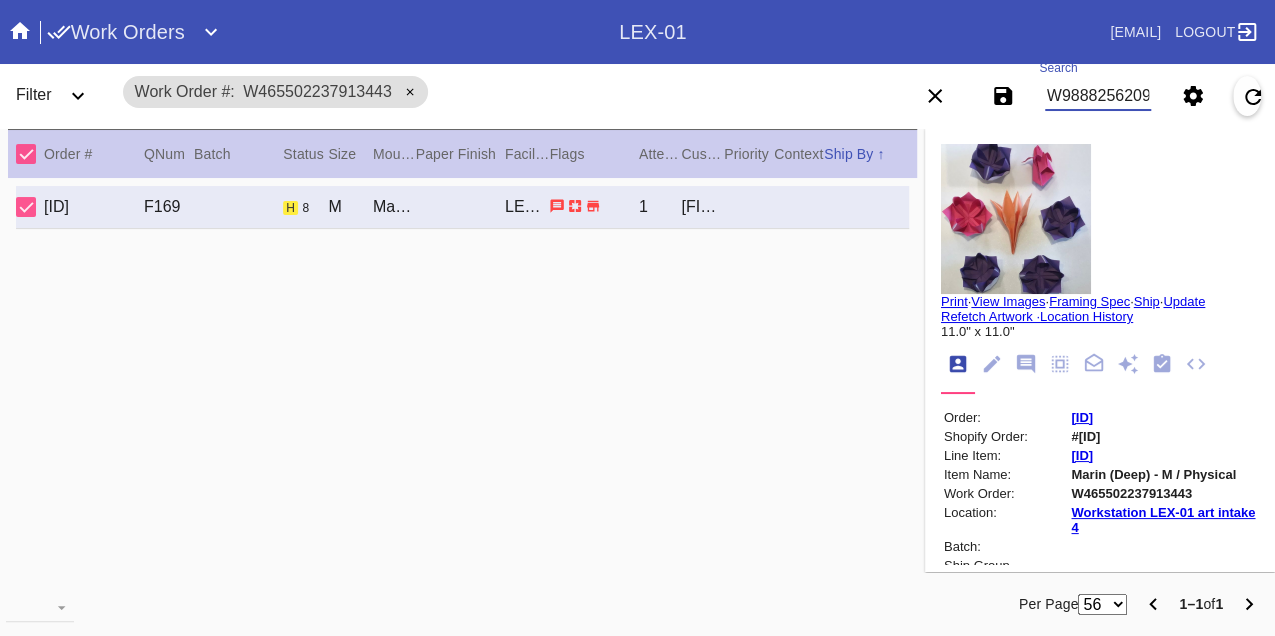 type on "W988825620907062" 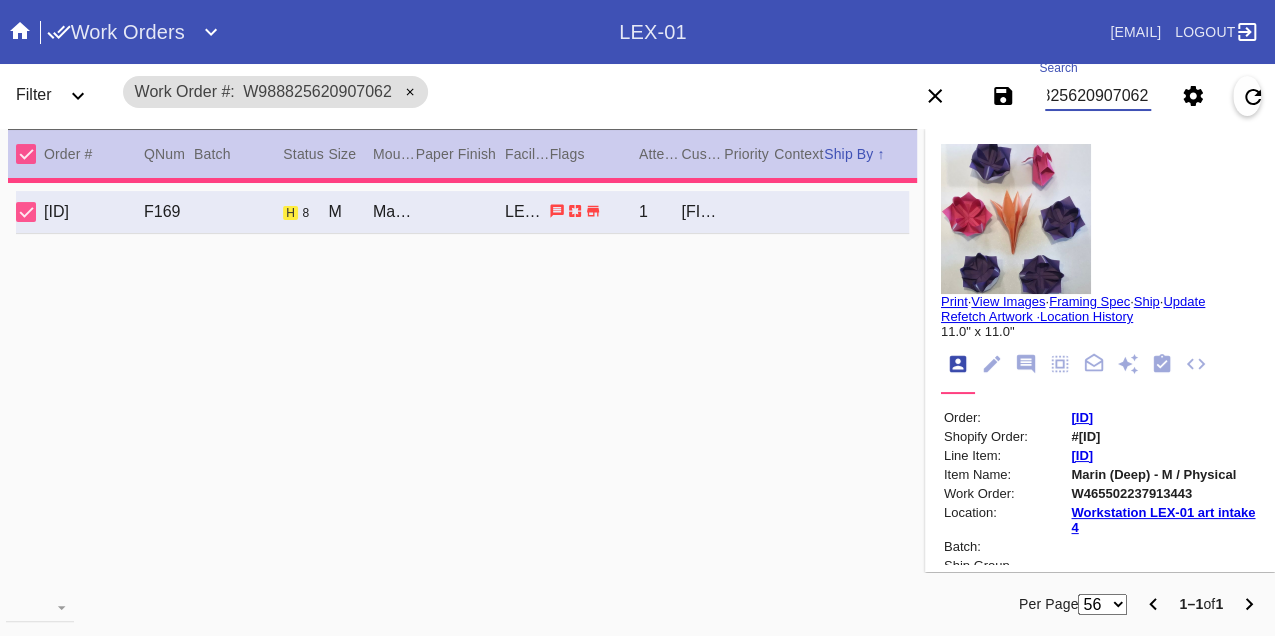 type on "1.0" 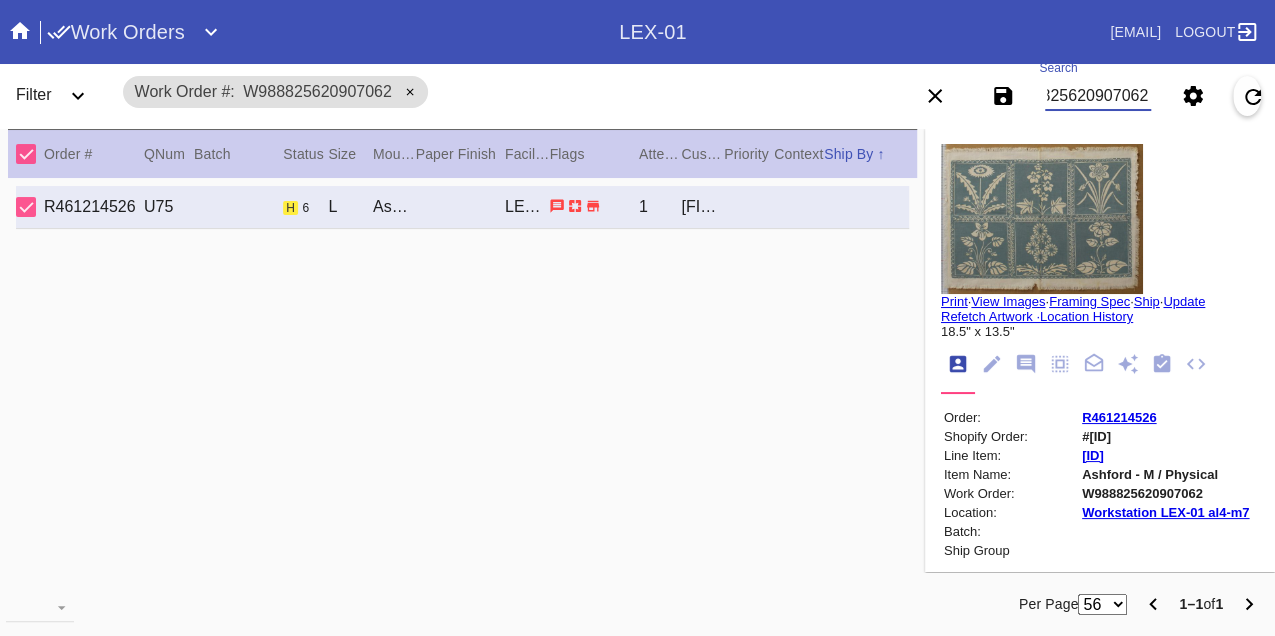 click on "W988825620907062" at bounding box center (1098, 96) 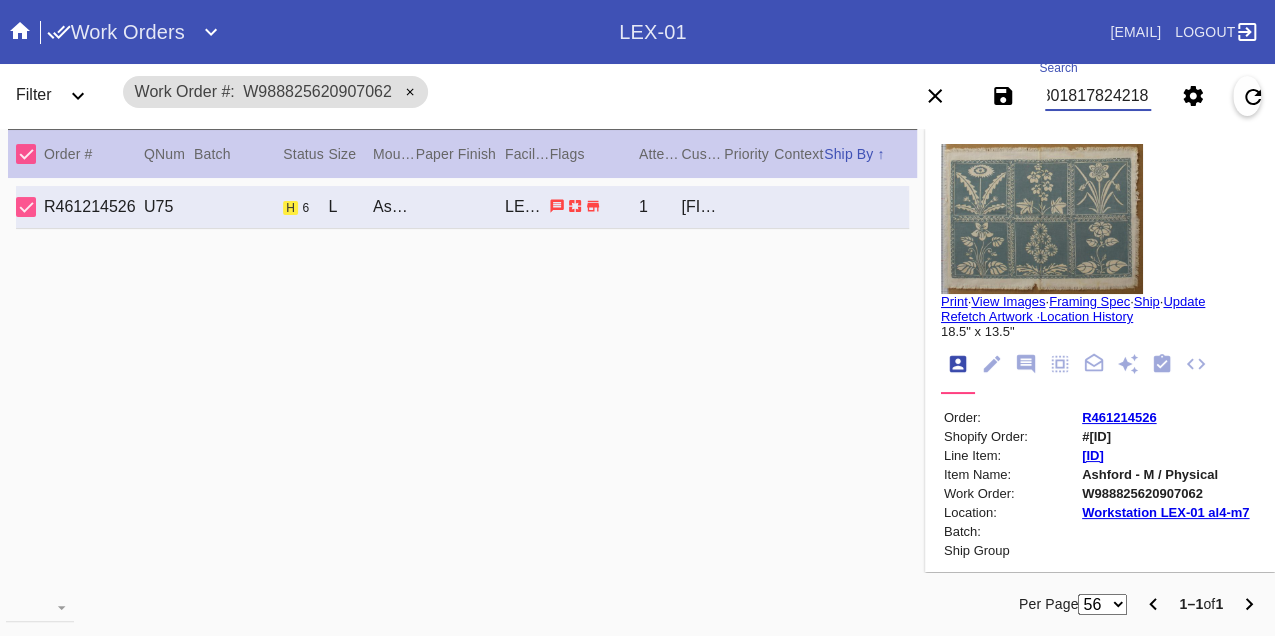 type on "W548018178242187" 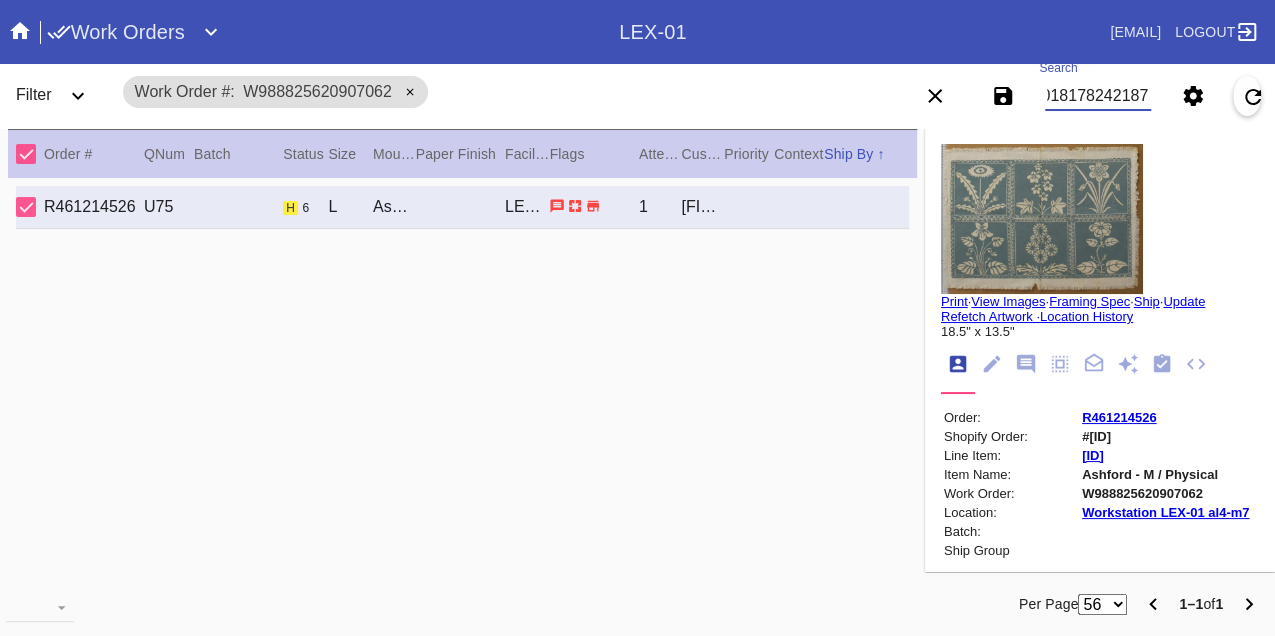 scroll, scrollTop: 0, scrollLeft: 48, axis: horizontal 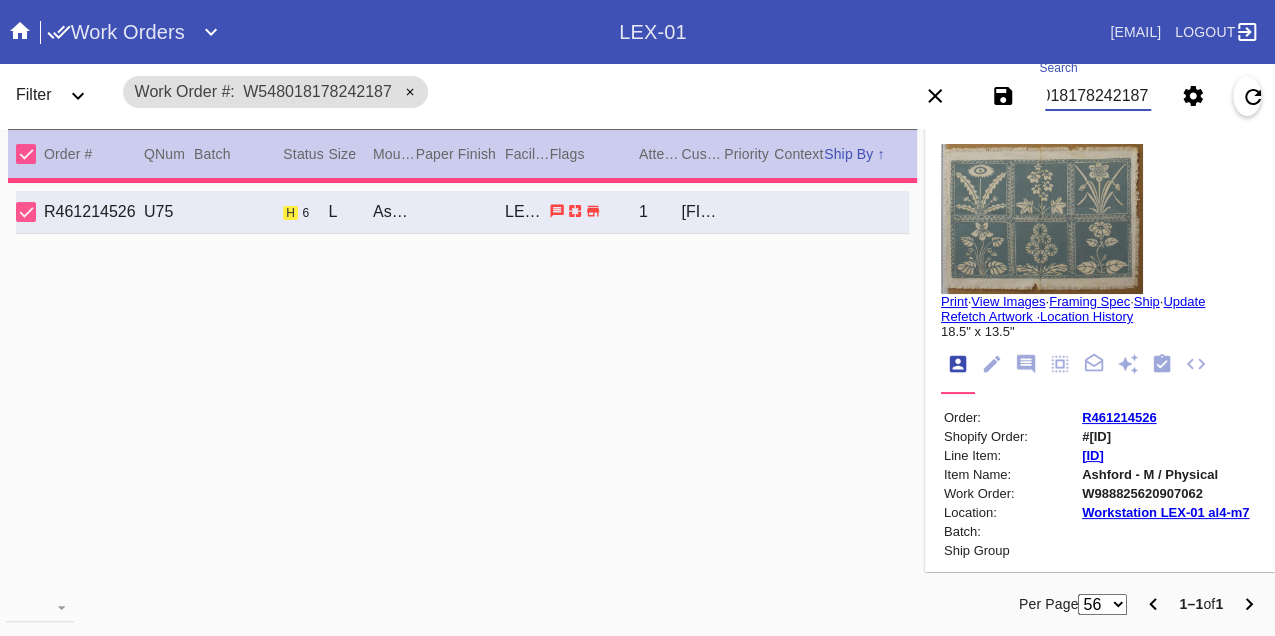 type on "2.0" 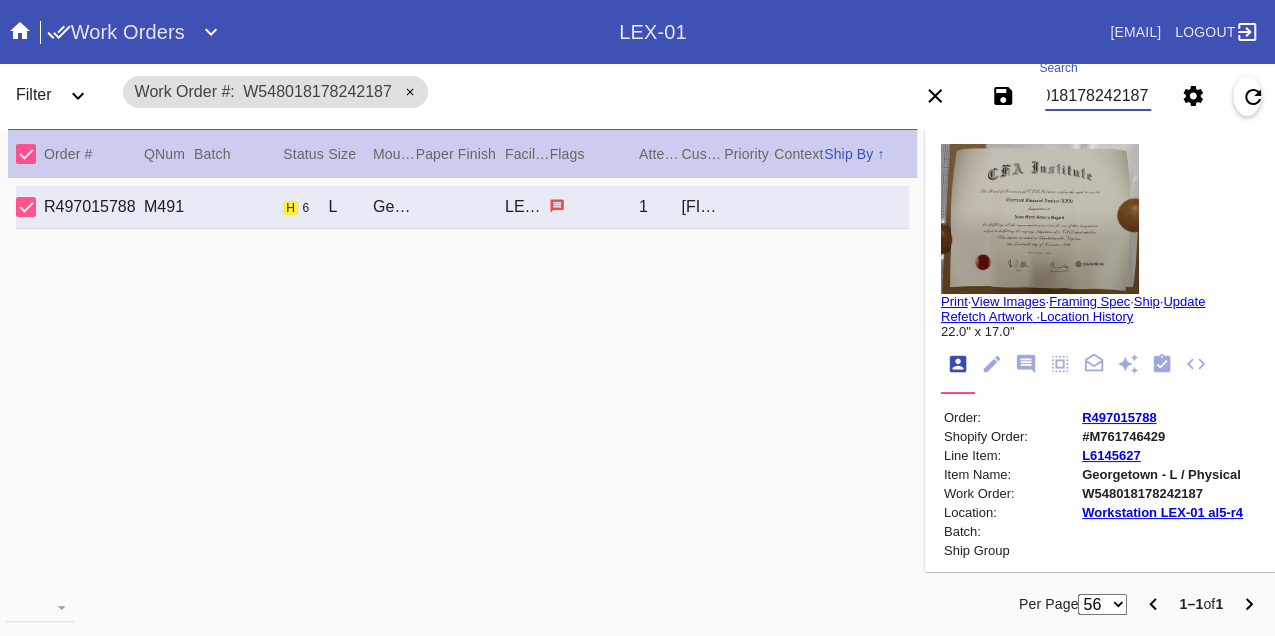 click on "W548018178242187" at bounding box center (1098, 96) 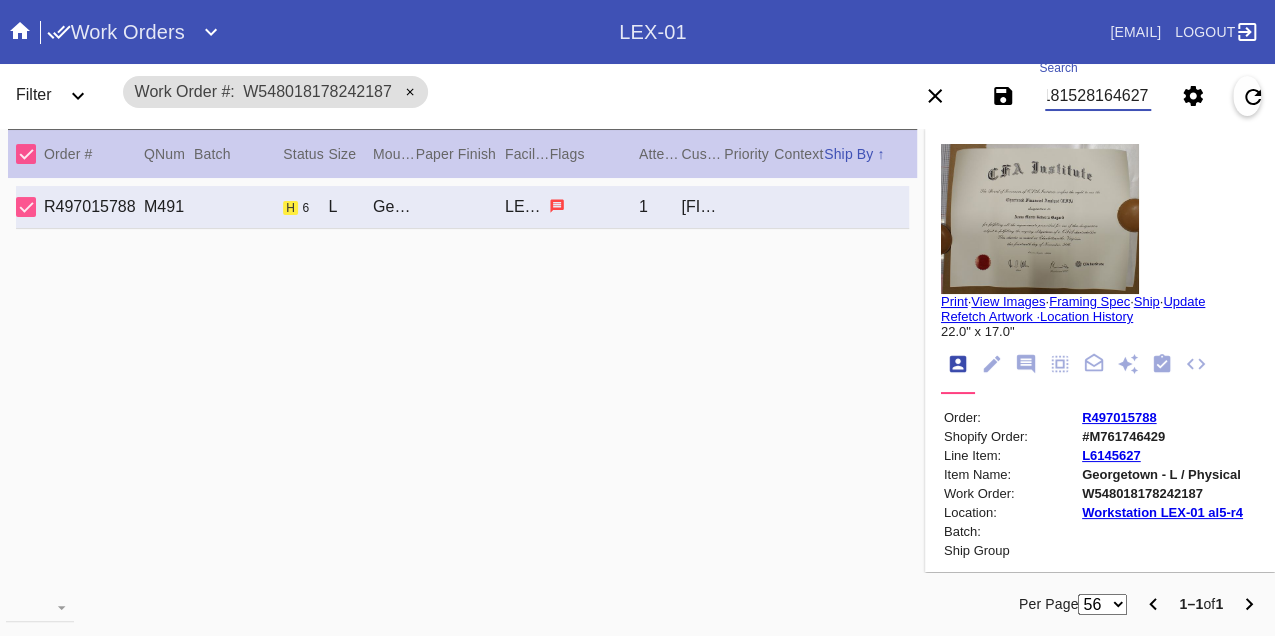 type on "W581815281646275" 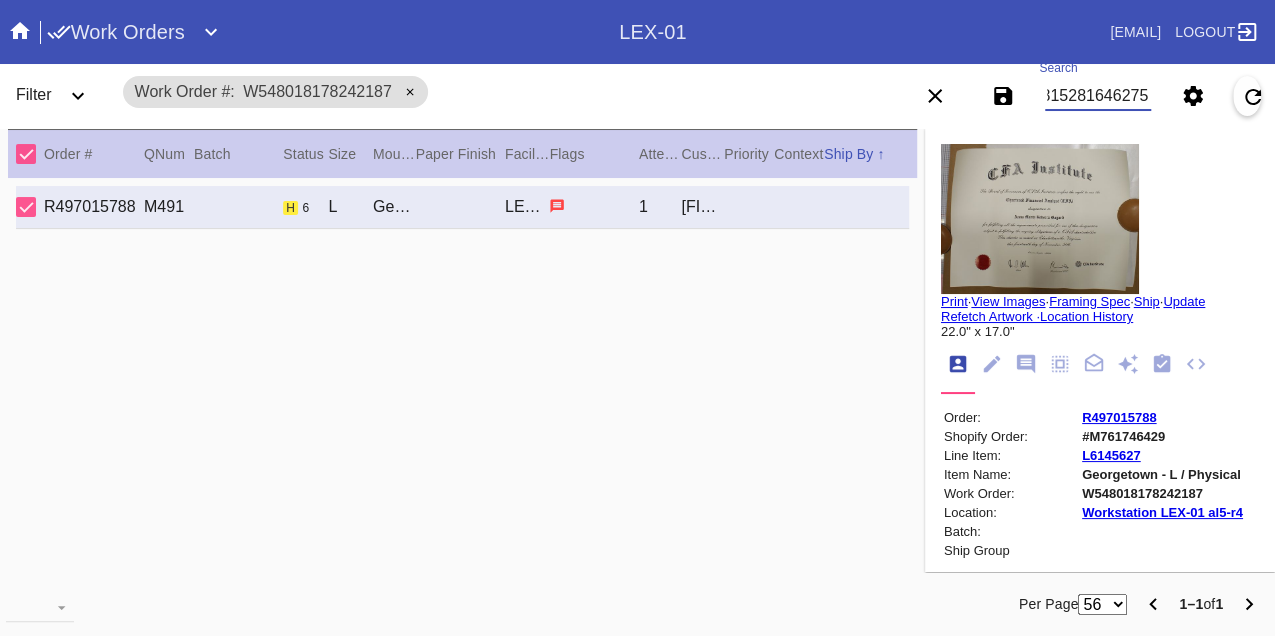scroll, scrollTop: 0, scrollLeft: 48, axis: horizontal 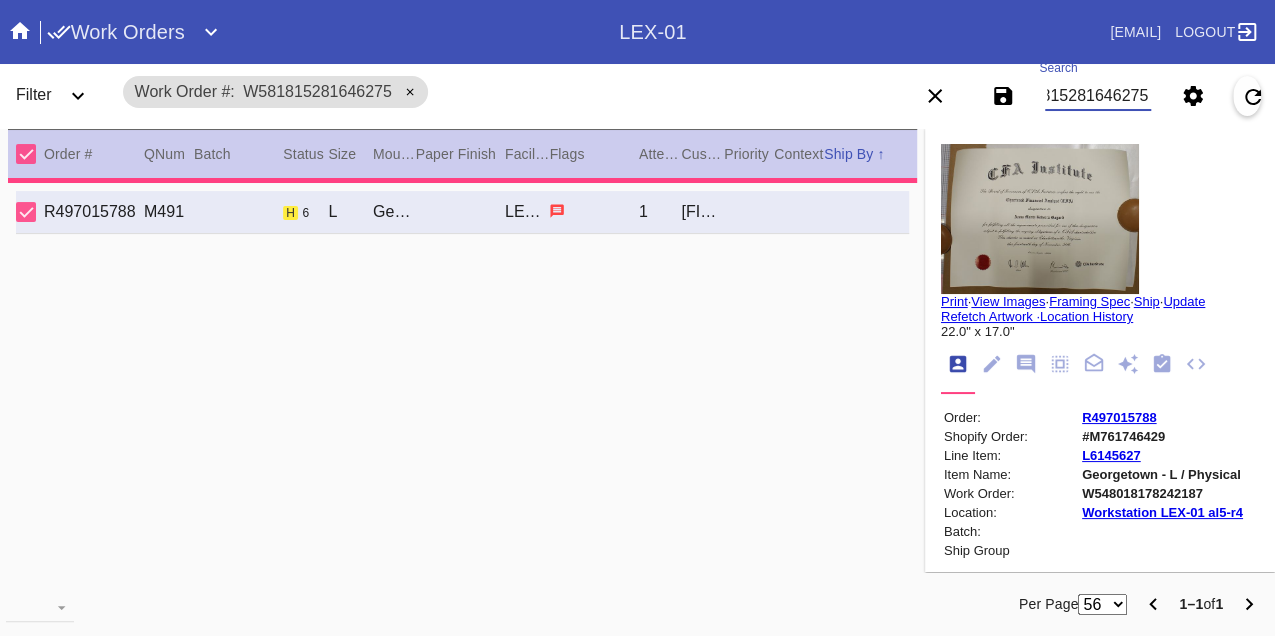 type on "14.0" 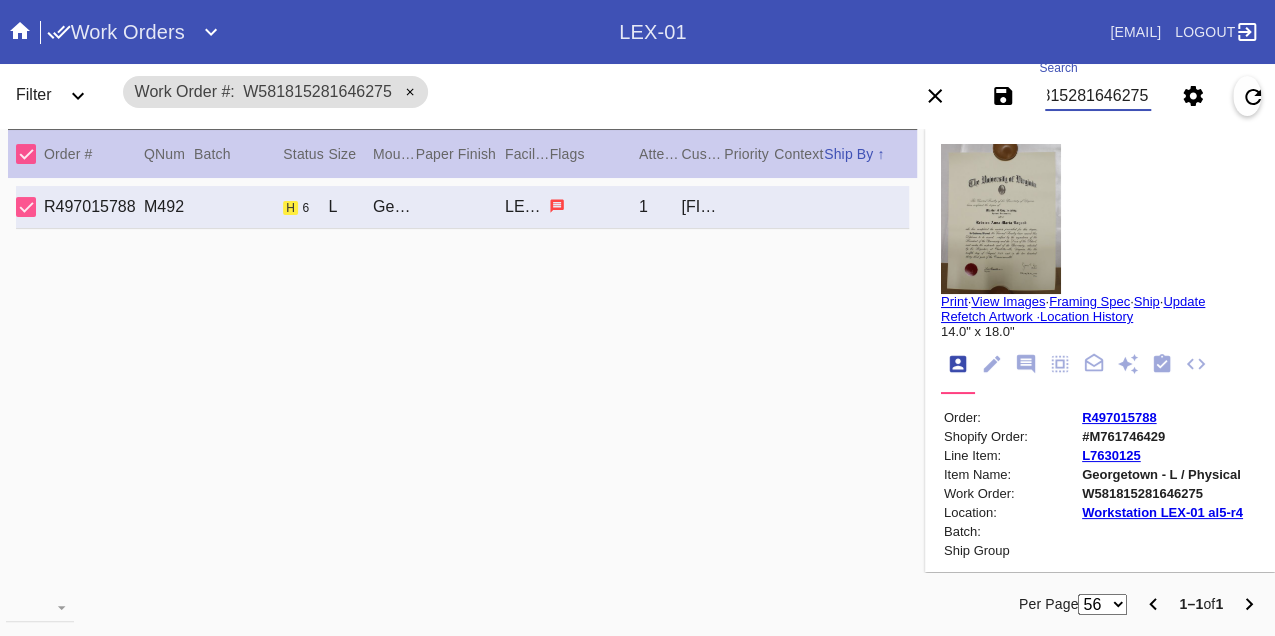 click on "W581815281646275" at bounding box center [1098, 96] 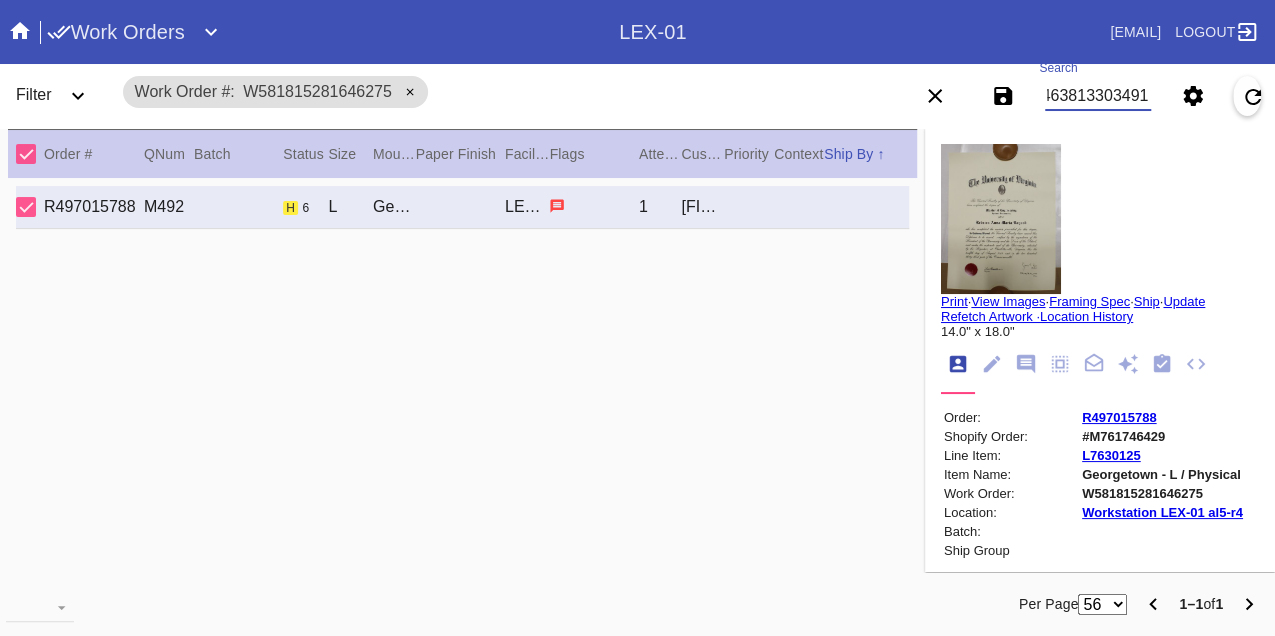 type on "W234638133034916" 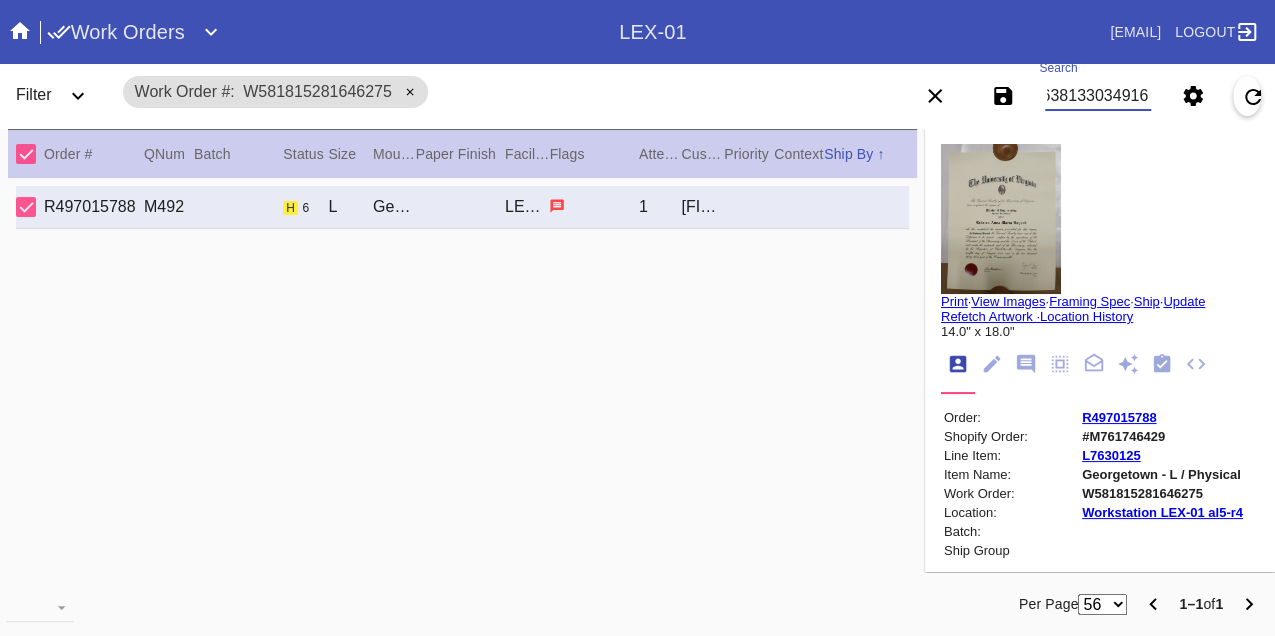 scroll, scrollTop: 0, scrollLeft: 48, axis: horizontal 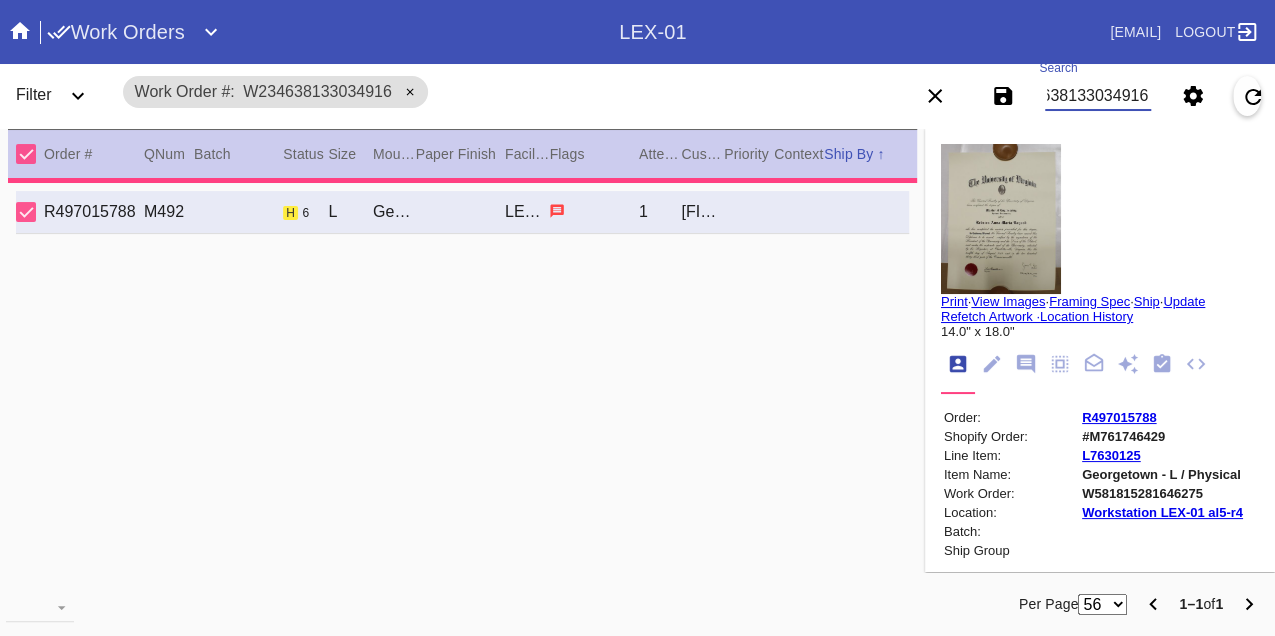 type on "0.0" 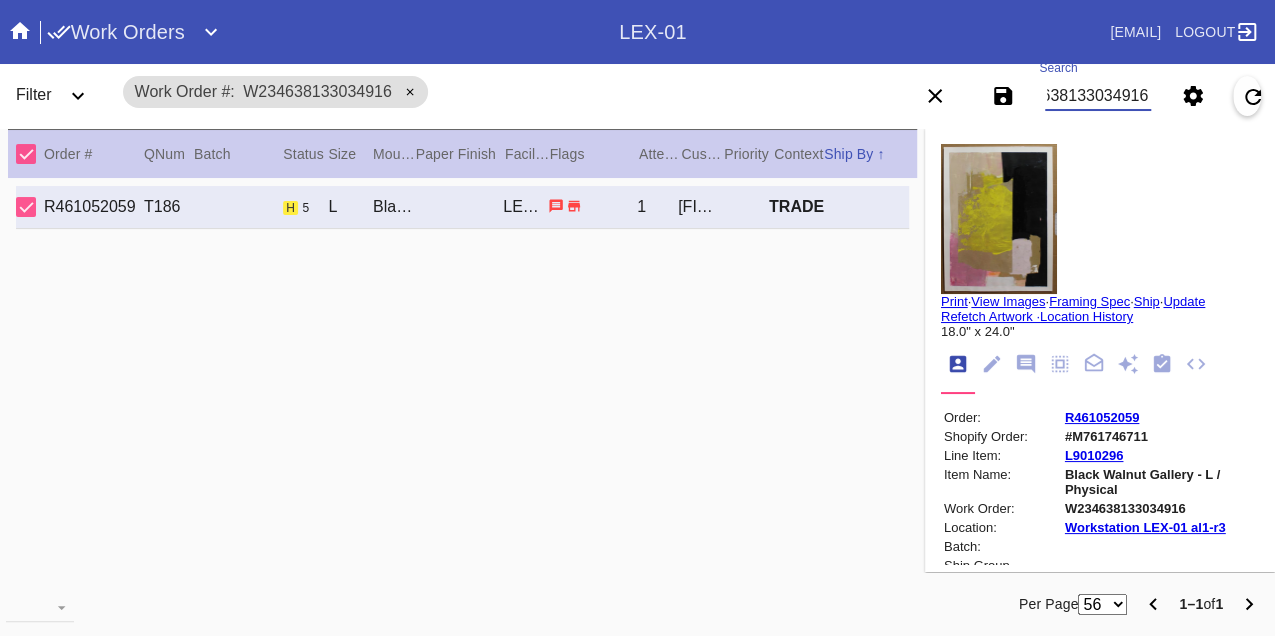 click on "W234638133034916" at bounding box center (1098, 96) 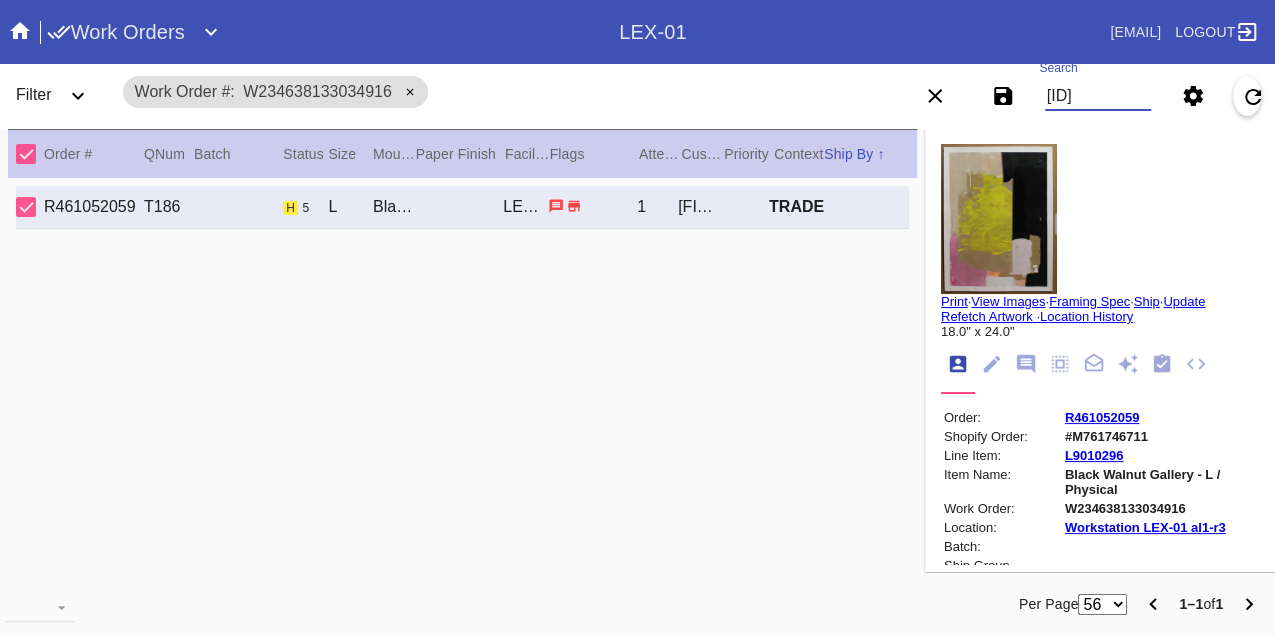 type on "W463891798462936" 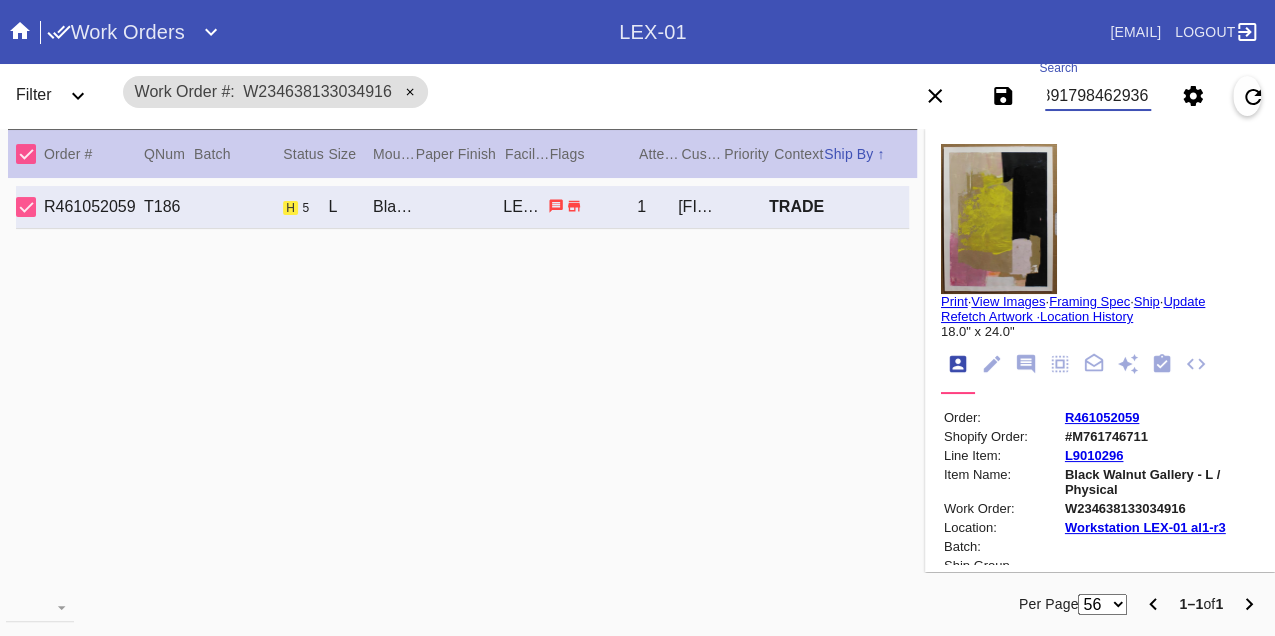 scroll, scrollTop: 0, scrollLeft: 48, axis: horizontal 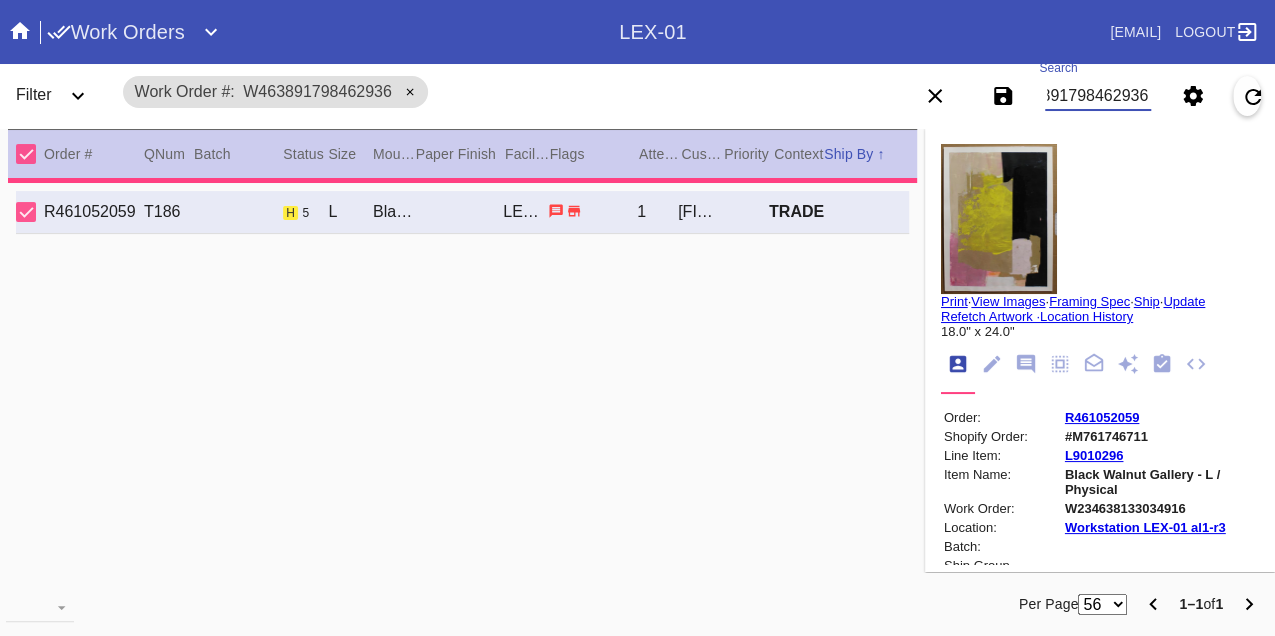 type on "1.5" 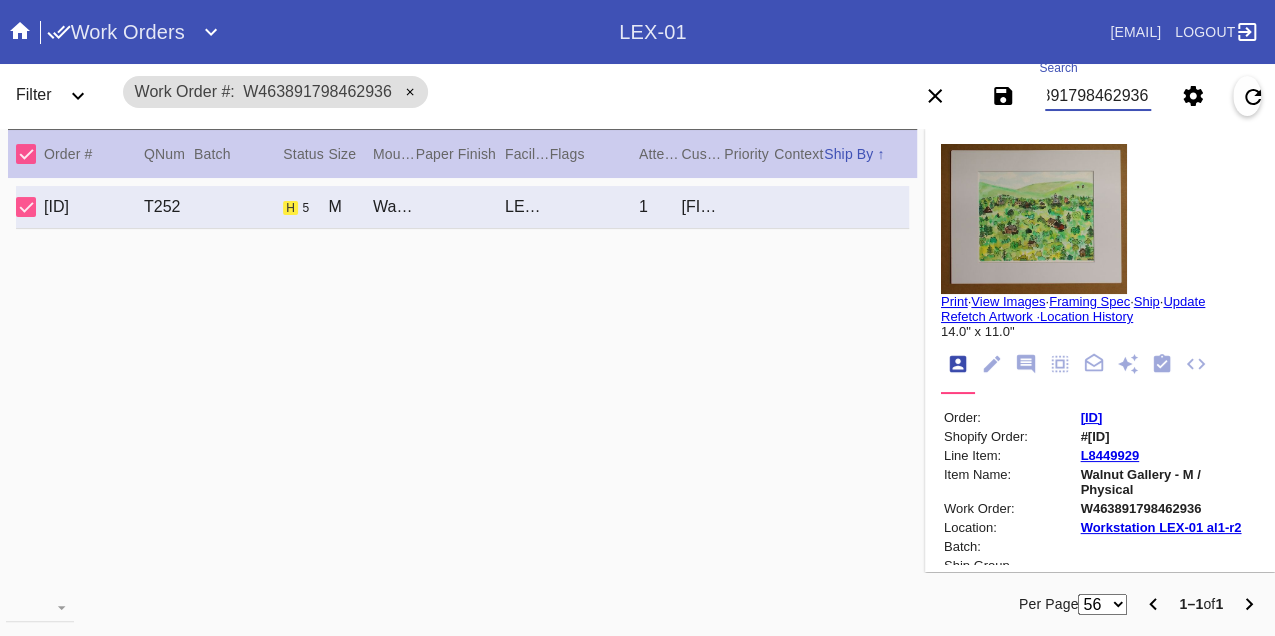 click on "W463891798462936" at bounding box center [1098, 96] 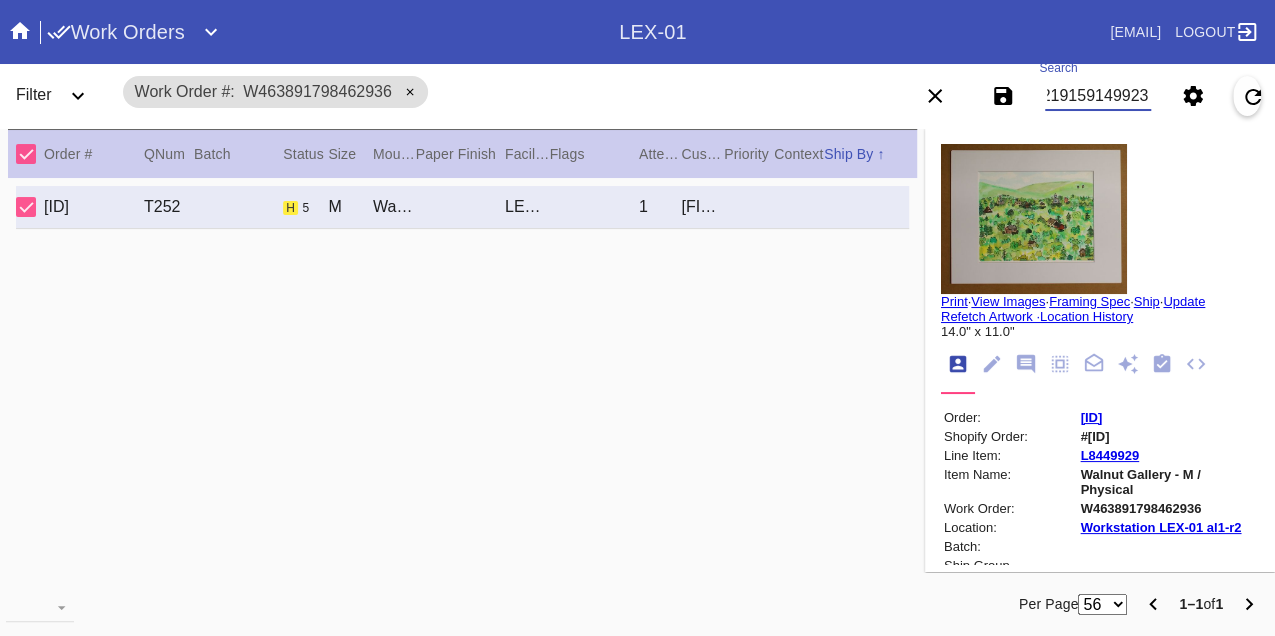 type on "[ID]" 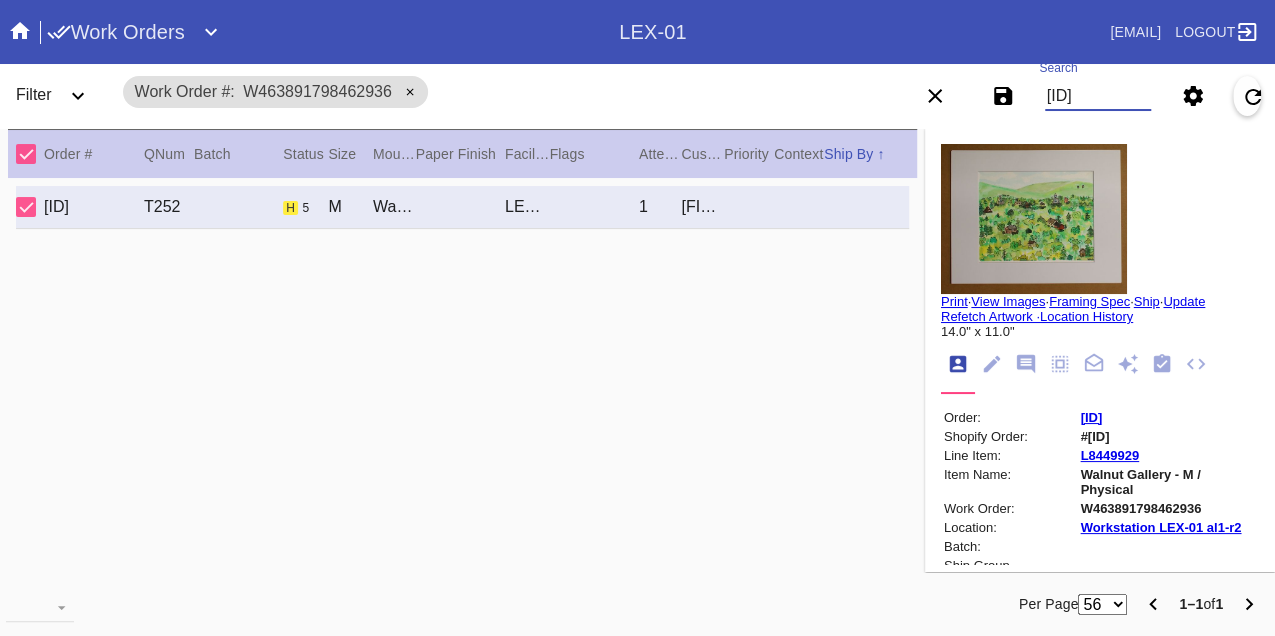scroll, scrollTop: 0, scrollLeft: 48, axis: horizontal 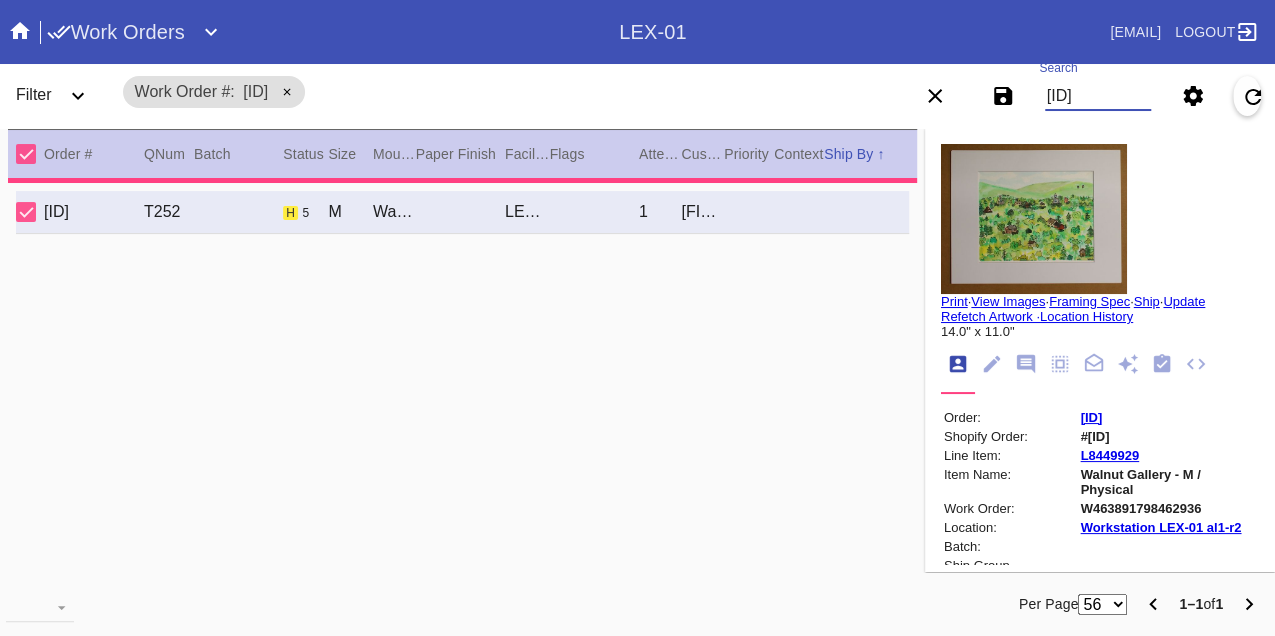 type on "3.0" 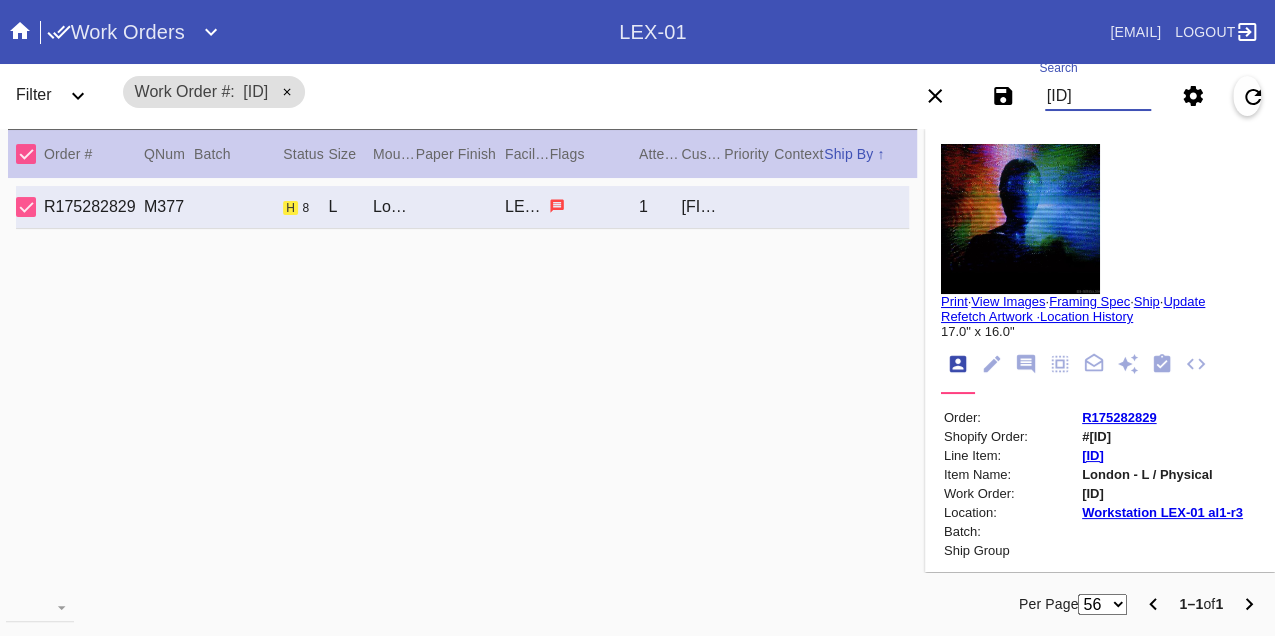click on "W292191591499233" at bounding box center [1098, 96] 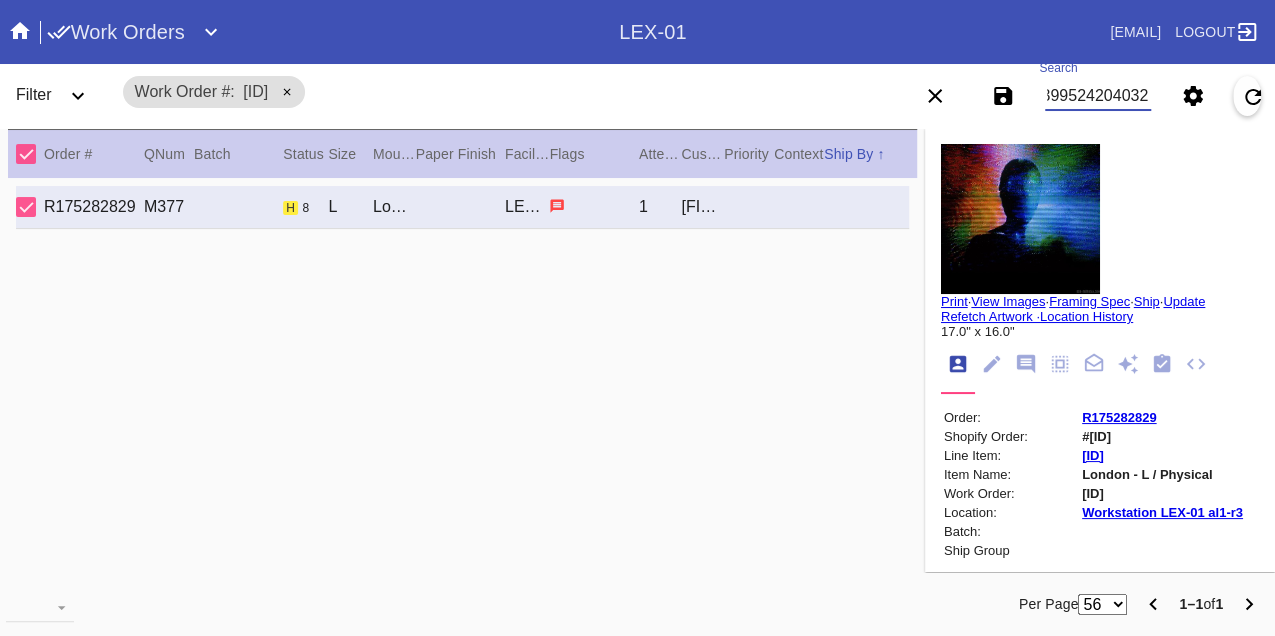 scroll, scrollTop: 0, scrollLeft: 48, axis: horizontal 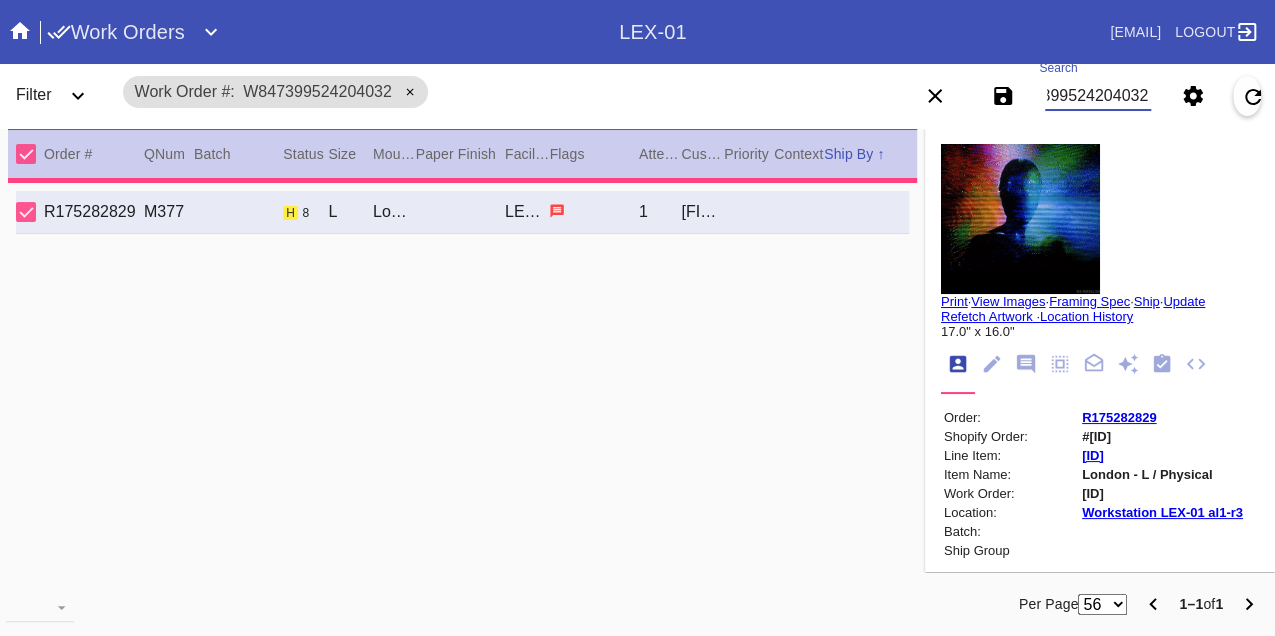 type on "2.5" 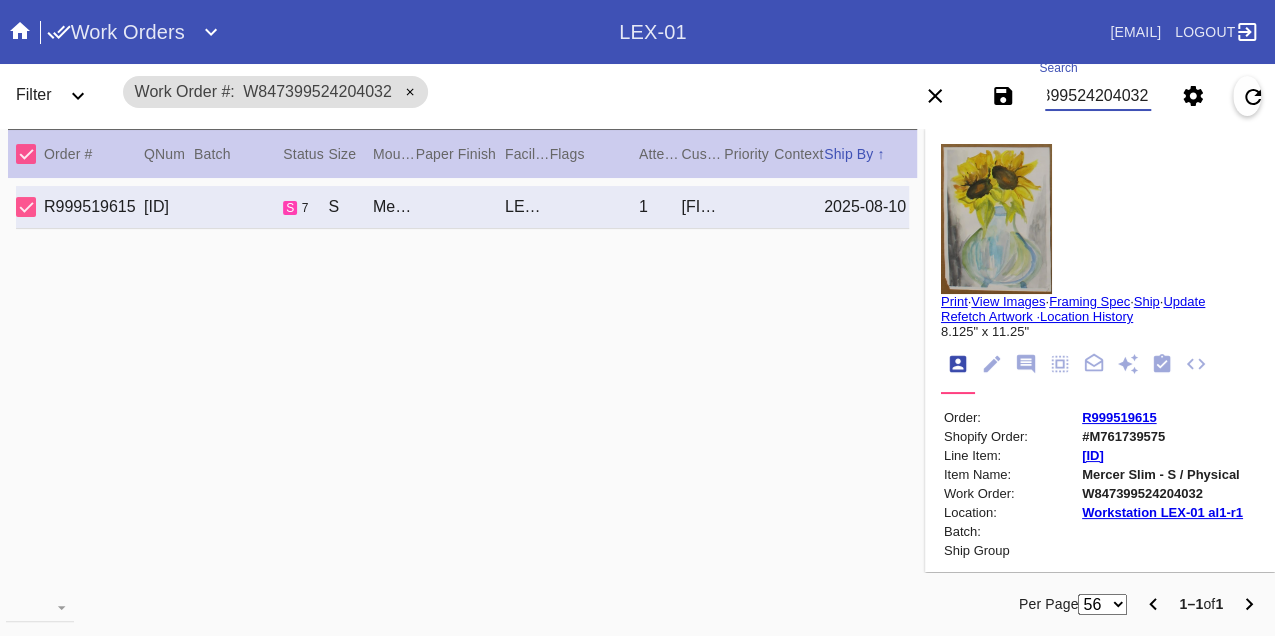 click on "W847399524204032" at bounding box center [1098, 96] 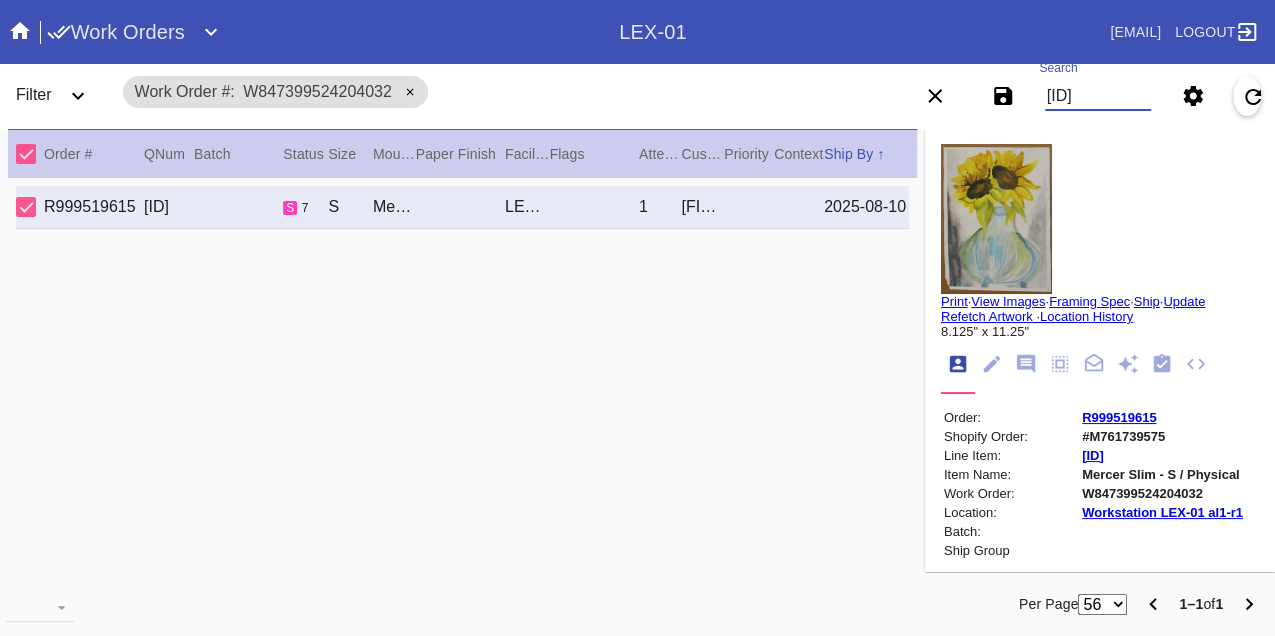 type on "W627725471197782" 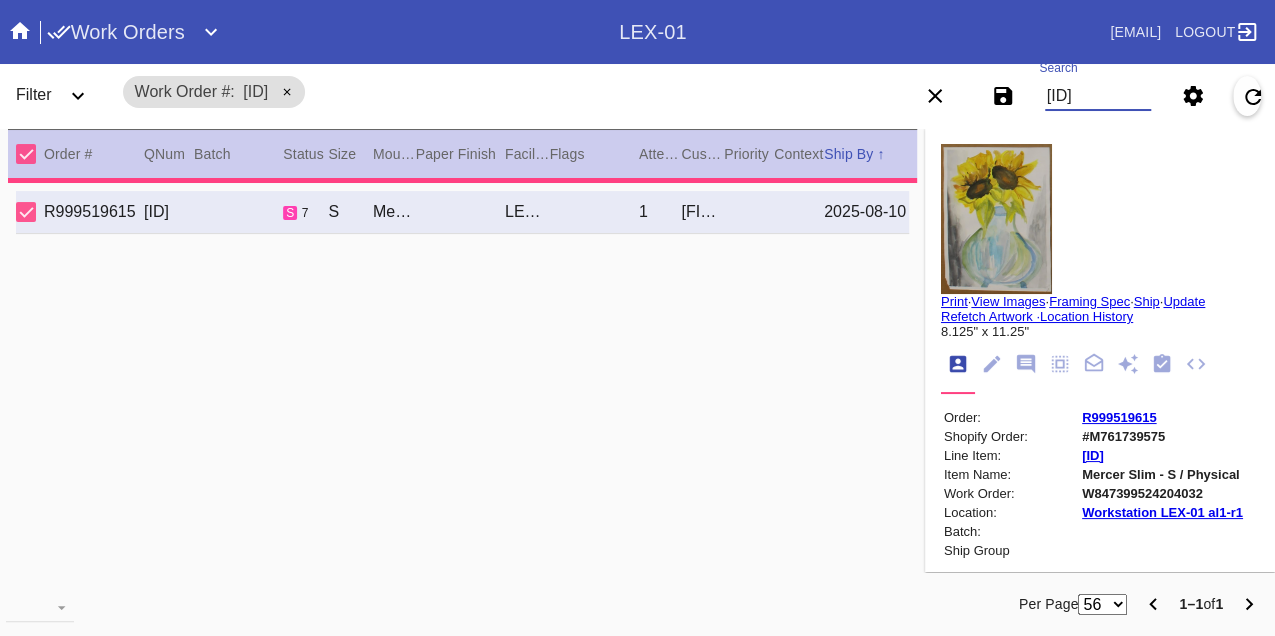 type on "warped throughout, slight surface tearing in top left and bottom right corners and down left edge, top left corner tip bumped, few specks," 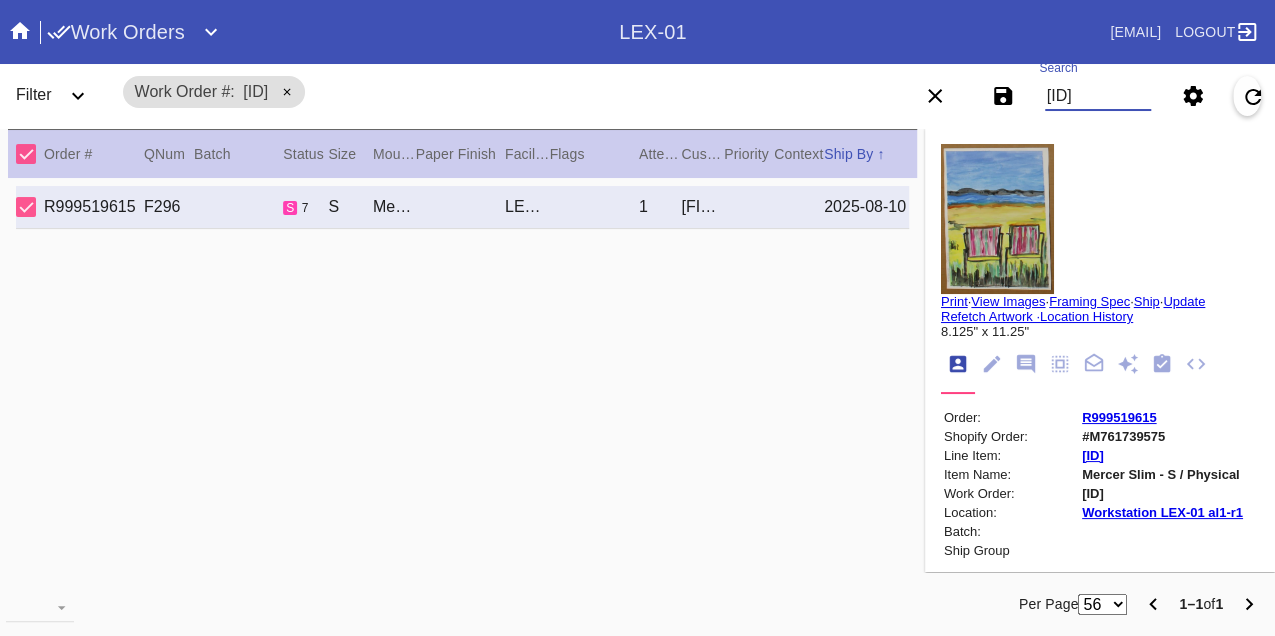 click on "W627725471197782" at bounding box center (1098, 96) 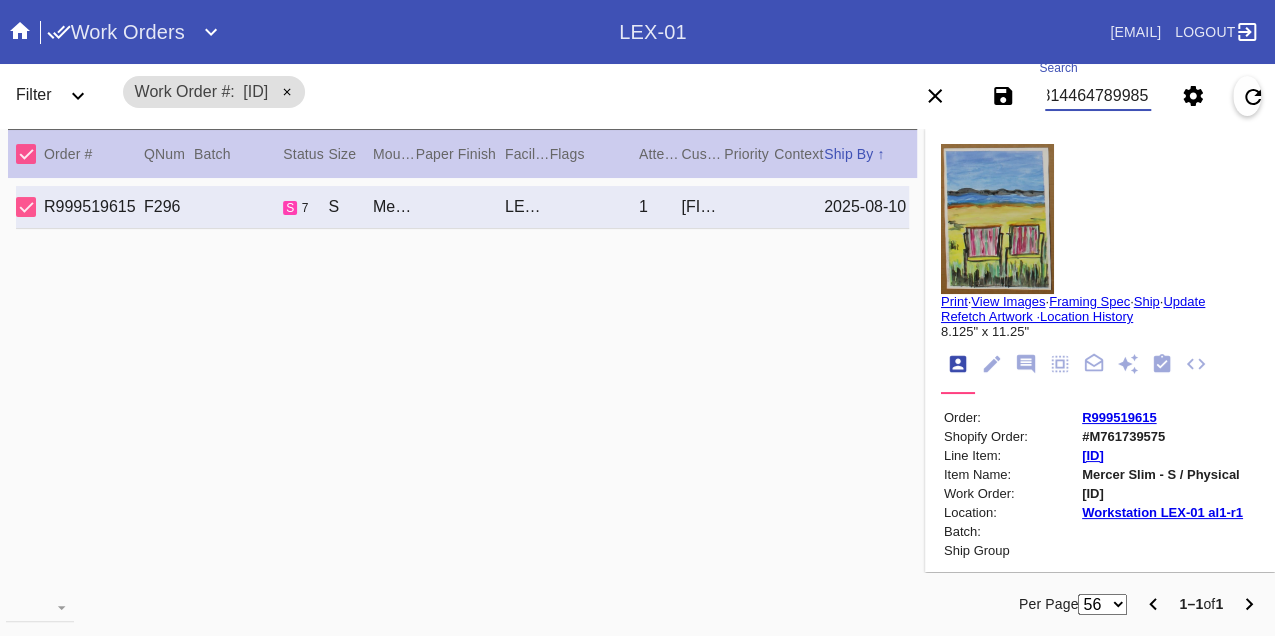 scroll, scrollTop: 0, scrollLeft: 48, axis: horizontal 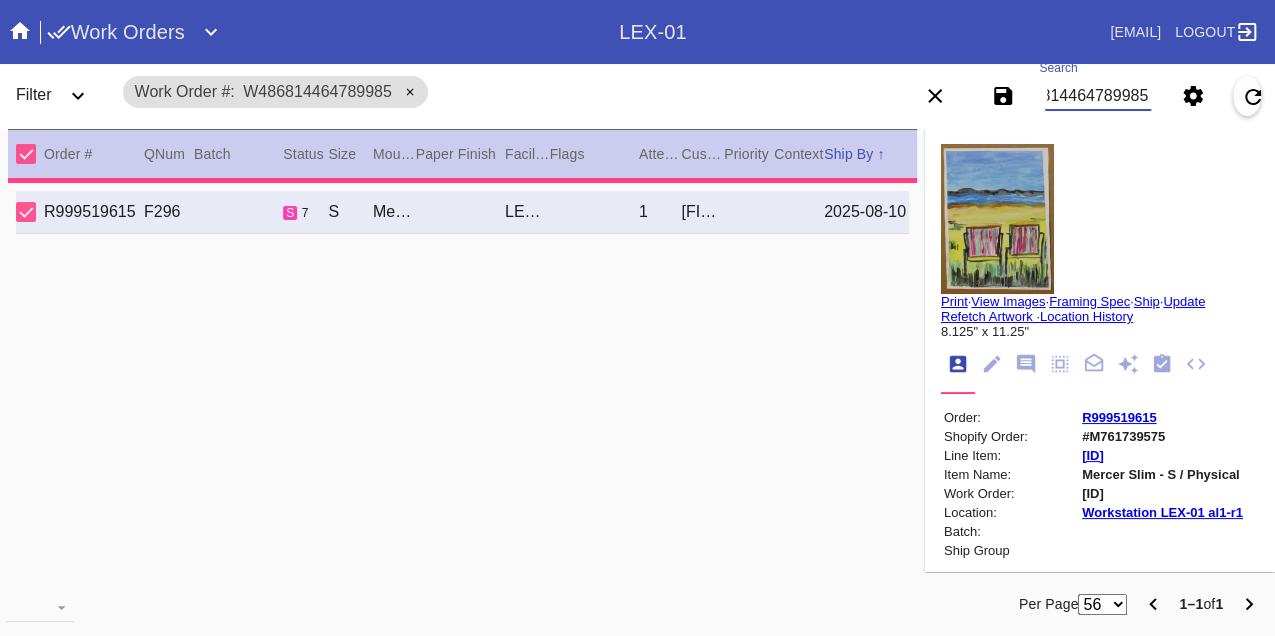type on "1.5" 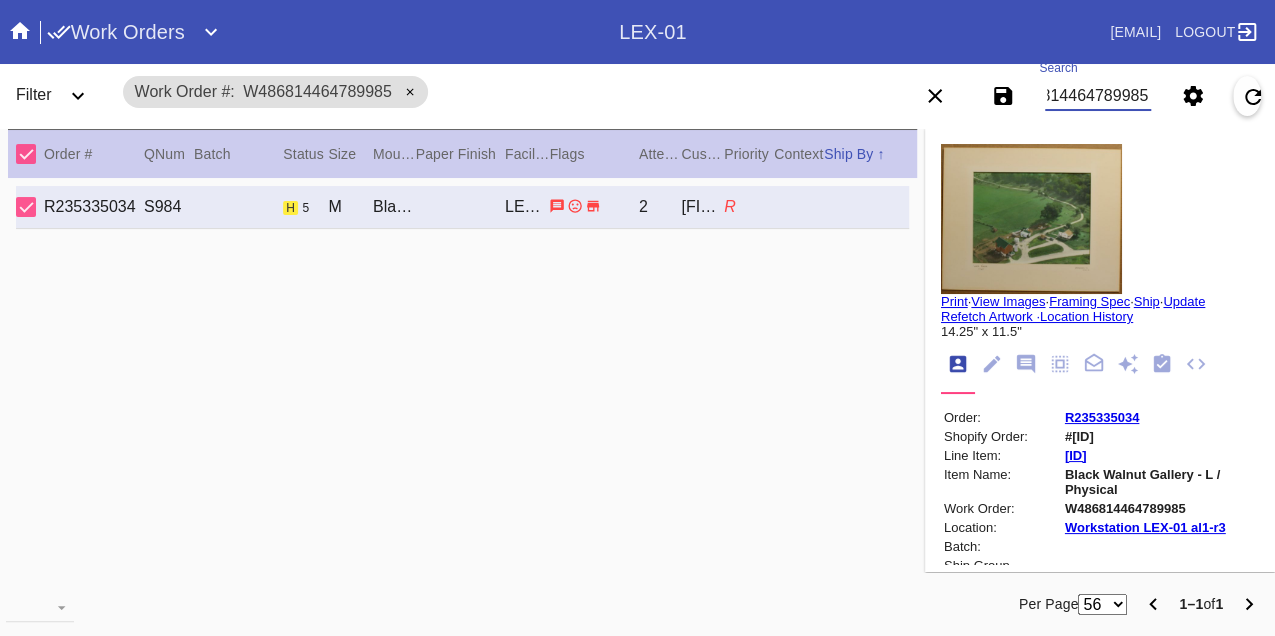 scroll, scrollTop: 0, scrollLeft: 0, axis: both 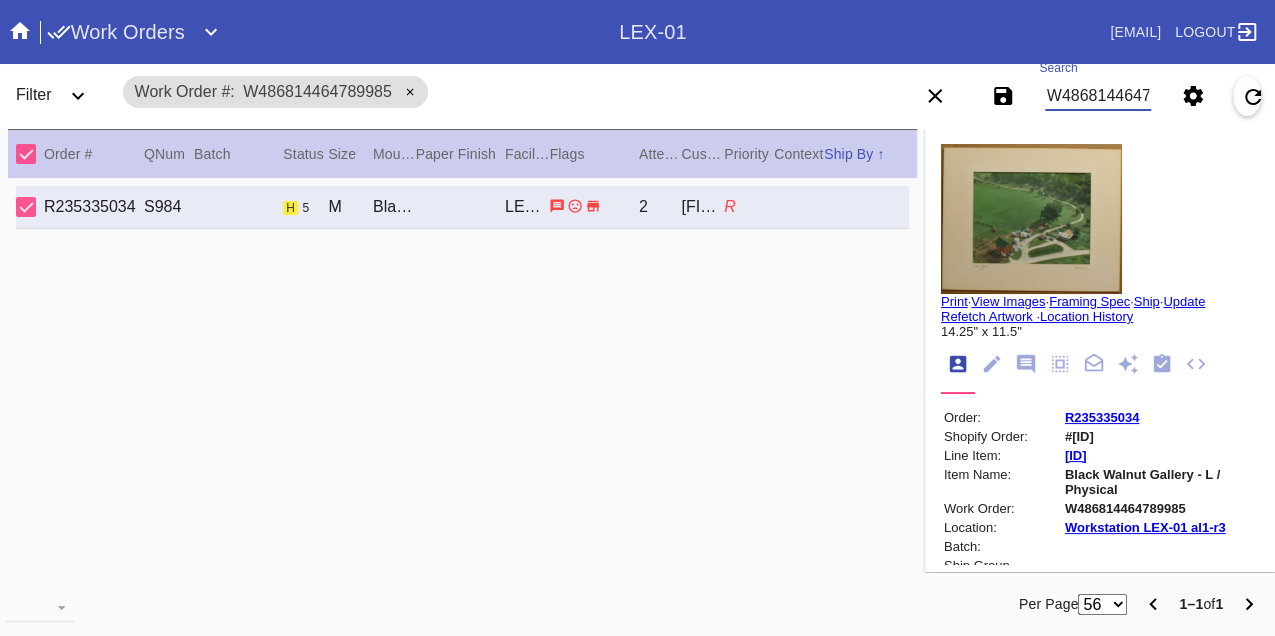 click on "W486814464789985" at bounding box center [1098, 96] 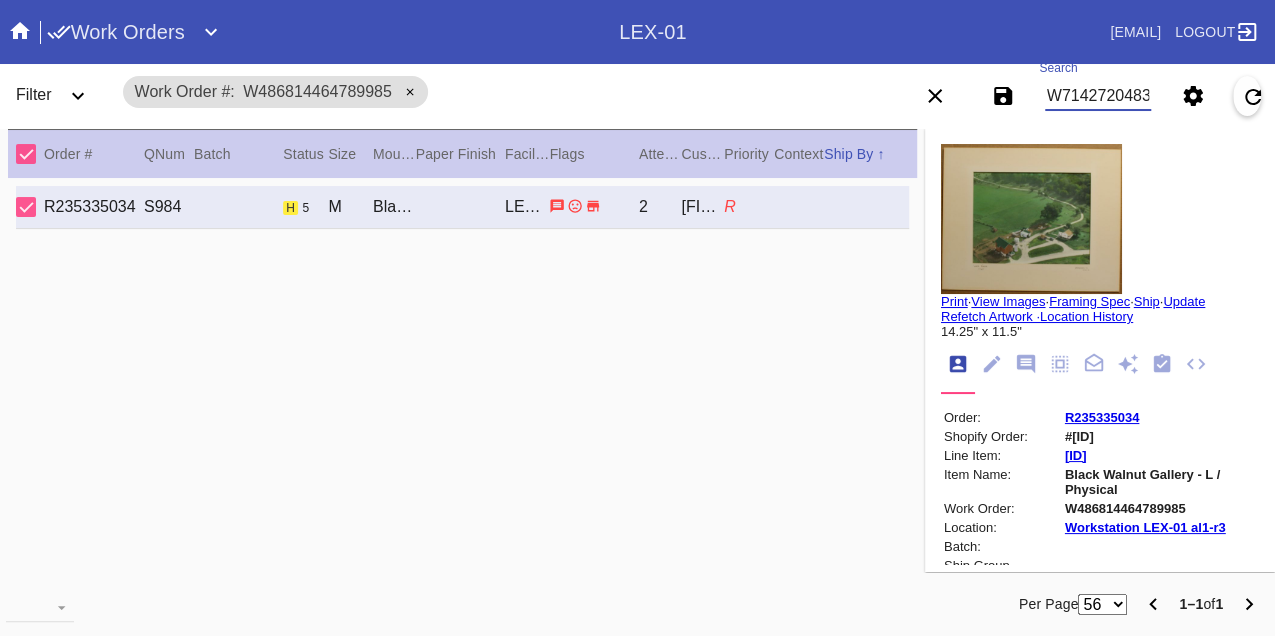 type on "W714272048389589" 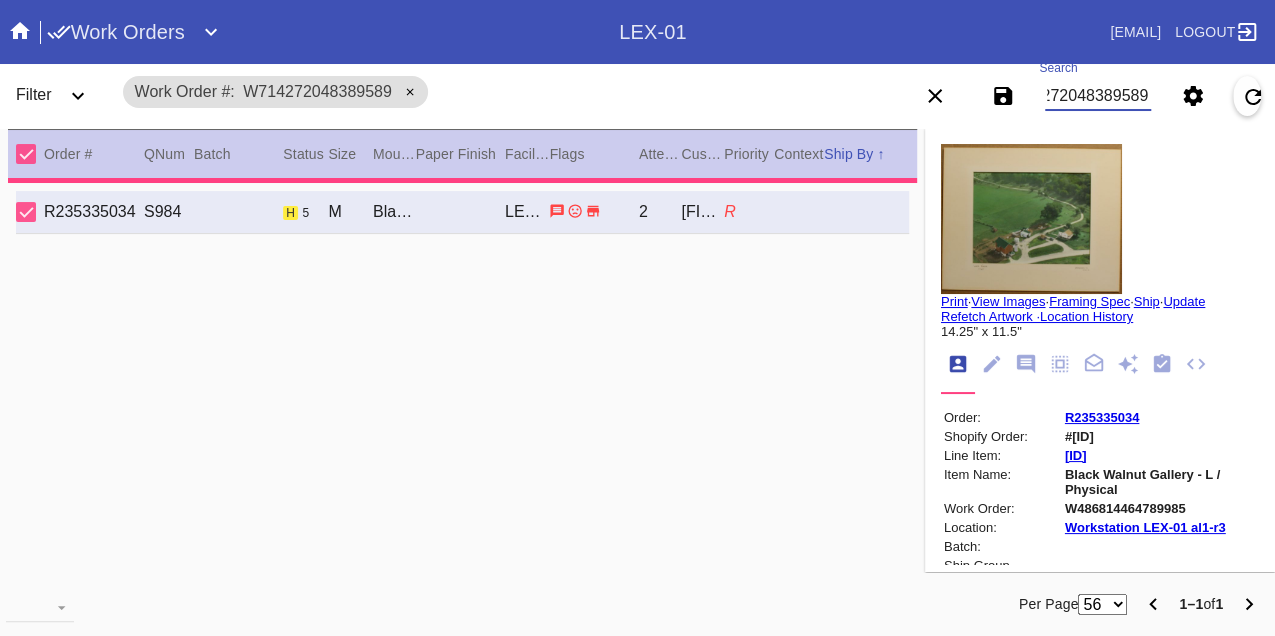 type on "9.0" 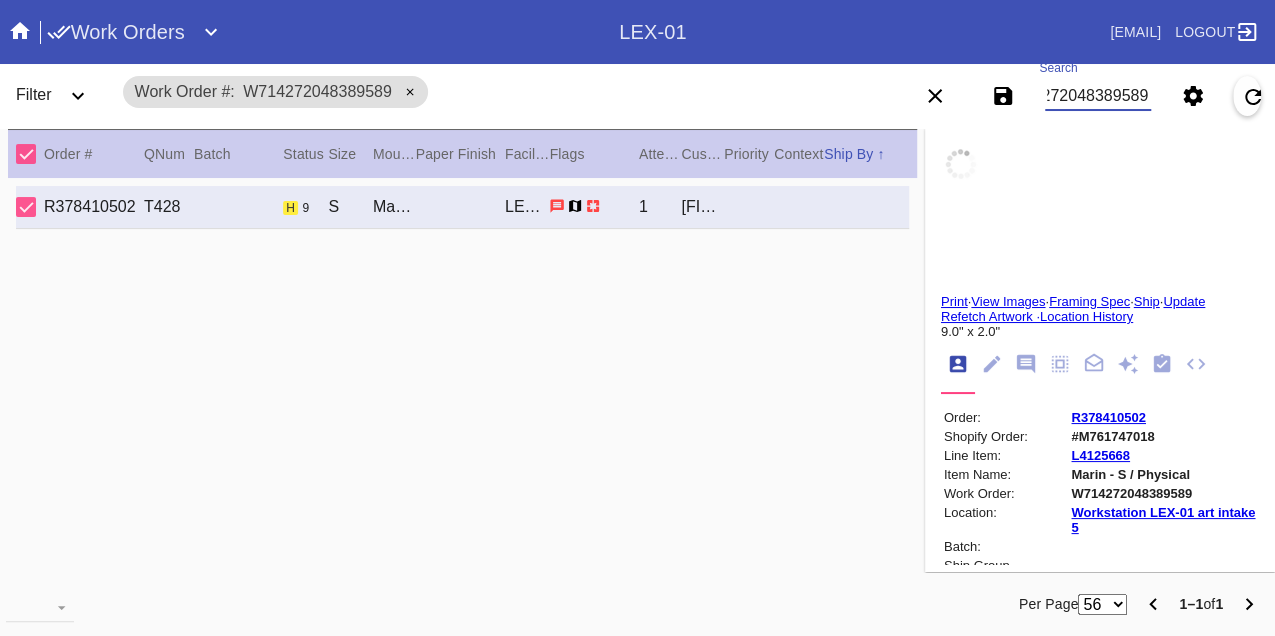 type on "These were our “spots”! All with such fond memories. Cheers to finding new spots in this new decade and chapter of your life. Love you,Dad, & Happy 60th! Zoë" 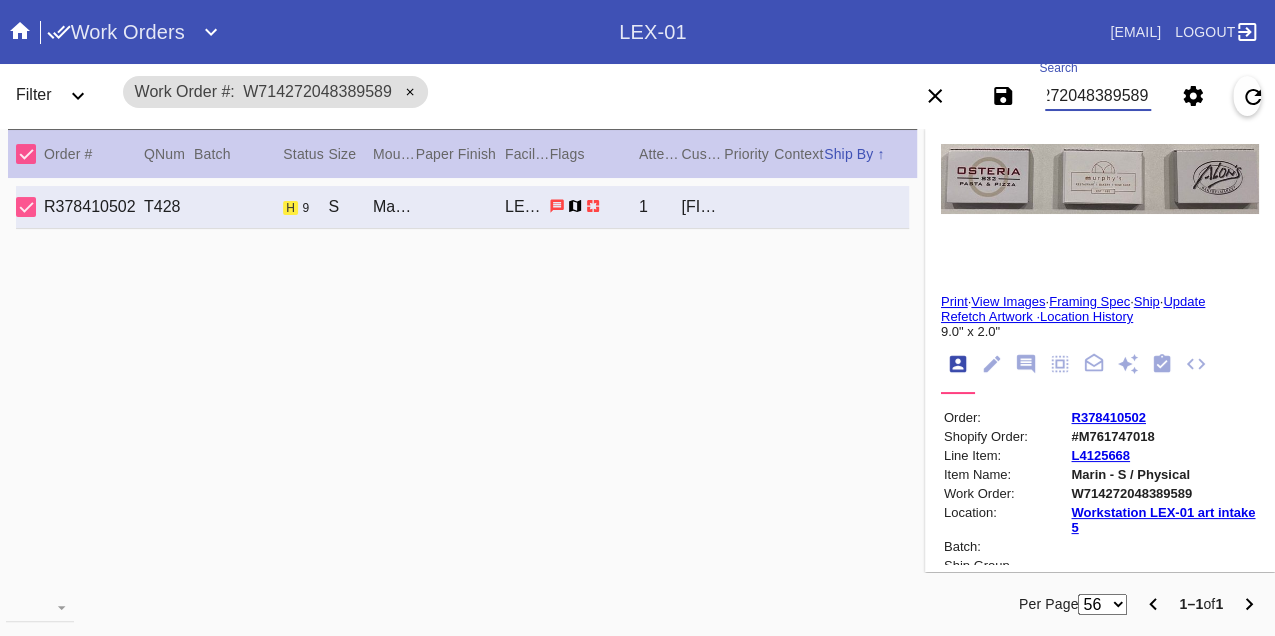 scroll, scrollTop: 0, scrollLeft: 0, axis: both 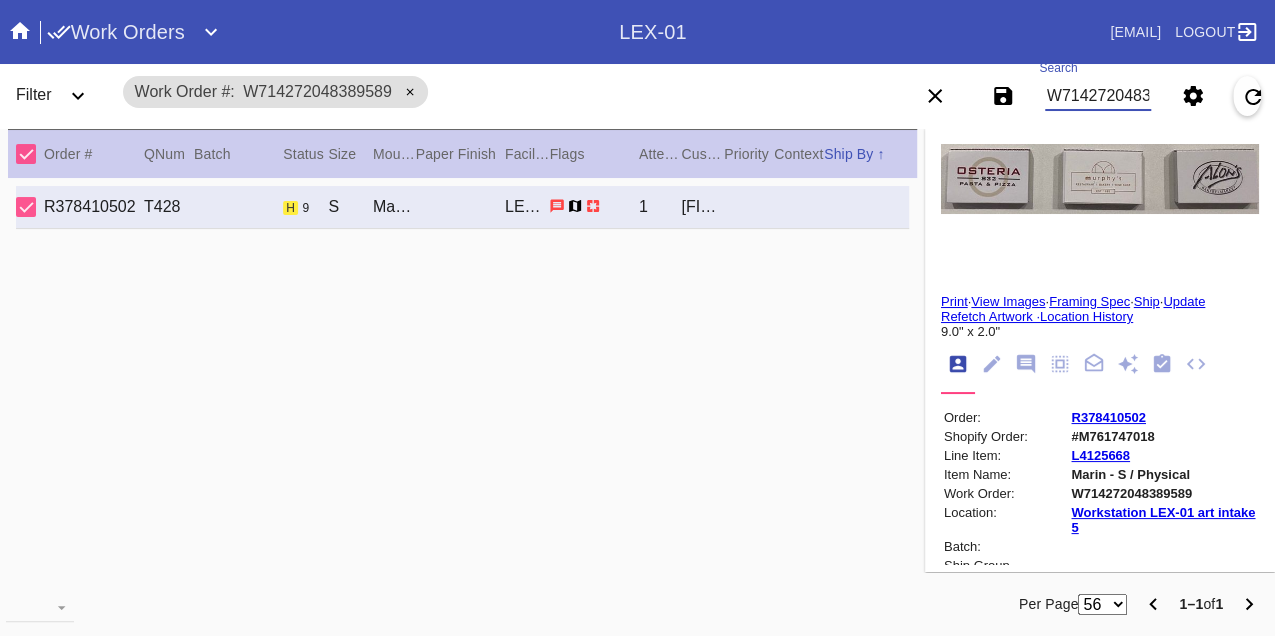 click on "W714272048389589" at bounding box center (1098, 96) 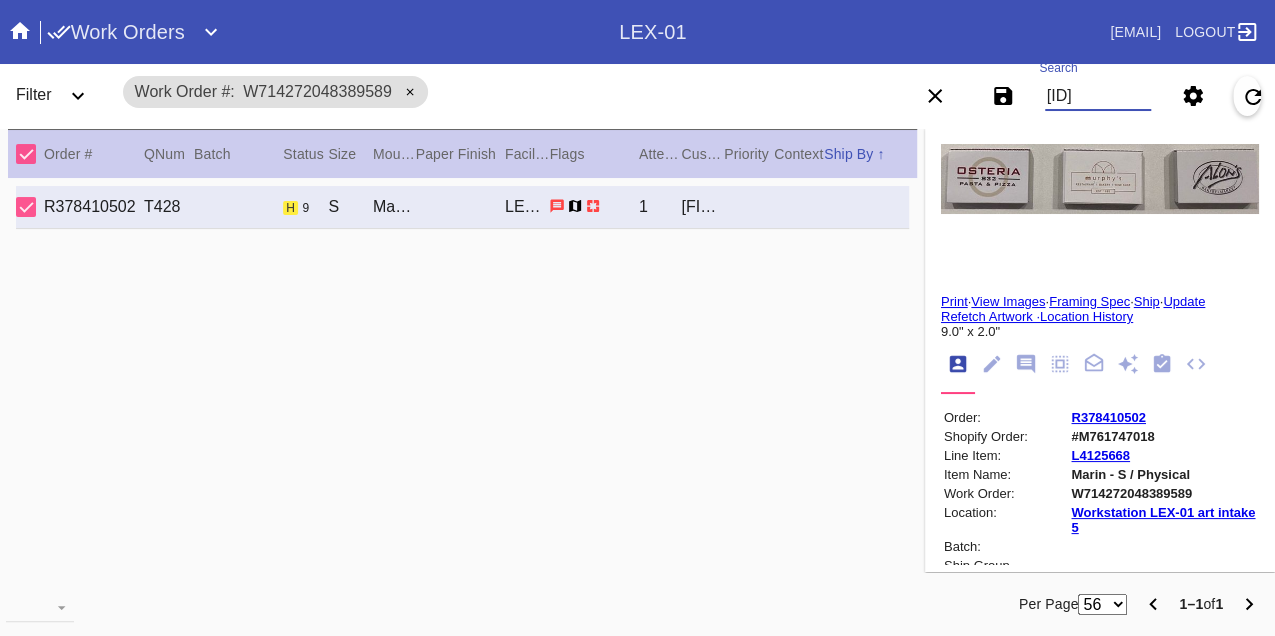 type on "W165584942899094" 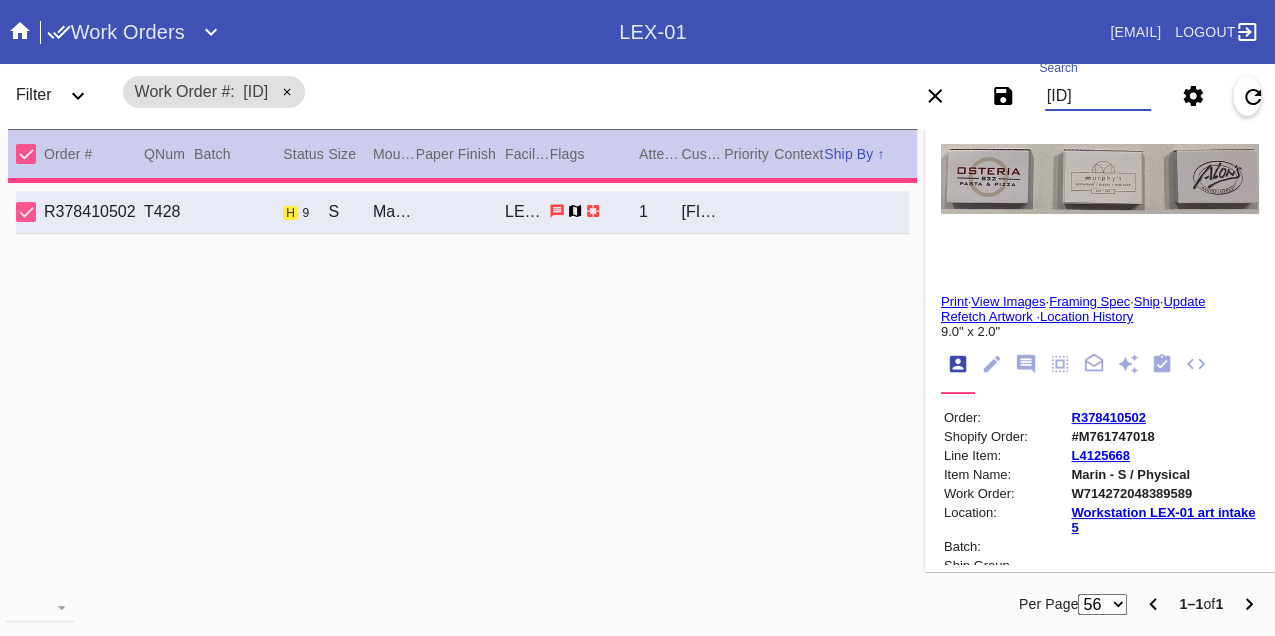 type on "10.625" 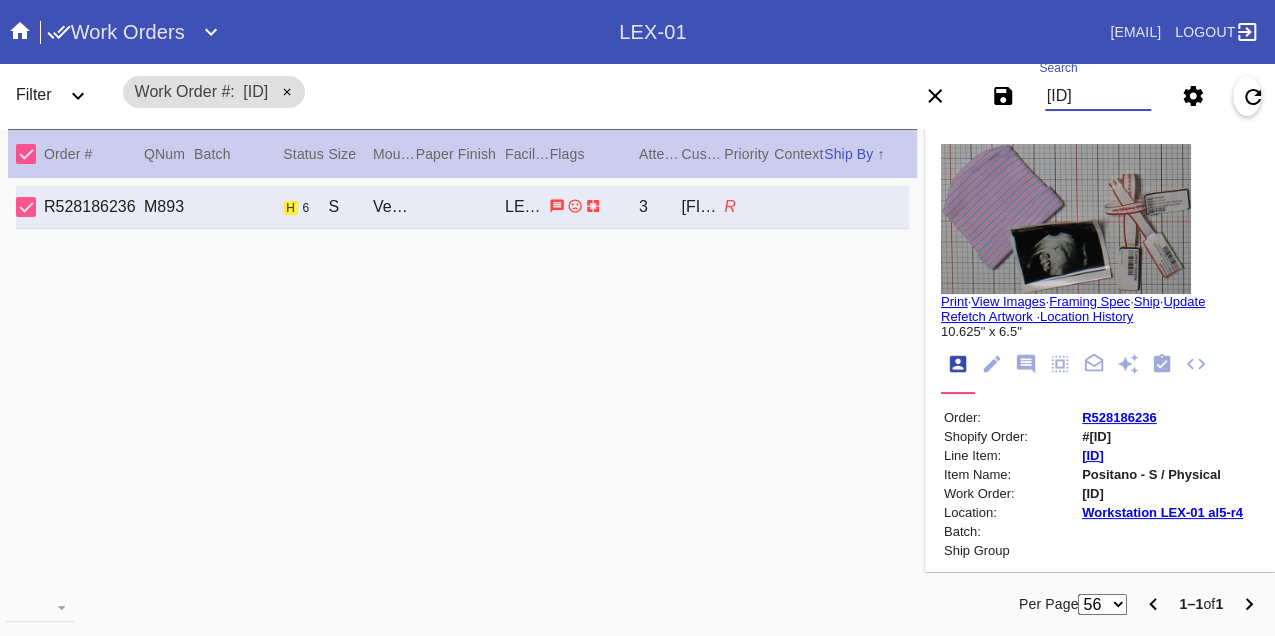 scroll, scrollTop: 0, scrollLeft: 0, axis: both 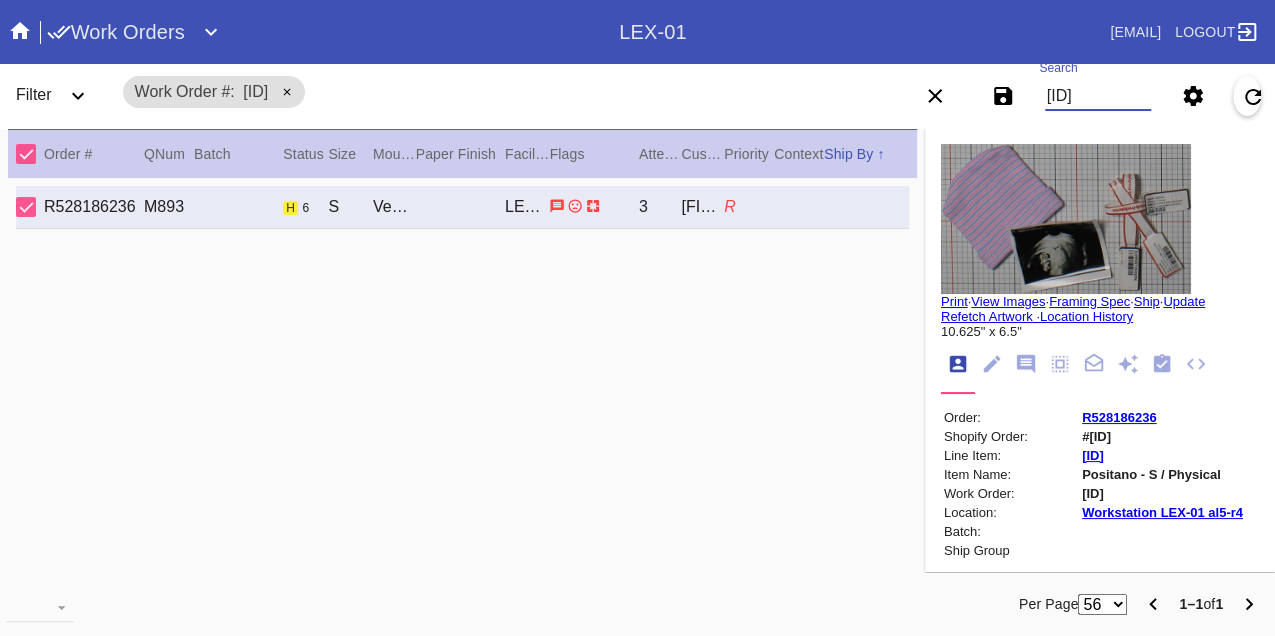 click on "W165584942899094" at bounding box center [1098, 96] 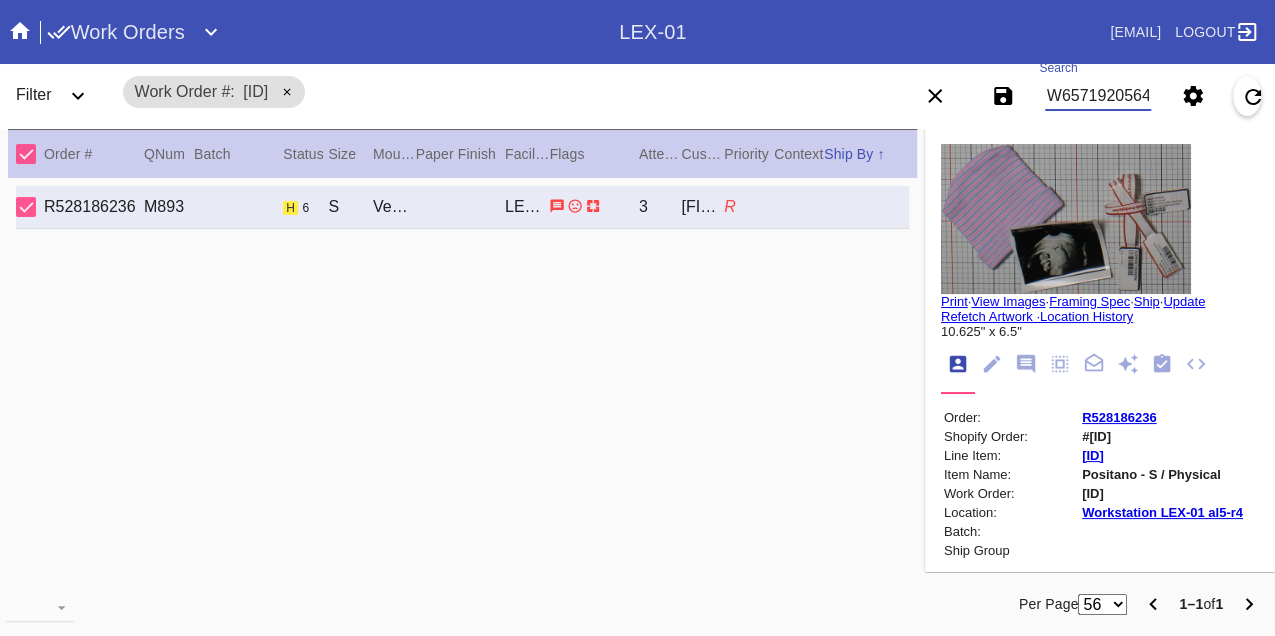 type on "W657192056489576" 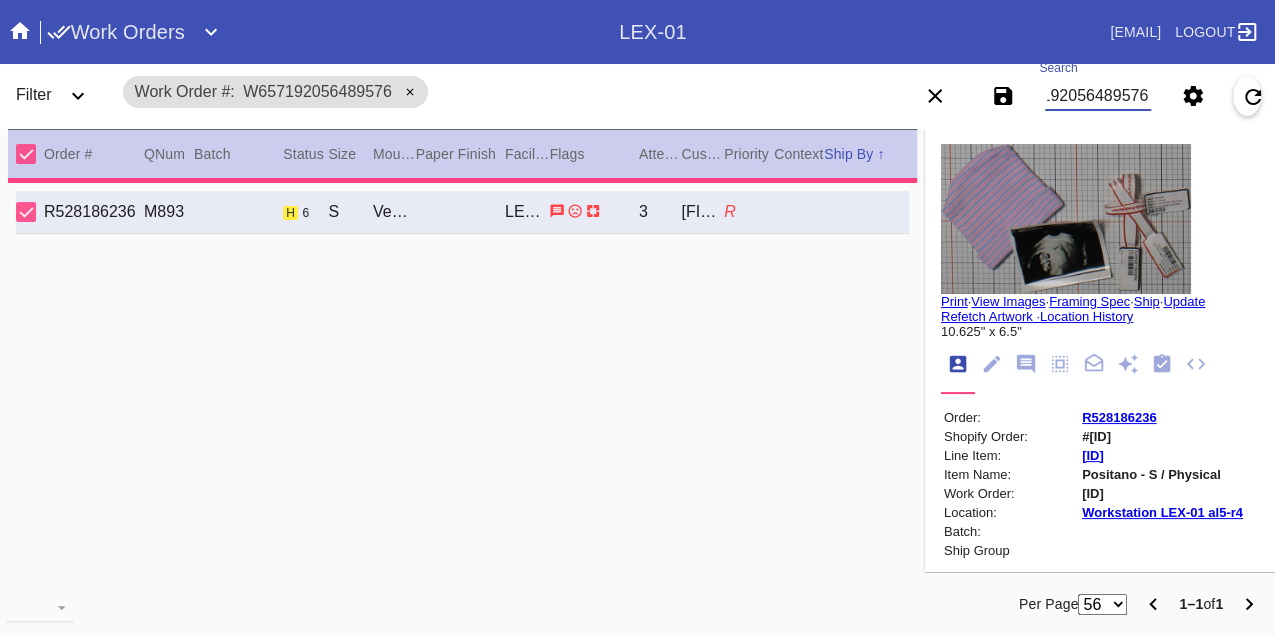 type on "3.875" 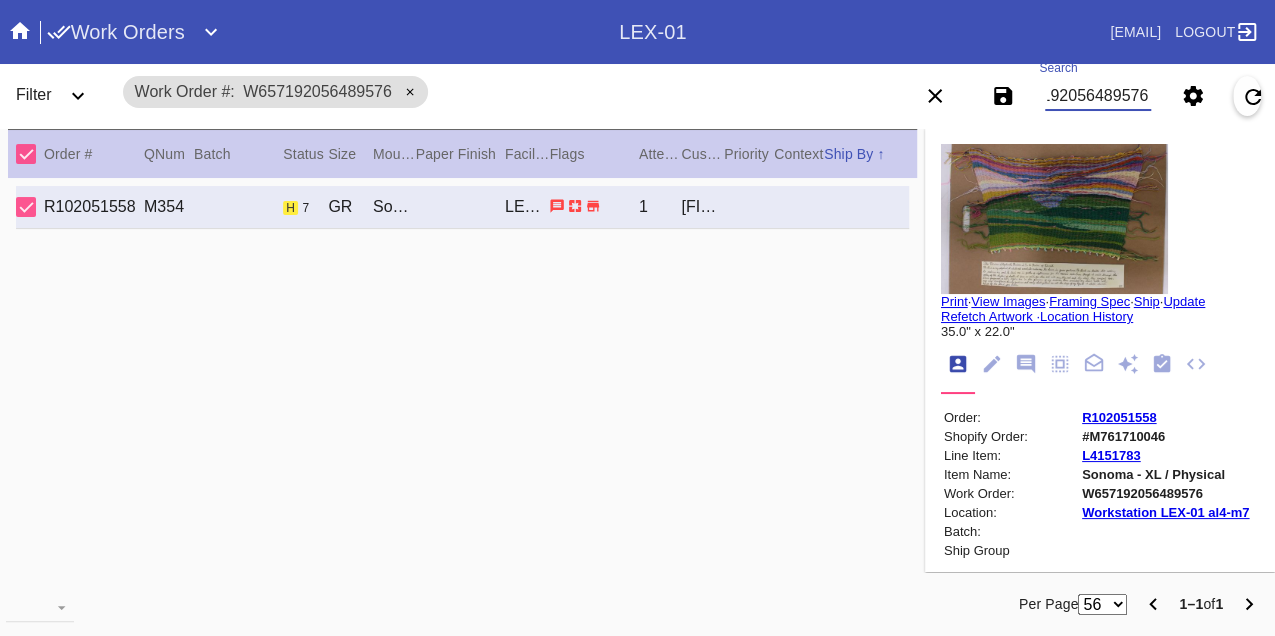 type on "W657192056489576" 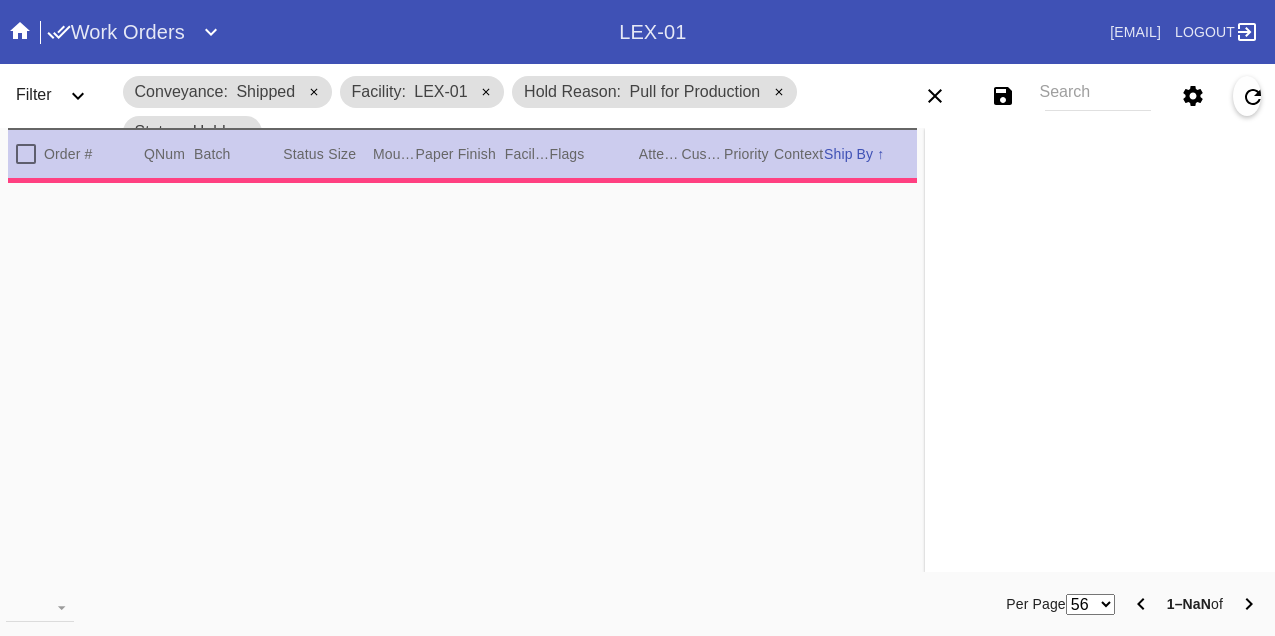 scroll, scrollTop: 0, scrollLeft: 0, axis: both 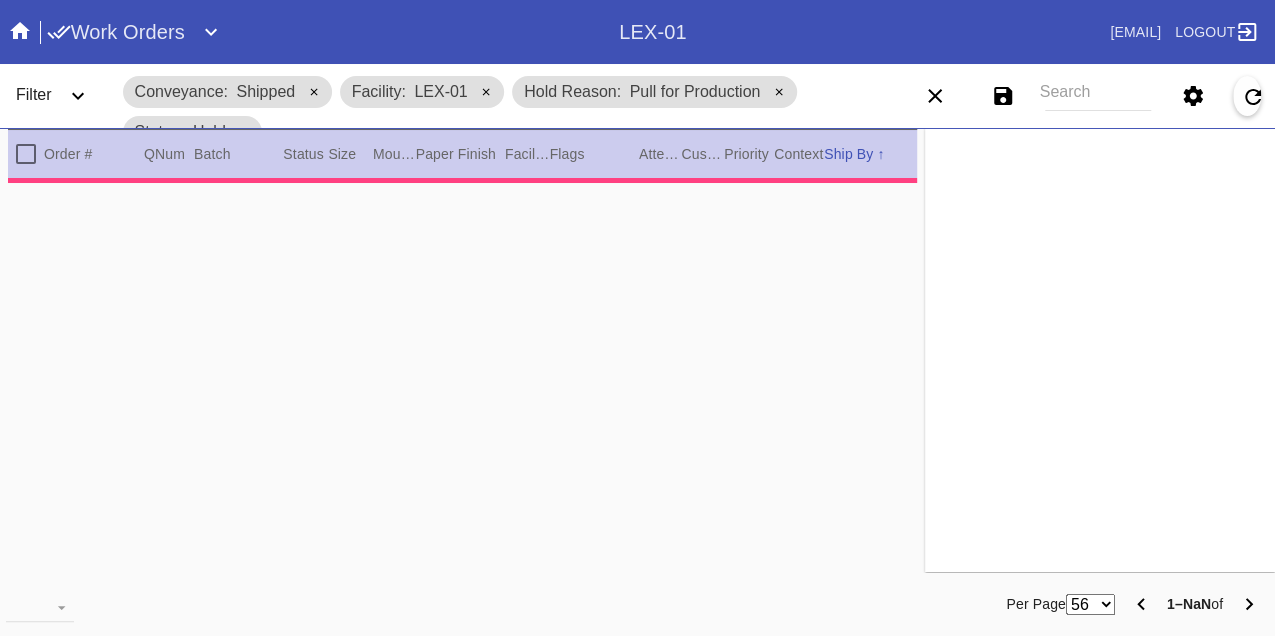 type on "1.5" 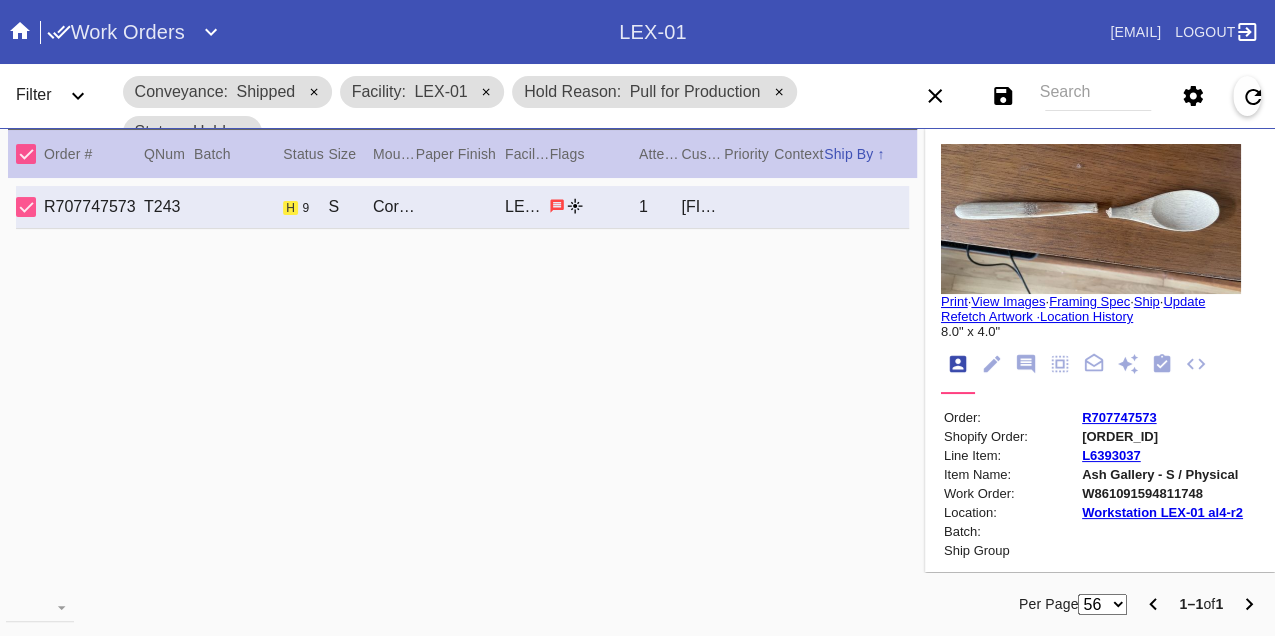 click on "W861091594811748" at bounding box center [1162, 493] 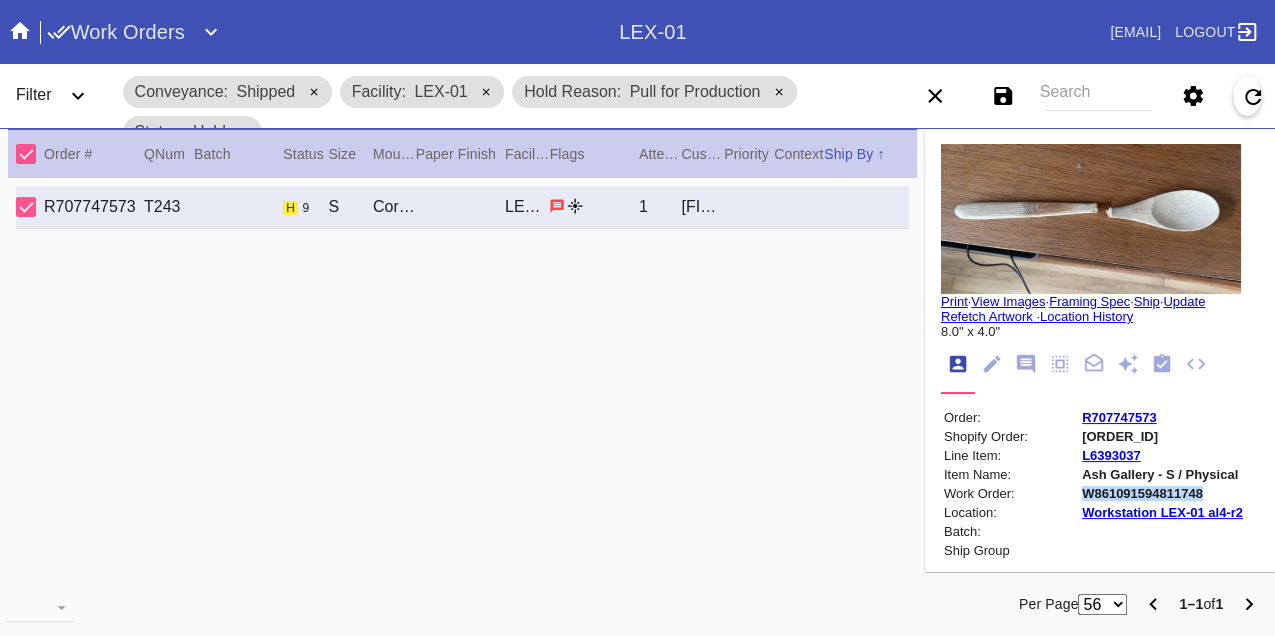 click on "W861091594811748" at bounding box center (1162, 493) 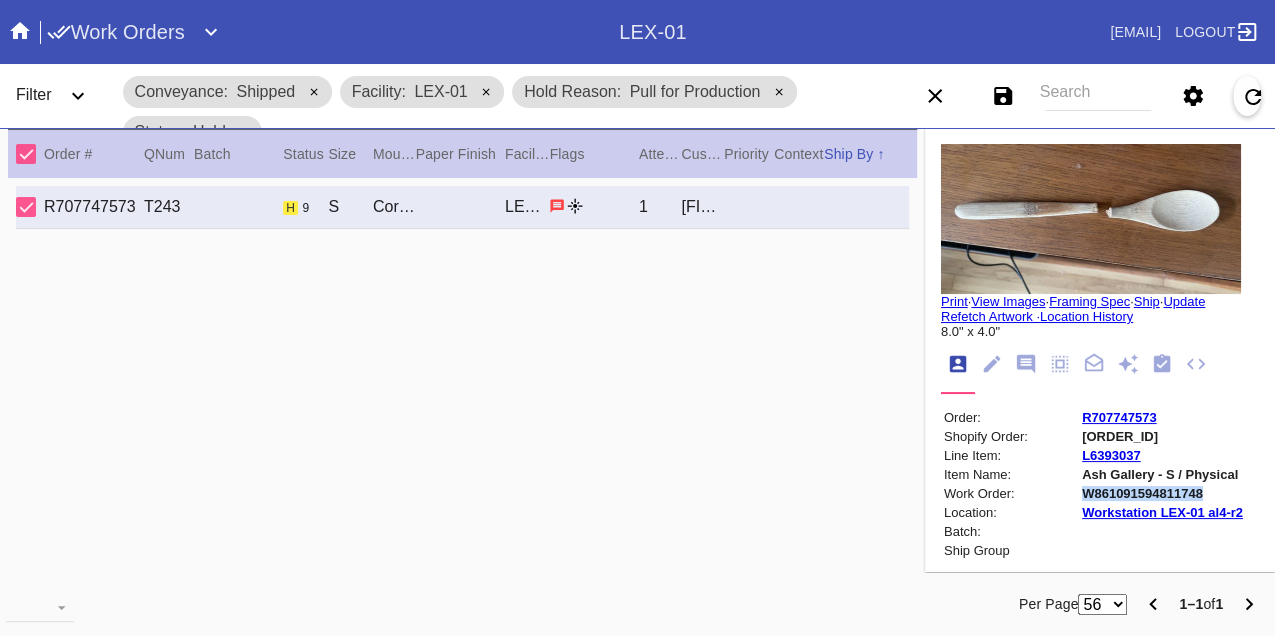 copy on "W861091594811748" 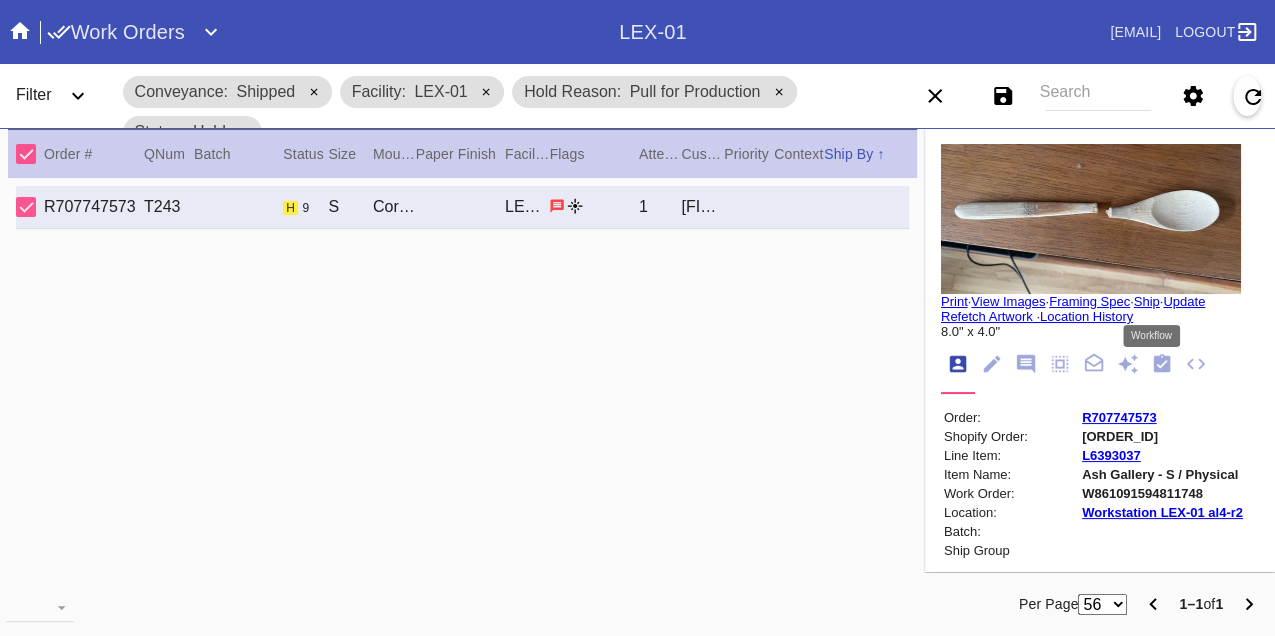 click 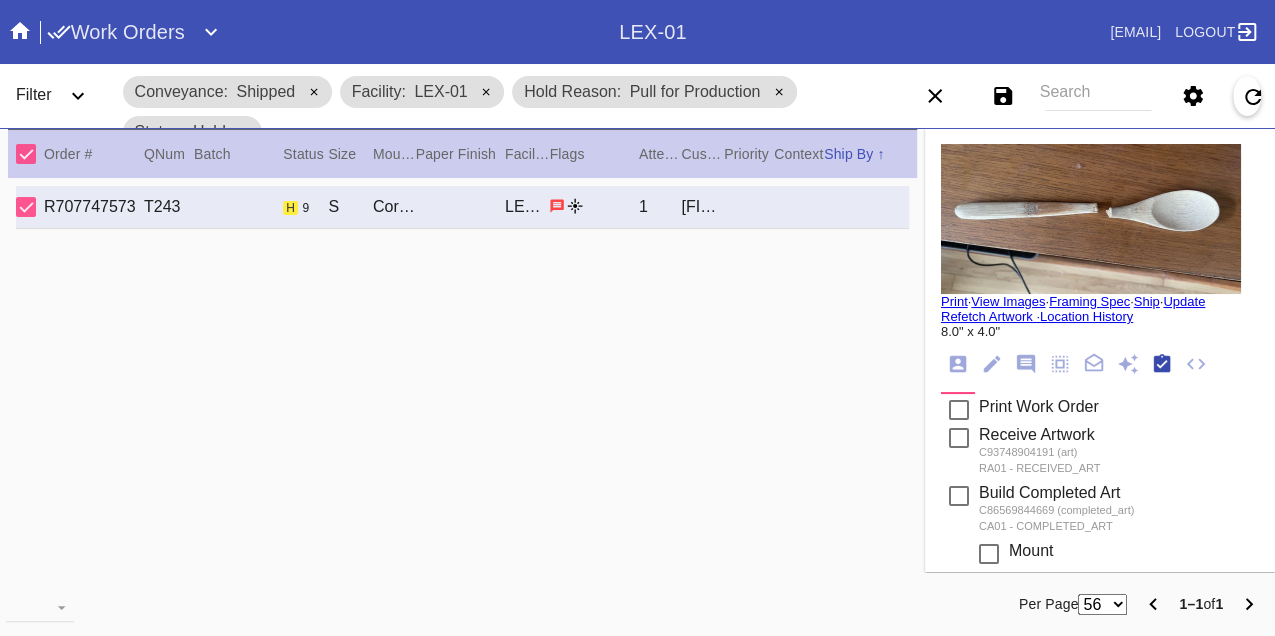 scroll, scrollTop: 318, scrollLeft: 0, axis: vertical 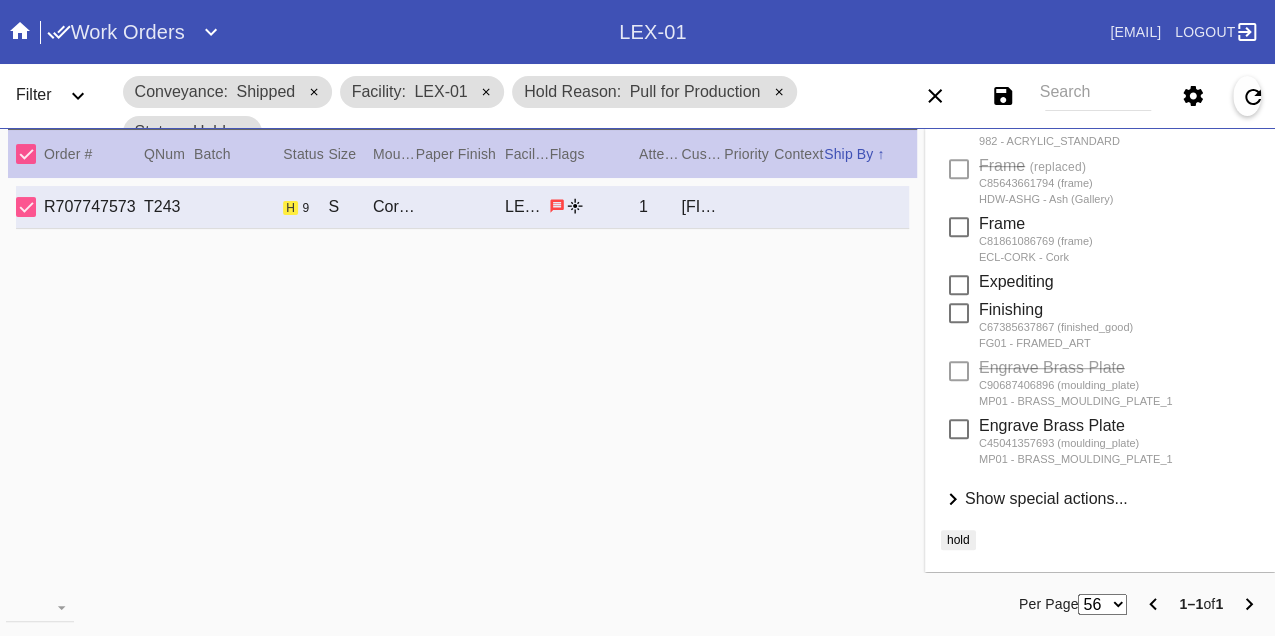 click on "Show special actions..." at bounding box center [1046, 498] 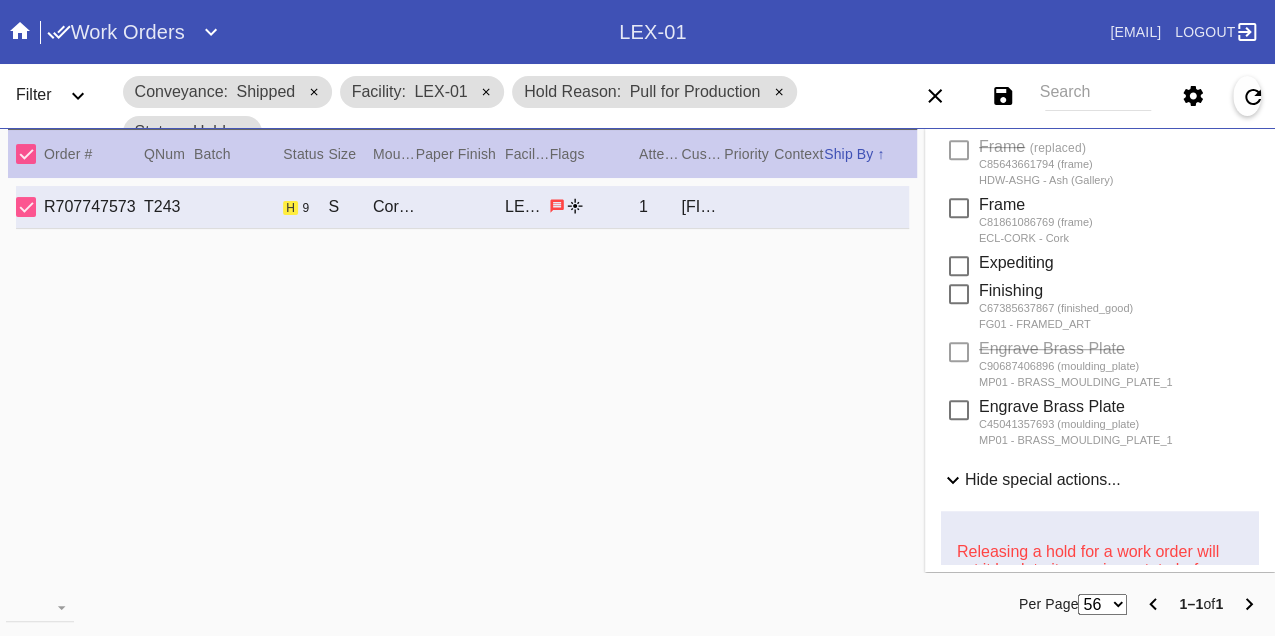 scroll, scrollTop: 1066, scrollLeft: 0, axis: vertical 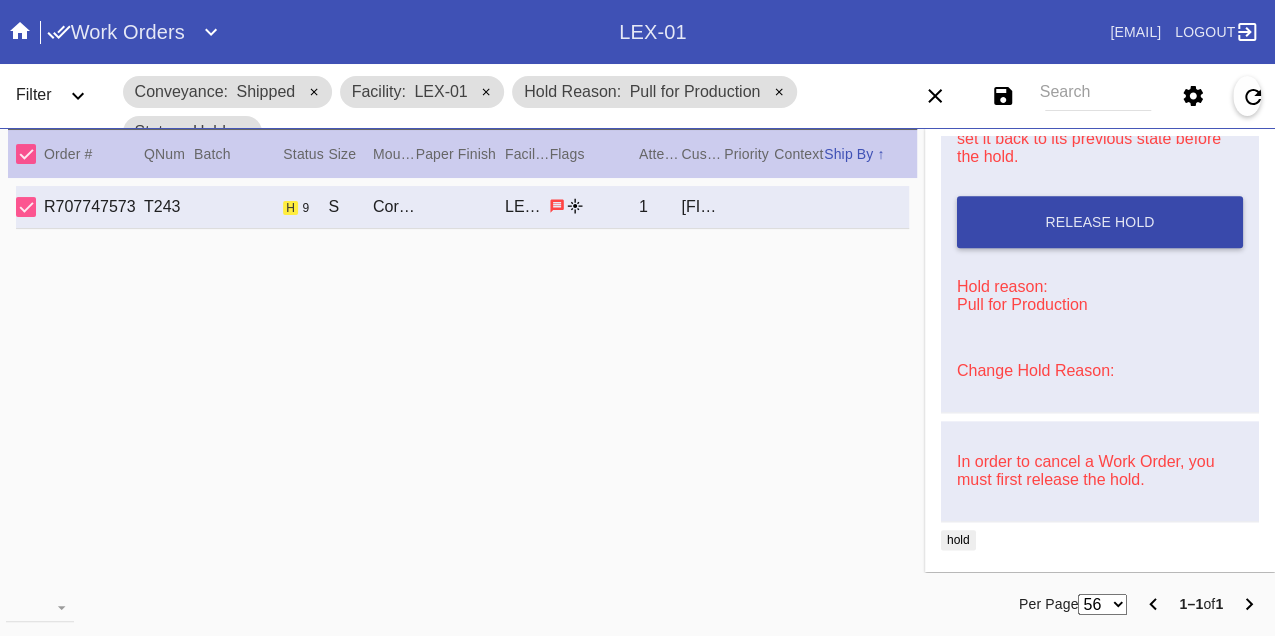 click on "Release Hold" at bounding box center (1100, 222) 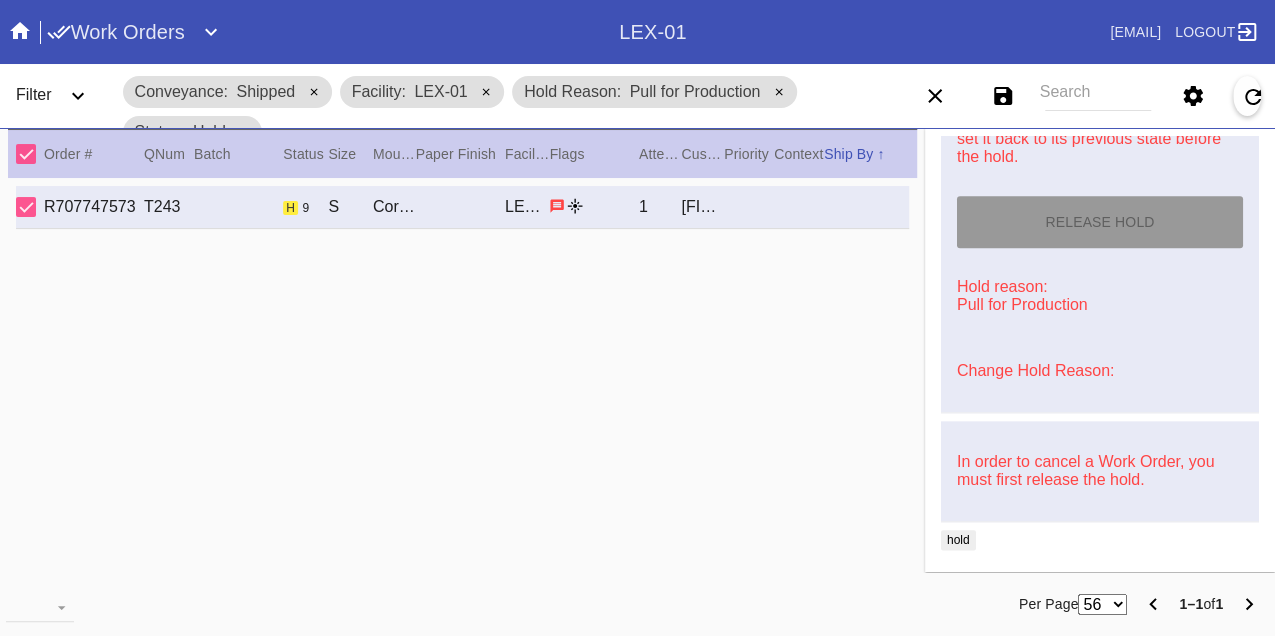 type on "8/10/2025" 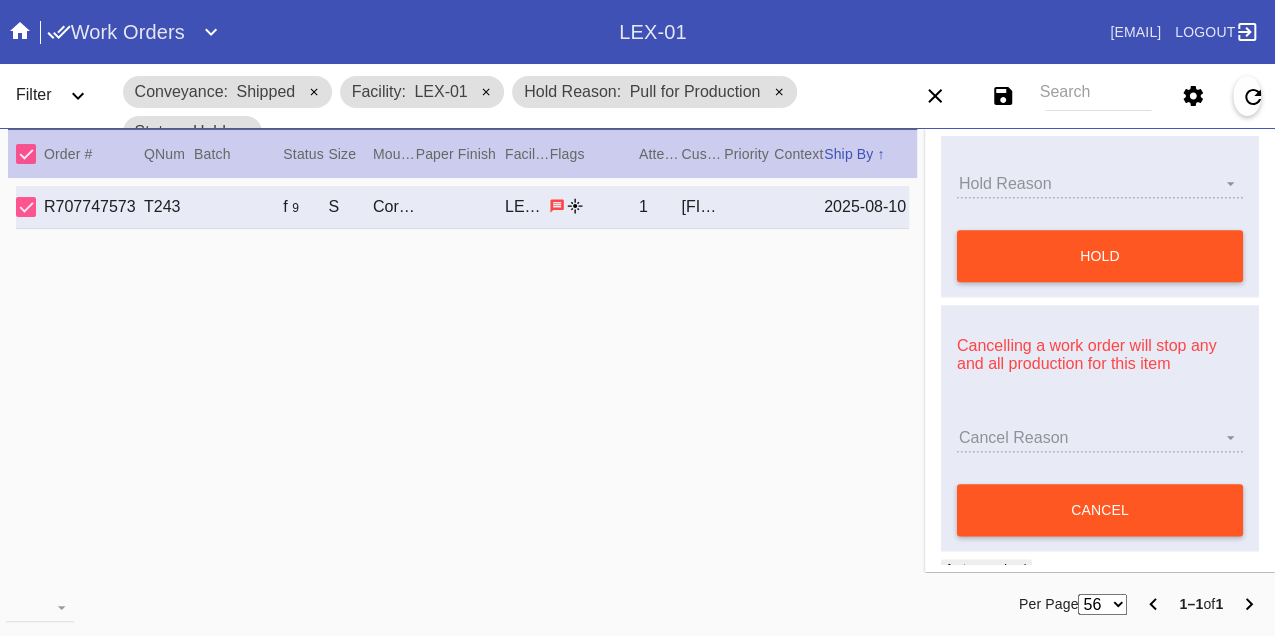 type on "The Uinta Highline Trail" 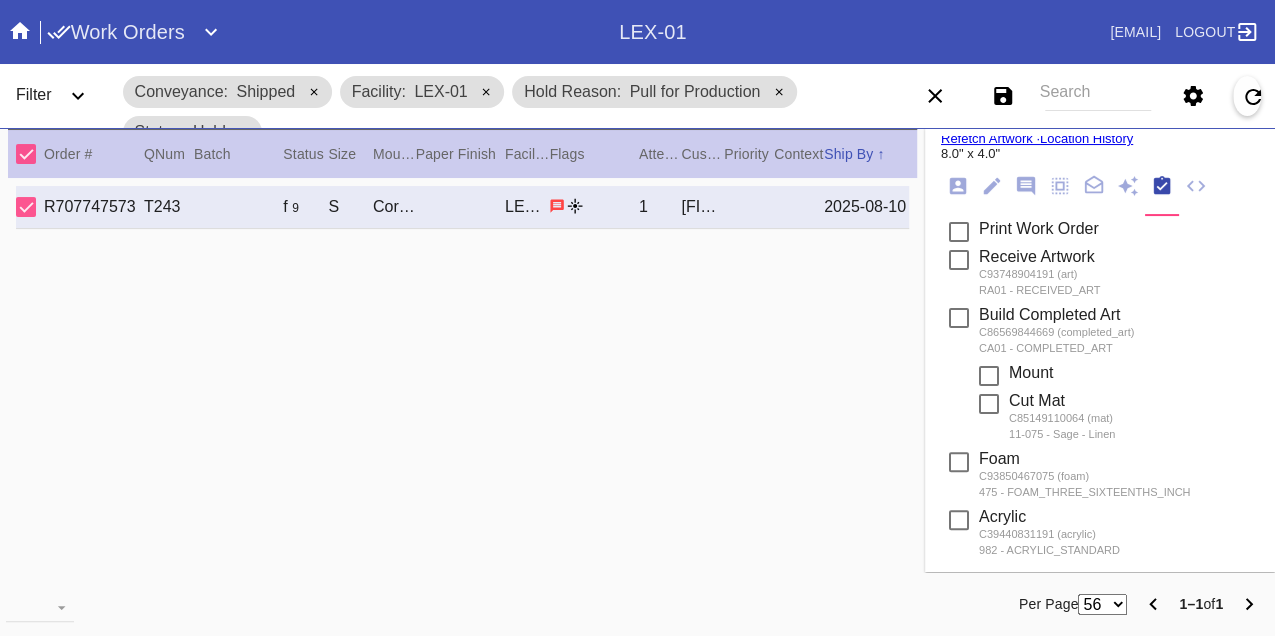 scroll, scrollTop: 0, scrollLeft: 0, axis: both 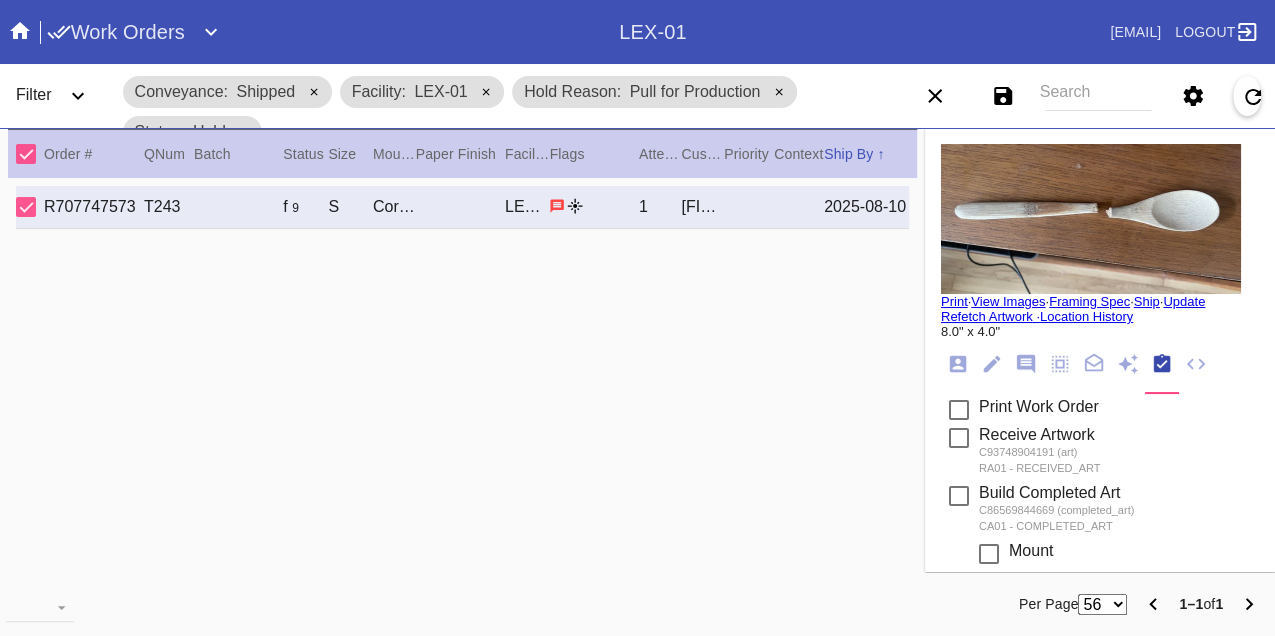 click on "Print" at bounding box center (954, 301) 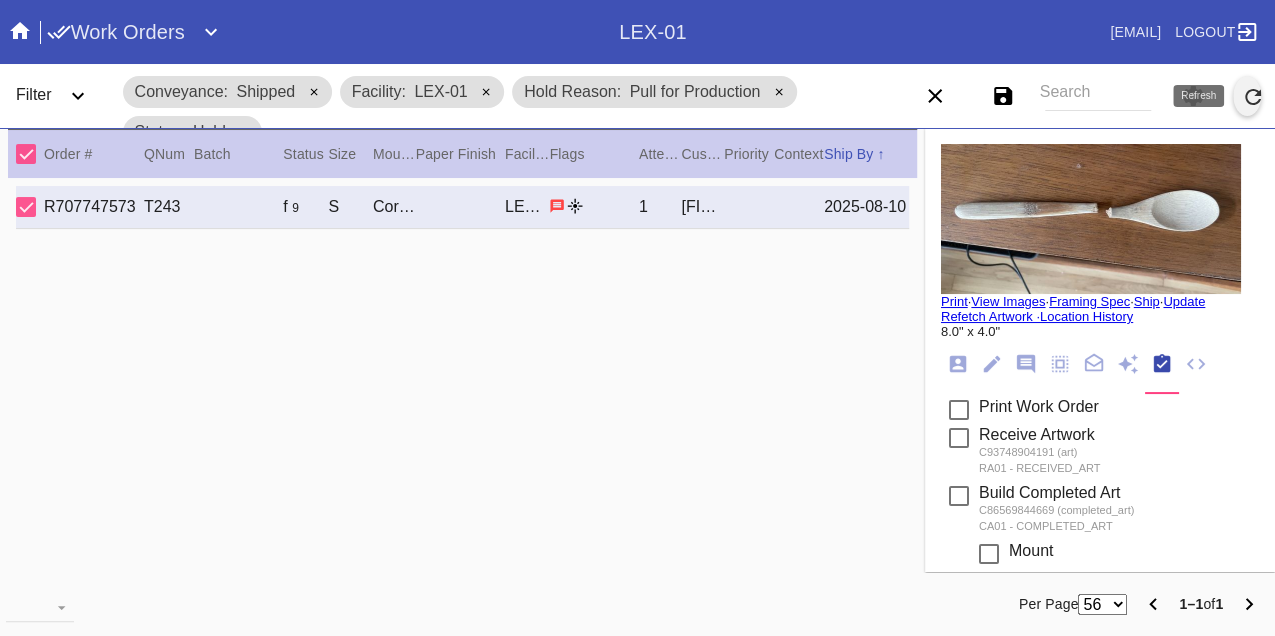 click 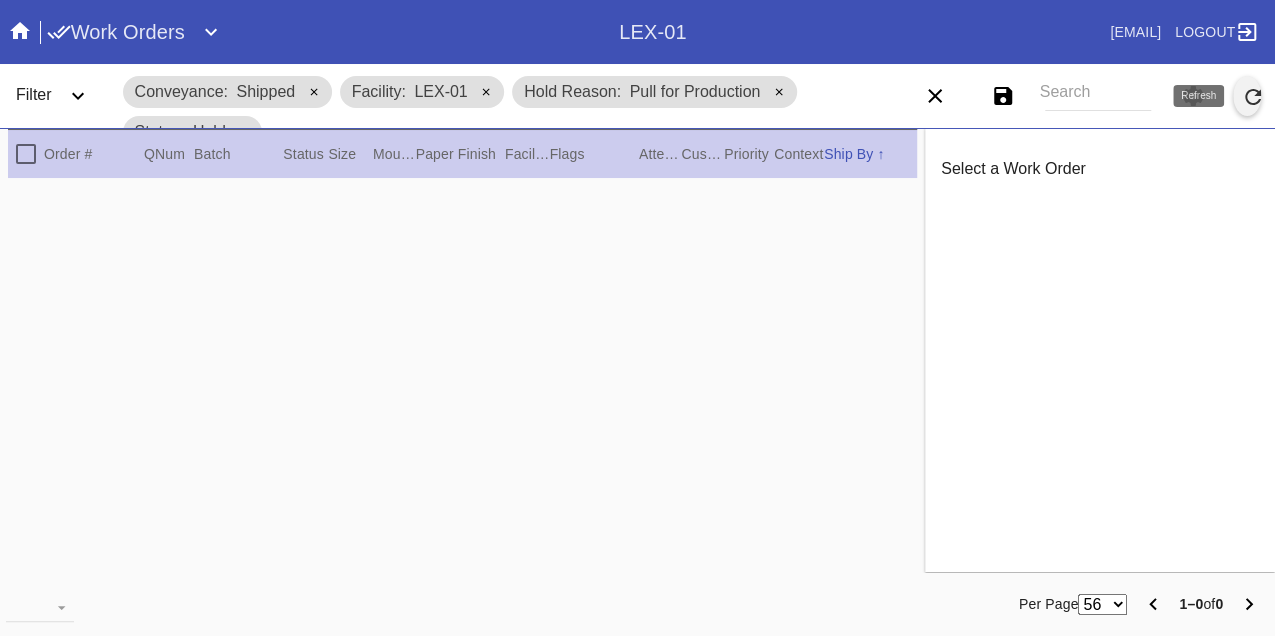 click 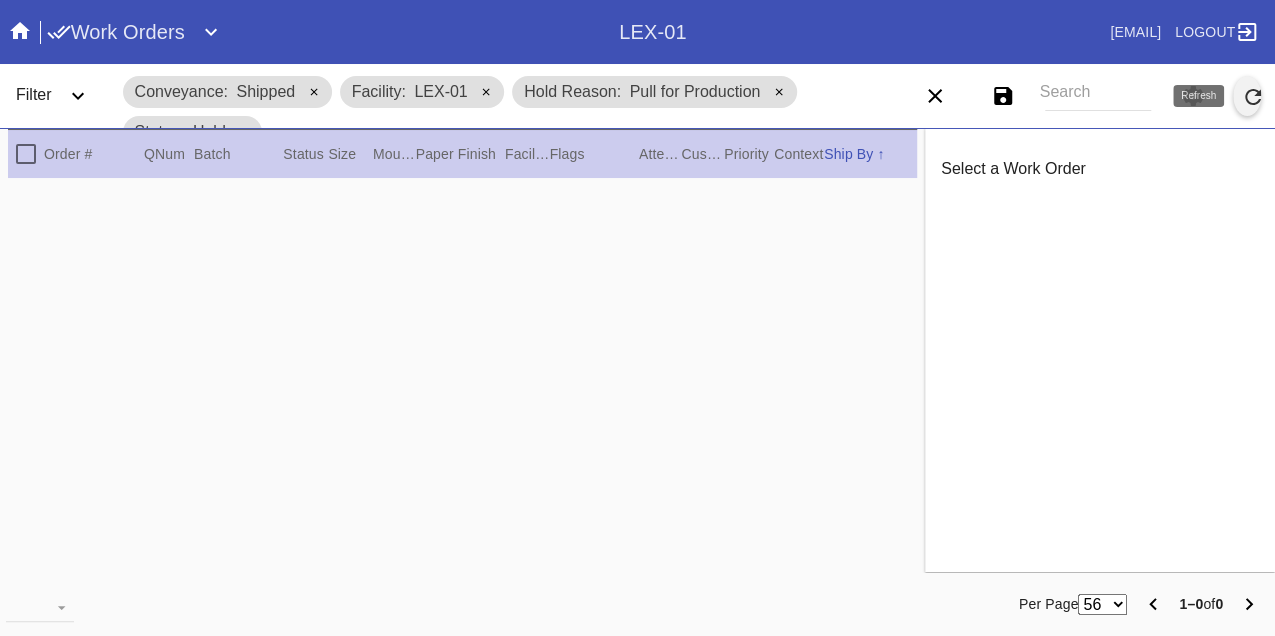 click 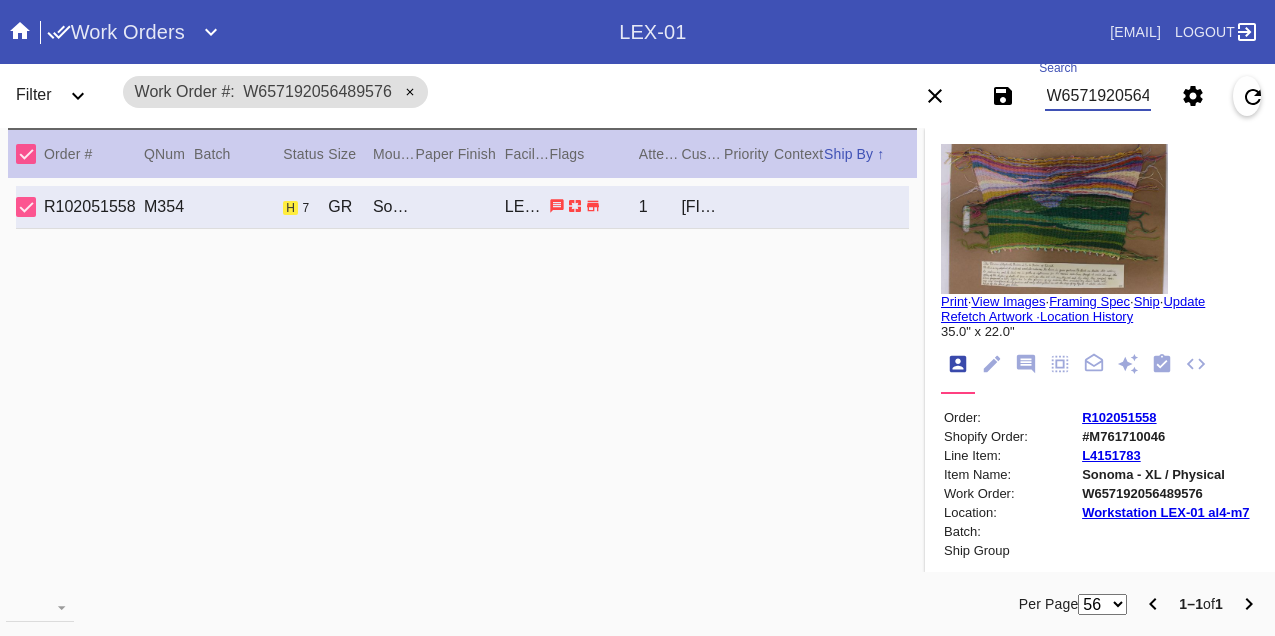 scroll, scrollTop: 0, scrollLeft: 0, axis: both 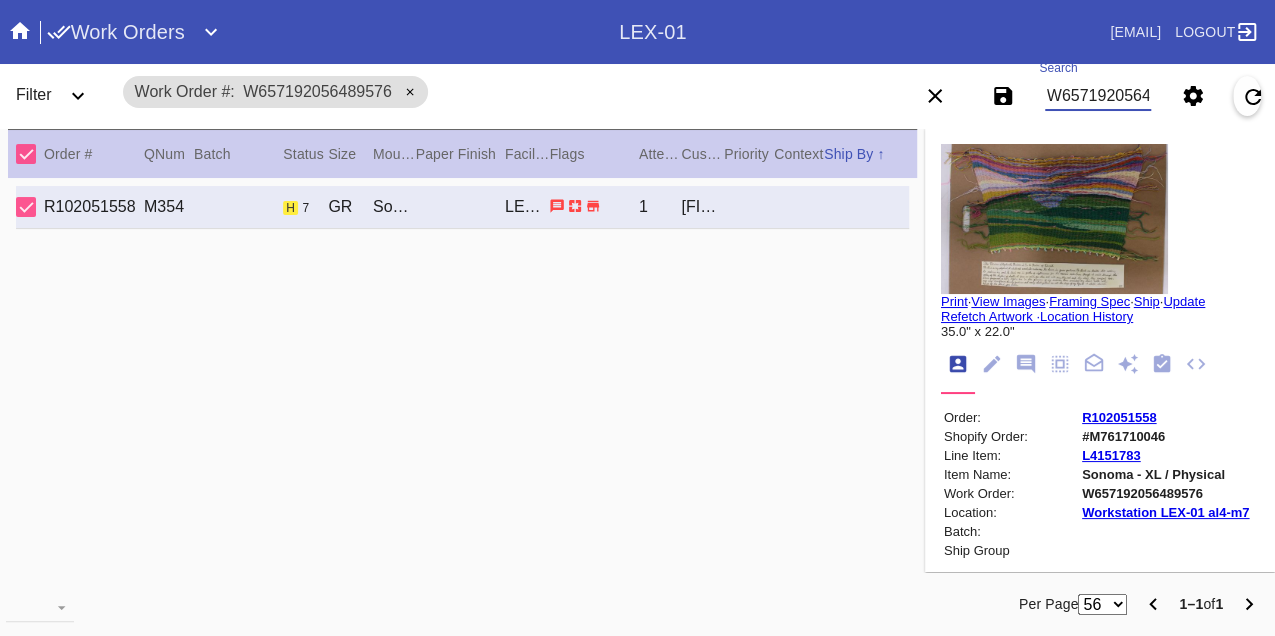 click on "W657192056489576" at bounding box center (1098, 96) 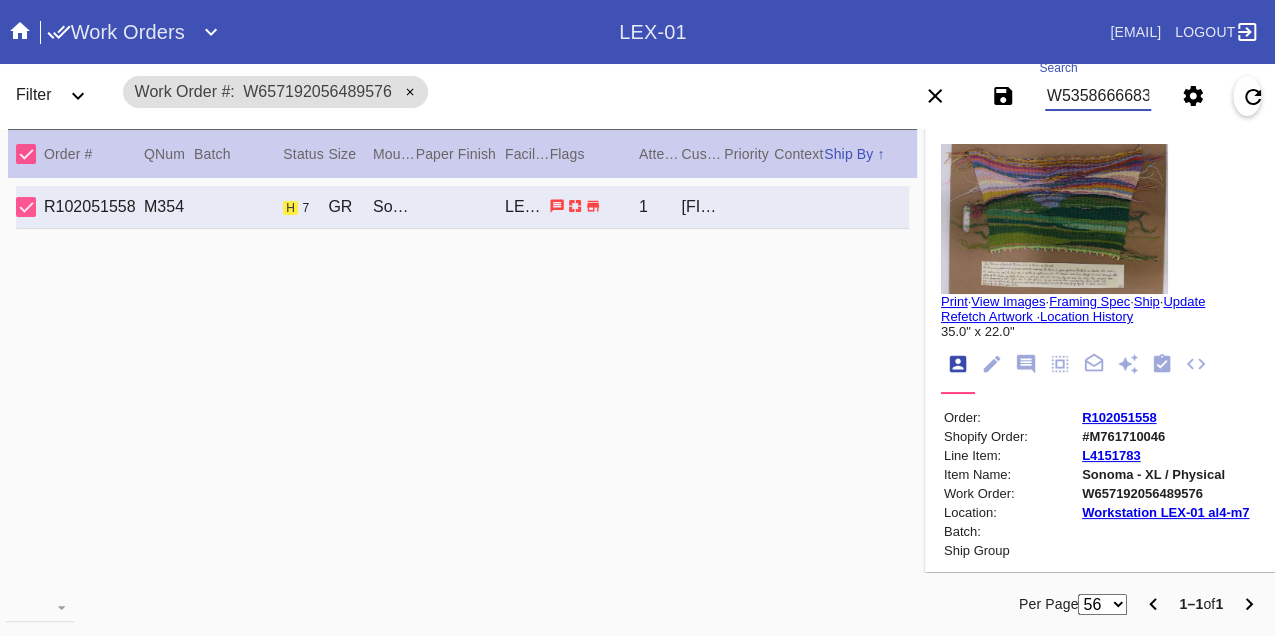 scroll, scrollTop: 0, scrollLeft: 48, axis: horizontal 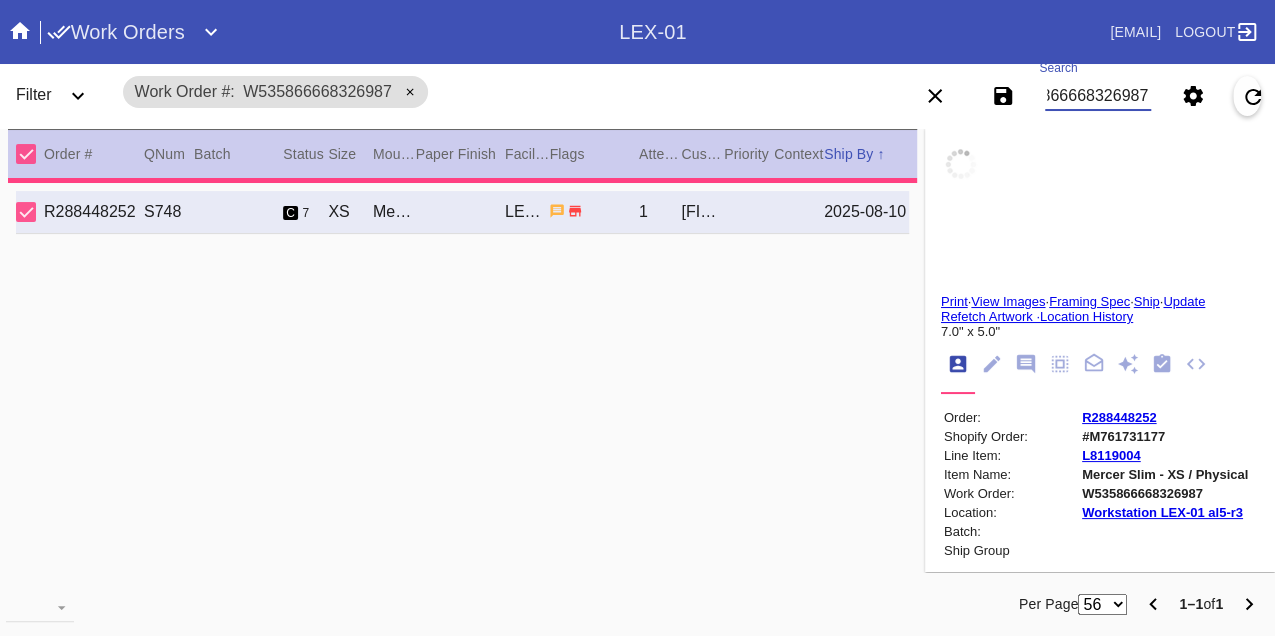 type on "Canceled - customer changed mind. Please return items to customer unframed at [NUMBER] [STREET], Apt [APARTMENT_NUMBER], [CITY], [STATE] [POSTAL_CODE]. HJ [DATE]" 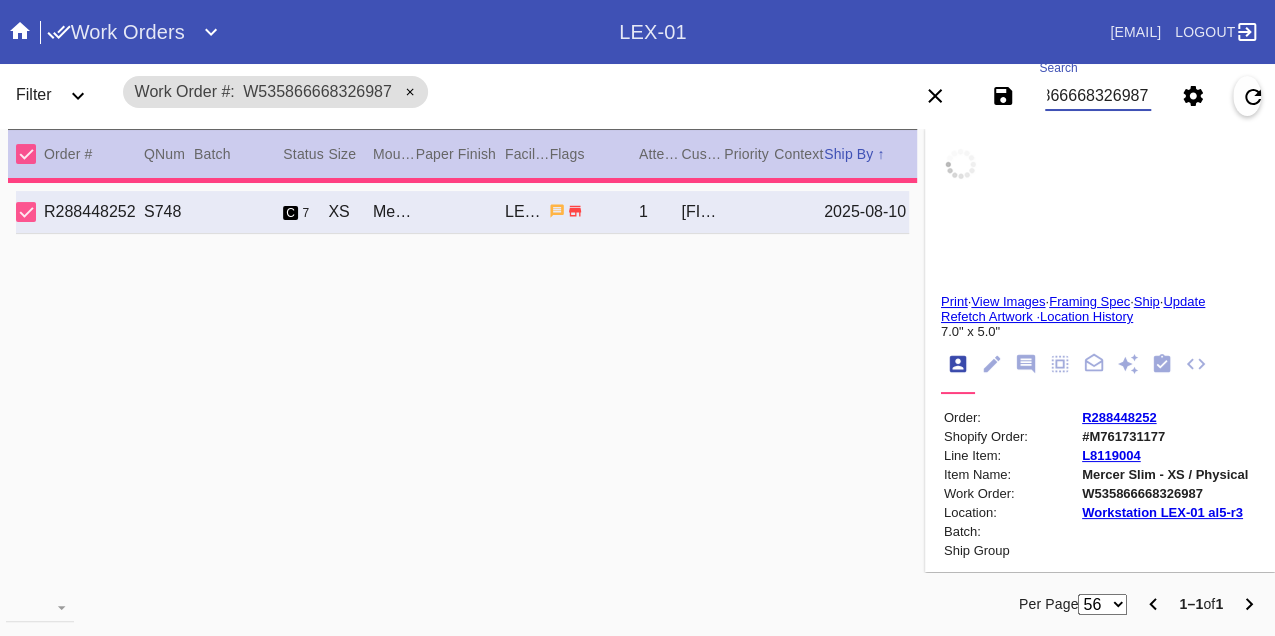 type on "2.5" 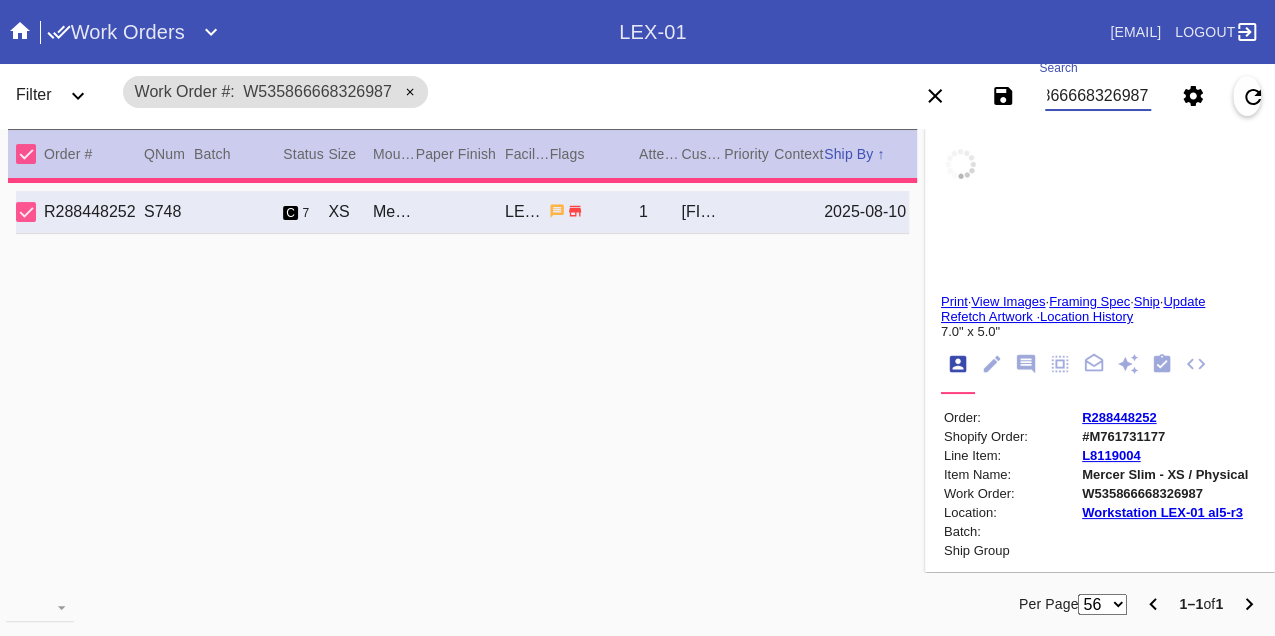 type on "2.5" 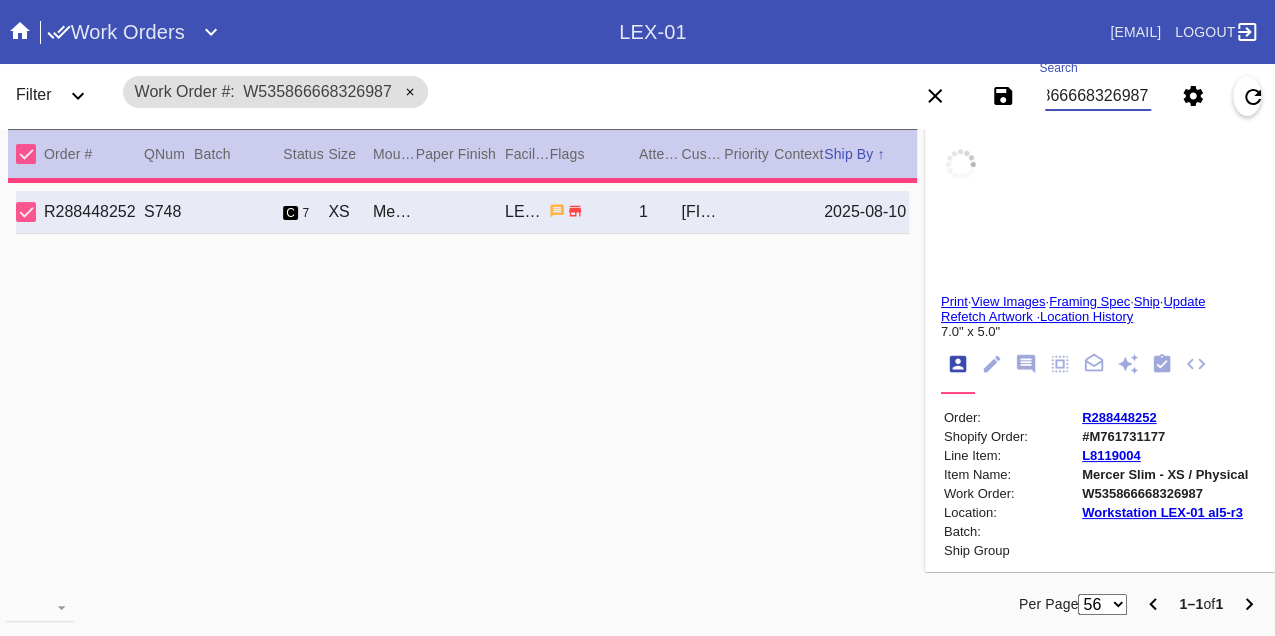 type on "2.5" 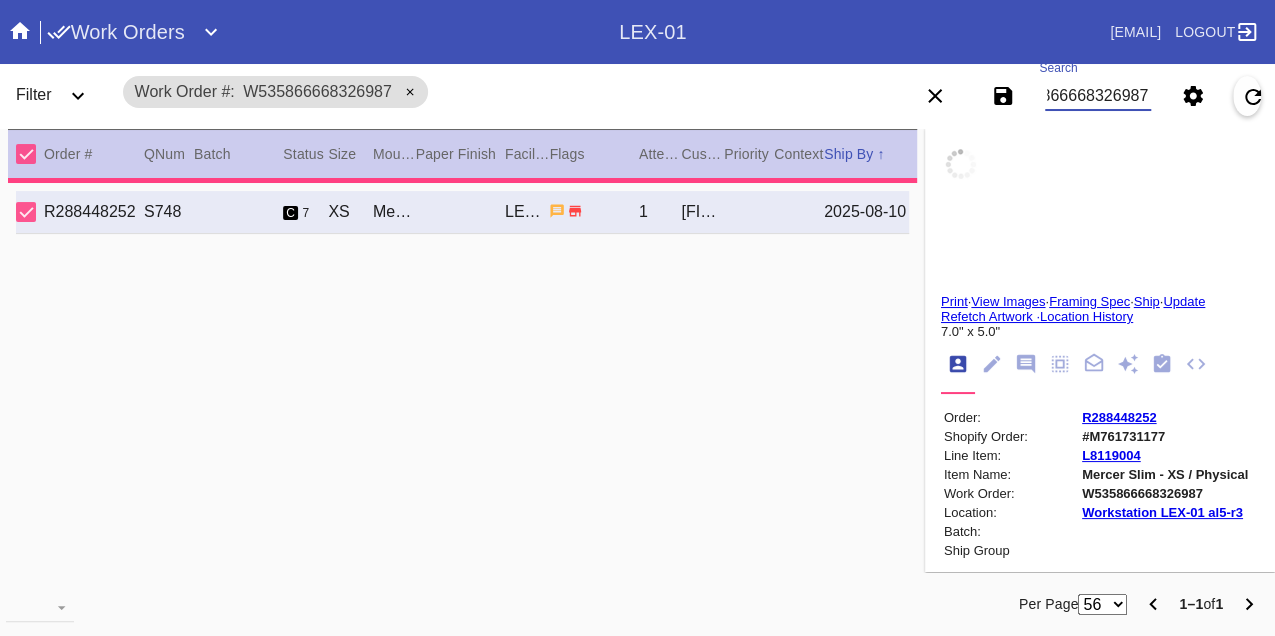 type on "2.5" 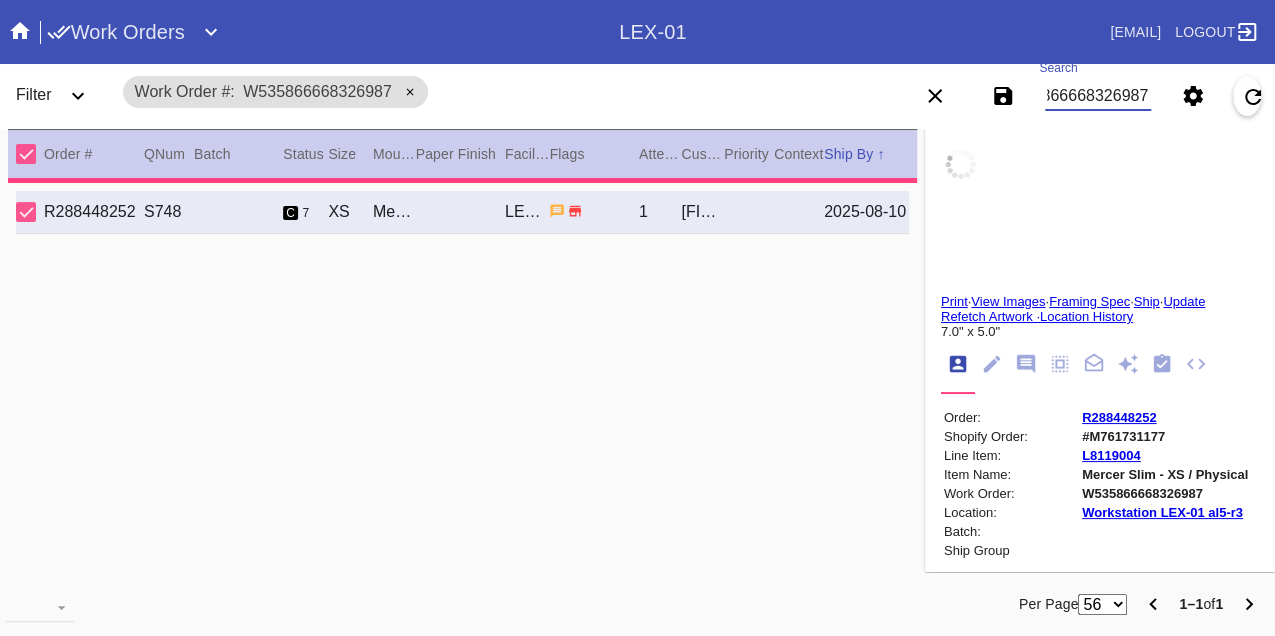 type on "7.0" 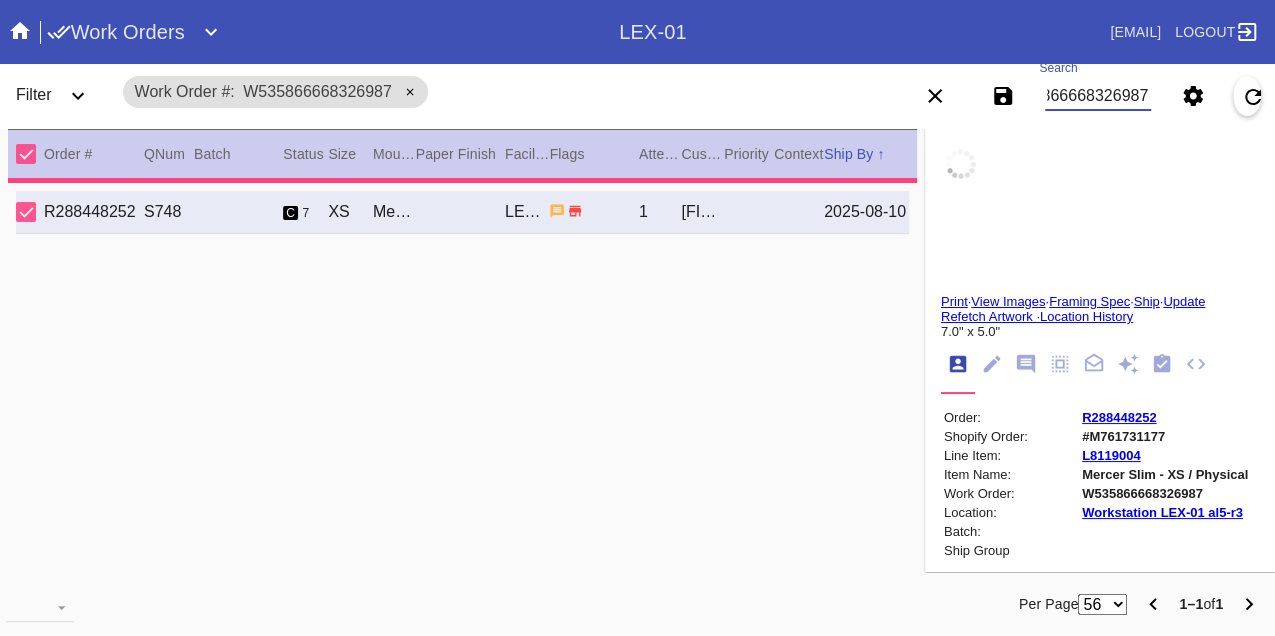 type on "5.0" 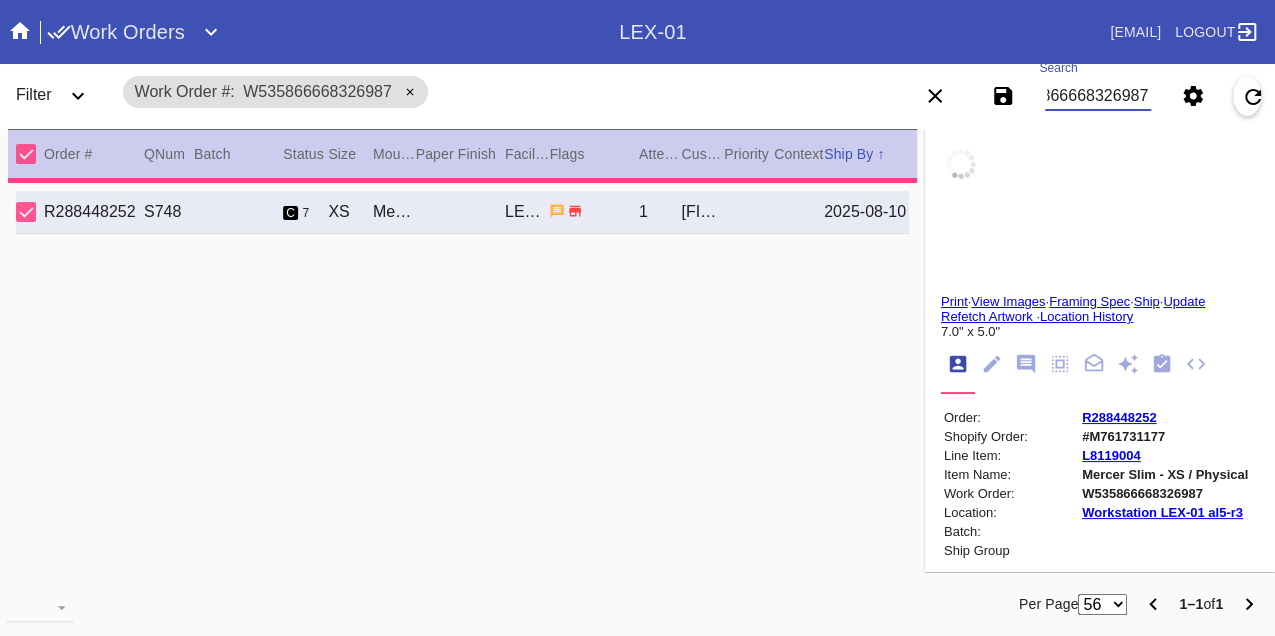 type on "uneven edges, uneven borders, mark on bottom edge" 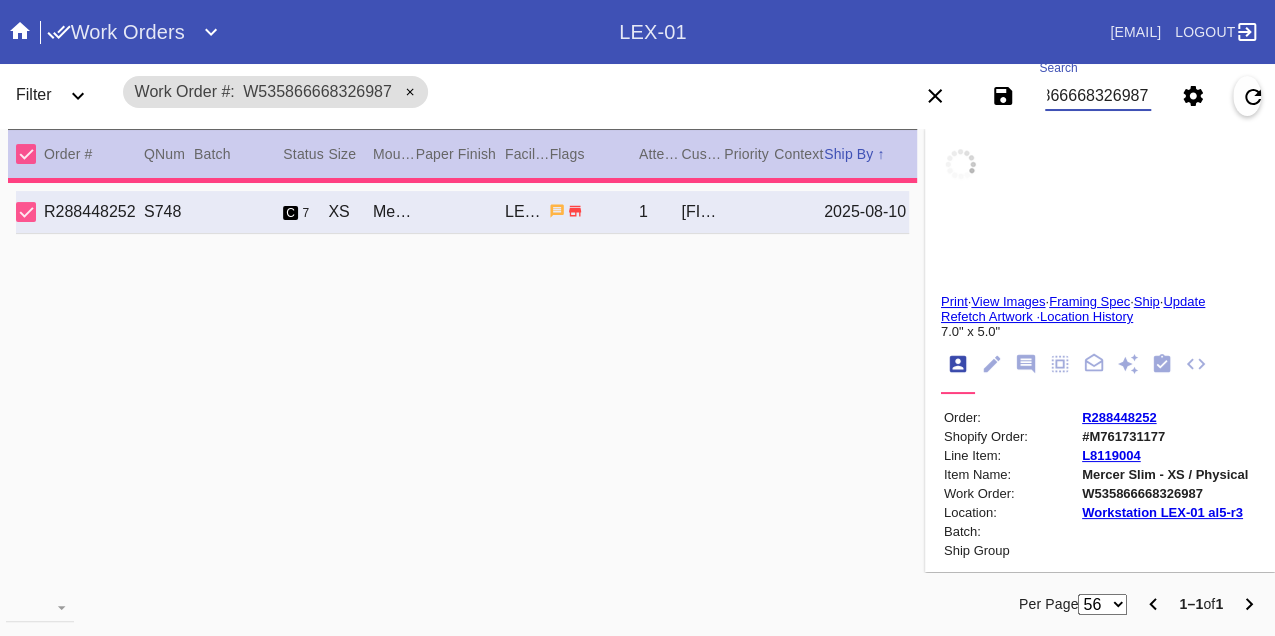 type on "7/19/2025" 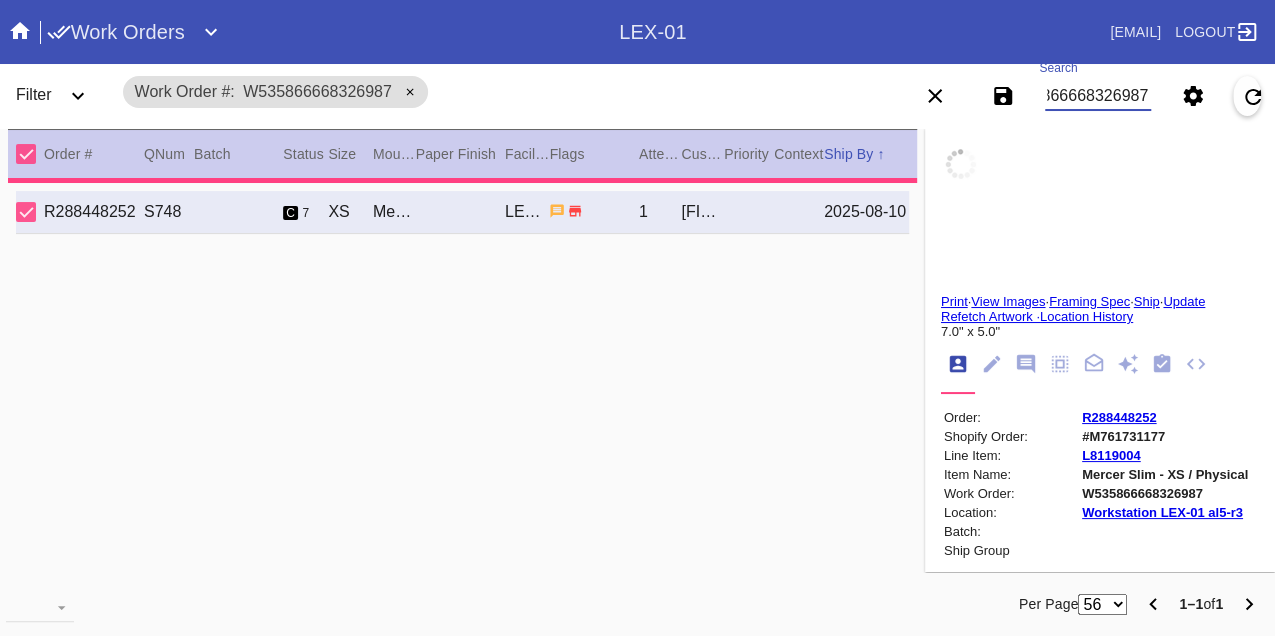type on "7/21/2025" 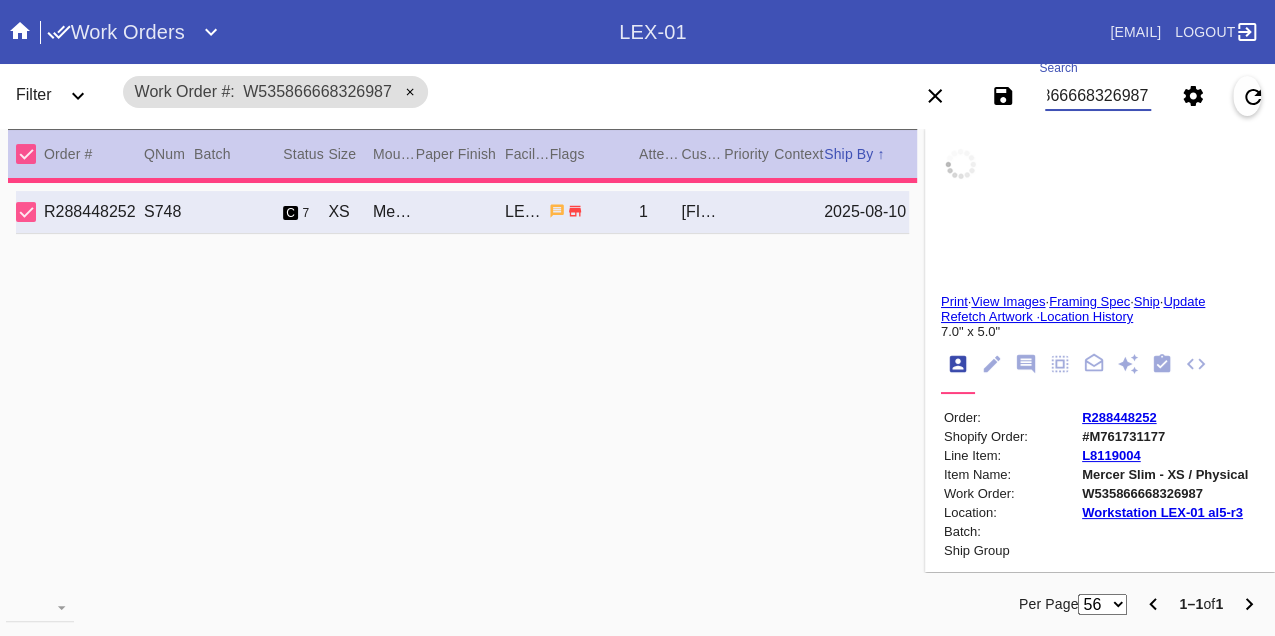 type on "8/10/2025" 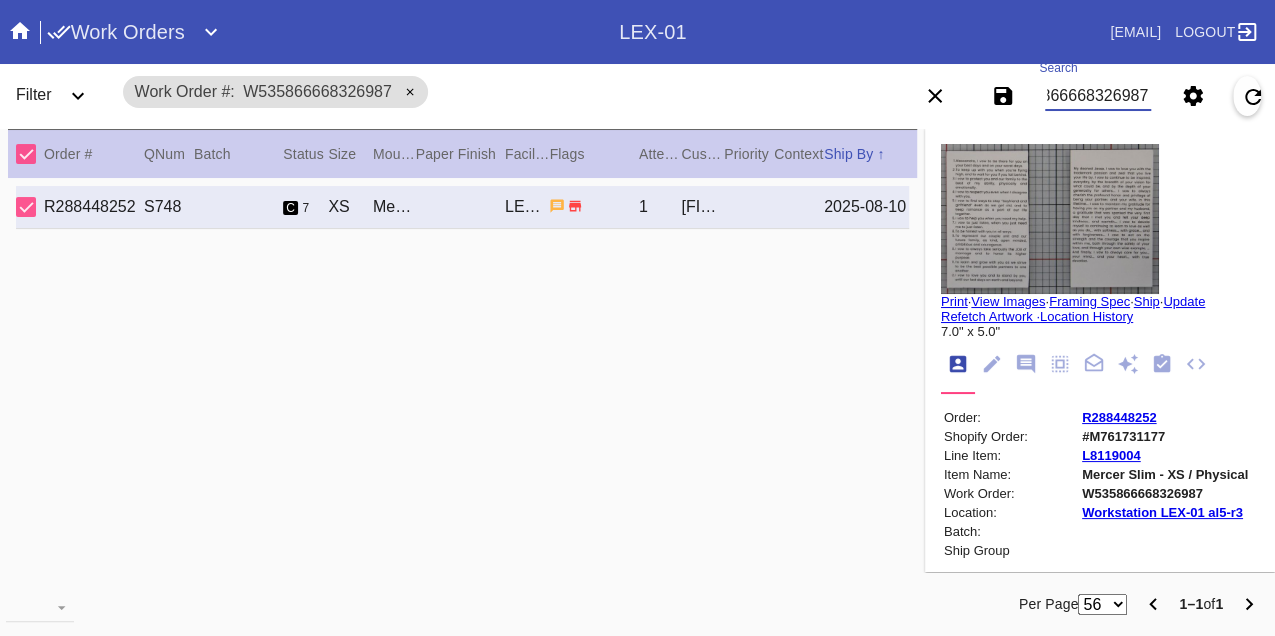 type on "W535866668326987" 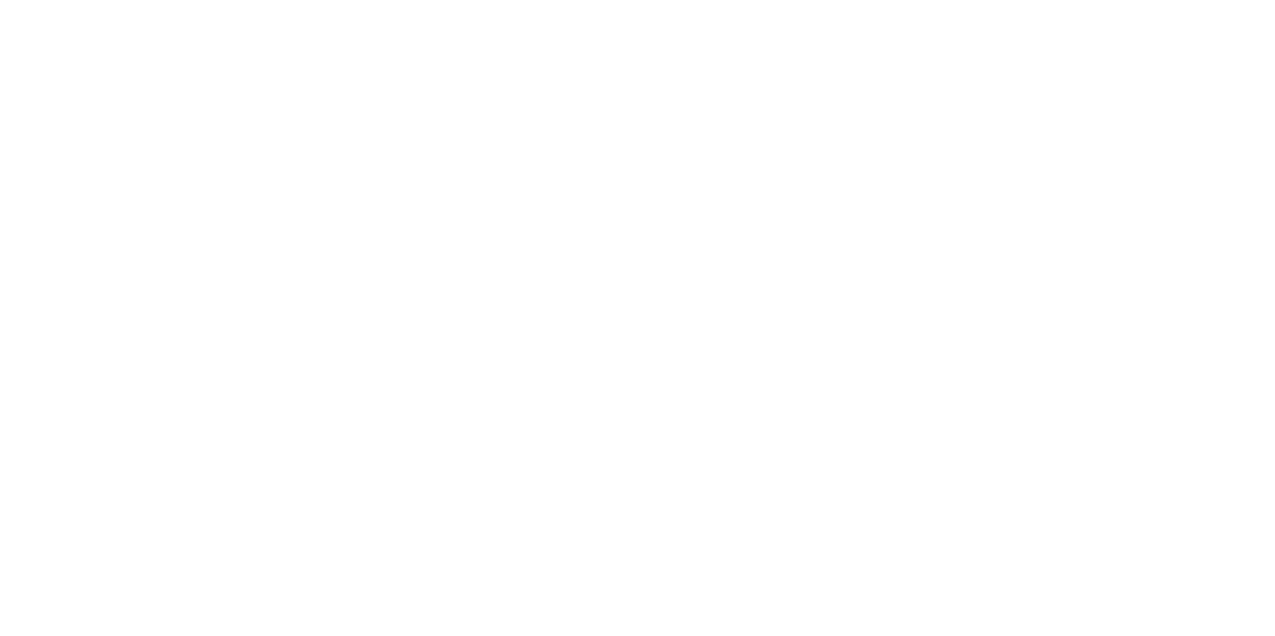scroll, scrollTop: 0, scrollLeft: 0, axis: both 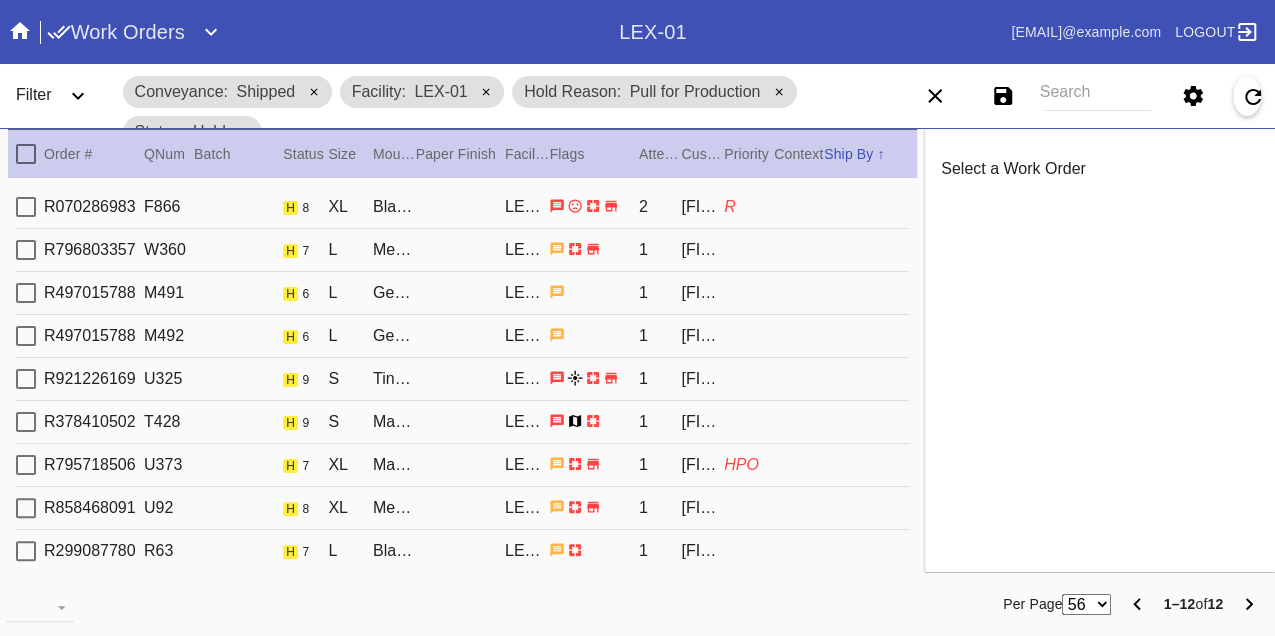 click on "R070286983 F866 h   8 XL Black Walnut Round / White LEX-01 2 [FIRST] [LAST]
R" at bounding box center (462, 207) 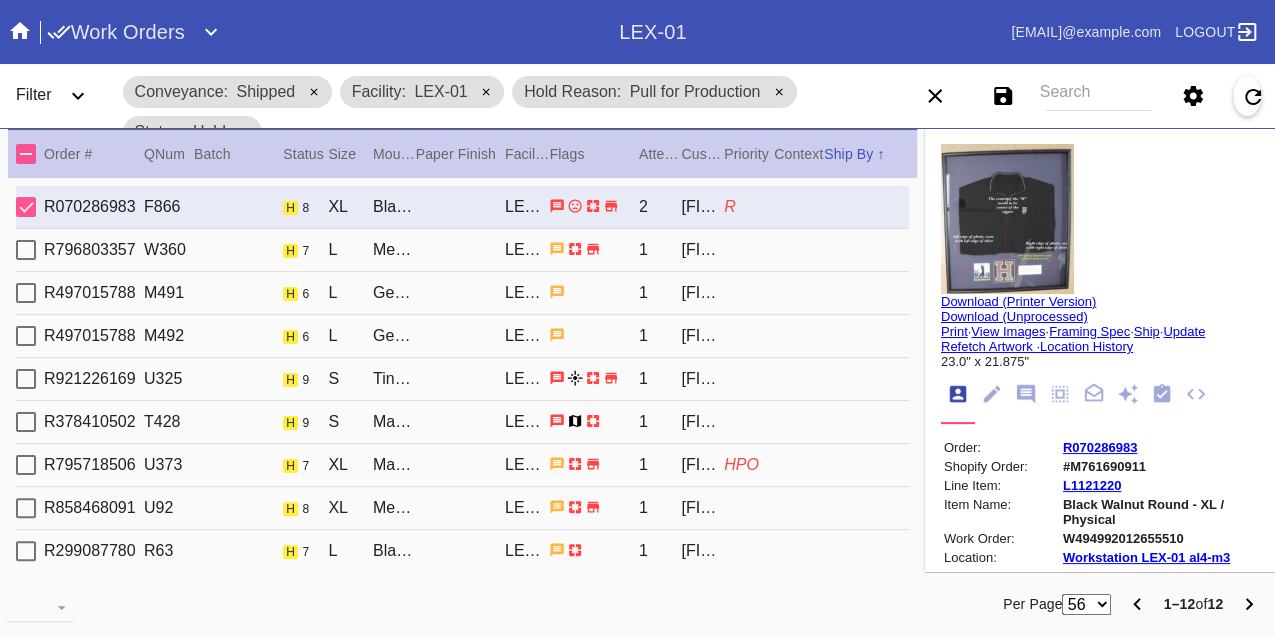 click on "W494992012655510" at bounding box center [1159, 538] 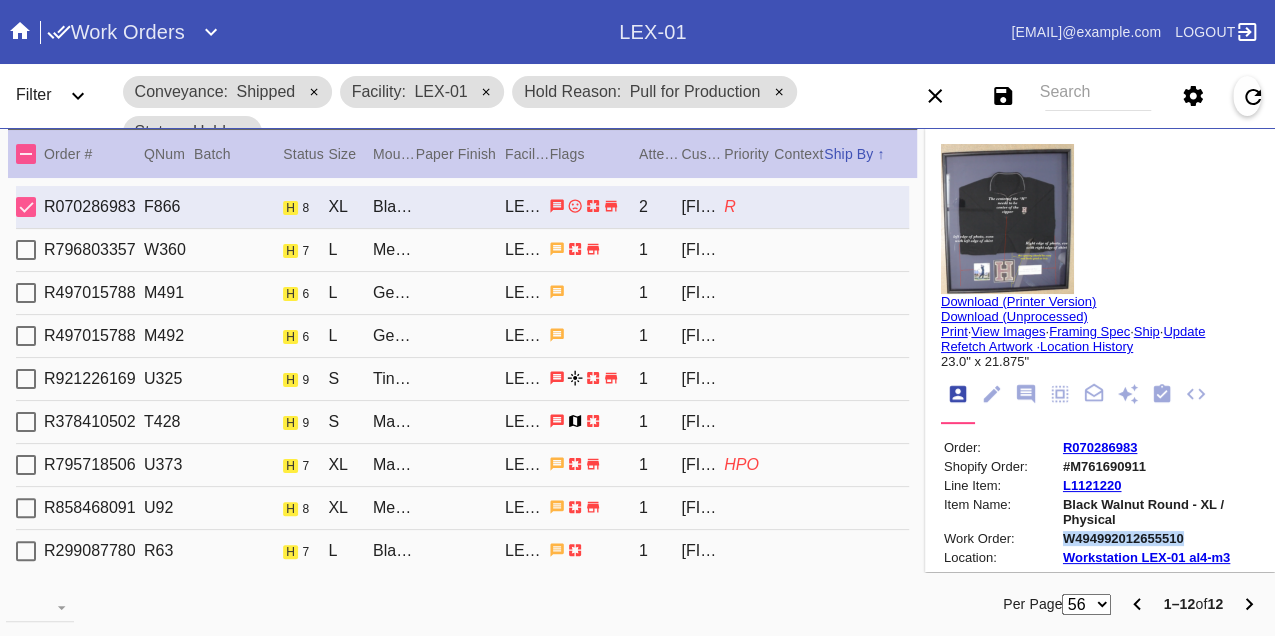 click on "W494992012655510" at bounding box center (1159, 538) 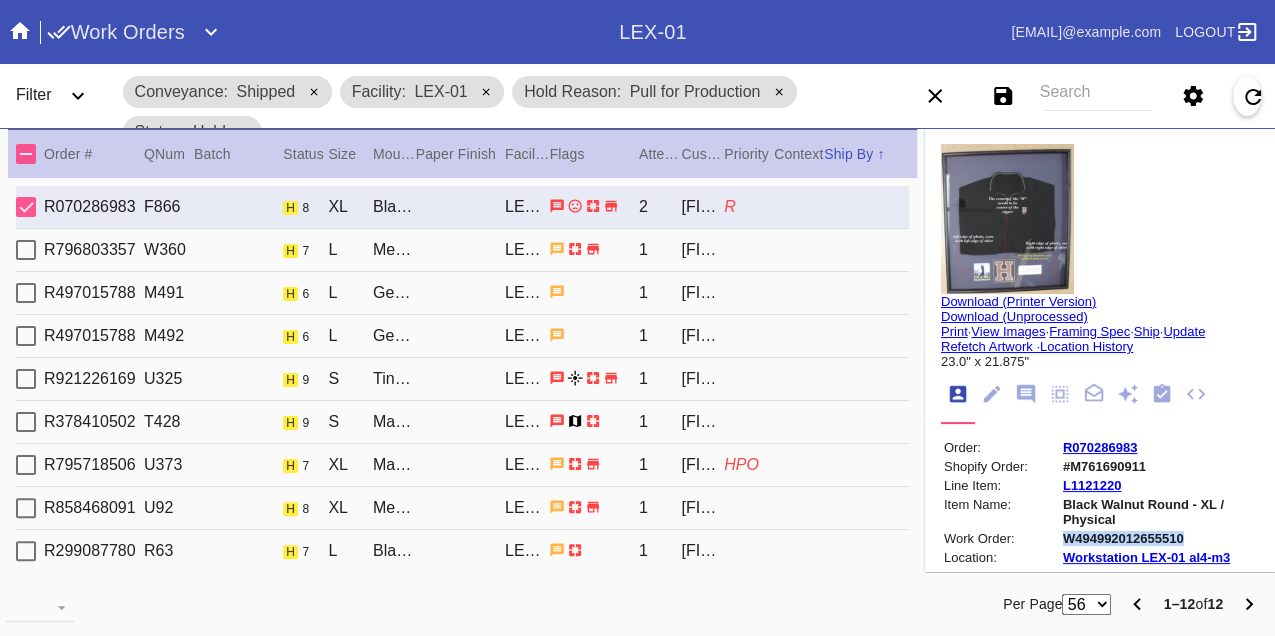 copy on "W494992012655510" 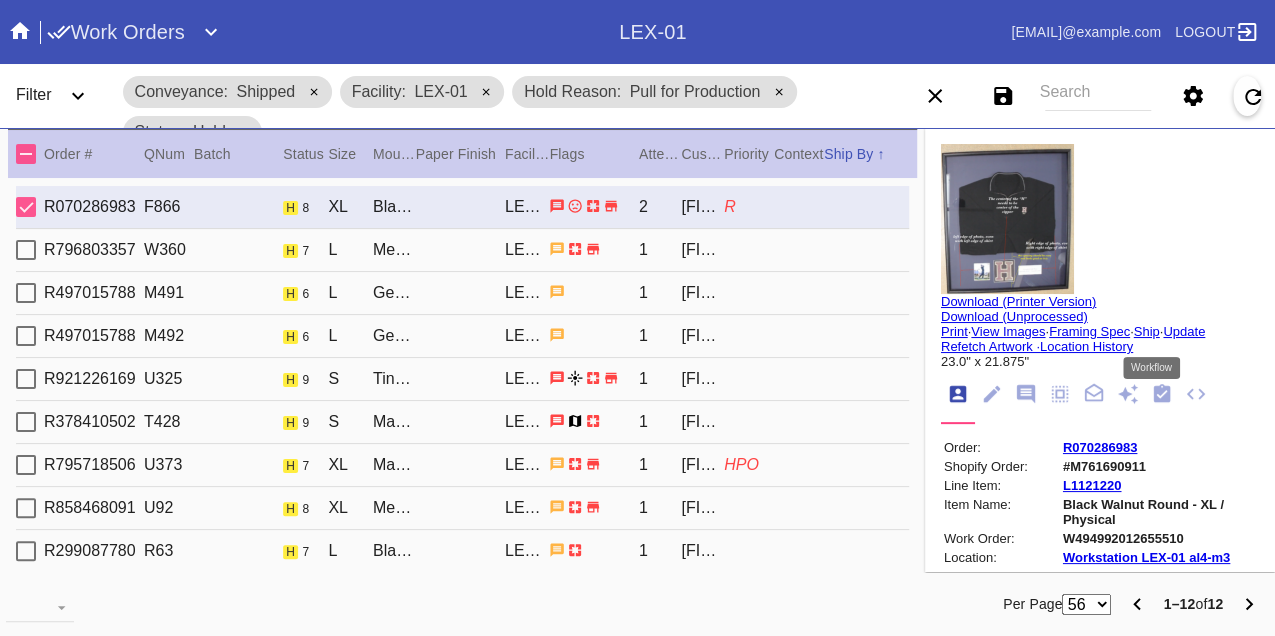 click 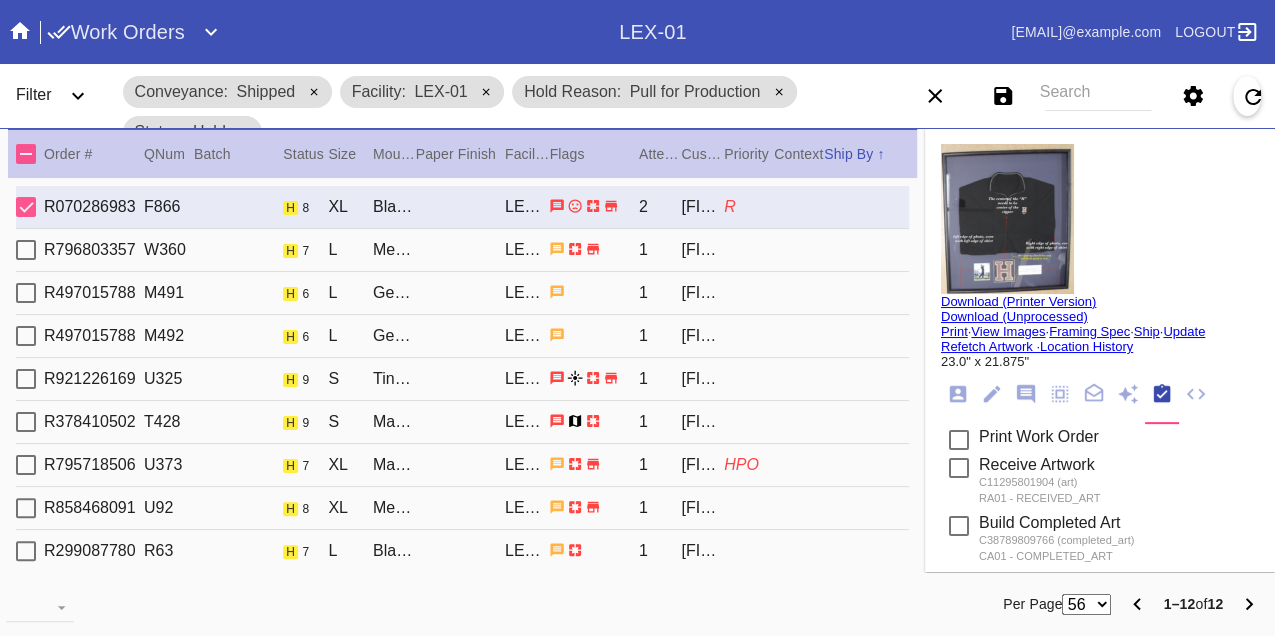 scroll, scrollTop: 520, scrollLeft: 0, axis: vertical 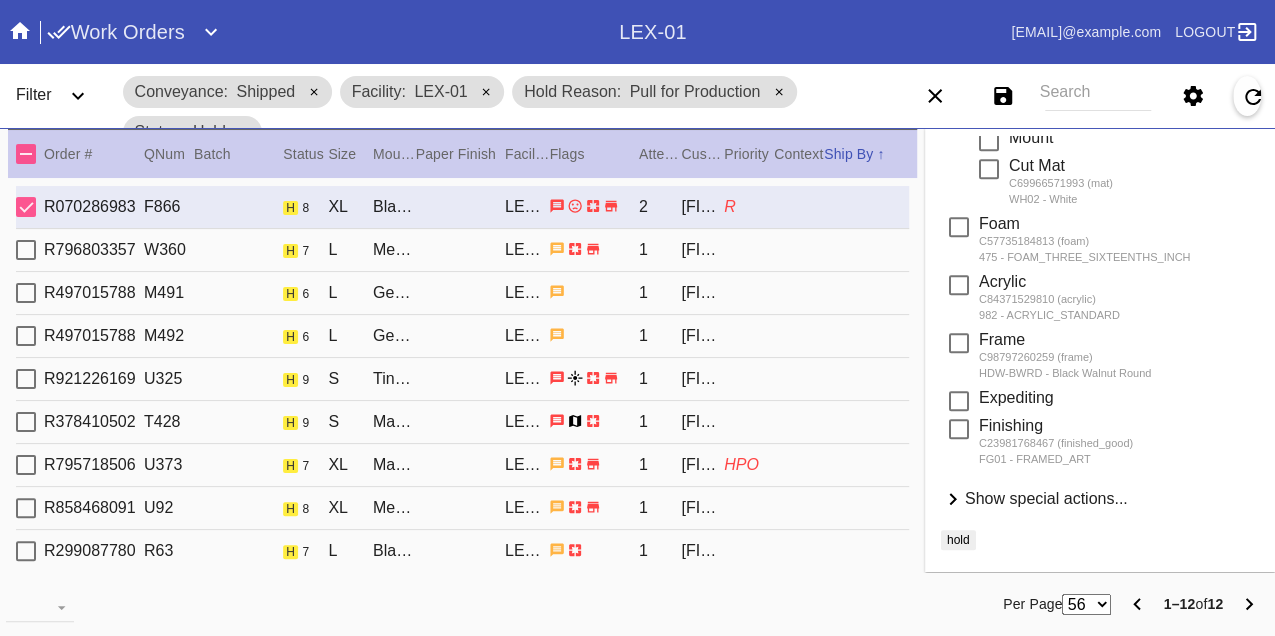 click on "Show special actions..." at bounding box center [1046, 498] 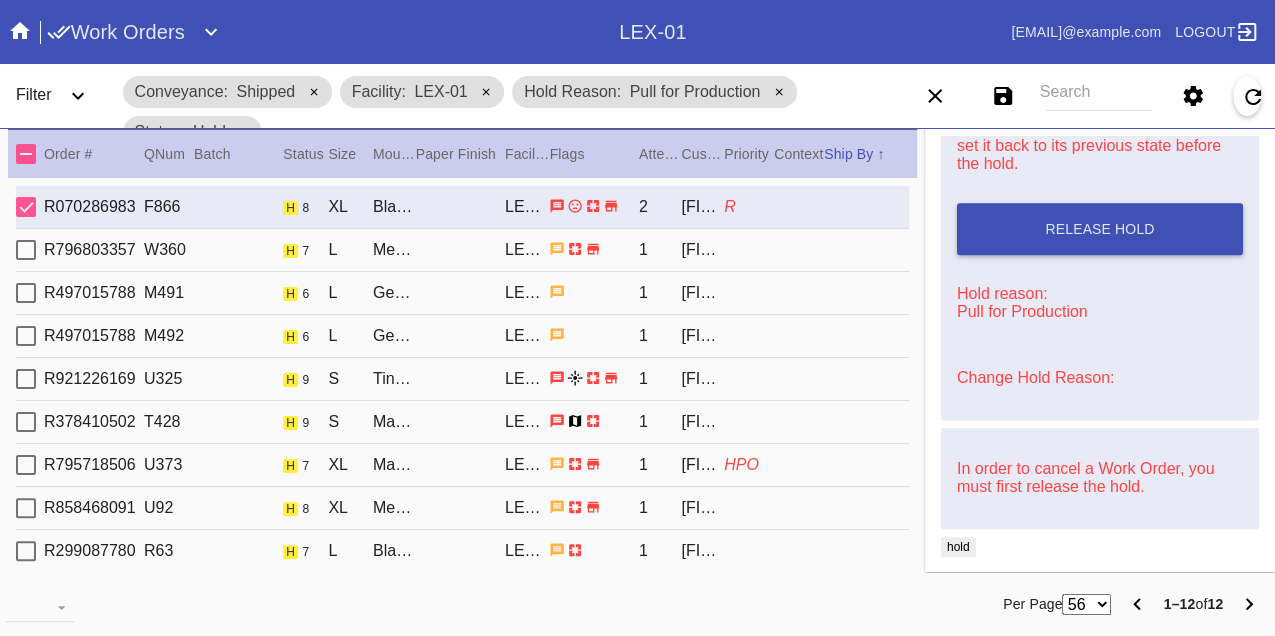scroll, scrollTop: 964, scrollLeft: 0, axis: vertical 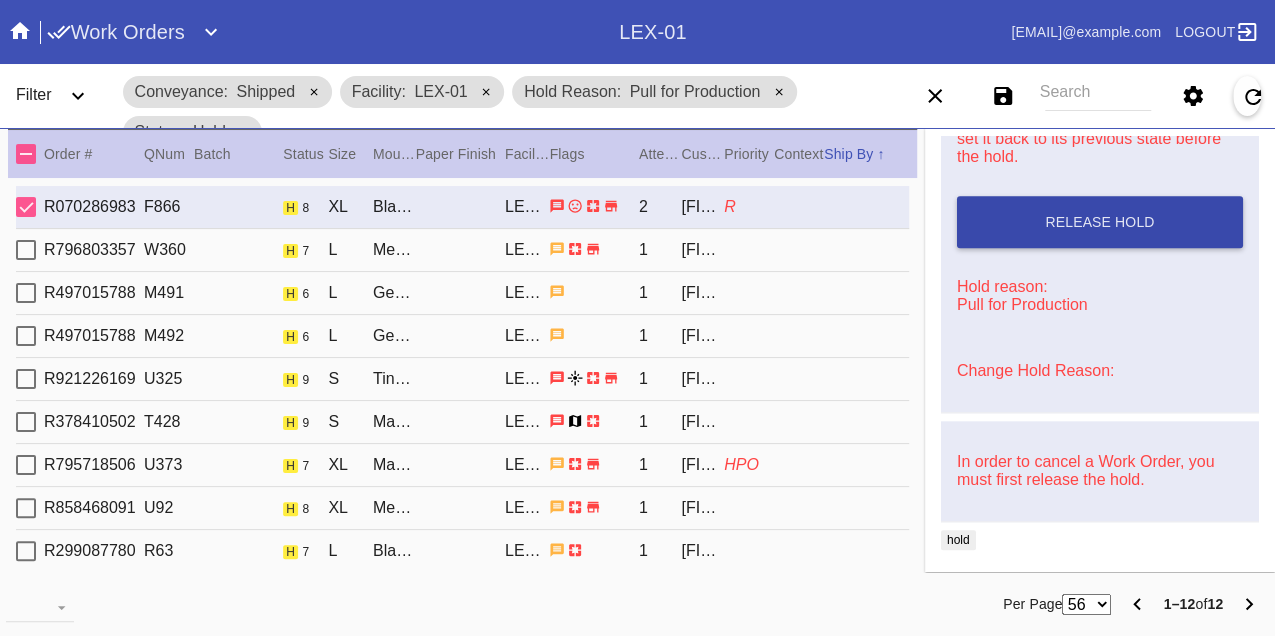click on "Release Hold" at bounding box center (1100, 222) 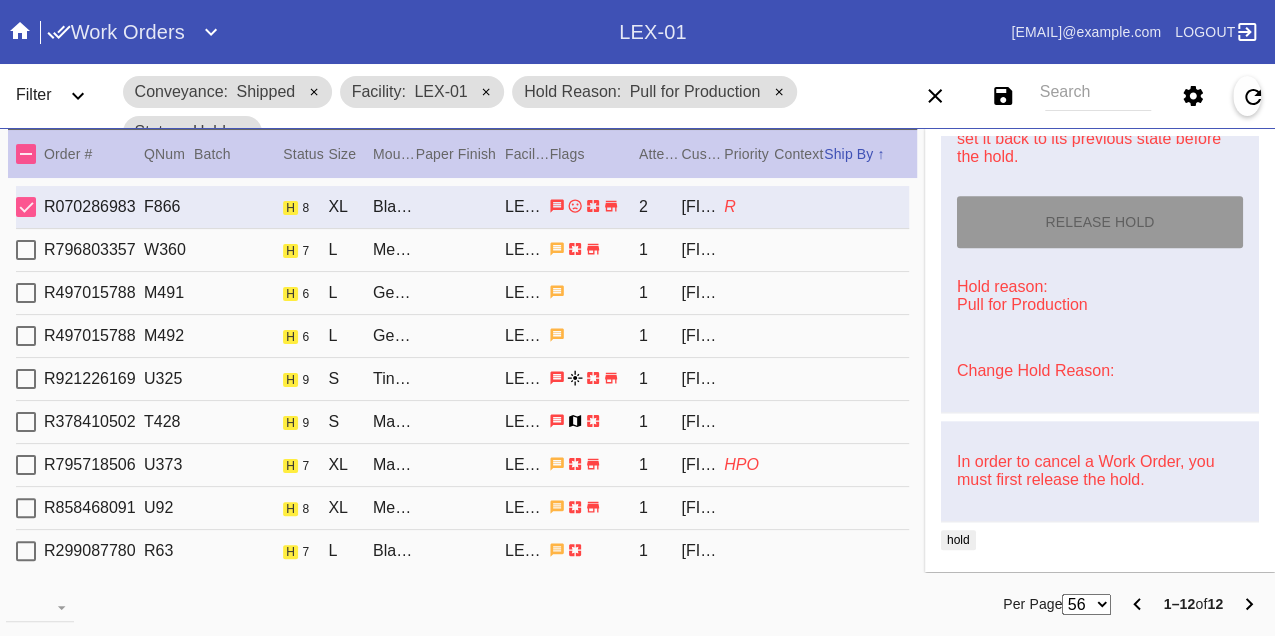 click on "R796803357 W360 h   7 L Mercer Slim (Deep) / White LEX-01 1 [FIRST] [LAST]" at bounding box center [462, 250] 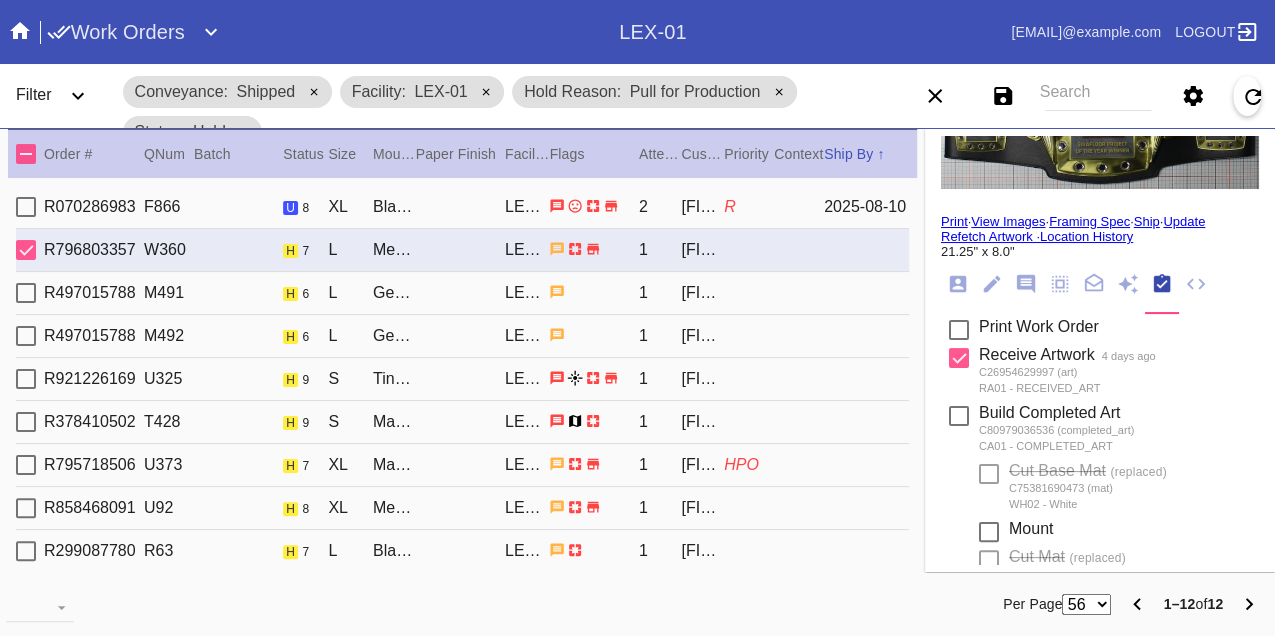scroll, scrollTop: 0, scrollLeft: 0, axis: both 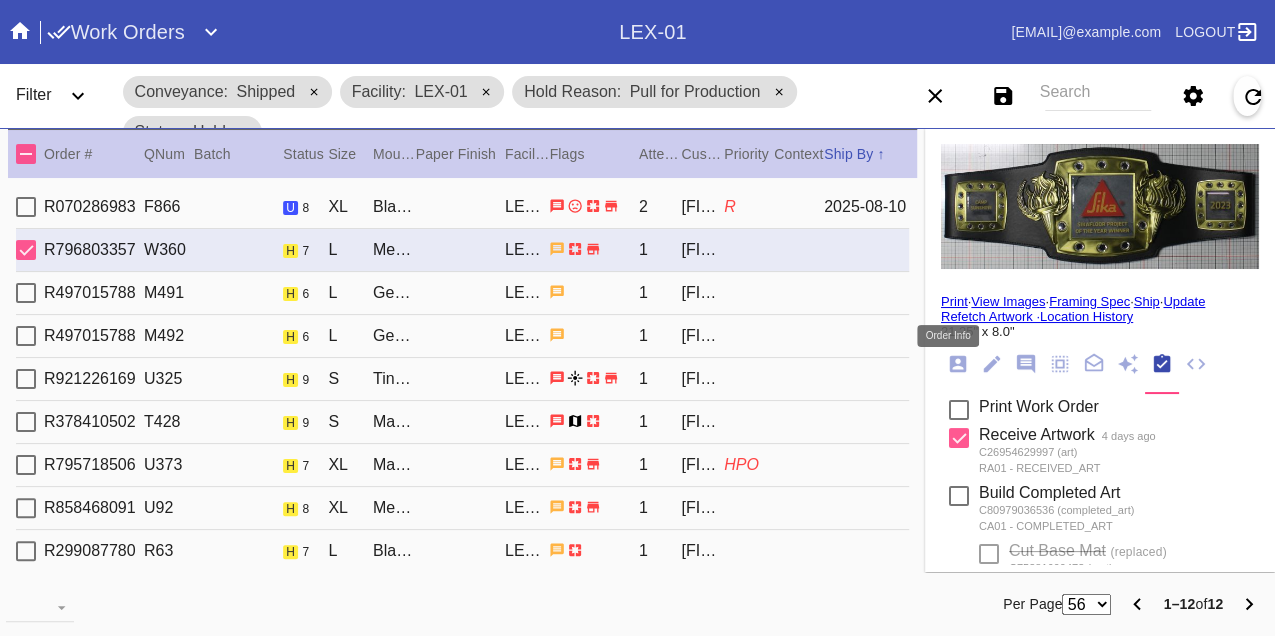click 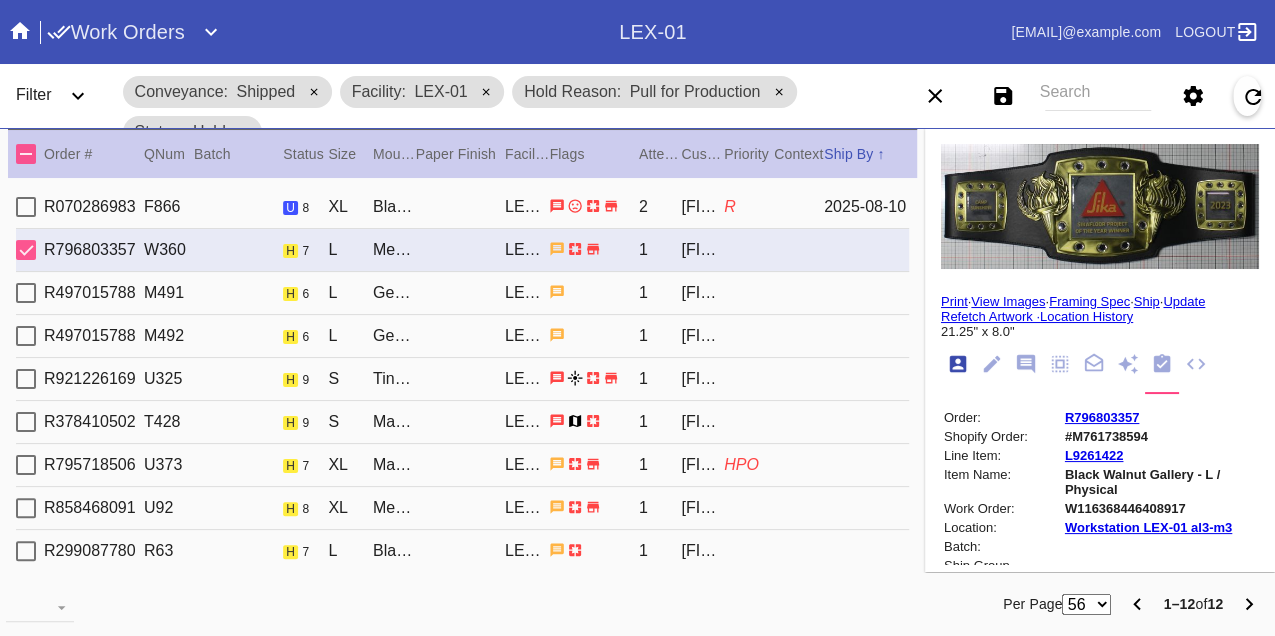 scroll, scrollTop: 24, scrollLeft: 0, axis: vertical 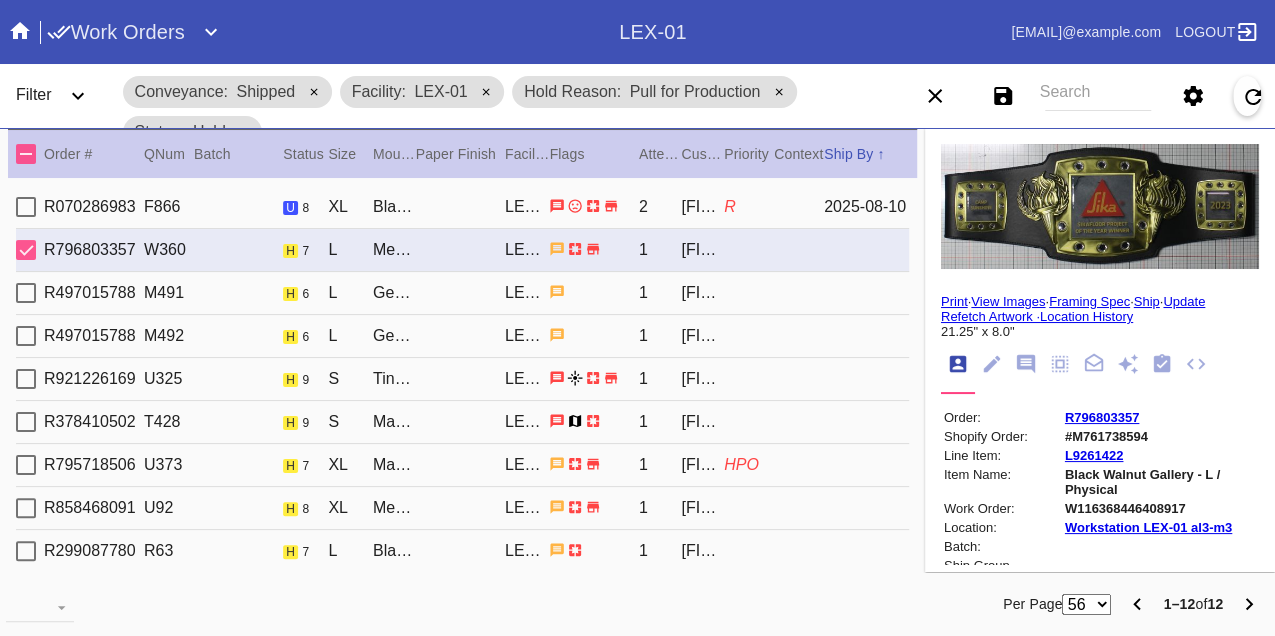 click on "W116368446408917" at bounding box center [1160, 508] 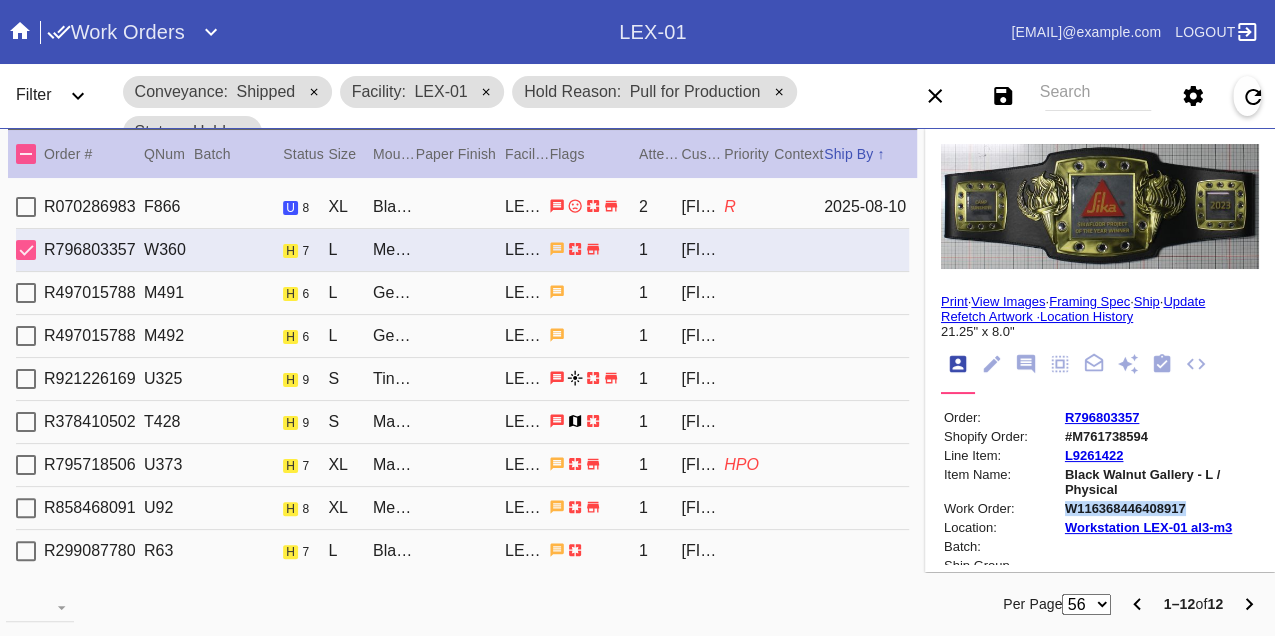 click on "W116368446408917" at bounding box center [1160, 508] 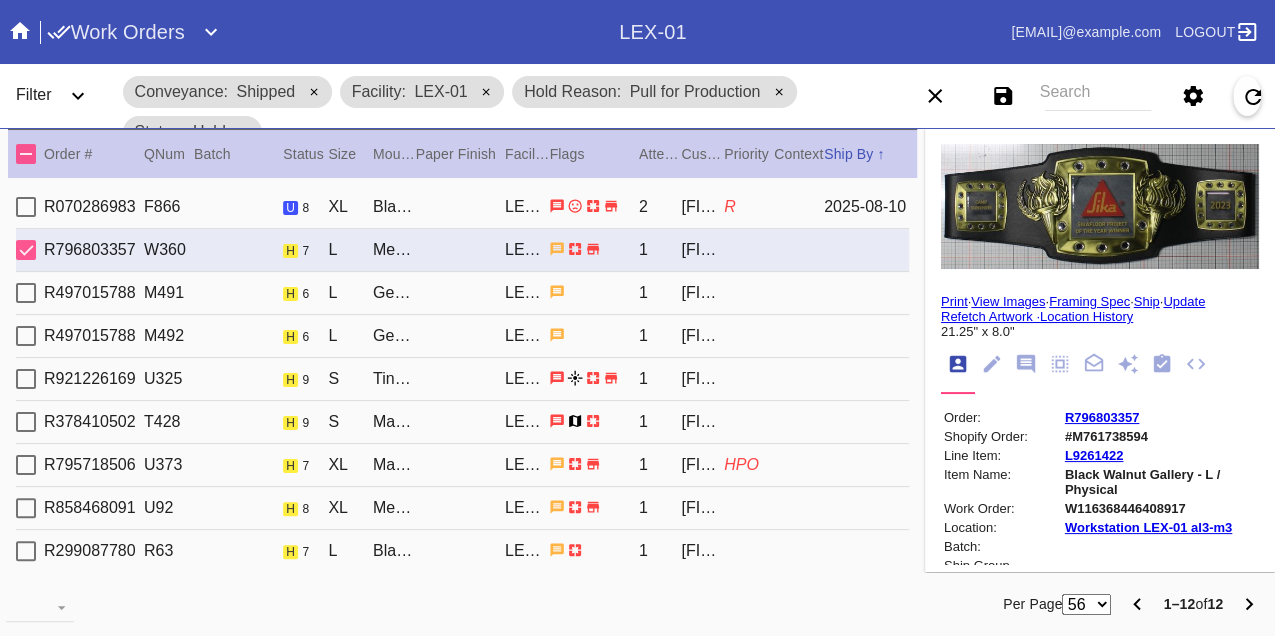 click on "R497015788 M491 h   6 L Georgetown / Digital White LEX-01 1 [FIRST] [LAST]" at bounding box center (462, 293) 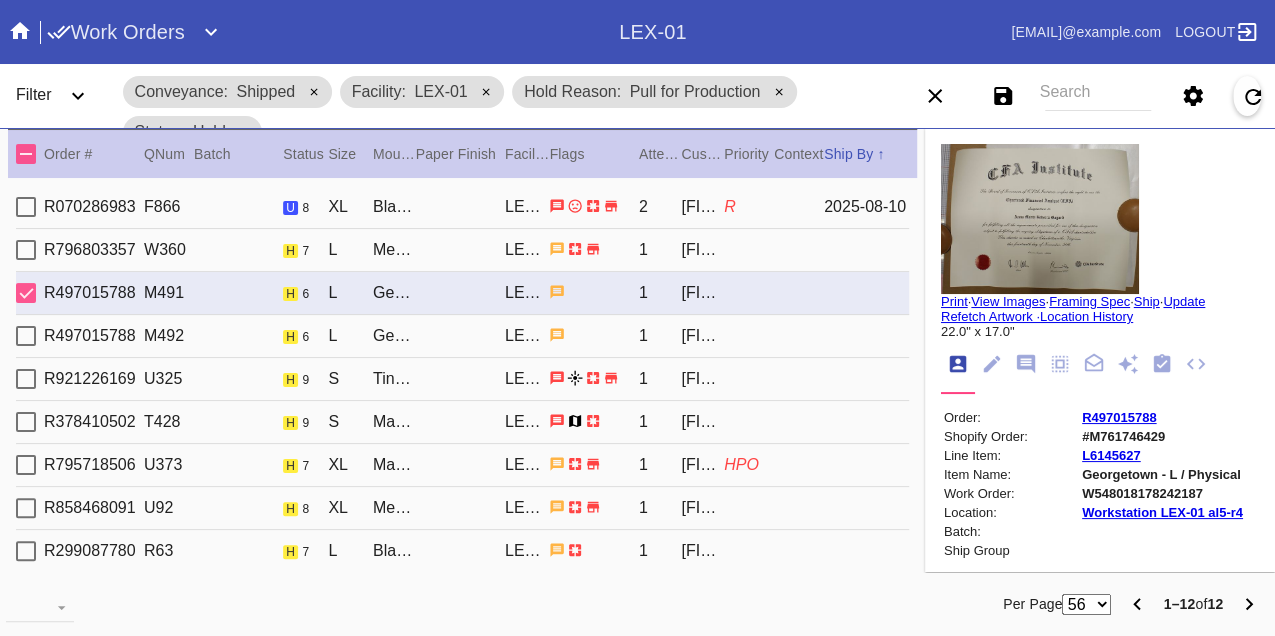 click on "W548018178242187" at bounding box center (1162, 493) 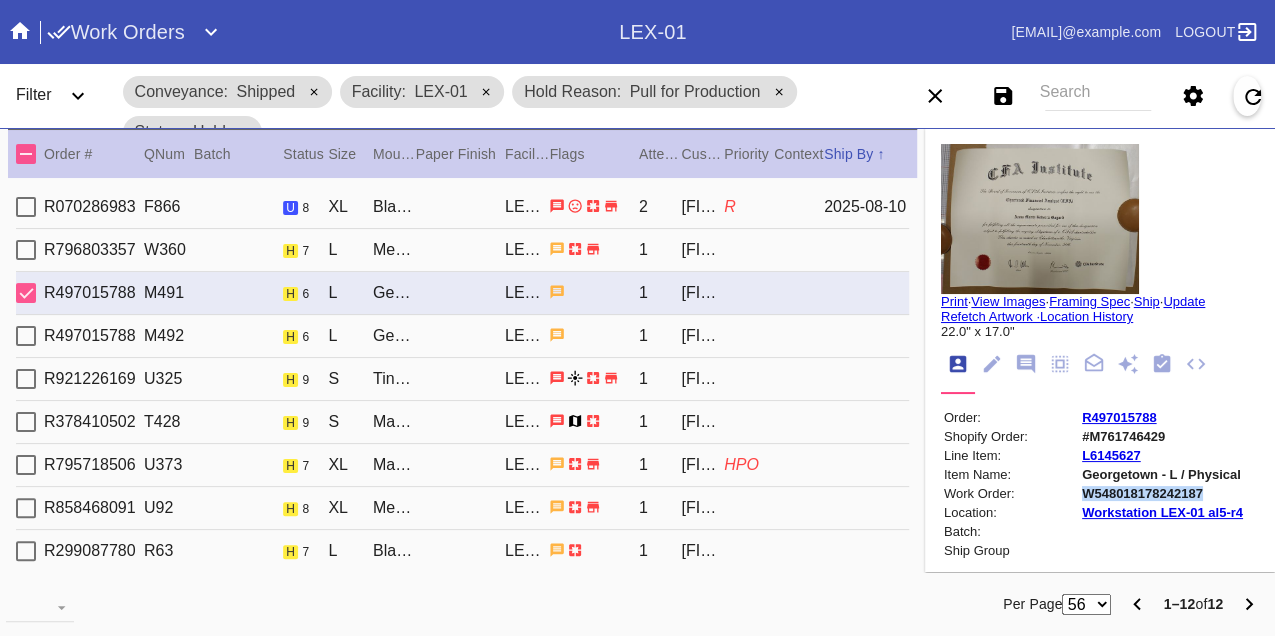 click on "W548018178242187" at bounding box center (1162, 493) 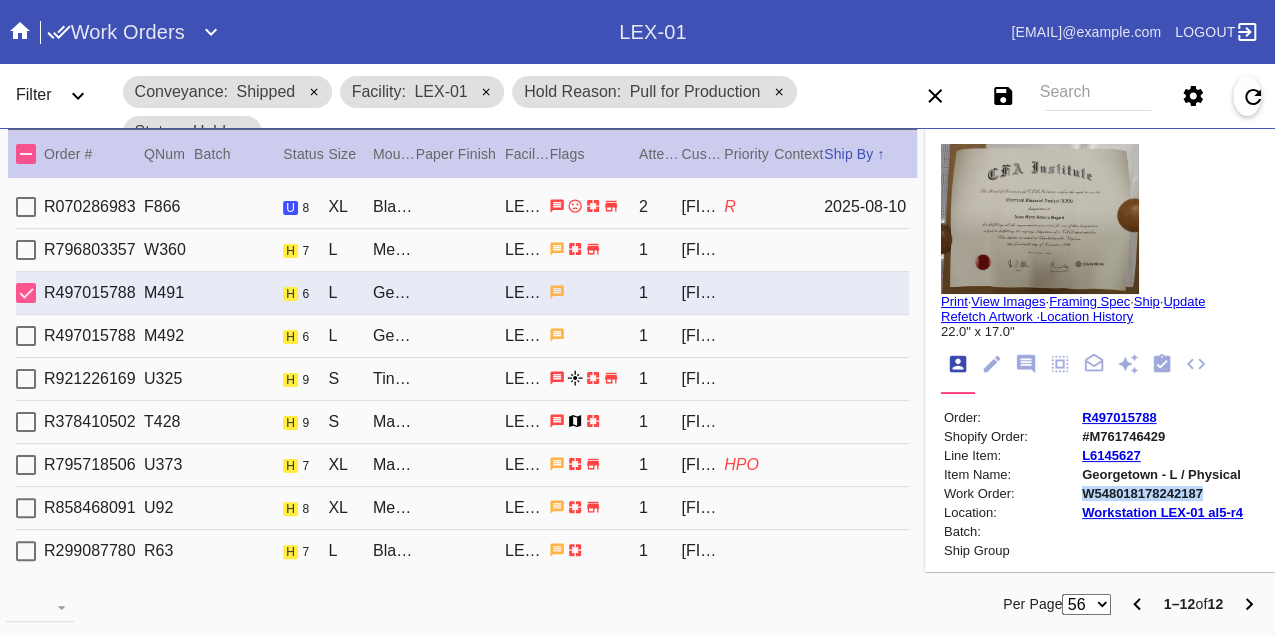 copy on "W548018178242187" 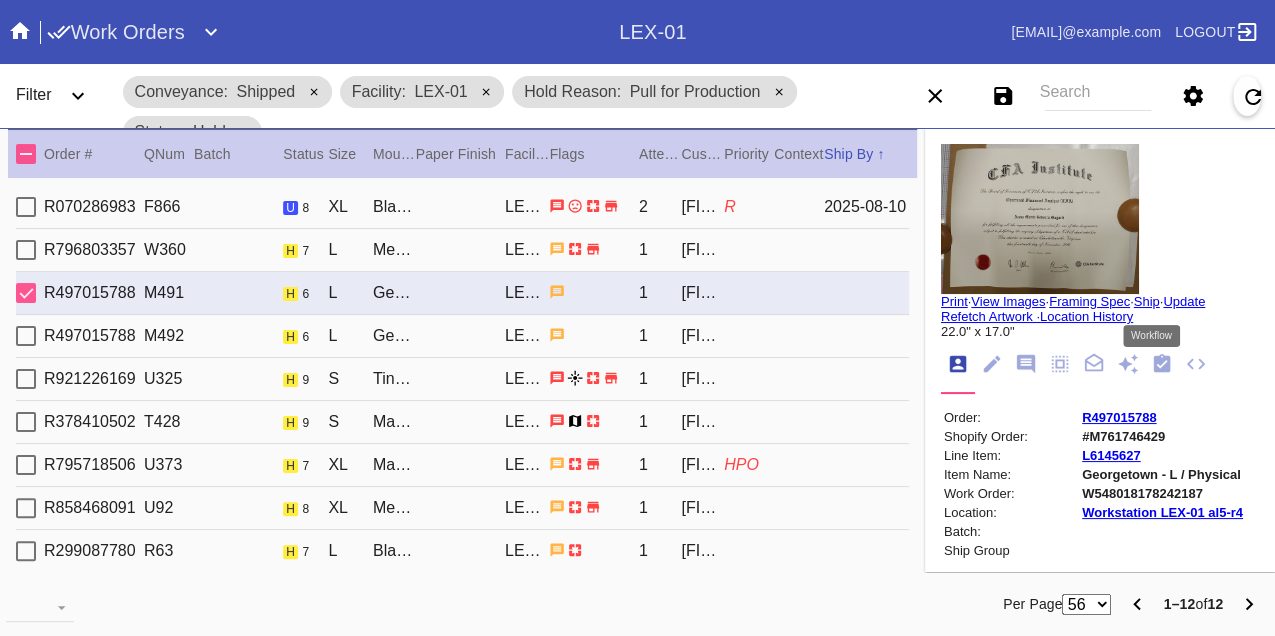 click 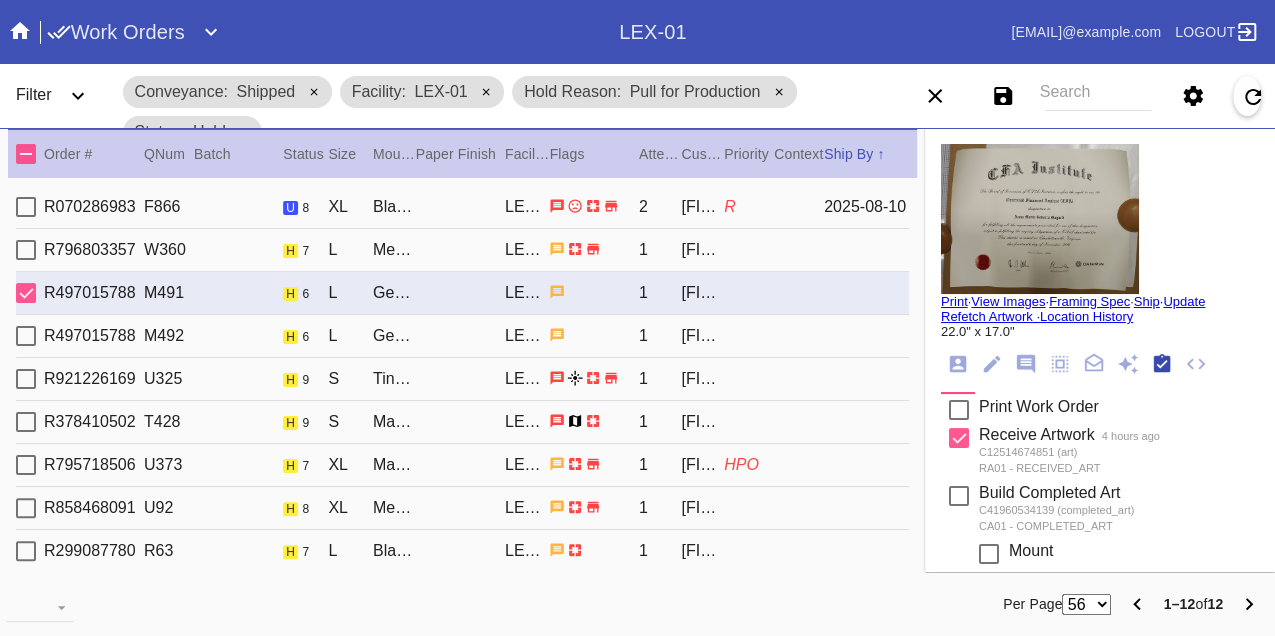 scroll, scrollTop: 318, scrollLeft: 0, axis: vertical 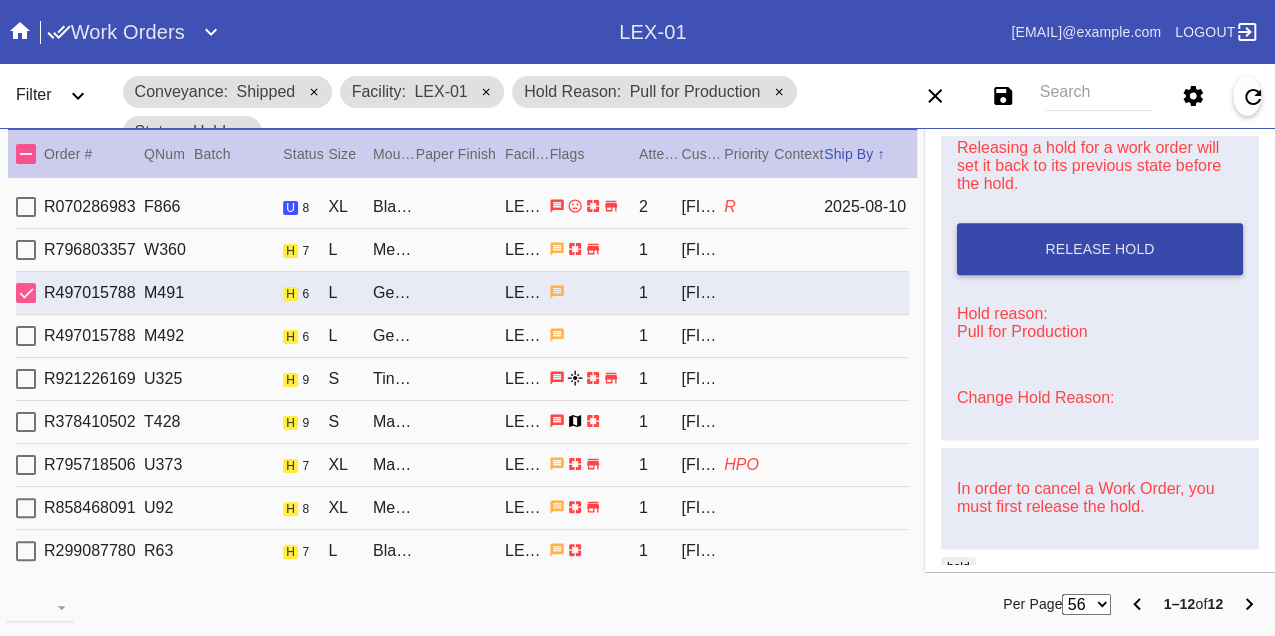click on "Release Hold" at bounding box center (1099, 249) 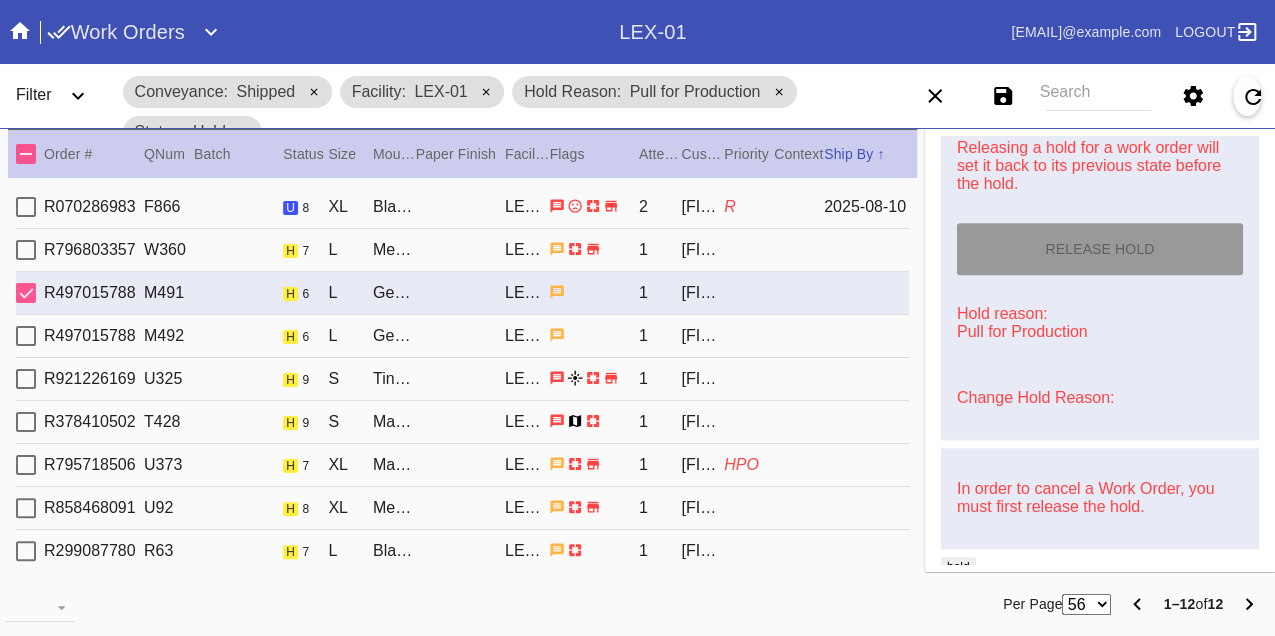 type on "8/10/2025" 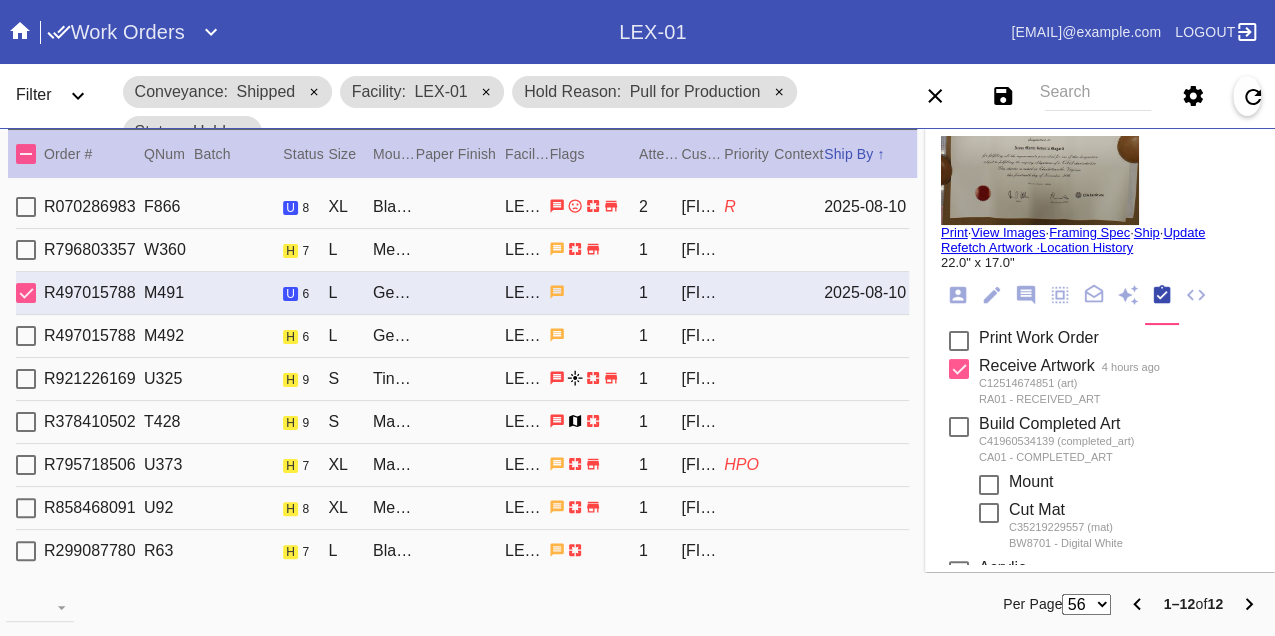 scroll, scrollTop: 0, scrollLeft: 0, axis: both 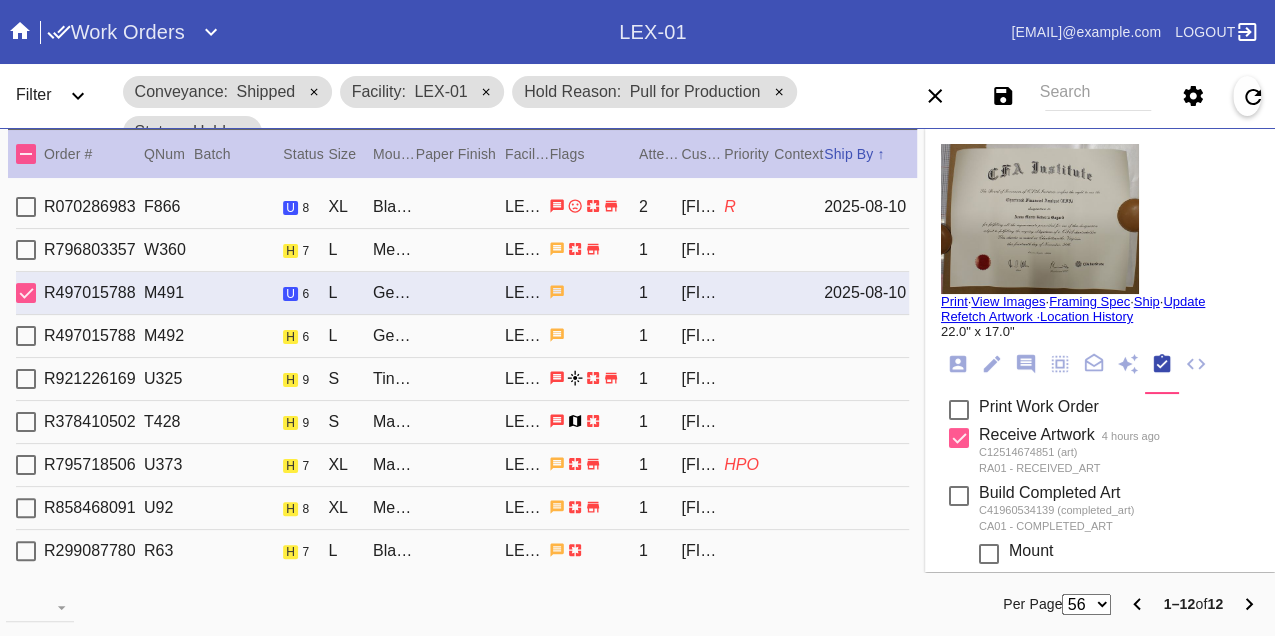 click on "Print" at bounding box center (954, 301) 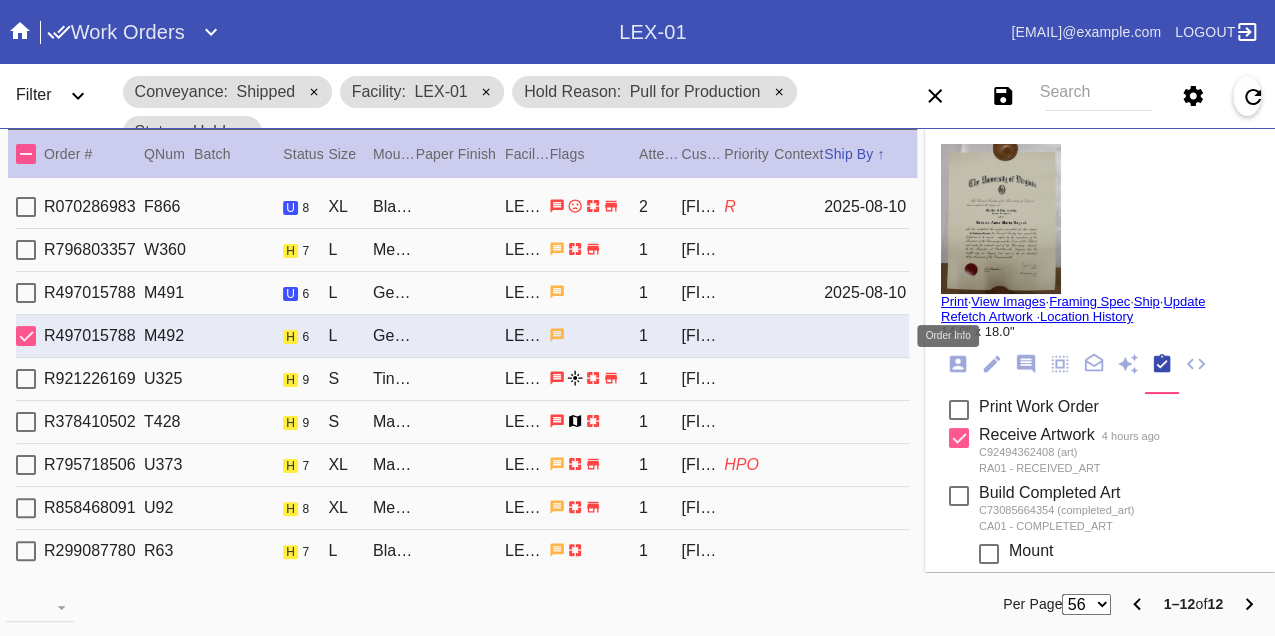 click 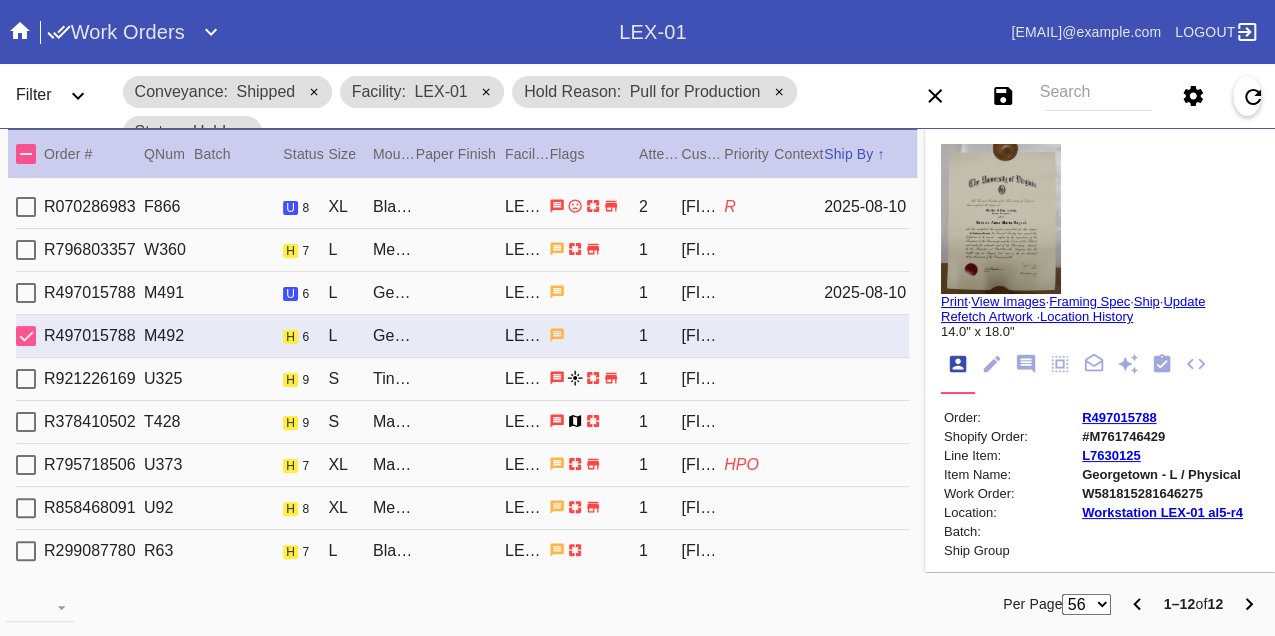 click on "W581815281646275" at bounding box center [1162, 493] 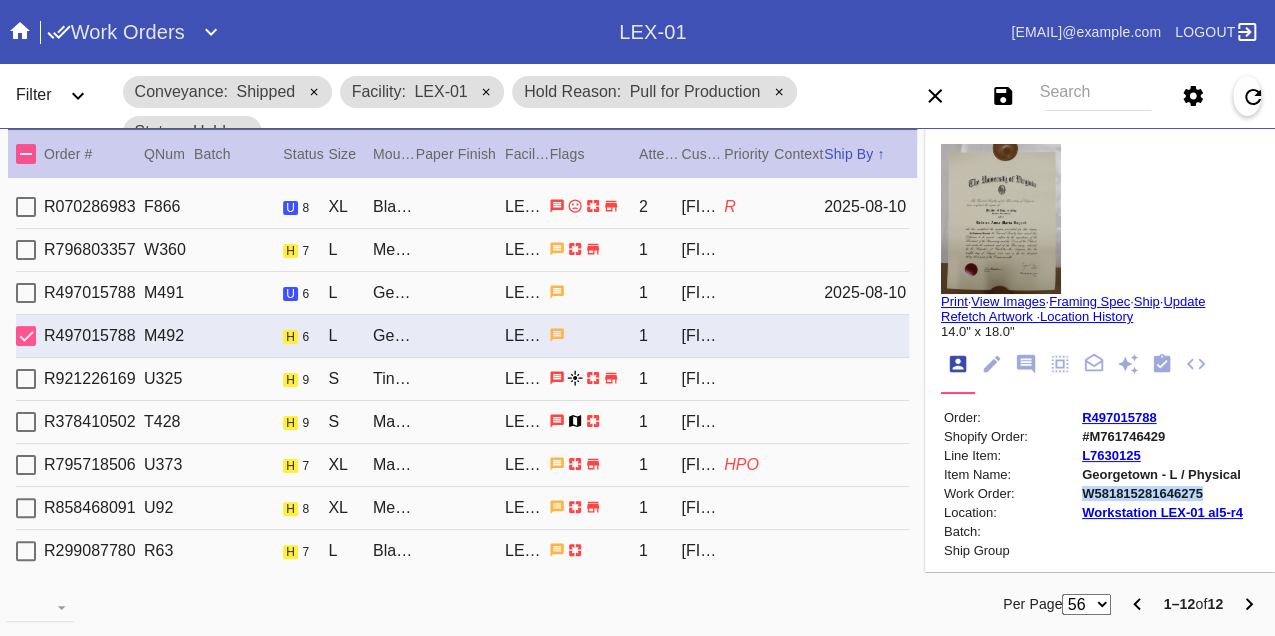 click on "W581815281646275" at bounding box center (1162, 493) 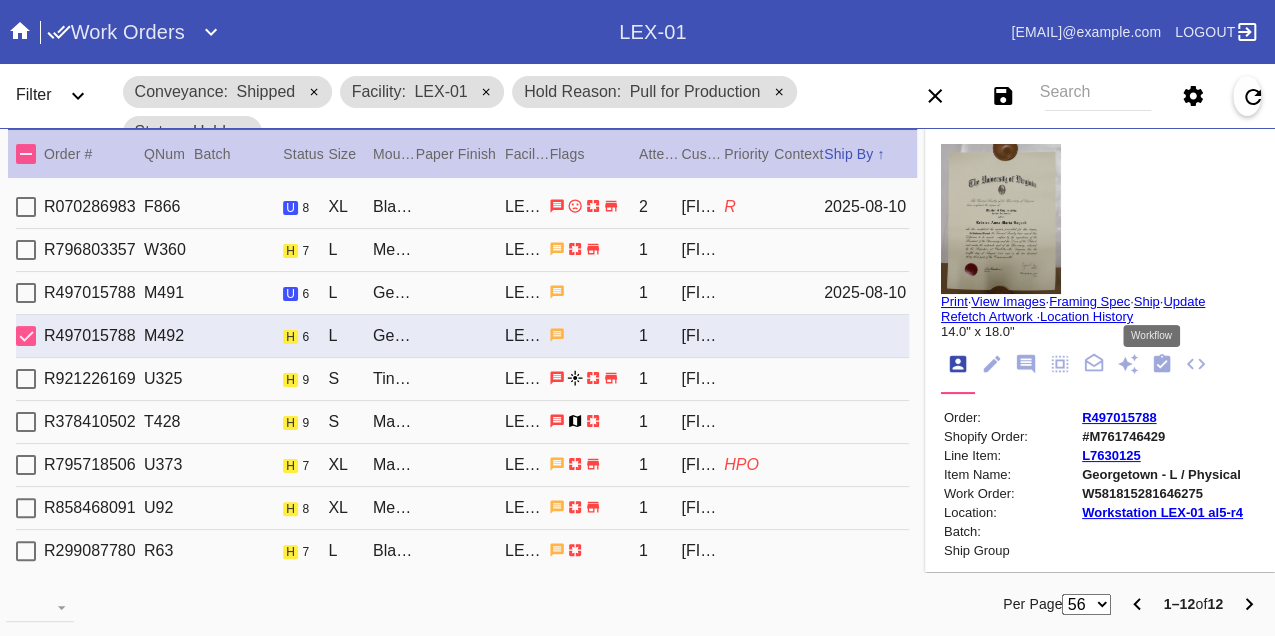 click 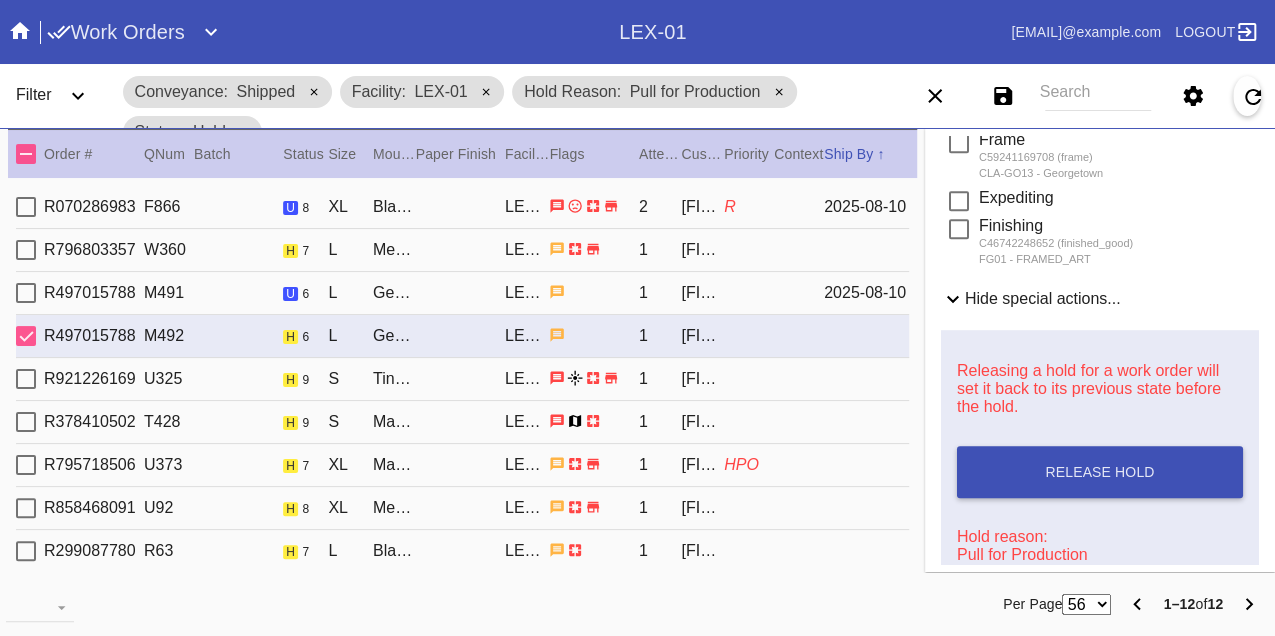scroll, scrollTop: 829, scrollLeft: 0, axis: vertical 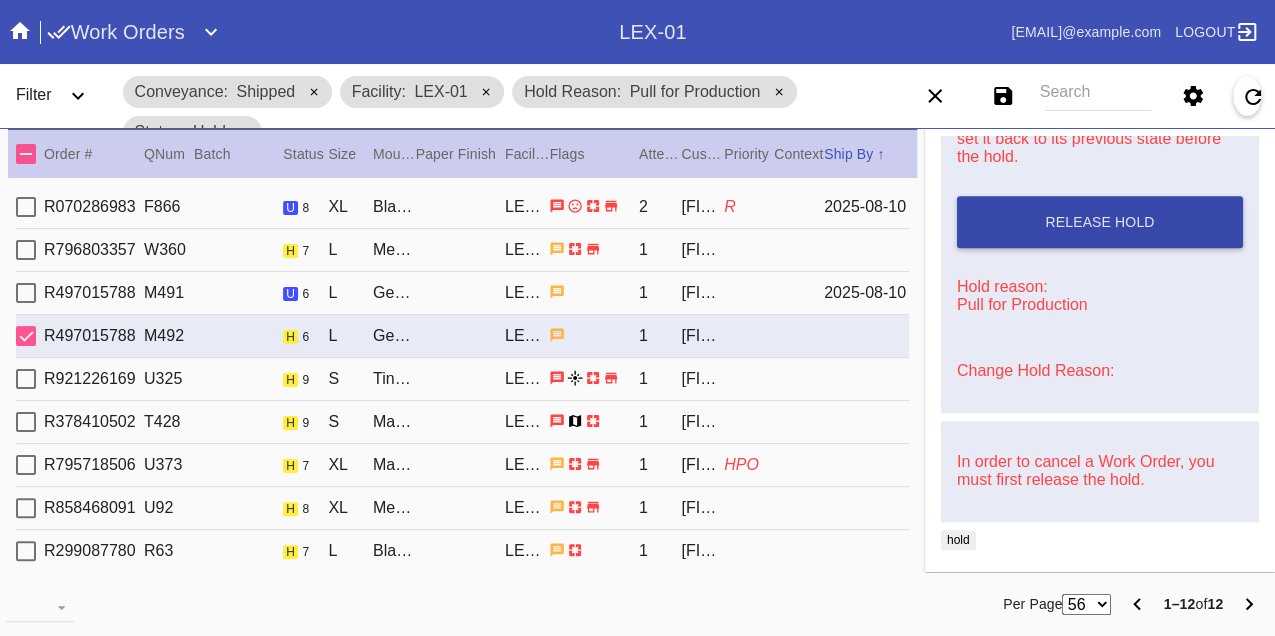 click on "Release Hold" at bounding box center [1100, 222] 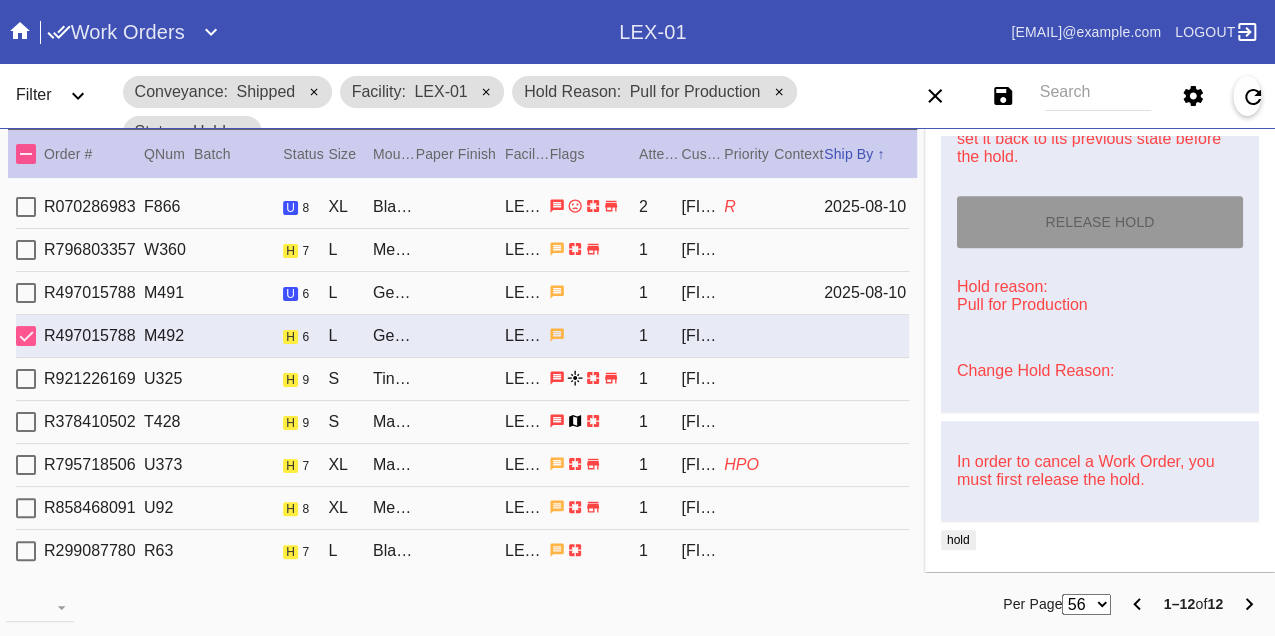 type on "8/10/2025" 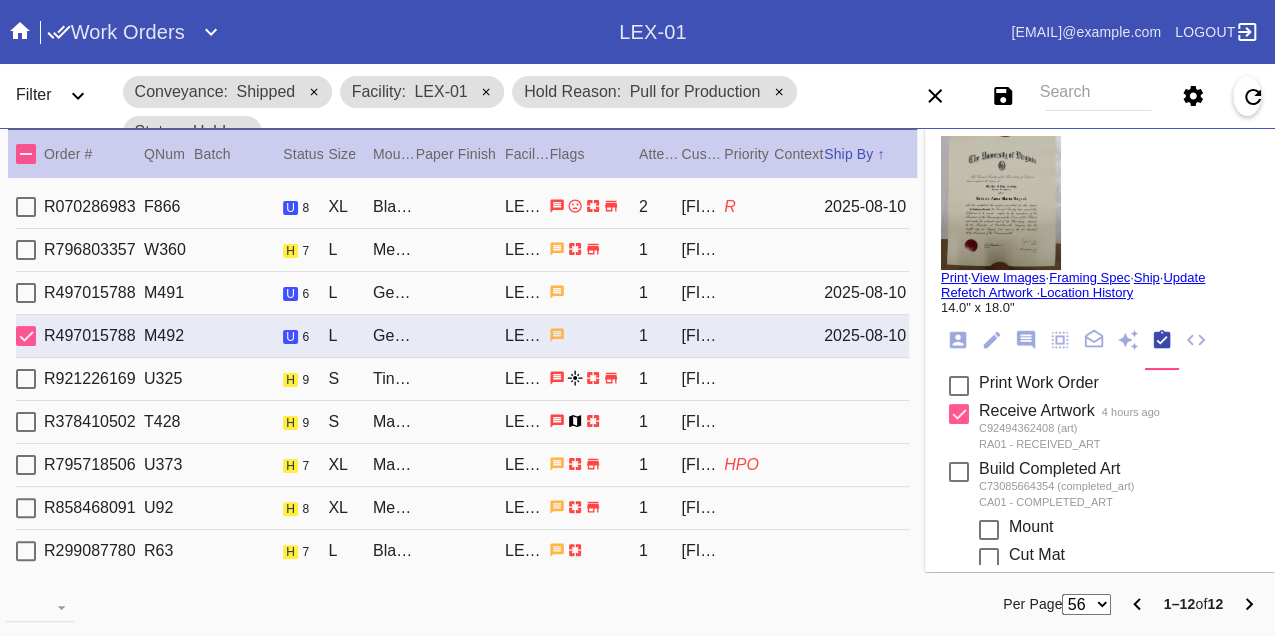scroll, scrollTop: 0, scrollLeft: 0, axis: both 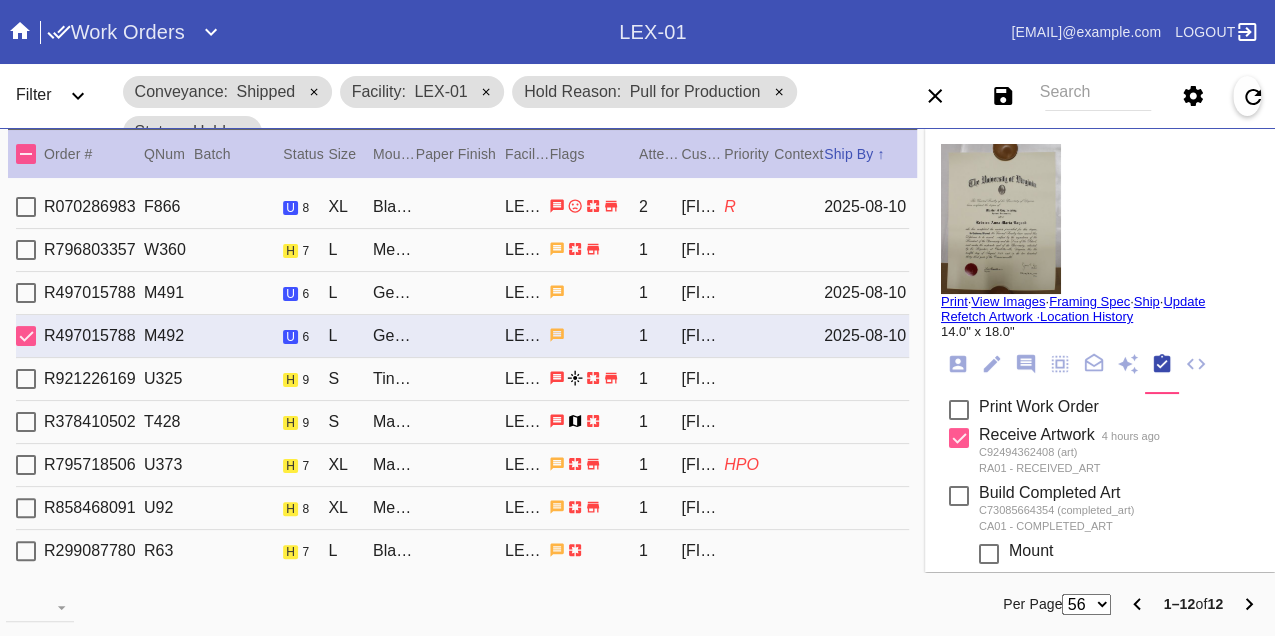 click on "Print" at bounding box center [954, 301] 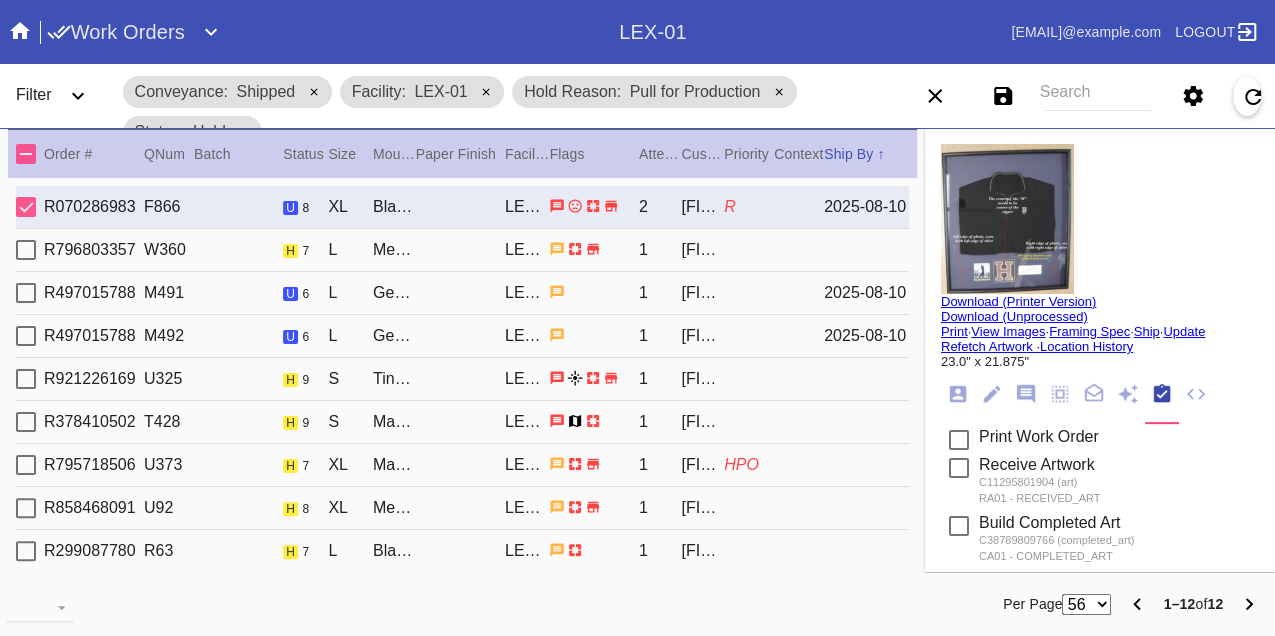 click on "Print" at bounding box center [954, 331] 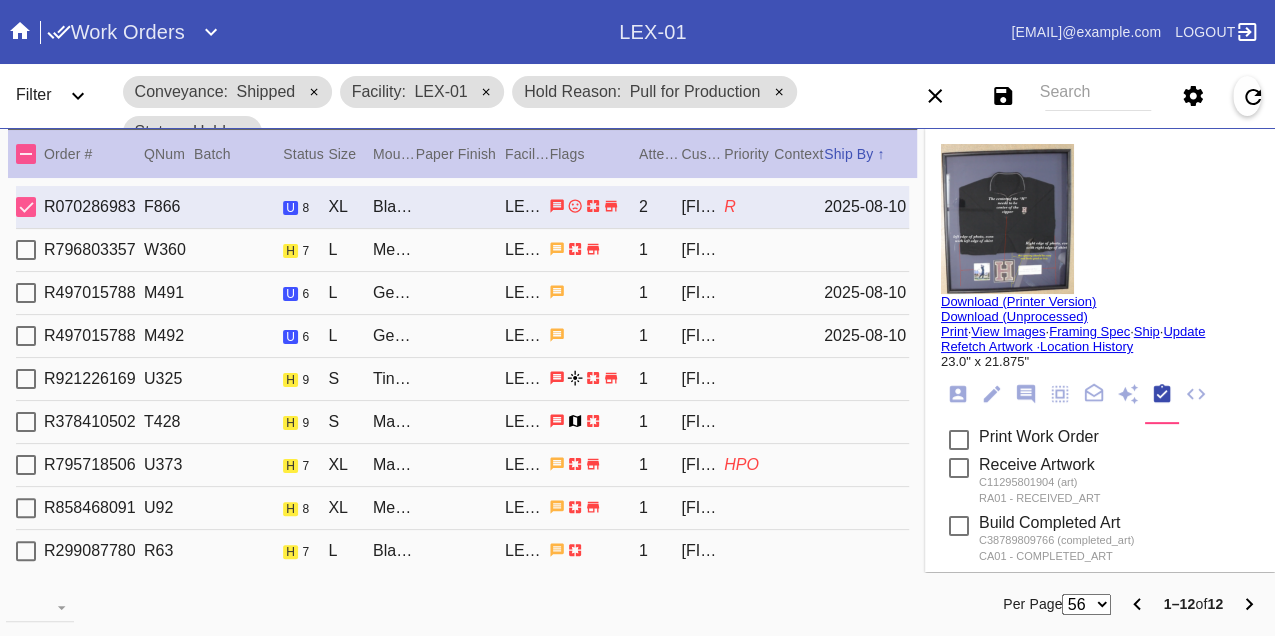 click on "R921226169 U325 h   9 S Tinsel (Deep) / White LEX-01 1 [FIRST] [LAST]" at bounding box center [462, 379] 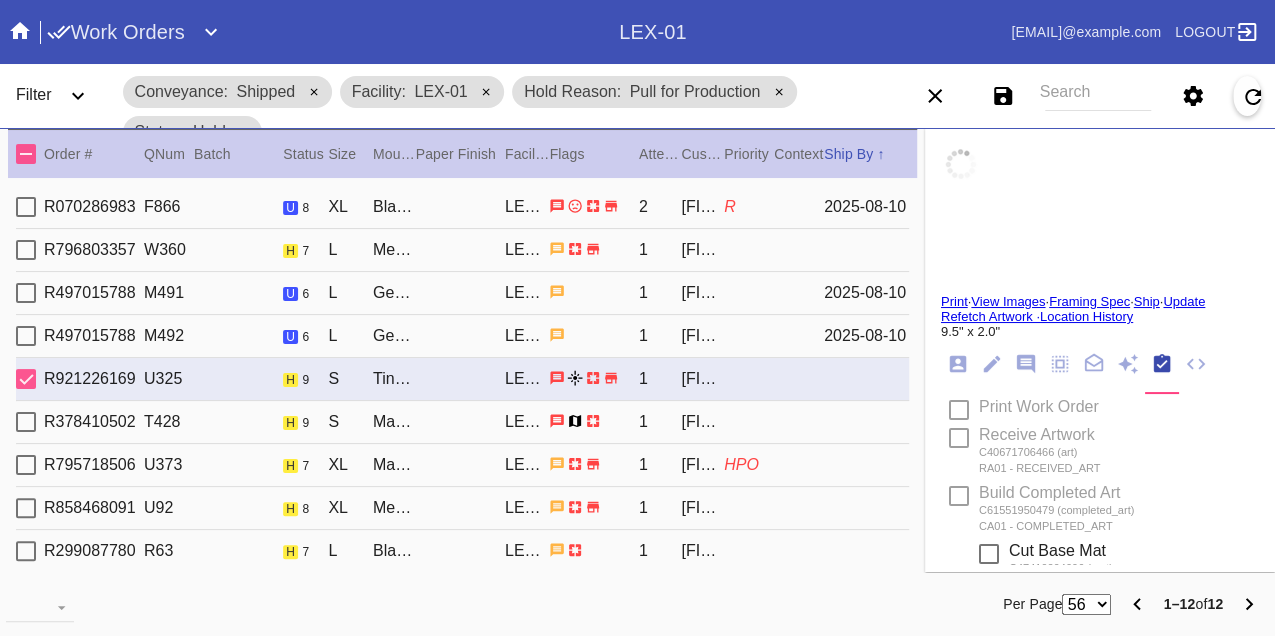 type on "[FIRST] [LAST]" 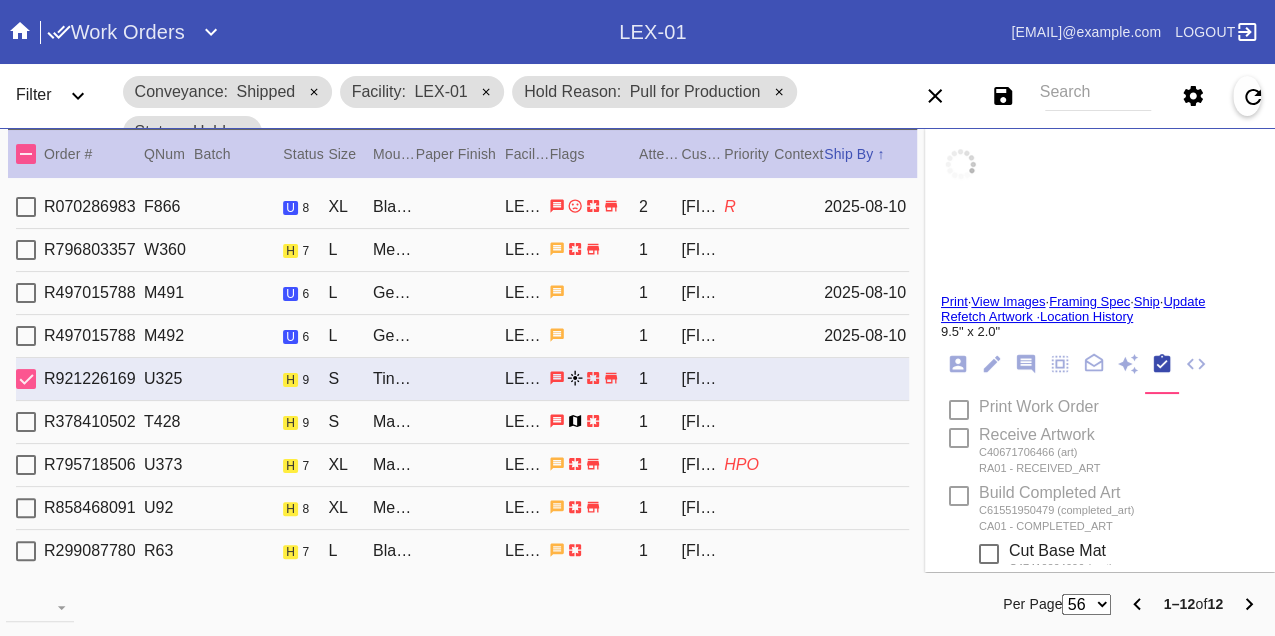 type on "Our Thirteen Best Years" 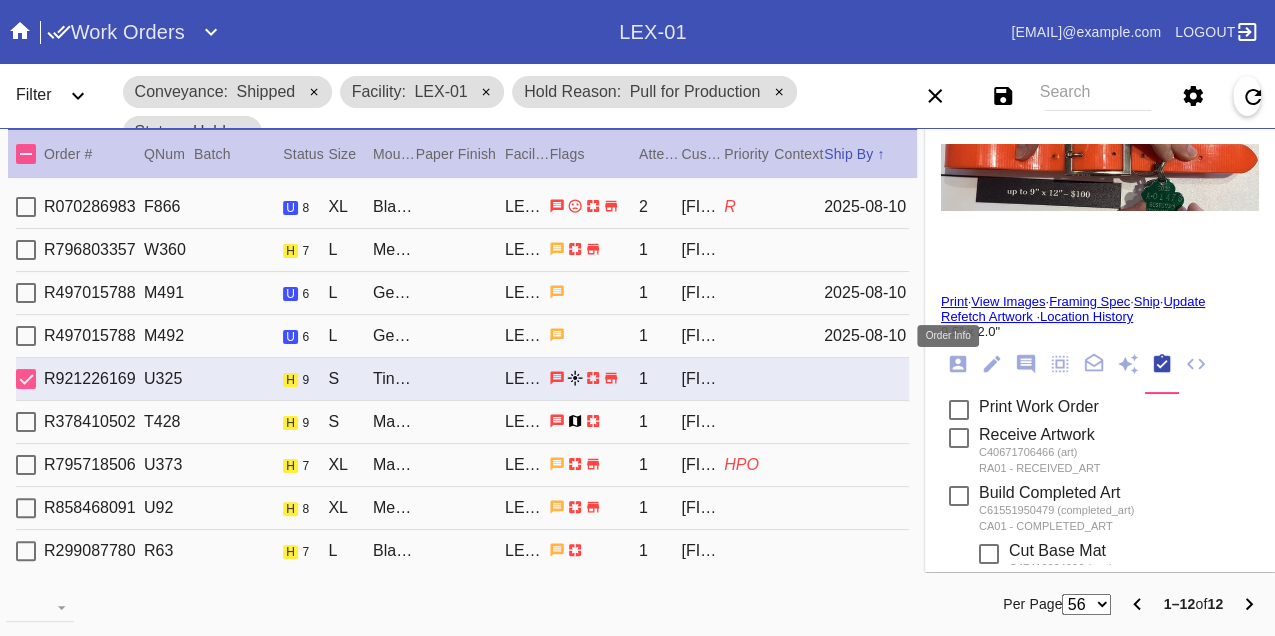 click 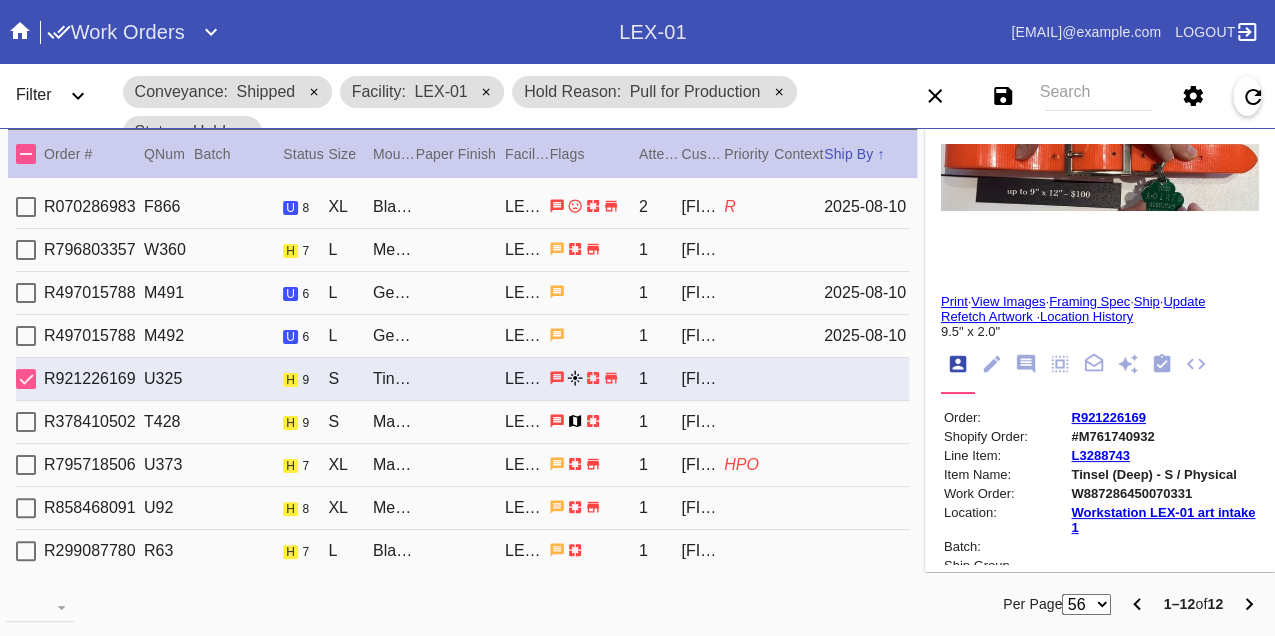 click on "W887286450070331" at bounding box center [1163, 493] 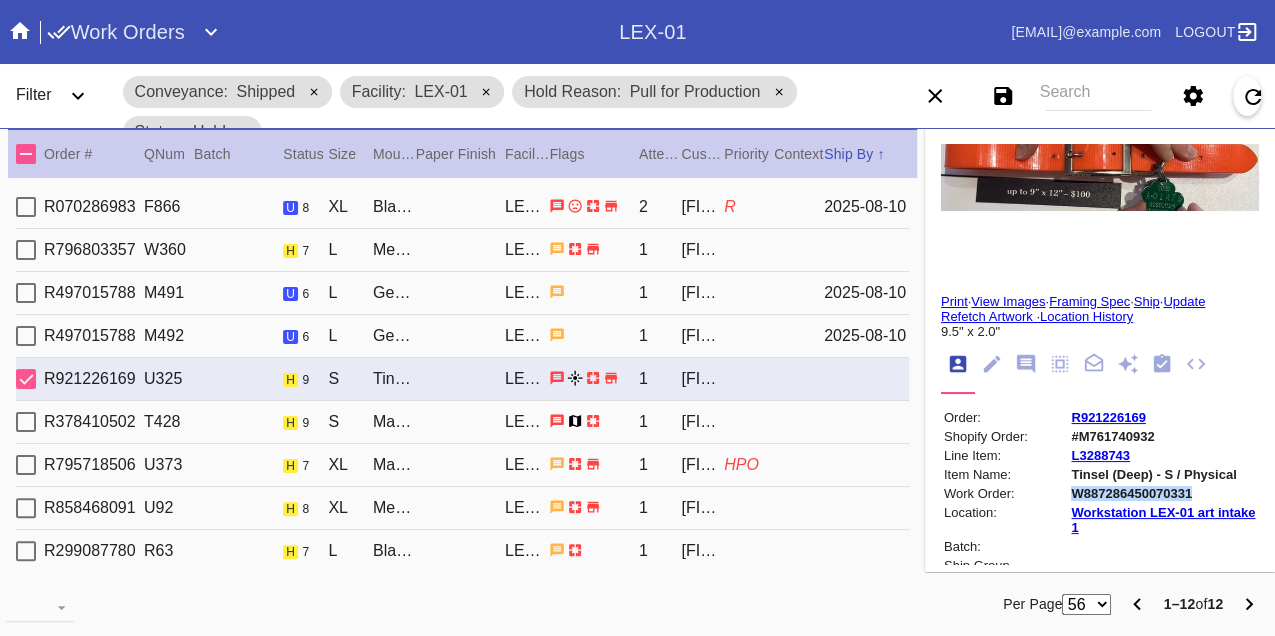 click on "W887286450070331" at bounding box center [1163, 493] 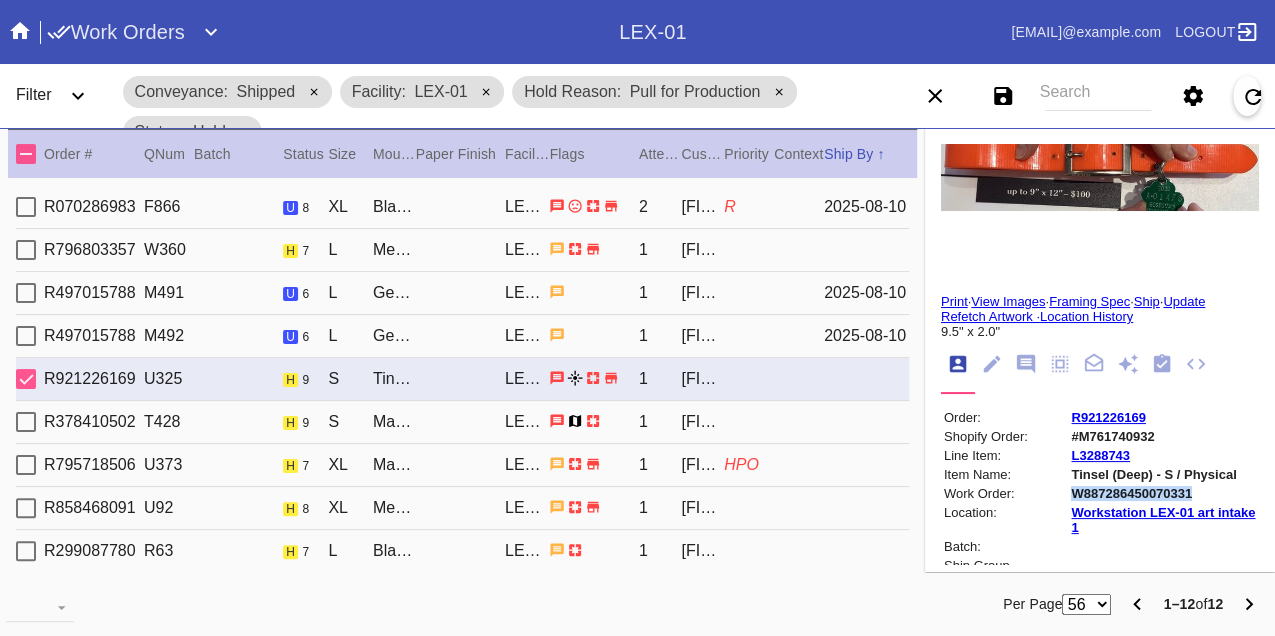 copy on "W887286450070331" 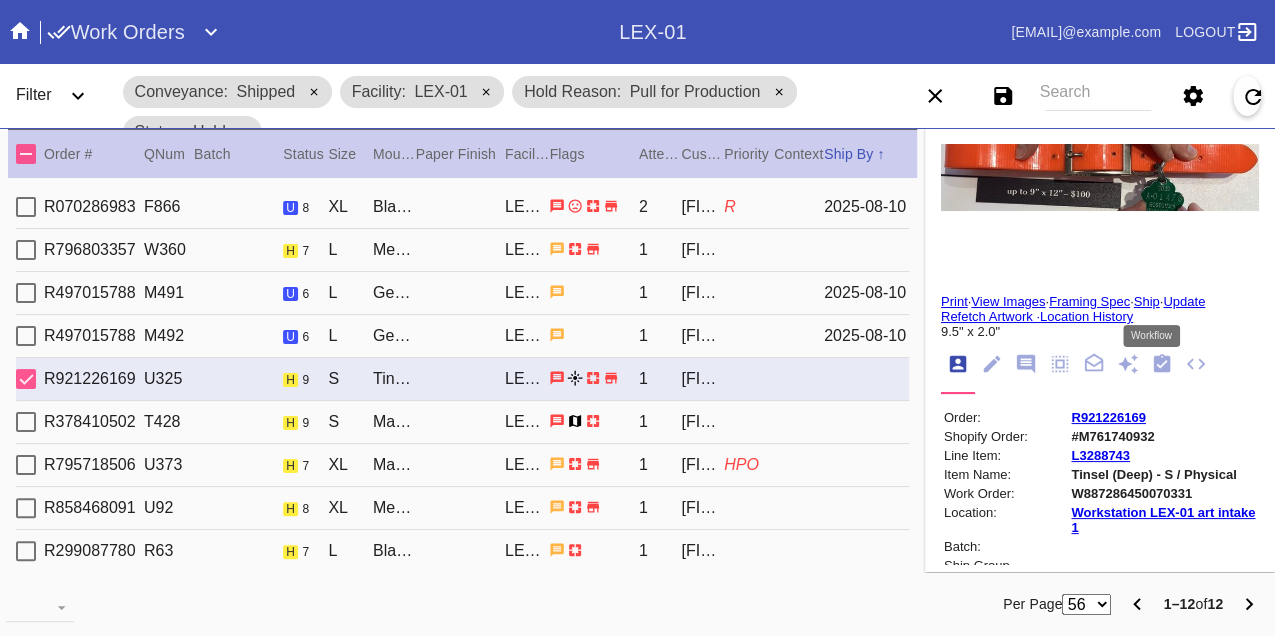 click 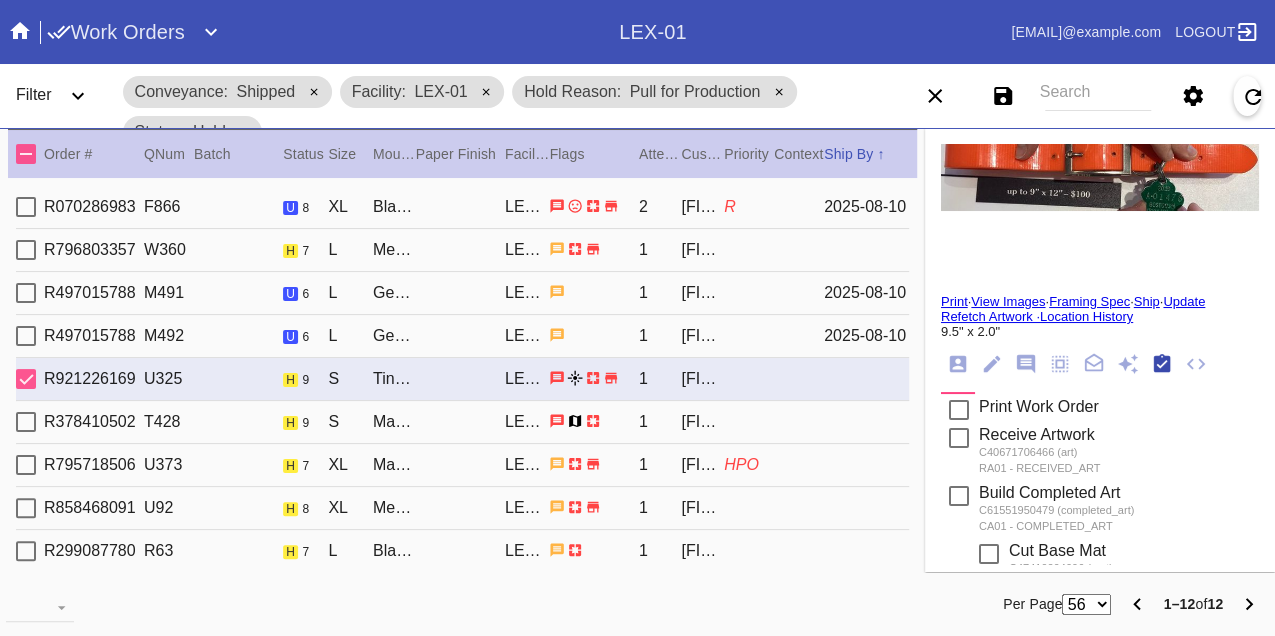 scroll, scrollTop: 318, scrollLeft: 0, axis: vertical 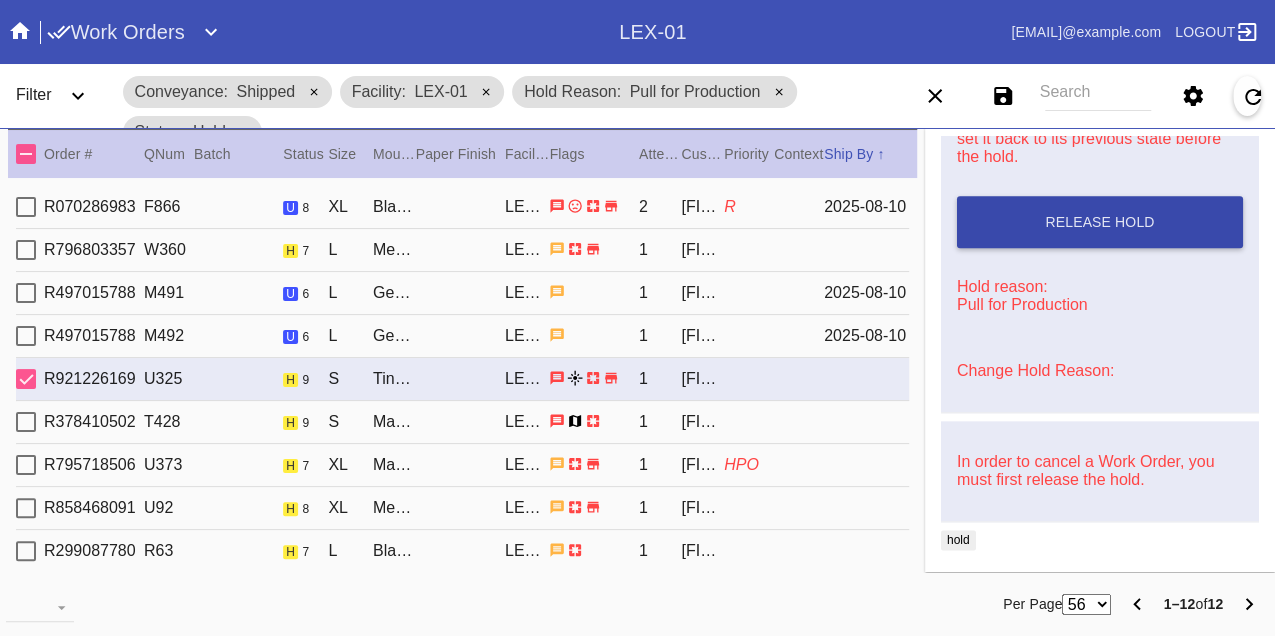 click on "Release Hold" at bounding box center [1099, 222] 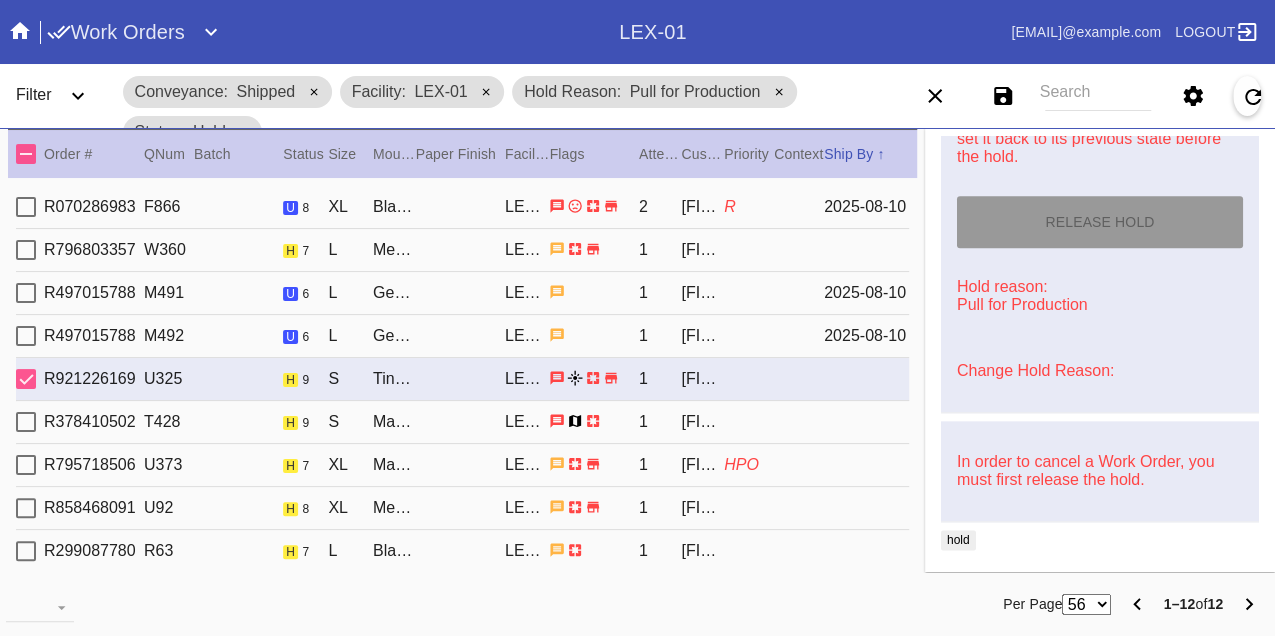 type on "8/10/2025" 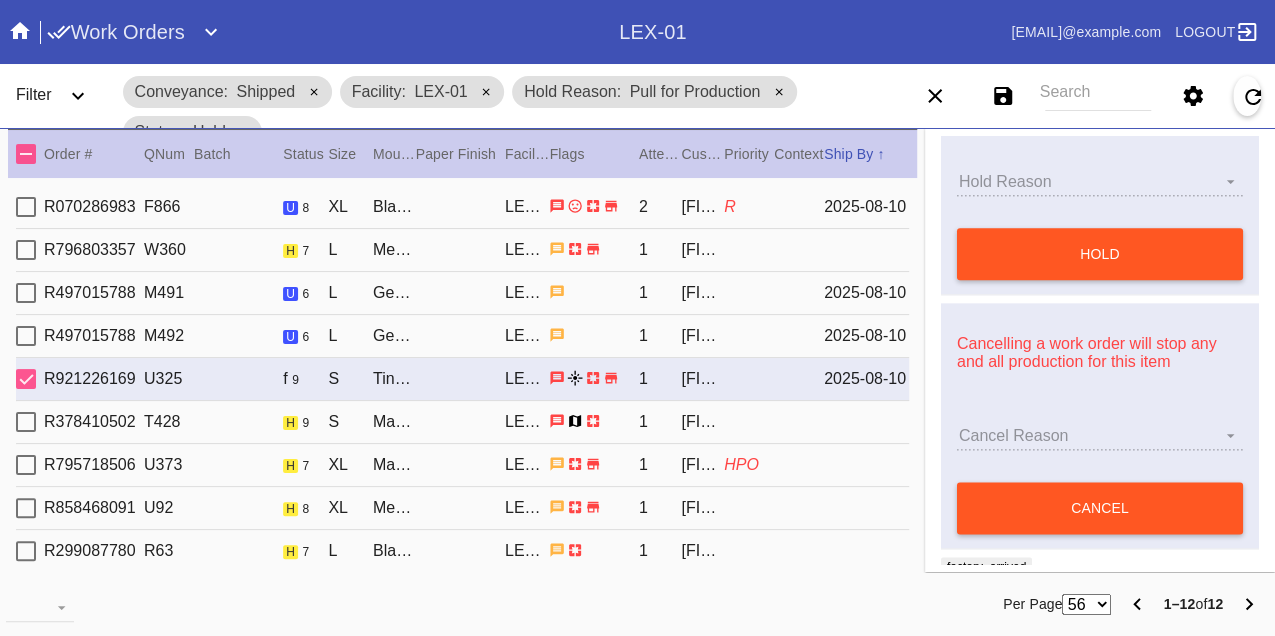 type on "[FIRST] [LAST]" 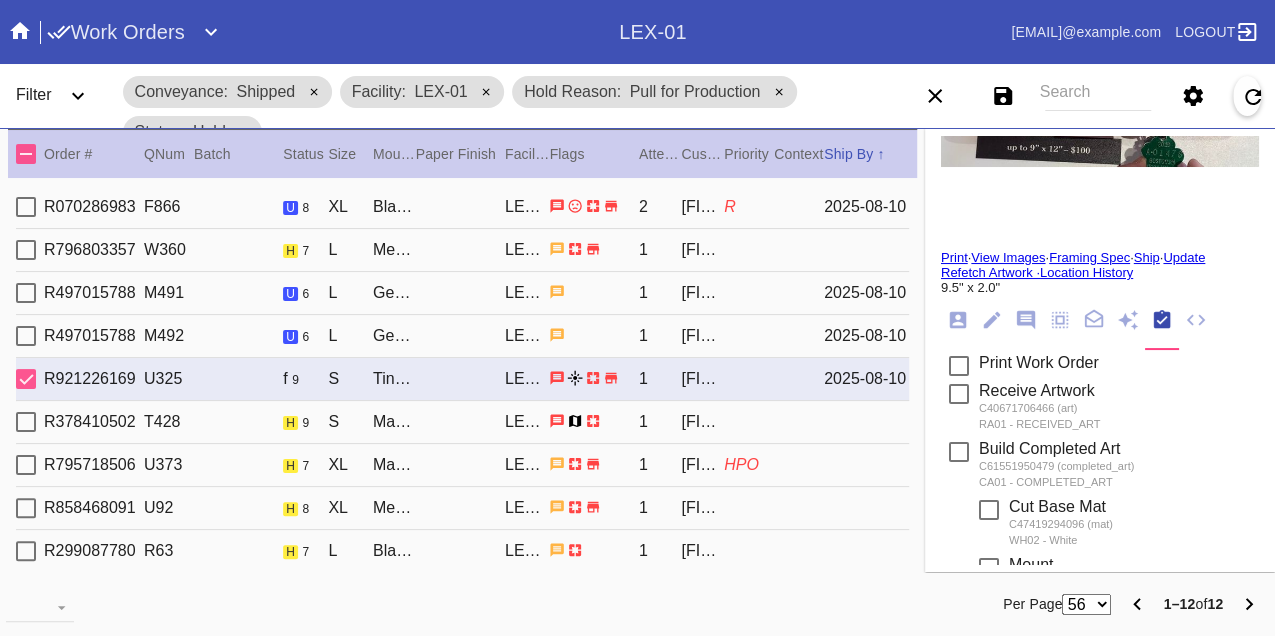 scroll, scrollTop: 0, scrollLeft: 0, axis: both 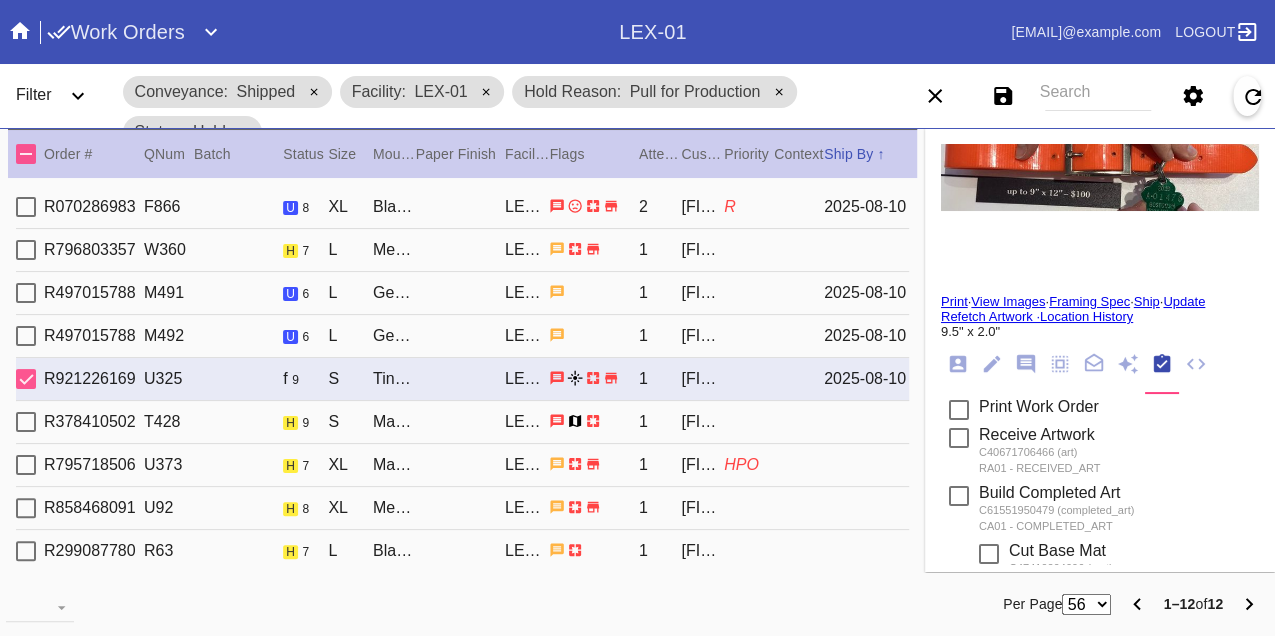 click on "Print" at bounding box center [954, 301] 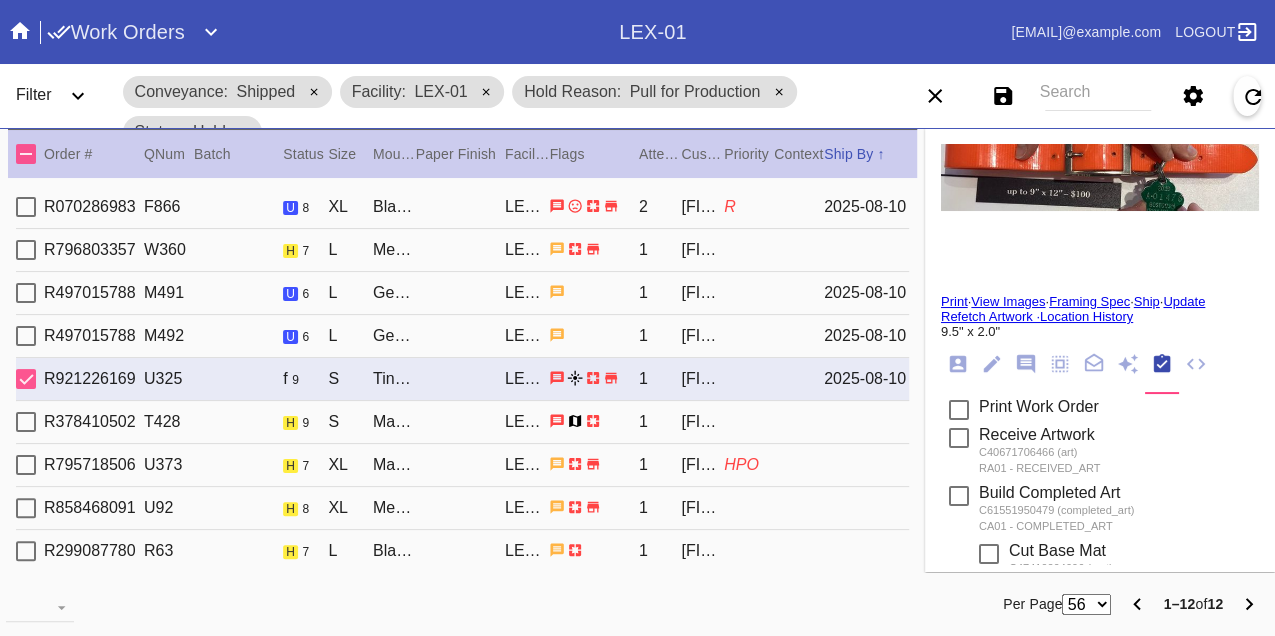 click on "R796803357 W360 h   7 L Mercer Slim (Deep) / White LEX-01 1 [FIRST] [LAST]" at bounding box center [462, 250] 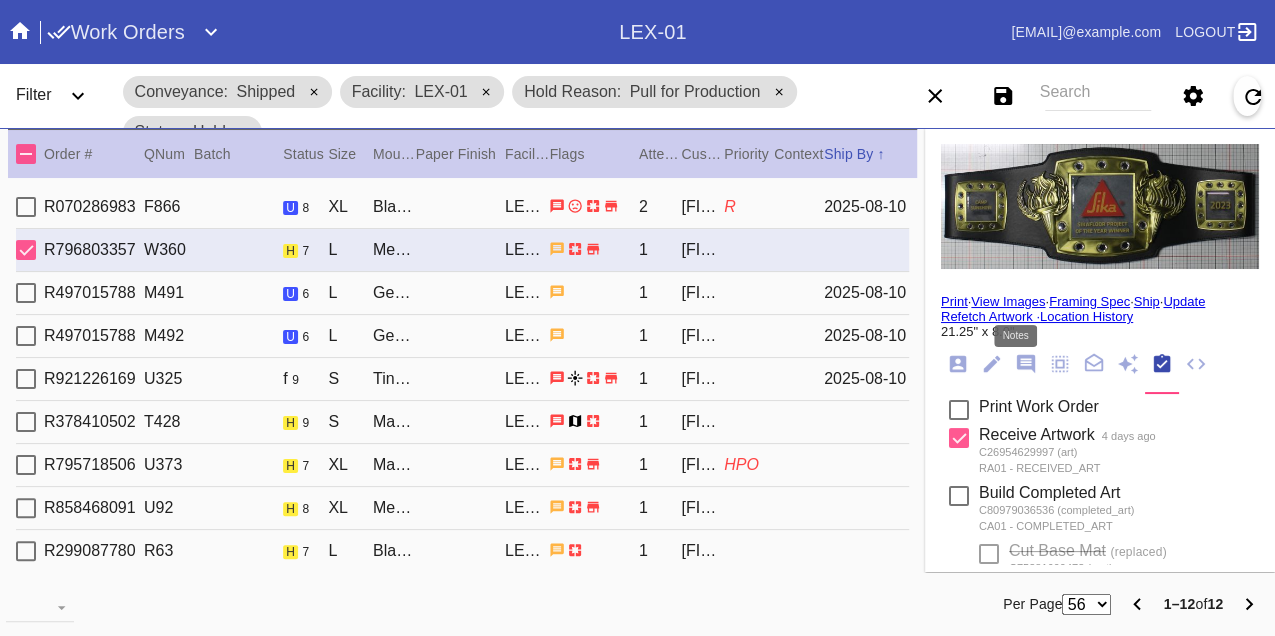 click 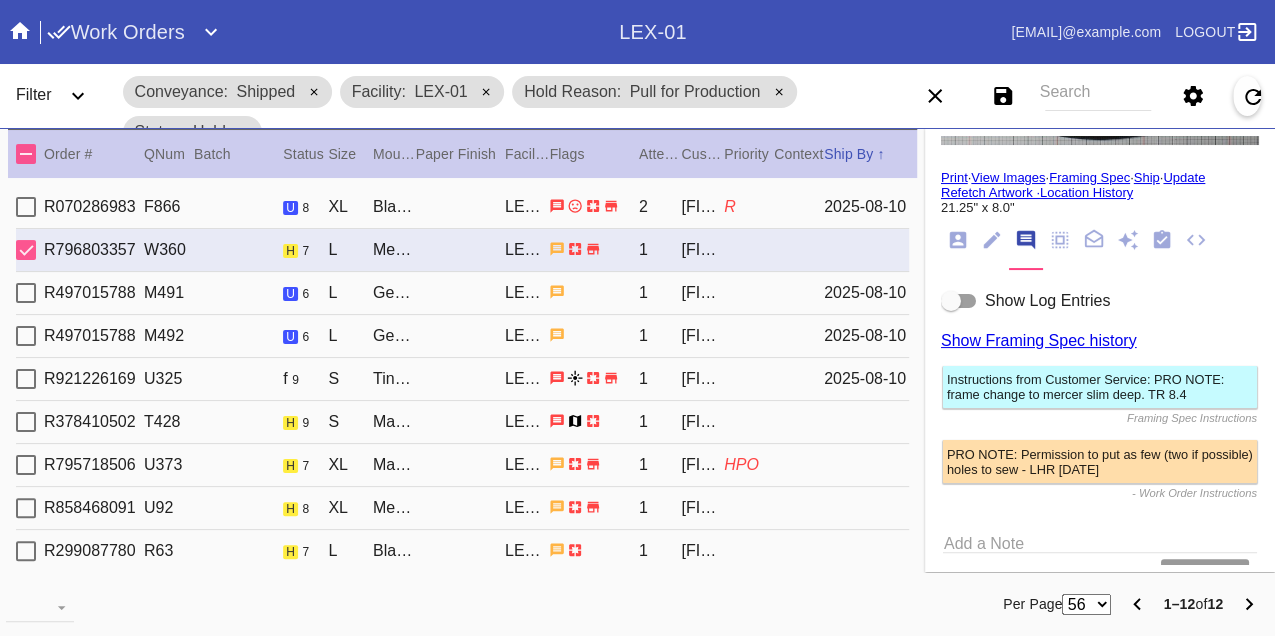 scroll, scrollTop: 195, scrollLeft: 0, axis: vertical 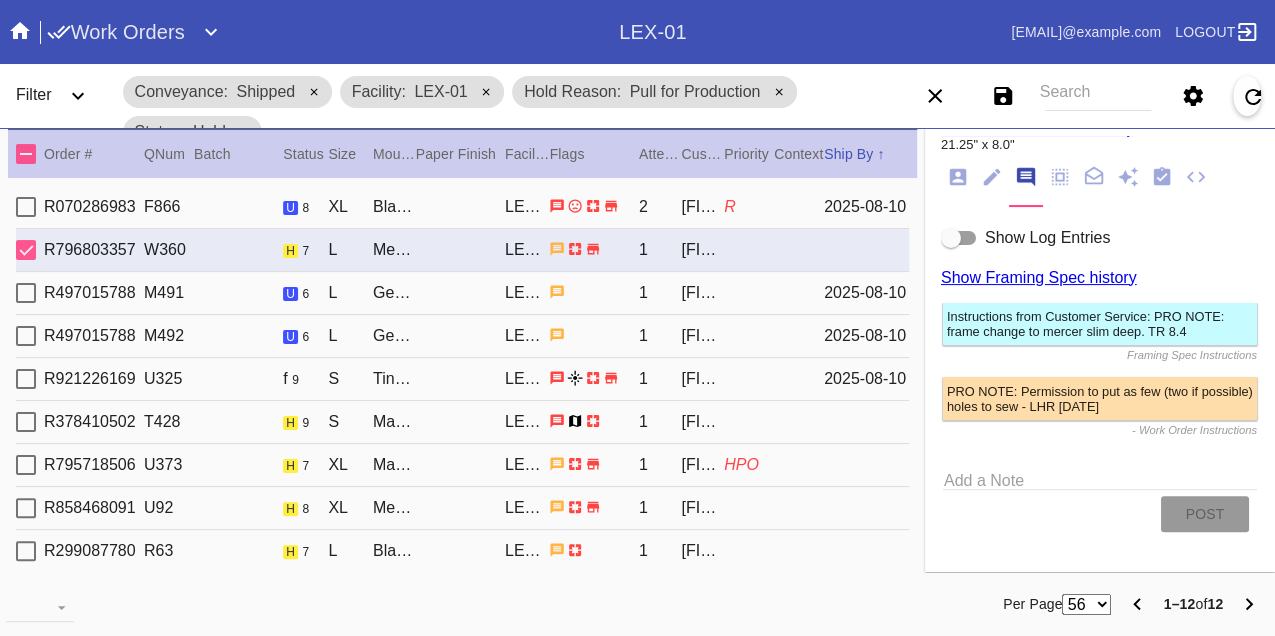click at bounding box center (959, 238) 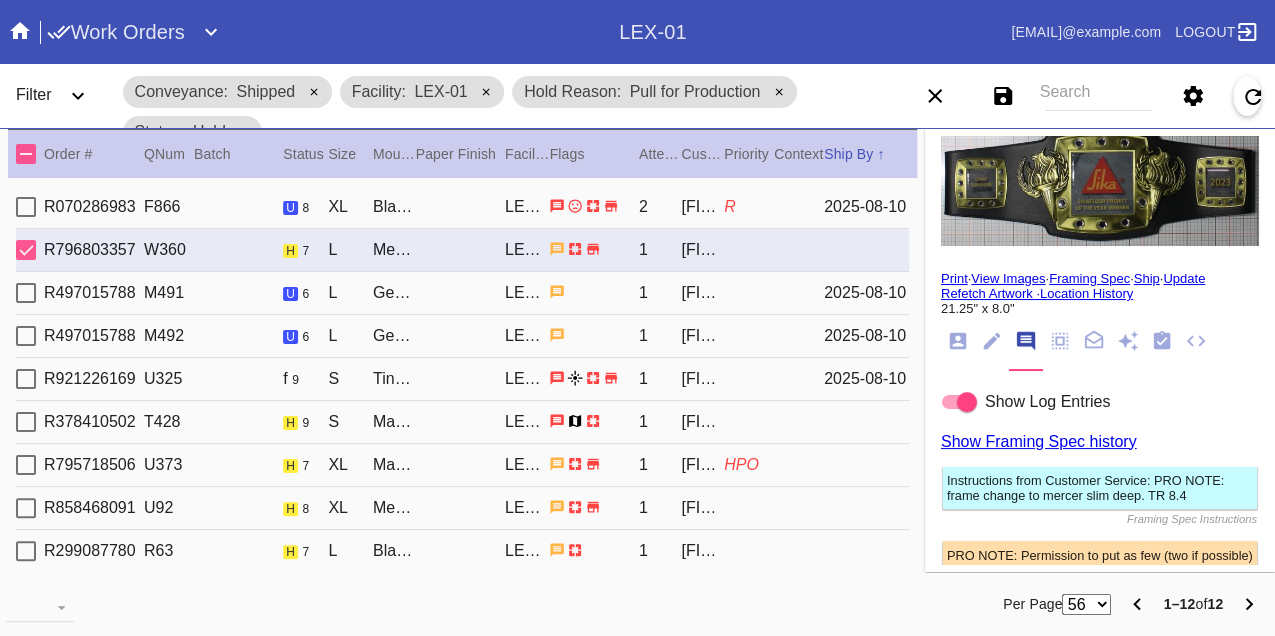 scroll, scrollTop: 0, scrollLeft: 0, axis: both 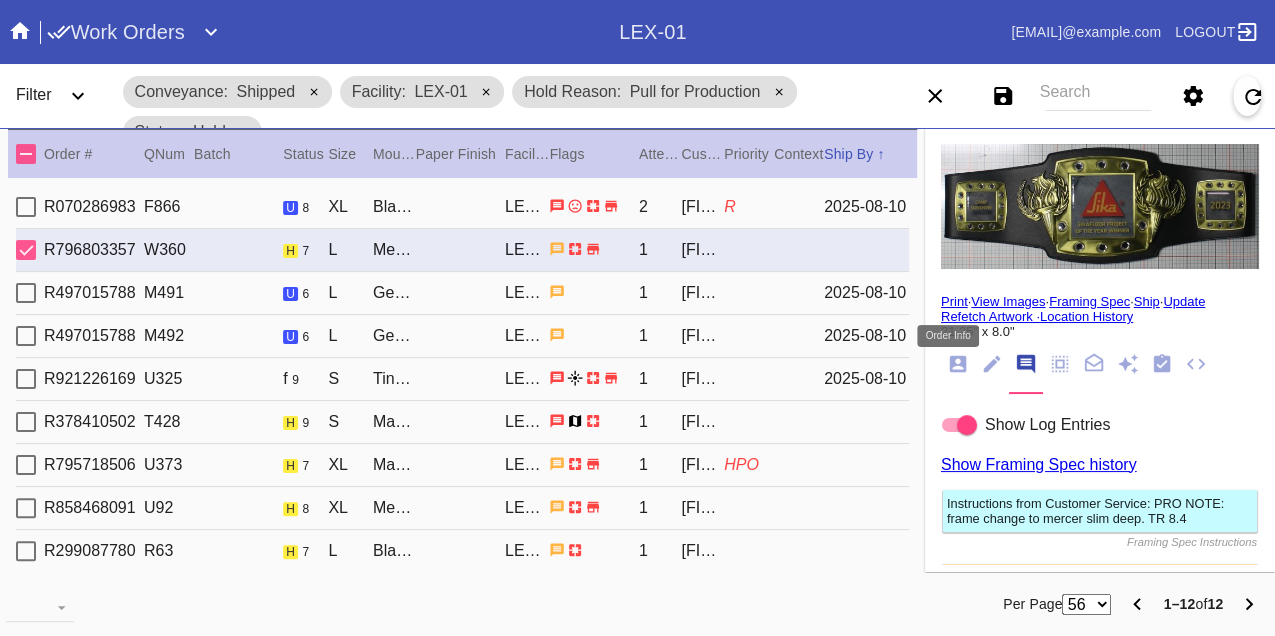 click 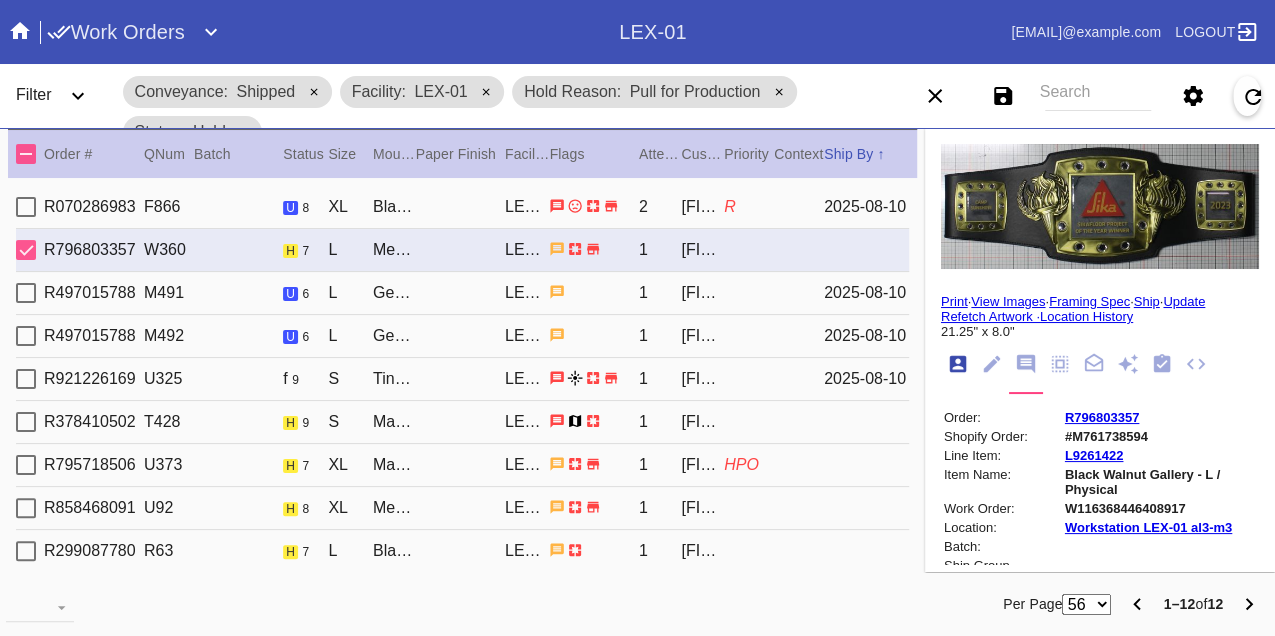 scroll, scrollTop: 24, scrollLeft: 0, axis: vertical 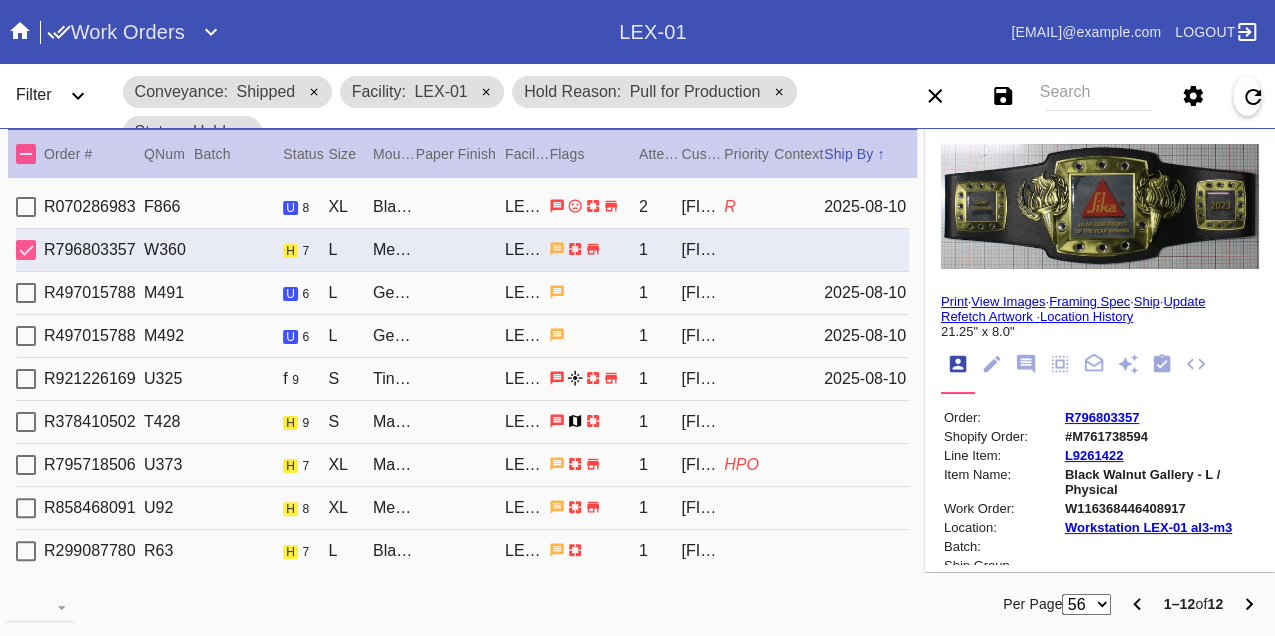 click on "R378410502 T428 h   9 S Marin / Blue - Linen LEX-01 1 [FIRST] [LAST]" at bounding box center [462, 422] 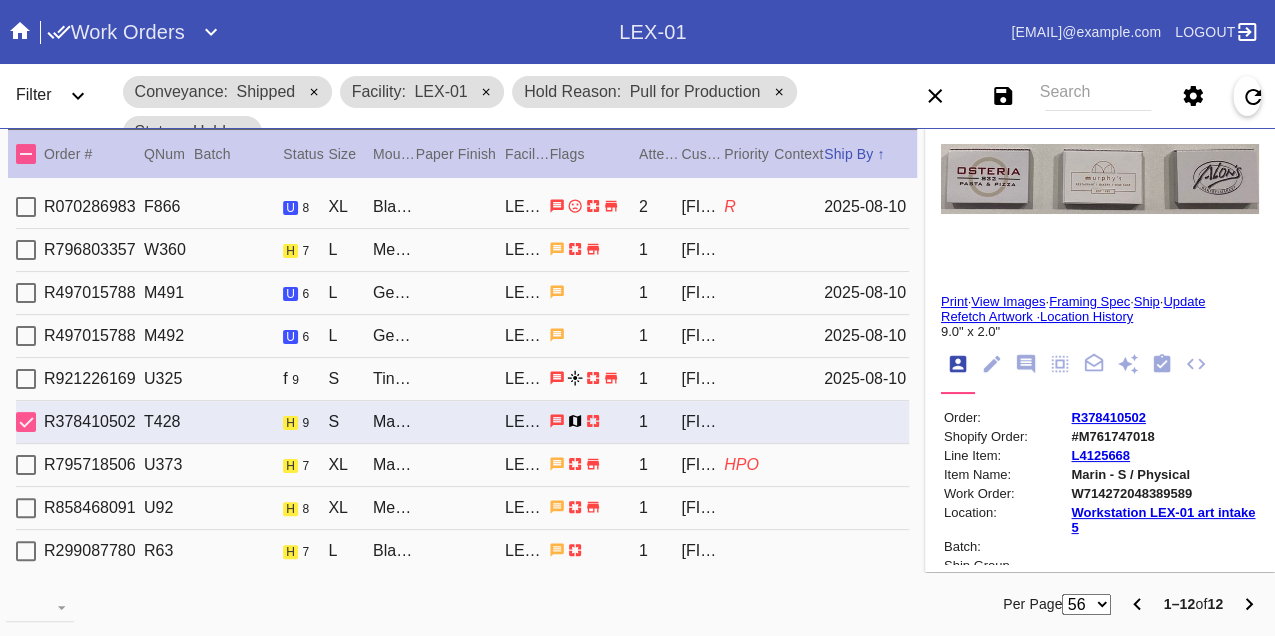 type on "These were our “spots”! All with such fond memories. Cheers to finding new spots in this new decade and chapter of your life. Love you,Dad, & Happy 60th! Zoë" 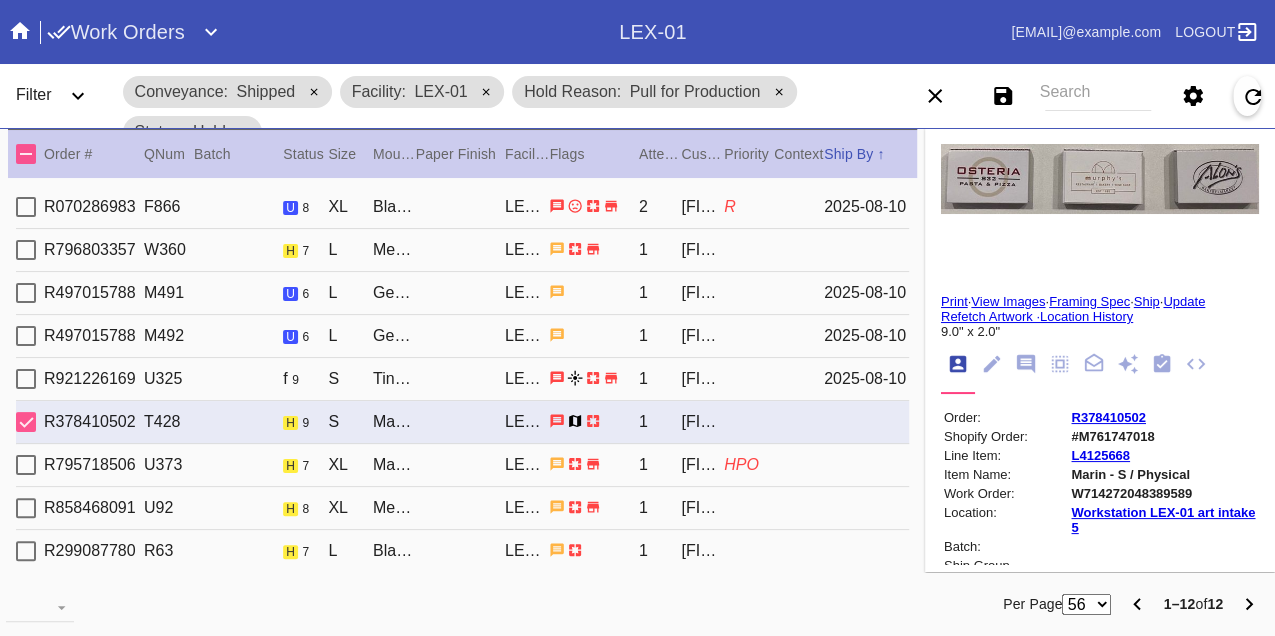 click on "W714272048389589" at bounding box center [1163, 493] 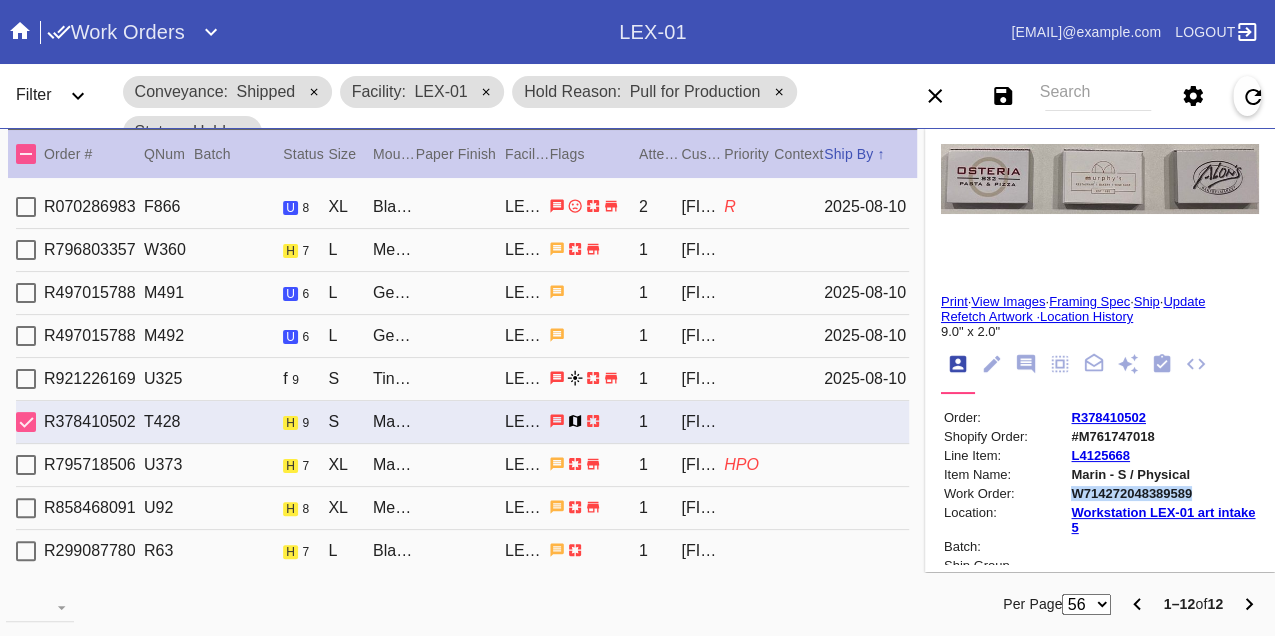 click on "W714272048389589" at bounding box center (1163, 493) 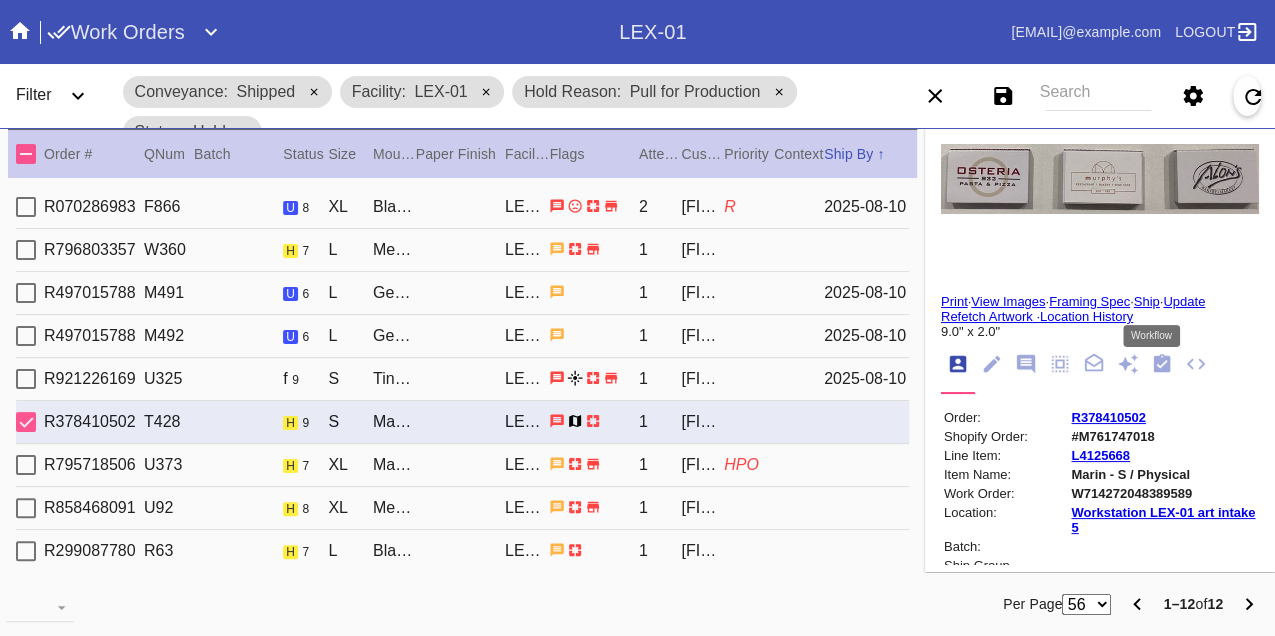 click 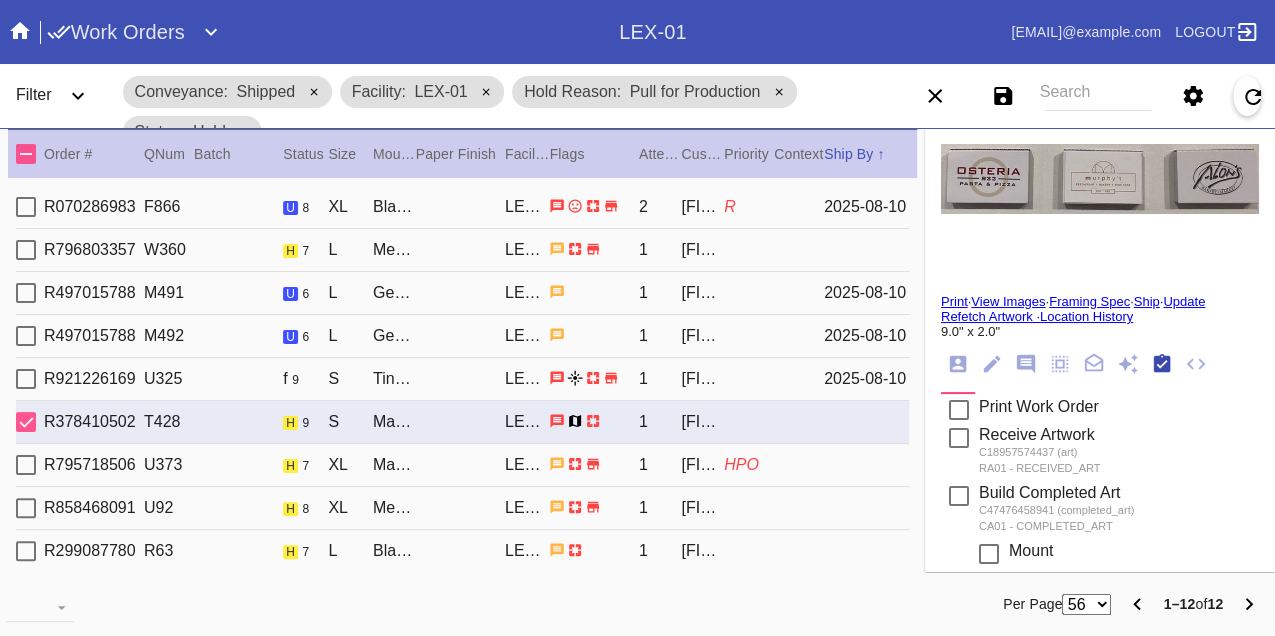 scroll, scrollTop: 318, scrollLeft: 0, axis: vertical 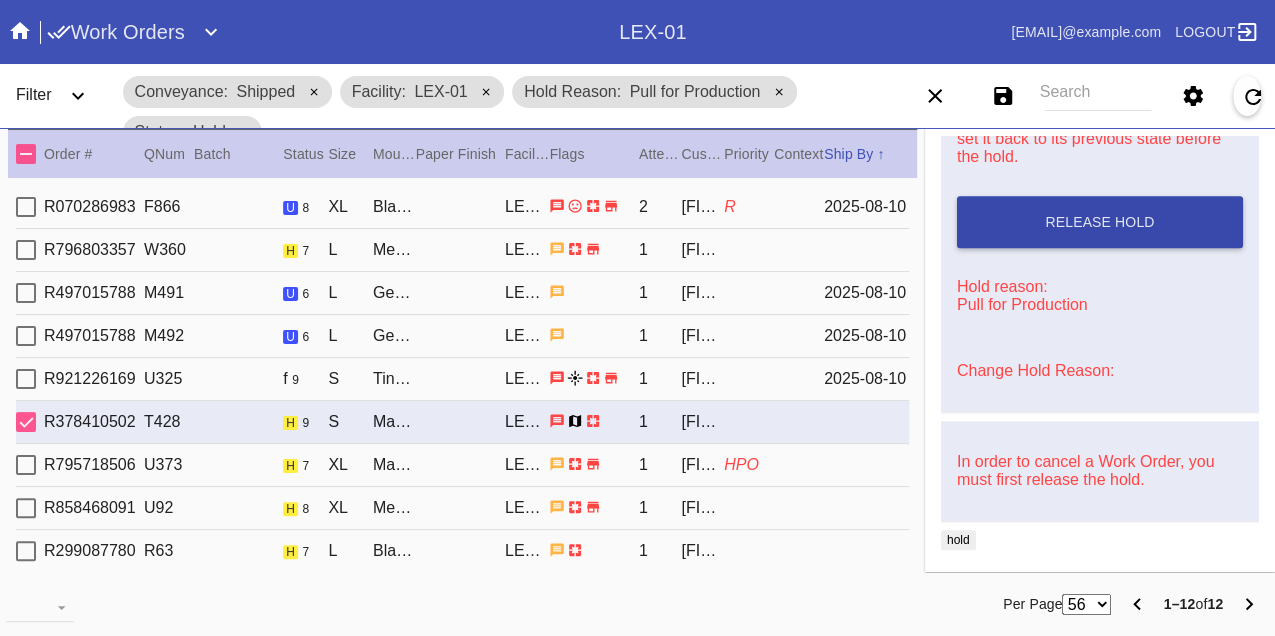 click on "Release Hold" at bounding box center [1100, 222] 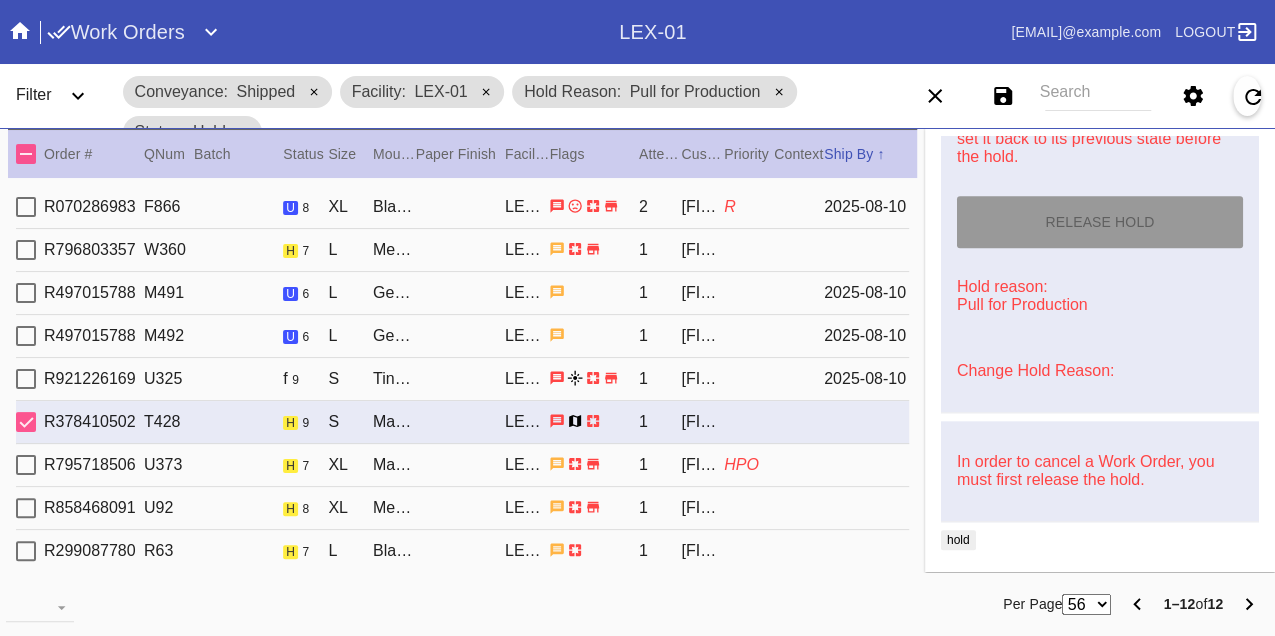 type on "8/10/2025" 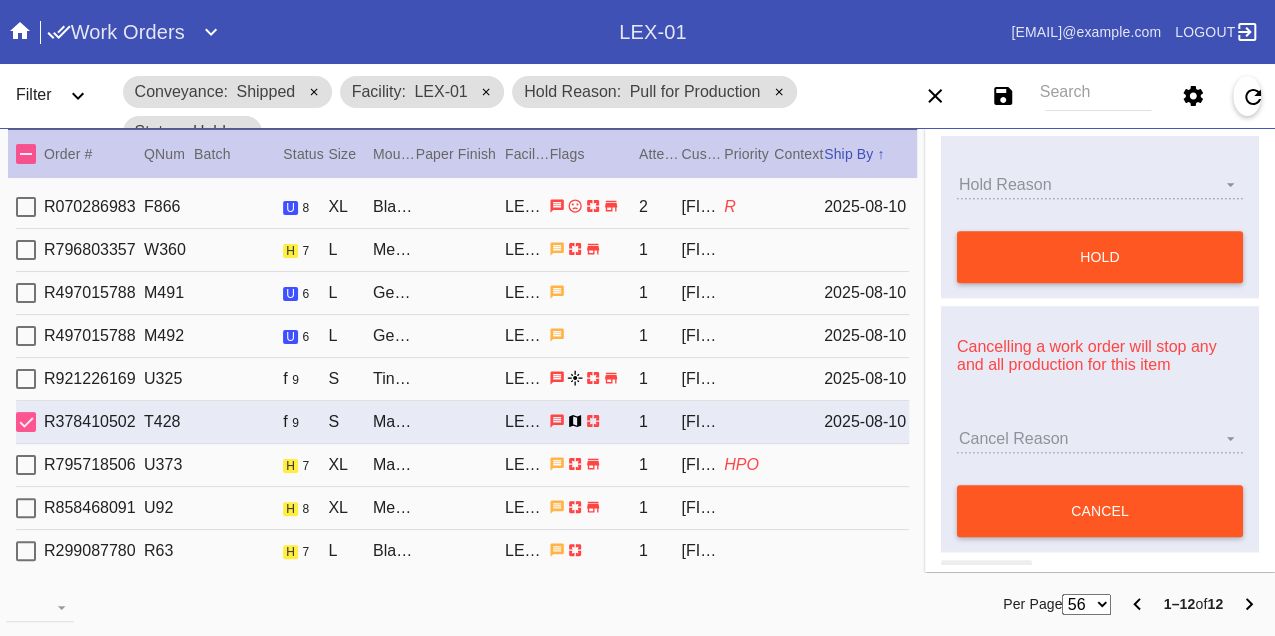 type on "These were our “spots”! All with such fond memories. Cheers to finding new spots in this new decade and chapter of your life. Love you,Dad, & Happy 60th! Zoë" 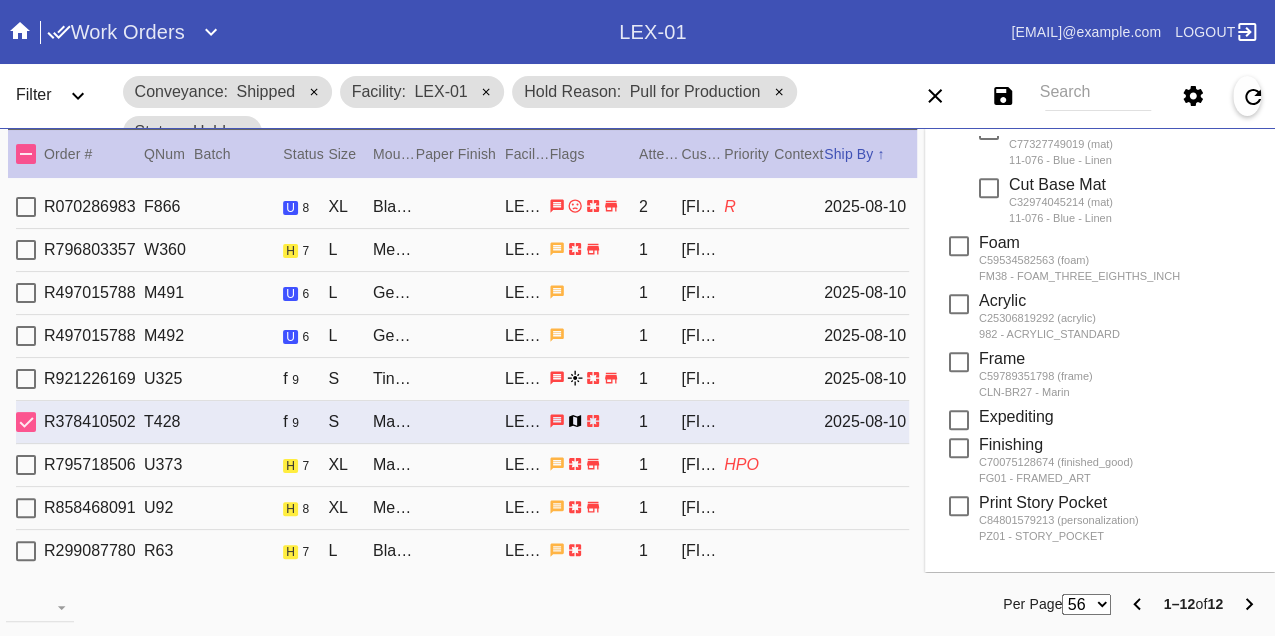 scroll, scrollTop: 0, scrollLeft: 0, axis: both 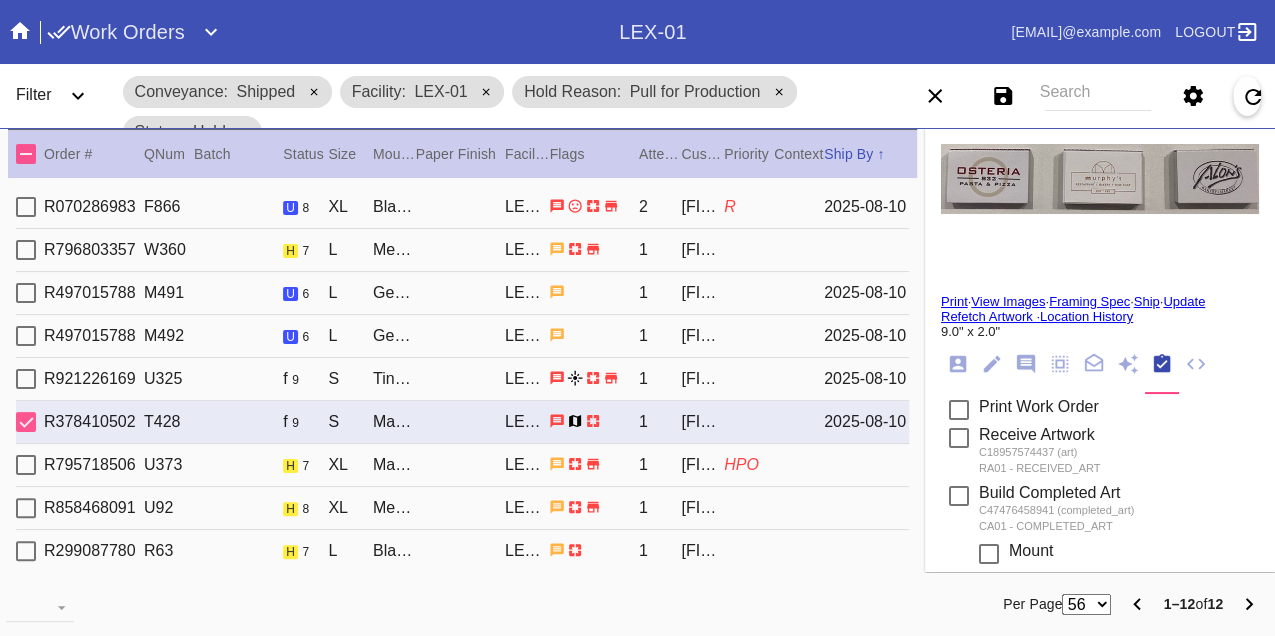 click on "Print" at bounding box center (954, 301) 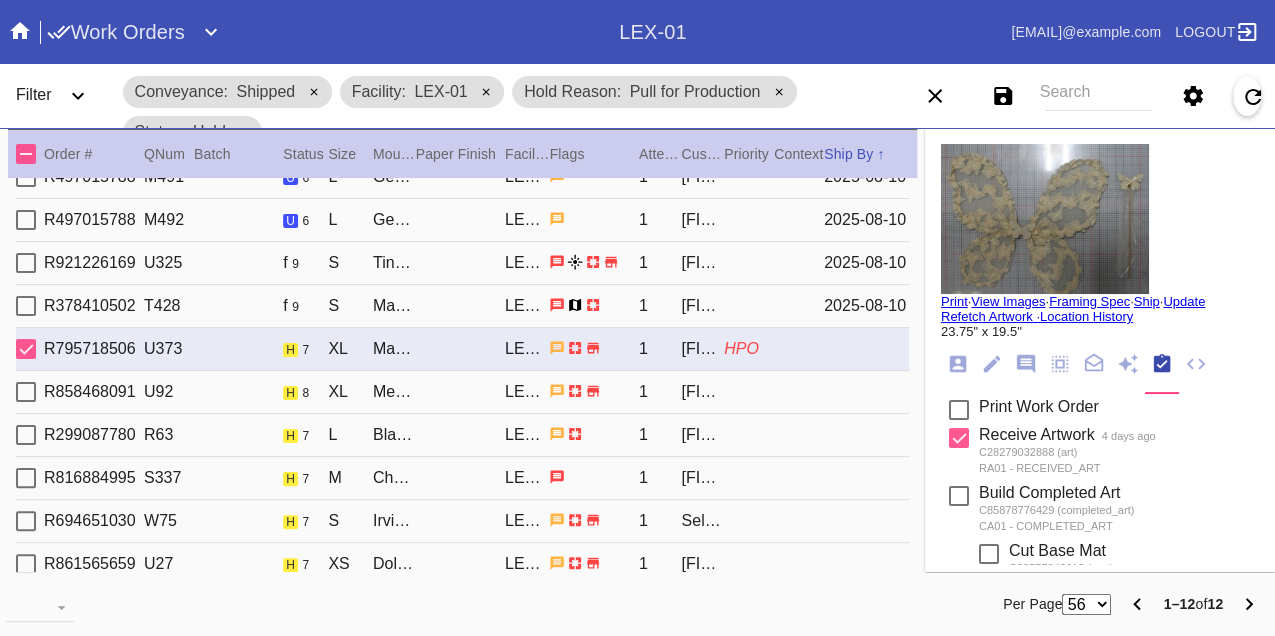 scroll, scrollTop: 128, scrollLeft: 0, axis: vertical 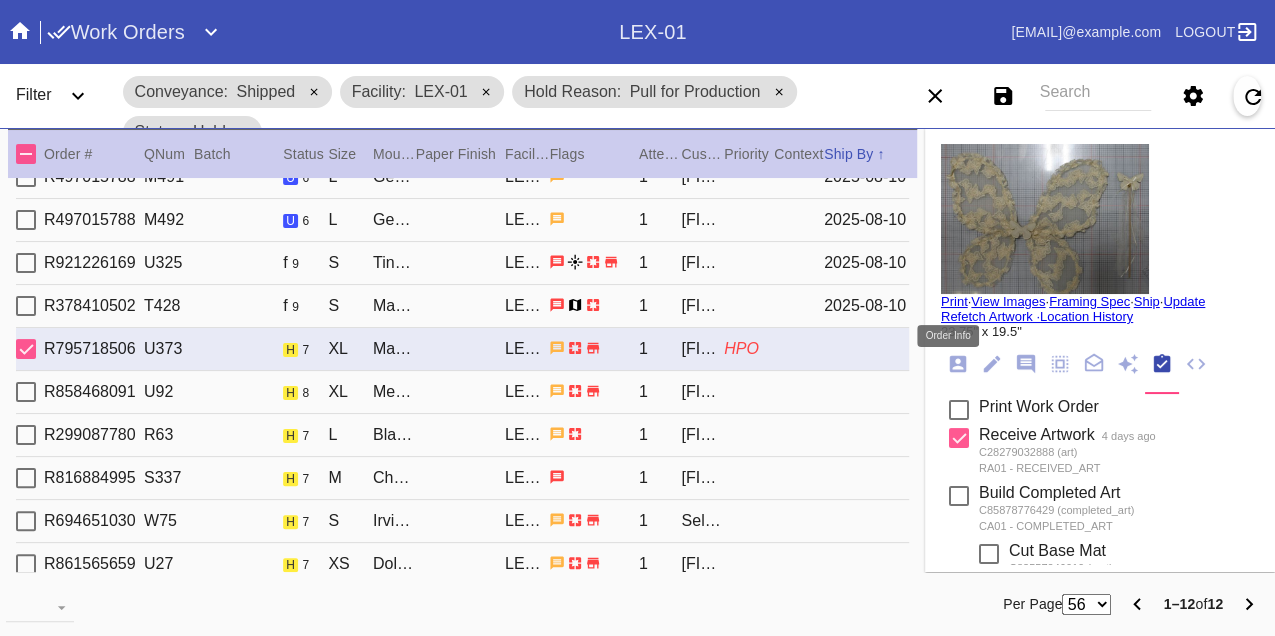 click 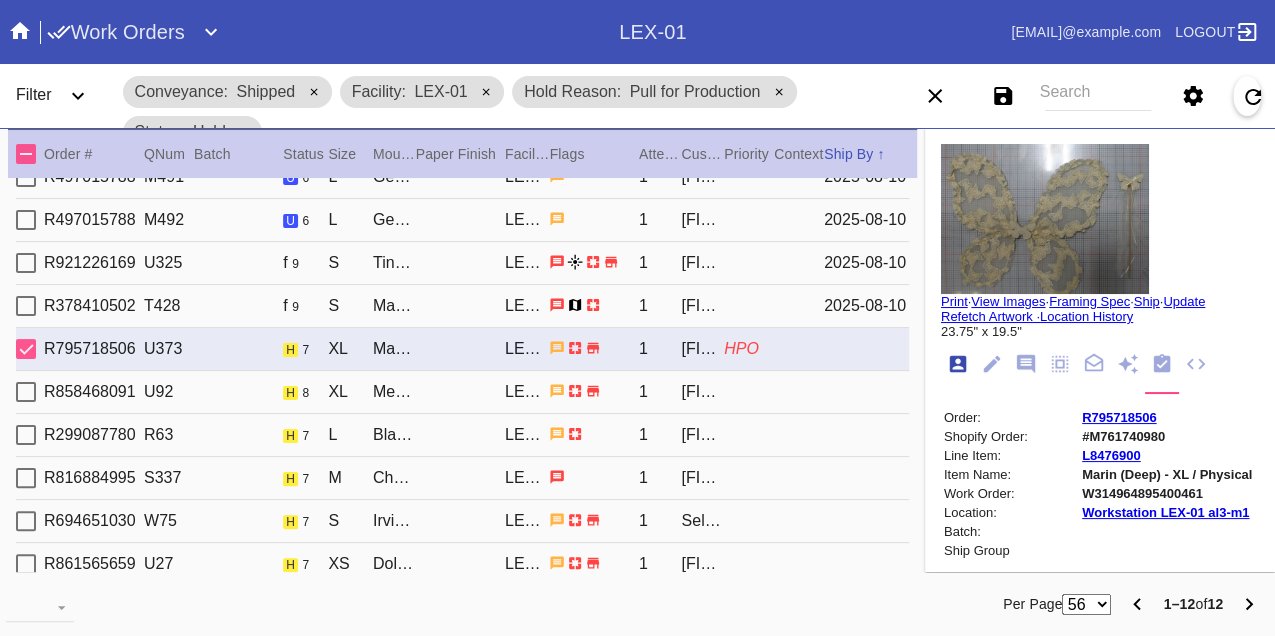 scroll, scrollTop: 24, scrollLeft: 0, axis: vertical 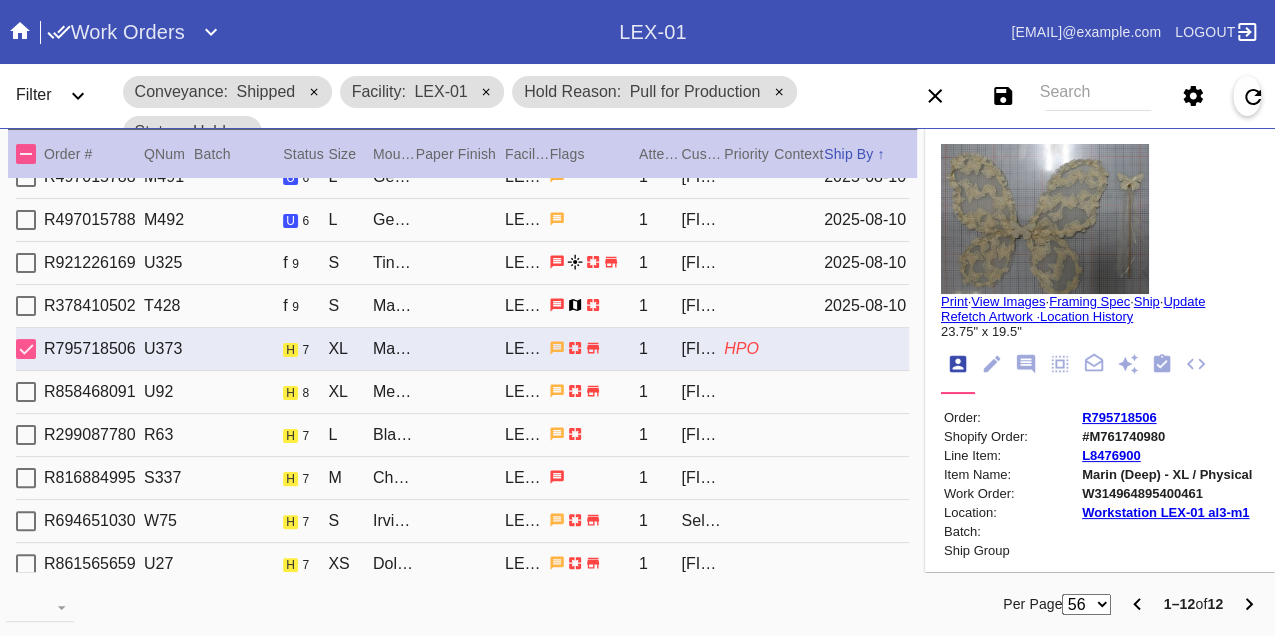 click on "W314964895400461" at bounding box center [1167, 493] 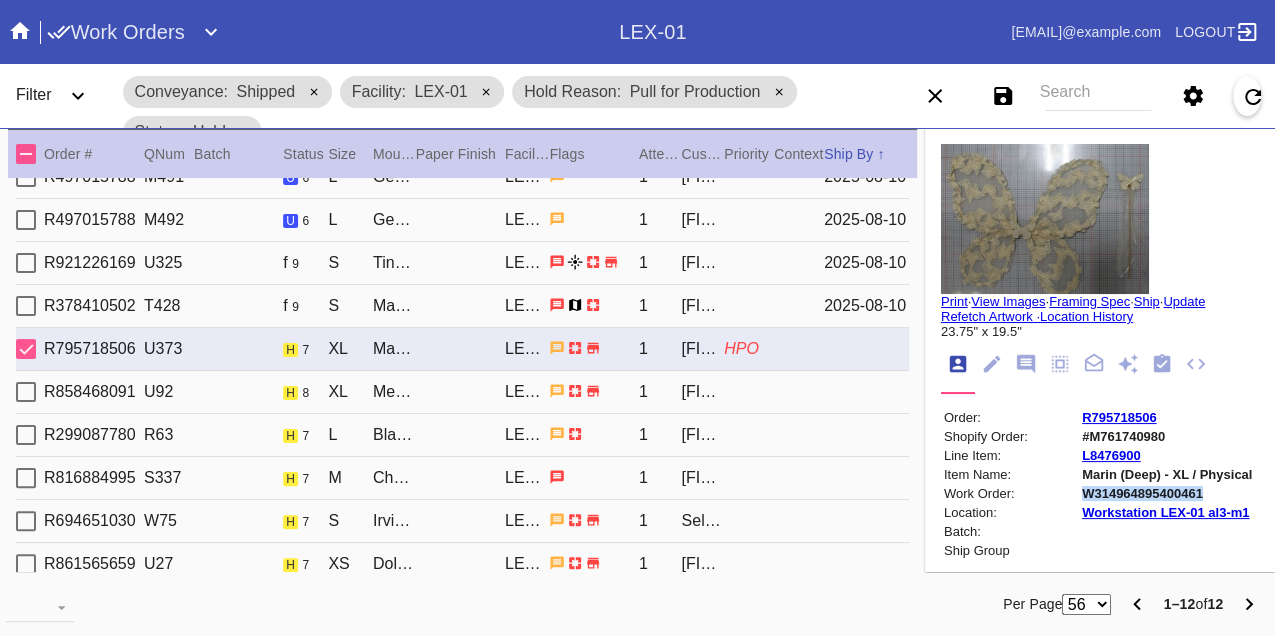 click on "W314964895400461" at bounding box center (1167, 493) 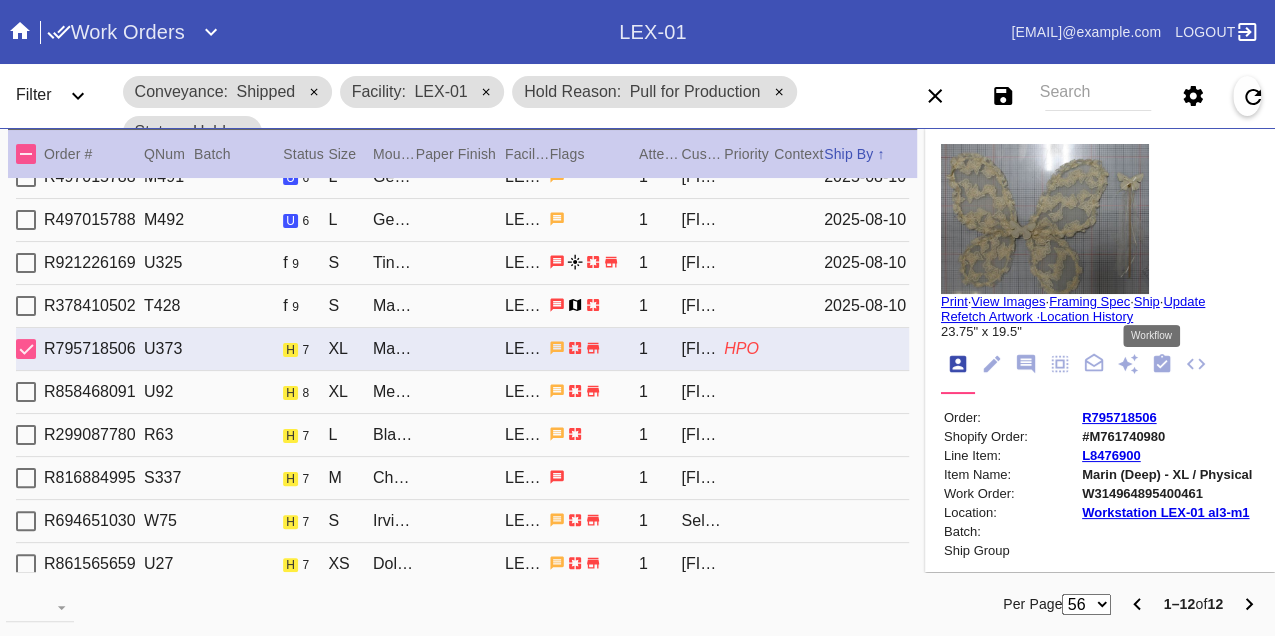 click 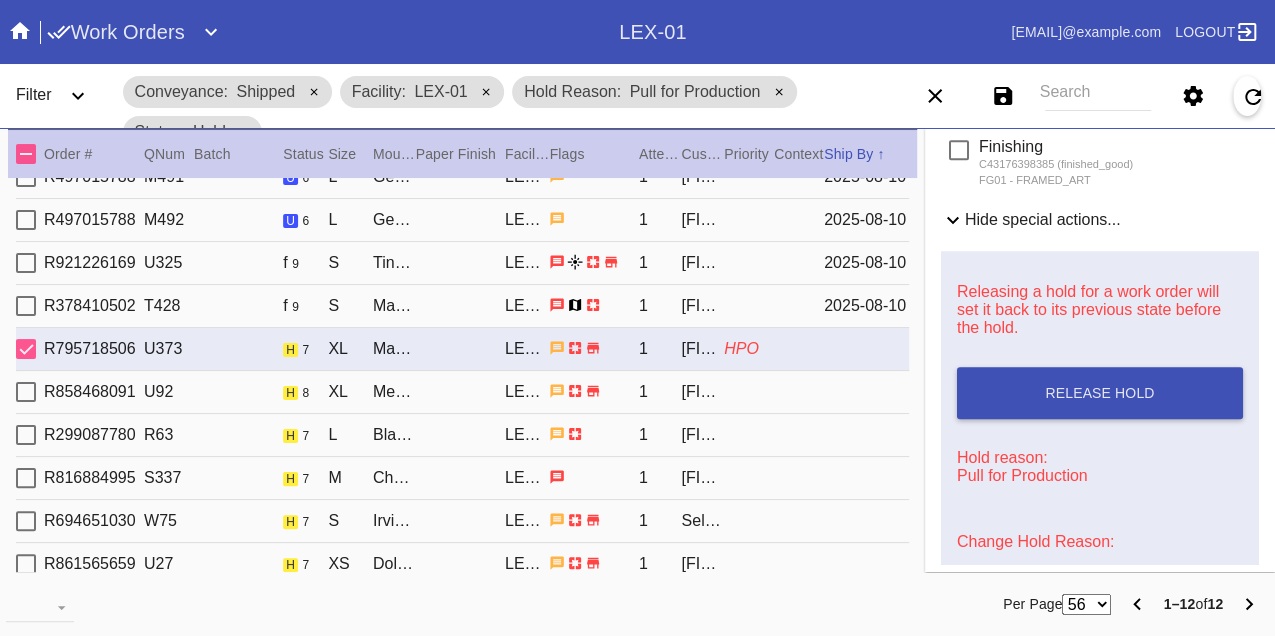 scroll, scrollTop: 948, scrollLeft: 0, axis: vertical 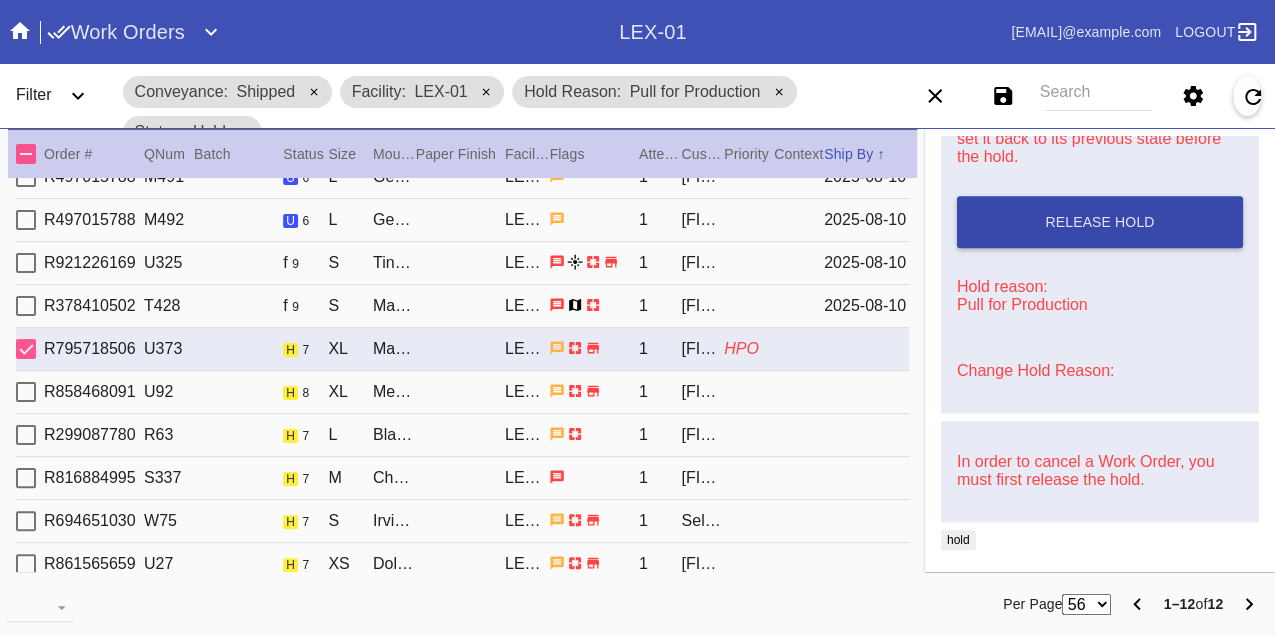 click on "Release Hold" at bounding box center [1100, 222] 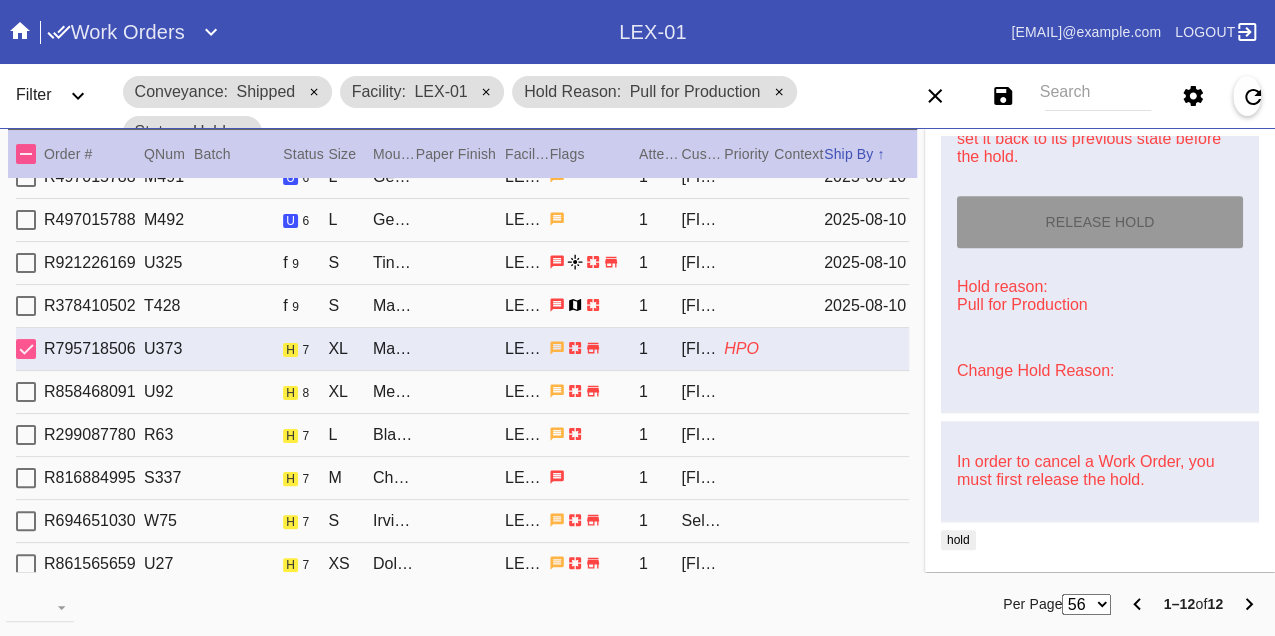 type on "8/10/2025" 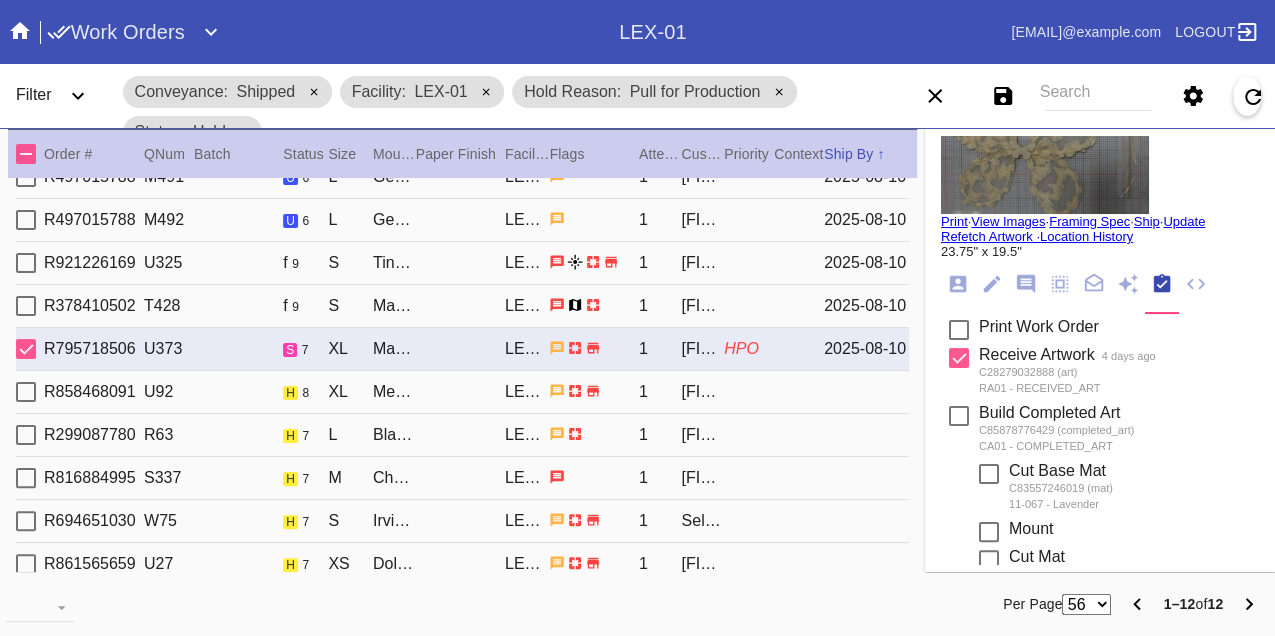 scroll, scrollTop: 0, scrollLeft: 0, axis: both 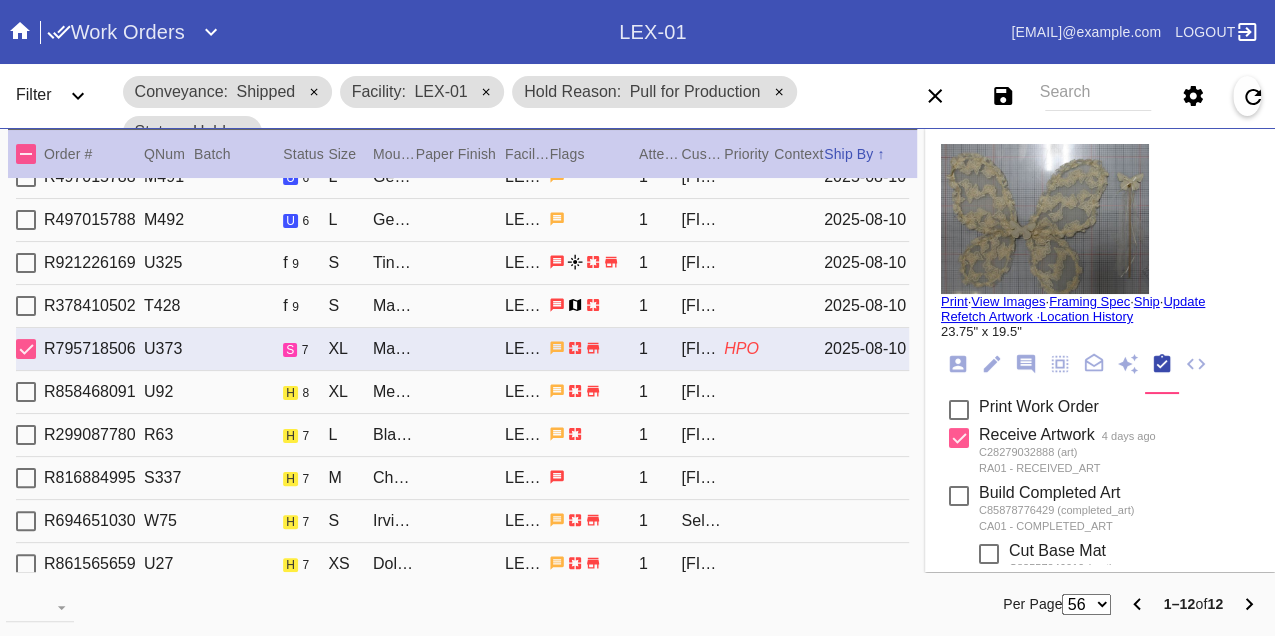 click on "Print" at bounding box center (954, 301) 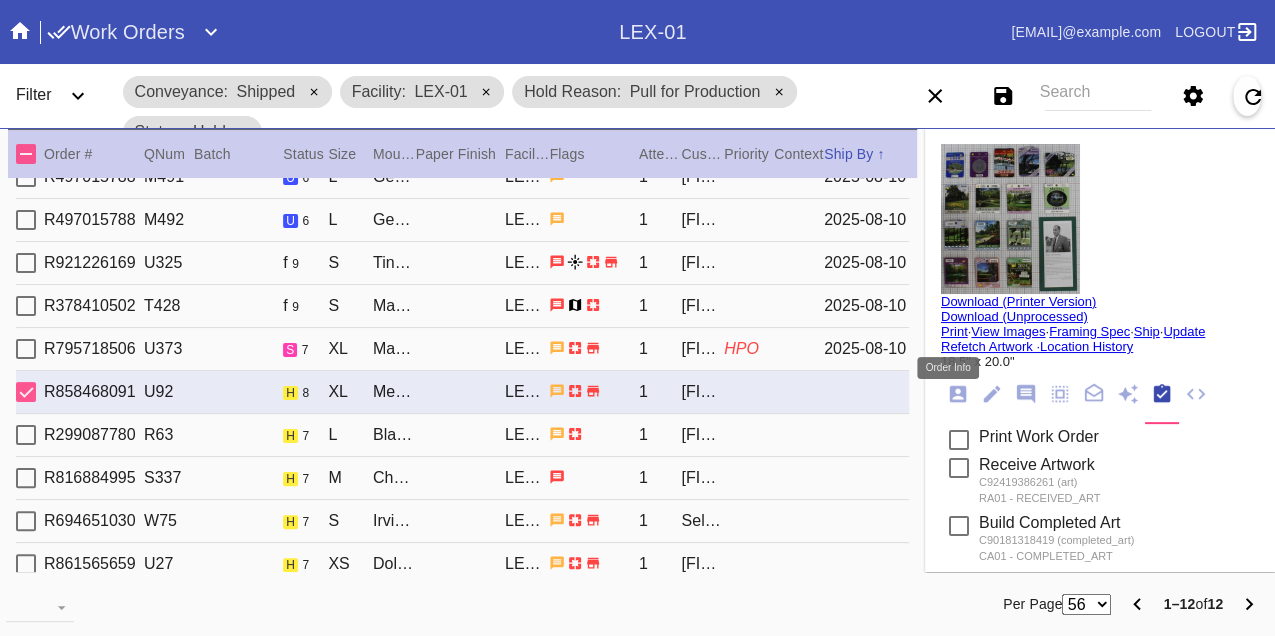 click 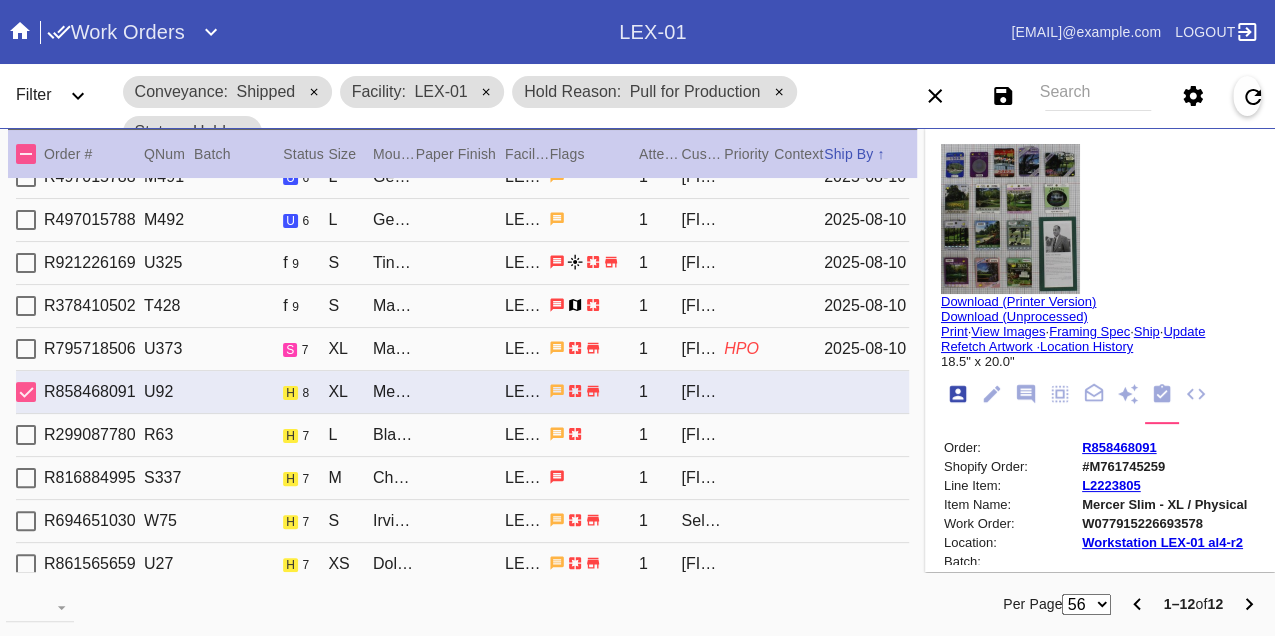 scroll, scrollTop: 24, scrollLeft: 0, axis: vertical 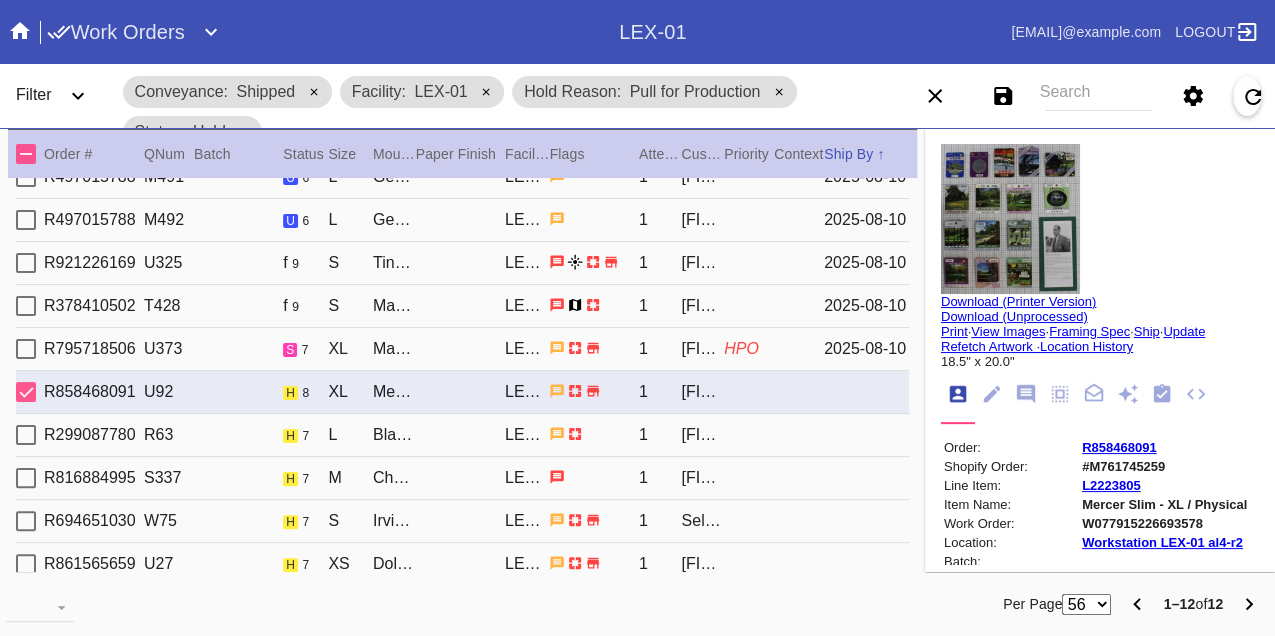 click on "W077915226693578" at bounding box center [1164, 523] 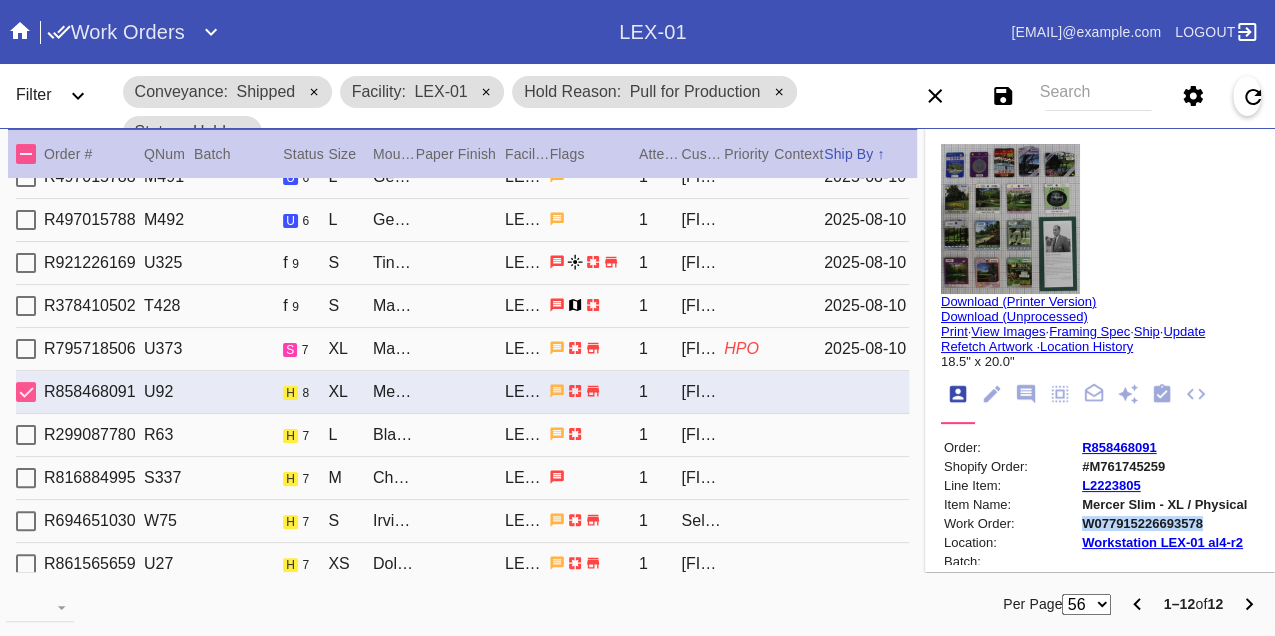 click on "W077915226693578" at bounding box center (1164, 523) 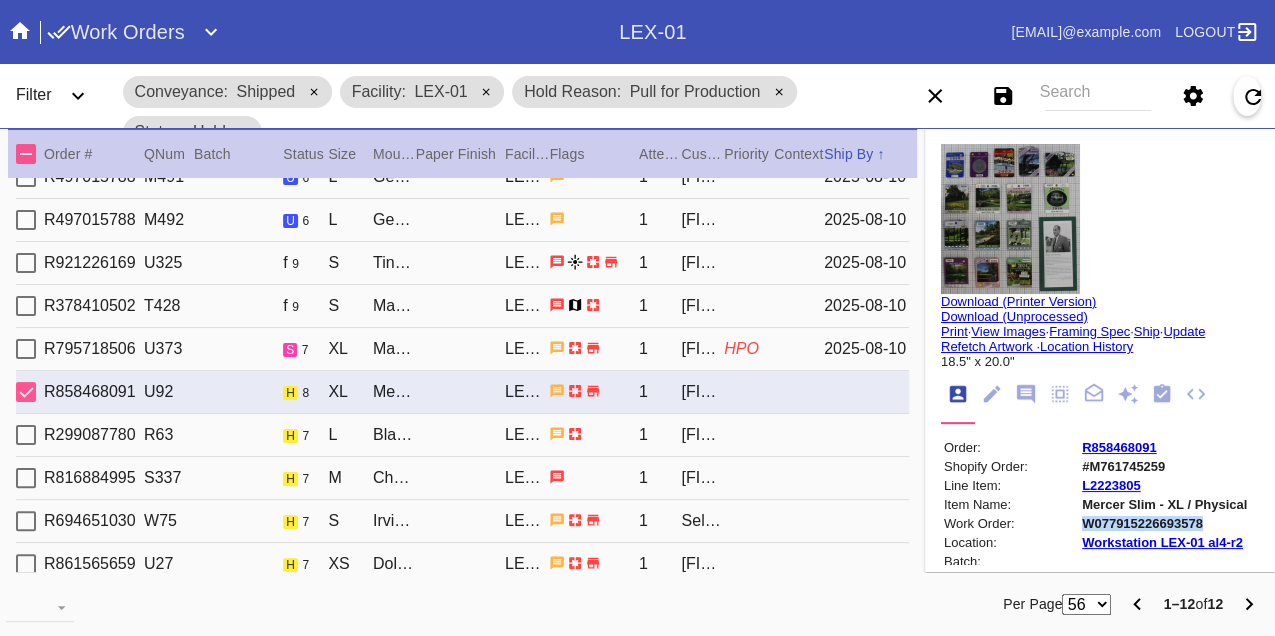 copy on "W077915226693578" 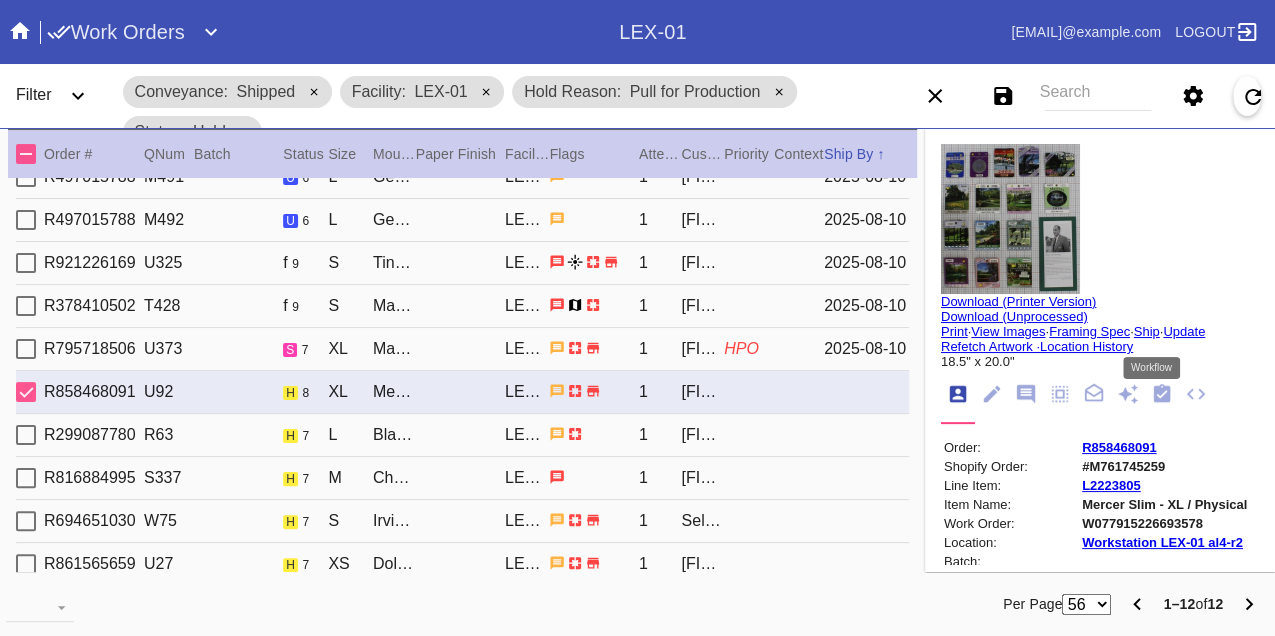 click 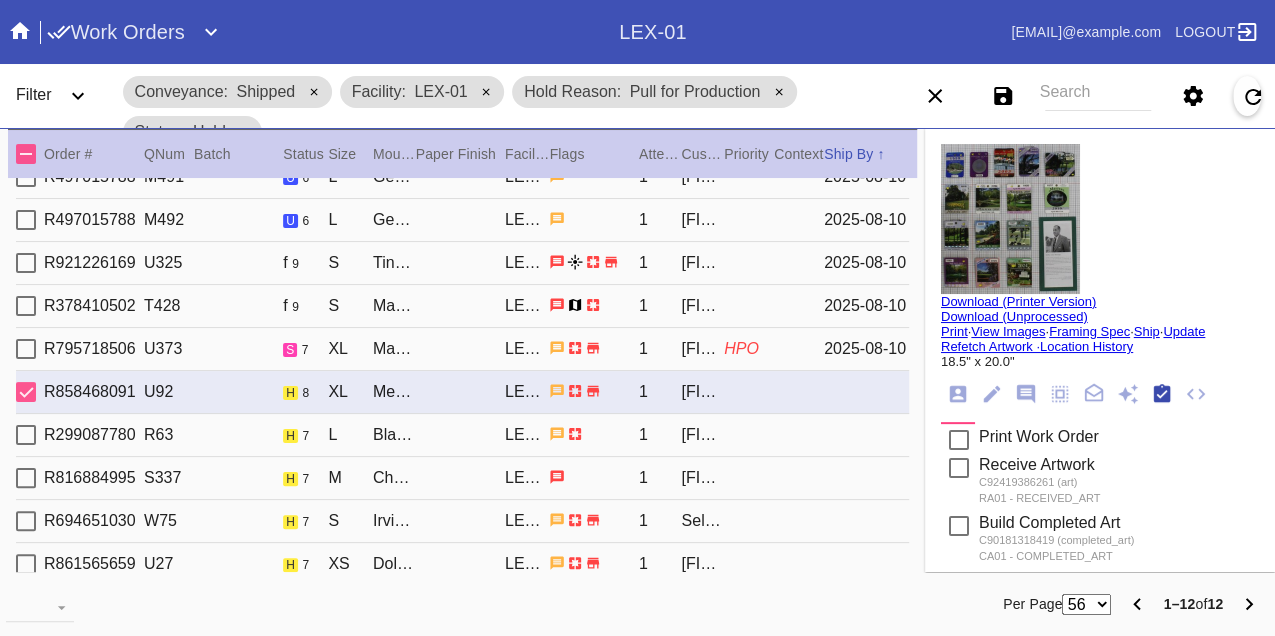 scroll, scrollTop: 318, scrollLeft: 0, axis: vertical 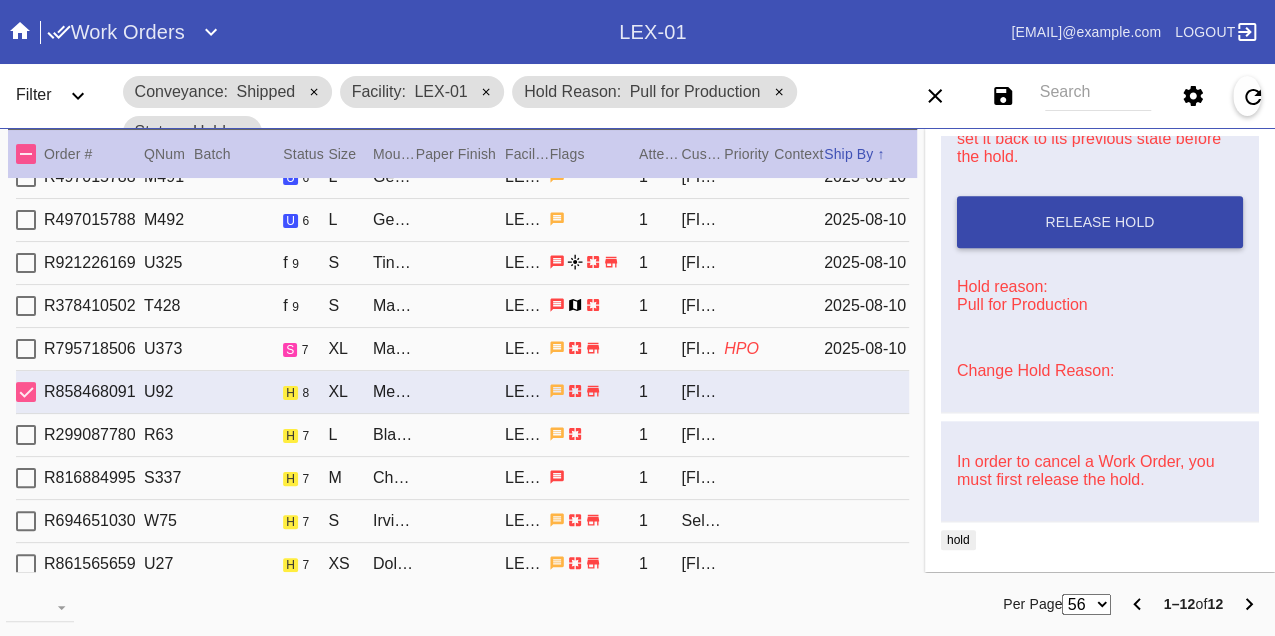 click on "Release Hold" at bounding box center (1100, 222) 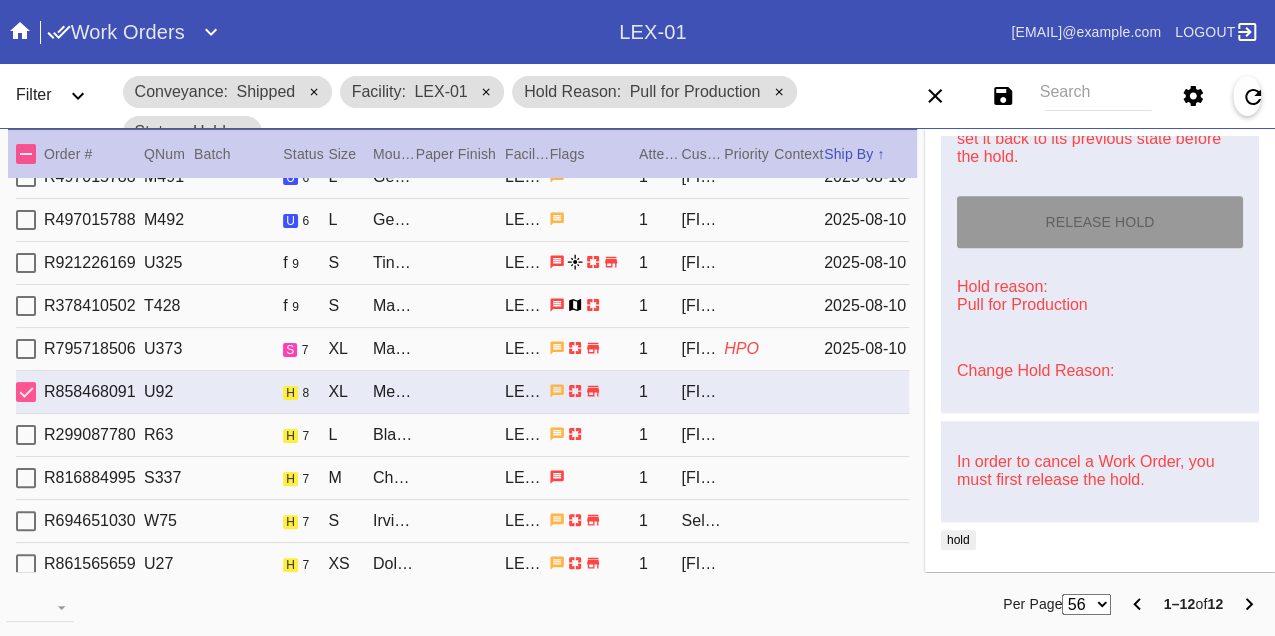 type on "8/8/2025" 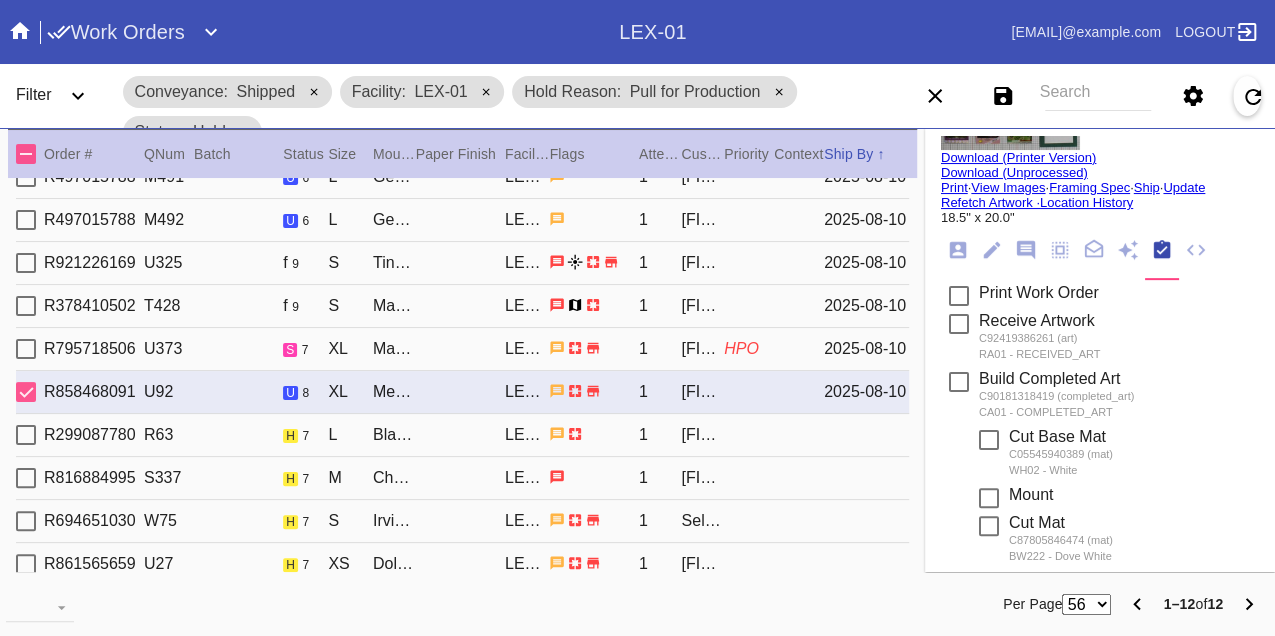 scroll, scrollTop: 0, scrollLeft: 0, axis: both 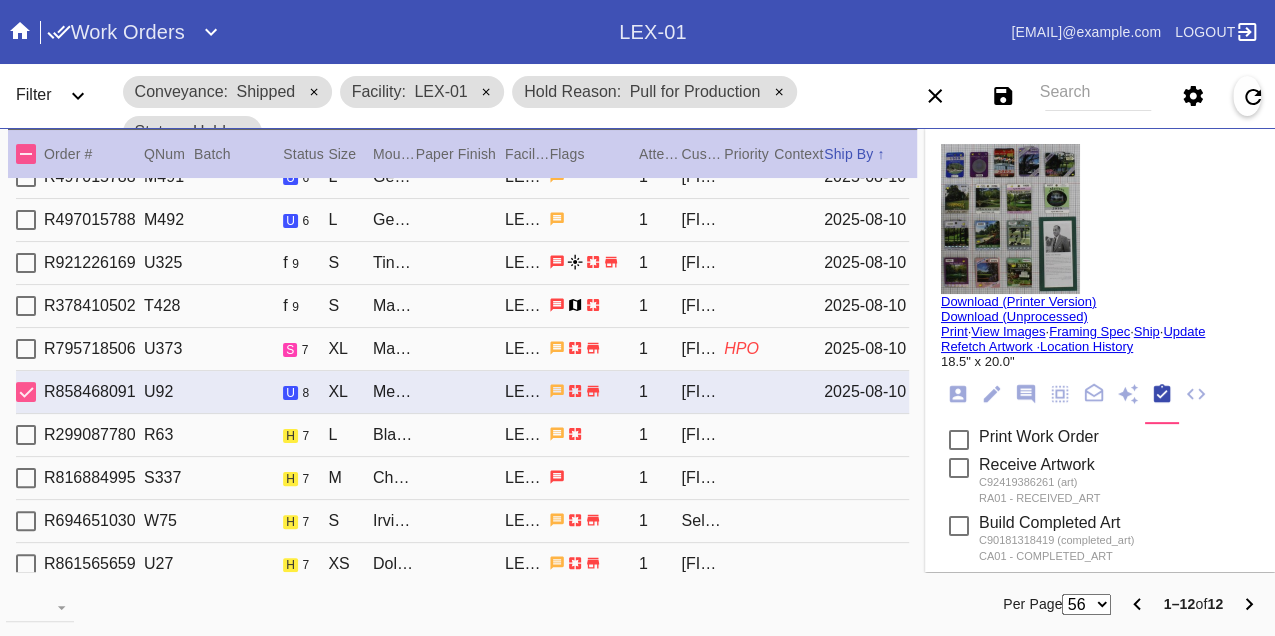 click on "Print" at bounding box center (954, 331) 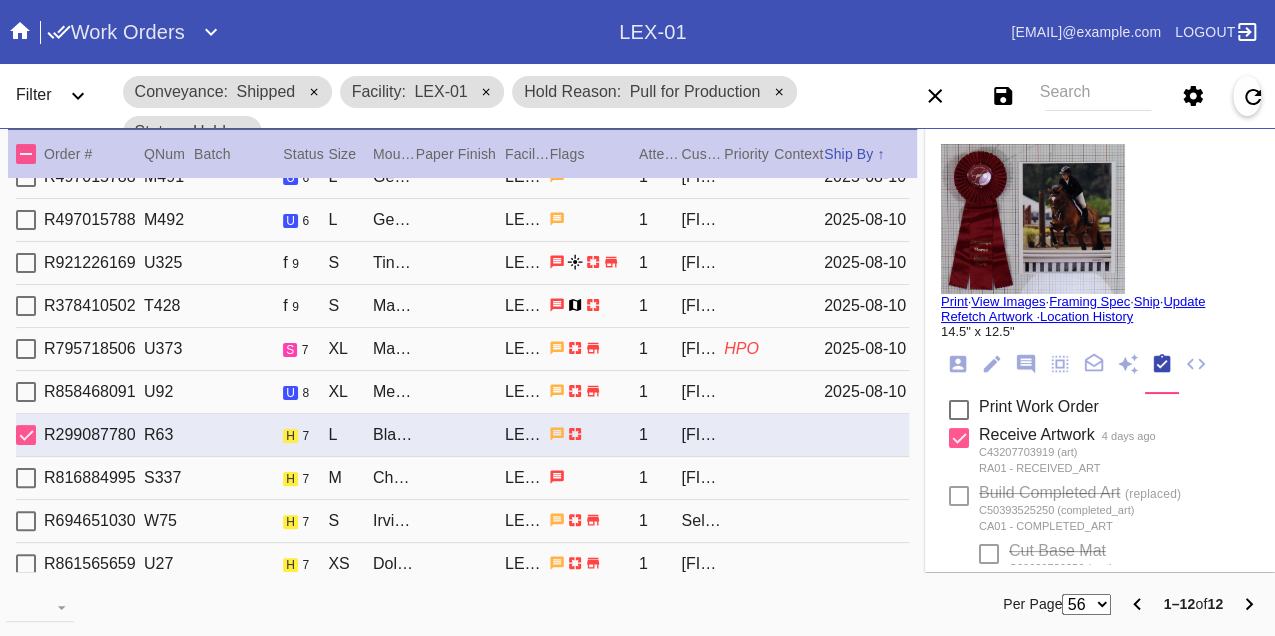 scroll, scrollTop: 21, scrollLeft: 0, axis: vertical 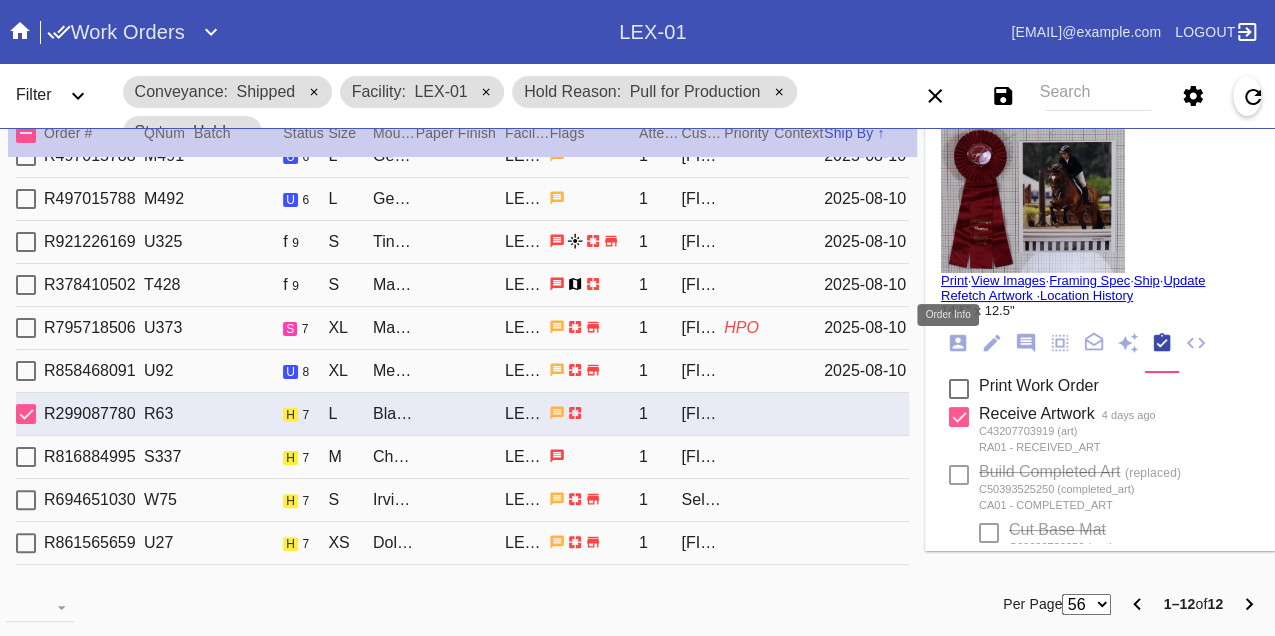 click 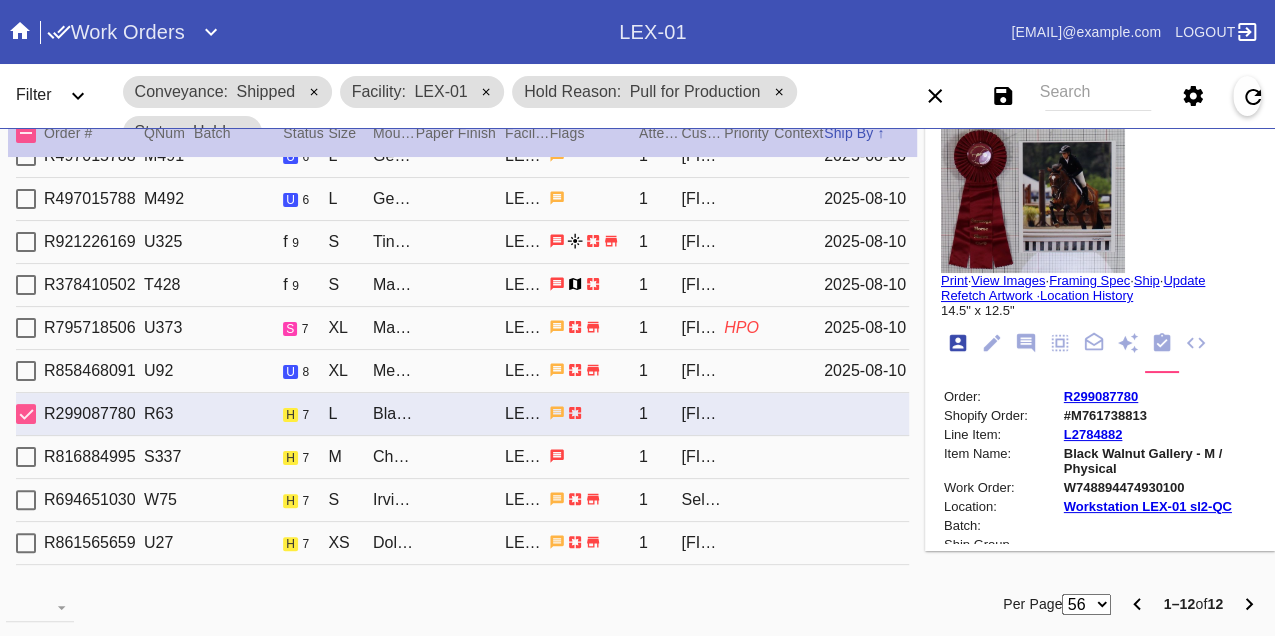 scroll, scrollTop: 24, scrollLeft: 0, axis: vertical 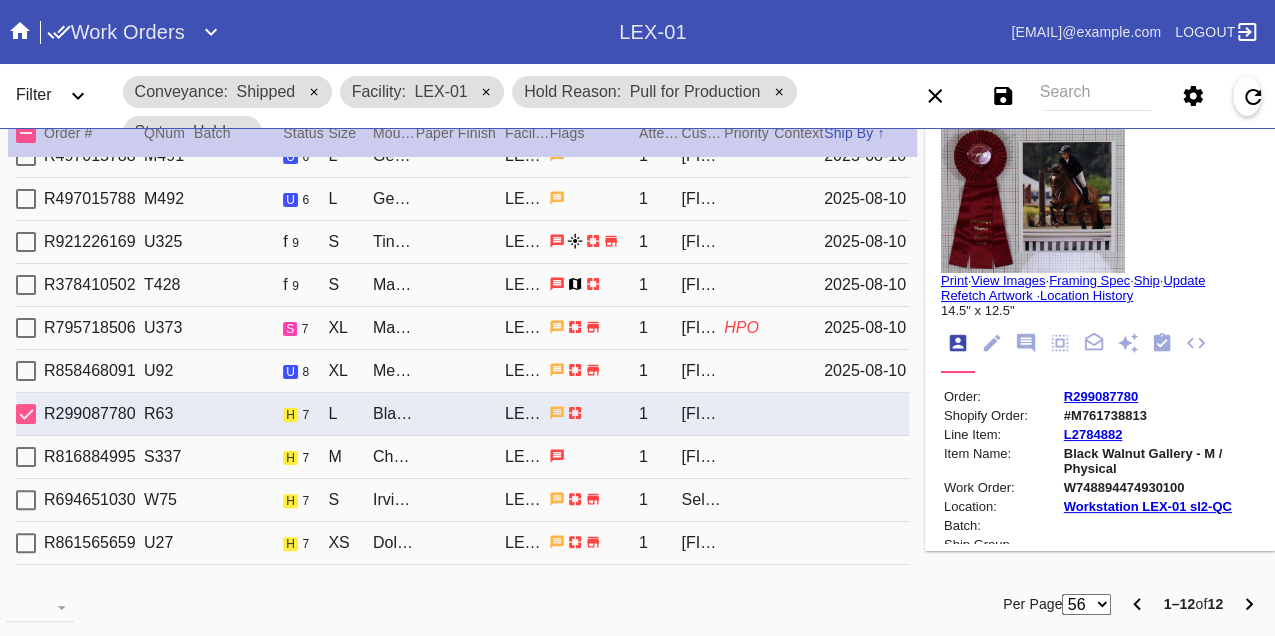 click on "W748894474930100" at bounding box center [1160, 487] 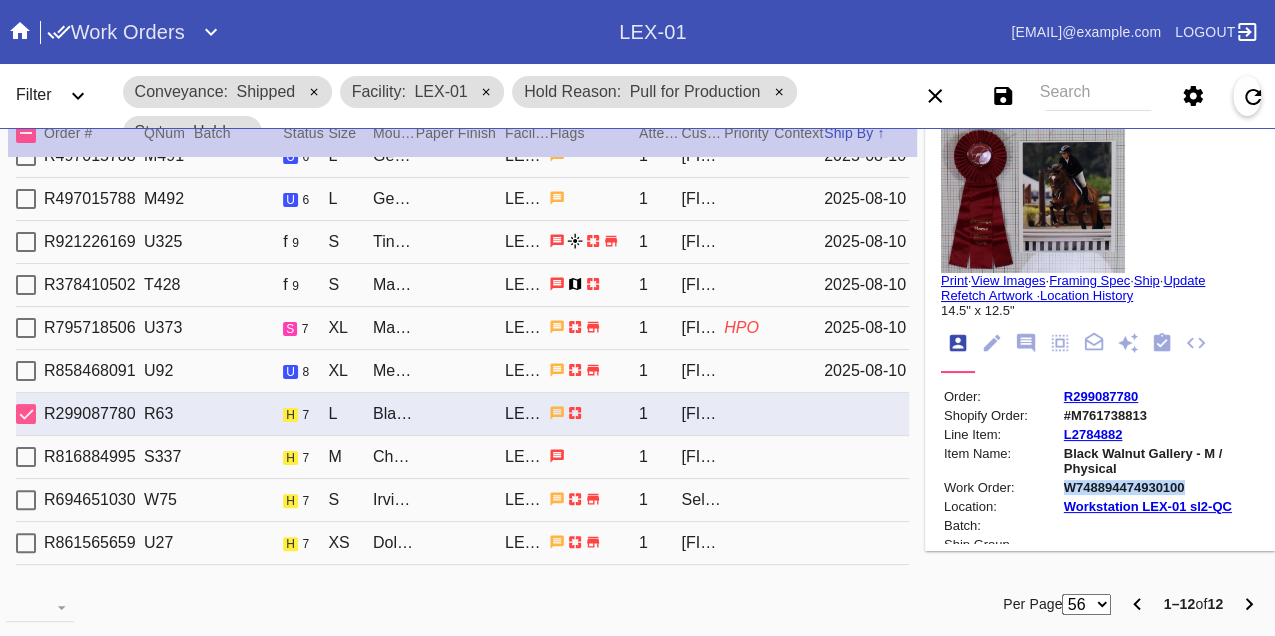click on "W748894474930100" at bounding box center (1160, 487) 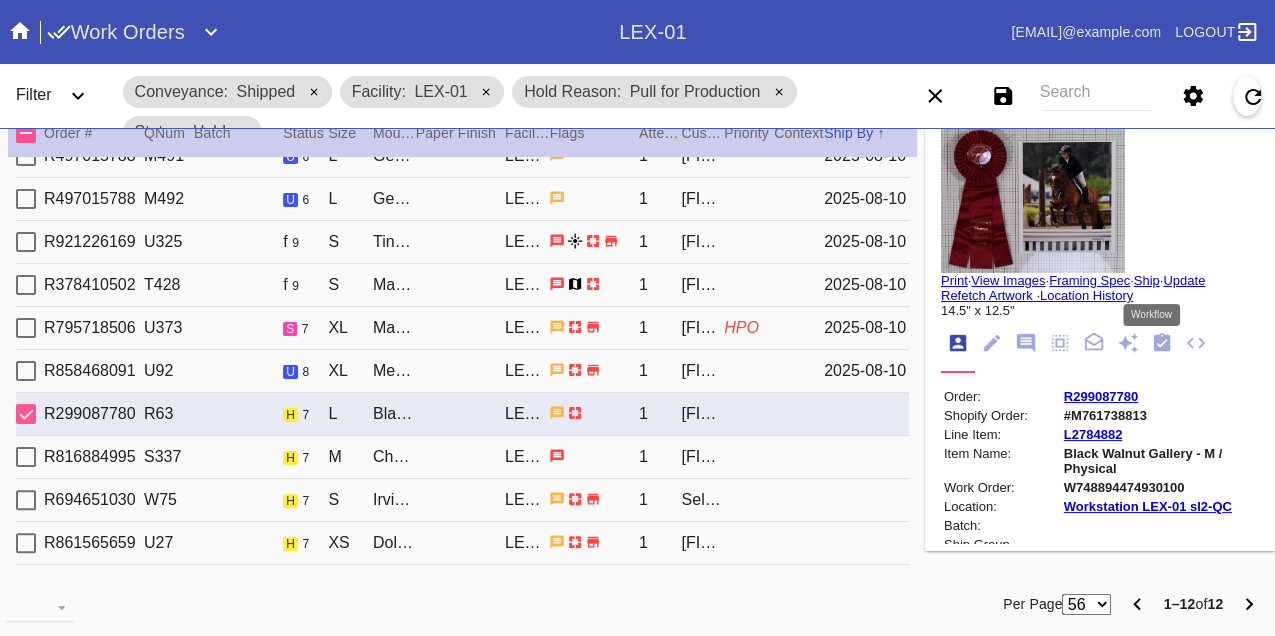 click 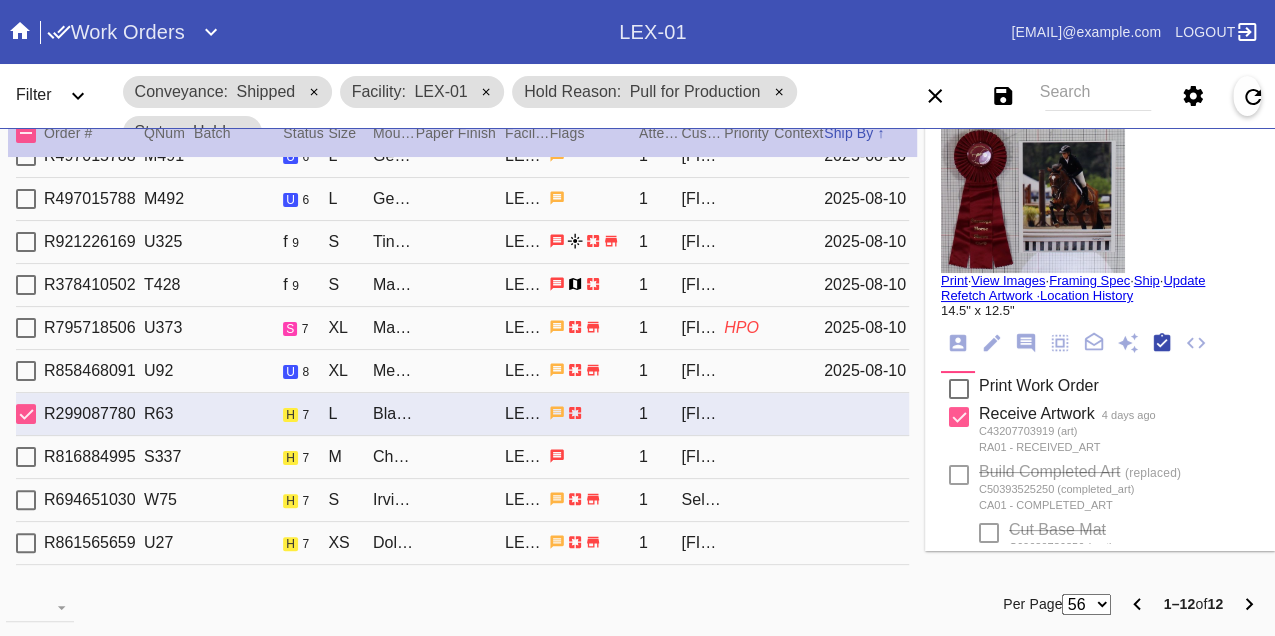 scroll, scrollTop: 318, scrollLeft: 0, axis: vertical 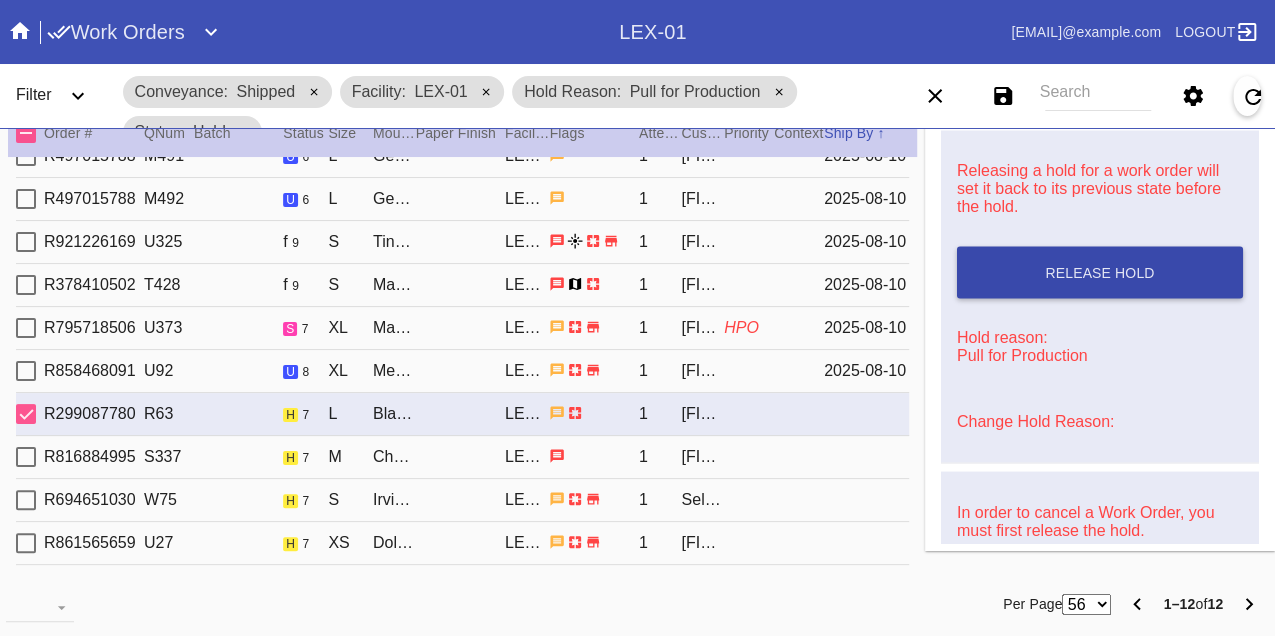 click on "Release Hold" at bounding box center (1100, 272) 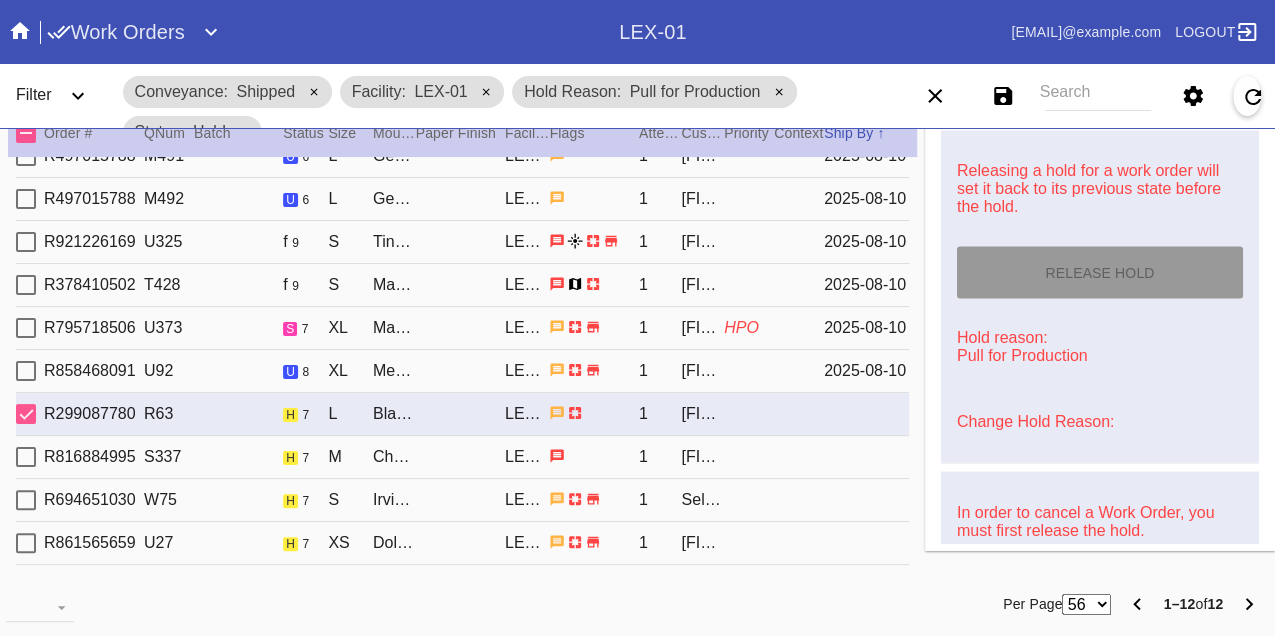 scroll, scrollTop: 1776, scrollLeft: 0, axis: vertical 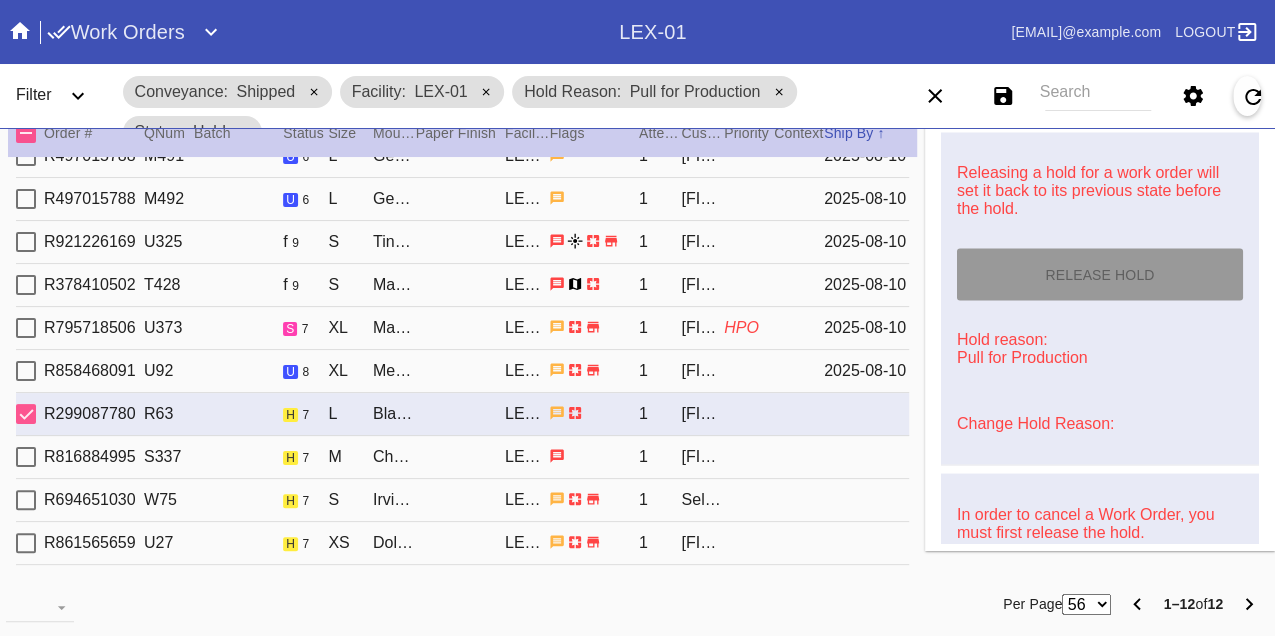 type on "8/10/2025" 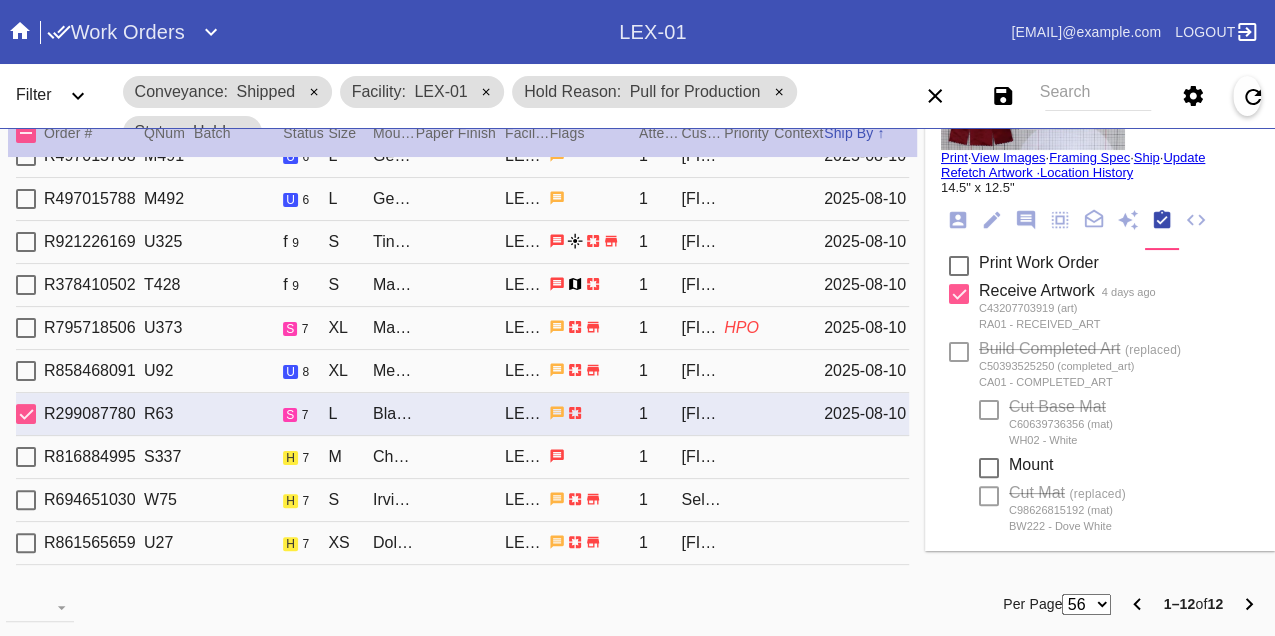 scroll, scrollTop: 0, scrollLeft: 0, axis: both 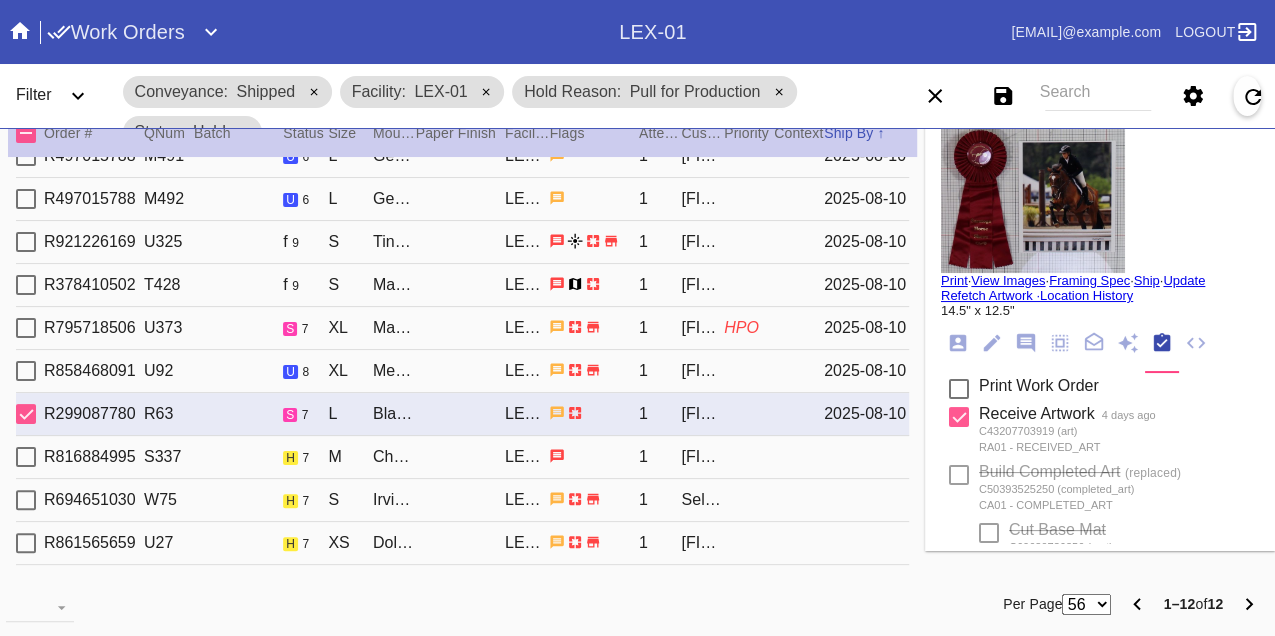 click on "Print" at bounding box center (954, 280) 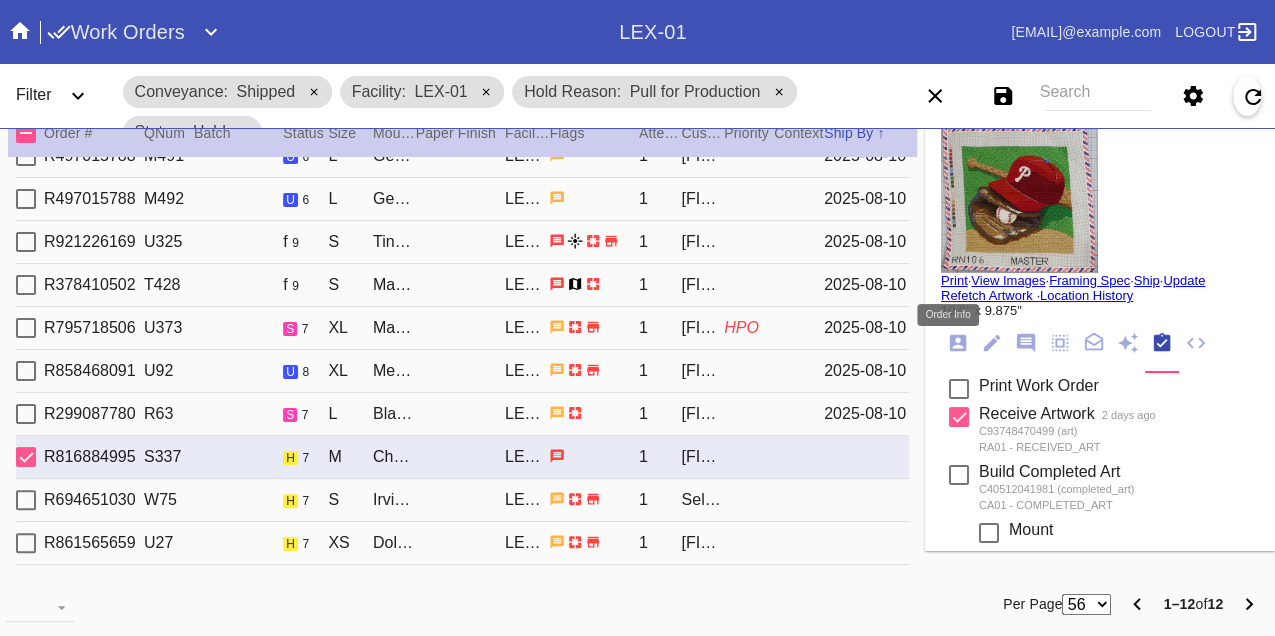 click 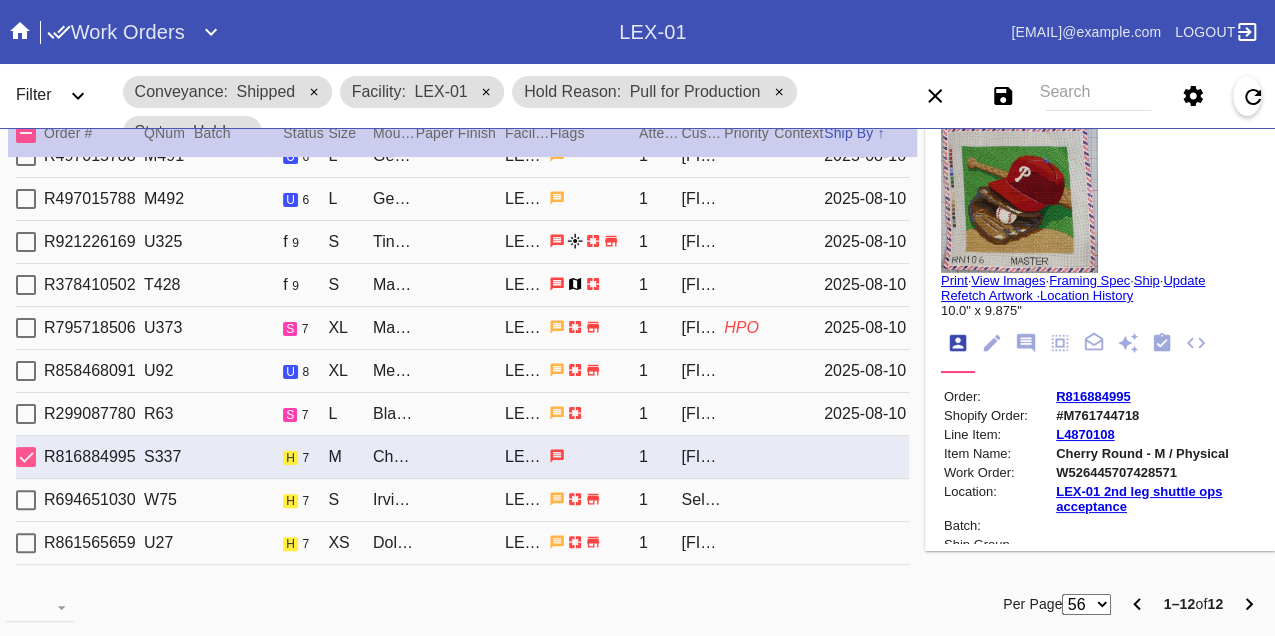click on "W526445707428571" at bounding box center (1156, 472) 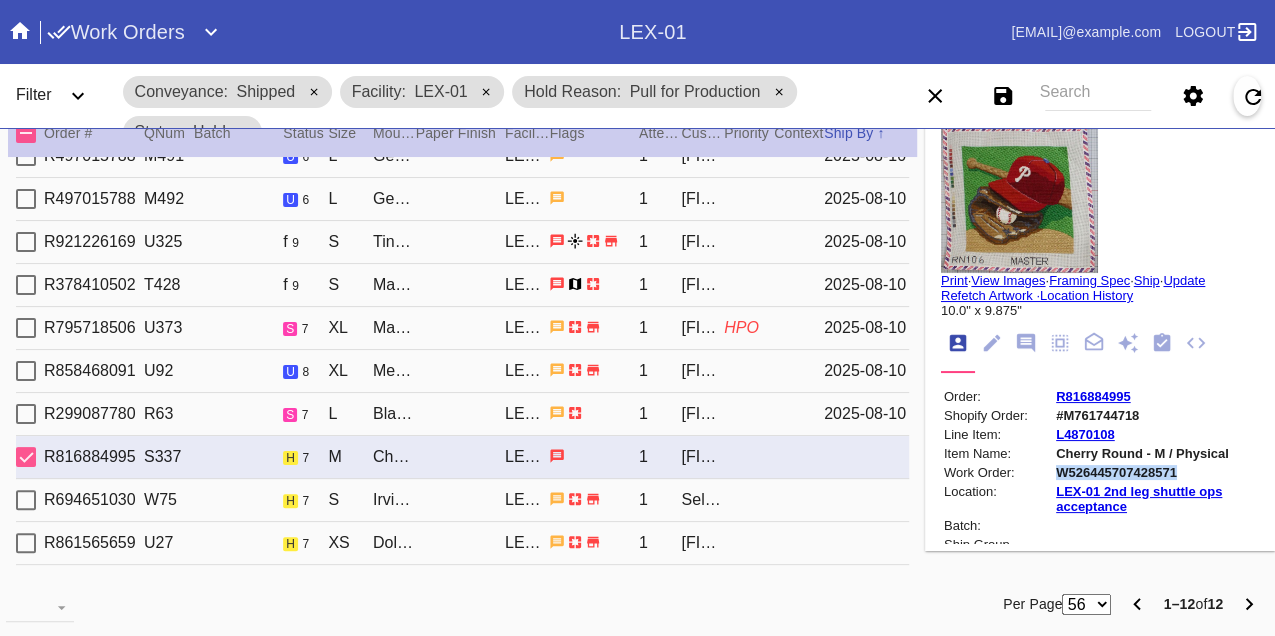 click on "W526445707428571" at bounding box center (1156, 472) 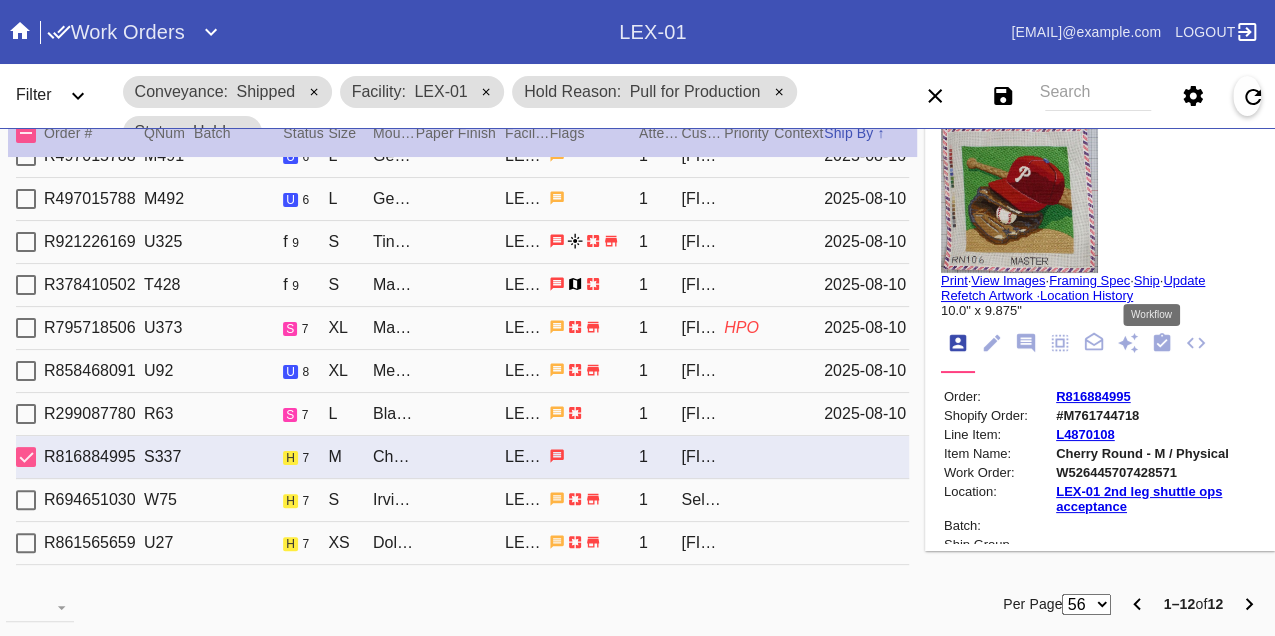 click 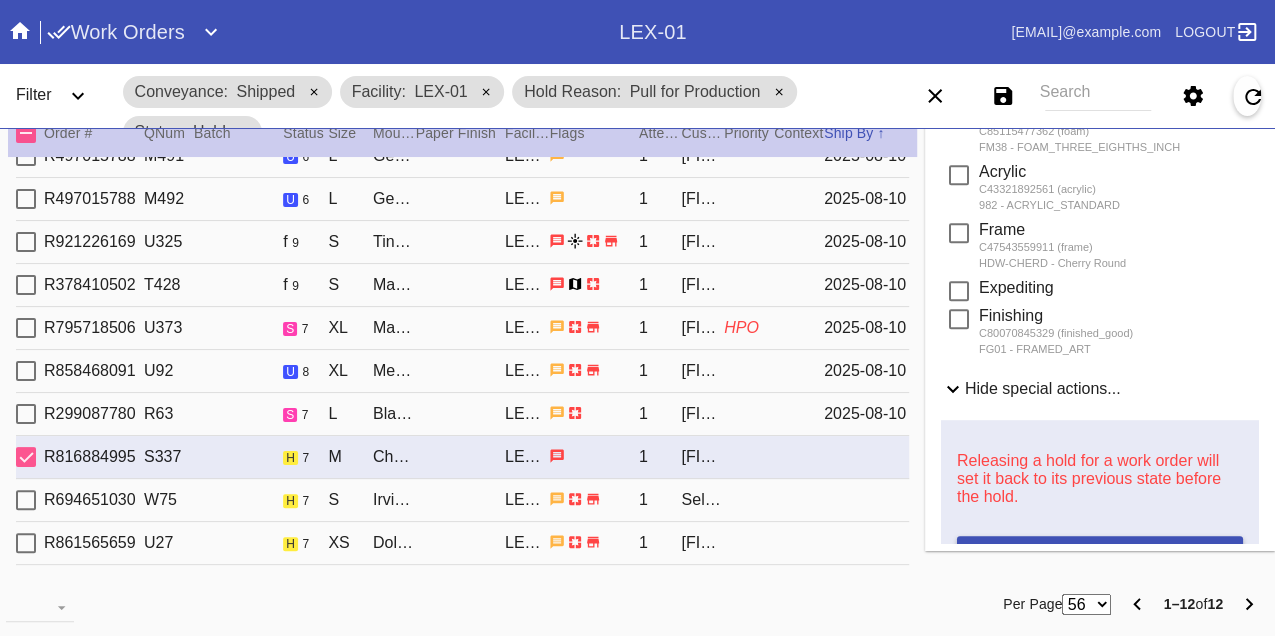 scroll, scrollTop: 829, scrollLeft: 0, axis: vertical 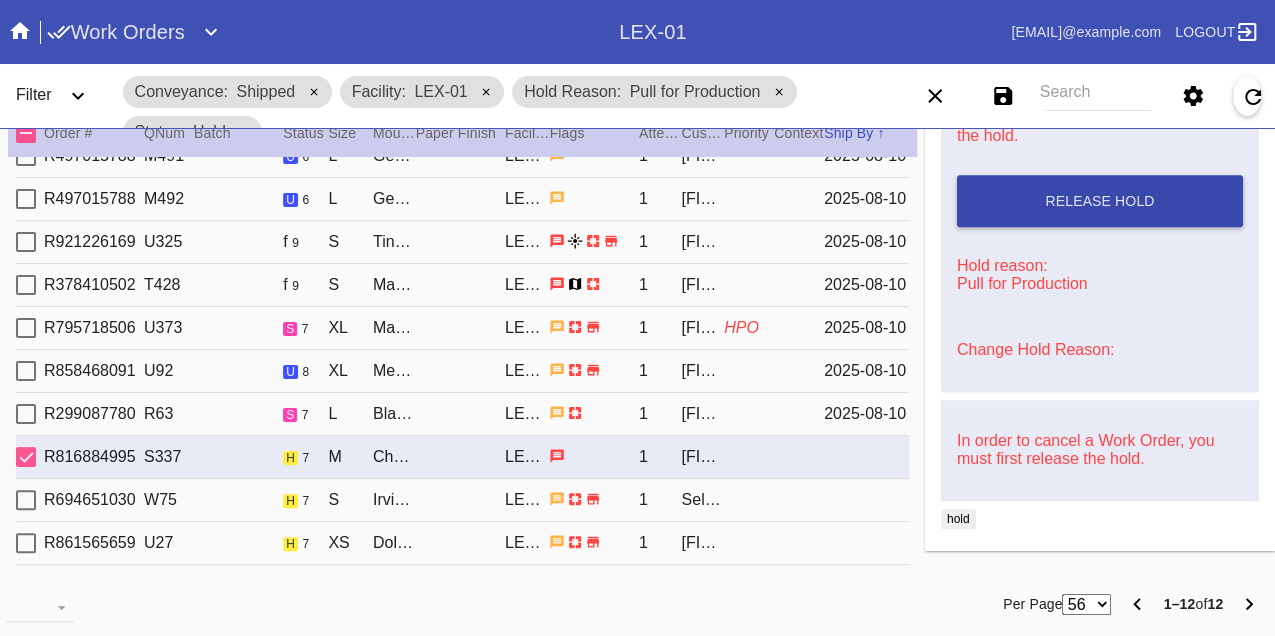 click on "Release Hold" at bounding box center [1100, 201] 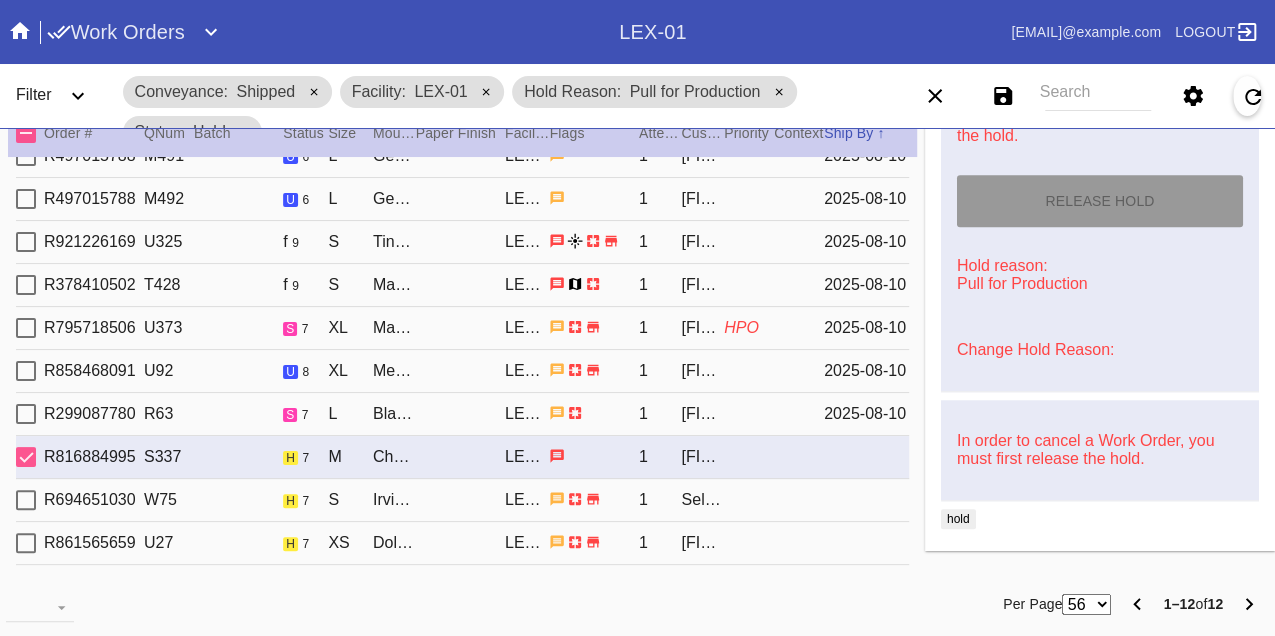 type on "8/10/2025" 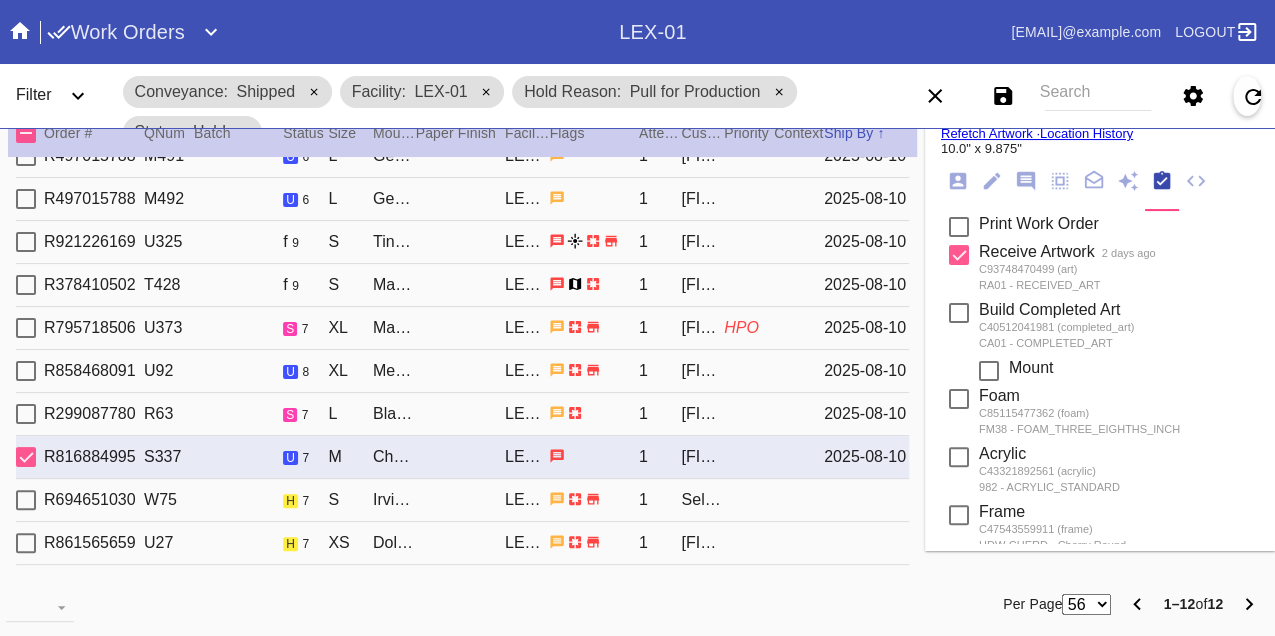 scroll, scrollTop: 0, scrollLeft: 0, axis: both 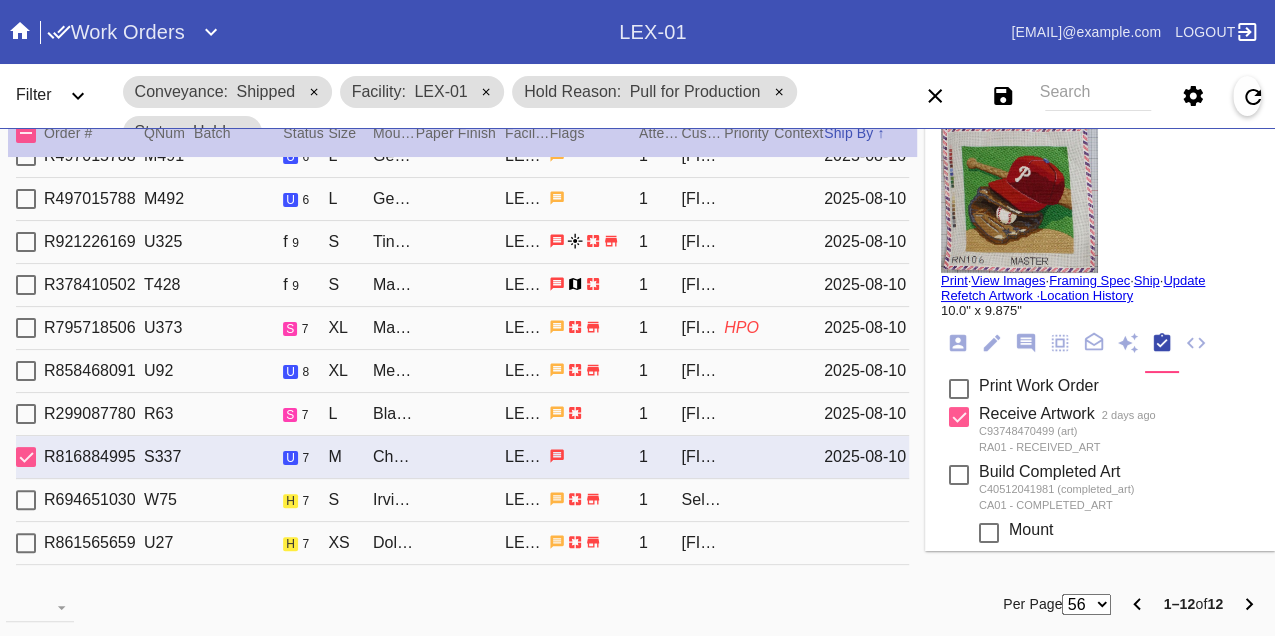 click on "Print" at bounding box center [954, 280] 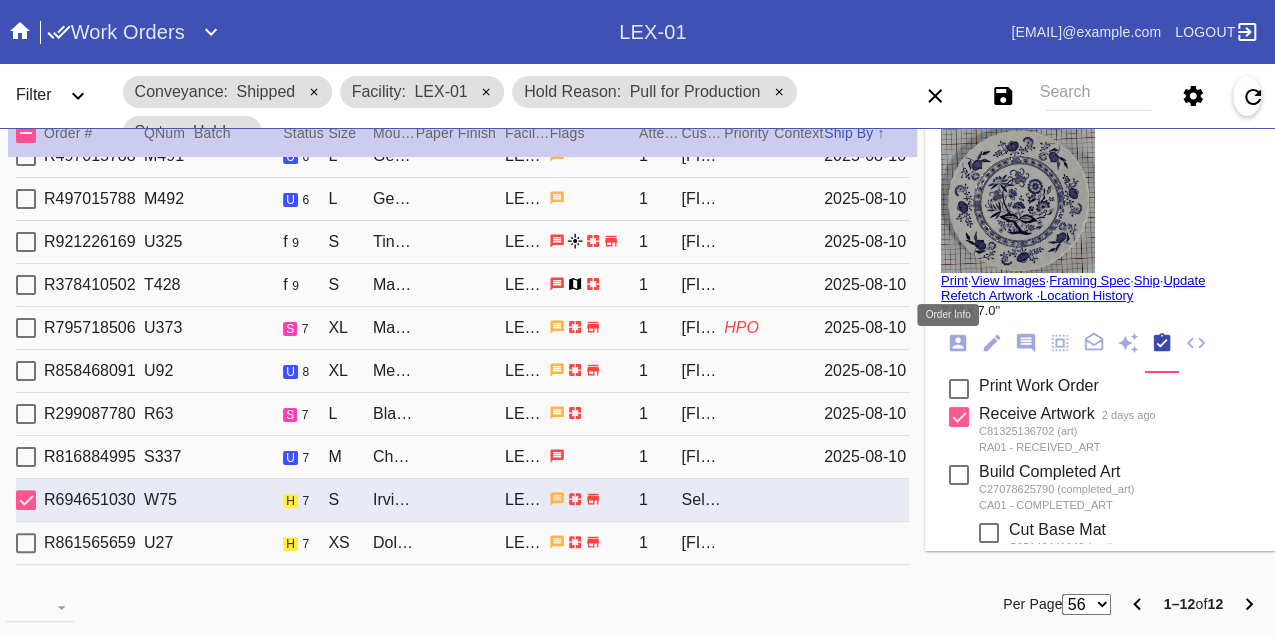 click 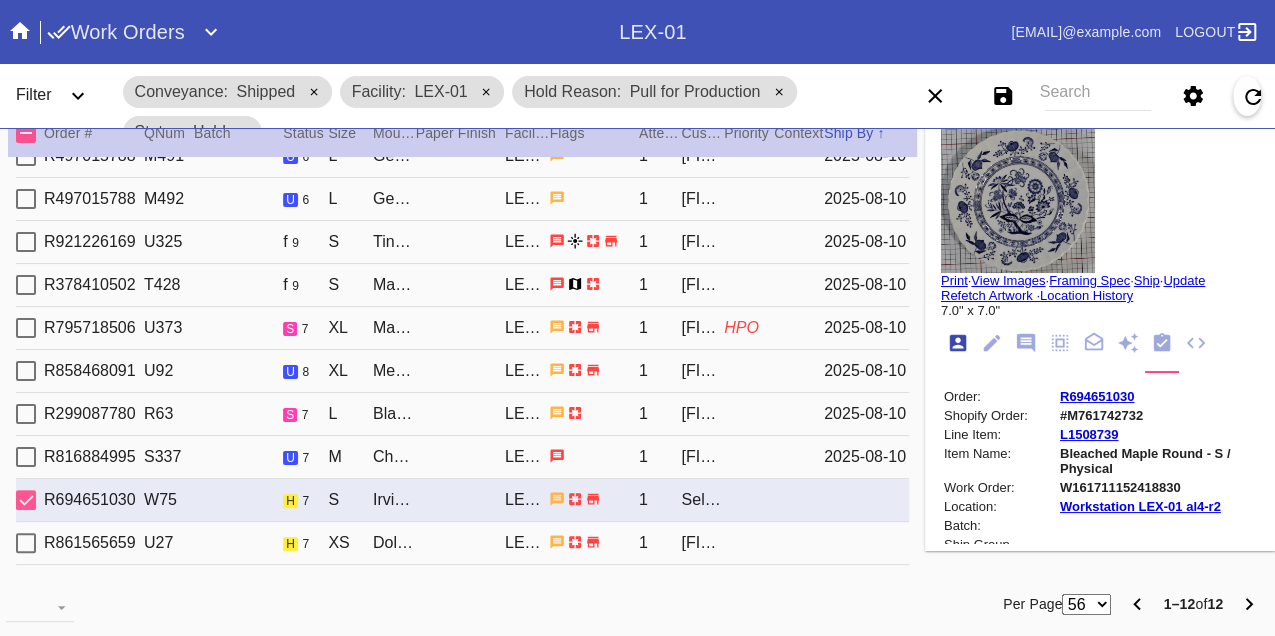 scroll, scrollTop: 24, scrollLeft: 0, axis: vertical 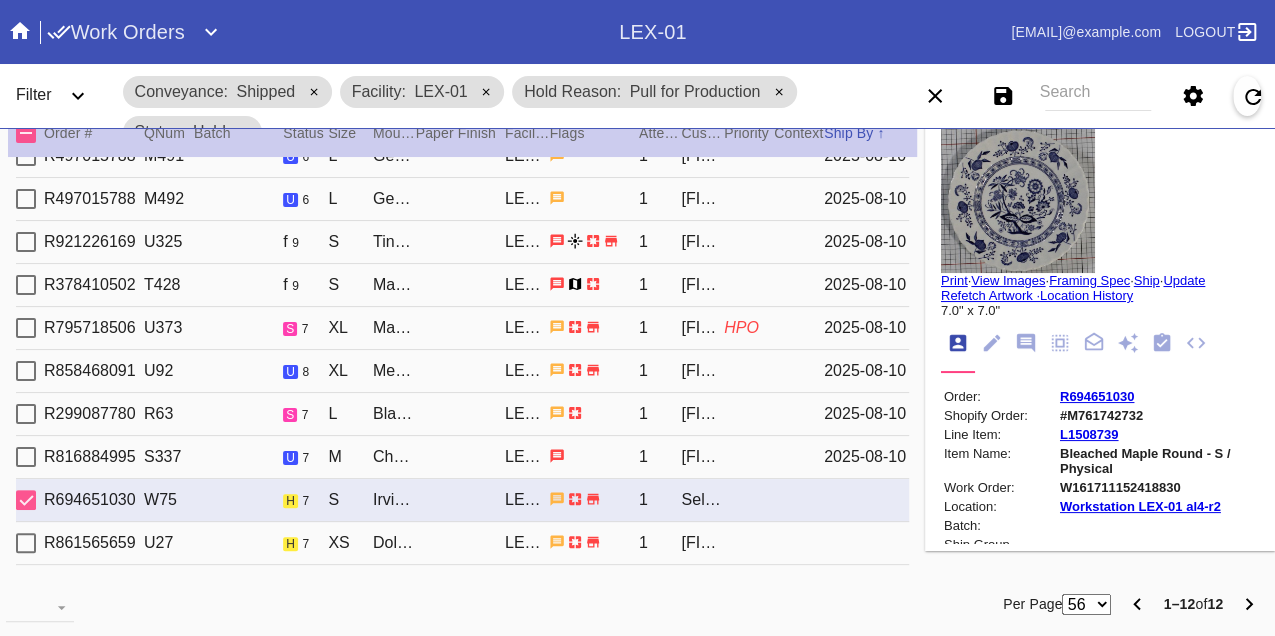 click on "W161711152418830" at bounding box center [1158, 487] 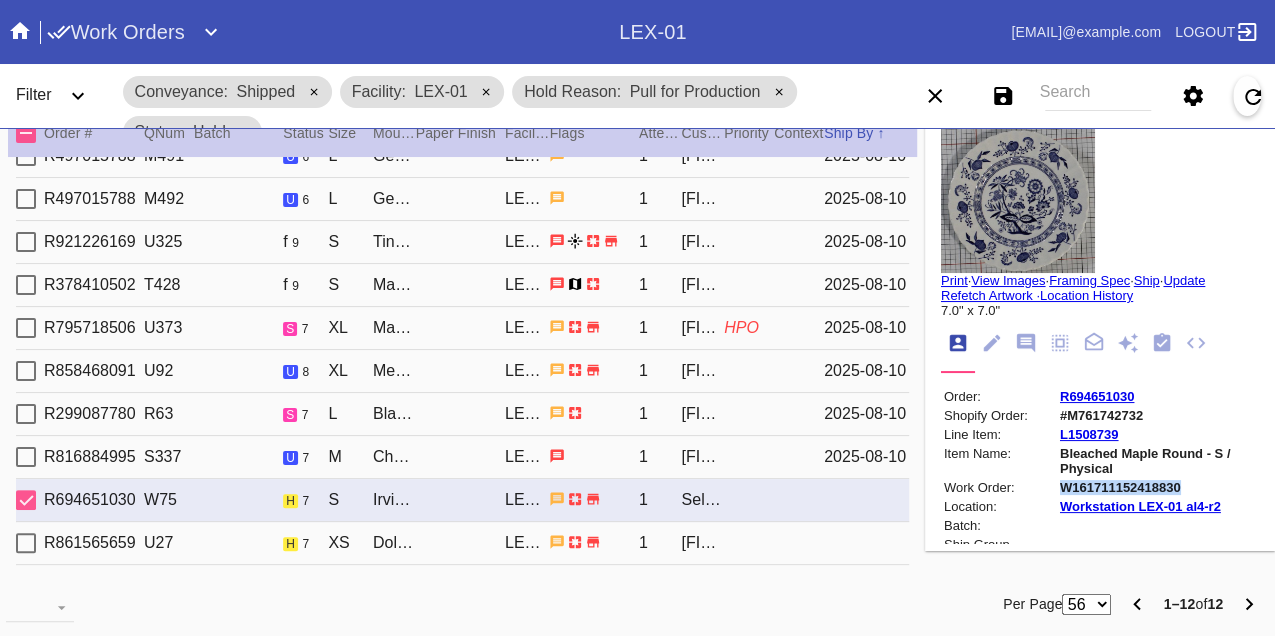 click on "W161711152418830" at bounding box center [1158, 487] 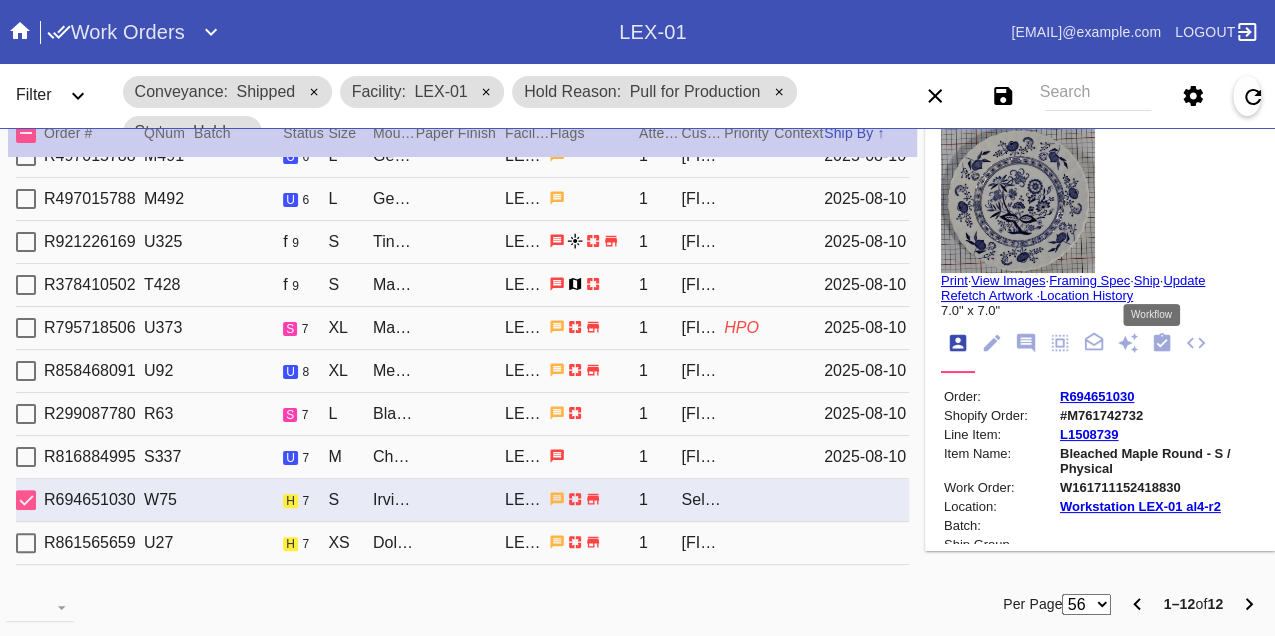 click 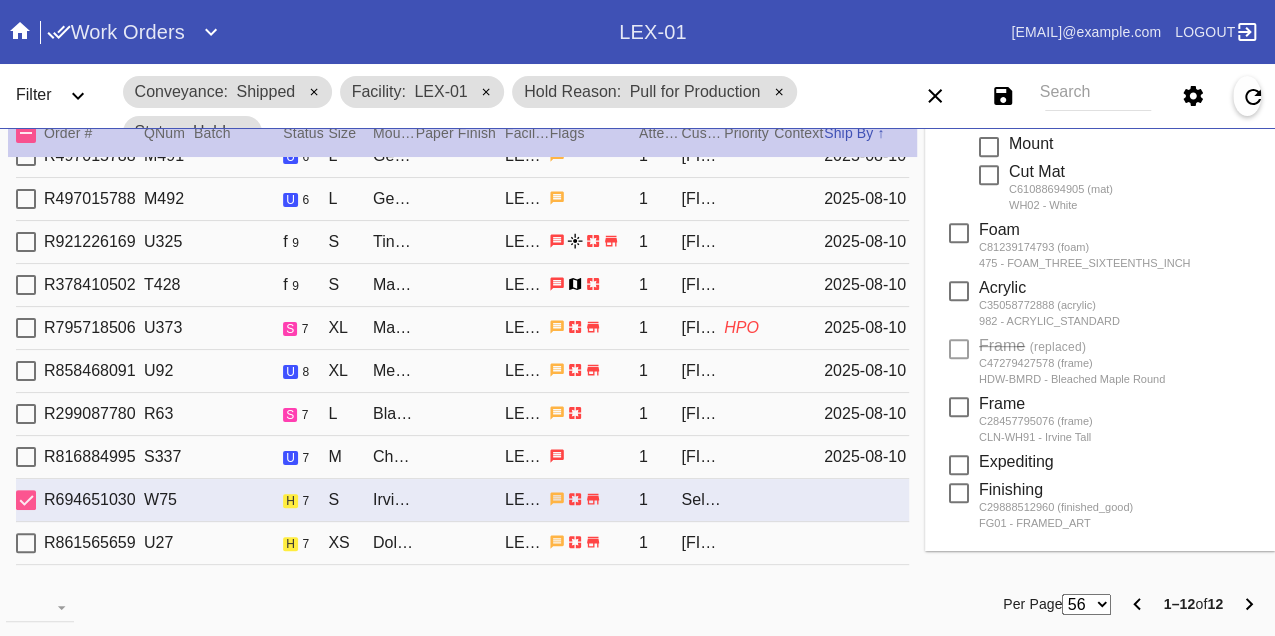 scroll, scrollTop: 778, scrollLeft: 0, axis: vertical 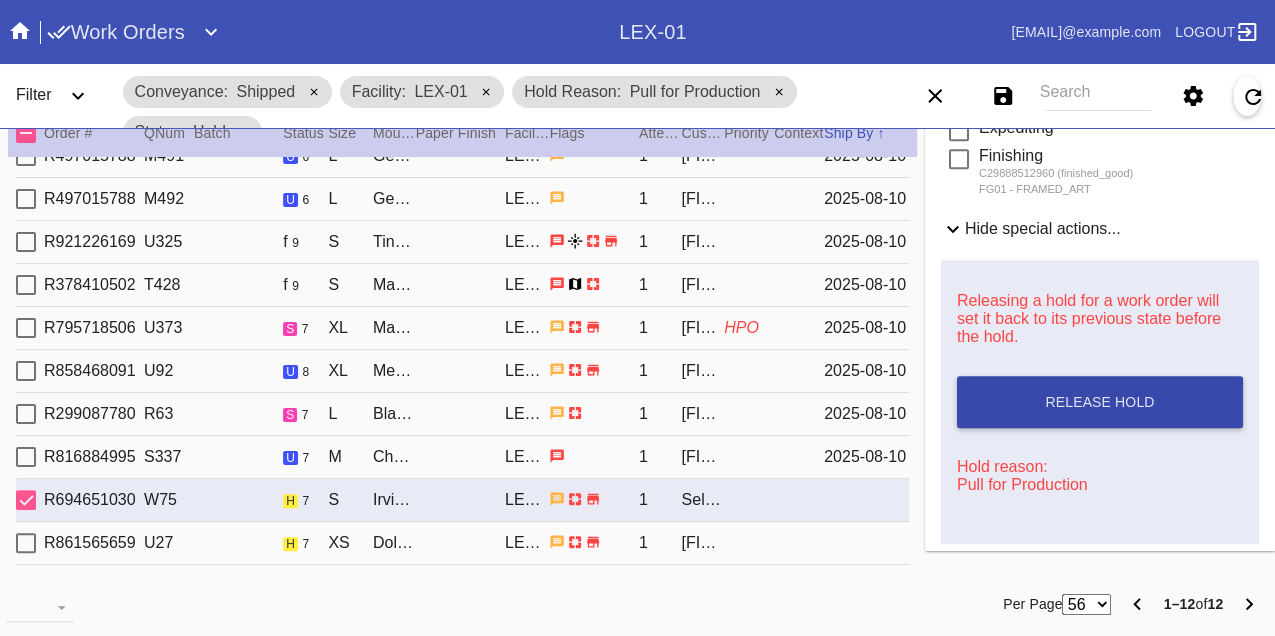 click on "Release Hold" at bounding box center (1099, 402) 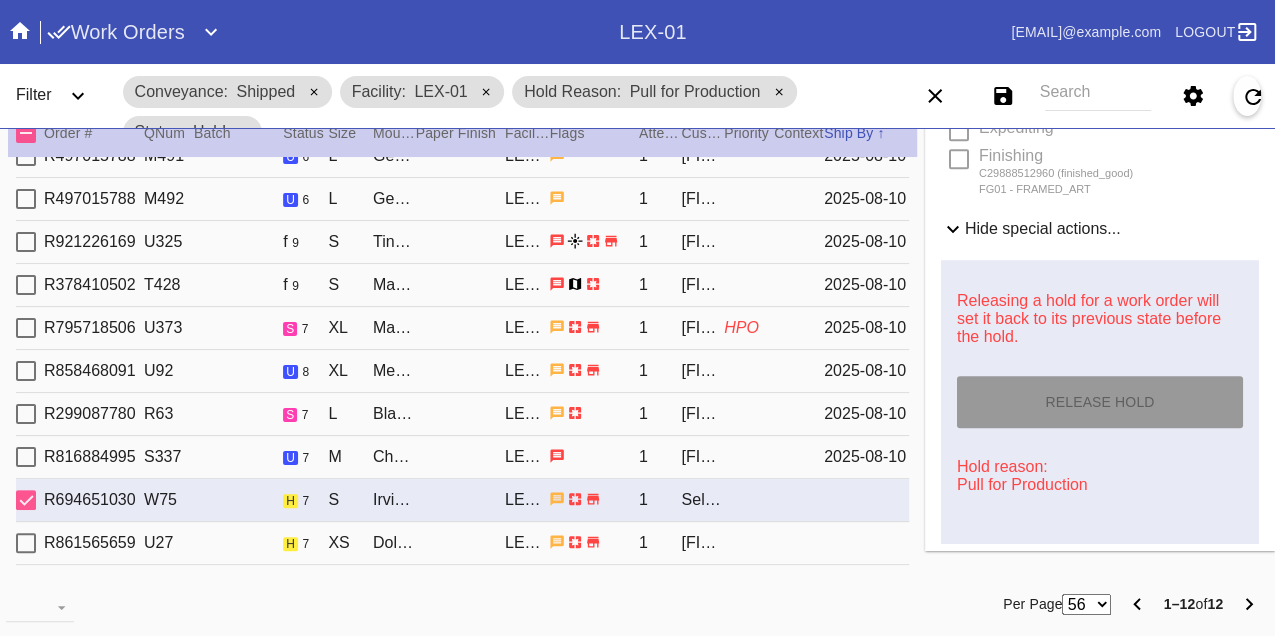 type on "8/10/2025" 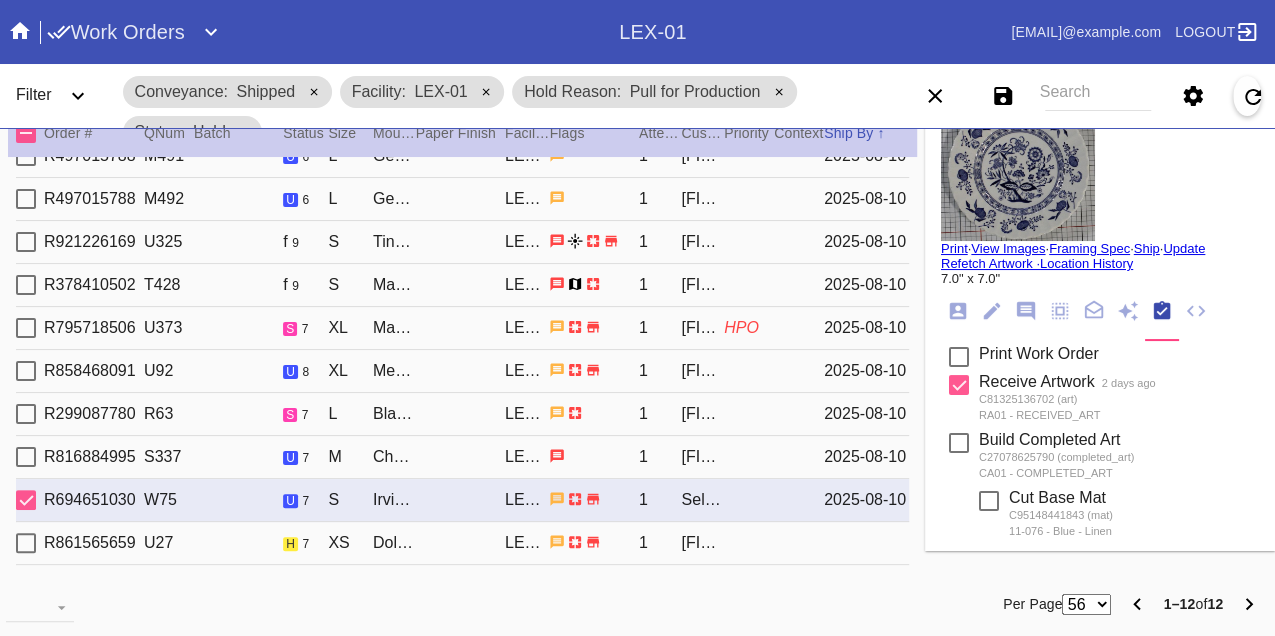 scroll, scrollTop: 0, scrollLeft: 0, axis: both 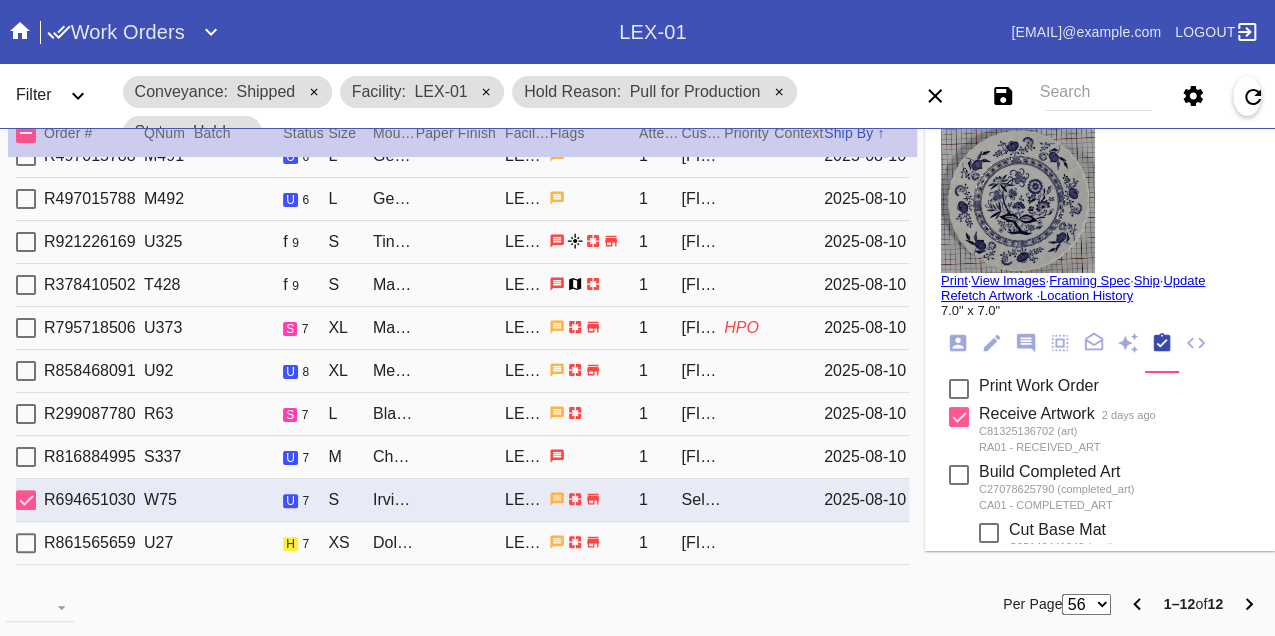 click on "Print" at bounding box center (954, 280) 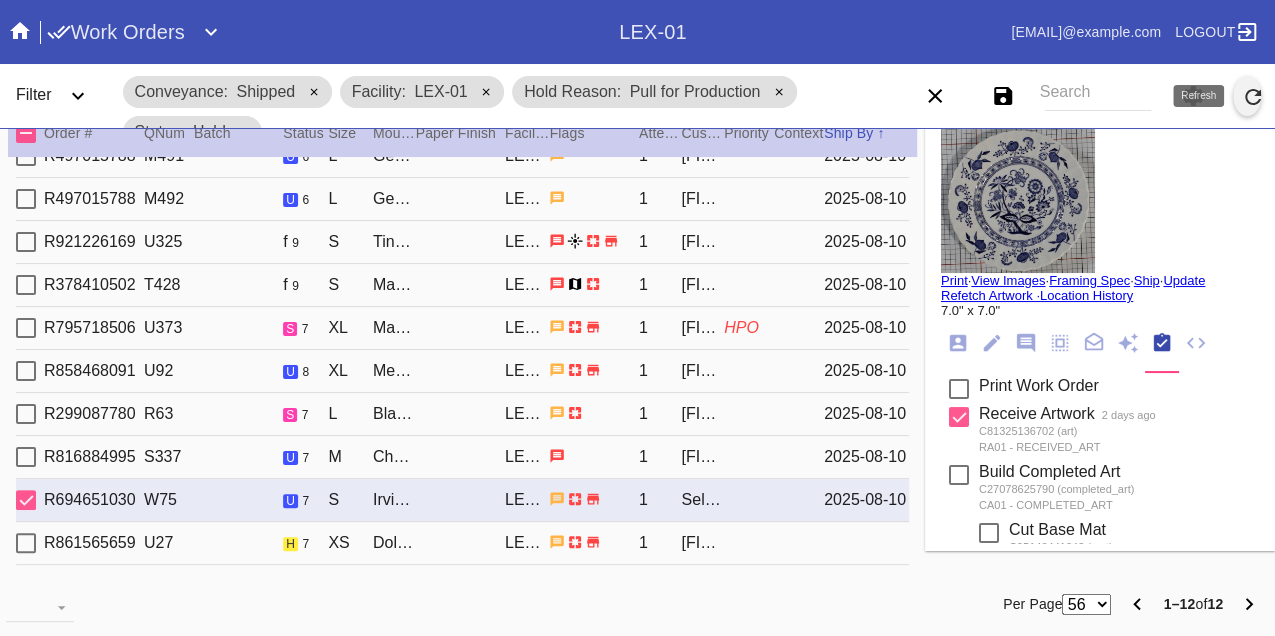 click 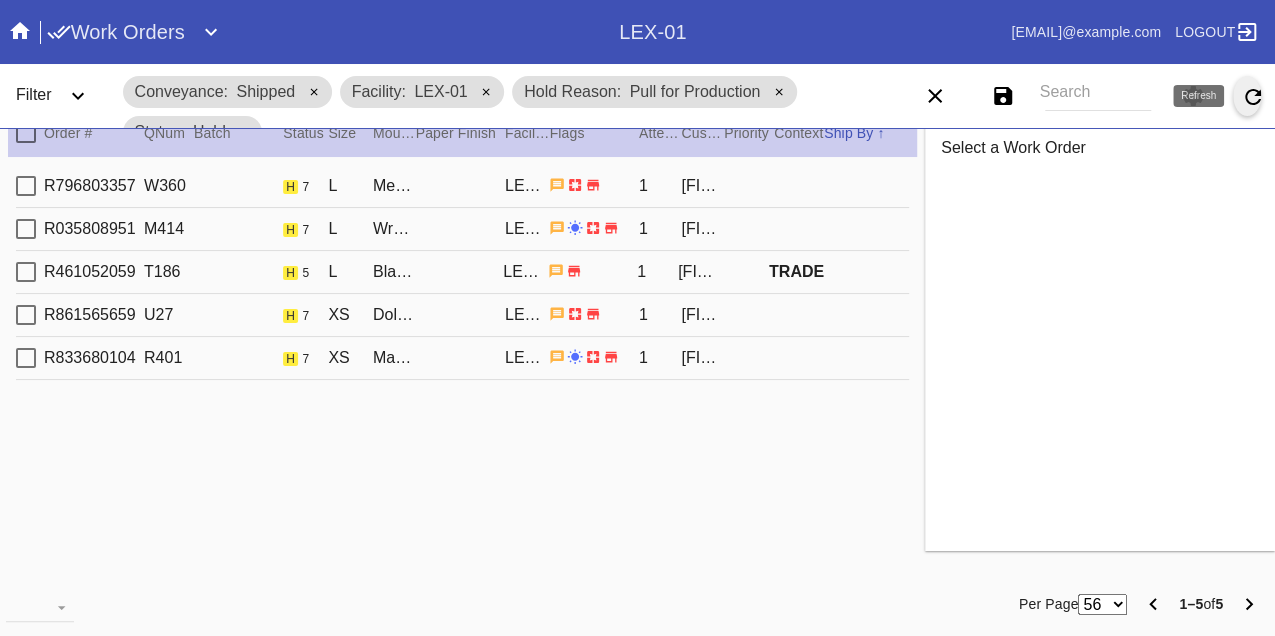 scroll, scrollTop: 0, scrollLeft: 0, axis: both 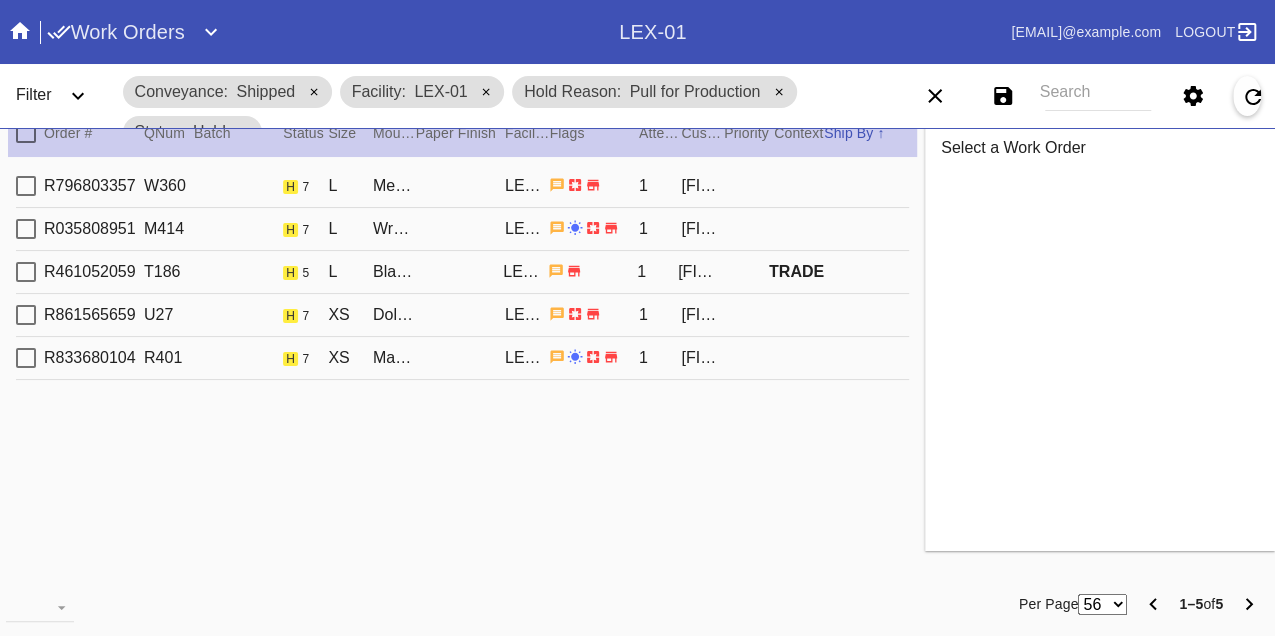 click on "R796803357 W360 h   7 L Mercer Slim (Deep) / White LEX-01 1 [FIRST] [LAST]" at bounding box center [462, 186] 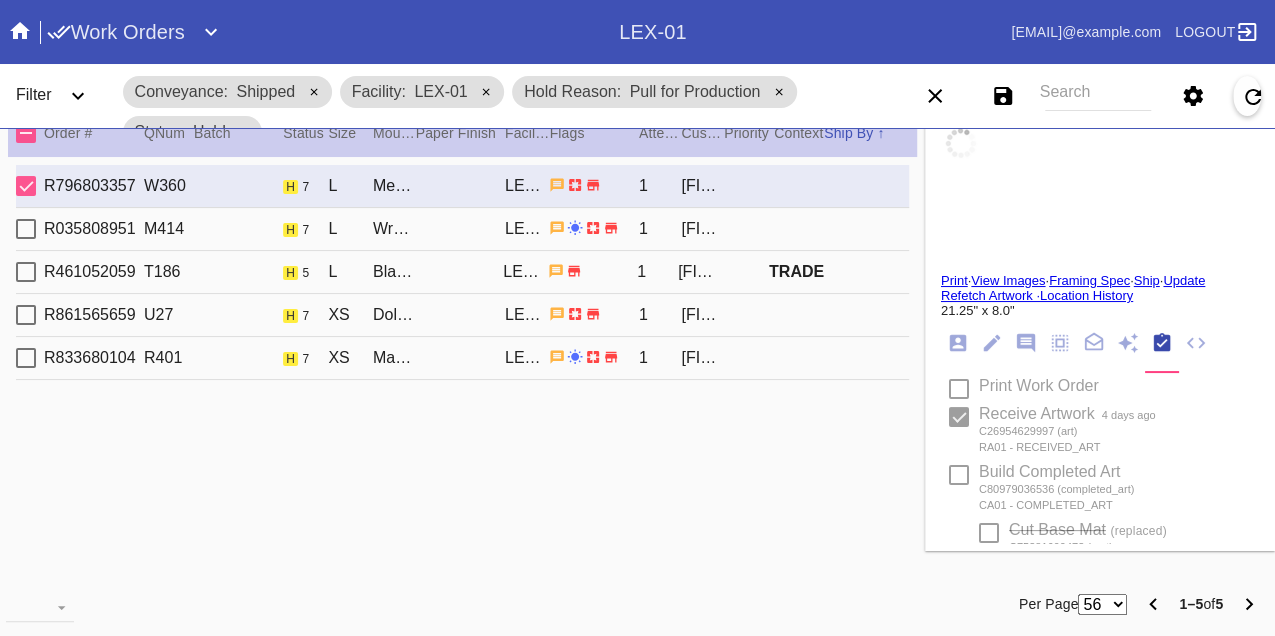type on "PRO NOTE: Permission to put as few (two if possible) holes to sew - LHR [DATE]" 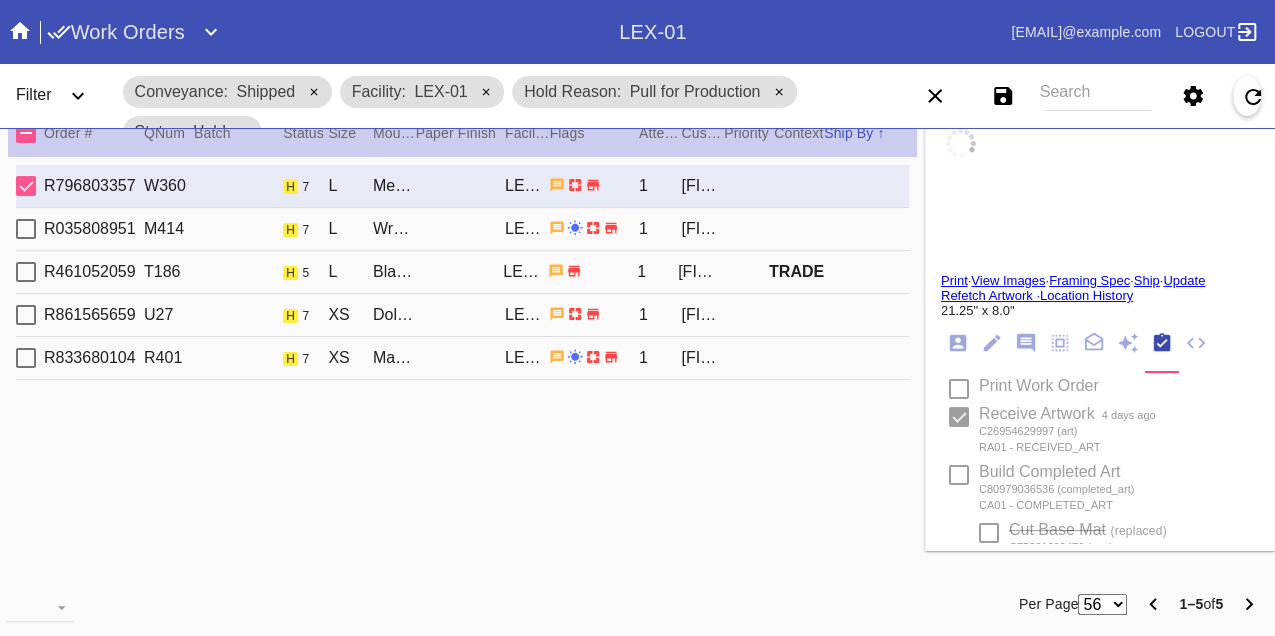 type on "1.5" 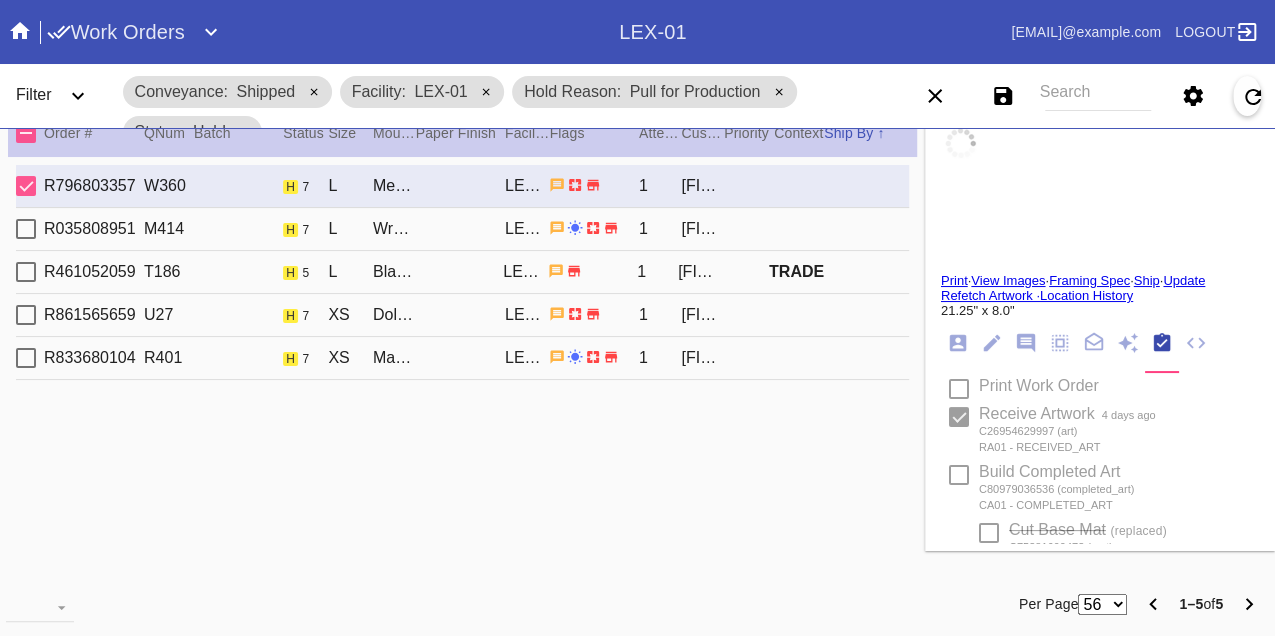 type on "0.1875" 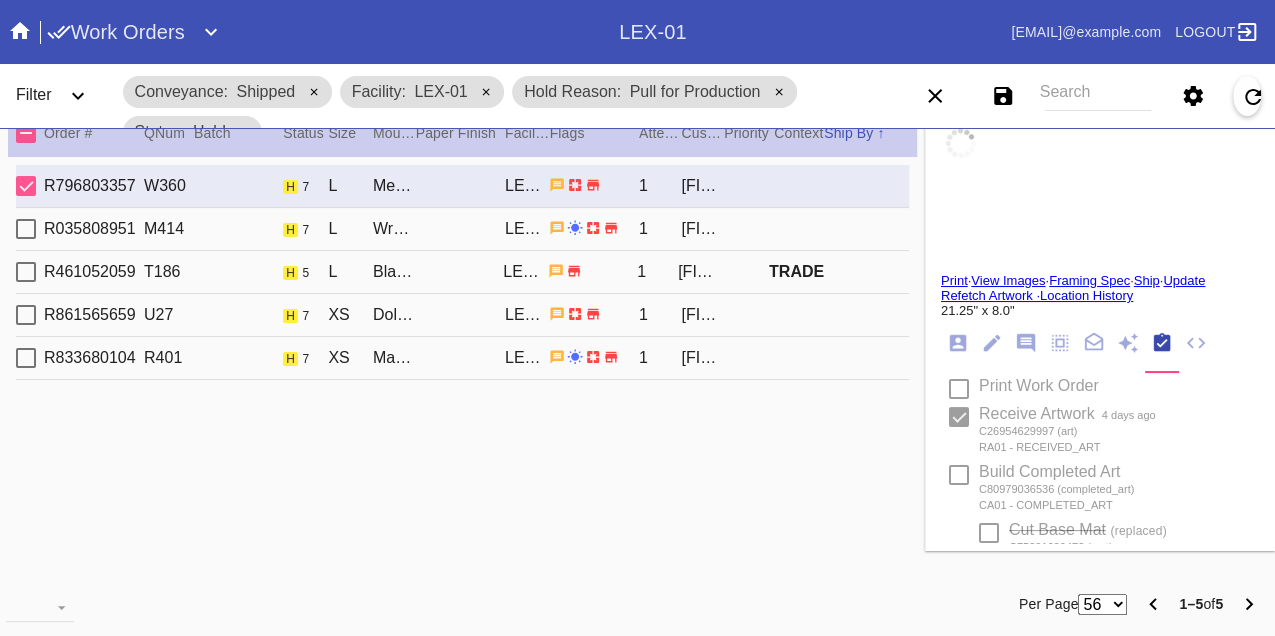 type on "8.0" 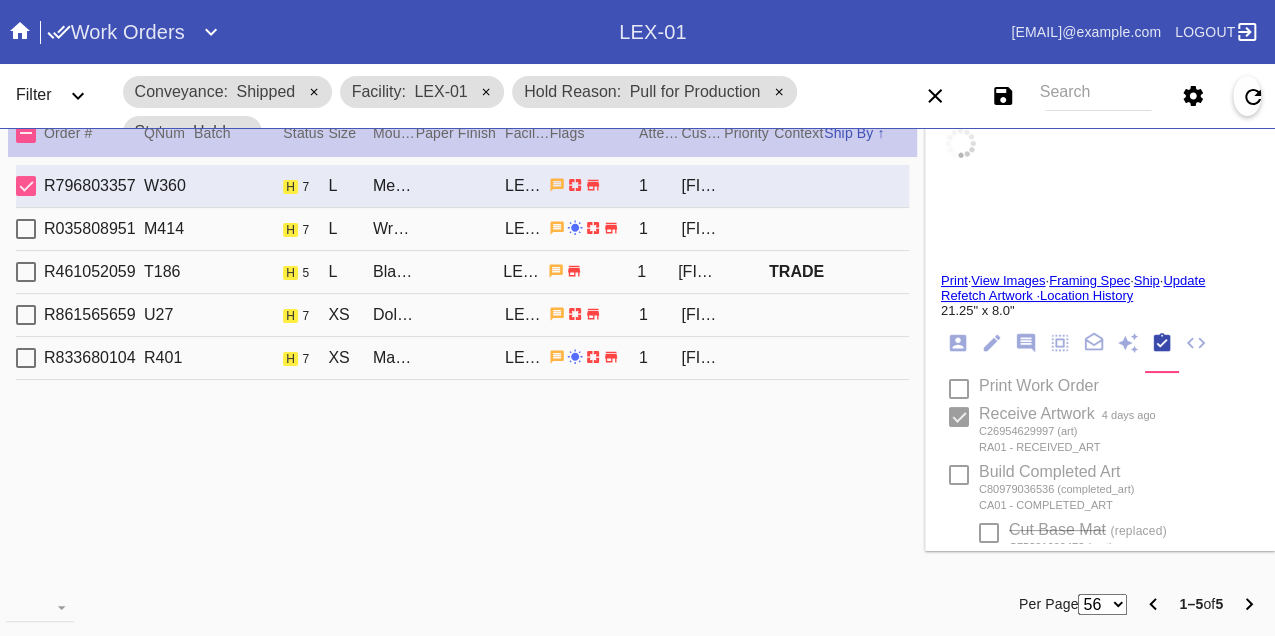 type on "light scratches, fingerprints, dust and debris" 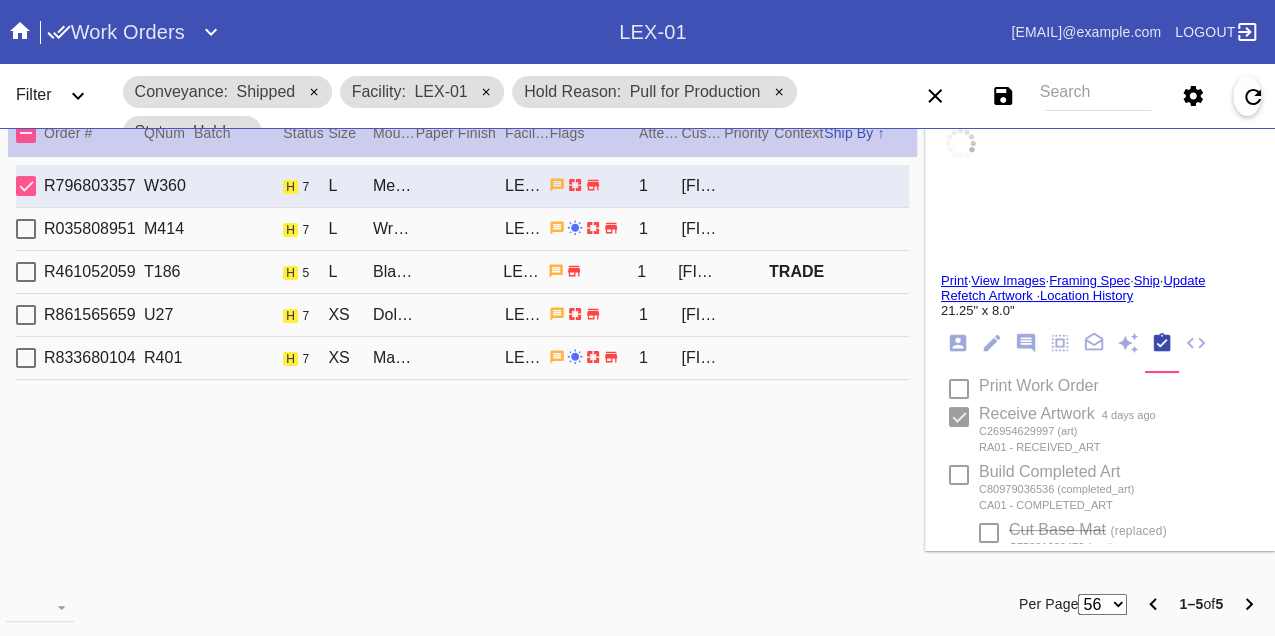type on "8/4/2025" 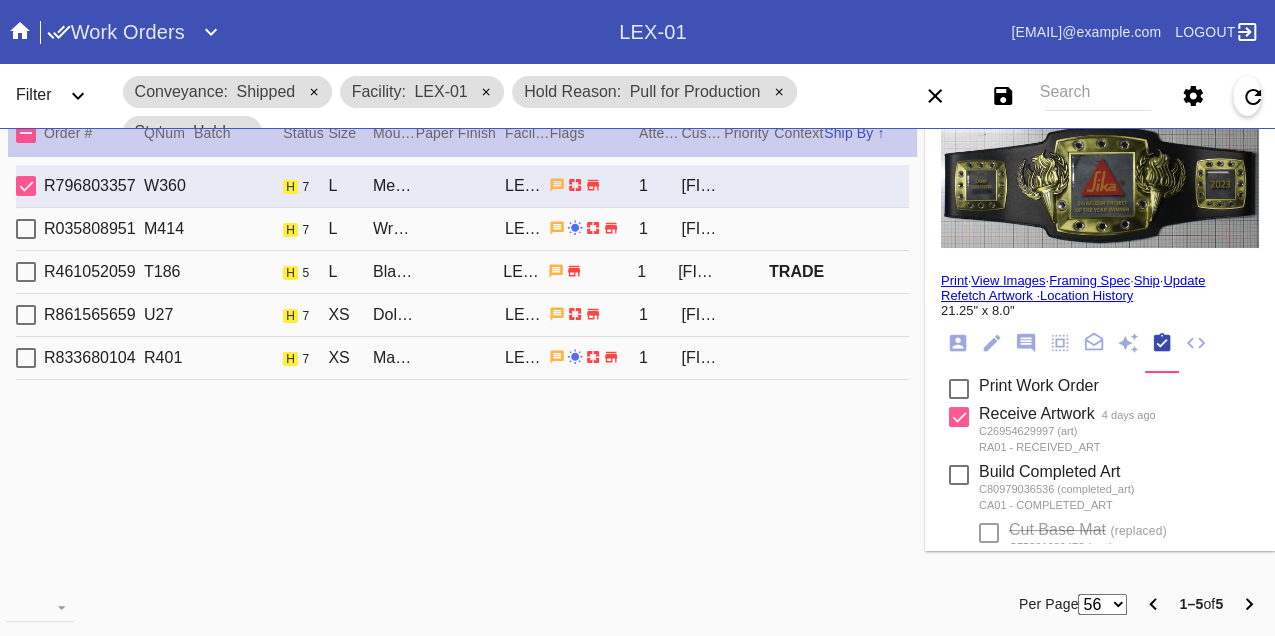 click on "R035808951 M414 h   7 L Wren / No Mat LEX-01 1 [FIRST] [LAST]" at bounding box center [462, 229] 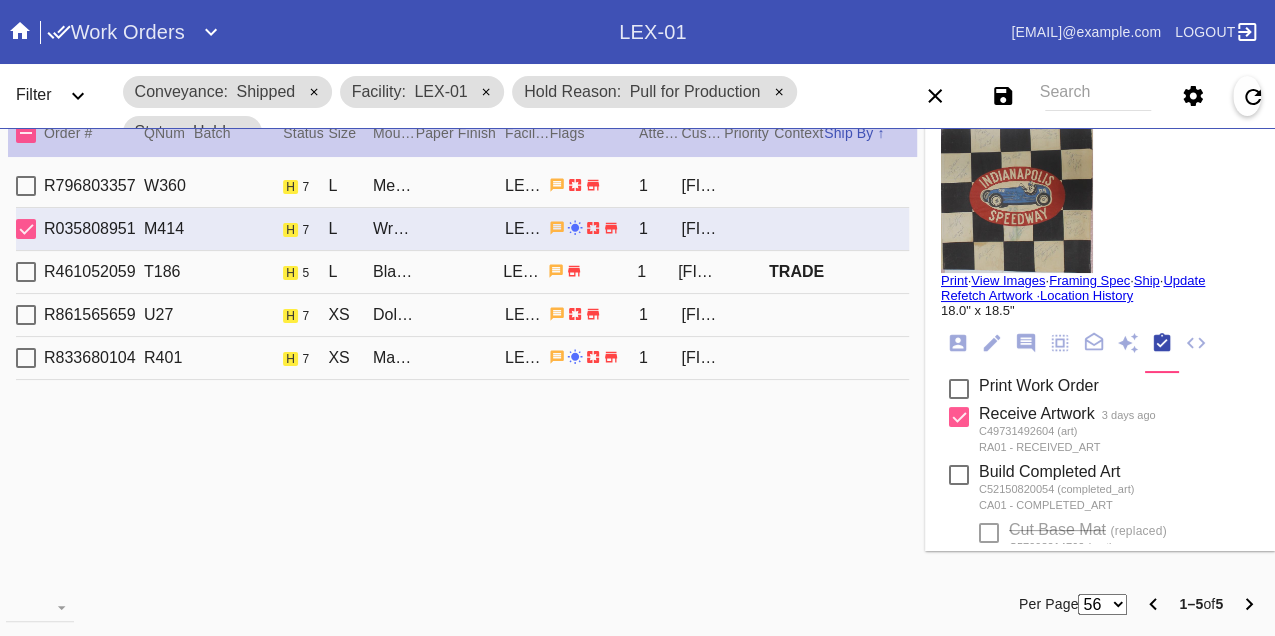 click on "R461052059 T186 h   5 L Black Walnut (Gallery) / No Mat LEX-01 1 [FIRST] [LAST]
TRADE" at bounding box center [462, 272] 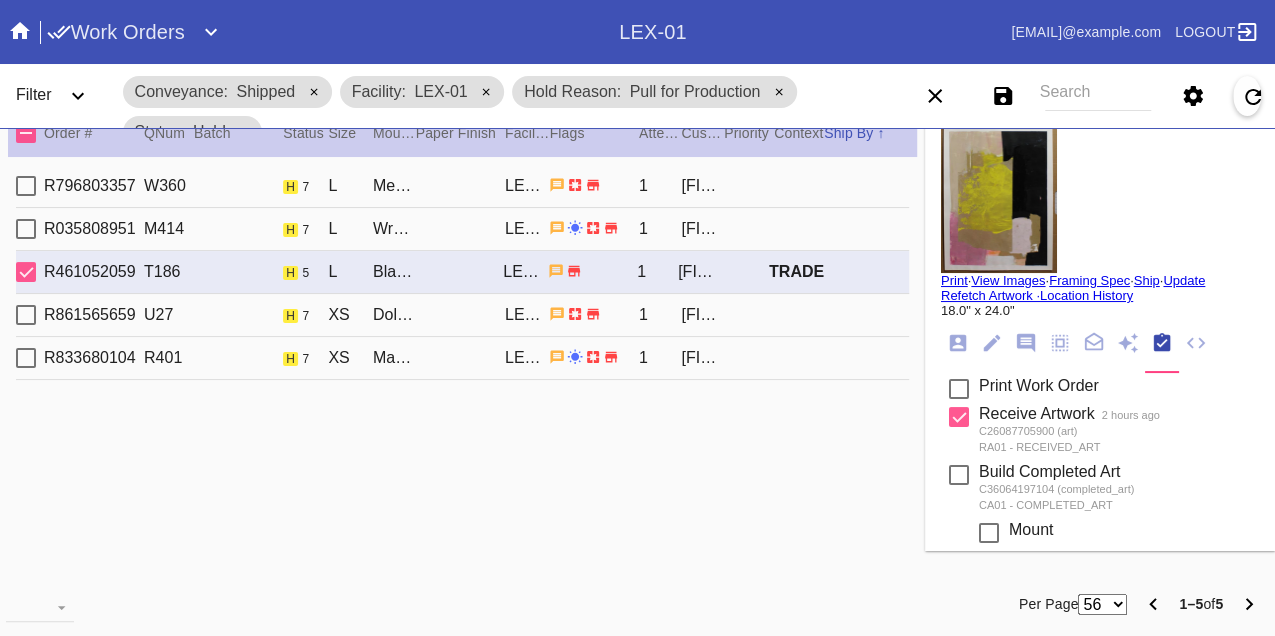 click on "R861565659 U27 h   7 XS Dolly (Deep) / White LEX-01 1 [FIRST] [LAST]" at bounding box center (462, 315) 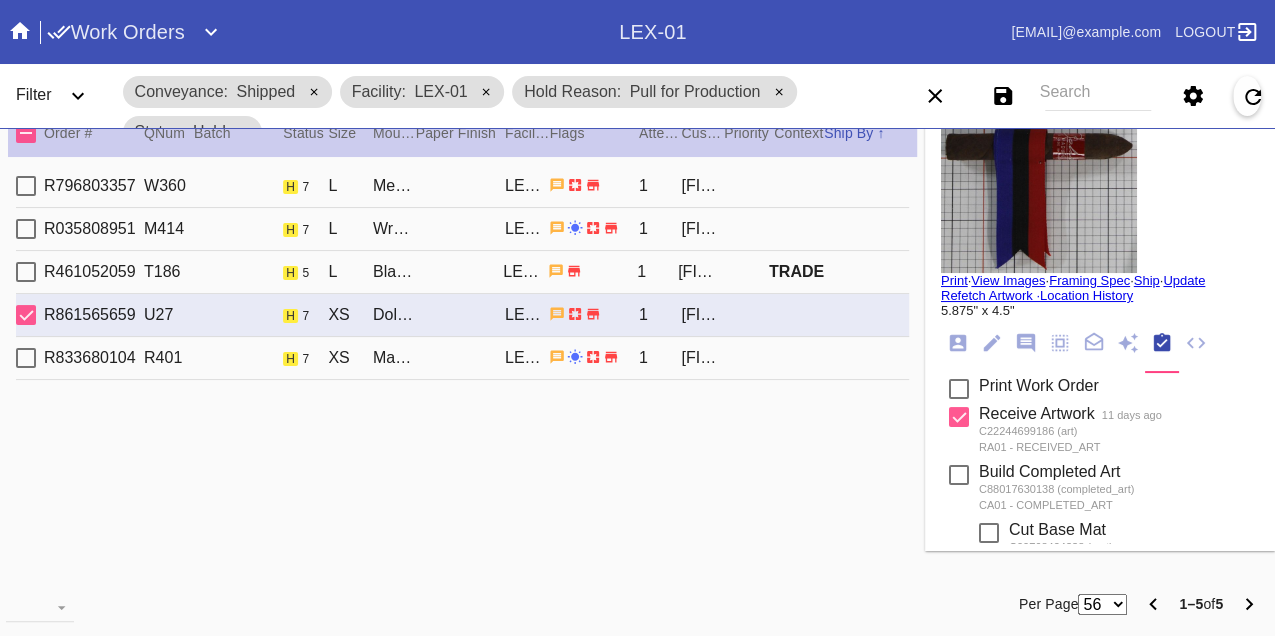 click on "R833680104 R401 h   7 XS Marin (Deep) / White LEX-01 1 [FIRST] [LAST]" at bounding box center (462, 358) 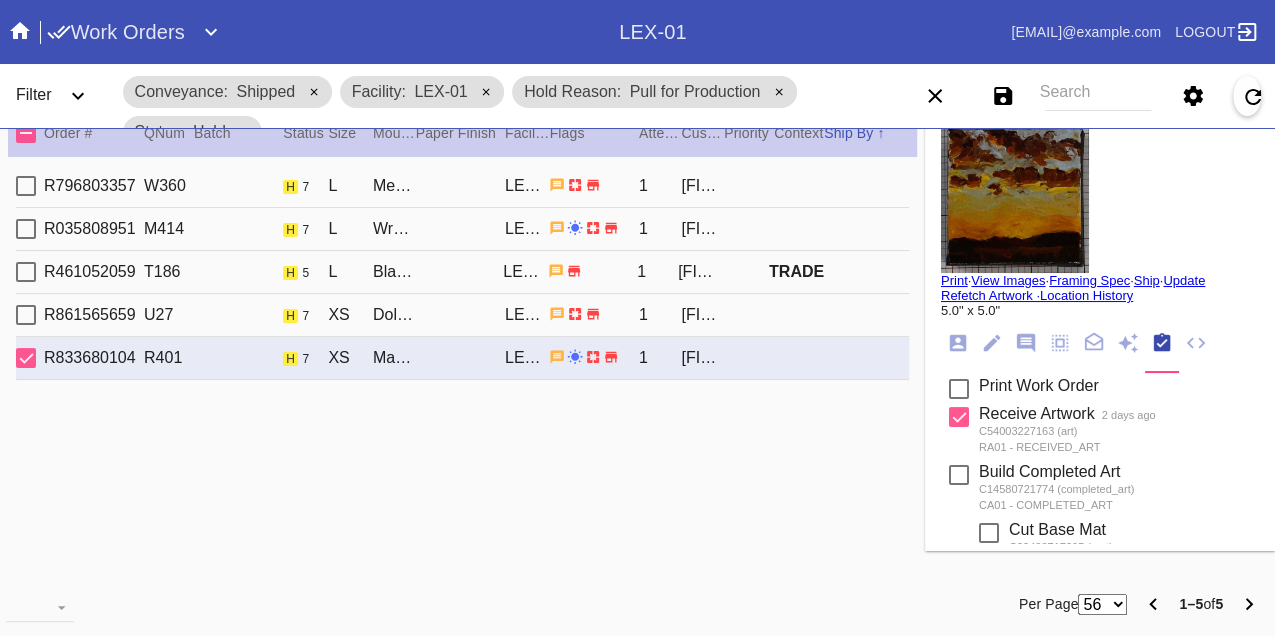 click on "R861565659 U27 h   7 XS Dolly (Deep) / White LEX-01 1 [FIRST] [LAST]" at bounding box center (462, 315) 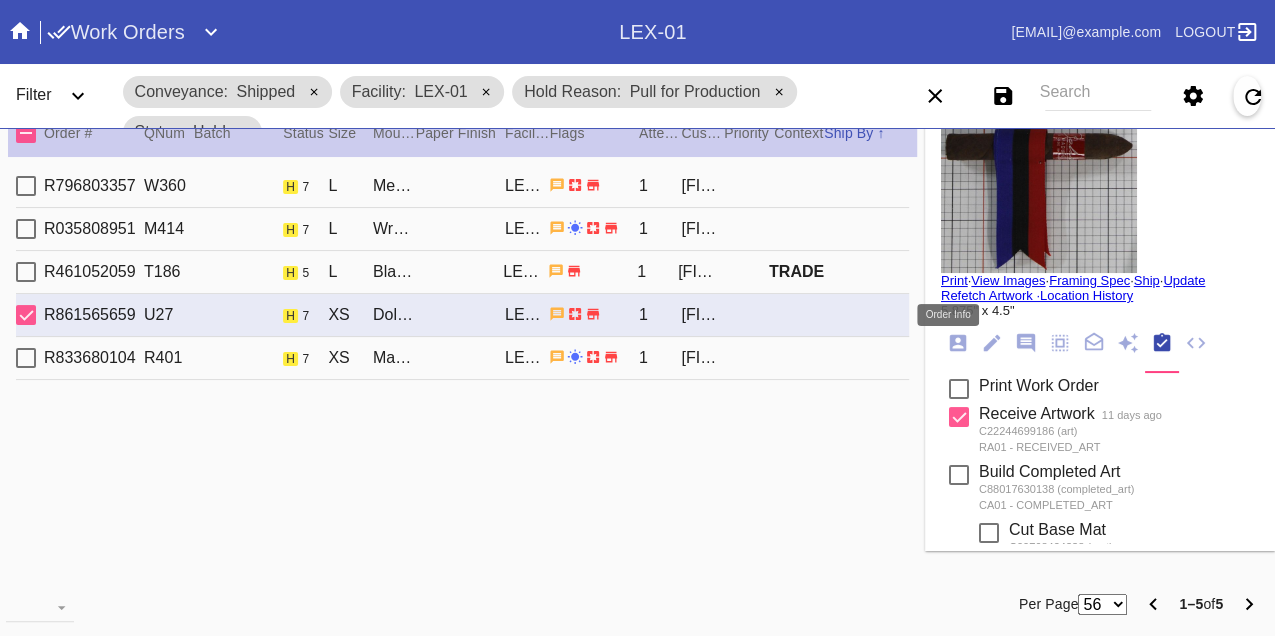 click 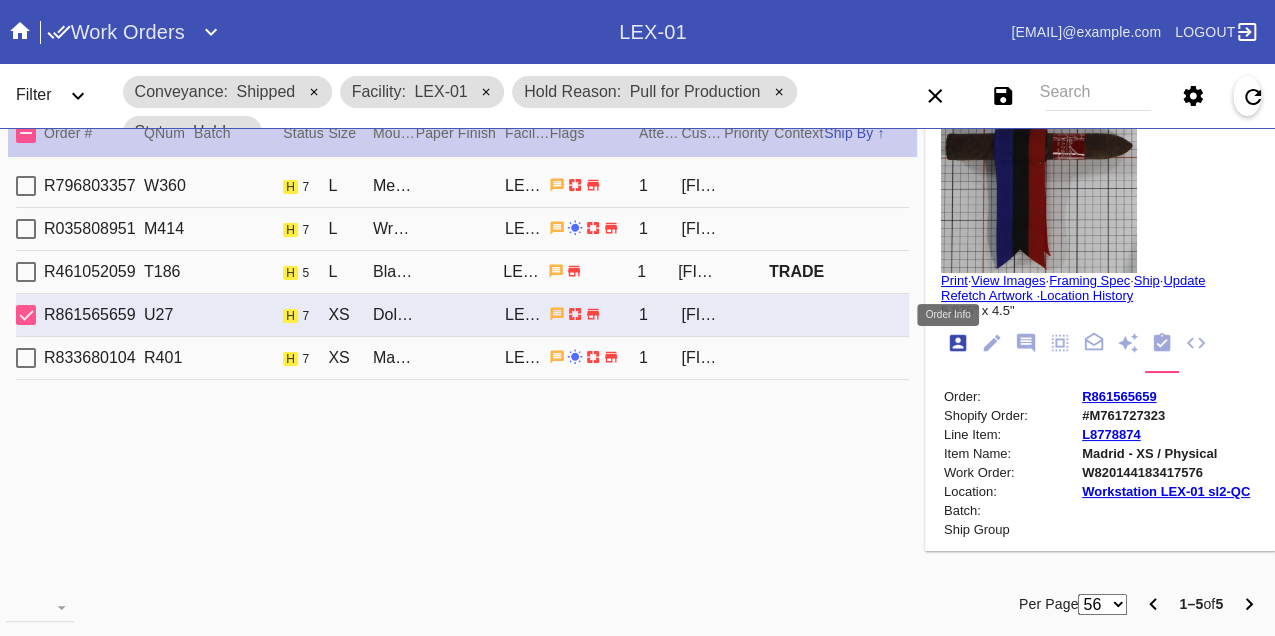 scroll, scrollTop: 24, scrollLeft: 0, axis: vertical 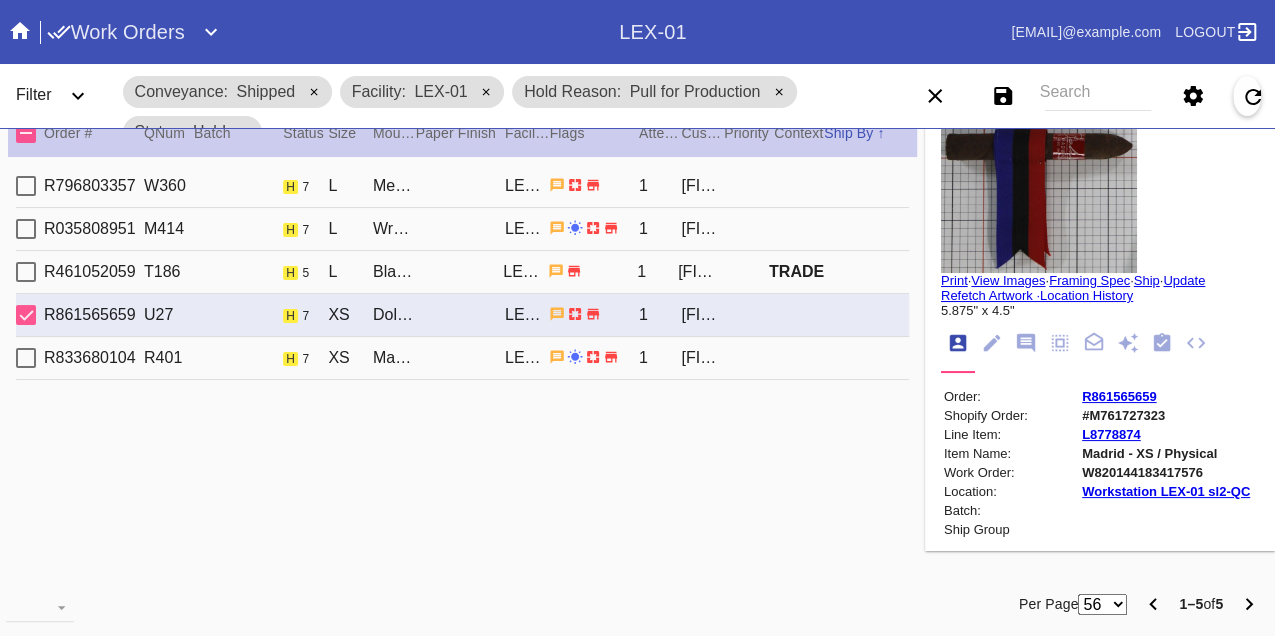 click on "W820144183417576" at bounding box center [1166, 472] 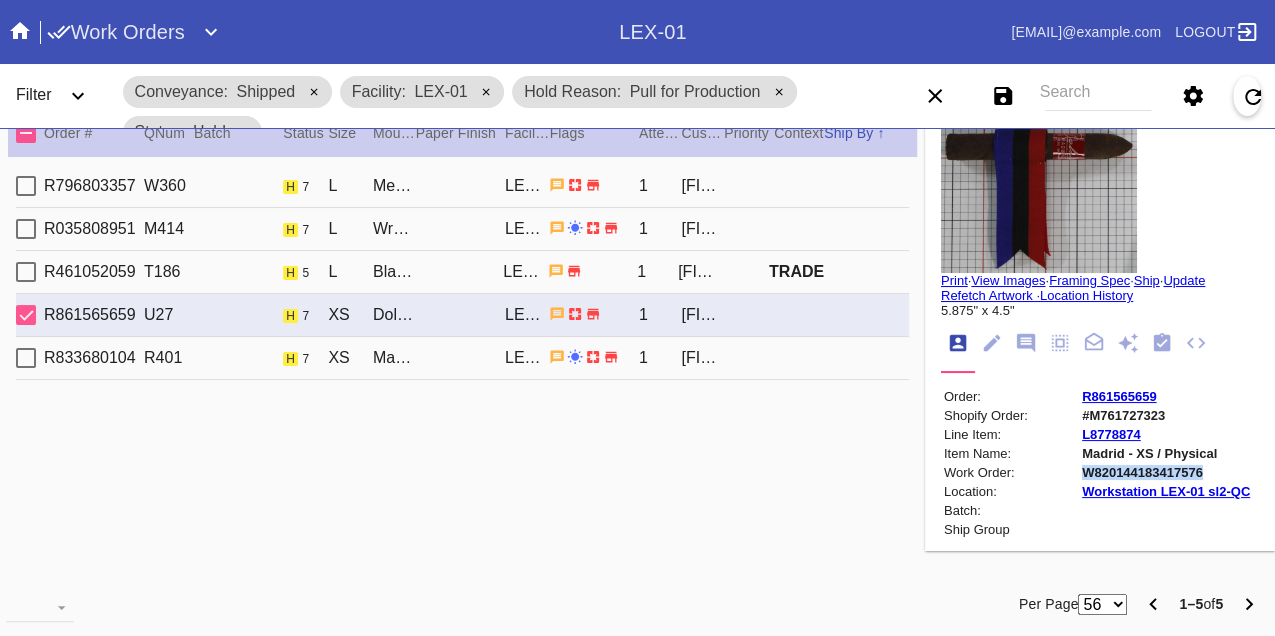 click on "W820144183417576" at bounding box center (1166, 472) 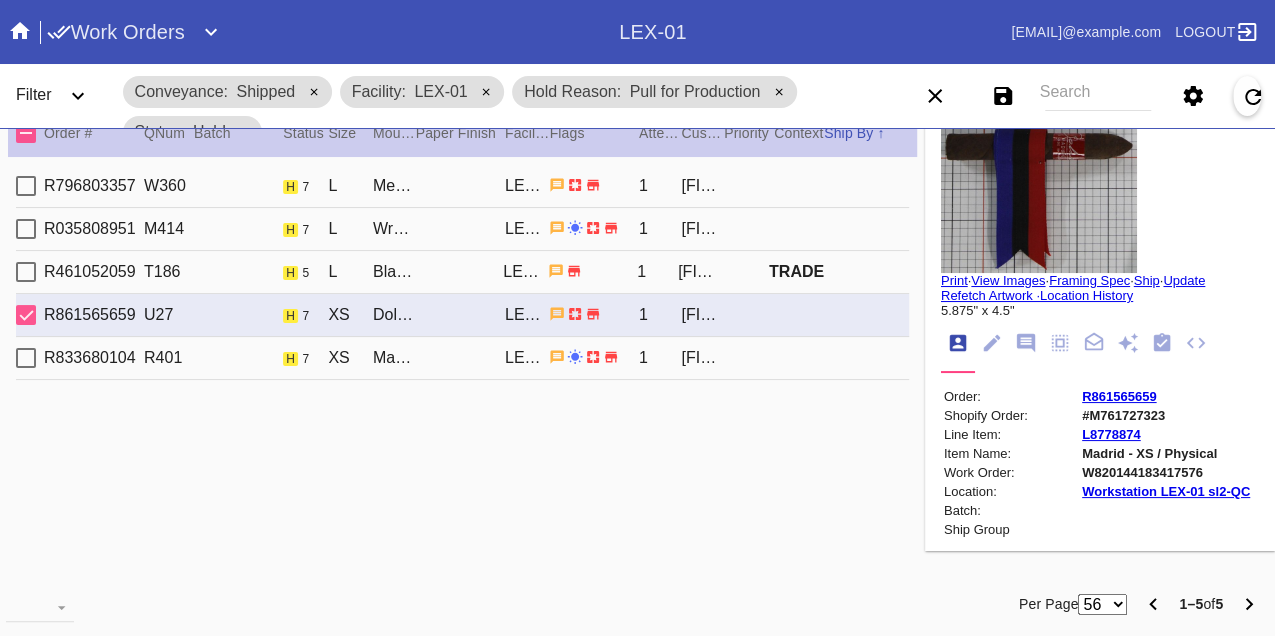 click on "R833680104 R401 h   7 XS Marin (Deep) / White LEX-01 1 [FIRST] [LAST]" at bounding box center (462, 358) 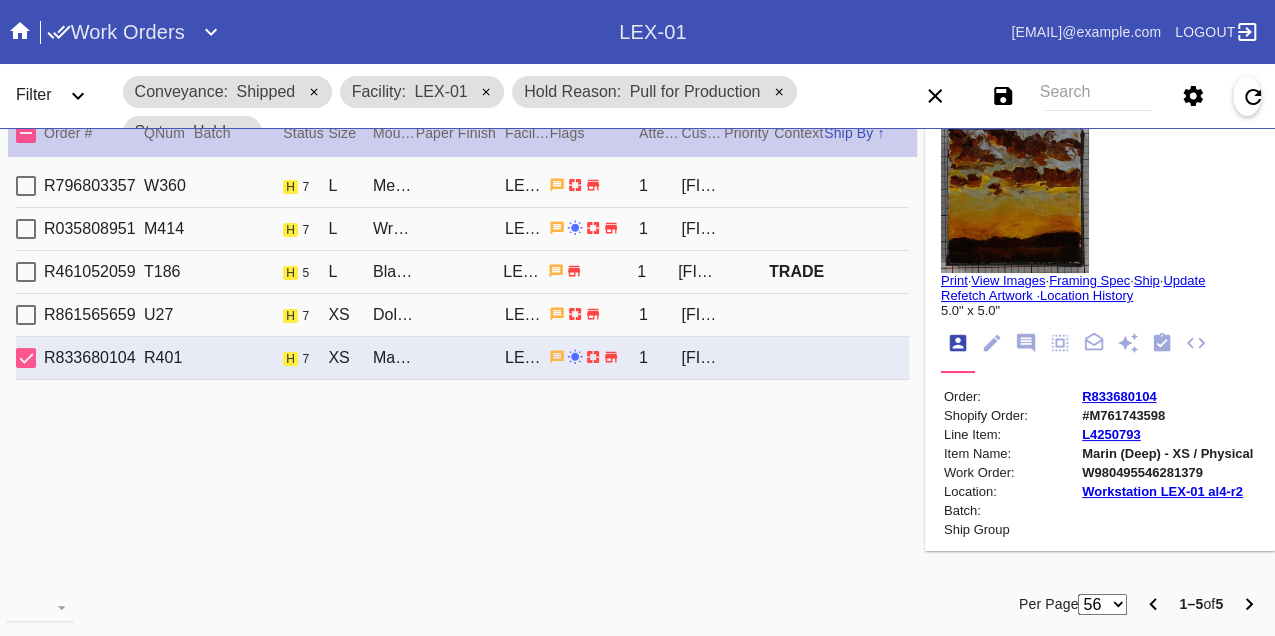 click on "R861565659 U27 h   7 XS Dolly (Deep) / White LEX-01 1 [FIRST] [LAST]" at bounding box center (462, 315) 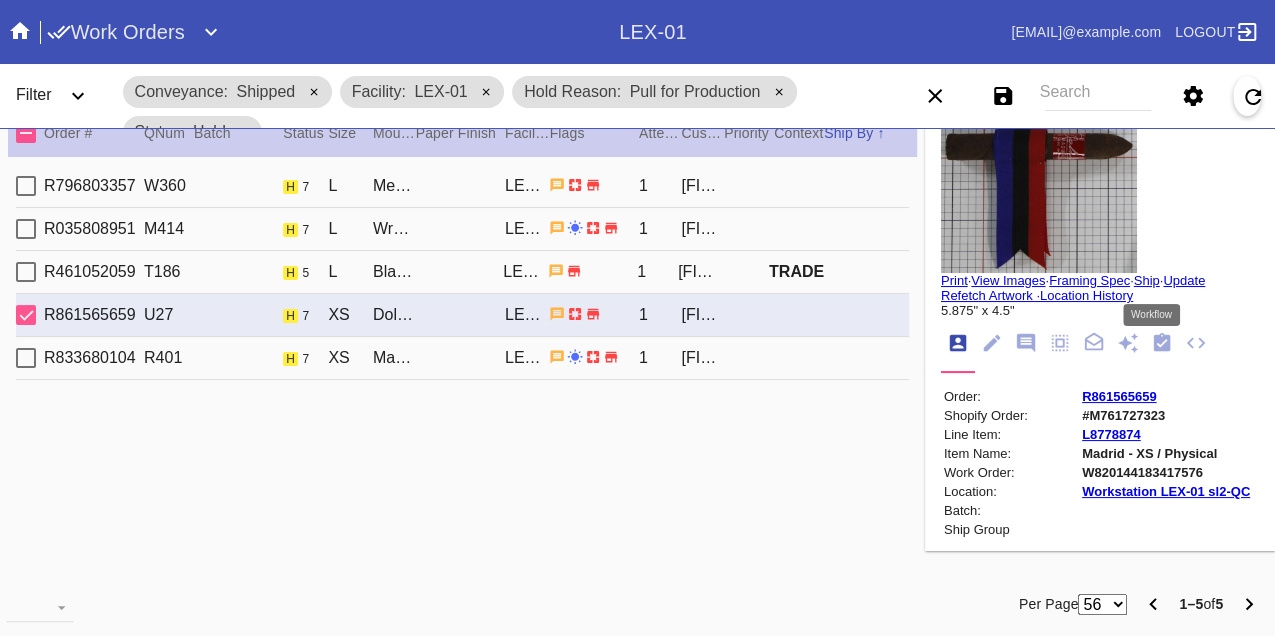 click 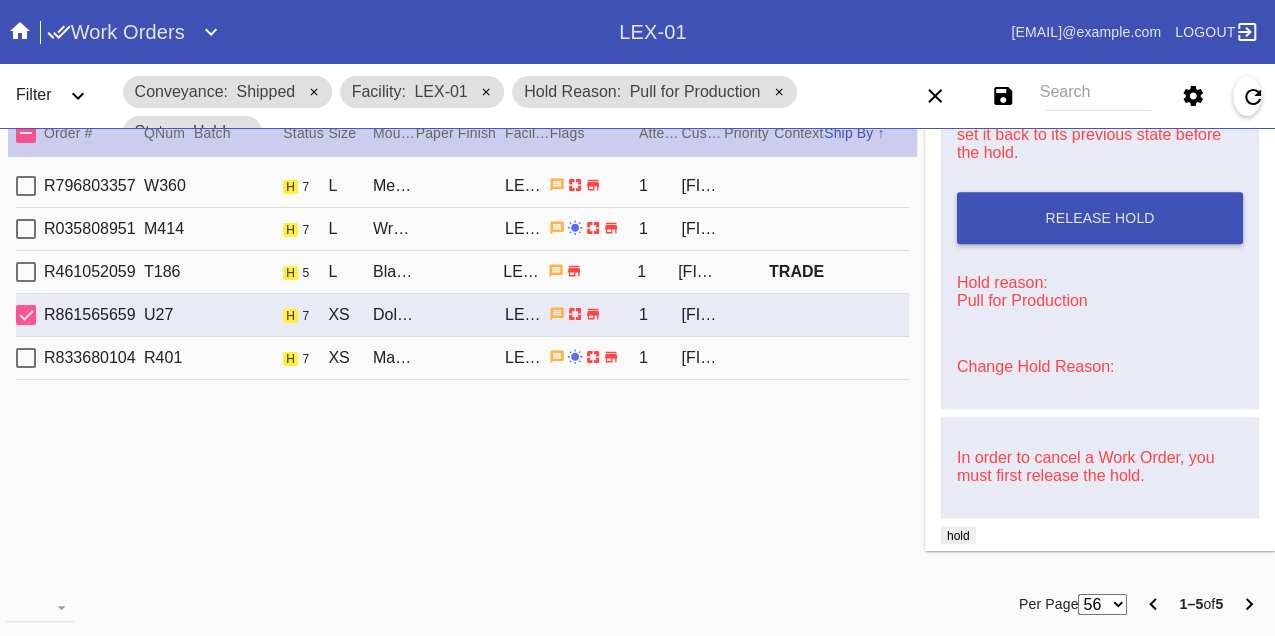 scroll, scrollTop: 1185, scrollLeft: 0, axis: vertical 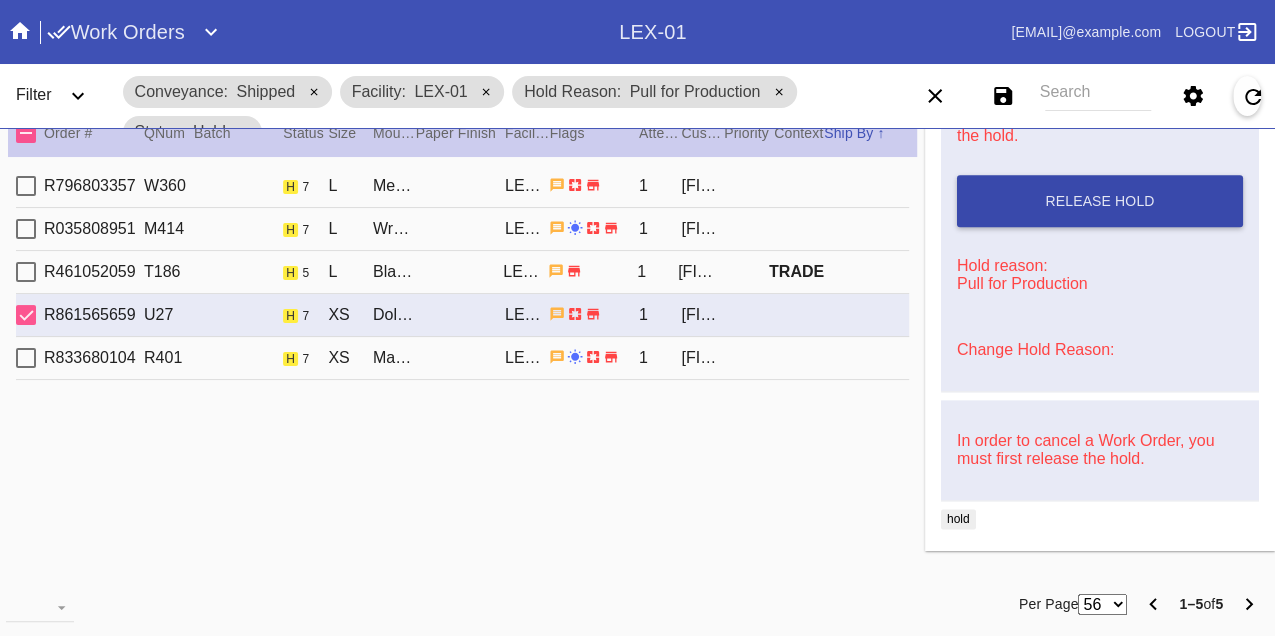 click on "Release Hold" at bounding box center (1100, 201) 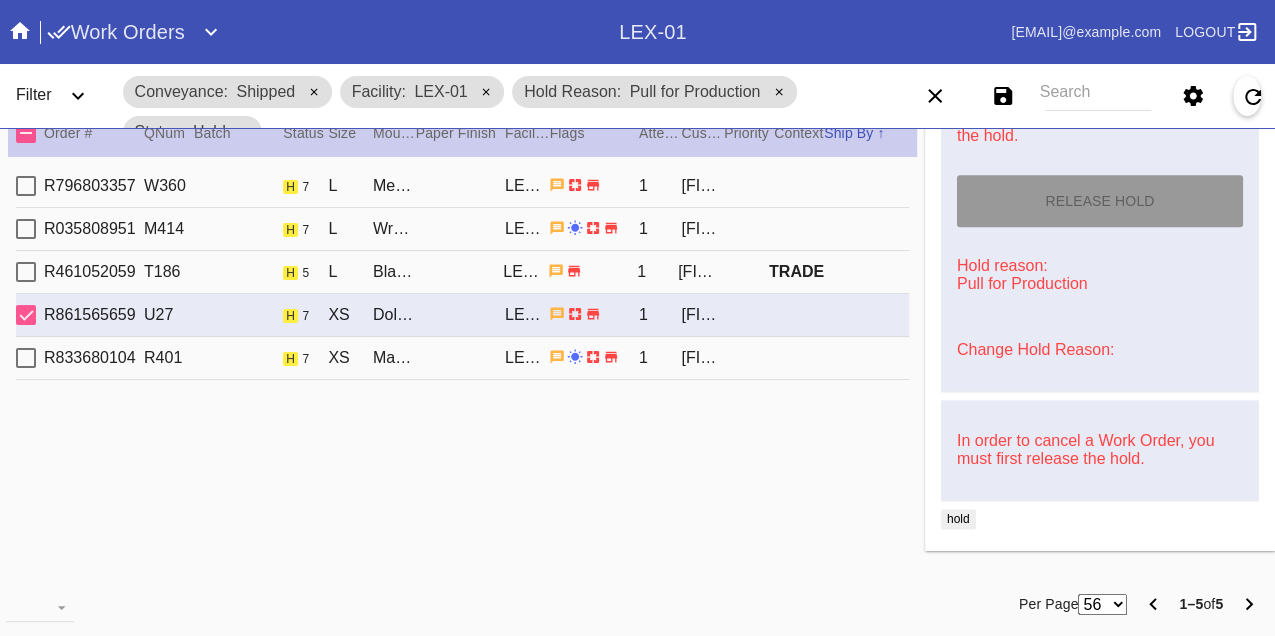 type on "8/10/2025" 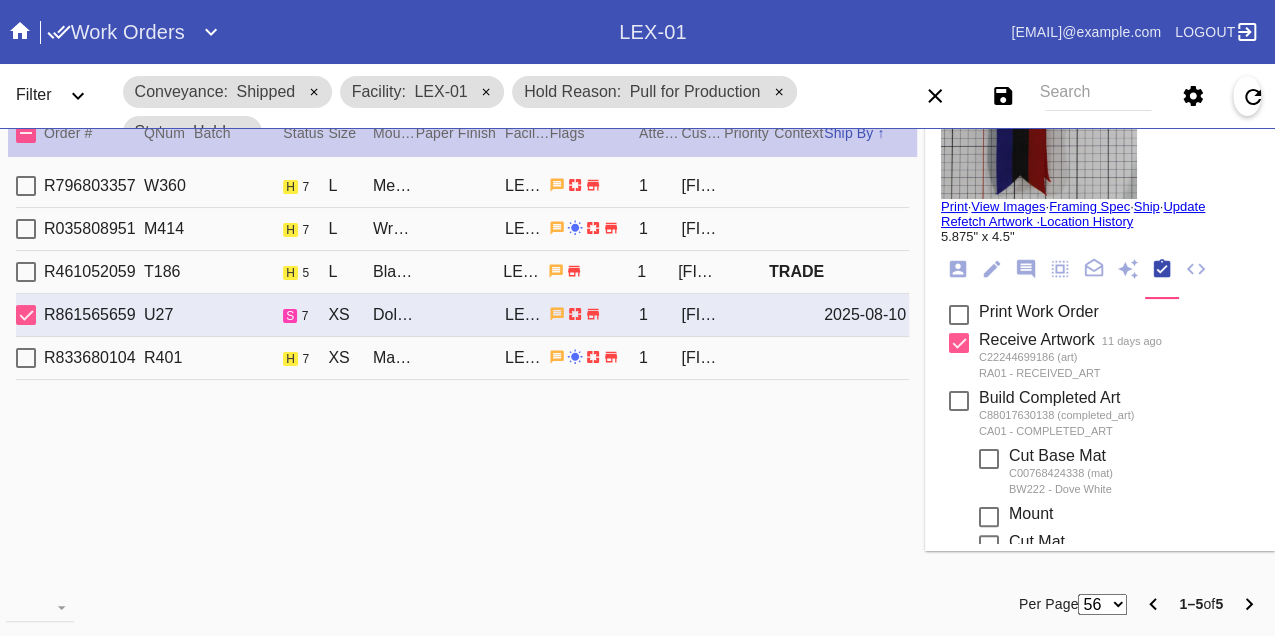 scroll, scrollTop: 0, scrollLeft: 0, axis: both 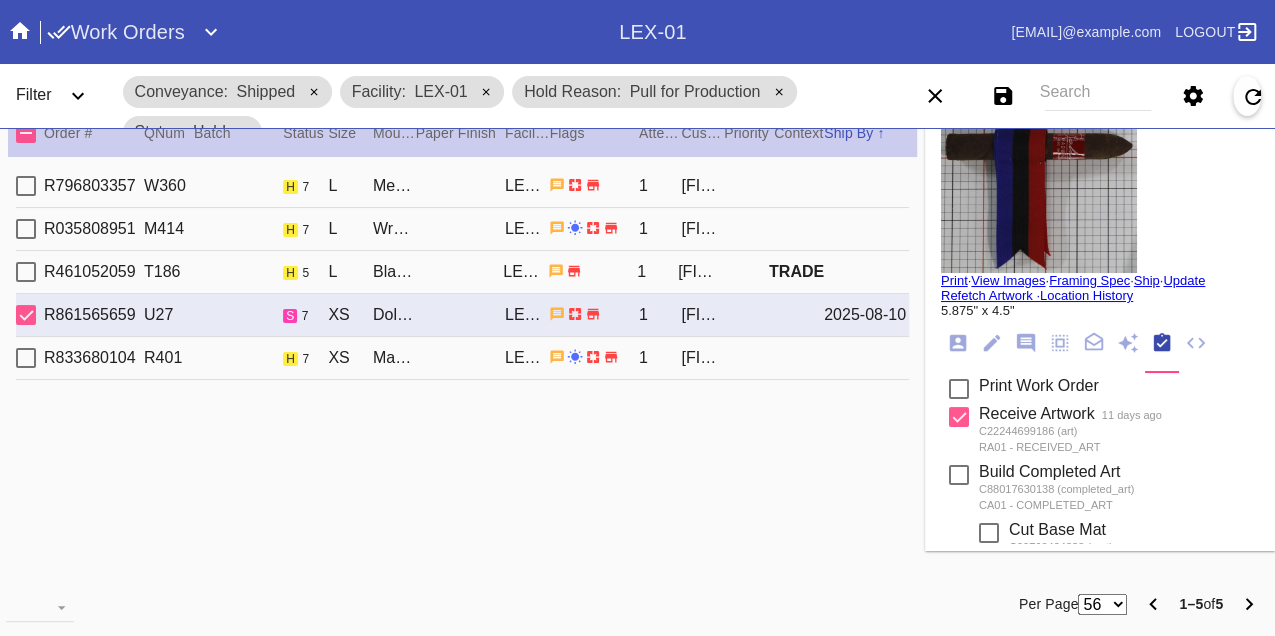 click on "Print" at bounding box center (954, 280) 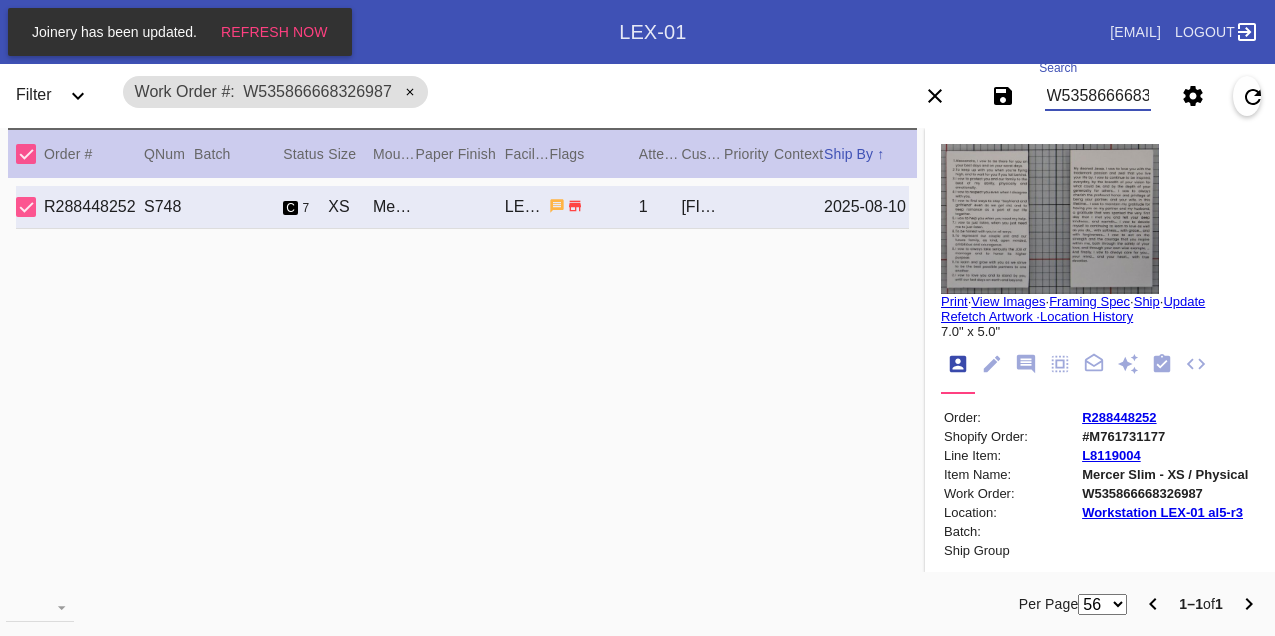 scroll, scrollTop: 0, scrollLeft: 0, axis: both 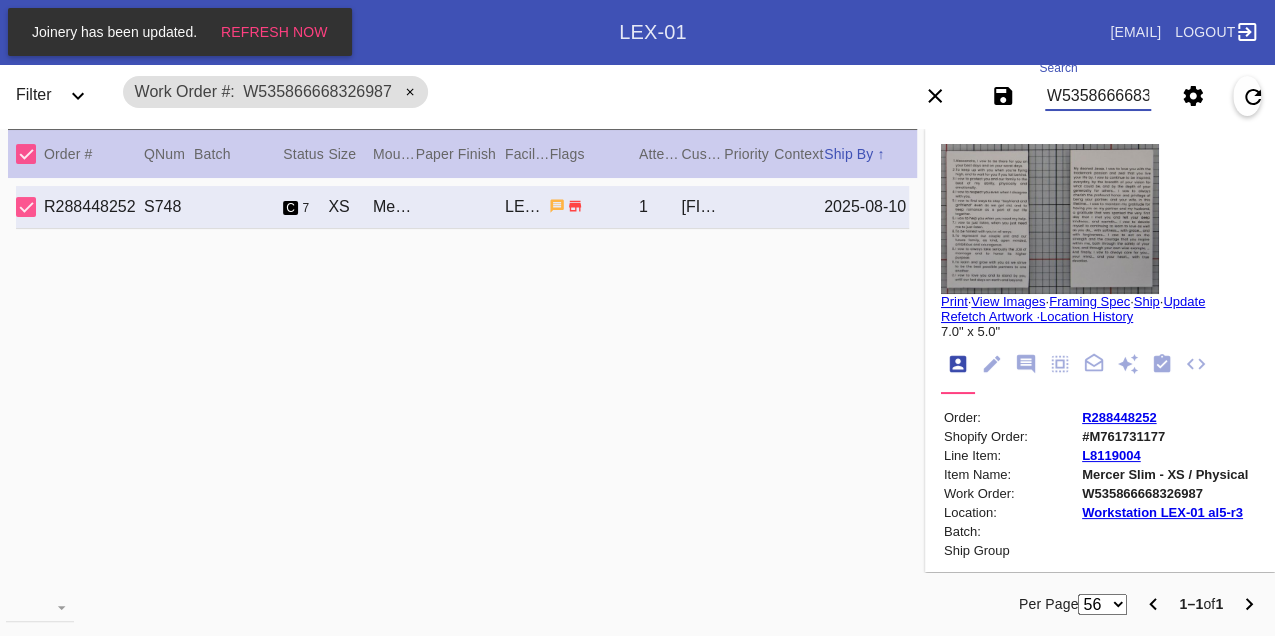 click on "W535866668326987" at bounding box center (1098, 96) 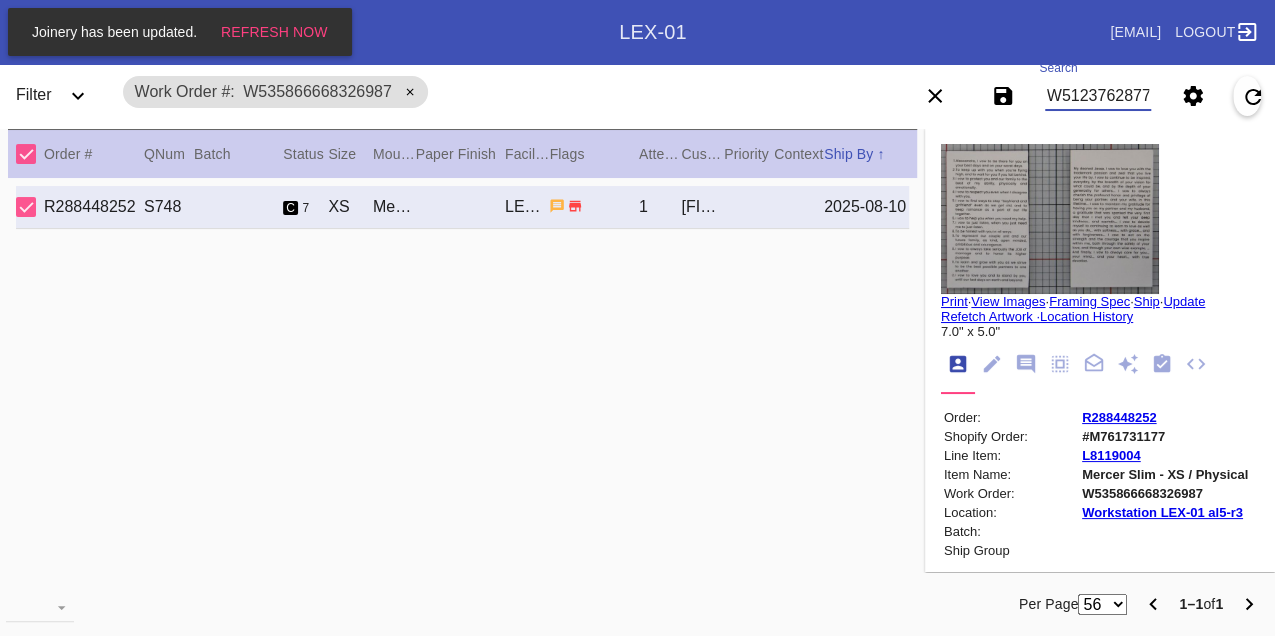 type on "W512376287710502" 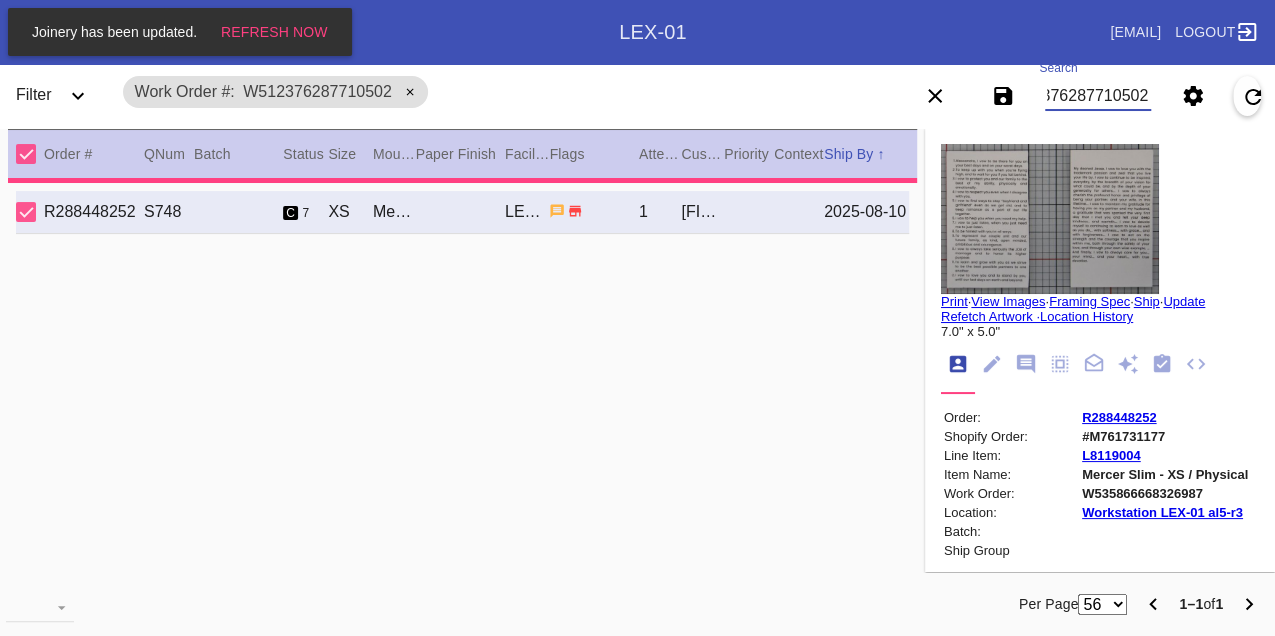 type 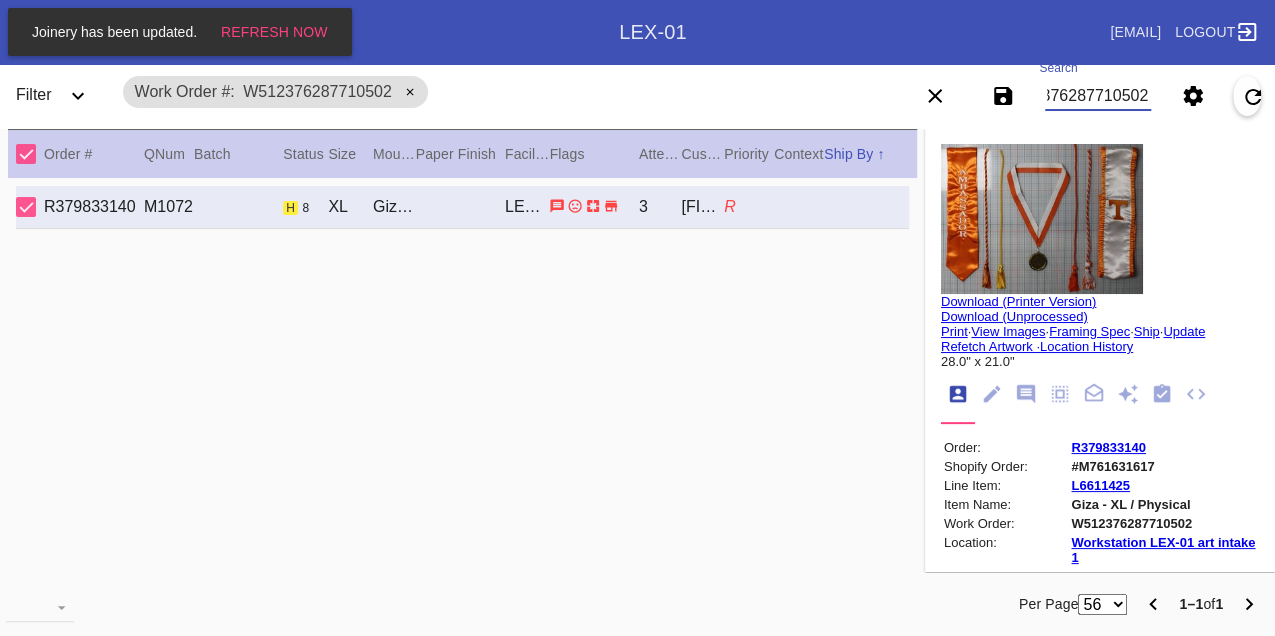 scroll, scrollTop: 0, scrollLeft: 0, axis: both 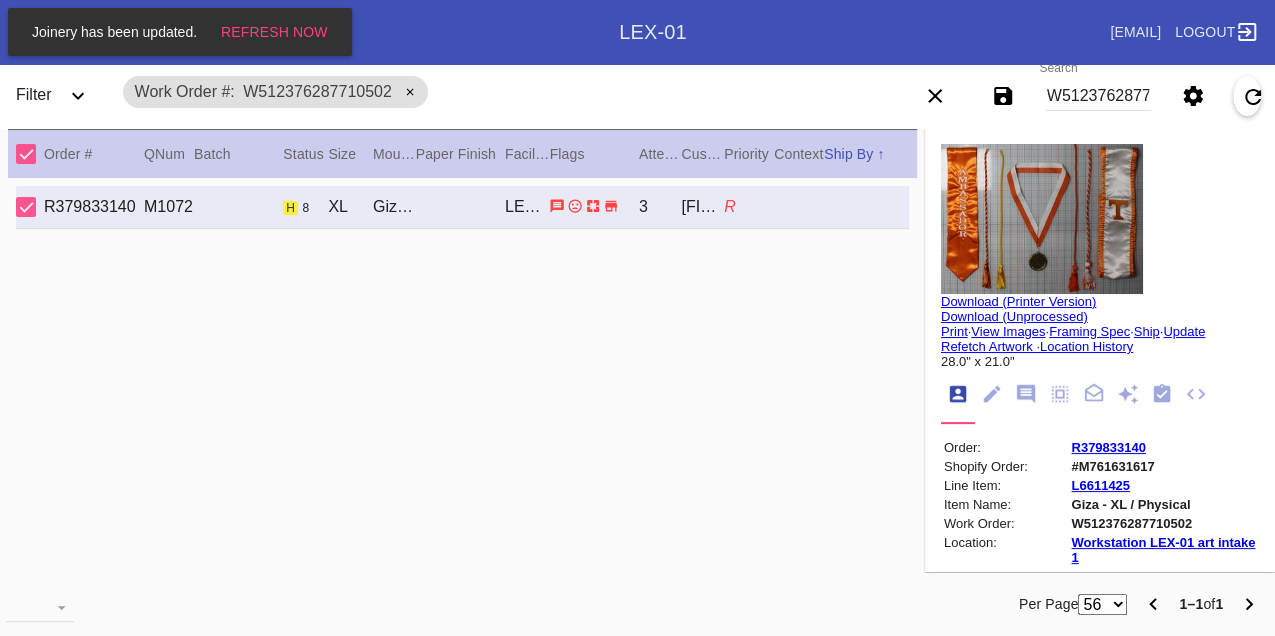 click on "W512376287710502" at bounding box center (1098, 96) 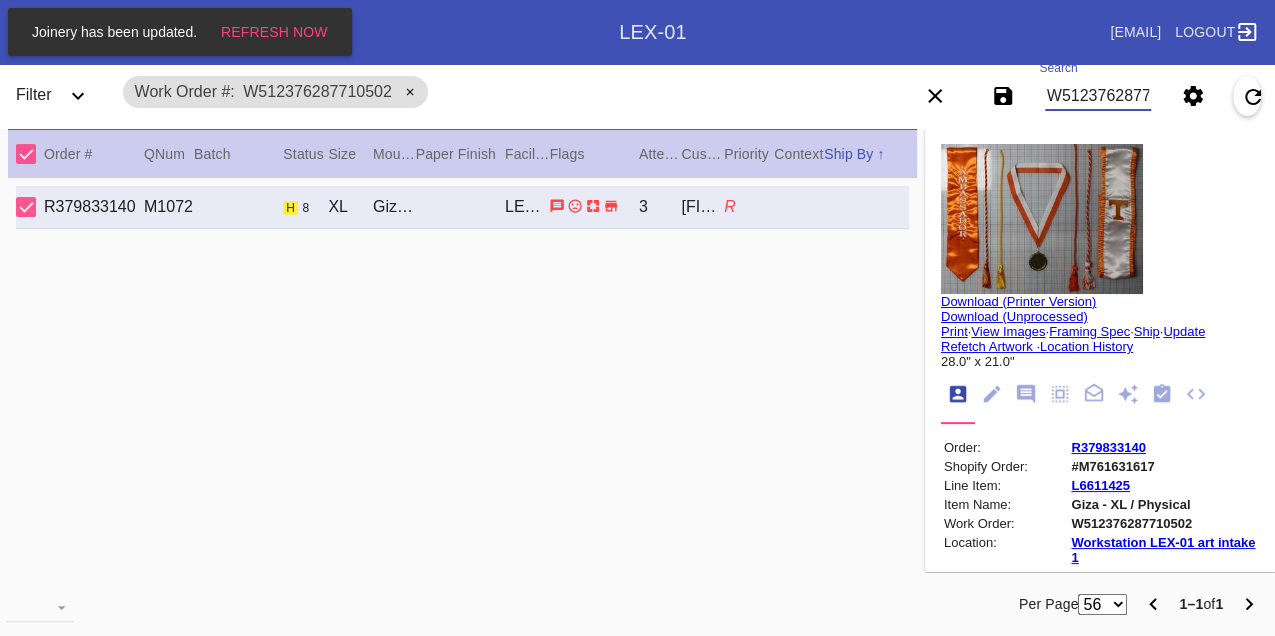 click on "W512376287710502" at bounding box center [1098, 96] 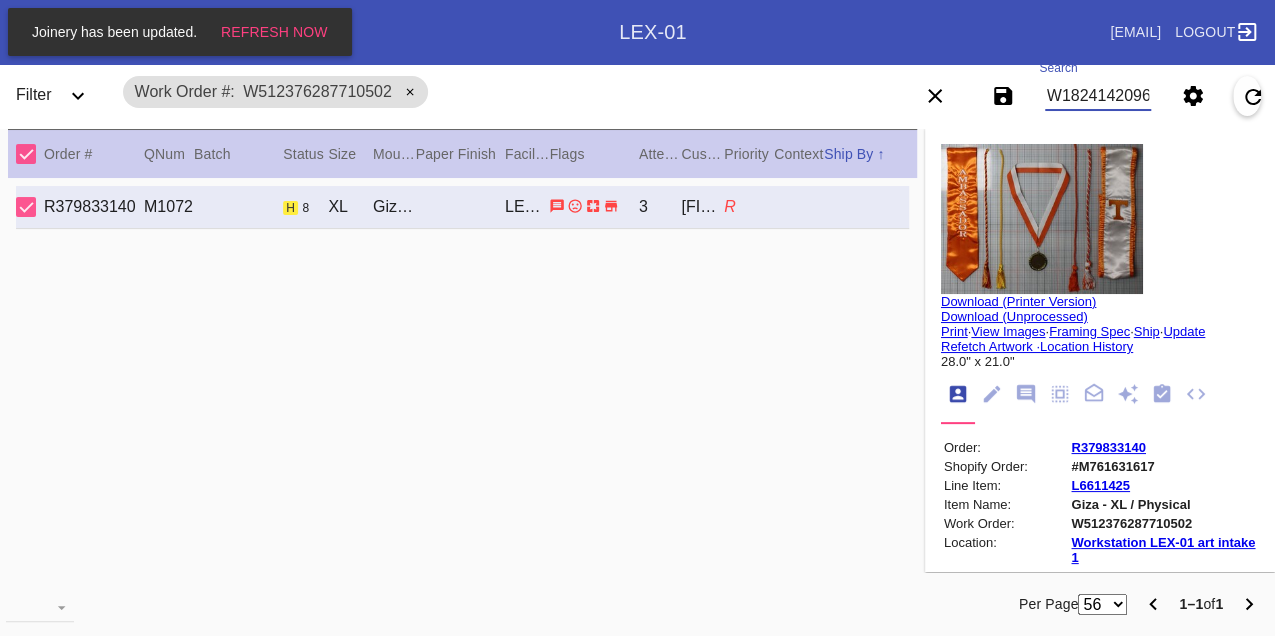 type on "W182414209677280" 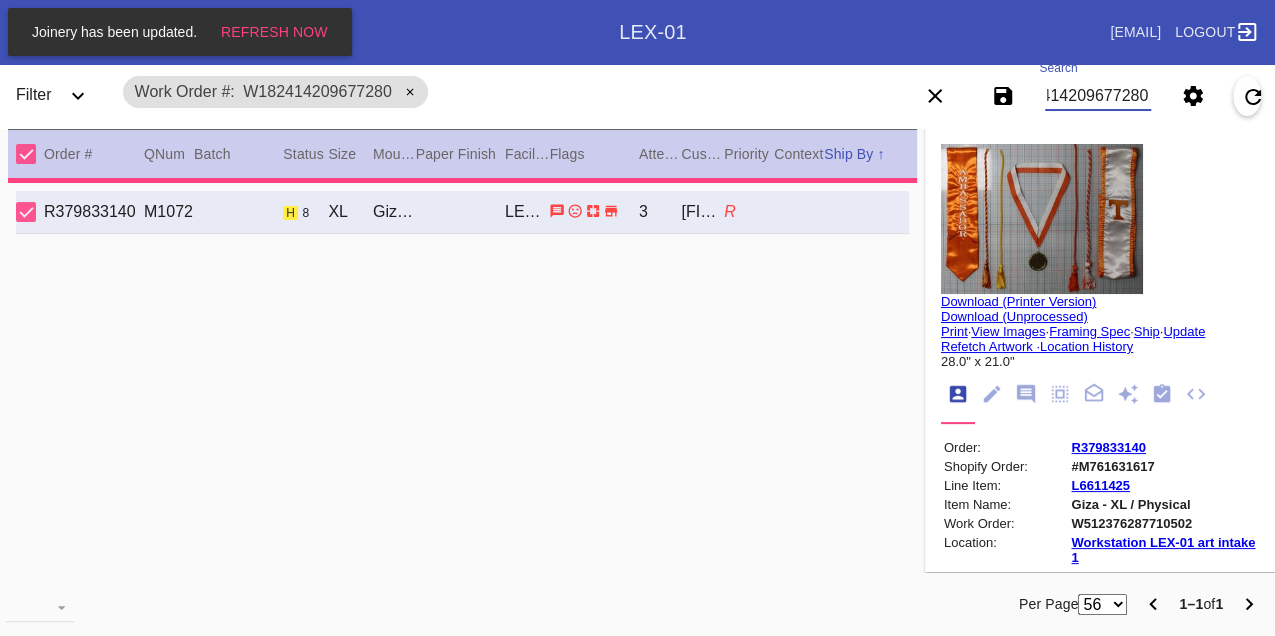 type on "6.0" 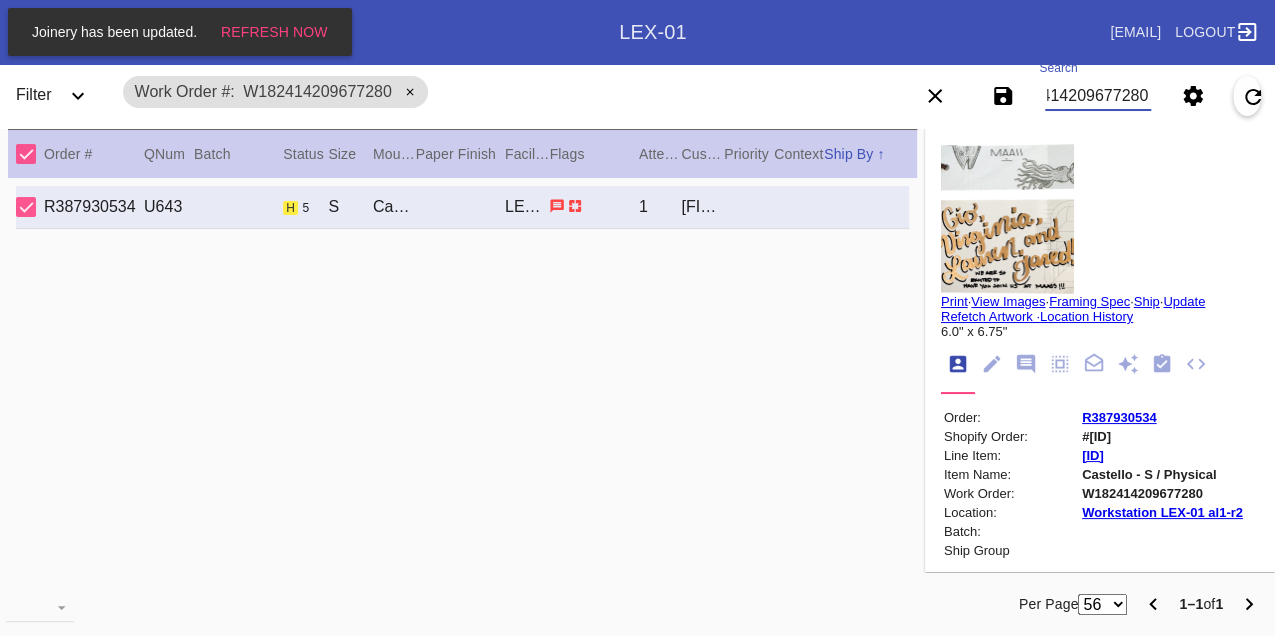scroll, scrollTop: 0, scrollLeft: 0, axis: both 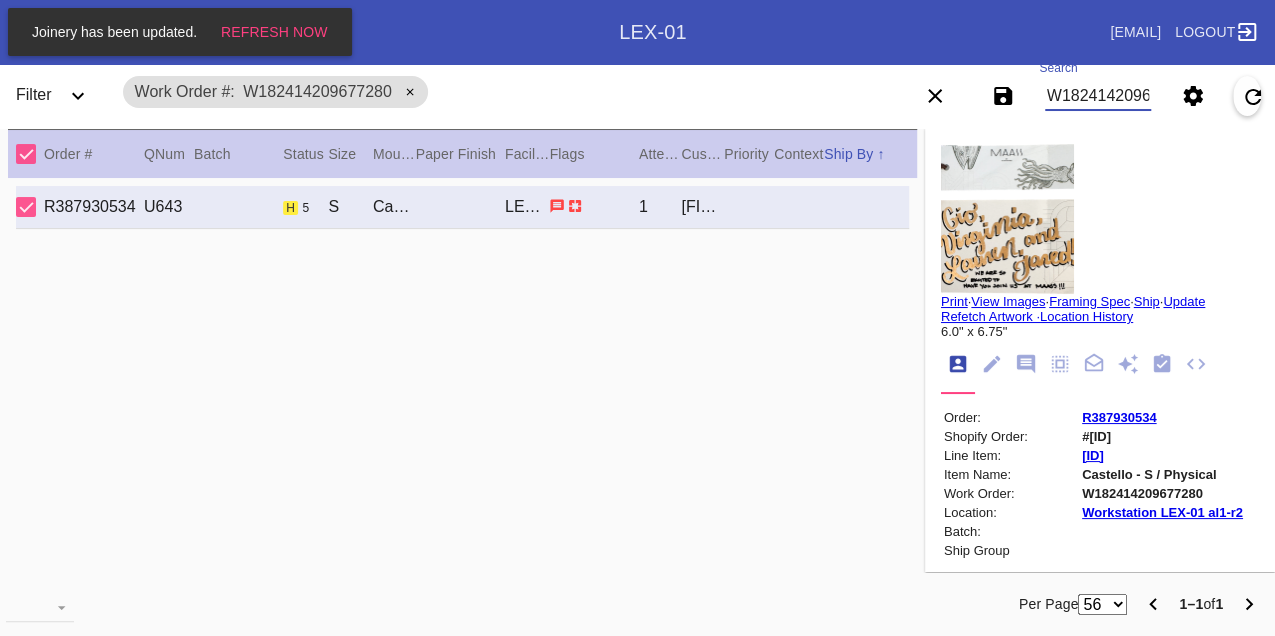 click on "W182414209677280" at bounding box center [1098, 96] 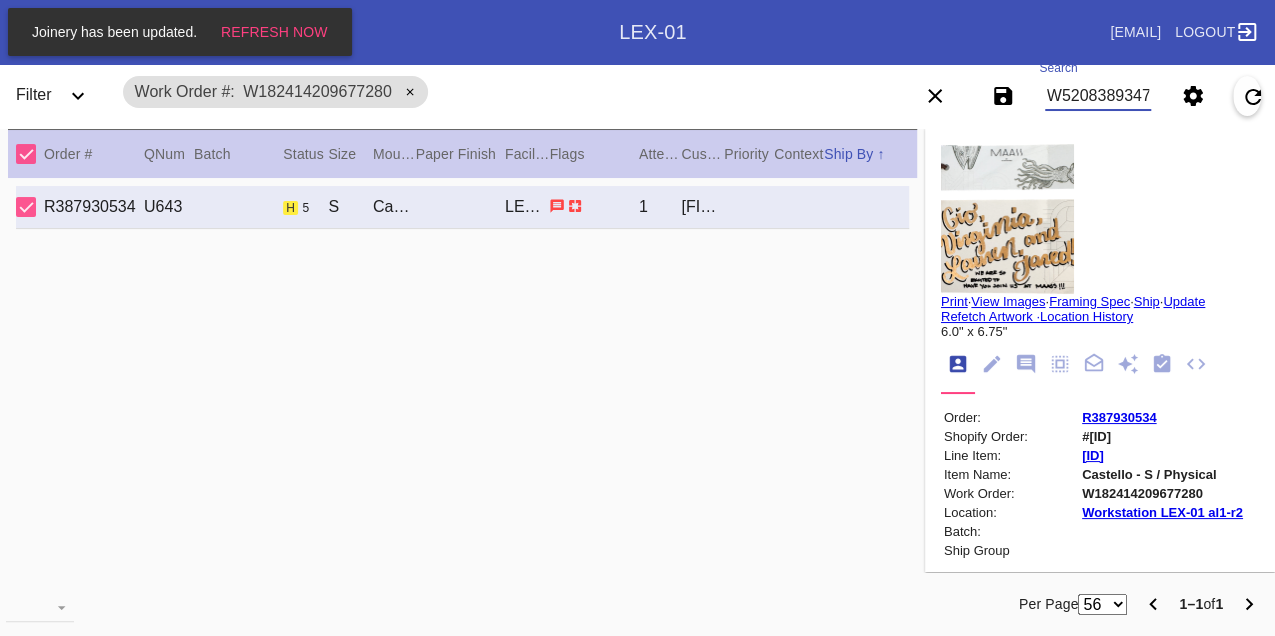 type on "W520838934767704" 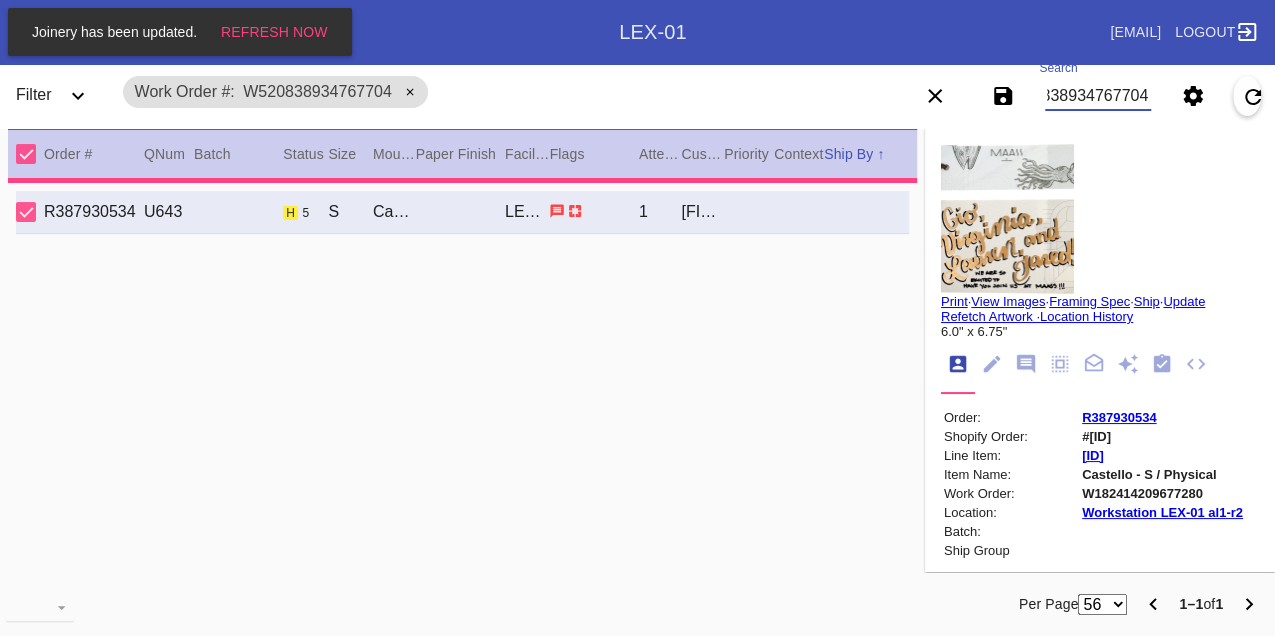 type on "2.5" 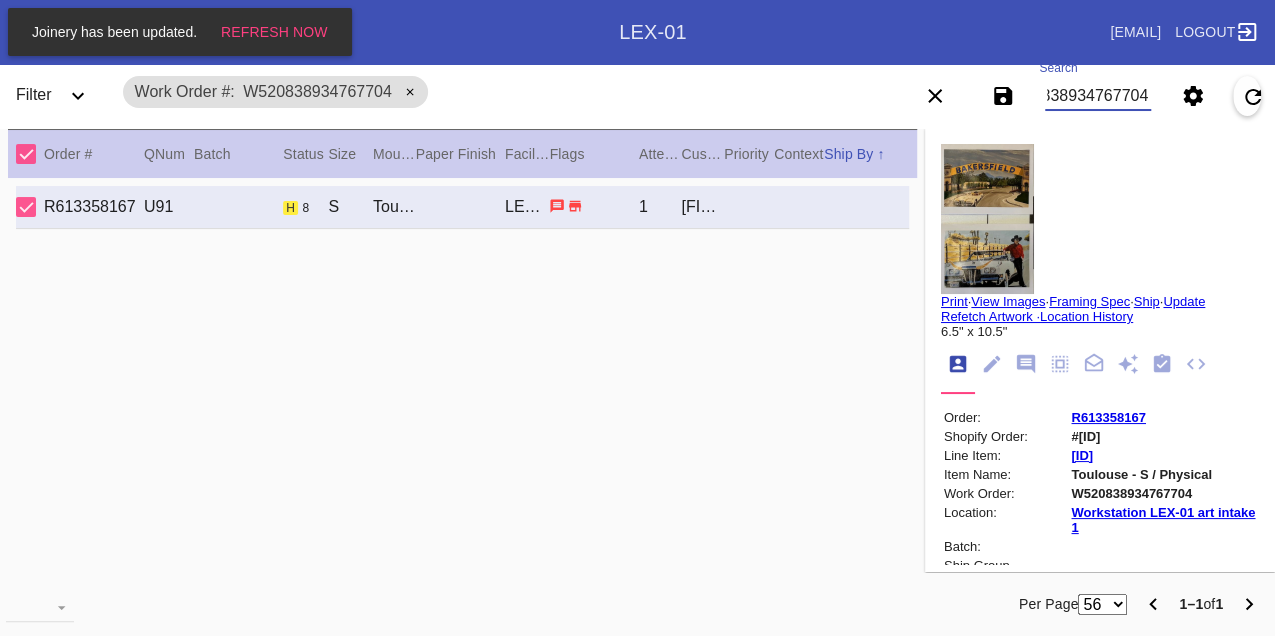 scroll, scrollTop: 0, scrollLeft: 0, axis: both 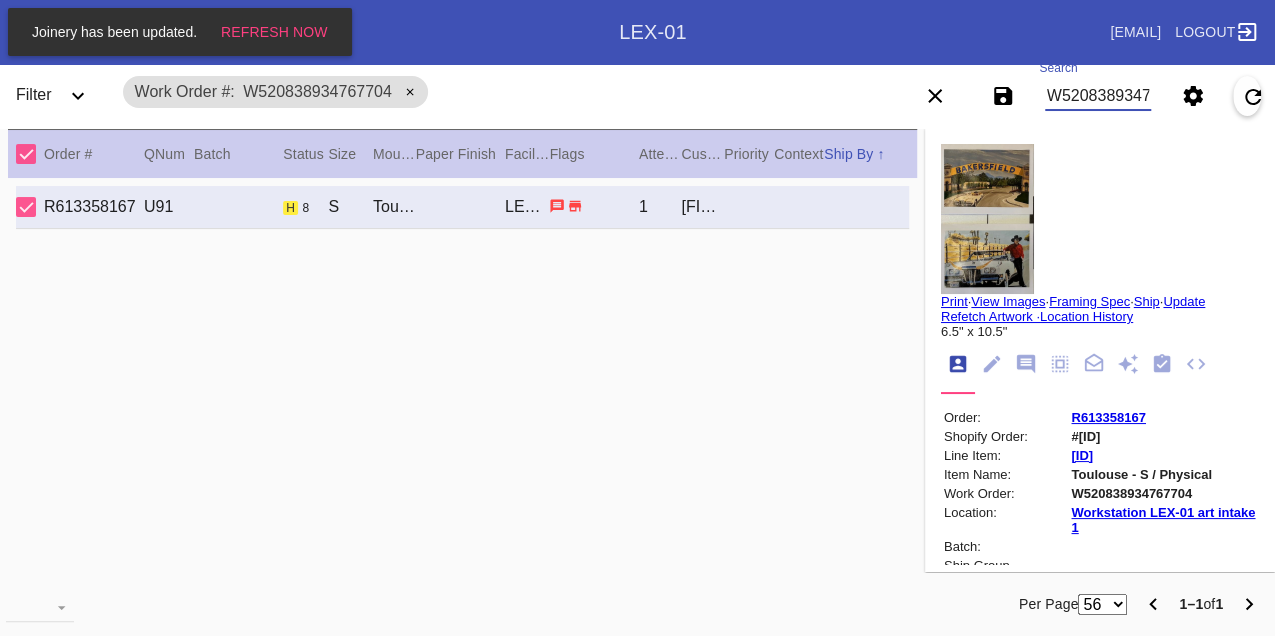 click on "W520838934767704" at bounding box center (1098, 96) 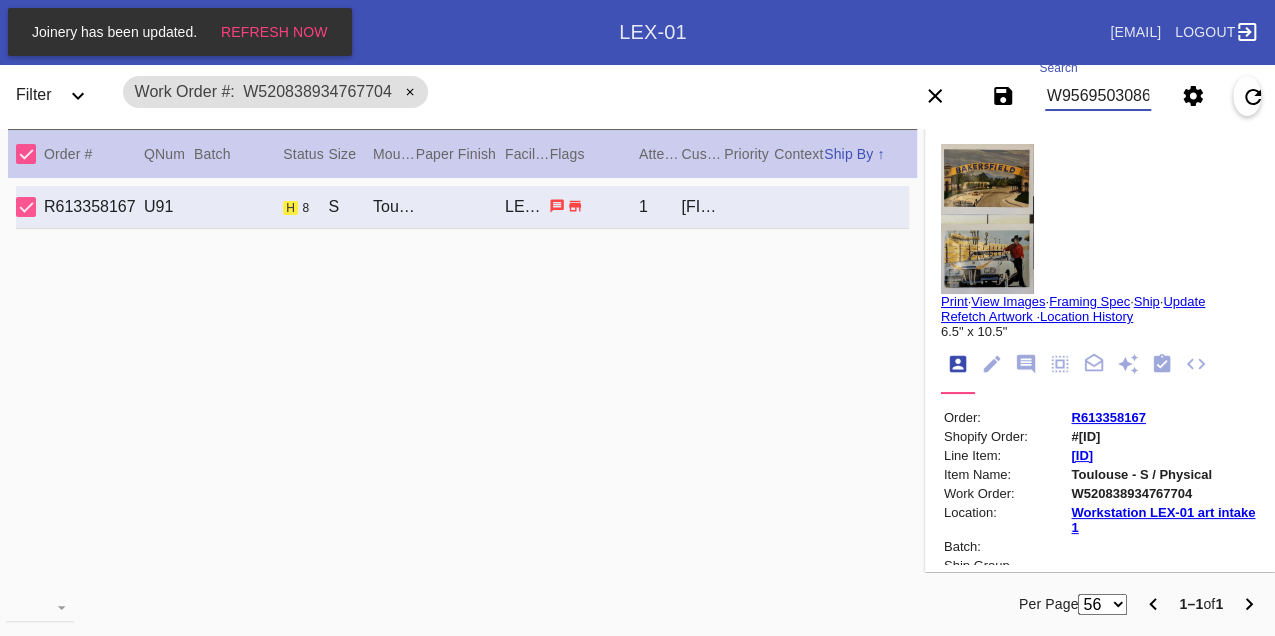 type on "W956950308612567" 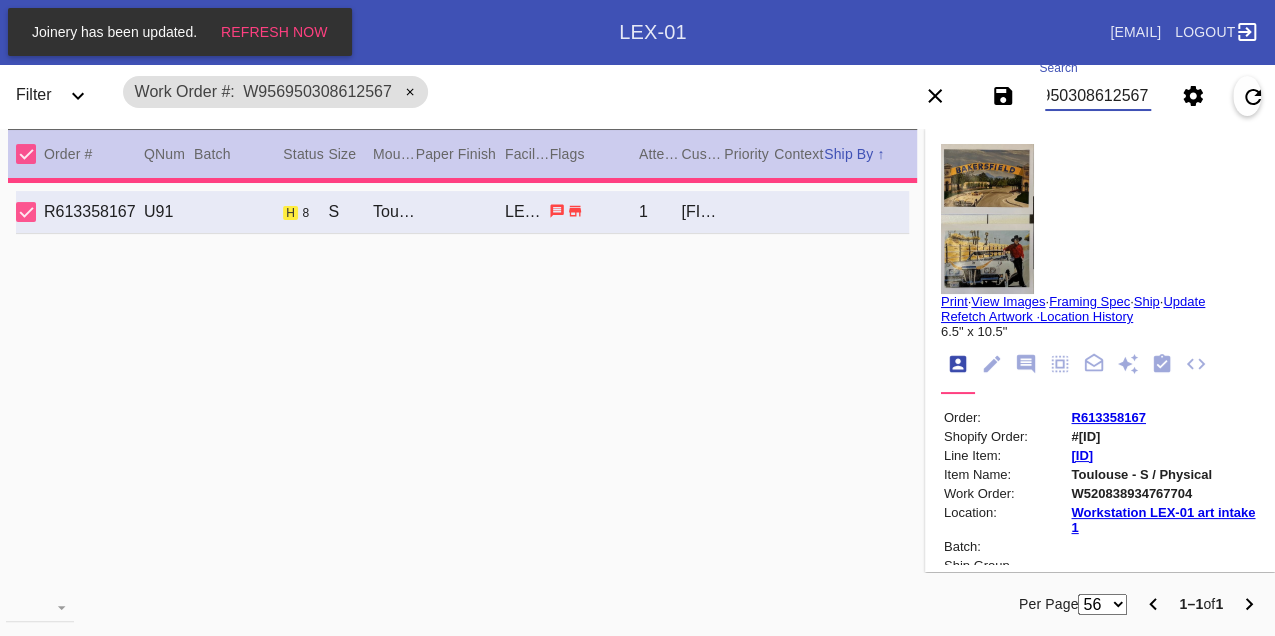type on "1.5" 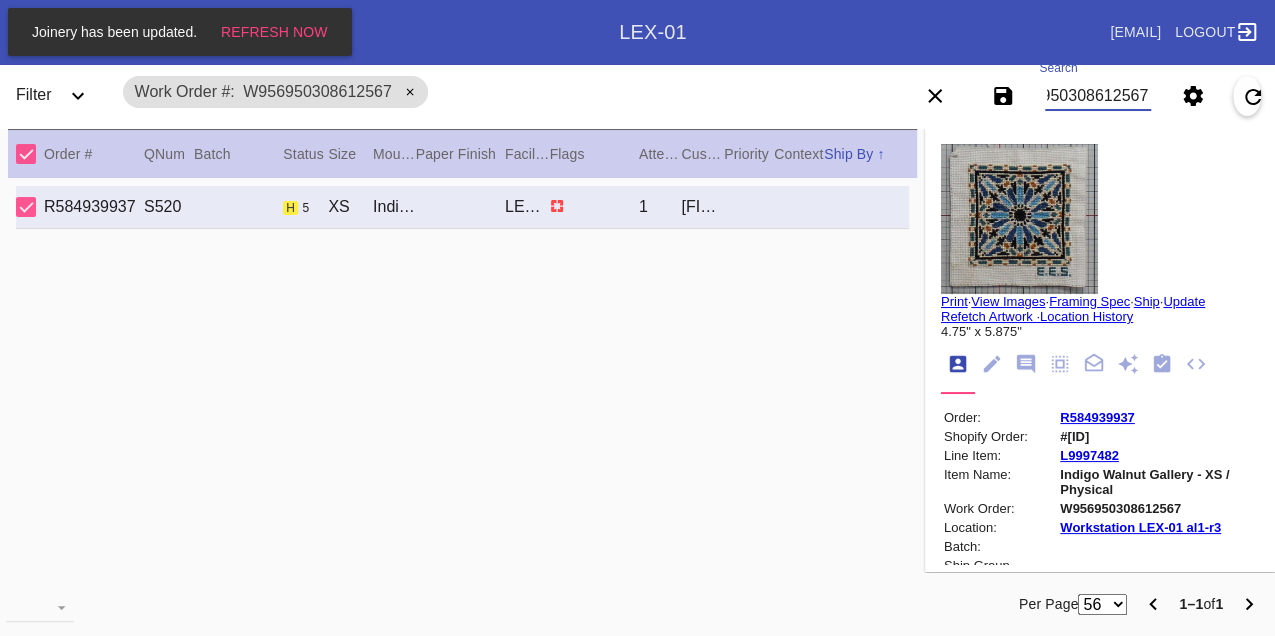 scroll, scrollTop: 0, scrollLeft: 0, axis: both 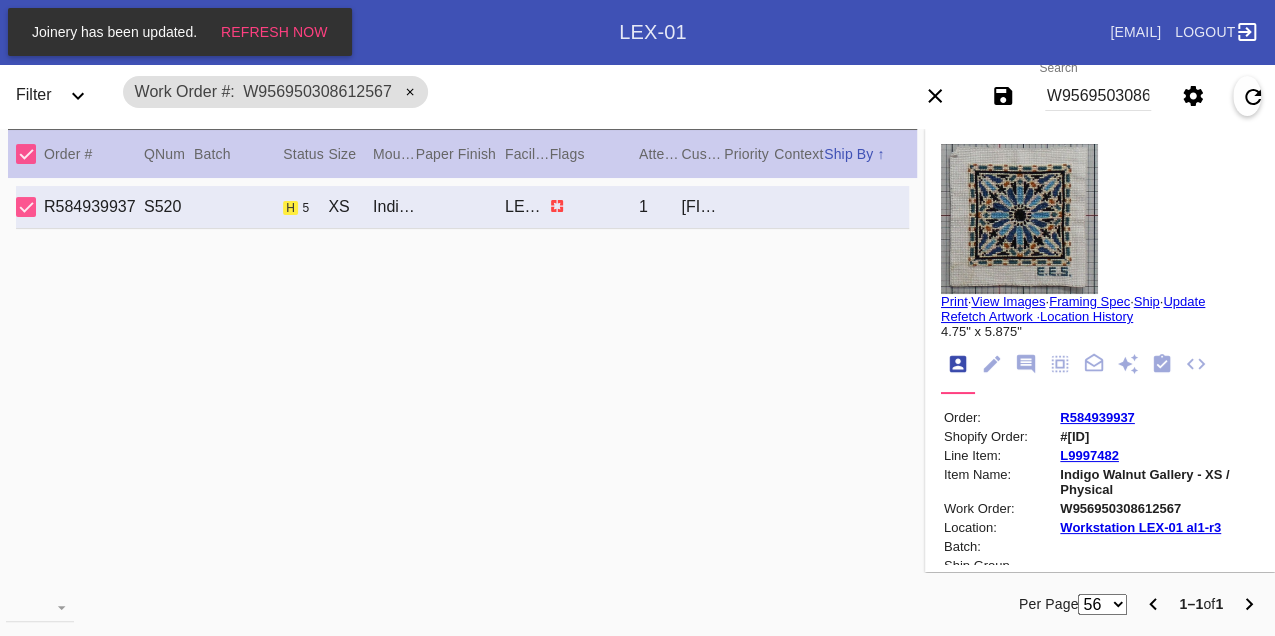 click on "W956950308612567" at bounding box center (1098, 96) 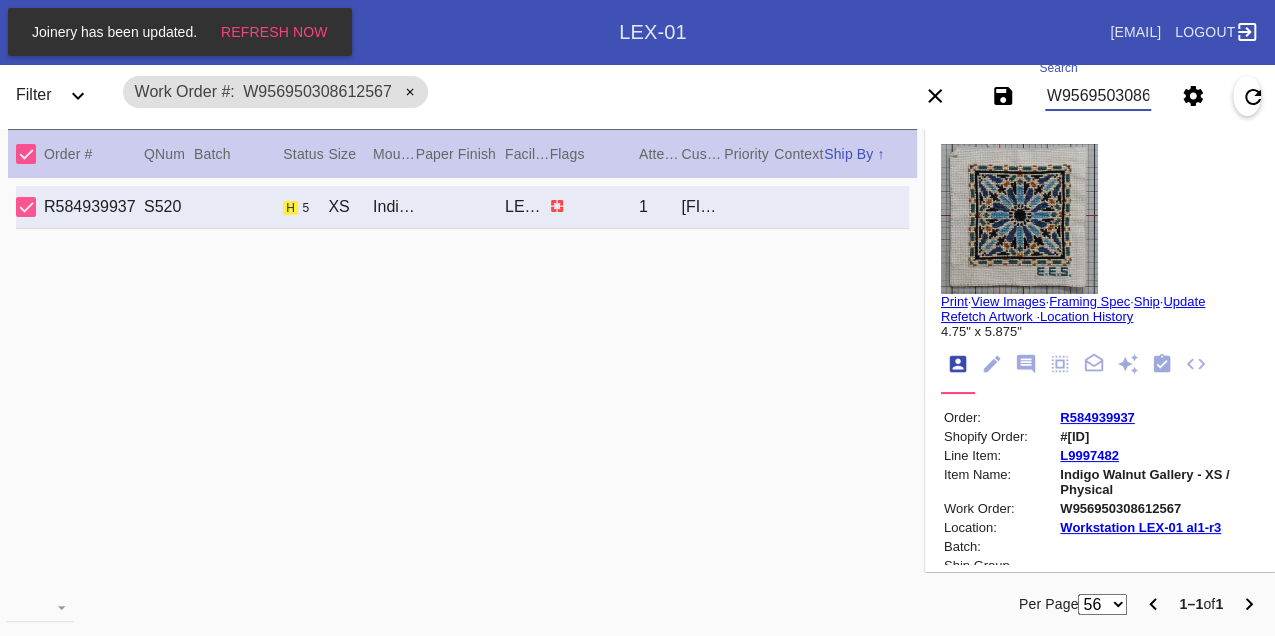 click on "W956950308612567" at bounding box center [1098, 96] 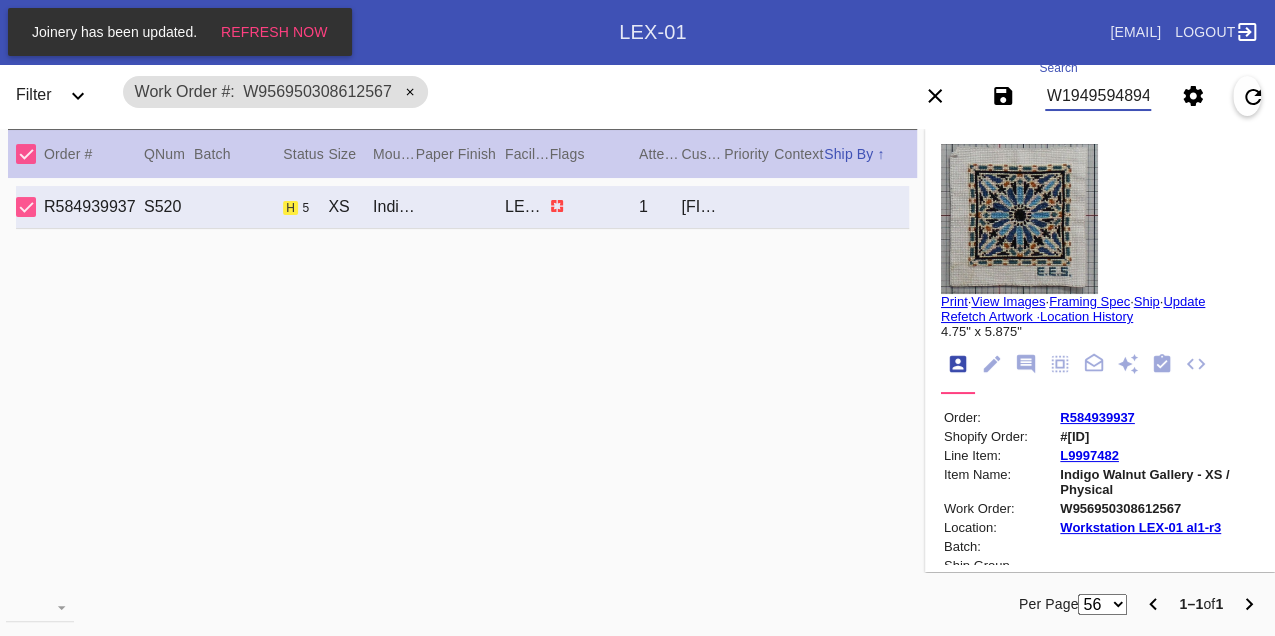type on "W194959489468734" 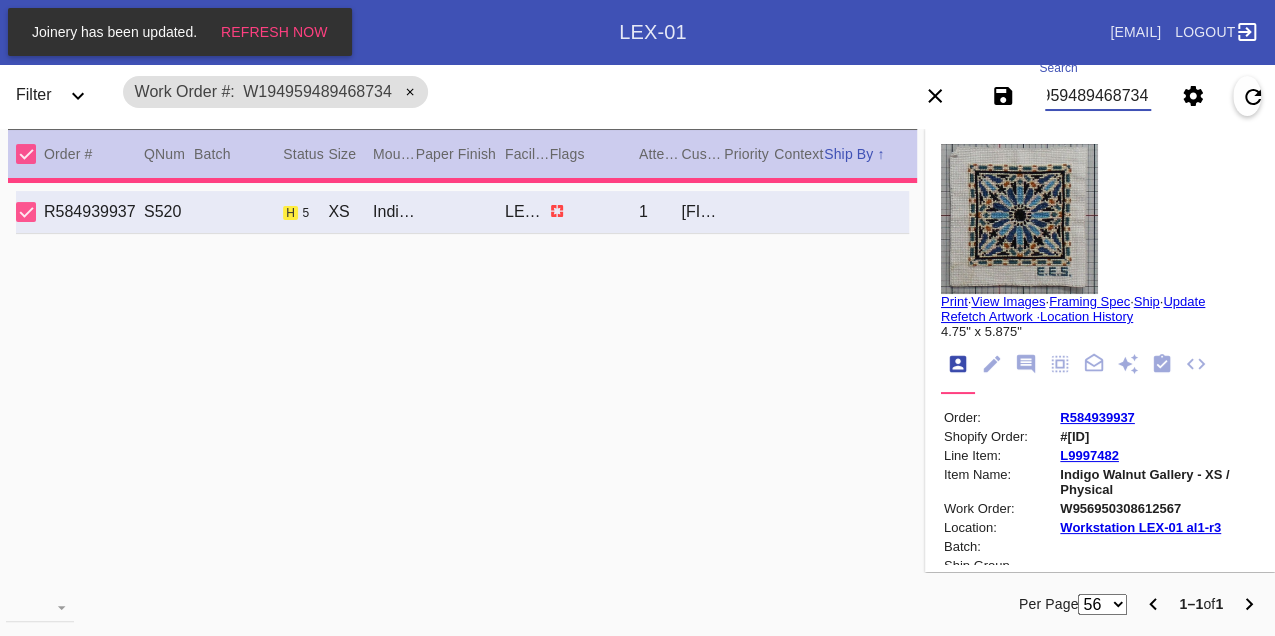 type on "1.3125" 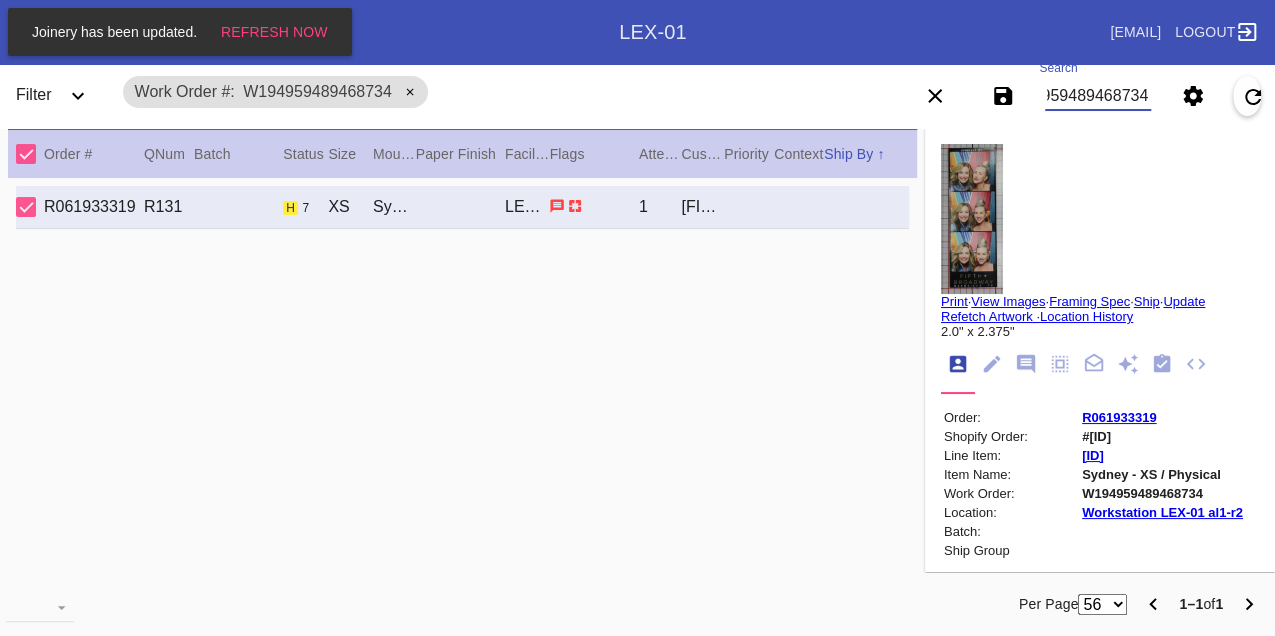 scroll, scrollTop: 0, scrollLeft: 0, axis: both 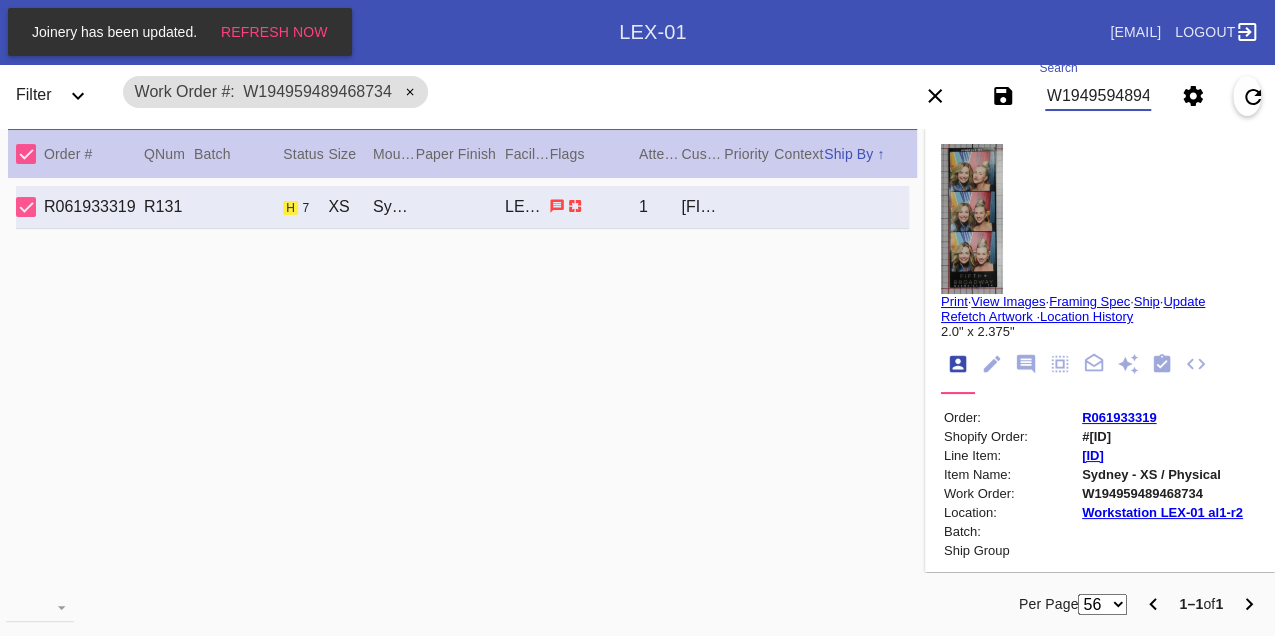 click on "W194959489468734" at bounding box center (1098, 96) 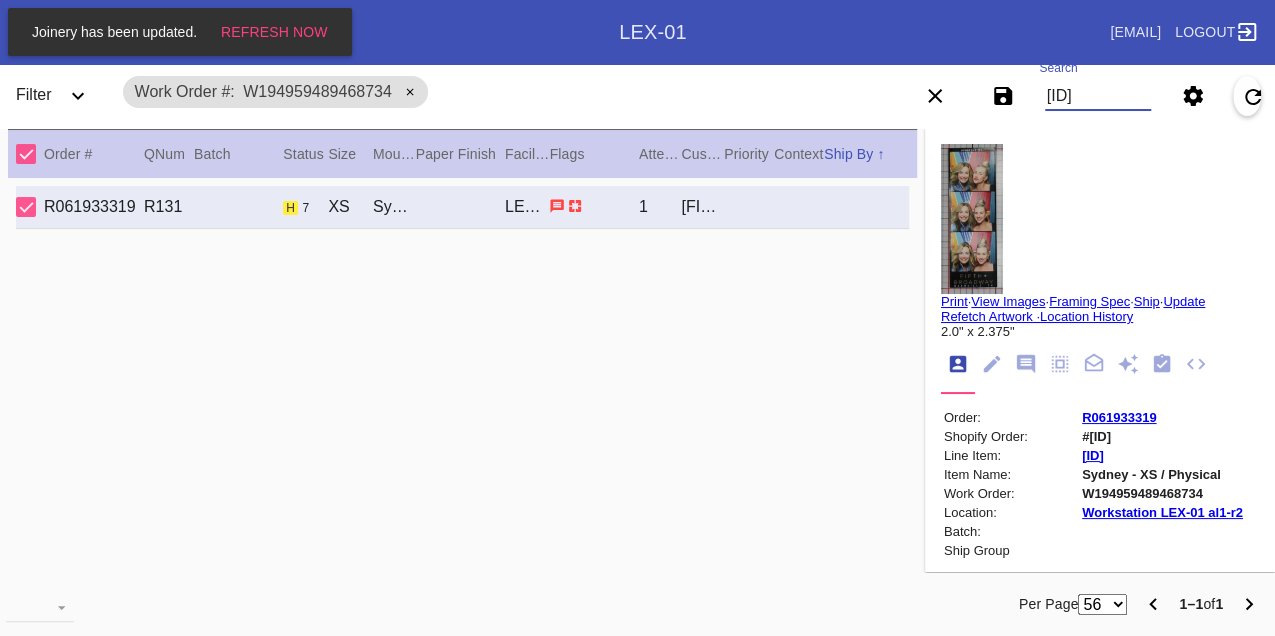type on "W516395961748942" 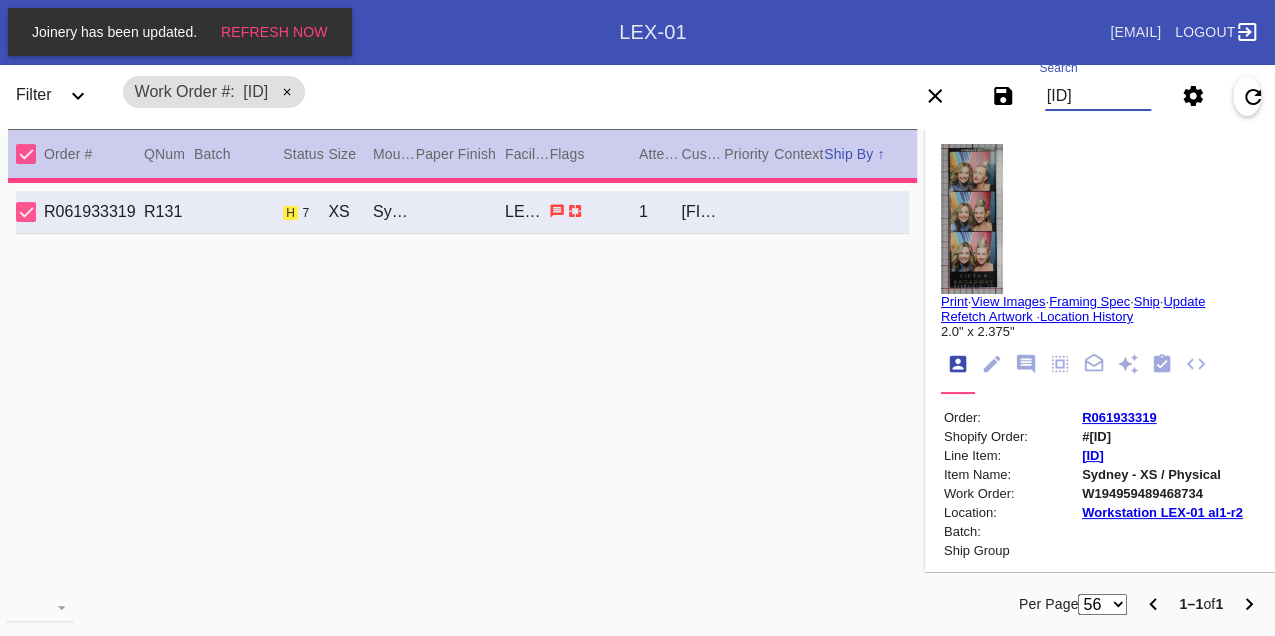 type on "1.5" 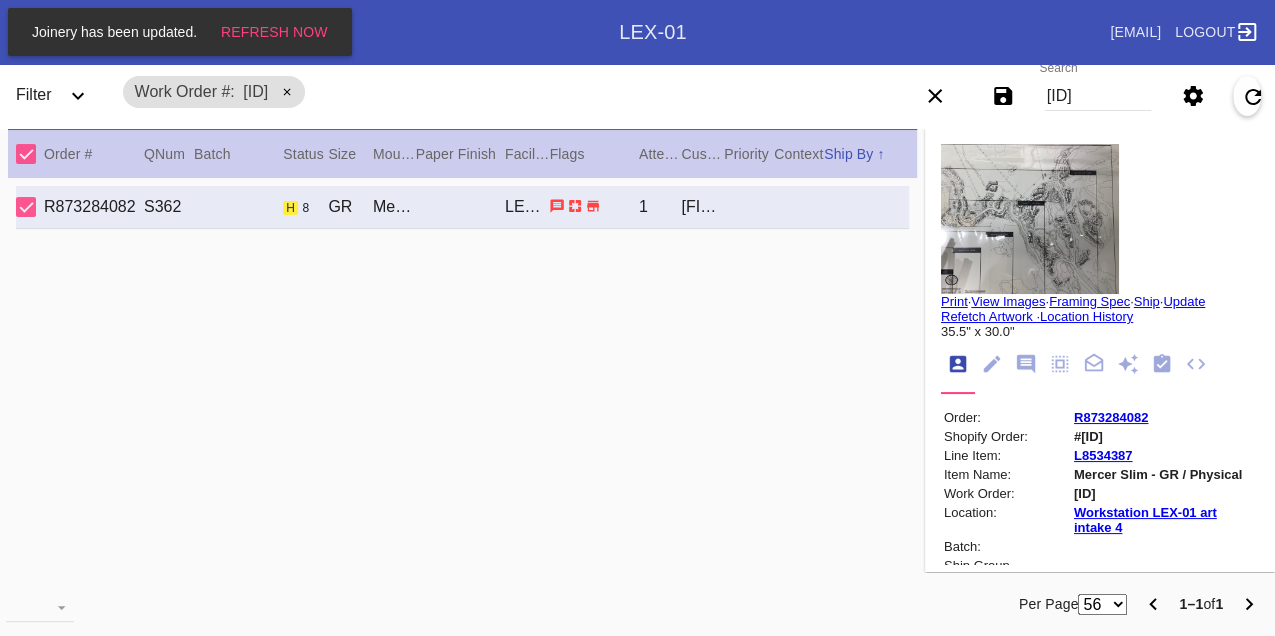 scroll, scrollTop: 0, scrollLeft: 0, axis: both 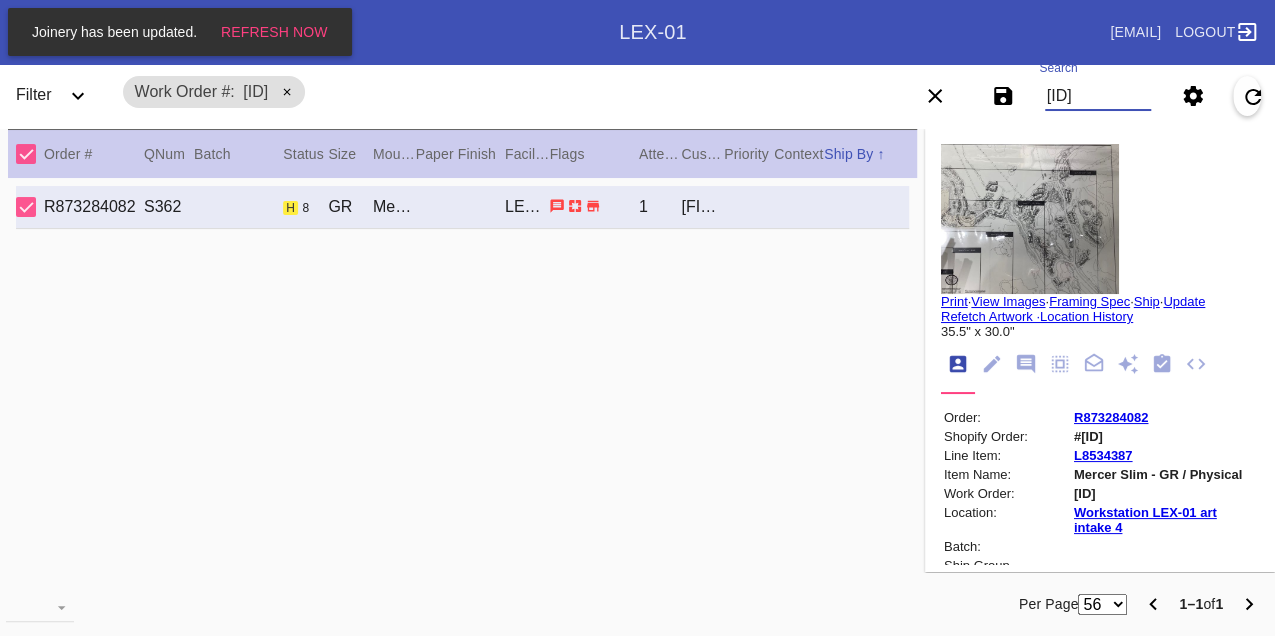click on "W516395961748942" at bounding box center [1098, 96] 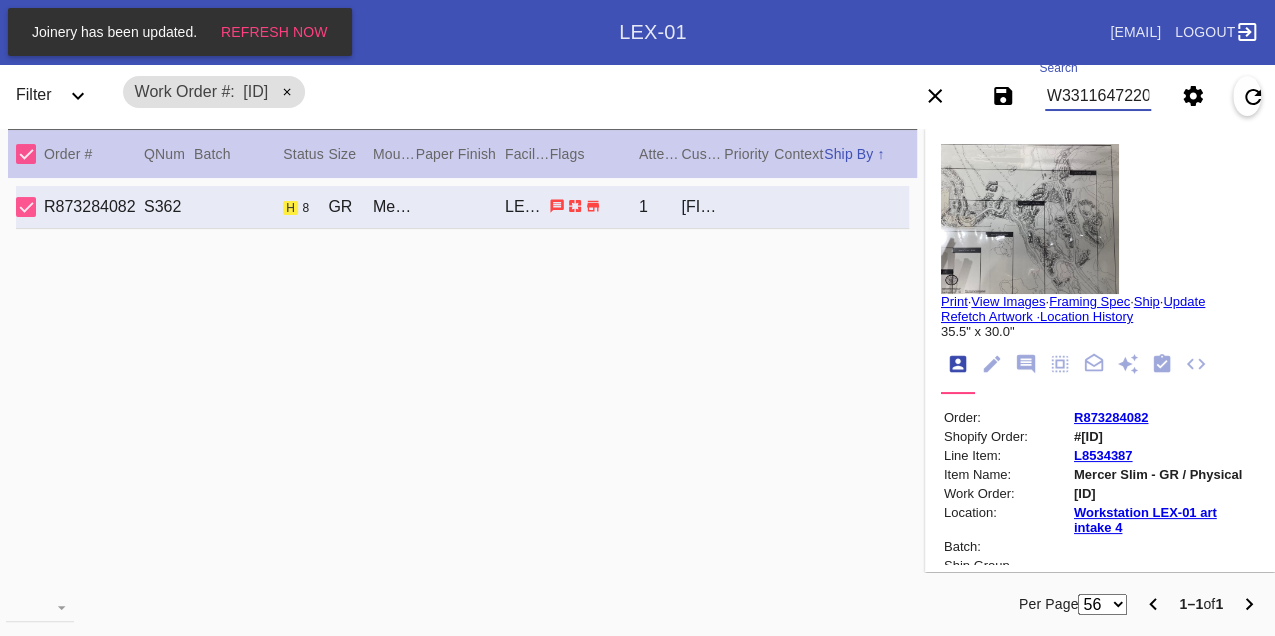 type on "W331164722051920" 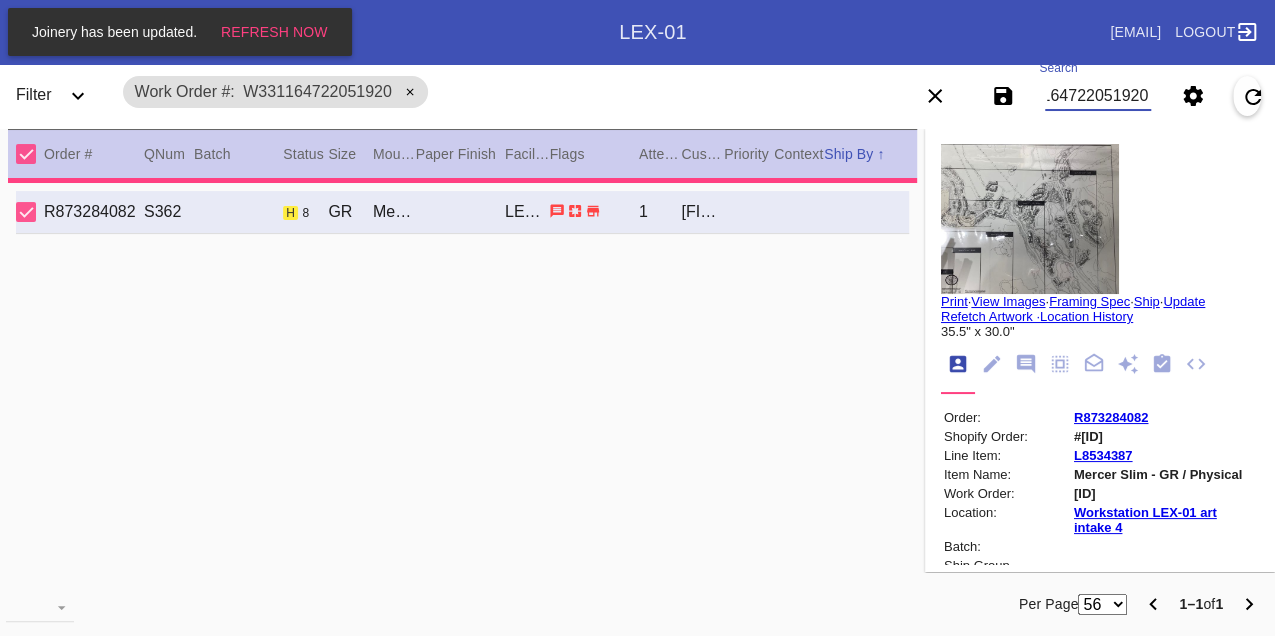 type on "0.0" 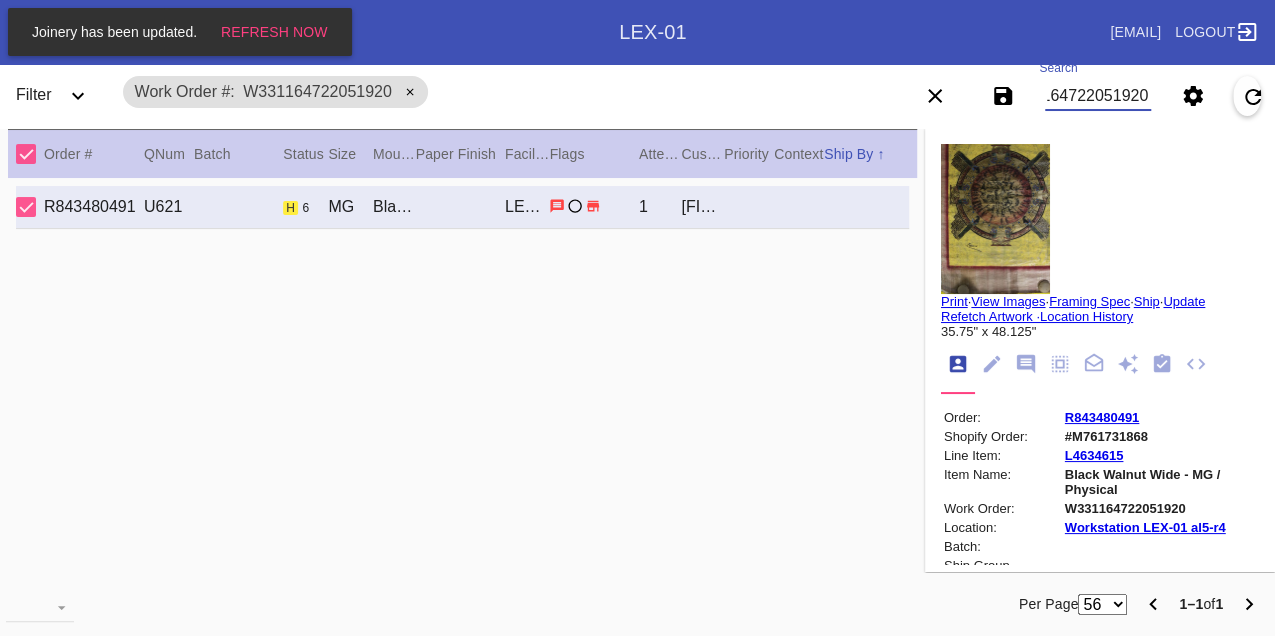 scroll, scrollTop: 0, scrollLeft: 0, axis: both 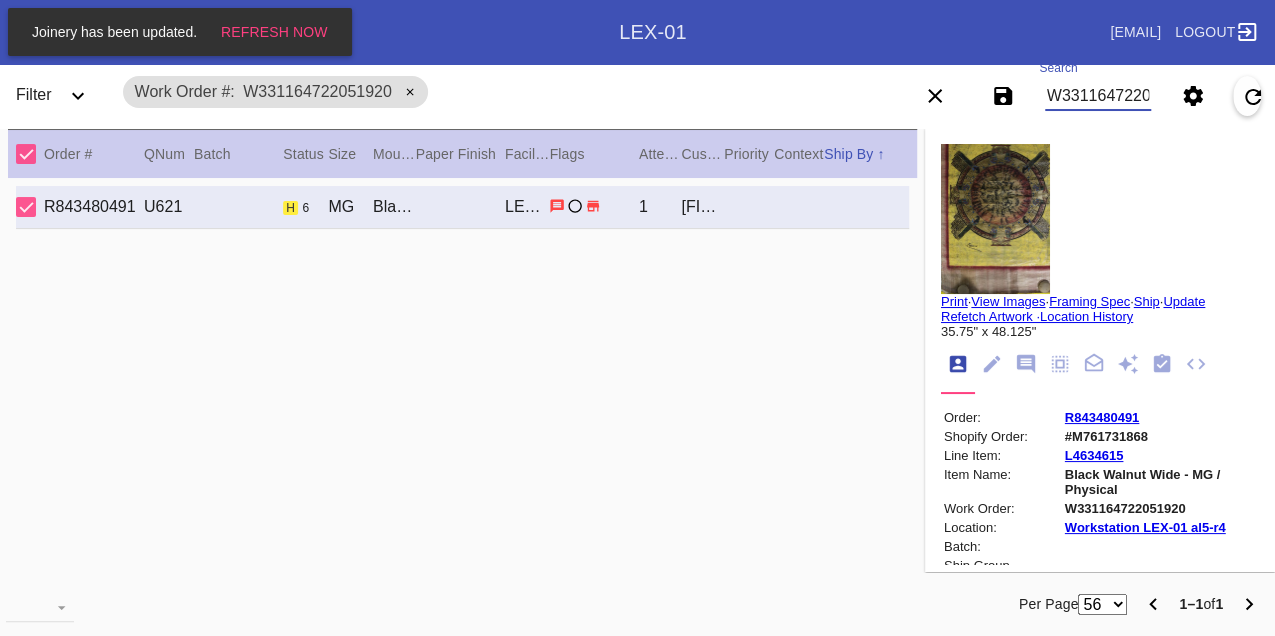 click on "W331164722051920" at bounding box center [1098, 96] 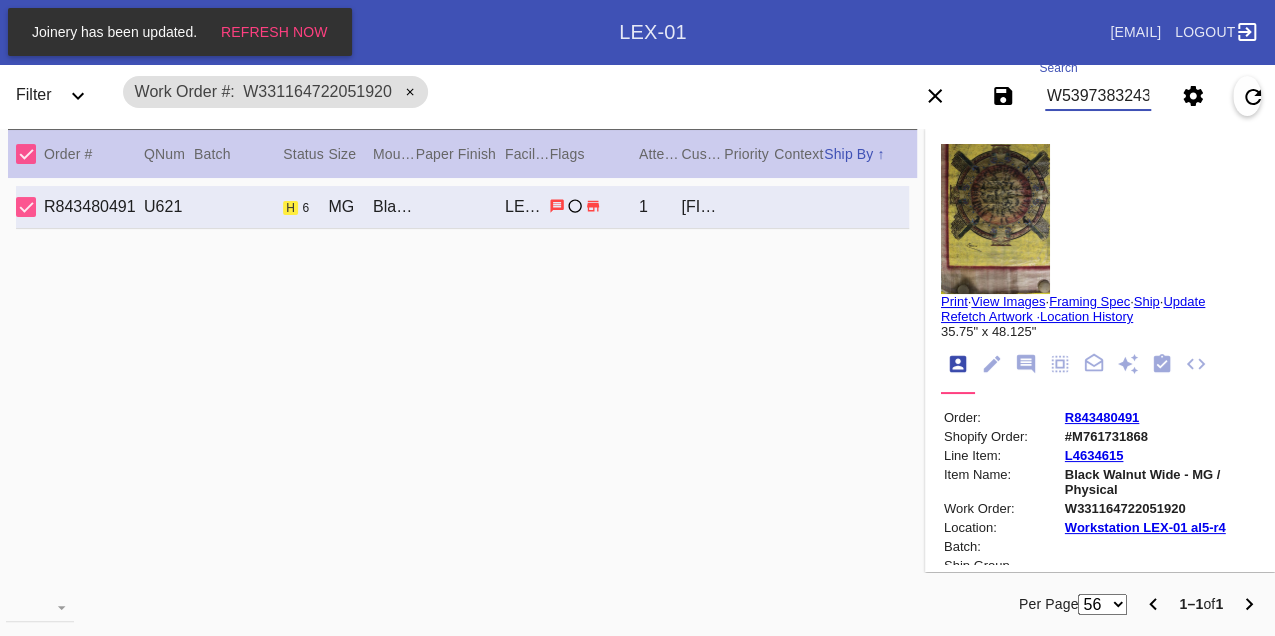 type on "W539738324357997" 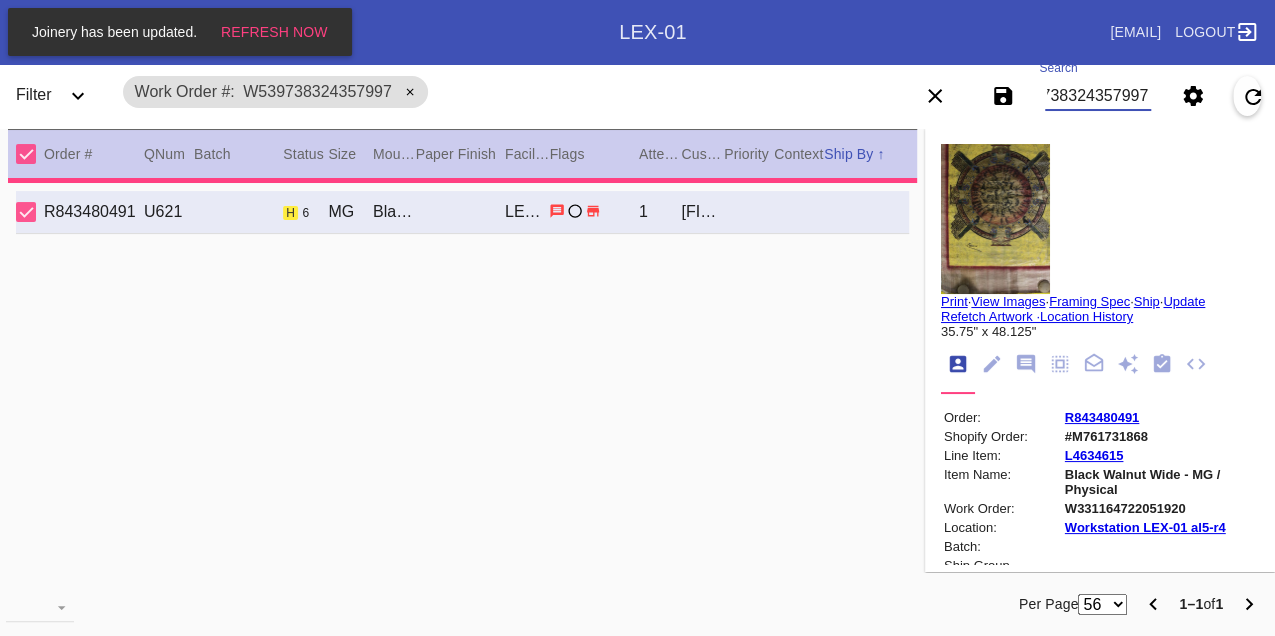type on "3.0" 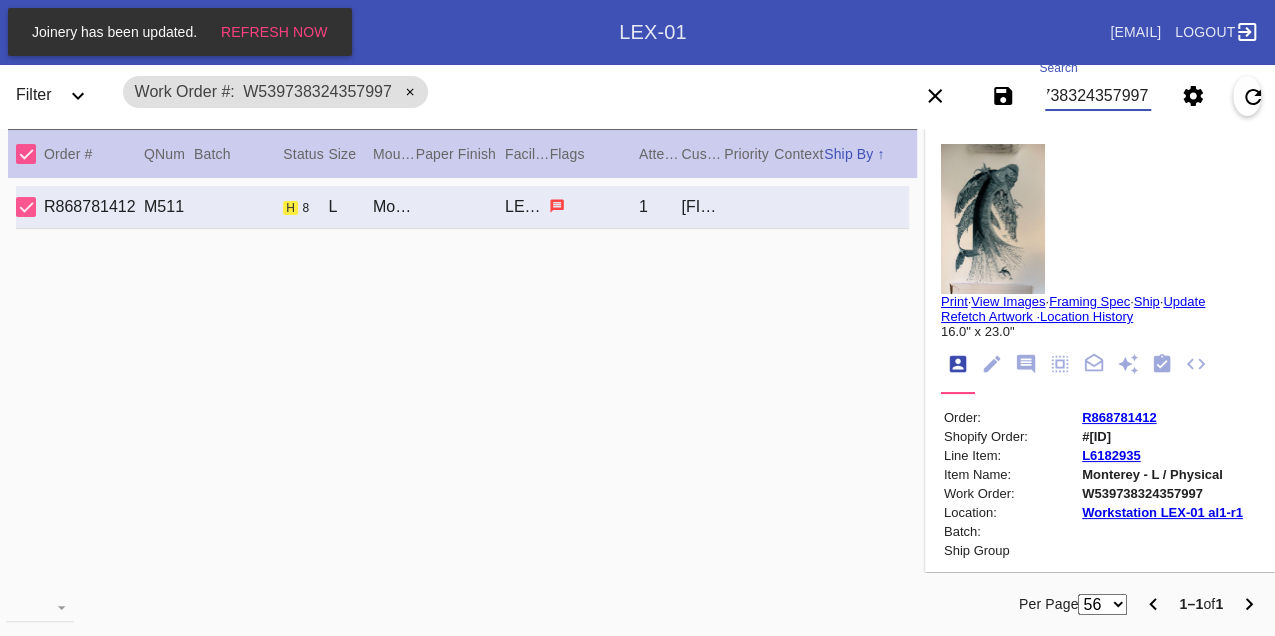 scroll, scrollTop: 0, scrollLeft: 0, axis: both 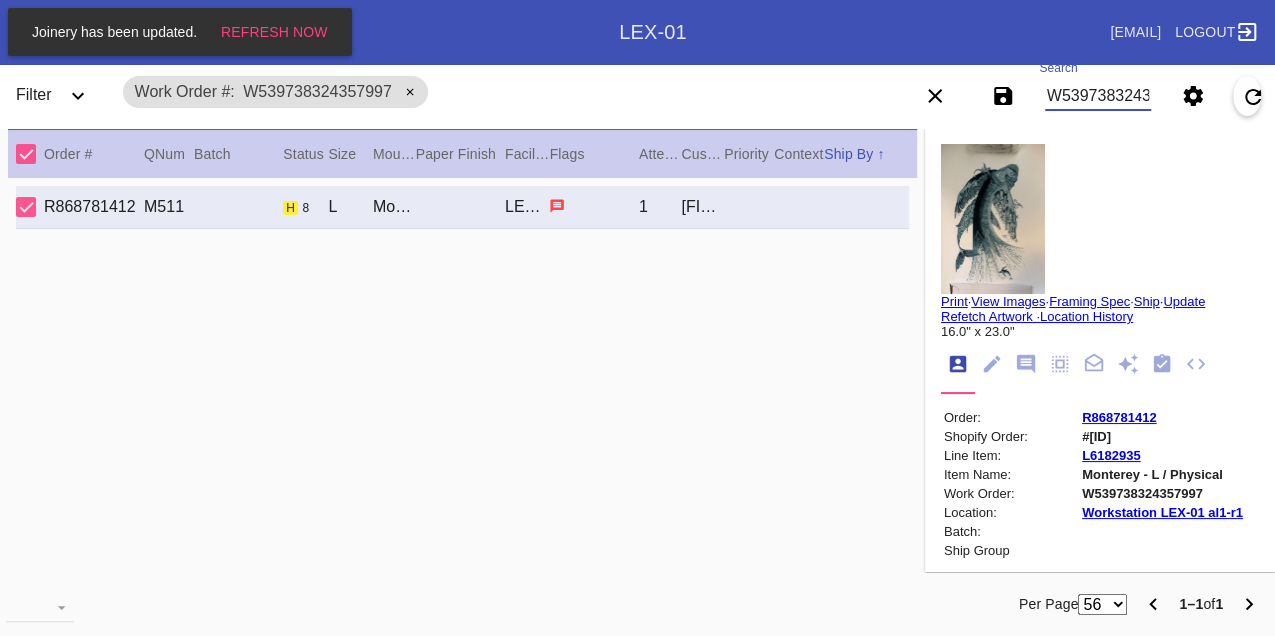 click on "W539738324357997" at bounding box center (1098, 96) 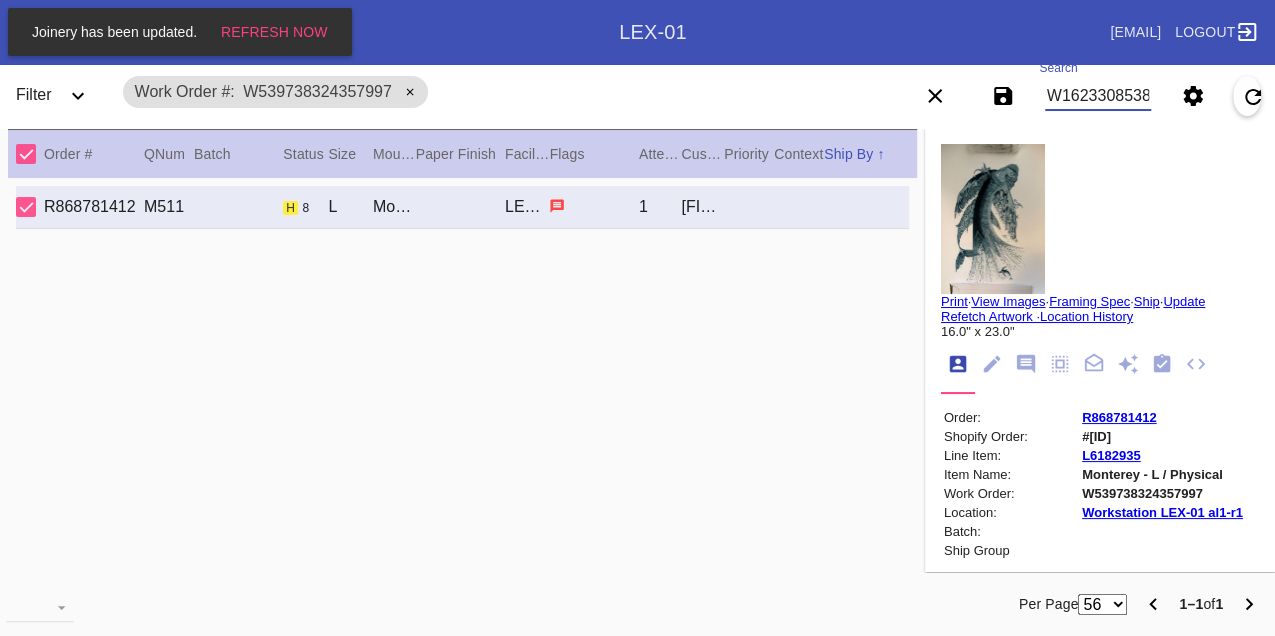 type on "W162330853813426" 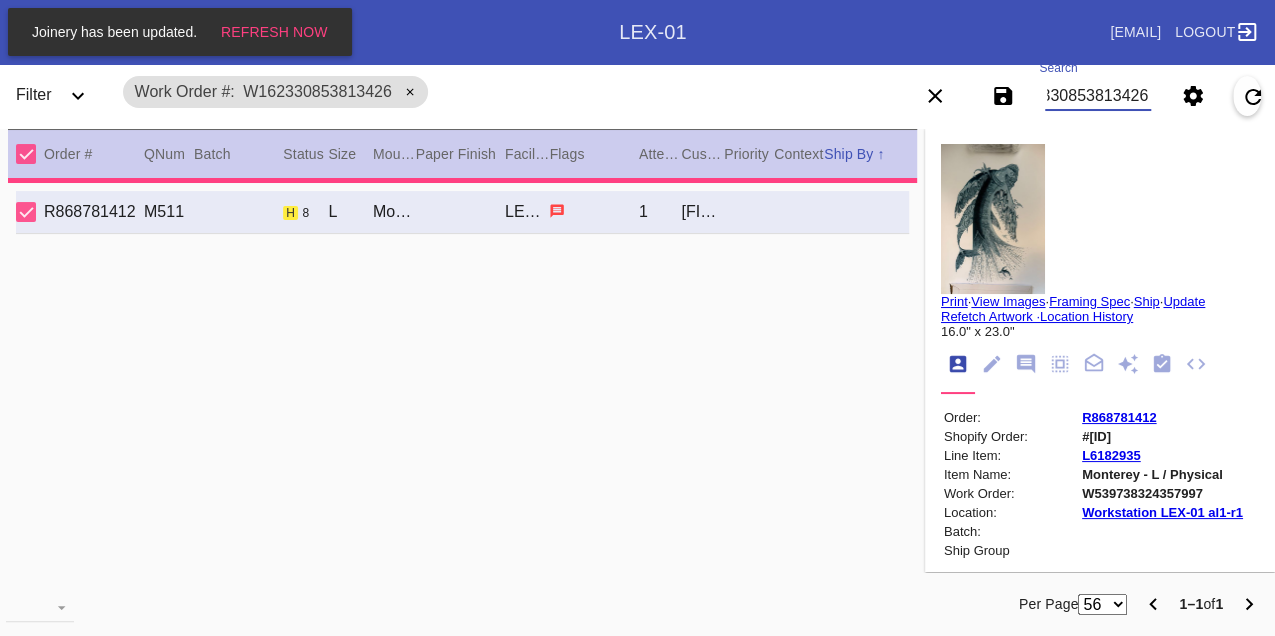 type on "PRO NOTE: Please proceed as ordered. CM 8|7" 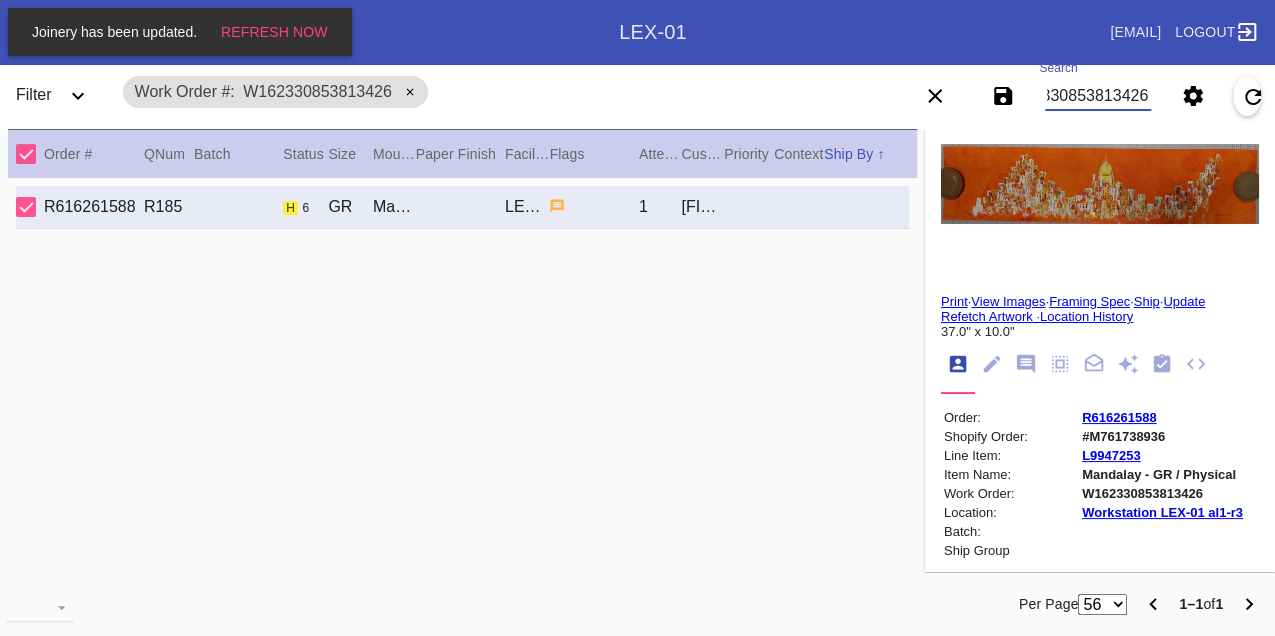 scroll, scrollTop: 0, scrollLeft: 0, axis: both 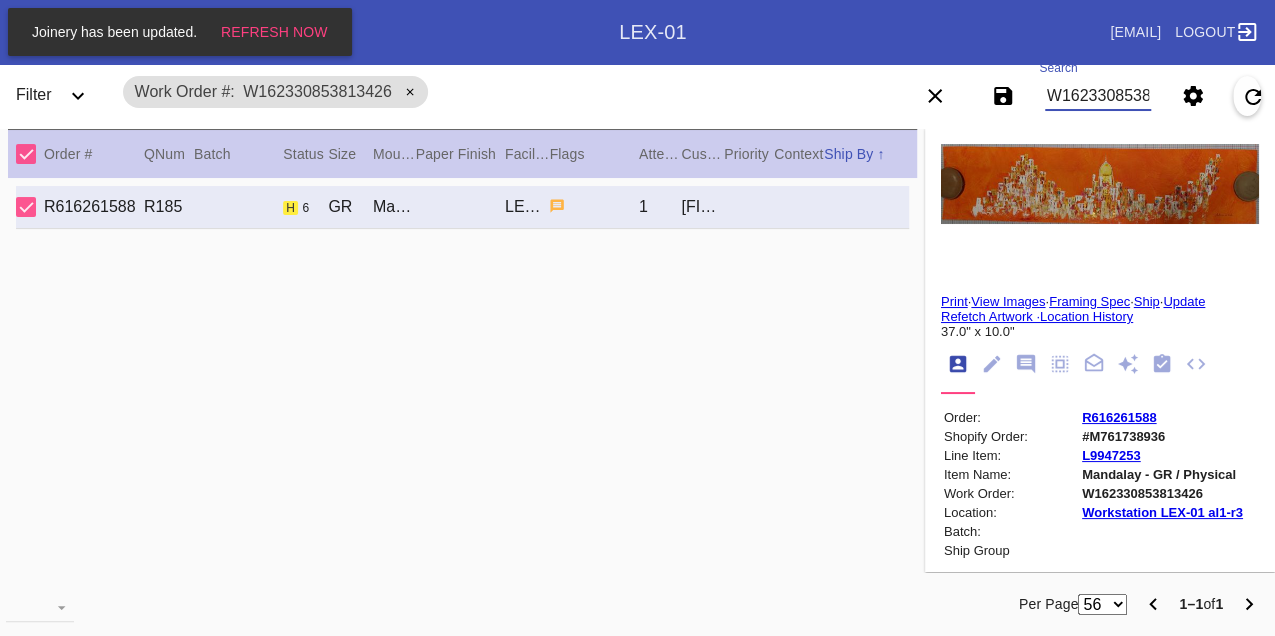 click on "W162330853813426" at bounding box center (1098, 96) 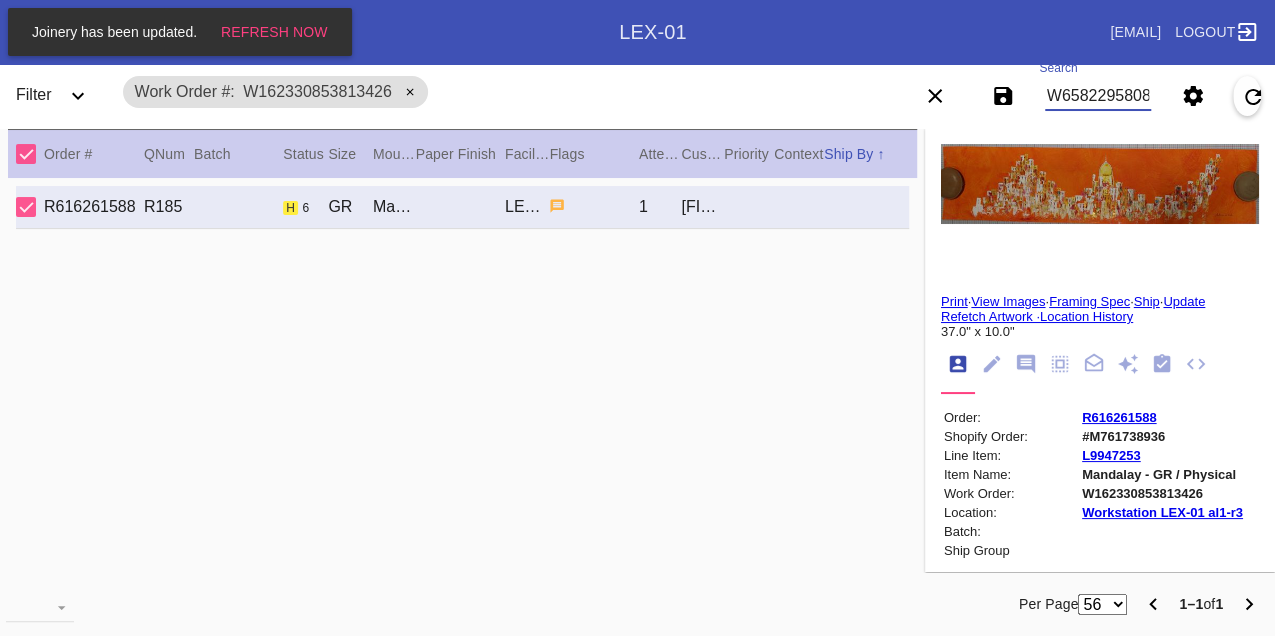 type on "W658229580822055" 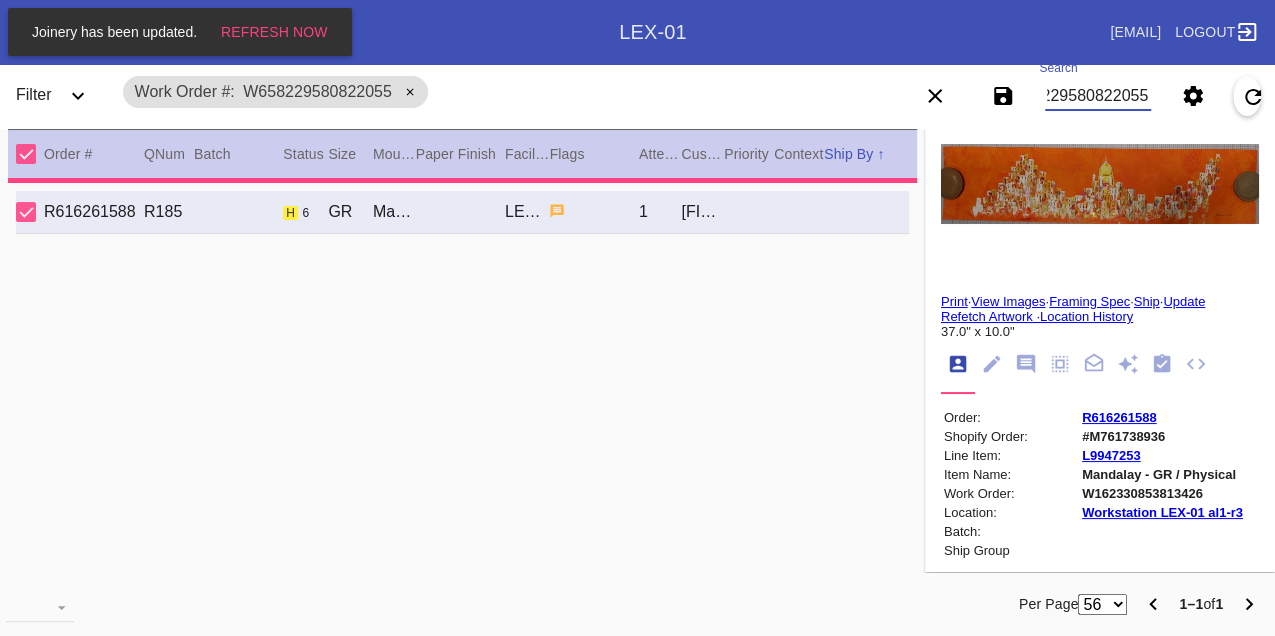 type 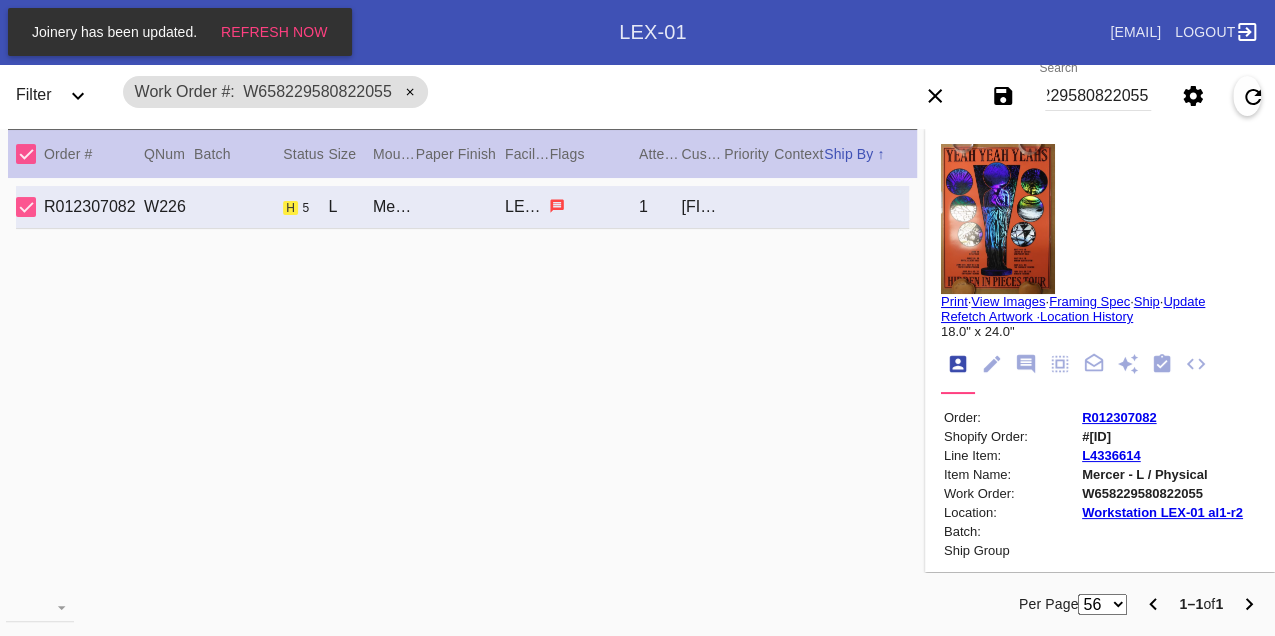 scroll, scrollTop: 0, scrollLeft: 0, axis: both 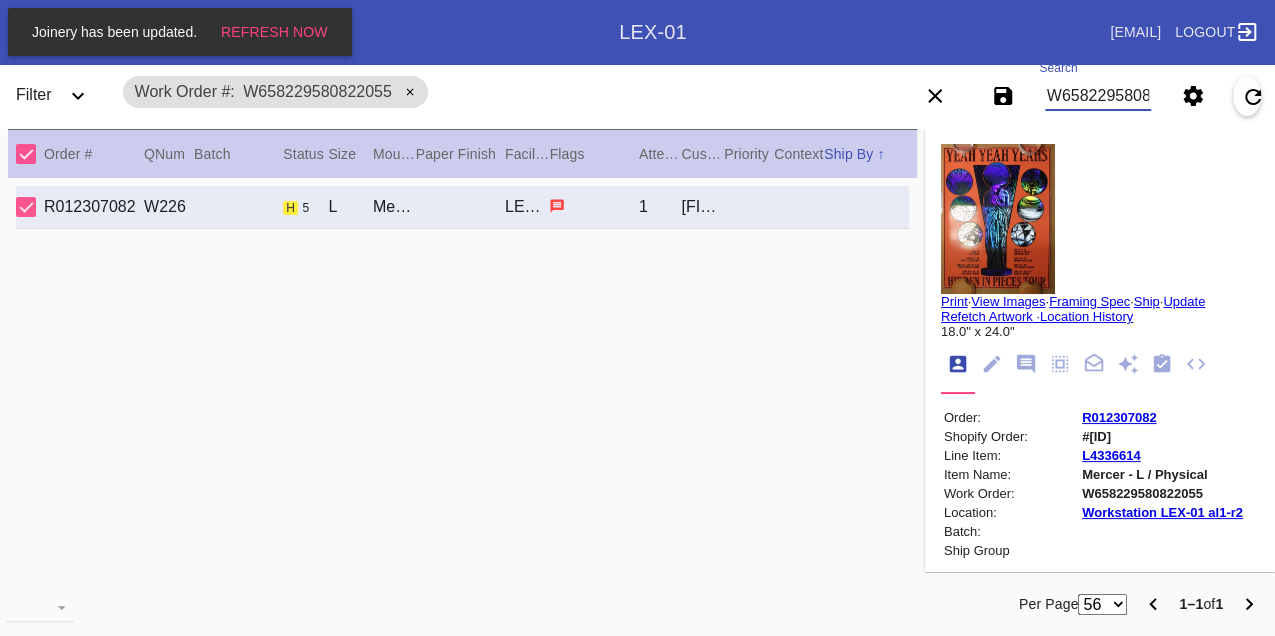 click on "W658229580822055" at bounding box center (1098, 96) 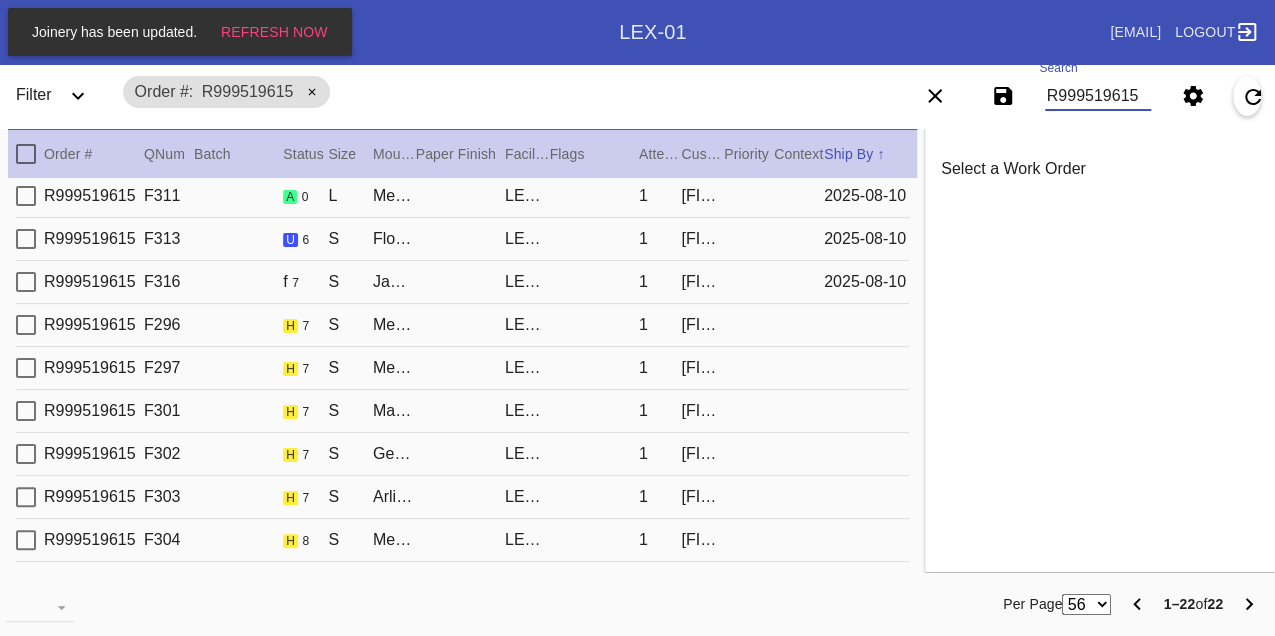 scroll, scrollTop: 346, scrollLeft: 0, axis: vertical 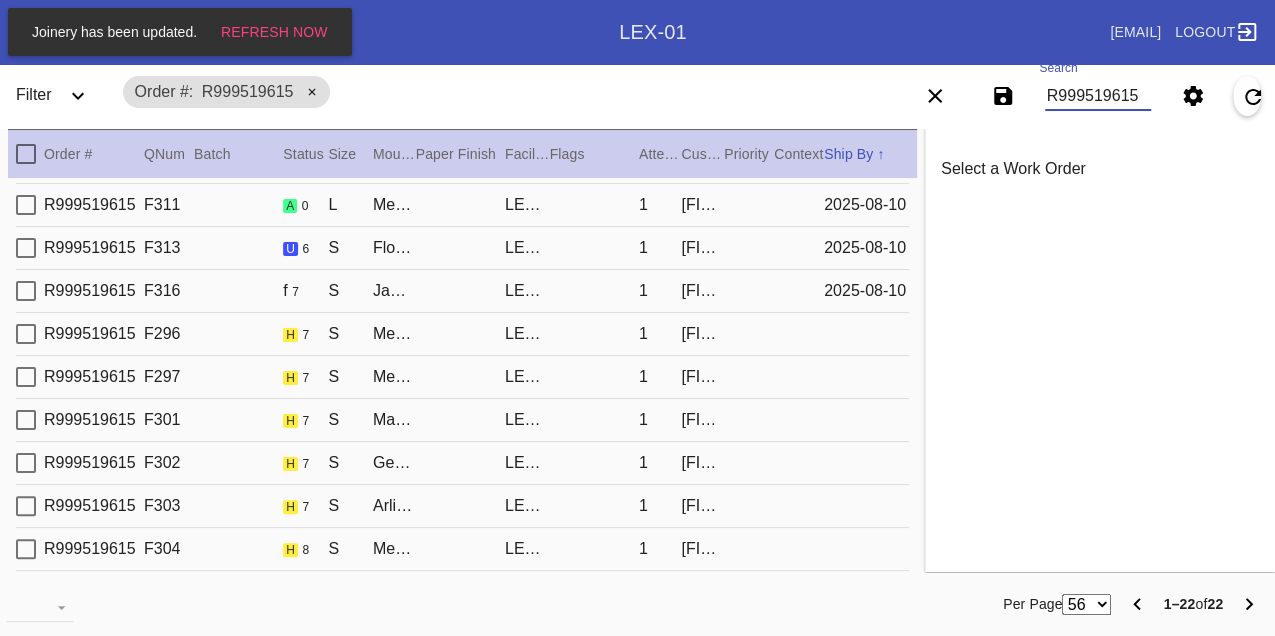 type on "R999519615" 